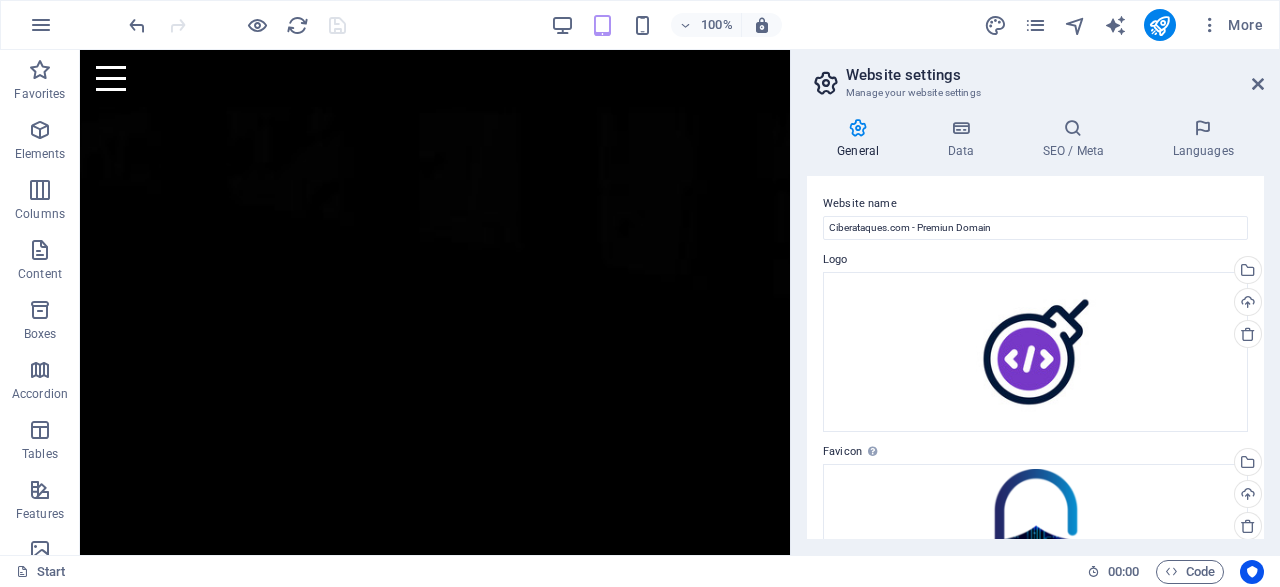 scroll, scrollTop: 0, scrollLeft: 0, axis: both 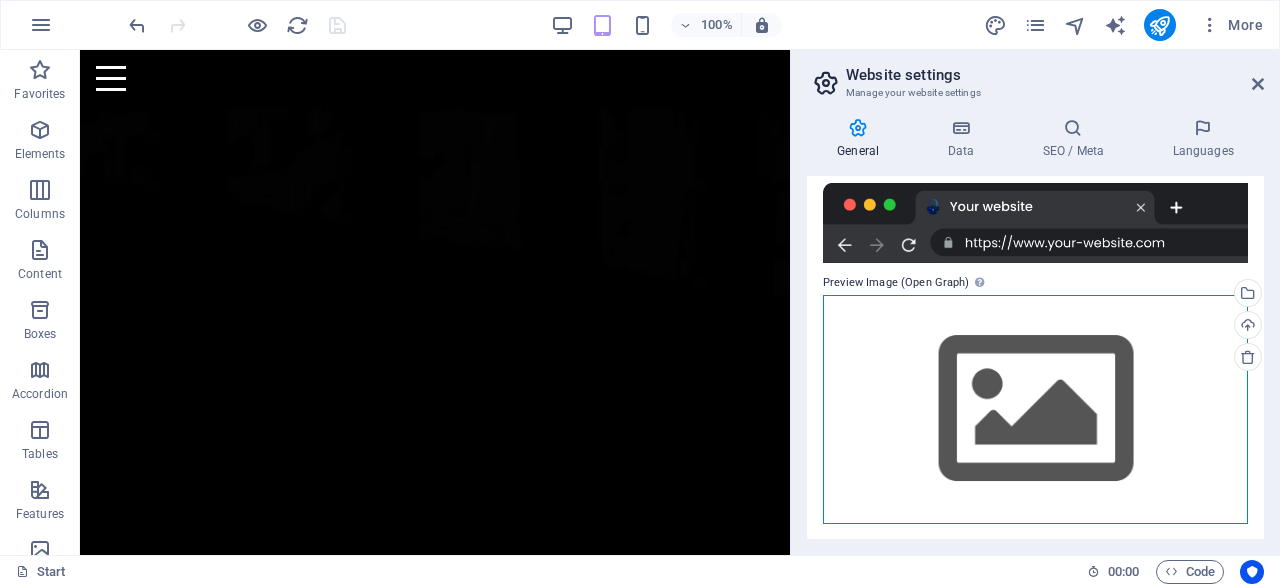 click on "Drag files here, click to choose files or select files from Files or our free stock photos & videos" at bounding box center [1035, 409] 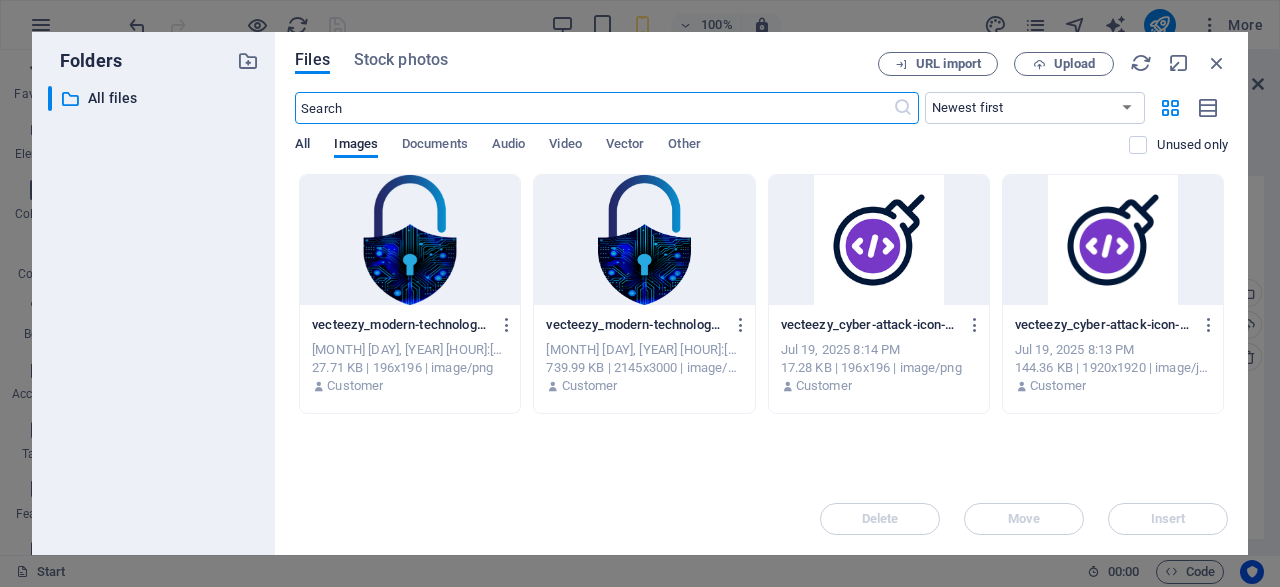 click on "All" at bounding box center (302, 146) 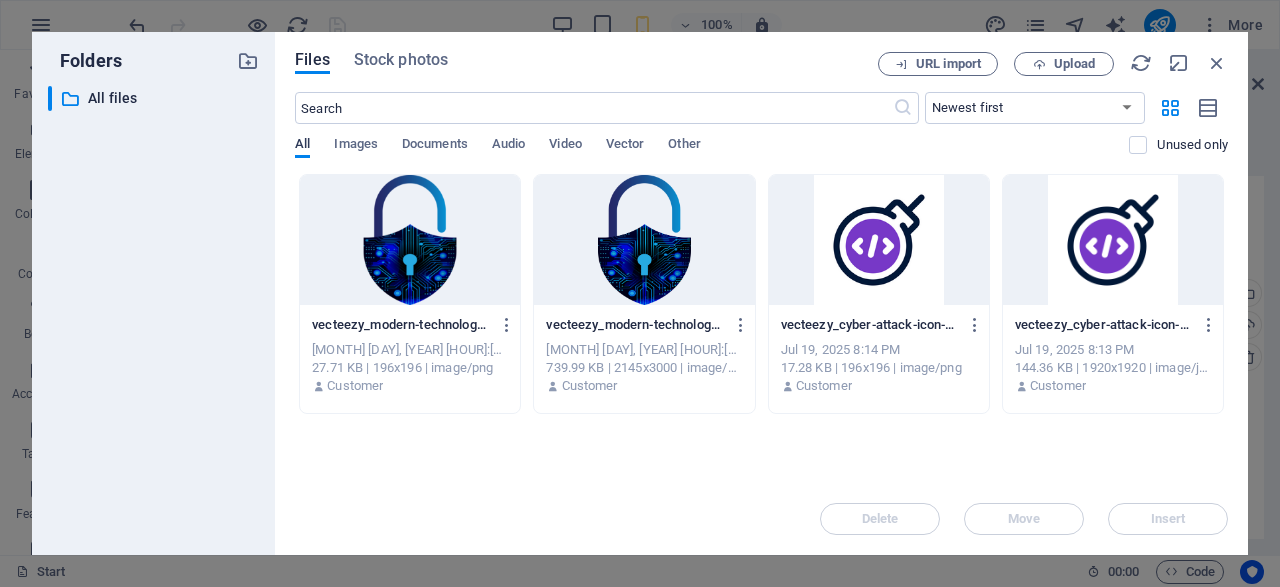 click on "All" at bounding box center [302, 146] 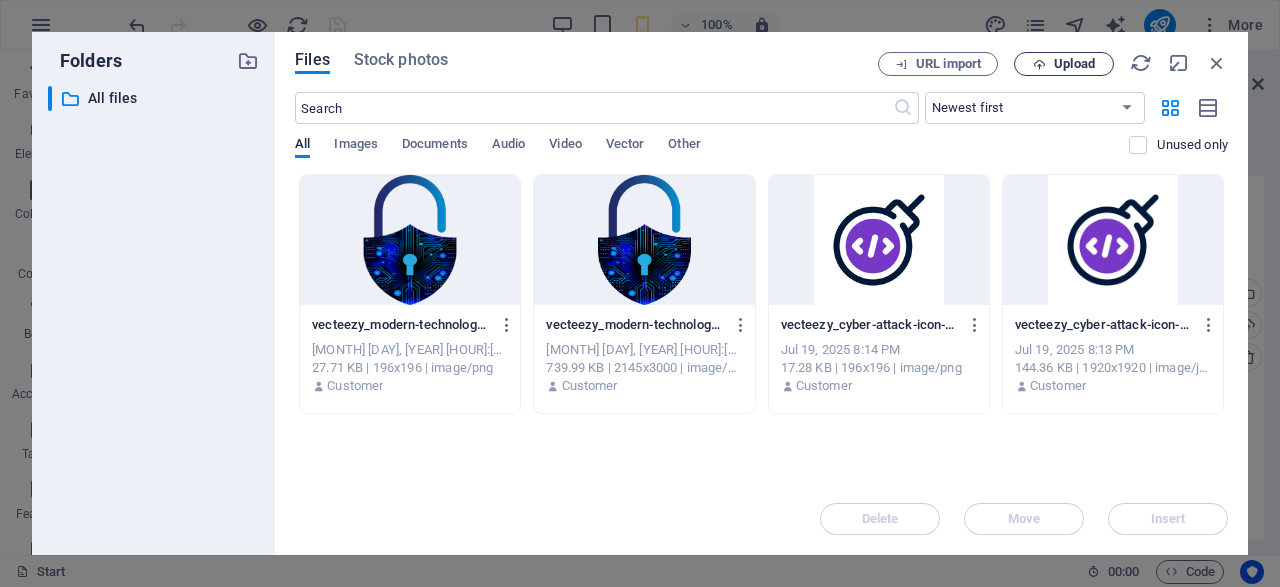 click on "Upload" at bounding box center [1074, 64] 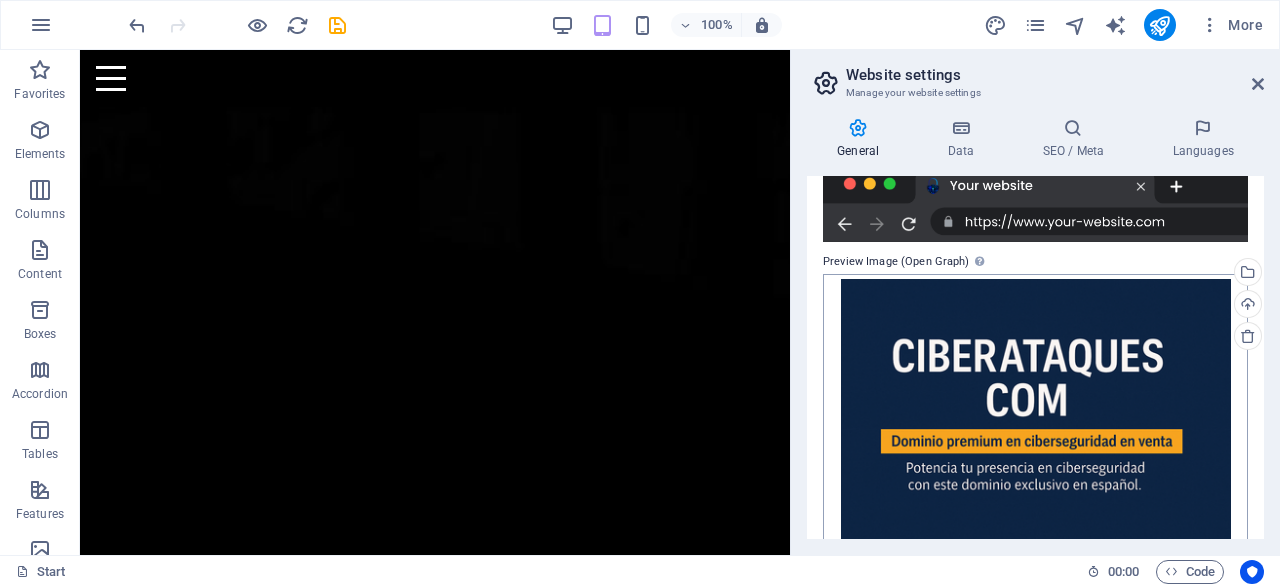 scroll, scrollTop: 490, scrollLeft: 0, axis: vertical 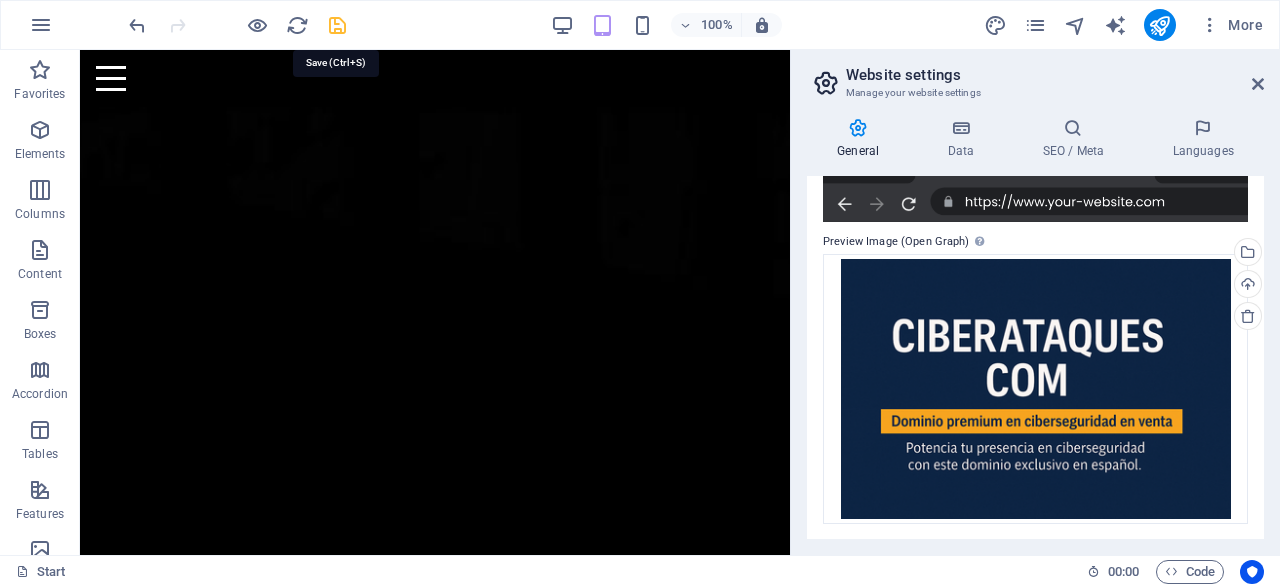 click at bounding box center [337, 25] 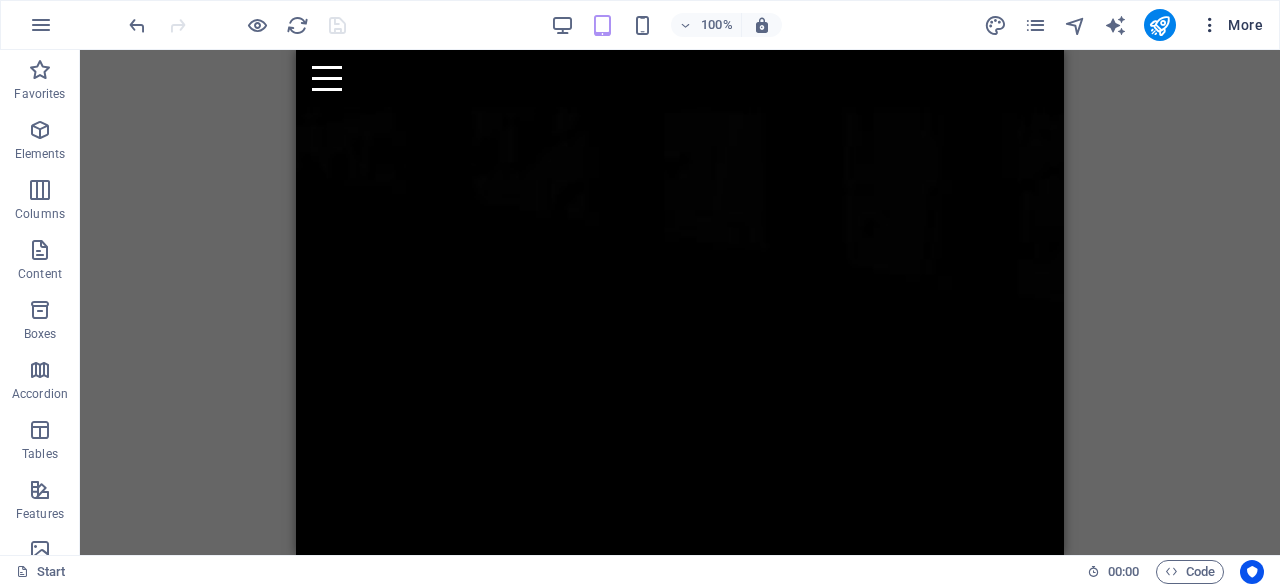 click at bounding box center (1210, 25) 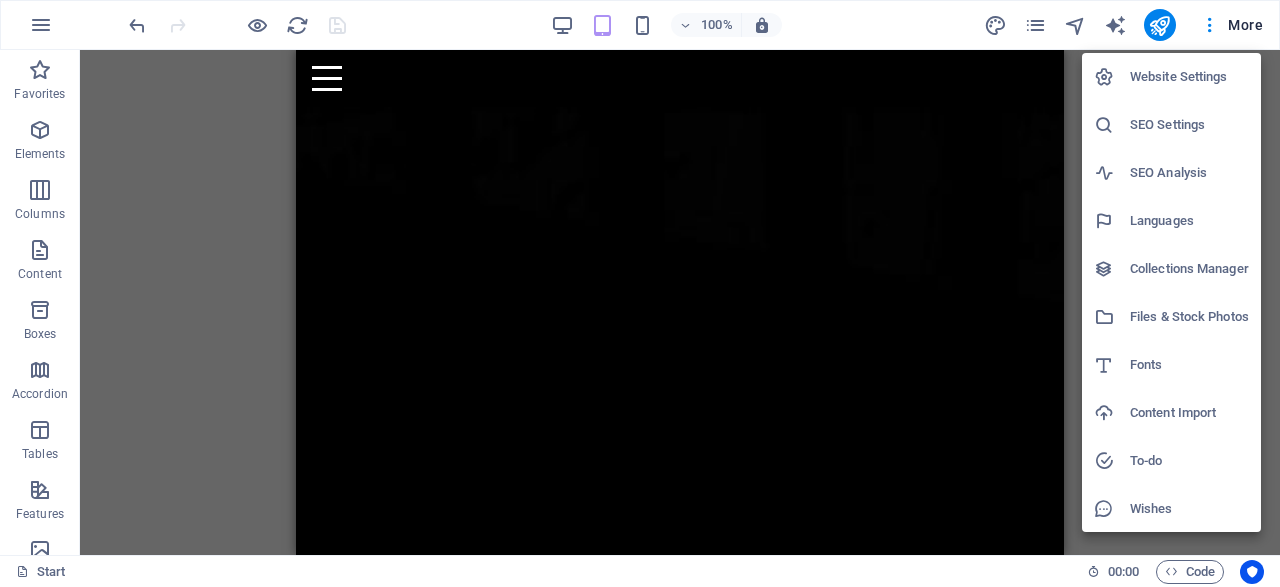click on "Website Settings" at bounding box center (1189, 77) 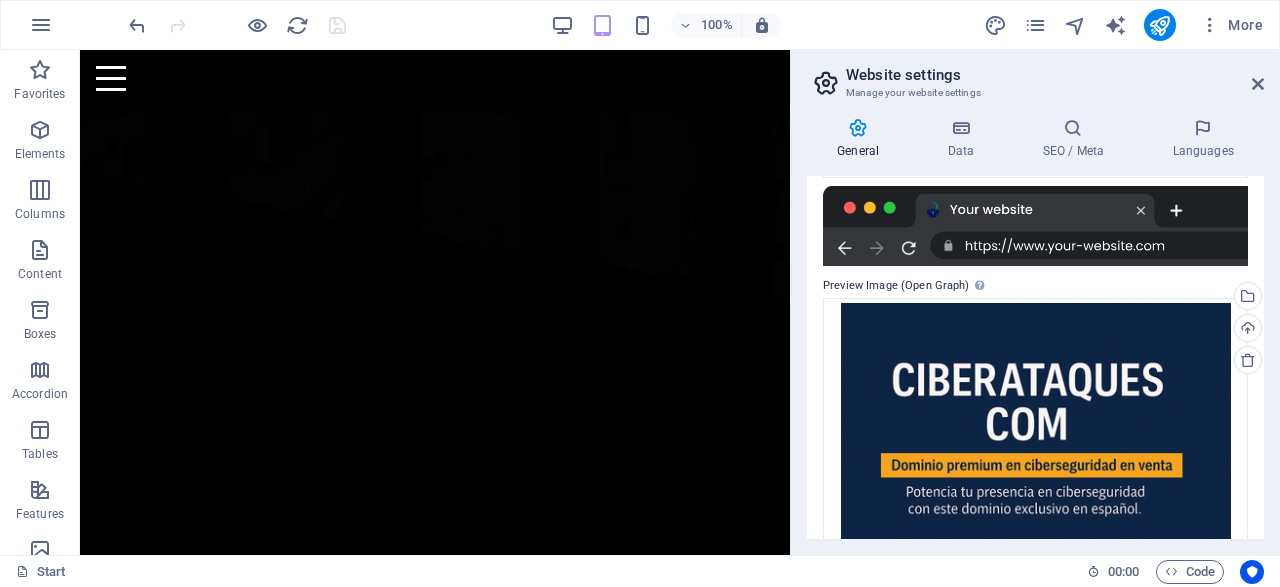 scroll, scrollTop: 490, scrollLeft: 0, axis: vertical 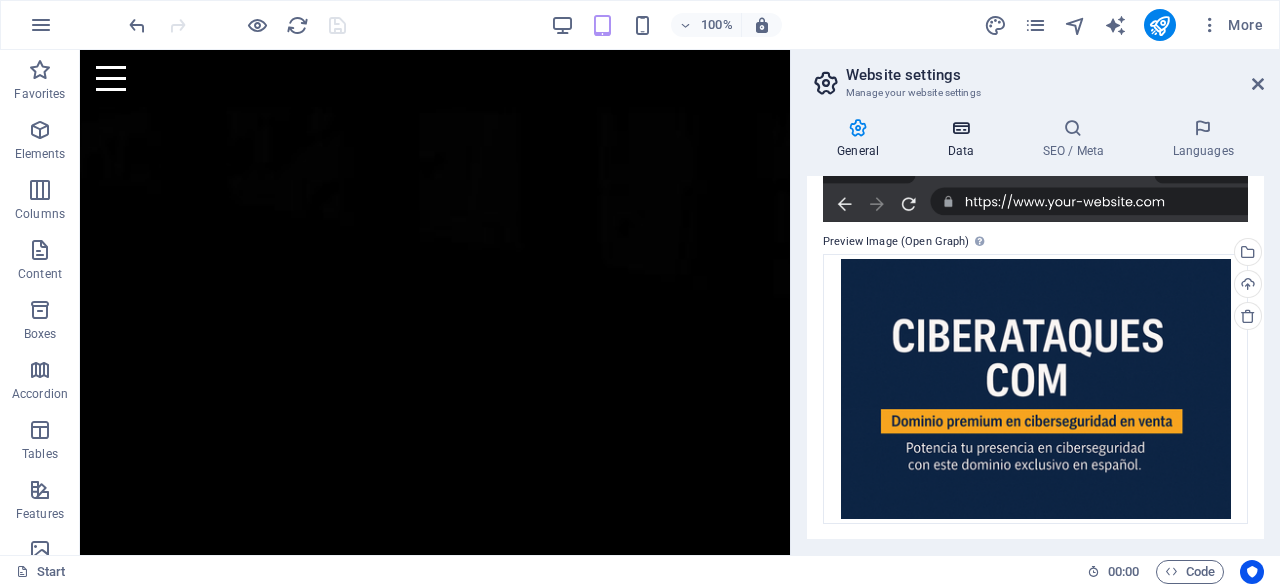 click on "Data" at bounding box center [964, 139] 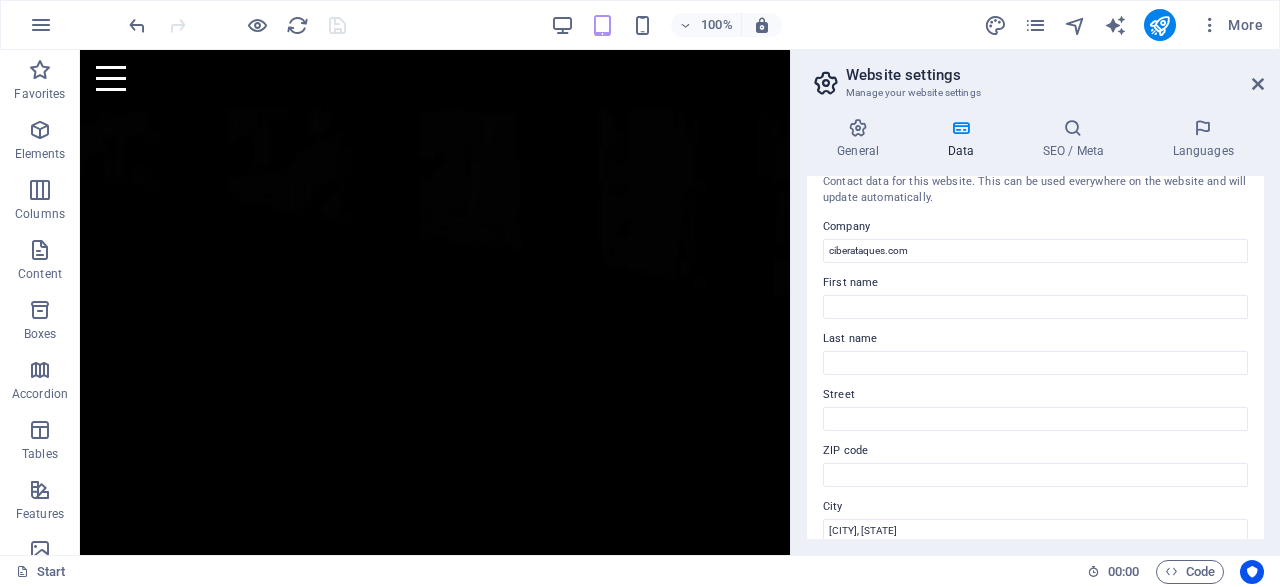 scroll, scrollTop: 0, scrollLeft: 0, axis: both 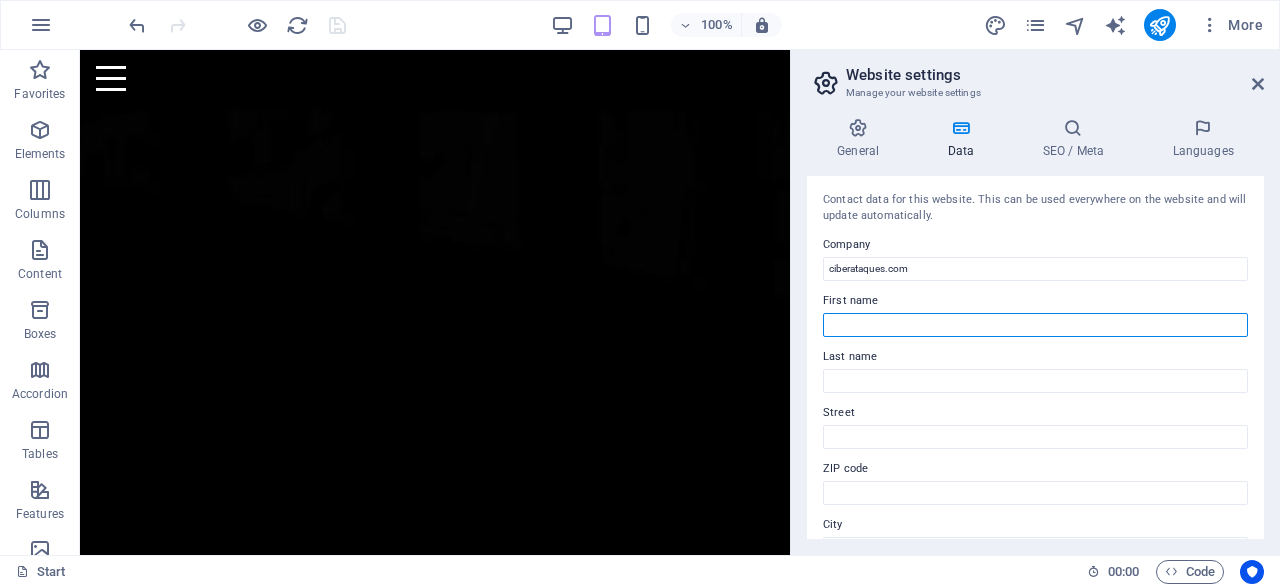 click on "First name" at bounding box center [1035, 325] 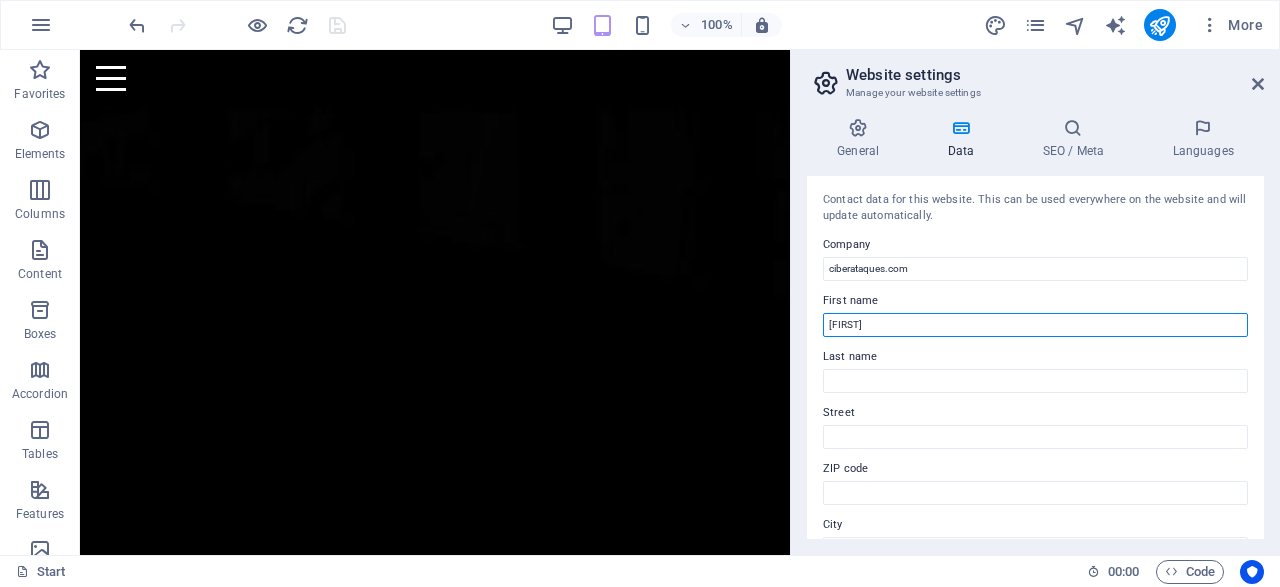 type on "Arturo" 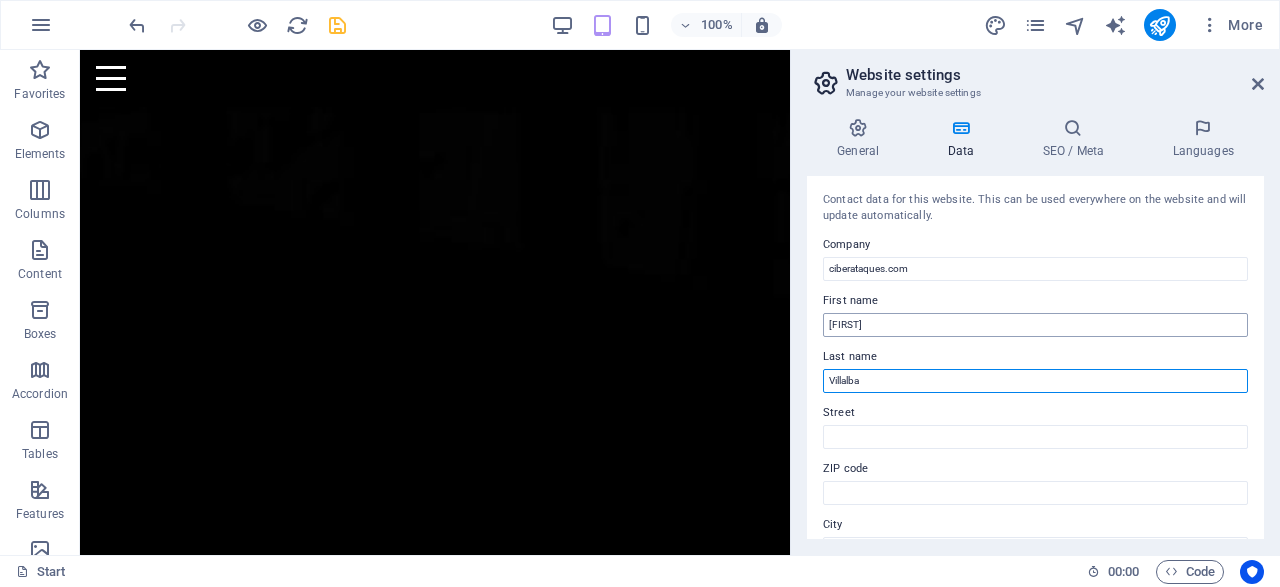 type on "Villalba" 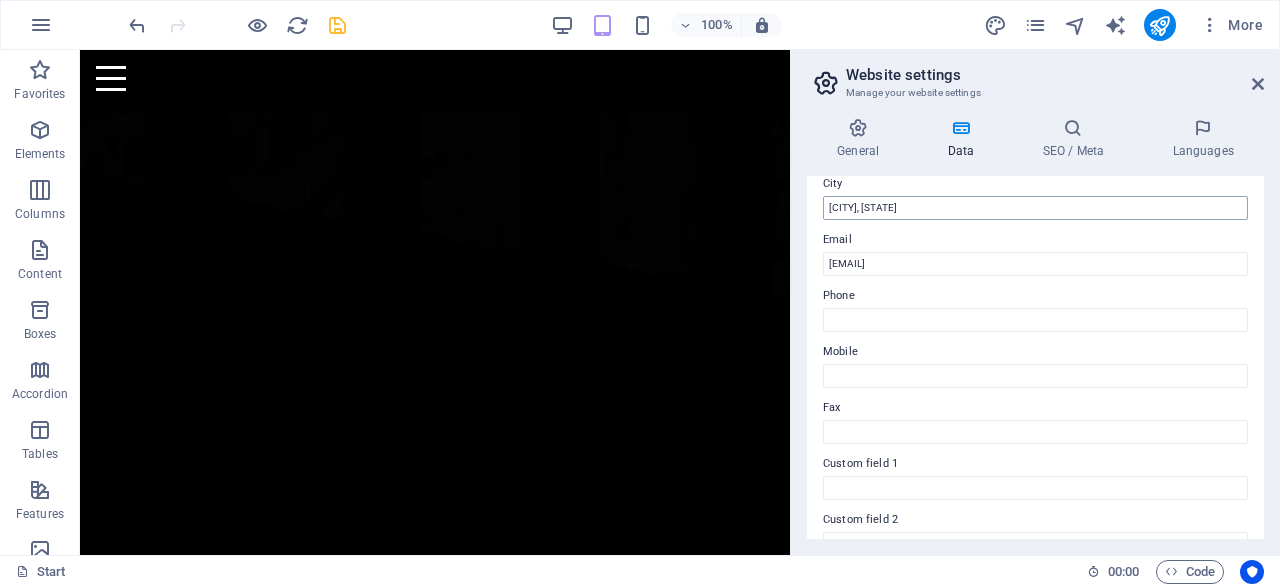 scroll, scrollTop: 343, scrollLeft: 0, axis: vertical 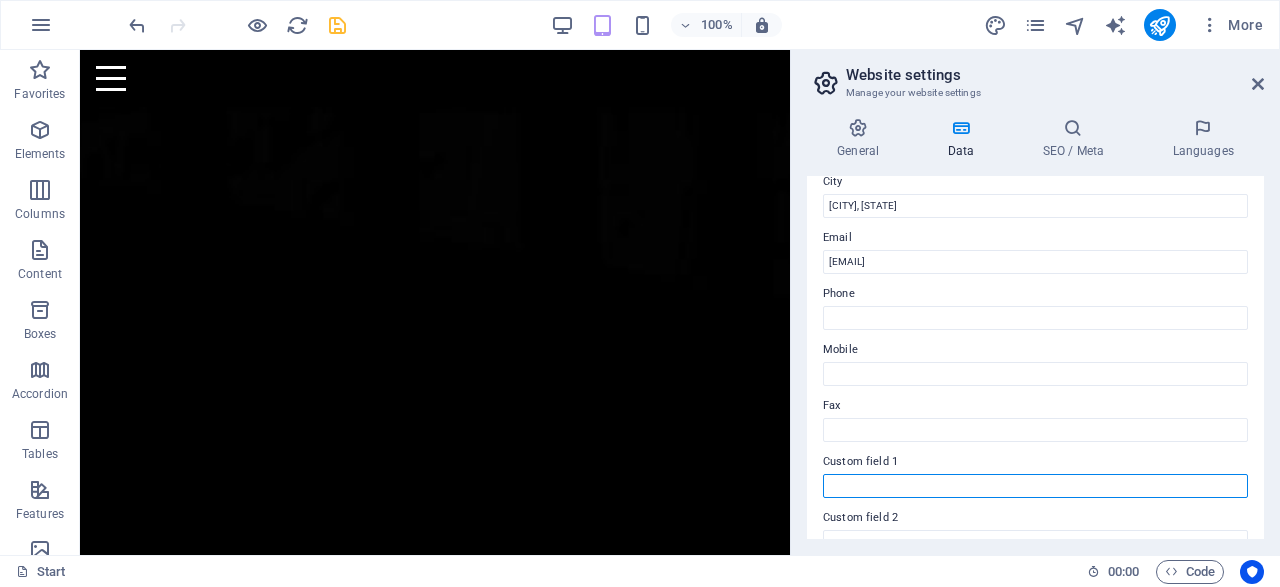 click on "Custom field 1" at bounding box center [1035, 486] 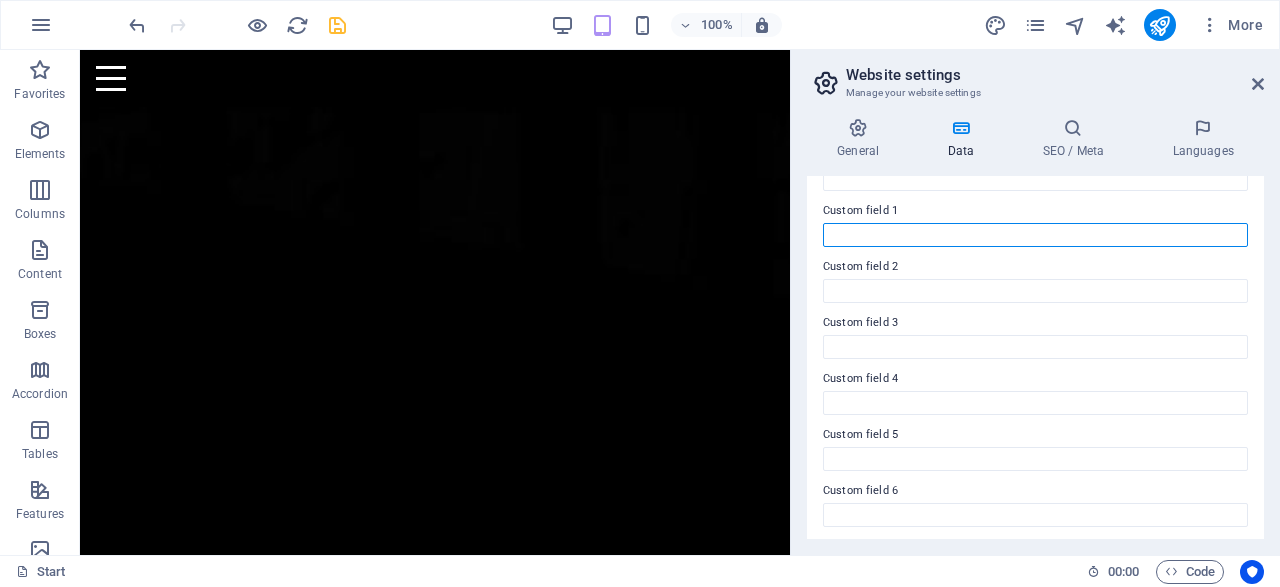 scroll, scrollTop: 596, scrollLeft: 0, axis: vertical 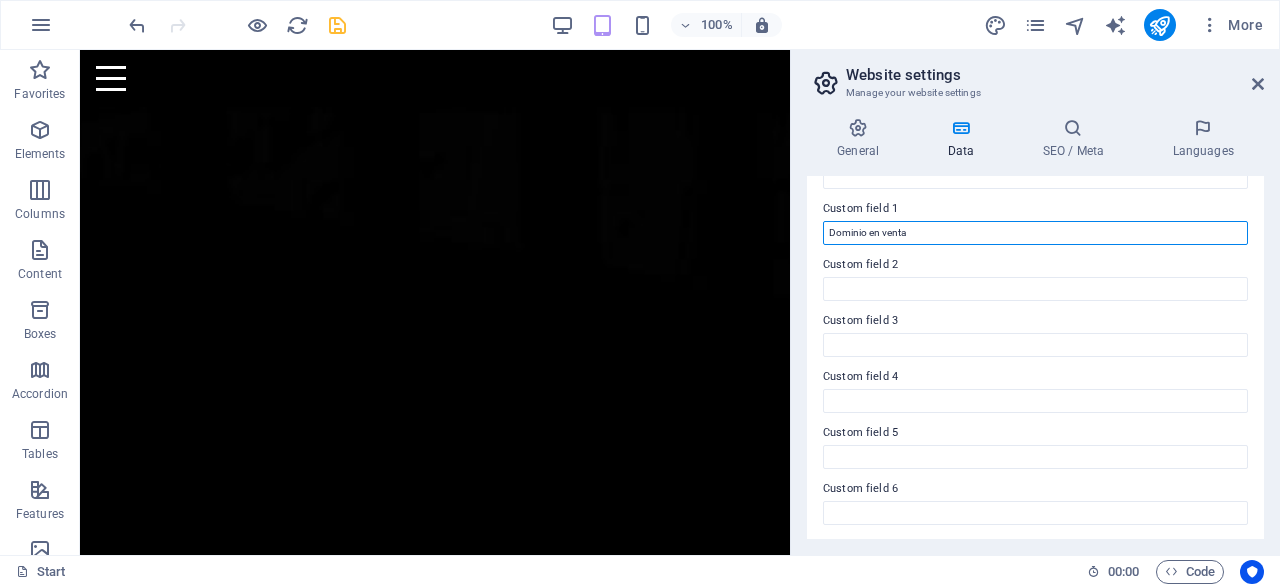 type on "Dominio en venta" 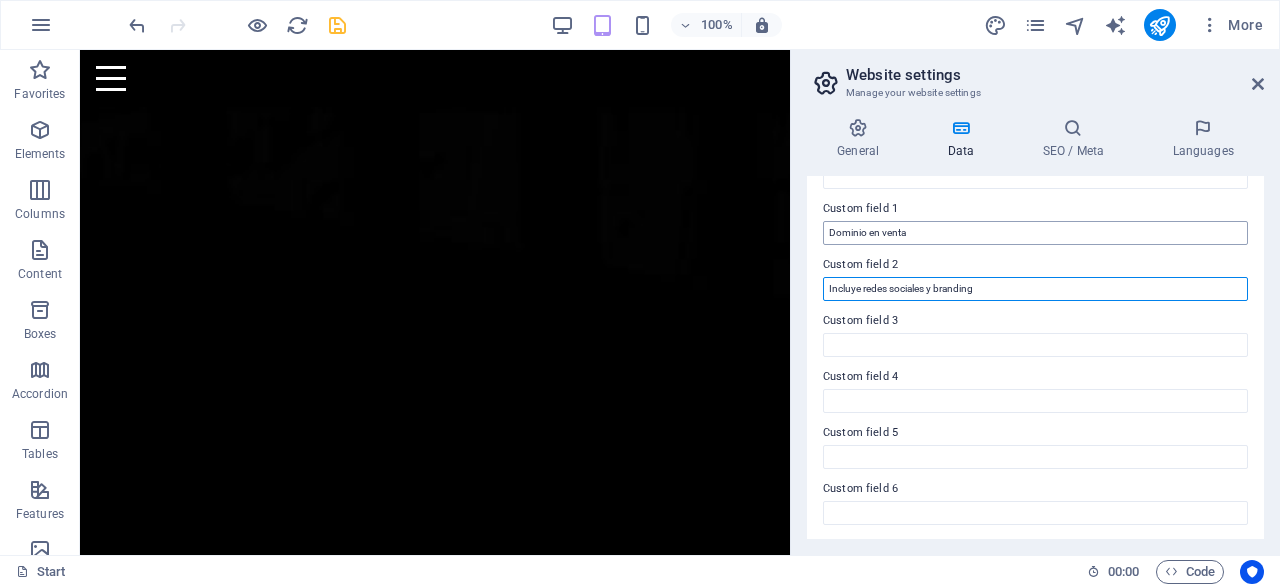 type on "Incluye redes sociales y branding" 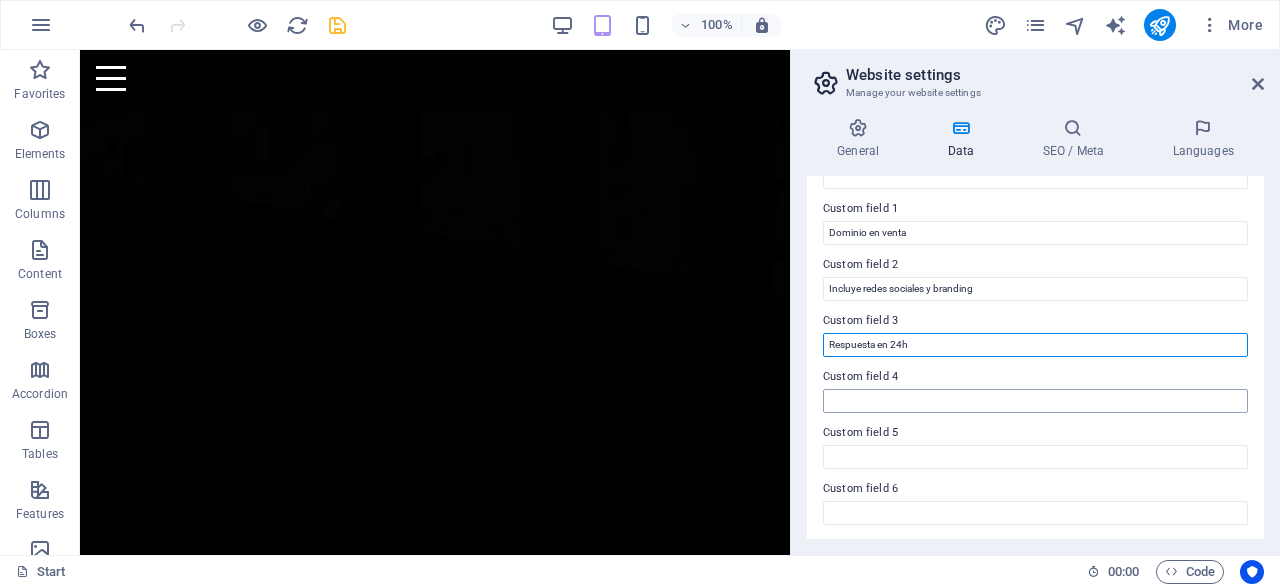 type on "Respuesta en 24h" 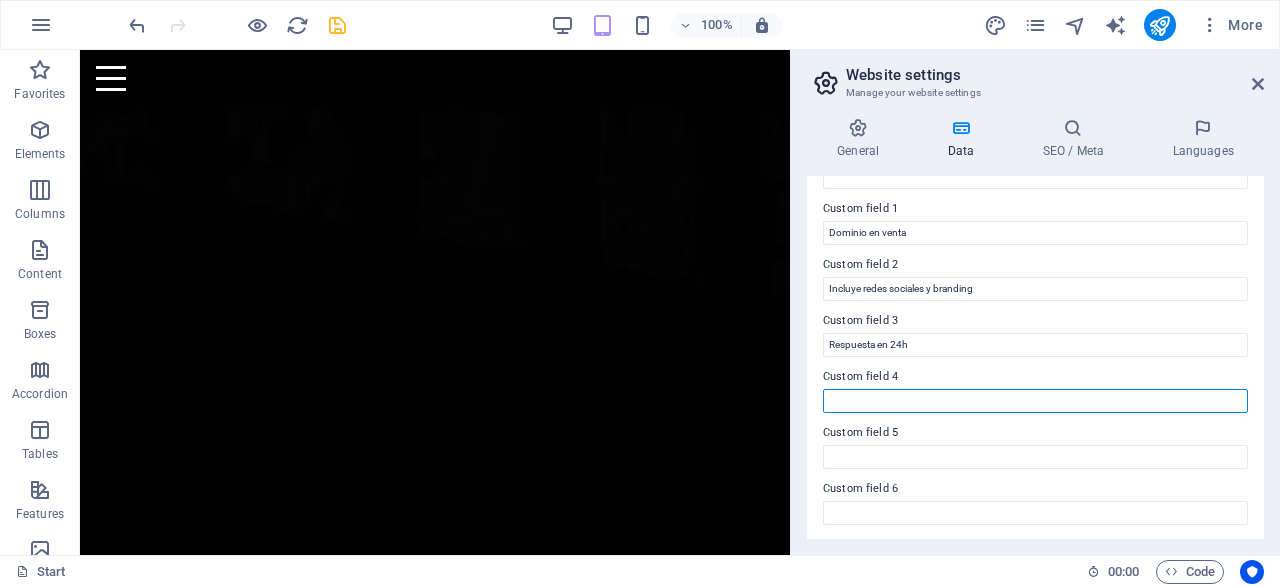 click on "Custom field 4" at bounding box center [1035, 401] 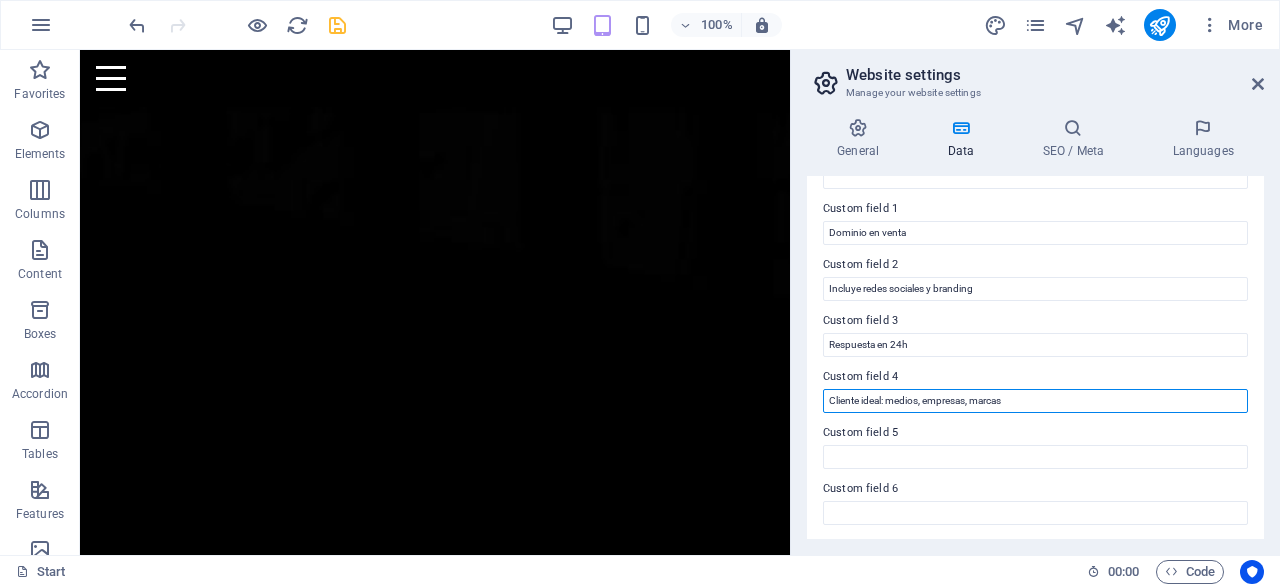type on "Cliente ideal: medios, empresas, marcas" 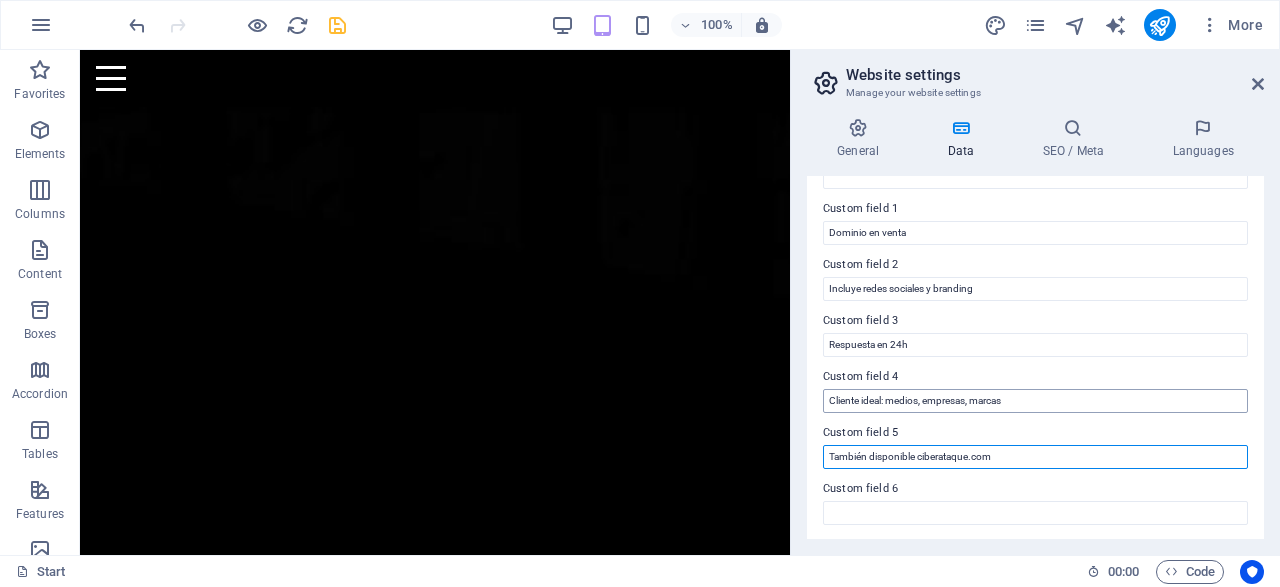 type on "También disponible ciberataque.com" 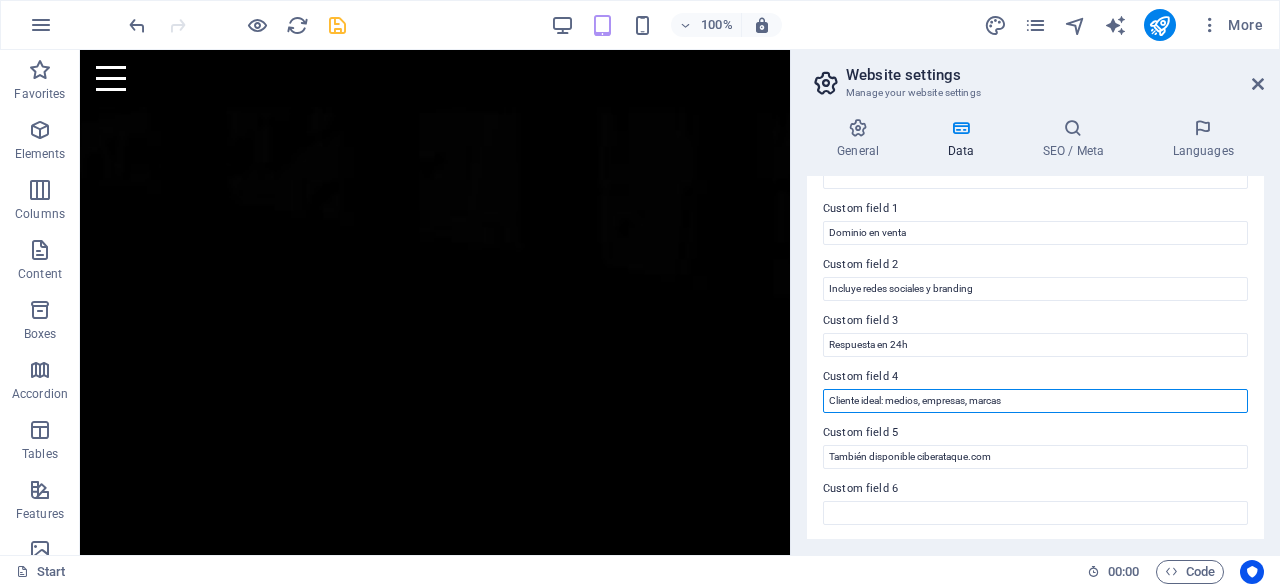 click on "Cliente ideal: medios, empresas, marcas" at bounding box center [1035, 401] 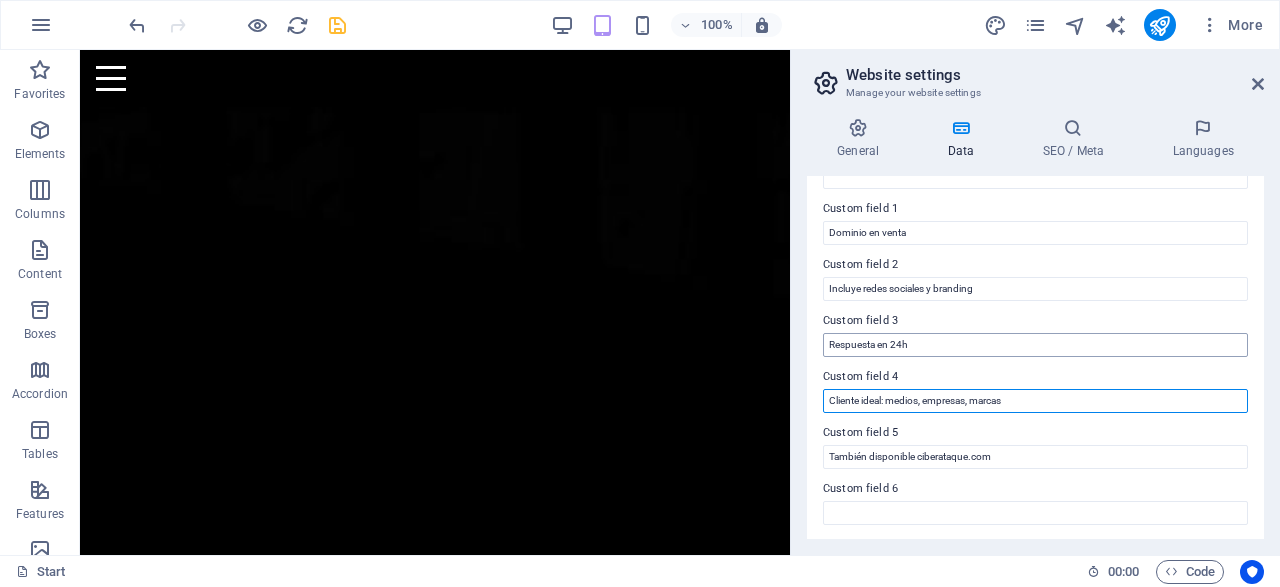 scroll, scrollTop: 597, scrollLeft: 0, axis: vertical 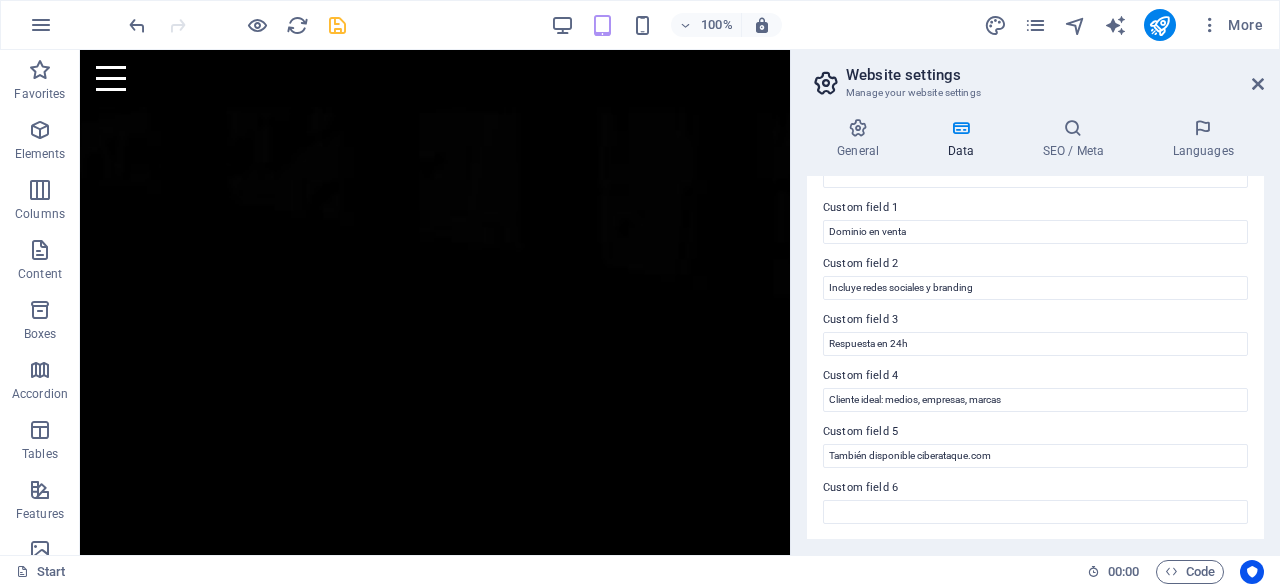 click on "General  Data  SEO / Meta  Languages Website name Ciberataques.com - Premiun Domain Logo Drag files here, click to choose files or select files from Files or our free stock photos & videos Select files from the file manager, stock photos, or upload file(s) Upload Favicon Set the favicon of your website here. A favicon is a small icon shown in the browser tab next to your website title. It helps visitors identify your website. Drag files here, click to choose files or select files from Files or our free stock photos & videos Select files from the file manager, stock photos, or upload file(s) Upload Preview Image (Open Graph) This image will be shown when the website is shared on social networks Drag files here, click to choose files or select files from Files or our free stock photos & videos Select files from the file manager, stock photos, or upload file(s) Upload Contact data for this website. This can be used everywhere on the website and will update automatically. Company ciberataques.com First name City" at bounding box center (1035, 328) 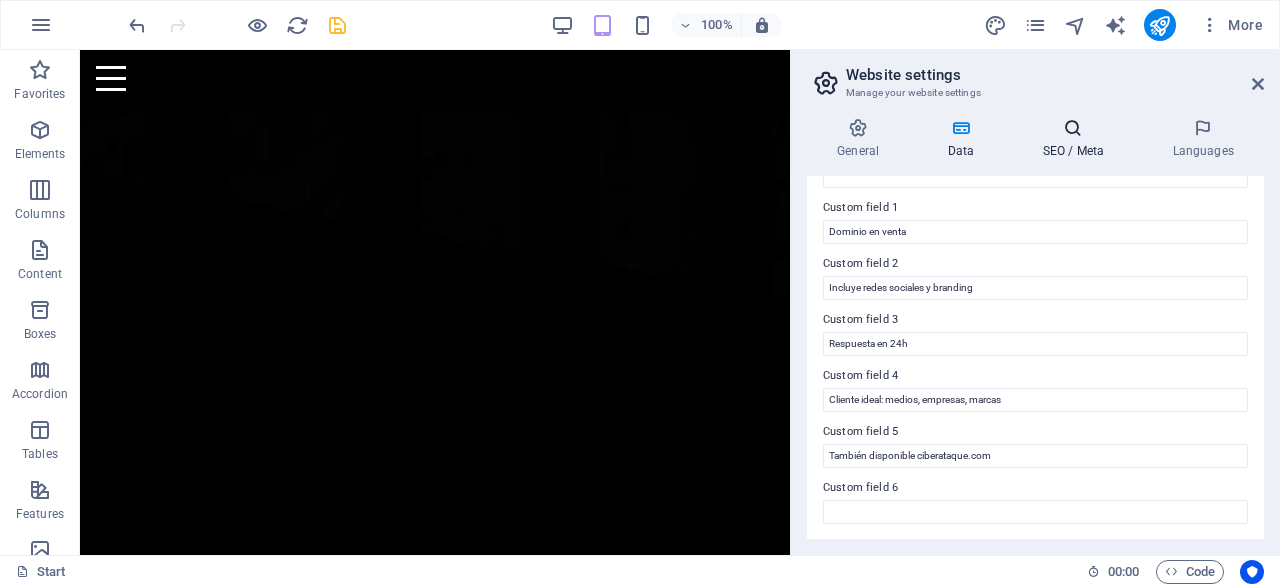 click on "SEO / Meta" at bounding box center [1077, 139] 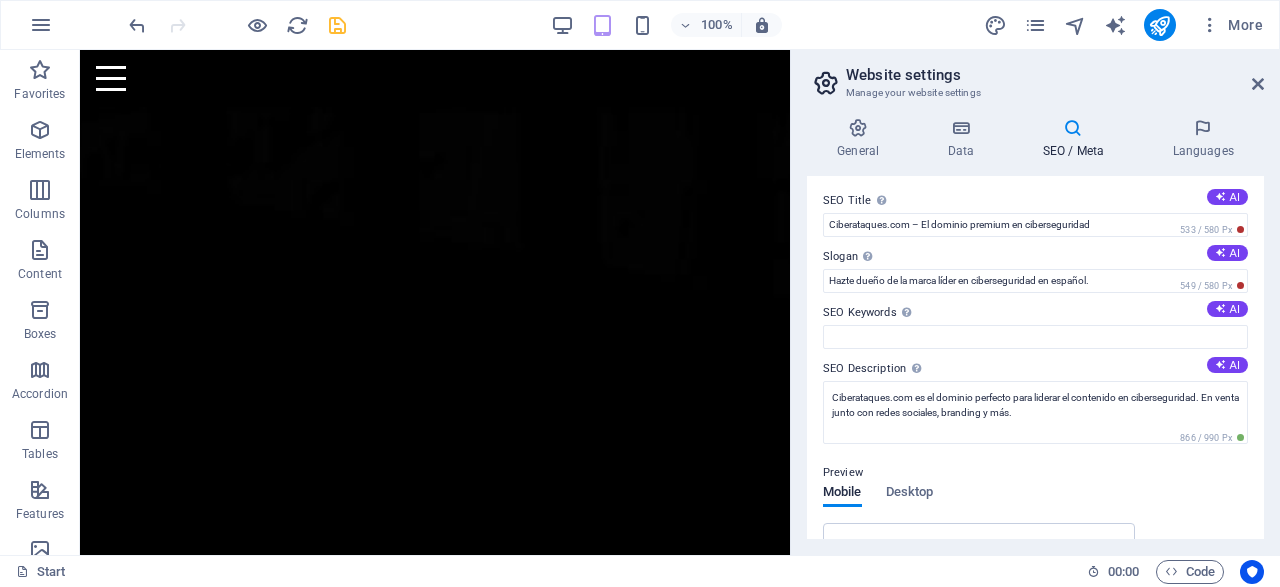 scroll, scrollTop: 0, scrollLeft: 0, axis: both 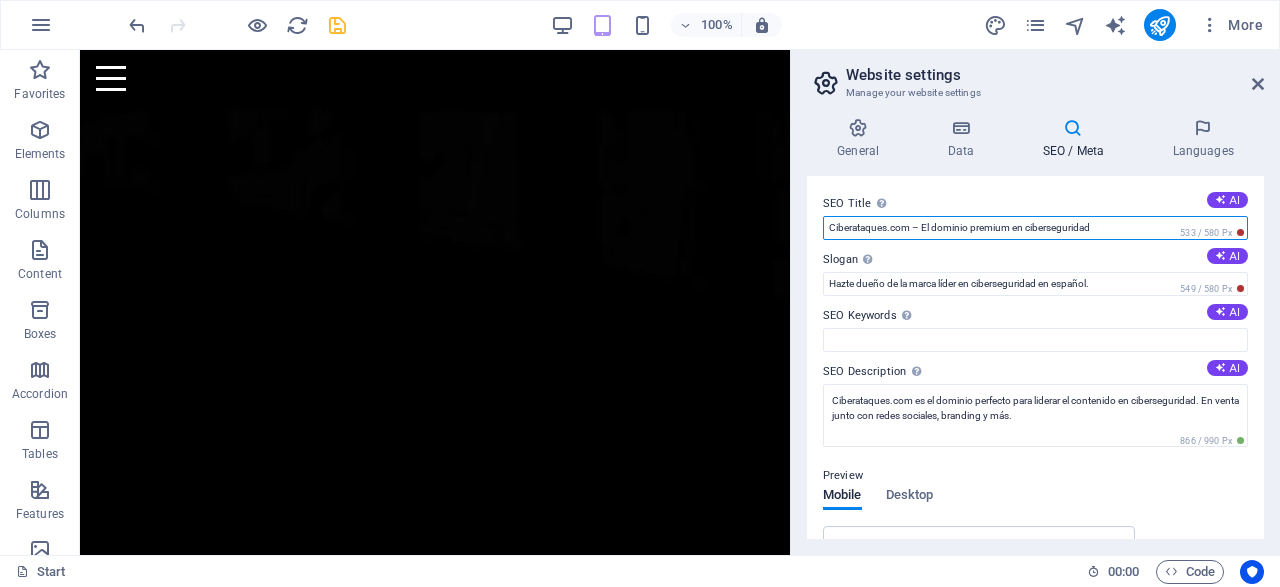 drag, startPoint x: 1115, startPoint y: 224, endPoint x: 817, endPoint y: 229, distance: 298.04193 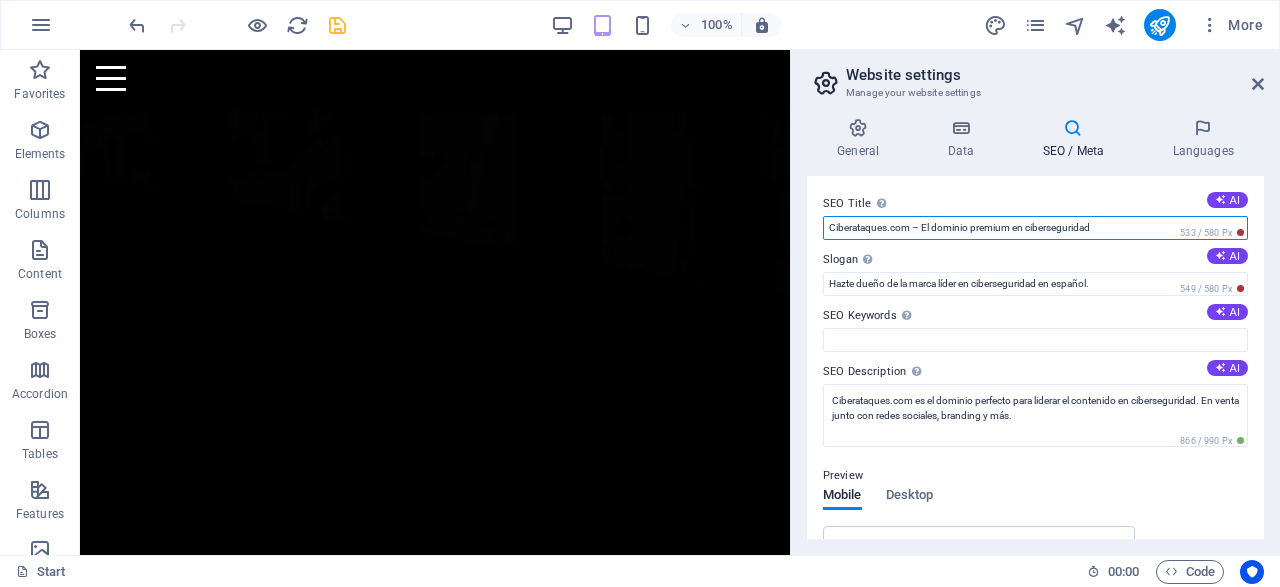 click on "Ciberataques.com – El dominio premium en ciberseguridad" at bounding box center [1035, 228] 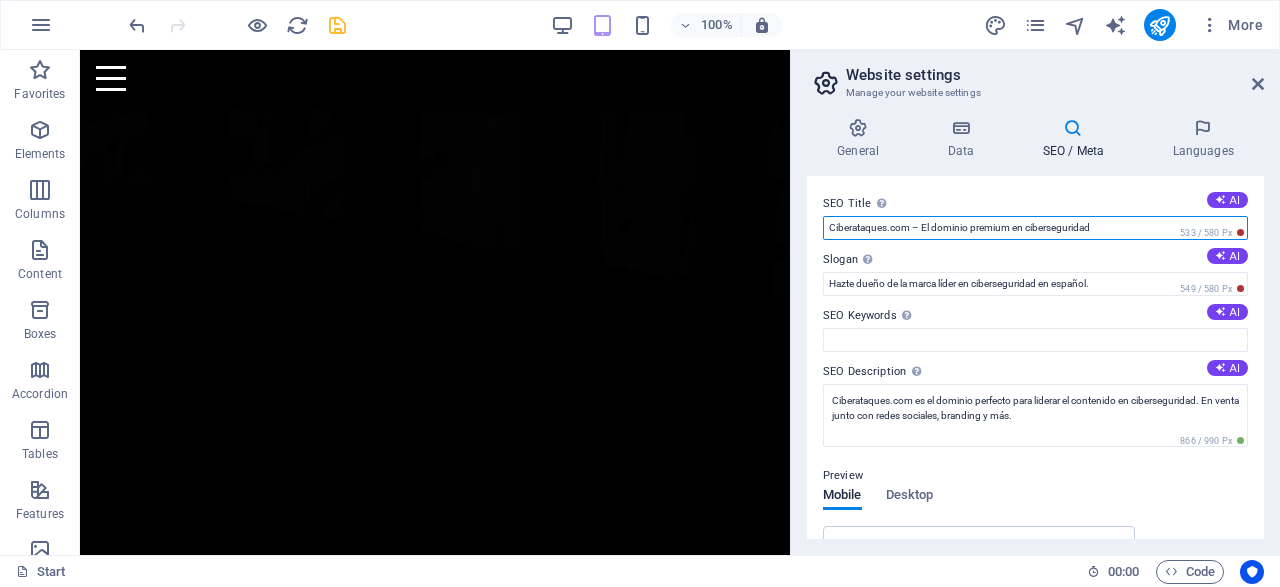 click on "Ciberataques.com – El dominio premium en ciberseguridad" at bounding box center (1035, 228) 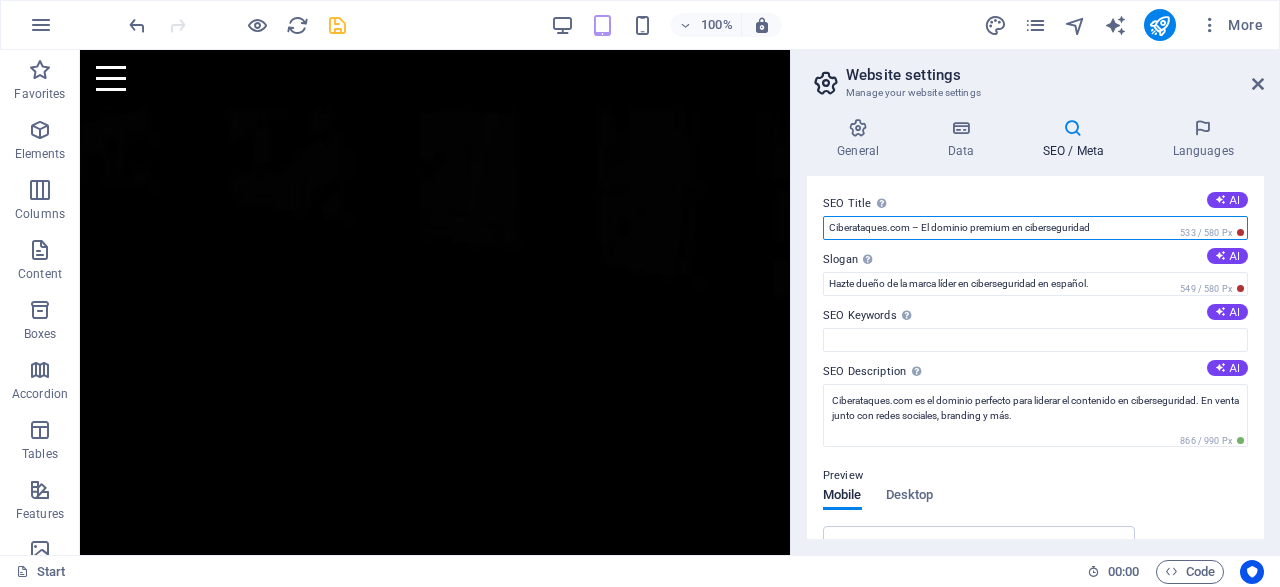 click on "Ciberataques.com – El dominio premium en ciberseguridad" at bounding box center (1035, 228) 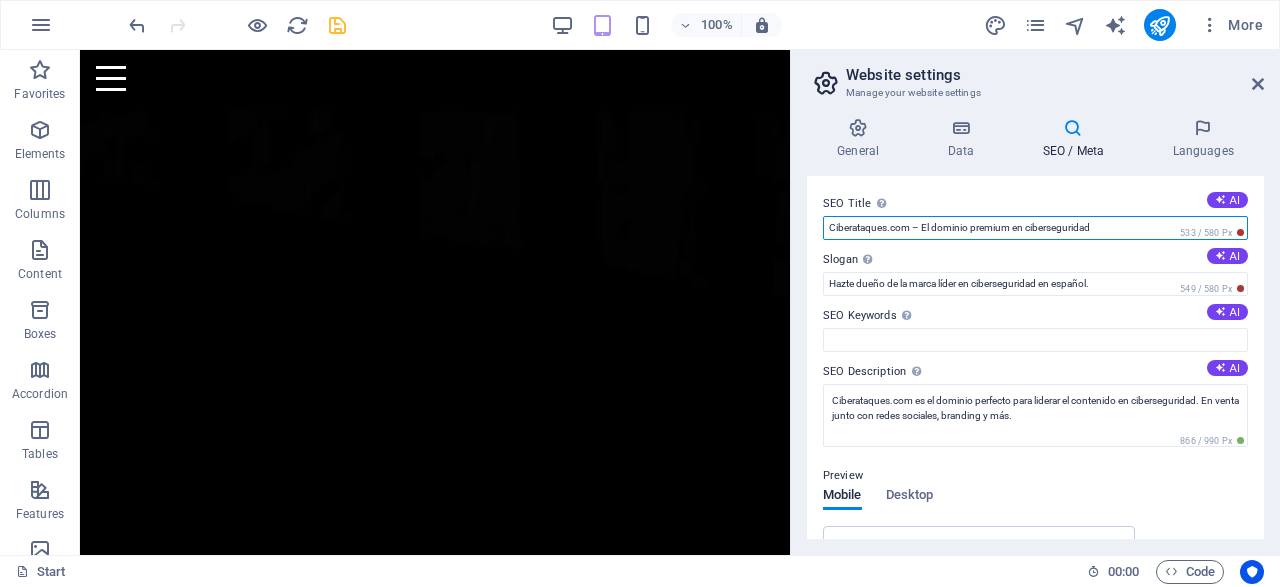 click on "Ciberataques.com – El dominio premium en ciberseguridad" at bounding box center (1035, 228) 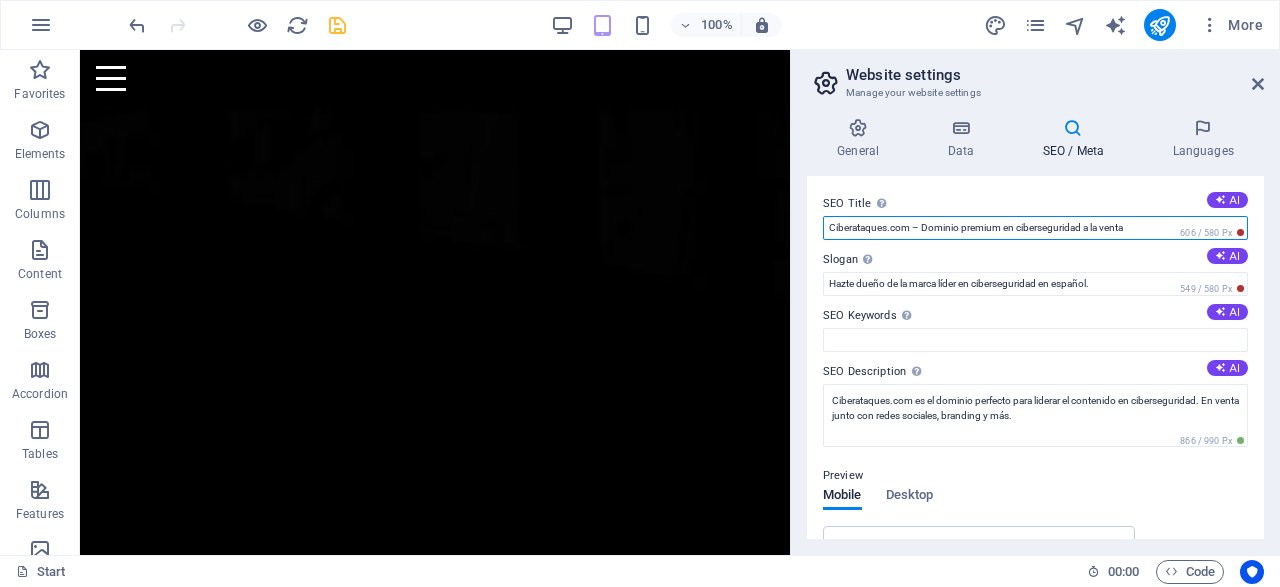 type on "Ciberataques.com – Dominio premium en ciberseguridad a la venta" 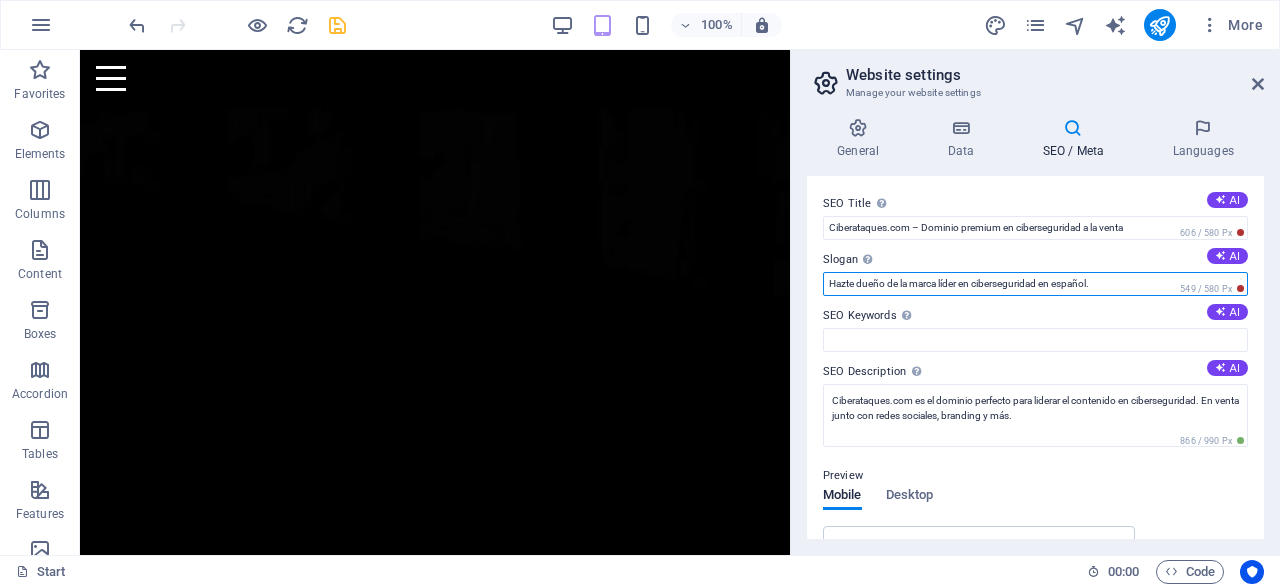 click on "Hazte dueño de la marca líder en ciberseguridad en español." at bounding box center [1035, 284] 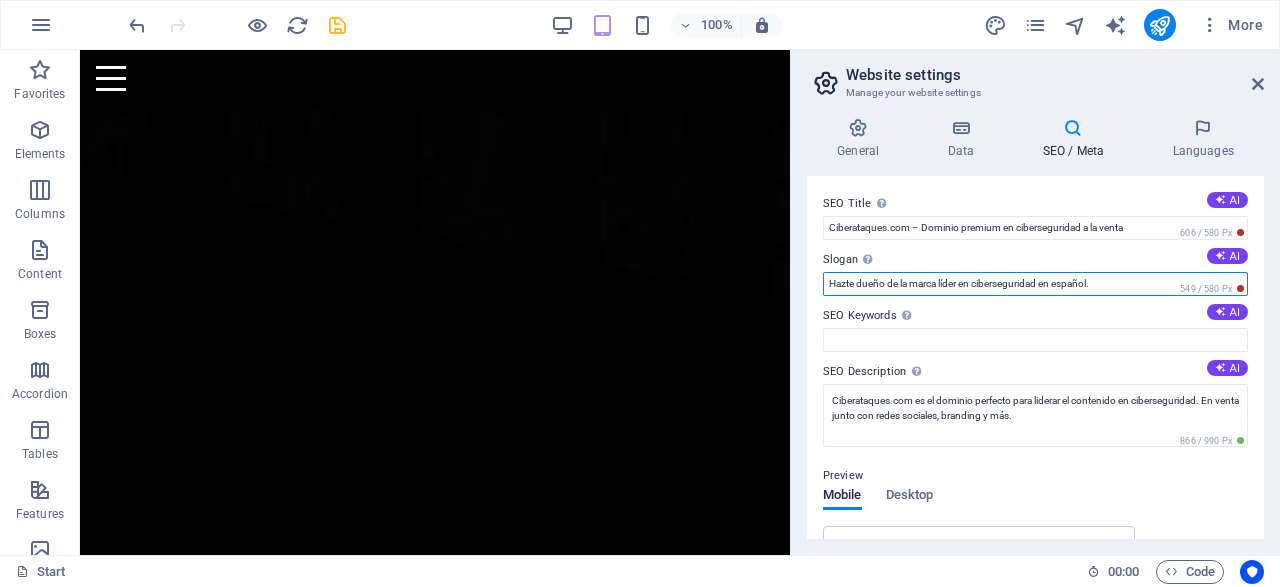 click on "Hazte dueño de la marca líder en ciberseguridad en español." at bounding box center [1035, 284] 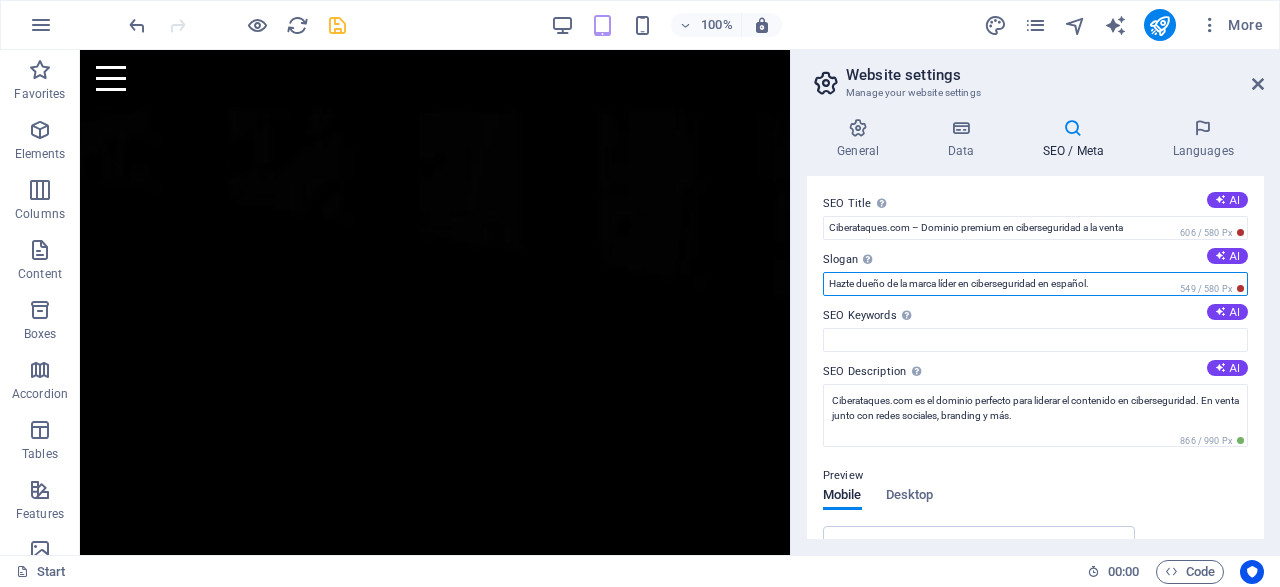 click on "Hazte dueño de la marca líder en ciberseguridad en español." at bounding box center (1035, 284) 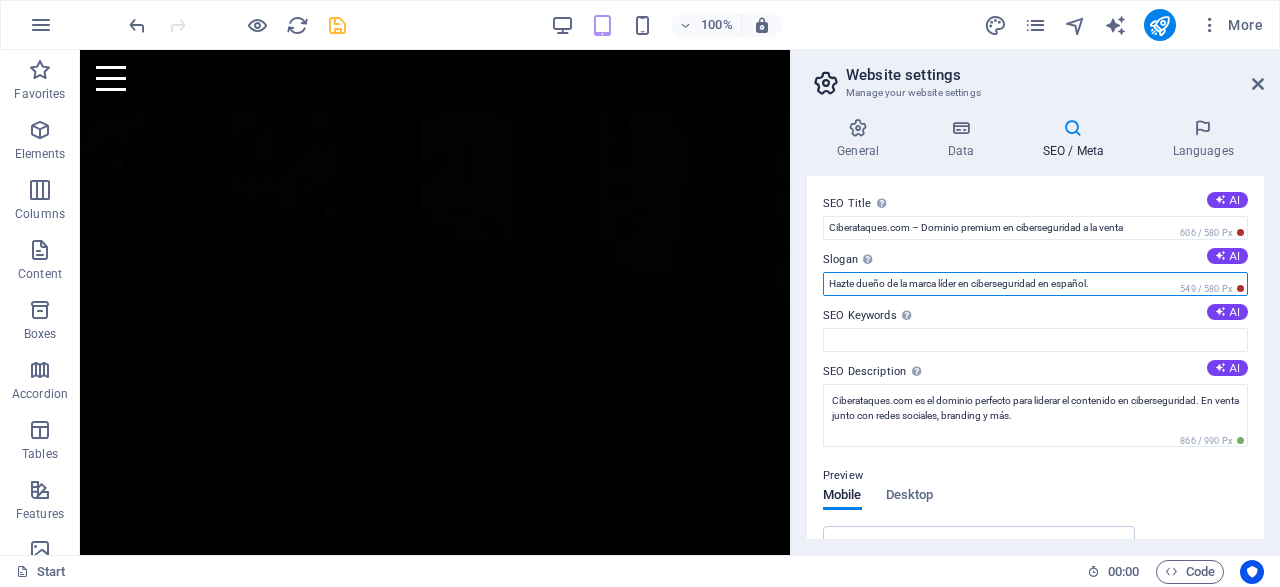 paste on "Adquiere hoy el dominio más poderoso en español sobre ciberseguridad" 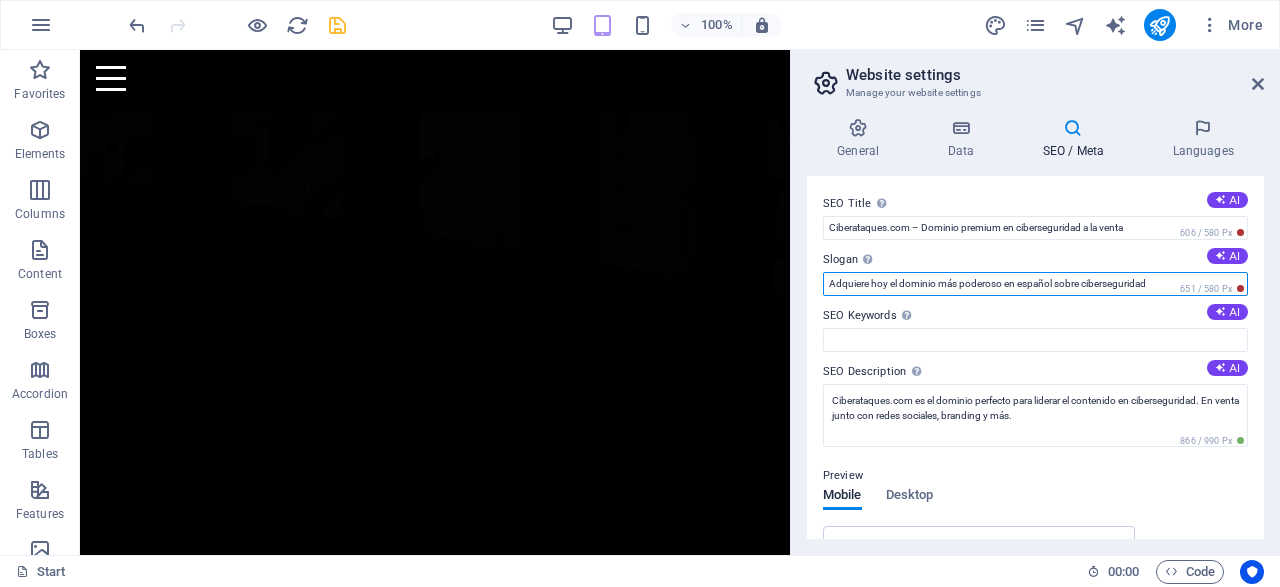 click on "Adquiere hoy el dominio más poderoso en español sobre ciberseguridad" at bounding box center [1035, 284] 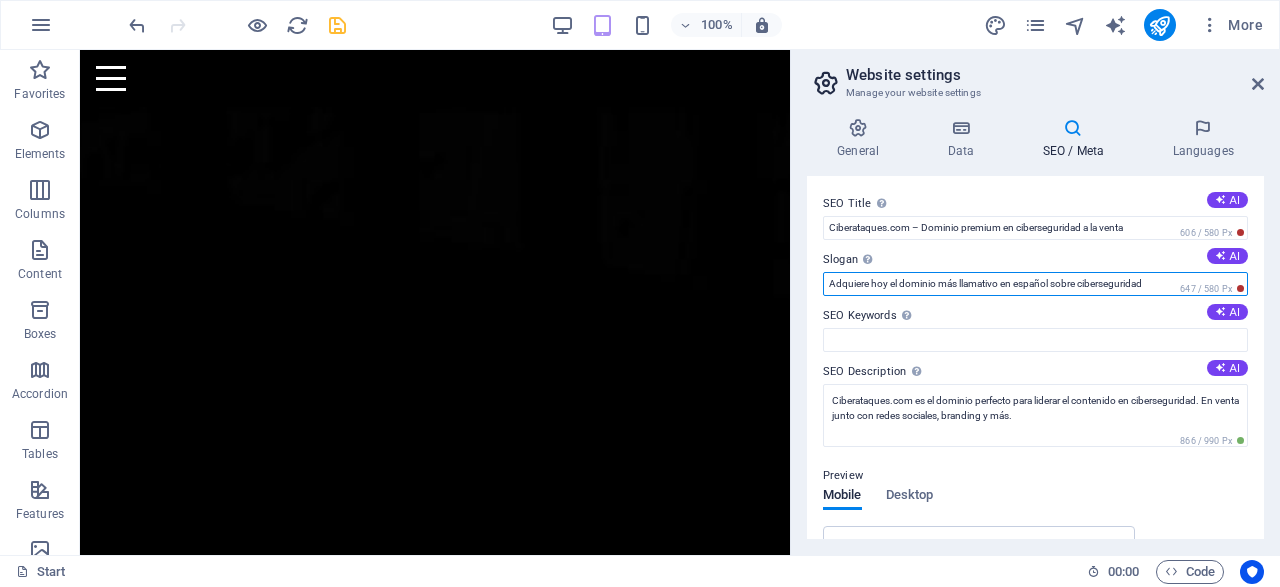 type on "Adquiere hoy el dominio más llamativo en español sobre ciberseguridad" 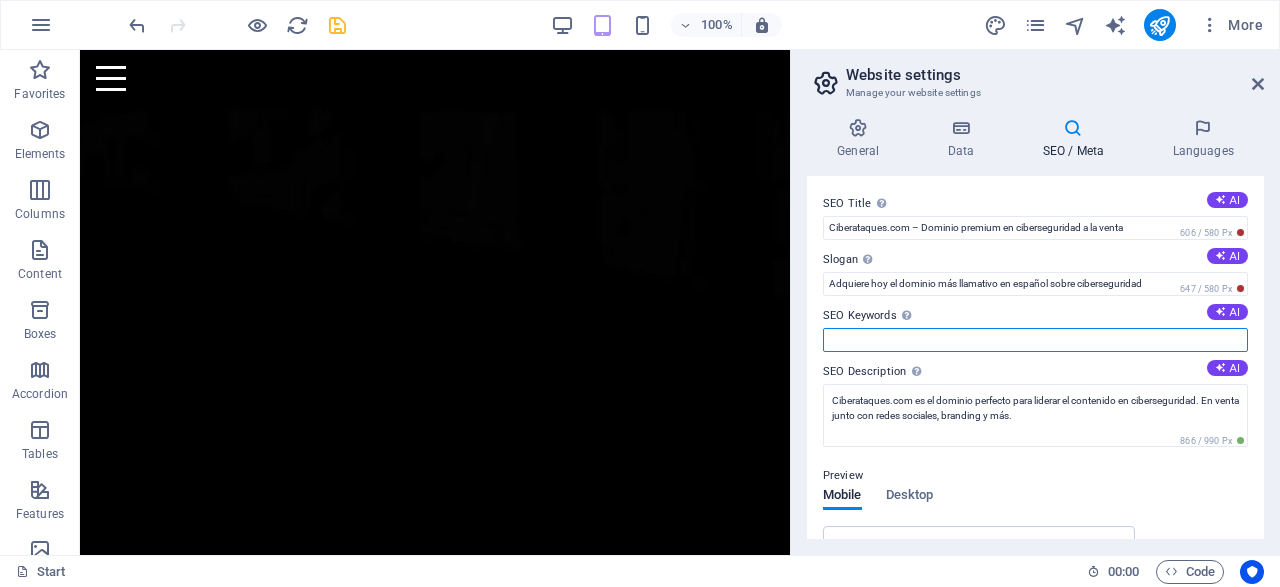 click on "SEO Keywords Comma-separated list of keywords representing your website. AI" at bounding box center [1035, 340] 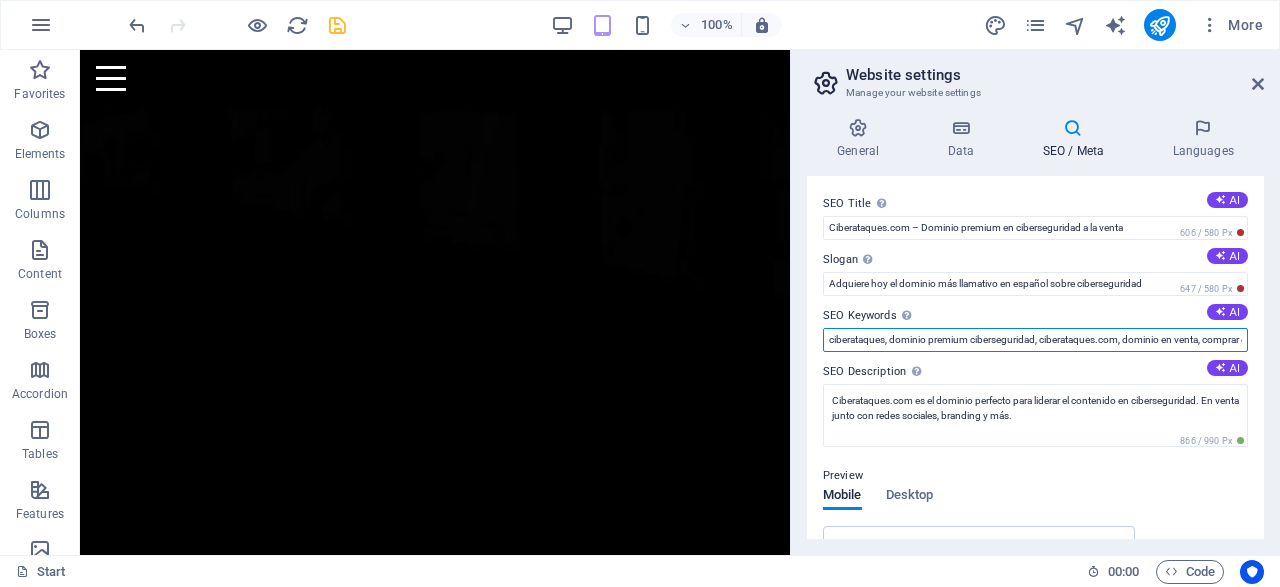 scroll, scrollTop: 0, scrollLeft: 546, axis: horizontal 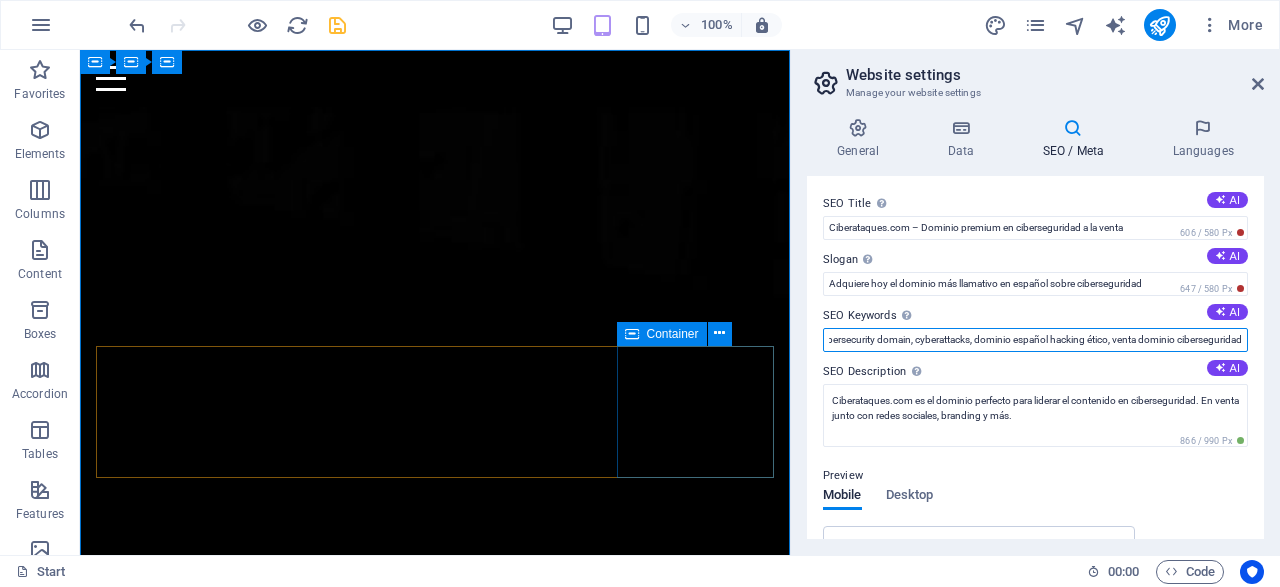 type on "ciberataques, dominio premium ciberseguridad, ciberataques.com, dominio en venta, comprar dominio ciberseguridad, cybersecurity domain, cyberattacks, dominio español hacking ético, venta dominio ciberseguridad" 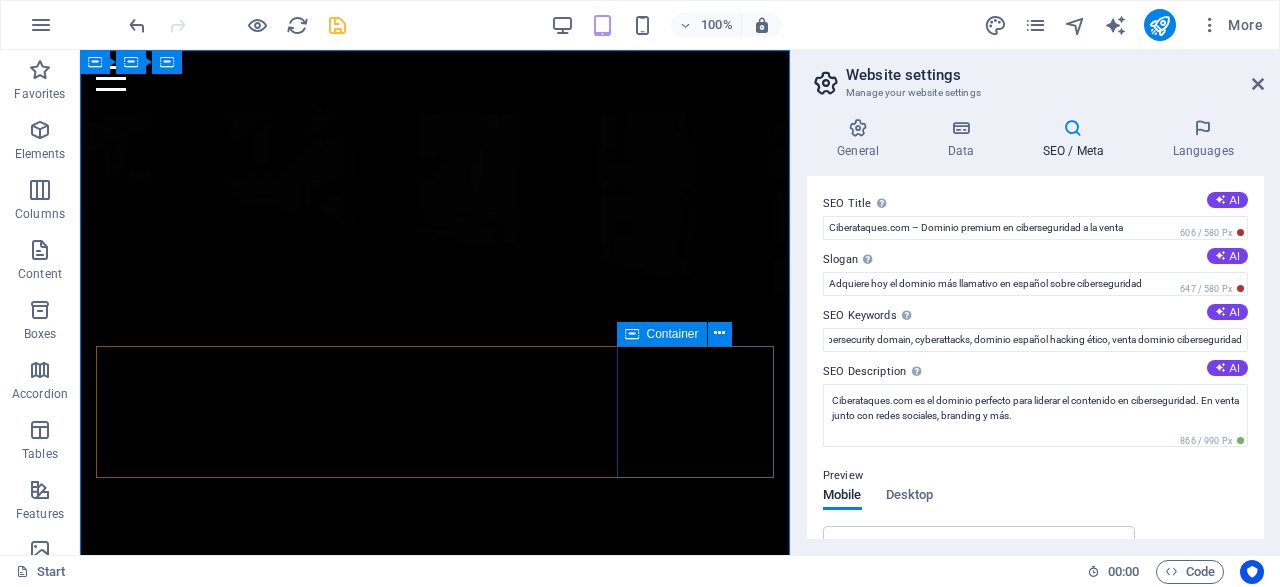 type 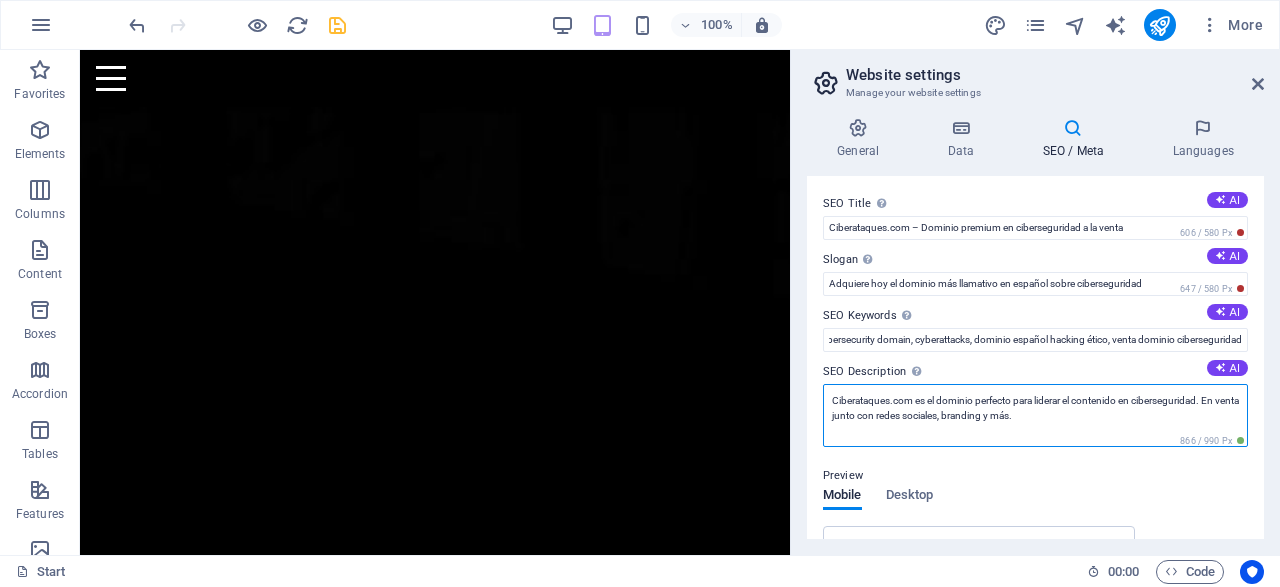 drag, startPoint x: 1110, startPoint y: 415, endPoint x: 1092, endPoint y: 420, distance: 18.681541 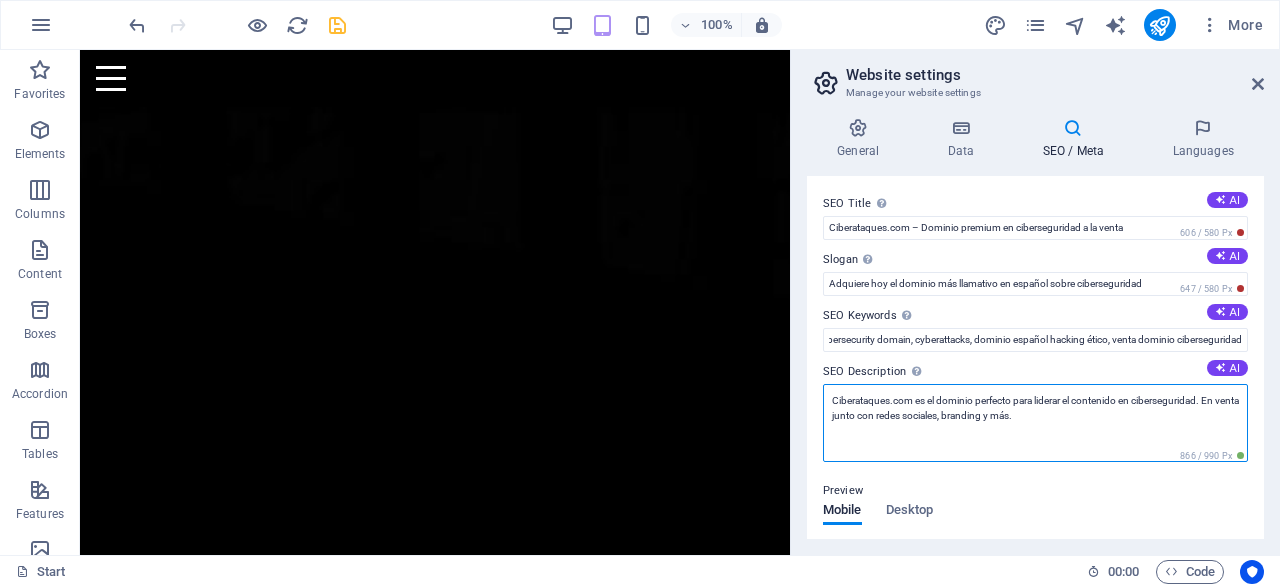 drag, startPoint x: 1083, startPoint y: 420, endPoint x: 795, endPoint y: 389, distance: 289.6636 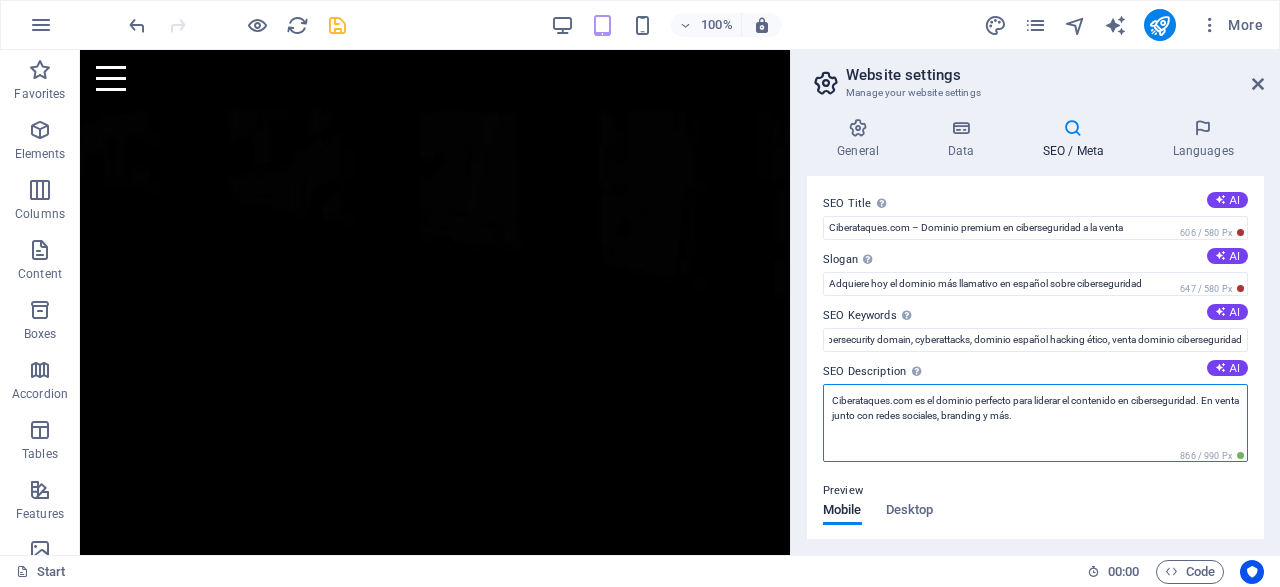 paste on "remium perfecto para liderar la ciberseguridad en español. Contenido, branding y activos digitales incluidos. ¡Disponible ahora!" 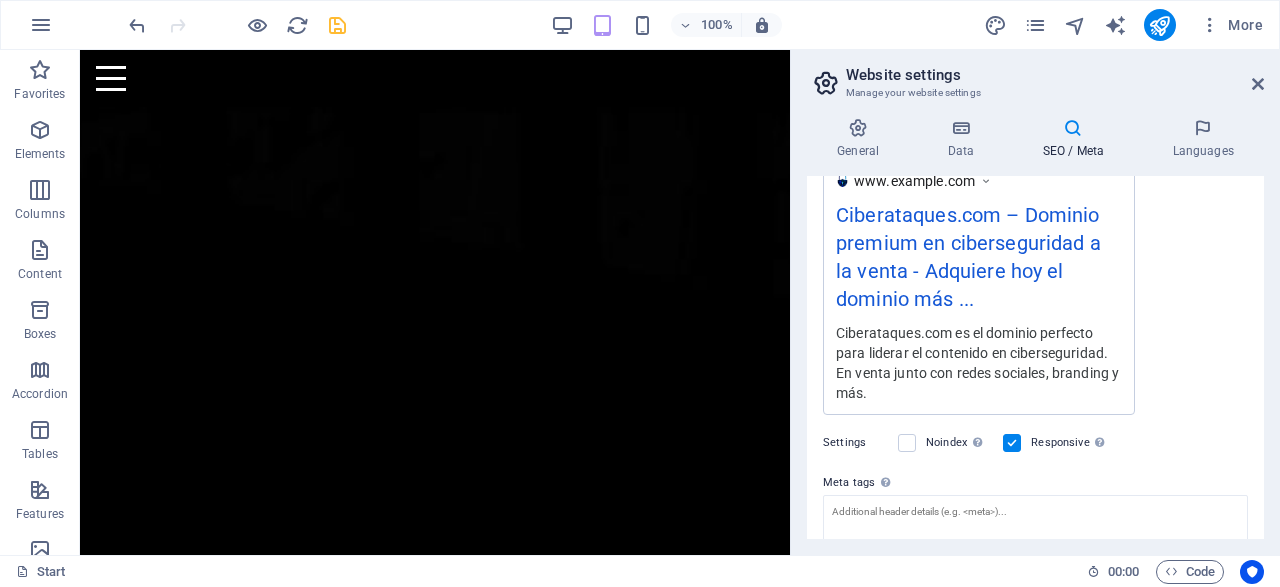 scroll, scrollTop: 288, scrollLeft: 0, axis: vertical 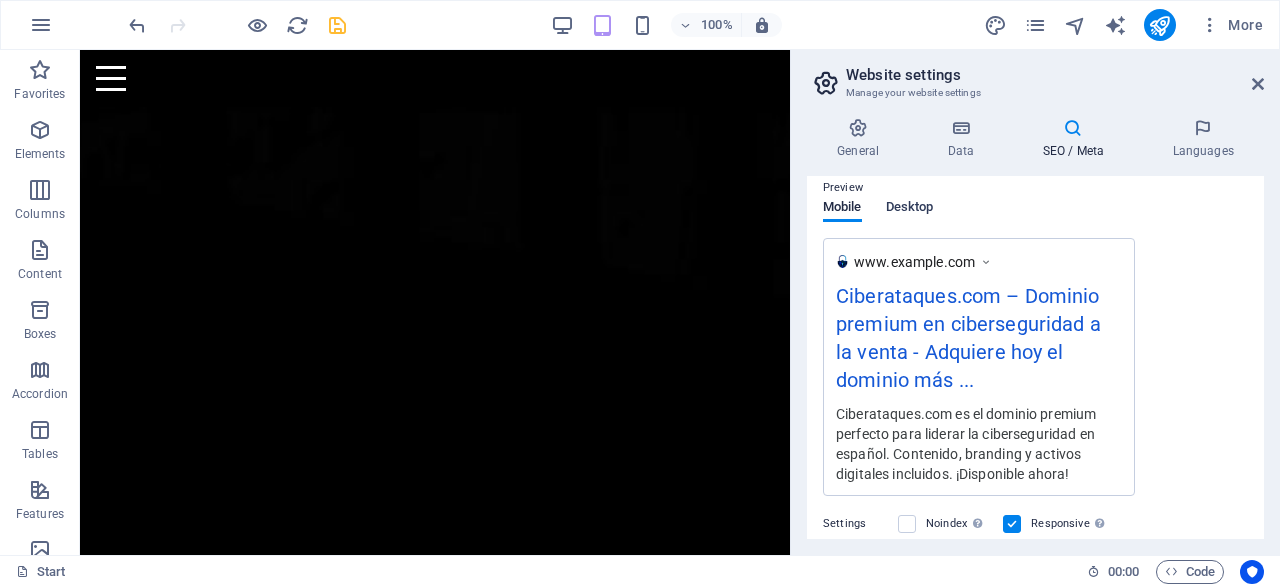 click on "Desktop" at bounding box center [910, 209] 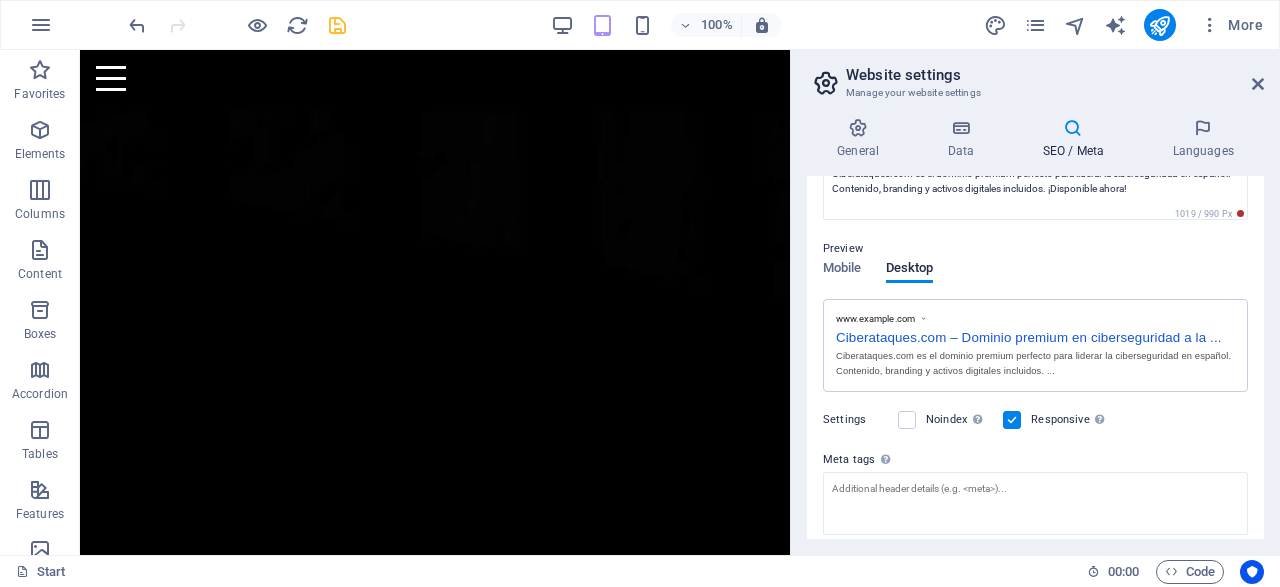 scroll, scrollTop: 177, scrollLeft: 0, axis: vertical 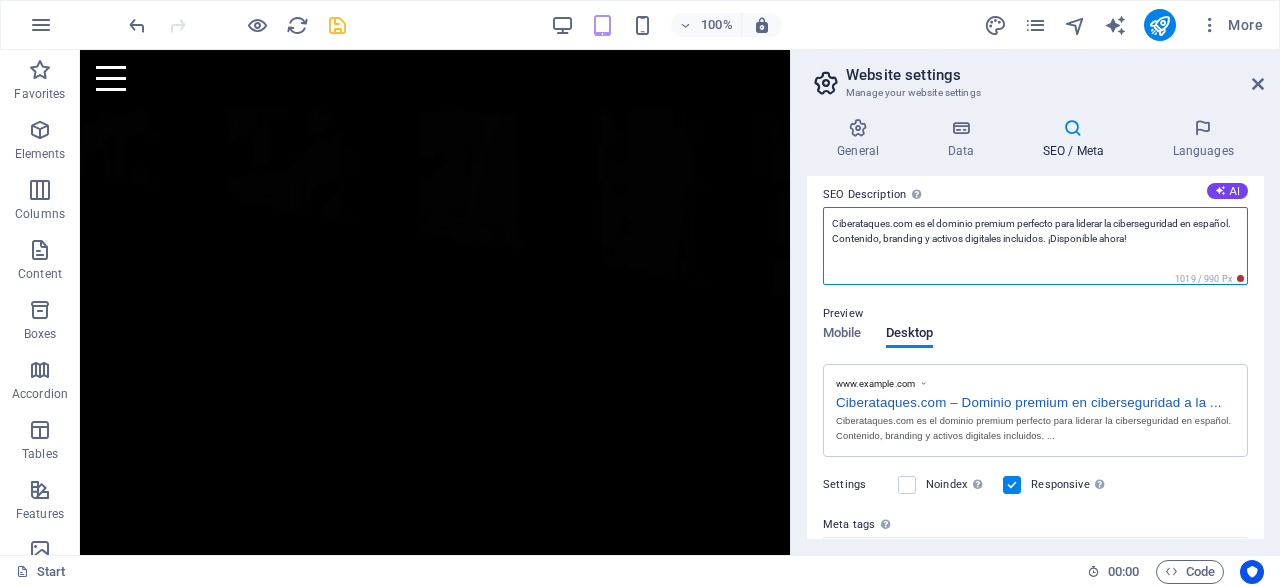 click on "Ciberataques.com es el dominio premium perfecto para liderar la ciberseguridad en español. Contenido, branding y activos digitales incluidos. ¡Disponible ahora!" at bounding box center [1035, 246] 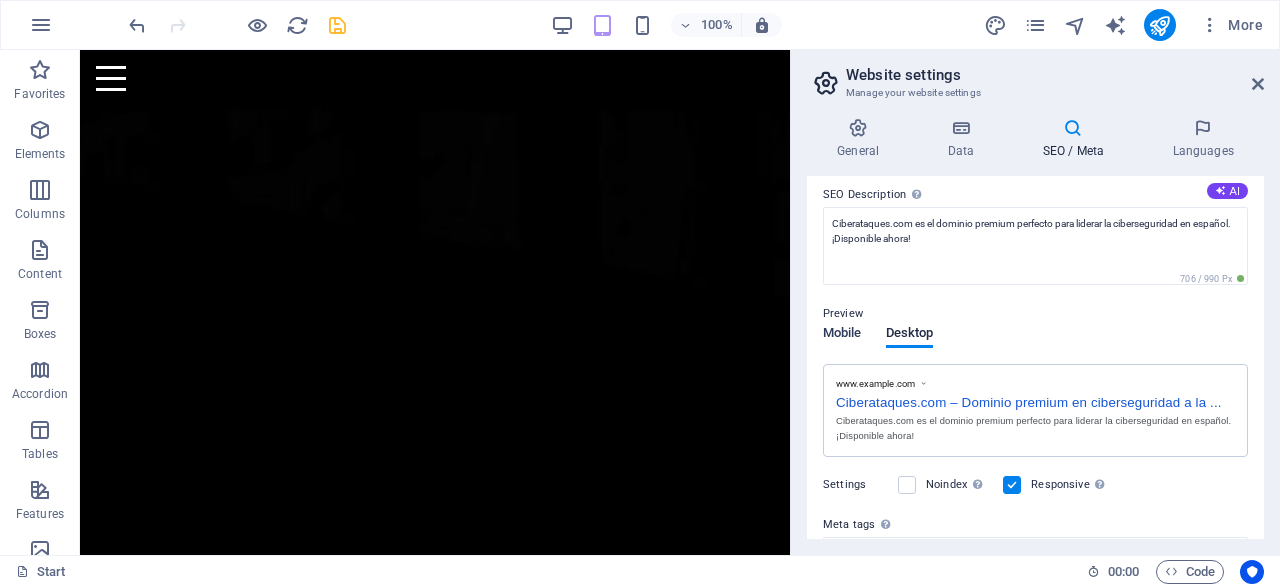 click on "Mobile Desktop" at bounding box center [878, 345] 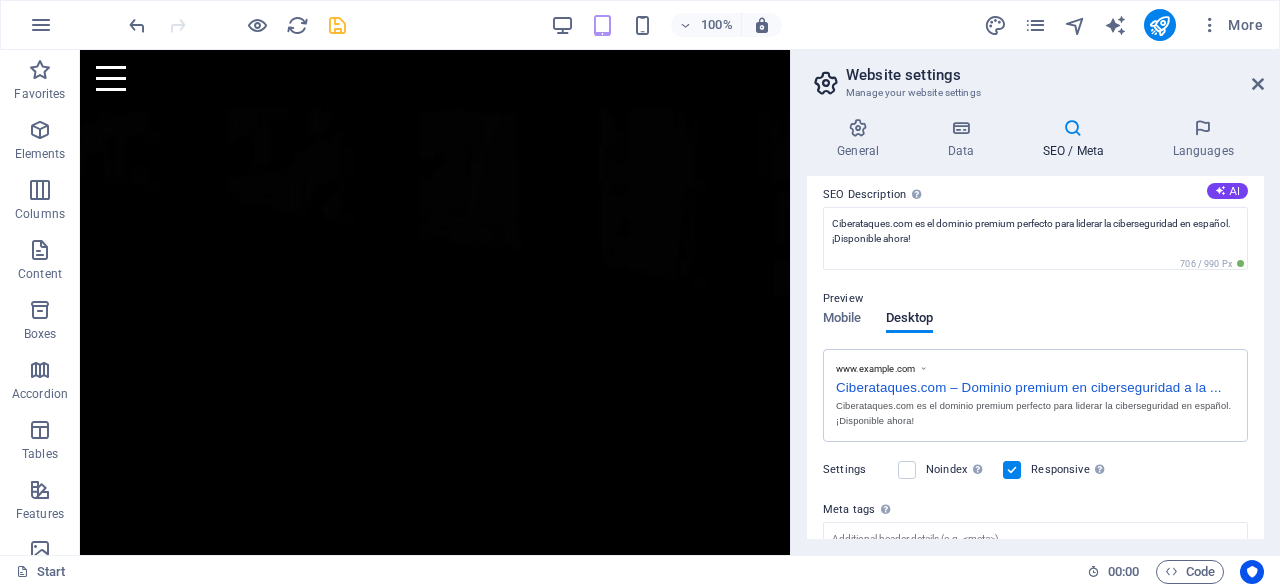 scroll, scrollTop: 81, scrollLeft: 0, axis: vertical 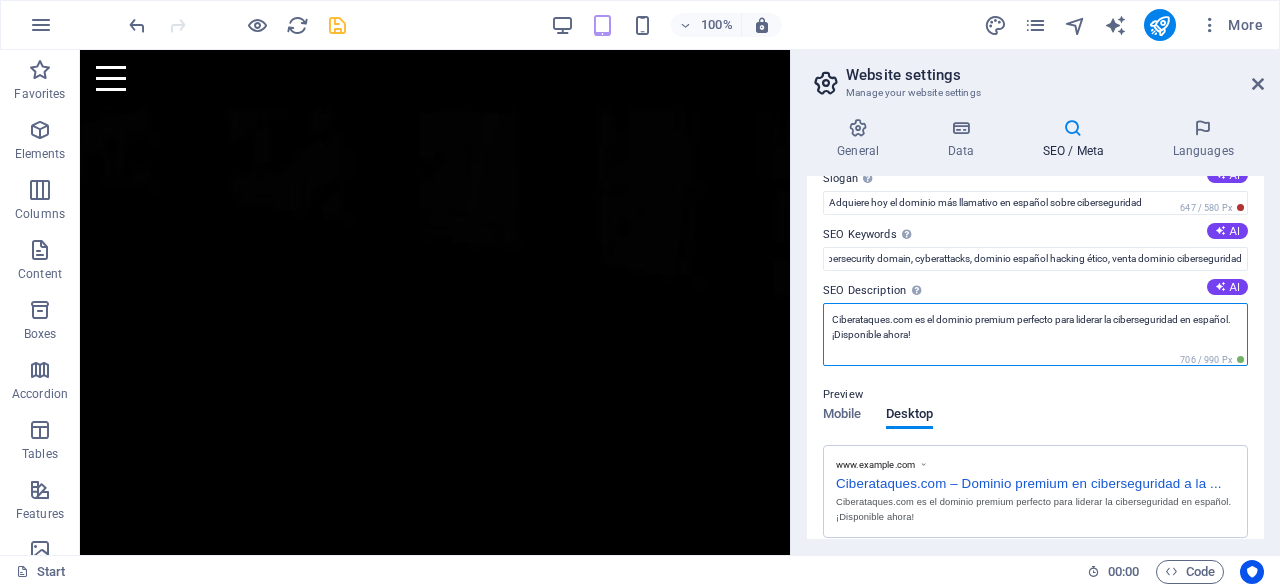 click on "Ciberataques.com es el dominio premium perfecto para liderar la ciberseguridad en español. ¡Disponible ahora!" at bounding box center [1035, 334] 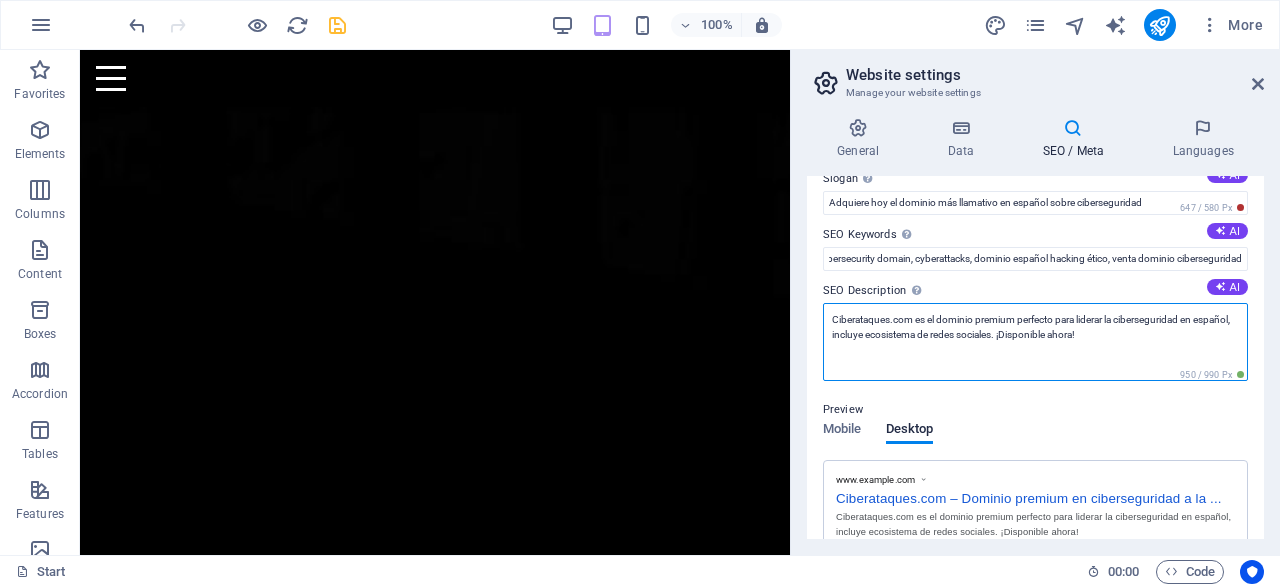 scroll, scrollTop: 177, scrollLeft: 0, axis: vertical 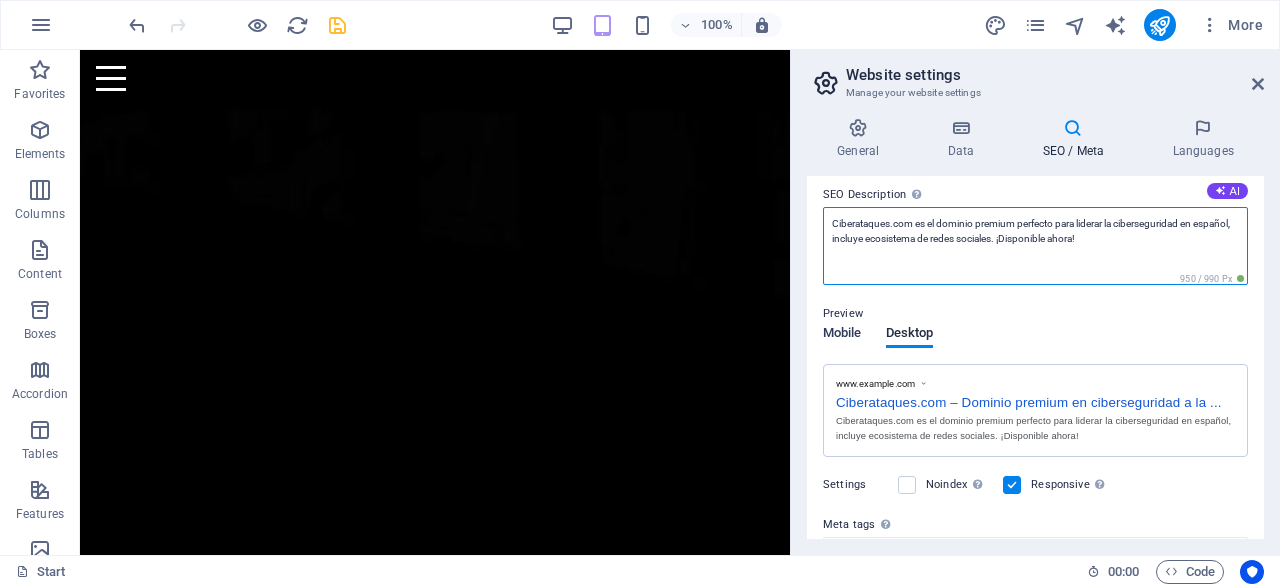 type on "Ciberataques.com es el dominio premium perfecto para liderar la ciberseguridad en español, incluye ecosistema de redes sociales. ¡Disponible ahora!" 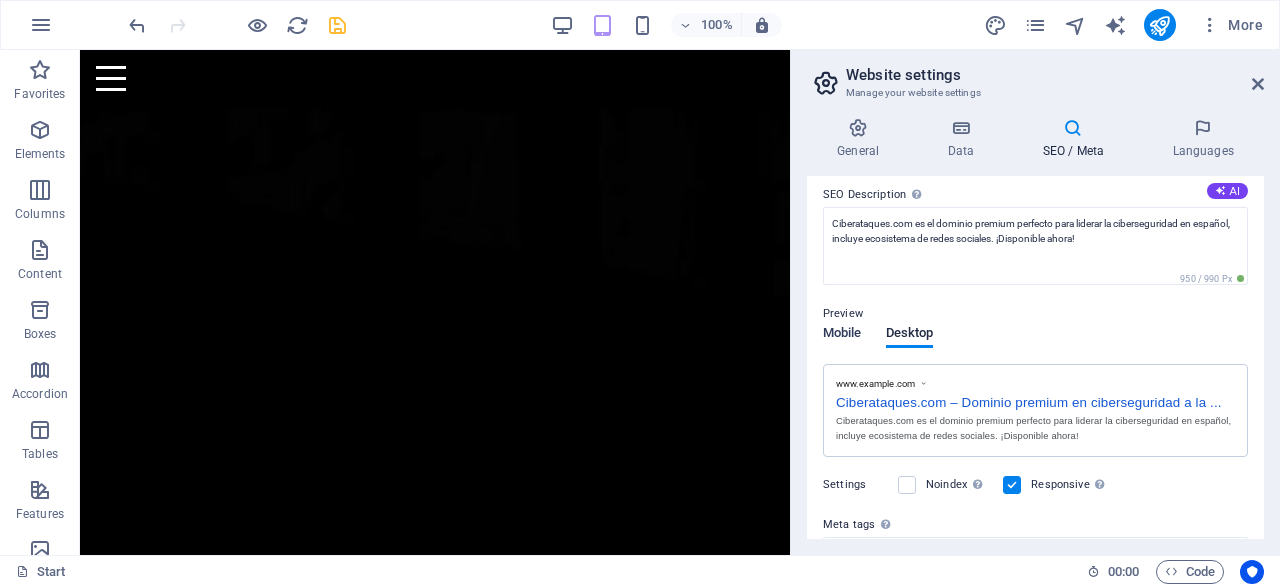 click on "Mobile Desktop" at bounding box center (878, 345) 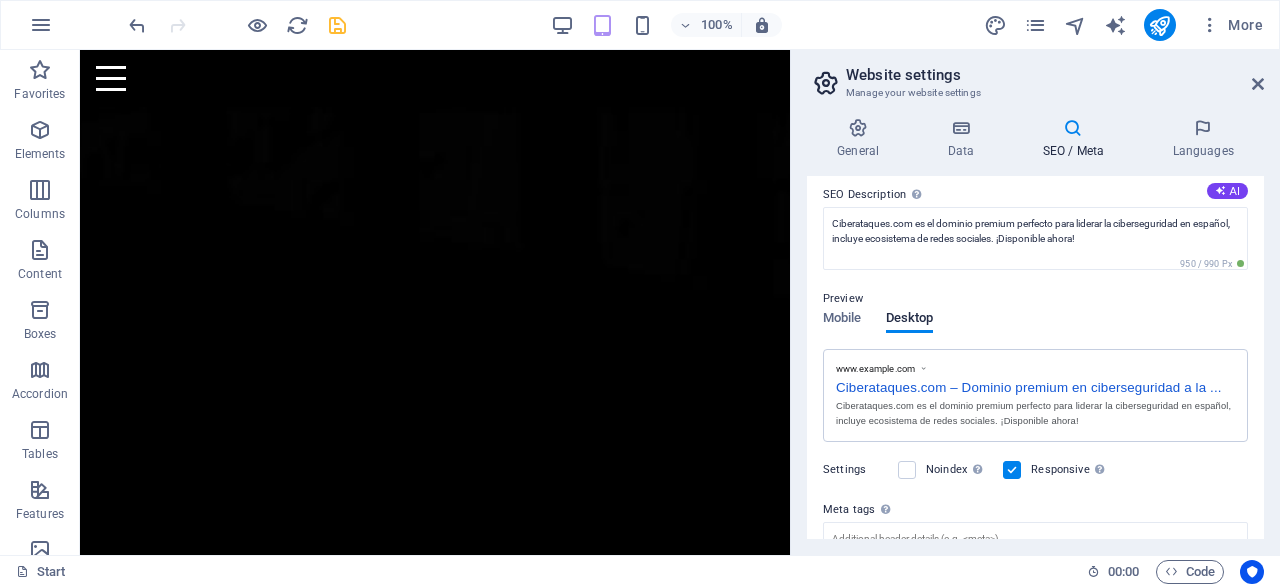 click on "Preview" at bounding box center [843, 299] 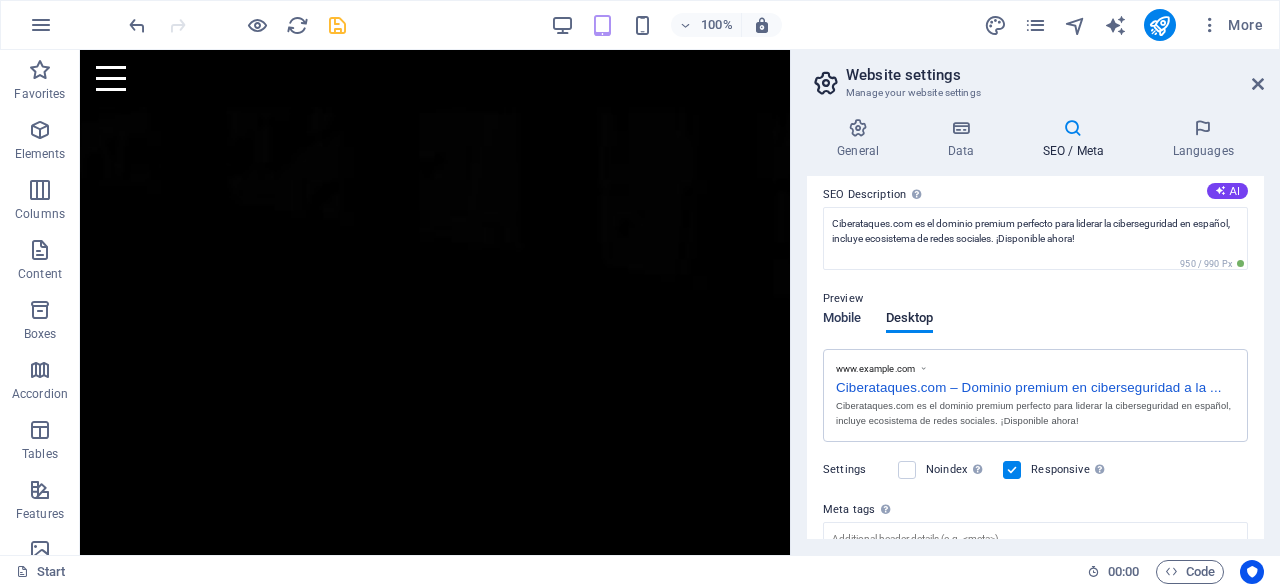 click on "Mobile" at bounding box center [842, 320] 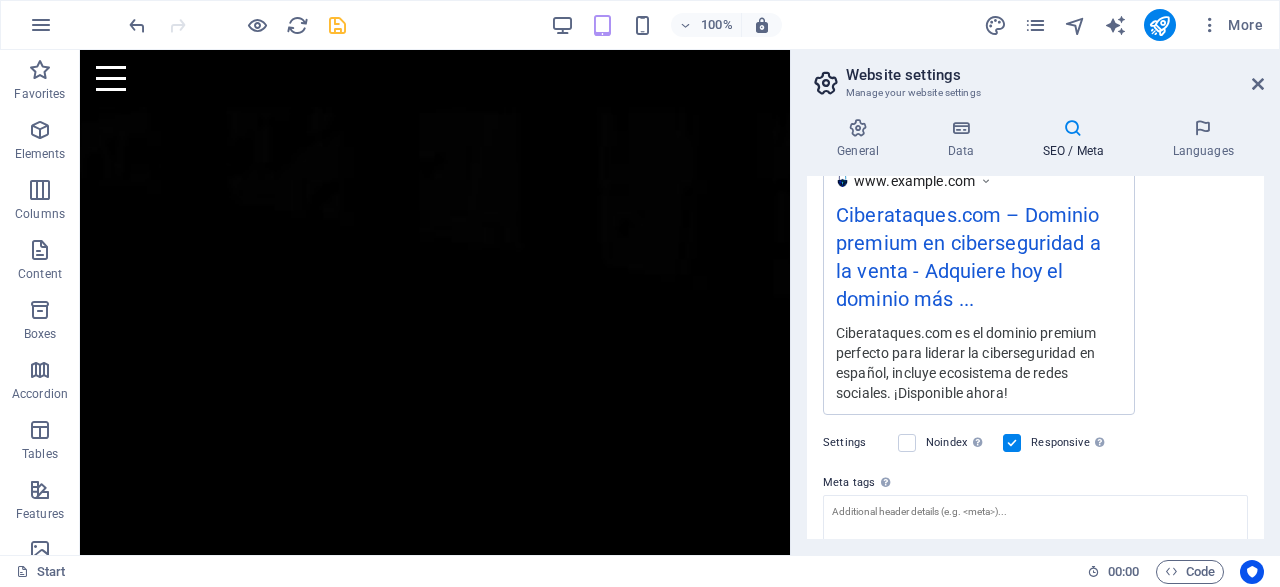 scroll, scrollTop: 465, scrollLeft: 0, axis: vertical 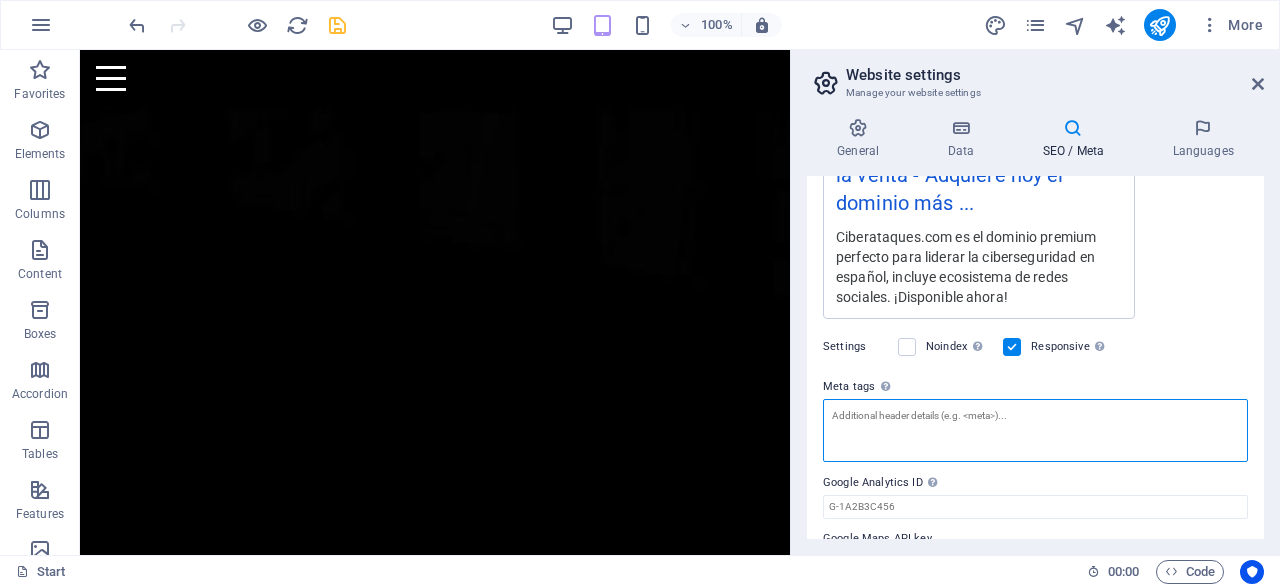 click on "Meta tags Enter HTML code here that will be placed inside the  tags of your website. Please note that your website may not function if you include code with errors." at bounding box center (1035, 430) 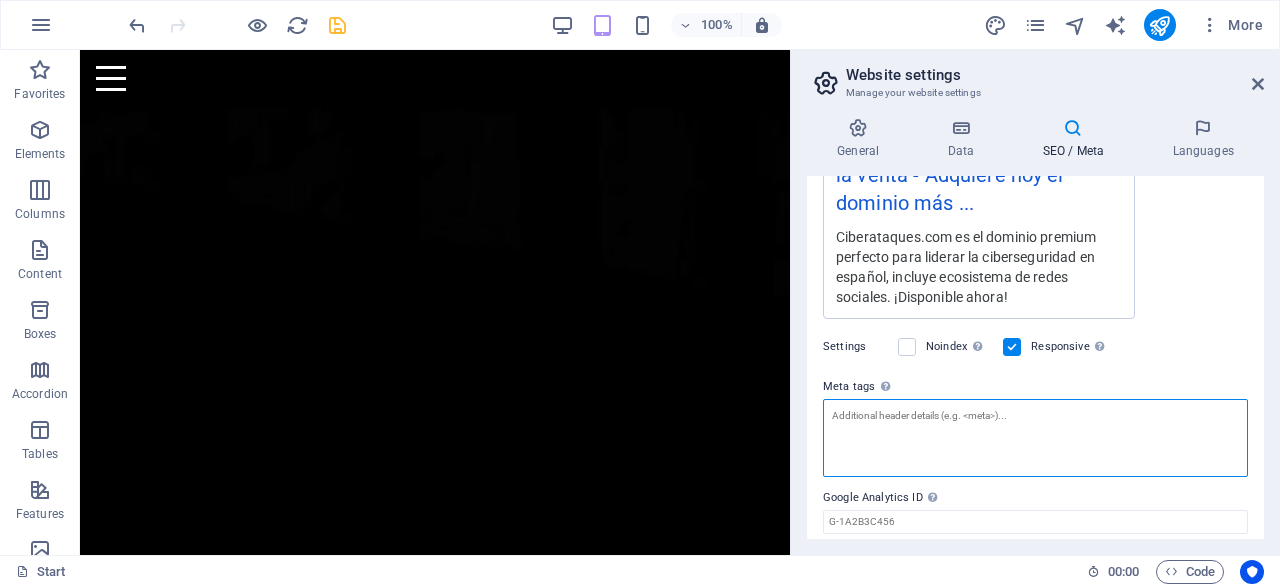 paste on "<!-- Open Graph -->
<meta property="og:title" content="Ciberataques.com – Dominio premium en ciberseguridad a la venta" />
<meta property="og:description" content="Adquiere el dominio más poderoso en español sobre ciberseguridad. Incluye branding y redes sociales." />
<meta property="og:image" content="https://www.ciberataques.com/img/preview.png" />
<meta property="og:url" content="https://www.ciberataques.com/" />
<meta property="og:type" content="website" />
<!-- Twitter Card -->
<meta name="twitter:card" content="summary_large_image" />
<meta name="twitter:title" content="Ciberataques.com – Dominio premium en ciberseguridad" />
<meta name="twitter:description" content="Domina la conversación en ciberseguridad. Este dominio está disponible en venta con activos digitales." />
<meta name="twitter:image" content="https://www.ciberataques.com/img/preview.png" />" 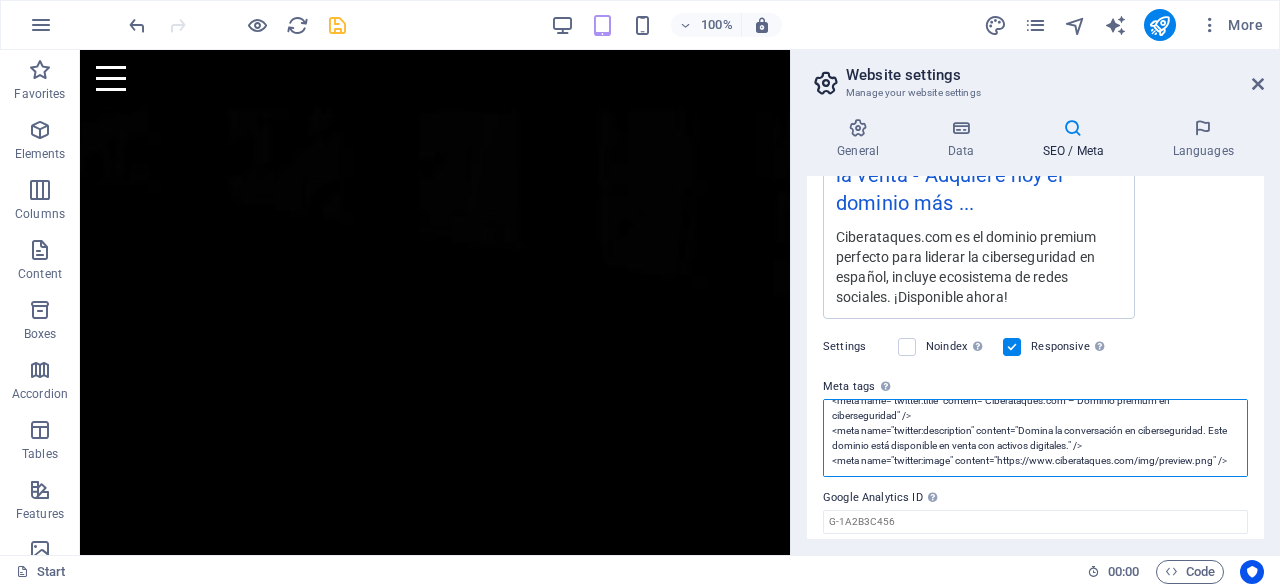 scroll, scrollTop: 0, scrollLeft: 0, axis: both 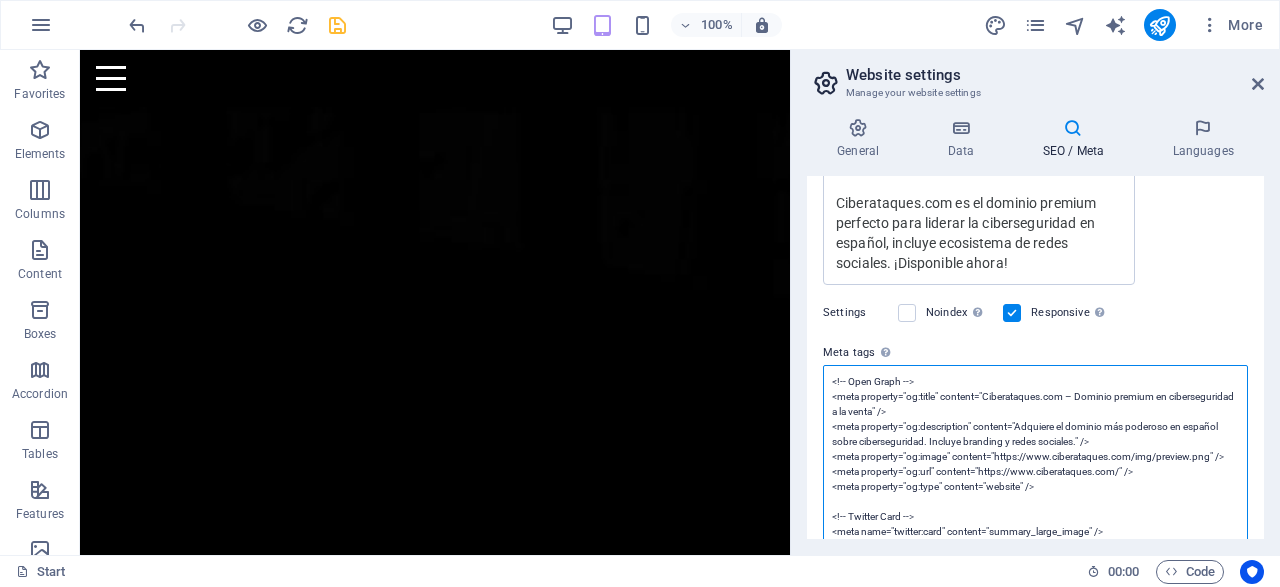 click on "<!-- Open Graph -->
<meta property="og:title" content="Ciberataques.com – Dominio premium en ciberseguridad a la venta" />
<meta property="og:description" content="Adquiere el dominio más poderoso en español sobre ciberseguridad. Incluye branding y redes sociales." />
<meta property="og:image" content="https://www.ciberataques.com/img/preview.png" />
<meta property="og:url" content="https://www.ciberataques.com/" />
<meta property="og:type" content="website" />
<!-- Twitter Card -->
<meta name="twitter:card" content="summary_large_image" />
<meta name="twitter:title" content="Ciberataques.com – Dominio premium en ciberseguridad" />
<meta name="twitter:description" content="Domina la conversación en ciberseguridad. Este dominio está disponible en venta con activos digitales." />
<meta name="twitter:image" content="https://www.ciberataques.com/img/preview.png" />" at bounding box center [1035, 501] 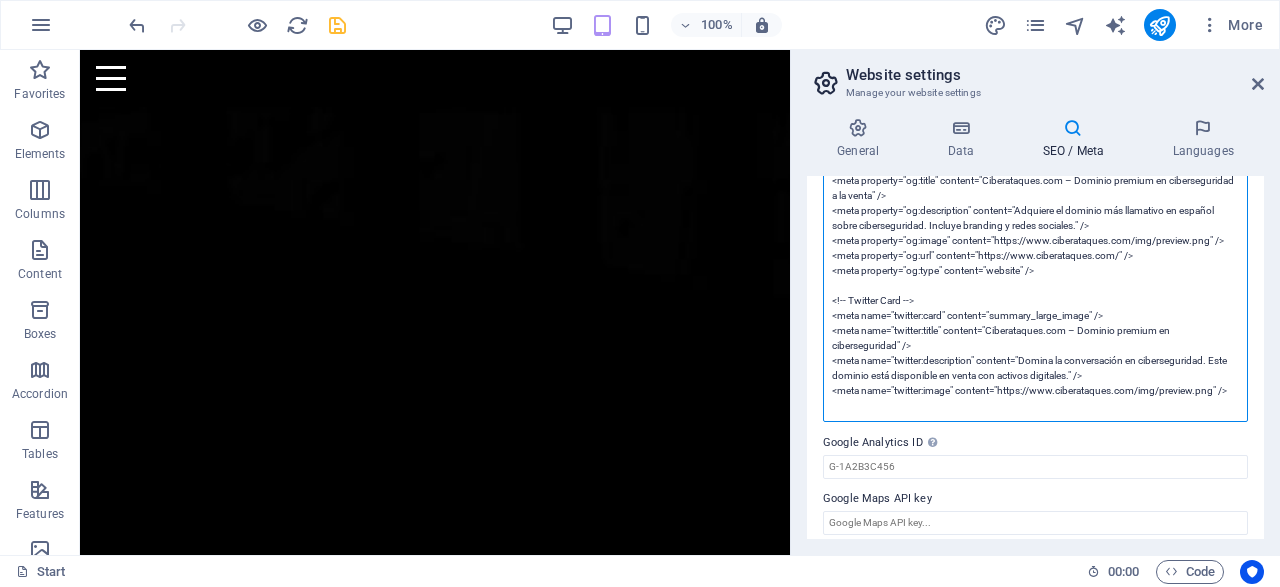 scroll, scrollTop: 724, scrollLeft: 0, axis: vertical 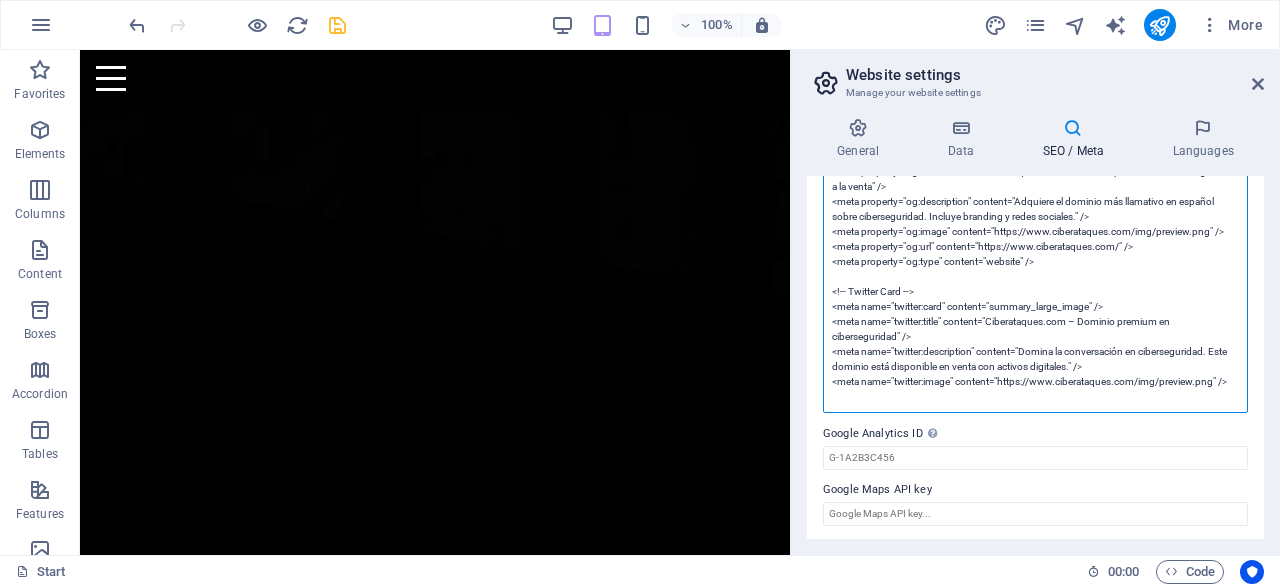 click on "<!-- Open Graph -->
<meta property="og:title" content="Ciberataques.com – Dominio premium en ciberseguridad a la venta" />
<meta property="og:description" content="Adquiere el dominio más llamativo en español sobre ciberseguridad. Incluye branding y redes sociales." />
<meta property="og:image" content="https://www.ciberataques.com/img/preview.png" />
<meta property="og:url" content="https://www.ciberataques.com/" />
<meta property="og:type" content="website" />
<!-- Twitter Card -->
<meta name="twitter:card" content="summary_large_image" />
<meta name="twitter:title" content="Ciberataques.com – Dominio premium en ciberseguridad" />
<meta name="twitter:description" content="Domina la conversación en ciberseguridad. Este dominio está disponible en venta con activos digitales." />
<meta name="twitter:image" content="https://www.ciberataques.com/img/preview.png" />" at bounding box center (1035, 276) 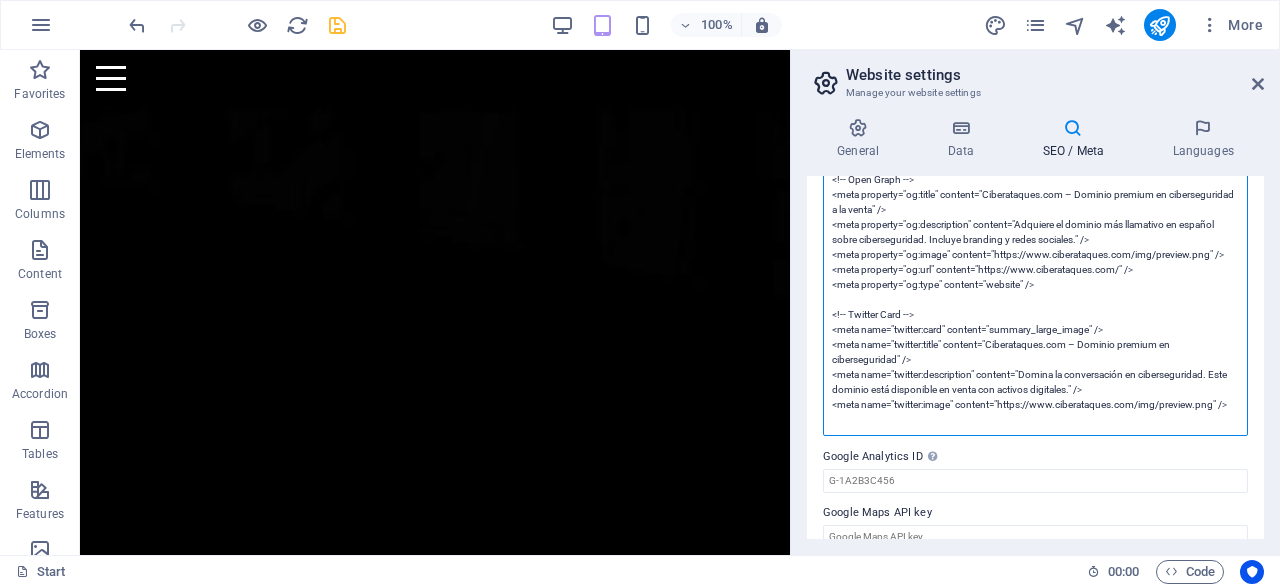 scroll, scrollTop: 724, scrollLeft: 0, axis: vertical 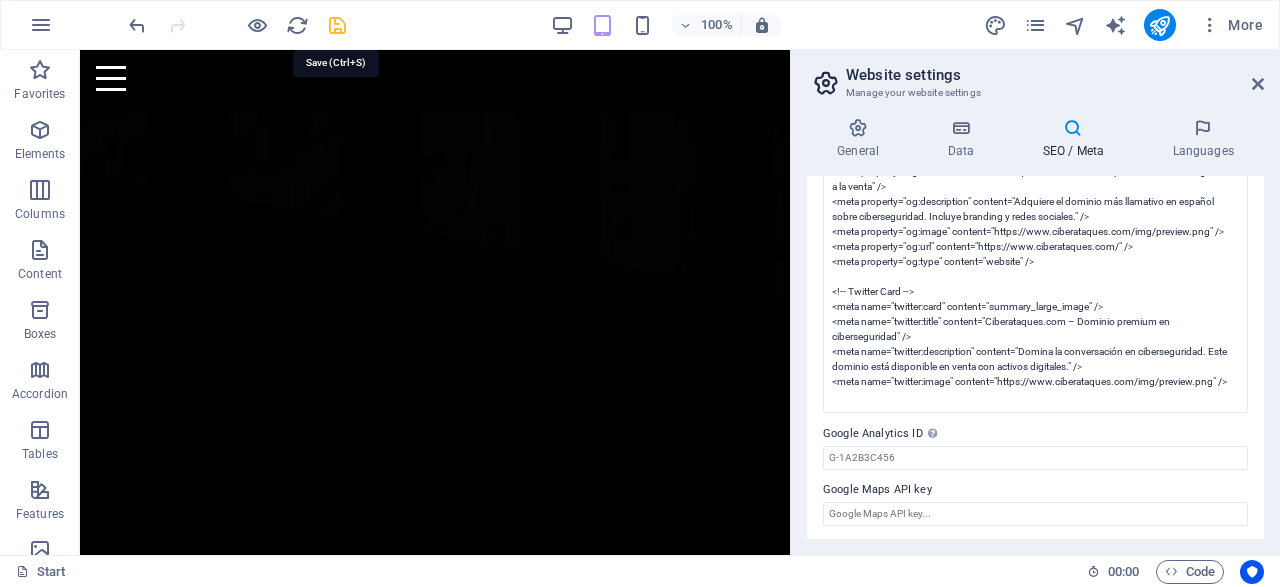 type on "<!-- Open Graph -->
<meta property="og:title" content="Ciberataques.com – Dominio premium en ciberseguridad a la venta">
<meta property="og:description" content="Adquiere el dominio más llamativo en español sobre ciberseguridad. Incluye branding y redes sociales.">
<meta property="og:image" content="https://www.ciberataques.com/img/preview.png">
<meta property="og:url" content="https://www.ciberataques.com/">
<meta property="og:type" content="website">
<!-- Twitter Card -->
<meta name="twitter:card" content="summary_large_image">
<meta name="twitter:title" content="Ciberataques.com – Dominio premium en ciberseguridad">
<meta name="twitter:description" content="Domina la conversación en ciberseguridad. Este dominio está disponible en venta con activos digitales.">
<meta name="twitter:image" content="https://www.ciberataques.com/img/preview.png">" 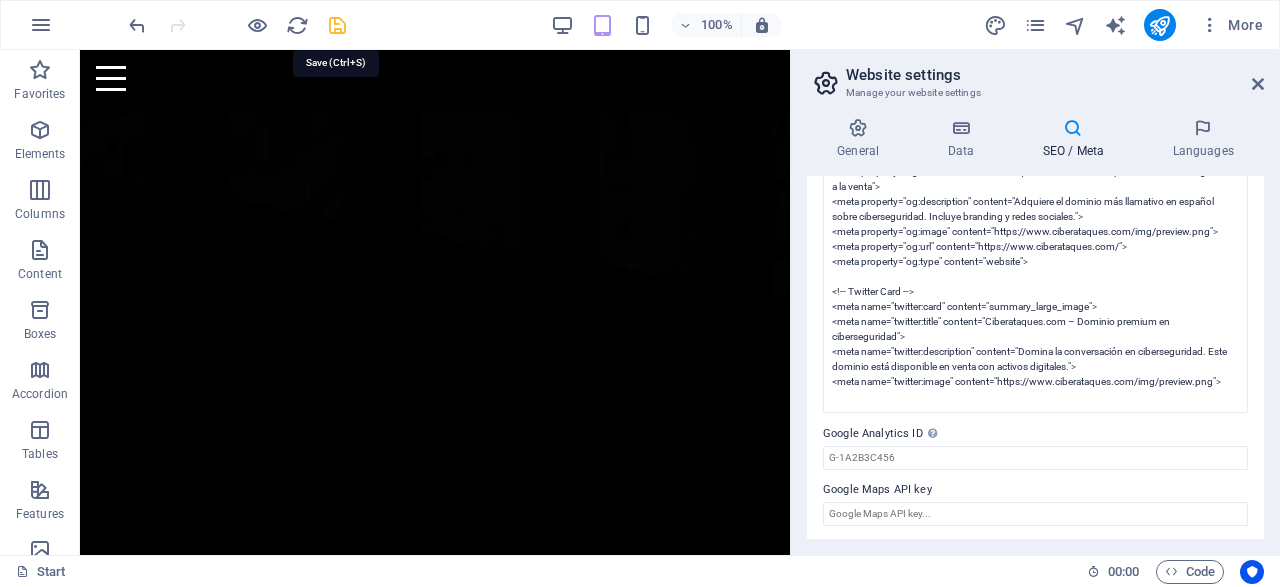 click on "ciberataques.com Start Favorites Elements Columns Content Boxes Accordion Tables Features Images Slider Header Footer Forms Marketing Collections
Drag here to replace the existing content. Press “Ctrl” if you want to create a new element.
H2   Container   Container   Container   Container   Container   Container   Menu   Container   Container   Menu Bar   Spacer   Container   Countdown   HTML   Container   Container   Container   H3   Container   Container   Text   Spacer   Text   Text   Countdown   Container   Text   Countdown   Container   H3   Container   H3 100% More Start 00 : 00 Code Website settings Manage your website settings  General  Data  SEO / Meta  Languages Website name Ciberataques.com - Premiun Domain Logo Drag files here, click to choose files or select files from Files or our free stock photos & videos Select files from the file manager, stock photos, or upload file(s) Upload" at bounding box center (640, 293) 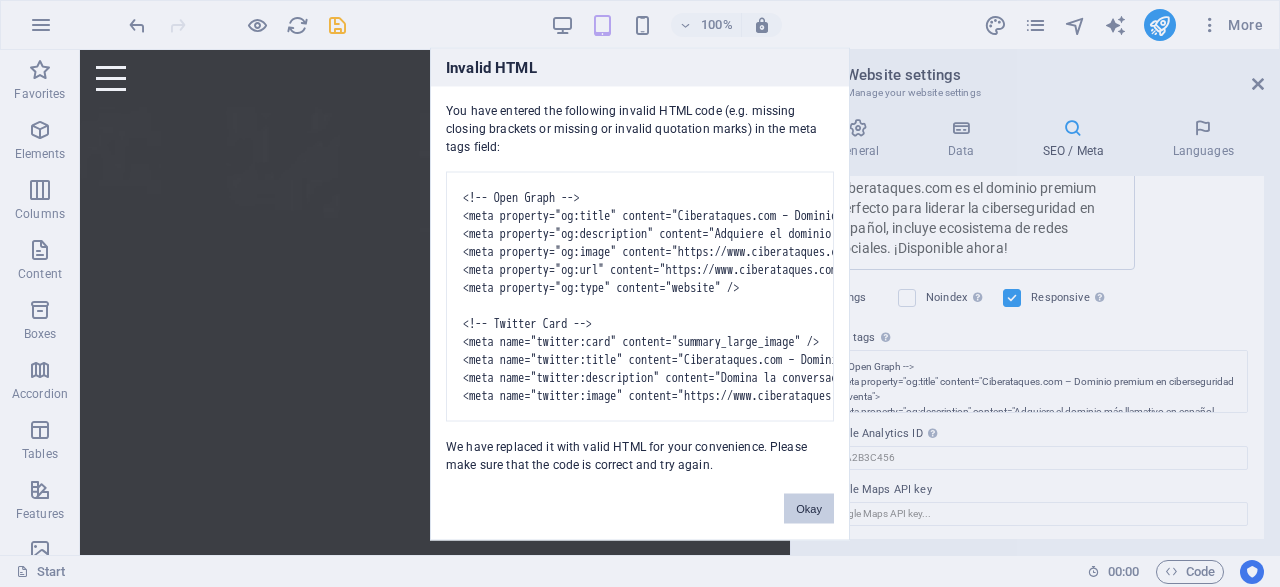 click on "Okay" at bounding box center [809, 508] 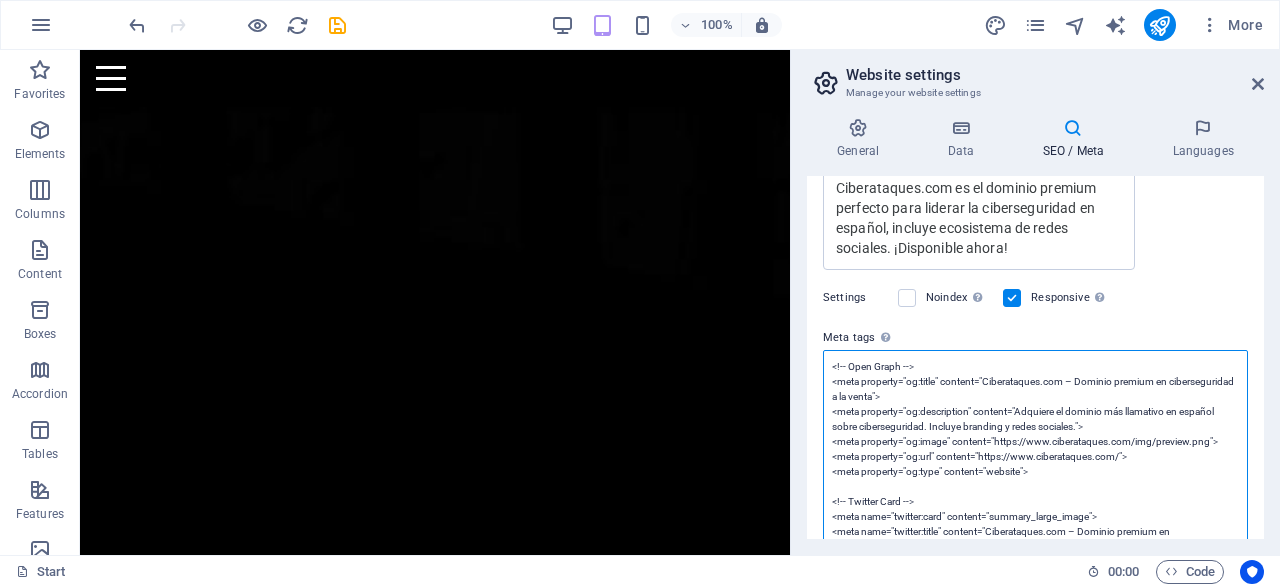 scroll, scrollTop: 499, scrollLeft: 0, axis: vertical 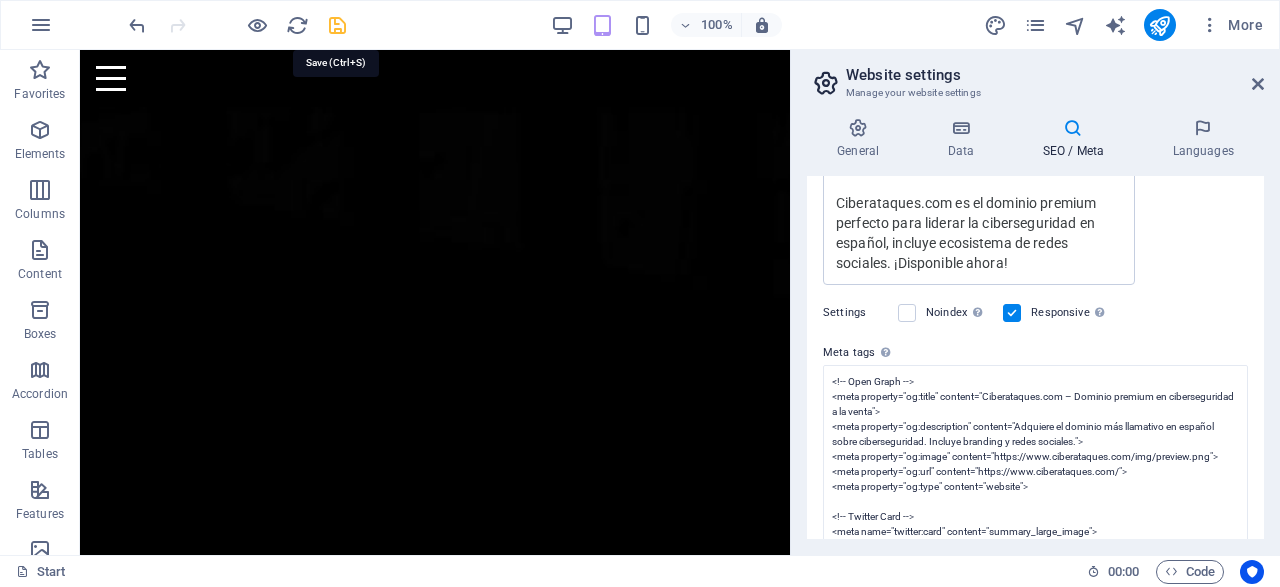 click at bounding box center (337, 25) 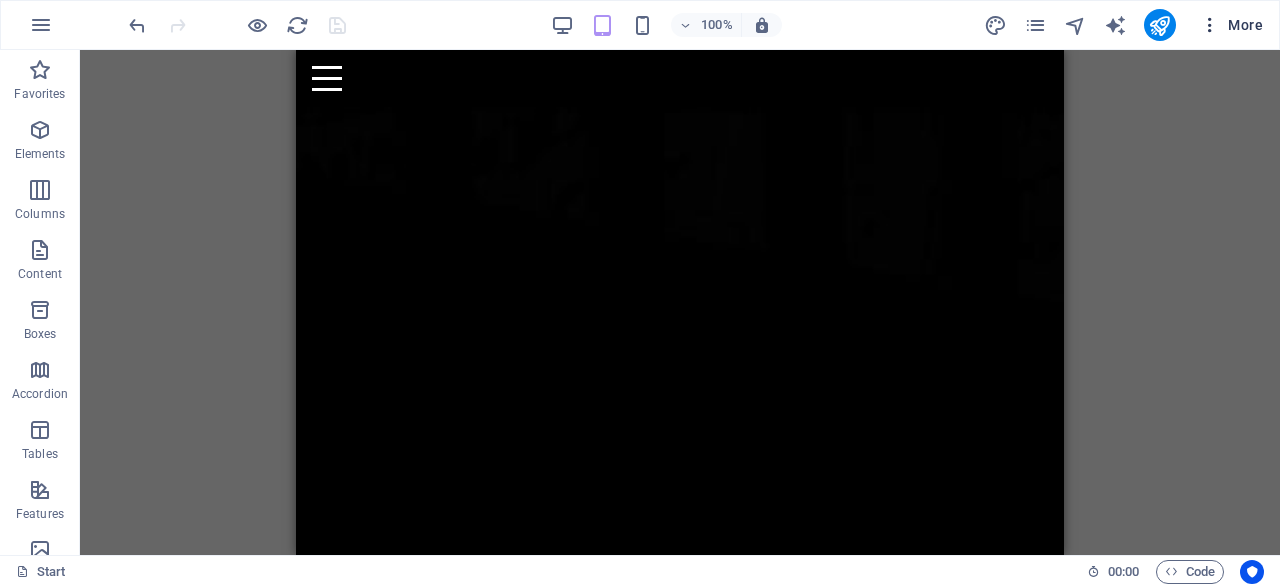 click at bounding box center [1210, 25] 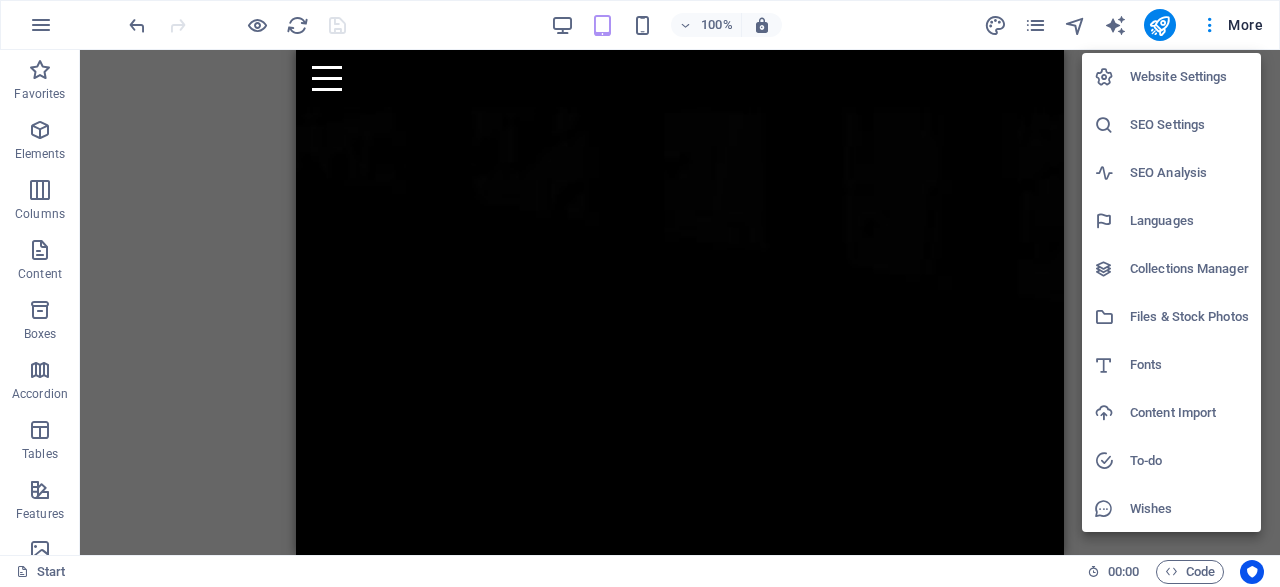 click on "Website Settings" at bounding box center [1189, 77] 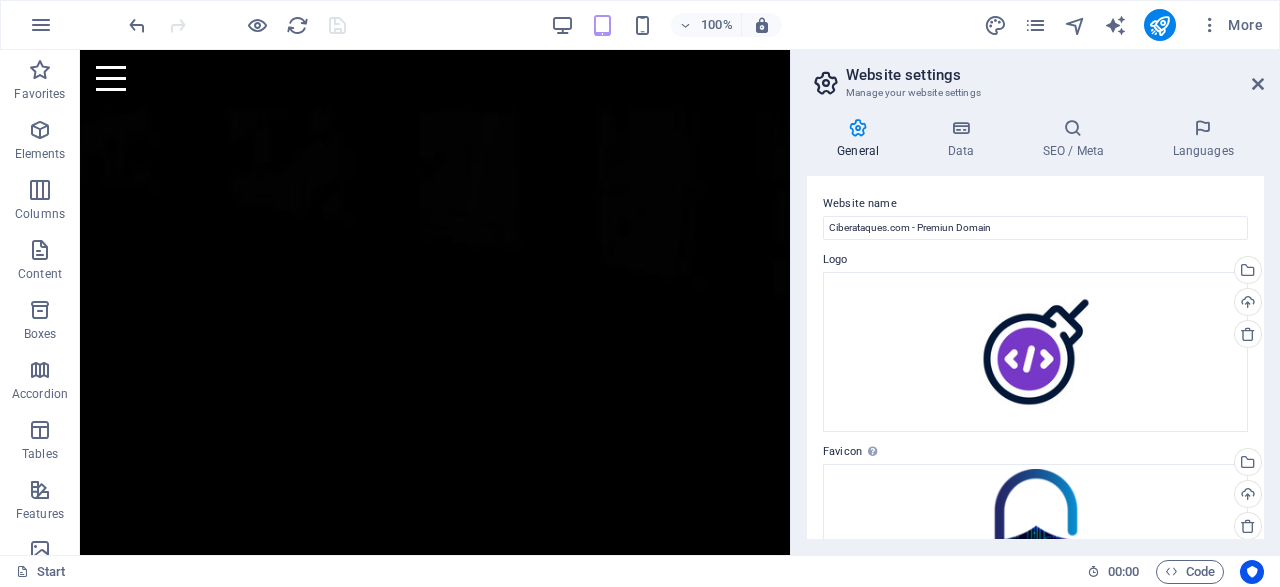 scroll, scrollTop: 490, scrollLeft: 0, axis: vertical 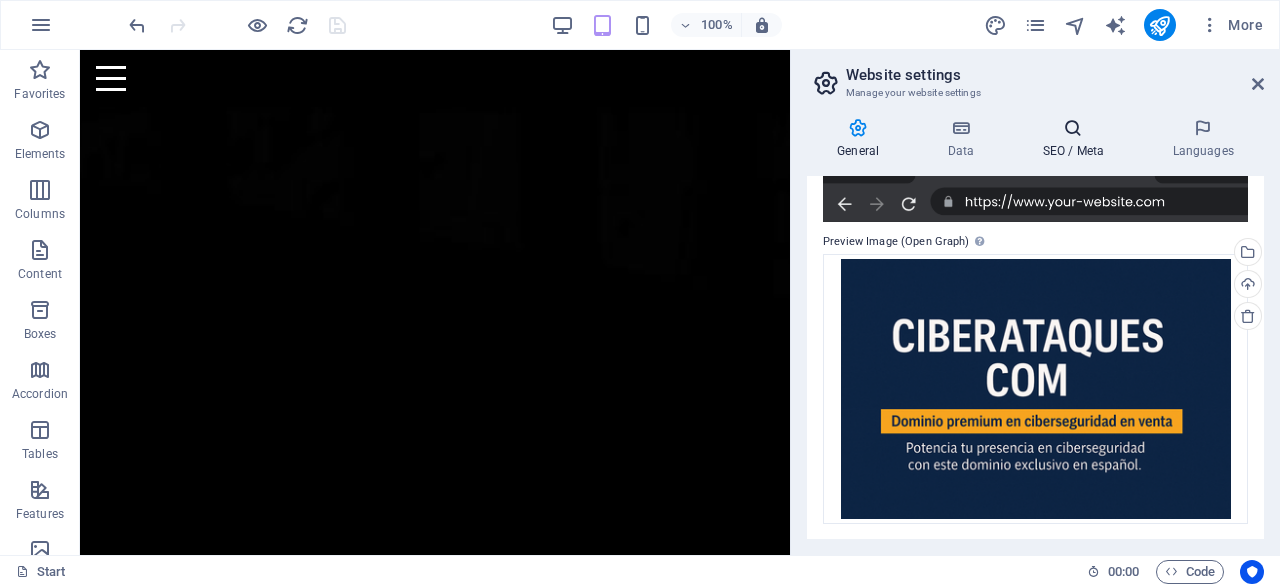 click at bounding box center (1073, 128) 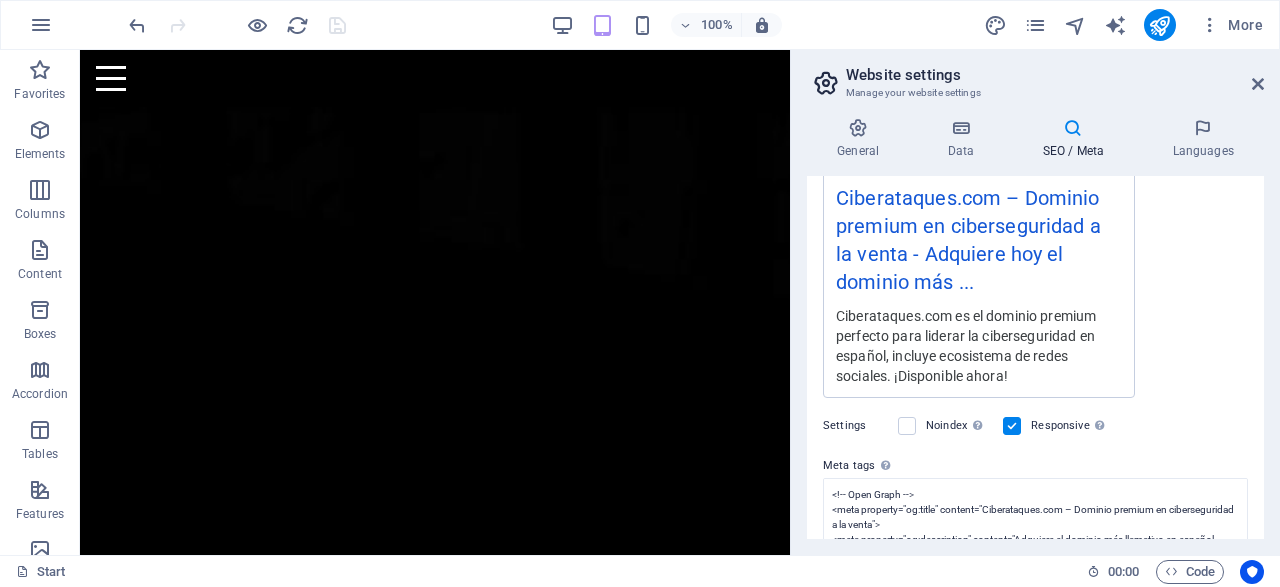 scroll, scrollTop: 514, scrollLeft: 0, axis: vertical 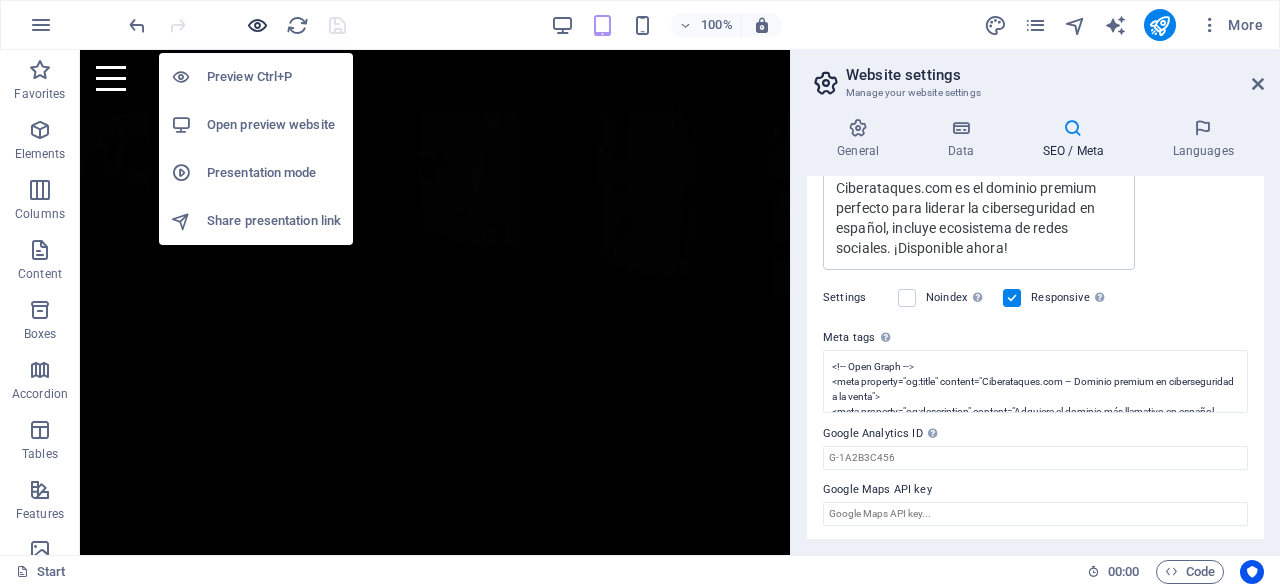 click at bounding box center (257, 25) 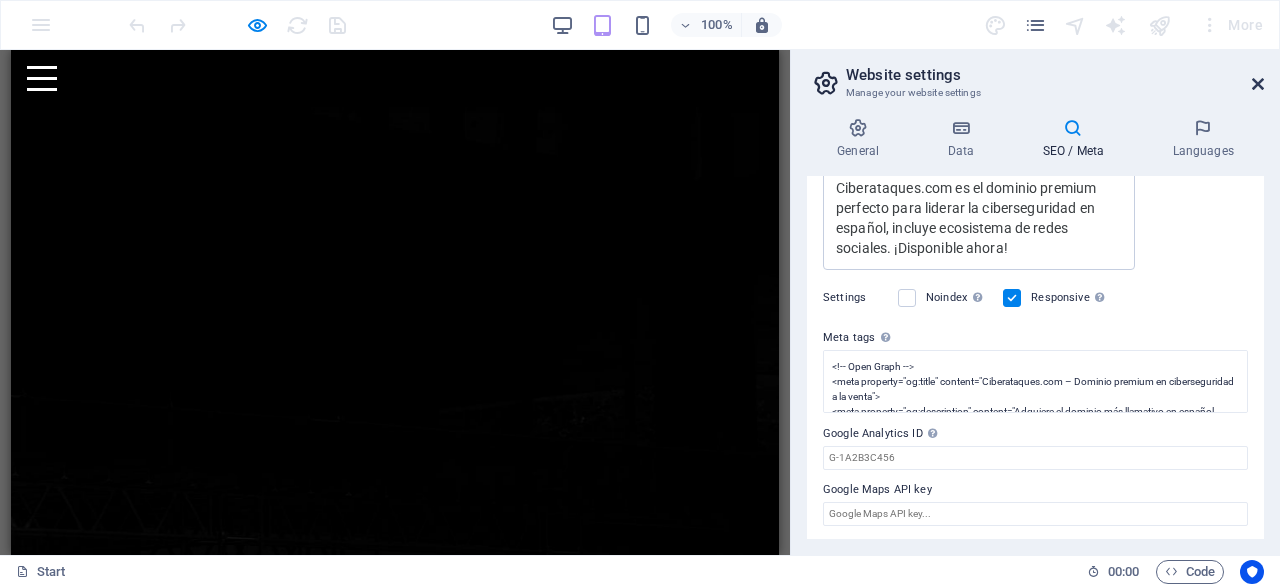click at bounding box center [1258, 84] 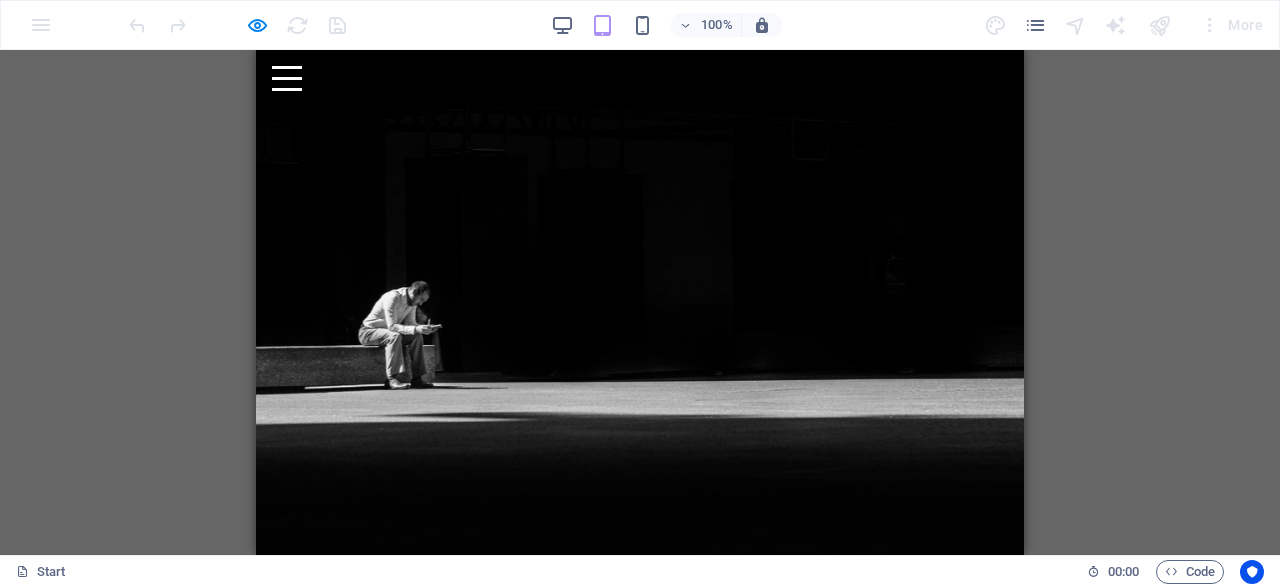 scroll, scrollTop: 0, scrollLeft: 0, axis: both 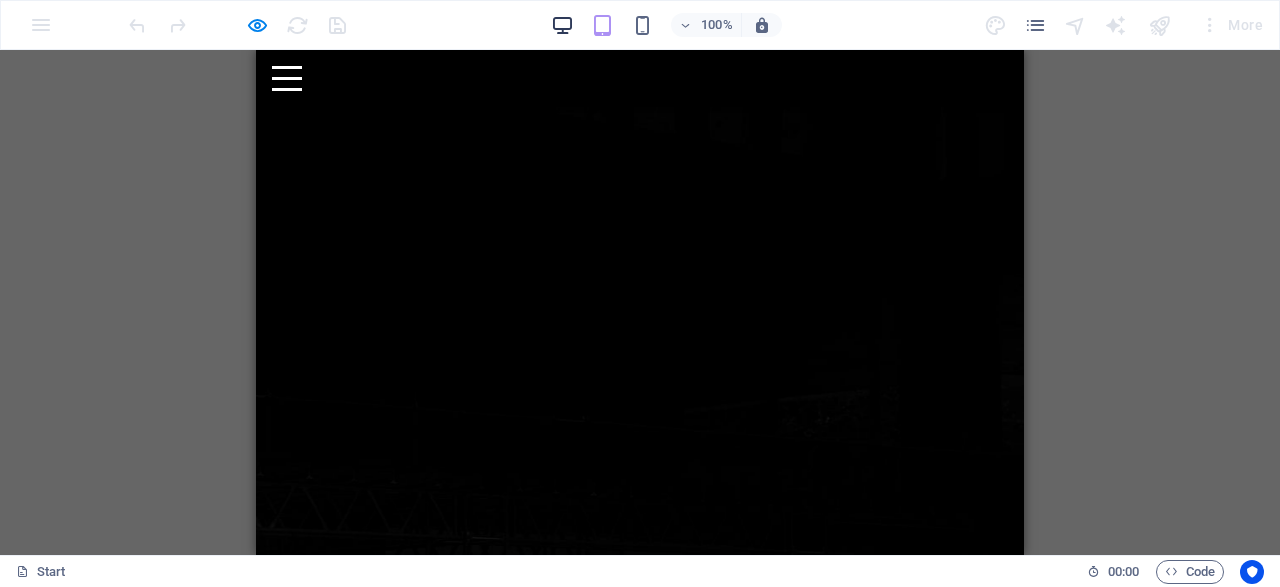 drag, startPoint x: 572, startPoint y: 43, endPoint x: 566, endPoint y: 27, distance: 17.088007 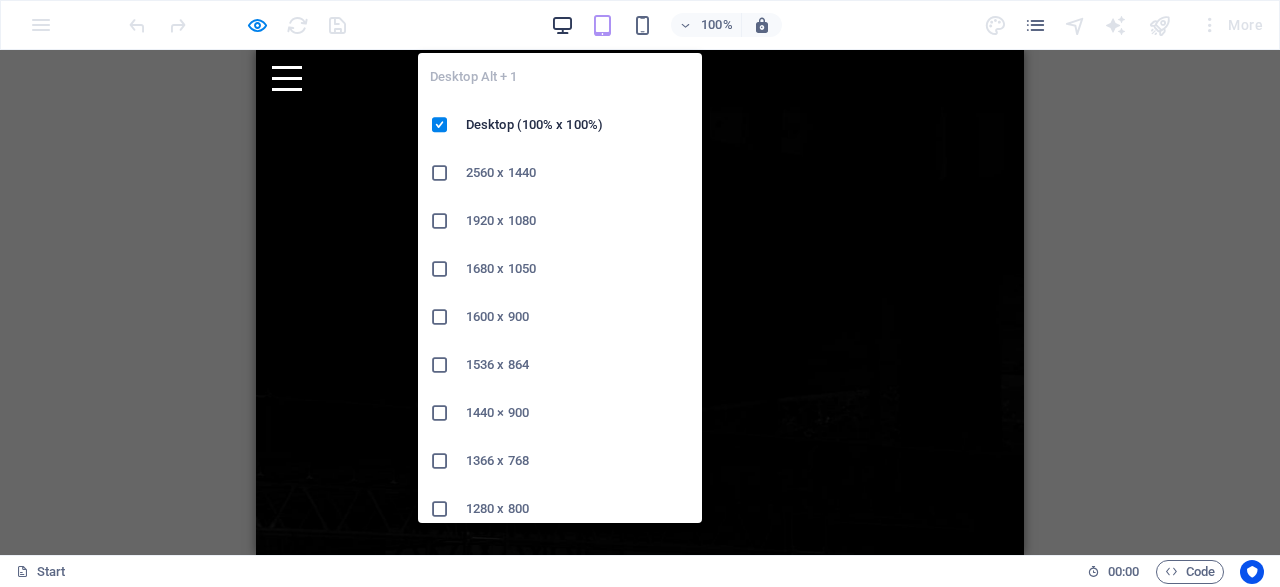 click at bounding box center [562, 25] 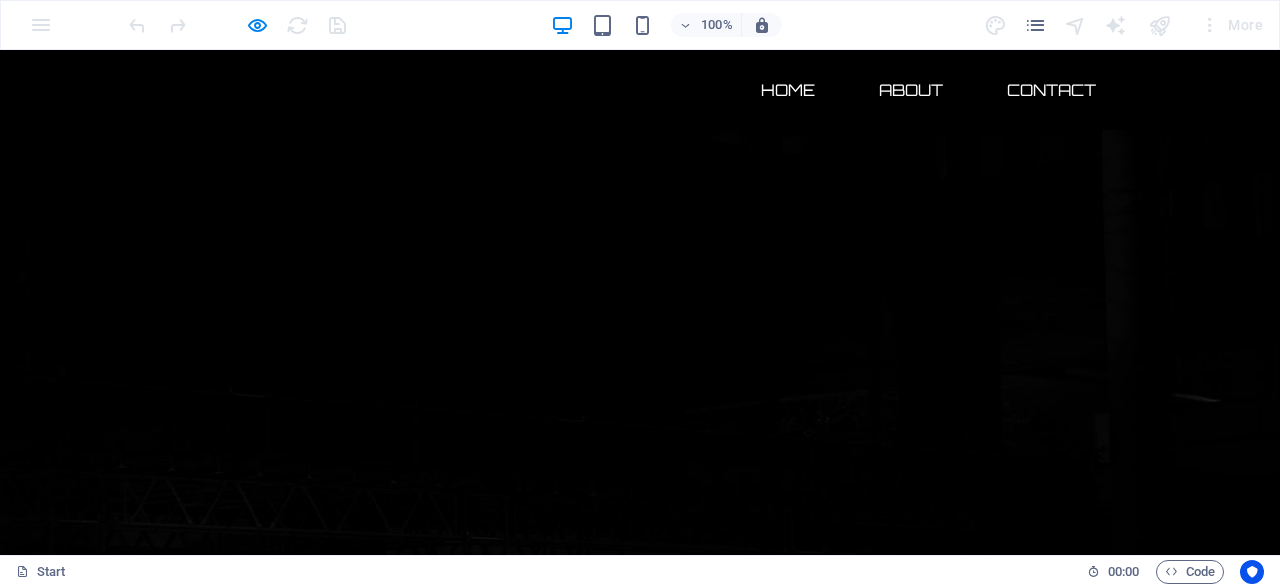 click on "Oportunidad única en ciberseguridad está por expirar... 134 Days 22 Hours 15 Minutes 09 Seconds Adquiere hoy un dominio premium en ciberseguridad con ecosistema digital completo y posicionamiento listo para monetizar. Incluye: ✔️  Dominio exacto .com  (Ciberataques.com) ✔️  Backup estratégico  (Ciberataque.com) ✔️  Redes sociales con matching perfecto ✔️  Base lista para monetizar 🚀 Lanza tu medio, startup o unidad de negocio  de inmediato . 🕒  Time-to-market inmediato. 💥  Antes de que otro lo adquiera. Posiciónate como líder en ciberseguridad en español con un ecosistema digital llave en mano." at bounding box center [640, 1597] 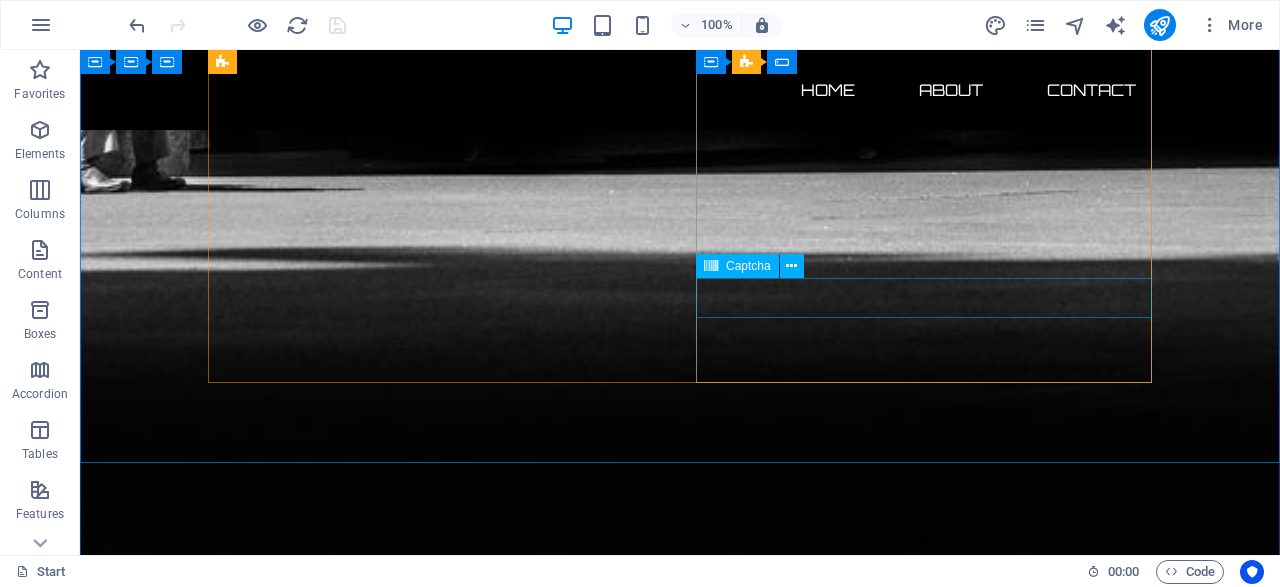 scroll, scrollTop: 1737, scrollLeft: 0, axis: vertical 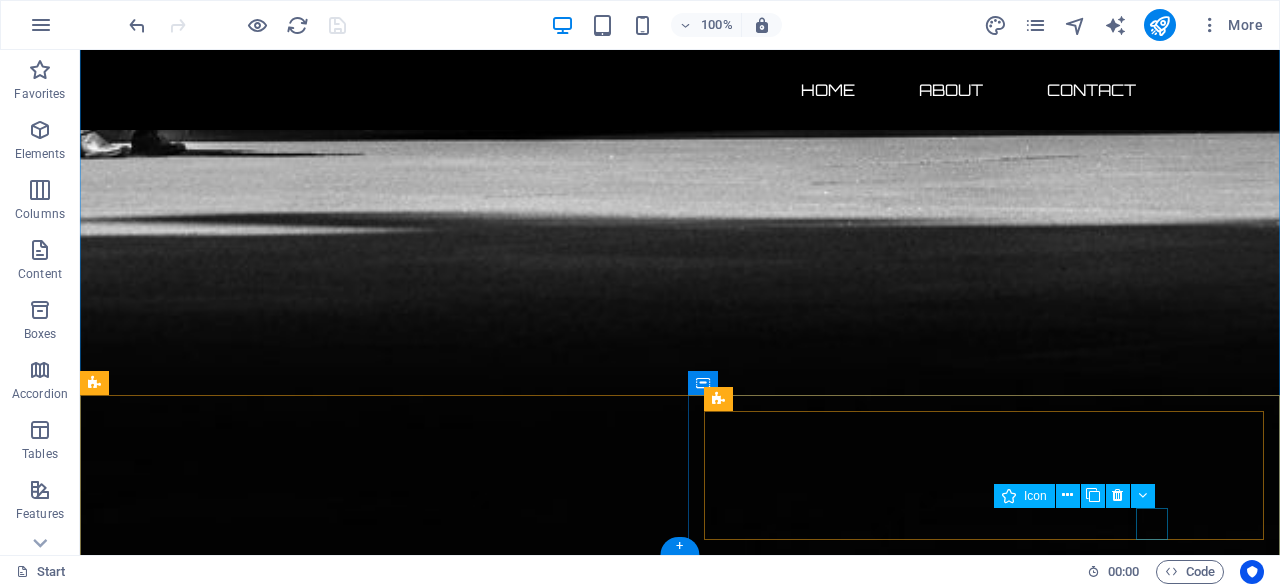 click at bounding box center (680, 3564) 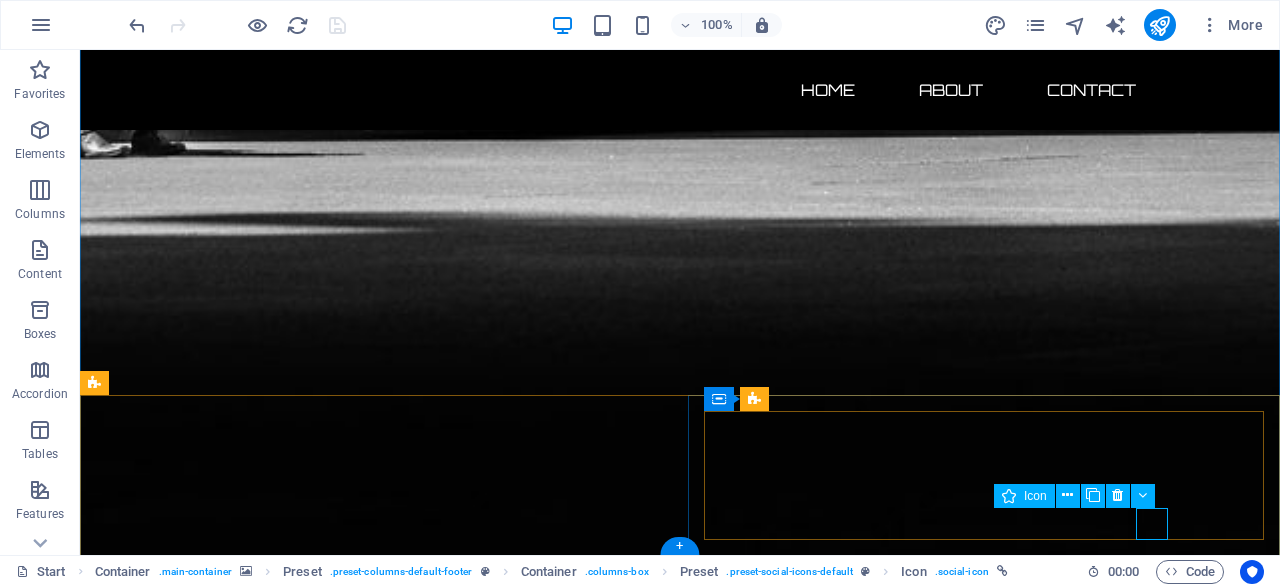 click at bounding box center [680, 3564] 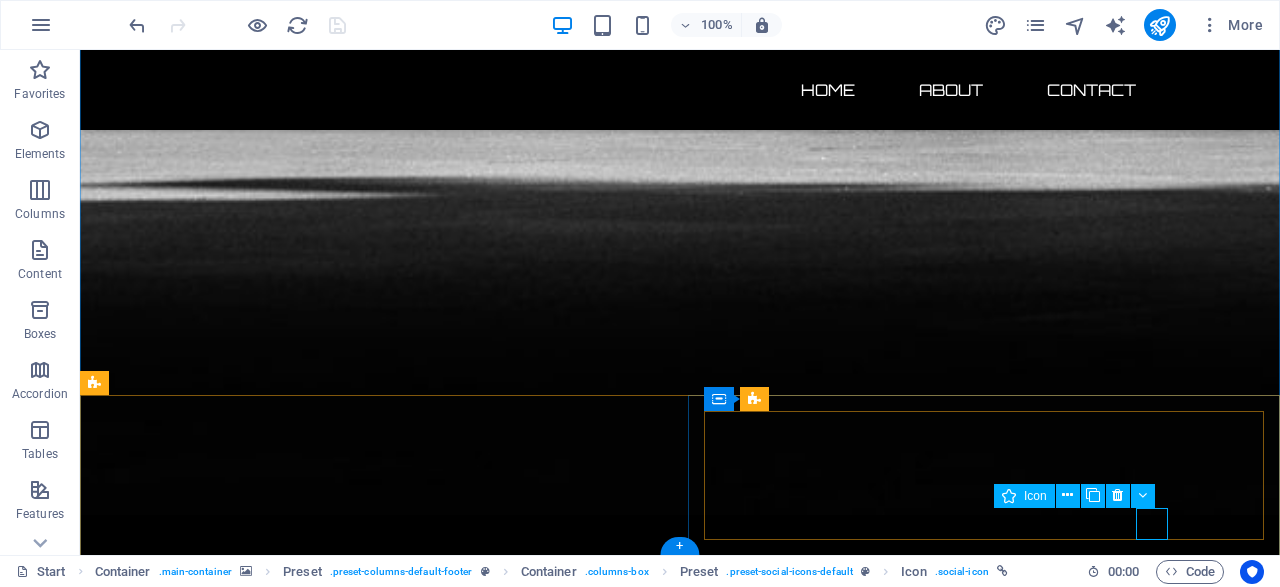 scroll, scrollTop: 1696, scrollLeft: 0, axis: vertical 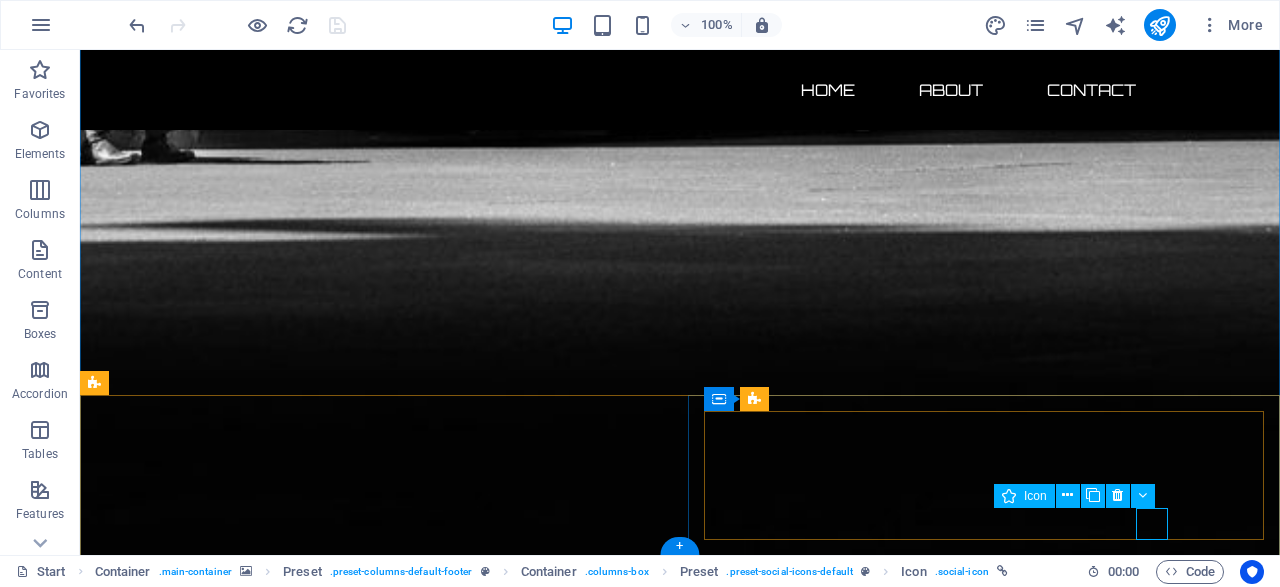 select on "xMidYMid" 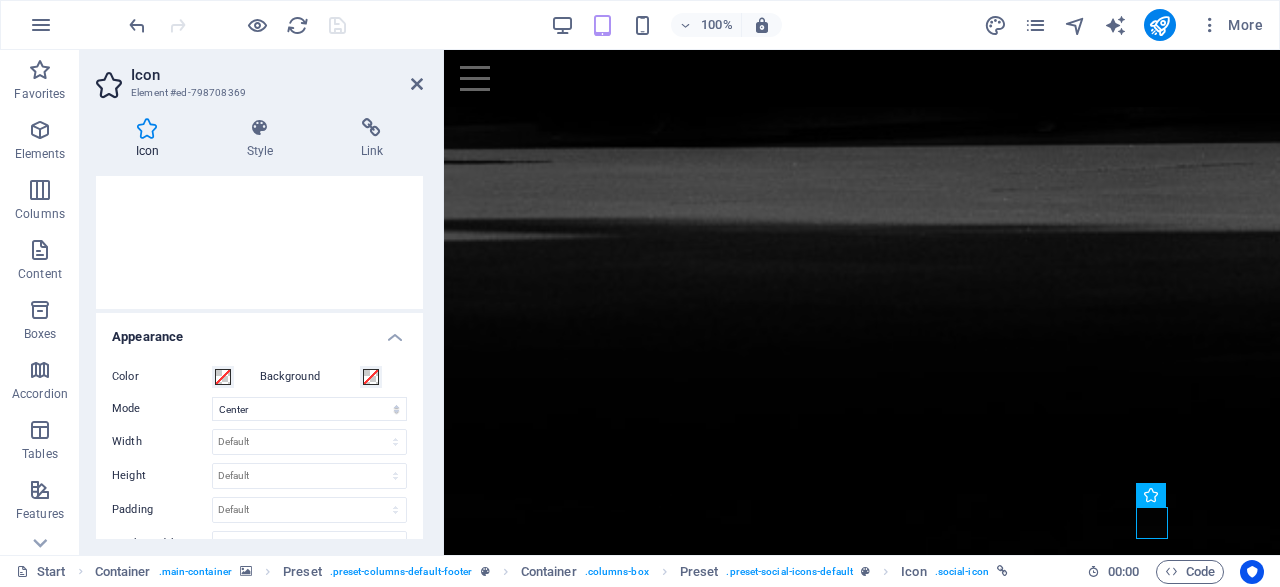 scroll, scrollTop: 0, scrollLeft: 0, axis: both 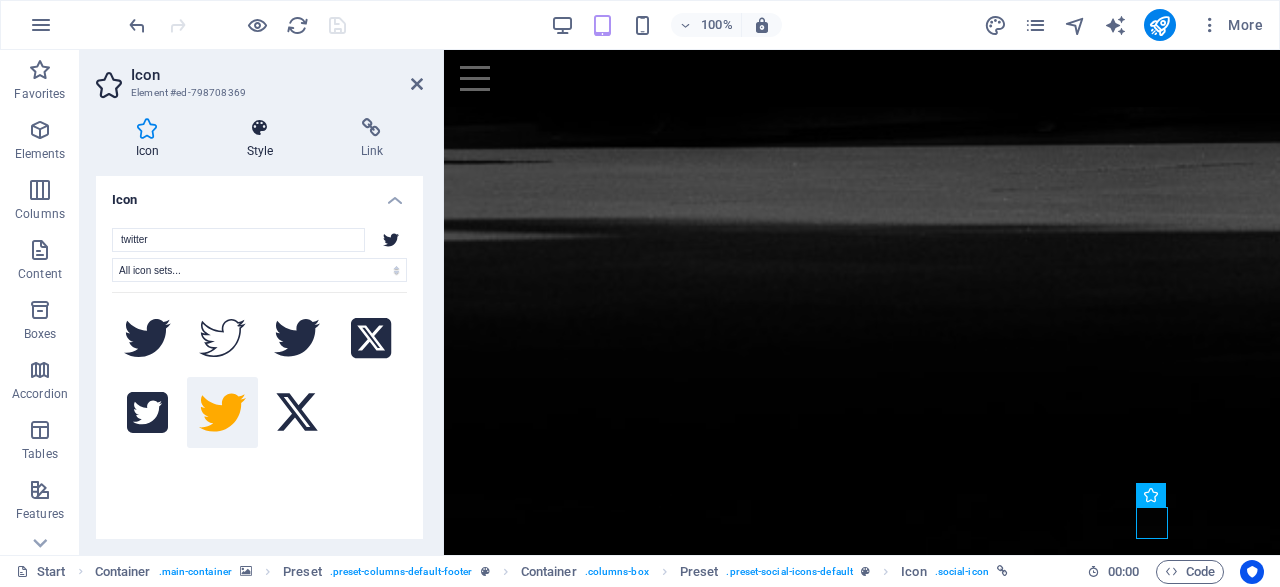 click on "Style" at bounding box center [264, 139] 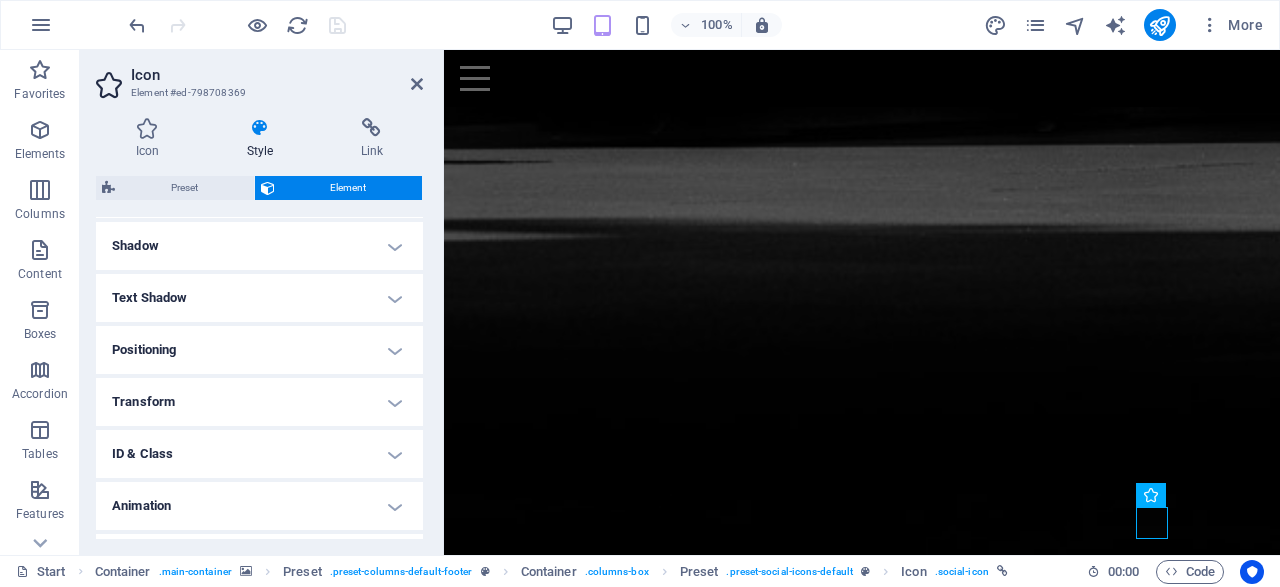 scroll, scrollTop: 522, scrollLeft: 0, axis: vertical 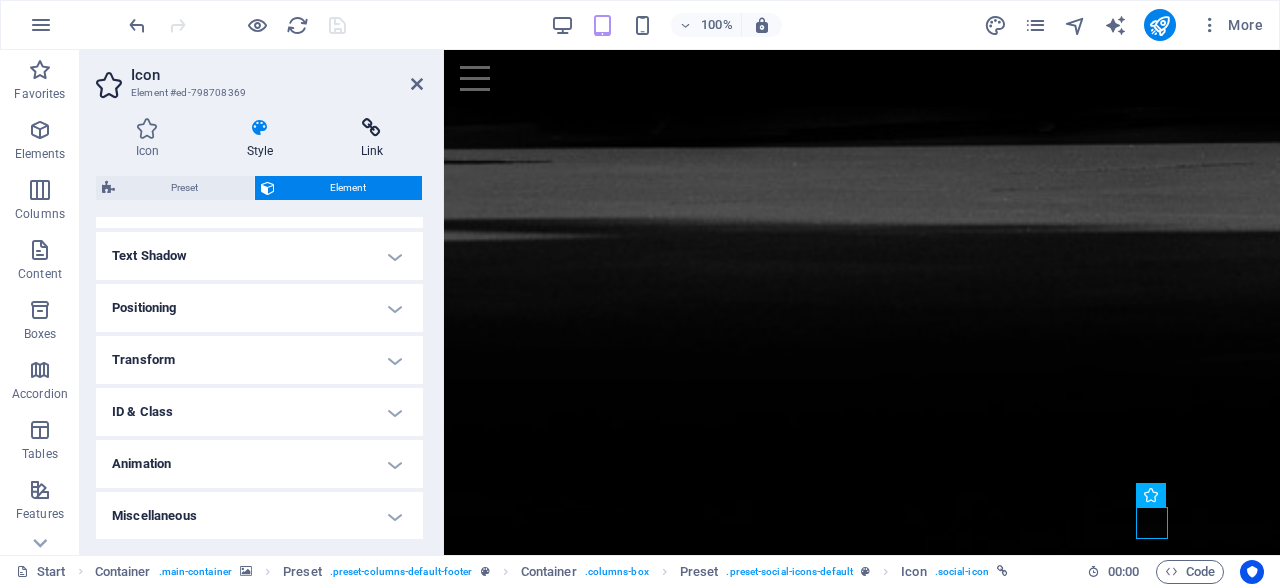 click on "Link" at bounding box center (372, 139) 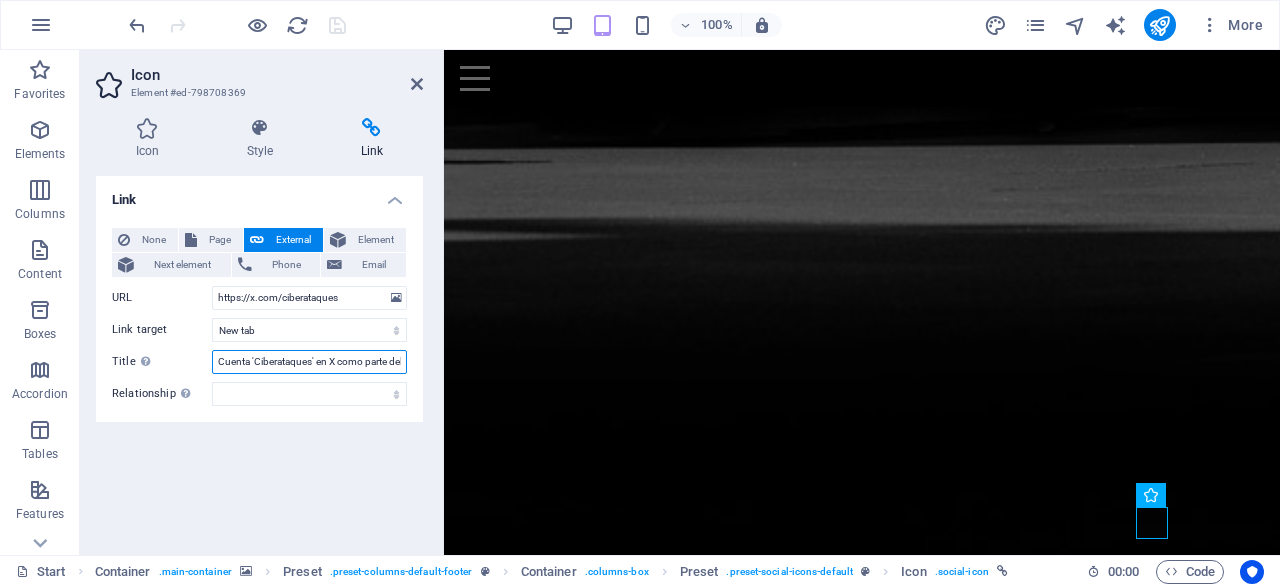 click on "Cuenta 'Ciberataques' en X como parte del paquete digital de ciberataques.com" at bounding box center [309, 362] 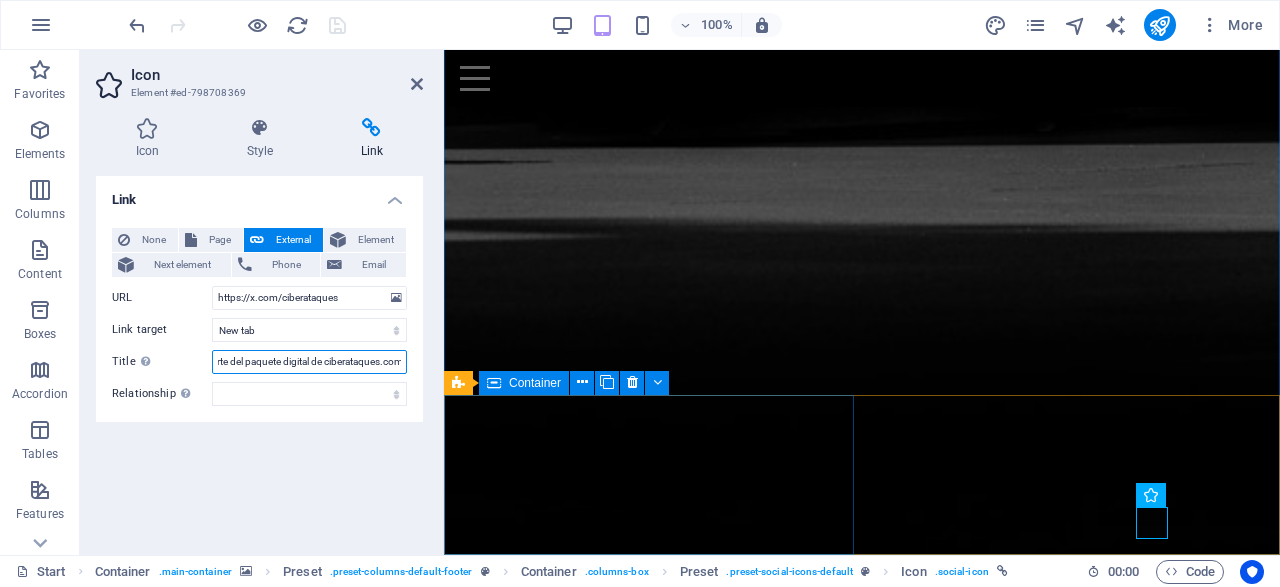 scroll, scrollTop: 0, scrollLeft: 168, axis: horizontal 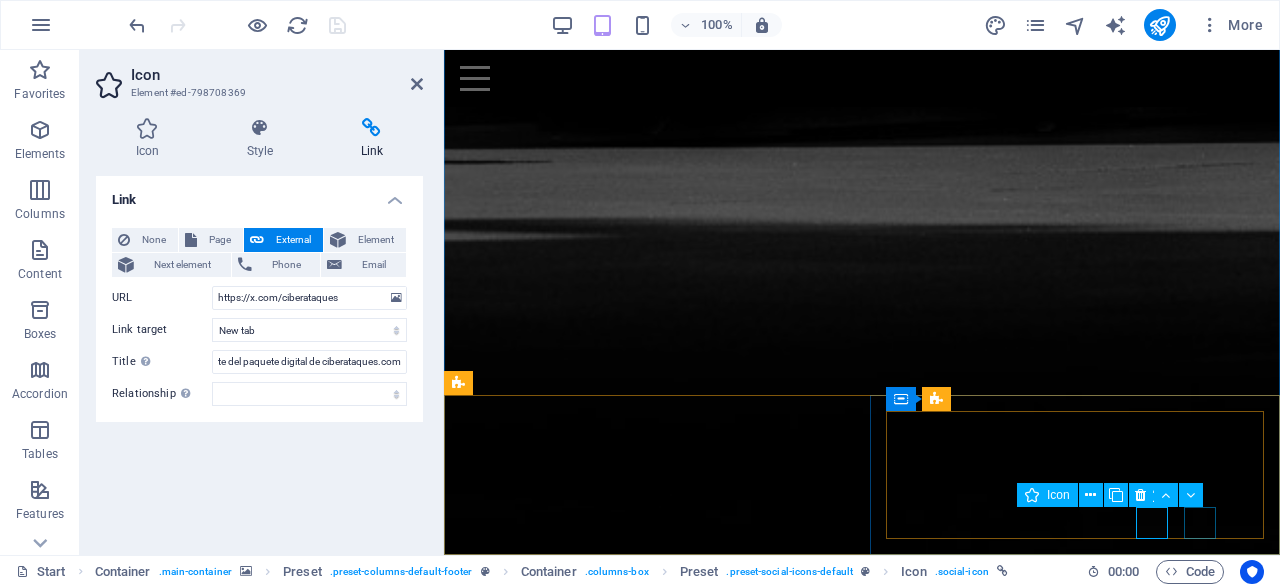 click at bounding box center [862, 3586] 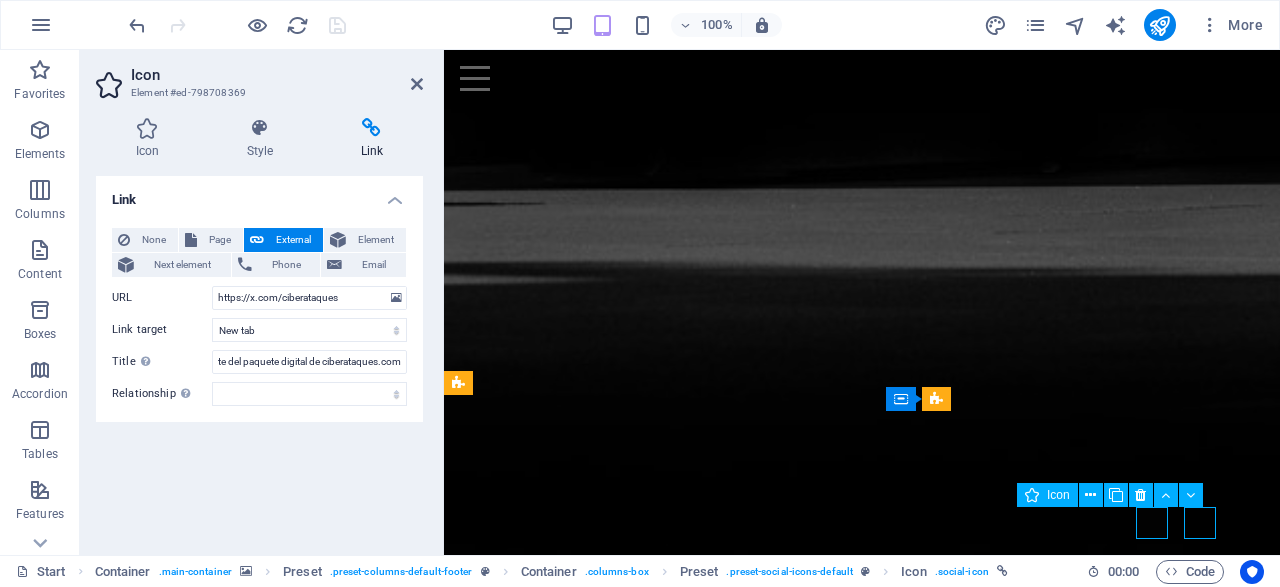 scroll, scrollTop: 1737, scrollLeft: 0, axis: vertical 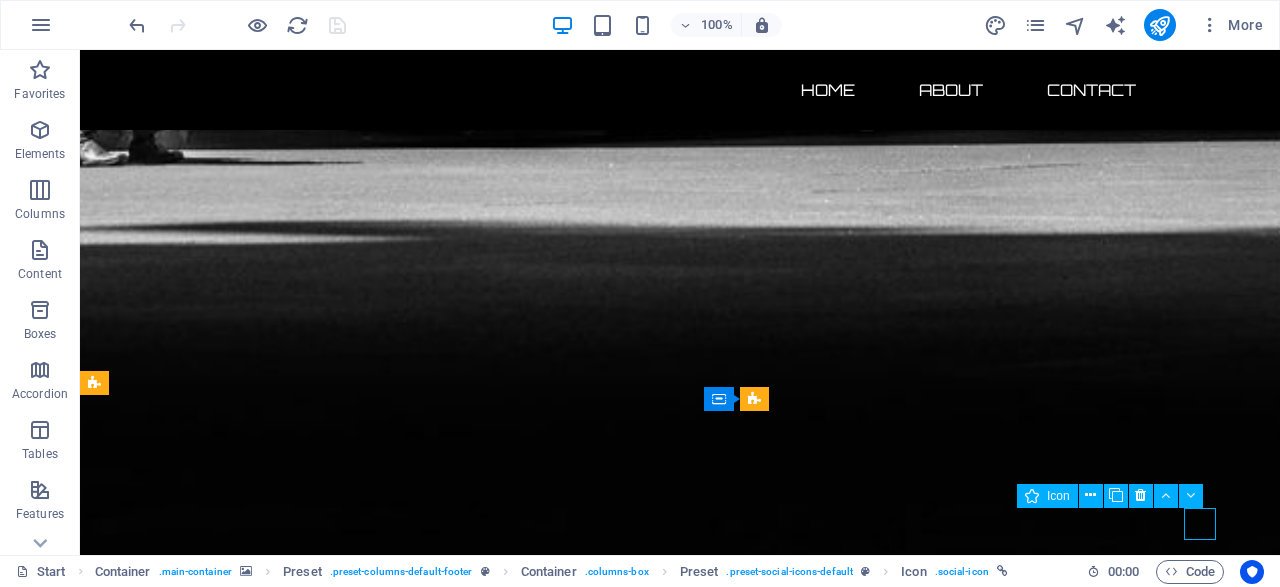 click at bounding box center (680, 3614) 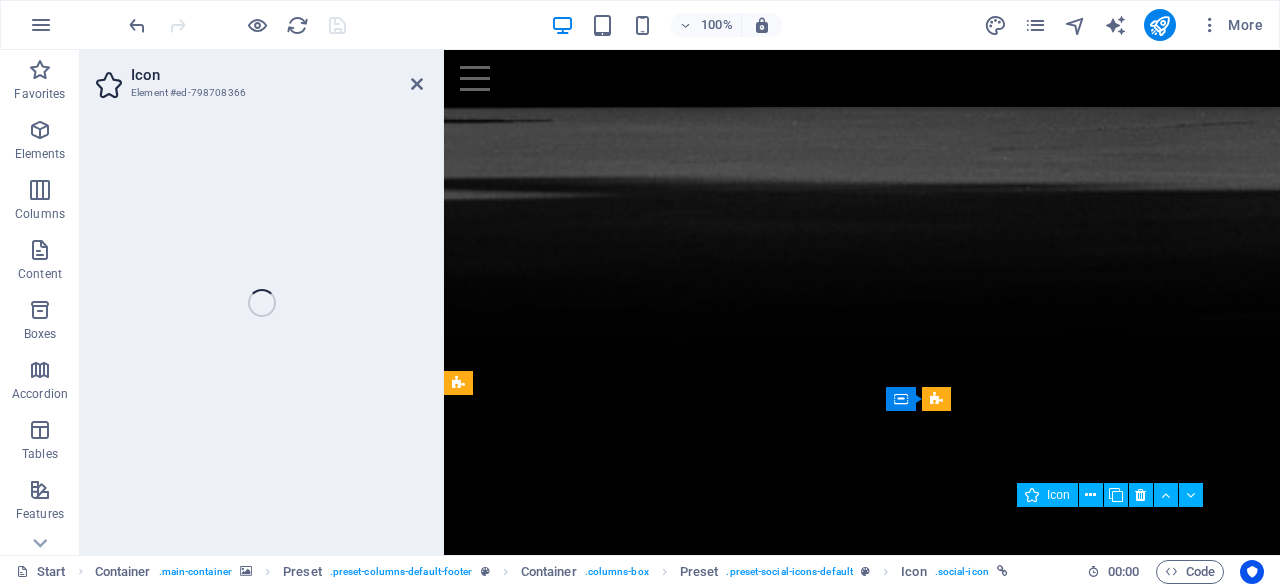 scroll, scrollTop: 1696, scrollLeft: 0, axis: vertical 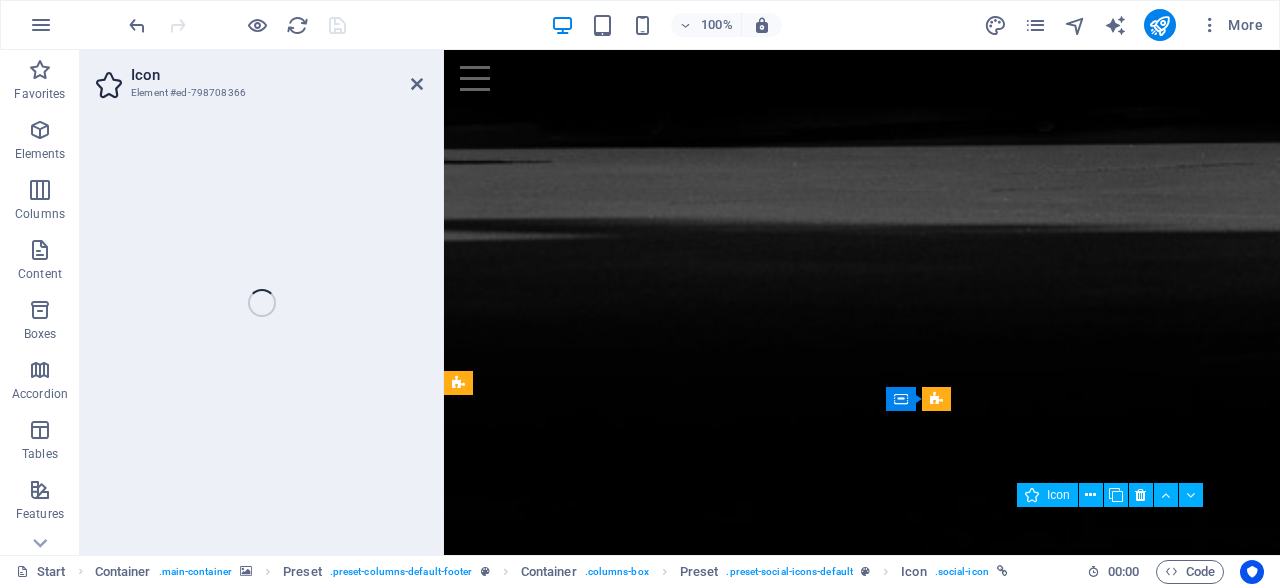 select on "xMidYMid" 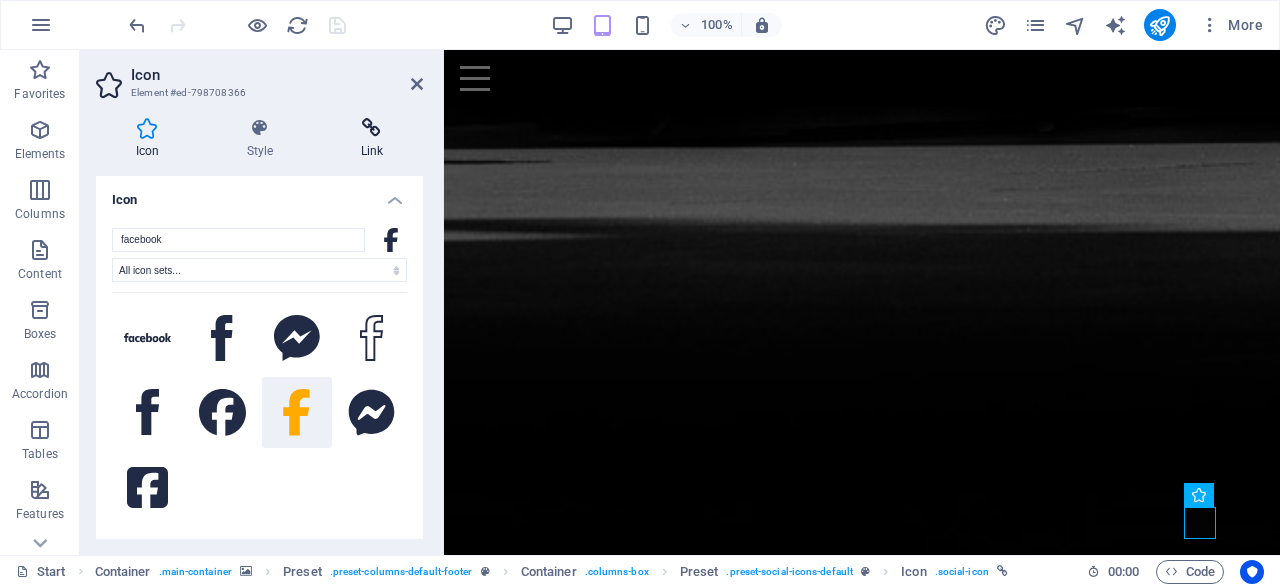 click at bounding box center [372, 128] 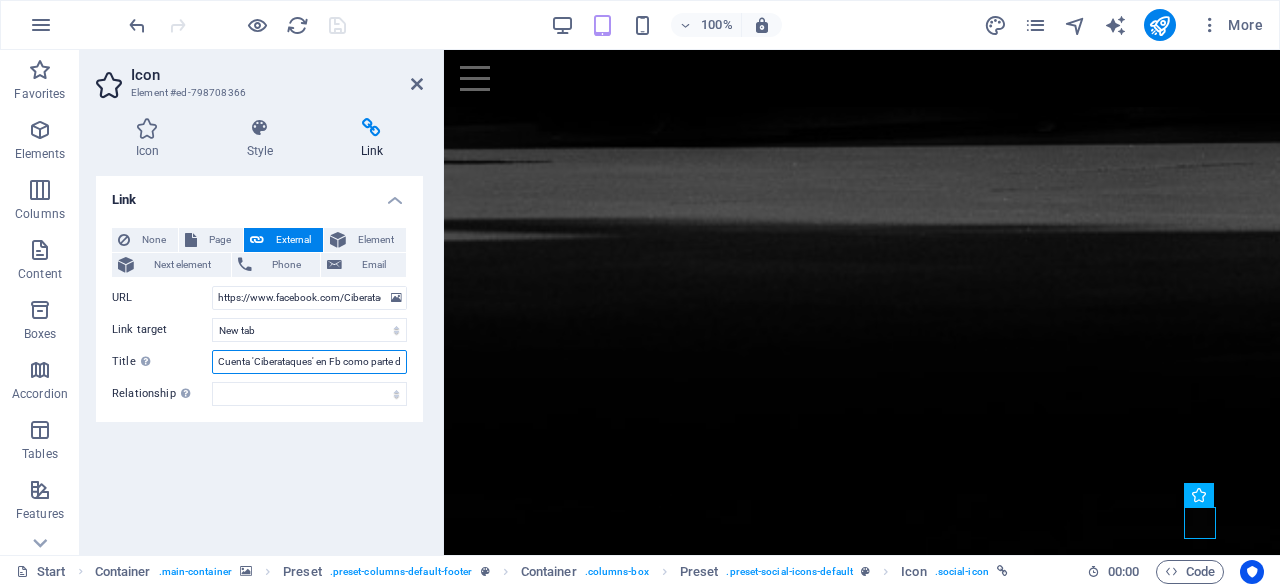 click on "Cuenta 'Ciberataques' en Fb como parte del paquete digital de ciberataques.com" at bounding box center [309, 362] 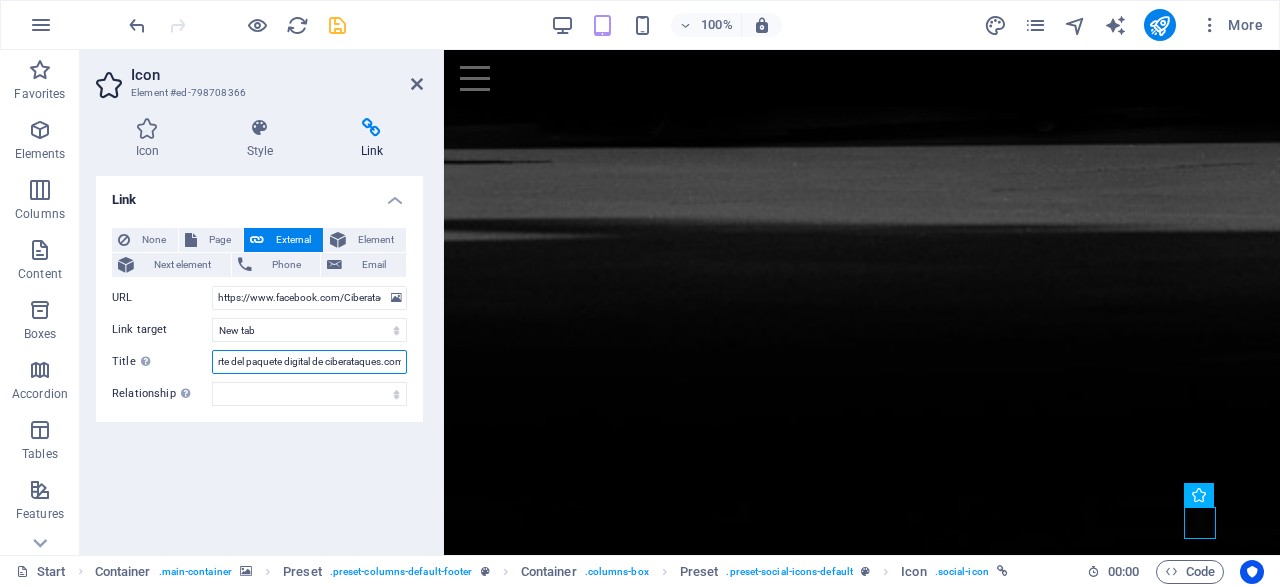 scroll, scrollTop: 0, scrollLeft: 205, axis: horizontal 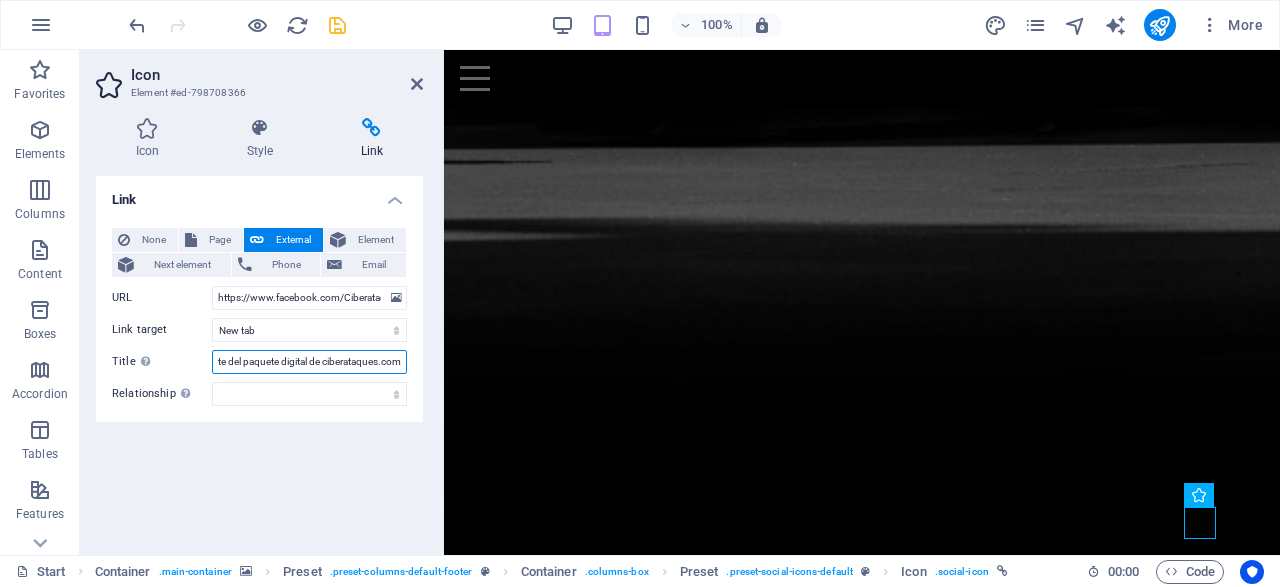 type on "Cuenta 'Ciberataques' en Facebook como parte del paquete digital de ciberataques.com" 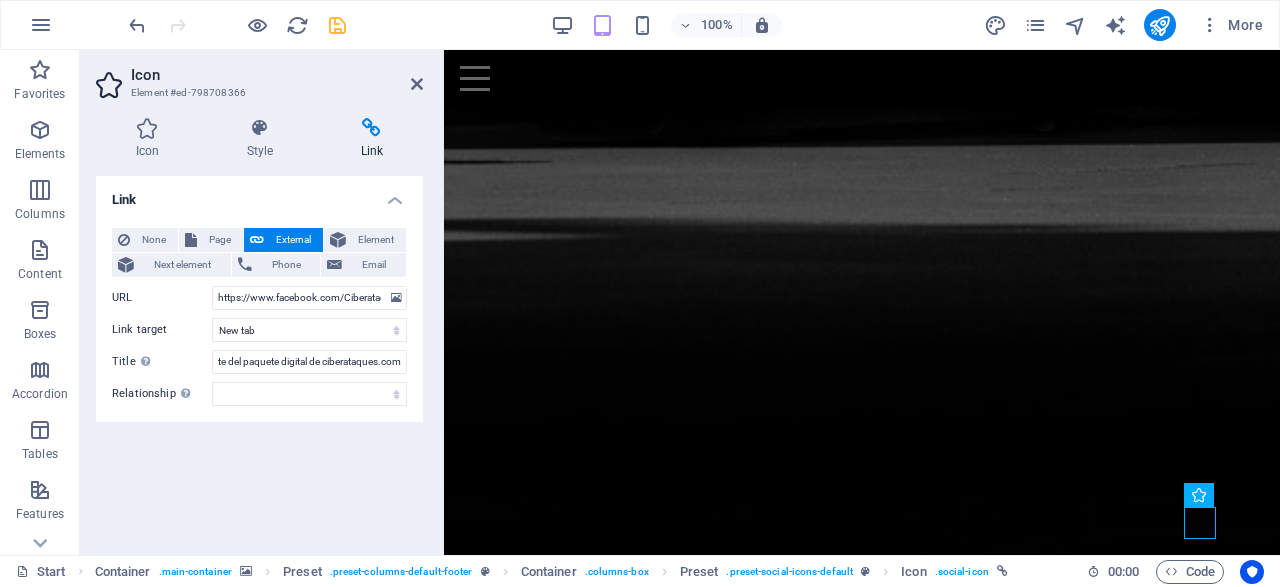 click at bounding box center (237, 25) 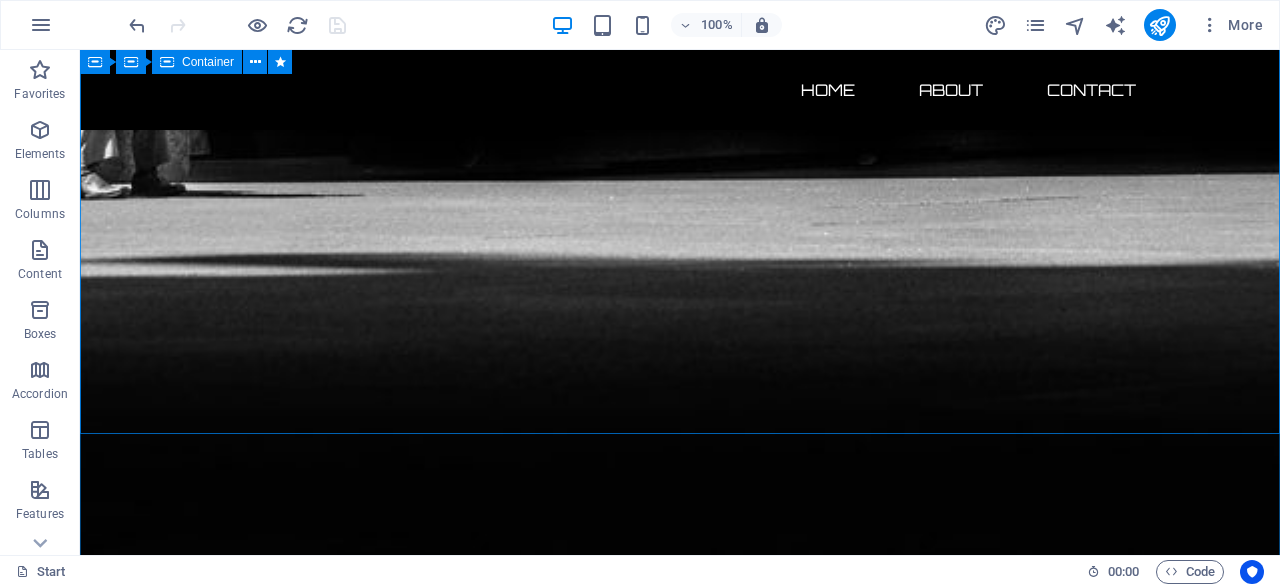 scroll, scrollTop: 1737, scrollLeft: 0, axis: vertical 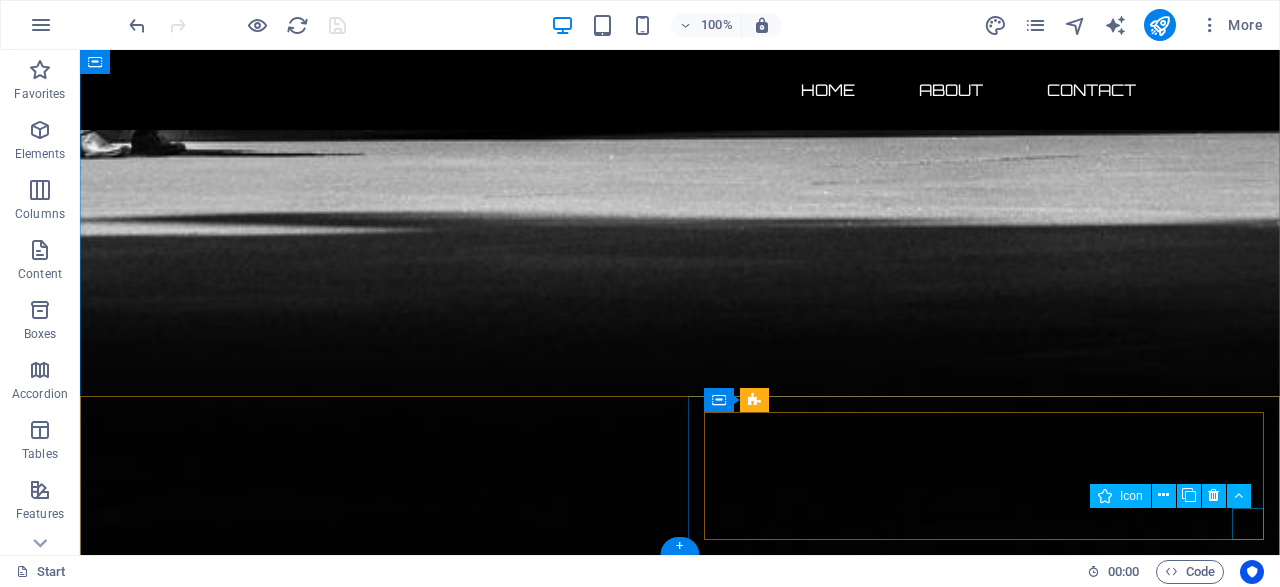 click at bounding box center (680, 3644) 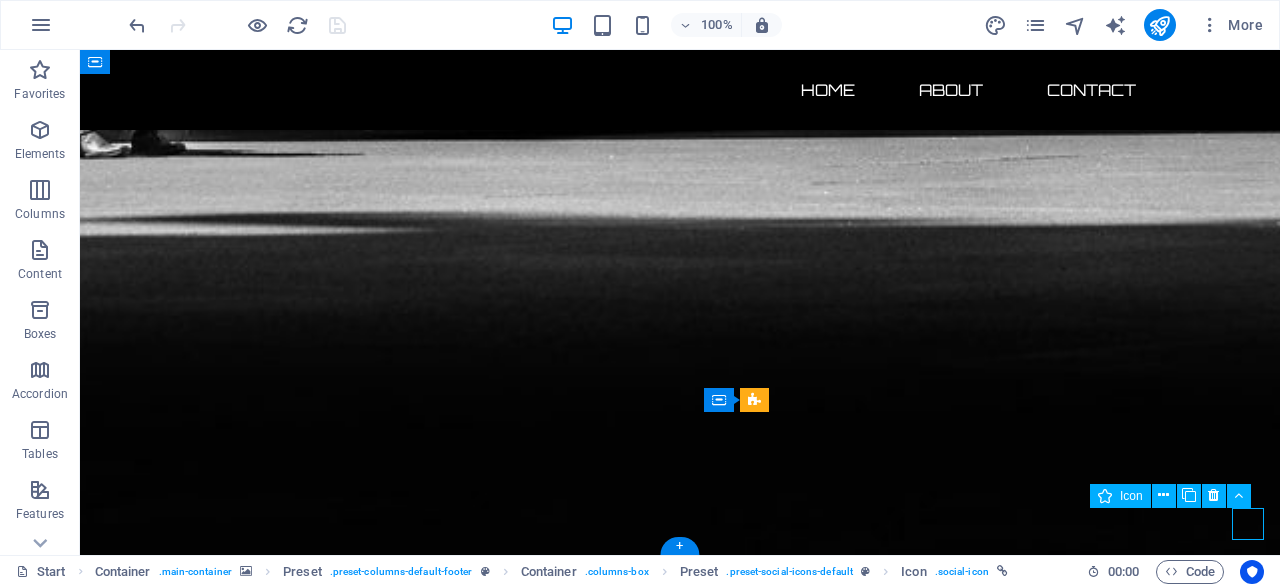 click at bounding box center (680, 3644) 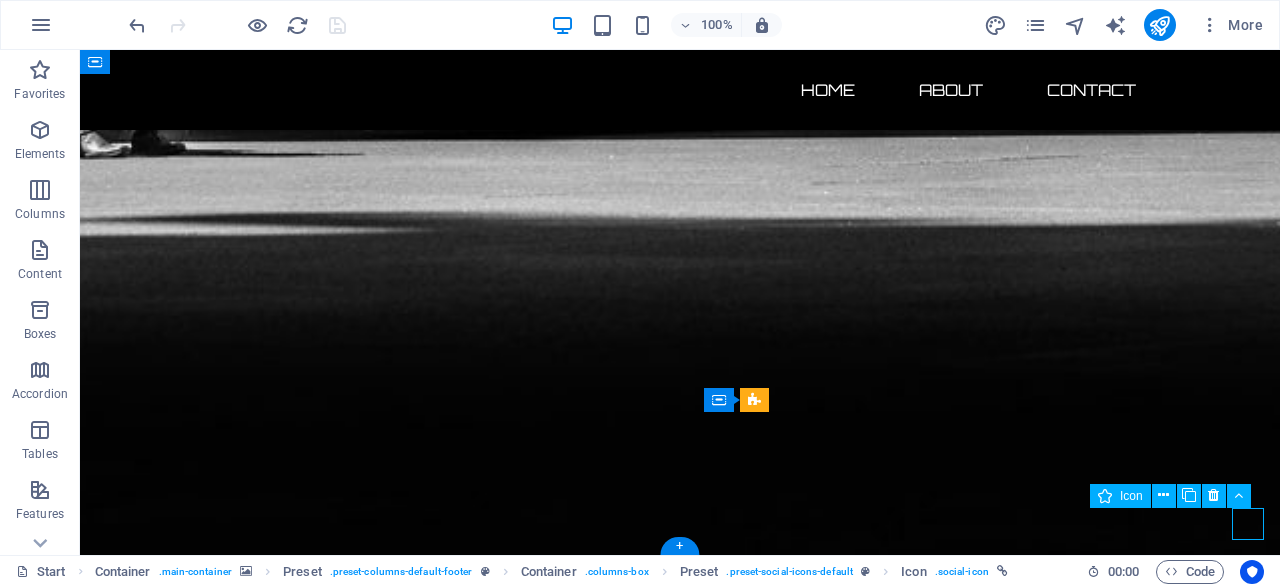 click at bounding box center [680, 3644] 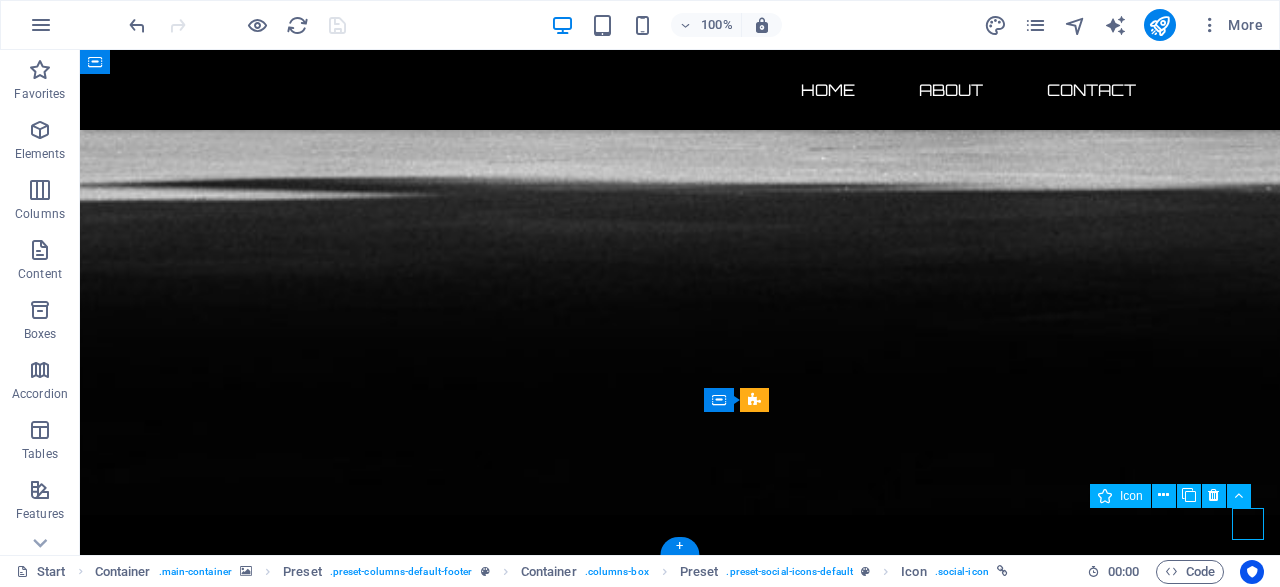 scroll, scrollTop: 1696, scrollLeft: 0, axis: vertical 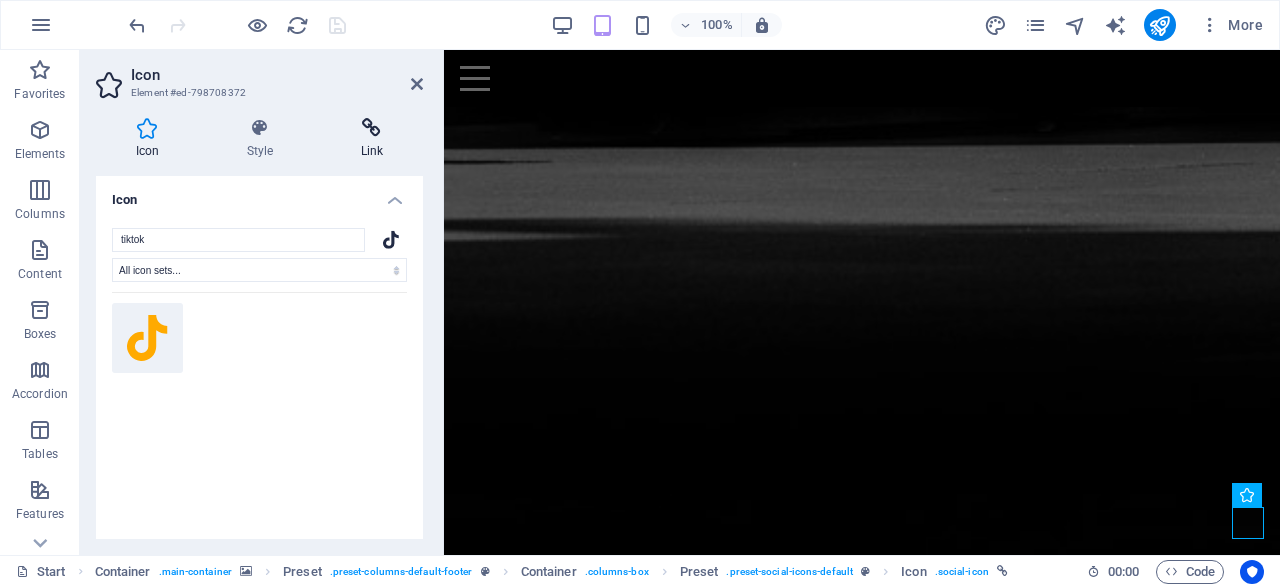 click at bounding box center (372, 128) 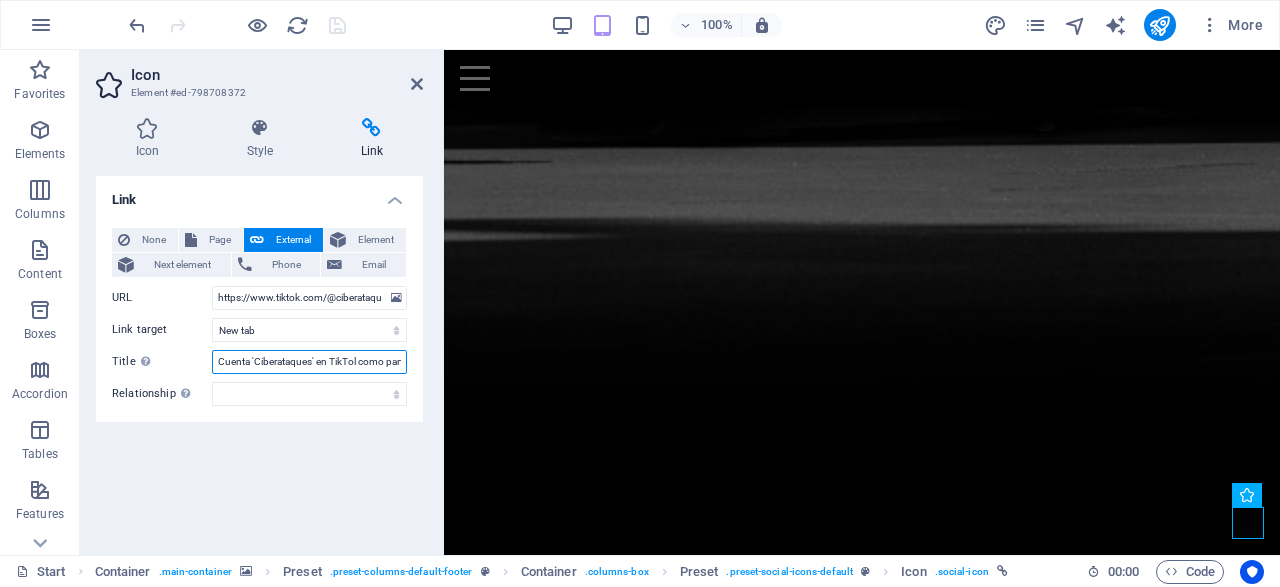 scroll, scrollTop: 0, scrollLeft: 188, axis: horizontal 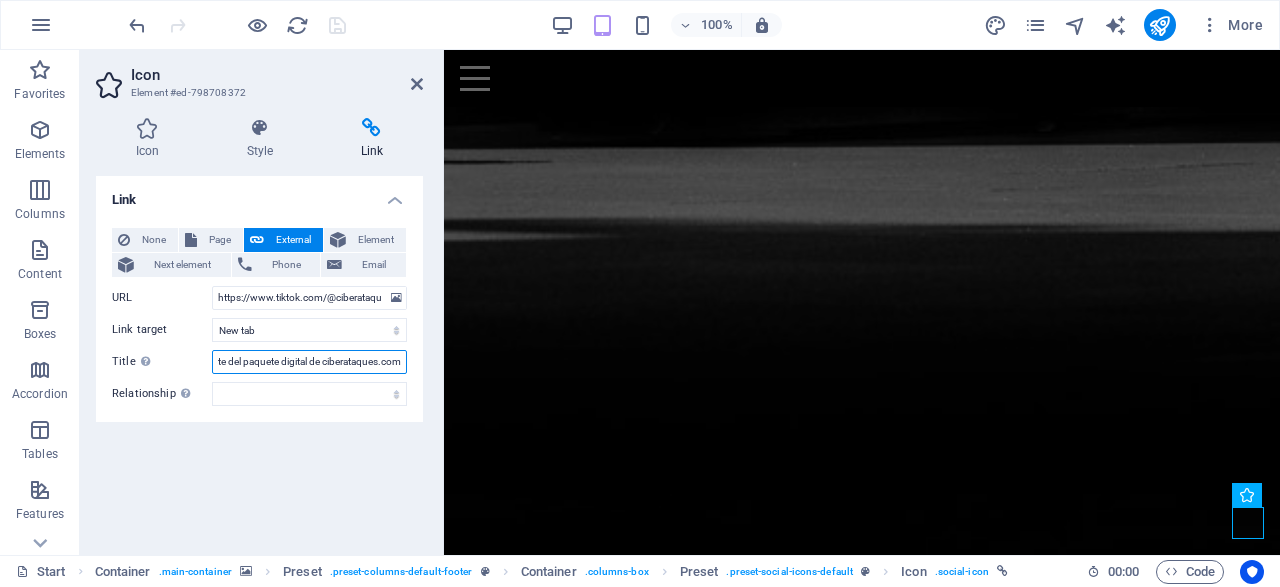 drag, startPoint x: 359, startPoint y: 359, endPoint x: 545, endPoint y: 361, distance: 186.01076 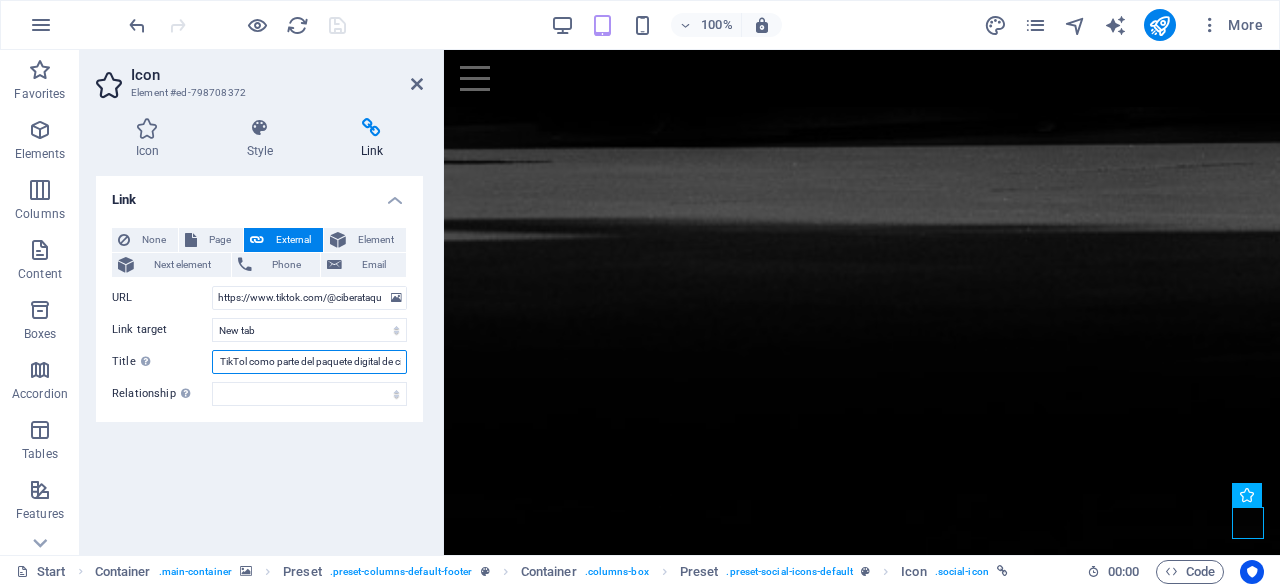 scroll, scrollTop: 0, scrollLeft: 96, axis: horizontal 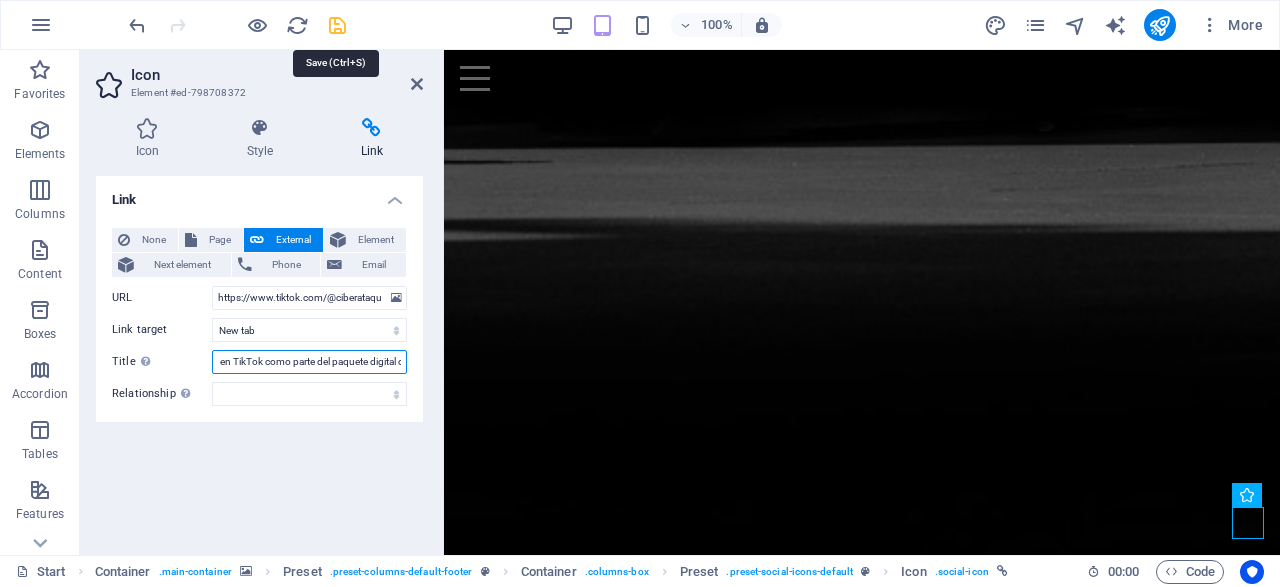 type on "Cuenta 'Ciberataques' en TikTok como parte del paquete digital de ciberataques.com" 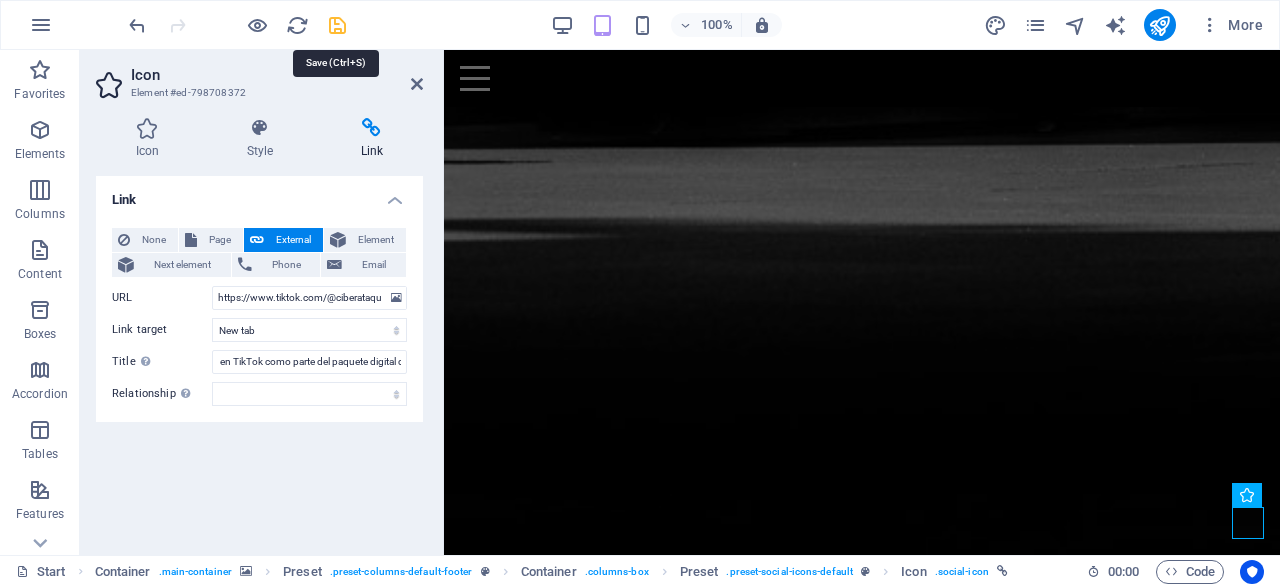 click at bounding box center (337, 25) 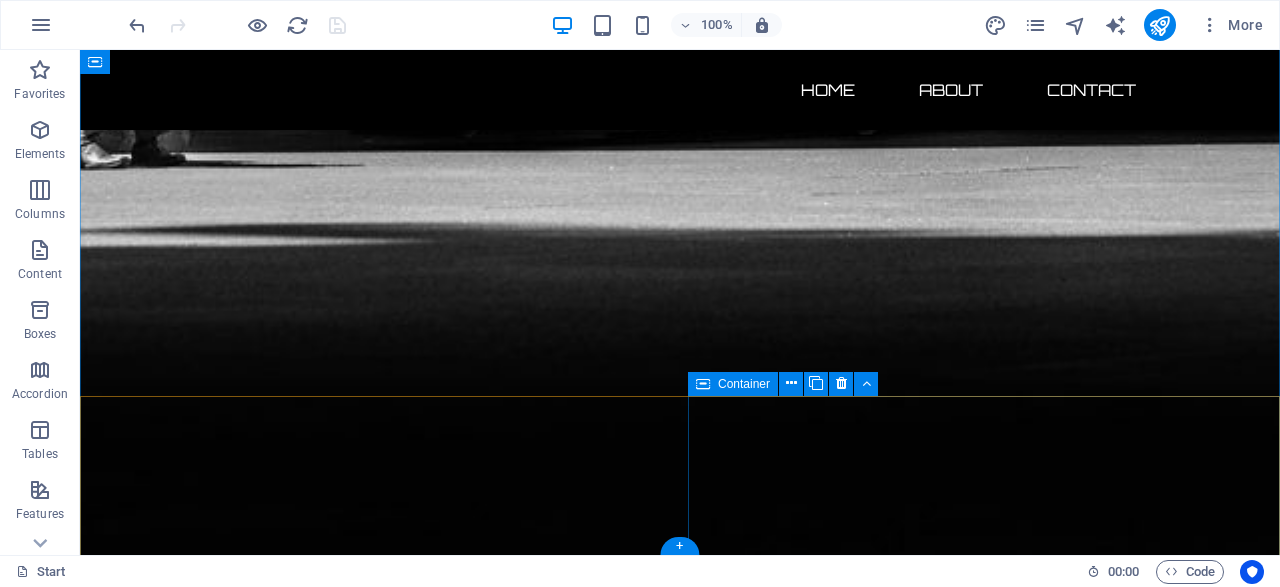 scroll, scrollTop: 1737, scrollLeft: 0, axis: vertical 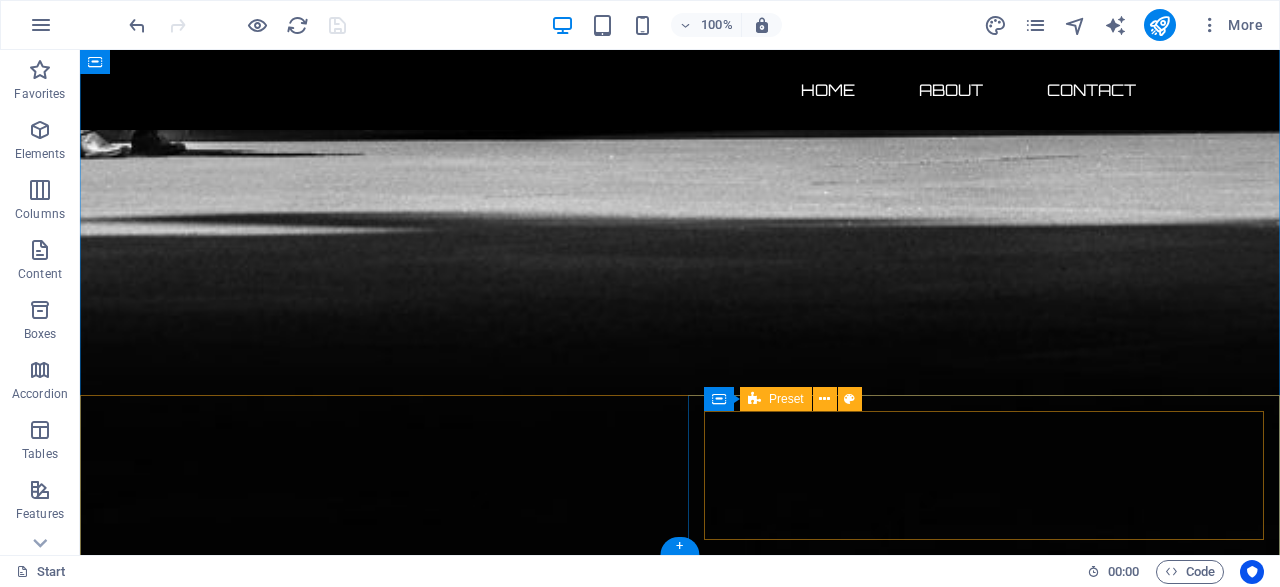 click at bounding box center (680, 3552) 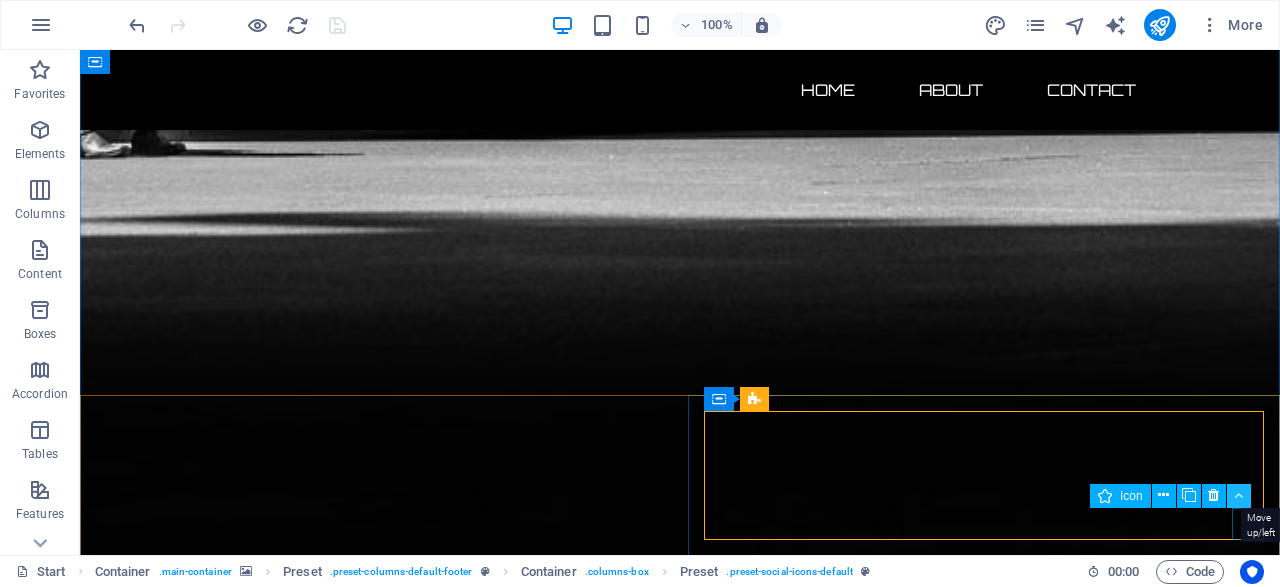 click at bounding box center [1238, 495] 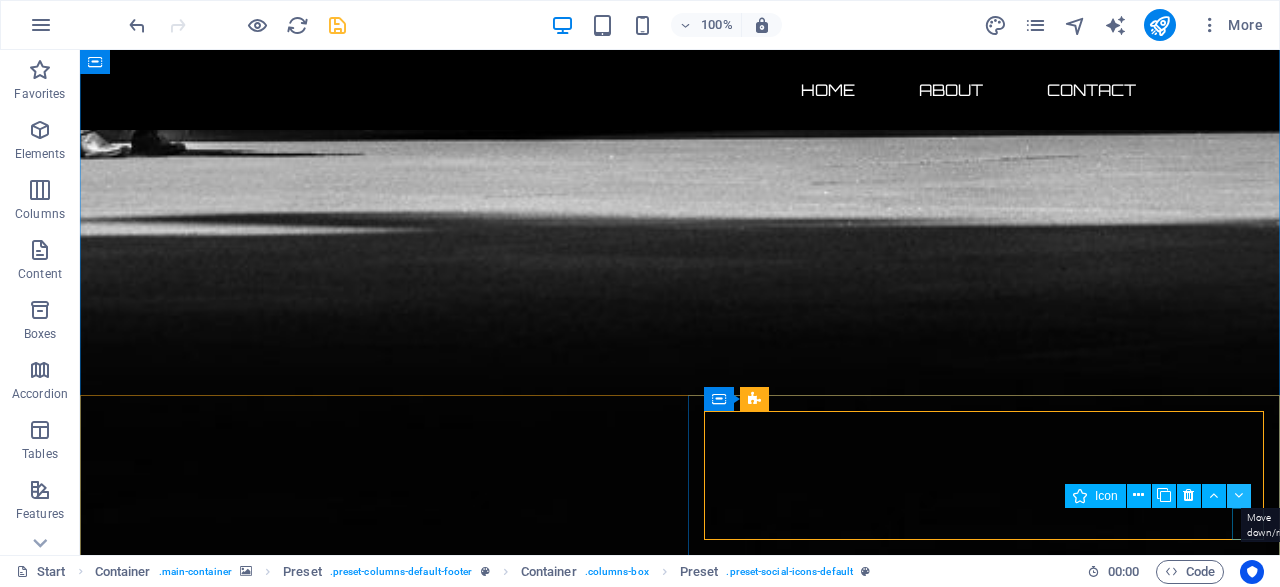 click at bounding box center [1238, 495] 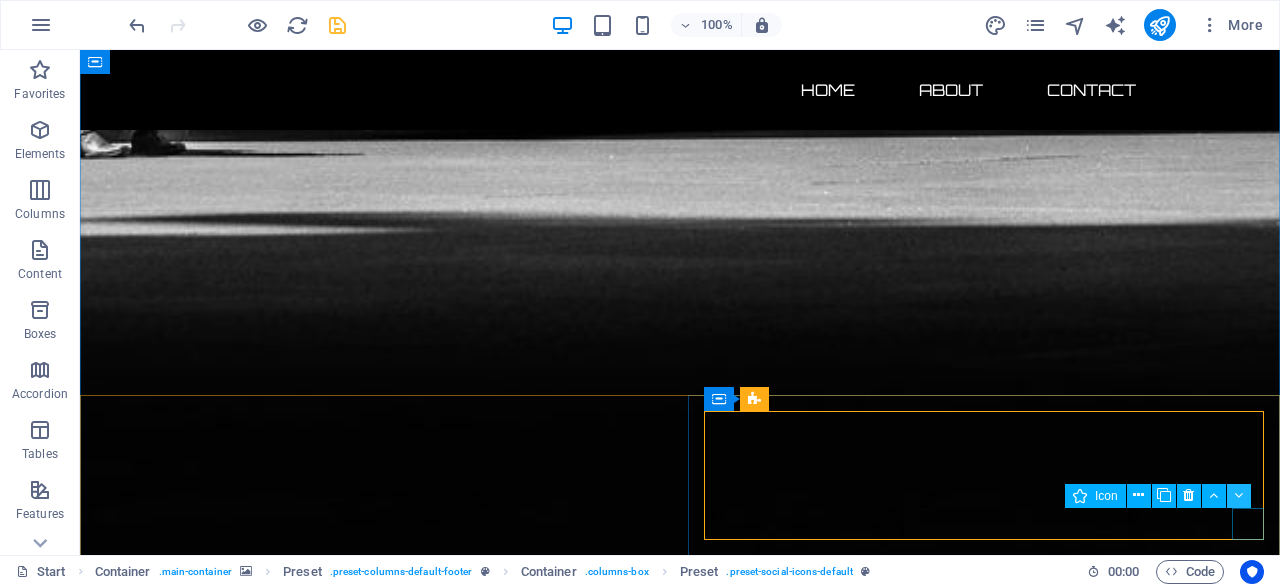 click at bounding box center [1238, 495] 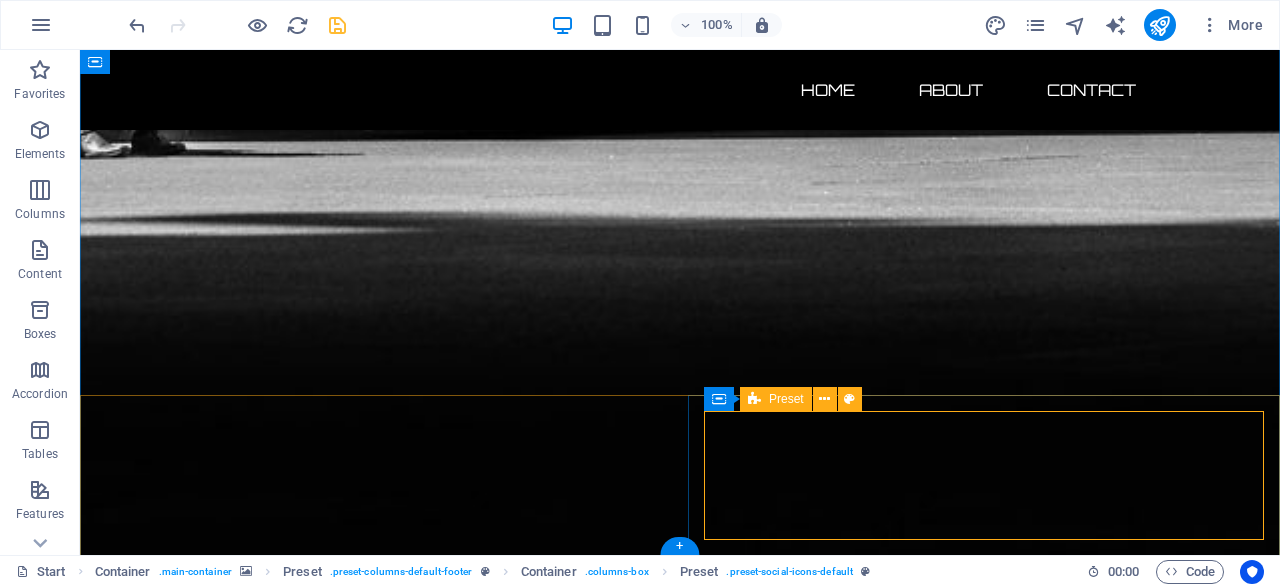 click at bounding box center [680, 3552] 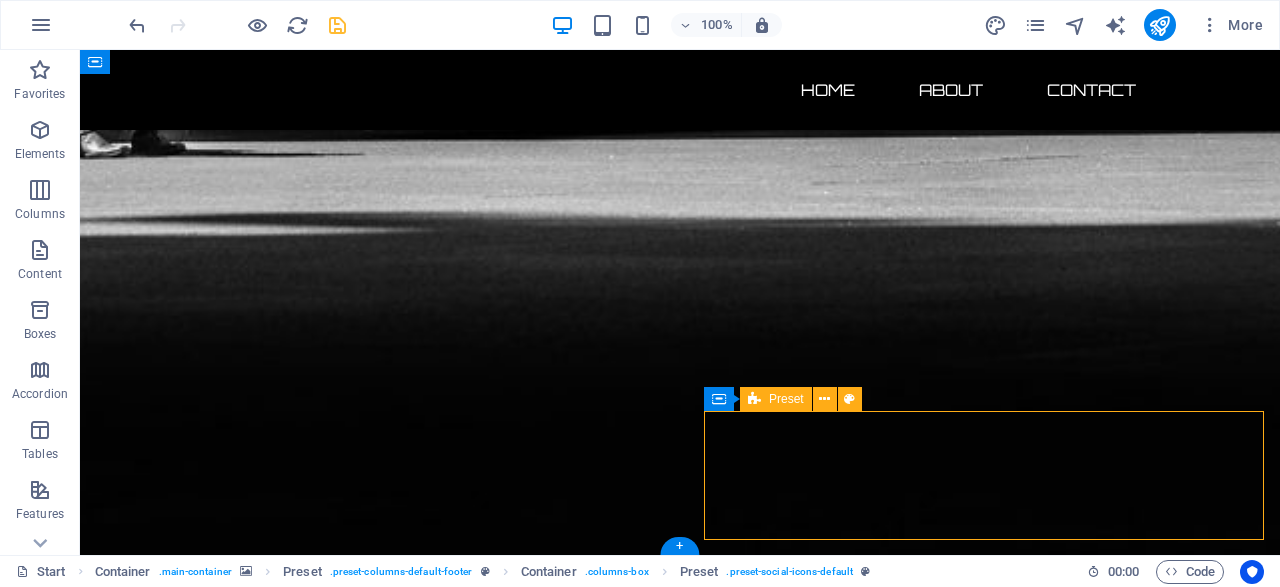 drag, startPoint x: 1021, startPoint y: 522, endPoint x: 703, endPoint y: 497, distance: 318.9812 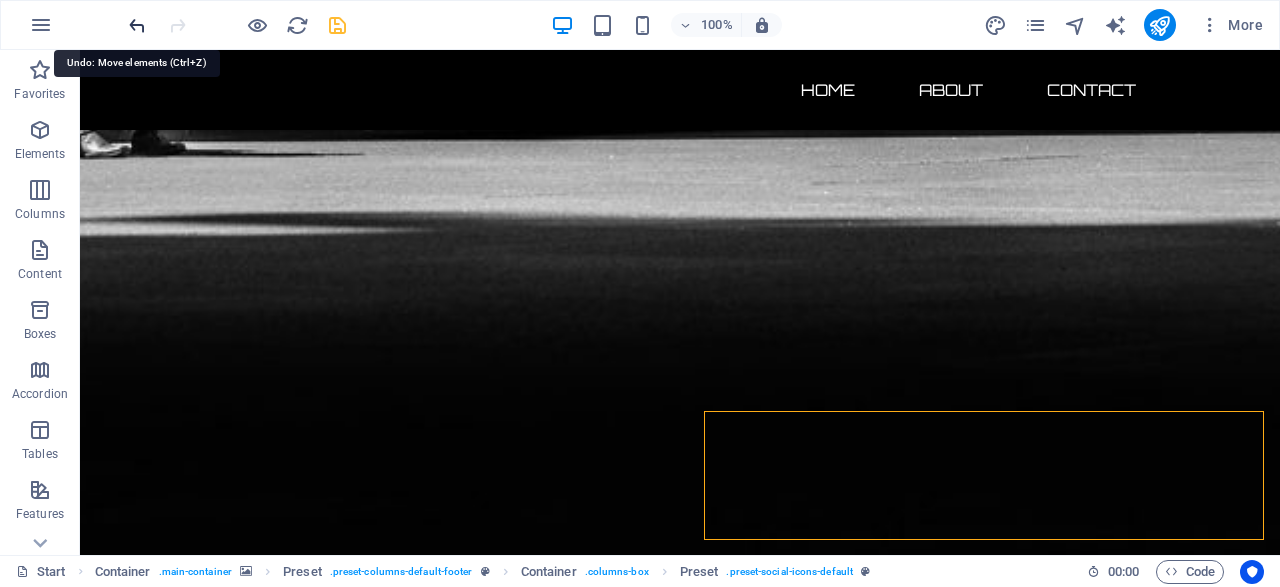 click at bounding box center (137, 25) 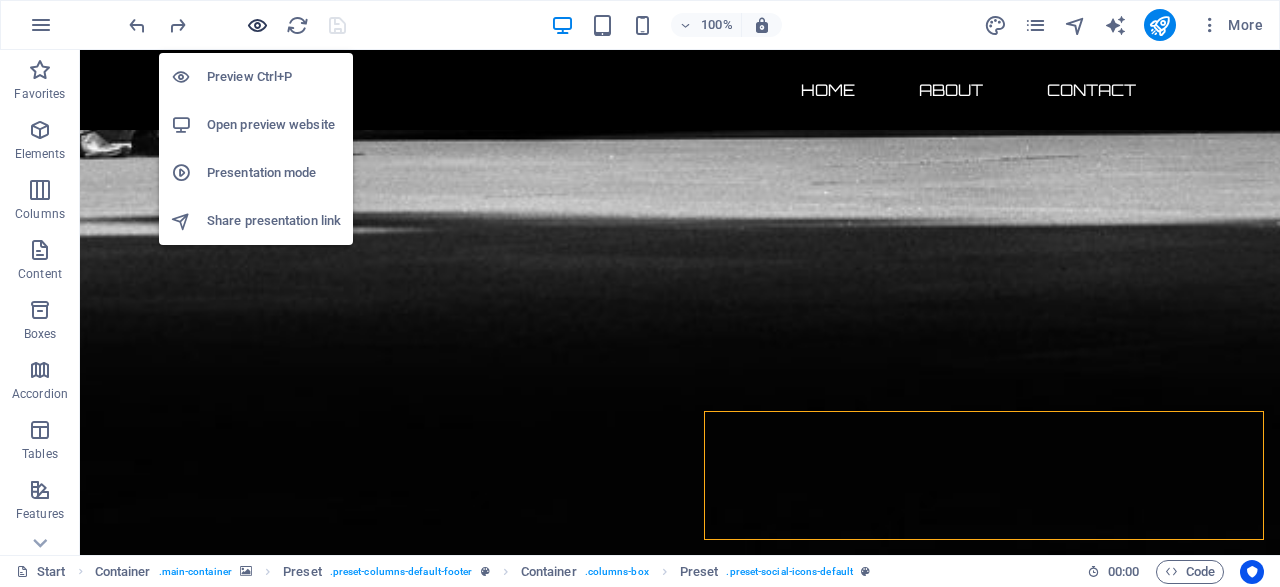 click at bounding box center (257, 25) 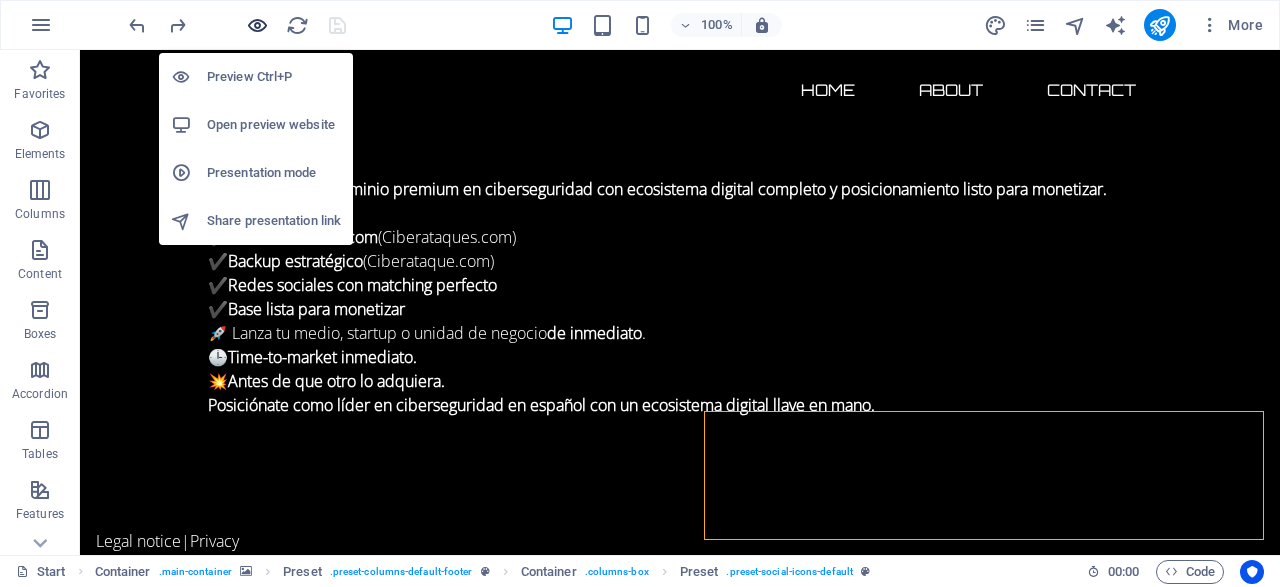 scroll, scrollTop: 476, scrollLeft: 0, axis: vertical 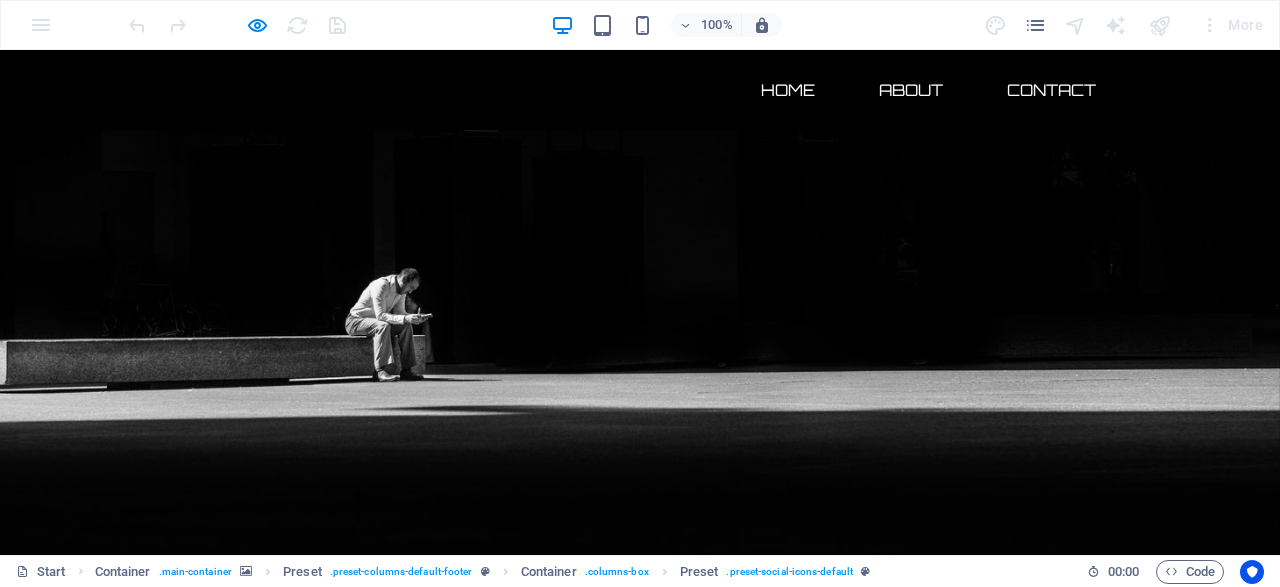 click on "✔️  Dominio exacto .com  (Ciberataques.com) ✔️  Backup estratégico  (Ciberataque.com) ✔️  Redes sociales con matching perfecto ✔️  Base lista para monetizar" at bounding box center [640, 1534] 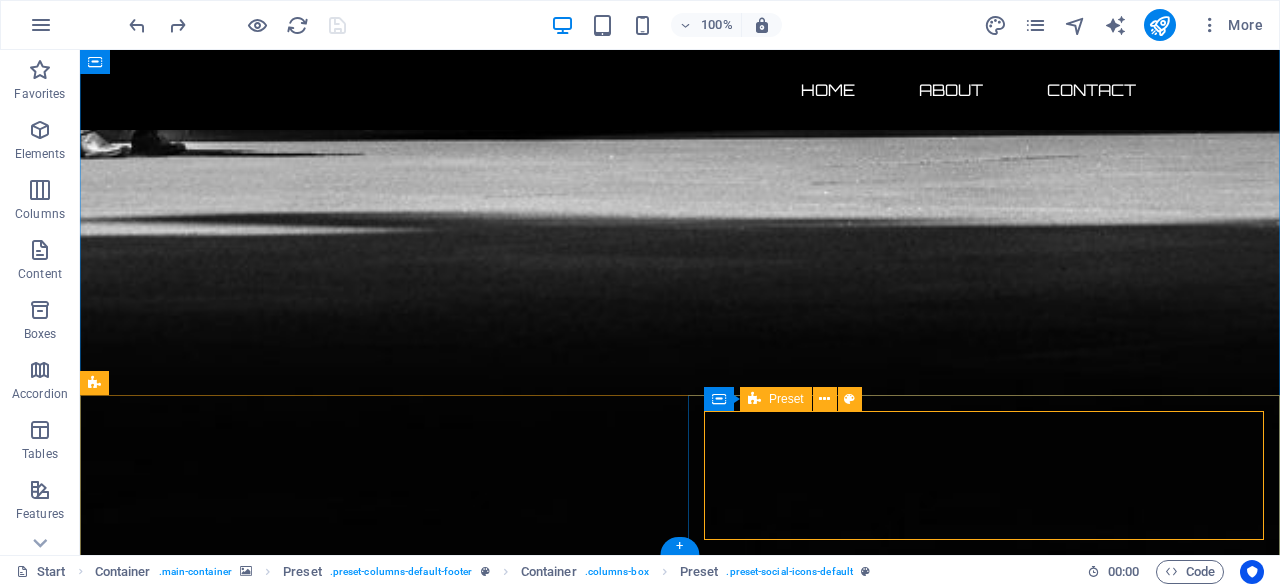 click at bounding box center [680, 3552] 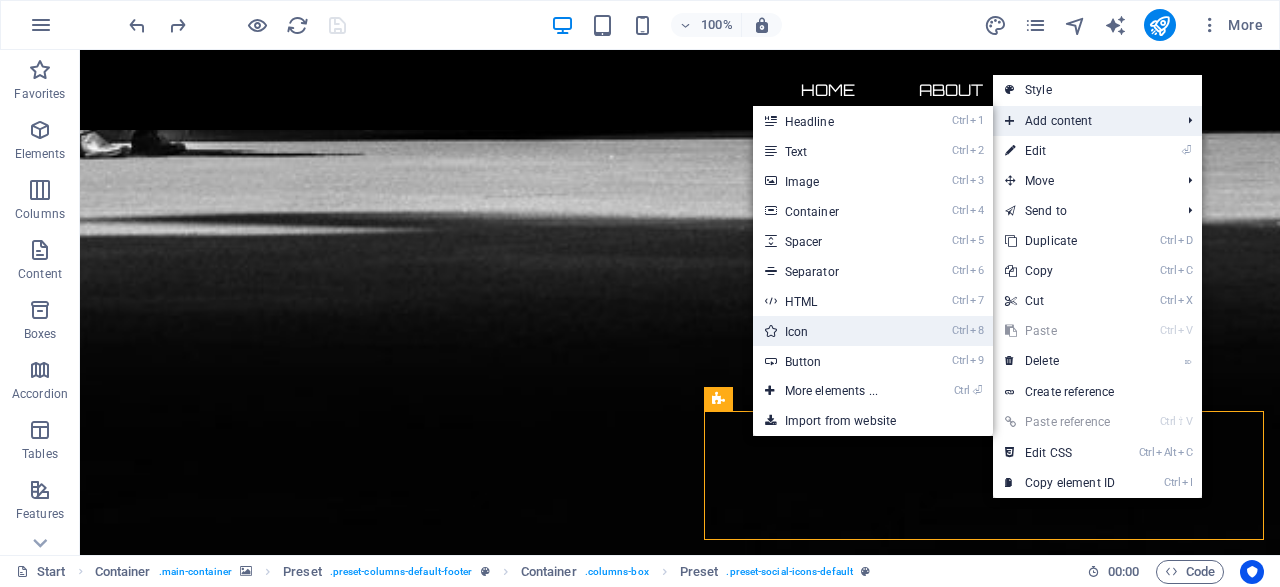 click on "Ctrl 8  Icon" at bounding box center (835, 331) 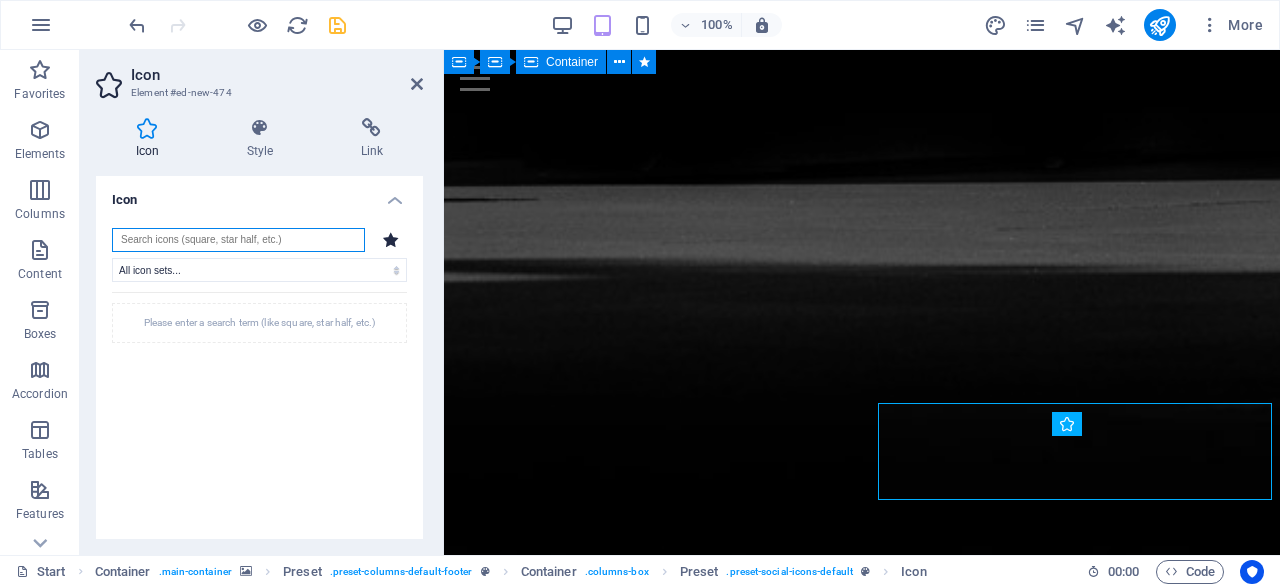 scroll, scrollTop: 1696, scrollLeft: 0, axis: vertical 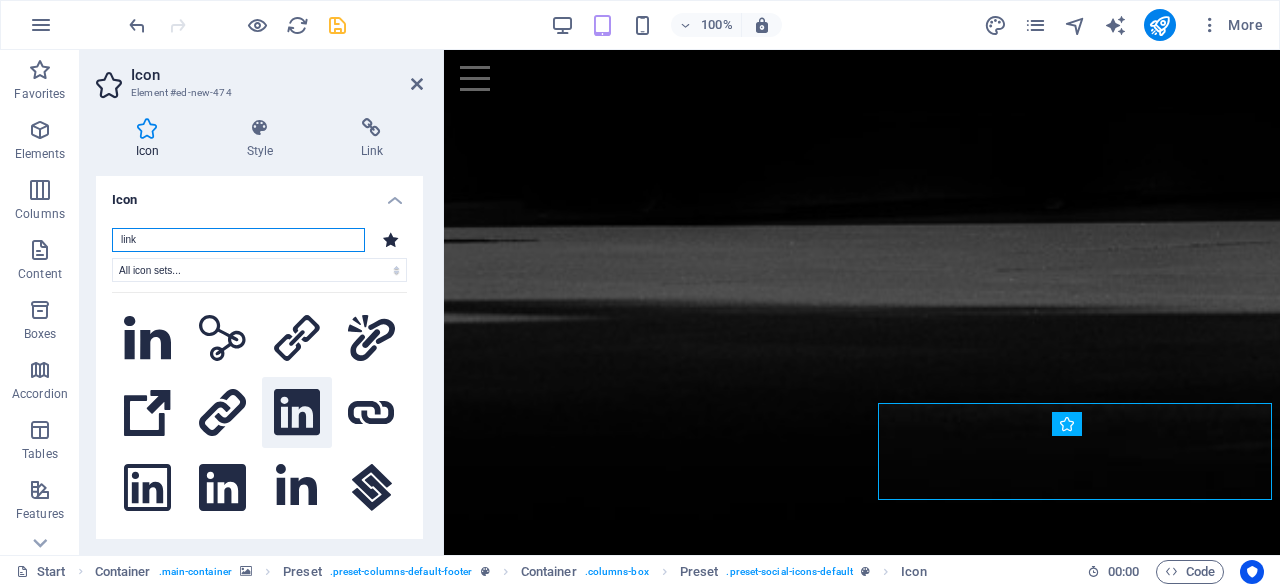 type on "link" 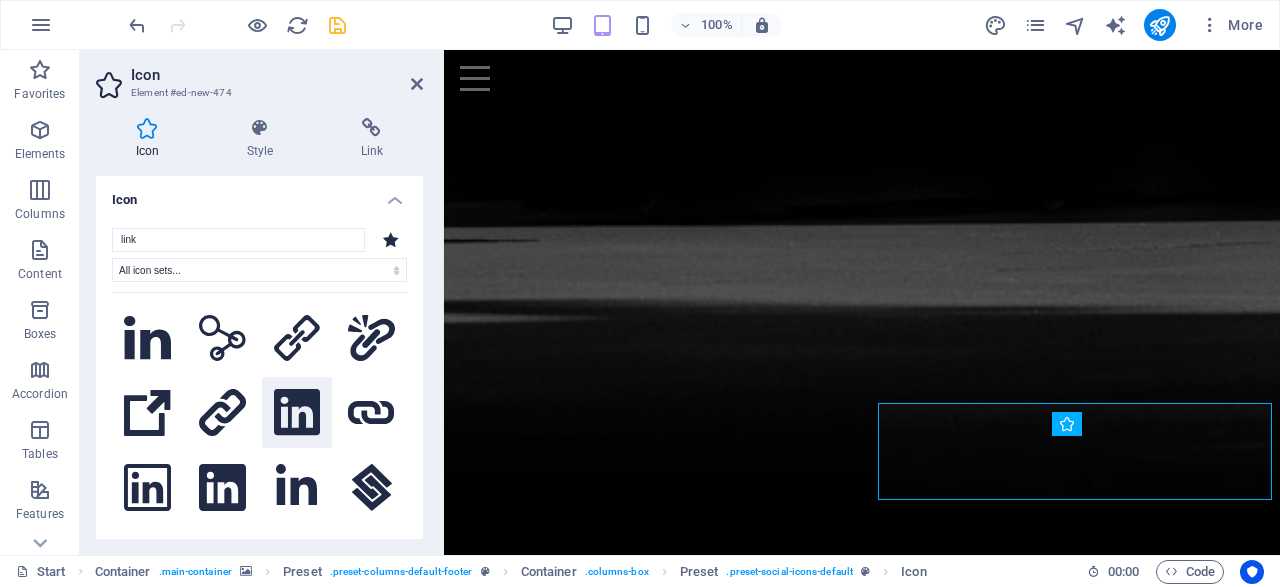 click 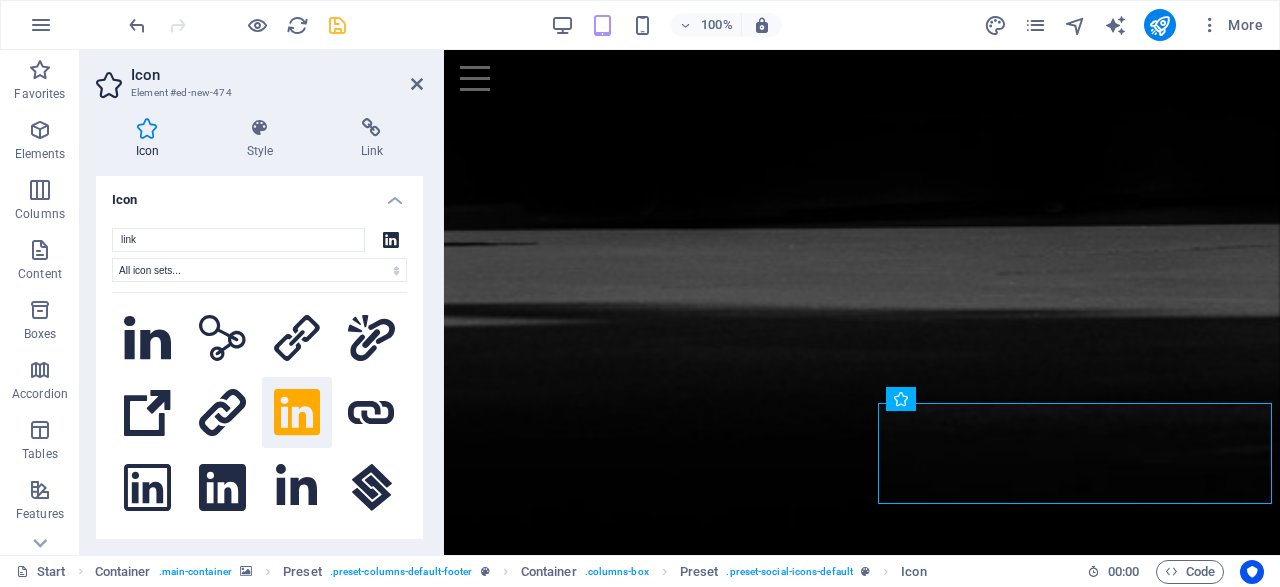 click 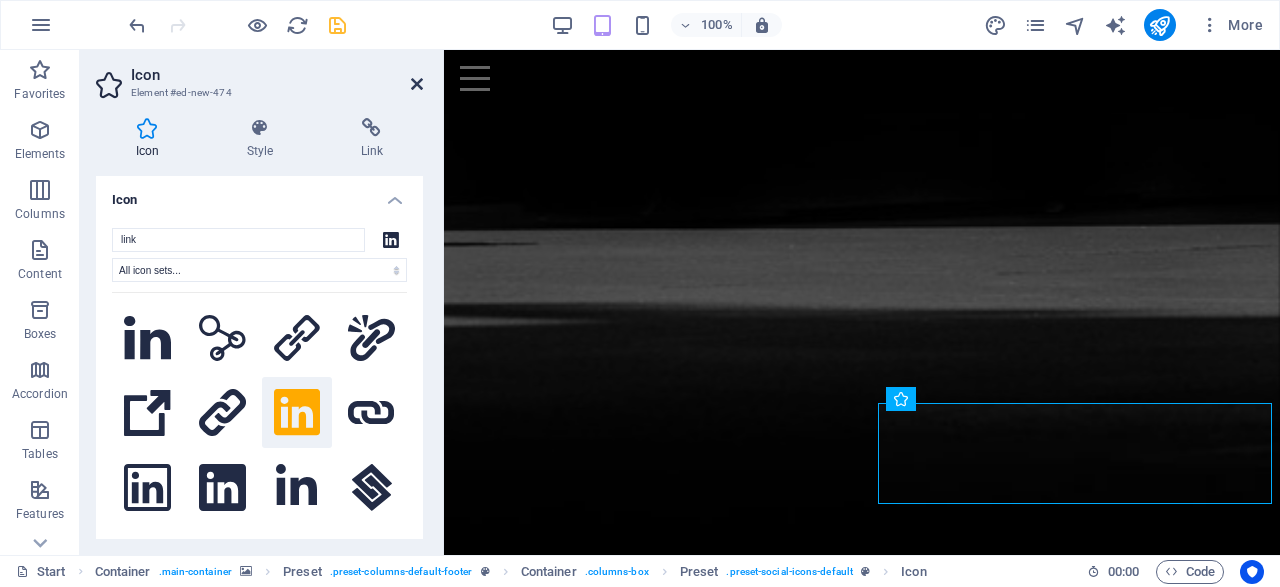 click at bounding box center (417, 84) 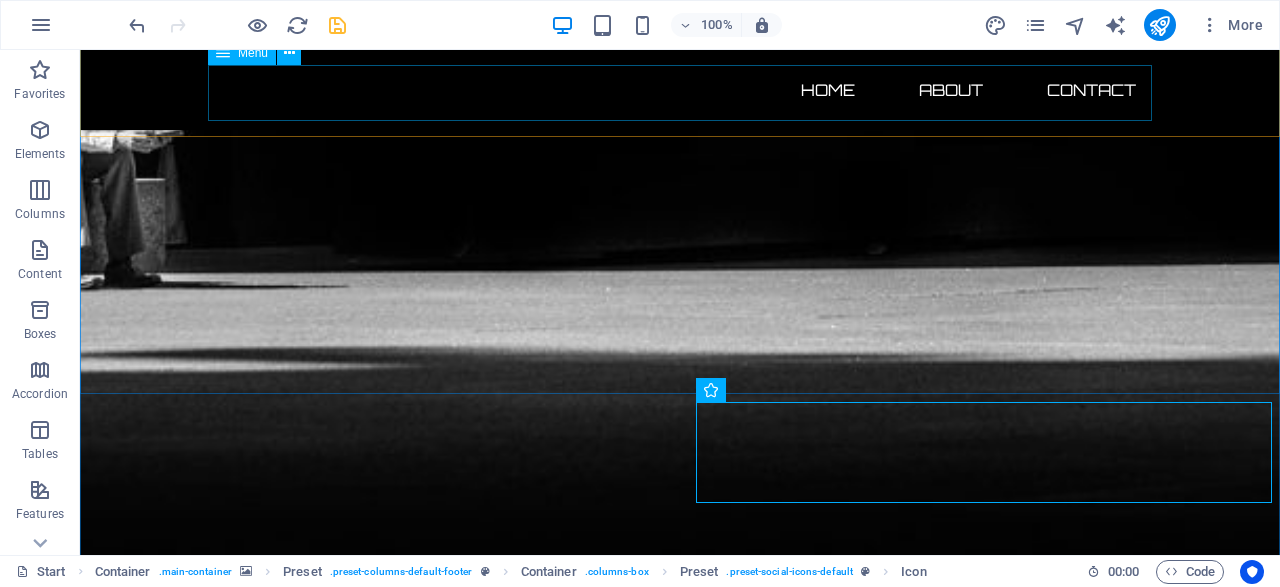 scroll, scrollTop: 1737, scrollLeft: 0, axis: vertical 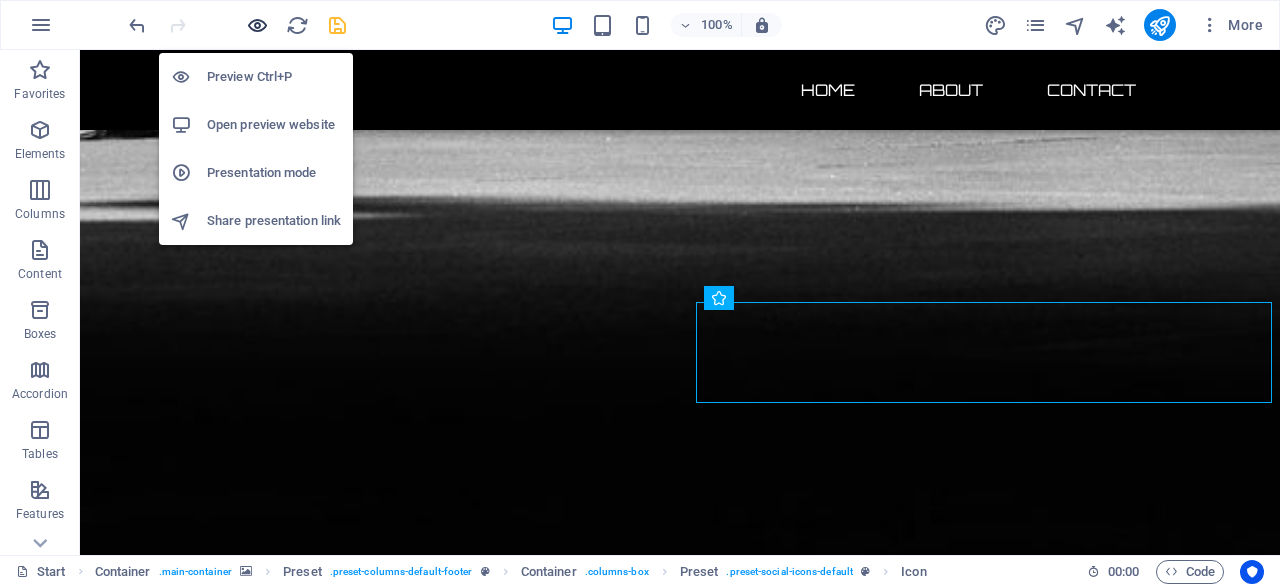 click at bounding box center (257, 25) 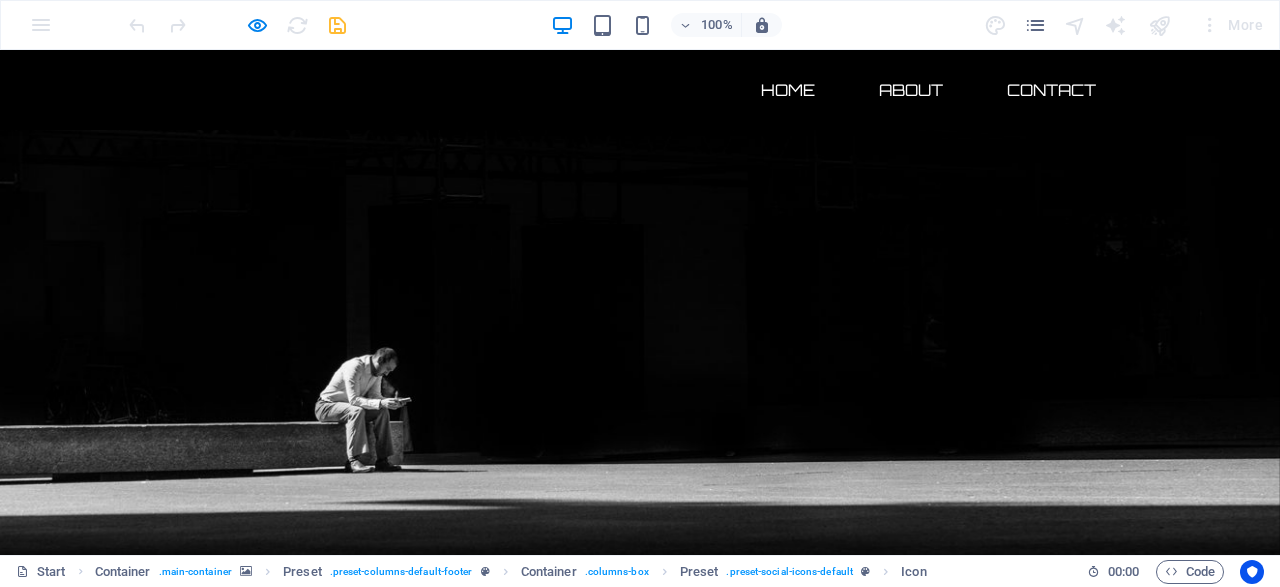 scroll, scrollTop: 577, scrollLeft: 0, axis: vertical 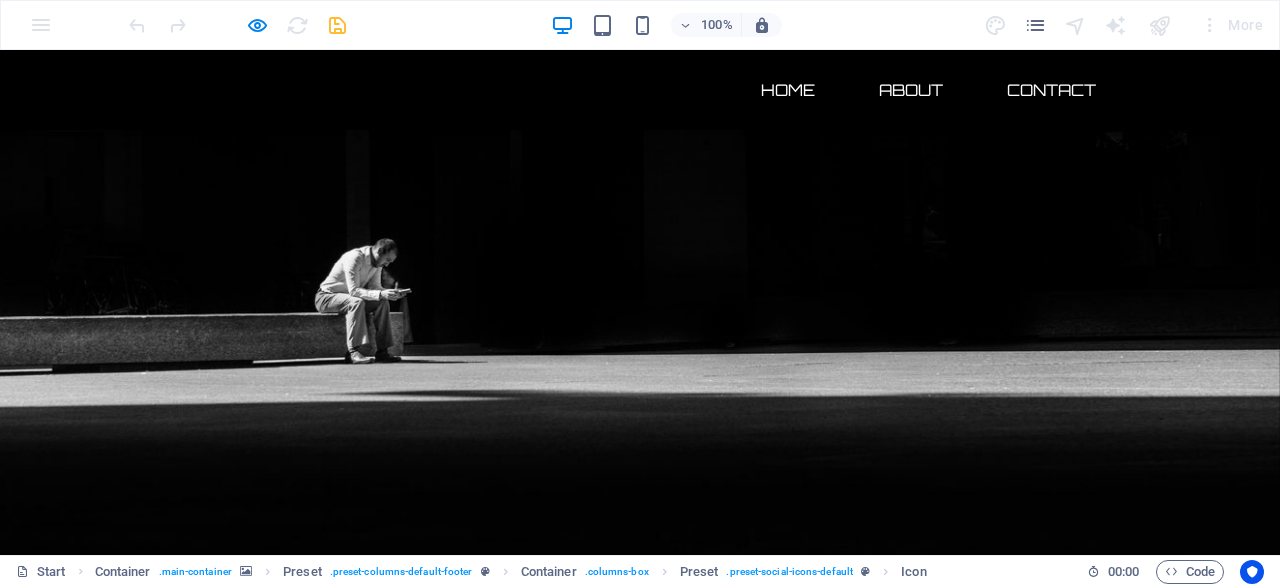 type 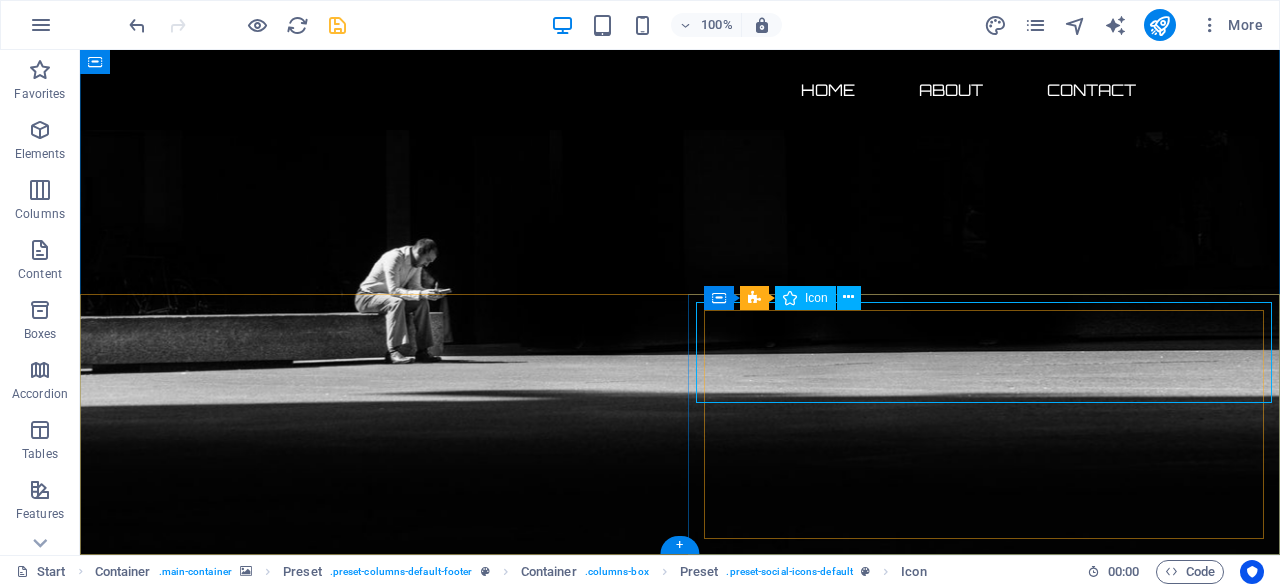 scroll, scrollTop: 1838, scrollLeft: 0, axis: vertical 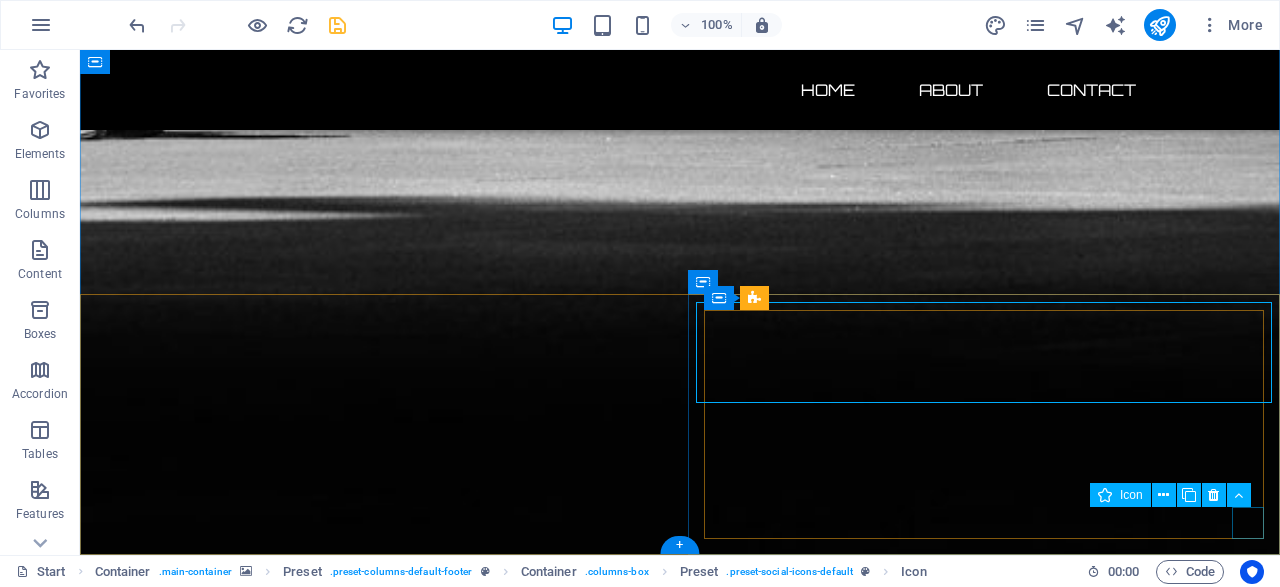 click at bounding box center (680, 3750) 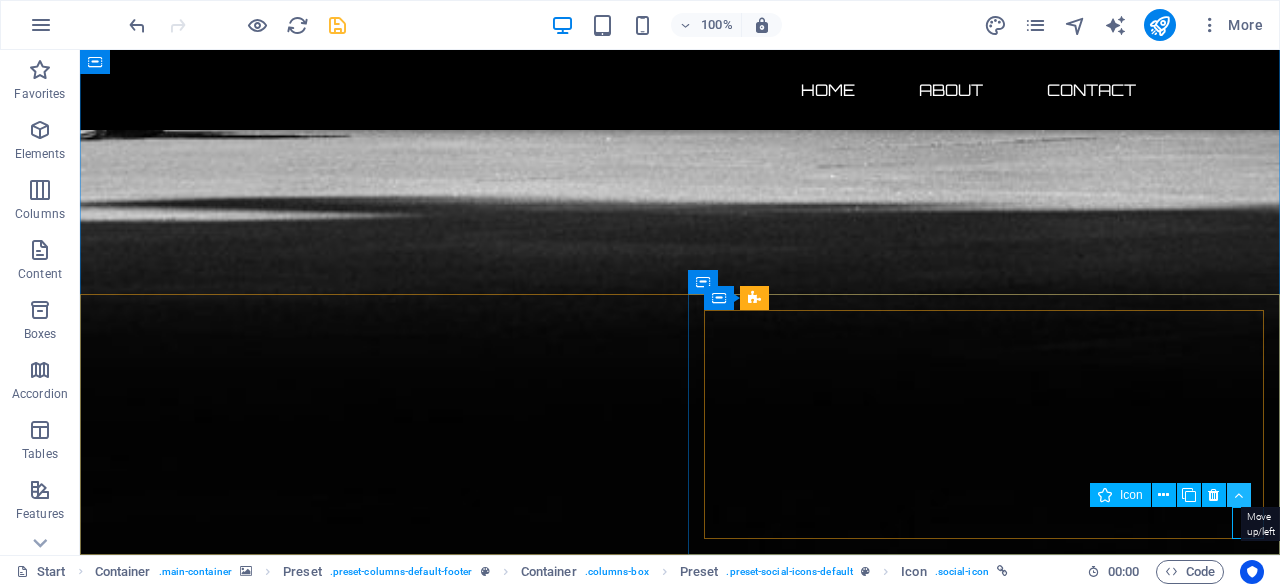 click at bounding box center [1238, 495] 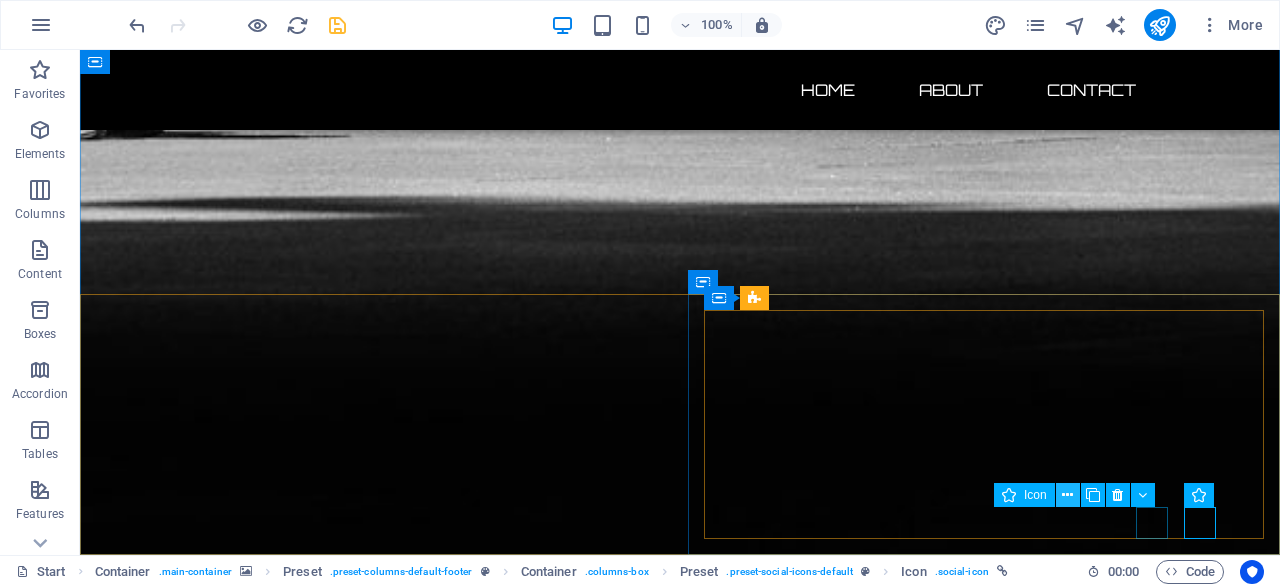 click at bounding box center (1067, 495) 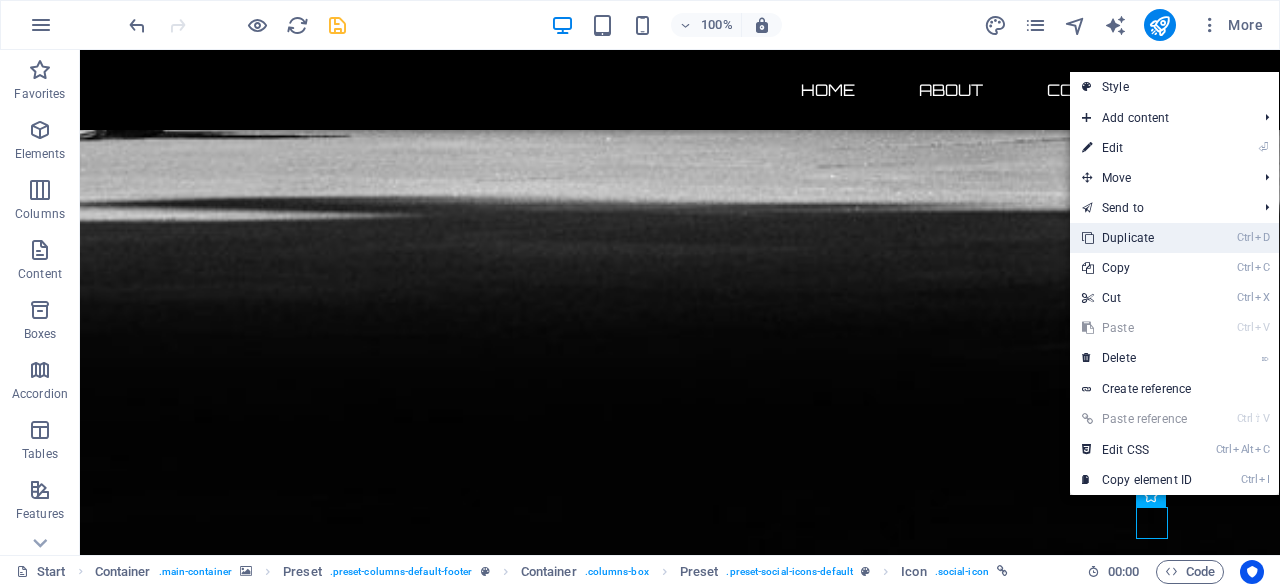 click on "Ctrl D  Duplicate" at bounding box center (1137, 238) 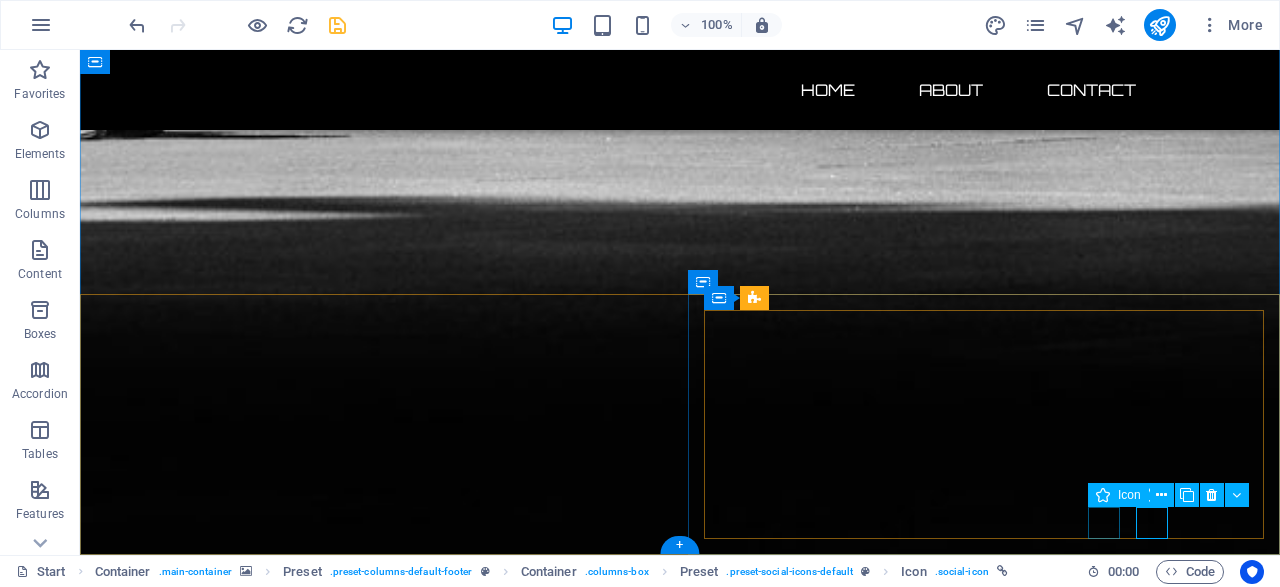 click at bounding box center [680, 3670] 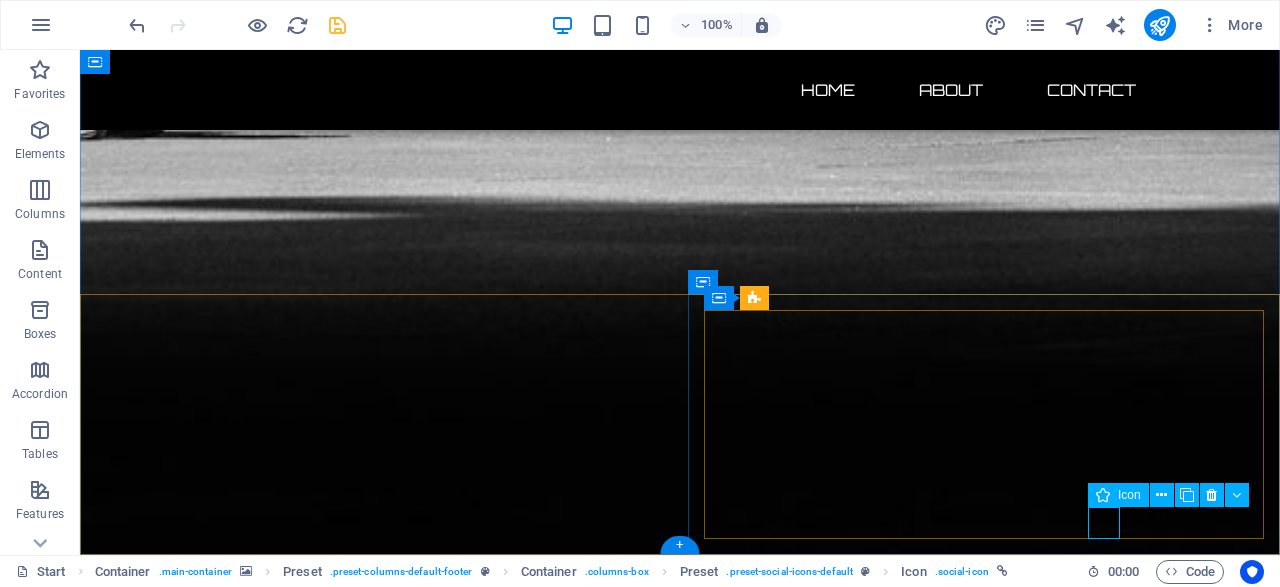 click at bounding box center (680, 3670) 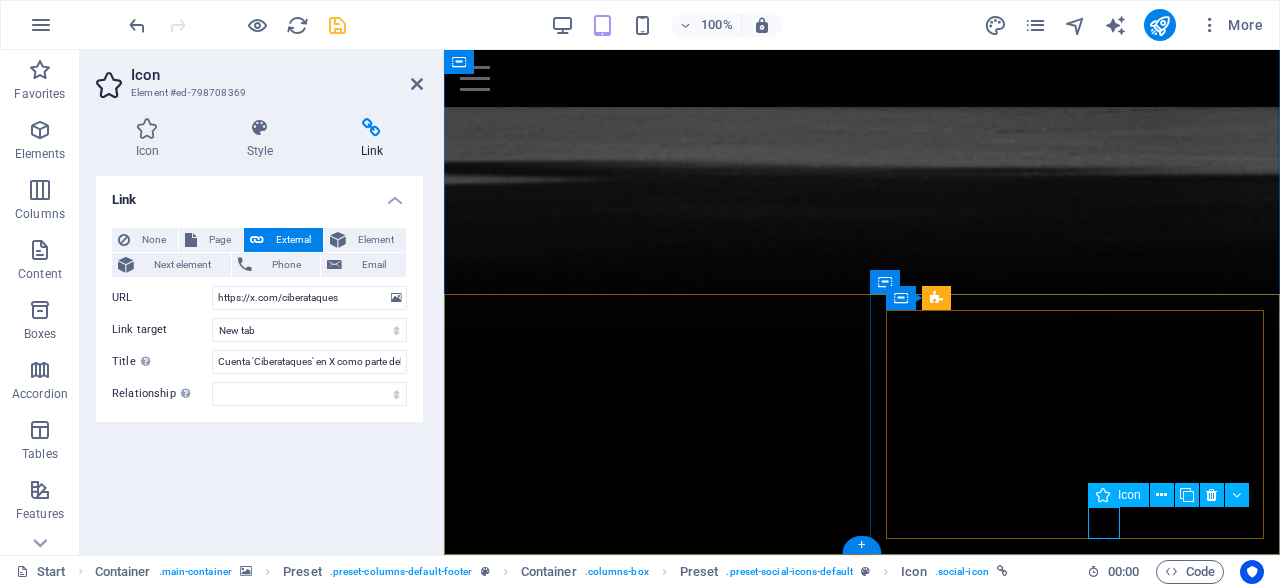 scroll, scrollTop: 1797, scrollLeft: 0, axis: vertical 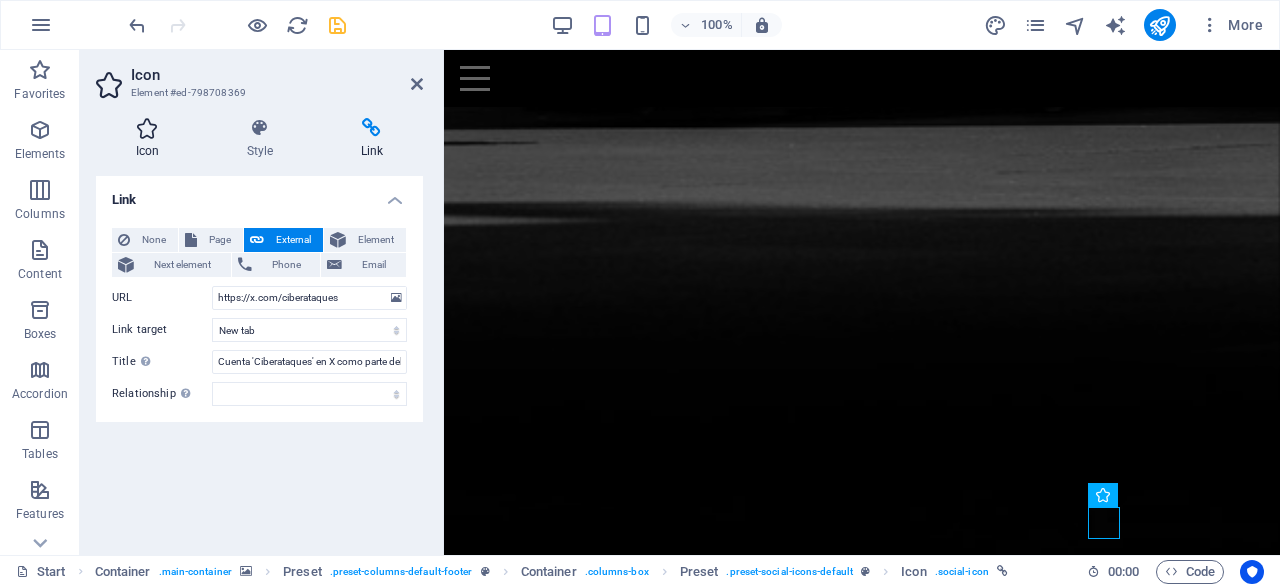 click on "Icon" at bounding box center [151, 139] 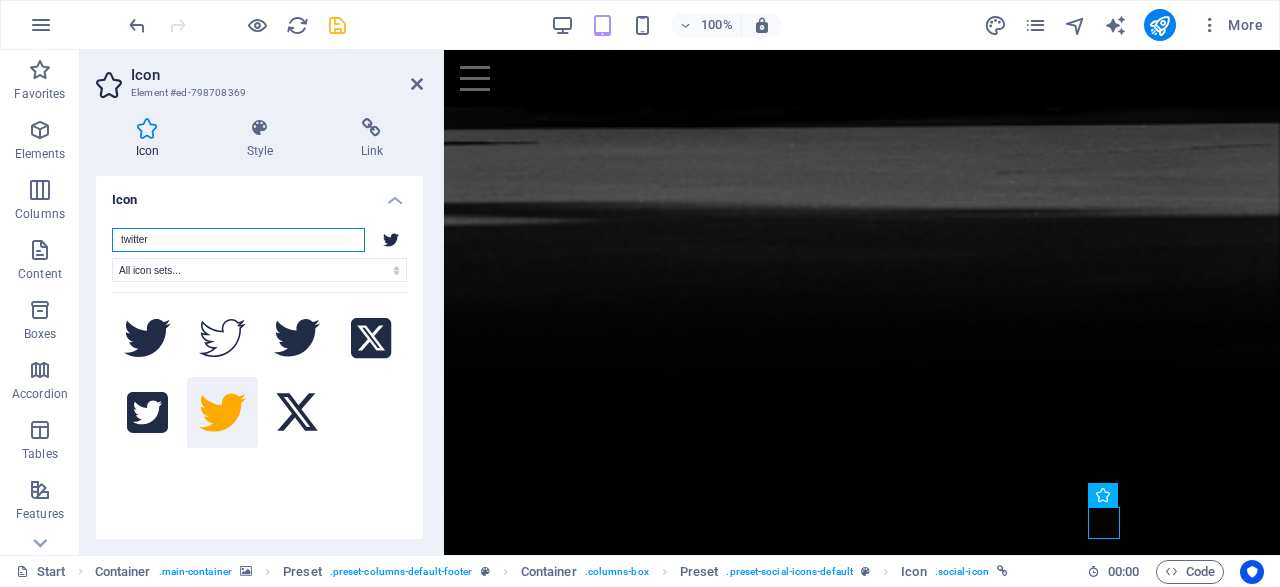 click on "twitter" at bounding box center (238, 240) 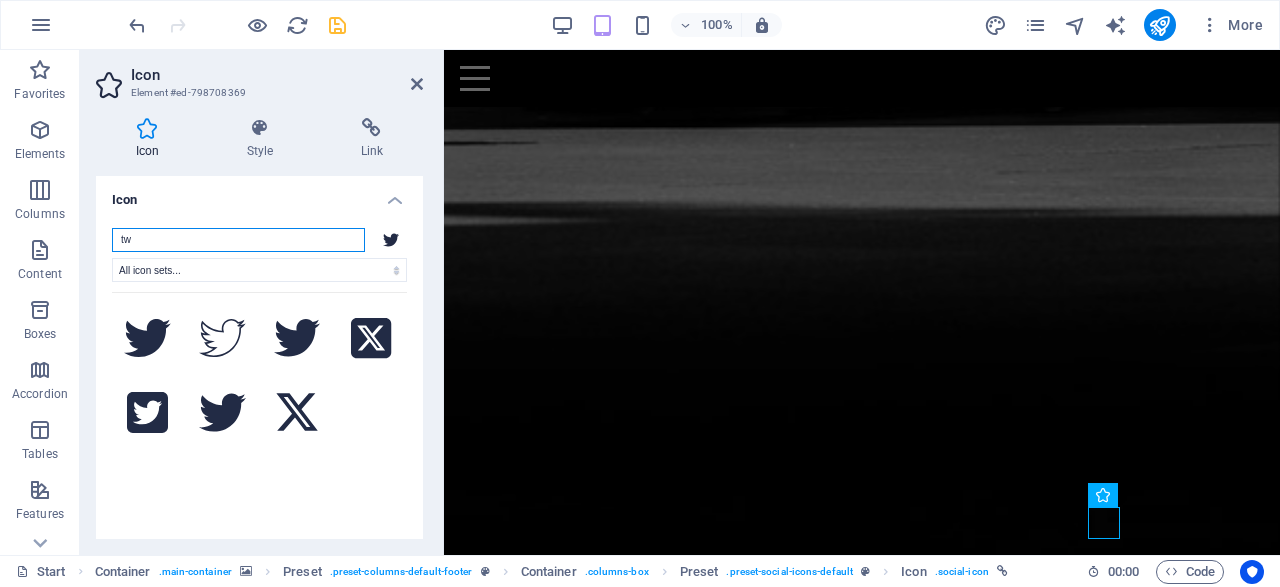 type on "t" 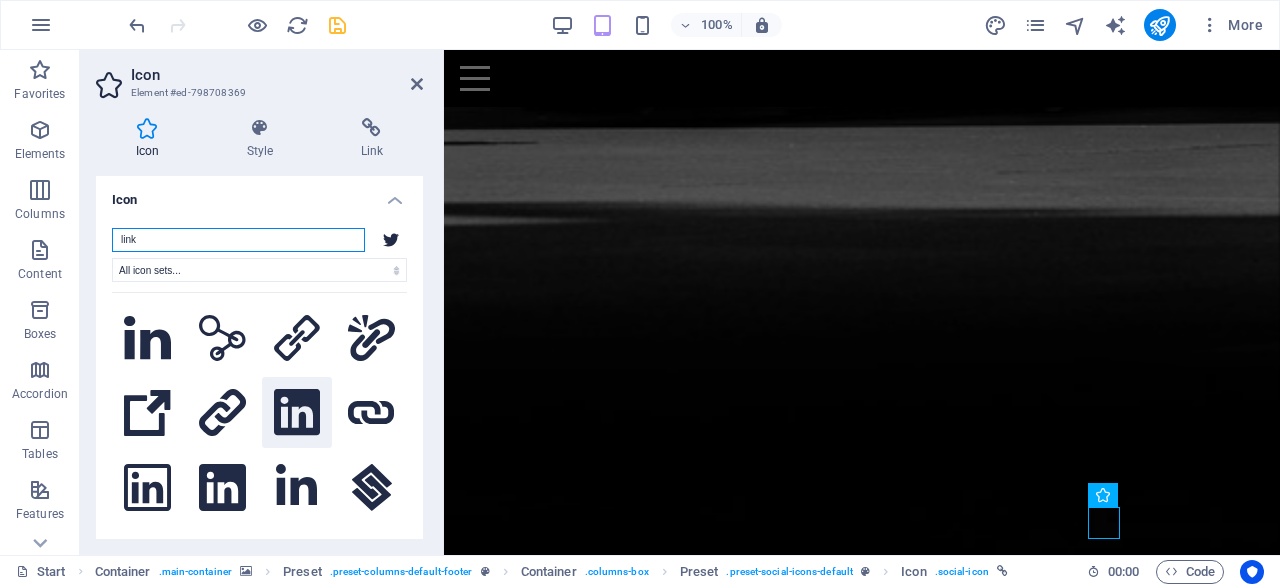 type on "link" 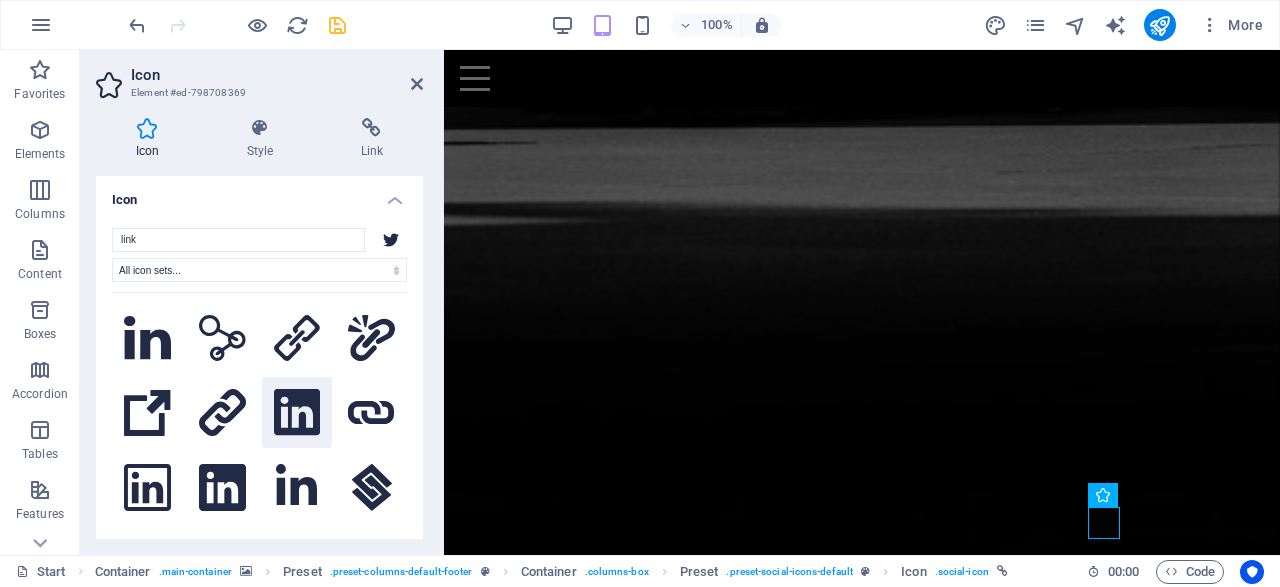 click 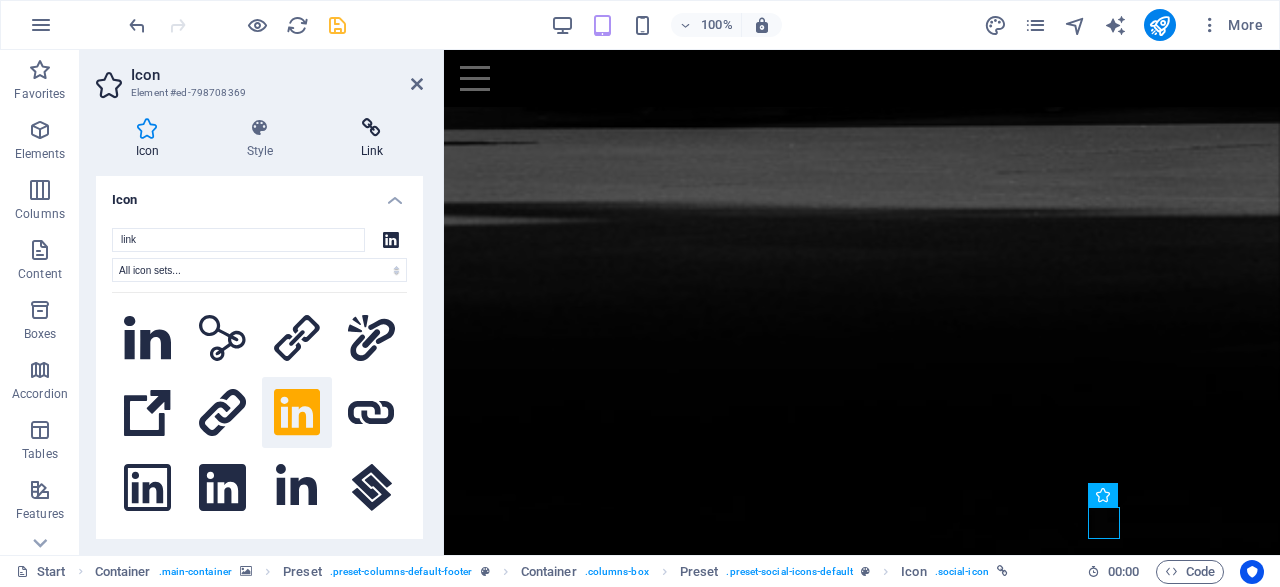 click on "Link" at bounding box center (372, 139) 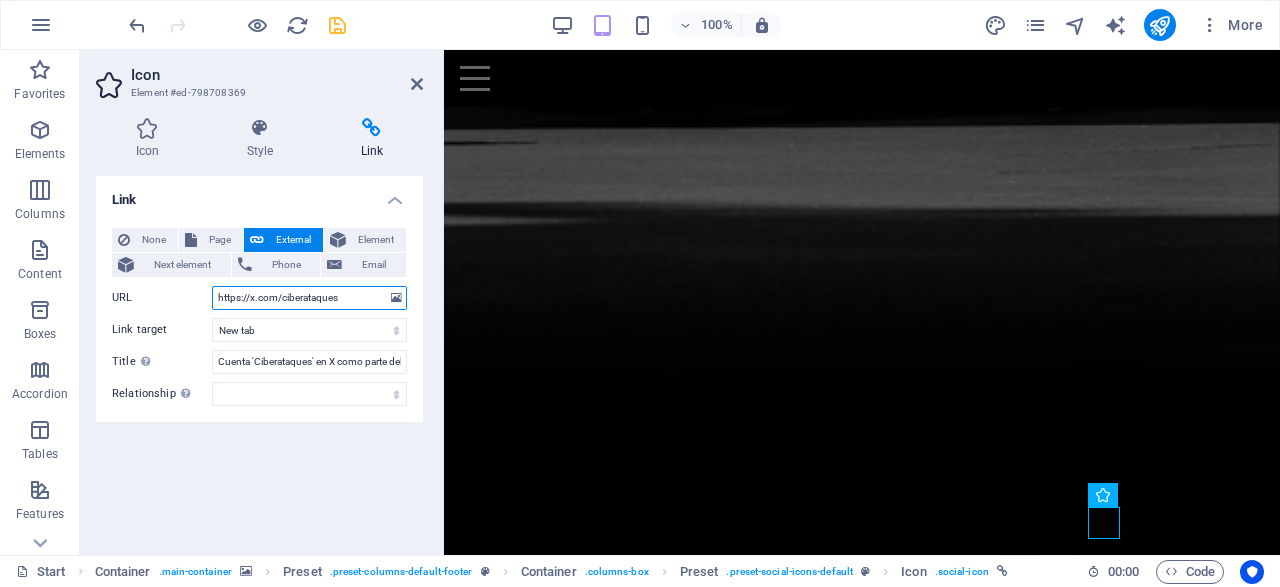 drag, startPoint x: 363, startPoint y: 301, endPoint x: 126, endPoint y: 302, distance: 237.0021 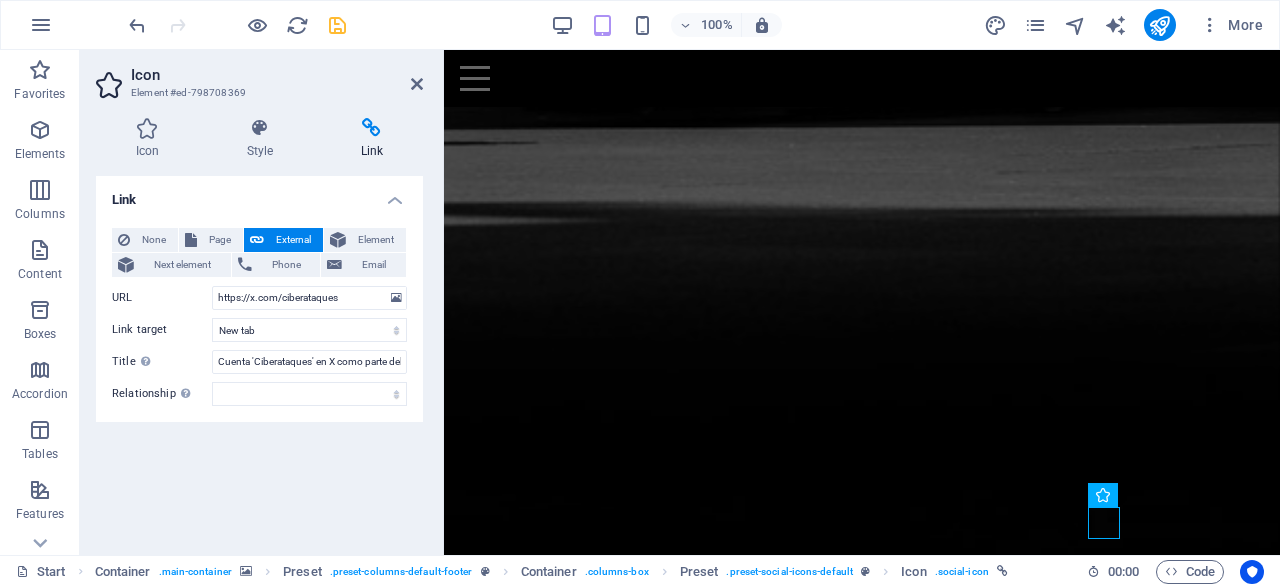 click on "Link None Page External Element Next element Phone Email Page Start Legal Notice Privacy Element
URL https://x.com/ciberataques Phone Email Link target New tab Same tab Overlay Title Additional link description, should not be the same as the link text. The title is most often shown as a tooltip text when the mouse moves over the element. Leave empty if uncertain. Cuenta 'Ciberataques' en X como parte del paquete digital de ciberataques.com Relationship Sets the  relationship of this link to the link target . For example, the value "nofollow" instructs search engines not to follow the link. Can be left empty. alternate author bookmark external help license next nofollow noreferrer noopener prev search tag" at bounding box center [259, 357] 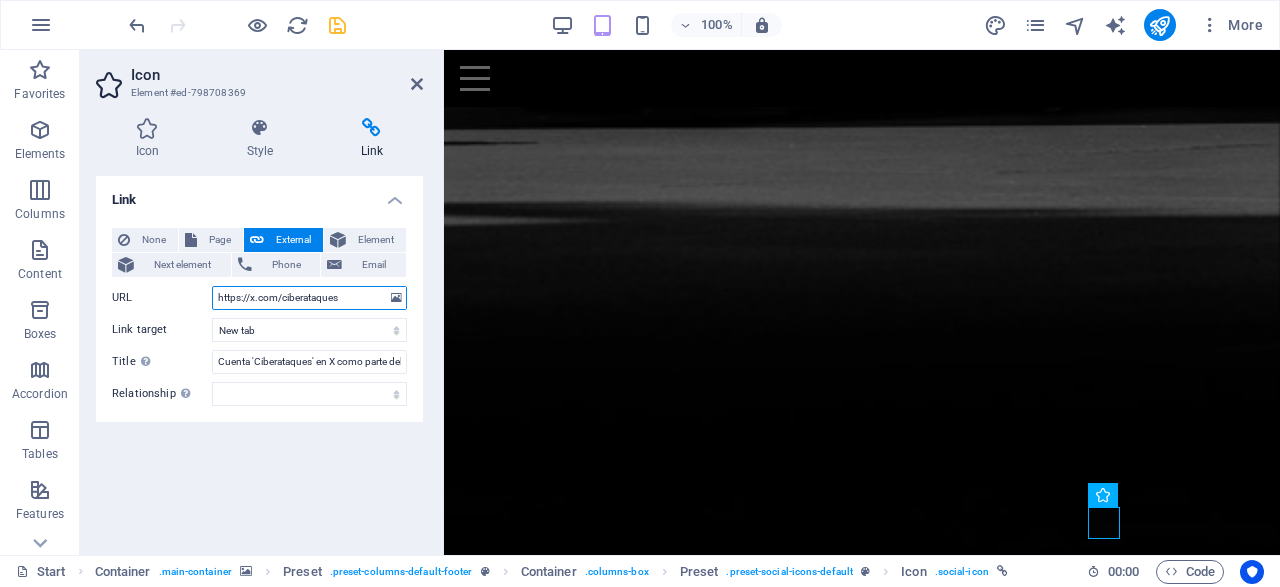 drag, startPoint x: 351, startPoint y: 301, endPoint x: 197, endPoint y: 301, distance: 154 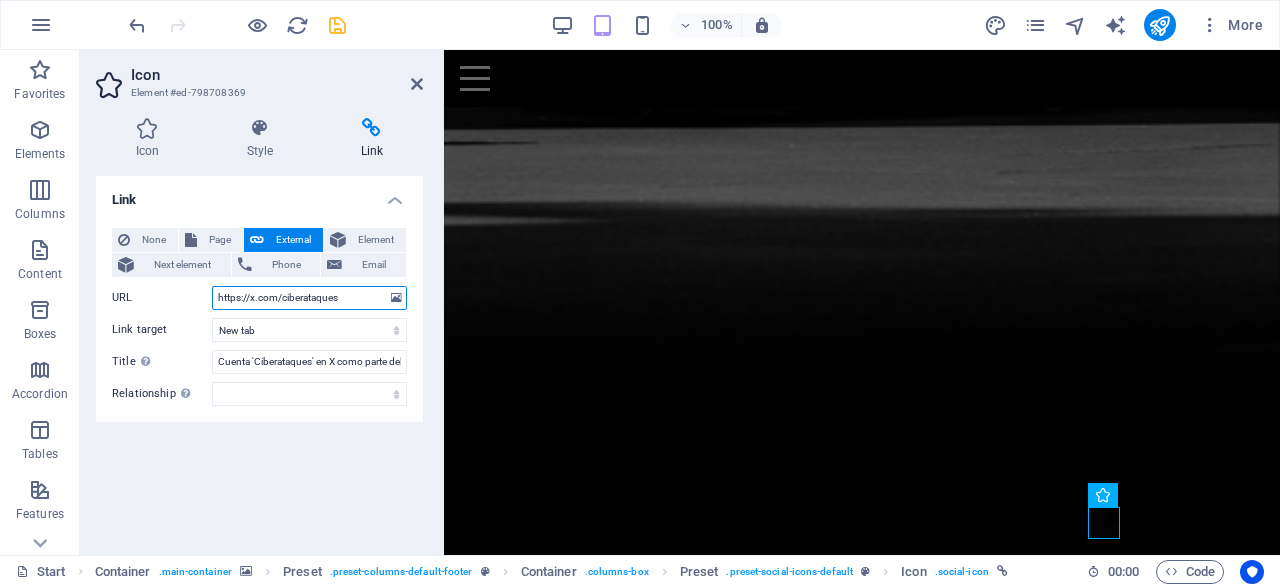 click on "https://x.com/ciberataques" at bounding box center [309, 298] 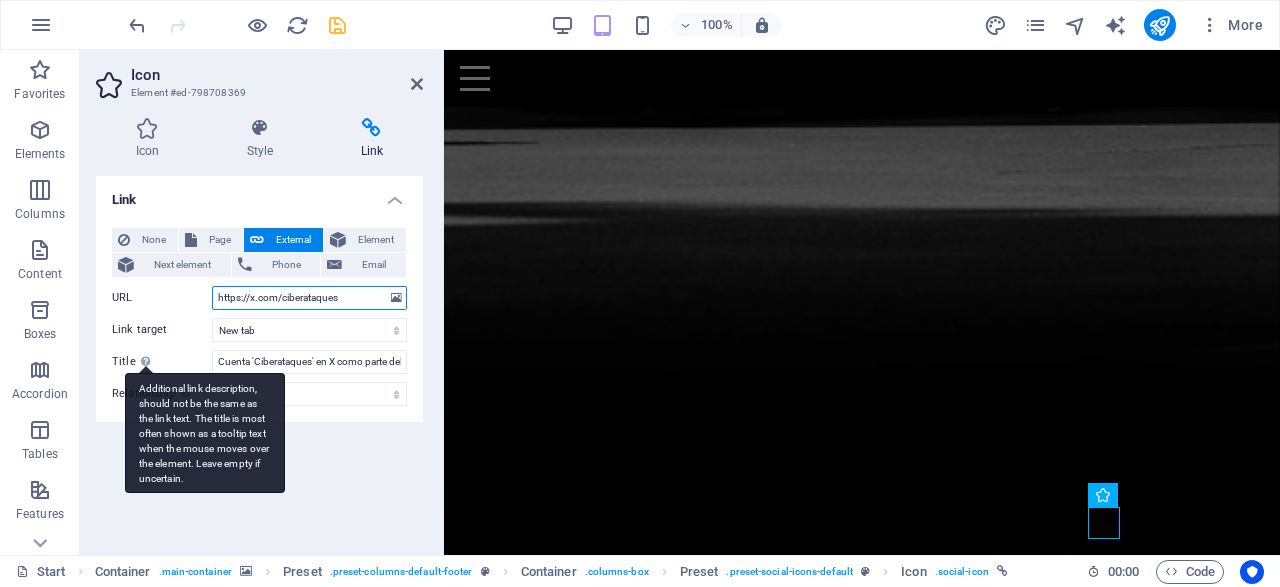 paste on "www.linkedin.com/company/ciberataques/" 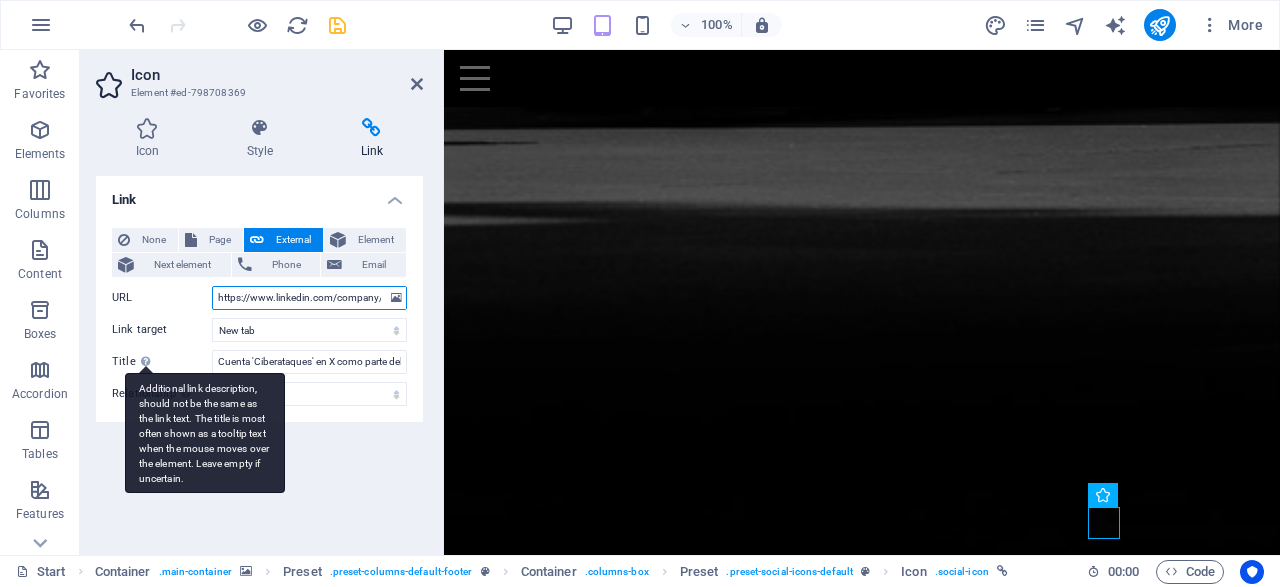 scroll, scrollTop: 0, scrollLeft: 60, axis: horizontal 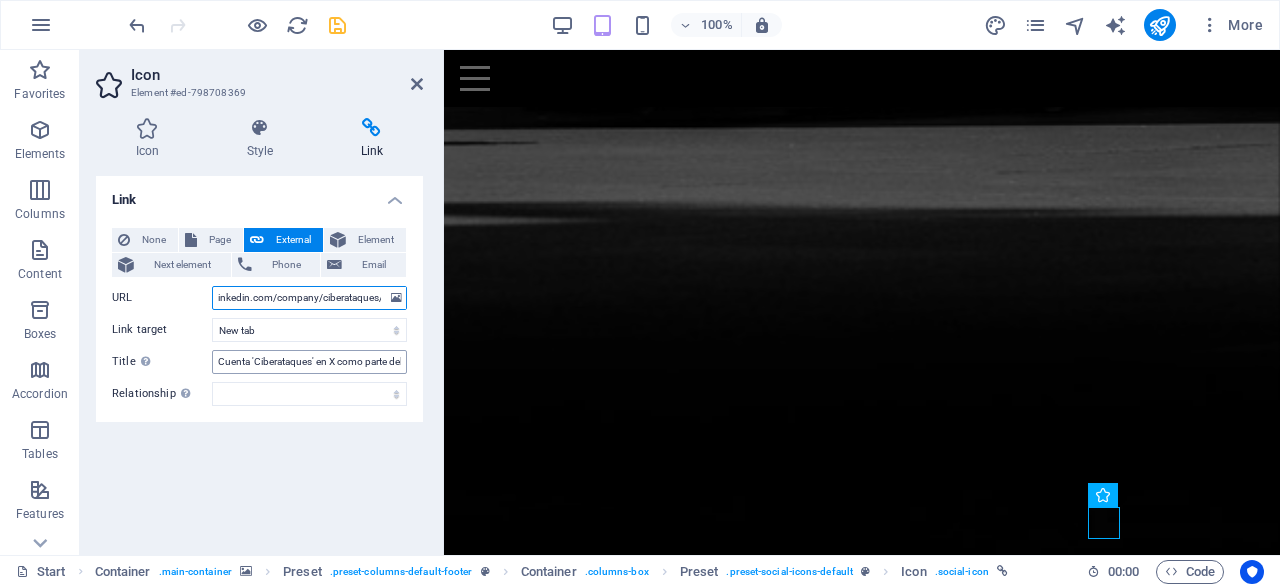 type on "https://www.linkedin.com/company/ciberataques/" 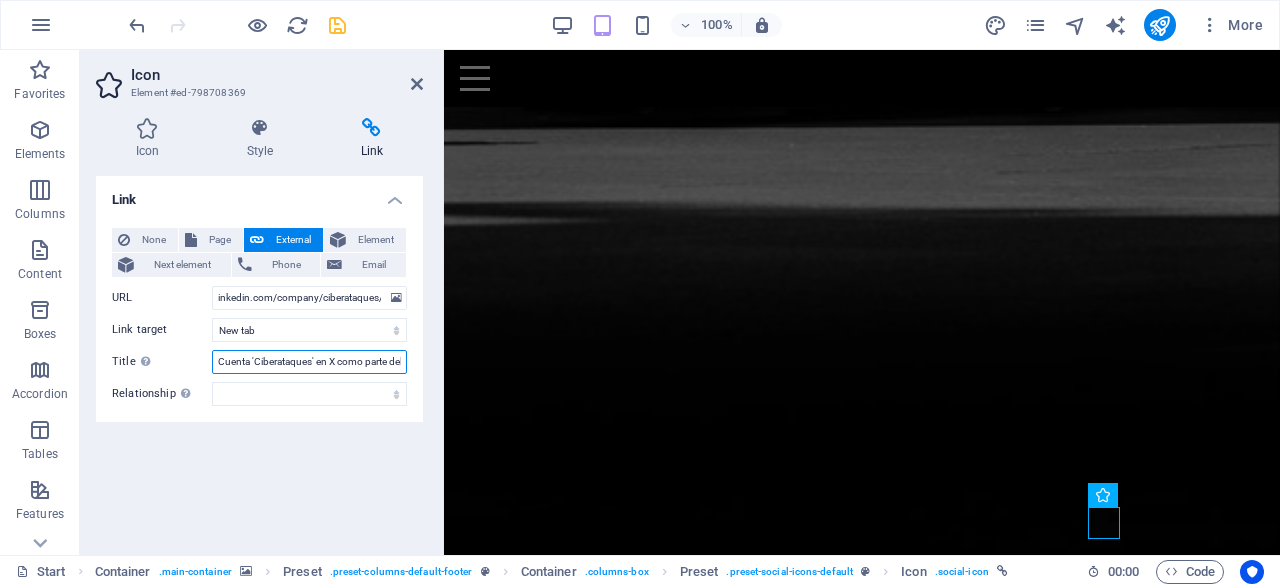 click on "Cuenta 'Ciberataques' en X como parte del paquete digital de ciberataques.com" at bounding box center (309, 362) 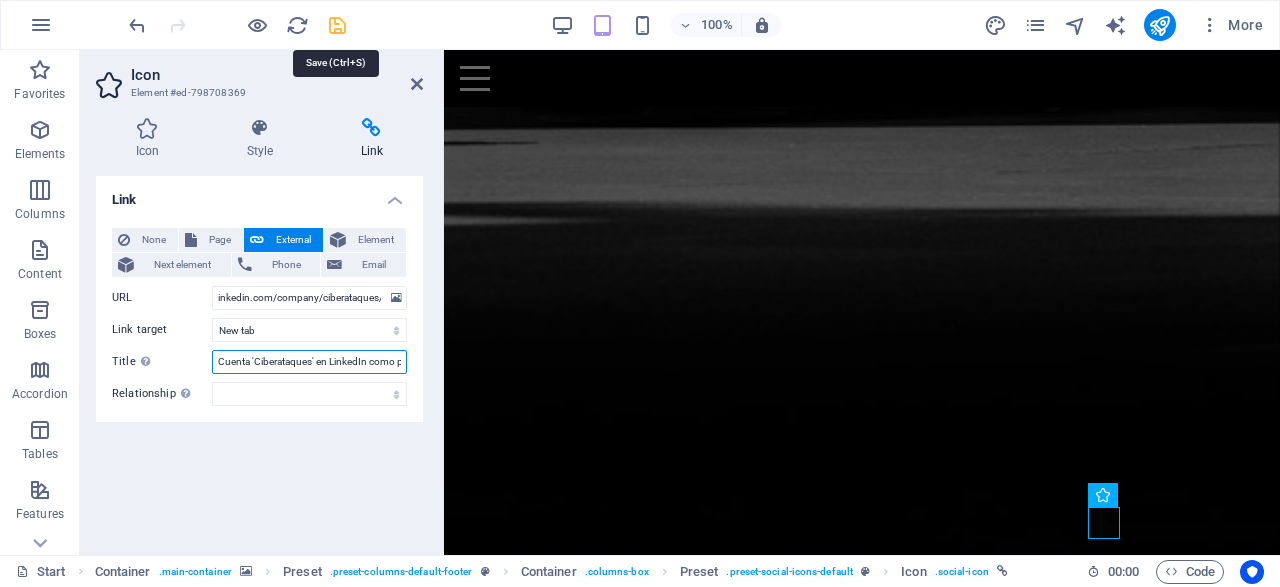 type on "Cuenta 'Ciberataques' en LinkedIn como parte del paquete digital de ciberataques.com" 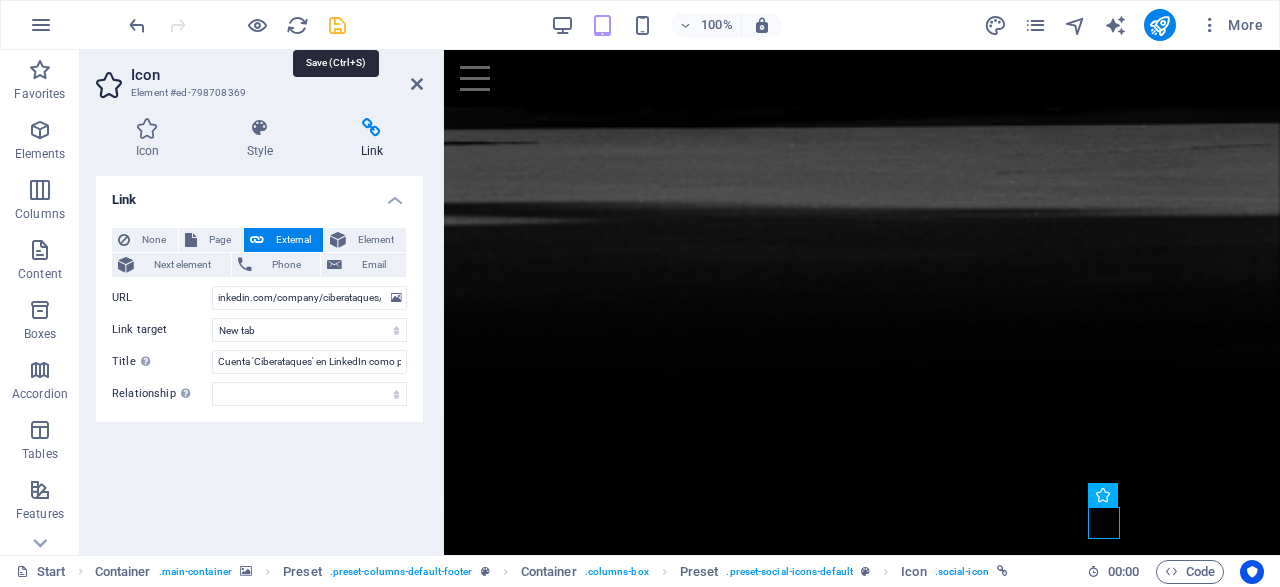 click at bounding box center (337, 25) 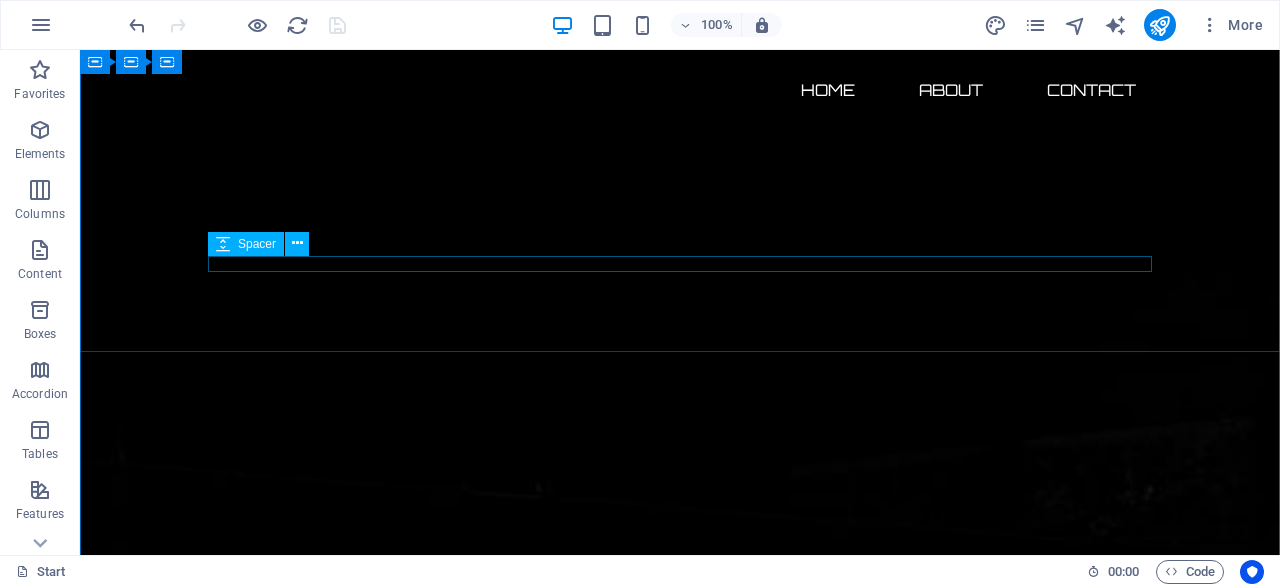 scroll, scrollTop: 520, scrollLeft: 0, axis: vertical 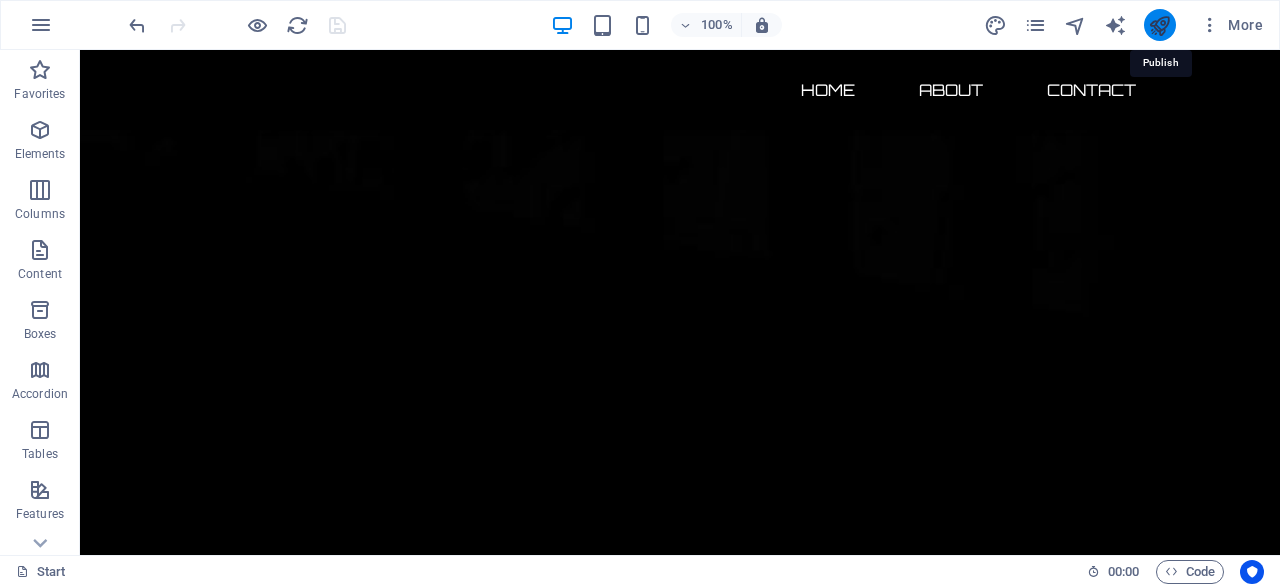 click at bounding box center [1159, 25] 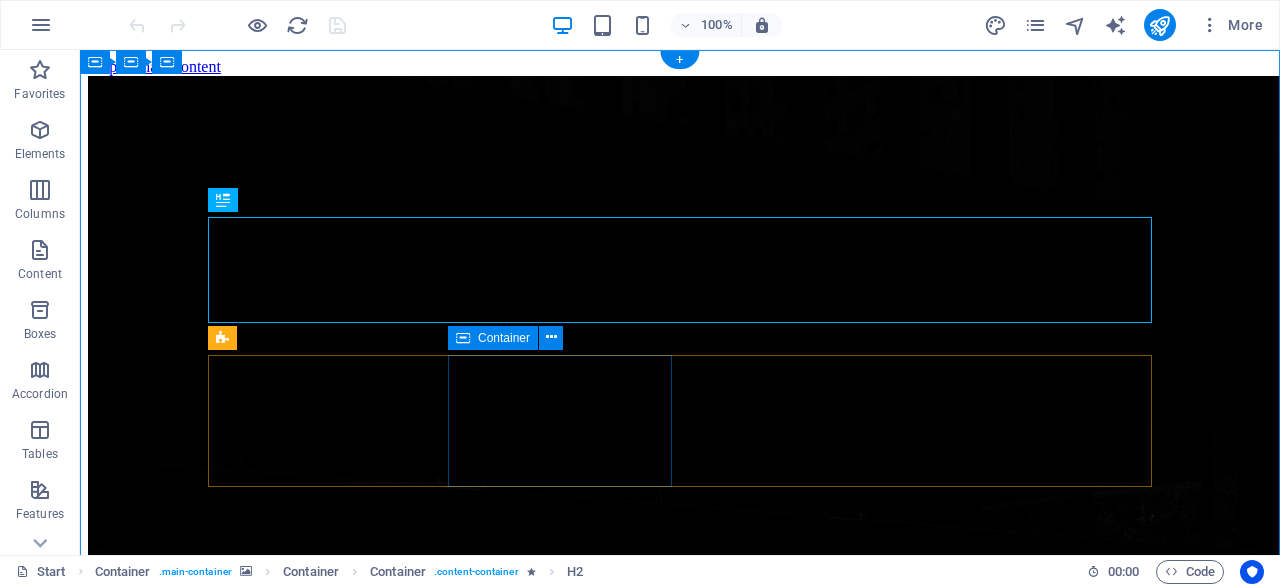 scroll, scrollTop: 0, scrollLeft: 0, axis: both 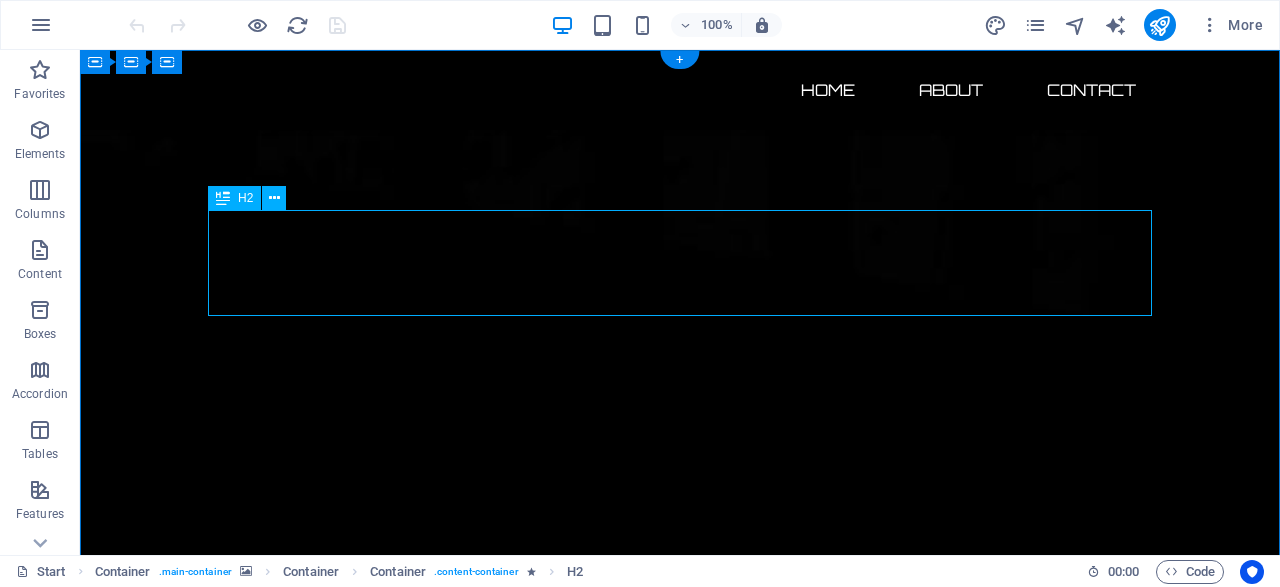 click on "Oportunidad única en ciberseguridad está por expirar..." at bounding box center [680, 2607] 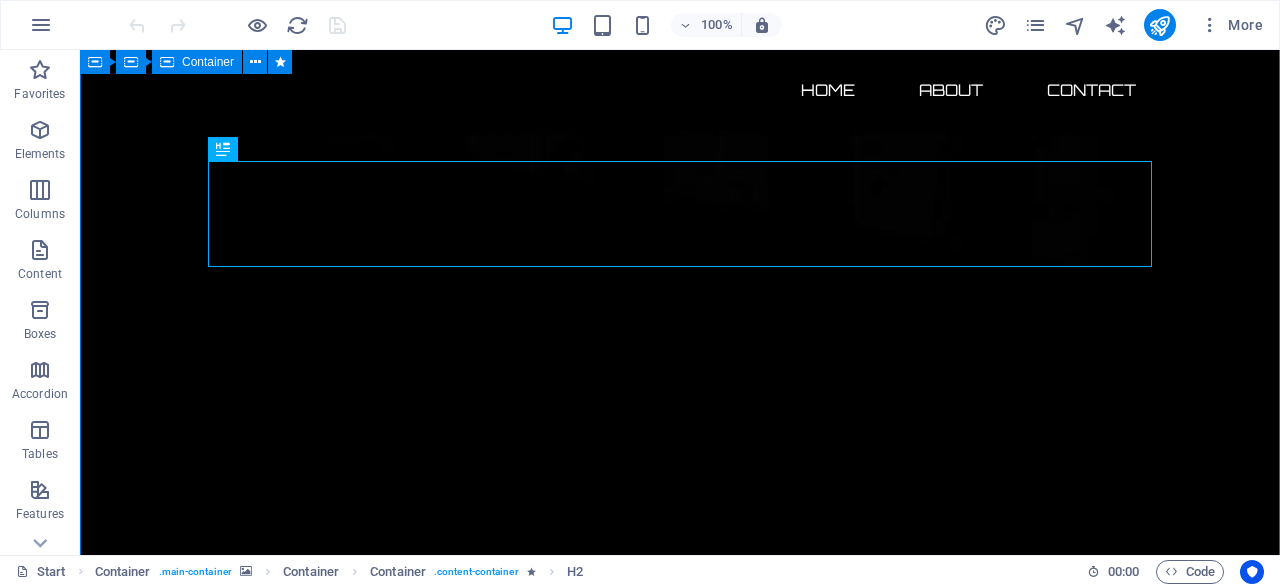 scroll, scrollTop: 48, scrollLeft: 0, axis: vertical 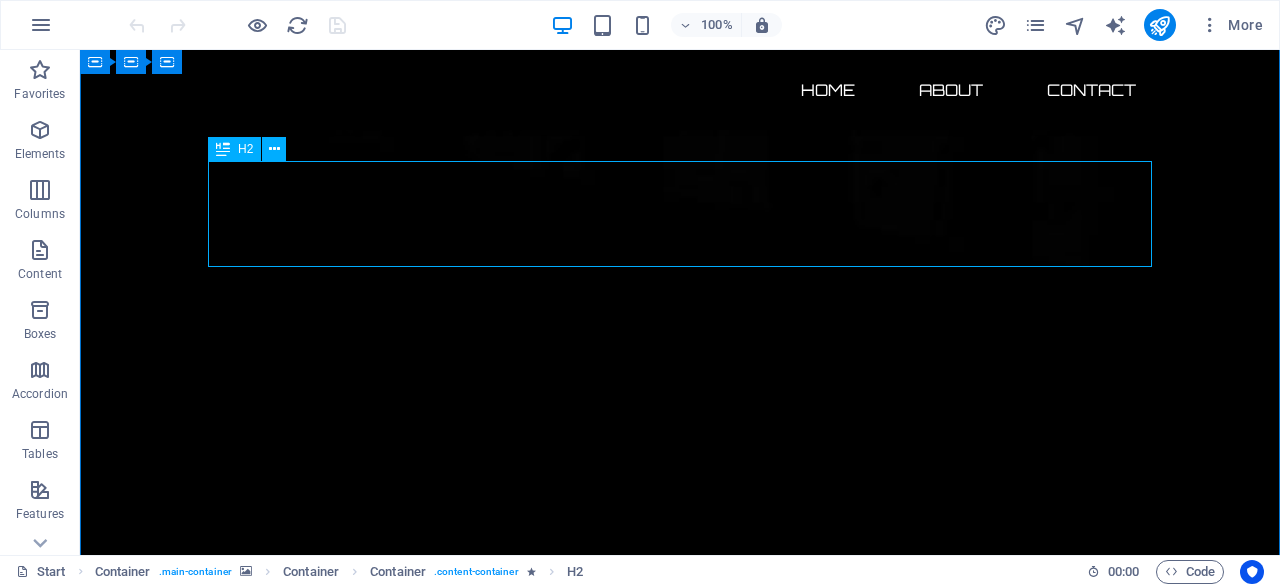 click on "Oportunidad única en ciberseguridad está por expirar..." at bounding box center [680, 2559] 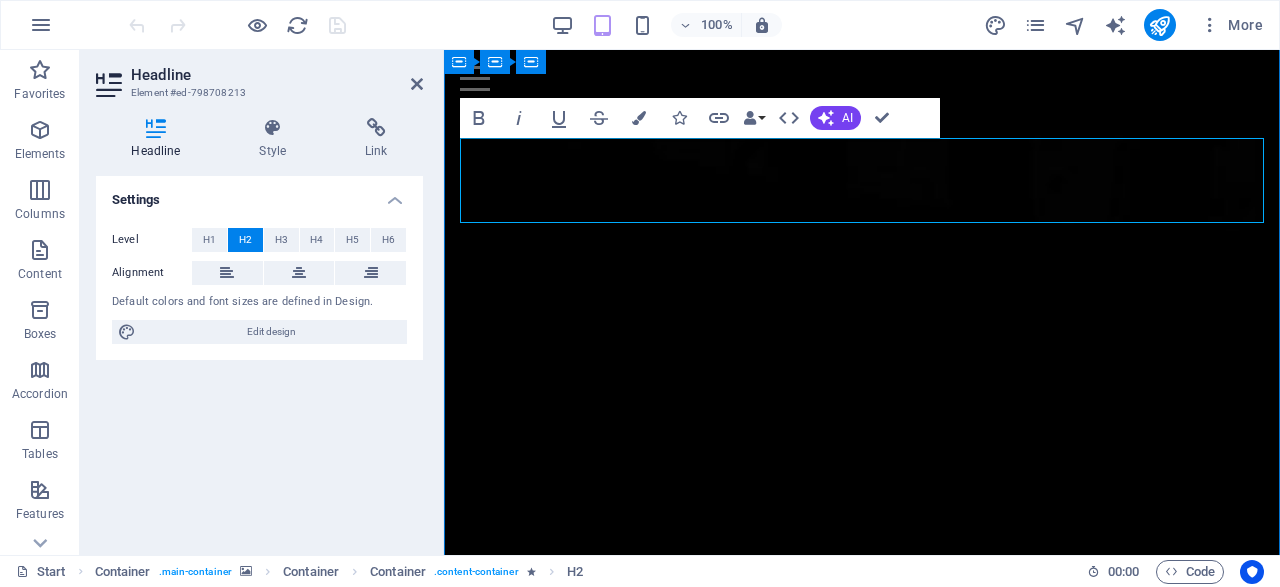 type 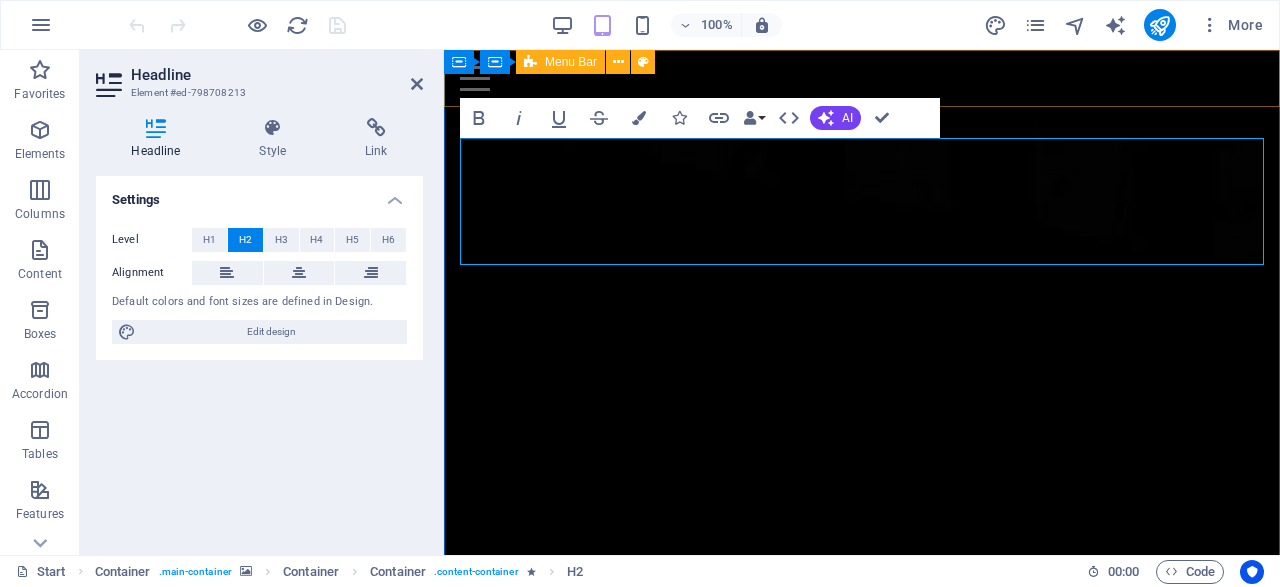click on "Home About Contact" at bounding box center [862, 78] 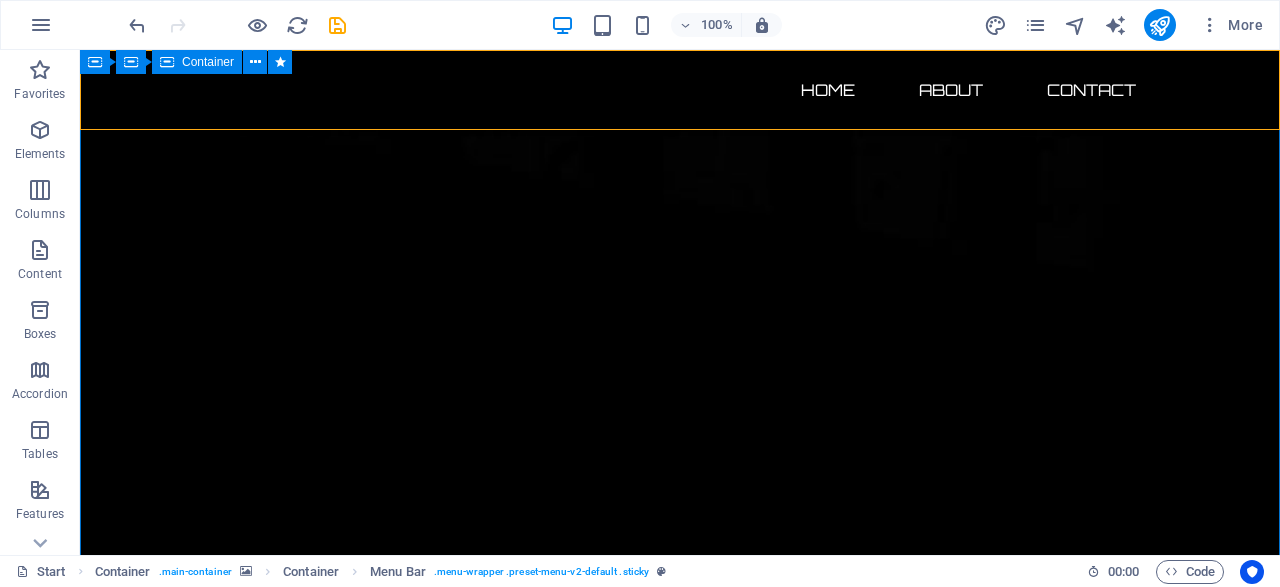 click on "El dominio más llamativo en español sobre ciberseguridad está disponible por tiempo limitado 134 Days 22 Hours 01 Minutes 33 Seconds Adquiere hoy un dominio premium en ciberseguridad con ecosistema digital completo y posicionamiento listo para monetizar. Incluye: ✔️  Dominio exacto .com  (Ciberataques.com) ✔️  Backup estratégico  (Ciberataque.com) ✔️  Redes sociales con matching perfecto ✔️  Base lista para monetizar 🚀 Lanza tu medio, startup o unidad de negocio  de inmediato . 🕒  Time-to-market inmediato. 💥  Antes de que otro lo adquiera. Posiciónate como líder en ciberseguridad en español con un ecosistema digital llave en mano." at bounding box center [680, 3010] 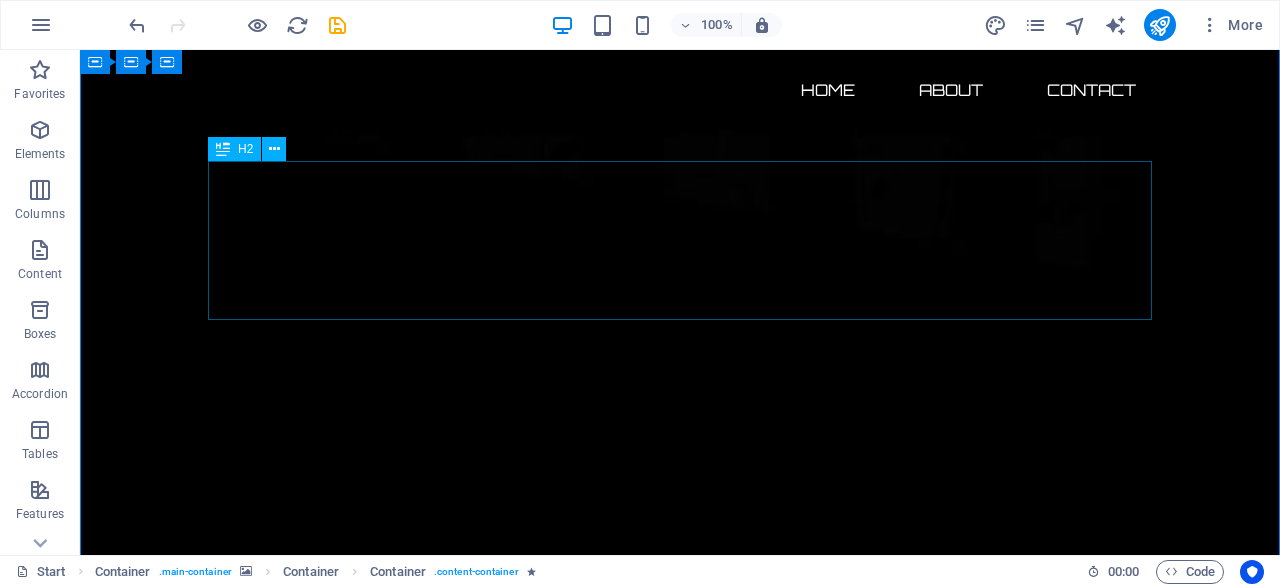 click on "El dominio más llamativo en español sobre ciberseguridad está disponible por tiempo limitado" at bounding box center [680, 2614] 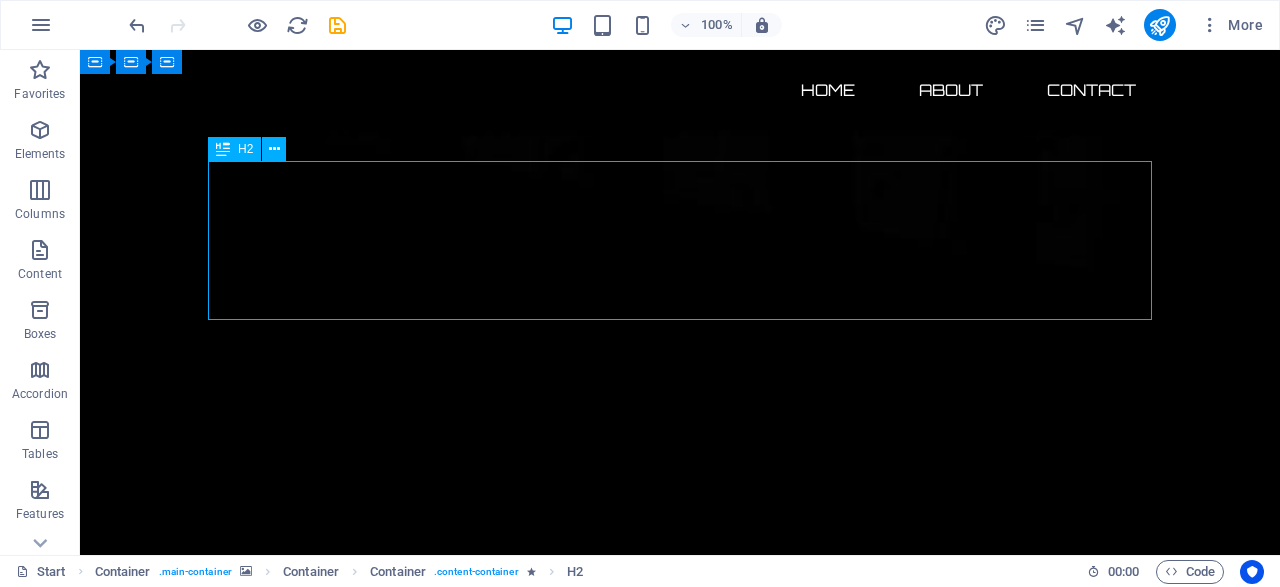 click on "El dominio más llamativo en español sobre ciberseguridad está disponible por tiempo limitado" at bounding box center [680, 2614] 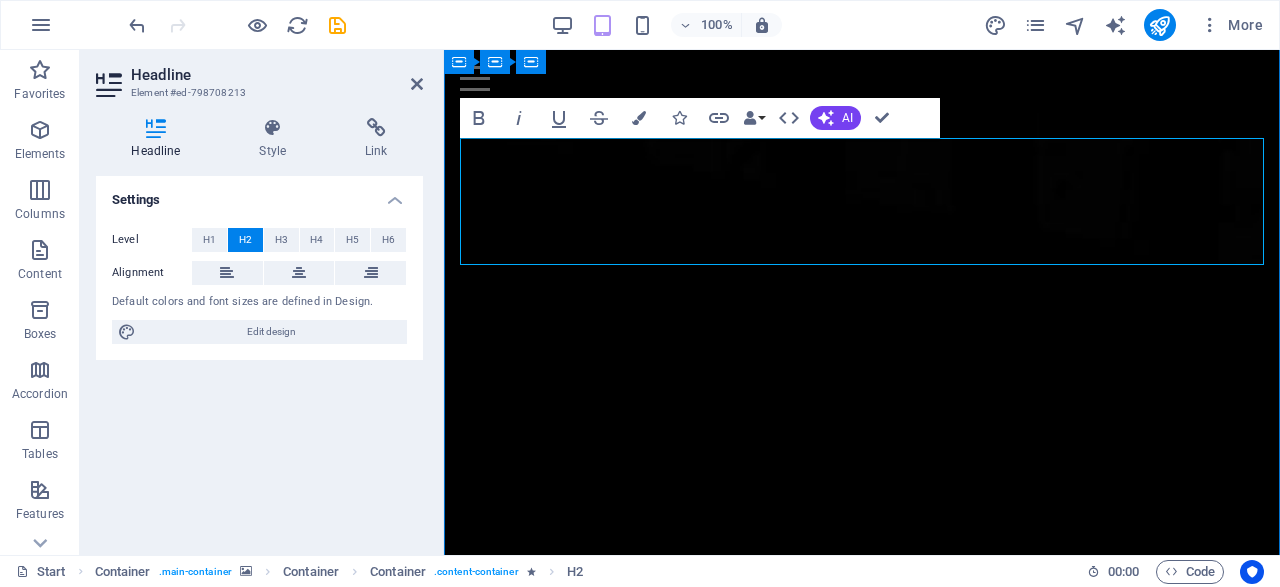 click on "El dominio más llamativo en español sobre ciberseguridad está disponible por tiempo limitado" at bounding box center [862, 2575] 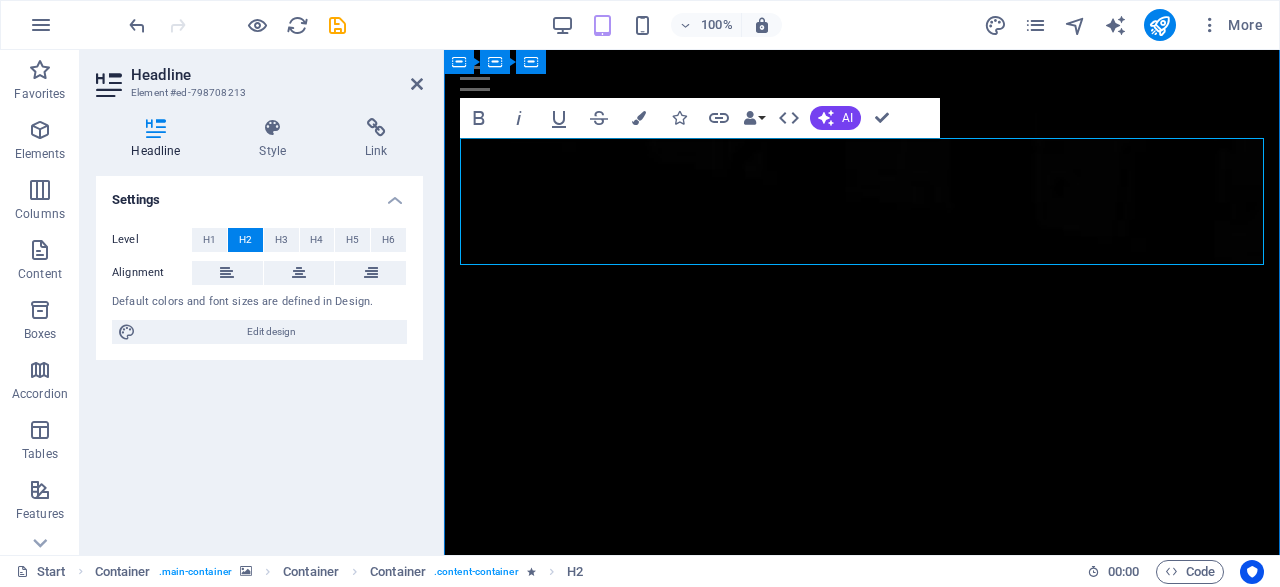 type 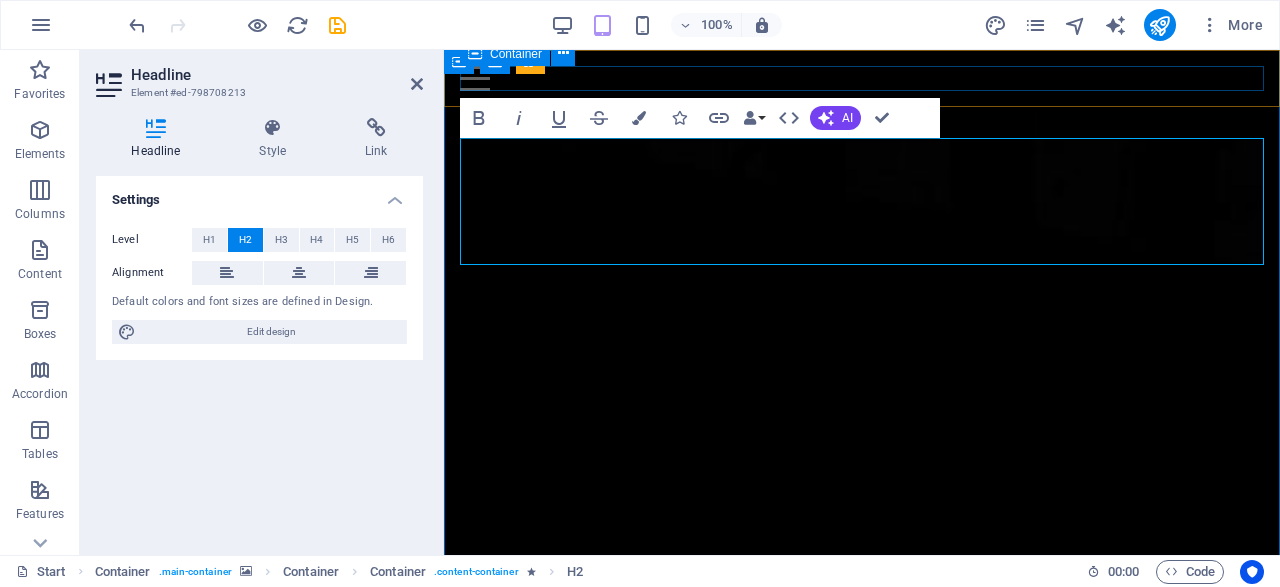 click at bounding box center (862, 78) 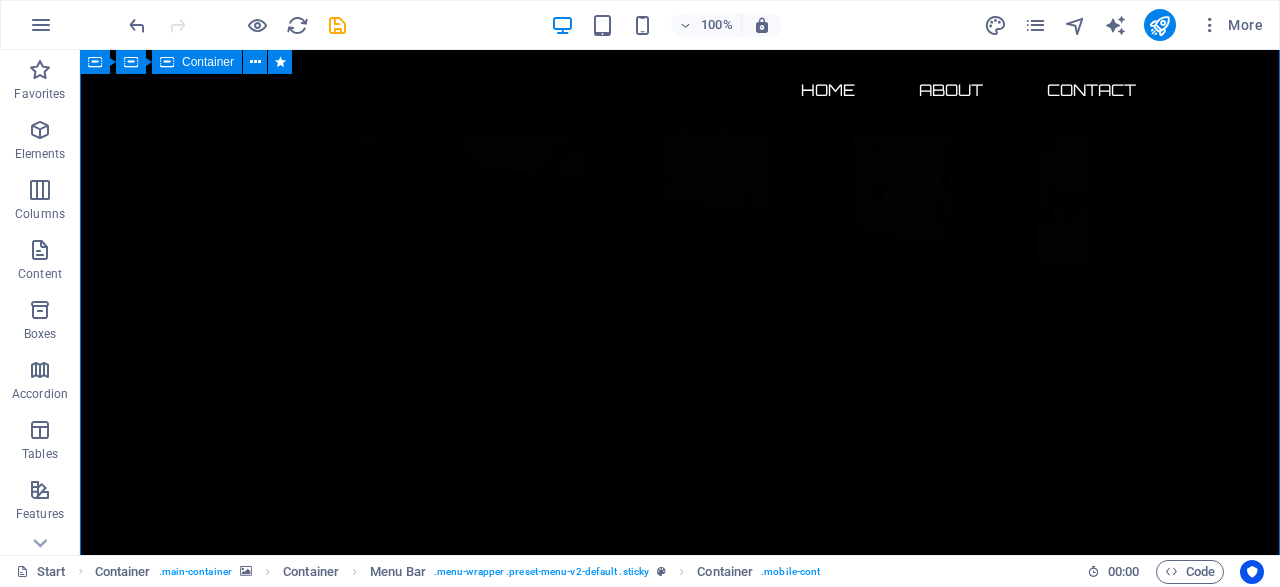 click on "Ciberataques.com, el dominio más llamativo sobre ciberseguridad está disponible por tiempo limitado [TIME] Adquiere hoy un dominio premium en ciberseguridad con ecosistema digital completo y posicionamiento listo para monetizar. Incluye: ✔️  Dominio exacto .com  (Ciberataques.com) ✔️  Backup estratégico  (Ciberataque.com) ✔️  Redes sociales con matching perfecto ✔️  Base lista para monetizar 🚀 Lanza tu medio, startup o unidad de negocio  de inmediato . 🕒  Time-to-market inmediato. 💥  Antes de que otro lo adquiera. Posiciónate como líder en ciberseguridad en español con un ecosistema digital llave en mano." at bounding box center (680, 3010) 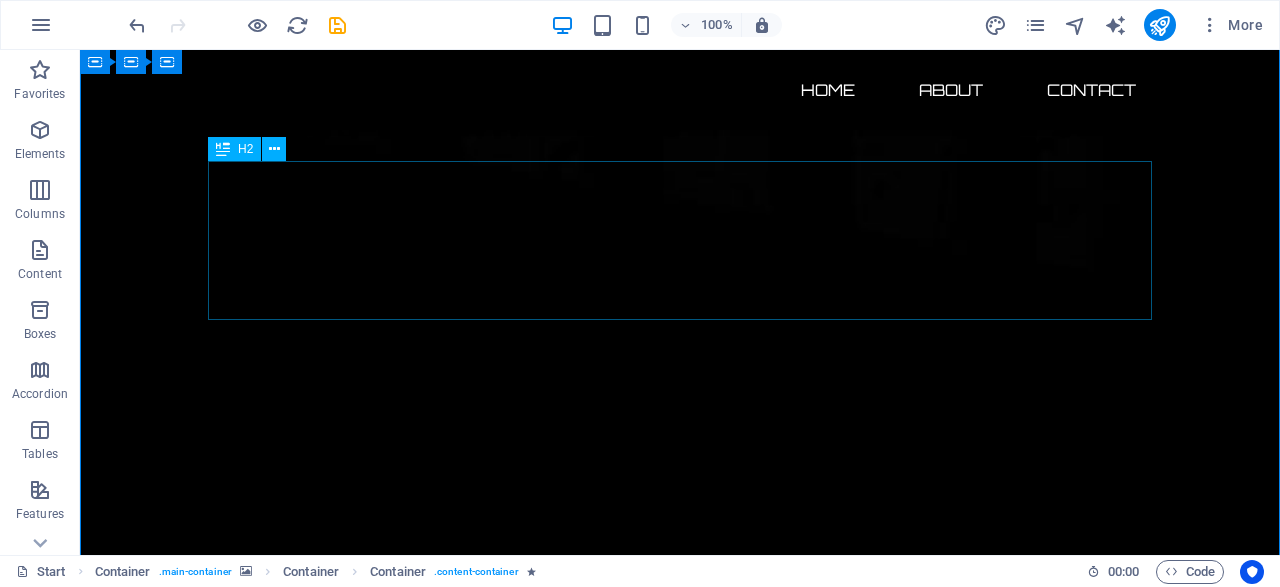 click on "Ciberataques.com, el dominio más llamativo sobre ciberseguridad está disponible por tiempo limitado" at bounding box center (680, 2614) 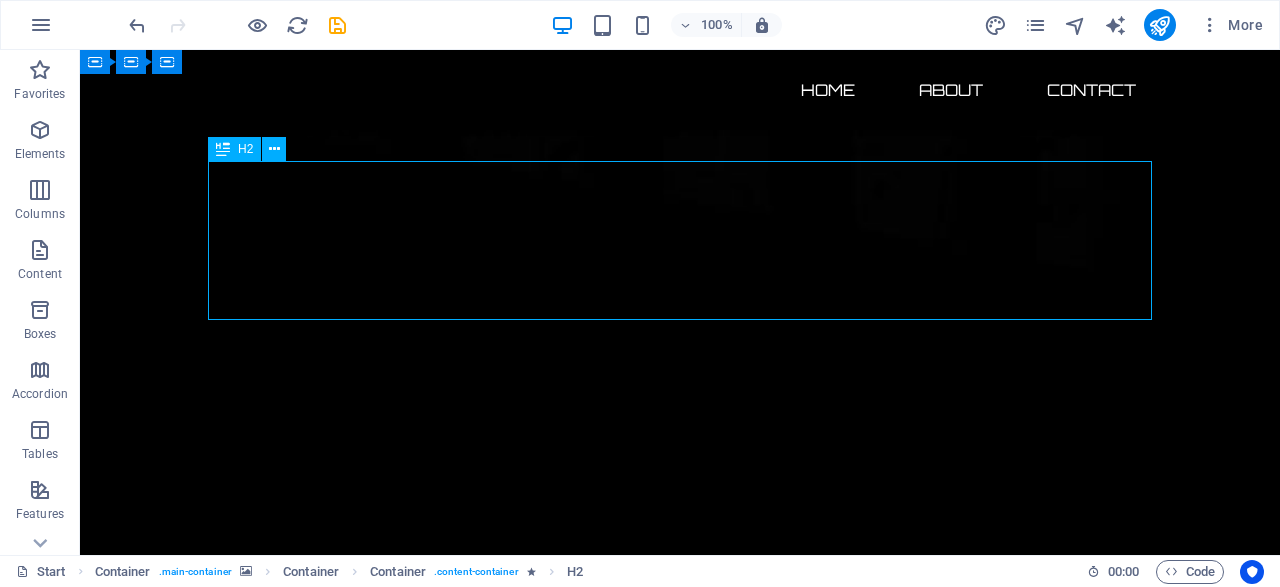 click on "Ciberataques.com, el dominio más llamativo sobre ciberseguridad está disponible por tiempo limitado" at bounding box center (680, 2614) 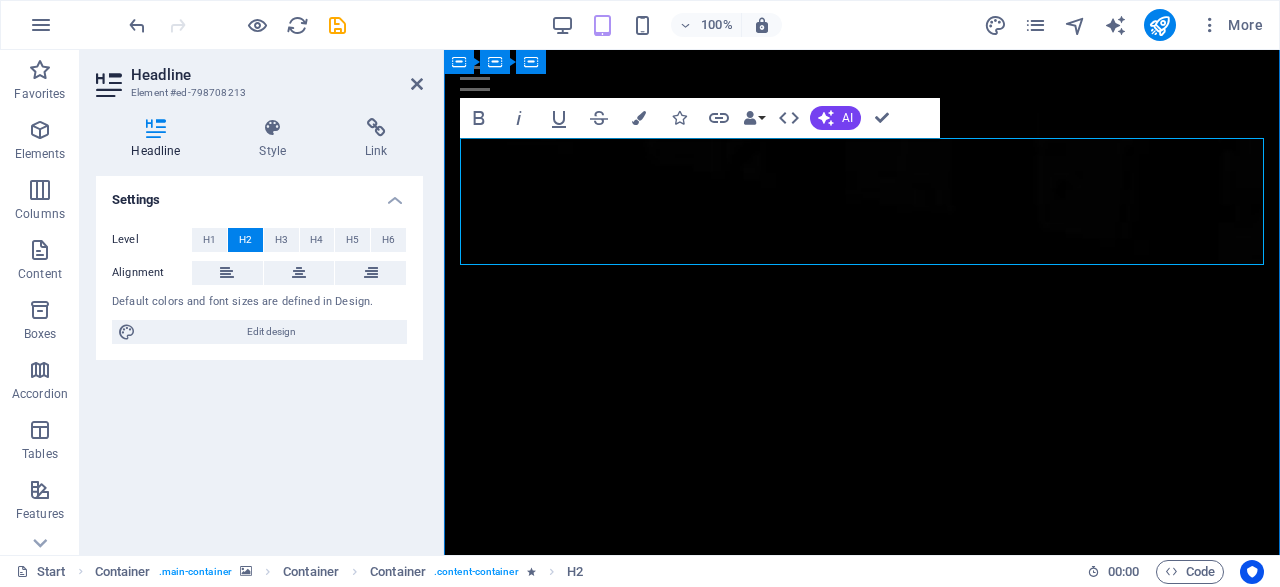 click on "Ciberataques.com, el dominio más llamativo sobre ciberseguridad está disponible por tiempo limitado" at bounding box center (862, 2575) 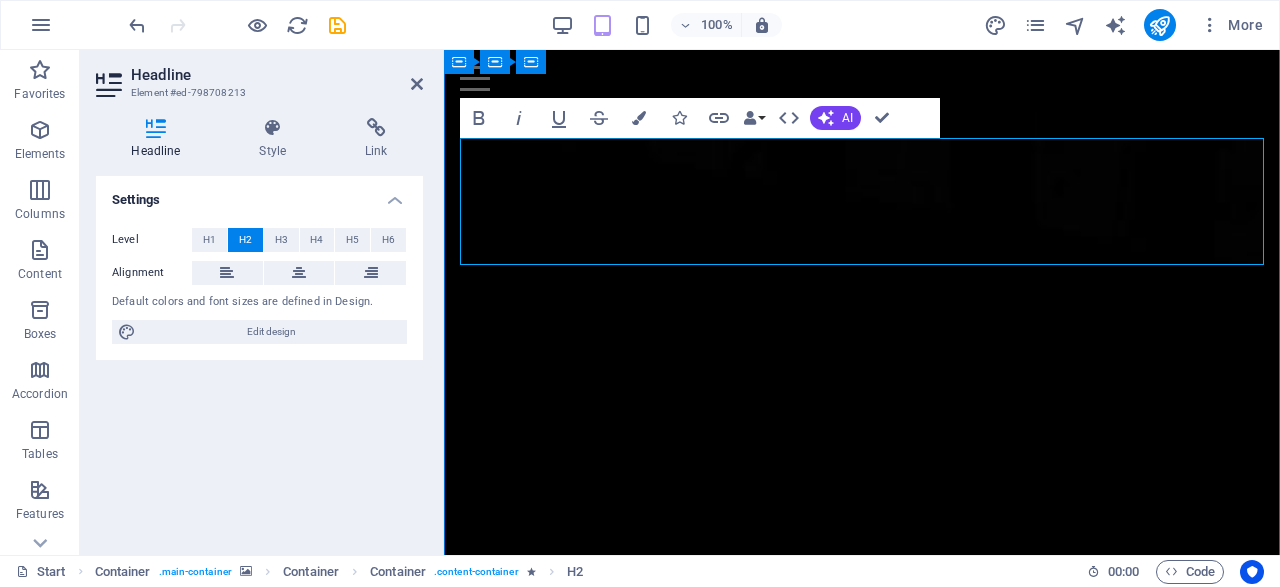 type 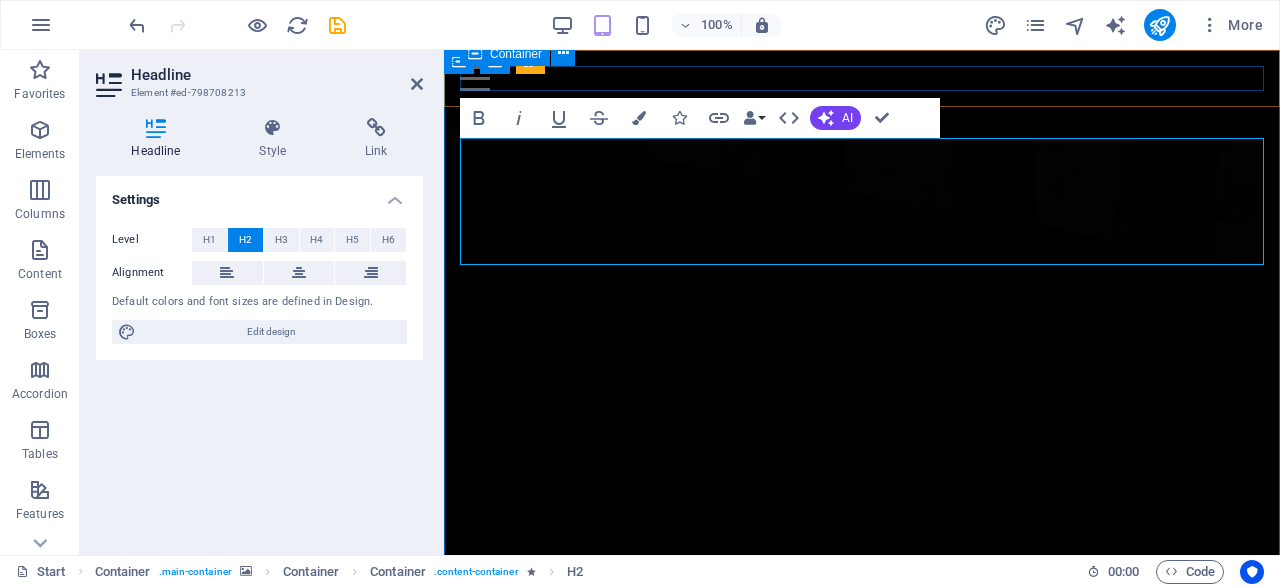 click on "Home About Contact" at bounding box center [862, 78] 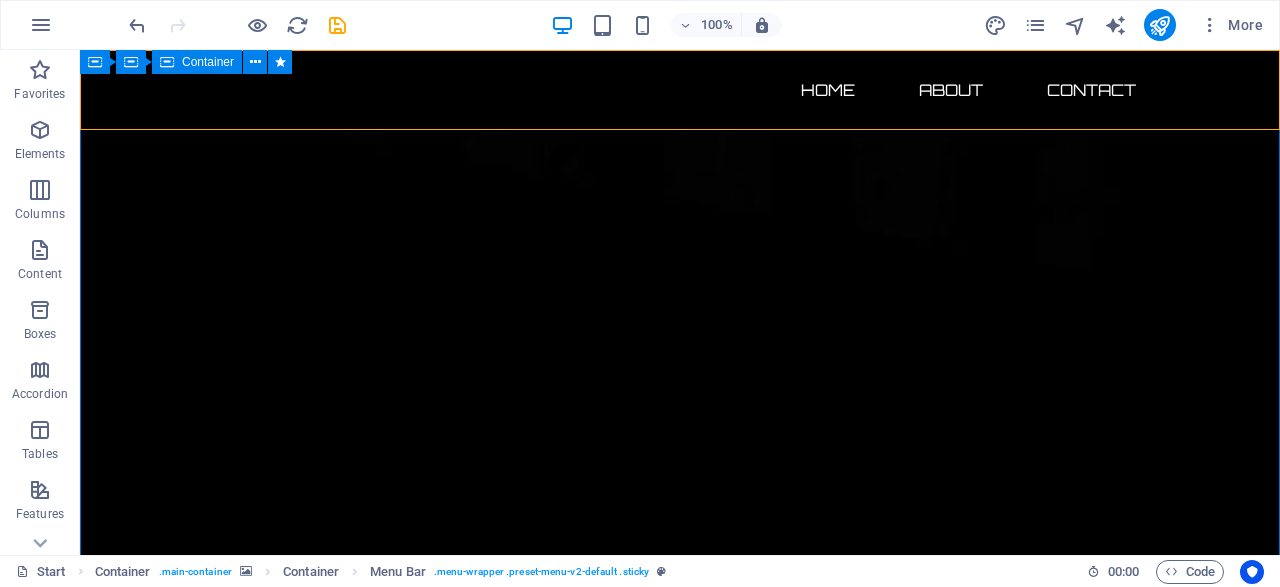 click on "Ciberataques.com el dominio más llamativo sobre ciberseguridad está disponible por tiempo limitado 134 Days 22 Hours 01 Minutes 33 Seconds Adquiere hoy un dominio premium en ciberseguridad con ecosistema digital completo y posicionamiento listo para monetizar. Incluye: ✔️  Dominio exacto .com  (Ciberataques.com) ✔️  Backup estratégico  (Ciberataque.com) ✔️  Redes sociales con matching perfecto ✔️  Base lista para monetizar 🚀 Lanza tu medio, startup o unidad de negocio  de inmediato . 🕒  Time-to-market inmediato. 💥  Antes de que otro lo adquiera. Posiciónate como líder en ciberseguridad en español con un ecosistema digital llave en mano." at bounding box center (680, 3010) 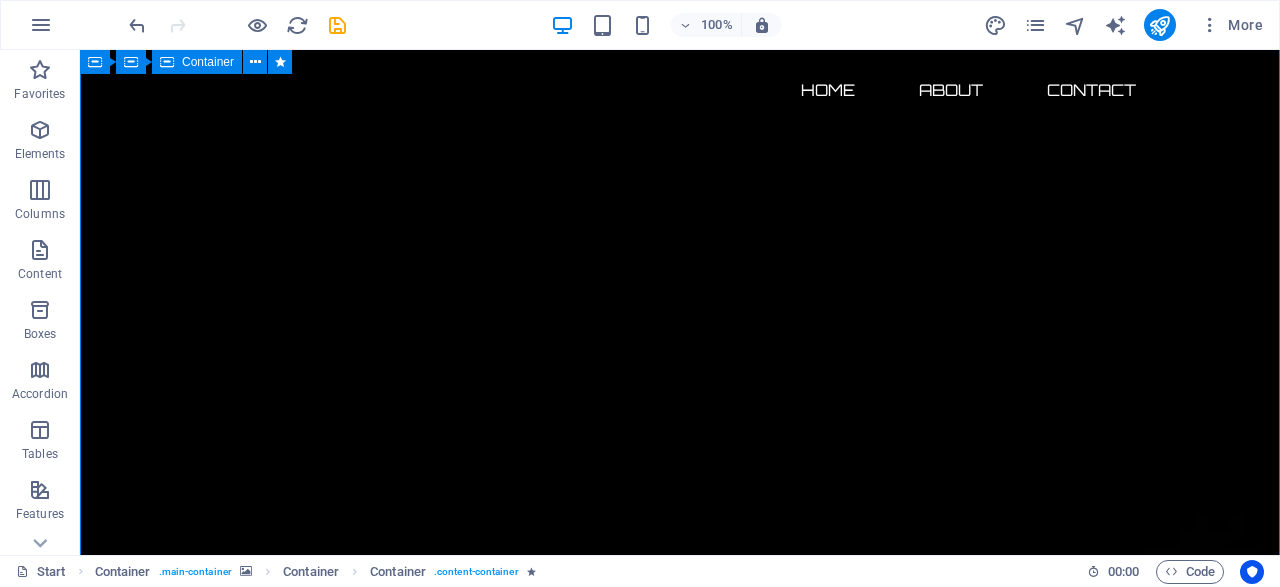 scroll, scrollTop: 258, scrollLeft: 0, axis: vertical 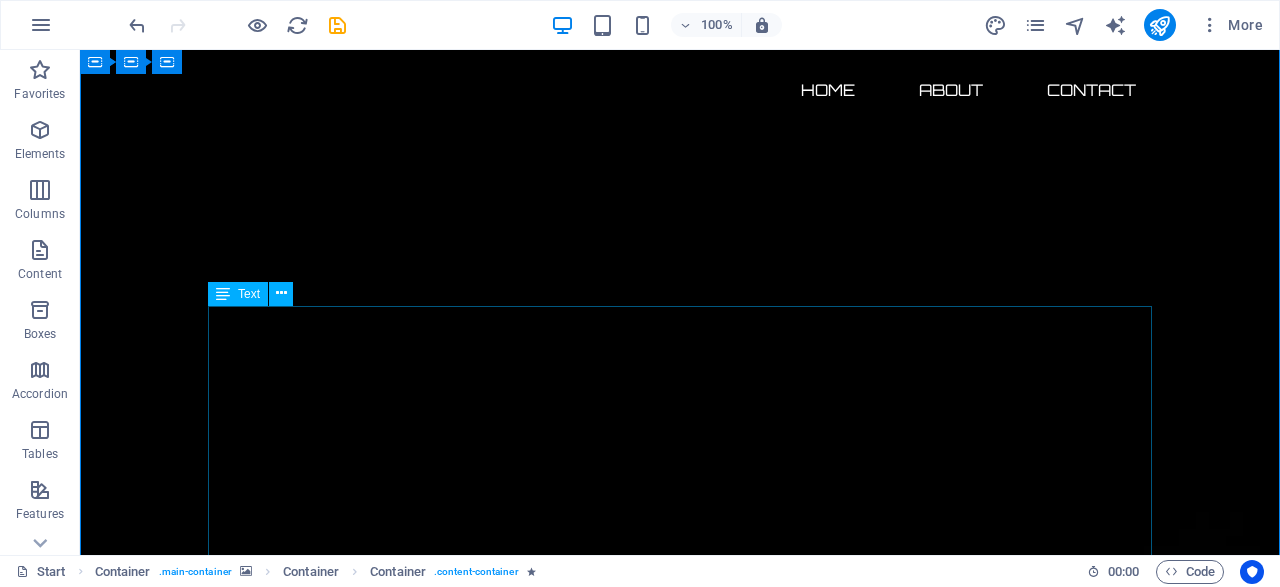 click on "Adquiere hoy un dominio premium en ciberseguridad con ecosistema digital completo y posicionamiento listo para monetizar. Incluye: ✔️  Dominio exacto .com  (Ciberataques.com) ✔️  Backup estratégico  (Ciberataque.com) ✔️  Redes sociales con matching perfecto ✔️  Base lista para monetizar 🚀 Lanza tu medio, startup o unidad de negocio  de inmediato . 🕒  Time-to-market inmediato. 💥  Antes de que otro lo adquiera. Posiciónate como líder en ciberseguridad en español con un ecosistema digital llave en mano." at bounding box center [680, 3242] 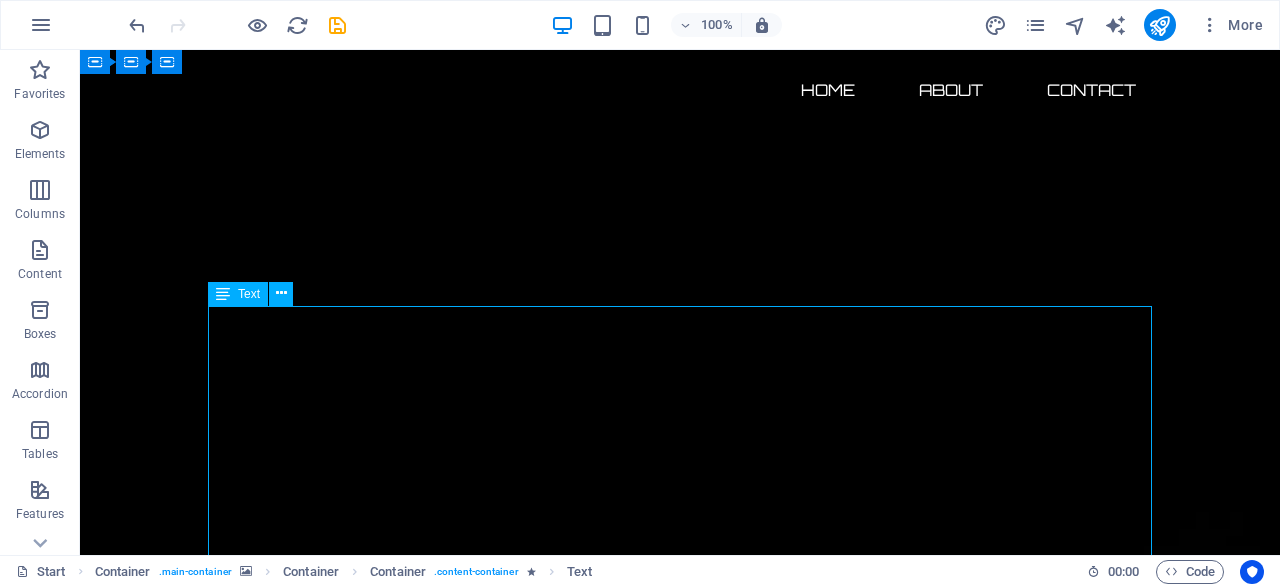 click on "Adquiere hoy un dominio premium en ciberseguridad con ecosistema digital completo y posicionamiento listo para monetizar. Incluye: ✔️  Dominio exacto .com  (Ciberataques.com) ✔️  Backup estratégico  (Ciberataque.com) ✔️  Redes sociales con matching perfecto ✔️  Base lista para monetizar 🚀 Lanza tu medio, startup o unidad de negocio  de inmediato . 🕒  Time-to-market inmediato. 💥  Antes de que otro lo adquiera. Posiciónate como líder en ciberseguridad en español con un ecosistema digital llave en mano." at bounding box center [680, 3242] 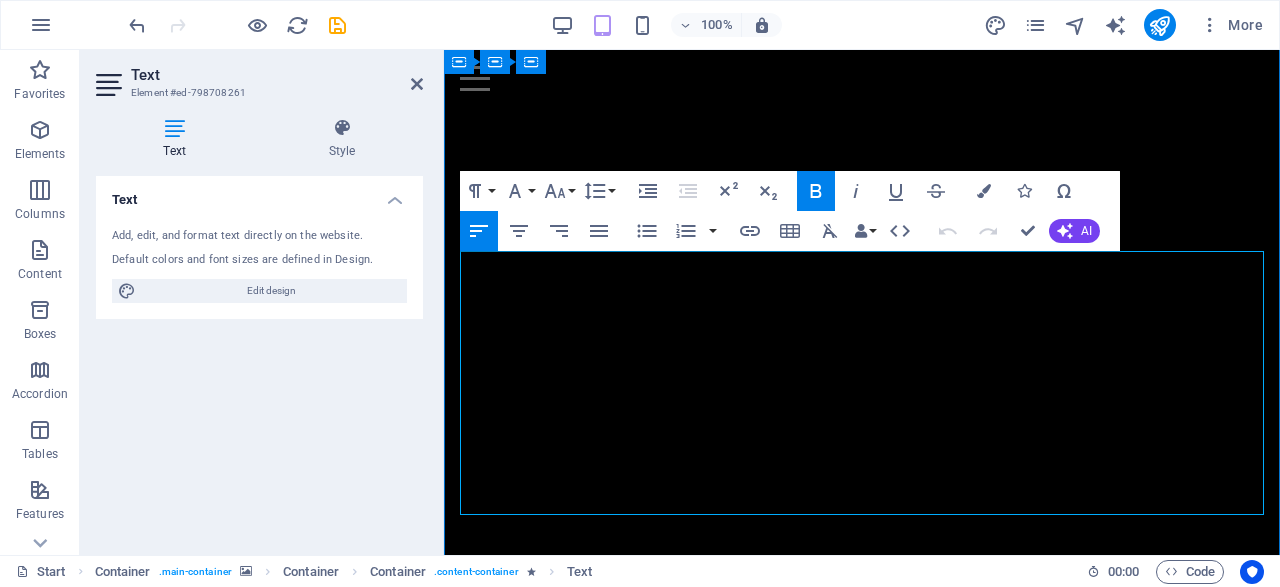 click on "Adquiere hoy un dominio premium en ciberseguridad con ecosistema digital completo y posicionamiento listo para monetizar." at bounding box center [862, 3092] 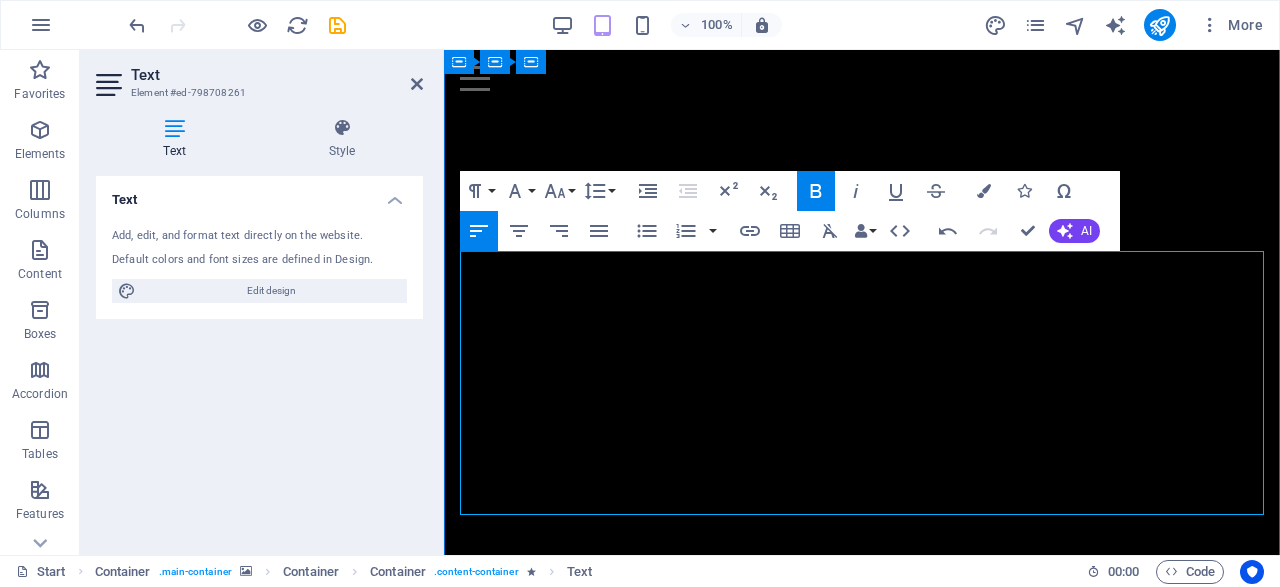click on "Adquiere hoy un dominio premium en ciberseguridad con ecosistema digital completo y posicionamiento listo para monetizar. Adquierelo" at bounding box center [852, 3041] 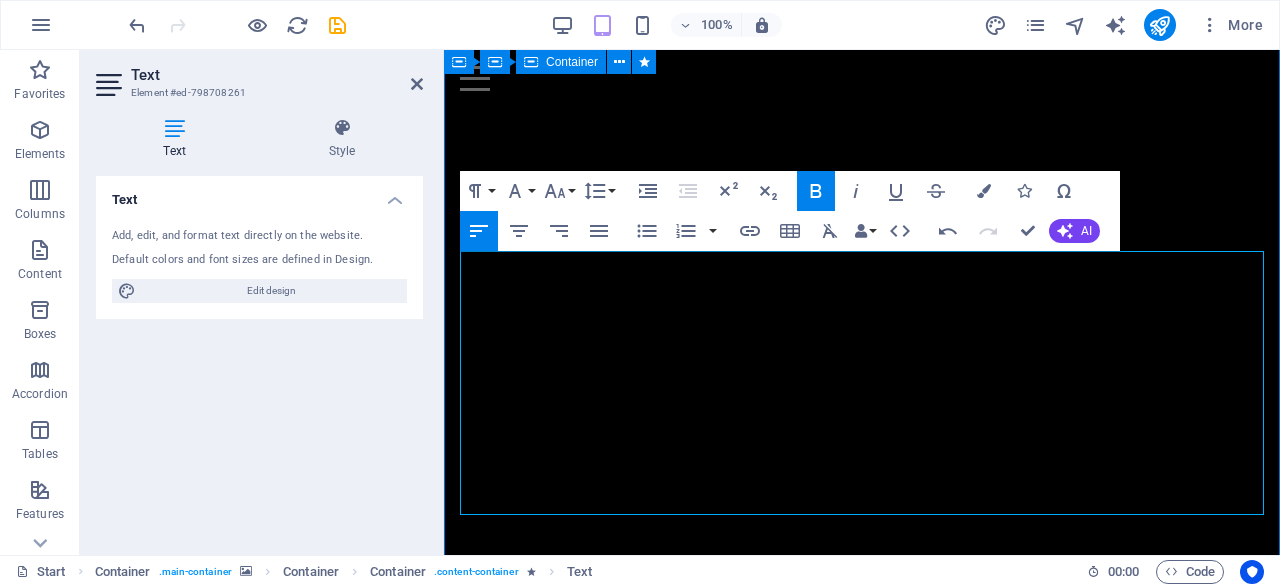 click on "Ciberataques.com el dominio más llamativo sobre ciberseguridad está disponible por tiempo limitado 134 Days 22 Hours 01 Minutes 33 Seconds Adquiere hoy un dominio premium en ciberseguridad con ecosistema digital completo y posicionamiento listo para monetizar. Adquiere el dominio antes que la competencia. Incluye: ✔️  Dominio exacto .com  (Ciberataques.com) ✔️  Backup estratégico  (Ciberataque.com) ✔️  Redes sociales con matching perfecto ✔️  Base lista para monetizar 🚀 Lanza tu medio, startup o unidad de negocio  de inmediato . 🕒  Time-to-market inmediato. 💥  Antes de que otro lo adquiera. Posiciónate como líder en ciberseguridad en español con un ecosistema digital llave en mano." at bounding box center (862, 2757) 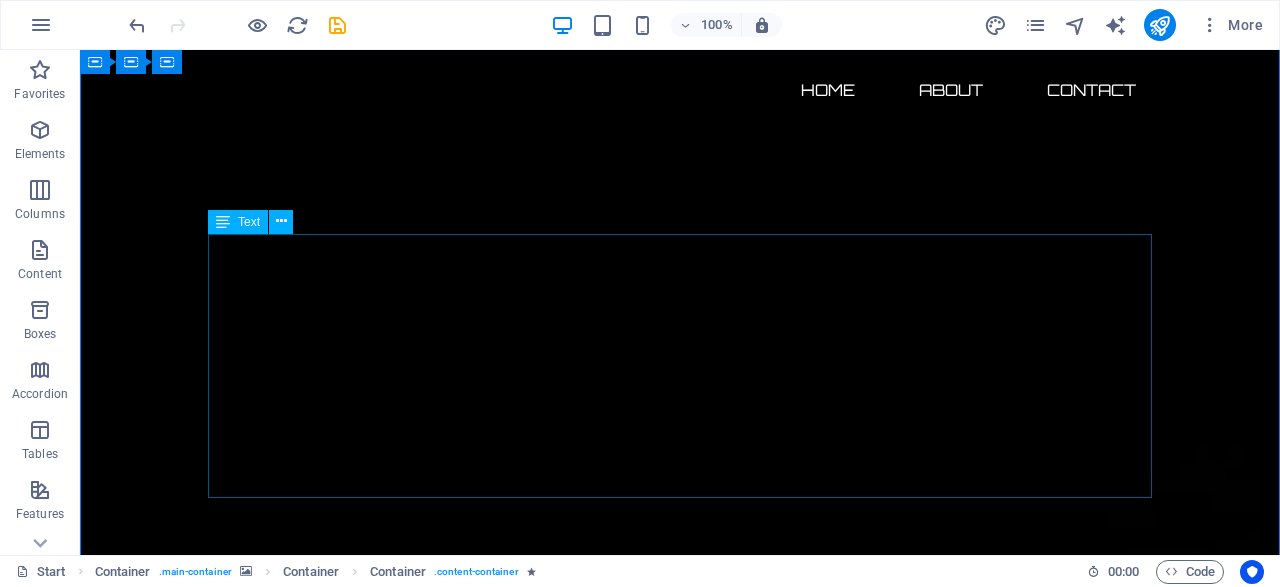 scroll, scrollTop: 330, scrollLeft: 0, axis: vertical 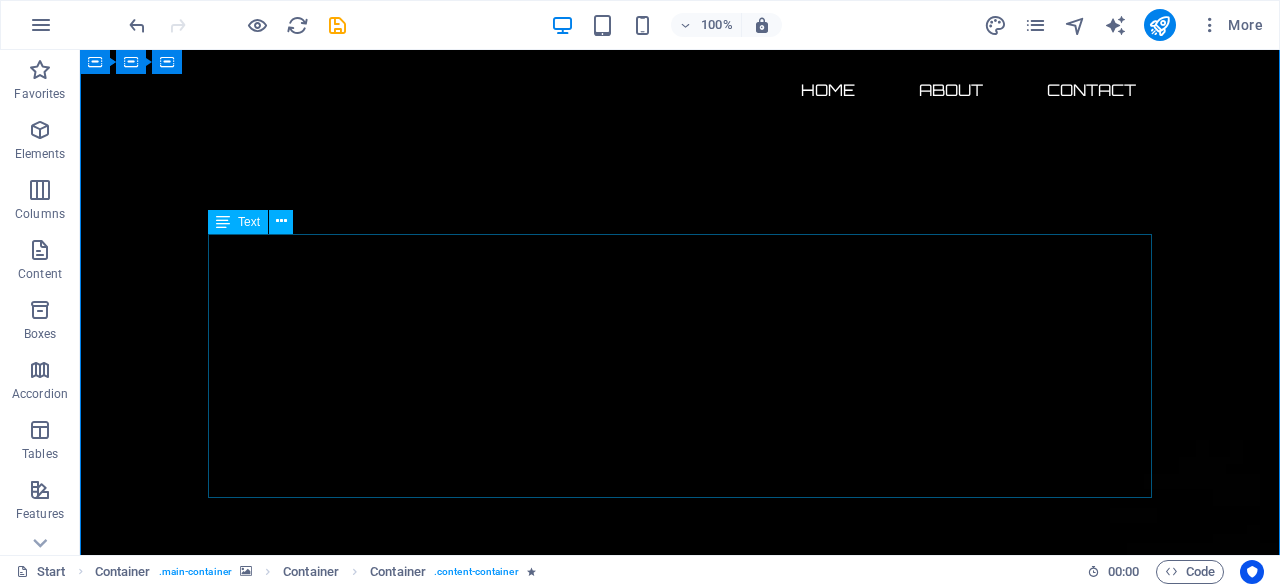click on "Adquiere hoy un dominio premium en ciberseguridad con ecosistema digital completo y posicionamiento listo para monetizar. Adquiere el dominio antes que la competencia. Incluye: ✔️  Dominio exacto .com  (Ciberataques.com) ✔️  Backup estratégico  (Ciberataque.com) ✔️  Redes sociales con matching perfecto ✔️  Base lista para monetizar 🚀 Lanza tu medio, startup o unidad de negocio  de inmediato . 🕒  Time-to-market inmediato. 💥  Antes de que otro lo adquiera. Posiciónate como líder en ciberseguridad en español con un ecosistema digital llave en mano." at bounding box center (680, 3182) 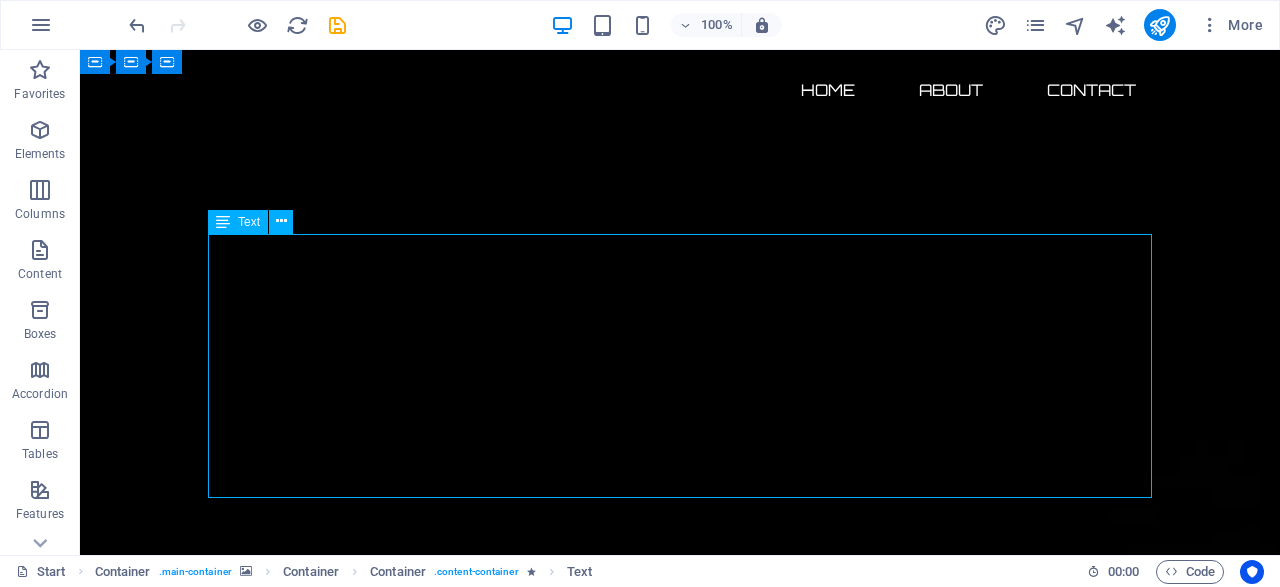 click on "Adquiere hoy un dominio premium en ciberseguridad con ecosistema digital completo y posicionamiento listo para monetizar. Adquiere el dominio antes que la competencia. Incluye: ✔️  Dominio exacto .com  (Ciberataques.com) ✔️  Backup estratégico  (Ciberataque.com) ✔️  Redes sociales con matching perfecto ✔️  Base lista para monetizar 🚀 Lanza tu medio, startup o unidad de negocio  de inmediato . 🕒  Time-to-market inmediato. 💥  Antes de que otro lo adquiera. Posiciónate como líder en ciberseguridad en español con un ecosistema digital llave en mano." at bounding box center [680, 3182] 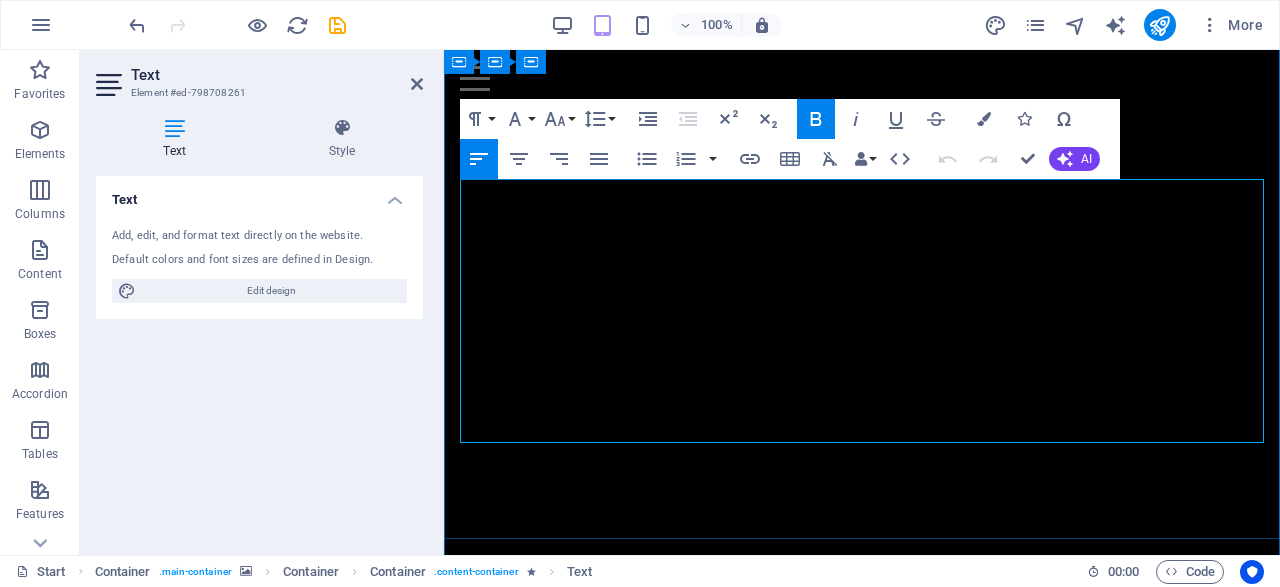 click on "✔️  Dominio exacto .com  (Ciberataques.com) ✔️  Backup estratégico  (Ciberataque.com) ✔️  Redes sociales con matching perfecto ✔️  Base lista para monetizar" at bounding box center [862, 3116] 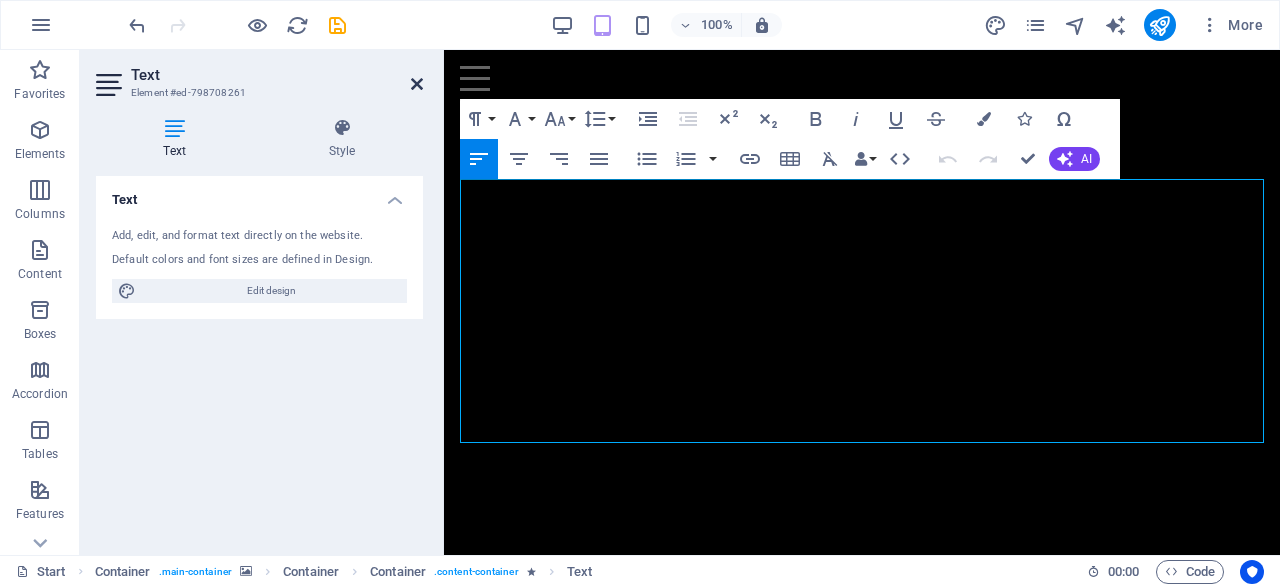 click at bounding box center [417, 84] 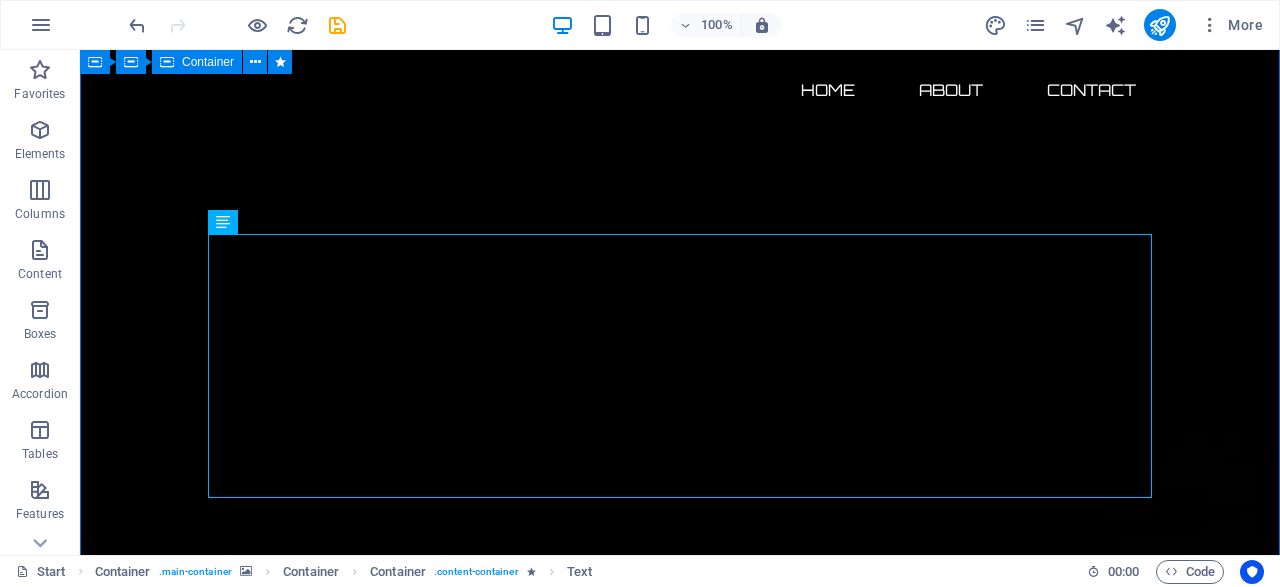 click on "Ciberataques.com el dominio más llamativo sobre ciberseguridad está disponible por tiempo limitado 134 Days 22 Hours 01 Minutes 33 Seconds Adquiere hoy un dominio premium en ciberseguridad con ecosistema digital completo y posicionamiento listo para monetizar. Adquiere el dominio antes que la competencia. Incluye: ✔️  Dominio exacto .com  (Ciberataques.com) ✔️  Backup estratégico  (Ciberataque.com) ✔️  Redes sociales con matching perfecto ✔️  Base lista para monetizar 🚀 Lanza tu medio, startup o unidad de negocio  de inmediato . 🕒  Time-to-market inmediato. 💥  Antes de que otro lo adquiera. Posiciónate como líder en ciberseguridad en español con un ecosistema digital llave en mano." at bounding box center (680, 2740) 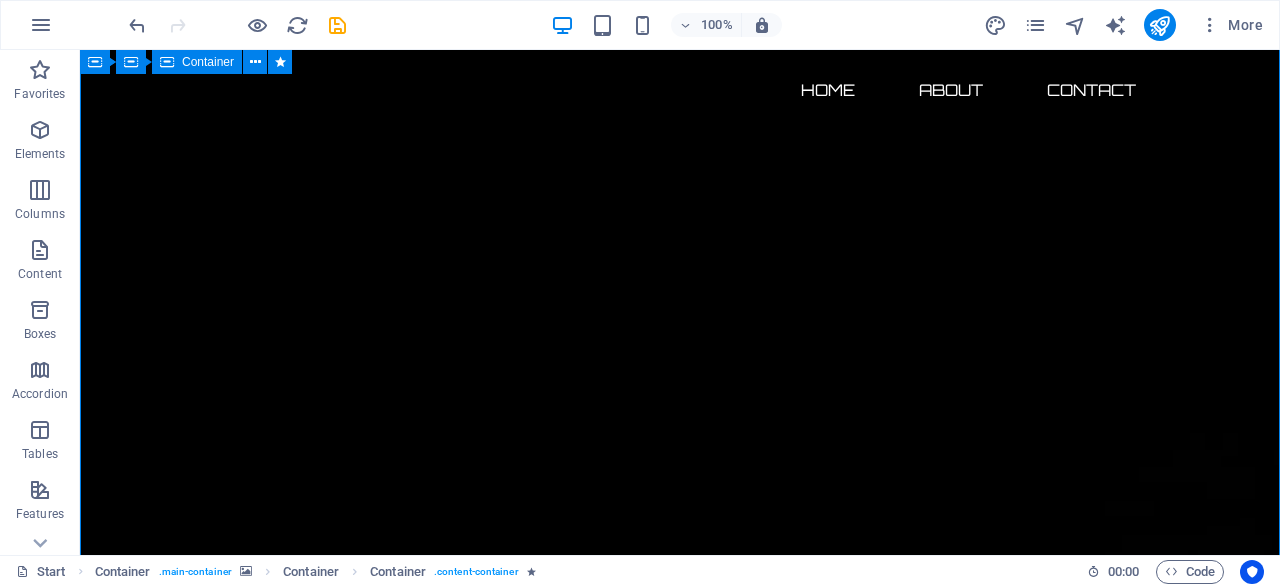 click on "Ciberataques.com el dominio más llamativo sobre ciberseguridad está disponible por tiempo limitado 134 Days 22 Hours 01 Minutes 33 Seconds Adquiere hoy un dominio premium en ciberseguridad con ecosistema digital completo y posicionamiento listo para monetizar. Adquiere el dominio antes que la competencia. Incluye: ✔️  Dominio exacto .com  (Ciberataques.com) ✔️  Backup estratégico  (Ciberataque.com) ✔️  Redes sociales con matching perfecto ✔️  Base lista para monetizar 🚀 Lanza tu medio, startup o unidad de negocio  de inmediato . 🕒  Time-to-market inmediato. 💥  Antes de que otro lo adquiera. Posiciónate como líder en ciberseguridad en español con un ecosistema digital llave en mano." at bounding box center (680, 2740) 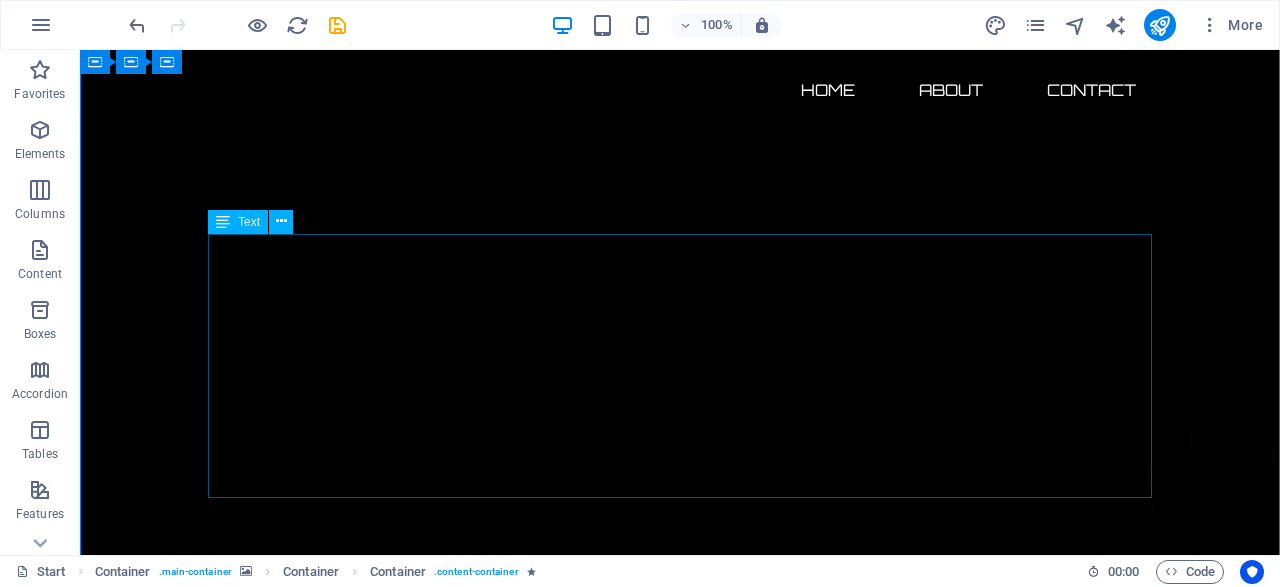 click on "Adquiere hoy un dominio premium en ciberseguridad con ecosistema digital completo y posicionamiento listo para monetizar. Adquiere el dominio antes que la competencia. Incluye: ✔️  Dominio exacto .com  (Ciberataques.com) ✔️  Backup estratégico  (Ciberataque.com) ✔️  Redes sociales con matching perfecto ✔️  Base lista para monetizar 🚀 Lanza tu medio, startup o unidad de negocio  de inmediato . 🕒  Time-to-market inmediato. 💥  Antes de que otro lo adquiera. Posiciónate como líder en ciberseguridad en español con un ecosistema digital llave en mano." at bounding box center (680, 3159) 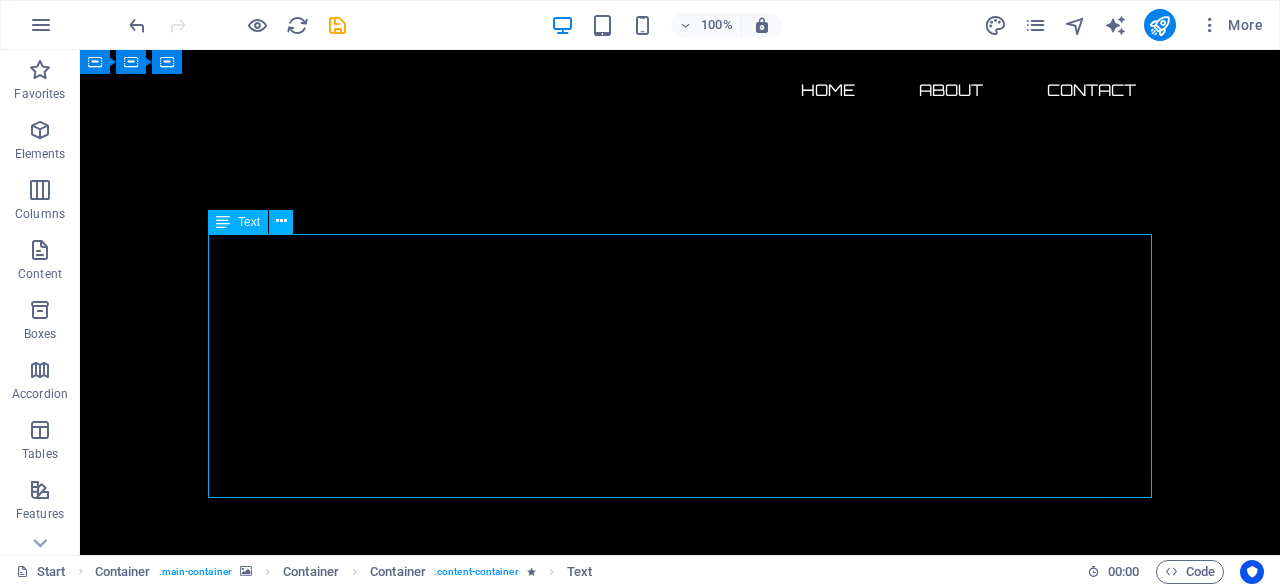 click on "Adquiere hoy un dominio premium en ciberseguridad con ecosistema digital completo y posicionamiento listo para monetizar. Adquiere el dominio antes que la competencia. Incluye: ✔️  Dominio exacto .com  (Ciberataques.com) ✔️  Backup estratégico  (Ciberataque.com) ✔️  Redes sociales con matching perfecto ✔️  Base lista para monetizar 🚀 Lanza tu medio, startup o unidad de negocio  de inmediato . 🕒  Time-to-market inmediato. 💥  Antes de que otro lo adquiera. Posiciónate como líder en ciberseguridad en español con un ecosistema digital llave en mano." at bounding box center [680, 3159] 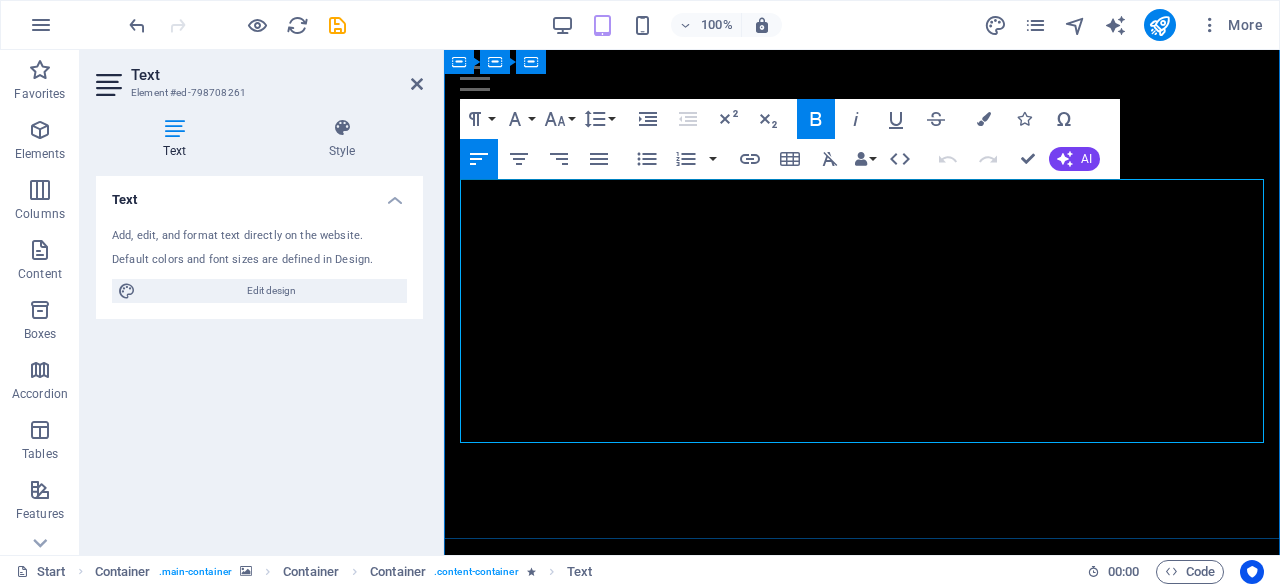 drag, startPoint x: 995, startPoint y: 219, endPoint x: 620, endPoint y: 215, distance: 375.02133 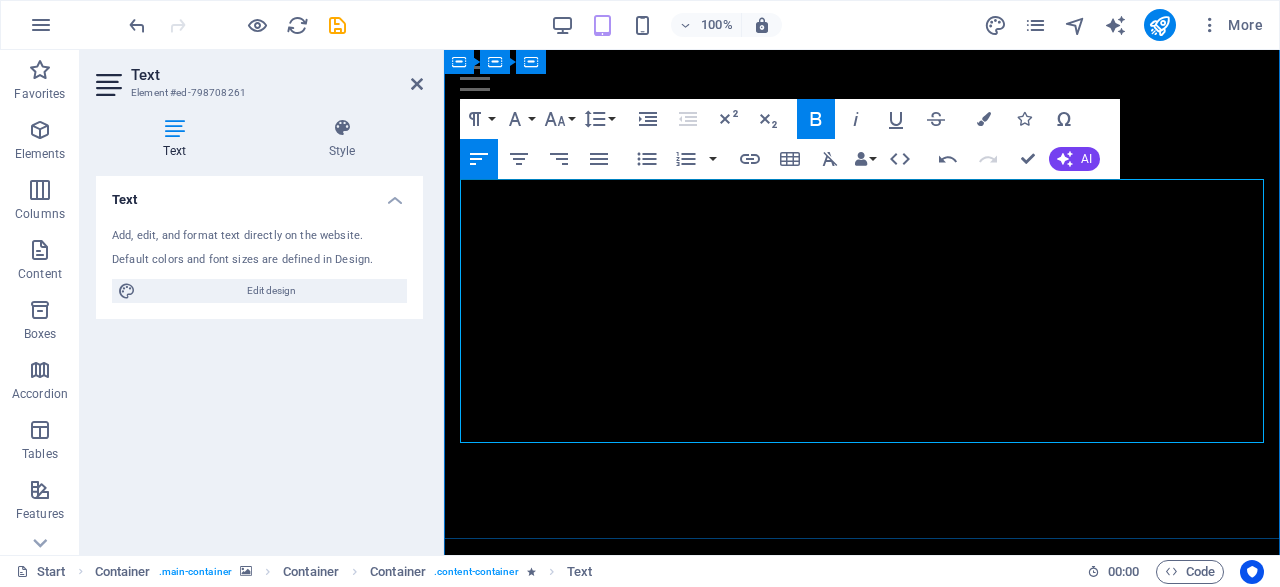 click on "Posiciónate como líder en ciberseguridad en español con un ecosistema digital llave en mano." at bounding box center [862, 3197] 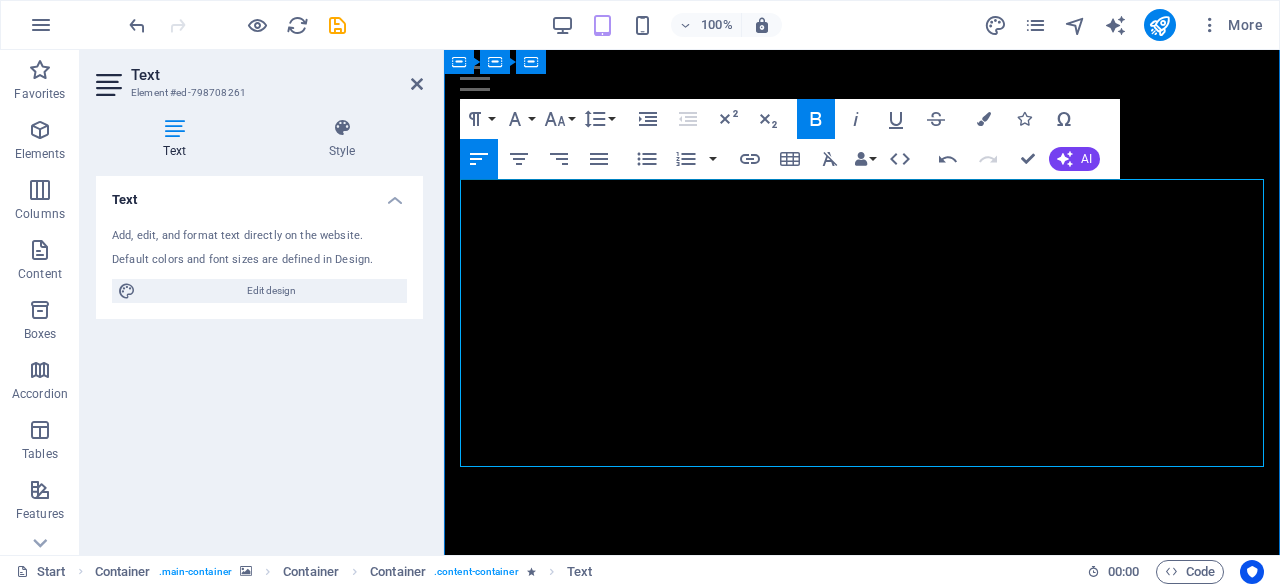click on "Posiciónate como líder en ciberseguridad en español con un ecosistema digital llave en mano. Adquiérelo antes que la competencia!" at bounding box center (856, 3233) 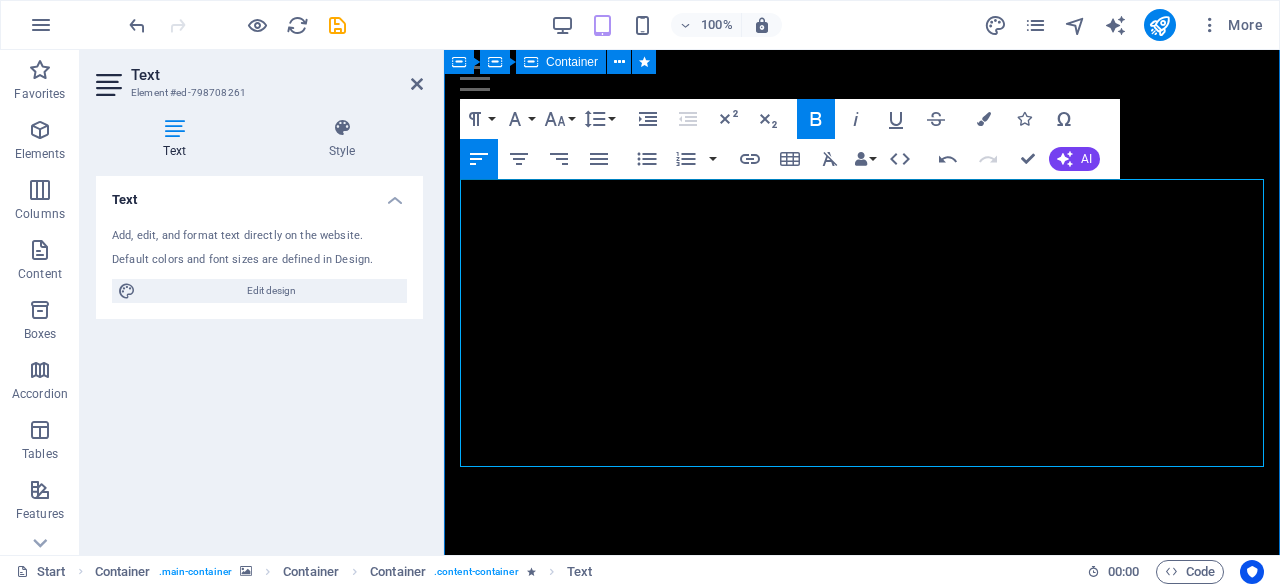 click on "Ciberataques.com el dominio más llamativo sobre ciberseguridad está disponible por tiempo limitado 134 Days 22 Hours 01 Minutes 33 Seconds Adquiere hoy un dominio premium en ciberseguridad con ecosistema digital completo y posicionamiento listo para monetizar. Incluye: ✔️  Dominio exacto .com  (Ciberataques.com) ✔️  Backup estratégico  (Ciberataque.com) ✔️  Redes sociales con matching perfecto ✔️  Base lista para monetizar 🚀 Lanza tu medio, startup o unidad de negocio  de inmediato . 🕒  Time-to-market inmediato. 💥  Antes de que otro lo adquiera. Posiciónate como líder en ciberseguridad en español con un ecosistema digital llave en mano. Adquiérelo antes que la competencia!" at bounding box center [862, 2721] 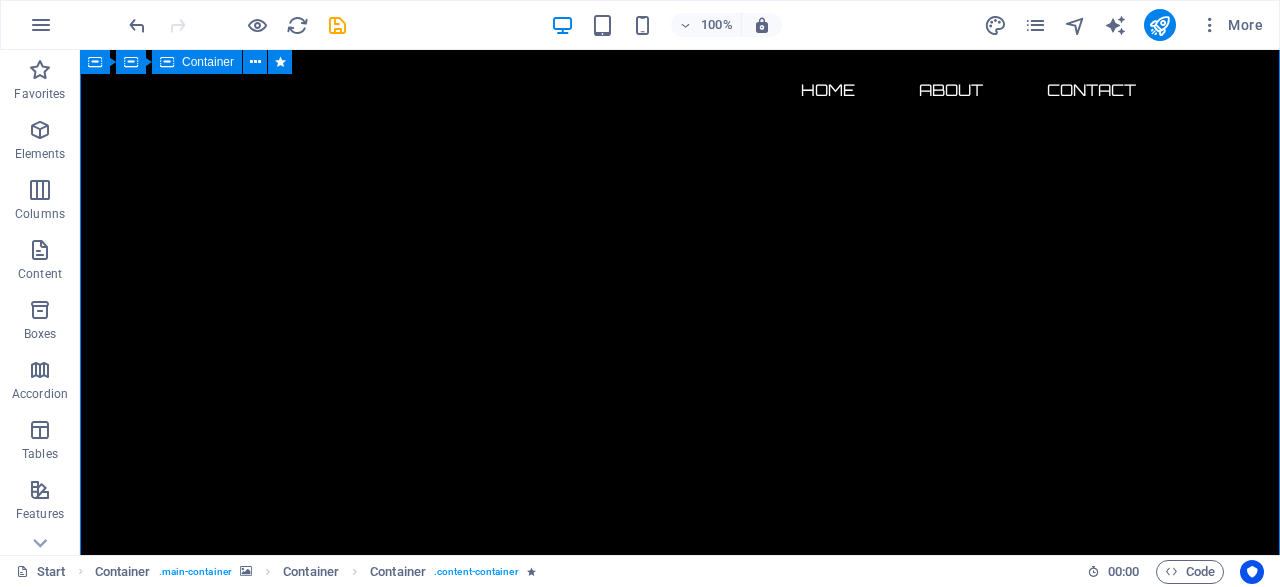 scroll, scrollTop: 122, scrollLeft: 0, axis: vertical 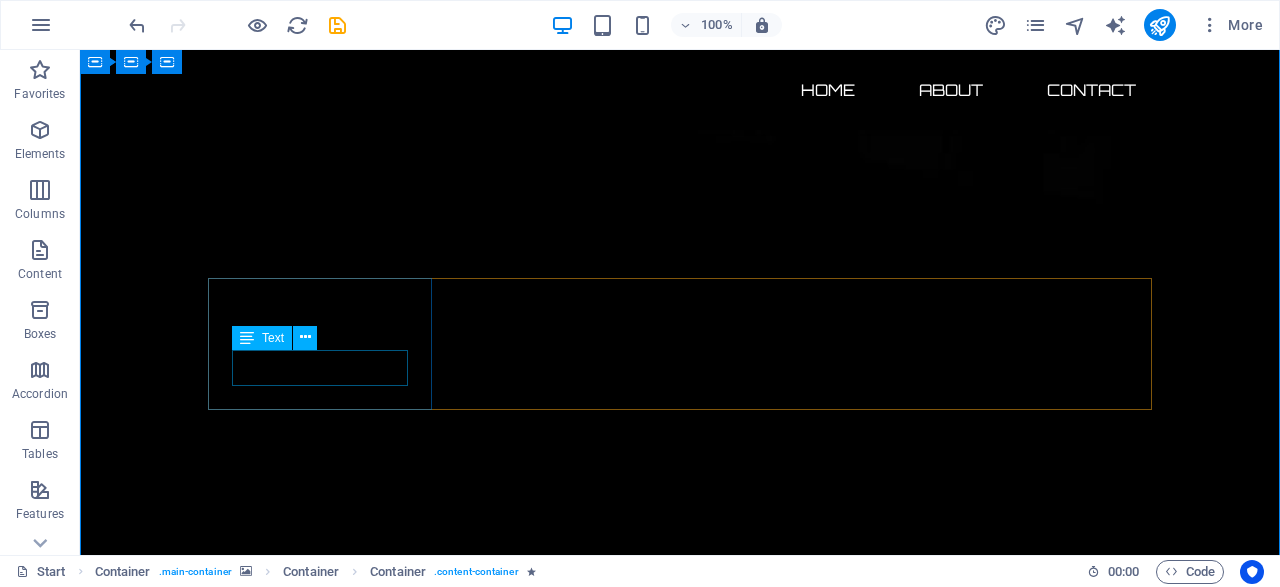 click on "Days" at bounding box center [320, 2788] 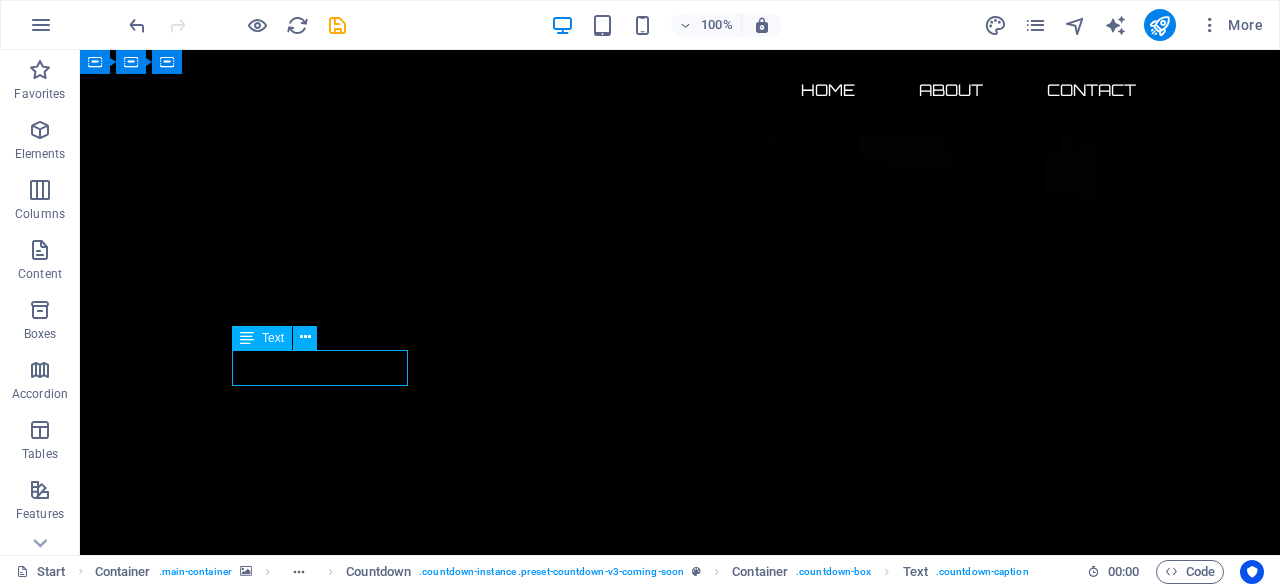 click on "Days" at bounding box center (320, 2788) 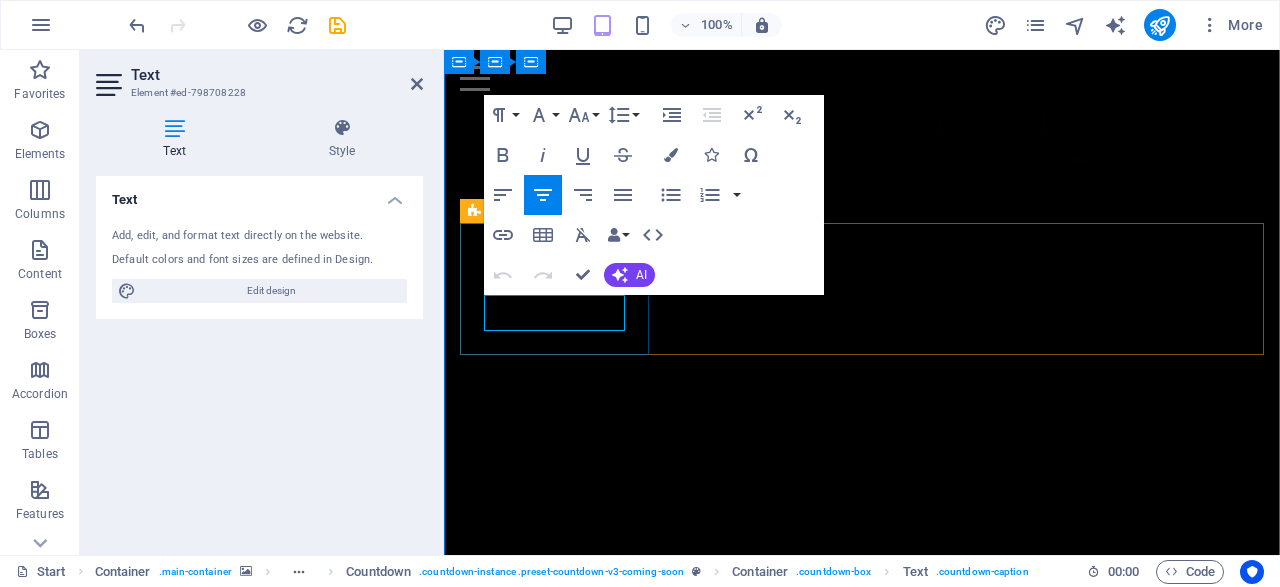 click on "Days" at bounding box center (554, 2734) 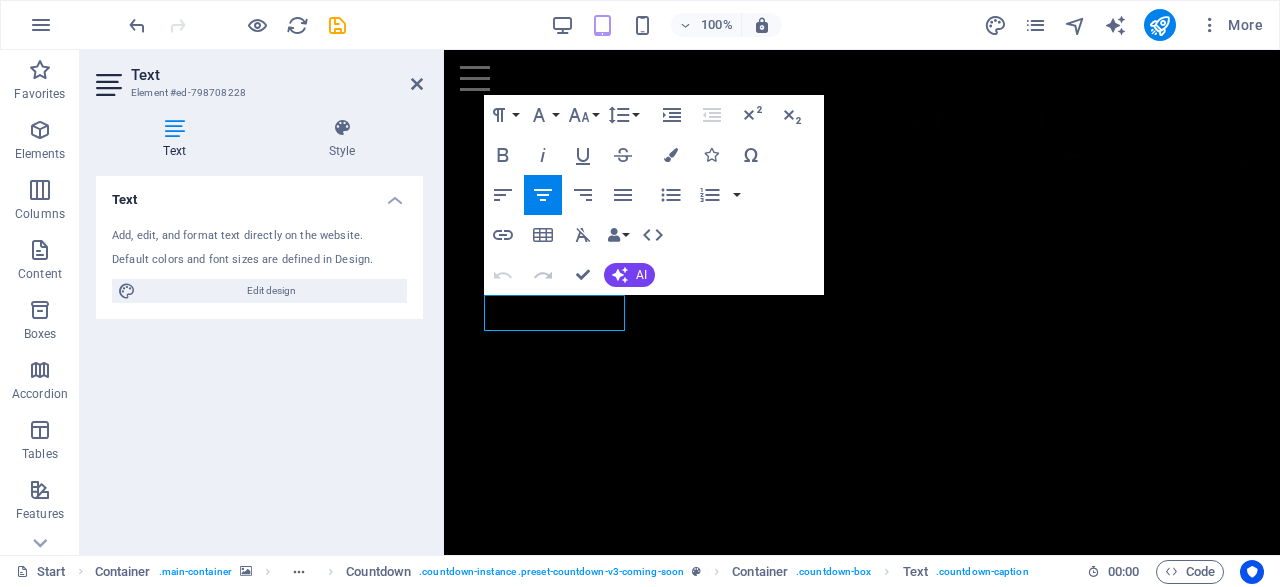 type 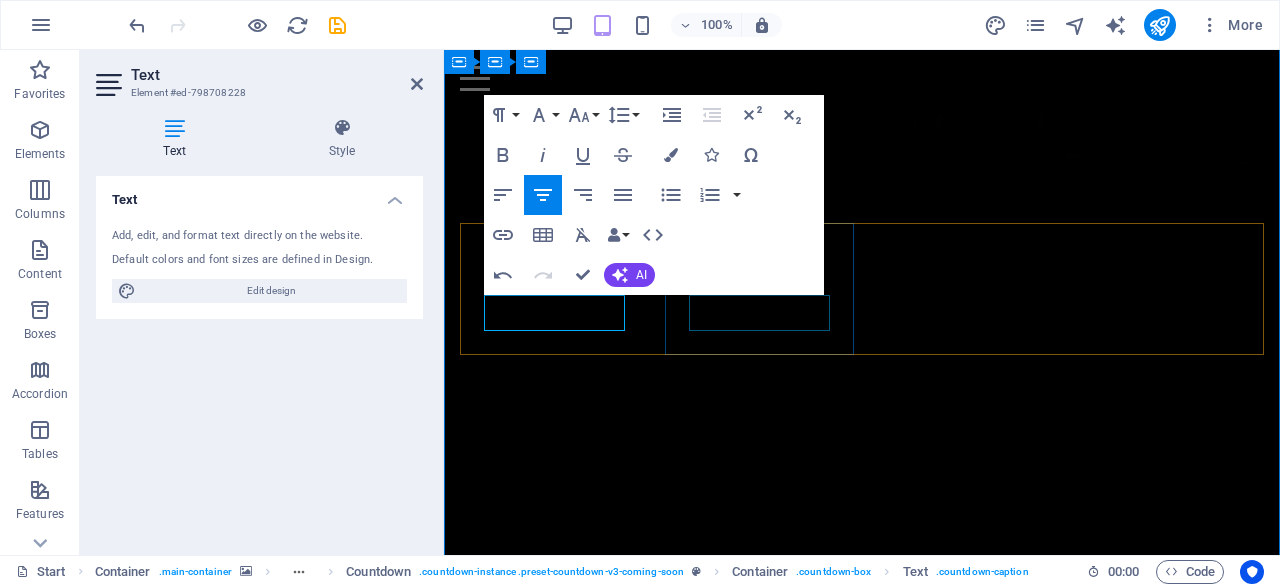 click on "Hours" at bounding box center [554, 2823] 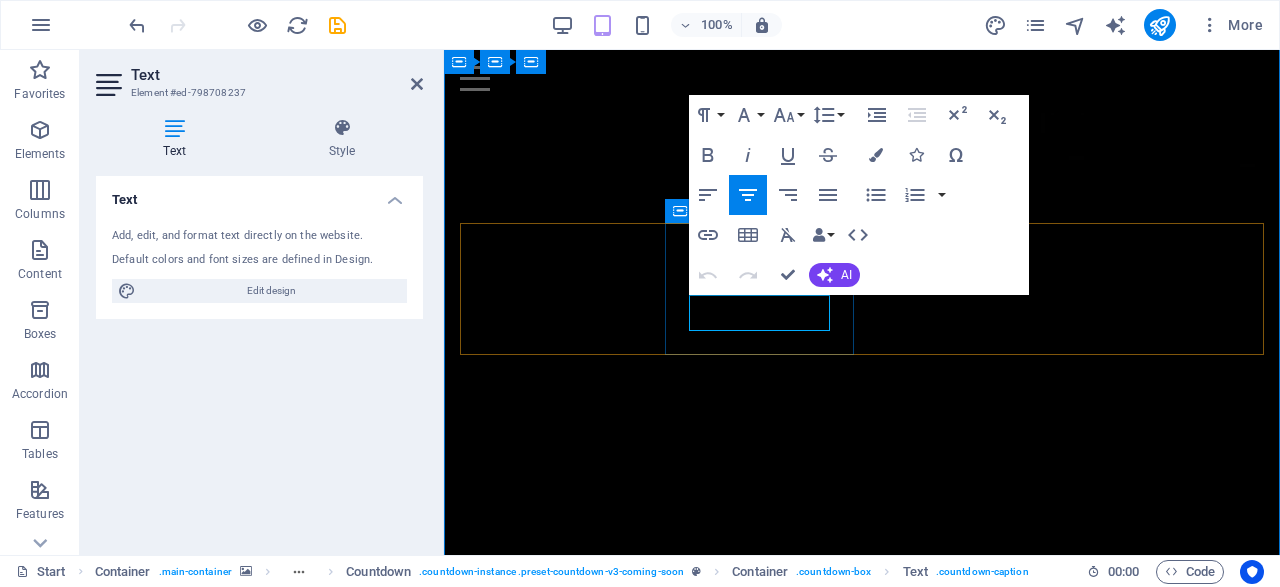 click on "Hours" at bounding box center (554, 2851) 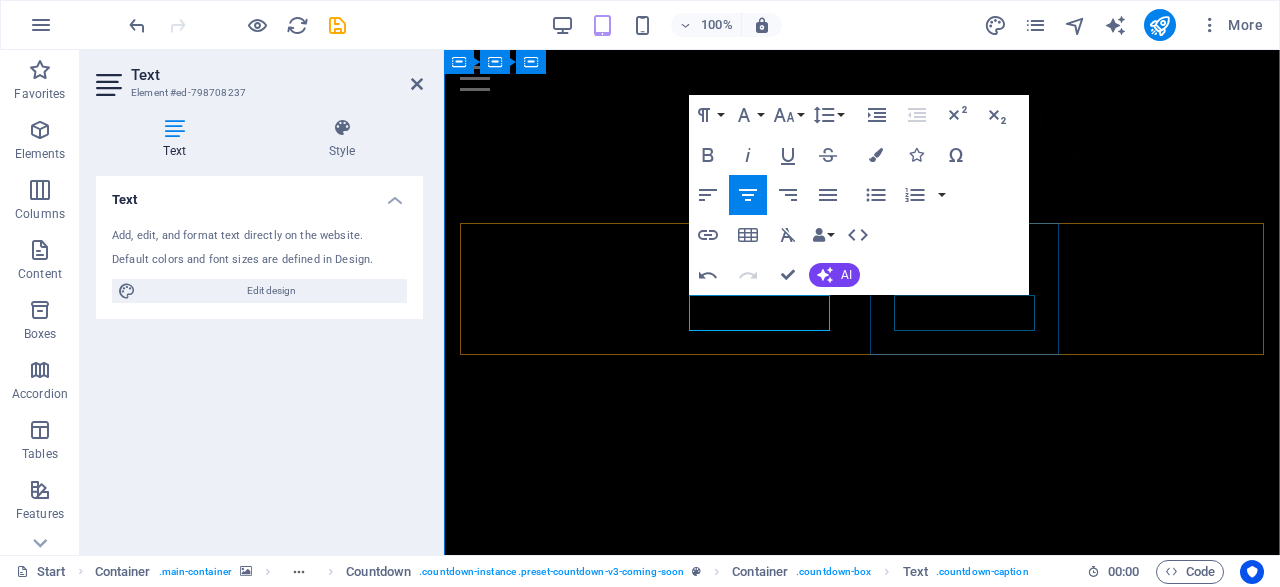 click on "Minutes" at bounding box center [554, 2963] 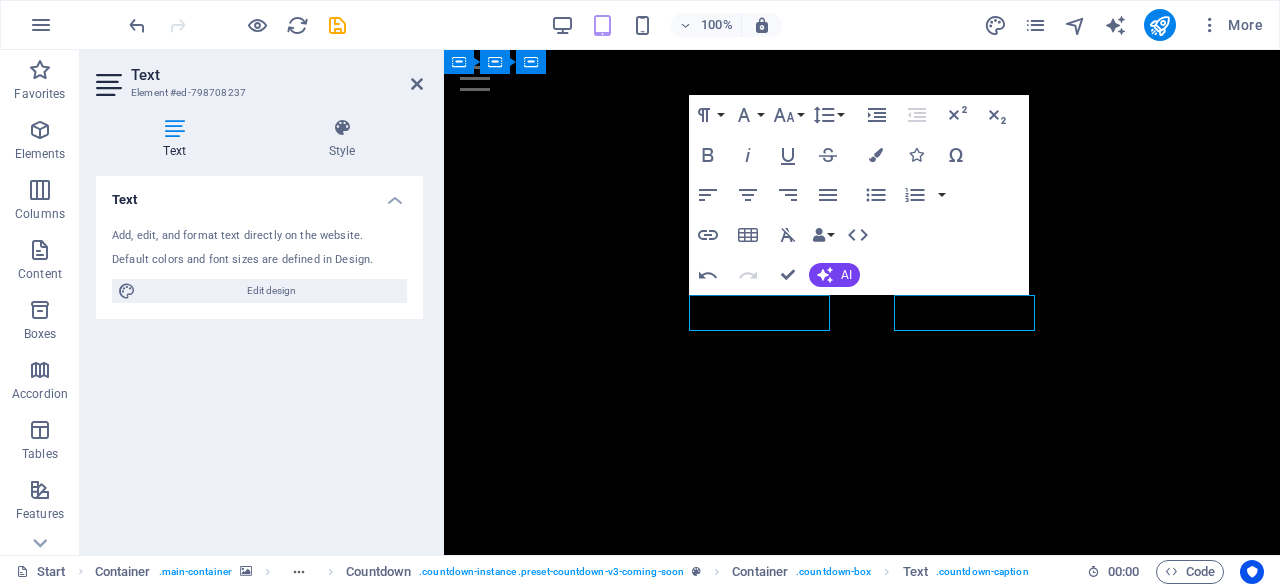 click on "Minutes" at bounding box center (554, 2963) 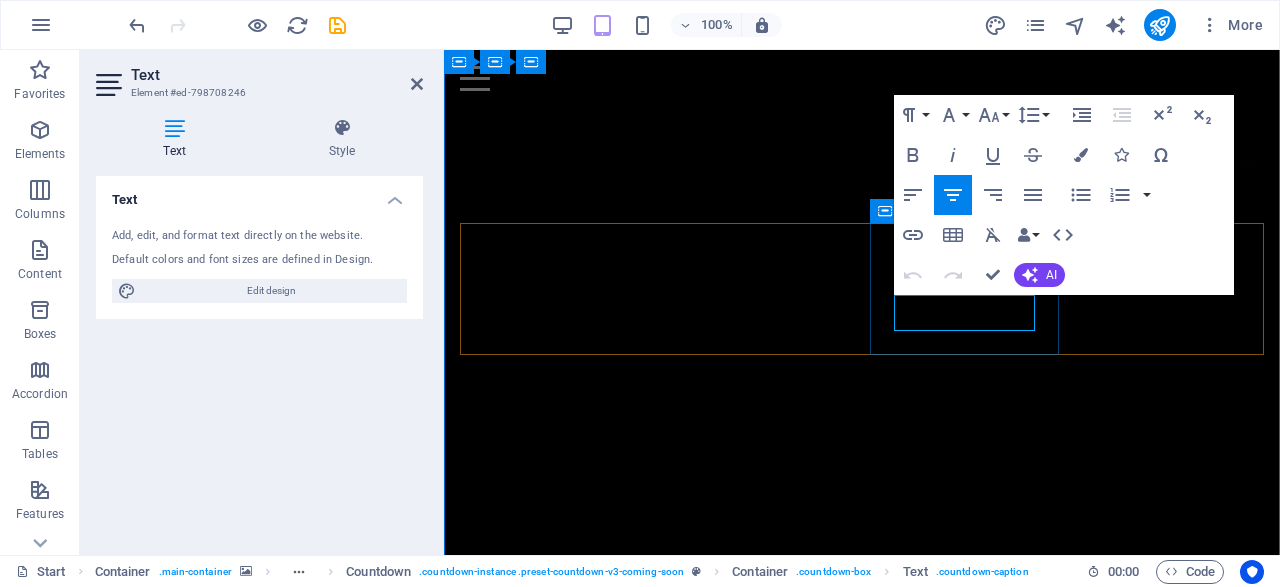 click on "Minutes" at bounding box center [554, 2991] 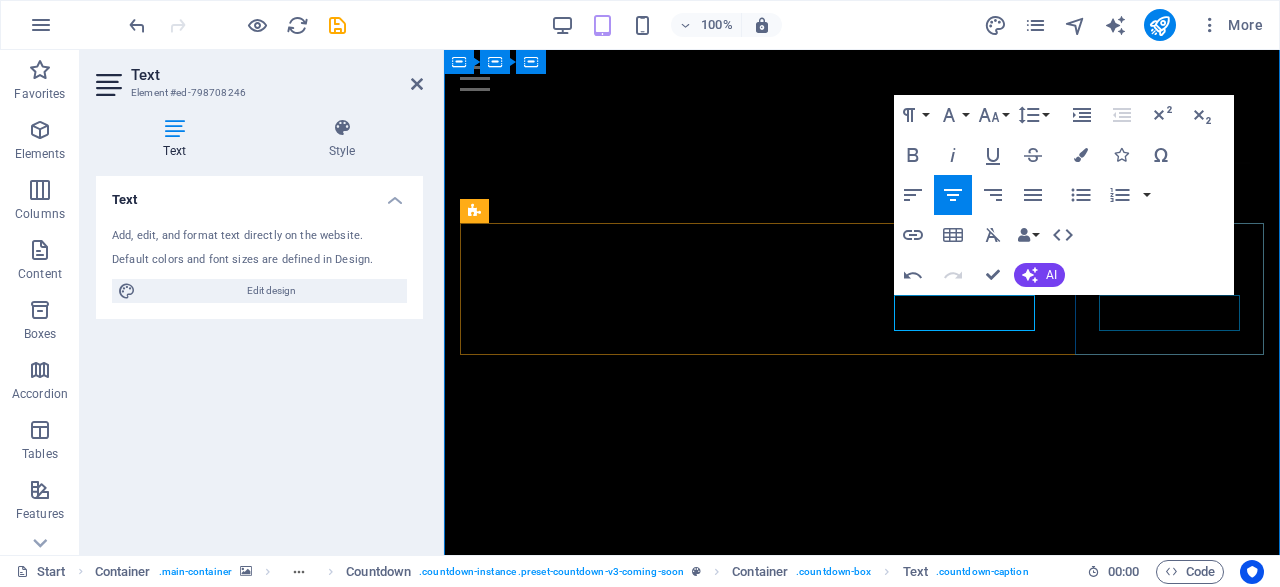 click on "Seconds" at bounding box center (554, 3103) 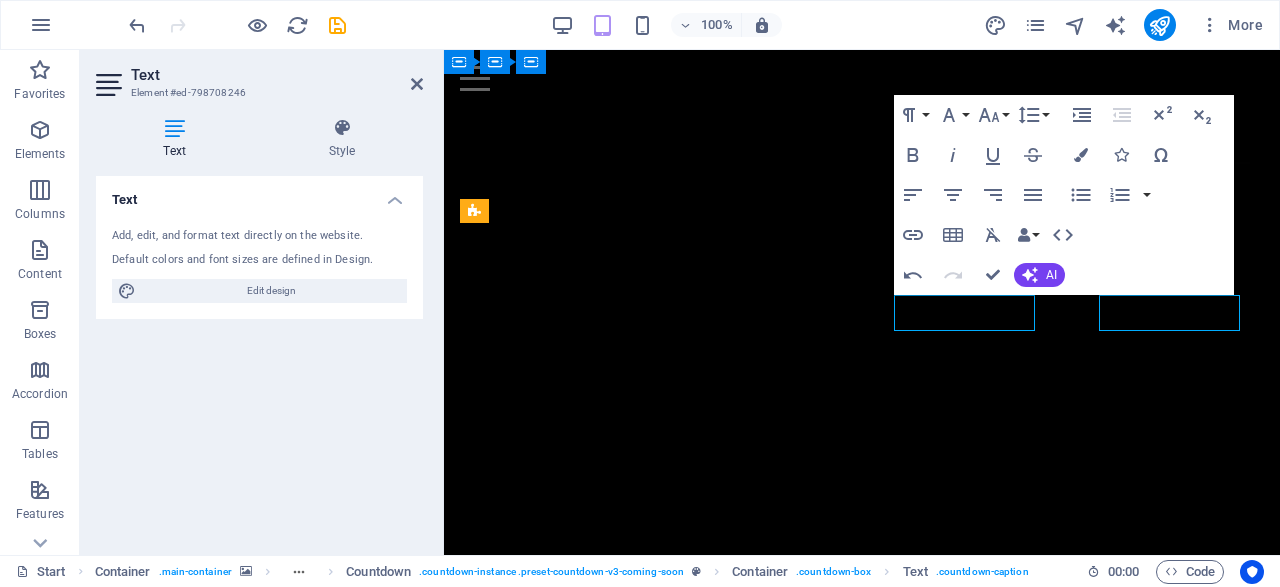 click on "Seconds" at bounding box center (554, 3103) 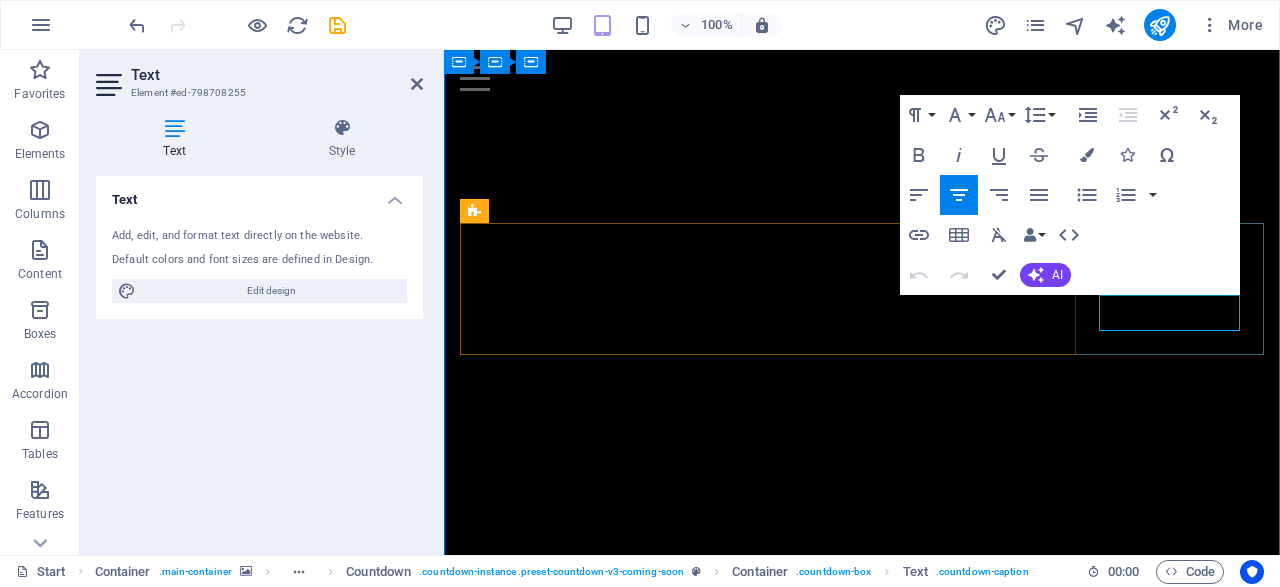 click on "Seconds" at bounding box center [554, 3131] 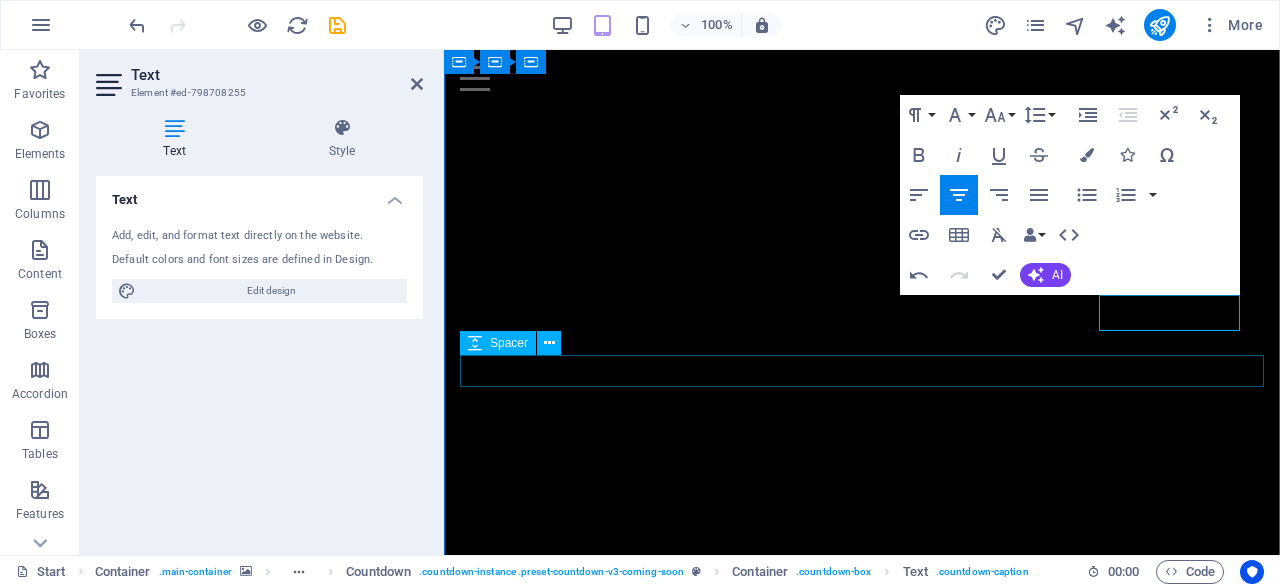 click at bounding box center [862, 3161] 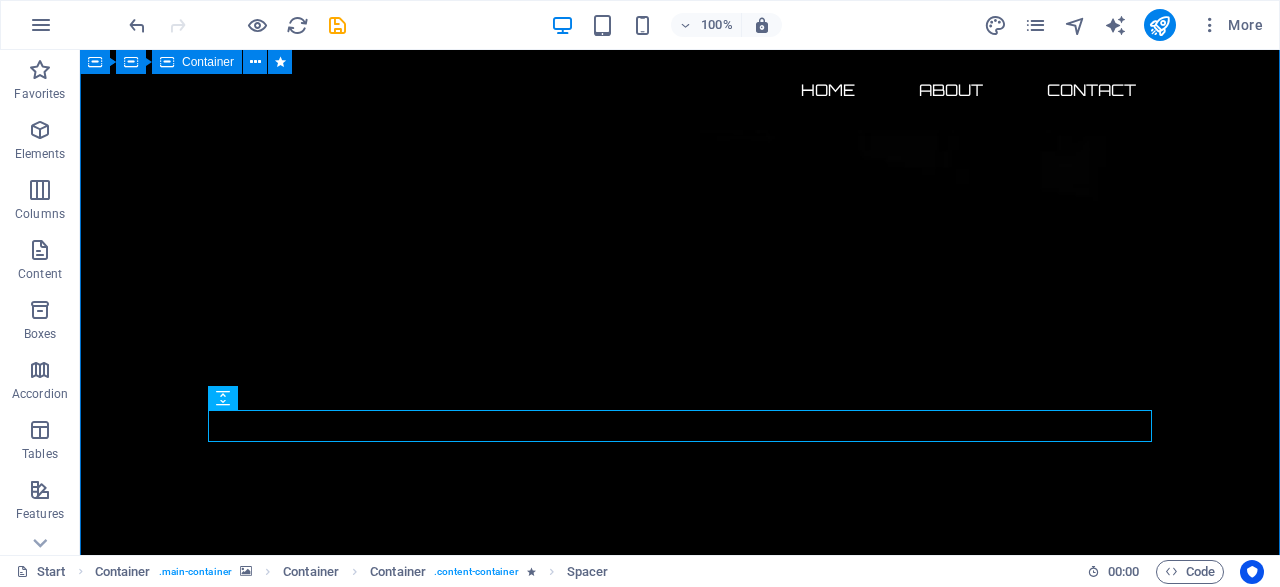 click on "Ciberataques.com el dominio más llamativo sobre ciberseguridad está disponible por tiempo limitado 134 DÍAS 22 HORAS 01 MINUTOS 33 SEGUNDOS Adquiere hoy un dominio premium en ciberseguridad con ecosistema digital completo y posicionamiento listo para monetizar. Incluye: ✔️  Dominio exacto .com  (Ciberataques.com) ✔️  Backup estratégico  (Ciberataque.com) ✔️  Redes sociales con matching perfecto ✔️  Base lista para monetizar 🚀 Lanza tu medio, startup o unidad de negocio  de inmediato . 🕒  Time-to-market inmediato. 💥  Antes de que otro lo adquiera. Posiciónate como líder en ciberseguridad en español con un ecosistema digital llave en mano. Adquiérelo antes que la competencia!" at bounding box center (680, 2960) 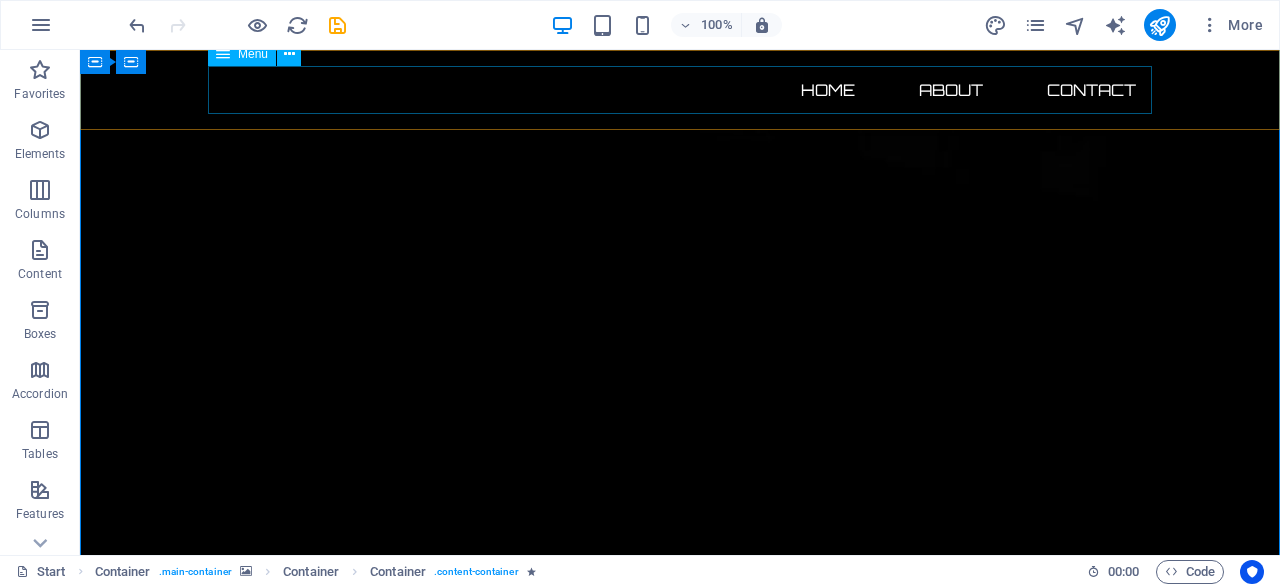 click on "Home About Contact" at bounding box center [680, 90] 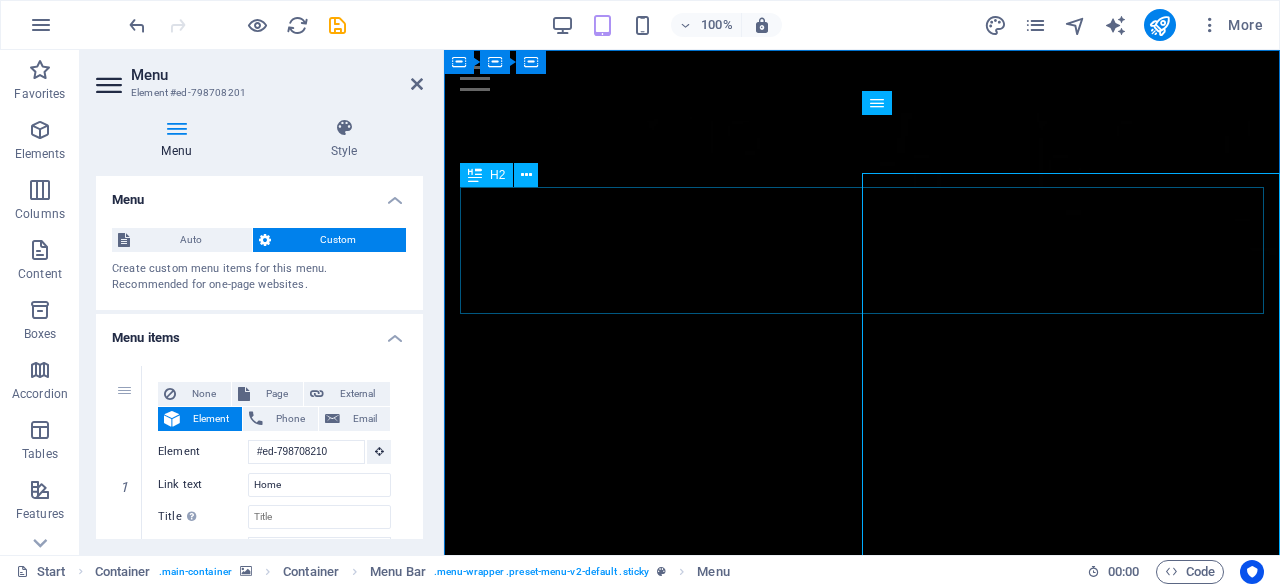 scroll, scrollTop: 0, scrollLeft: 0, axis: both 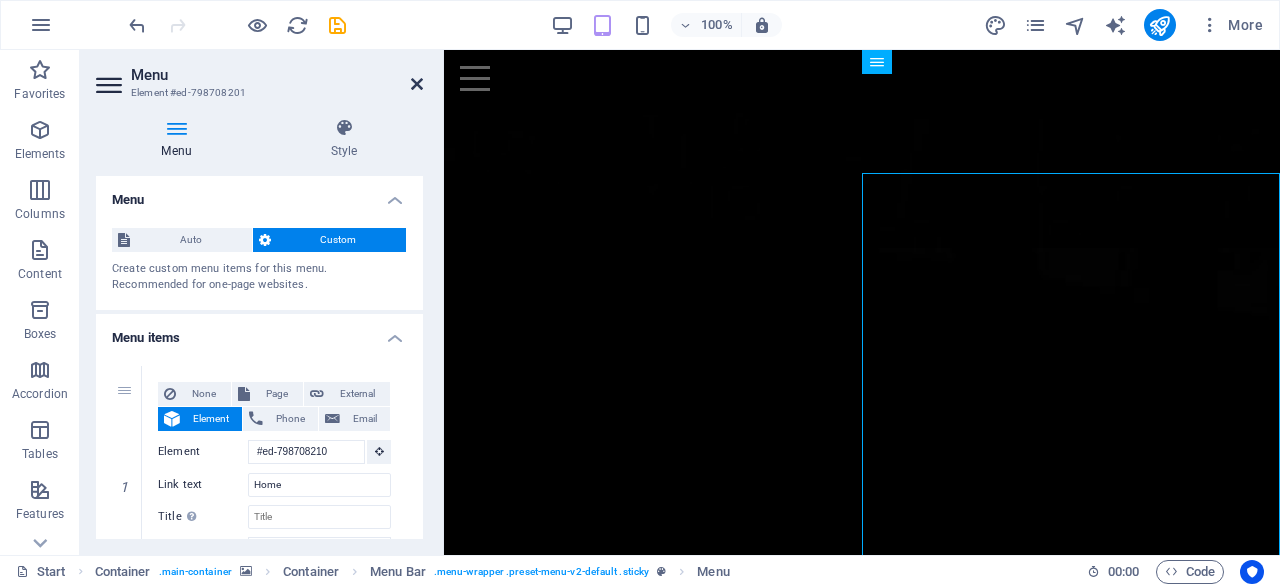 click at bounding box center [417, 84] 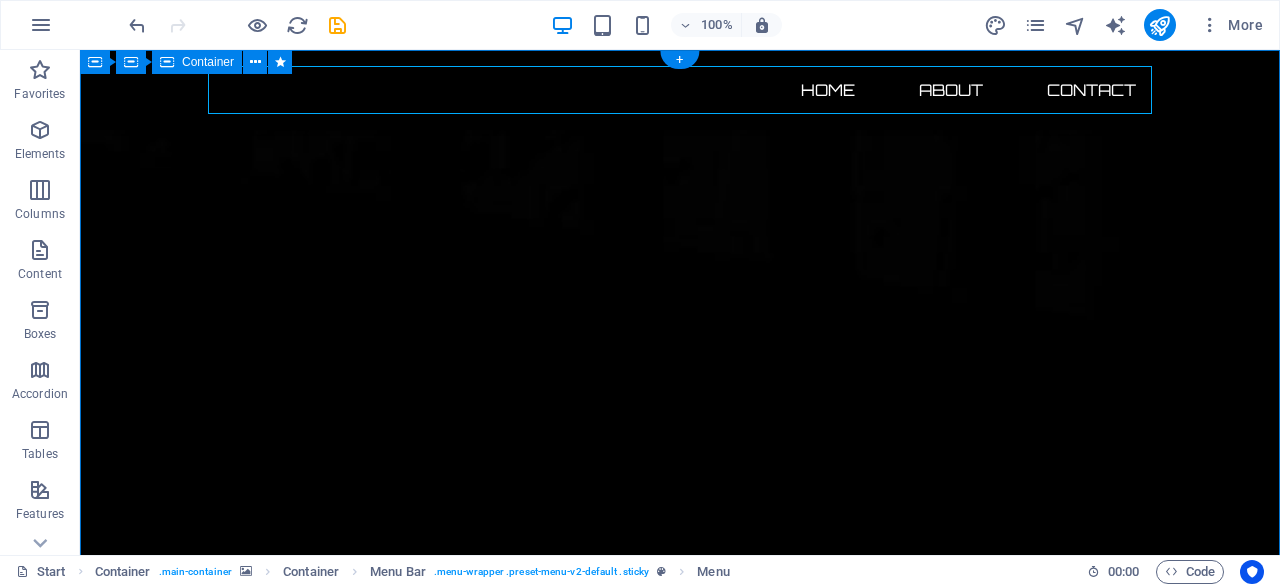 click on "Ciberataques.com el dominio más llamativo sobre ciberseguridad está disponible por tiempo limitado 134 DÍAS 22 HORAS 01 MINUTOS 33 SEGUNDOS Adquiere hoy un dominio premium en ciberseguridad con ecosistema digital completo y posicionamiento listo para monetizar. Incluye: ✔️  Dominio exacto .com  (Ciberataques.com) ✔️  Backup estratégico  (Ciberataque.com) ✔️  Redes sociales con matching perfecto ✔️  Base lista para monetizar 🚀 Lanza tu medio, startup o unidad de negocio  de inmediato . 🕒  Time-to-market inmediato. 💥  Antes de que otro lo adquiera. Posiciónate como líder en ciberseguridad en español con un ecosistema digital llave en mano. Adquiérelo antes que la competencia!" at bounding box center (680, 3054) 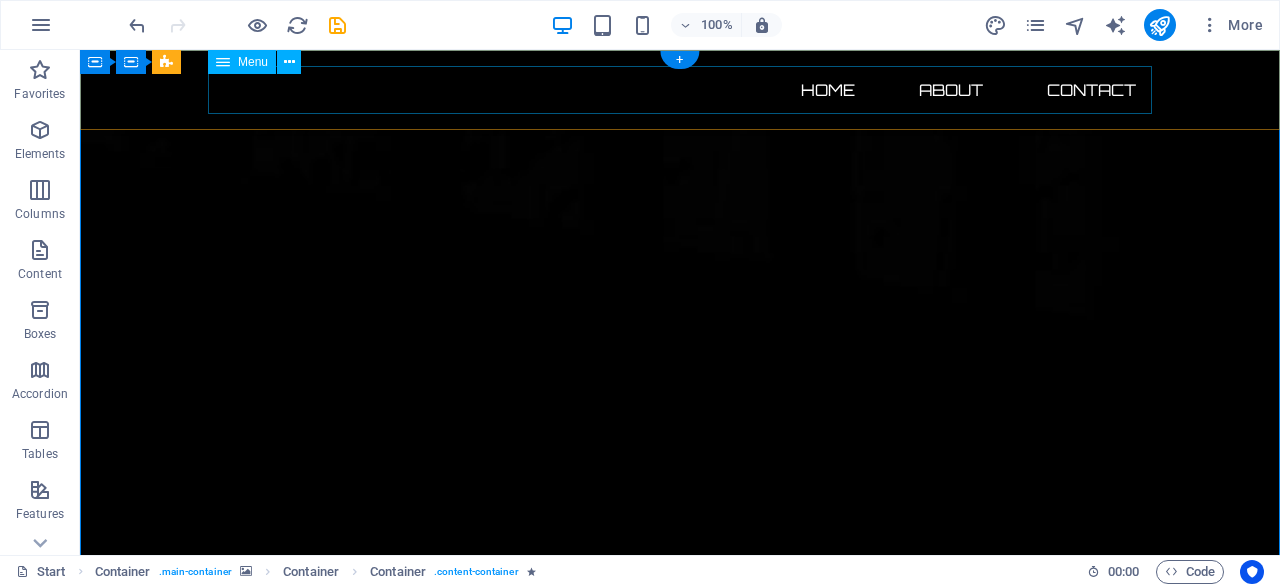 click on "Home About Contact" at bounding box center [680, 90] 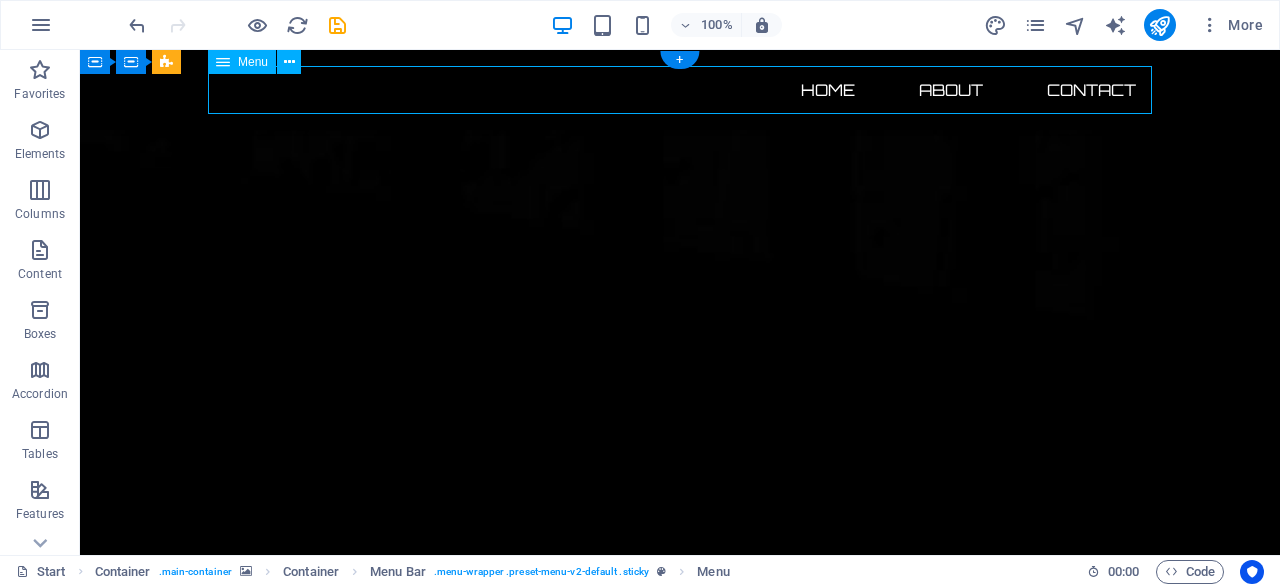 click on "Home About Contact" at bounding box center (680, 90) 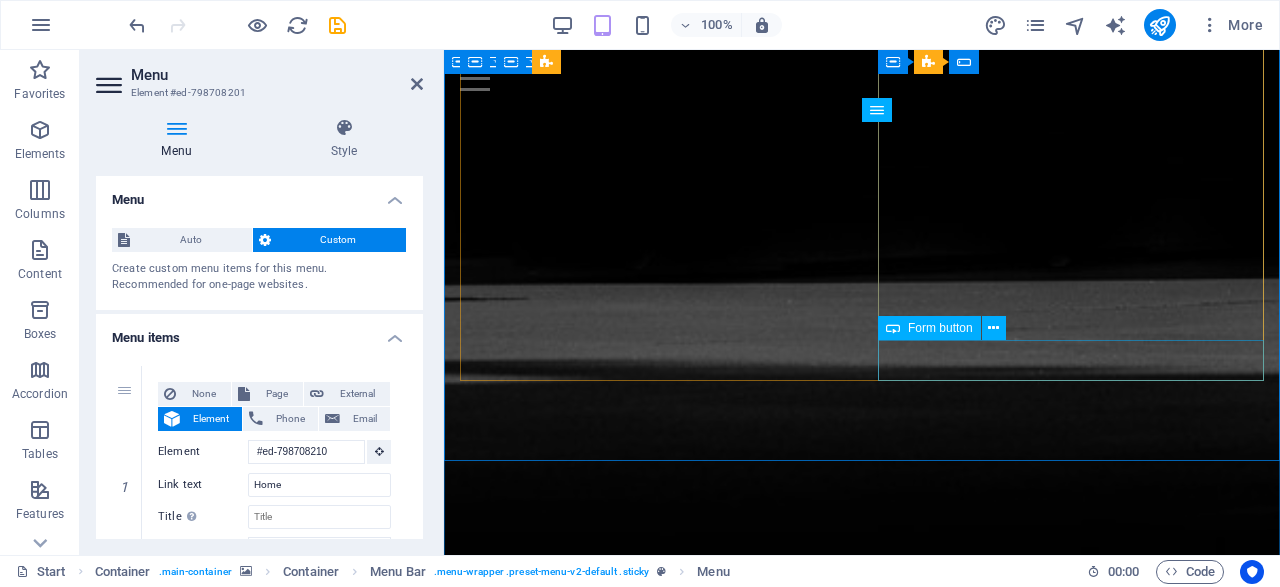 scroll, scrollTop: 1664, scrollLeft: 0, axis: vertical 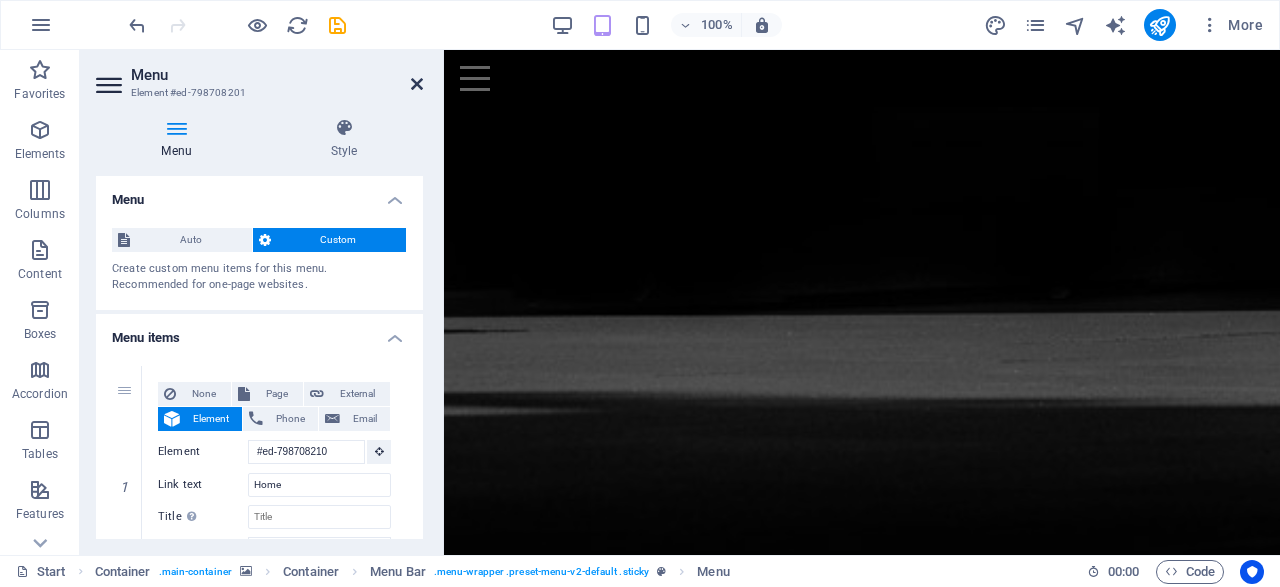 click at bounding box center [417, 84] 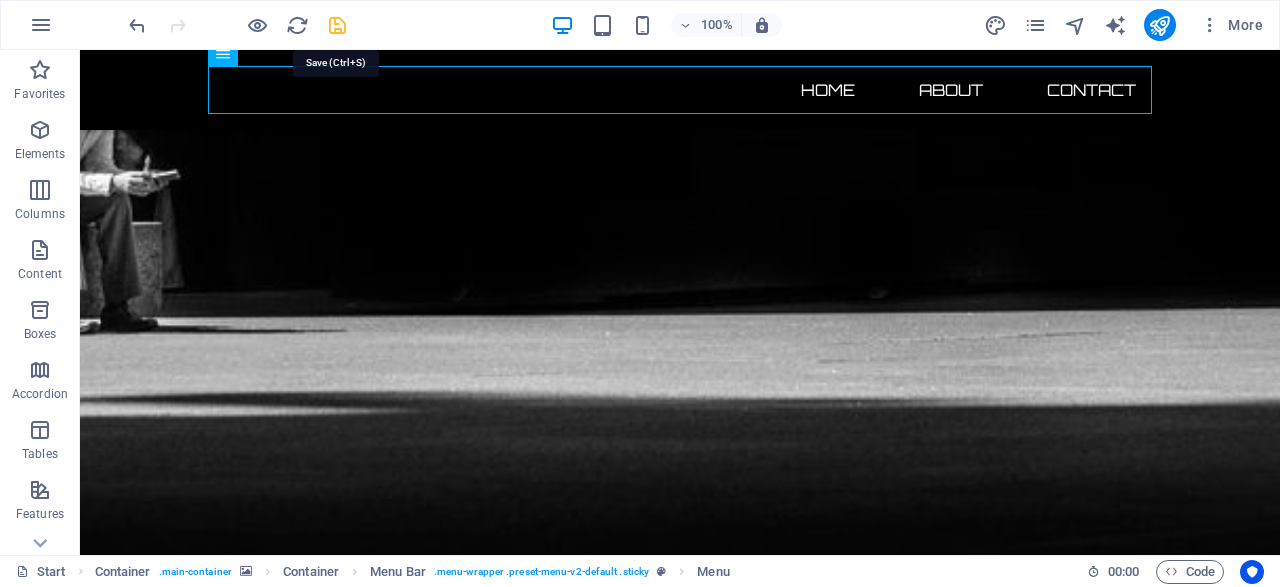 click at bounding box center [337, 25] 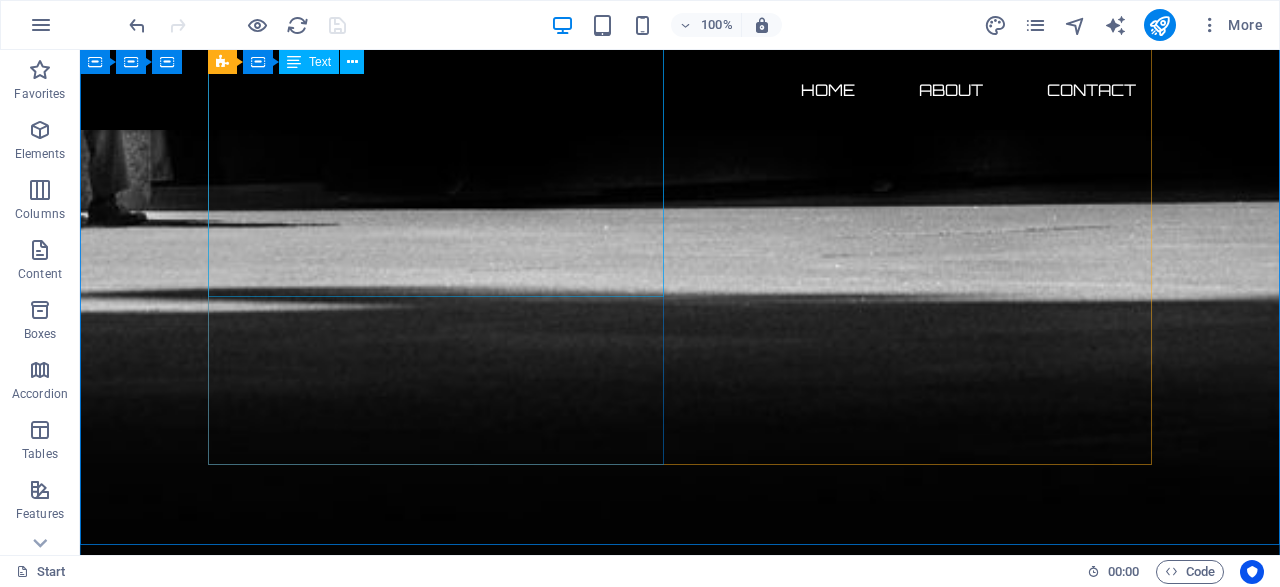 scroll, scrollTop: 1872, scrollLeft: 0, axis: vertical 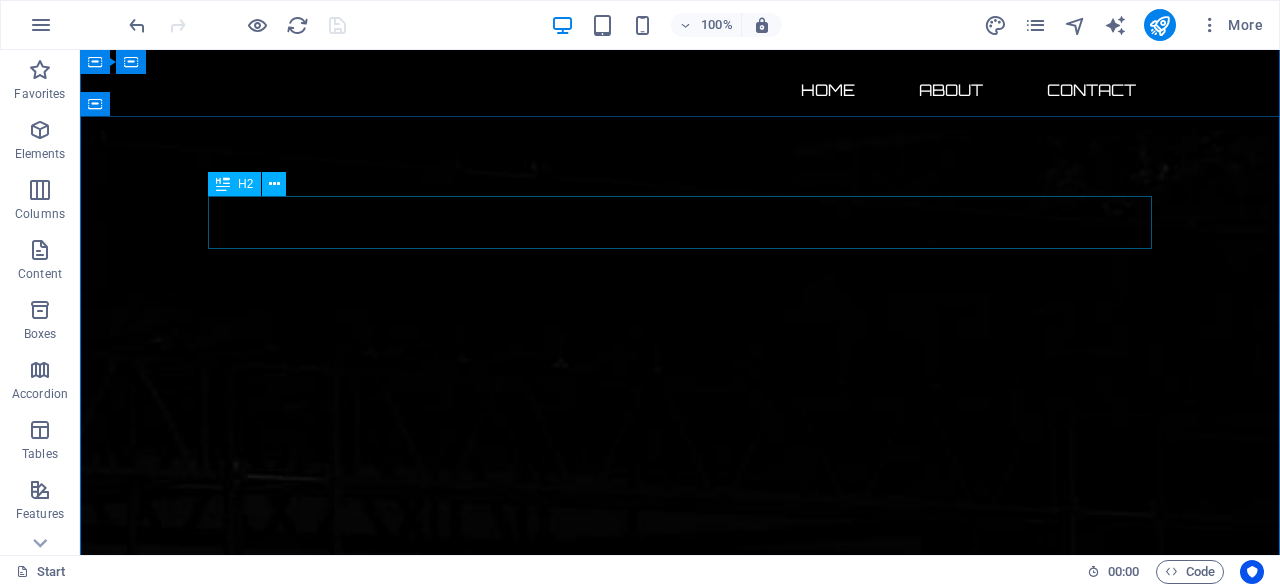 click on "About us" at bounding box center (680, 3014) 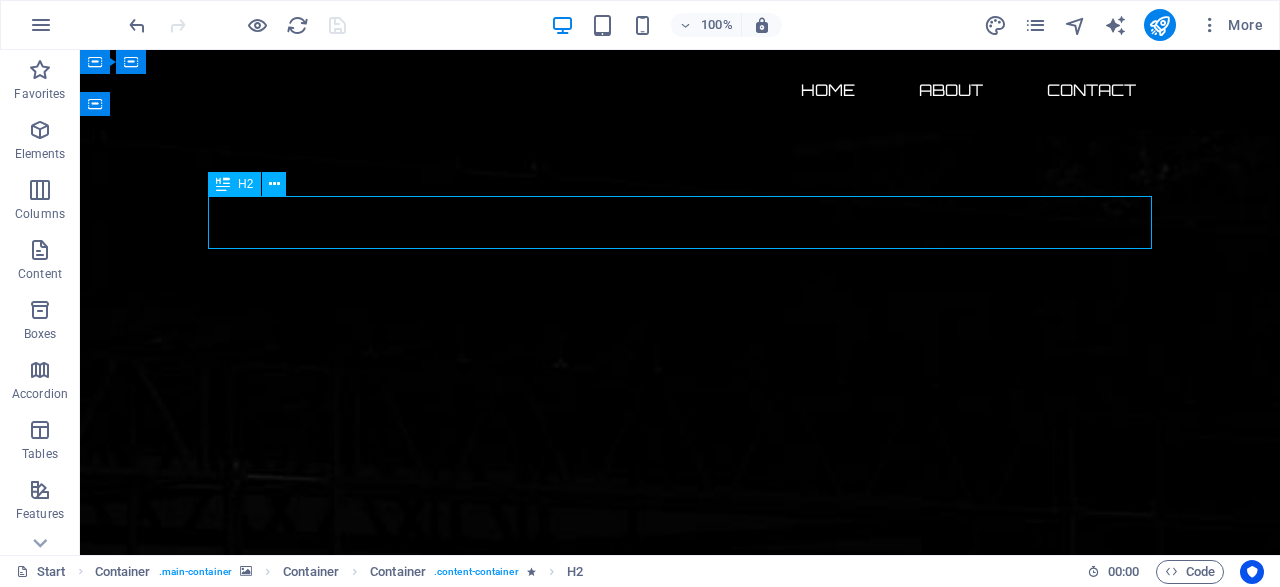 click on "About us" at bounding box center [680, 3014] 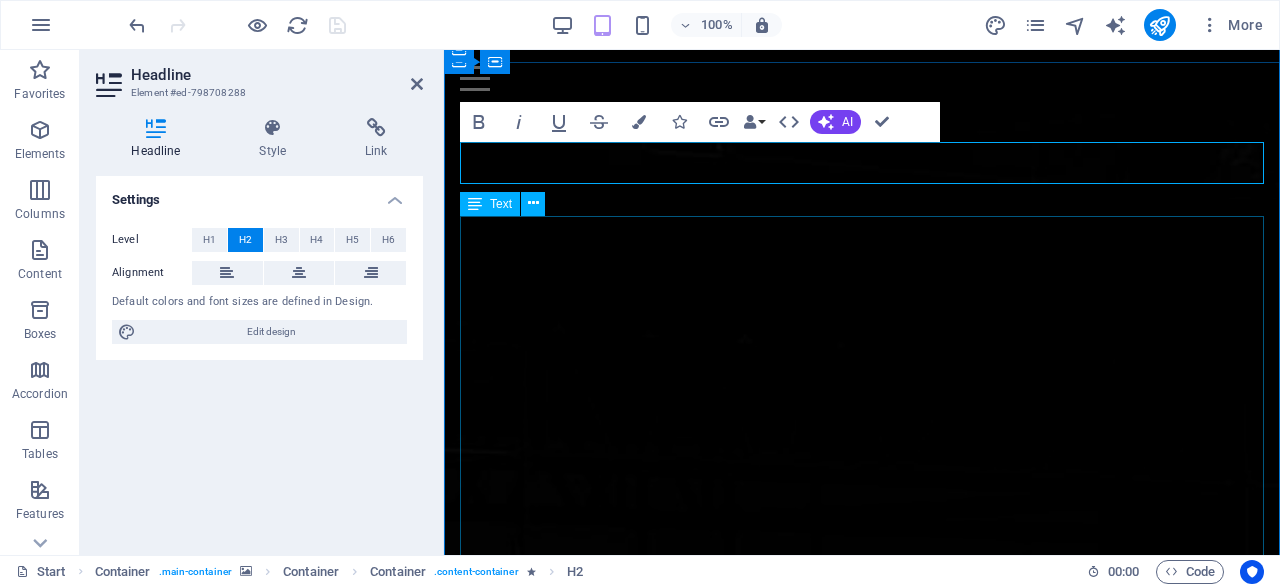 type 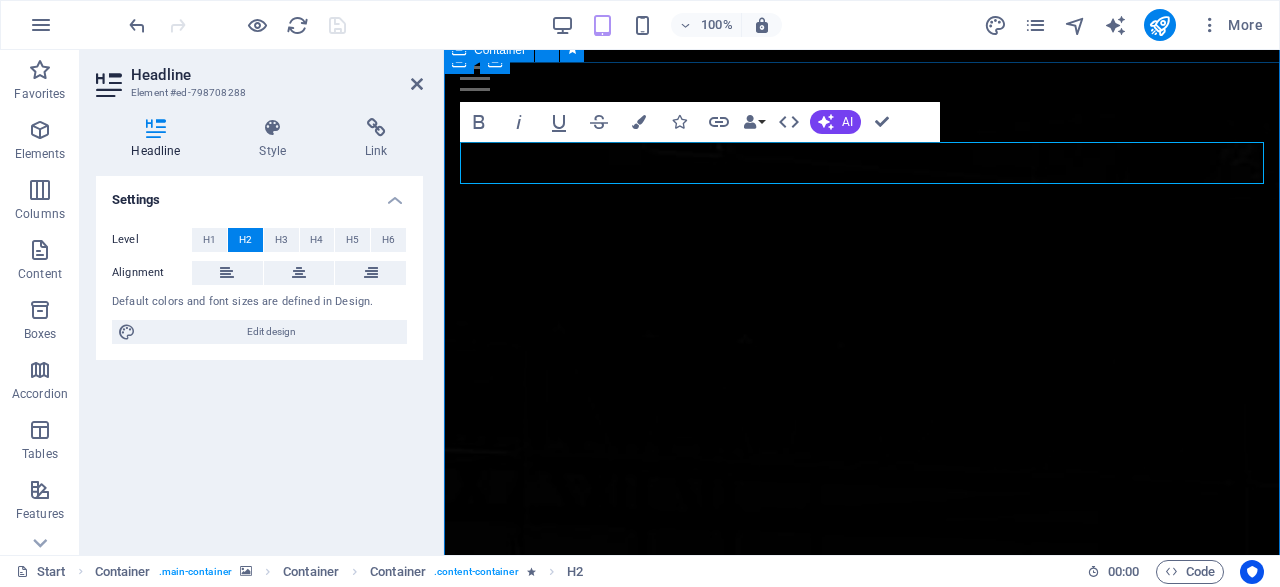 click on "Acerca de Nosotros Ciberataques.com  es una marca digital en desarrollo enfocada en convertirse en el punto de referencia sobre amenazas cibernéticas y seguridad informática para el mundo hispanohablante. Hoy, esta plataforma está disponible para  adquisición estratégica . El paquete incluye: 🟦  Dos dominios premium :  ciberataques.com  y  ciberataque.com  (ambos .com, exact match en español) 🟦  Presencia en redes sociales : cuentas en X (antes Twitter) y Facebook con el nombre “Ciberataques” 🟦  Sitio web listo para lanzar : infraestructura técnica activa, base para marketing de contenidos, SEO, captación de leads y monetización Creado como un activo llave en mano, este bundle está diseñado para organizaciones, medios, startups o inversionistas que deseen  liderar el mercado de ciberseguridad en español  con una marca consolidada, recordable y de alto valor estratégico." at bounding box center [862, 3150] 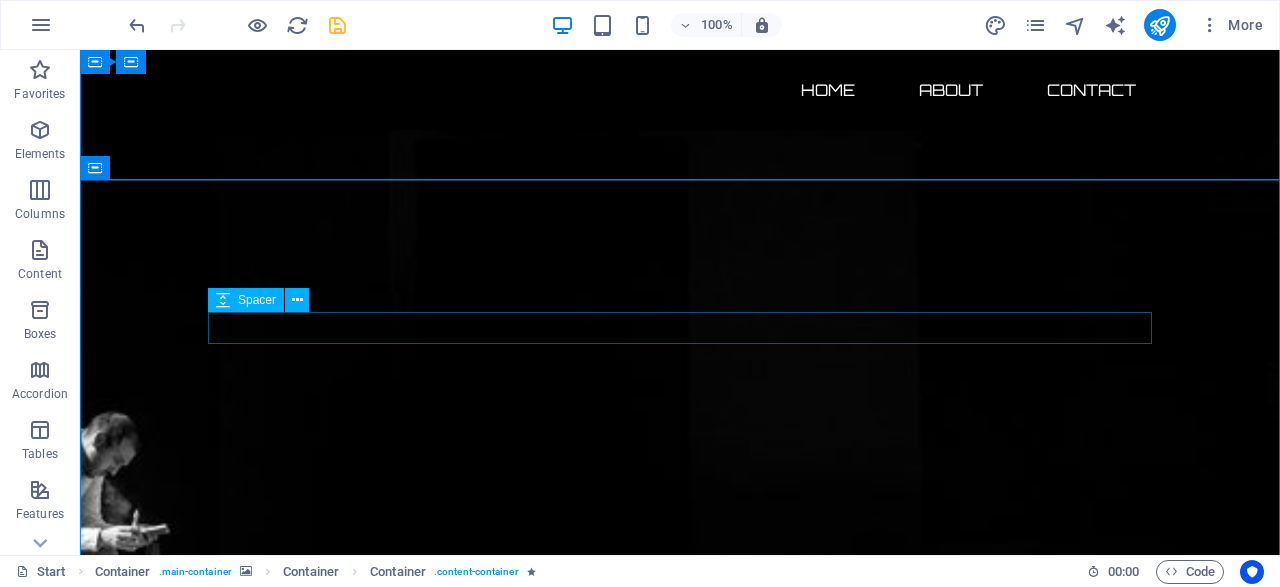 scroll, scrollTop: 1352, scrollLeft: 0, axis: vertical 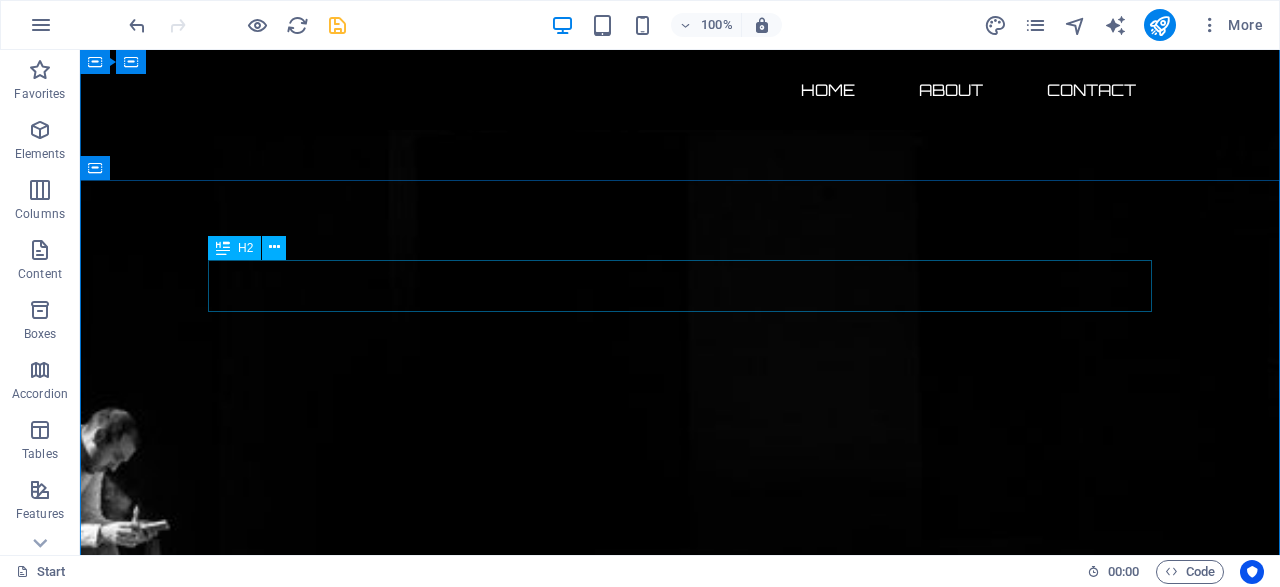 click on "Contact us" at bounding box center [680, 3079] 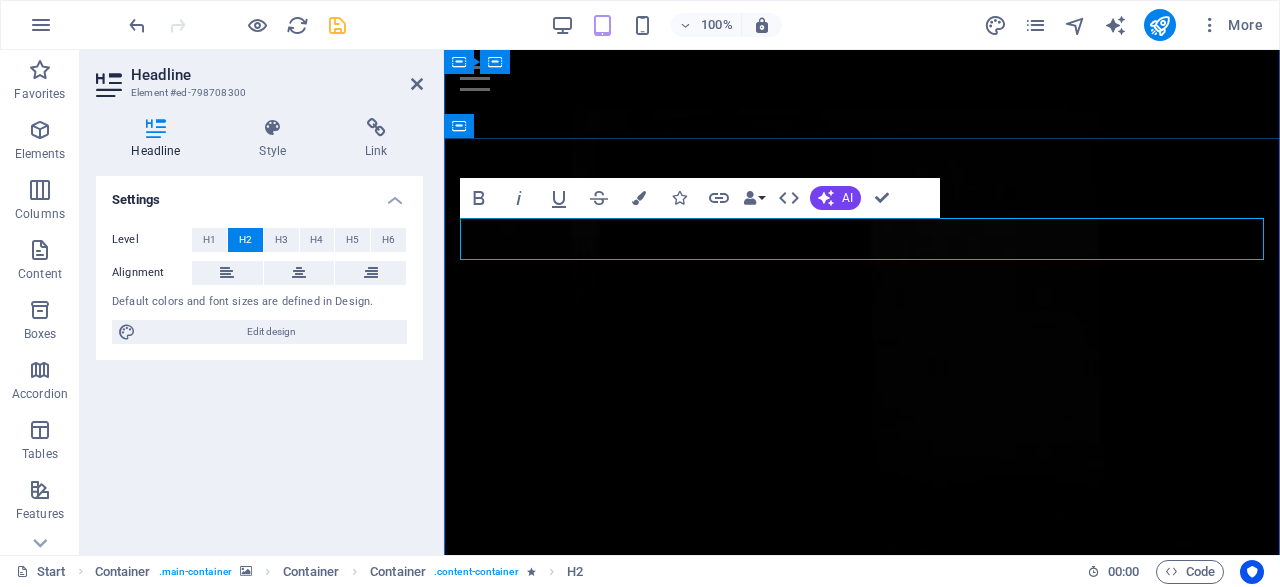 click on "Contact us" at bounding box center (862, 3081) 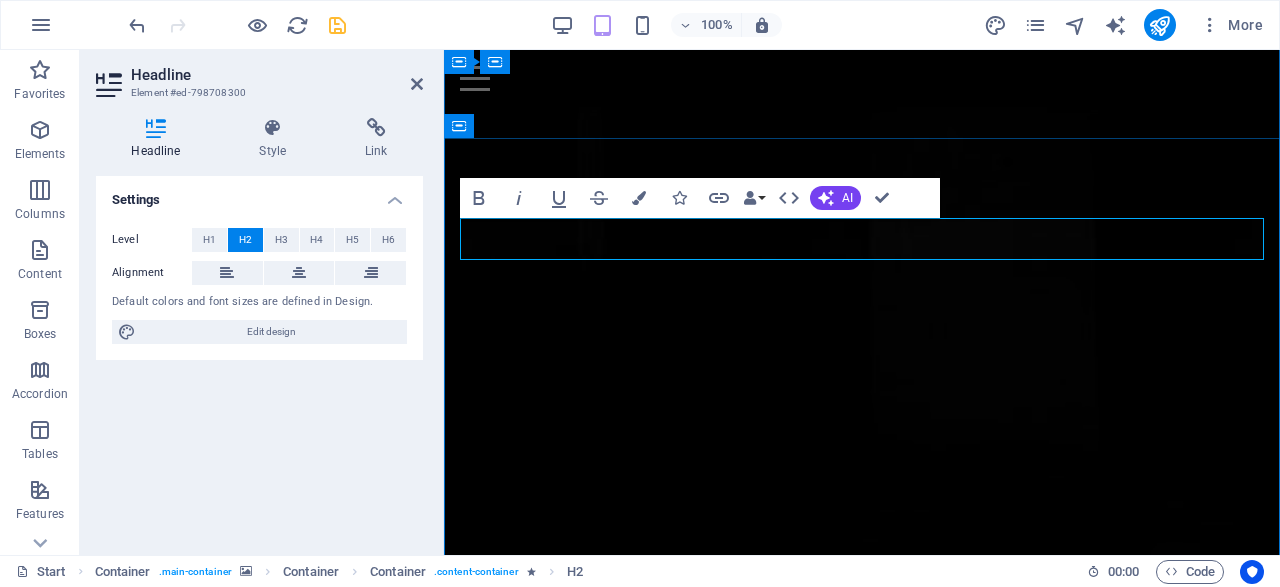 type 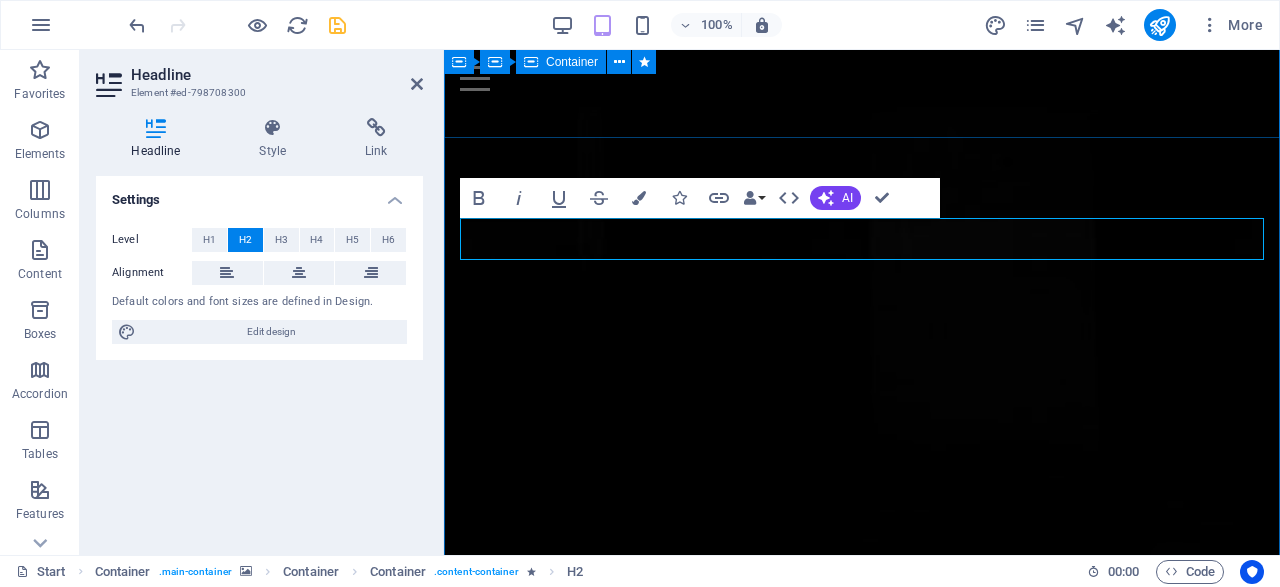 click on "Acerca de Nosotros Ciberataques.com  es una marca digital en desarrollo enfocada en convertirse en el punto de referencia sobre amenazas cibernéticas y seguridad informática para el mundo hispanohablante. Hoy, esta plataforma está disponible para  adquisición estratégica . El paquete incluye: 🟦  Dos dominios premium :  ciberataques.com  y  ciberataque.com  (ambos .com, exact match en español) 🟦  Presencia en redes sociales : cuentas en X (antes Twitter) y Facebook con el nombre “Ciberataques” 🟦  Sitio web listo para lanzar : infraestructura técnica activa, base para marketing de contenidos, SEO, captación de leads y monetización Creado como un activo llave en mano, este bundle está diseñado para organizaciones, medios, startups o inversionistas que deseen  liderar el mercado de ciberseguridad en español  con una marca consolidada, recordable y de alto valor estratégico." at bounding box center [862, 2630] 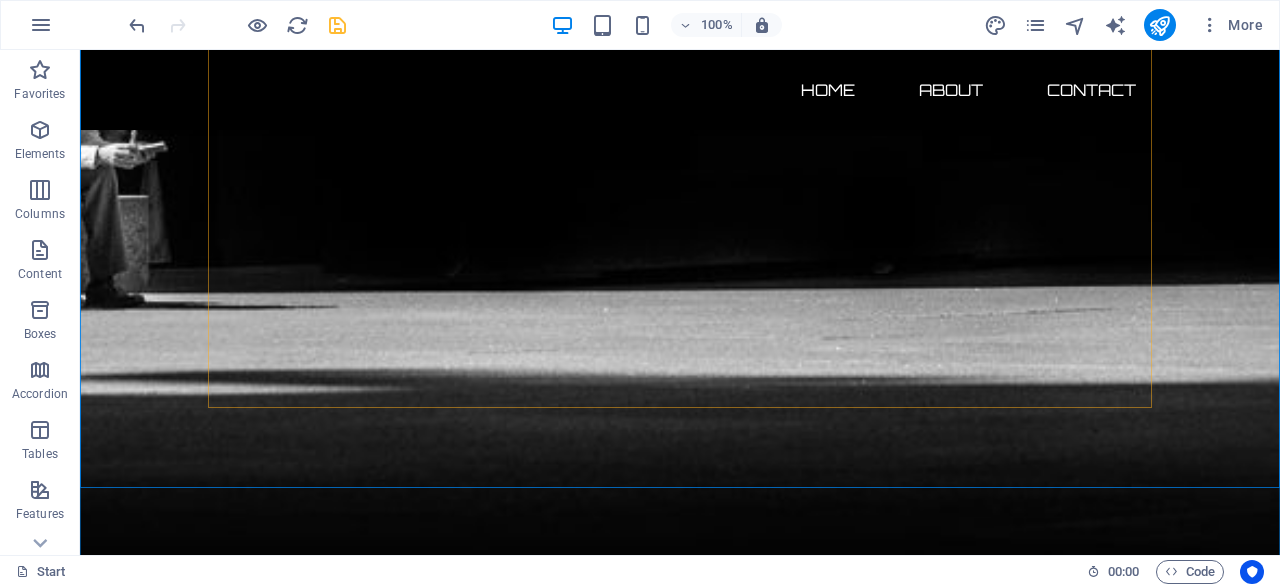 scroll, scrollTop: 1751, scrollLeft: 0, axis: vertical 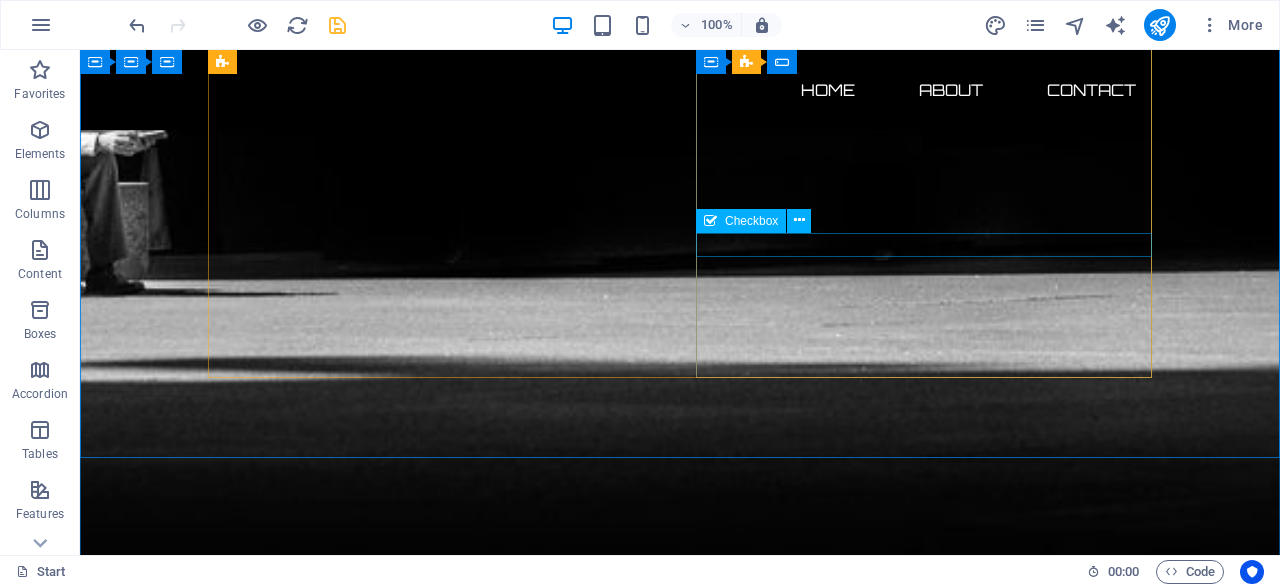 click on "I have read and understand the privacy policy." 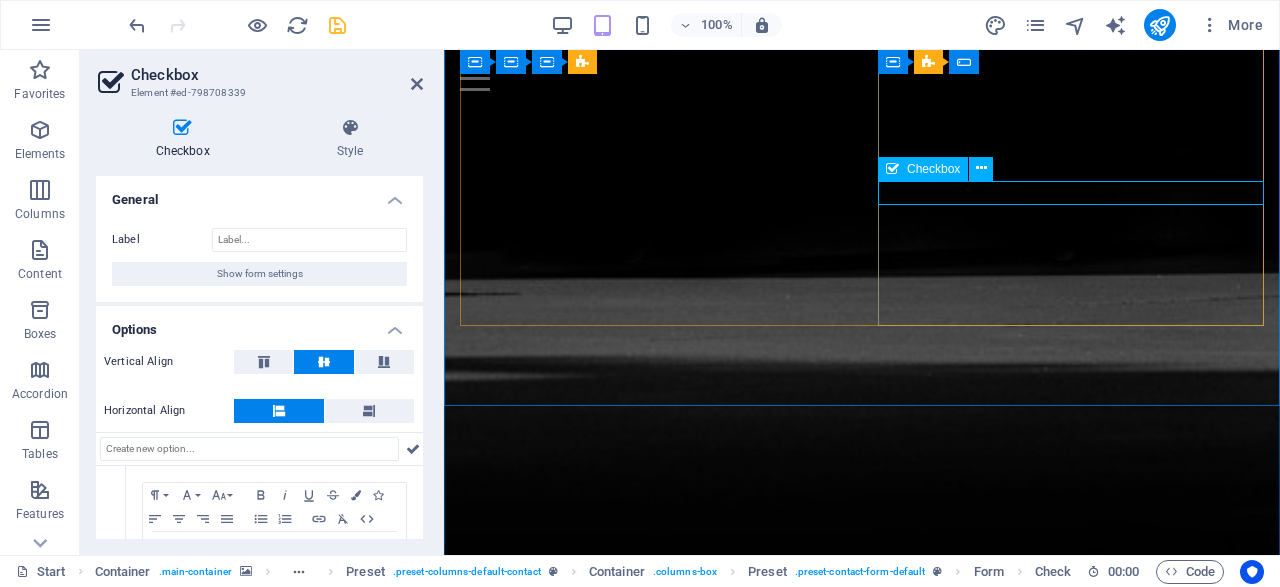 click on "I have read and understand the privacy policy." 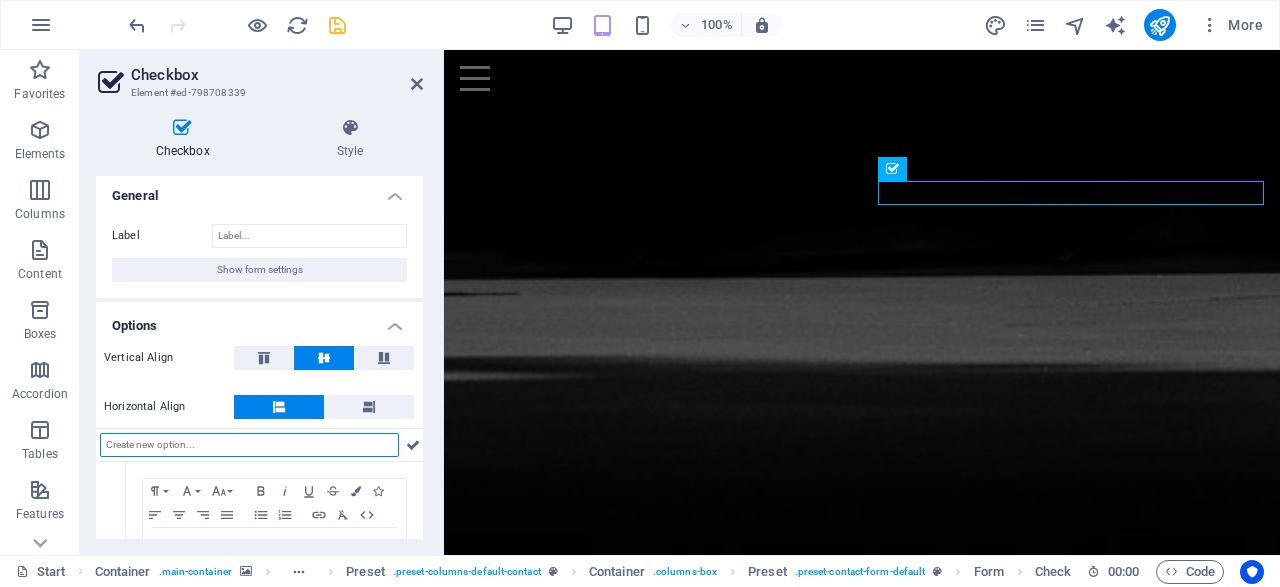 scroll, scrollTop: 0, scrollLeft: 0, axis: both 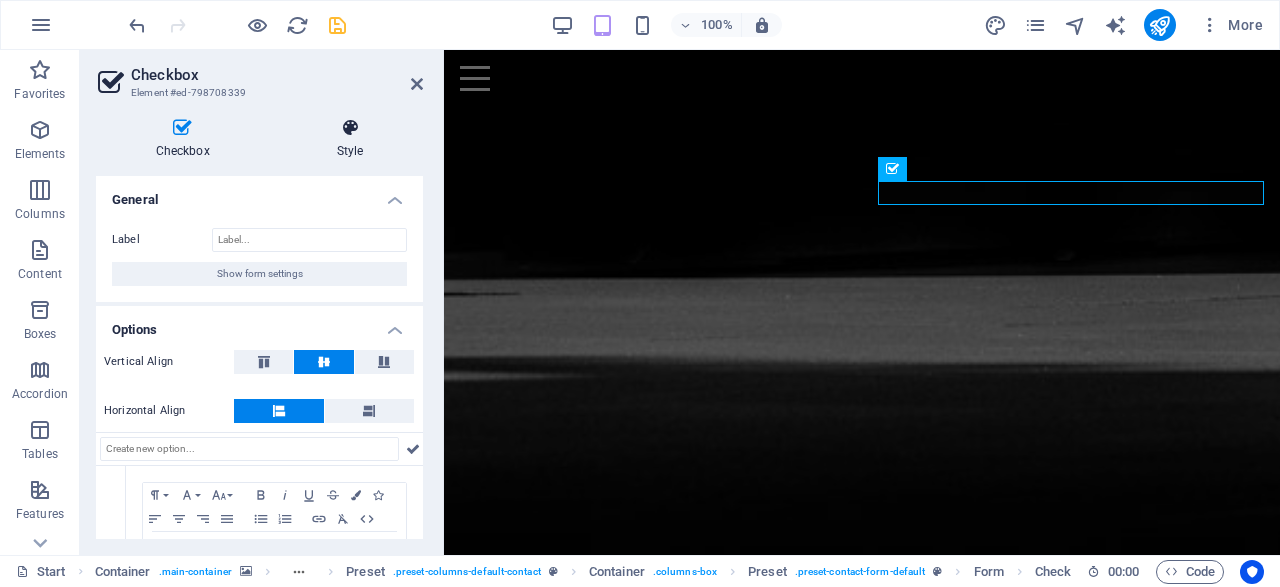 click at bounding box center [350, 128] 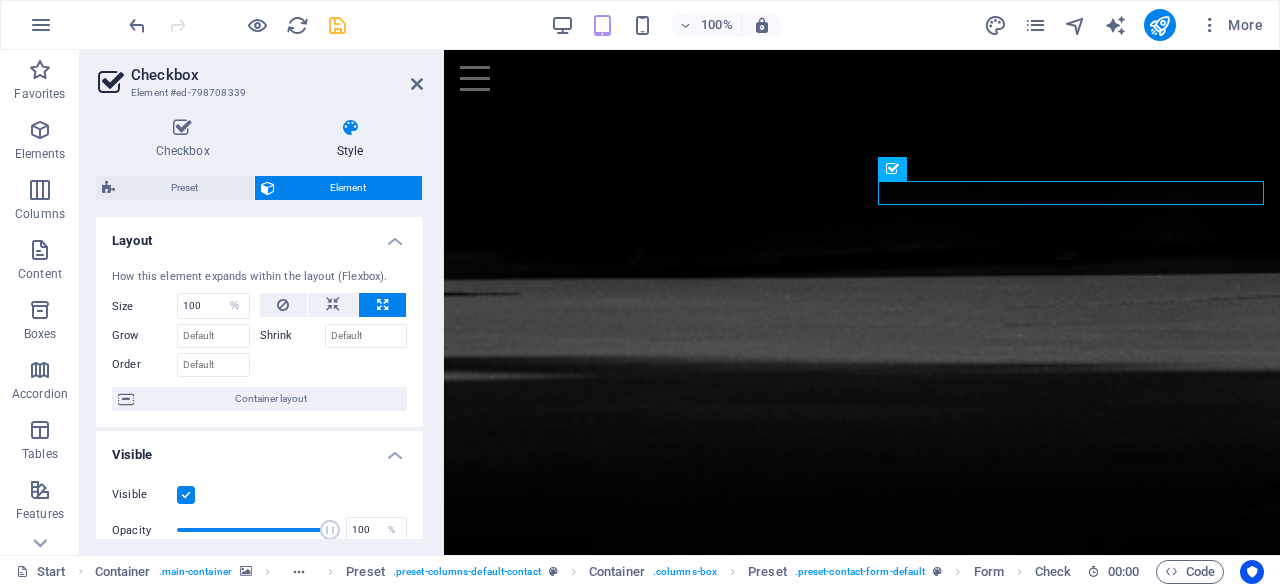 scroll, scrollTop: 0, scrollLeft: 0, axis: both 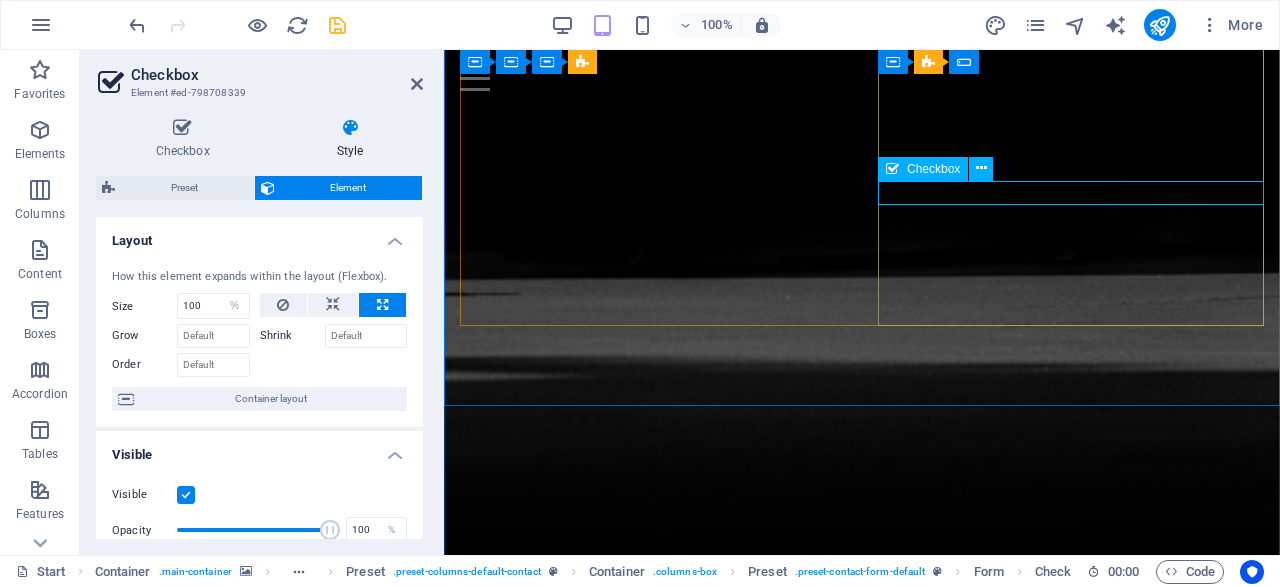 click on "I have read and understand the privacy policy." 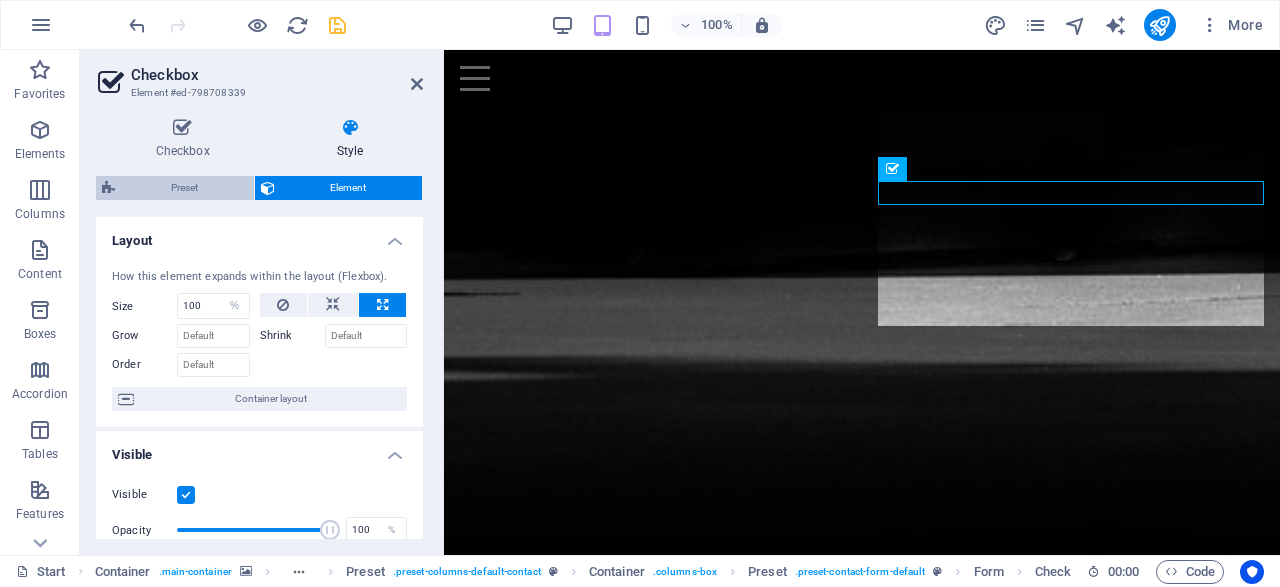 click on "Preset" at bounding box center [184, 188] 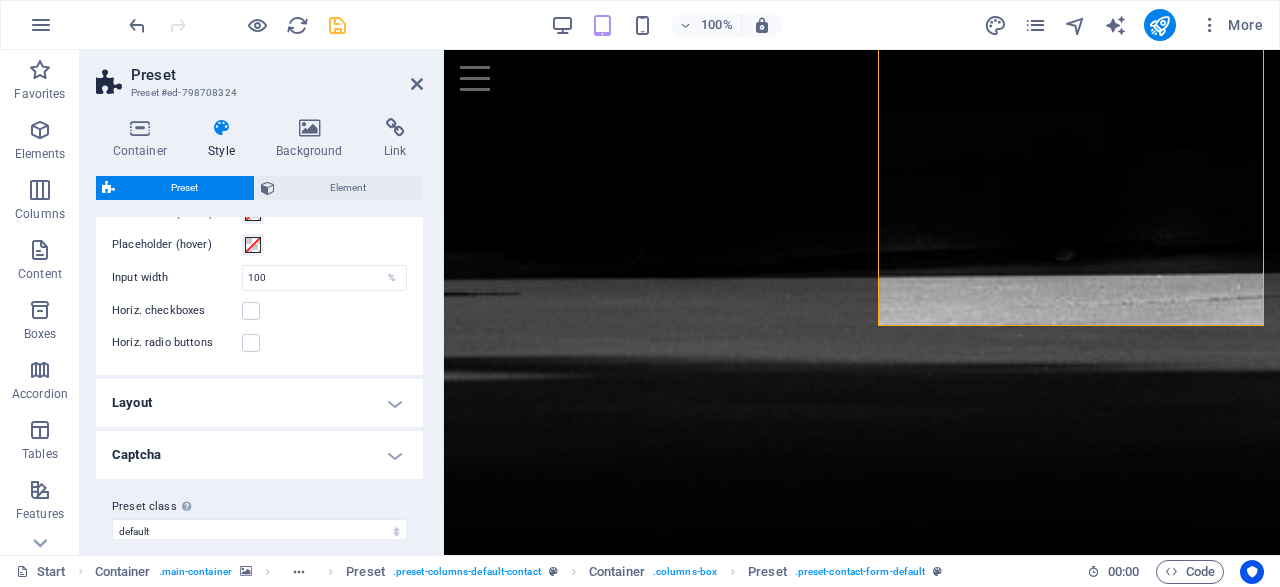 scroll, scrollTop: 878, scrollLeft: 0, axis: vertical 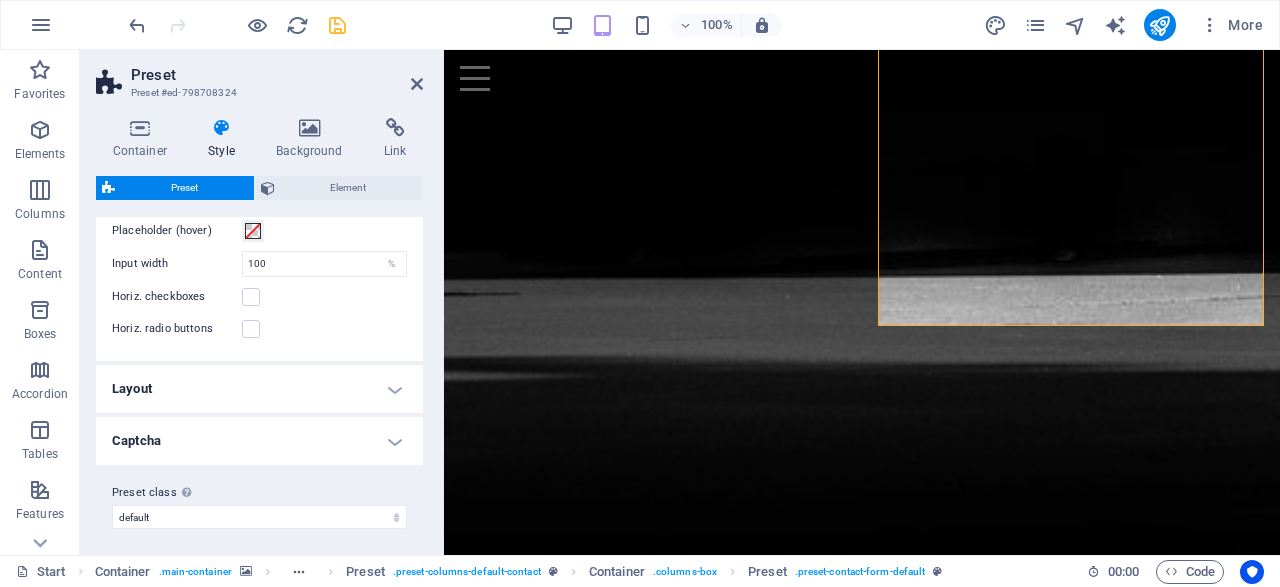click on "Layout" at bounding box center (259, 389) 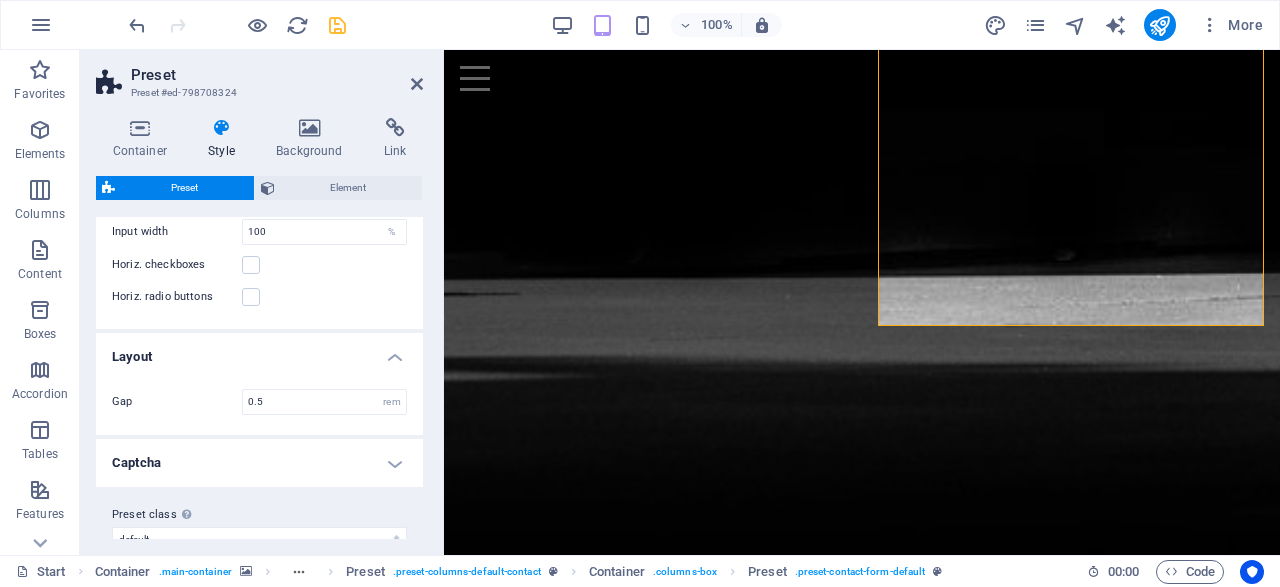 scroll, scrollTop: 932, scrollLeft: 0, axis: vertical 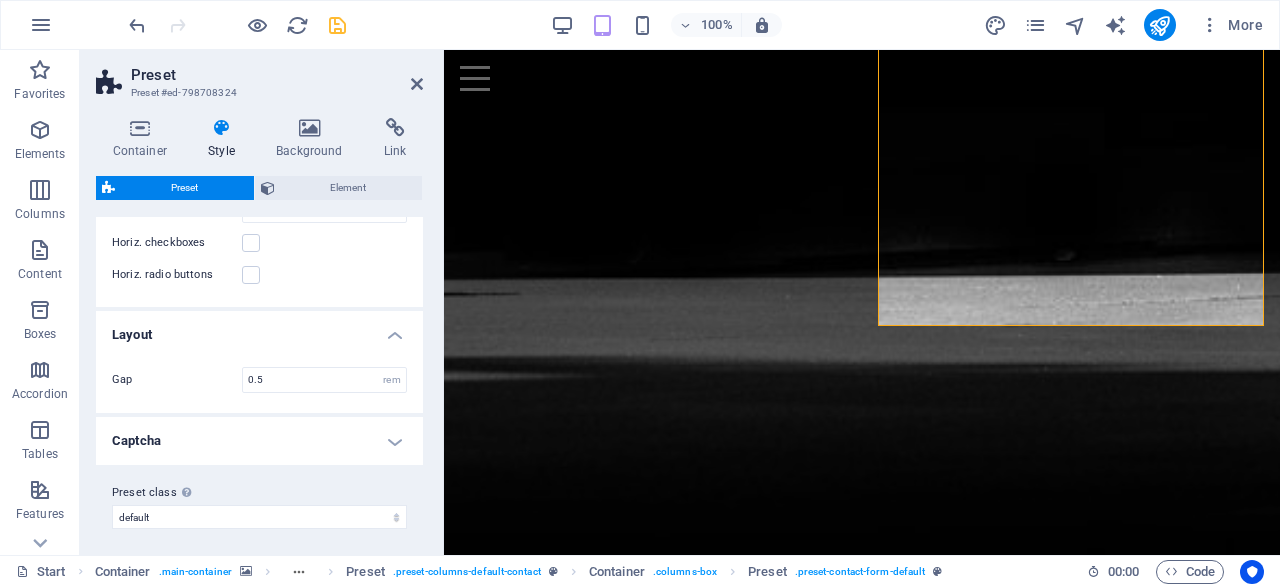 click on "Captcha" at bounding box center (259, 441) 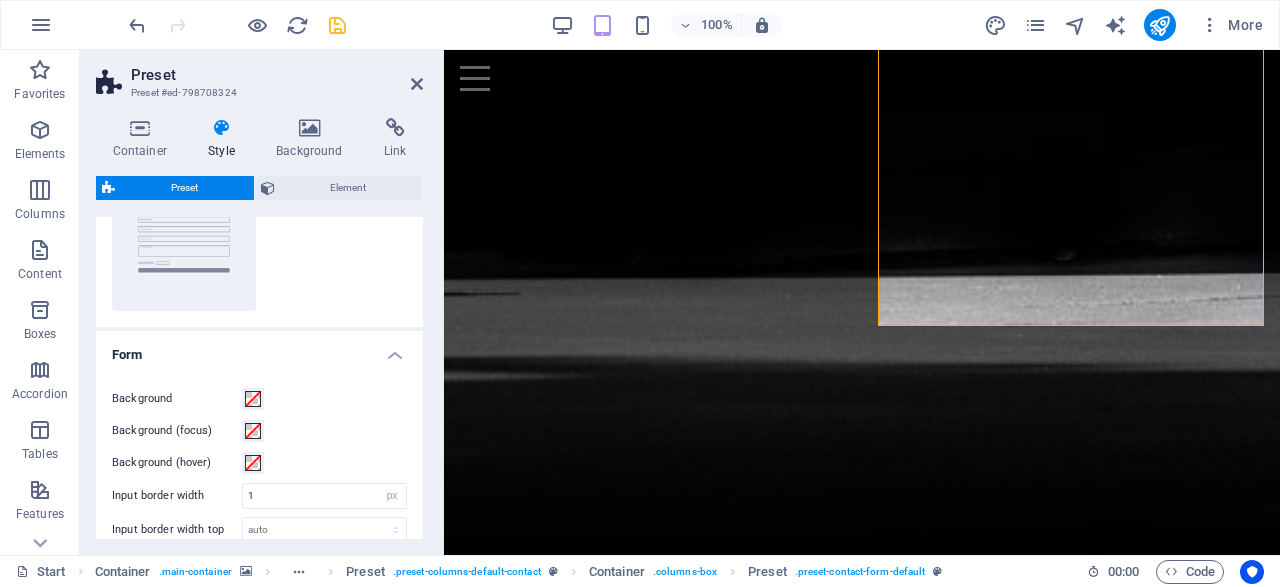 scroll, scrollTop: 0, scrollLeft: 0, axis: both 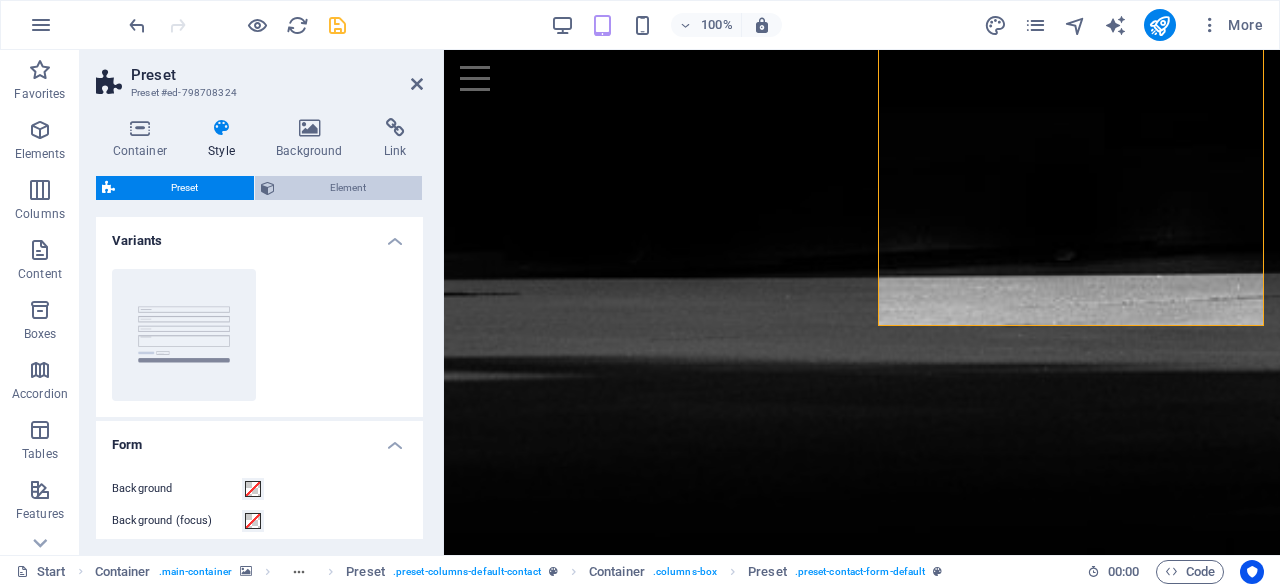 click on "Element" at bounding box center (349, 188) 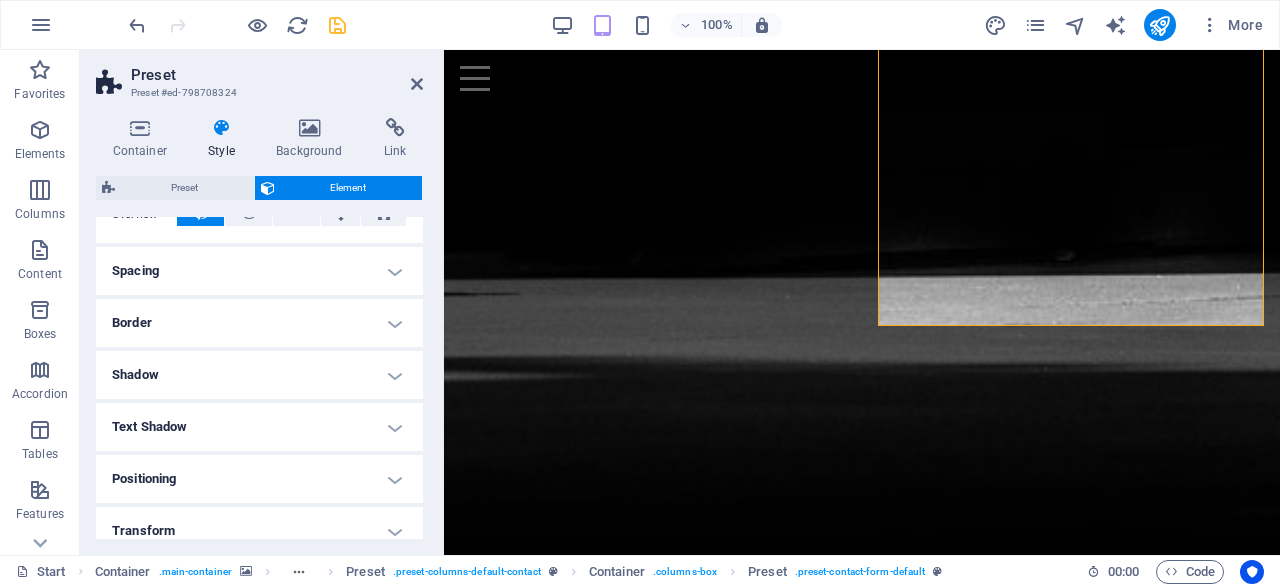 scroll, scrollTop: 384, scrollLeft: 0, axis: vertical 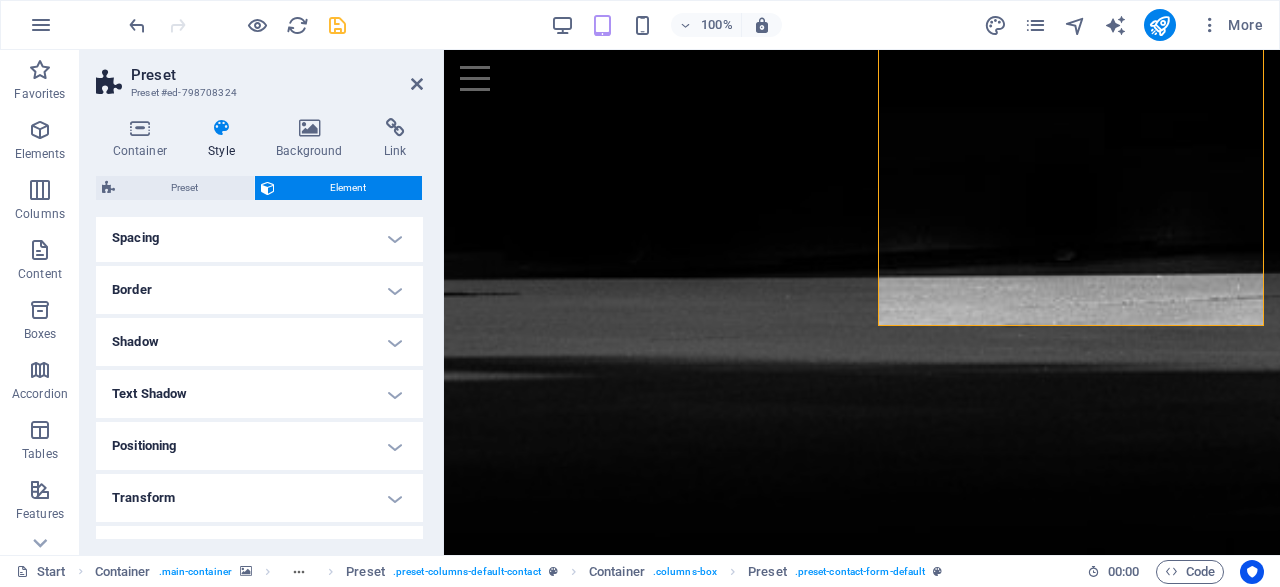 click on "Spacing" at bounding box center [259, 238] 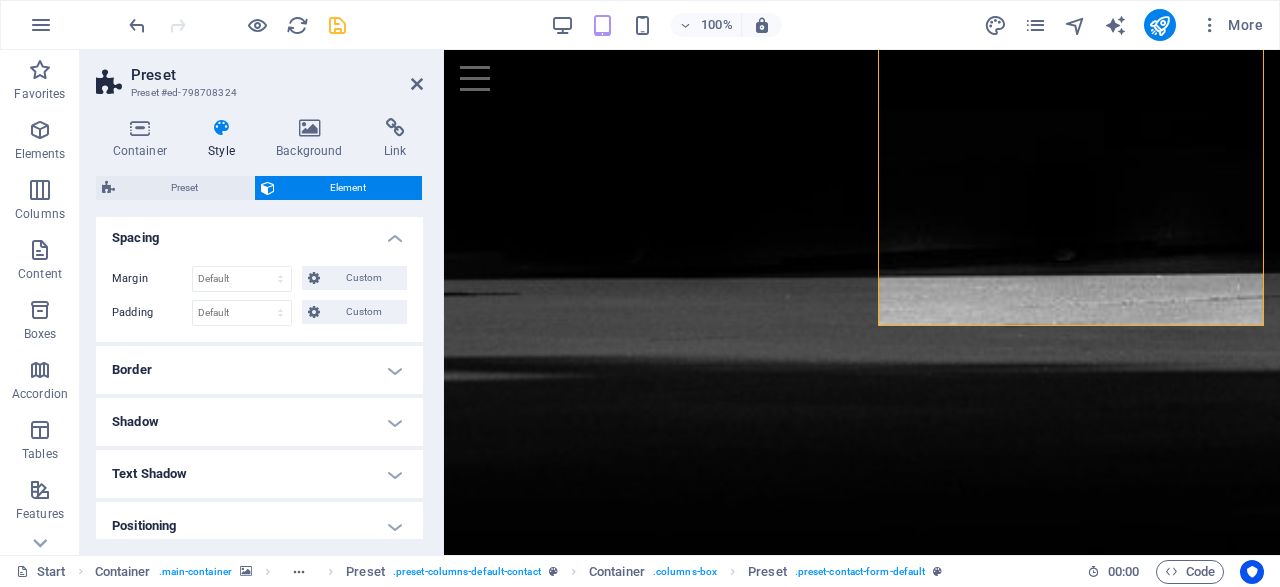 click on "Border" at bounding box center [259, 370] 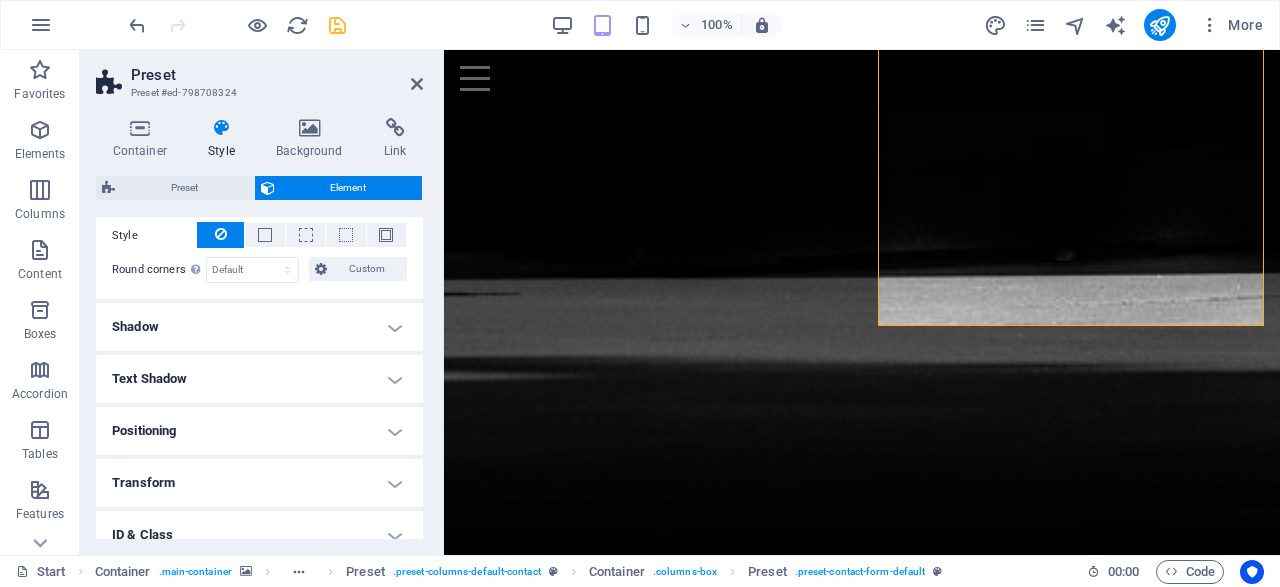 scroll, scrollTop: 576, scrollLeft: 0, axis: vertical 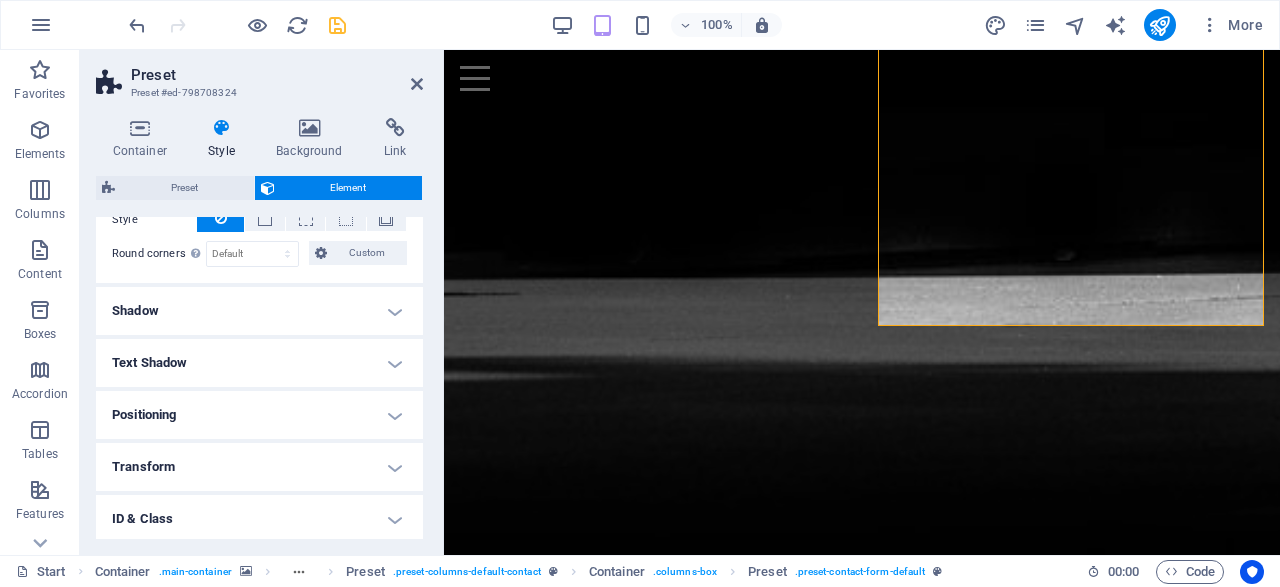 click on "Shadow" at bounding box center [259, 311] 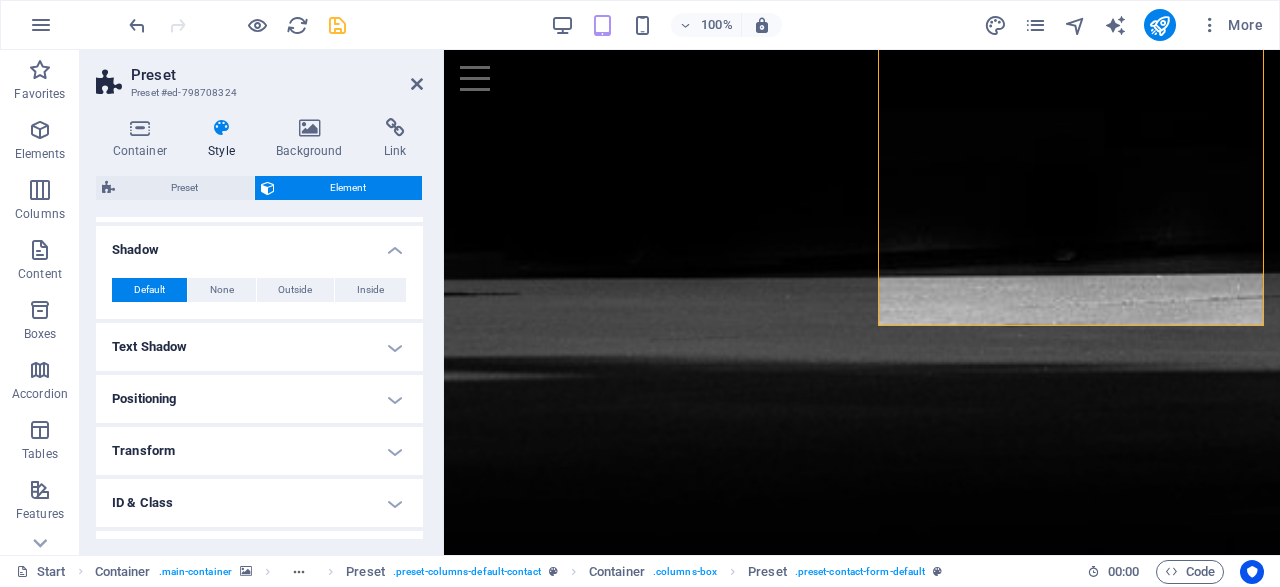 scroll, scrollTop: 672, scrollLeft: 0, axis: vertical 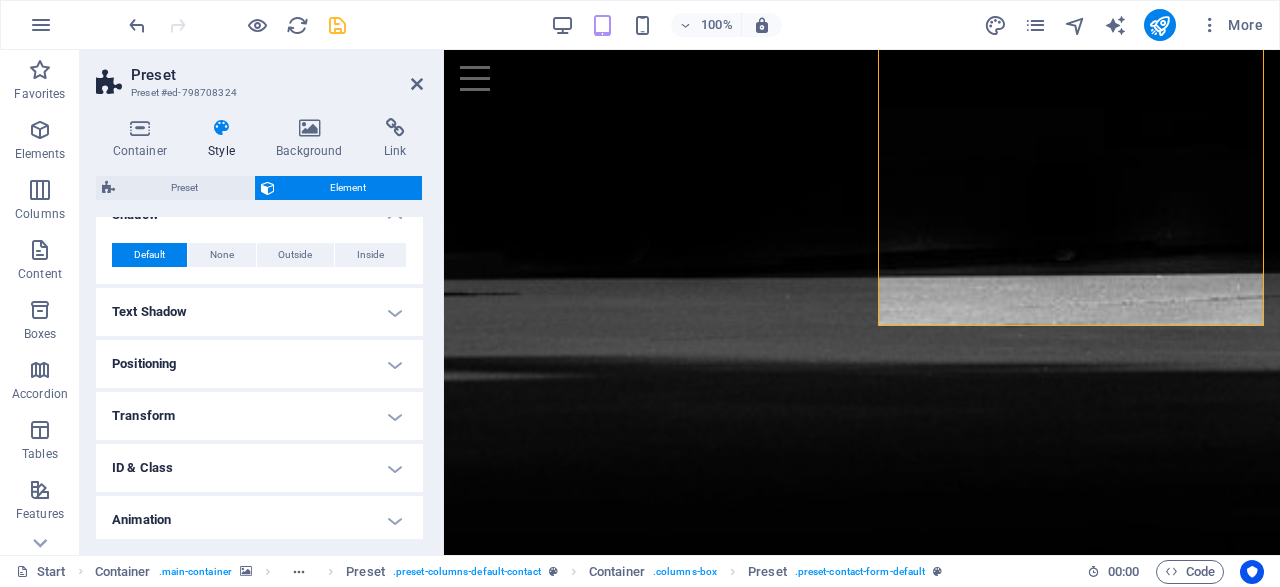 click on "Text Shadow" at bounding box center [259, 312] 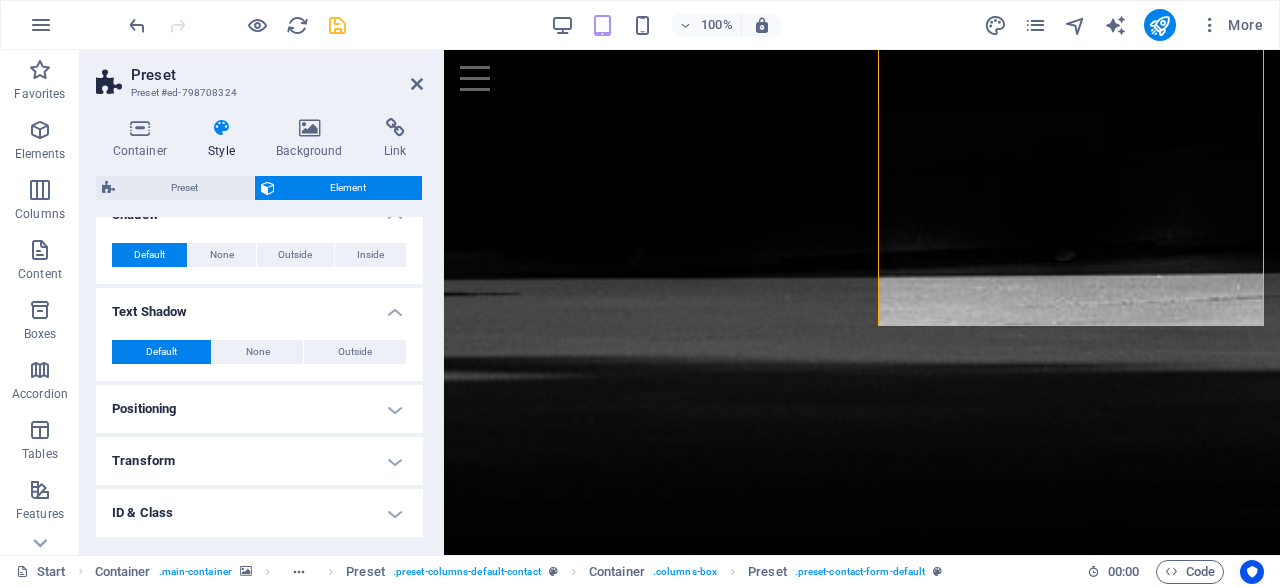 scroll, scrollTop: 768, scrollLeft: 0, axis: vertical 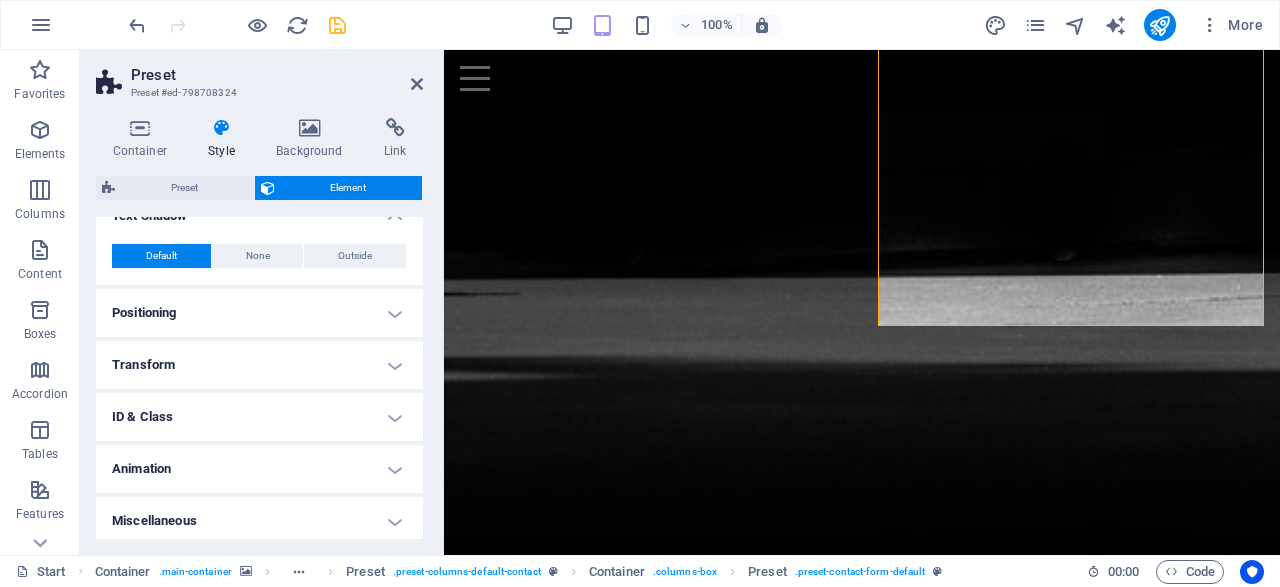 click on "Positioning" at bounding box center (259, 313) 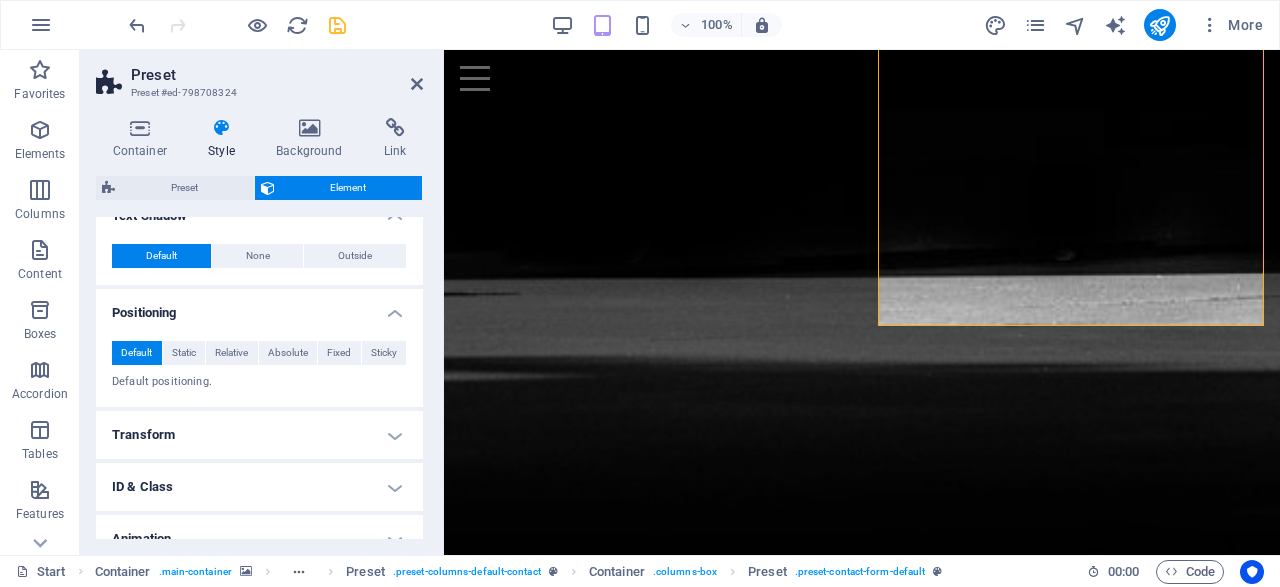 scroll, scrollTop: 840, scrollLeft: 0, axis: vertical 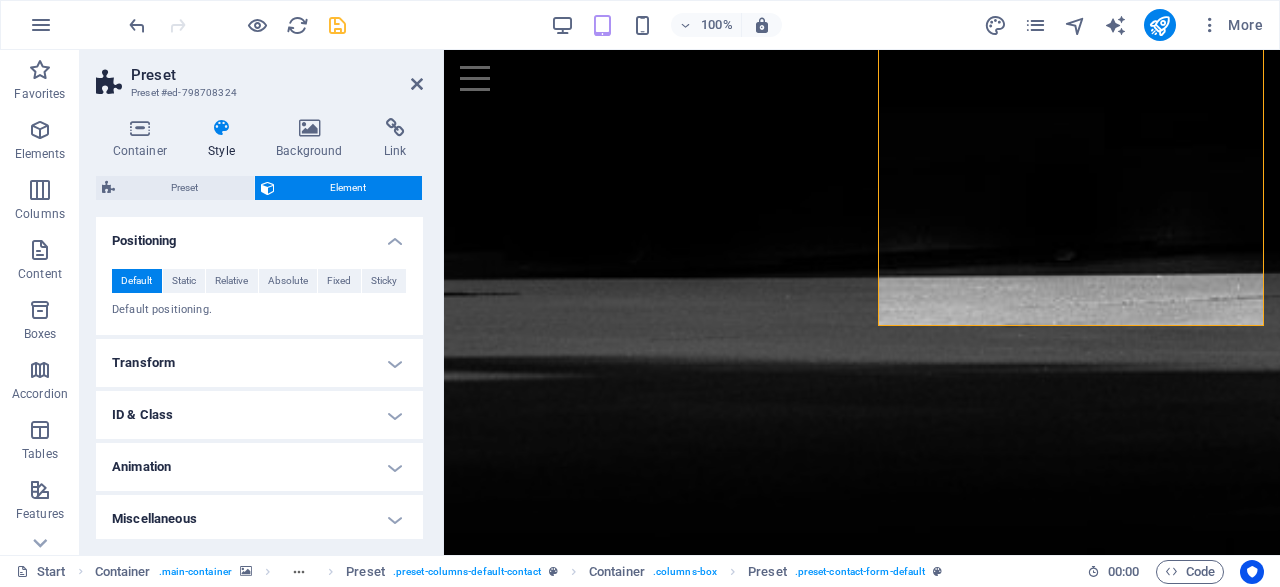click on "Transform" at bounding box center (259, 363) 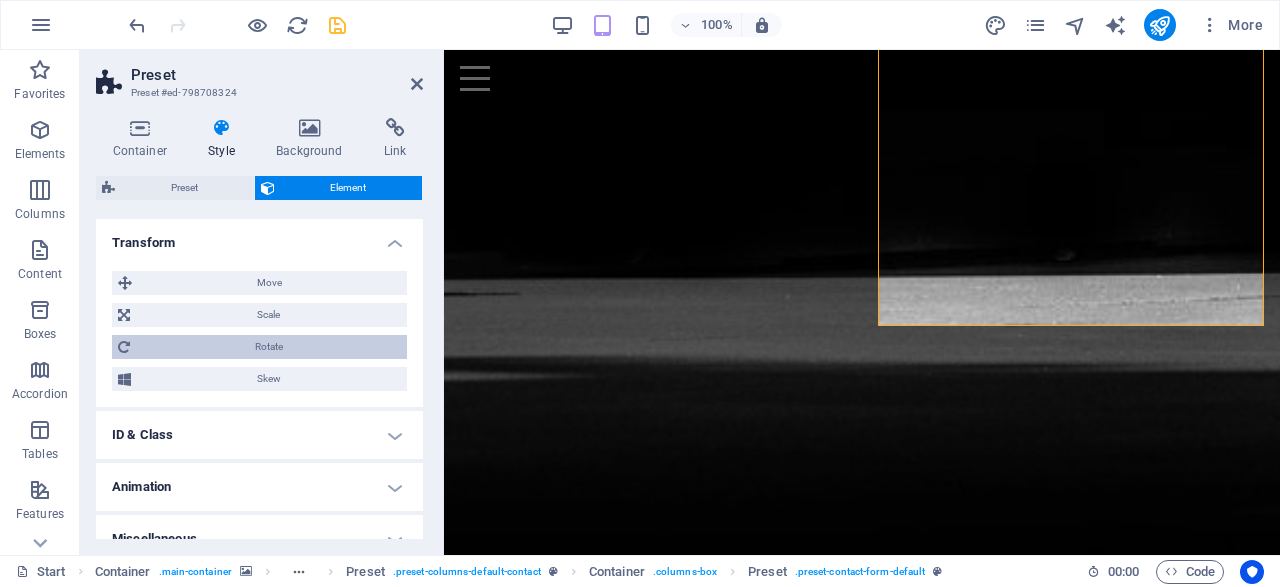 scroll, scrollTop: 980, scrollLeft: 0, axis: vertical 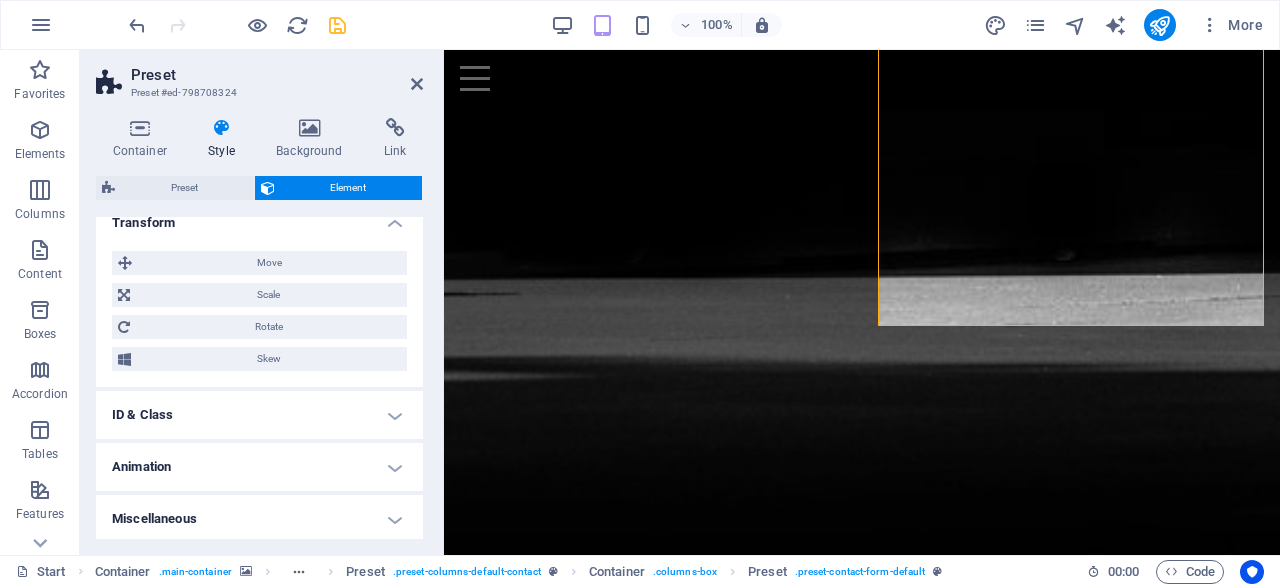 click on "ID & Class" at bounding box center (259, 415) 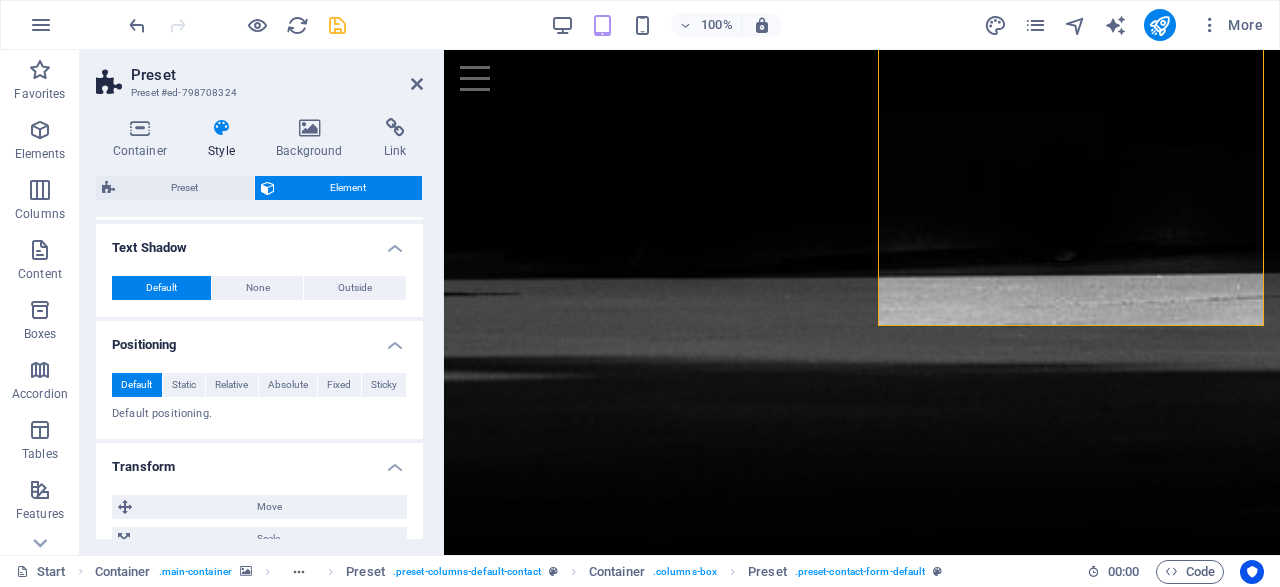 scroll, scrollTop: 64, scrollLeft: 0, axis: vertical 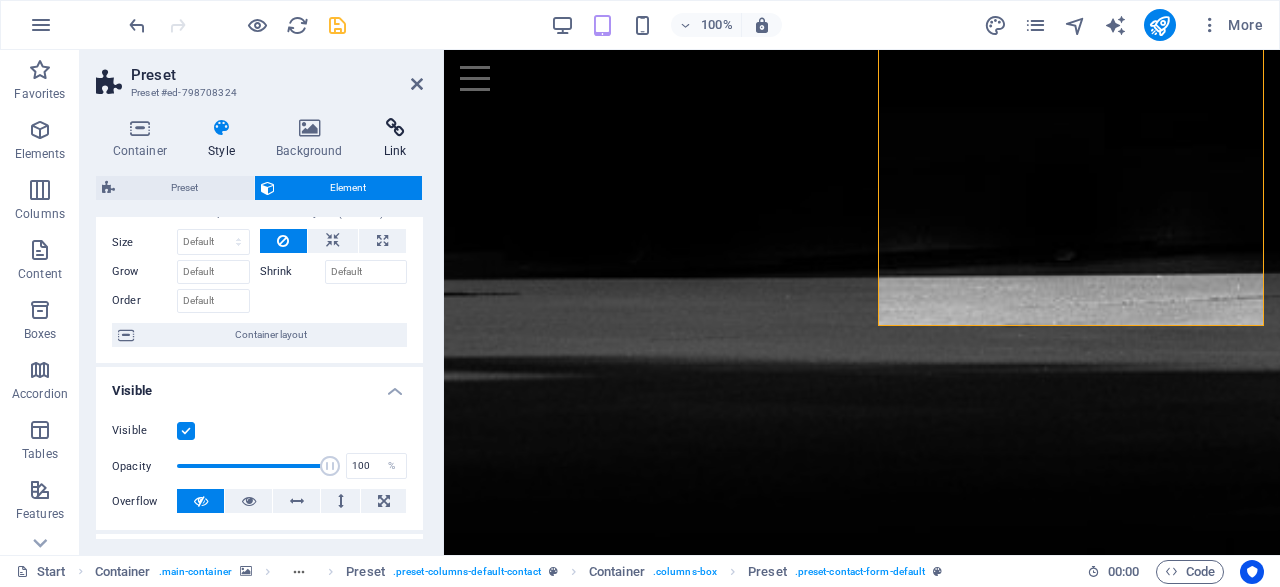 click on "Link" at bounding box center [395, 139] 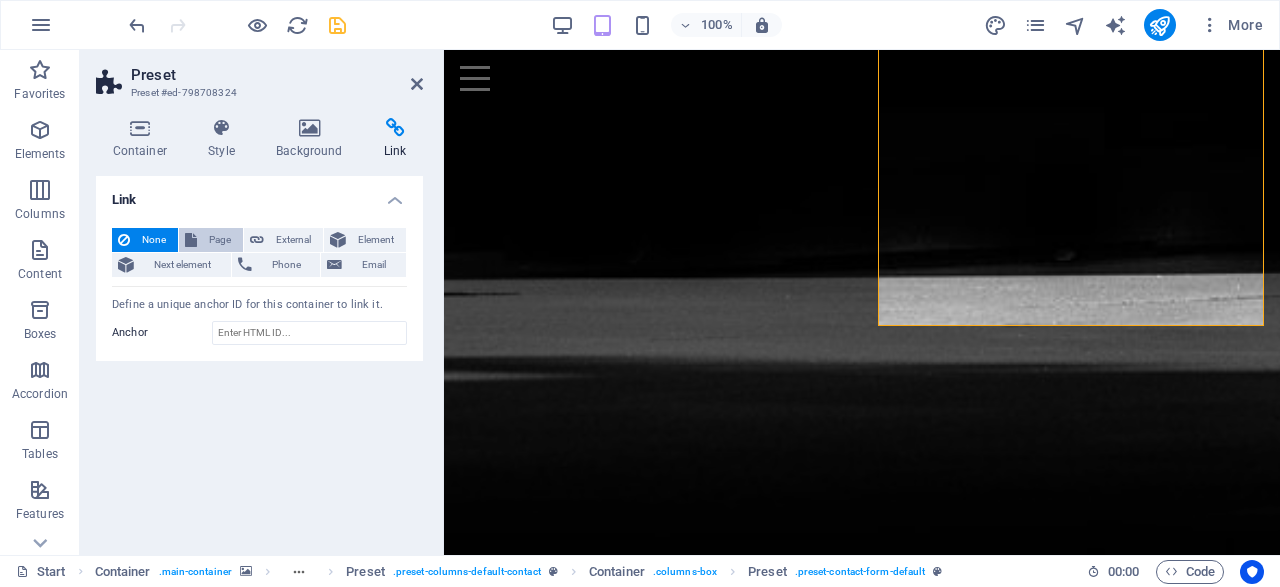 click on "Page" at bounding box center (220, 240) 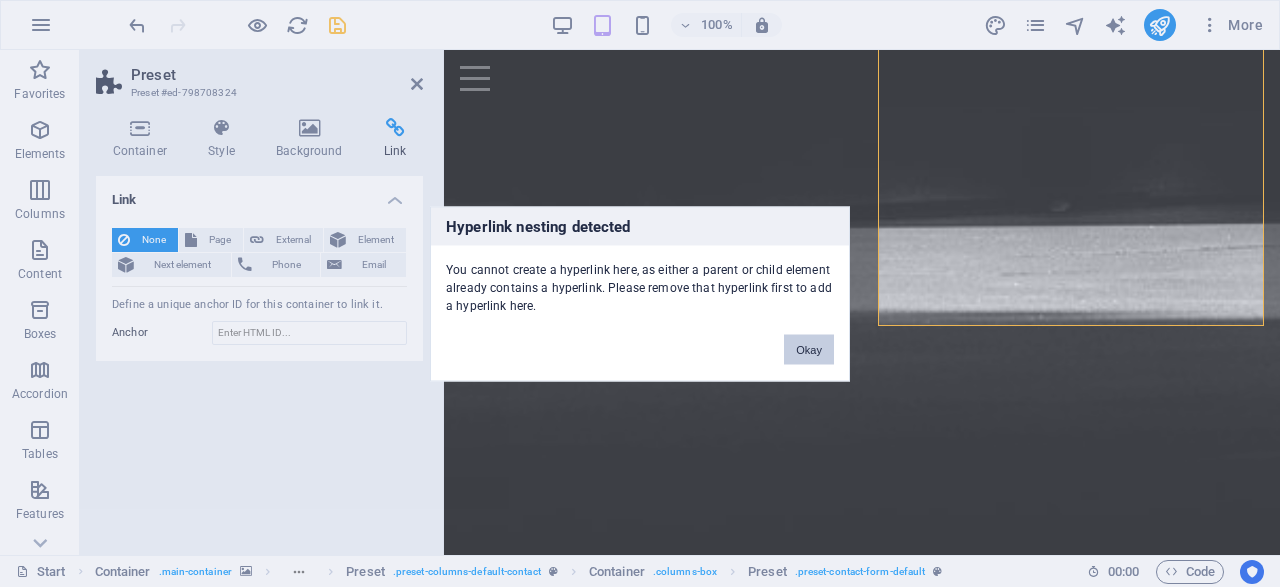 click on "Okay" at bounding box center [809, 349] 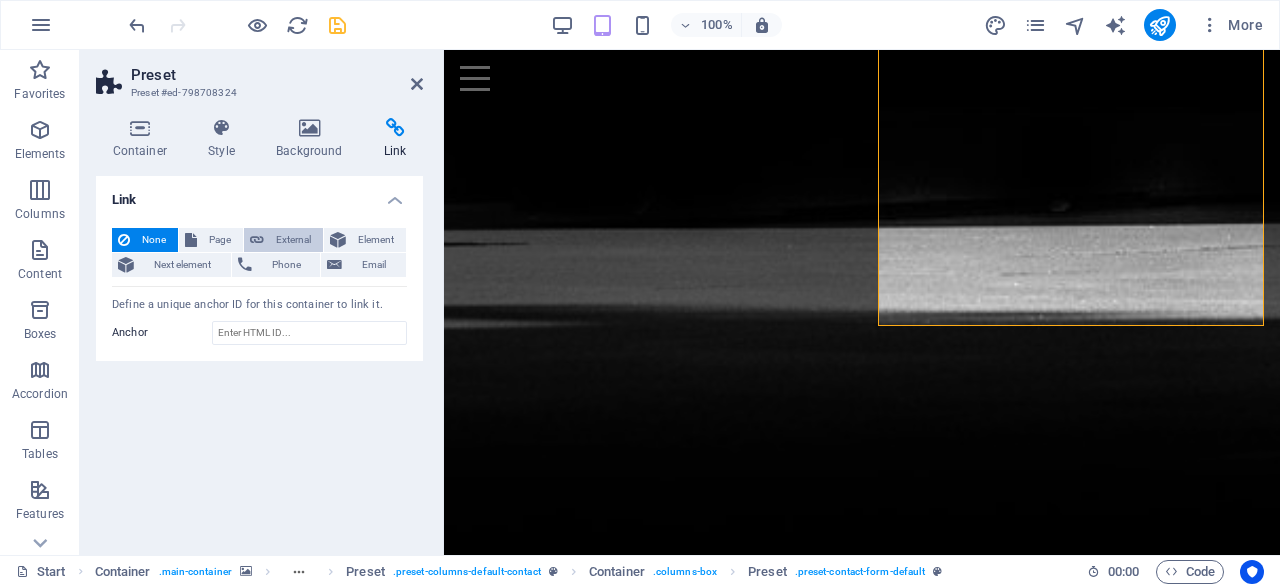 click on "External" at bounding box center [293, 240] 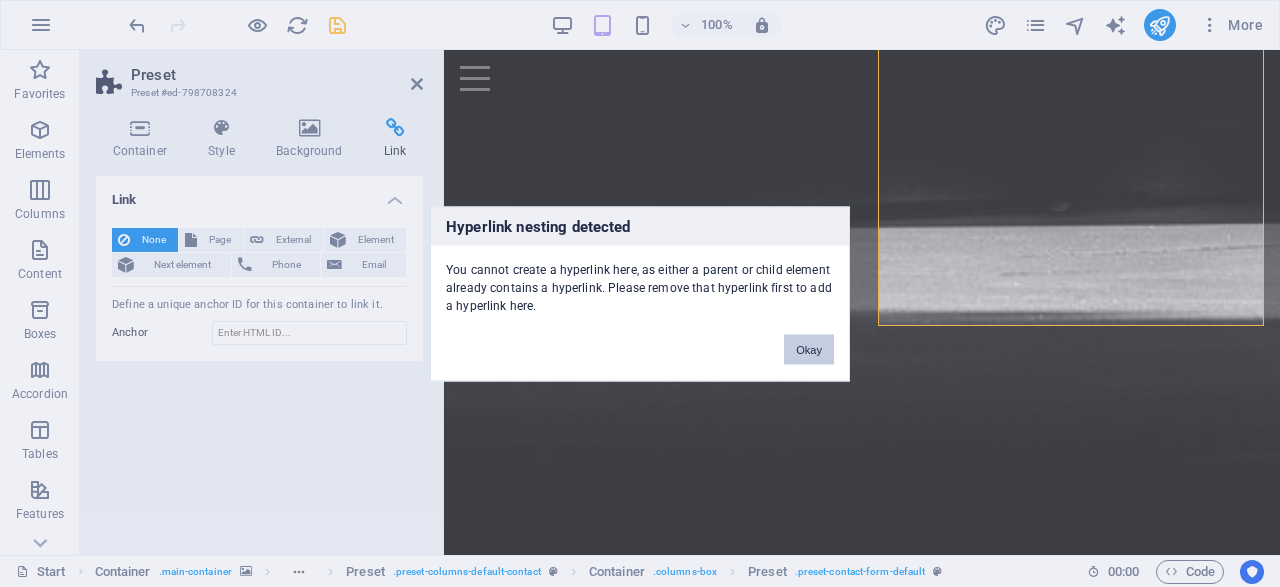 click on "Okay" at bounding box center (809, 349) 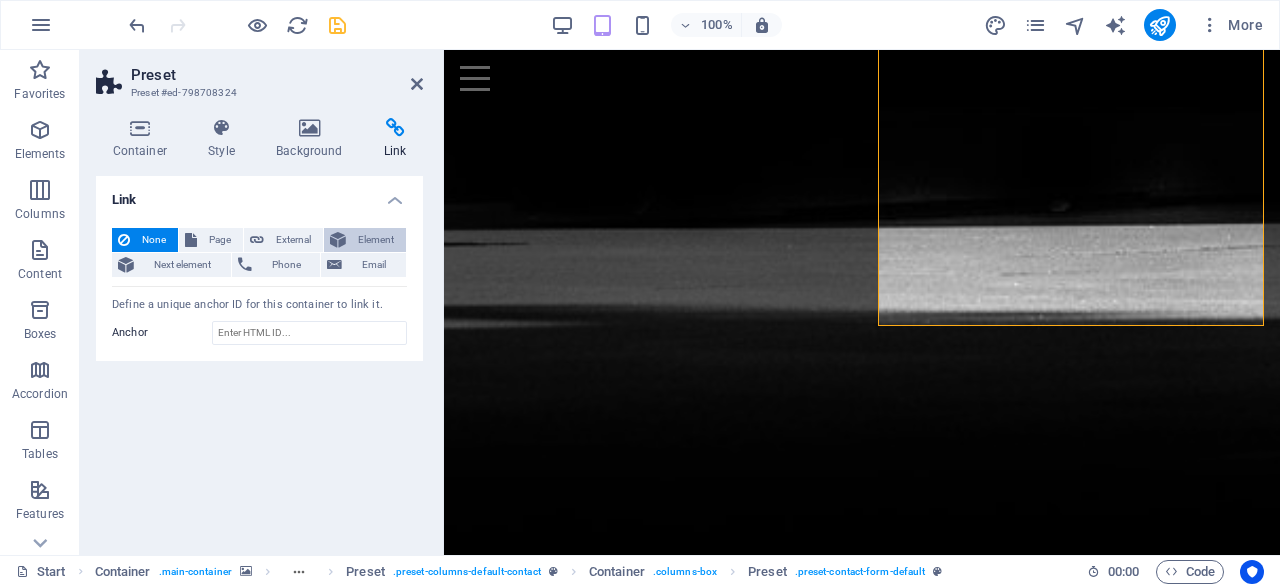 click on "Element" at bounding box center (376, 240) 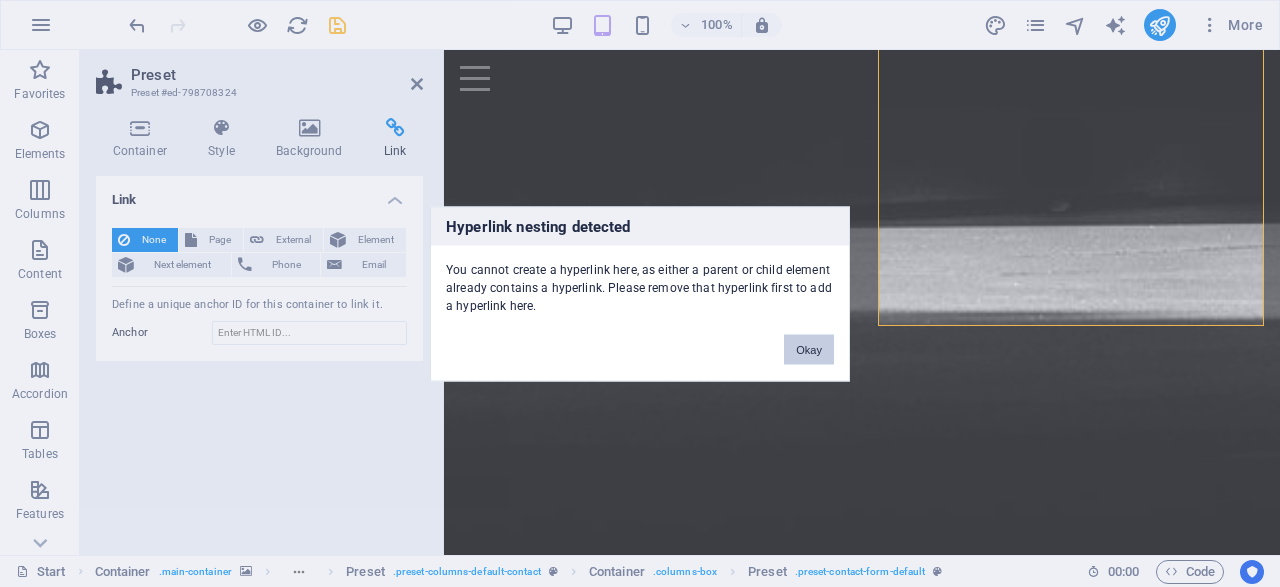 click on "Okay" at bounding box center (809, 349) 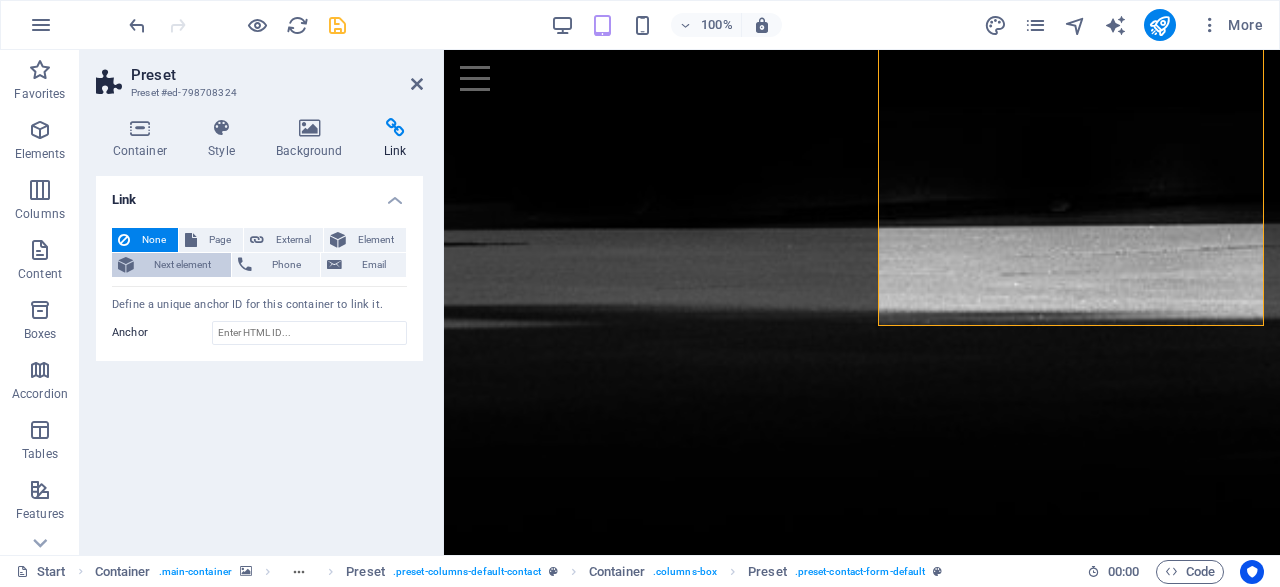 click on "Next element" at bounding box center [182, 265] 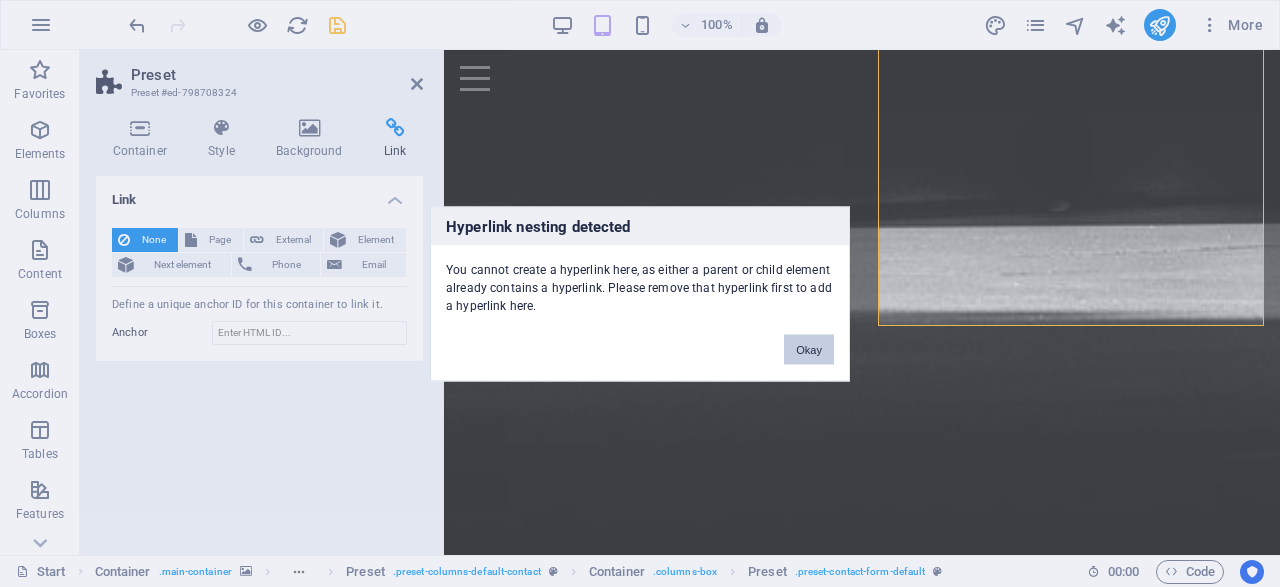 click on "Okay" at bounding box center [809, 349] 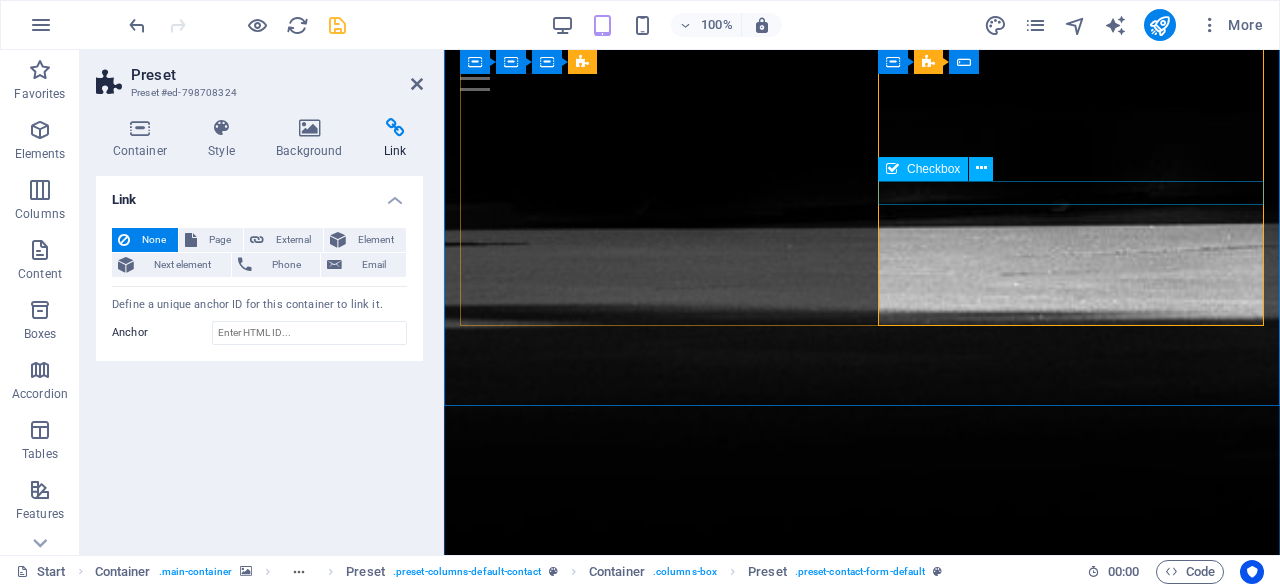click on "I have read and understand the privacy policy. Unreadable? Load new Submit" 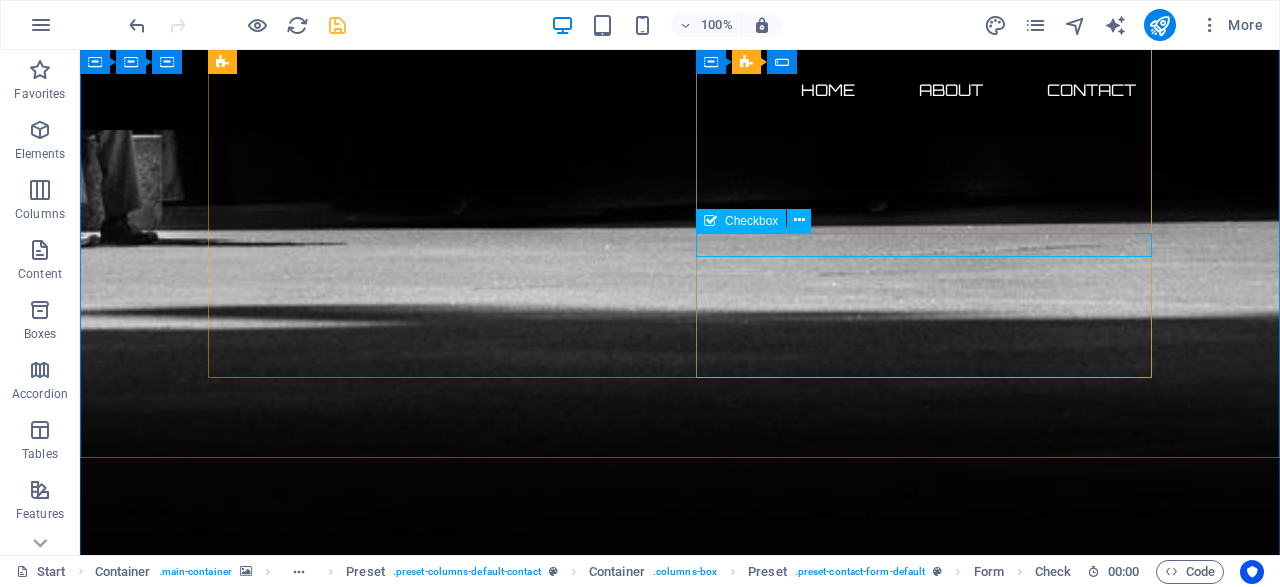 click on "I have read and understand the privacy policy." 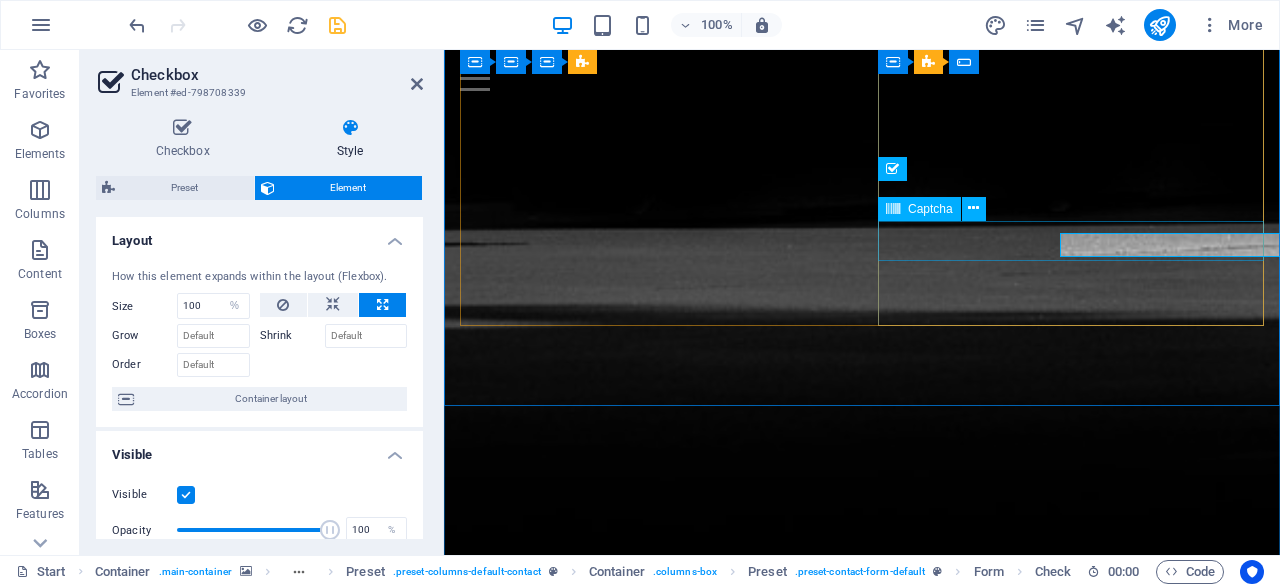 scroll, scrollTop: 64, scrollLeft: 0, axis: vertical 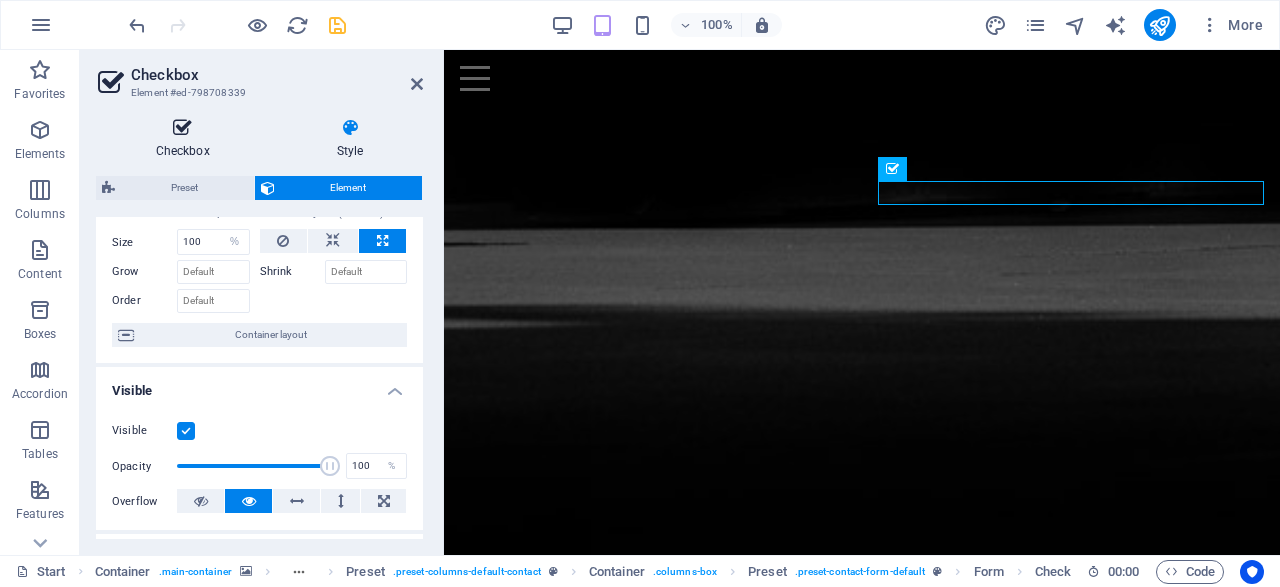 click on "Checkbox" at bounding box center [186, 139] 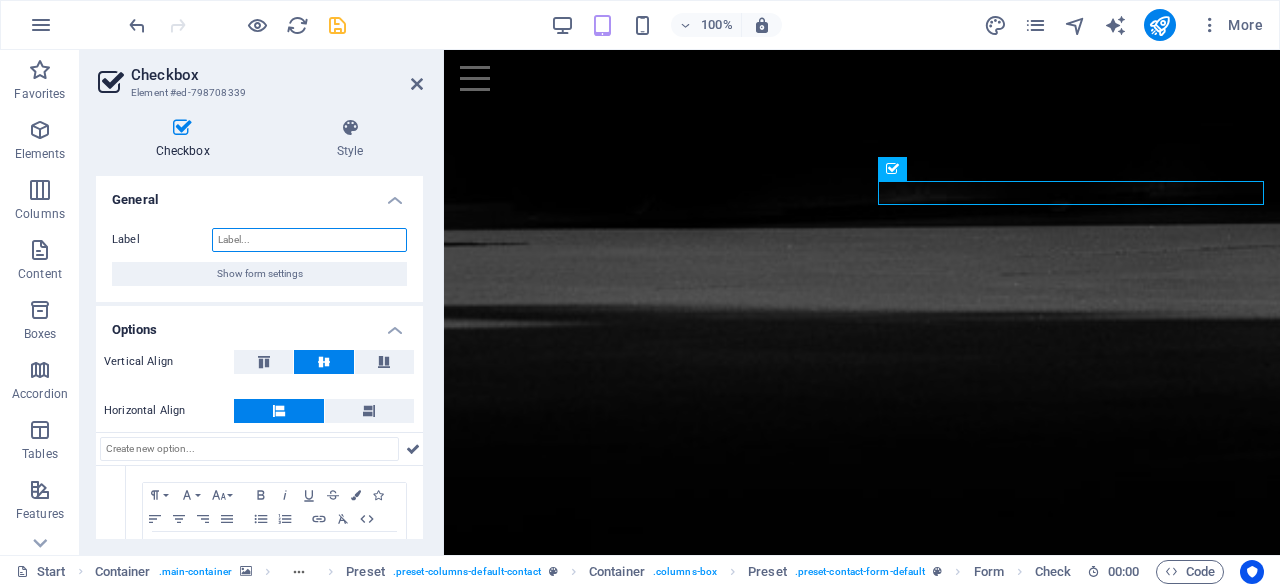 click on "Label" at bounding box center (309, 240) 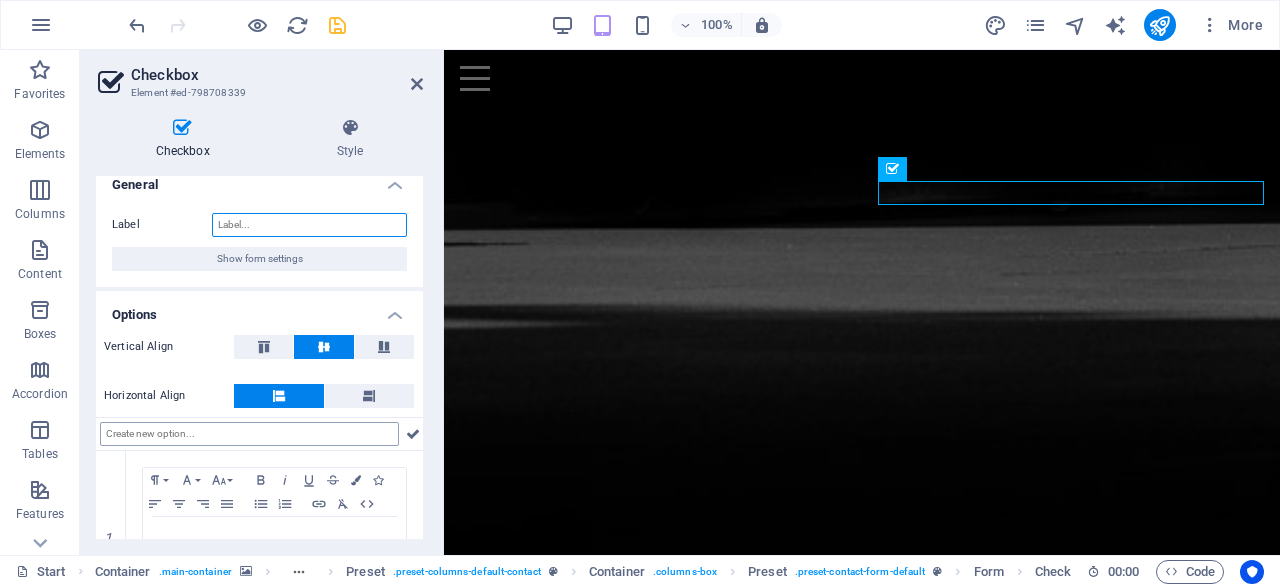 scroll, scrollTop: 0, scrollLeft: 0, axis: both 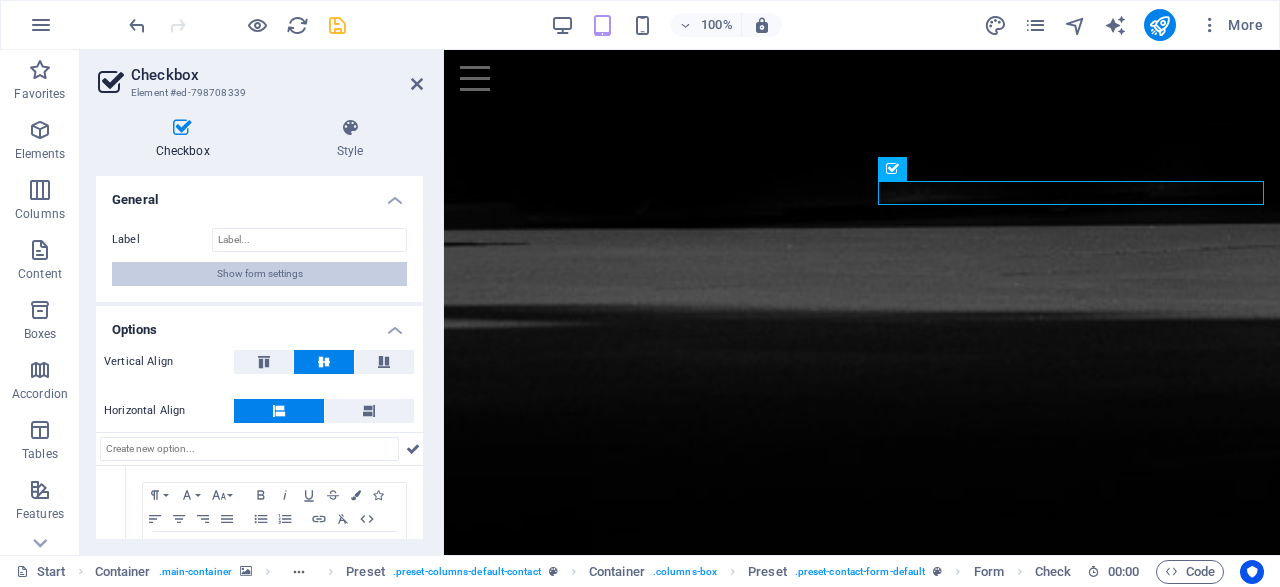 click on "Show form settings" at bounding box center (260, 274) 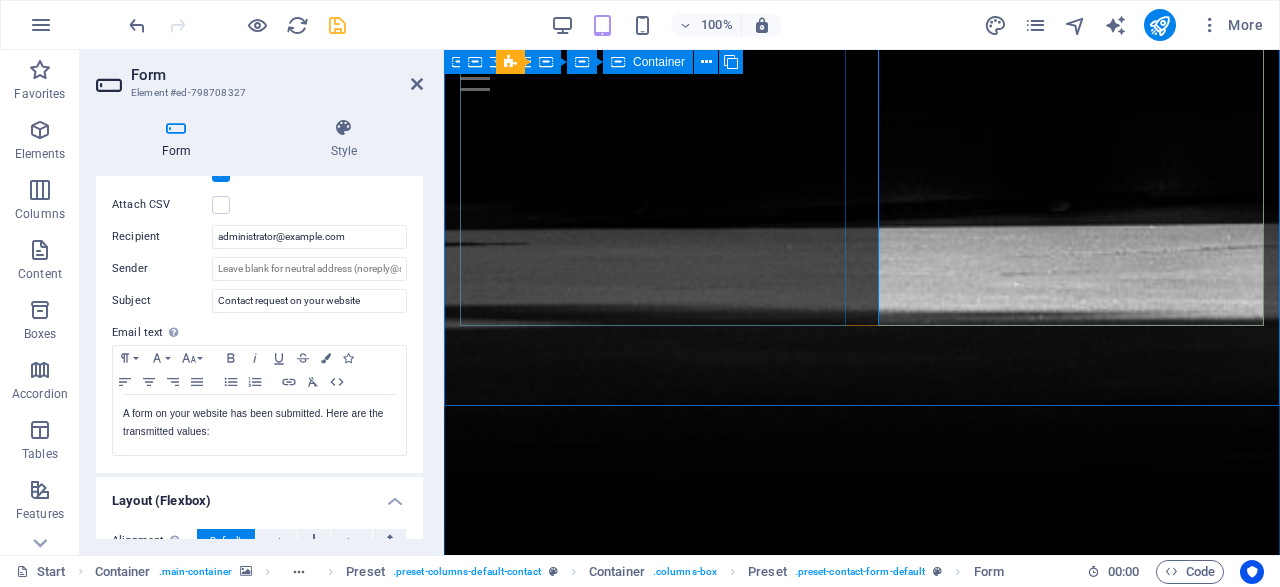 scroll, scrollTop: 547, scrollLeft: 0, axis: vertical 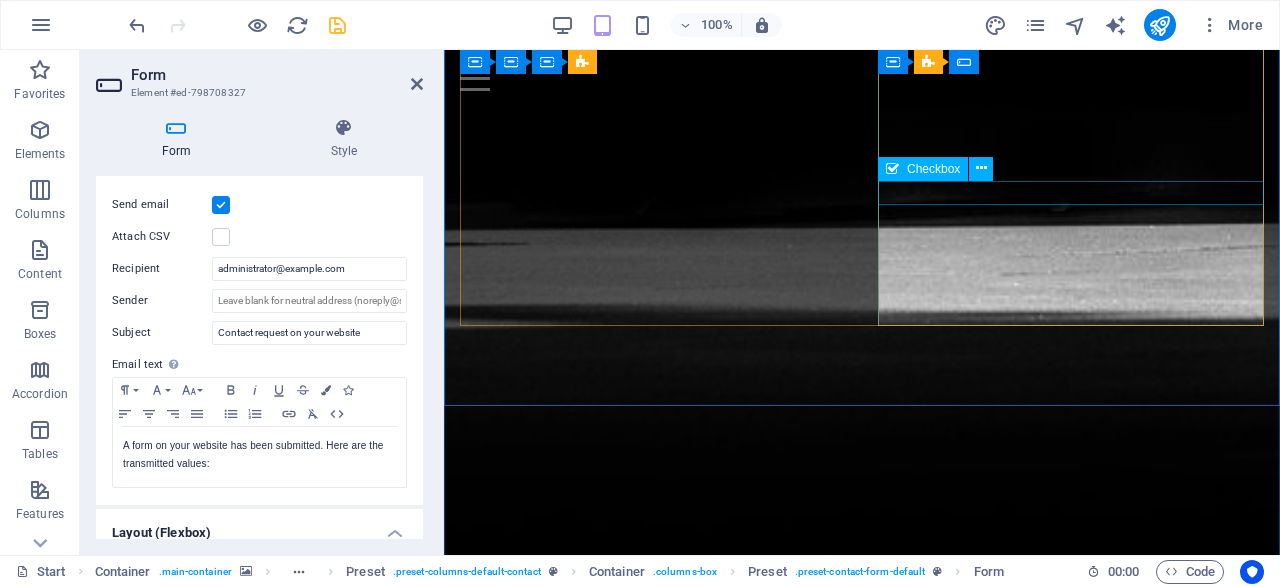 click on "I have read and understand the privacy policy." 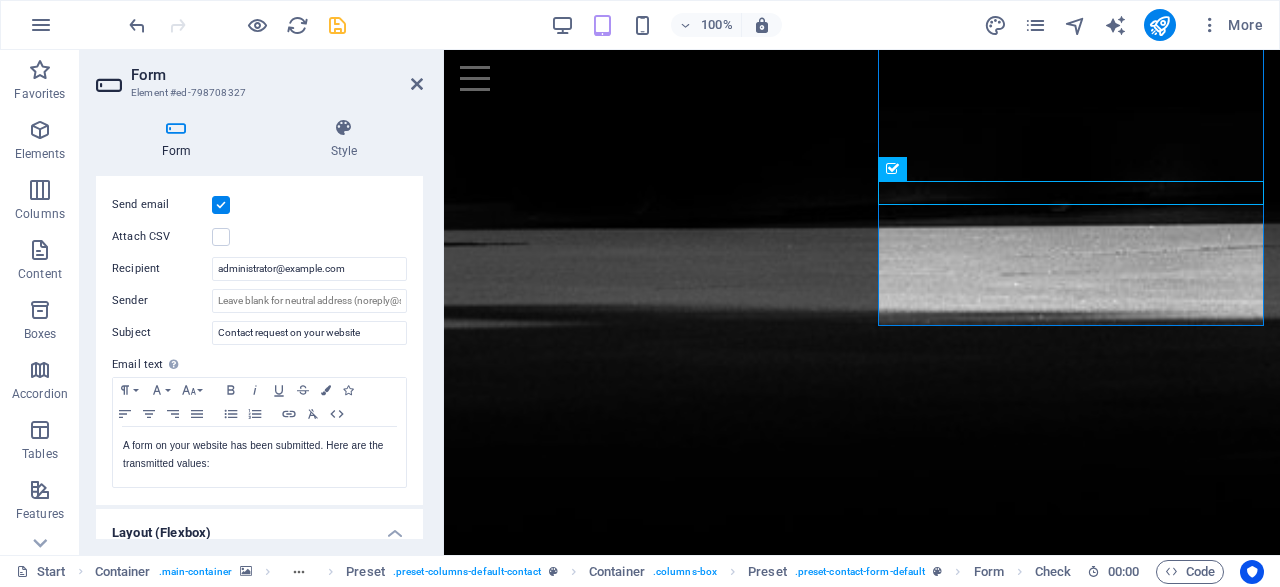 drag, startPoint x: 440, startPoint y: 281, endPoint x: 393, endPoint y: 280, distance: 47.010635 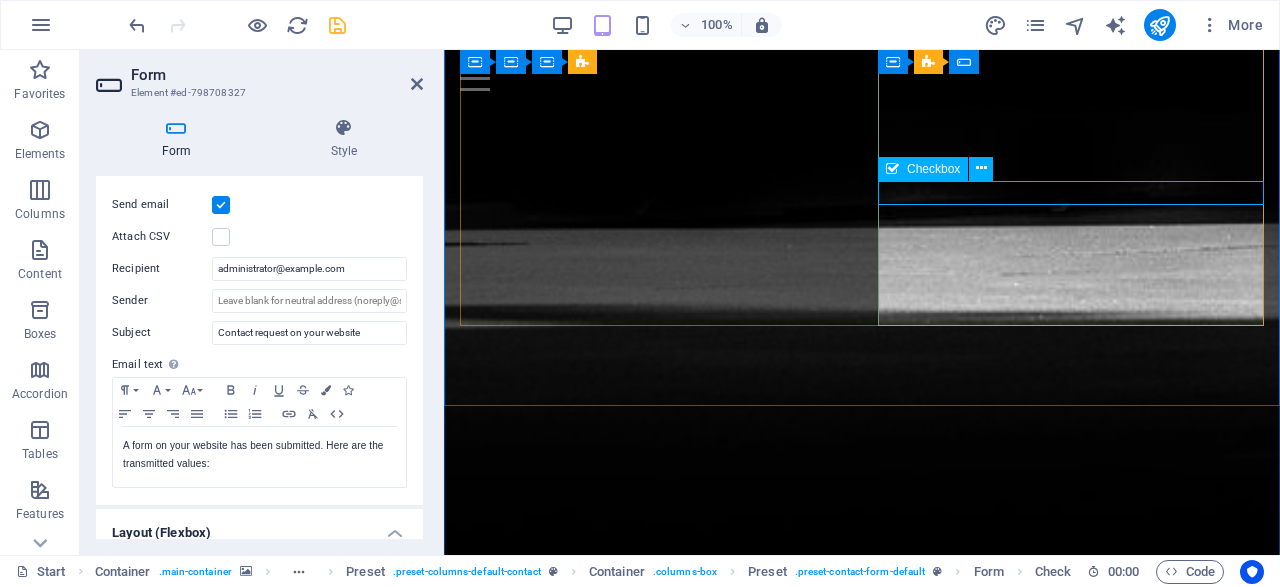 click on "I have read and understand the privacy policy." 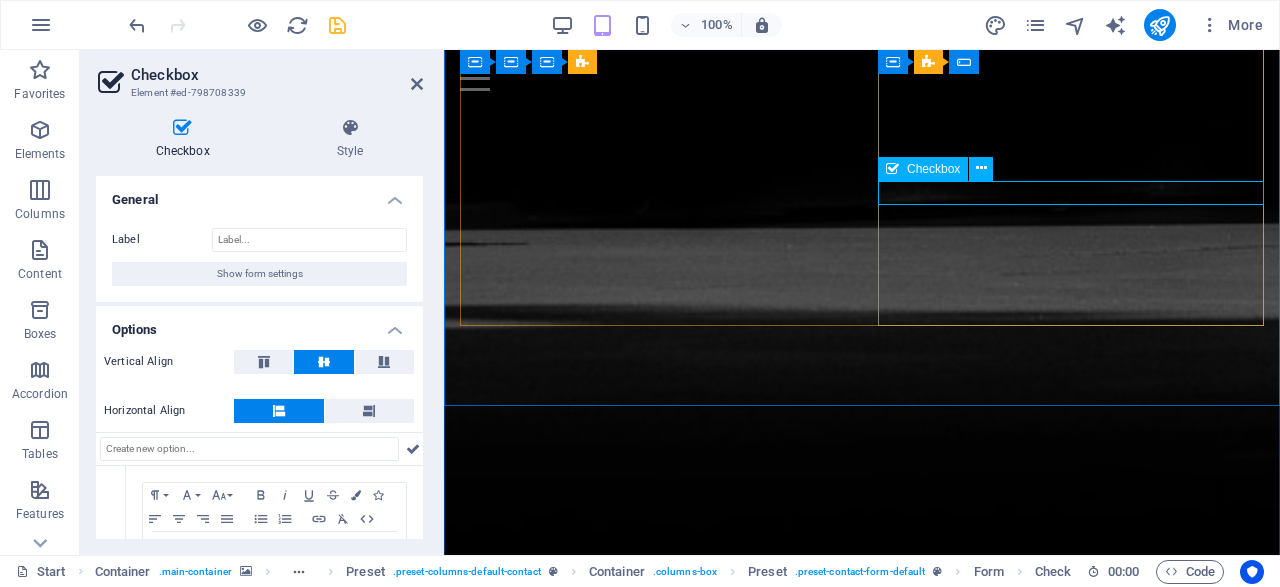 click on "I have read and understand the privacy policy." 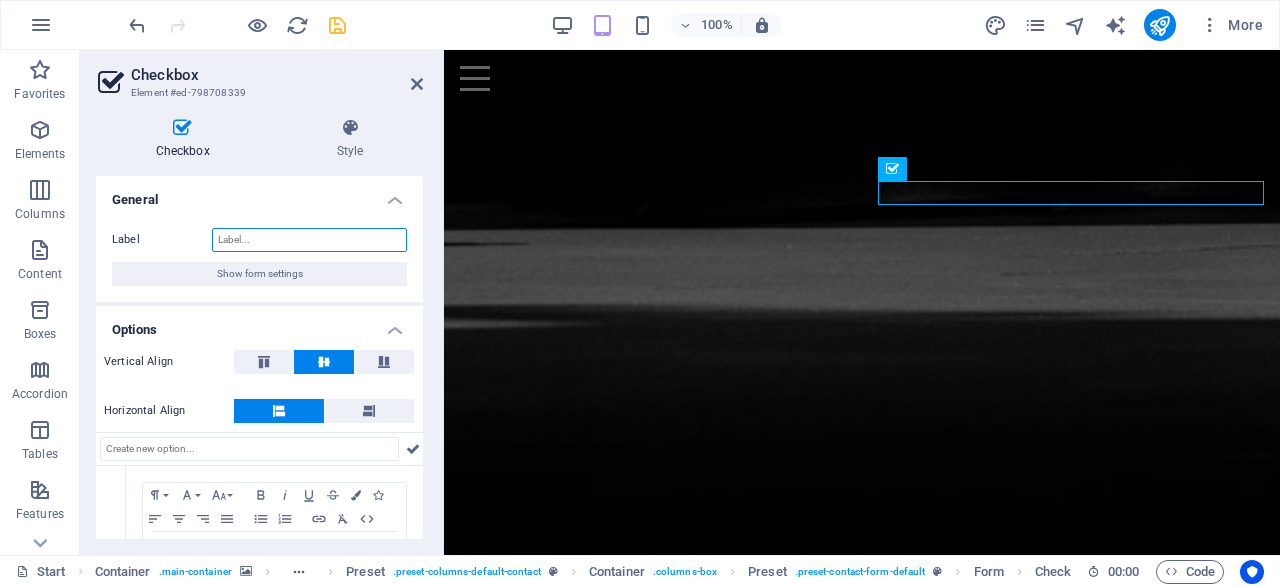 click on "Label" at bounding box center [309, 240] 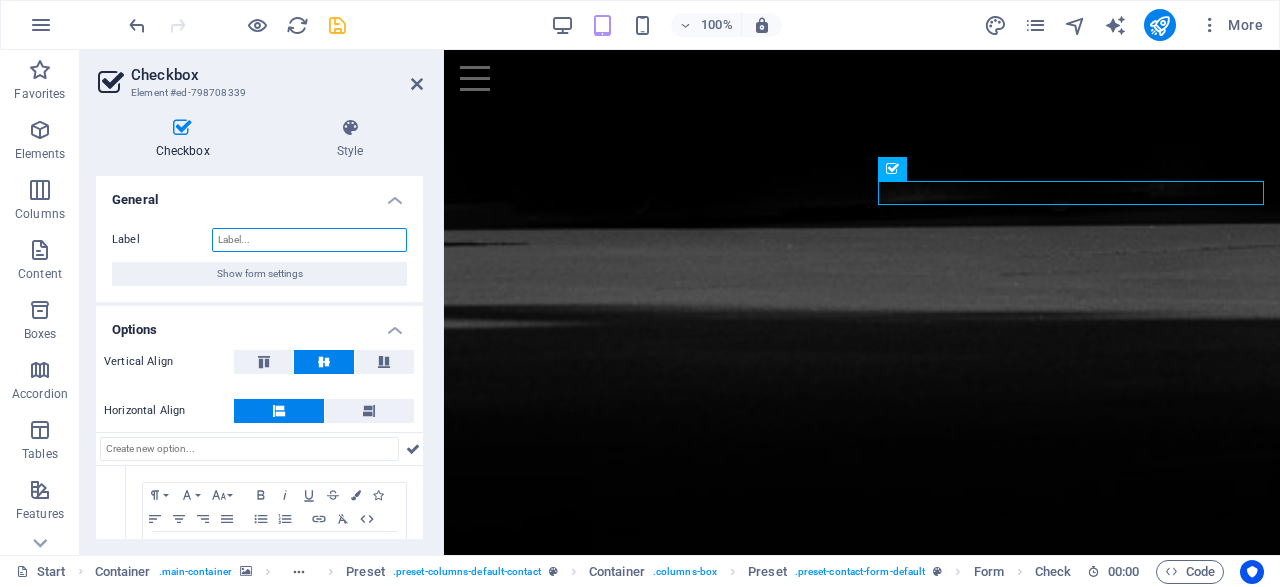 type on "a" 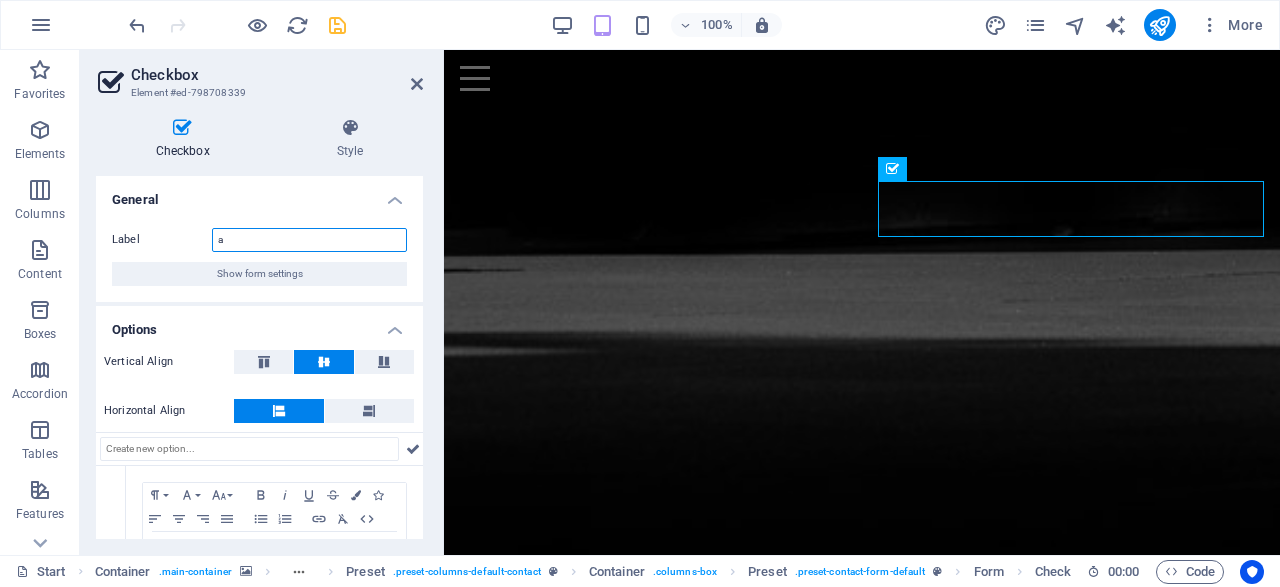type 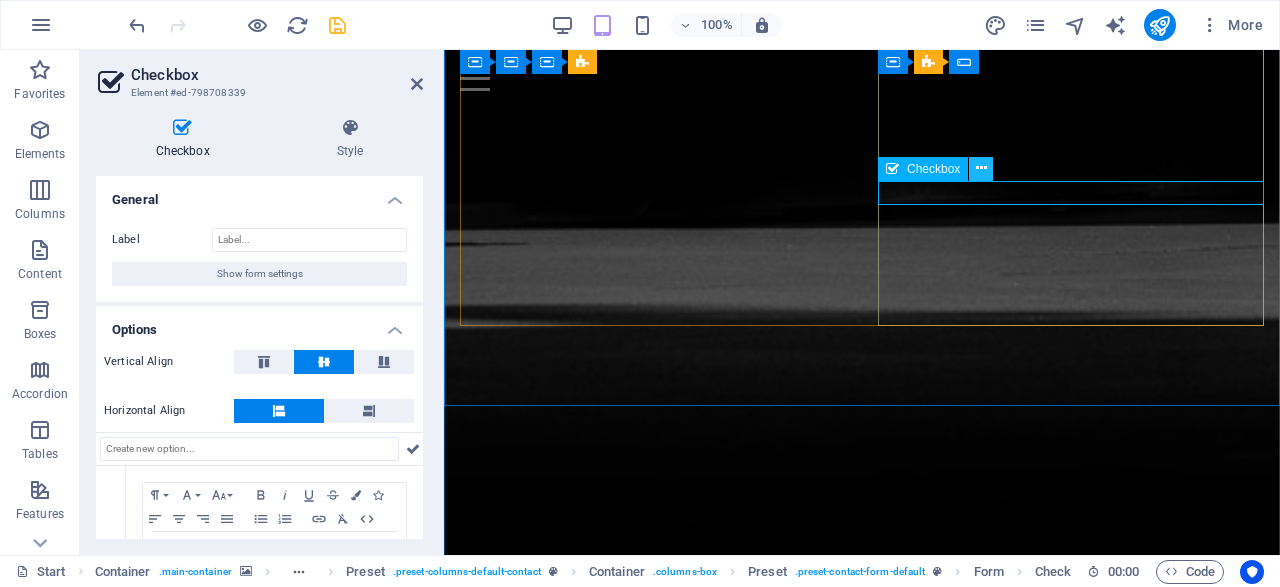 click at bounding box center [981, 168] 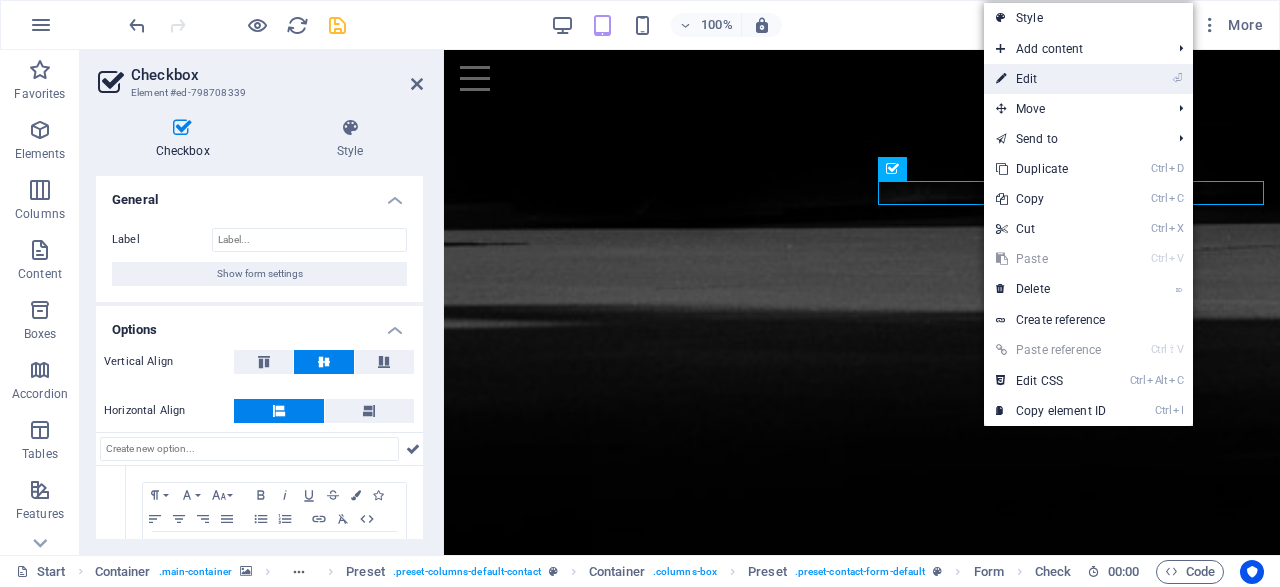 click on "⏎  Edit" at bounding box center (1051, 79) 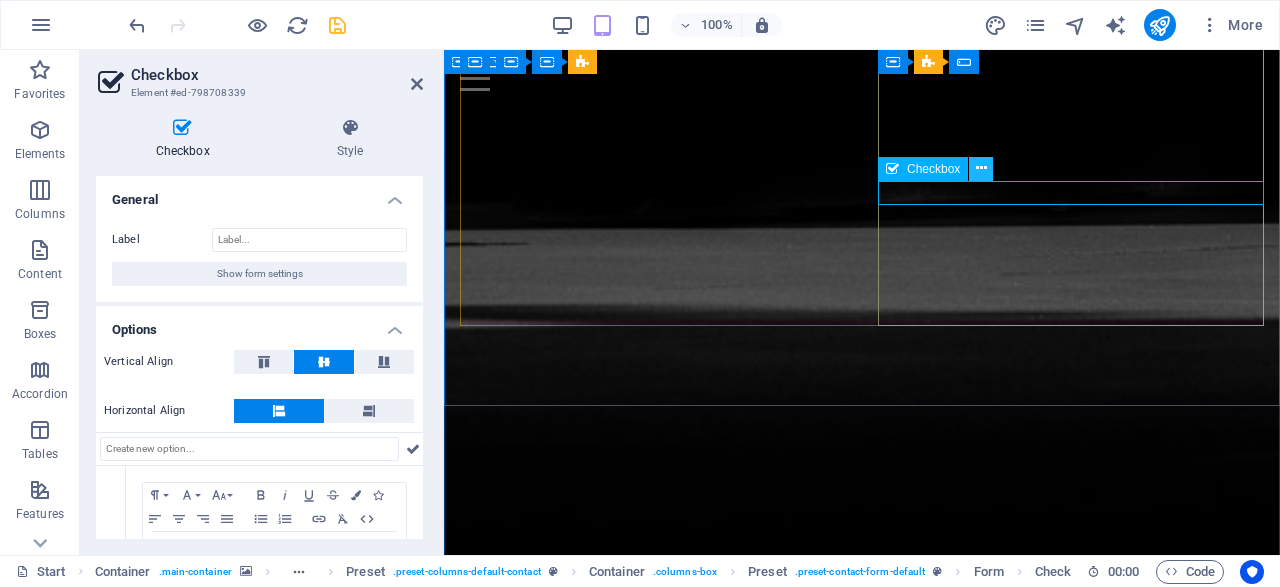 click at bounding box center (981, 168) 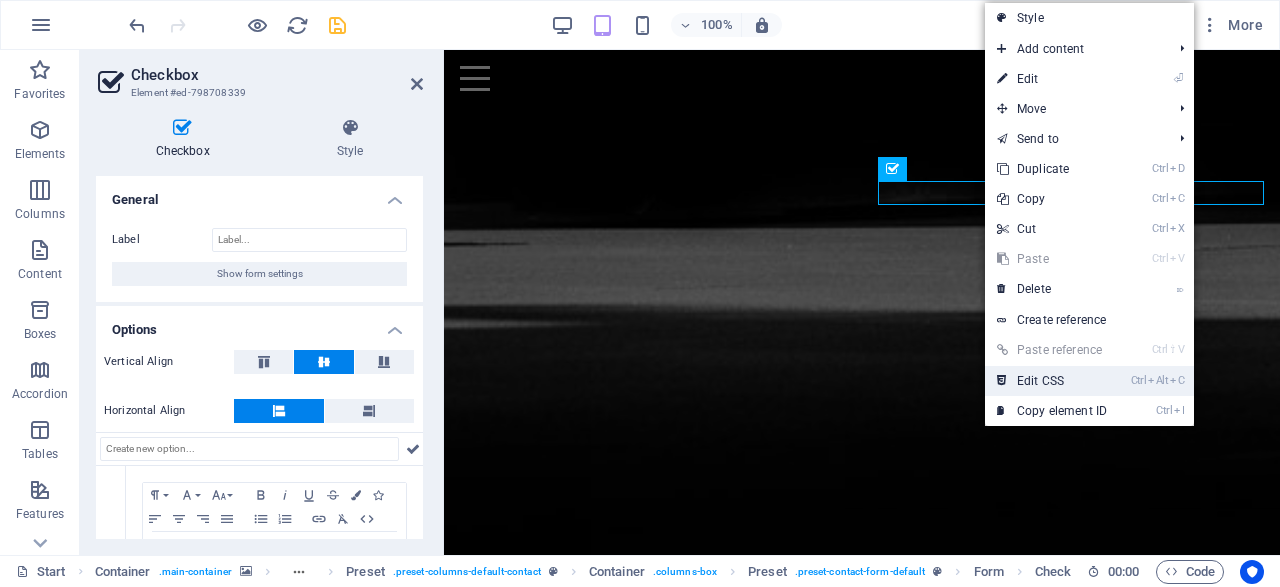 click on "Ctrl Alt C  Edit CSS" at bounding box center (1052, 381) 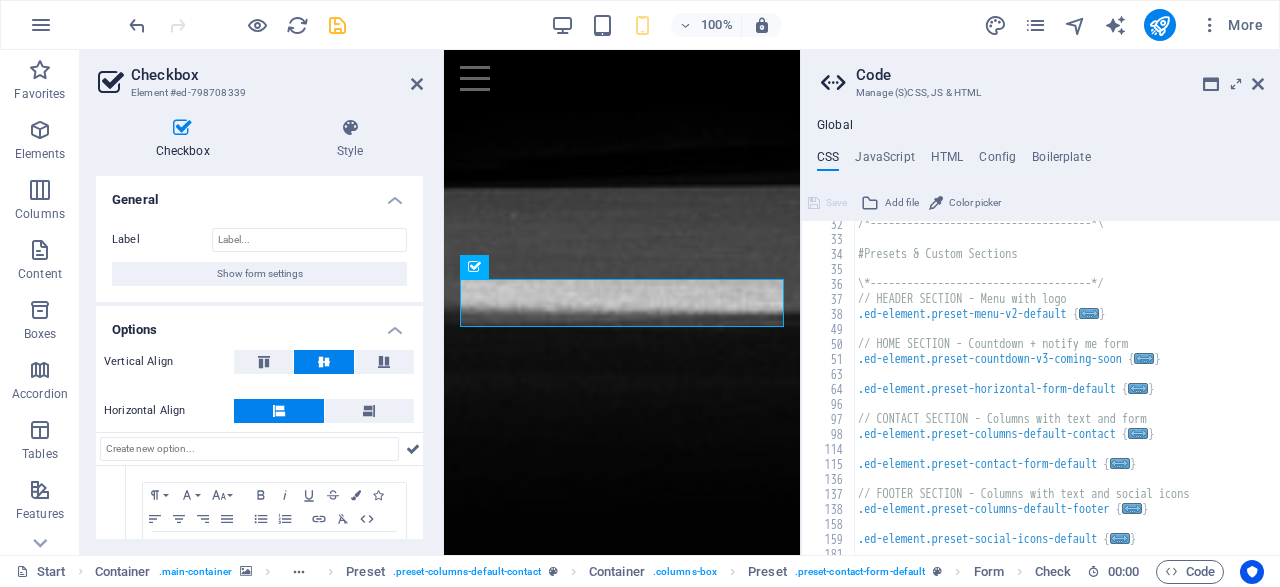 scroll, scrollTop: 486, scrollLeft: 0, axis: vertical 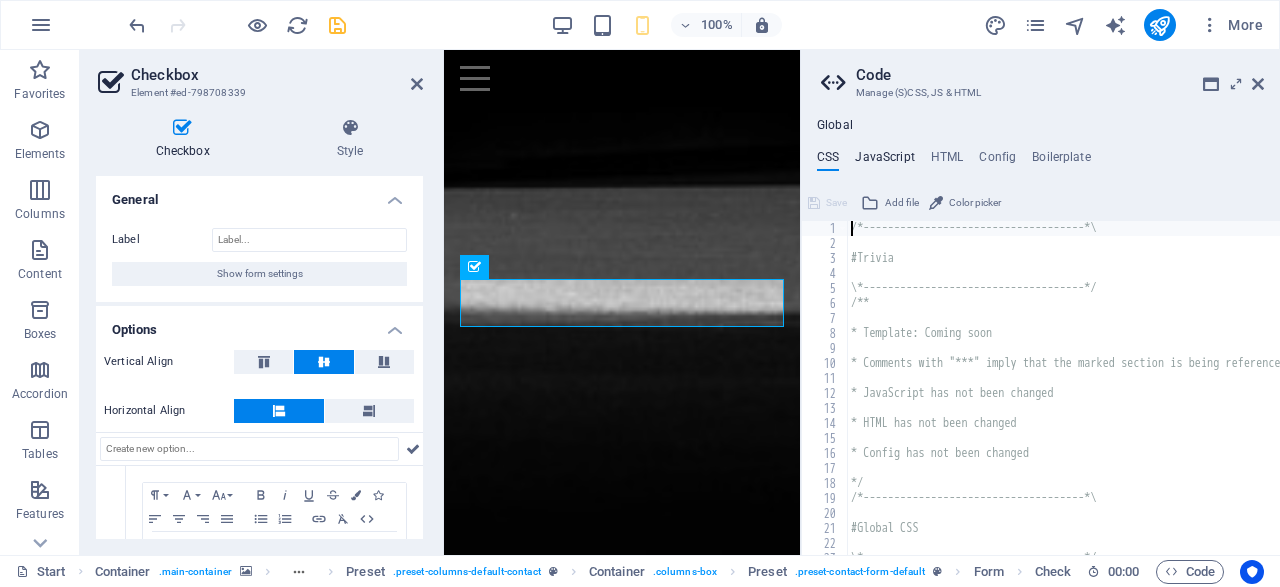 click on "JavaScript" at bounding box center (884, 161) 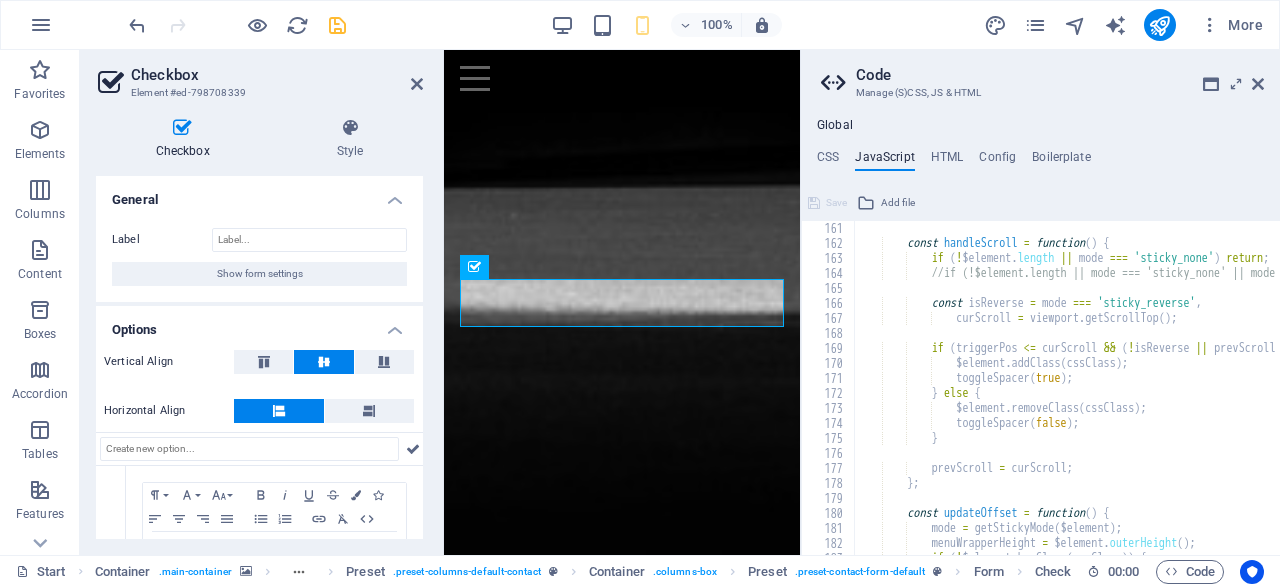 scroll, scrollTop: 2400, scrollLeft: 0, axis: vertical 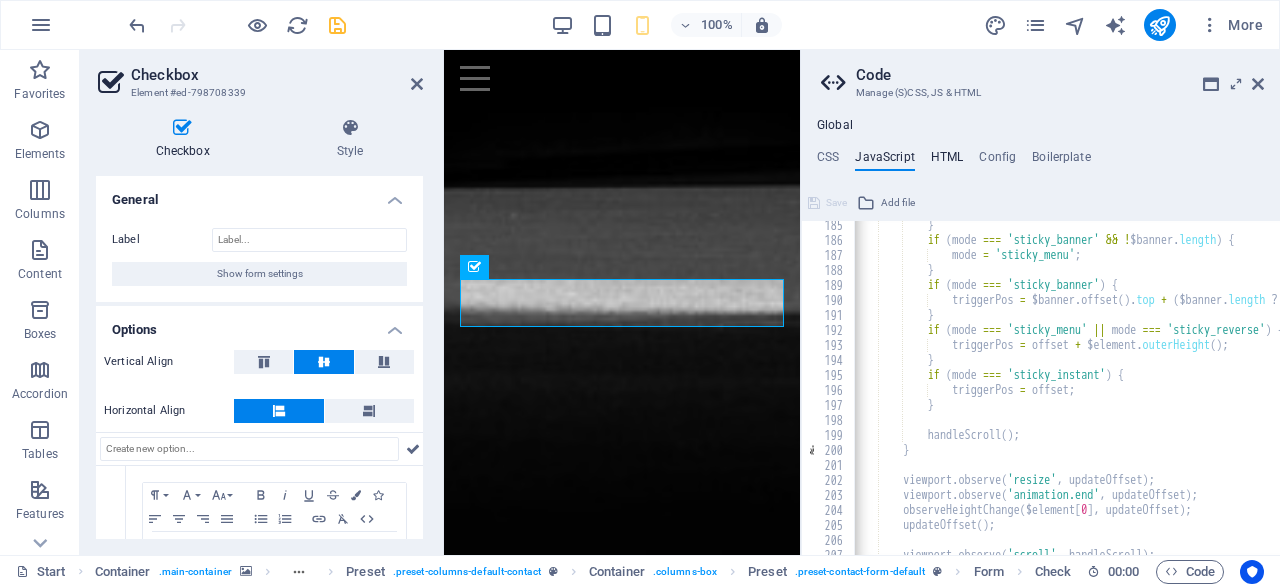click on "HTML" at bounding box center (947, 161) 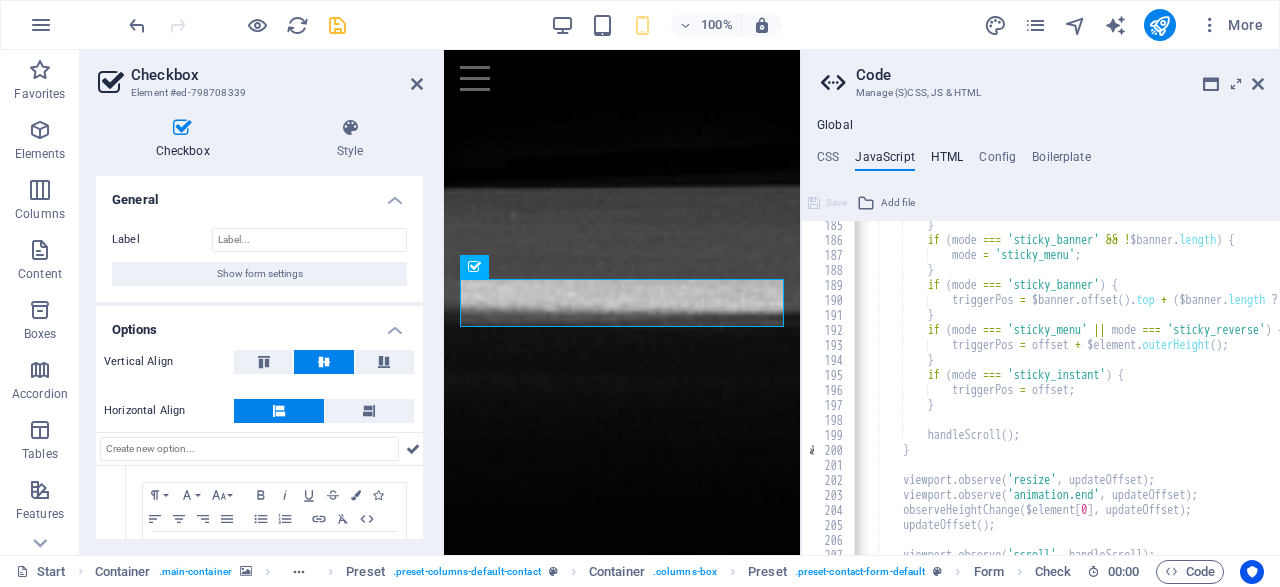 type on "<a href="#main-content" class="wv-link-content button">Skip to main content</a>" 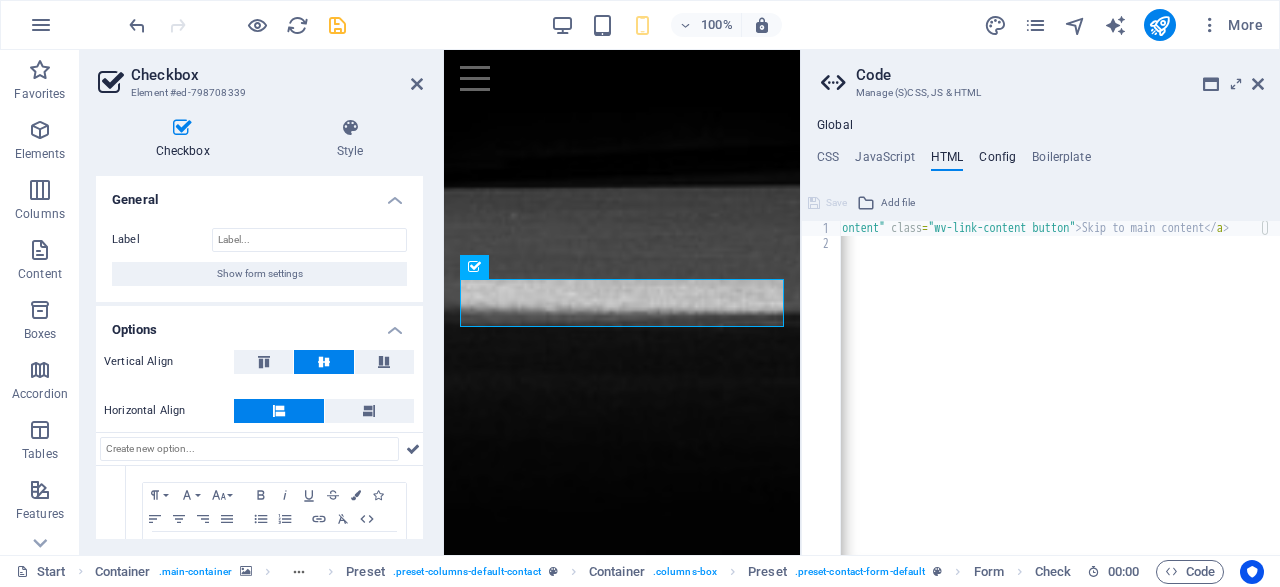 click on "Config" at bounding box center [997, 161] 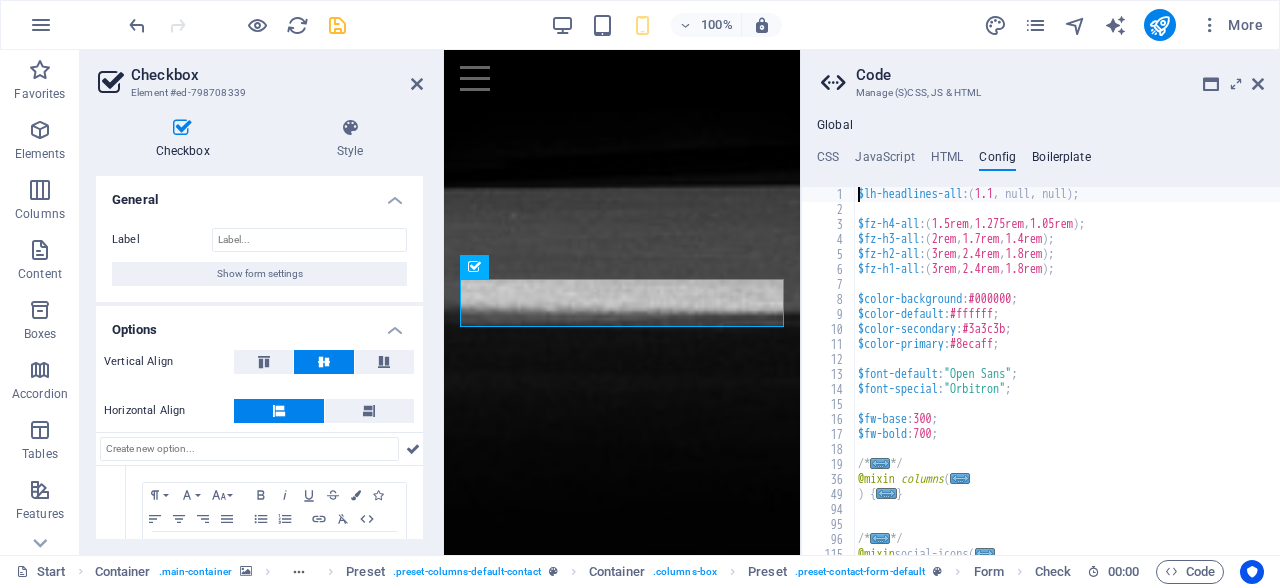 click on "Boilerplate" at bounding box center [1061, 161] 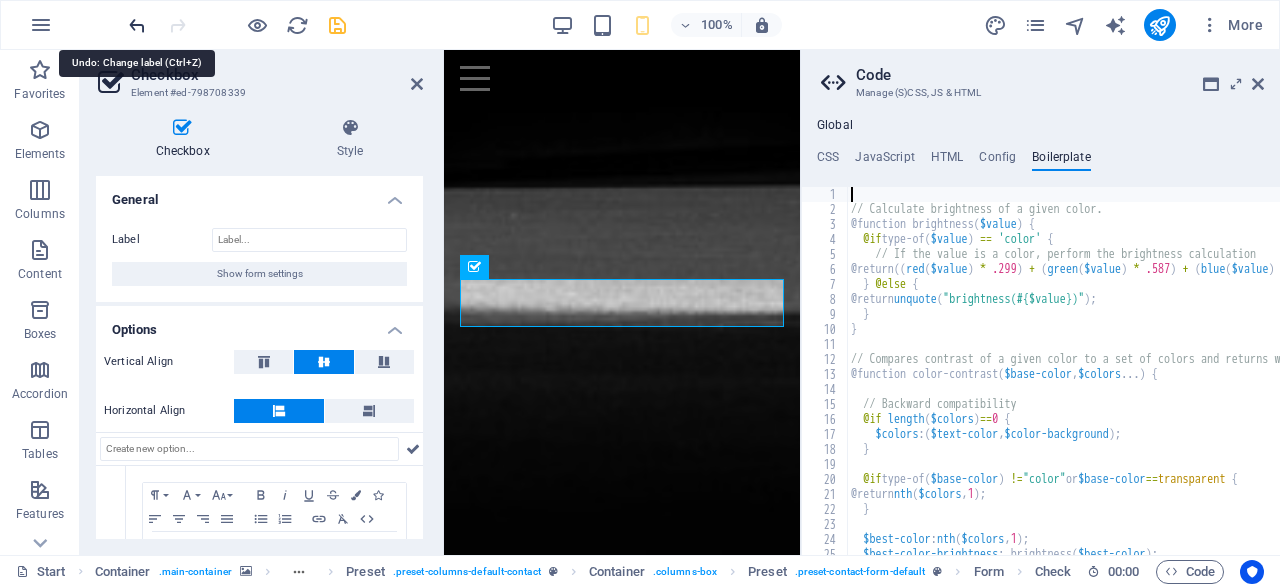click at bounding box center (137, 25) 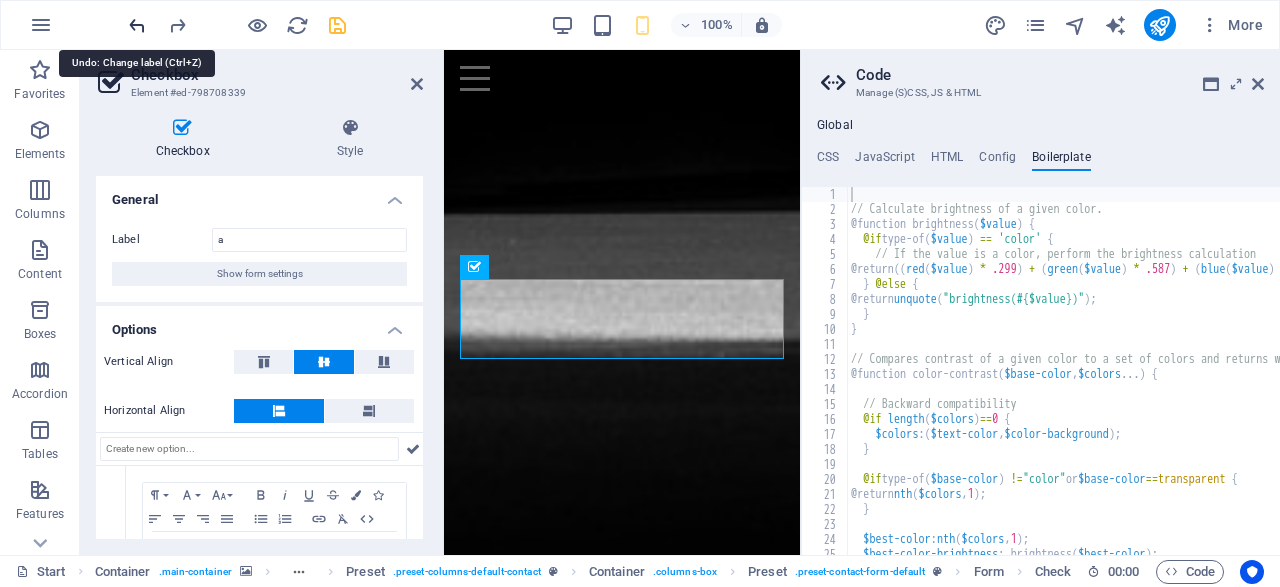 click at bounding box center [137, 25] 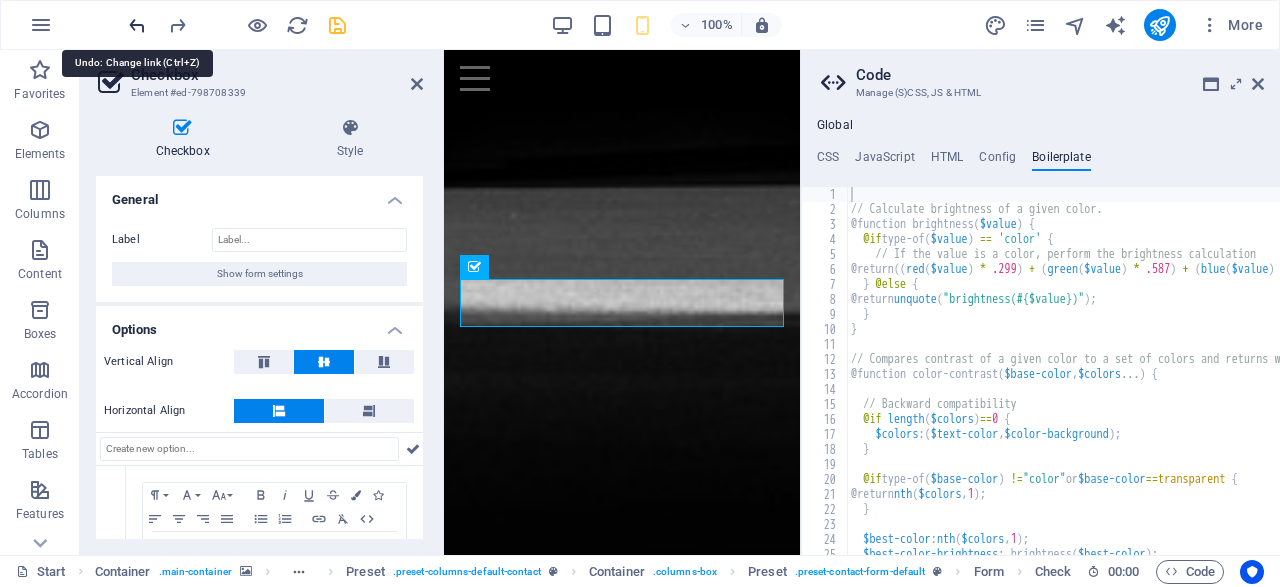 click at bounding box center [137, 25] 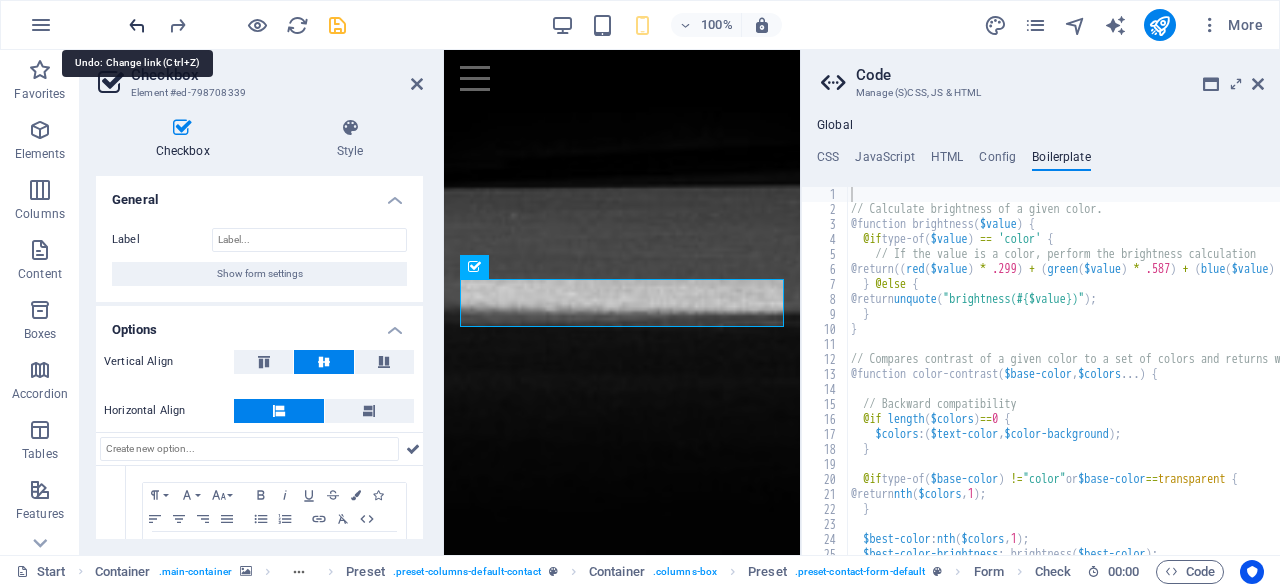 click at bounding box center [137, 25] 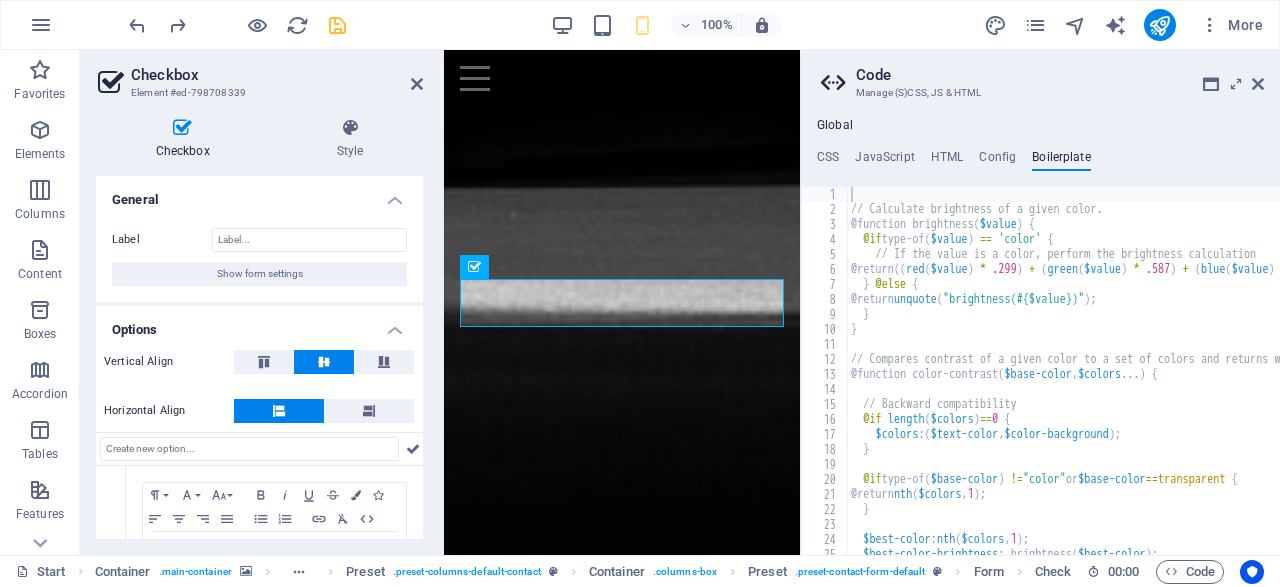click on "Code Manage (S)CSS, JS & HTML Global CSS JavaScript HTML Config Boilerplate /*------------------------------------*\ 1 2 3 4 5 6 7 8 9 10 11 12 13 14 15 16 17 18 19 20 21 22 23 24 /*------------------------------------*\     #Trivia \*------------------------------------*/ /**   * Template: Coming soon   * Comments with "***" imply that the marked section is being referenced somewhere else   * JavaScript has not been changed   * HTML has not been changed   * Config has not been changed   */ /*------------------------------------*\     #Global CSS \*------------------------------------*/ .main-container   {     XXXXXXXXXXXXXXXXXXXXXXXXXXXXXXXXXXXXXXXXXXXXXXXXXXXXXXXXXXXXXXXXXXXXXXXXXXXXXXXXXXXXXXXXXXXXXXXXXXXXXXXXXXXXXXXXXXXXXXXXXXXXXXXXXXXXXXXXXXXXXXXXXXXXXXXXXXXXXXXXXXXXXXXXXXXXXXXXXXXXXXXXXXXXXXXXXXXXXXXXXXXXXXXXXXXXXXXXXXXXXXXXXXXXXXXXXXXXXXXXXXXXXXXXXXXXXXXX Save Add file Color picker /* JS for preset "Horizontal form" */ 185 186 187 188 189 190 191 192 193 194 195 196 197 198 199 200 201 202 203 204 }" at bounding box center [1040, 302] 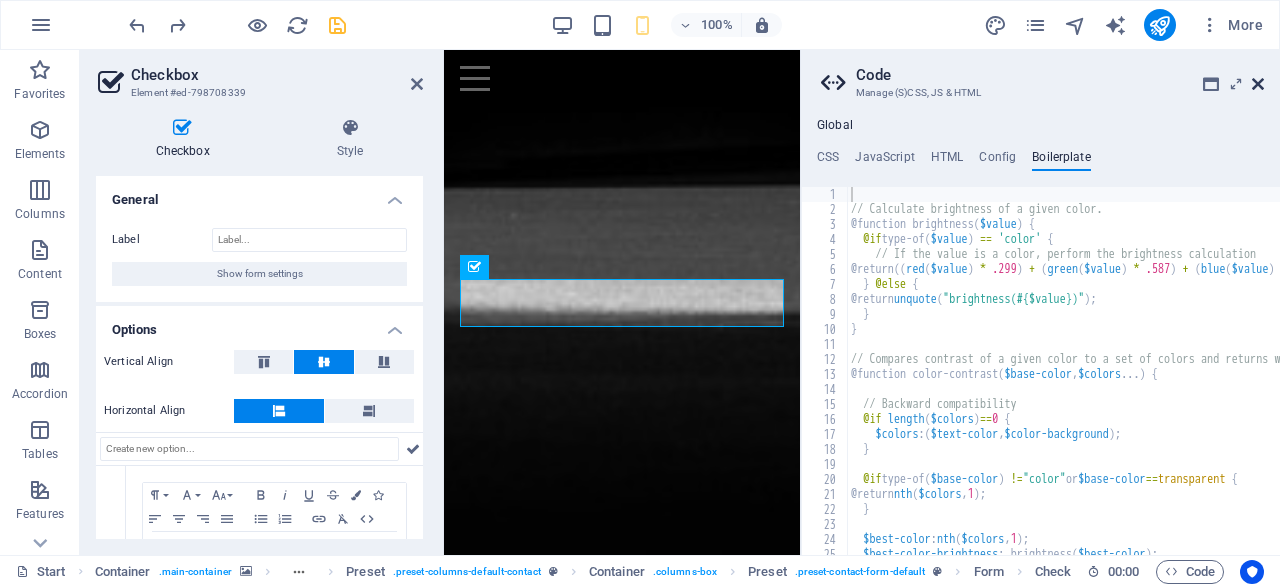 click at bounding box center [1258, 84] 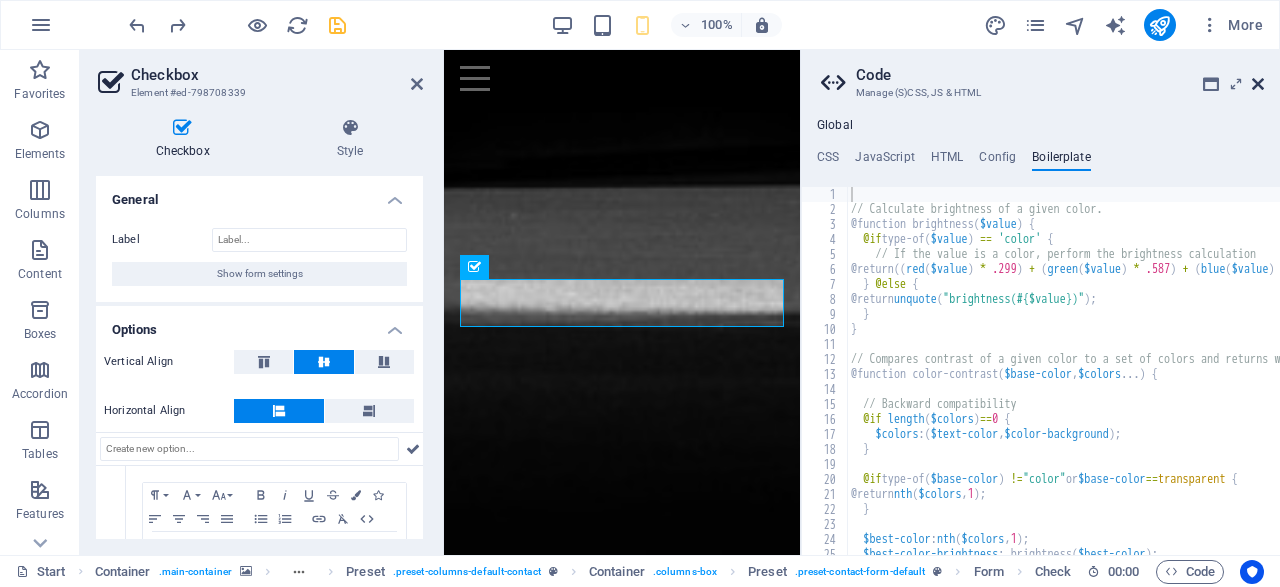 scroll, scrollTop: 1863, scrollLeft: 0, axis: vertical 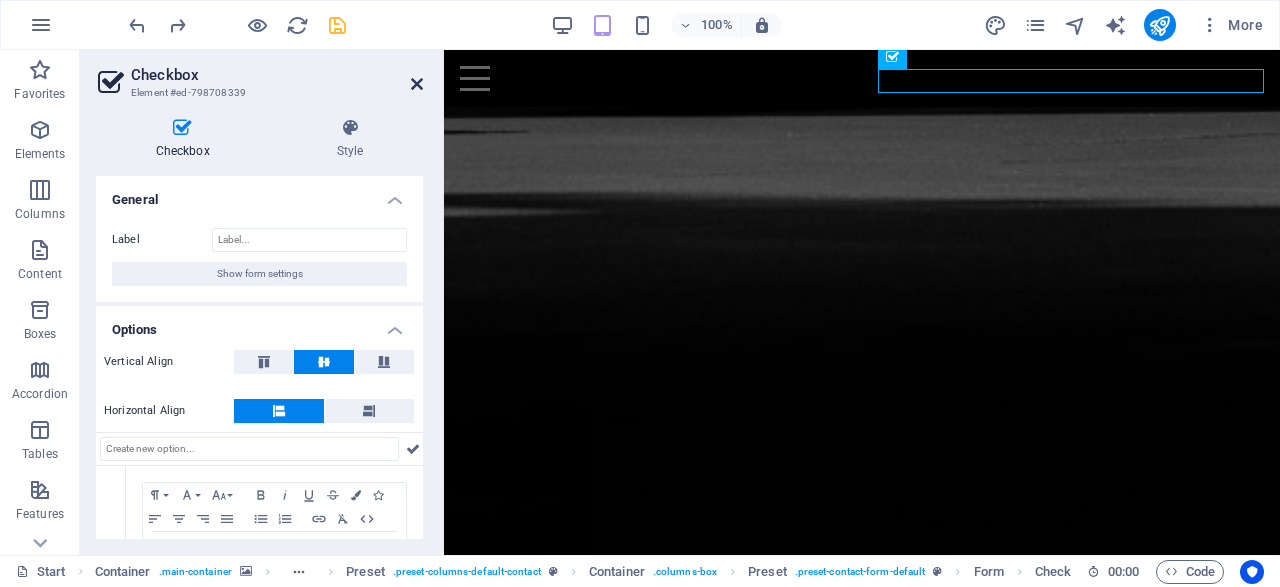 click at bounding box center [417, 84] 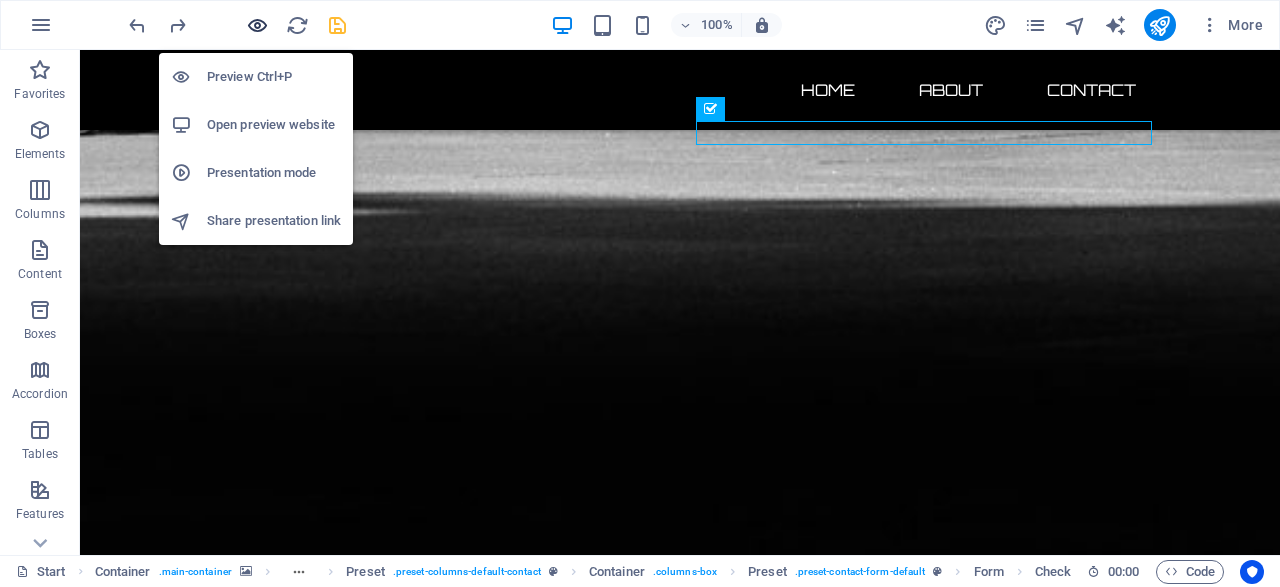 click at bounding box center (257, 25) 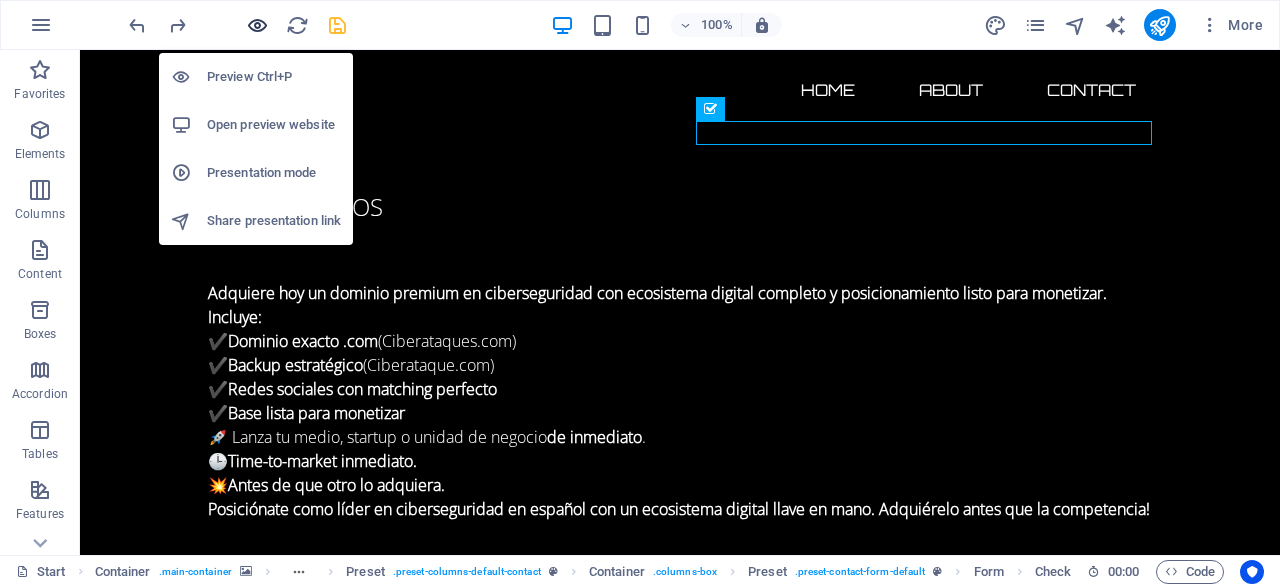 scroll, scrollTop: 654, scrollLeft: 0, axis: vertical 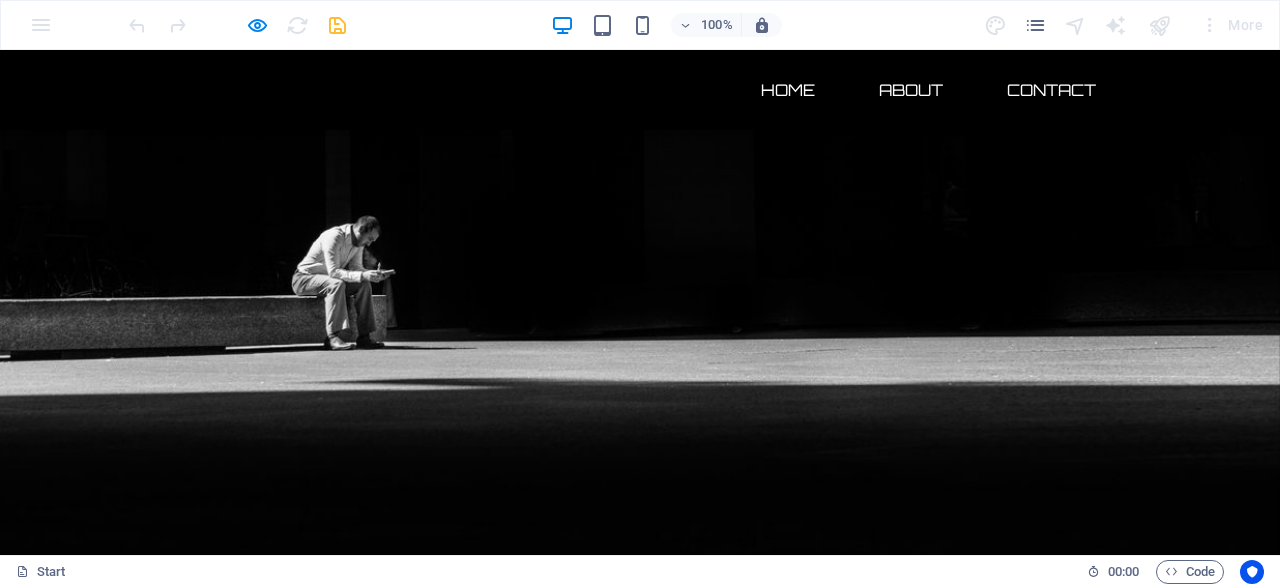 click on "Contact" at bounding box center [1051, 90] 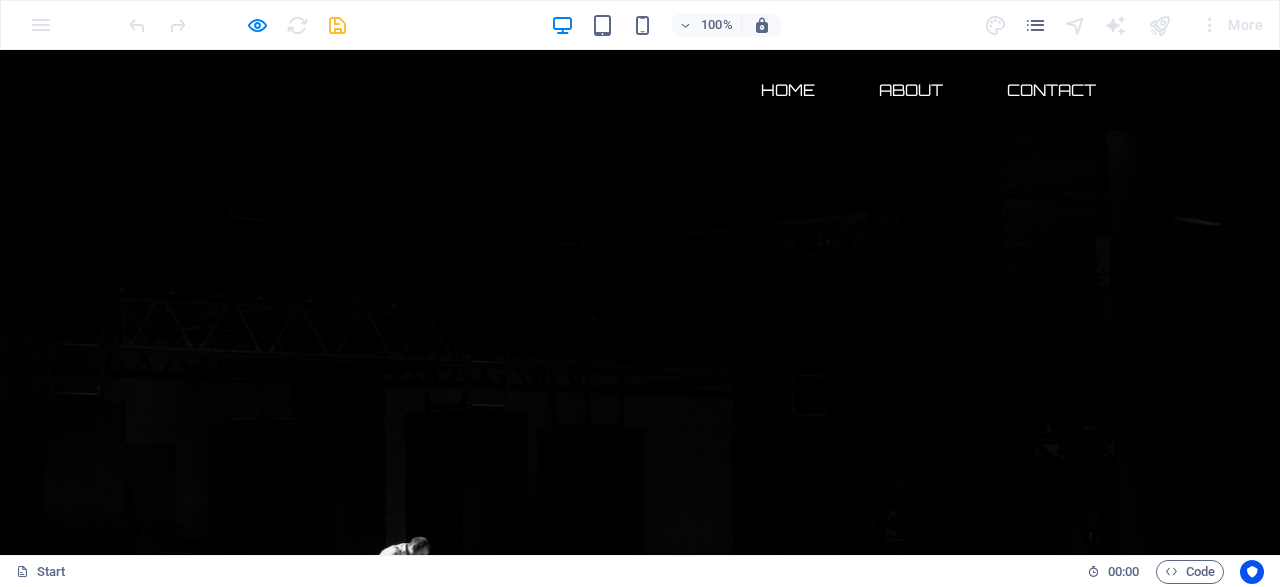 scroll, scrollTop: 208, scrollLeft: 0, axis: vertical 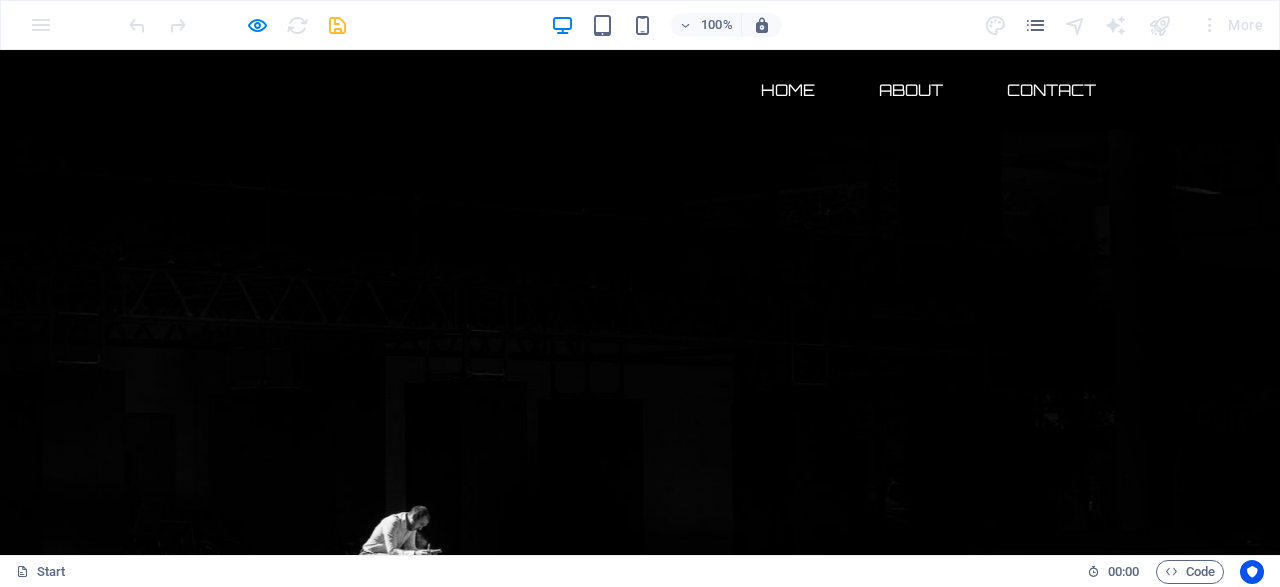 click 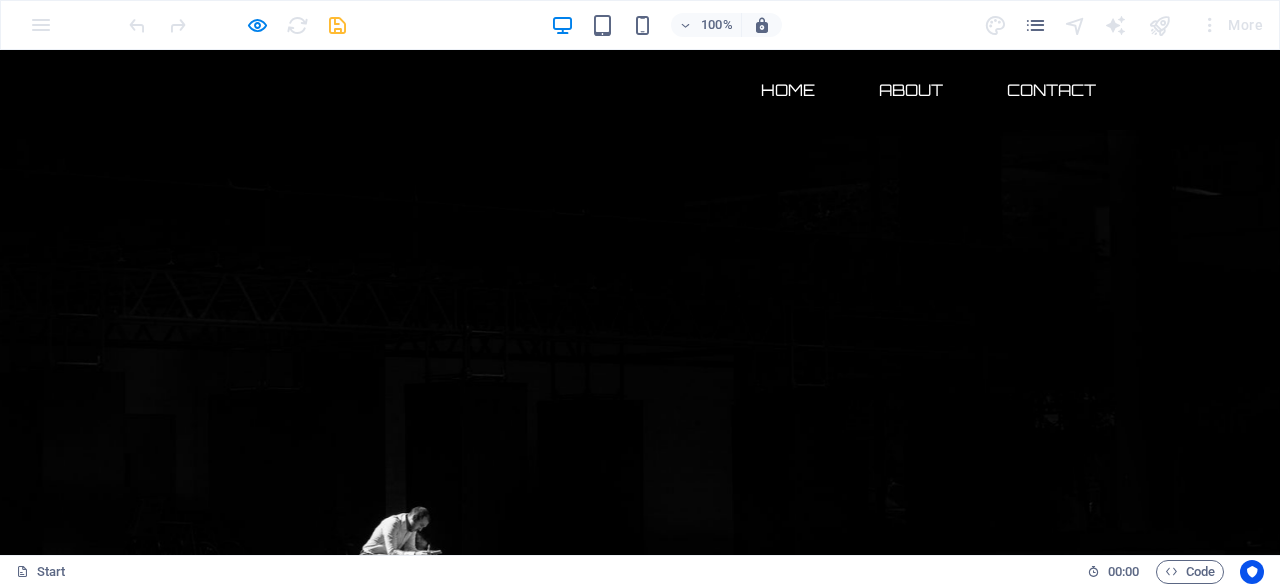 scroll, scrollTop: 208, scrollLeft: 0, axis: vertical 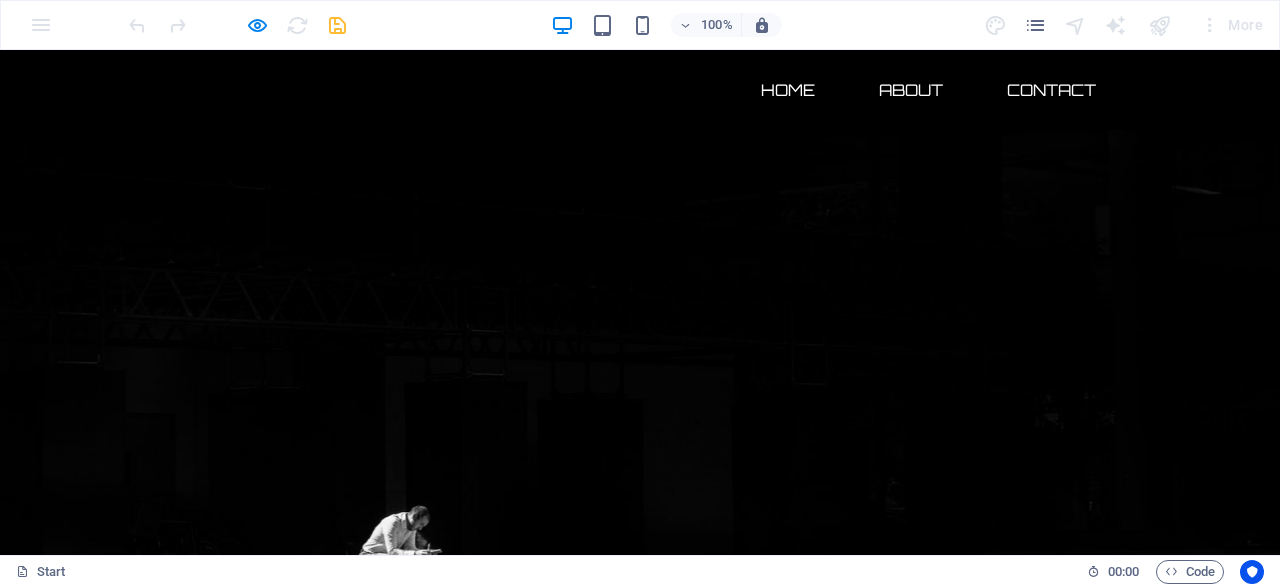 click 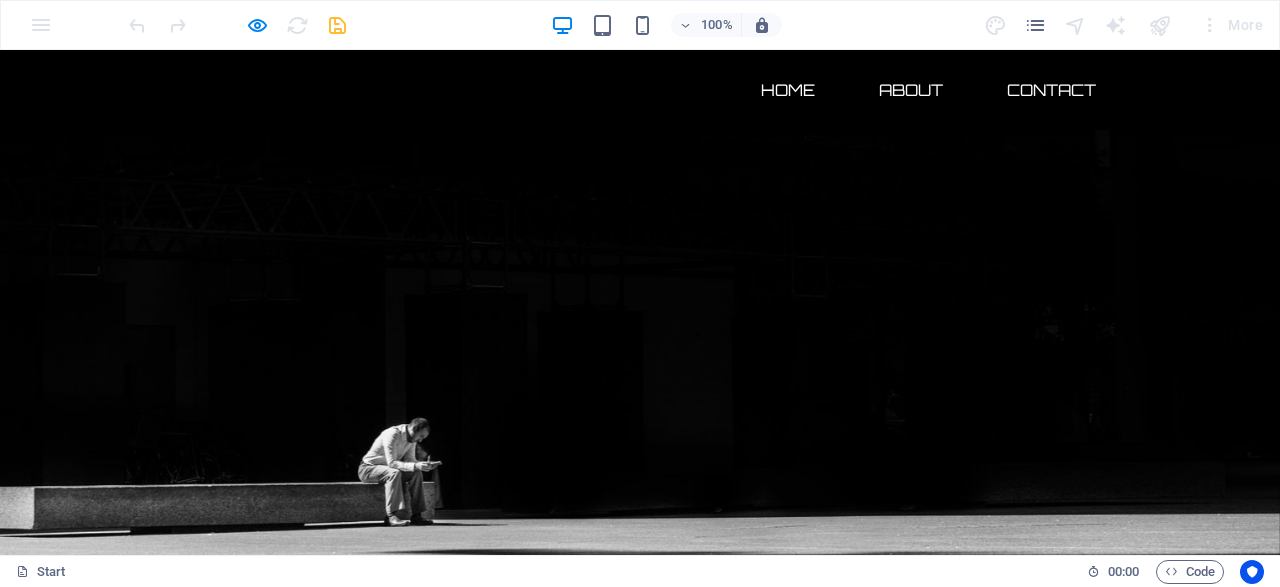 scroll, scrollTop: 226, scrollLeft: 0, axis: vertical 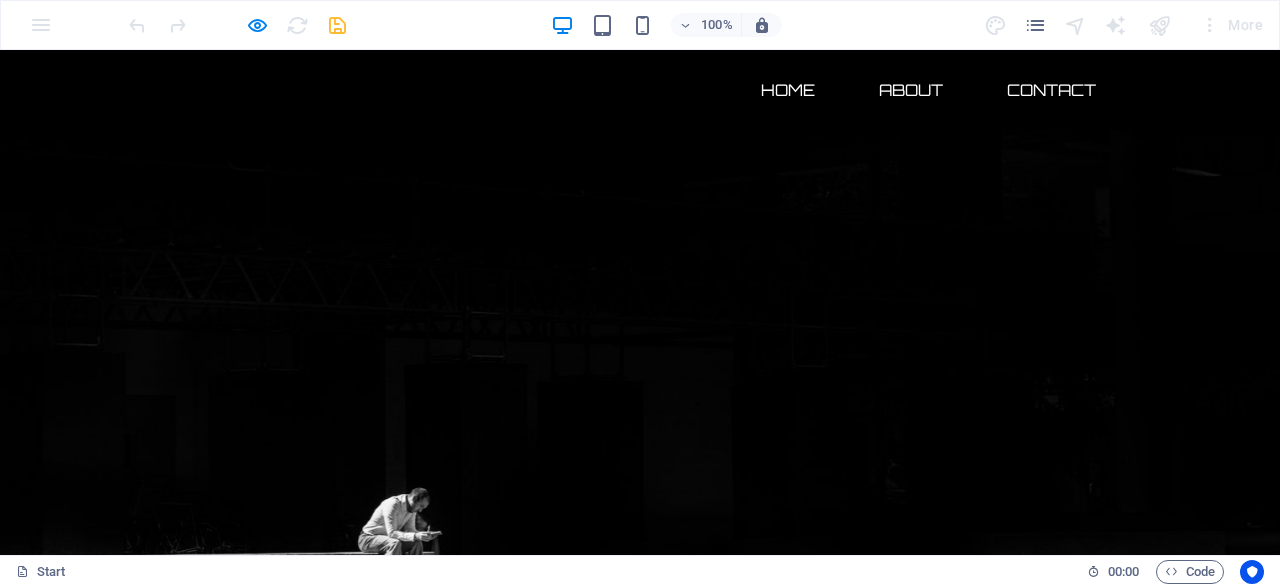 click on "Unreadable? Load new" 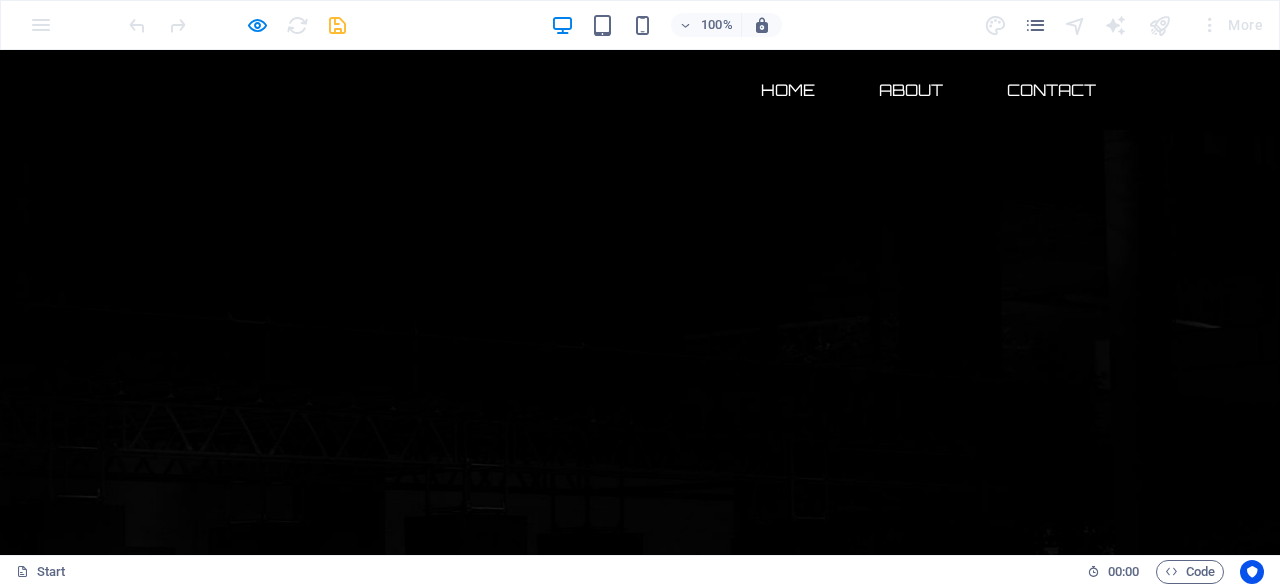 scroll, scrollTop: 208, scrollLeft: 0, axis: vertical 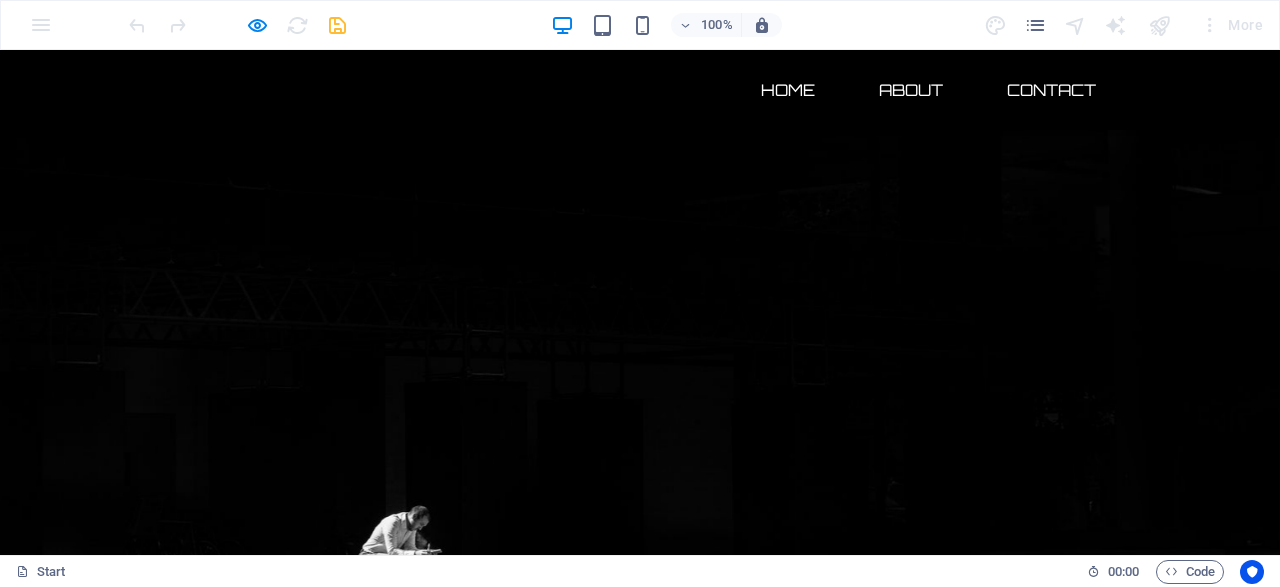 click 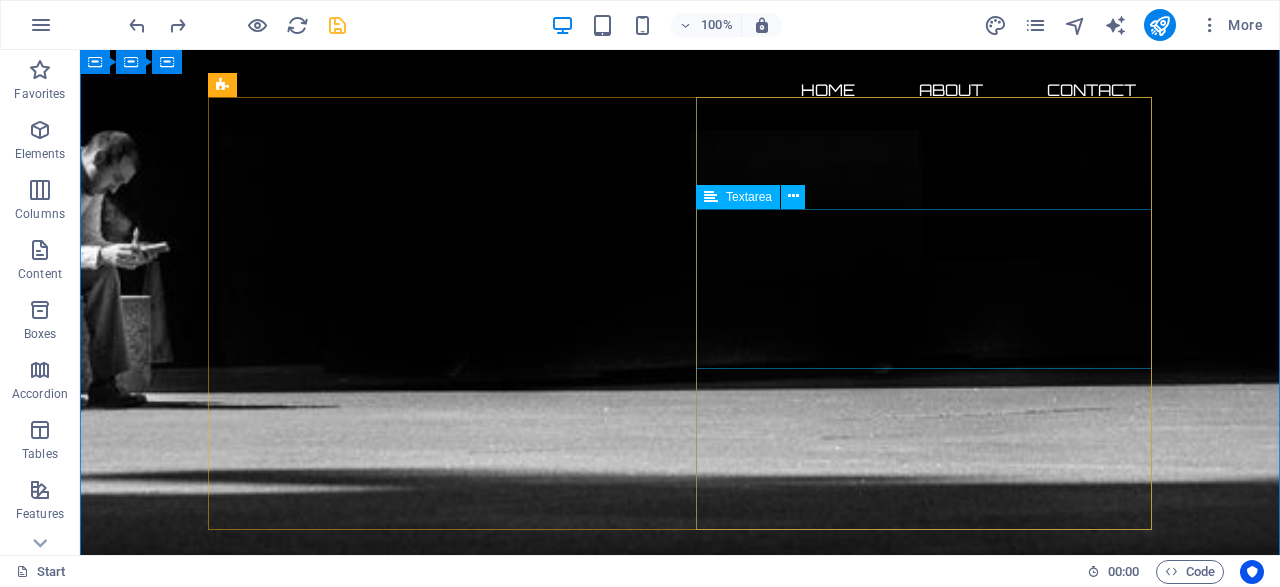 scroll, scrollTop: 1768, scrollLeft: 0, axis: vertical 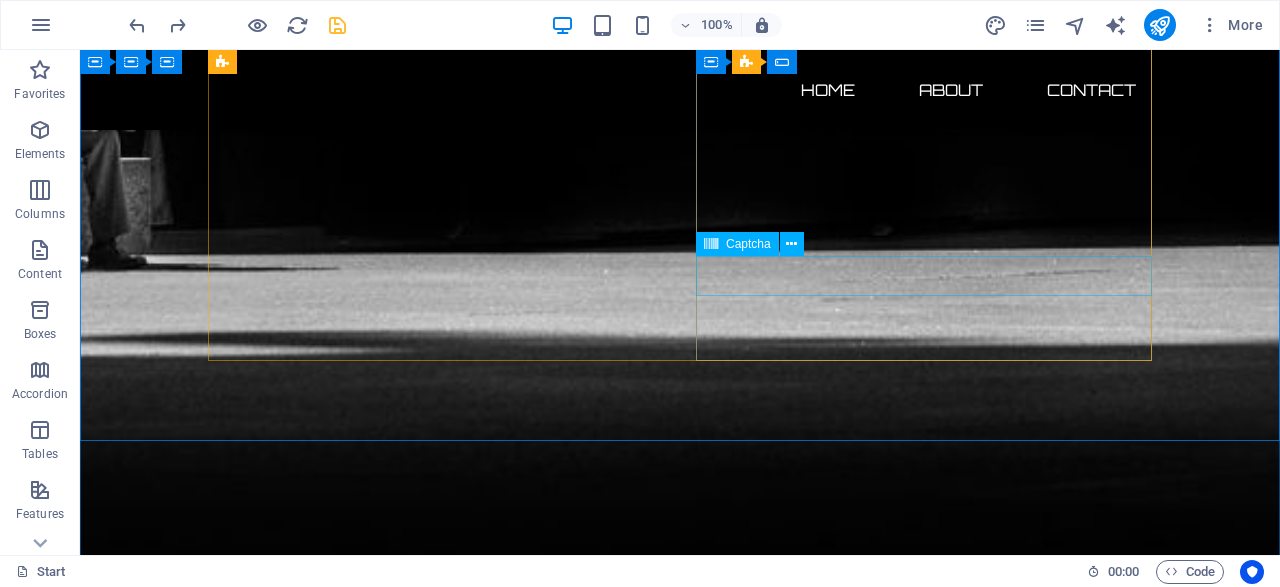 click on "Unreadable? Load new" 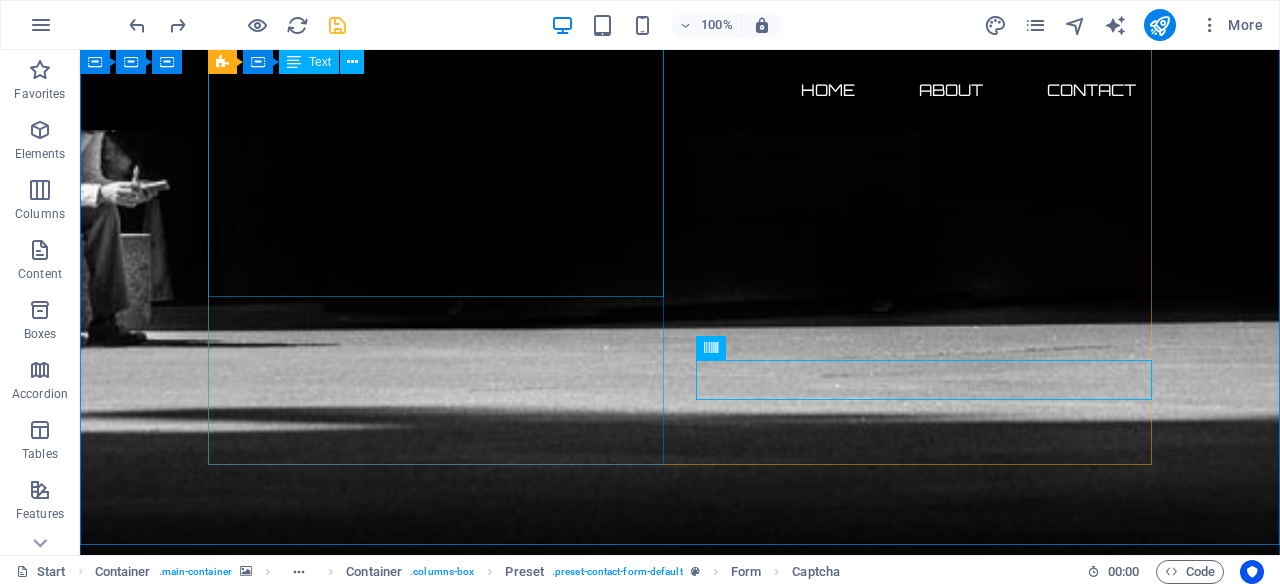 scroll, scrollTop: 1664, scrollLeft: 0, axis: vertical 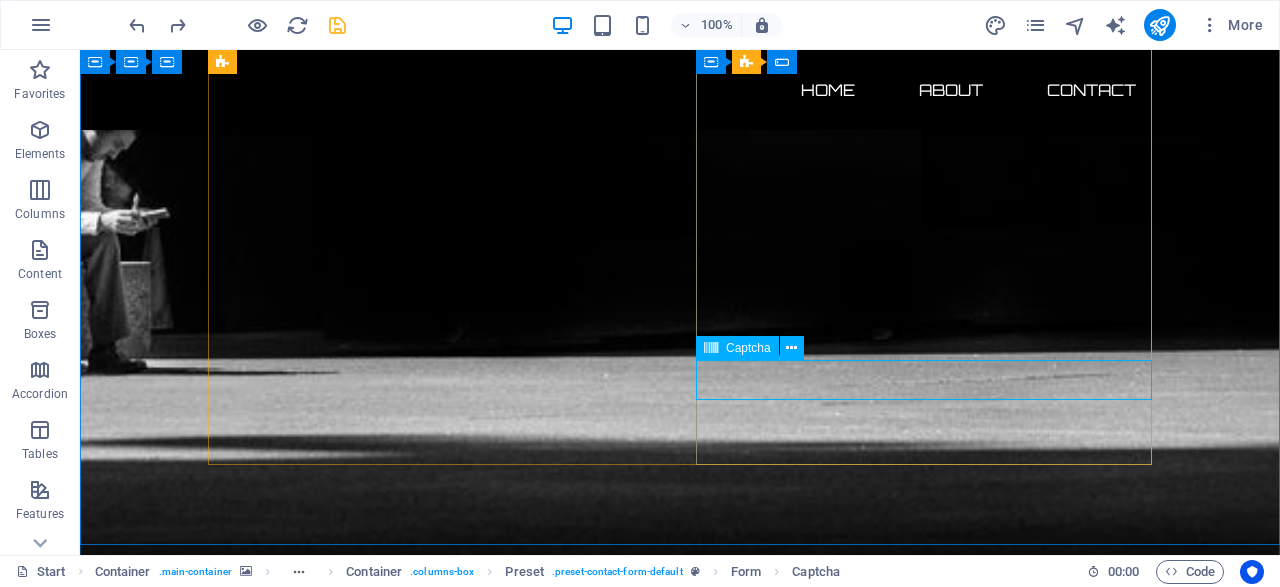 click on "Unreadable? Load new" 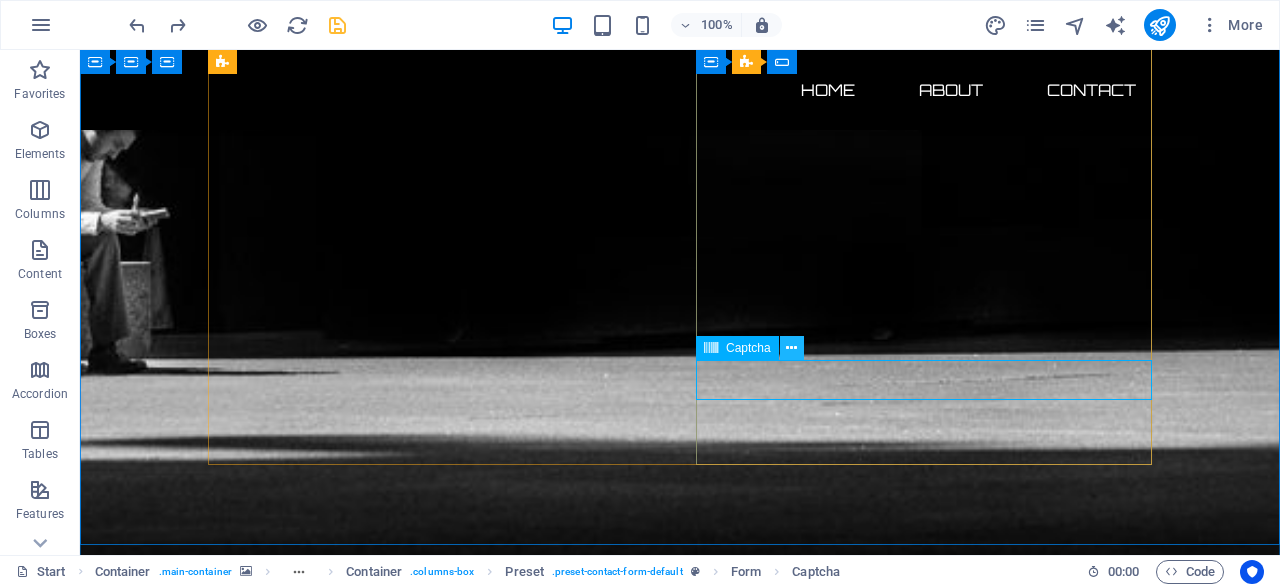 click at bounding box center [791, 348] 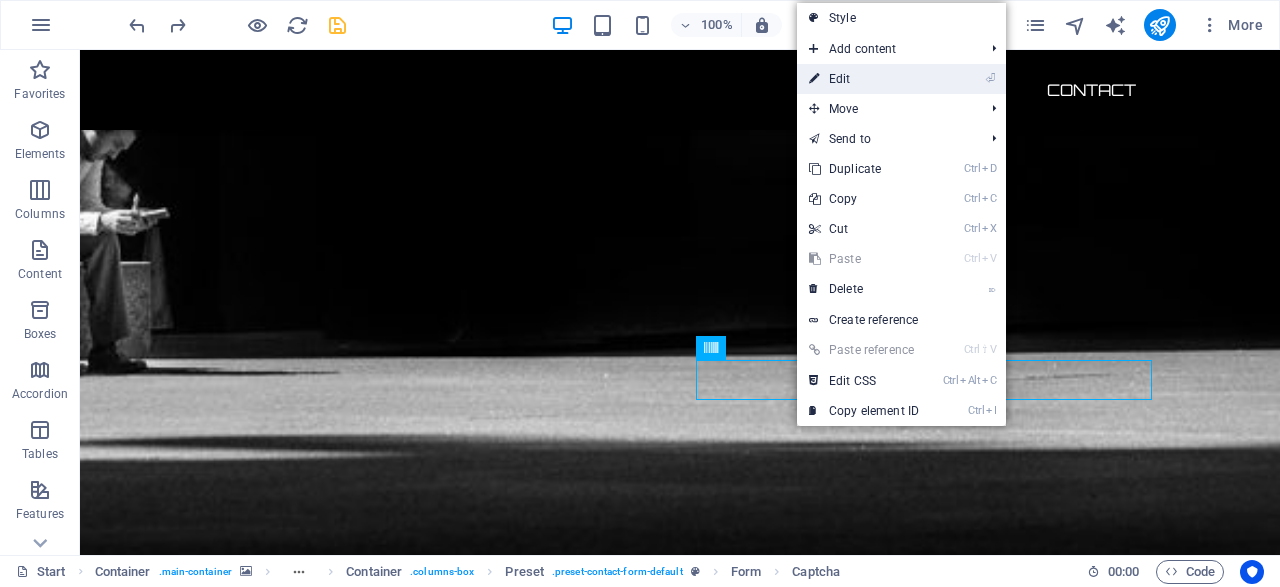 drag, startPoint x: 848, startPoint y: 77, endPoint x: 405, endPoint y: 27, distance: 445.81274 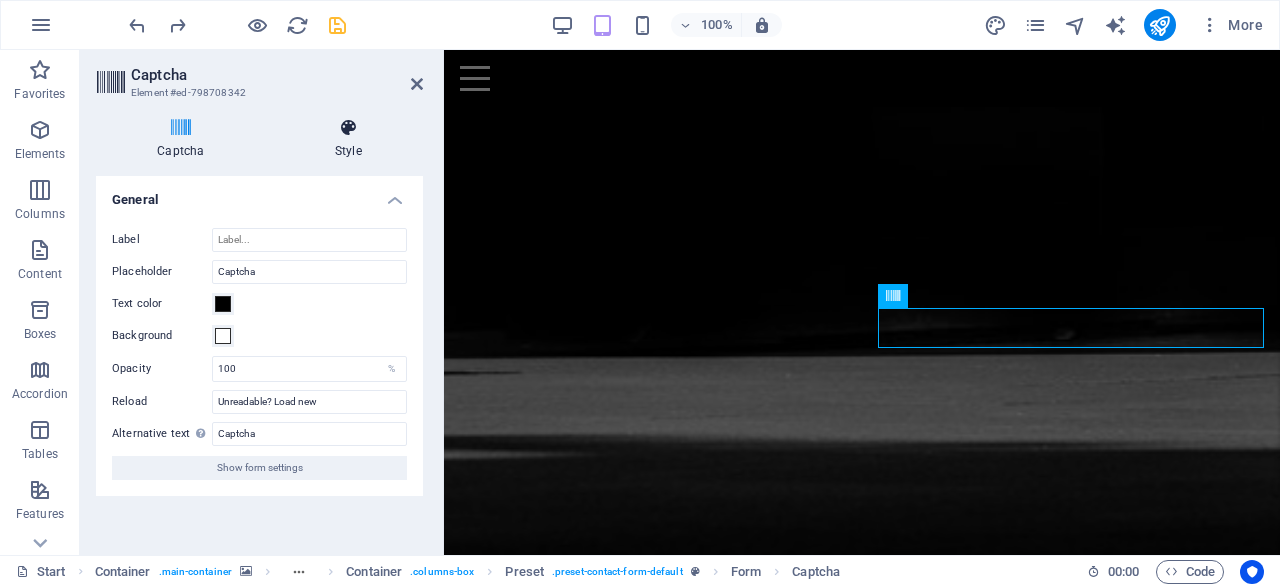 click at bounding box center (348, 128) 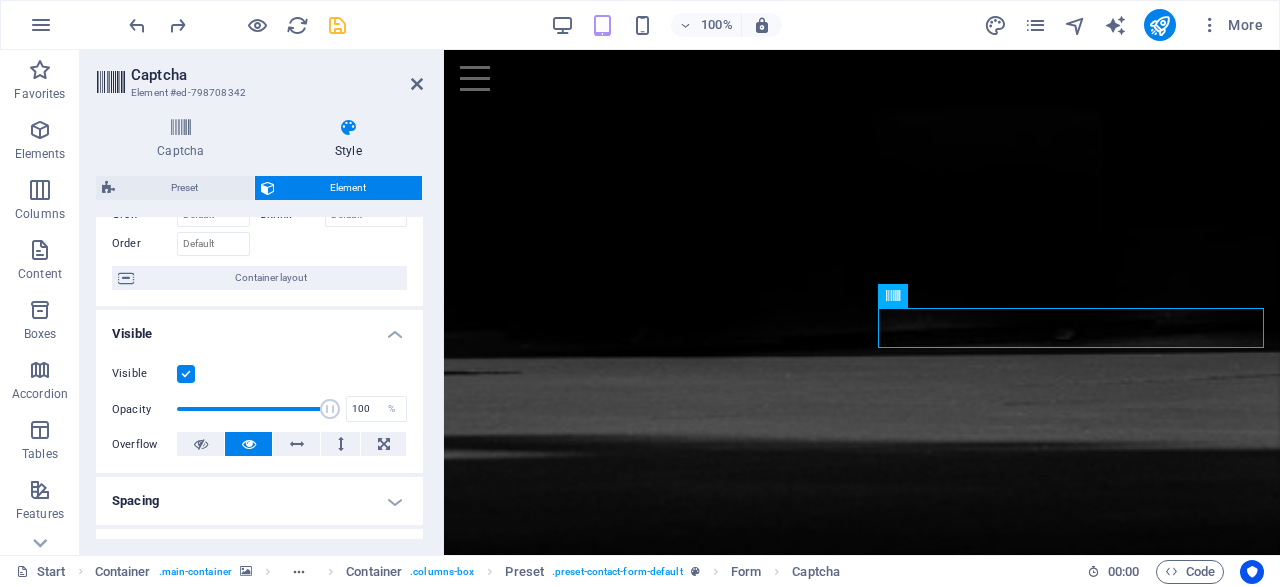 scroll, scrollTop: 0, scrollLeft: 0, axis: both 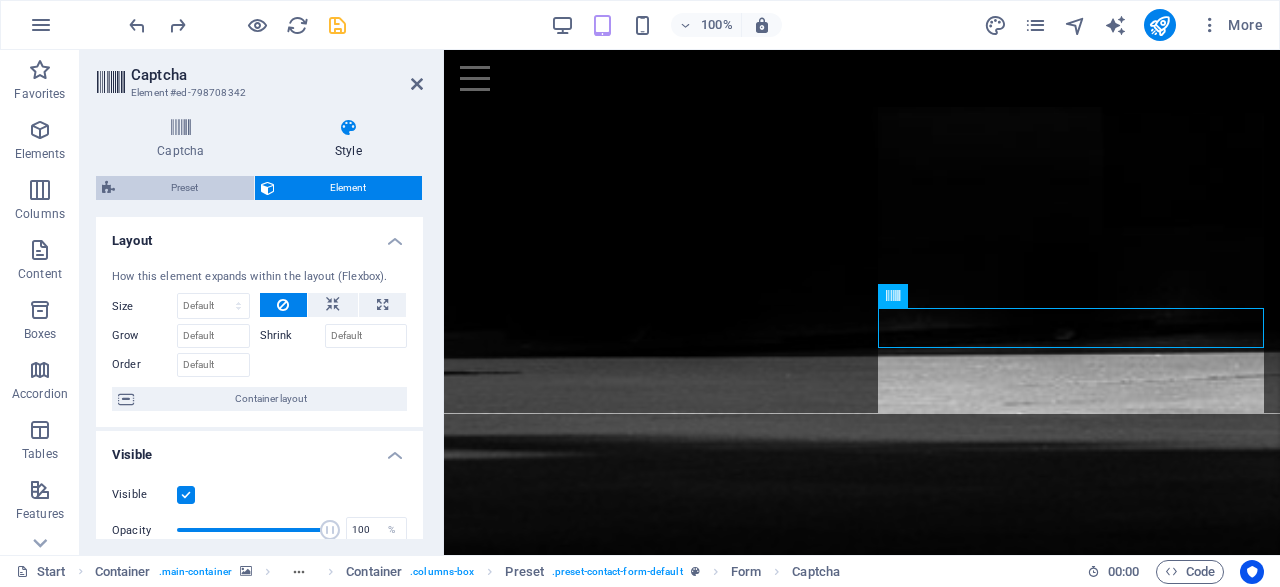 click on "Preset" at bounding box center (184, 188) 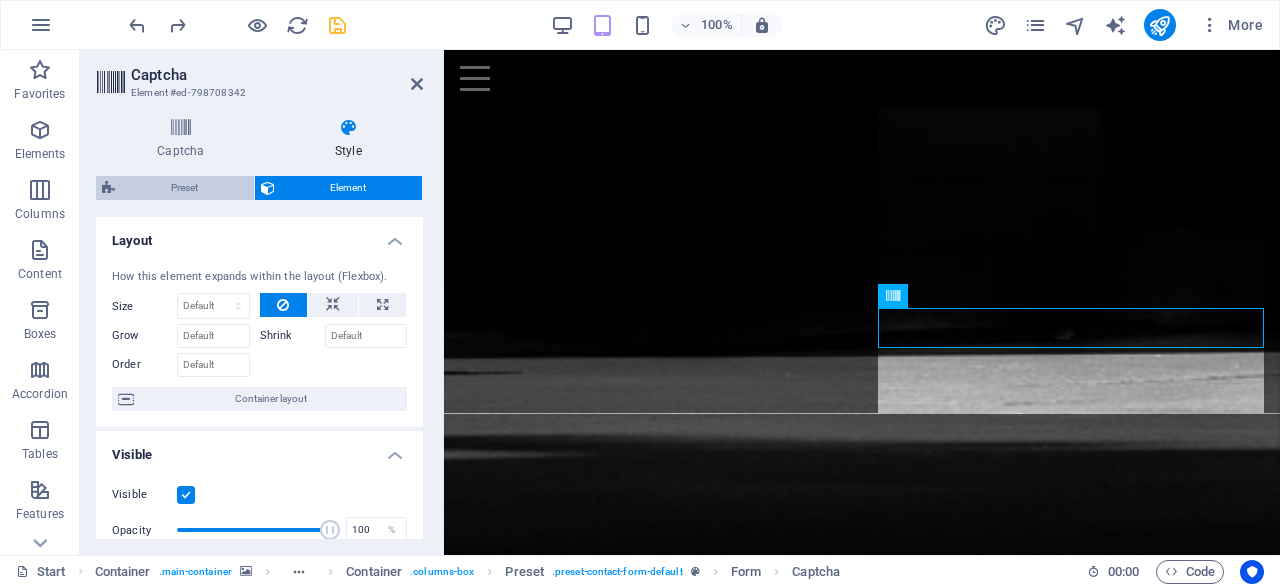 select on "rem" 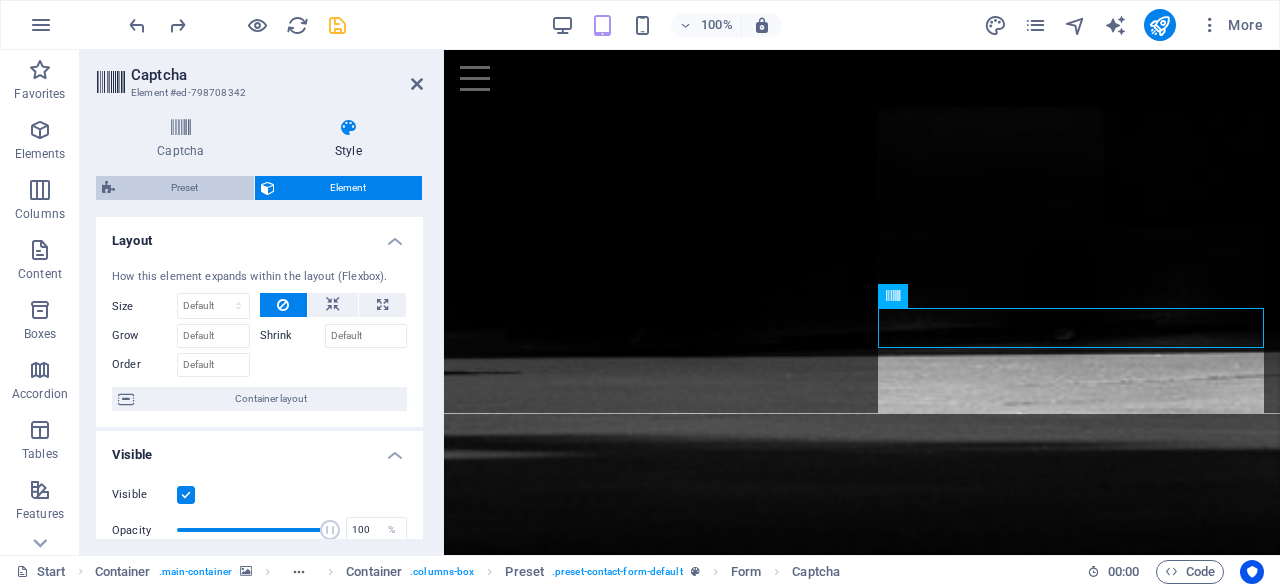 select on "rem" 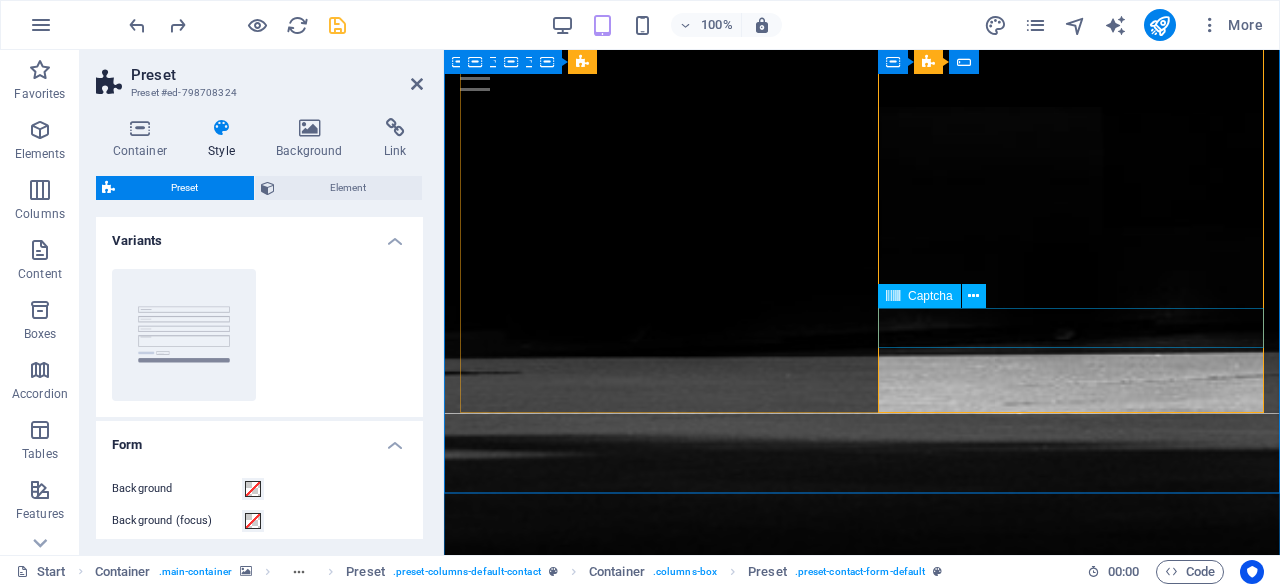 click 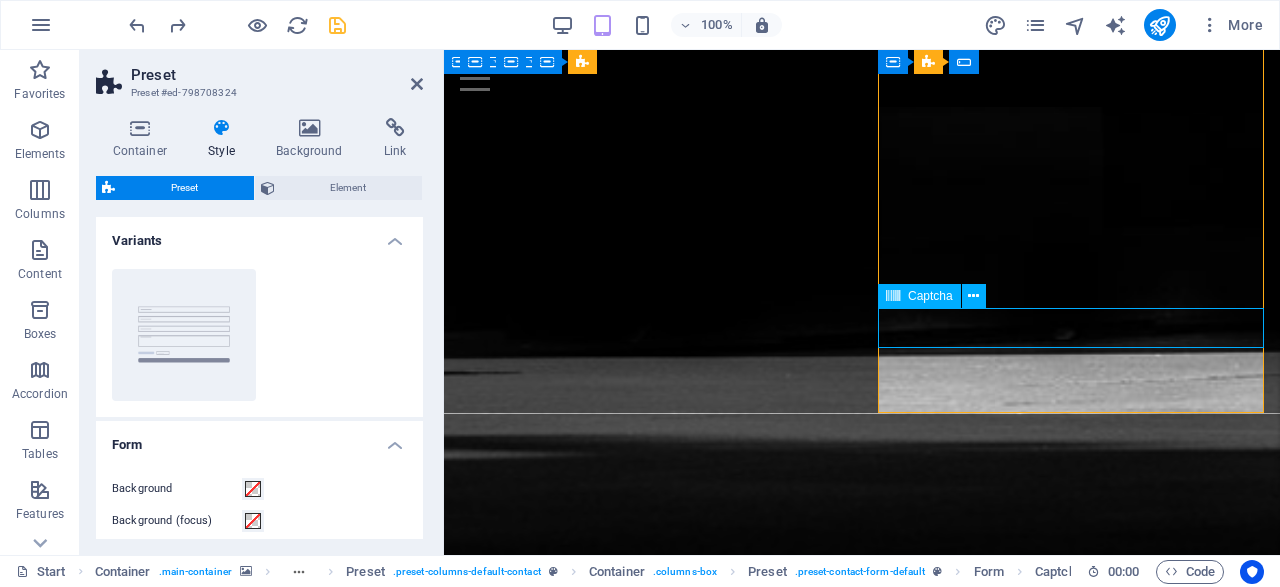 click on "Unreadable? Load new" 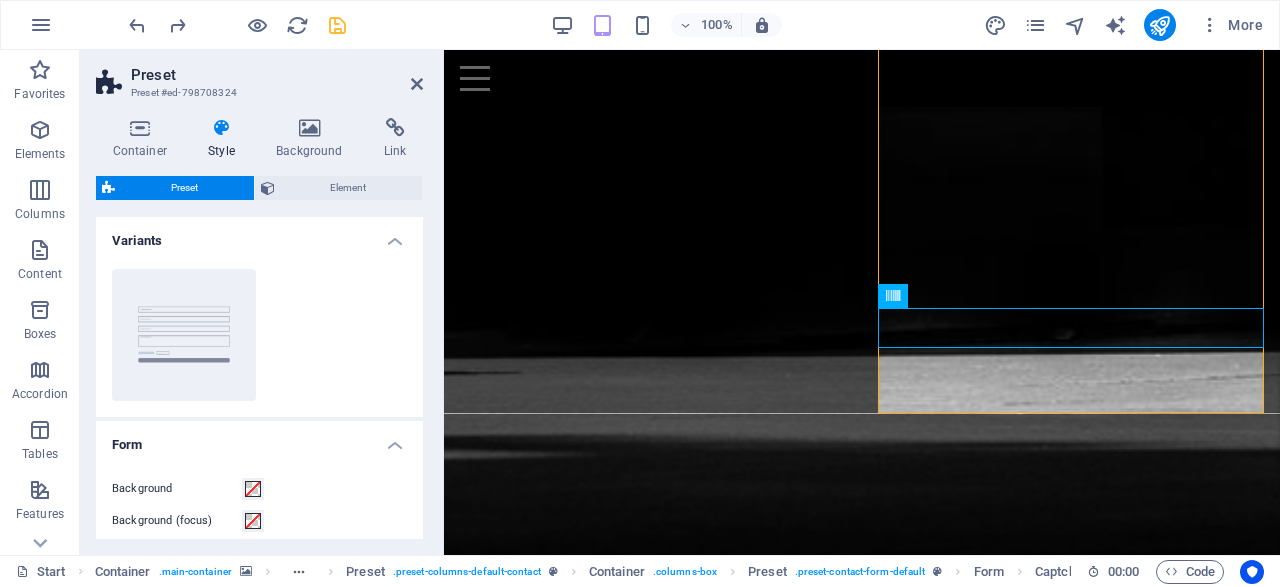 click on "Style" at bounding box center [226, 139] 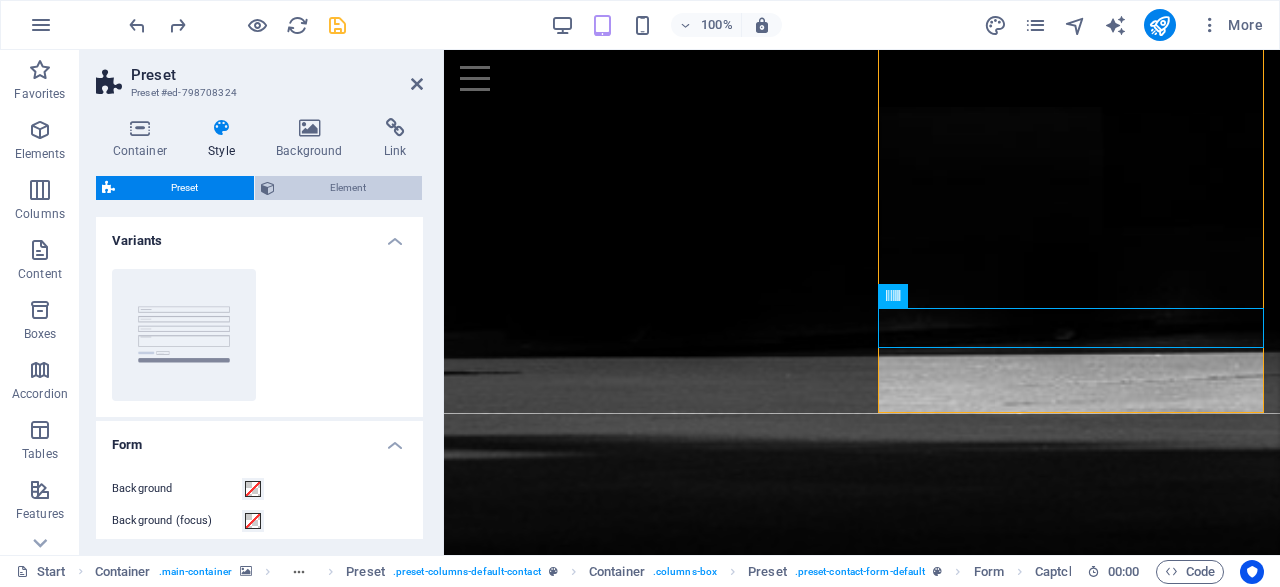 click on "Element" at bounding box center [349, 188] 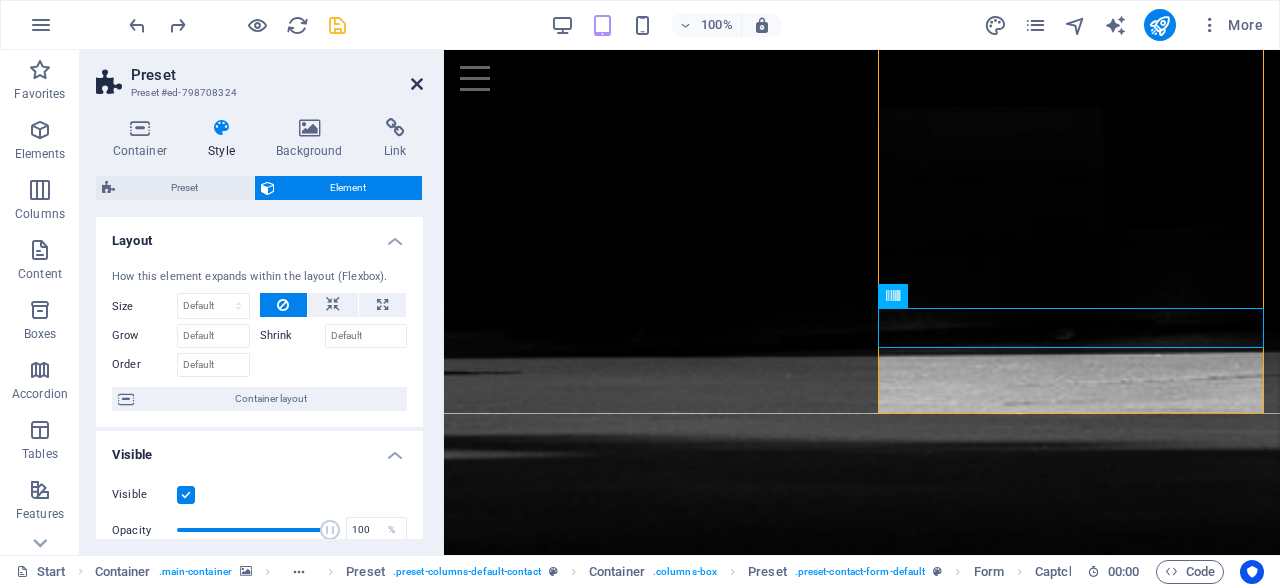 click at bounding box center [417, 84] 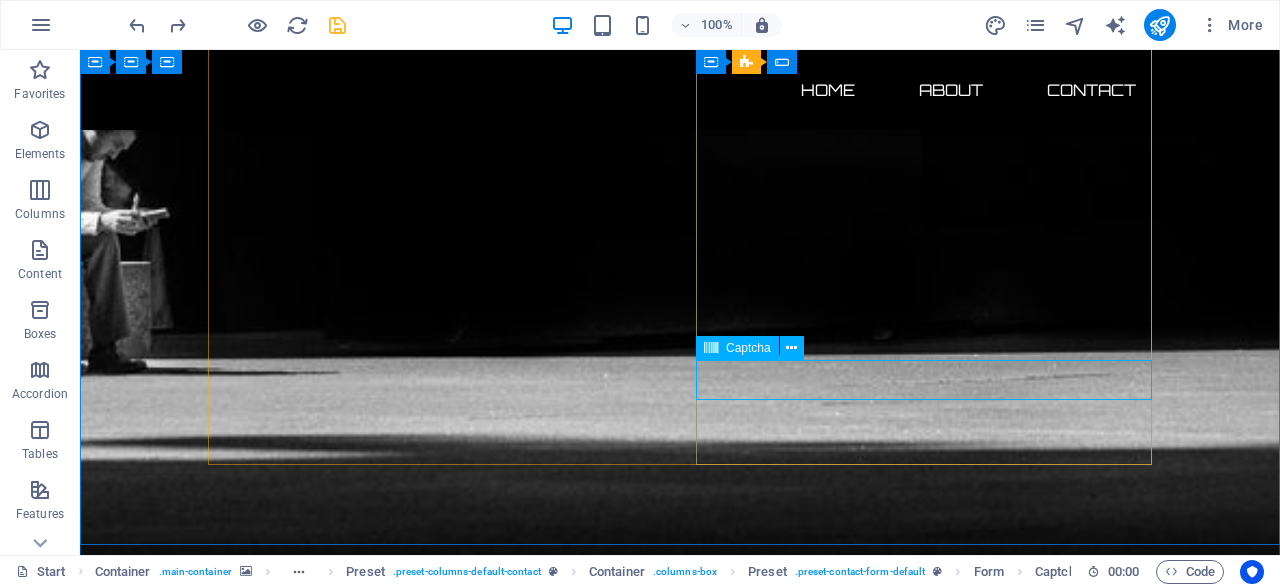 click on "Unreadable? Load new" 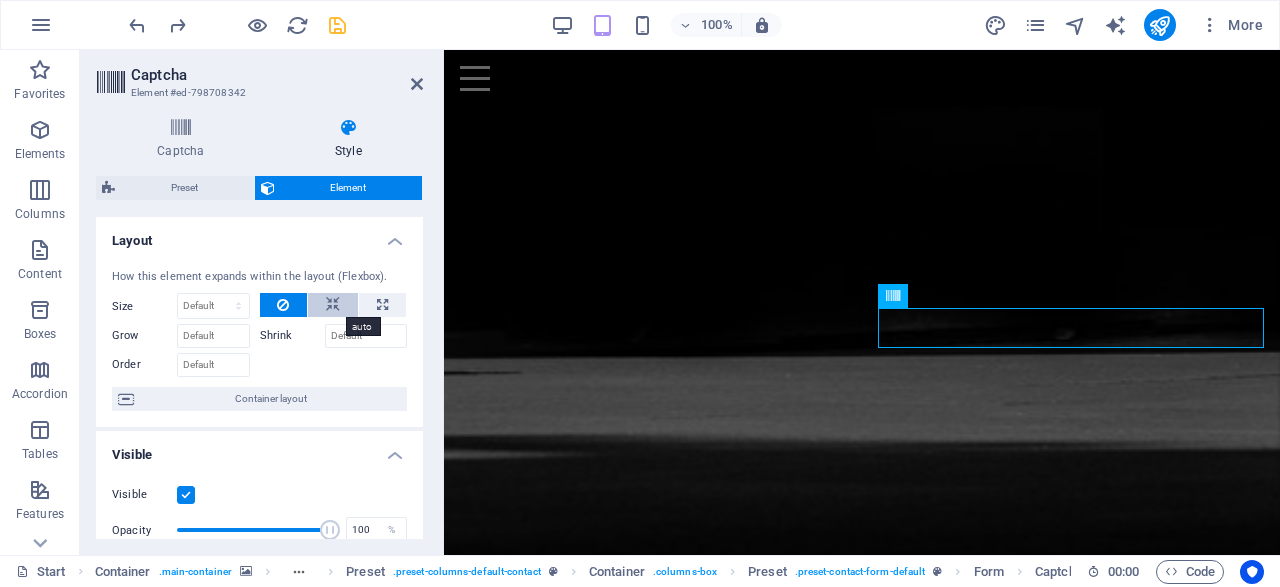 click at bounding box center [333, 305] 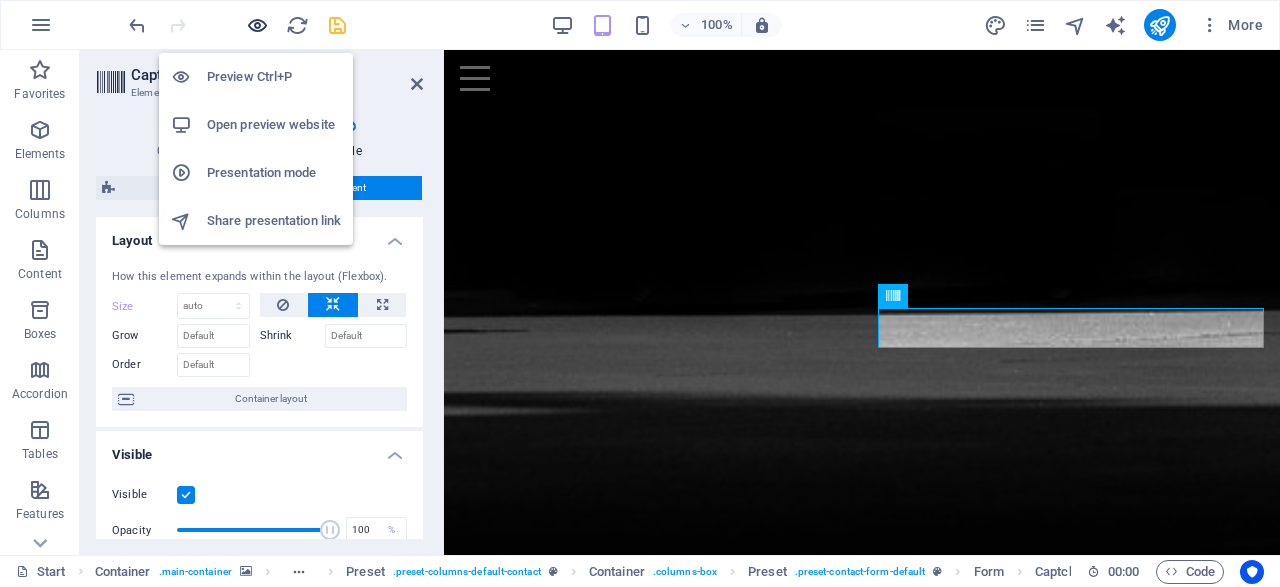 click at bounding box center [257, 25] 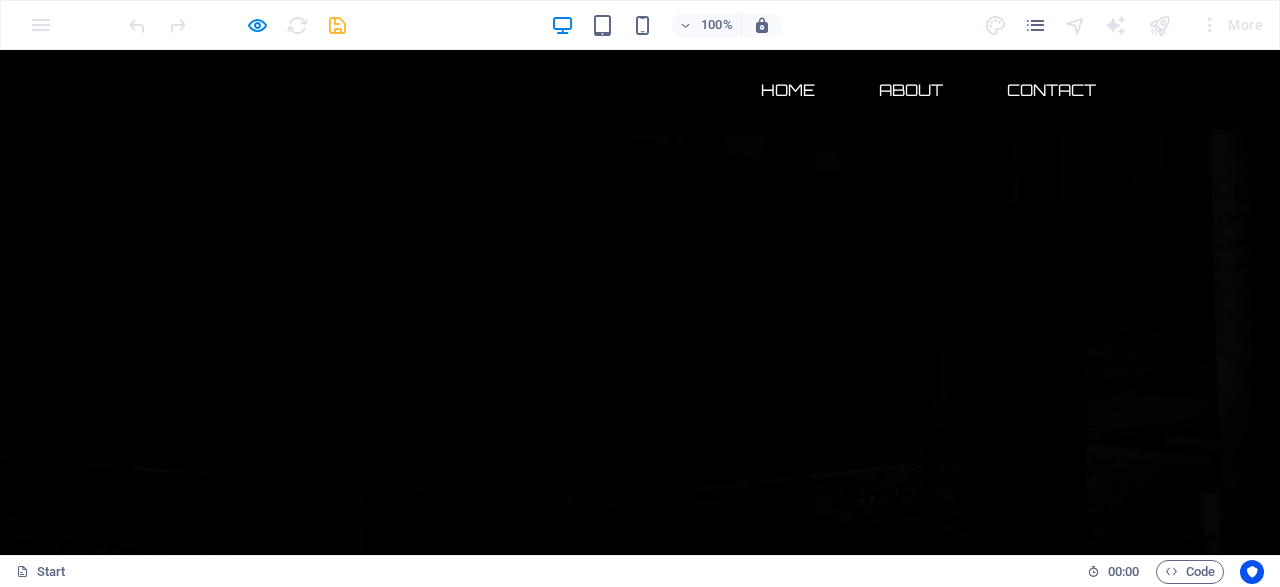 scroll, scrollTop: 0, scrollLeft: 0, axis: both 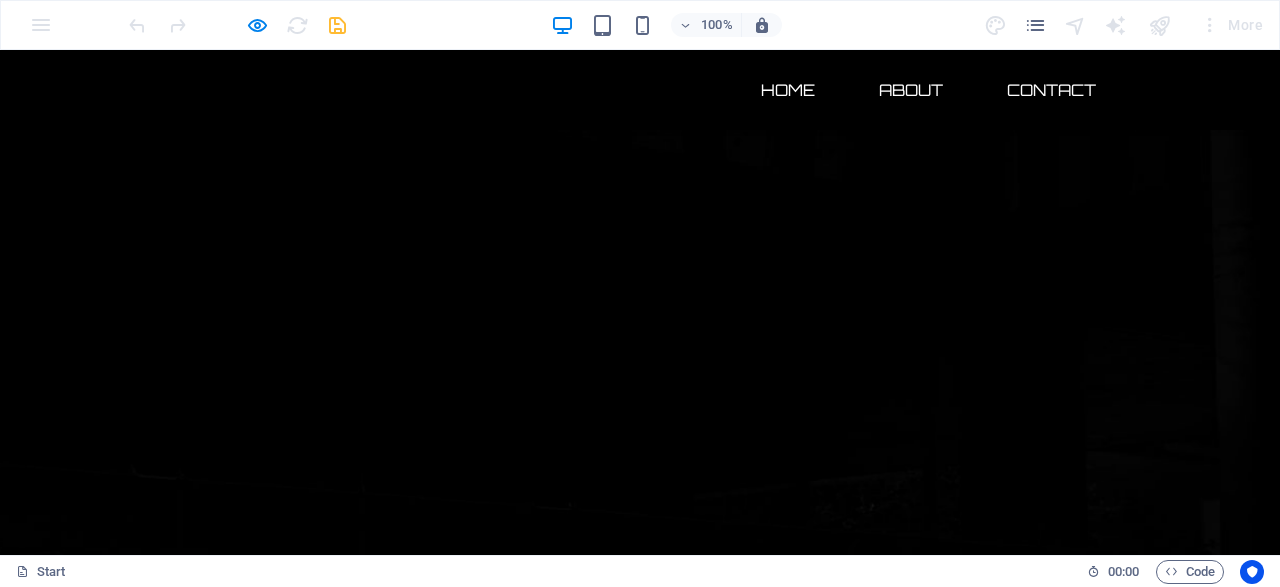 click on "Contact" at bounding box center (1051, 90) 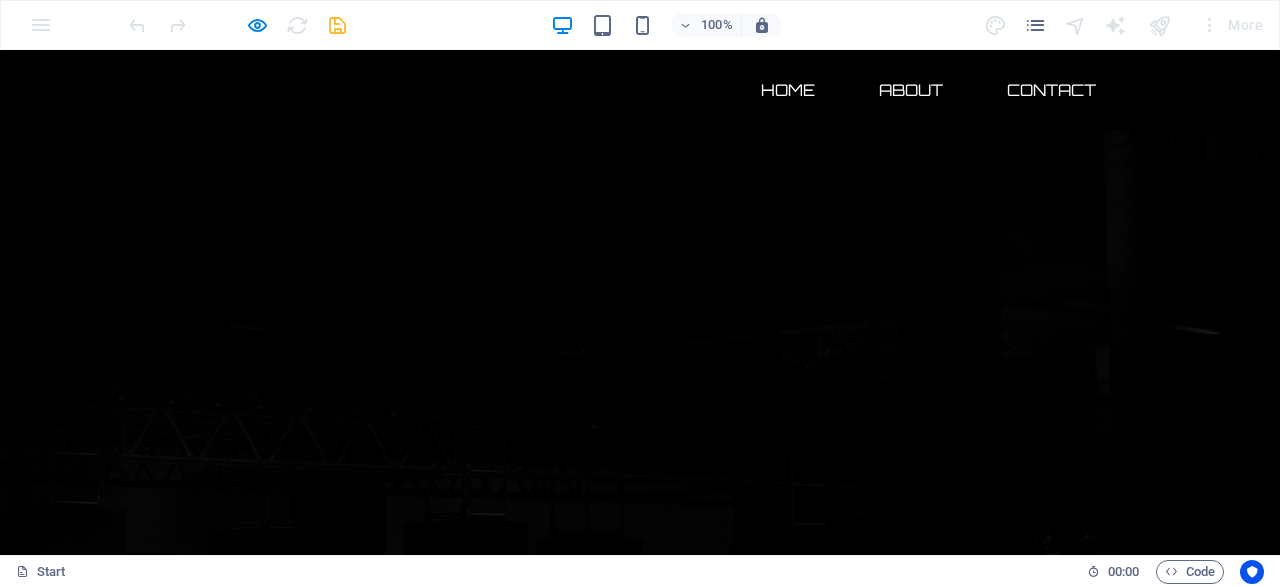scroll, scrollTop: 104, scrollLeft: 0, axis: vertical 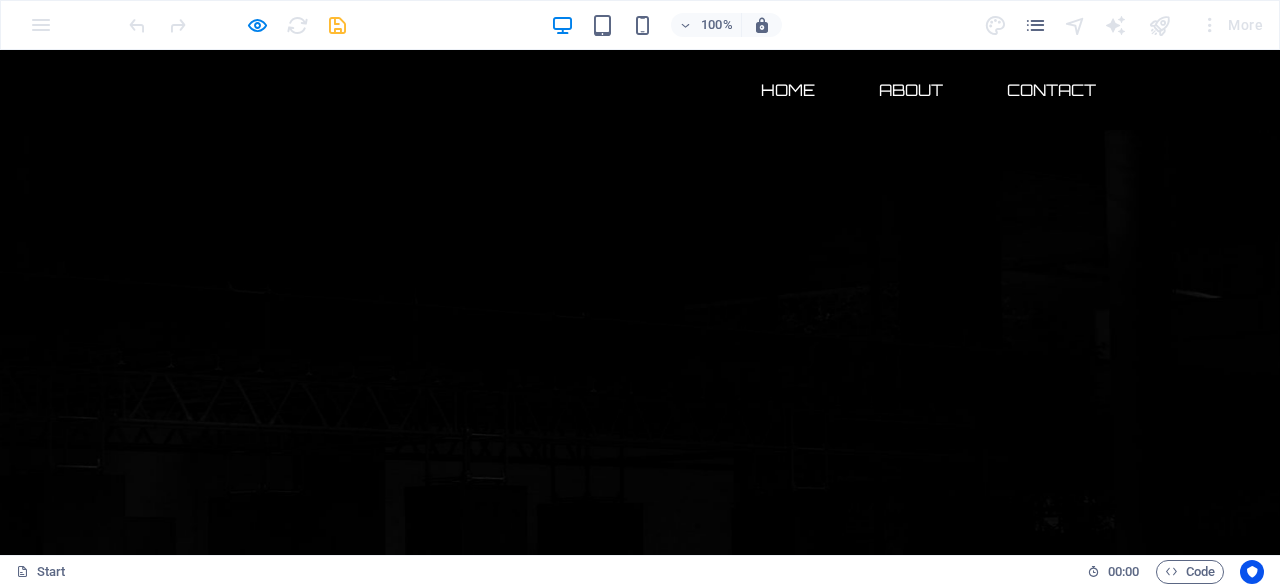 click 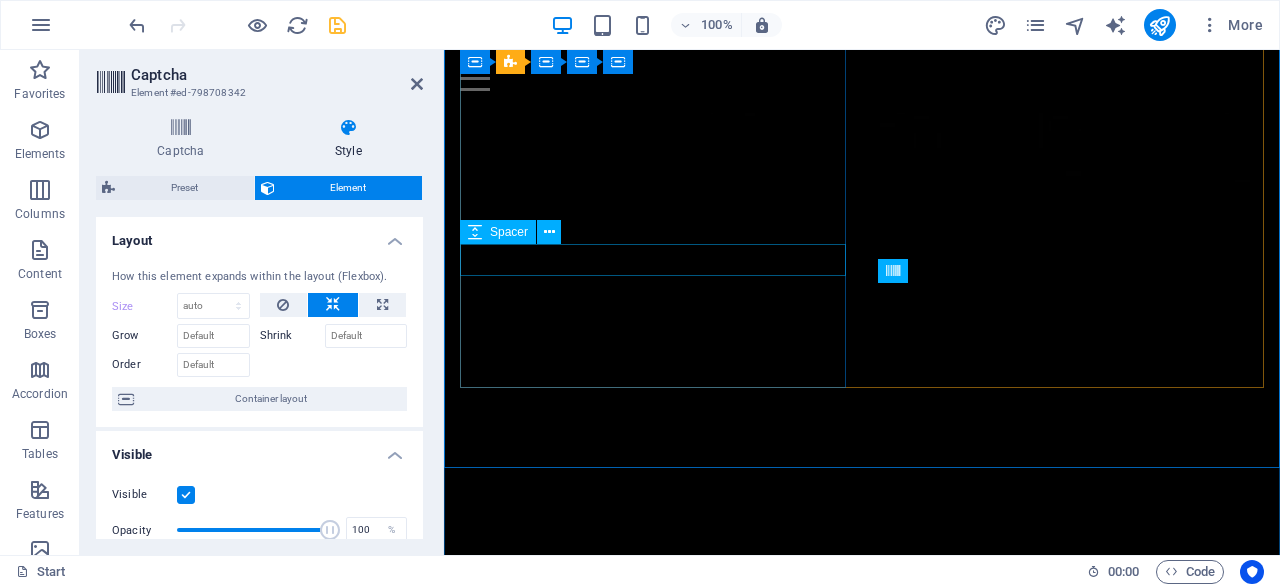 scroll, scrollTop: 1689, scrollLeft: 0, axis: vertical 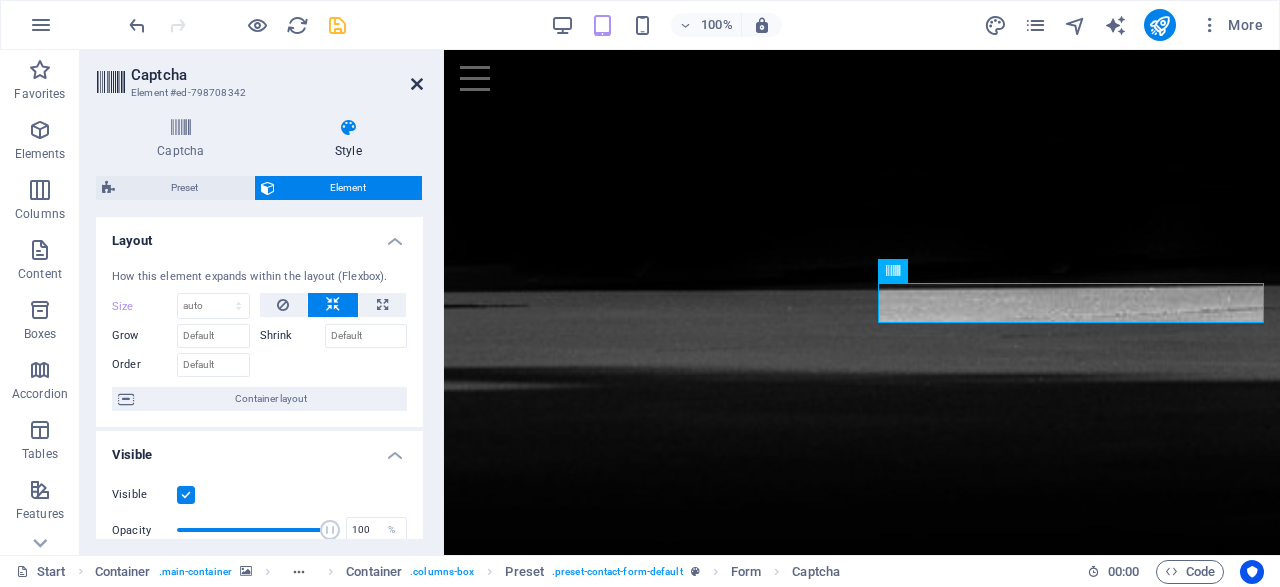 click at bounding box center [417, 84] 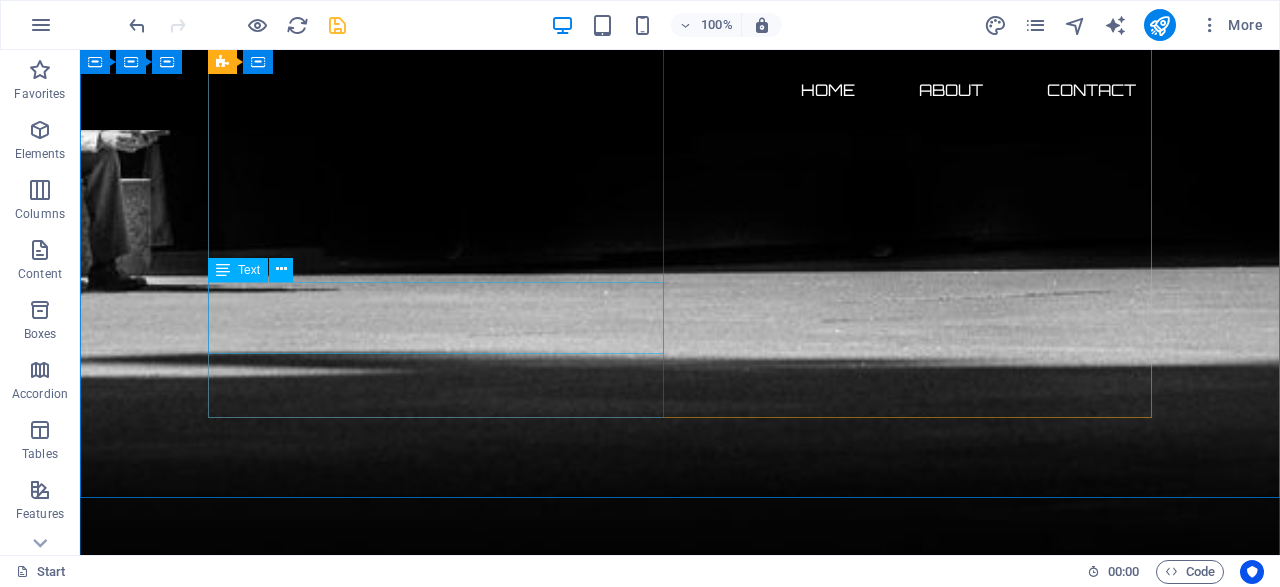 scroll, scrollTop: 1707, scrollLeft: 0, axis: vertical 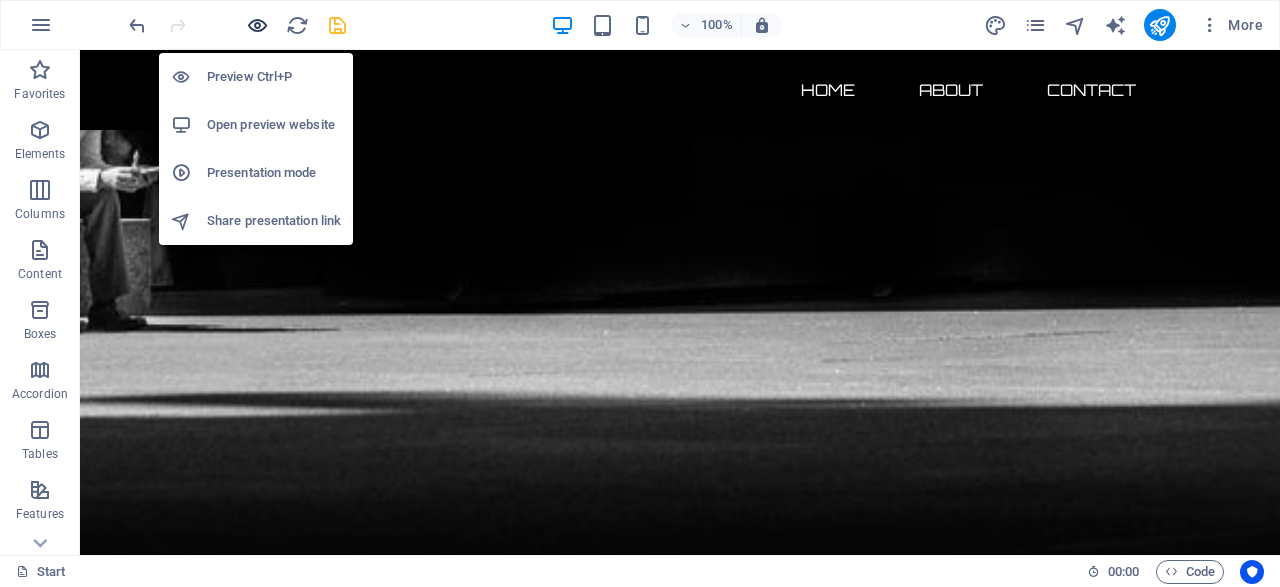 click at bounding box center (257, 25) 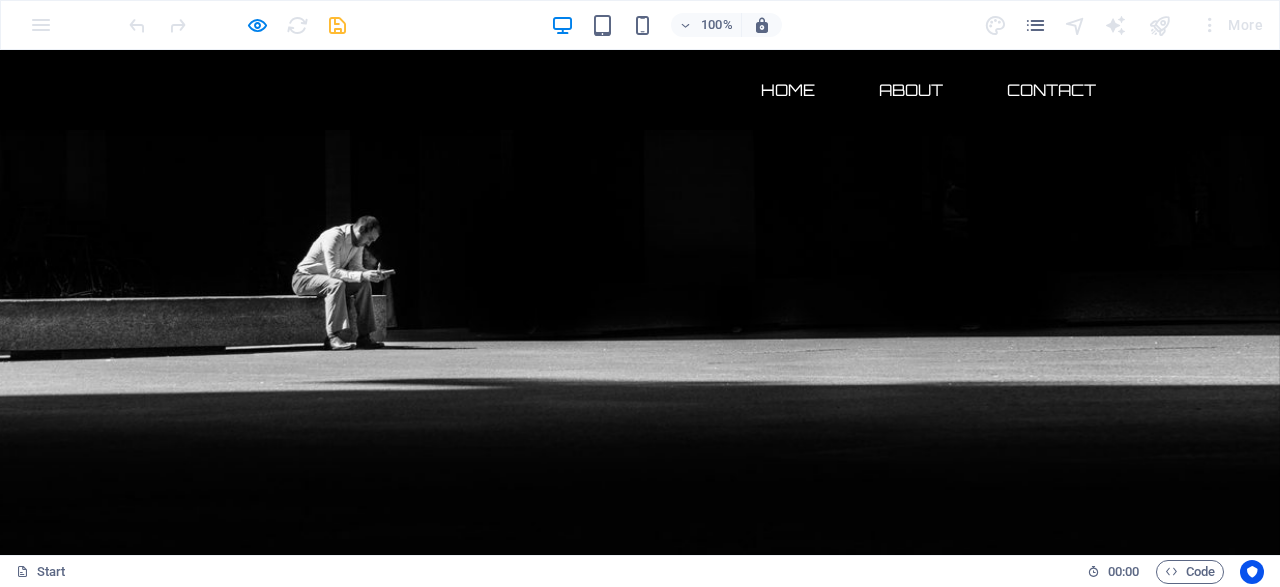 click 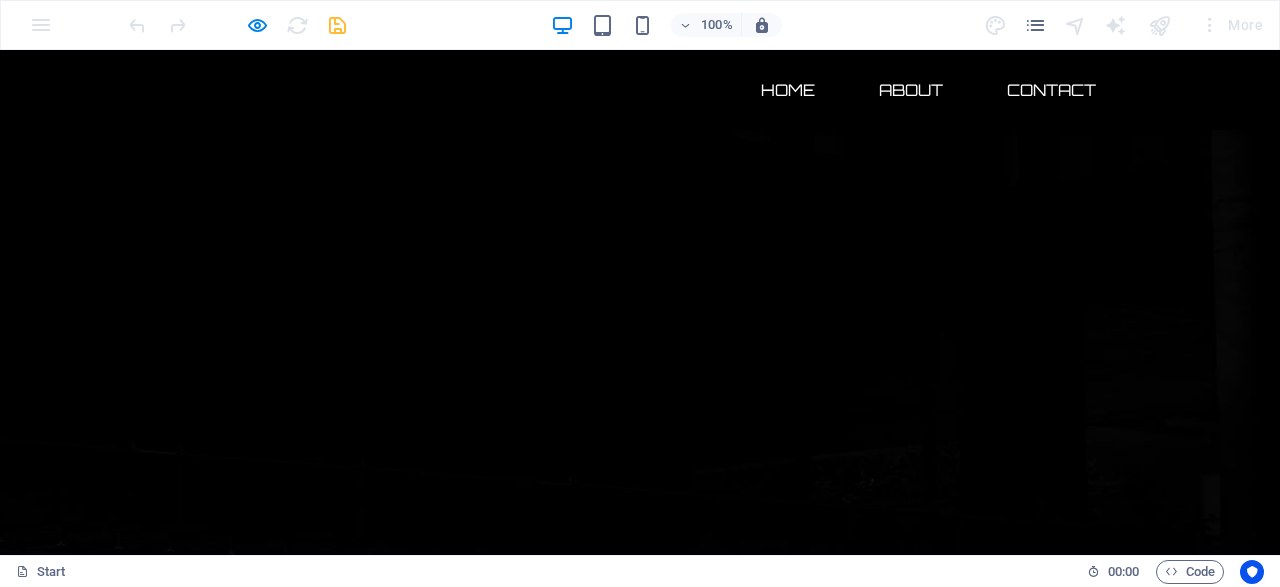 scroll, scrollTop: 0, scrollLeft: 0, axis: both 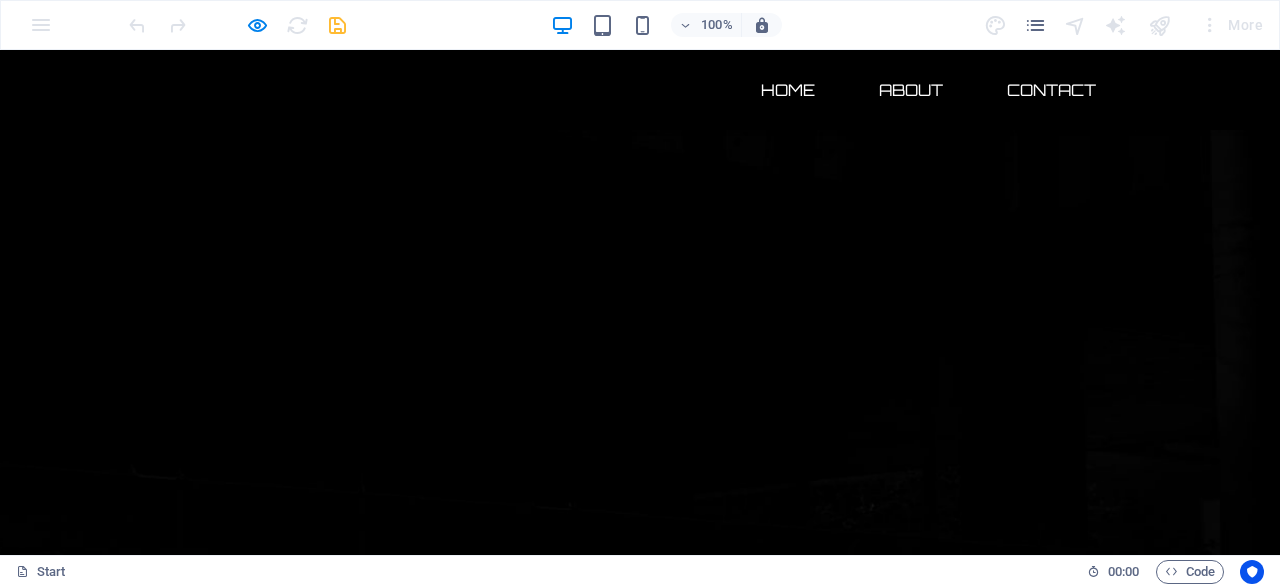 click on "Home" at bounding box center (788, 90) 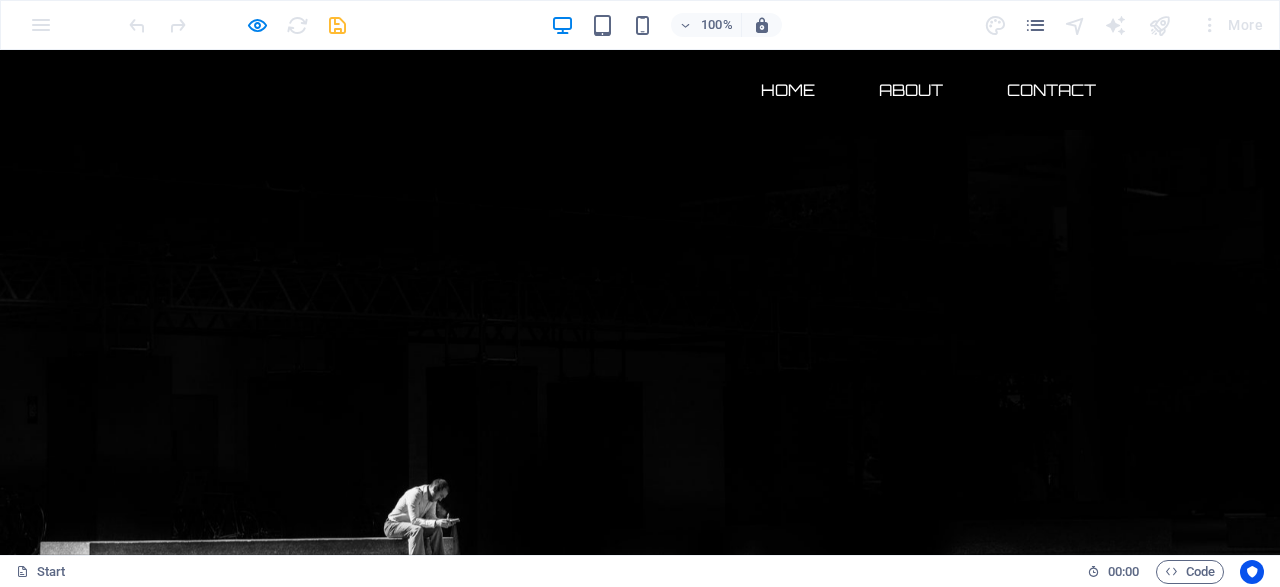 click on "Home" at bounding box center [788, 90] 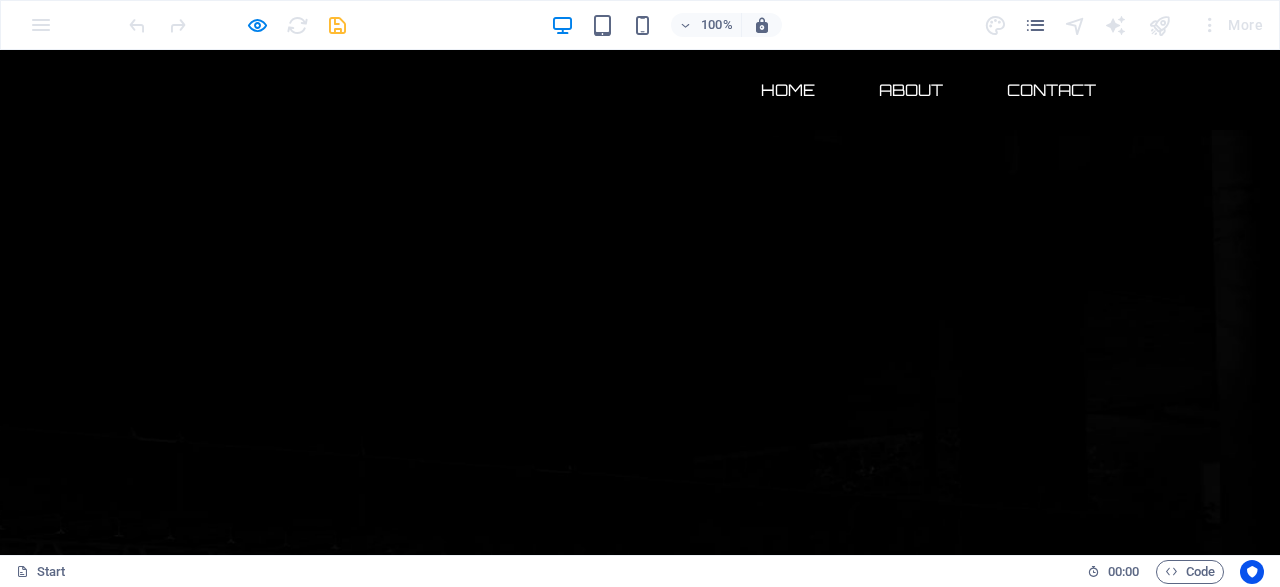 scroll, scrollTop: 0, scrollLeft: 0, axis: both 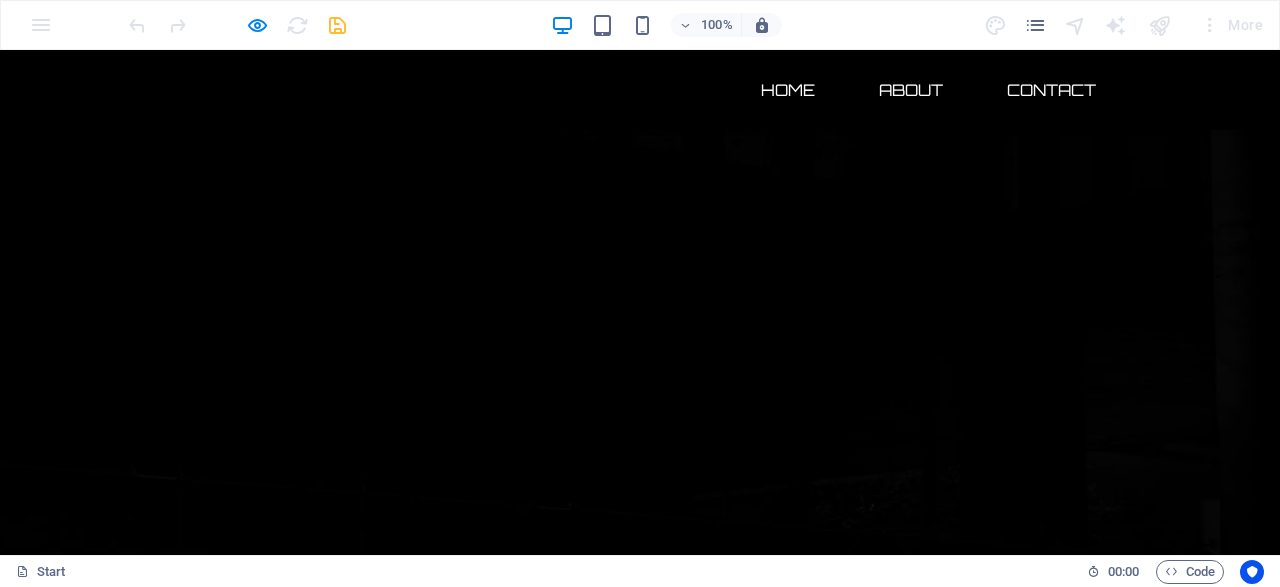 click on "About" at bounding box center [911, 90] 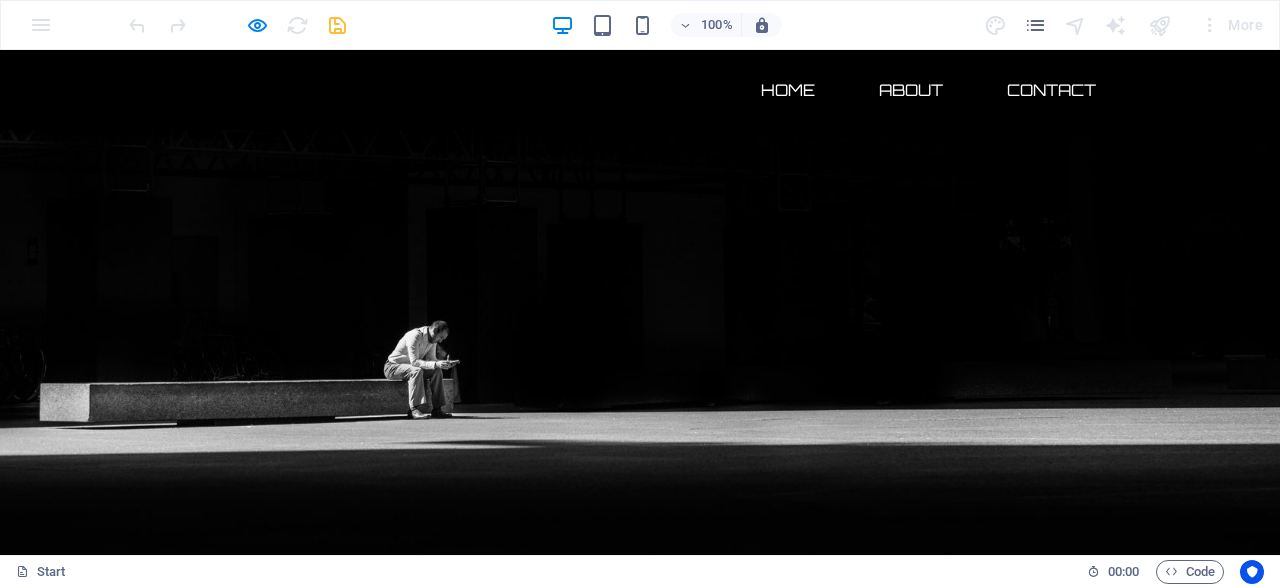 scroll, scrollTop: 338, scrollLeft: 0, axis: vertical 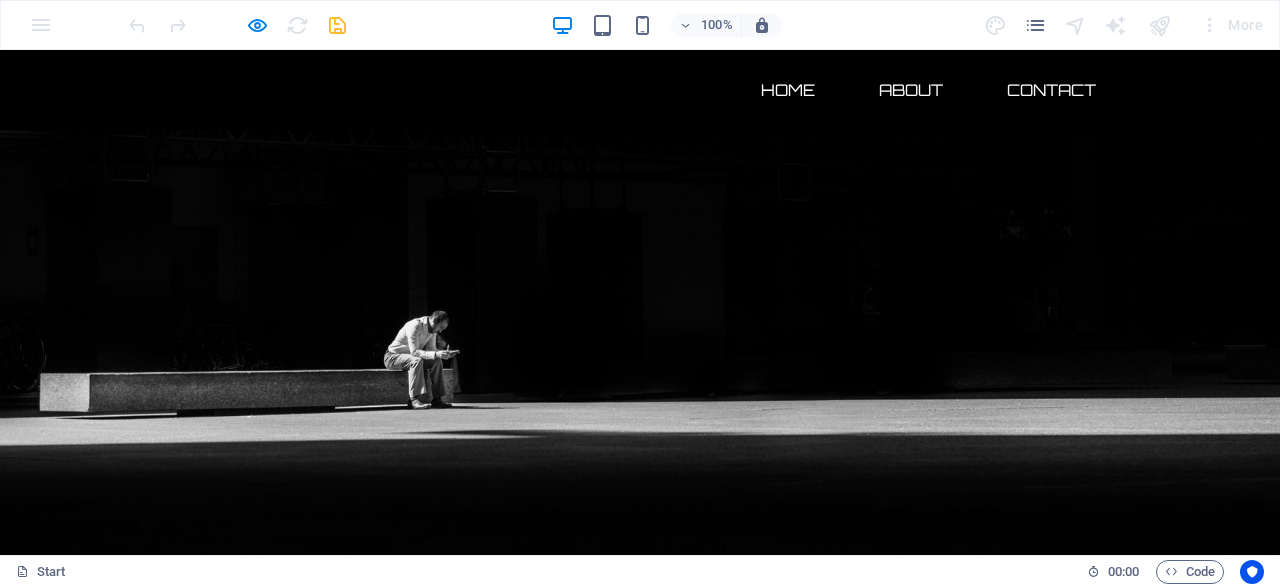 click on "Contact" at bounding box center [1051, 90] 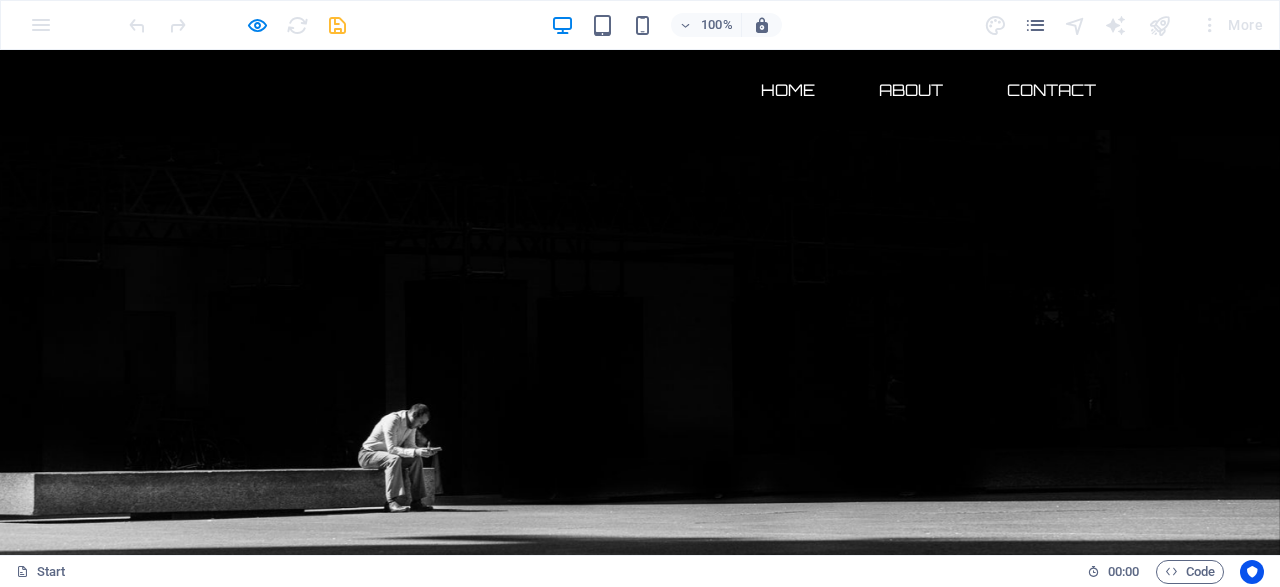 scroll, scrollTop: 312, scrollLeft: 0, axis: vertical 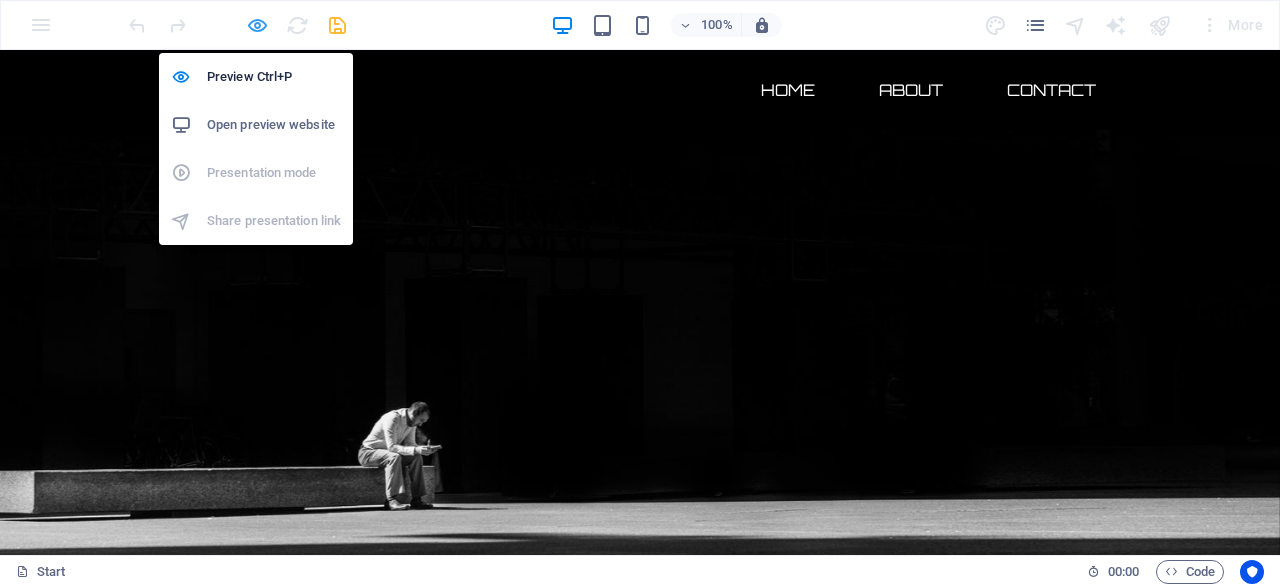 click at bounding box center [257, 25] 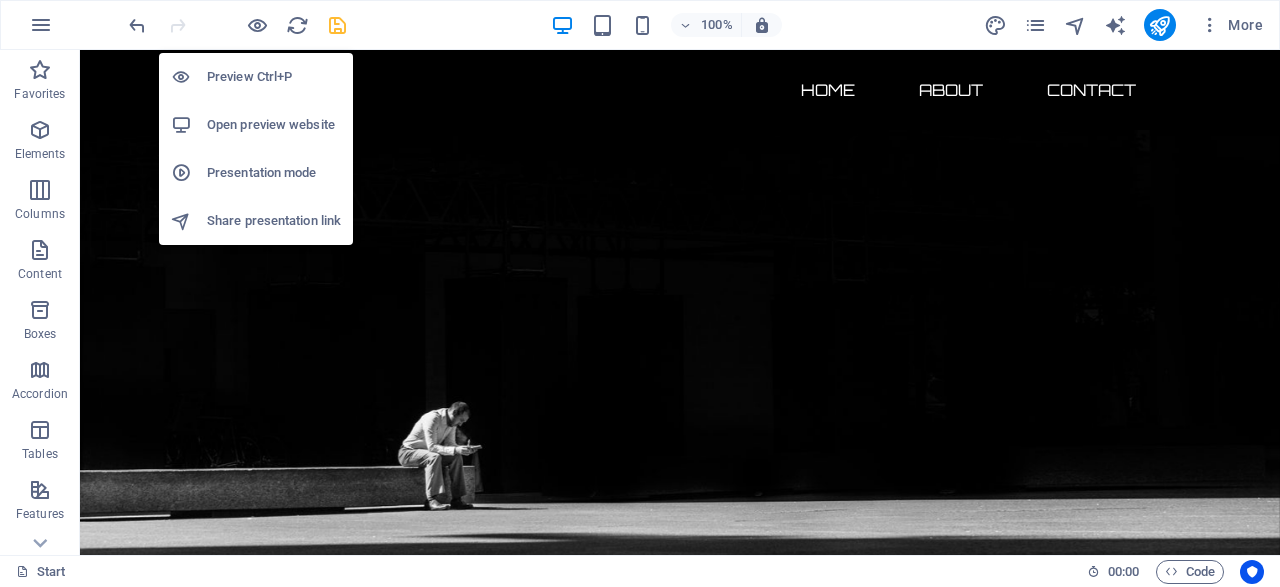 click on "Open preview website" at bounding box center [274, 125] 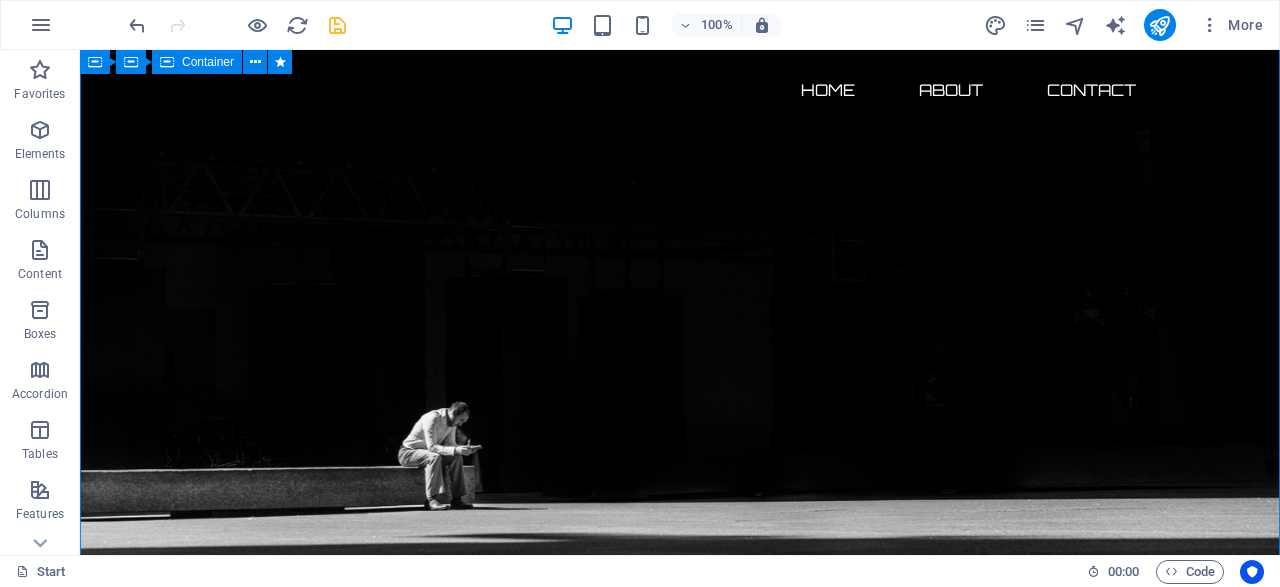 click on "Ciberataques.com el dominio más llamativo sobre ciberseguridad está disponible por tiempo limitado 134 DÍAS 21 HORAS 10 MINUTOS 05 SEGUNDOS Adquiere hoy un dominio premium en ciberseguridad con ecosistema digital completo y posicionamiento listo para monetizar. Incluye: ✔️  Dominio exacto .com  (Ciberataques.com) ✔️  Backup estratégico  (Ciberataque.com) ✔️  Redes sociales con matching perfecto ✔️  Base lista para monetizar 🚀 Lanza tu medio, startup o unidad de negocio  de inmediato . 🕒  Time-to-market inmediato. 💥  Antes de que otro lo adquiera. Posiciónate como líder en ciberseguridad en español con un ecosistema digital llave en mano. Adquiérelo antes que la competencia!" at bounding box center [680, 1312] 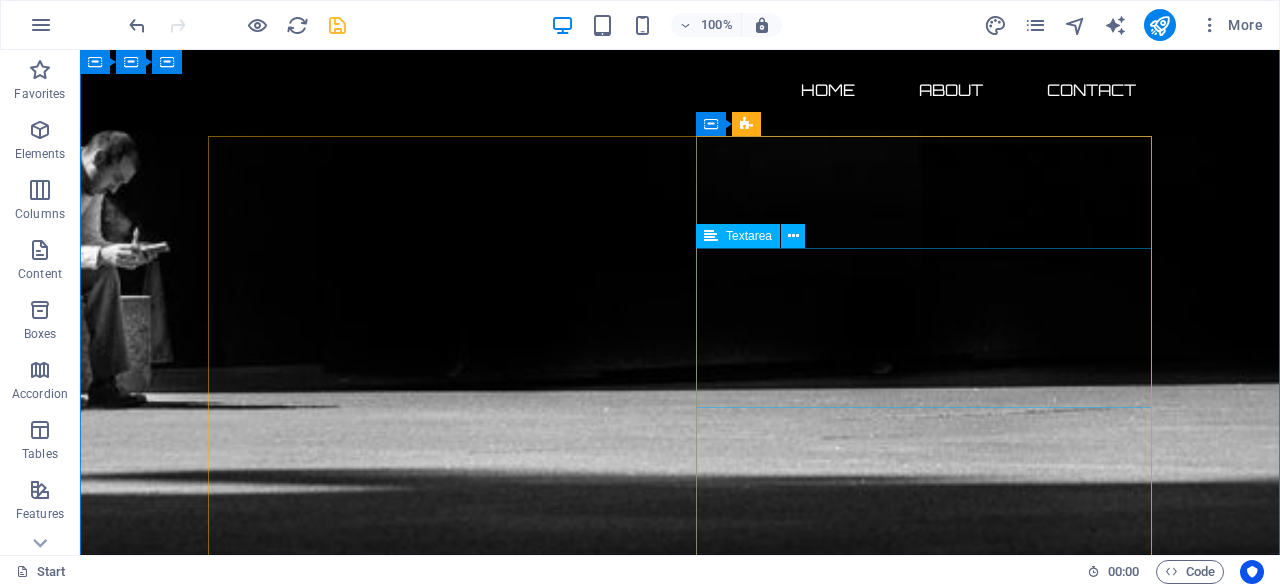 scroll, scrollTop: 1664, scrollLeft: 0, axis: vertical 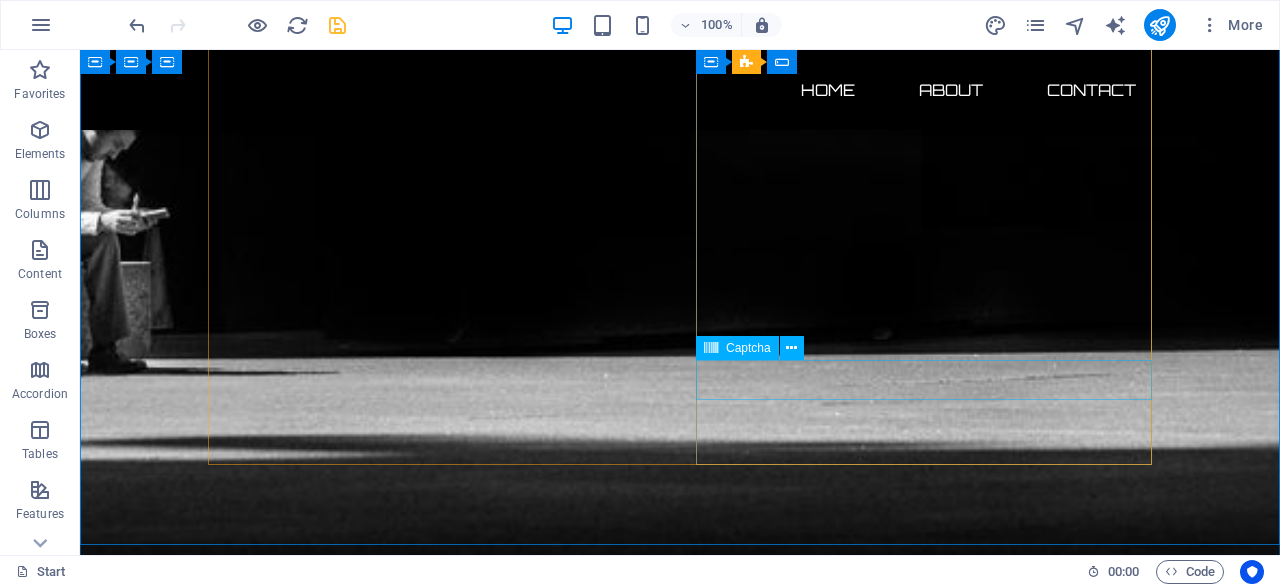 click on "Unreadable? Load new" 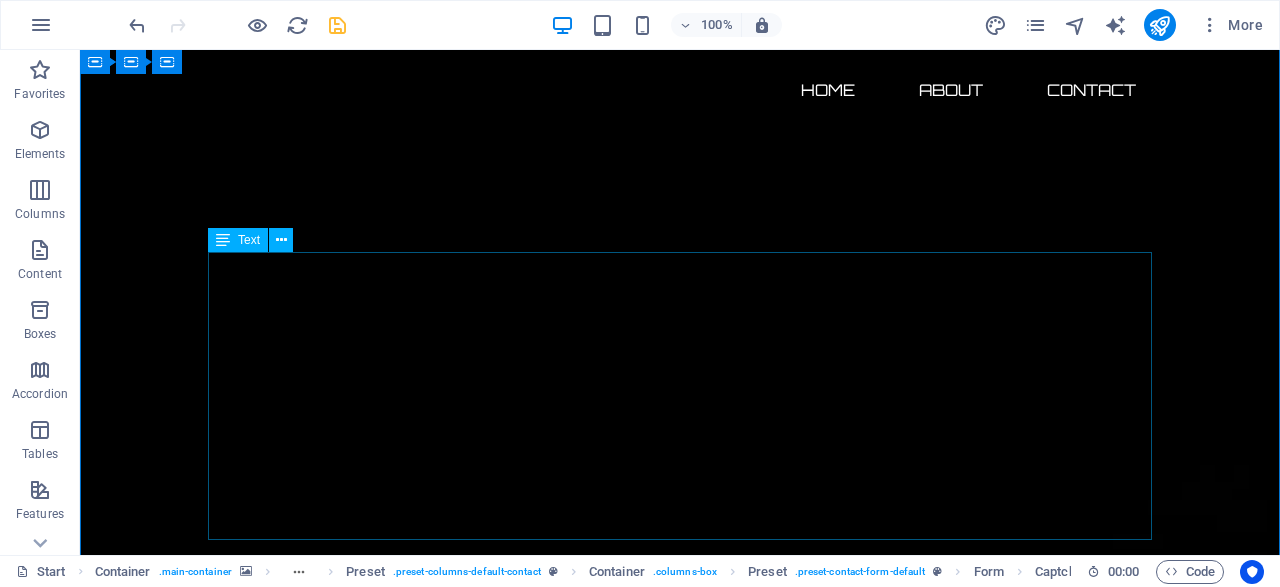 scroll, scrollTop: 0, scrollLeft: 0, axis: both 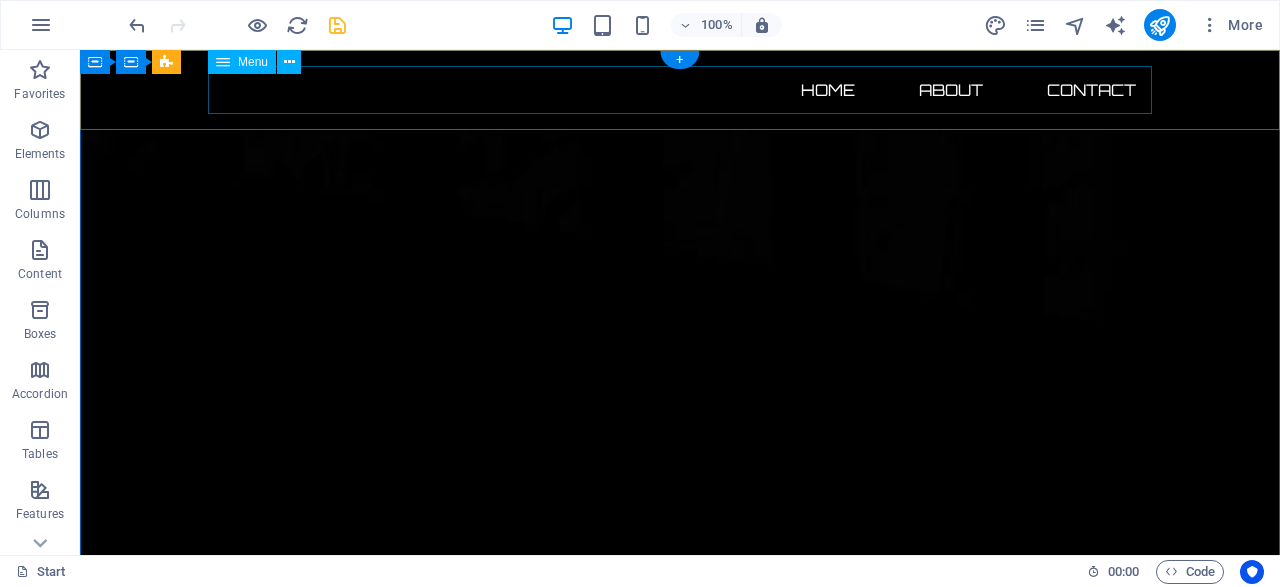 click on "Home About Contact" at bounding box center (680, 90) 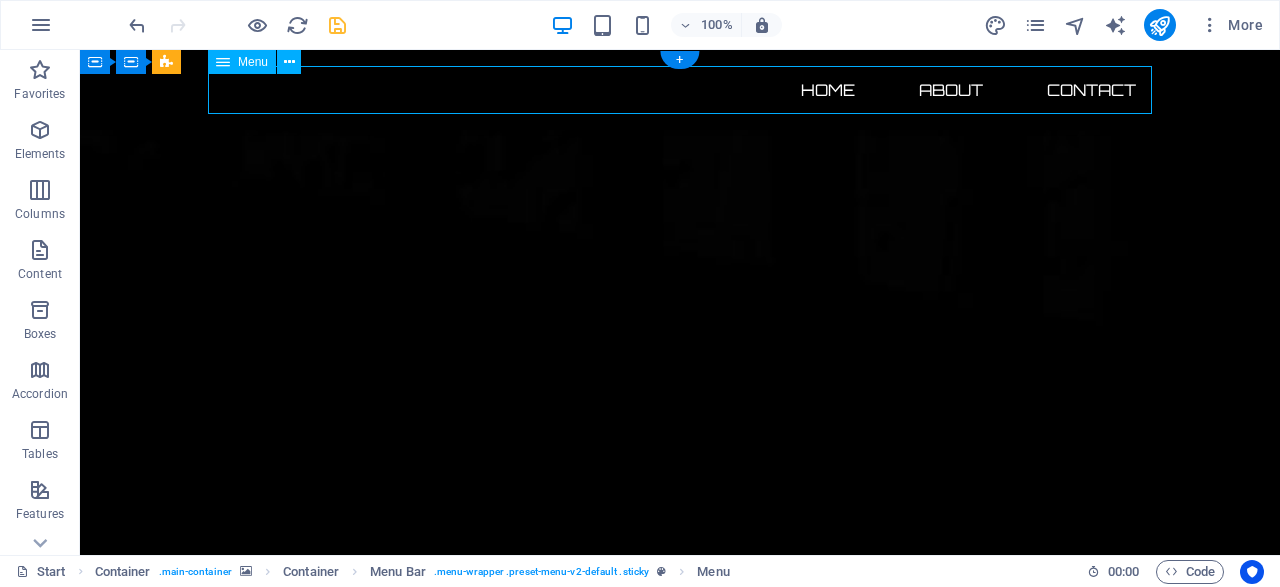 click on "Home About Contact" at bounding box center [680, 90] 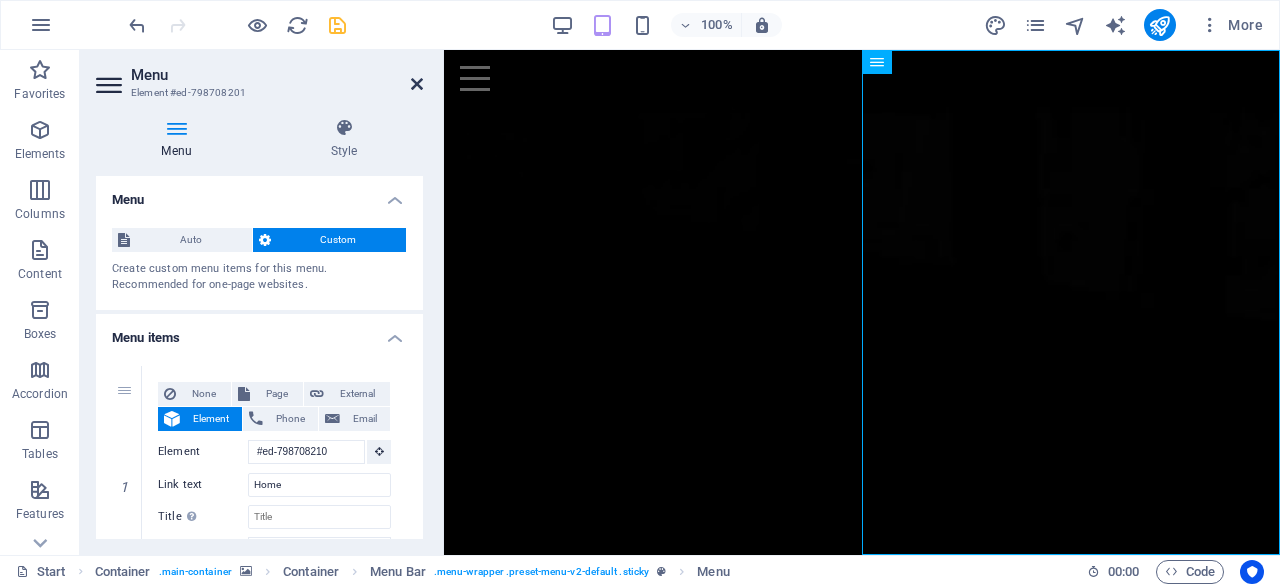 click at bounding box center (417, 84) 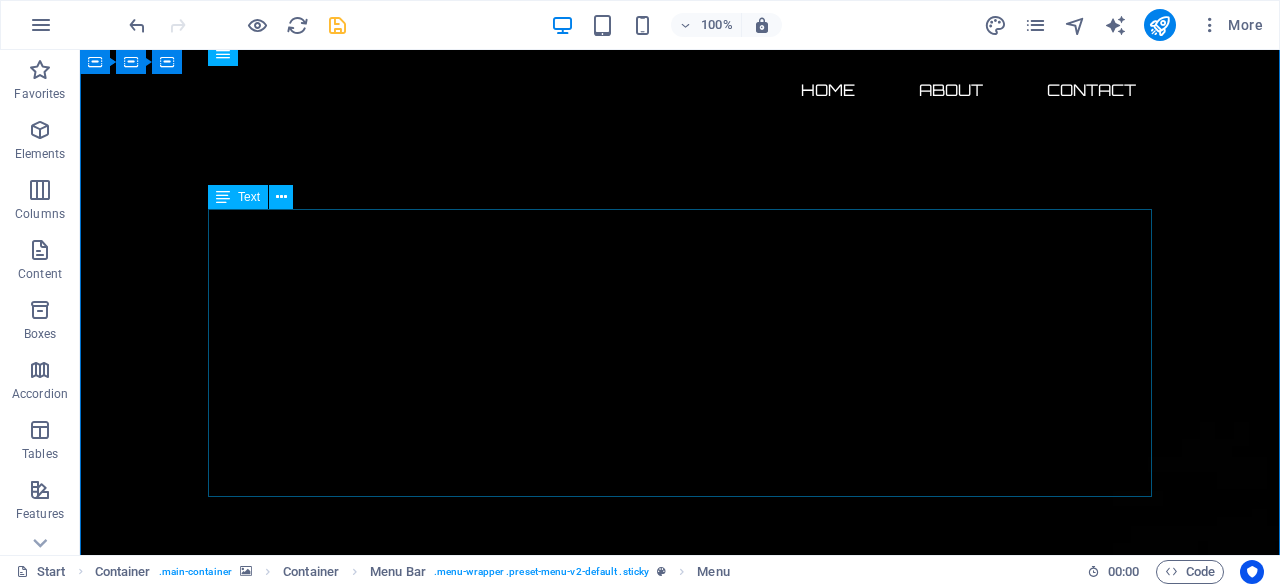 scroll, scrollTop: 0, scrollLeft: 0, axis: both 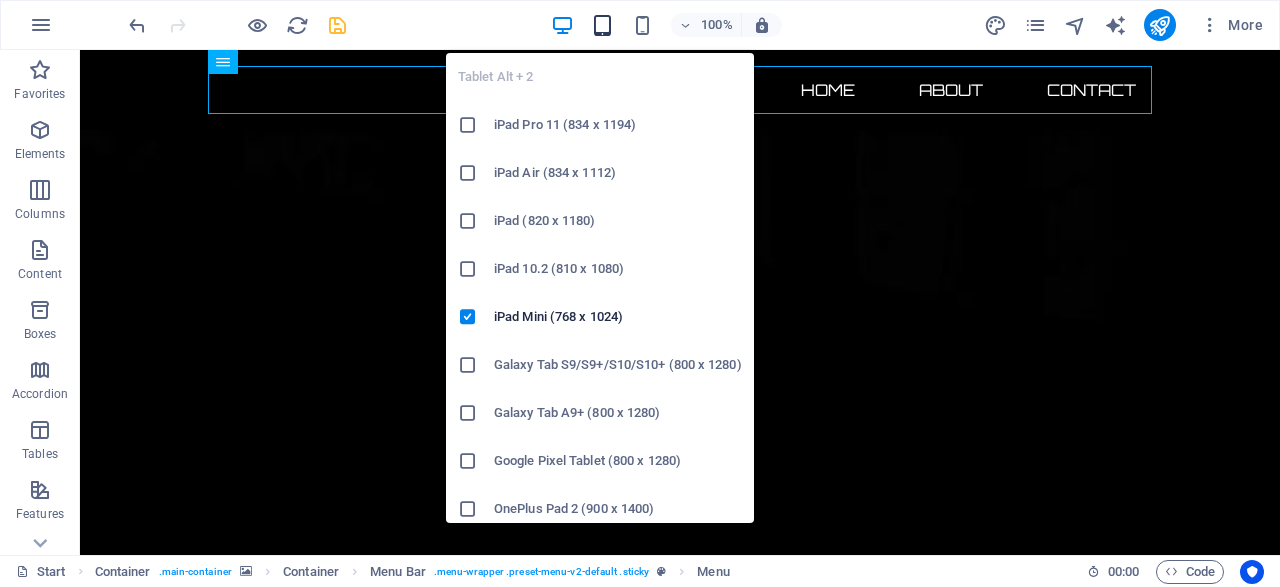 click at bounding box center [602, 25] 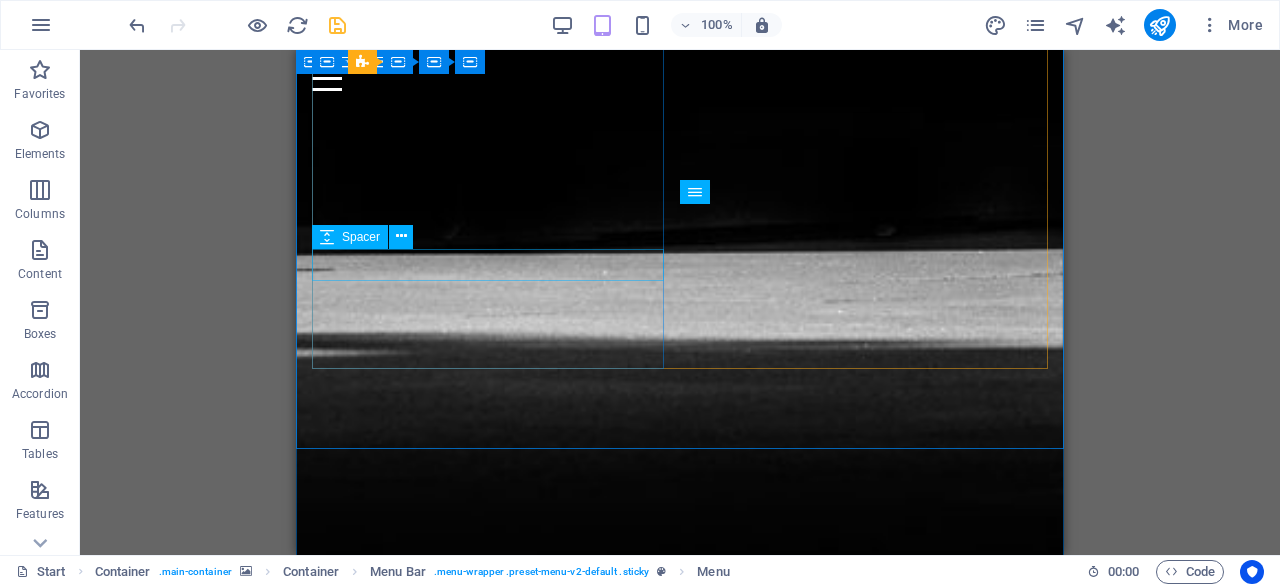 scroll, scrollTop: 1745, scrollLeft: 0, axis: vertical 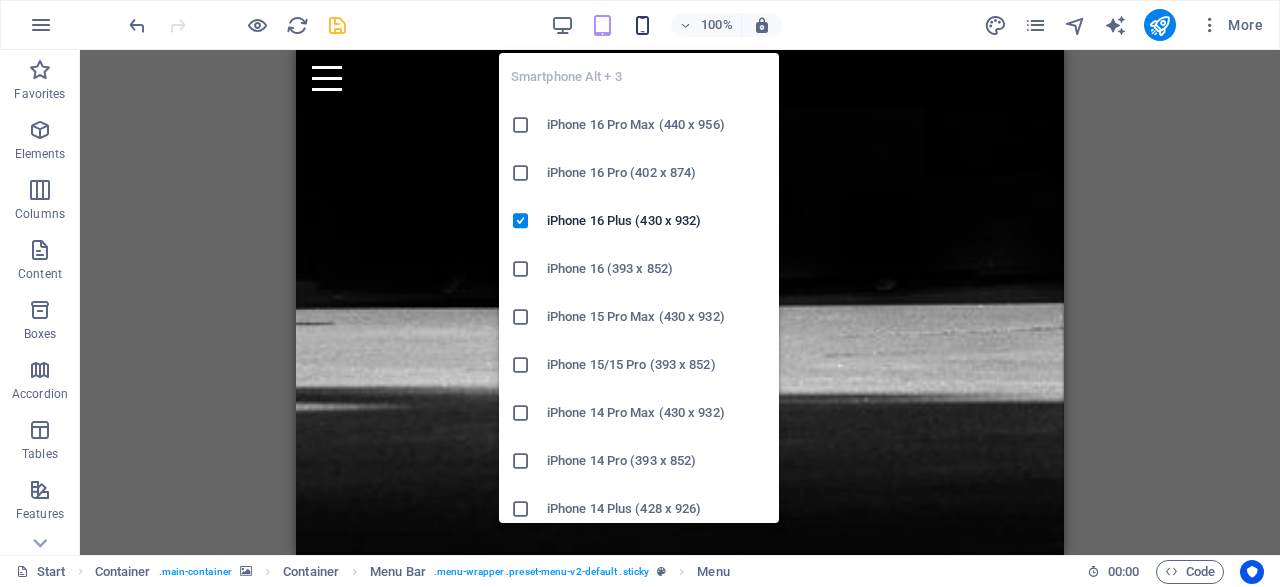 click at bounding box center (642, 25) 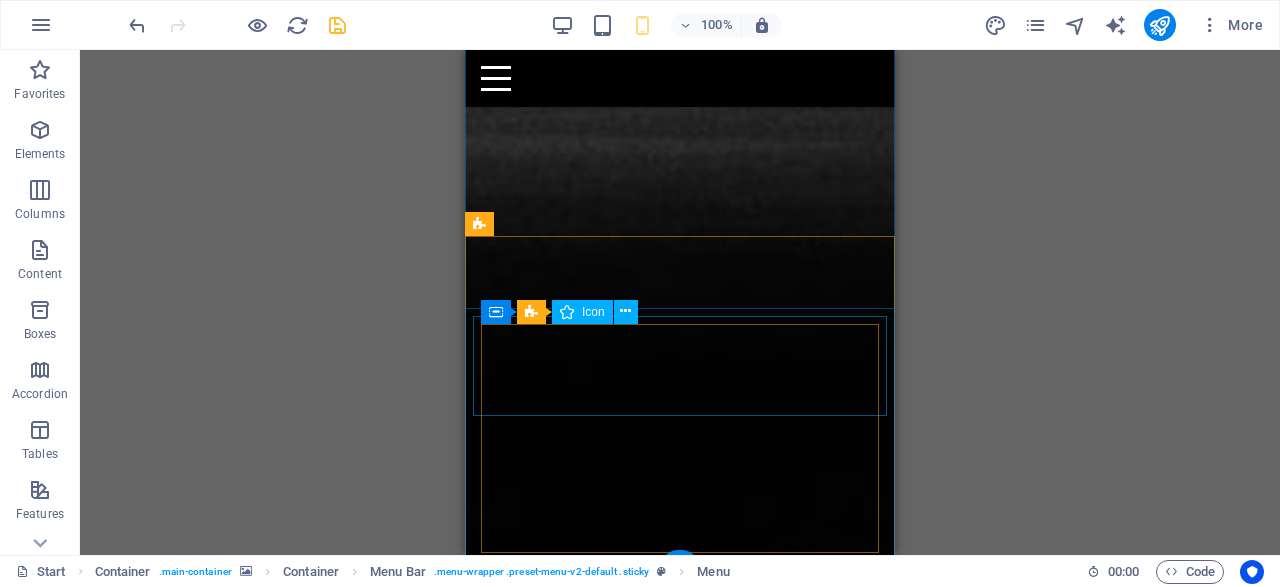 scroll, scrollTop: 2736, scrollLeft: 0, axis: vertical 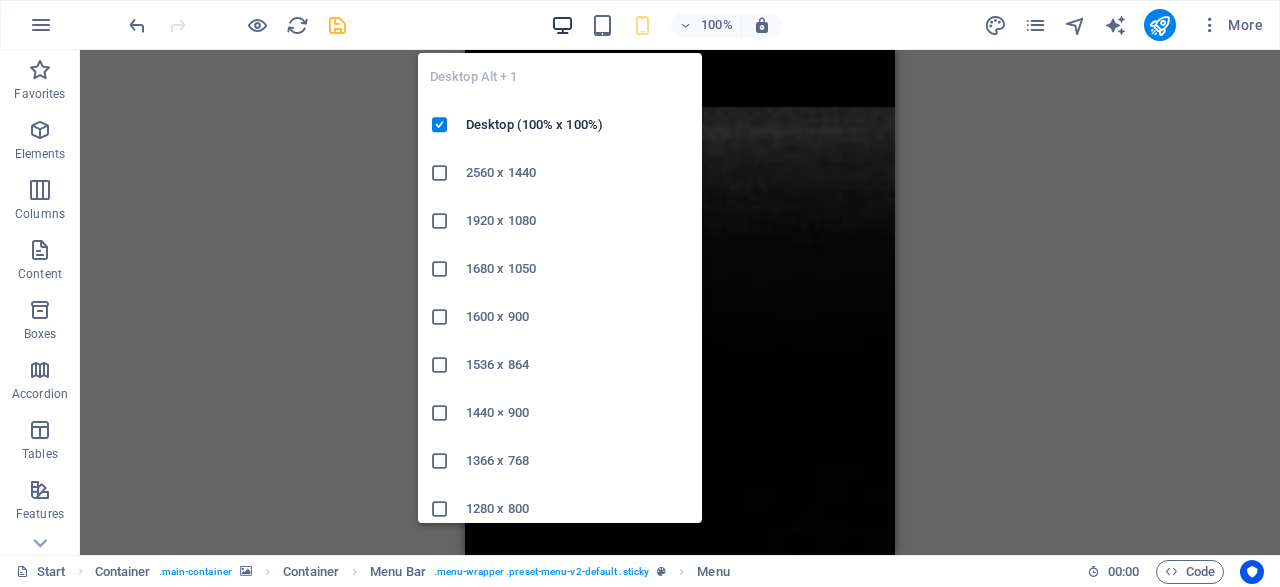 click at bounding box center (562, 25) 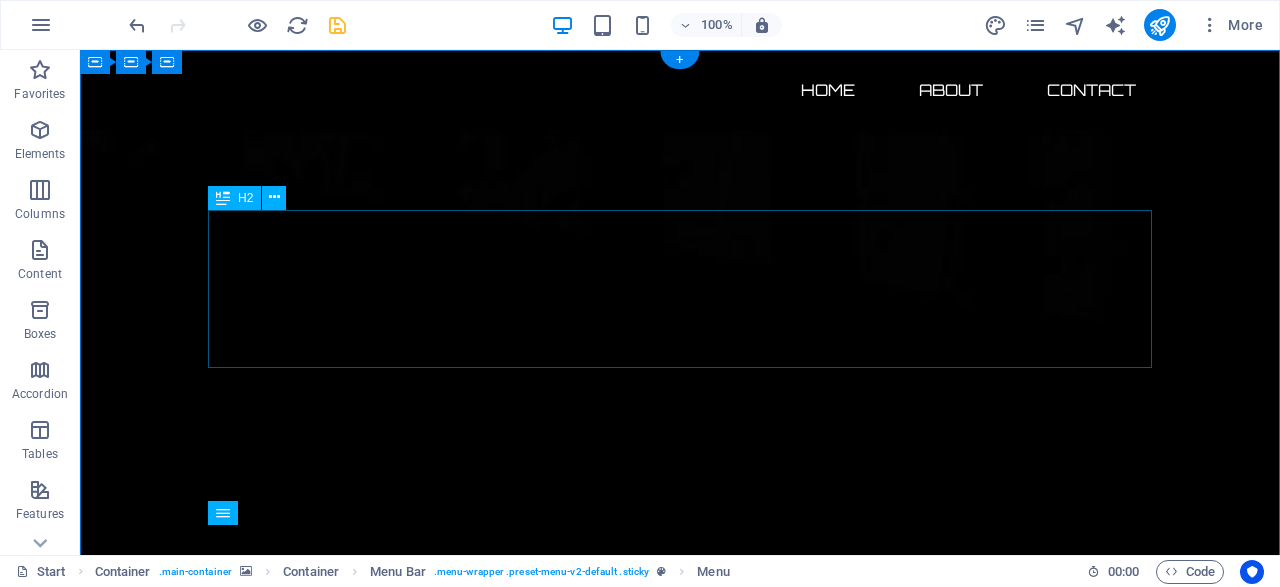 scroll, scrollTop: 0, scrollLeft: 0, axis: both 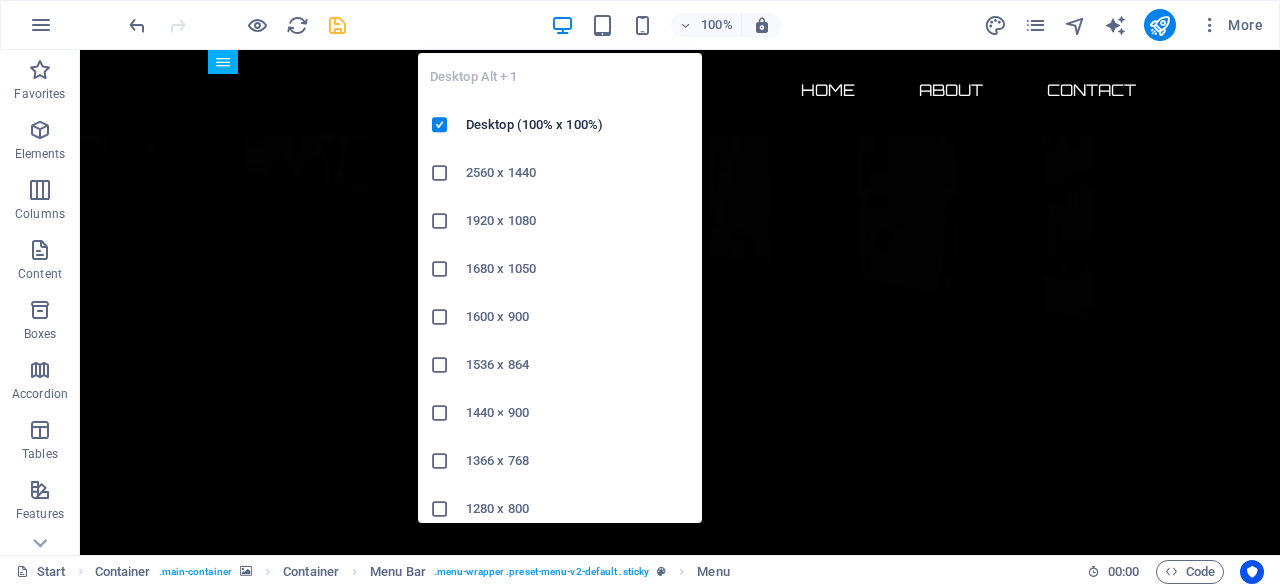 click on "2560 x 1440" at bounding box center (578, 173) 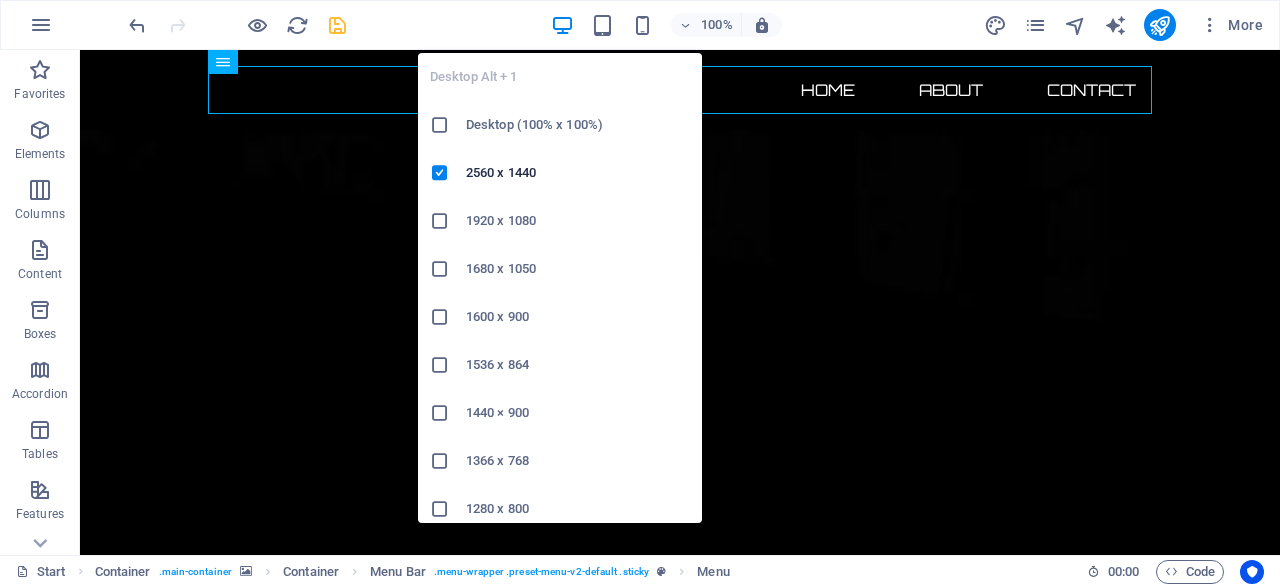 click on "1920 x 1080" at bounding box center (578, 221) 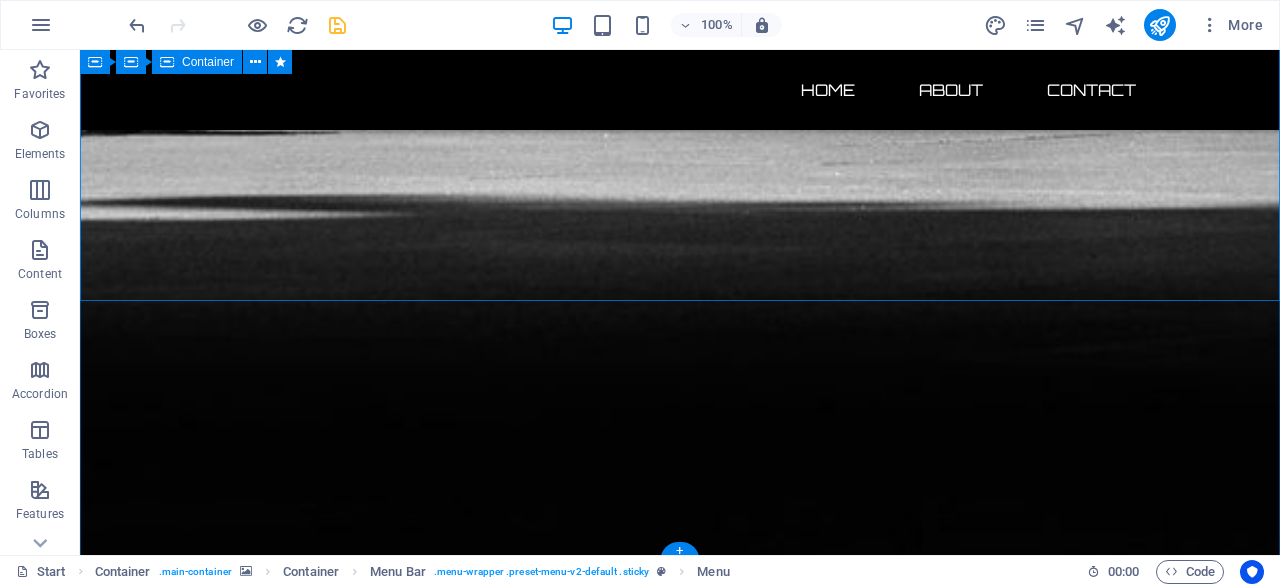 scroll, scrollTop: 1915, scrollLeft: 0, axis: vertical 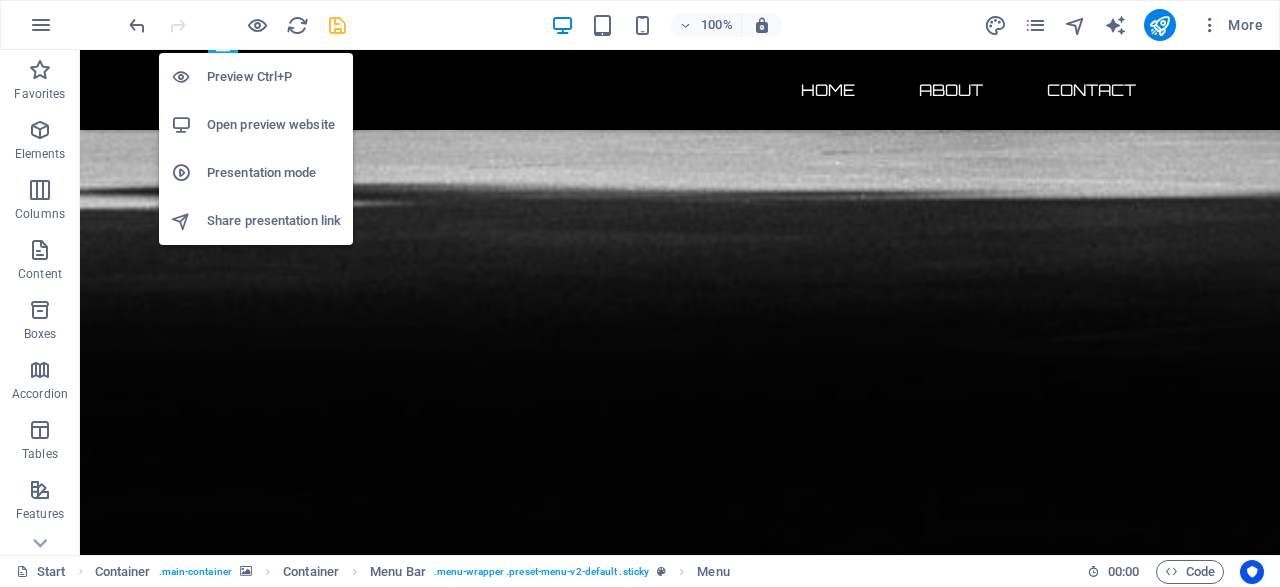 click on "Preview Ctrl+P" at bounding box center [274, 77] 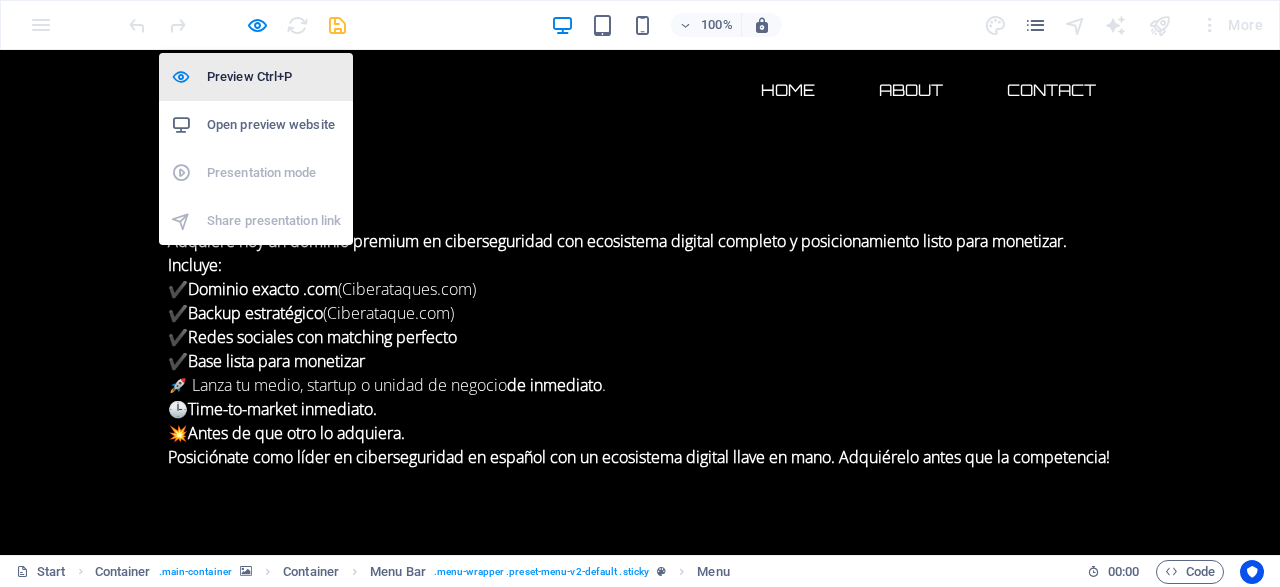 scroll, scrollTop: 654, scrollLeft: 0, axis: vertical 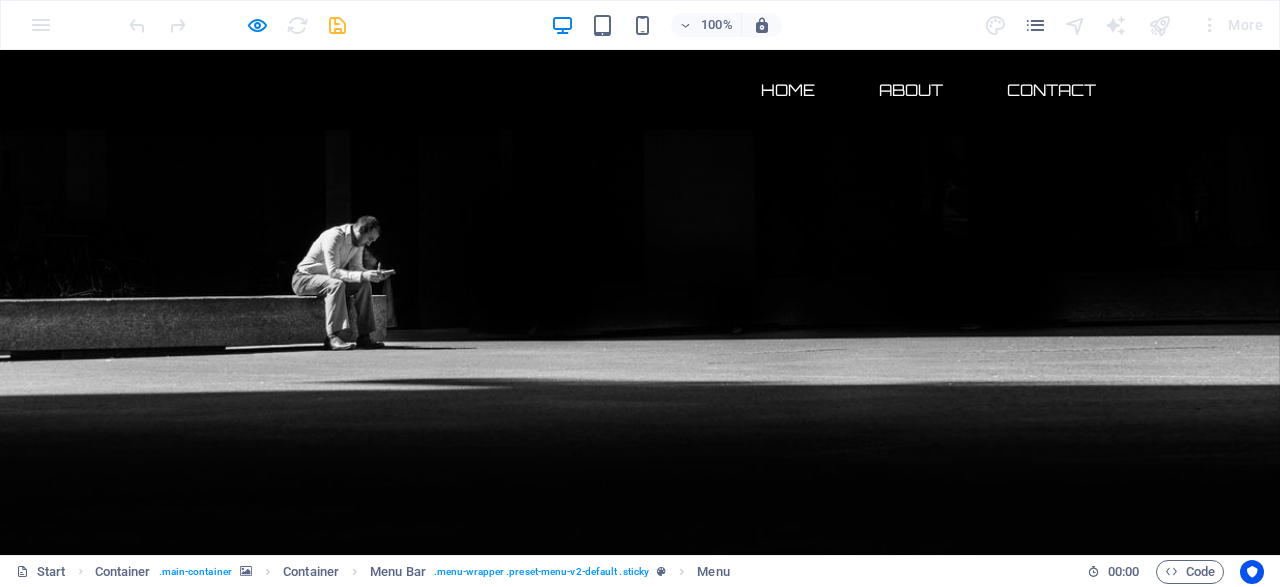 click 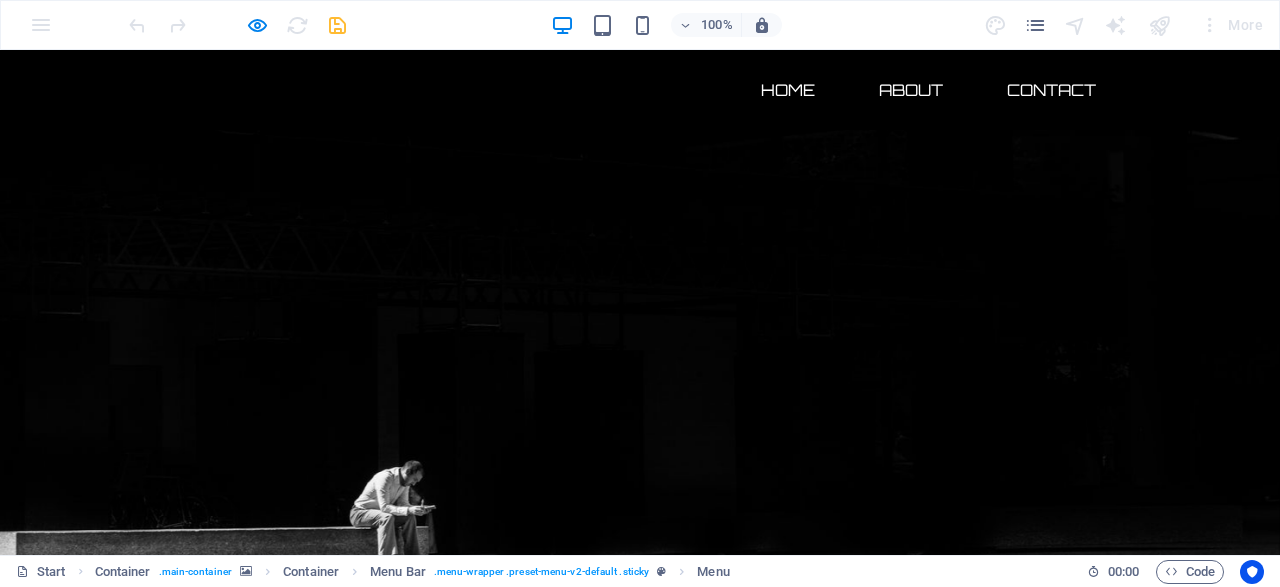 scroll, scrollTop: 0, scrollLeft: 0, axis: both 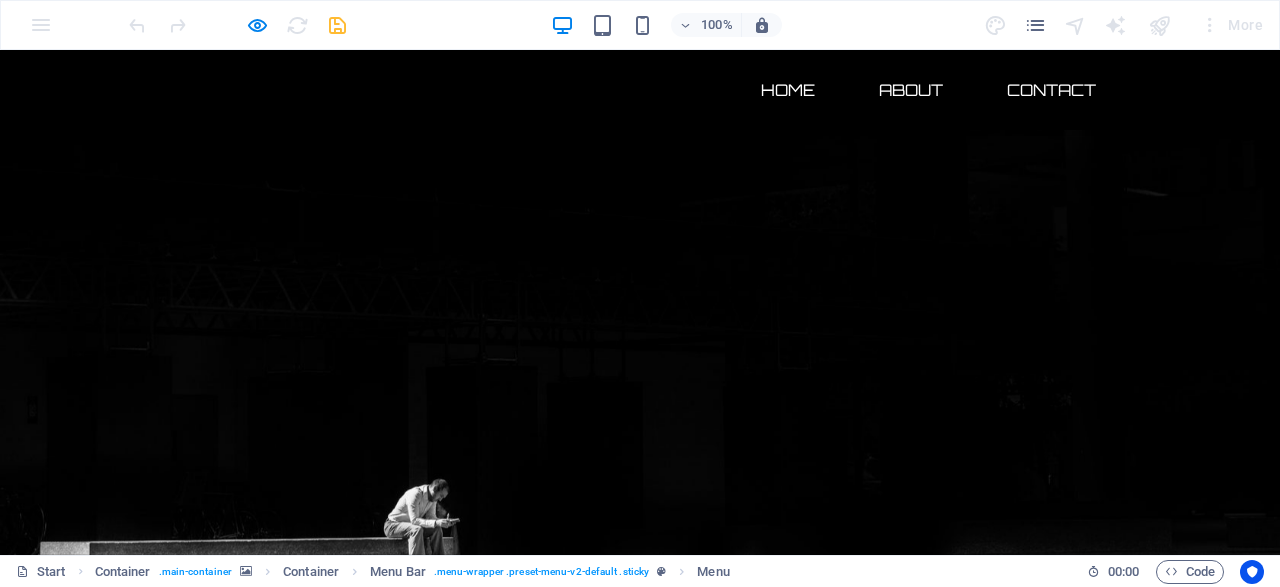 click on "Home" at bounding box center (788, 90) 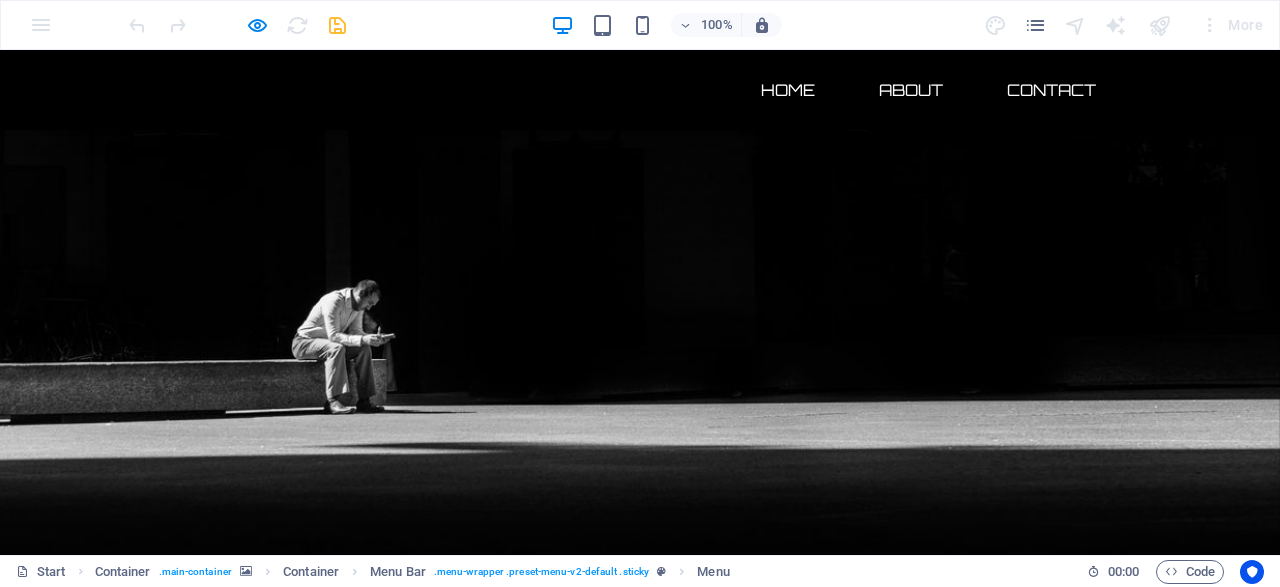 scroll, scrollTop: 550, scrollLeft: 0, axis: vertical 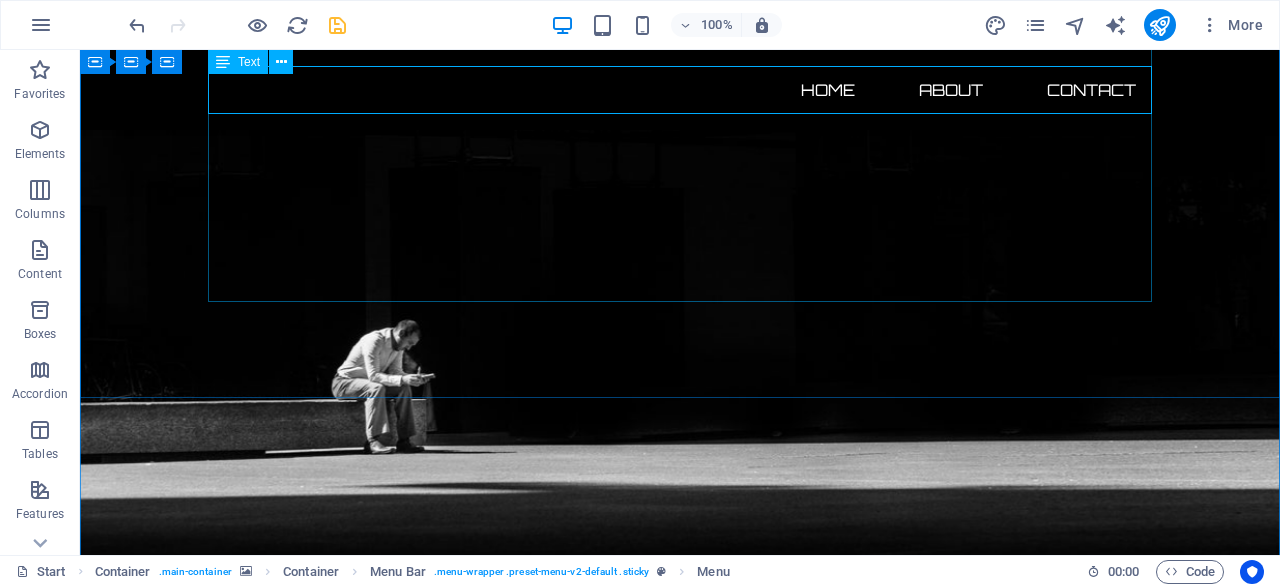 click on "Adquiere hoy un dominio premium en ciberseguridad con ecosistema digital completo y posicionamiento listo para monetizar. Incluye: ✔️  Dominio exacto .com  (Ciberataques.com) ✔️  Backup estratégico  (Ciberataque.com) ✔️  Redes sociales con matching perfecto ✔️  Base lista para monetizar 🚀 Lanza tu medio, startup o unidad de negocio  de inmediato . 🕒  Time-to-market inmediato. 💥  Antes de que otro lo adquiera. Posiciónate como líder en ciberseguridad en español con un ecosistema digital llave en mano. Adquiérelo antes que la competencia!" at bounding box center [680, 1714] 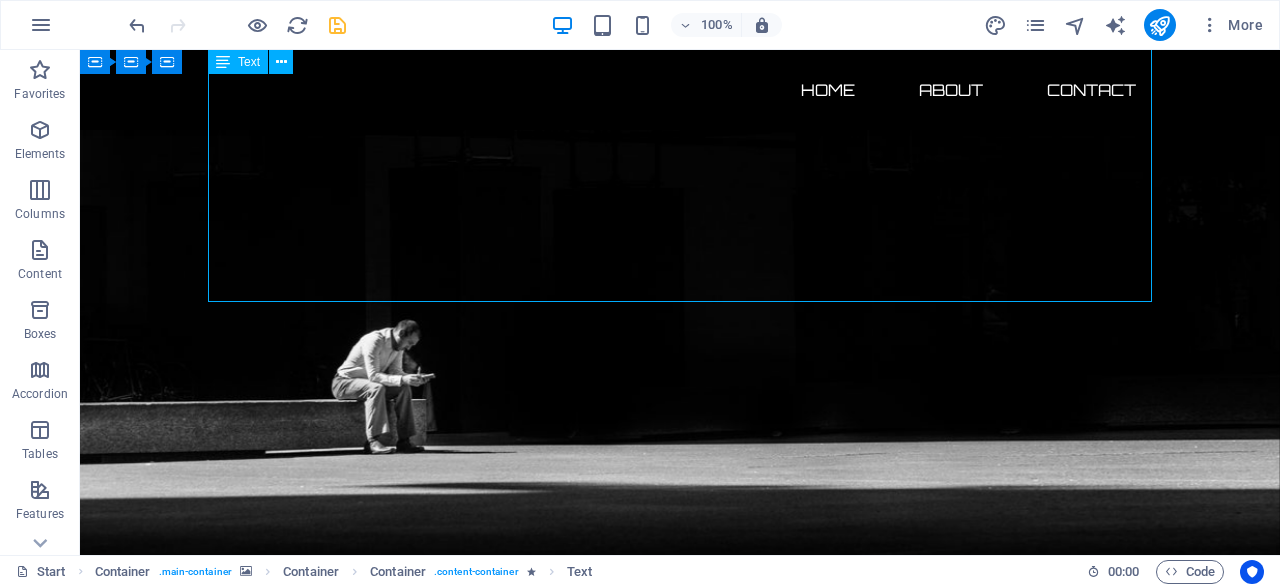 click on "Adquiere hoy un dominio premium en ciberseguridad con ecosistema digital completo y posicionamiento listo para monetizar. Incluye: ✔️  Dominio exacto .com  (Ciberataques.com) ✔️  Backup estratégico  (Ciberataque.com) ✔️  Redes sociales con matching perfecto ✔️  Base lista para monetizar 🚀 Lanza tu medio, startup o unidad de negocio  de inmediato . 🕒  Time-to-market inmediato. 💥  Antes de que otro lo adquiera. Posiciónate como líder en ciberseguridad en español con un ecosistema digital llave en mano. Adquiérelo antes que la competencia!" at bounding box center (680, 1714) 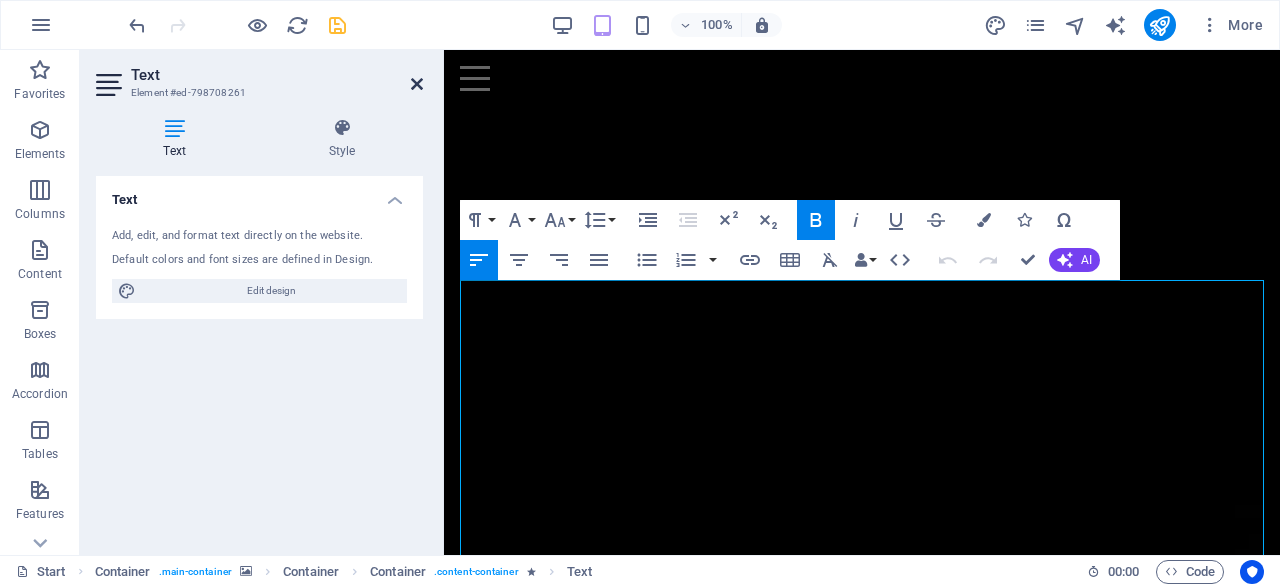 click at bounding box center [417, 84] 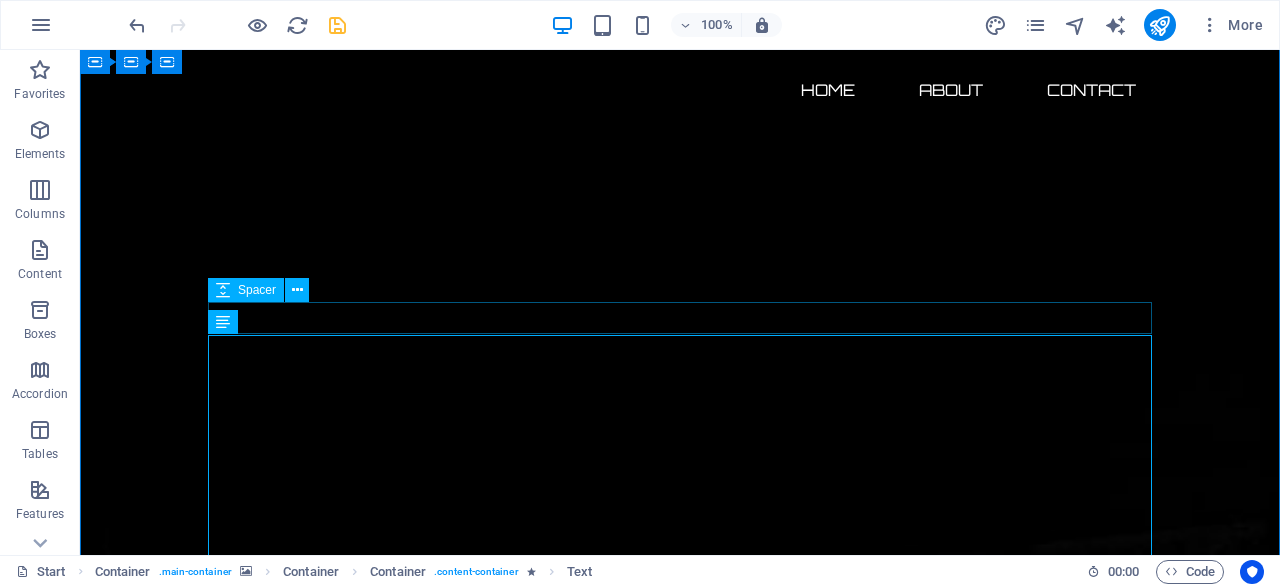 scroll, scrollTop: 646, scrollLeft: 0, axis: vertical 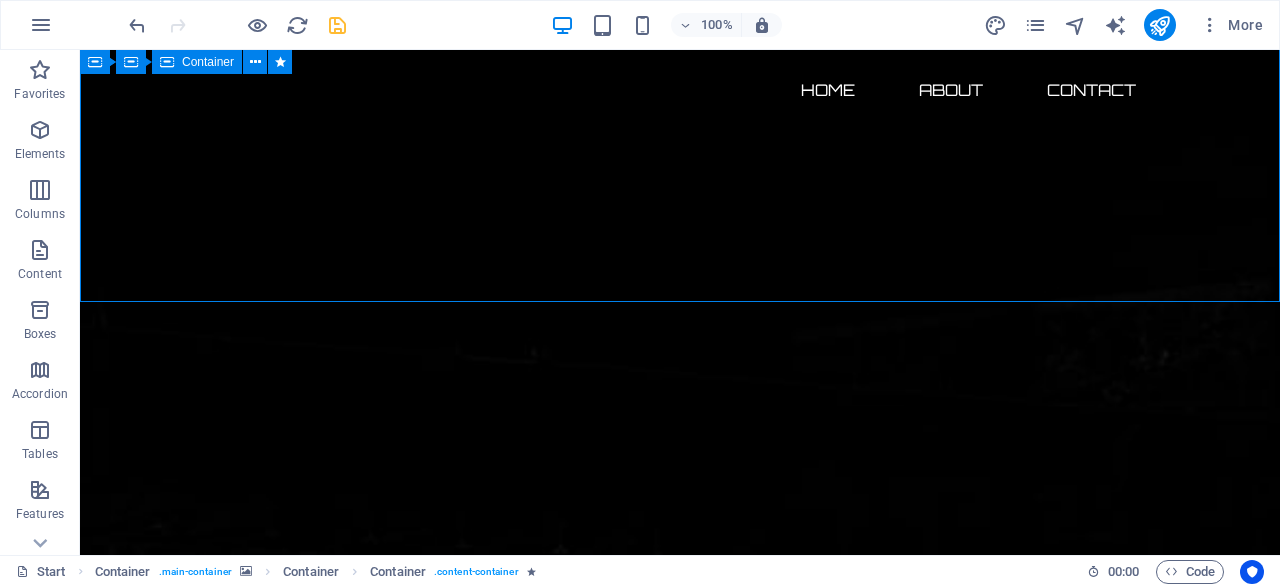 drag, startPoint x: 589, startPoint y: 259, endPoint x: 849, endPoint y: 283, distance: 261.10535 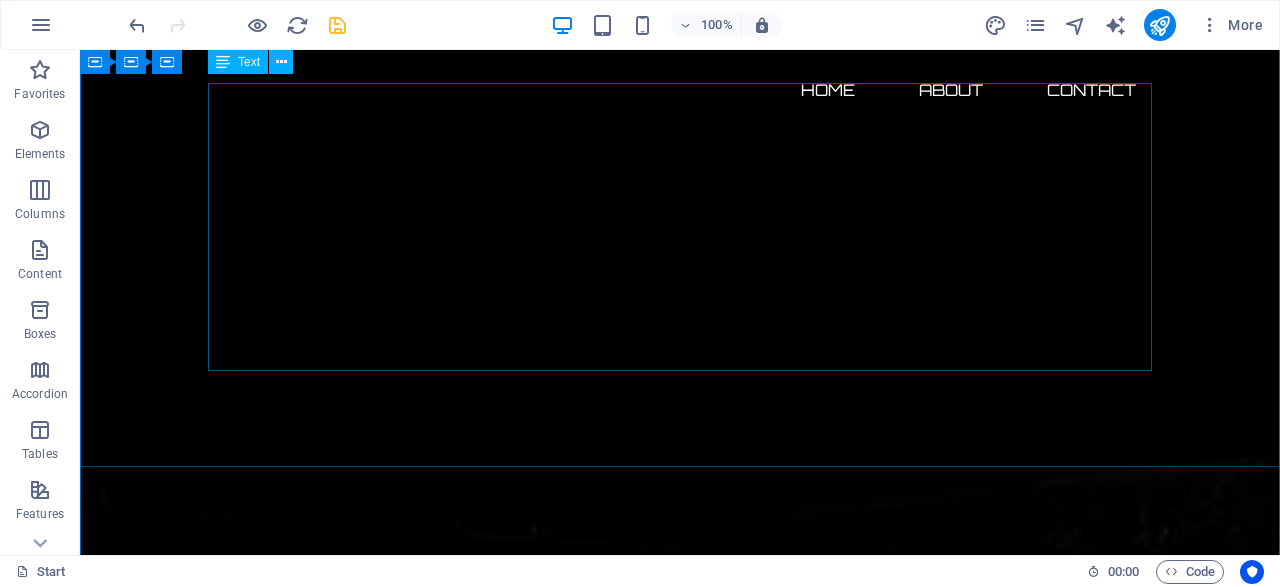 scroll, scrollTop: 438, scrollLeft: 0, axis: vertical 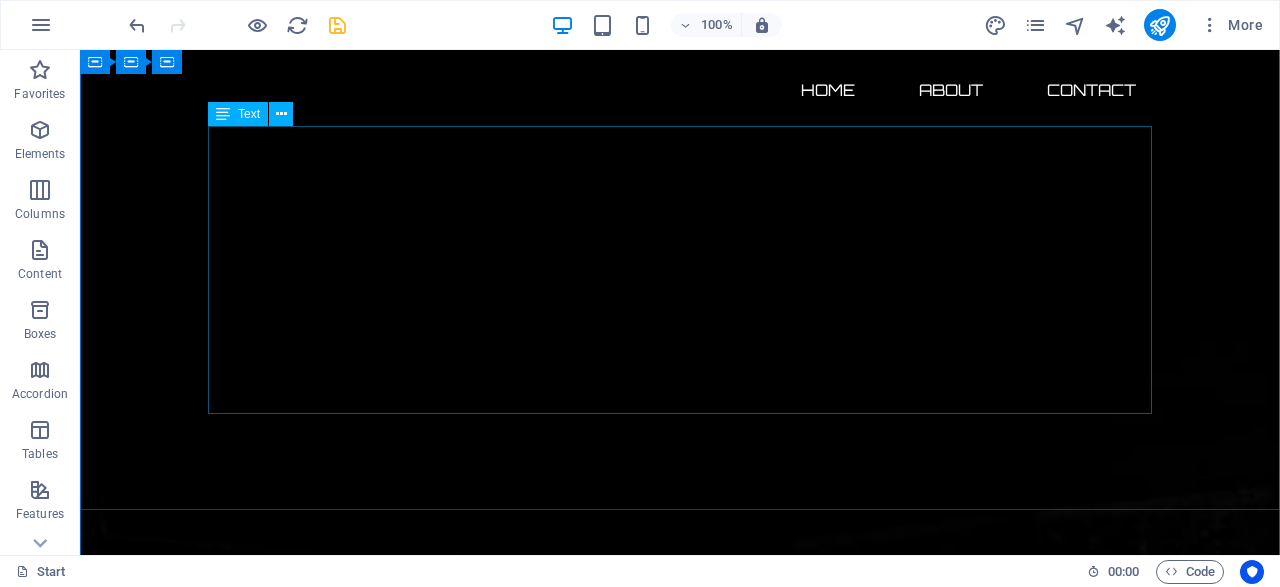 click on "Adquiere hoy un dominio premium en ciberseguridad con ecosistema digital completo y posicionamiento listo para monetizar. Incluye: ✔️  Dominio exacto .com  (Ciberataques.com) ✔️  Backup estratégico  (Ciberataque.com) ✔️  Redes sociales con matching perfecto ✔️  Base lista para monetizar 🚀 Lanza tu medio, startup o unidad de negocio  de inmediato . 🕒  Time-to-market inmediato. 💥  Antes de que otro lo adquiera. Posiciónate como líder en ciberseguridad en español con un ecosistema digital llave en mano. Adquiérelo antes que la competencia!" at bounding box center (680, 3086) 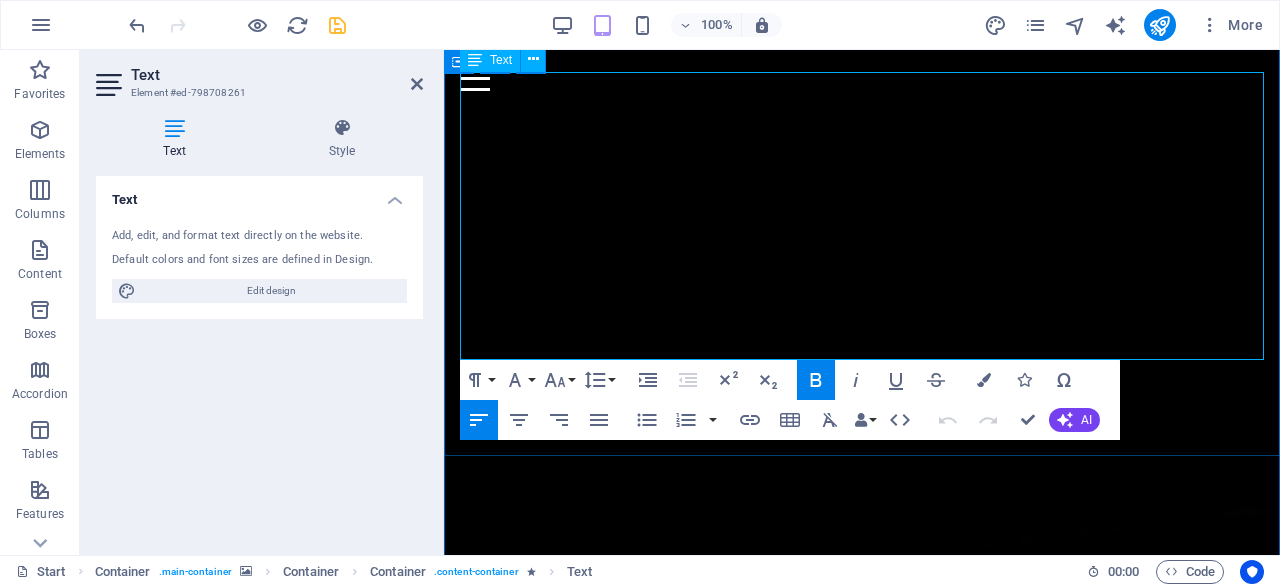 click on "Incluye:" at bounding box center [862, 2972] 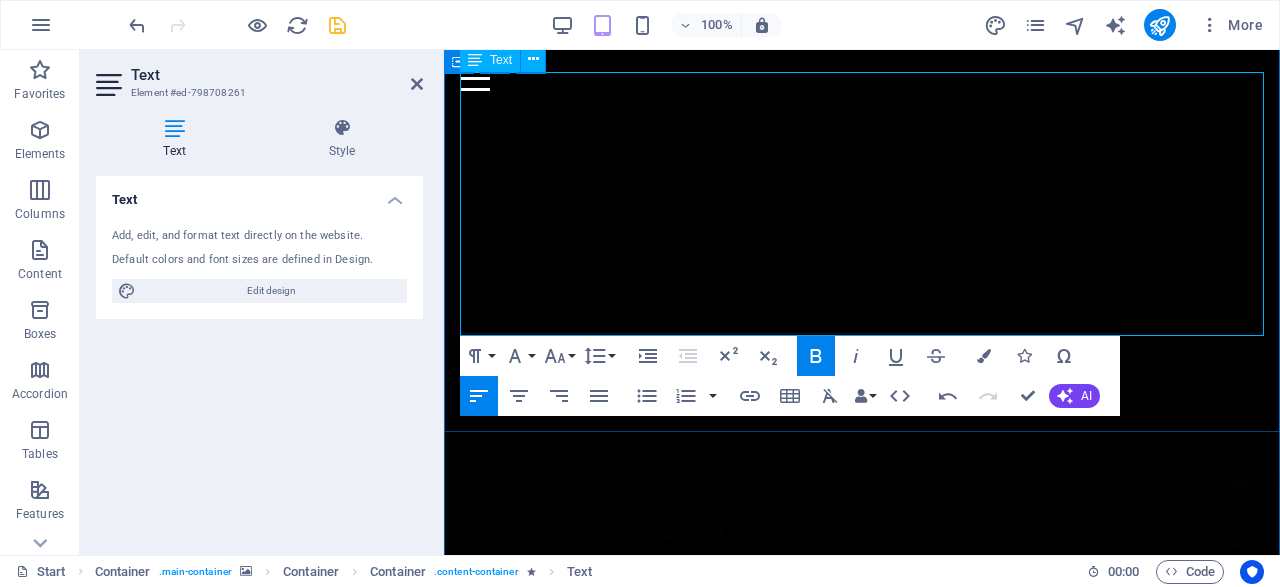 type 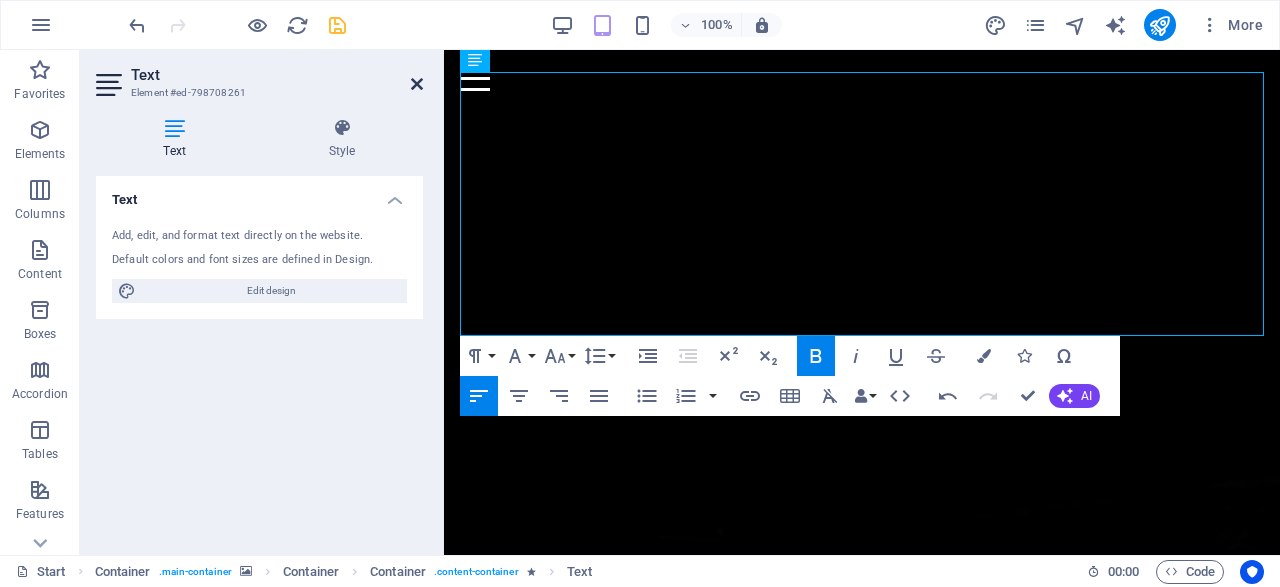 click at bounding box center [417, 84] 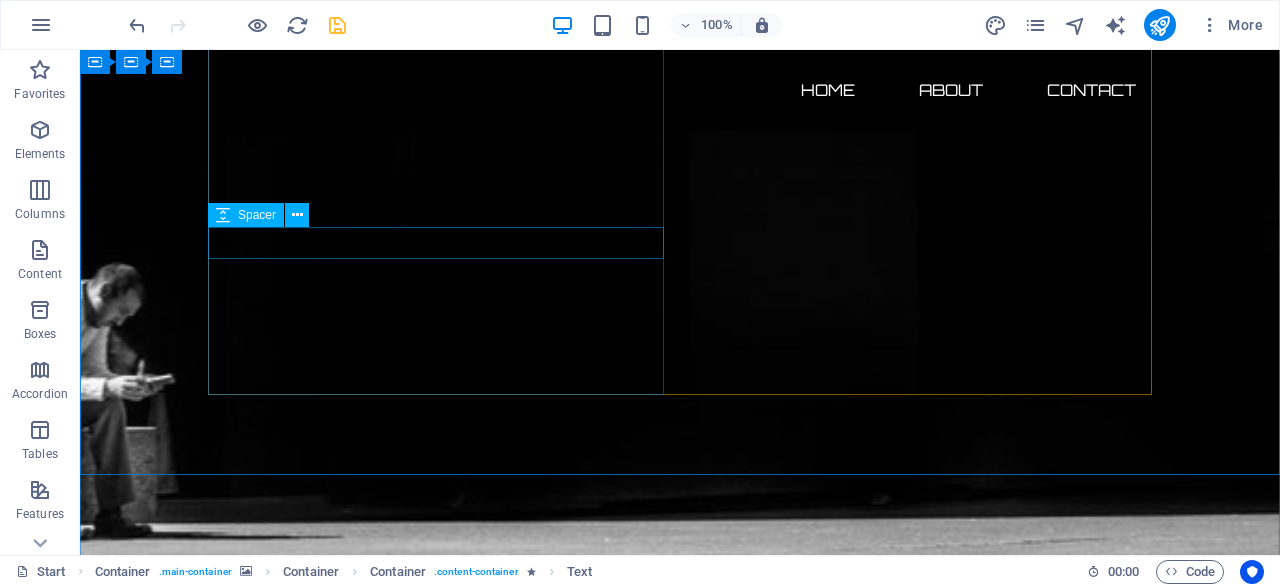 scroll, scrollTop: 1790, scrollLeft: 0, axis: vertical 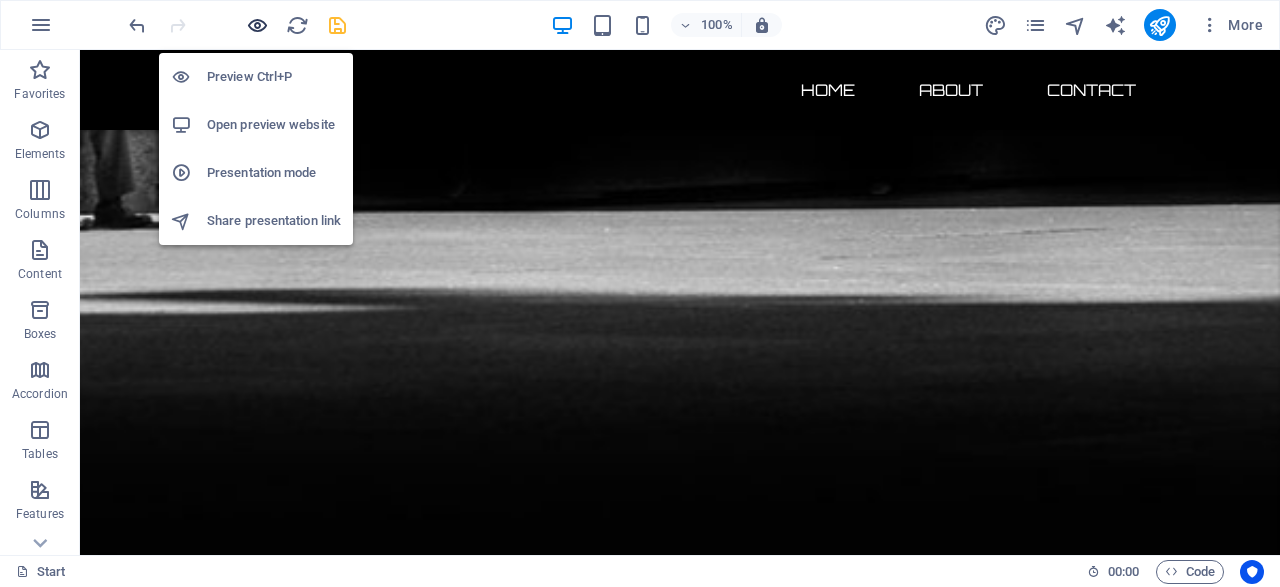 click at bounding box center [257, 25] 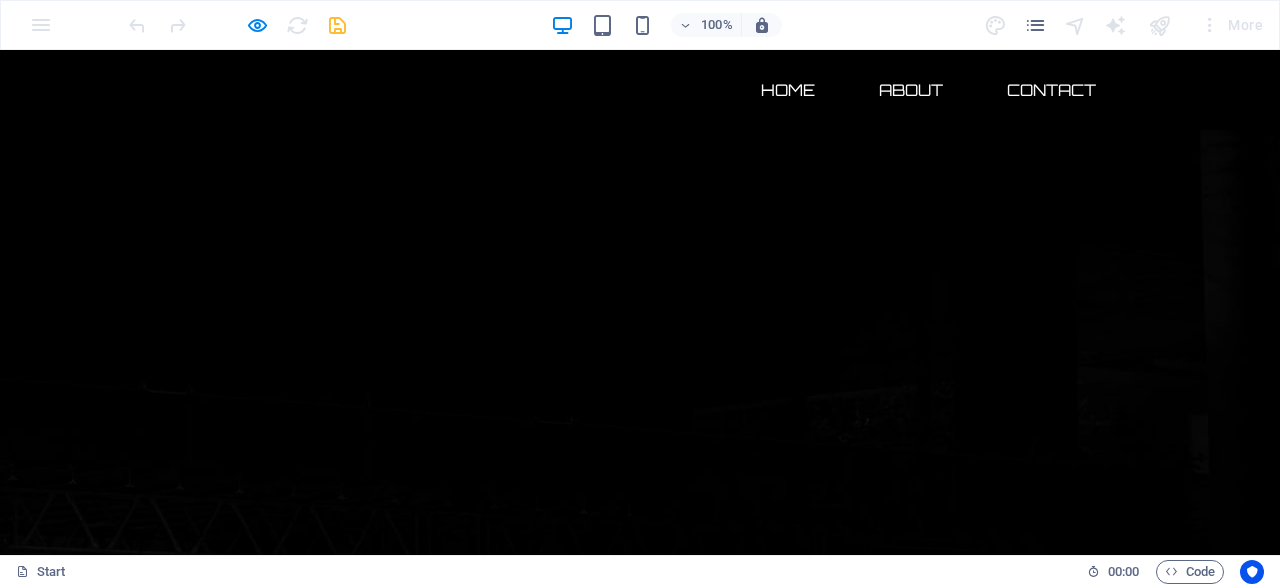 scroll, scrollTop: 0, scrollLeft: 0, axis: both 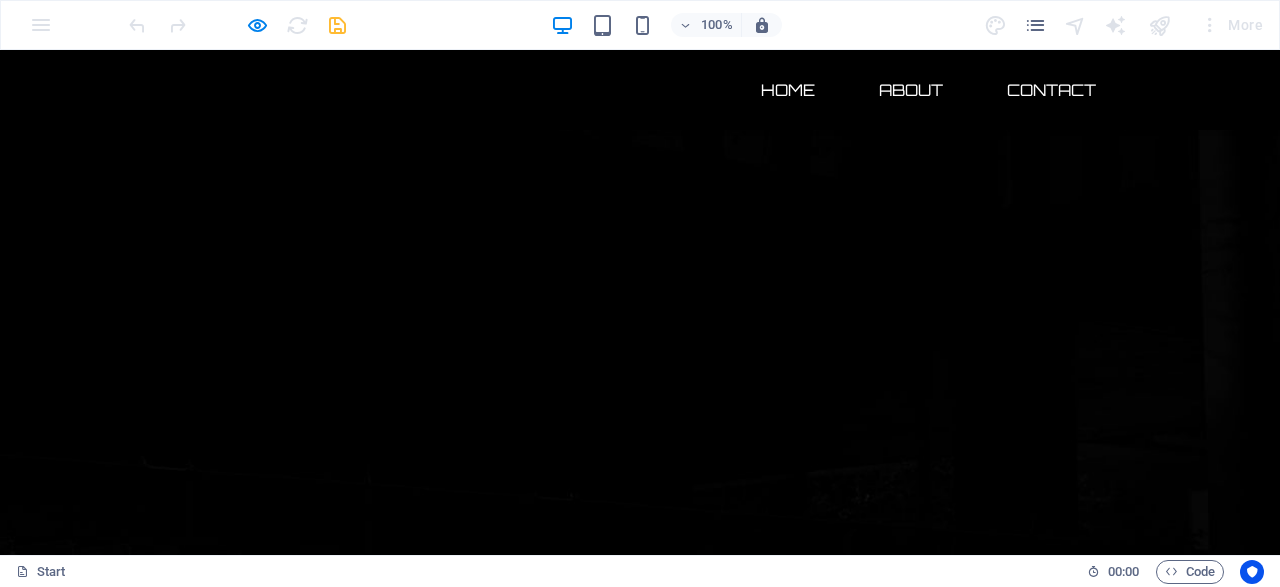 click on "Home" at bounding box center (788, 90) 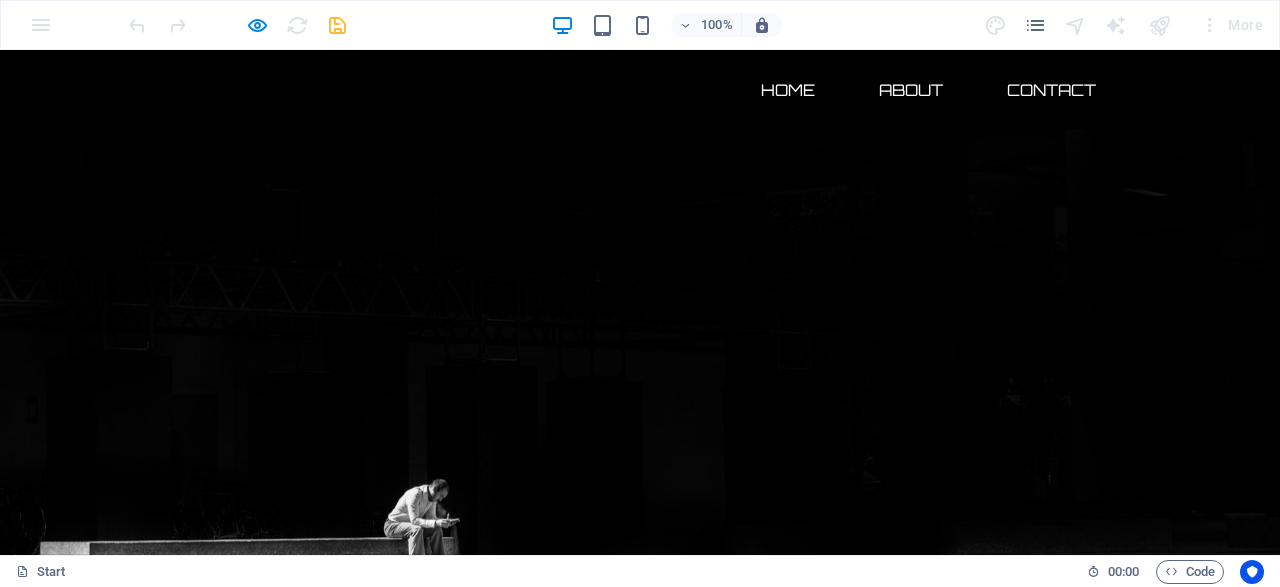 click on "Home" at bounding box center (788, 90) 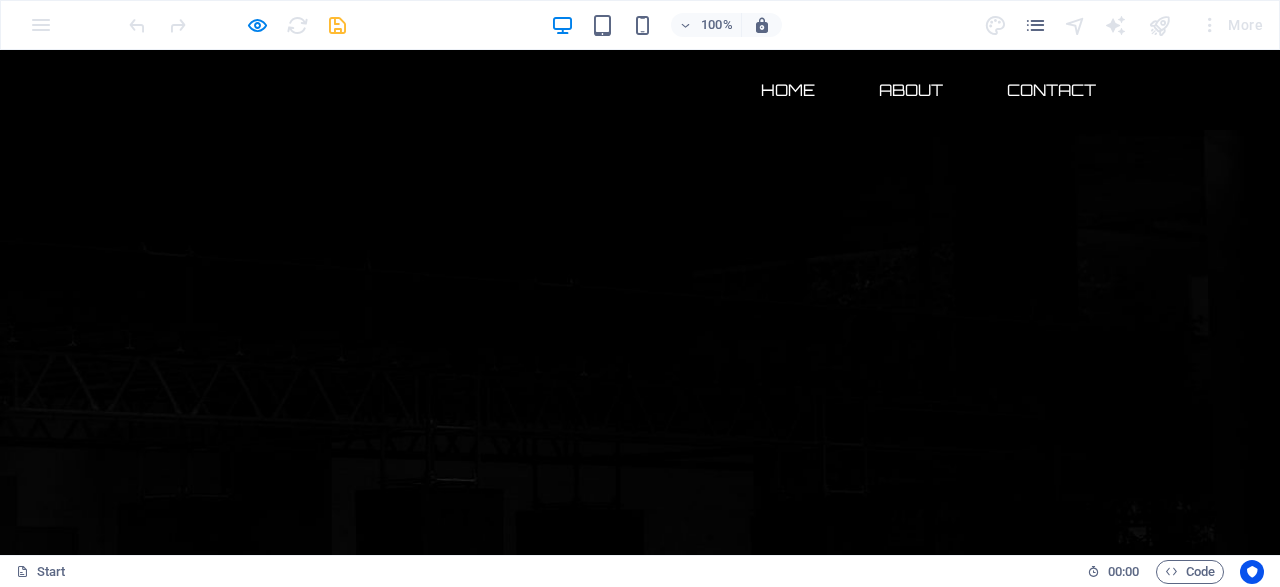 scroll, scrollTop: 0, scrollLeft: 0, axis: both 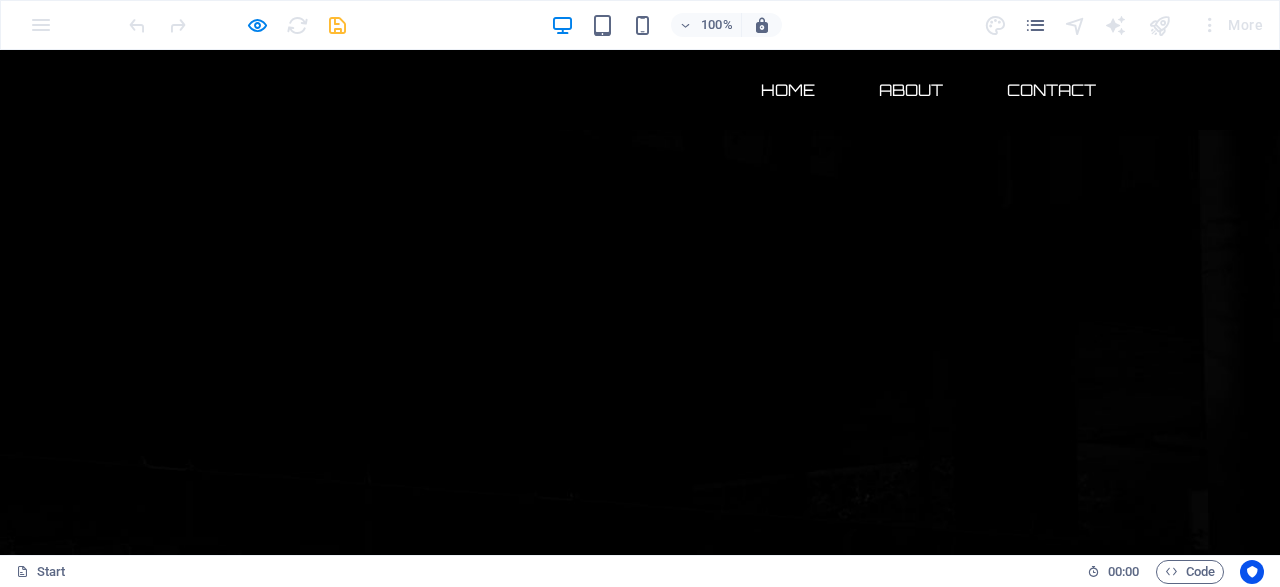 click on "About" at bounding box center [911, 90] 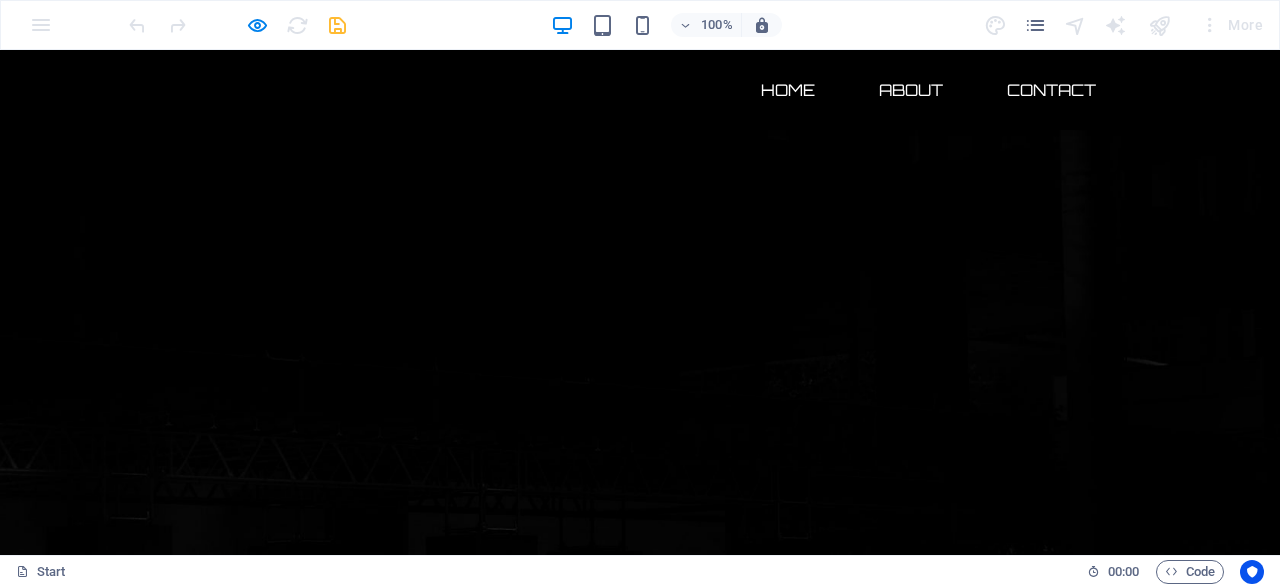 click on "Contact" at bounding box center (1051, 90) 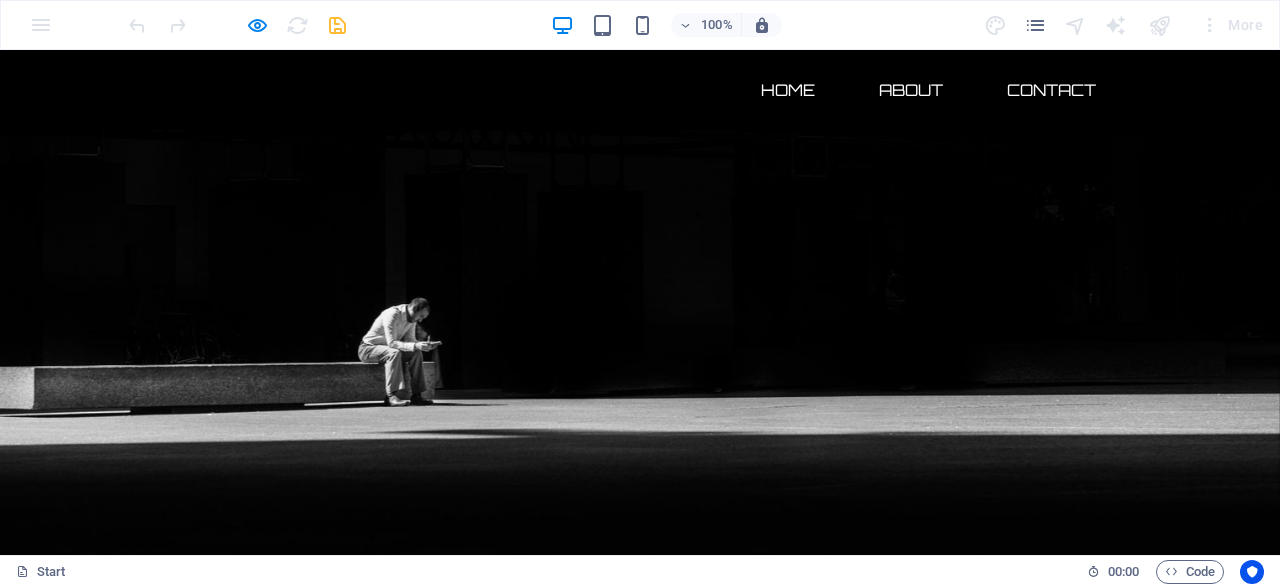 scroll, scrollTop: 434, scrollLeft: 0, axis: vertical 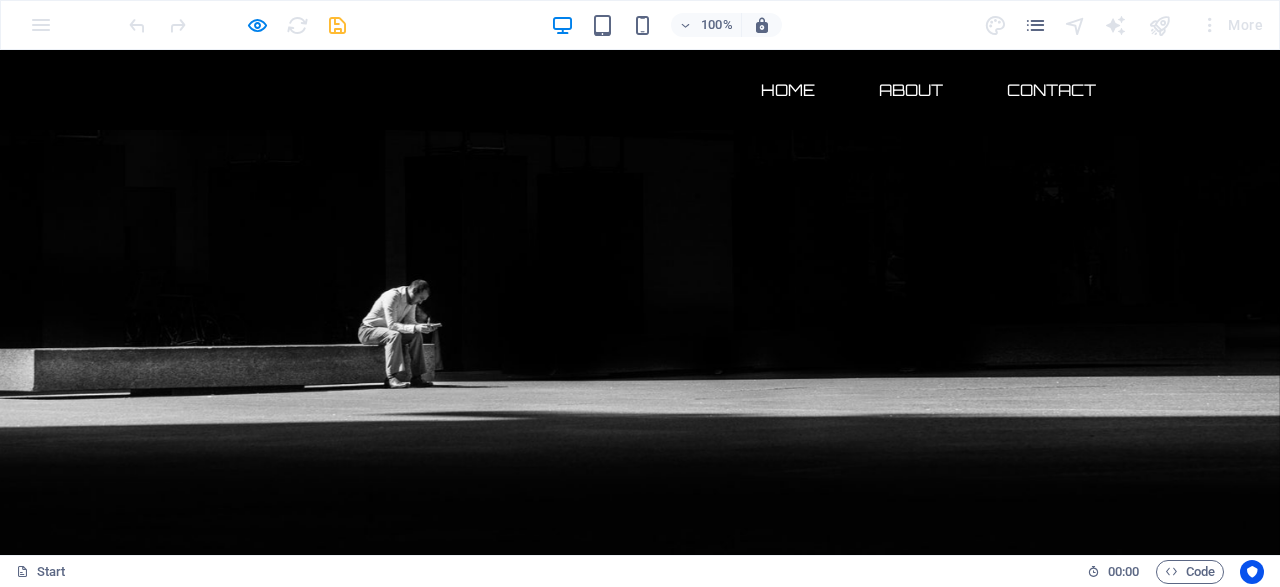 click 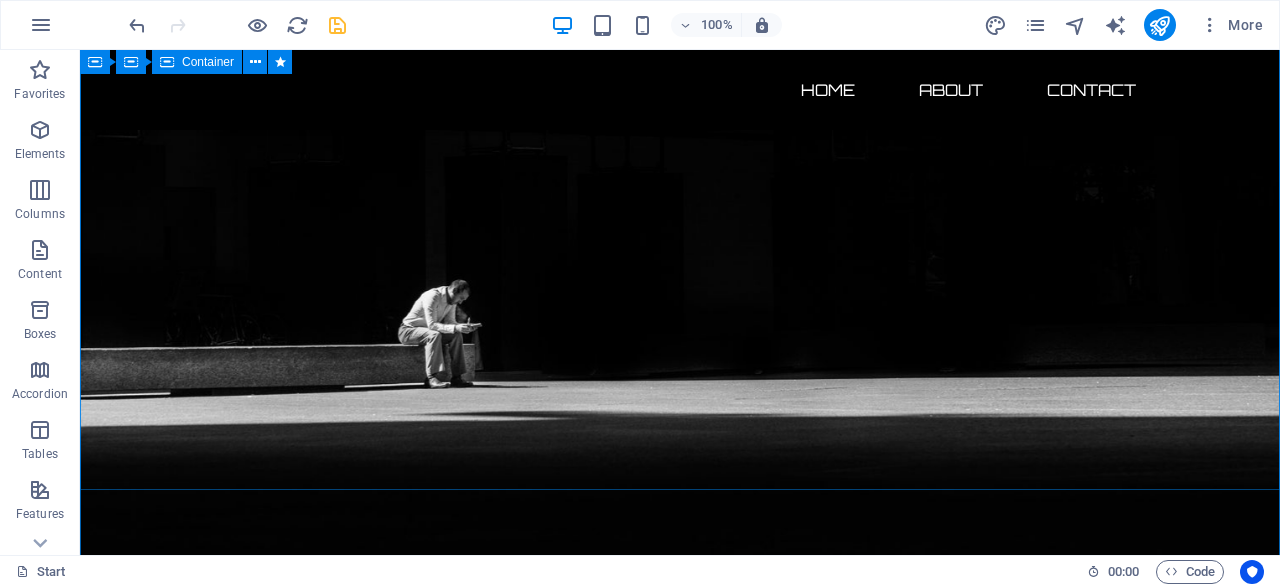 click on "Ciberataques.com el dominio más llamativo sobre ciberseguridad está disponible por tiempo limitado 134 DÍAS 21 HORAS 01 MINUTOS 47 SEGUNDOS Adquiere hoy un dominio premium en ciberseguridad con ecosistema digital completo y posicionamiento listo para monetizar.  Incluye: ✔️  Dominio exacto .com  (Ciberataques.com) ✔️  Backup estratégico  (Ciberataque.com) ✔️  Redes sociales con matching perfecto ✔️  Base lista para monetizar 🚀 Lanza tu medio, startup o unidad de negocio  de inmediato . 🕒  Time-to-market inmediato. 💥  Antes de que otro lo adquiera. Posiciónate como líder en ciberseguridad en español con un ecosistema digital llave en mano. Adquiérelo antes que la competencia!" at bounding box center (680, 1190) 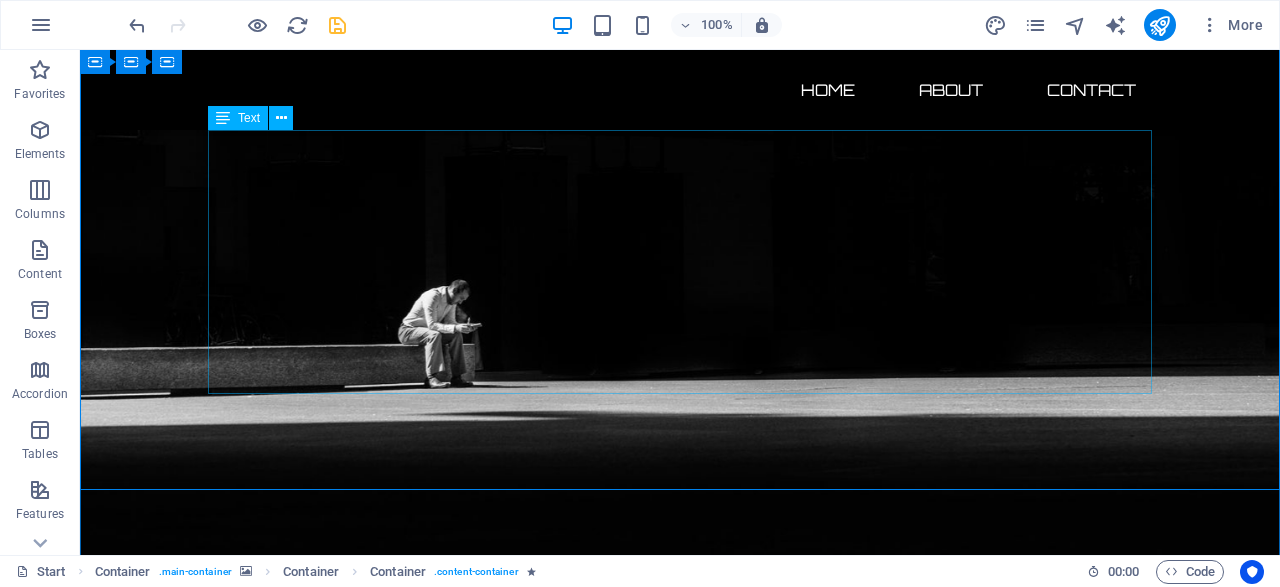 click on "Adquiere hoy un dominio premium en ciberseguridad con ecosistema digital completo y posicionamiento listo para monetizar.  Incluye: ✔️  Dominio exacto .com  (Ciberataques.com) ✔️  Backup estratégico  (Ciberataque.com) ✔️  Redes sociales con matching perfecto ✔️  Base lista para monetizar 🚀 Lanza tu medio, startup o unidad de negocio  de inmediato . 🕒  Time-to-market inmediato. 💥  Antes de que otro lo adquiera. Posiciónate como líder en ciberseguridad en español con un ecosistema digital llave en mano. Adquiérelo antes que la competencia!" at bounding box center (680, 1609) 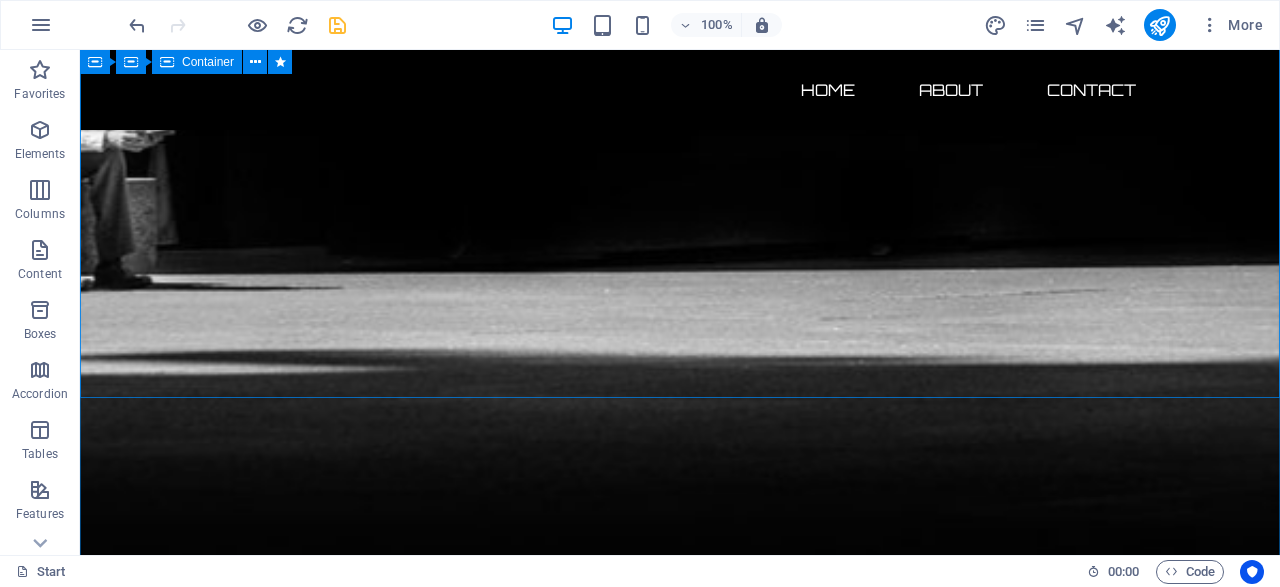 scroll, scrollTop: 1683, scrollLeft: 0, axis: vertical 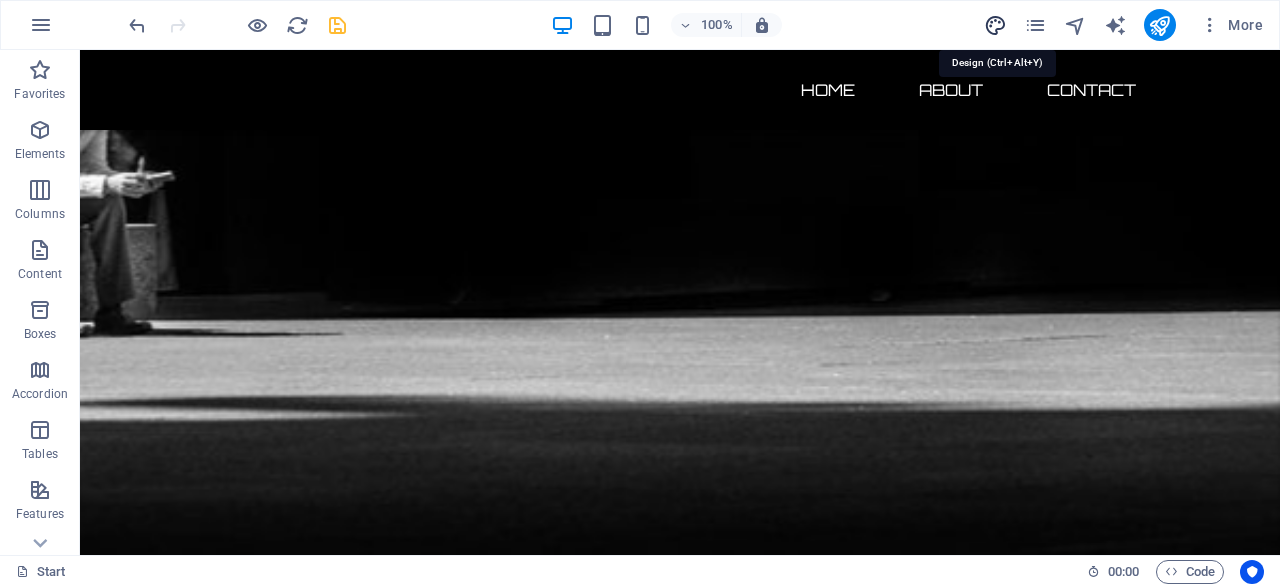 click at bounding box center (995, 25) 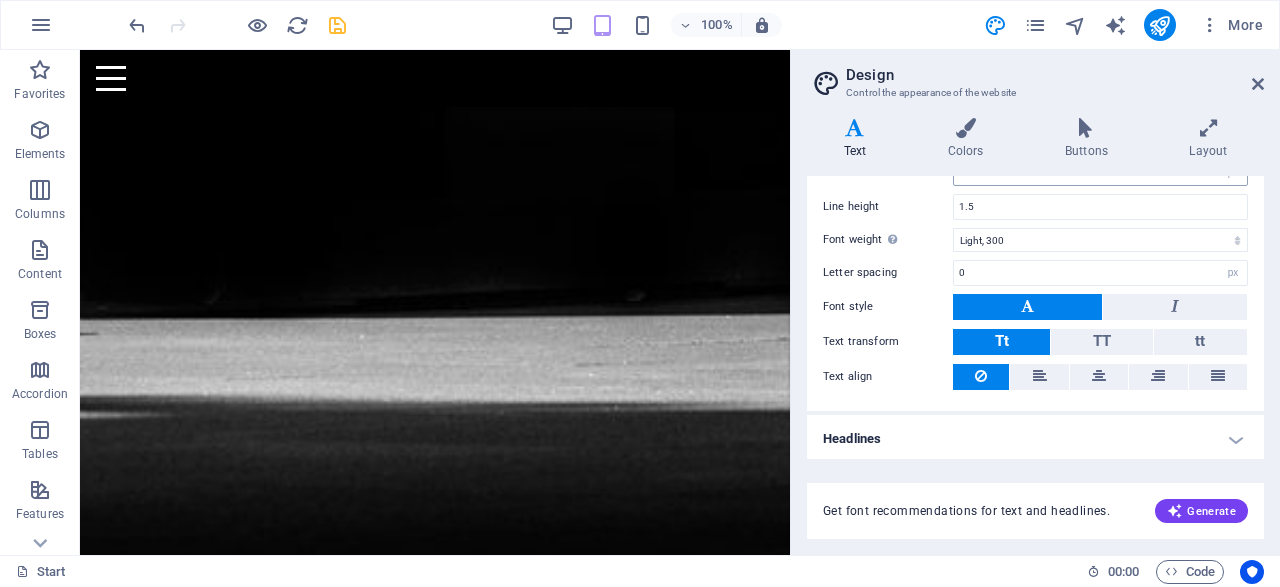 scroll, scrollTop: 0, scrollLeft: 0, axis: both 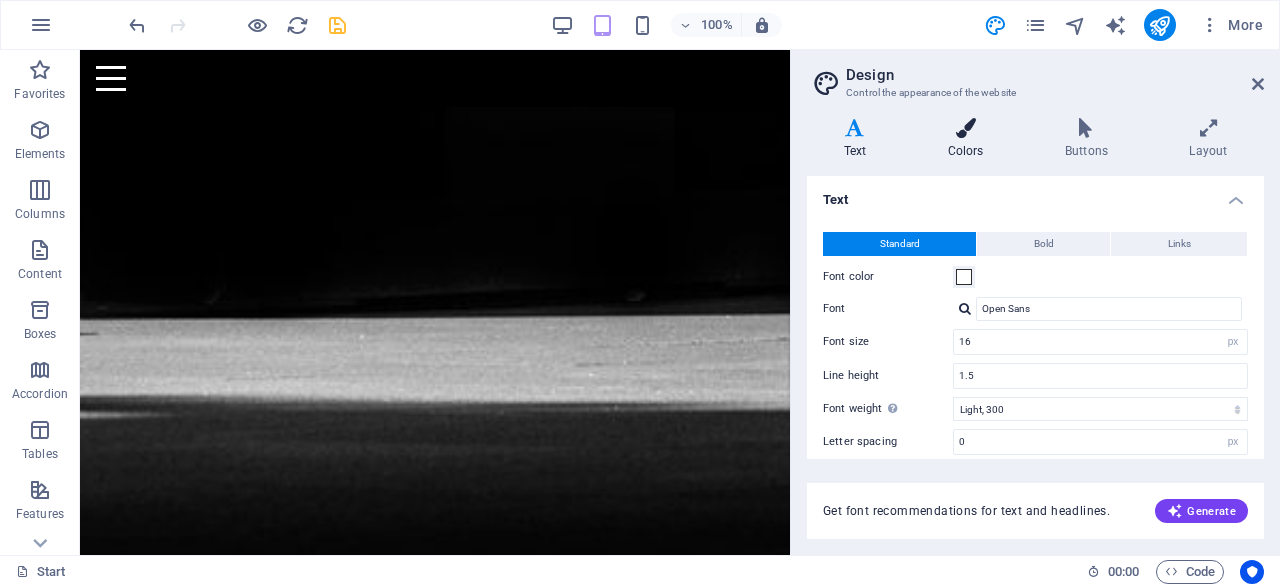click on "Colors" at bounding box center (969, 139) 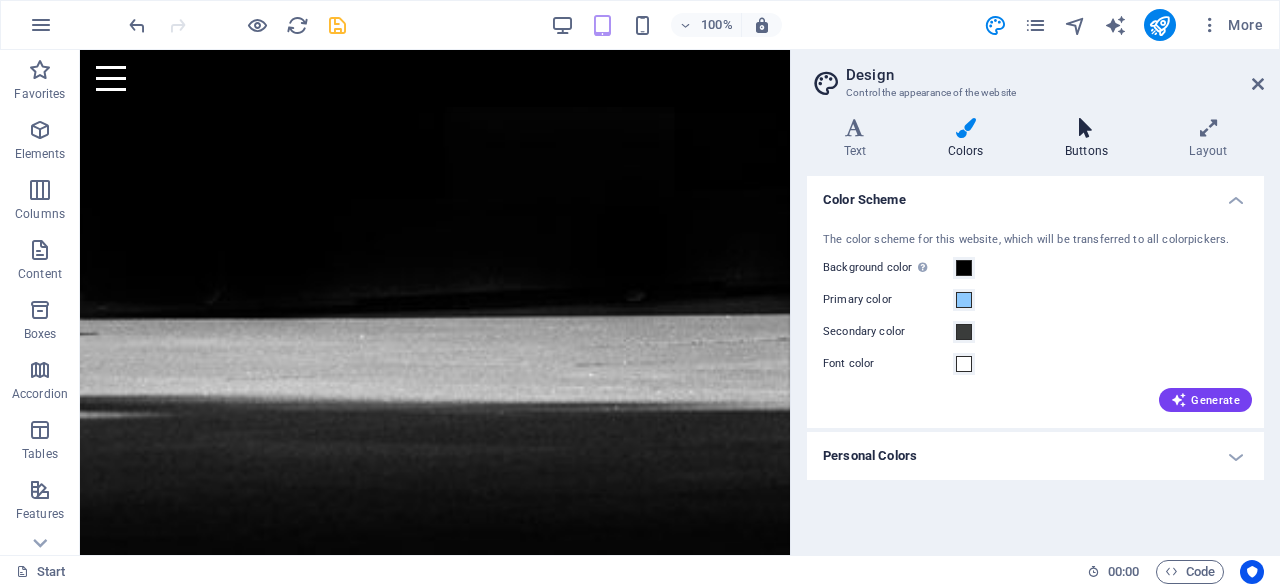 click on "Buttons" at bounding box center [1090, 139] 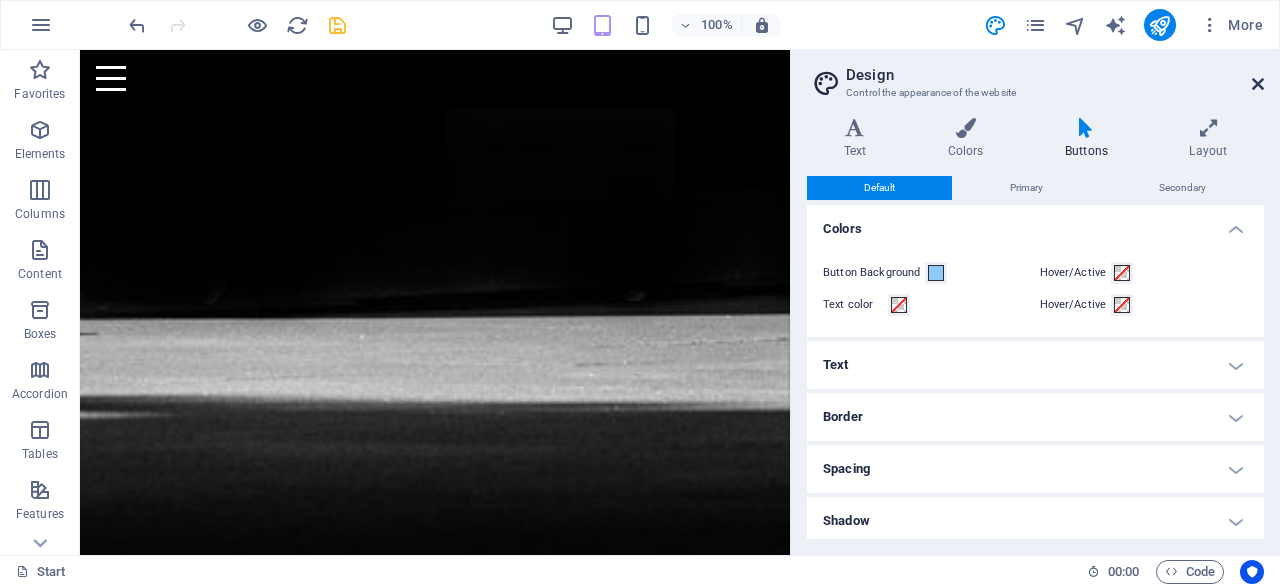 click at bounding box center [1258, 84] 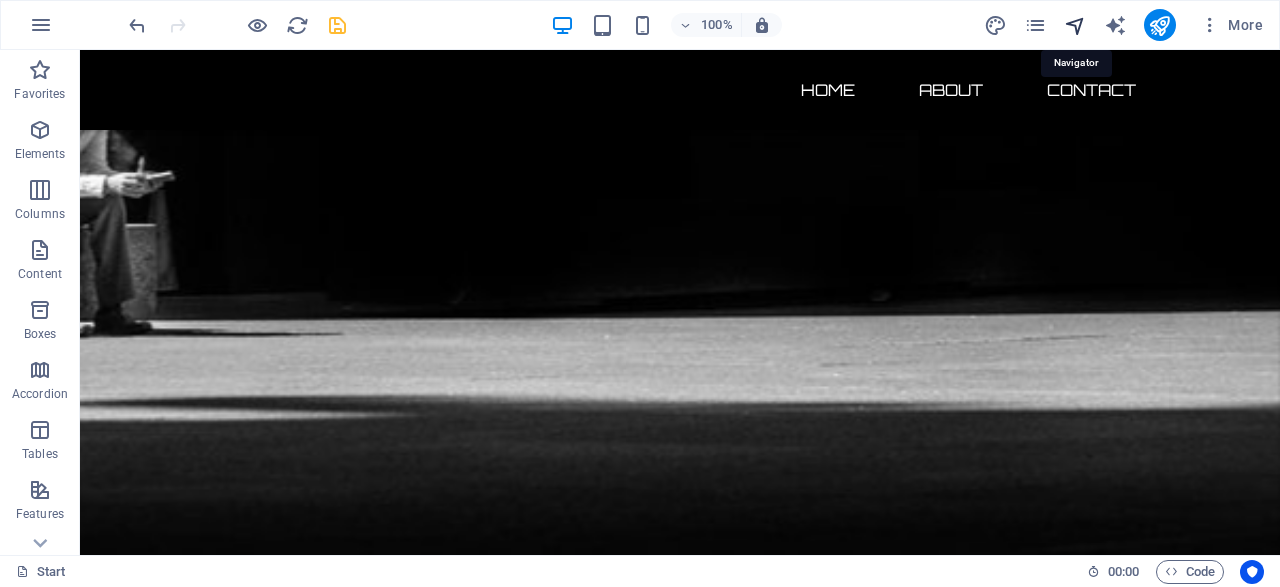 click at bounding box center (1075, 25) 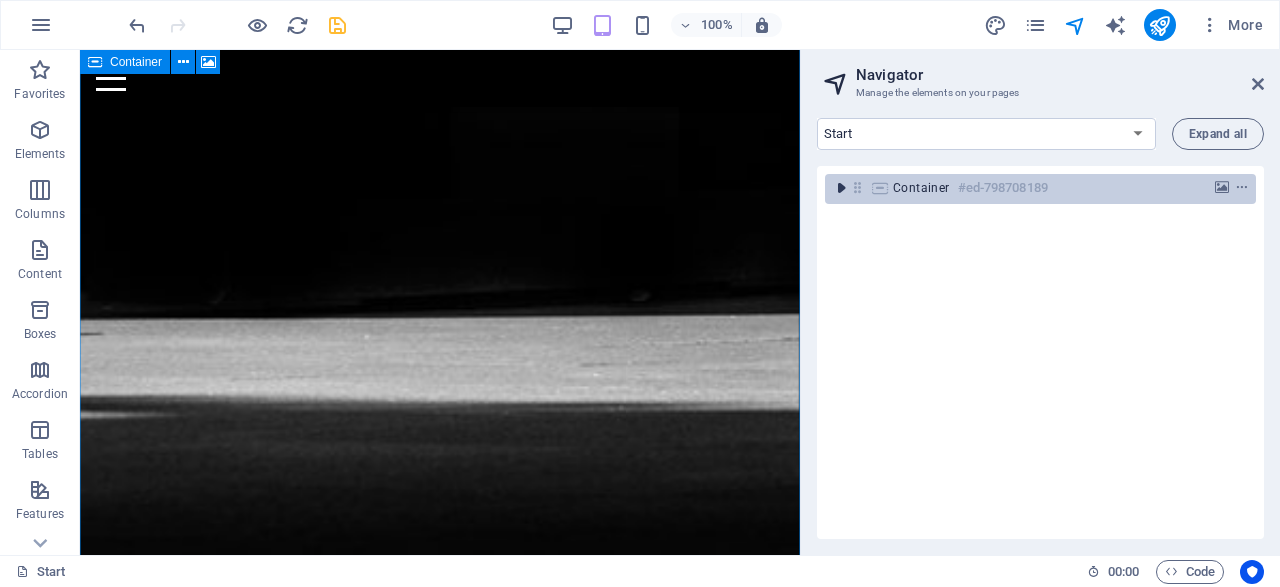 click at bounding box center (841, 188) 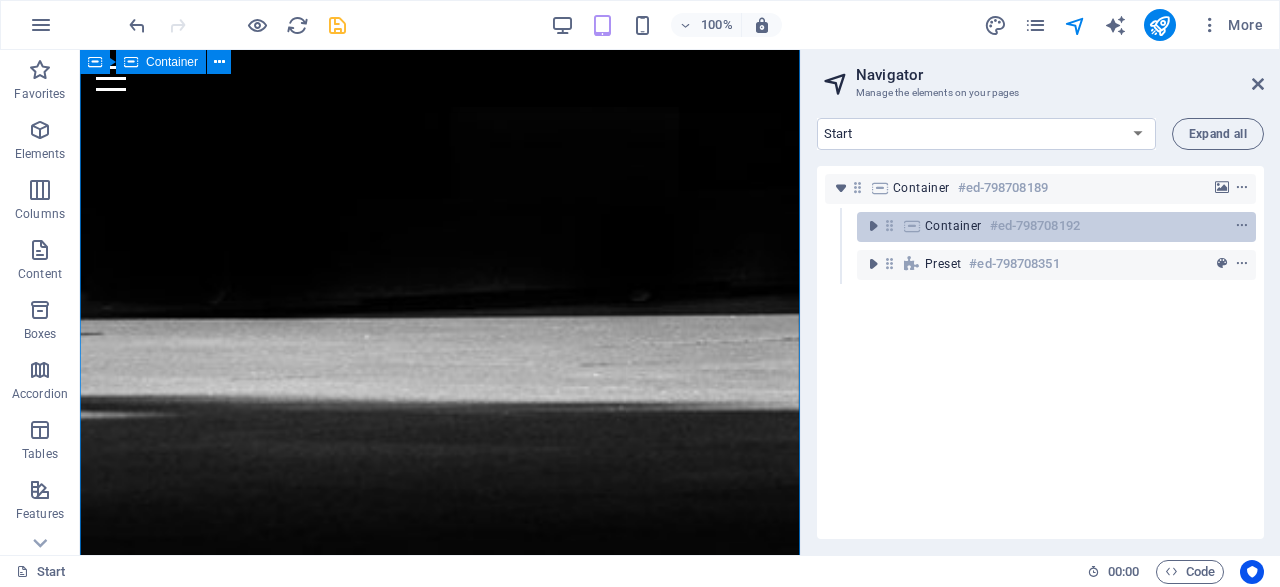 click on "Container #ed-798708192" at bounding box center (1040, 226) 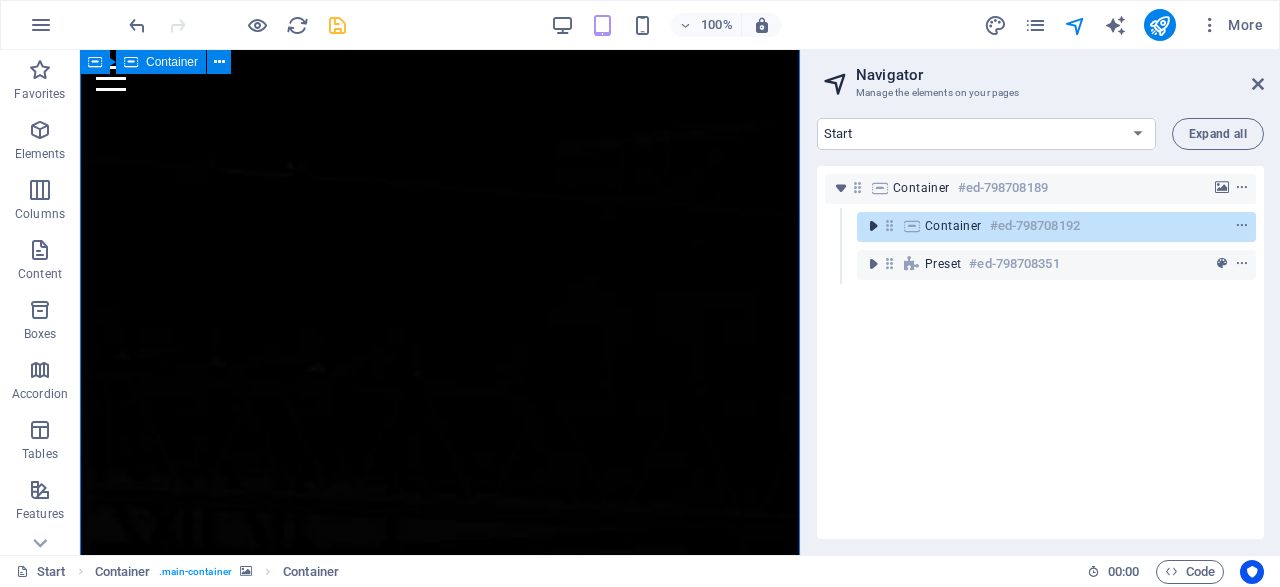 click at bounding box center (873, 226) 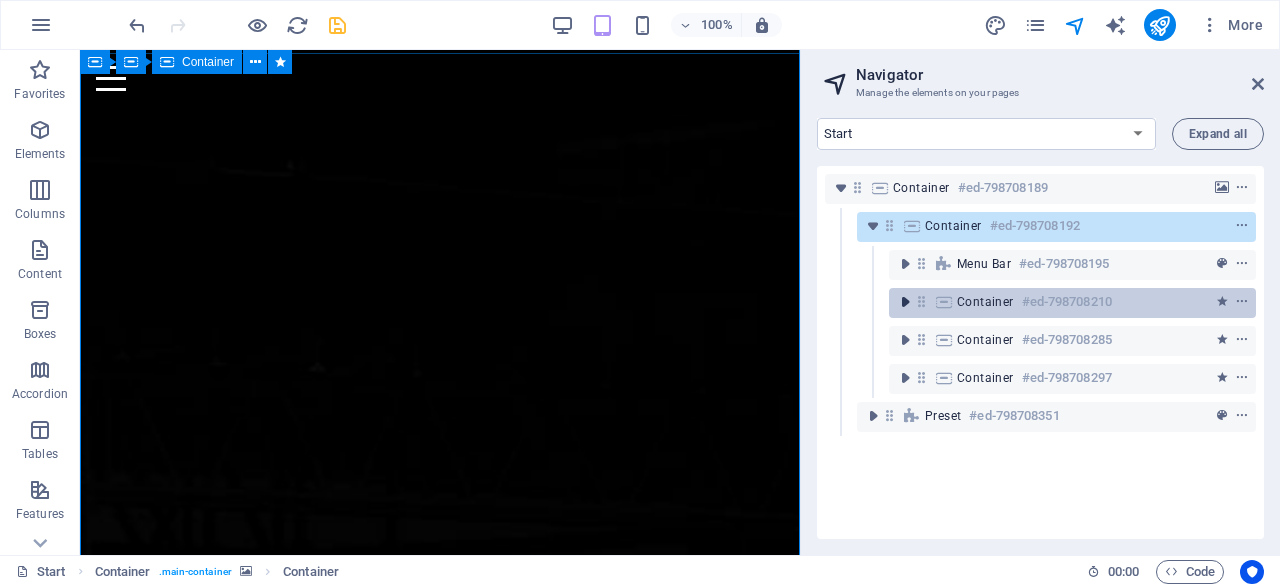 click at bounding box center [905, 302] 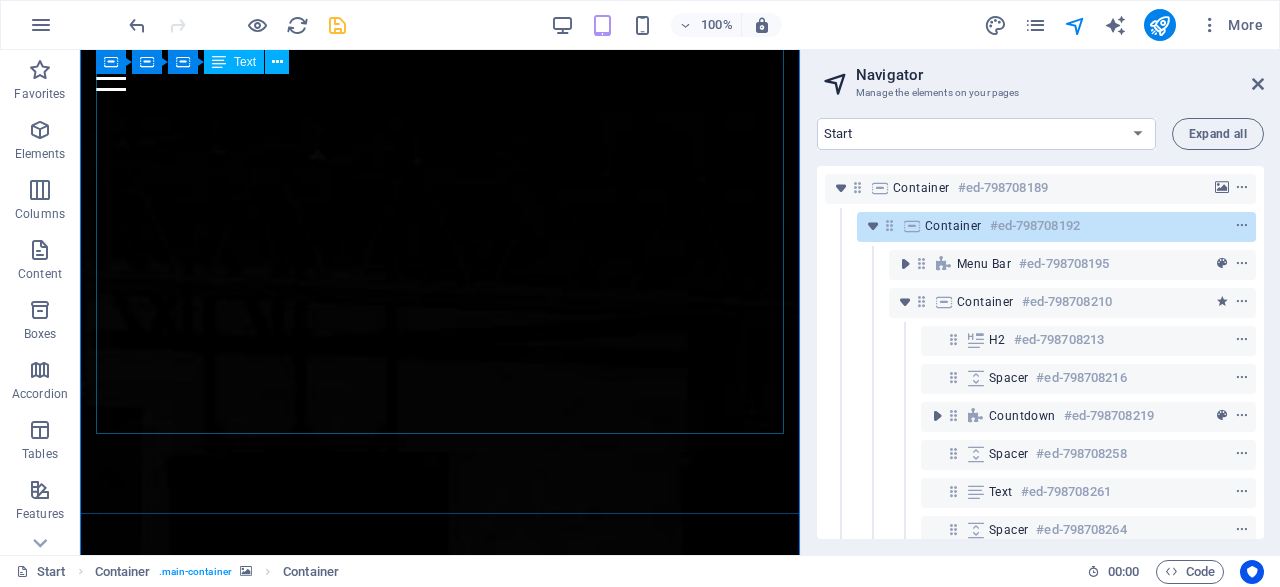 scroll, scrollTop: 1066, scrollLeft: 0, axis: vertical 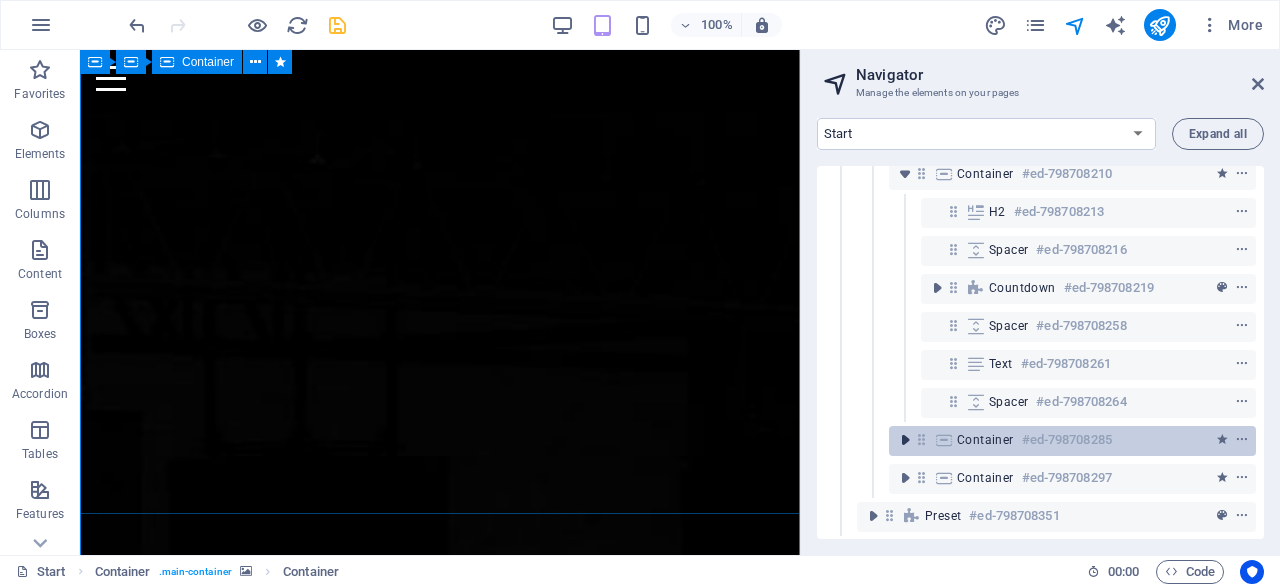 click at bounding box center (905, 440) 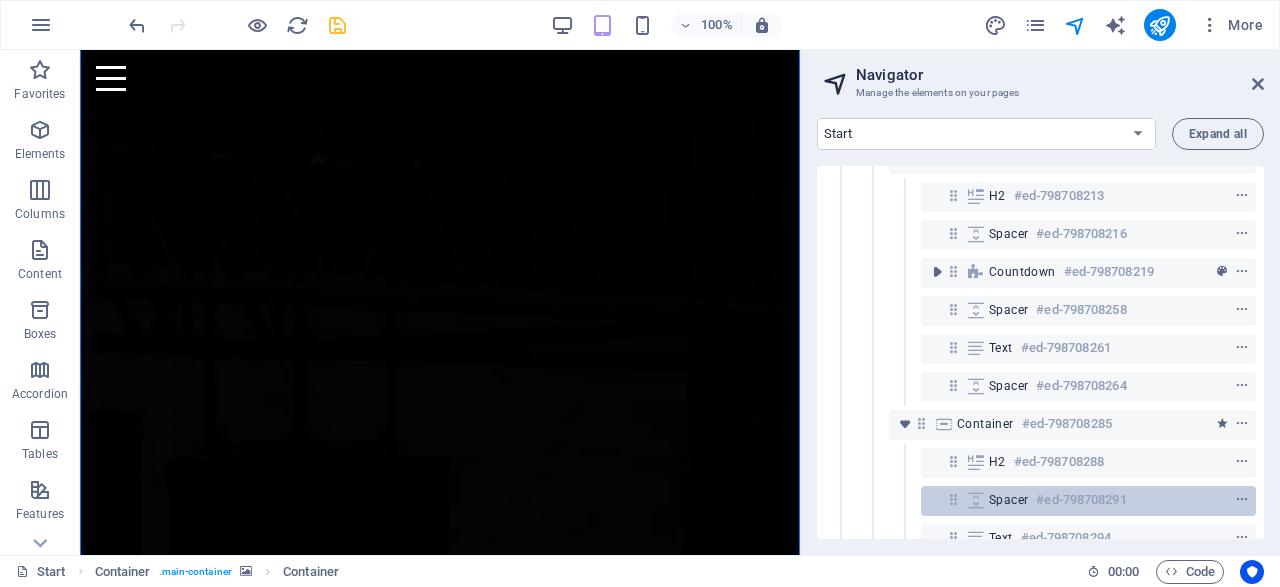 scroll, scrollTop: 242, scrollLeft: 0, axis: vertical 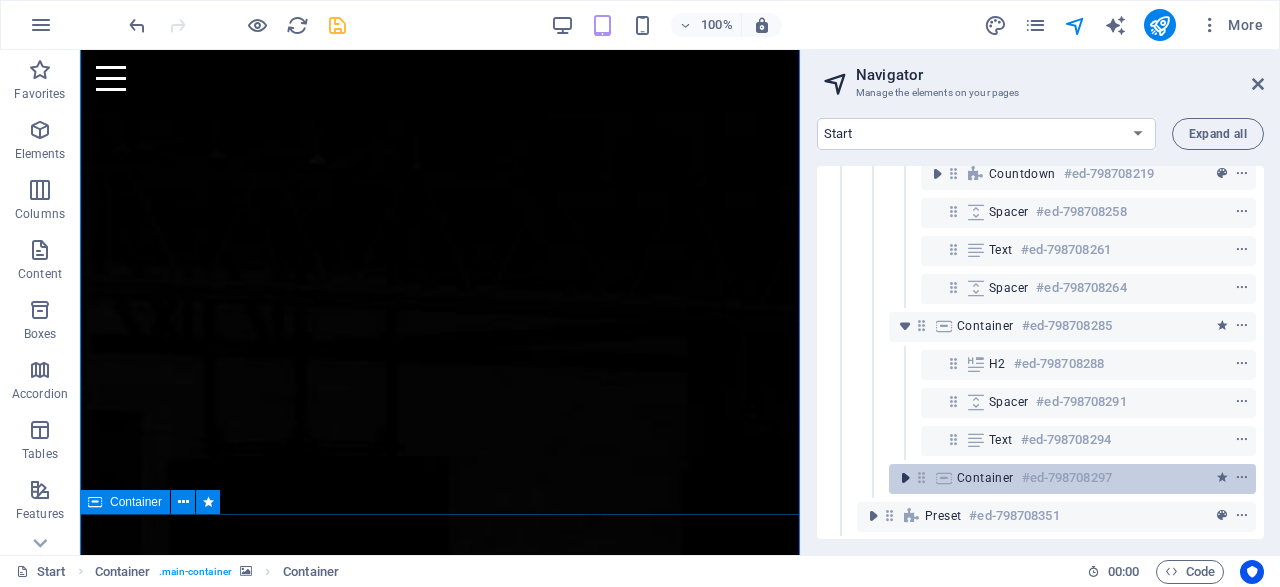 click at bounding box center (905, 478) 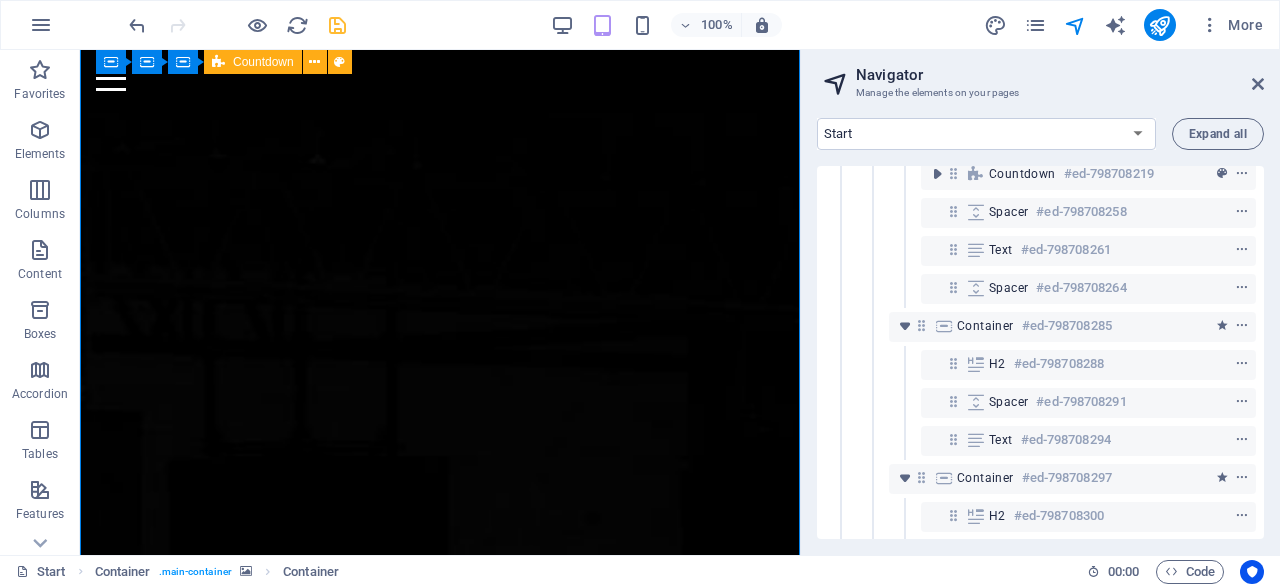 scroll, scrollTop: 356, scrollLeft: 0, axis: vertical 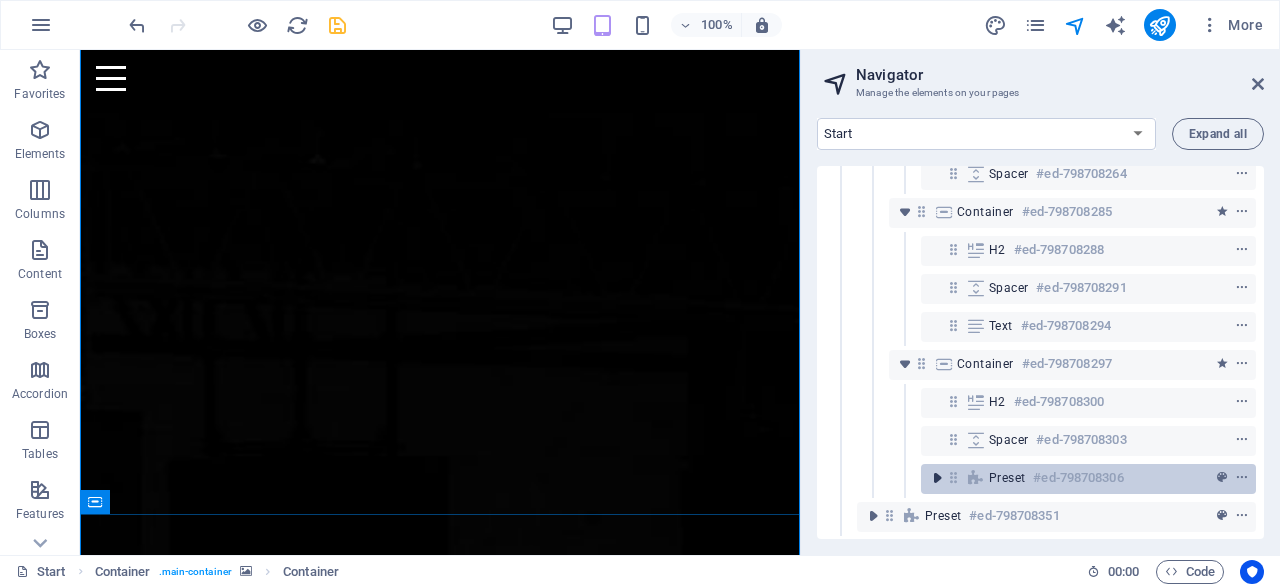 click at bounding box center [937, 478] 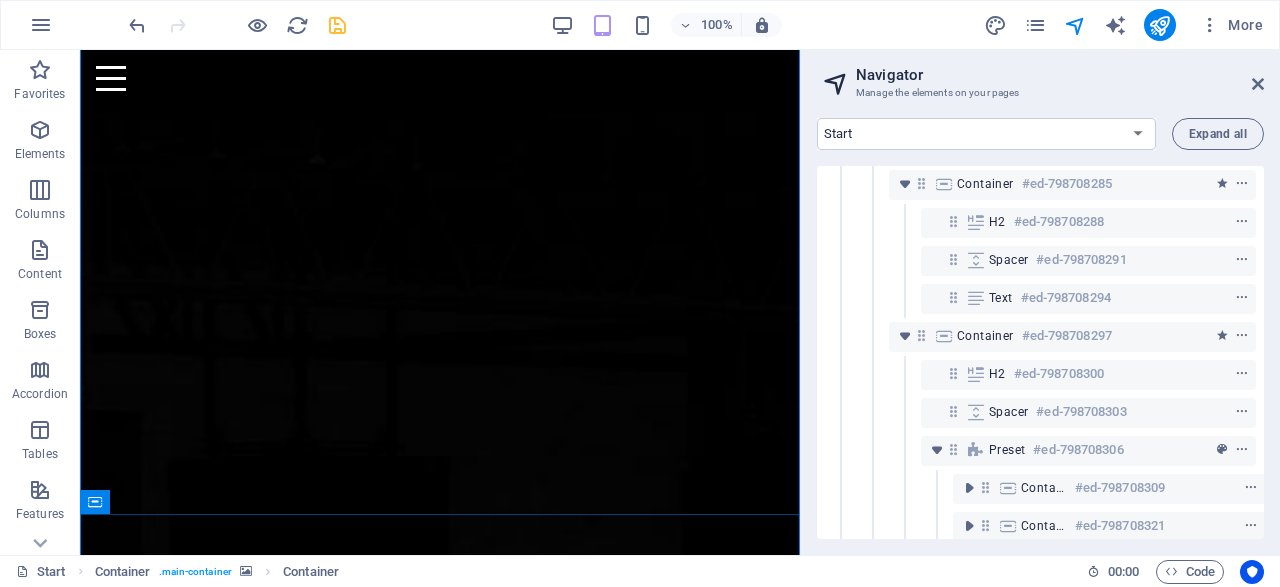 scroll, scrollTop: 432, scrollLeft: 0, axis: vertical 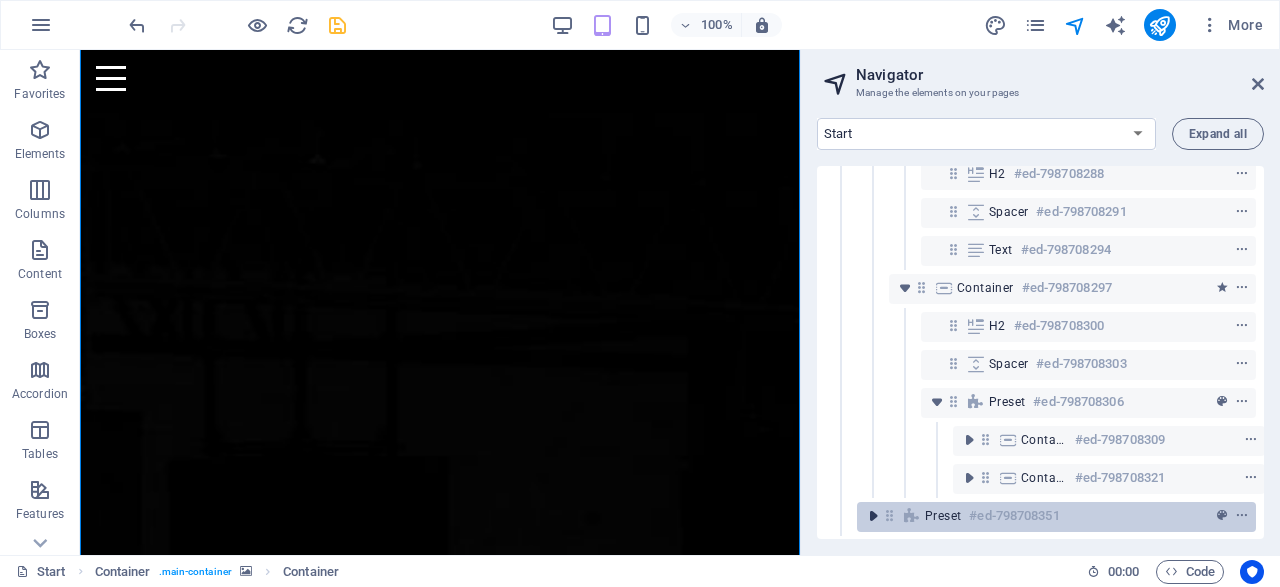 click at bounding box center (873, 516) 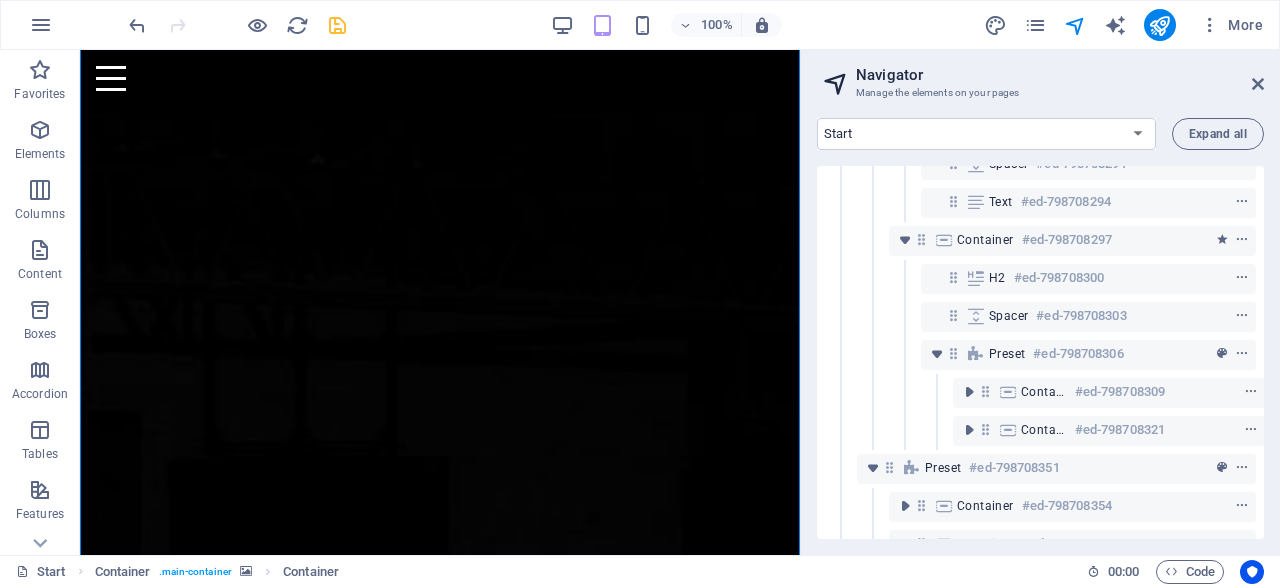 scroll, scrollTop: 508, scrollLeft: 0, axis: vertical 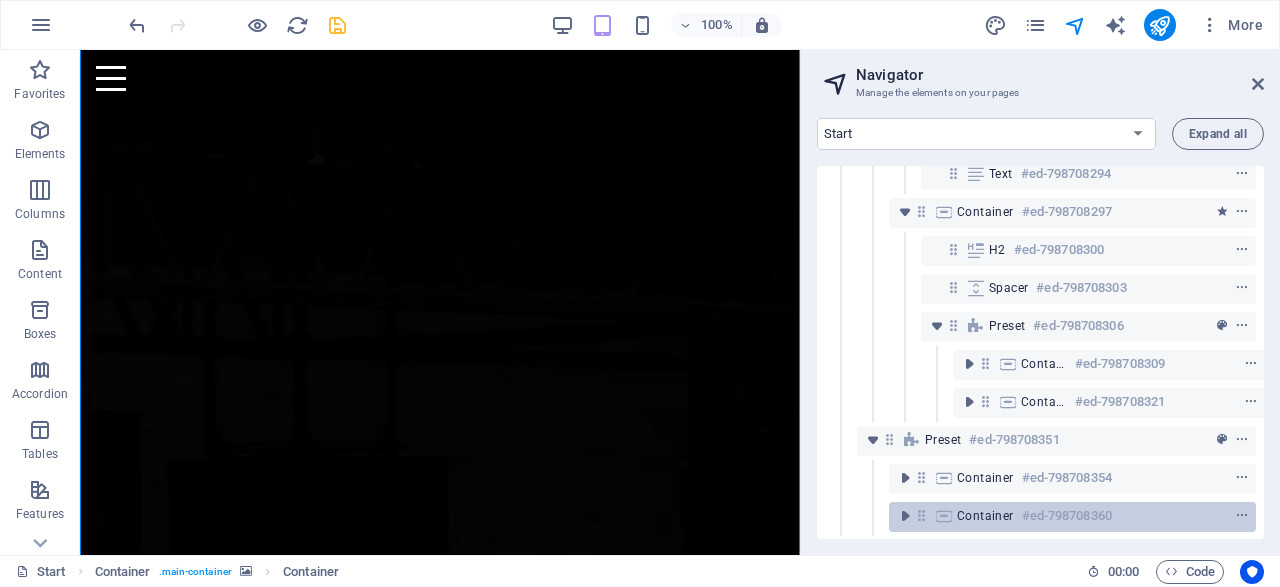 click on "Container #ed-798708360" at bounding box center [1056, 516] 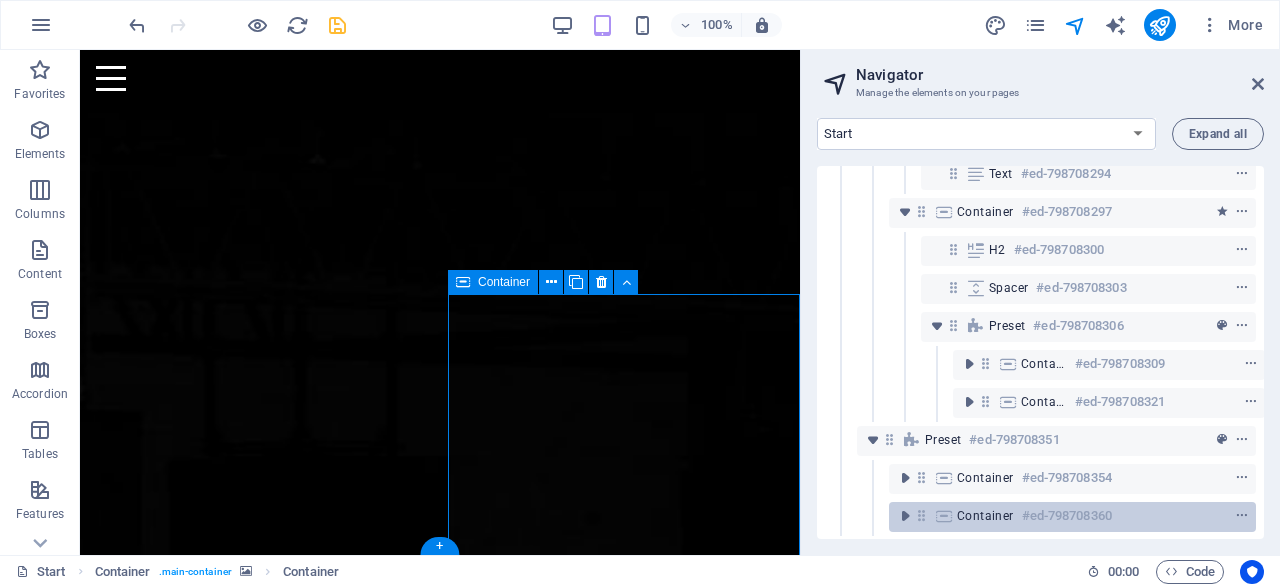 scroll, scrollTop: 1977, scrollLeft: 0, axis: vertical 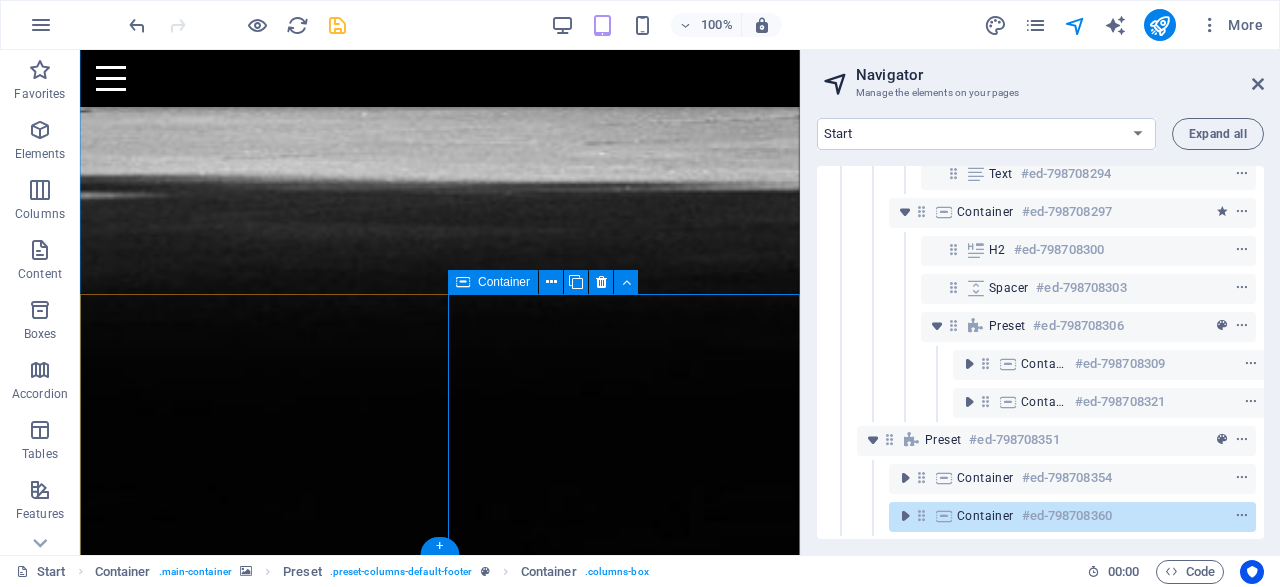 click on "#ed-798708360" at bounding box center [1067, 516] 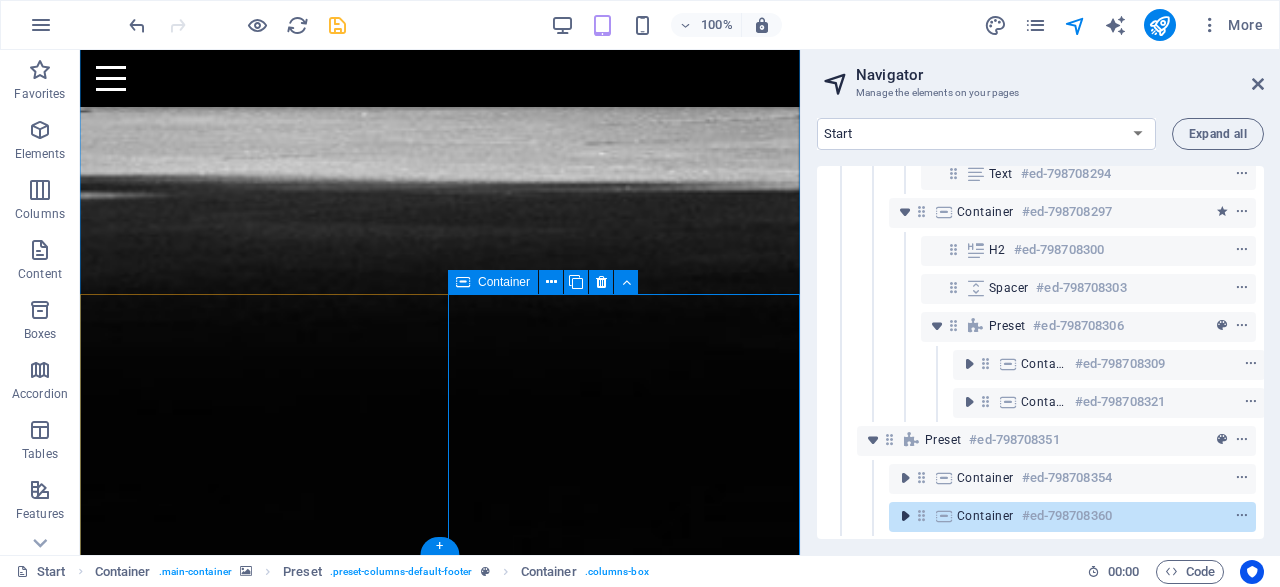 click at bounding box center (905, 516) 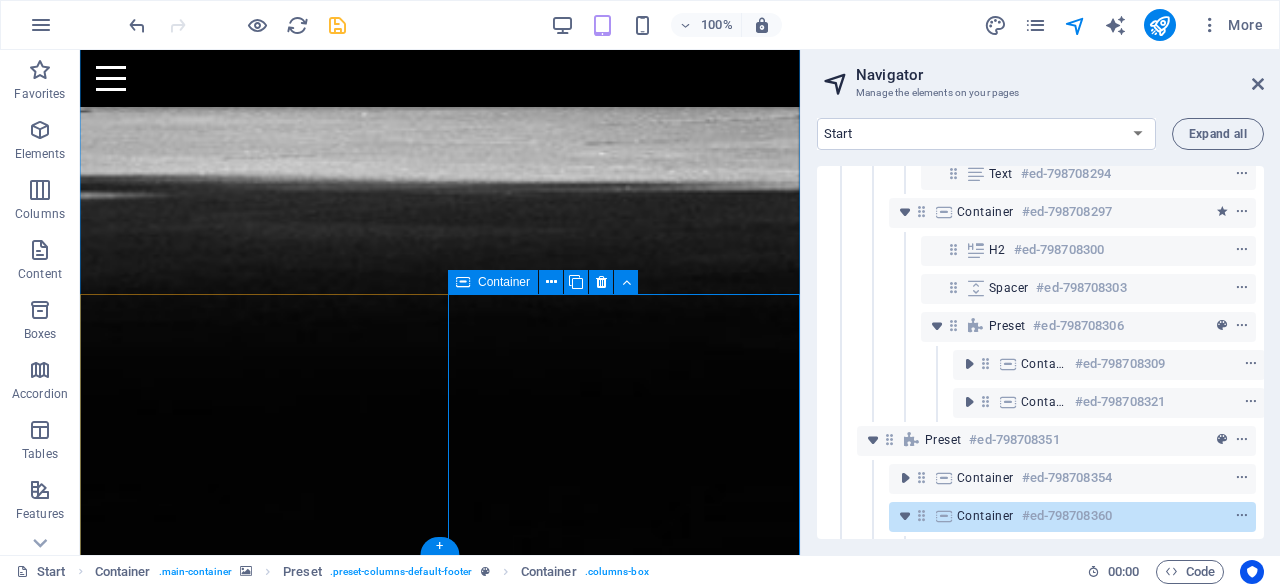 scroll, scrollTop: 546, scrollLeft: 0, axis: vertical 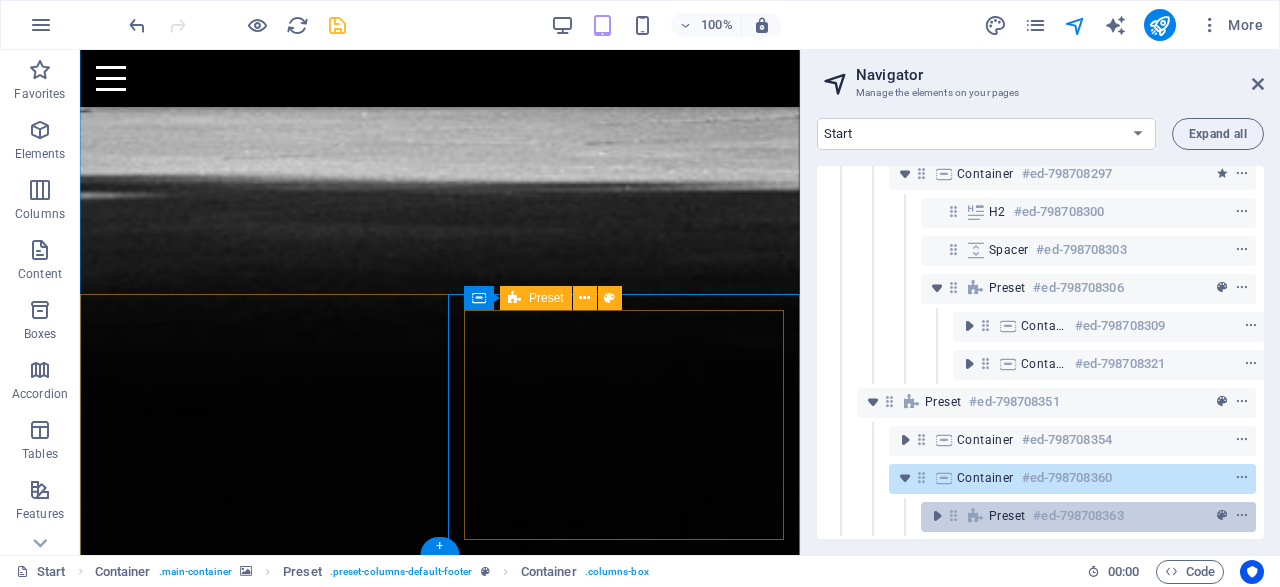 click on "#ed-798708363" at bounding box center (1078, 516) 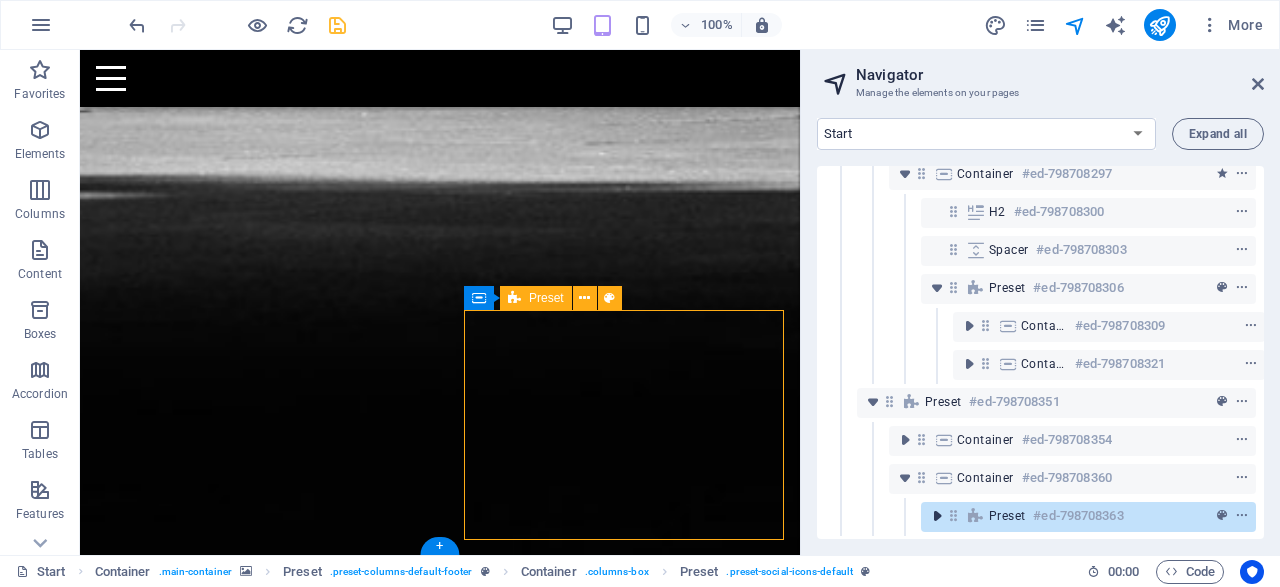 click at bounding box center (937, 516) 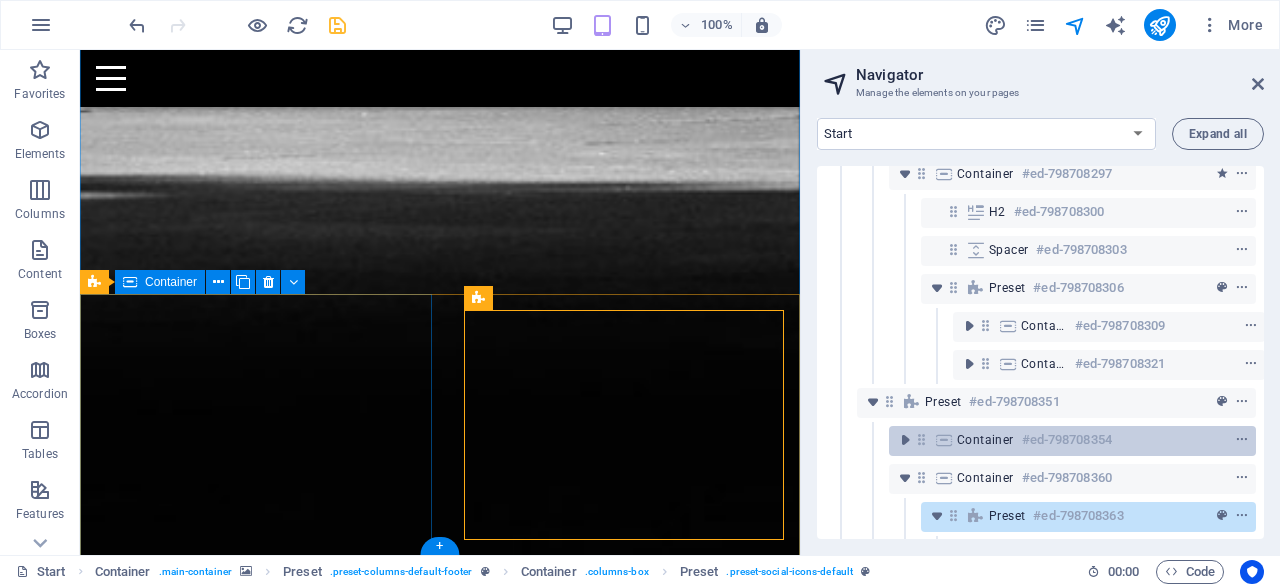 scroll, scrollTop: 774, scrollLeft: 0, axis: vertical 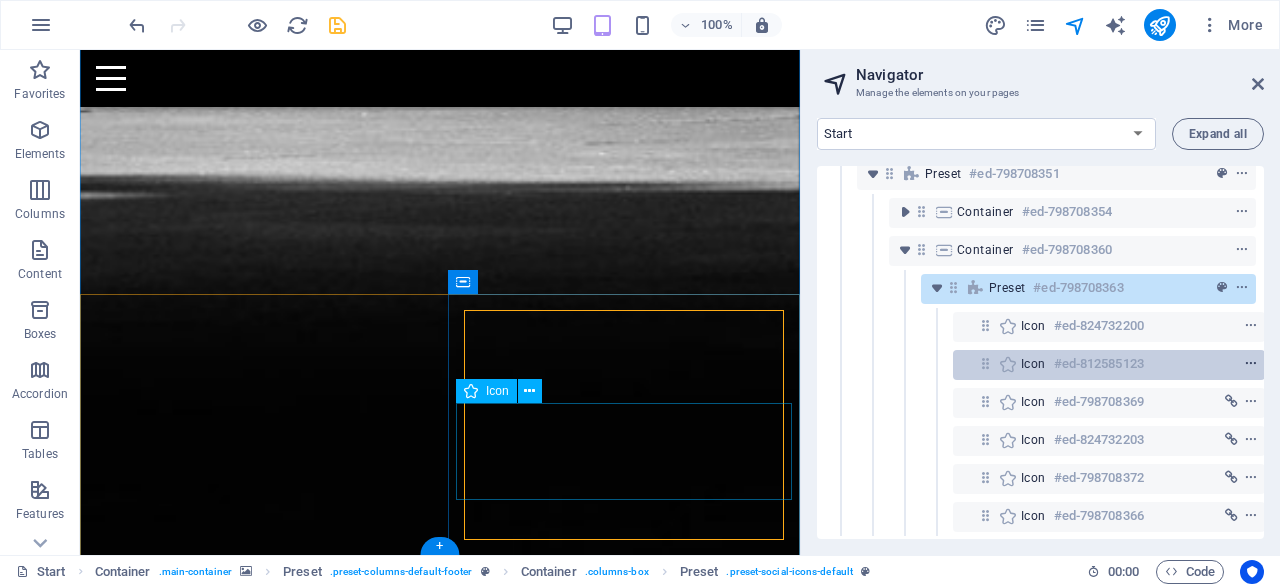 click at bounding box center (1251, 364) 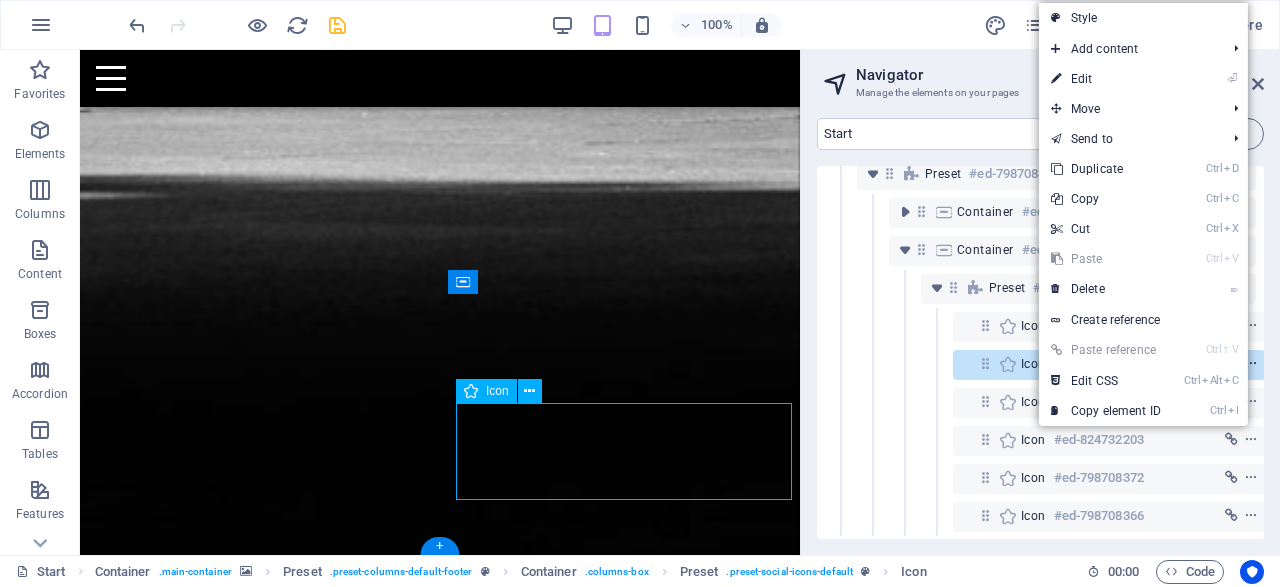 scroll, scrollTop: 774, scrollLeft: 0, axis: vertical 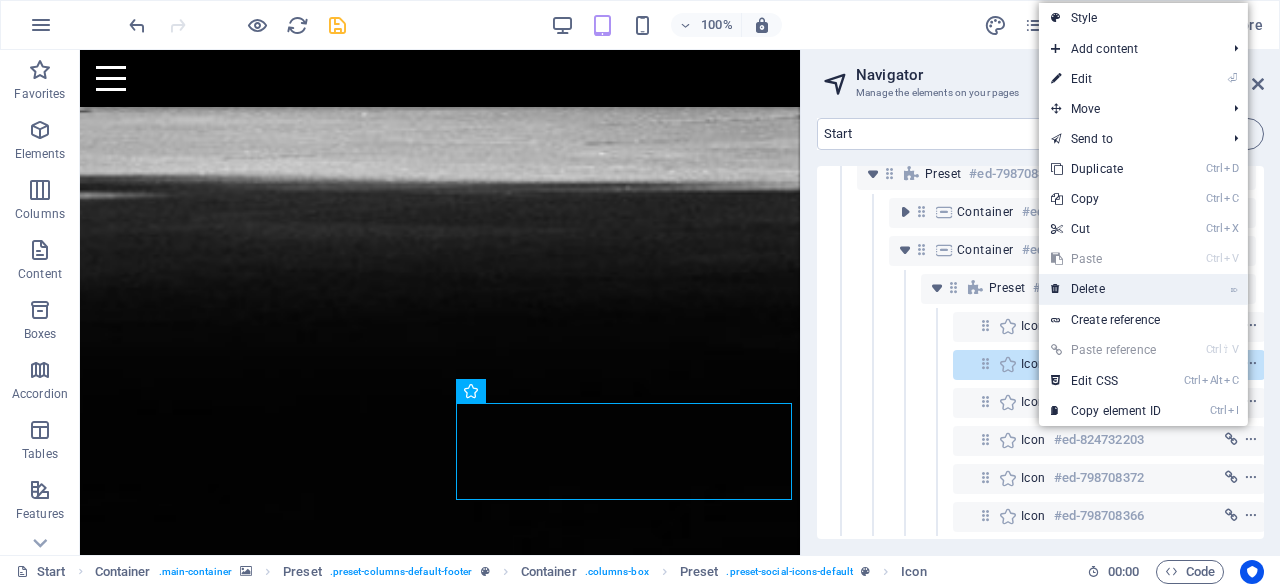 click on "⌦  Delete" at bounding box center (1106, 289) 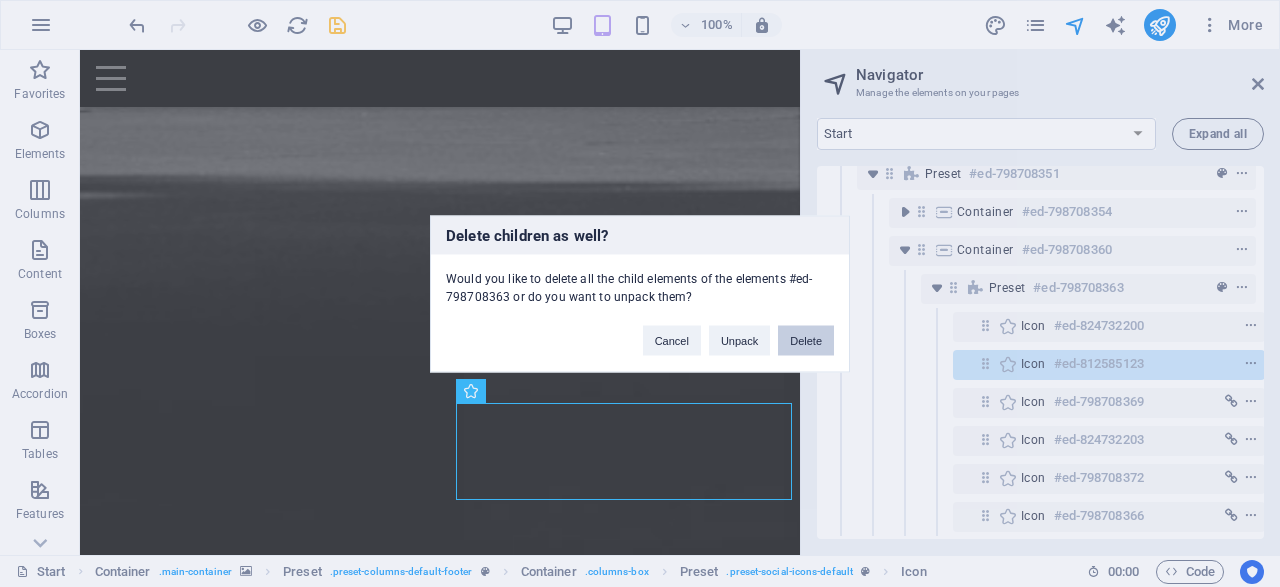 click on "Delete" at bounding box center (806, 340) 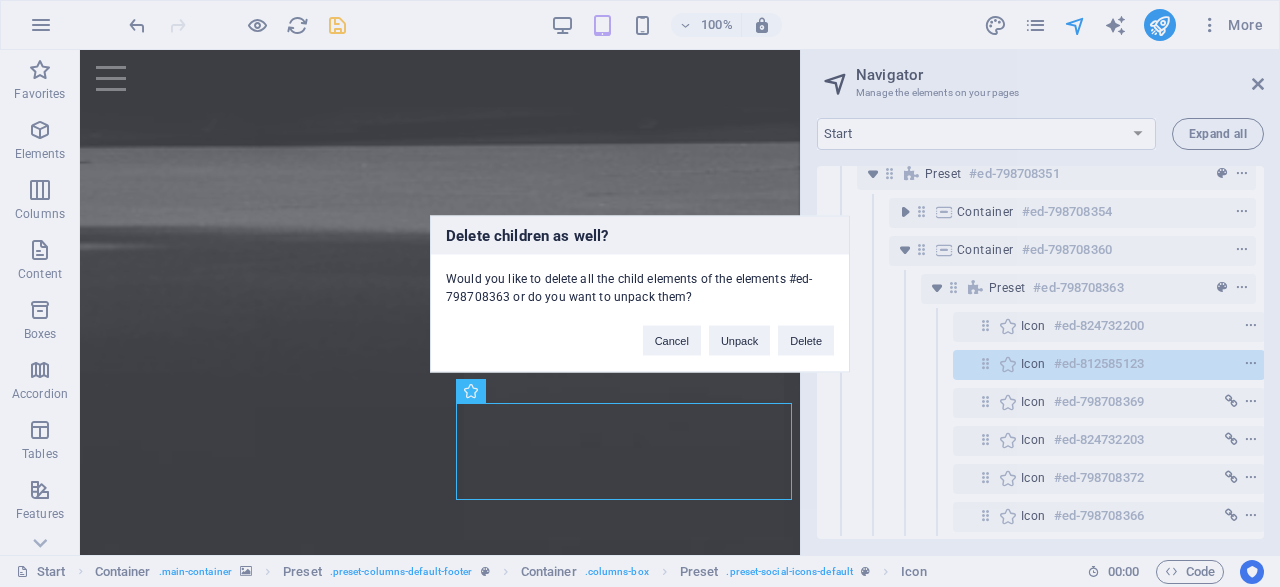 scroll, scrollTop: 508, scrollLeft: 0, axis: vertical 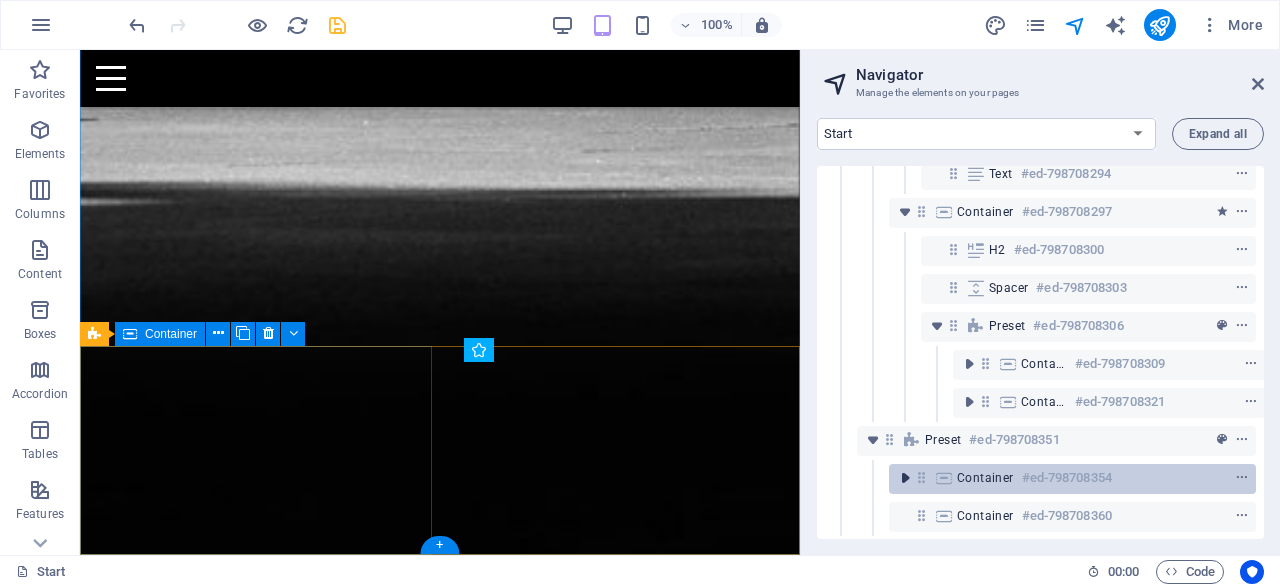 click at bounding box center (905, 478) 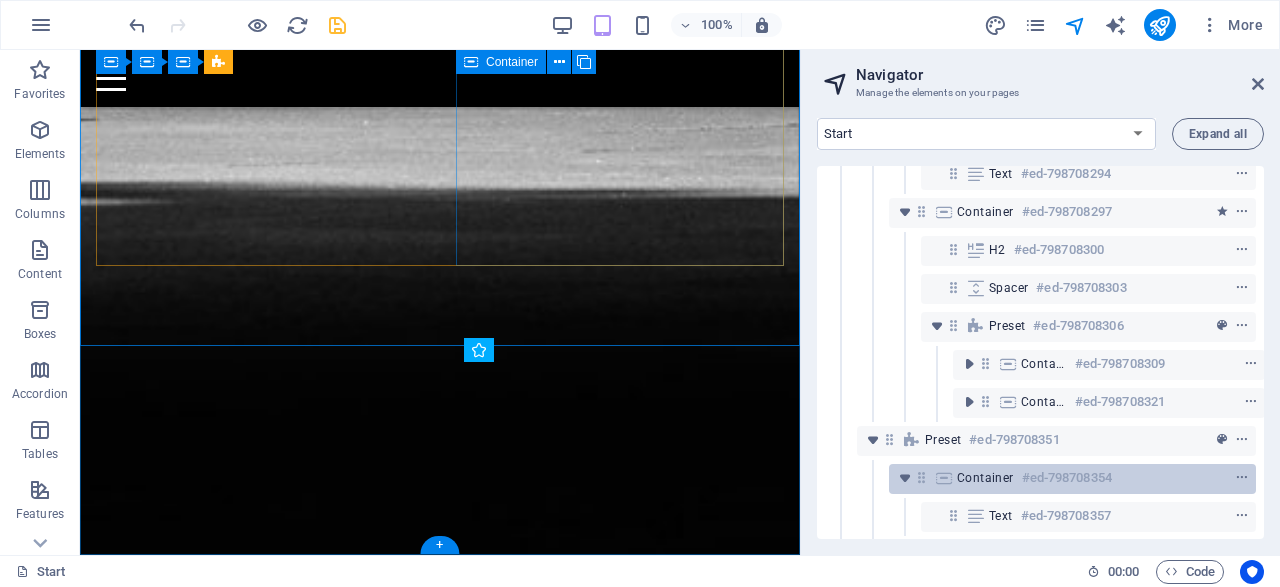 scroll, scrollTop: 546, scrollLeft: 0, axis: vertical 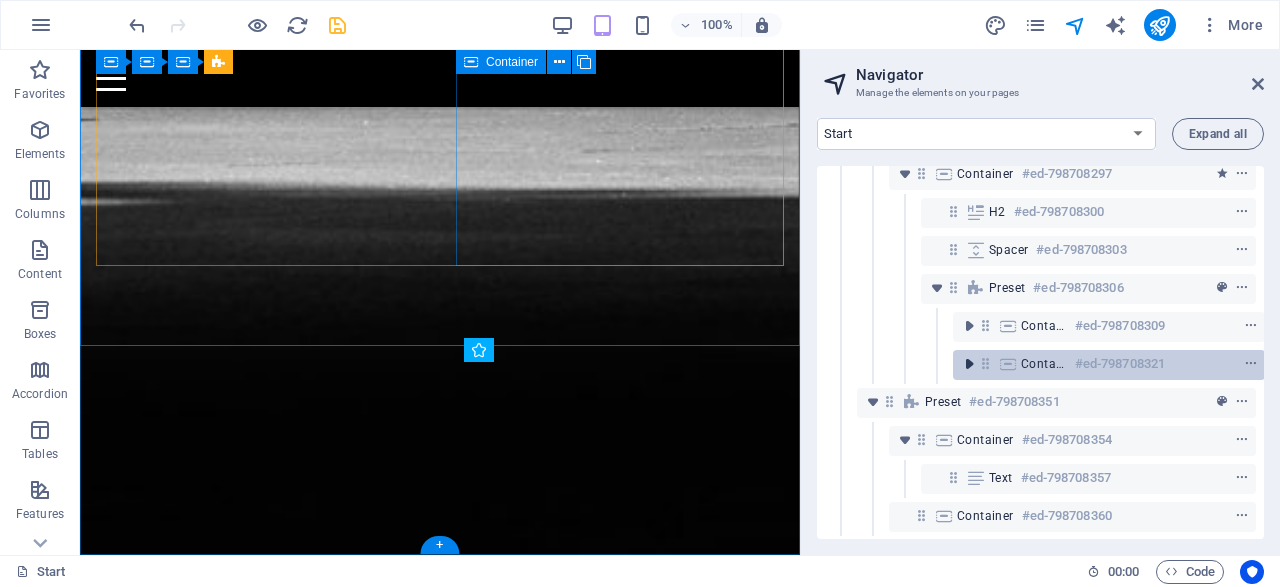 click at bounding box center [969, 364] 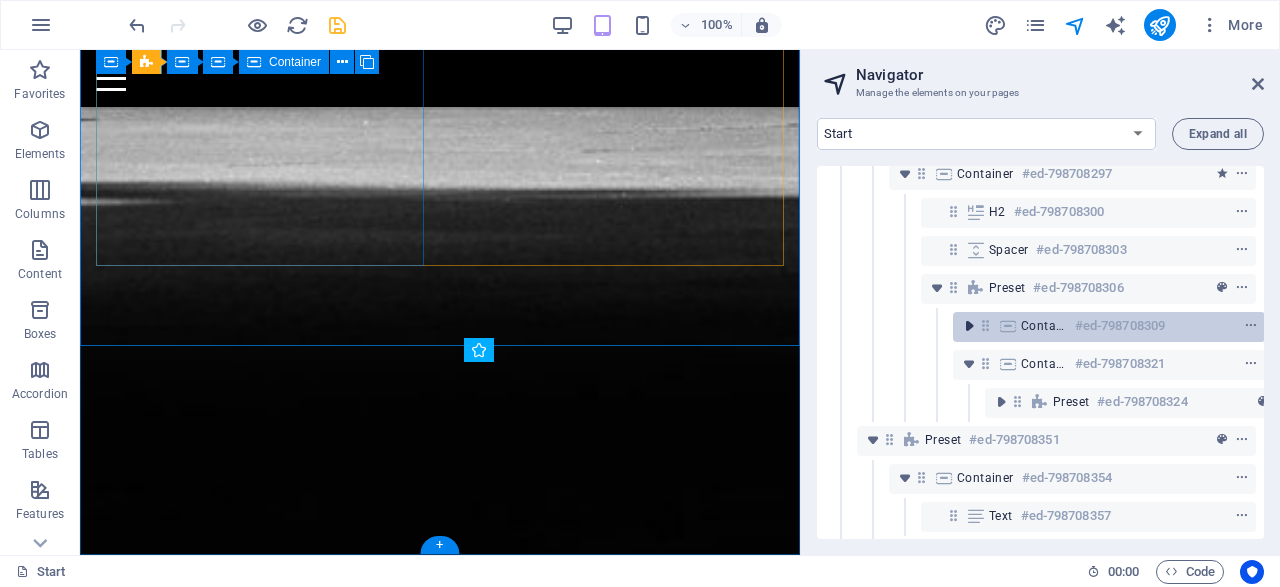 click at bounding box center [969, 326] 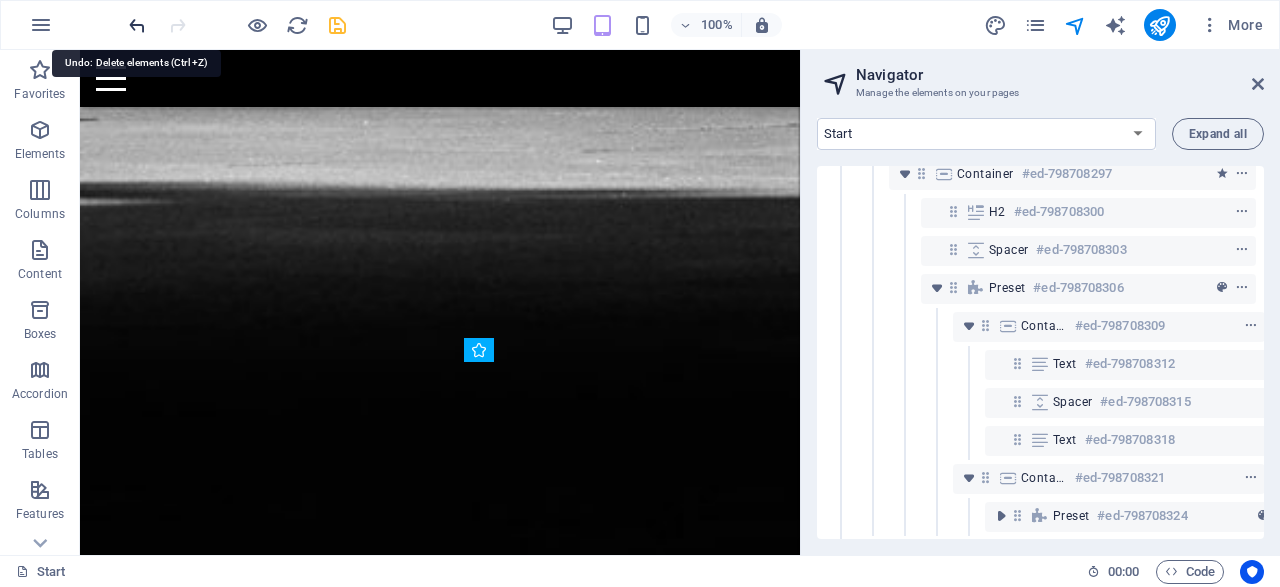 click at bounding box center (137, 25) 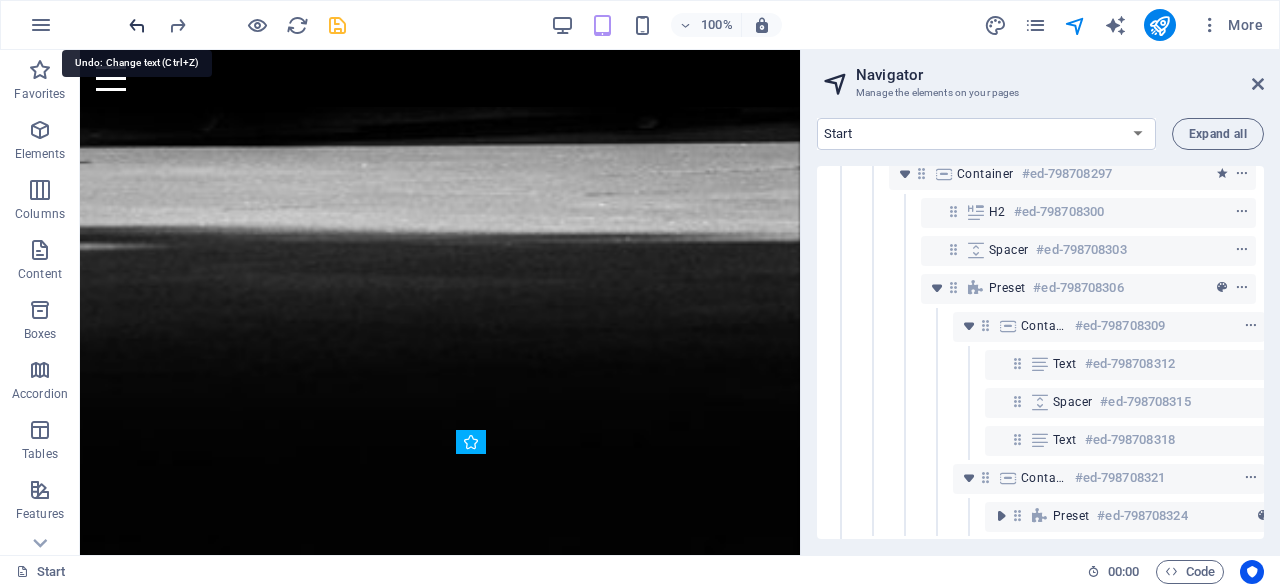 click at bounding box center [137, 25] 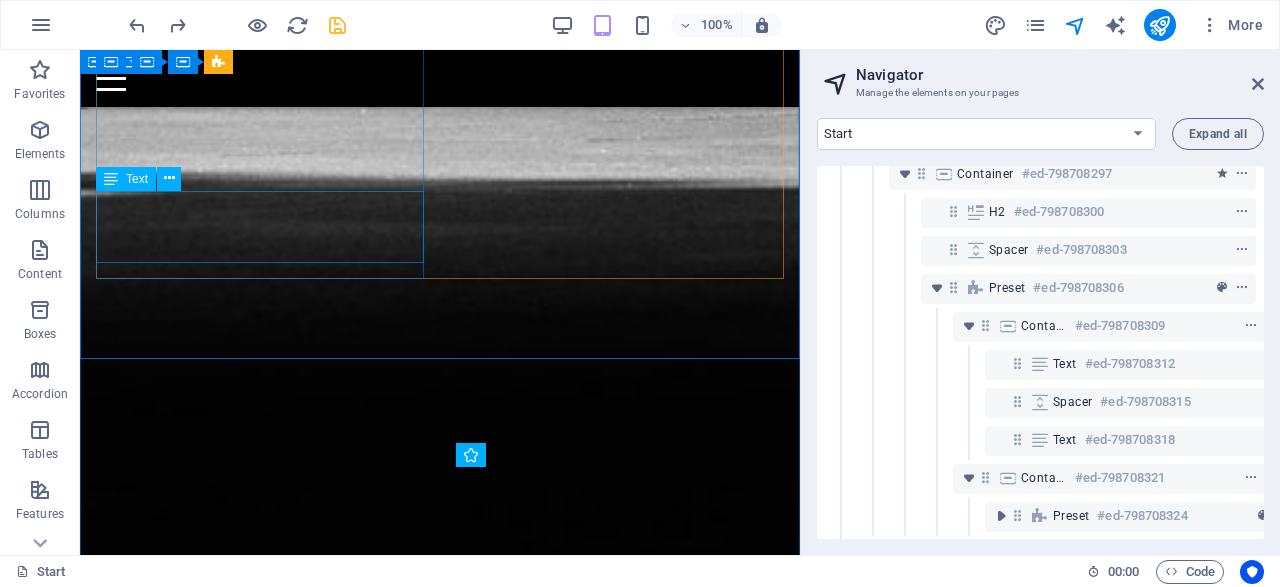 scroll, scrollTop: 2001, scrollLeft: 0, axis: vertical 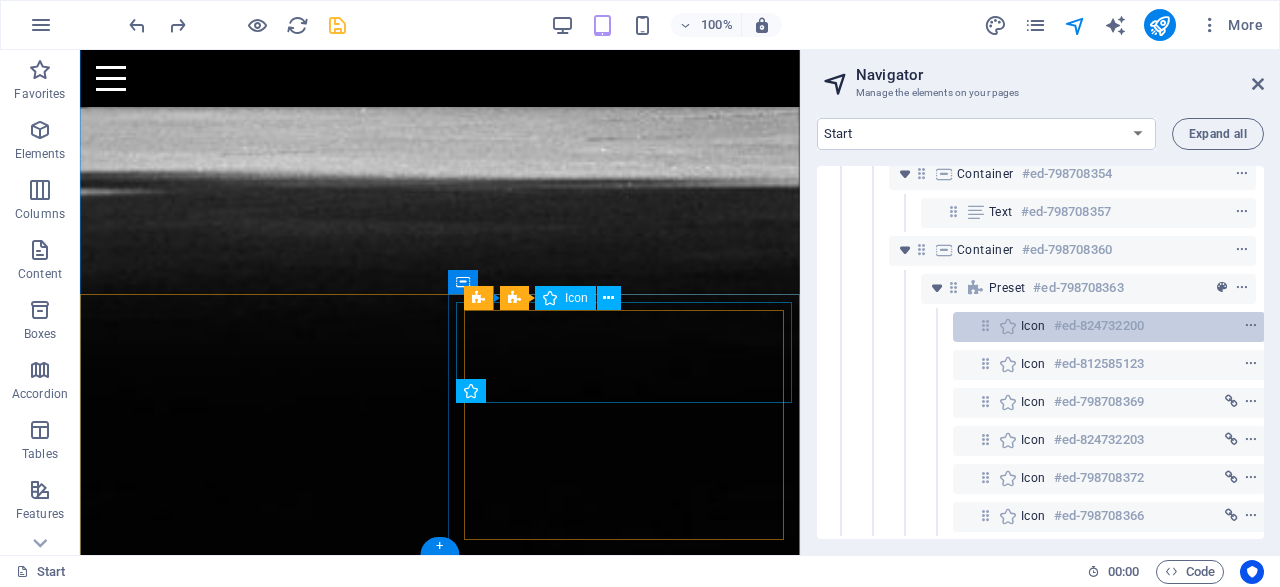 click on "Icon #ed-824732200" at bounding box center [1093, 326] 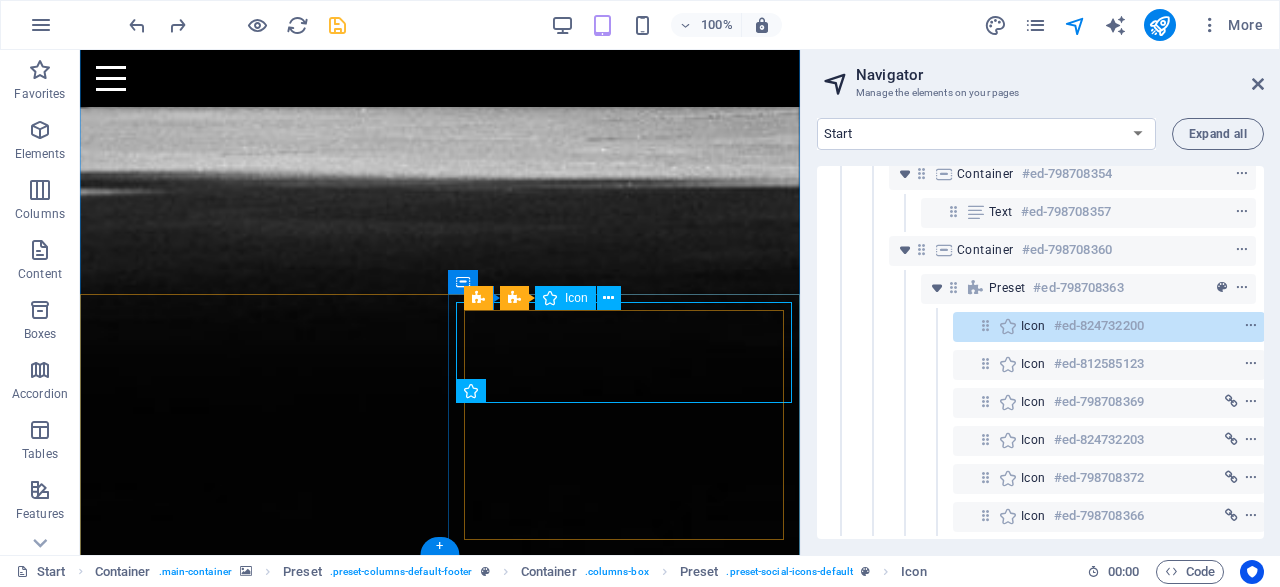 click on "#ed-824732200" at bounding box center [1099, 326] 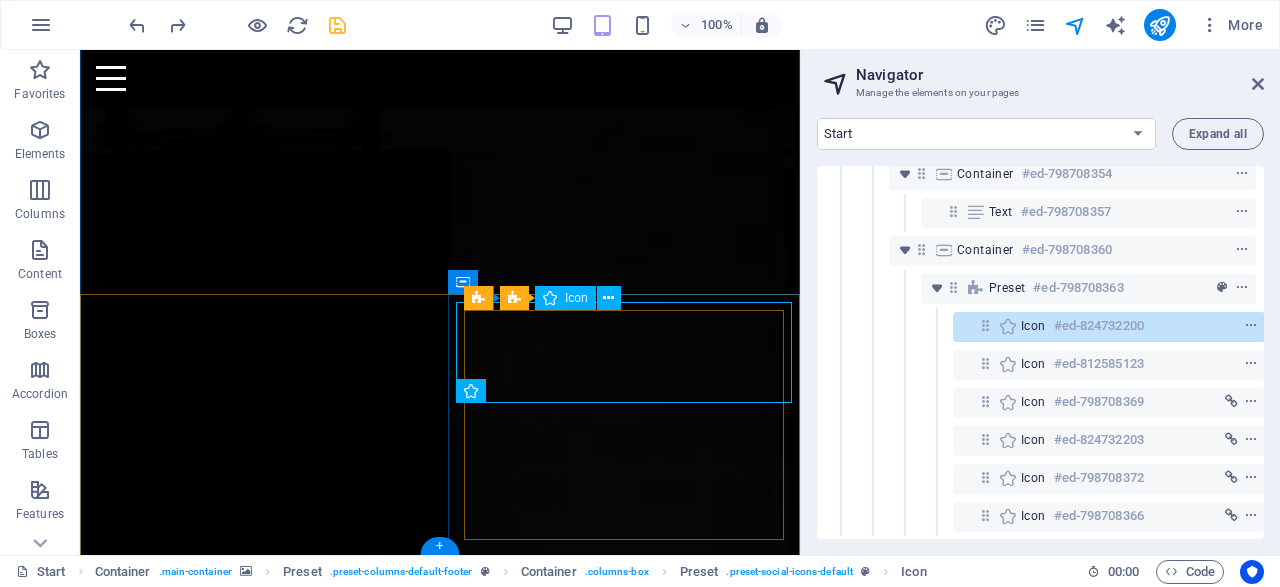 select on "xMidYMid" 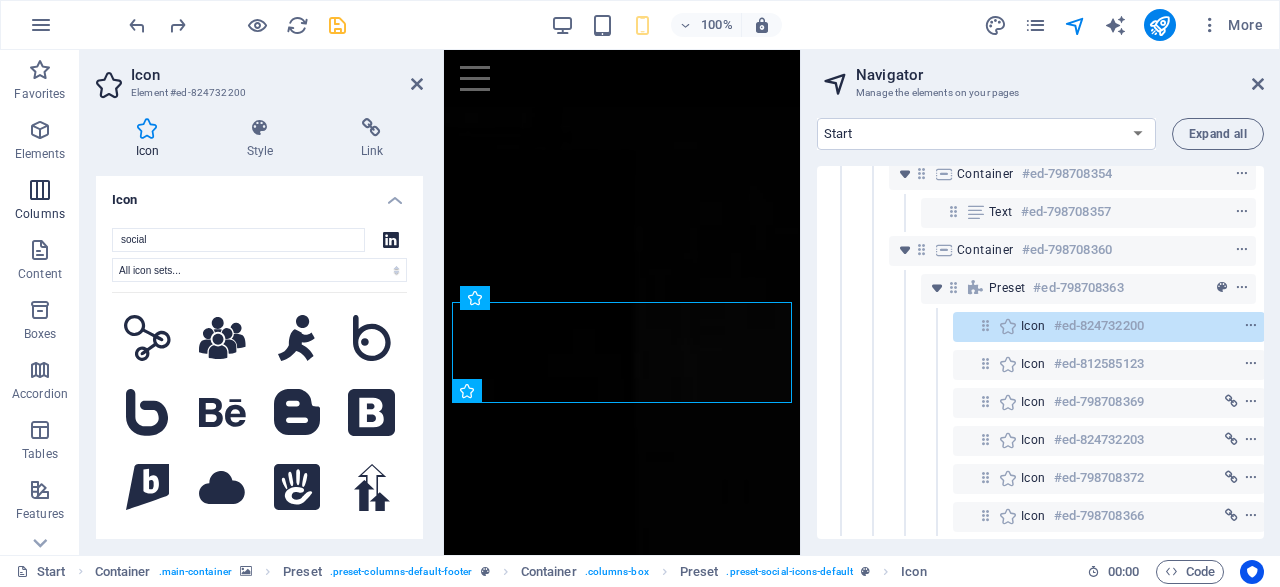 scroll, scrollTop: 3038, scrollLeft: 0, axis: vertical 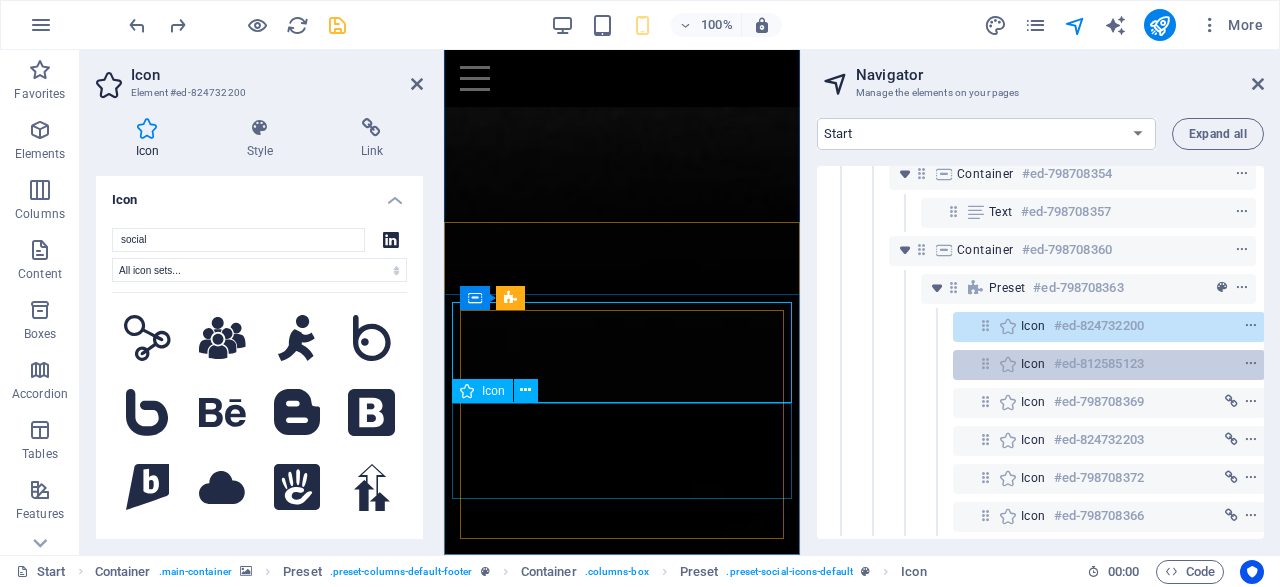 click on "#ed-812585123" at bounding box center [1099, 364] 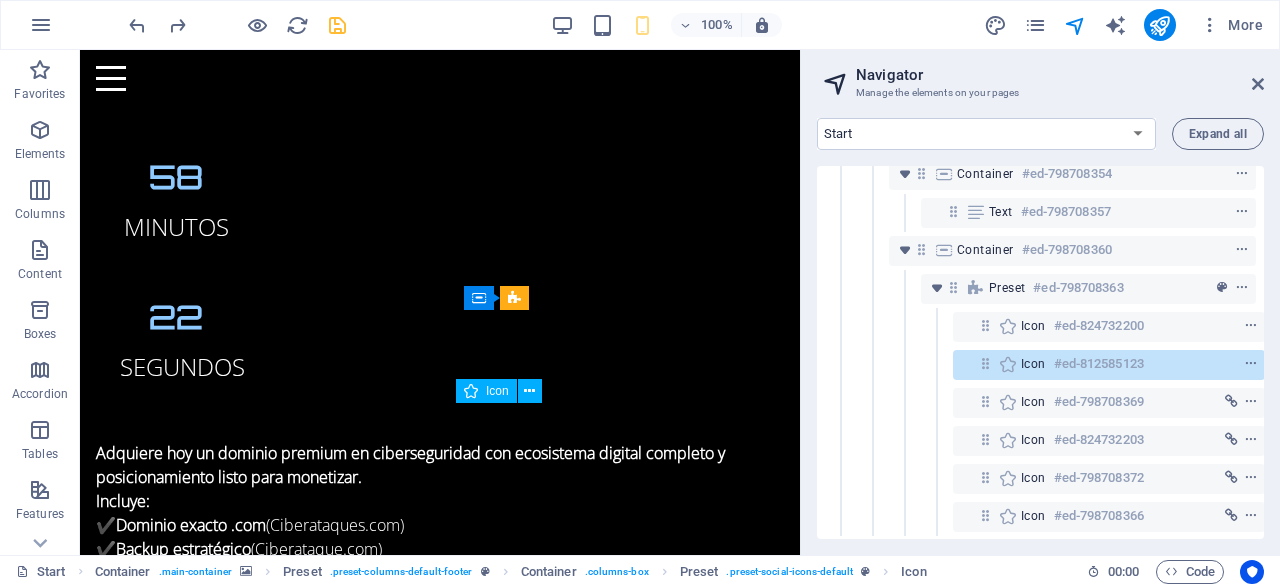 scroll, scrollTop: 2001, scrollLeft: 0, axis: vertical 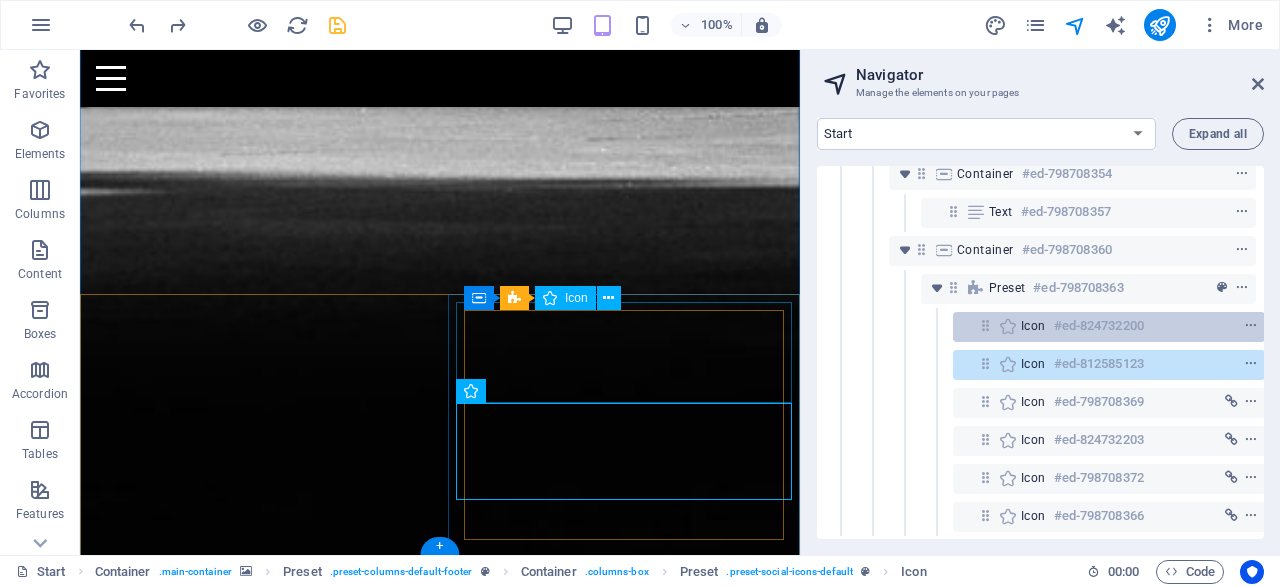 click on "#ed-824732200" at bounding box center [1099, 326] 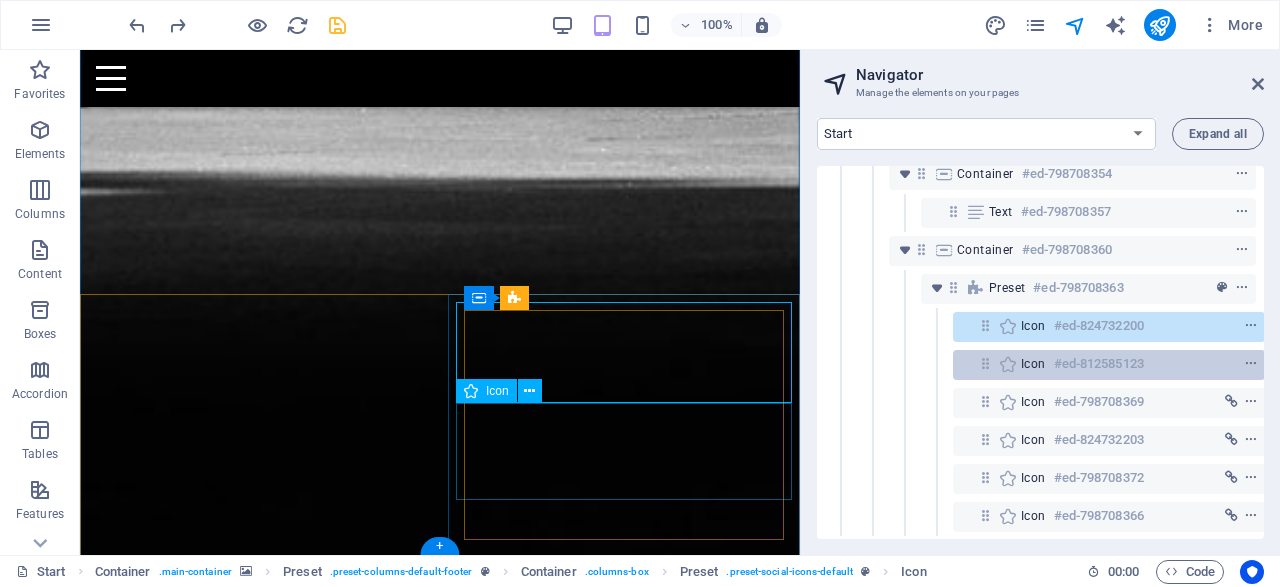 click on "Icon #ed-812585123" at bounding box center [1109, 365] 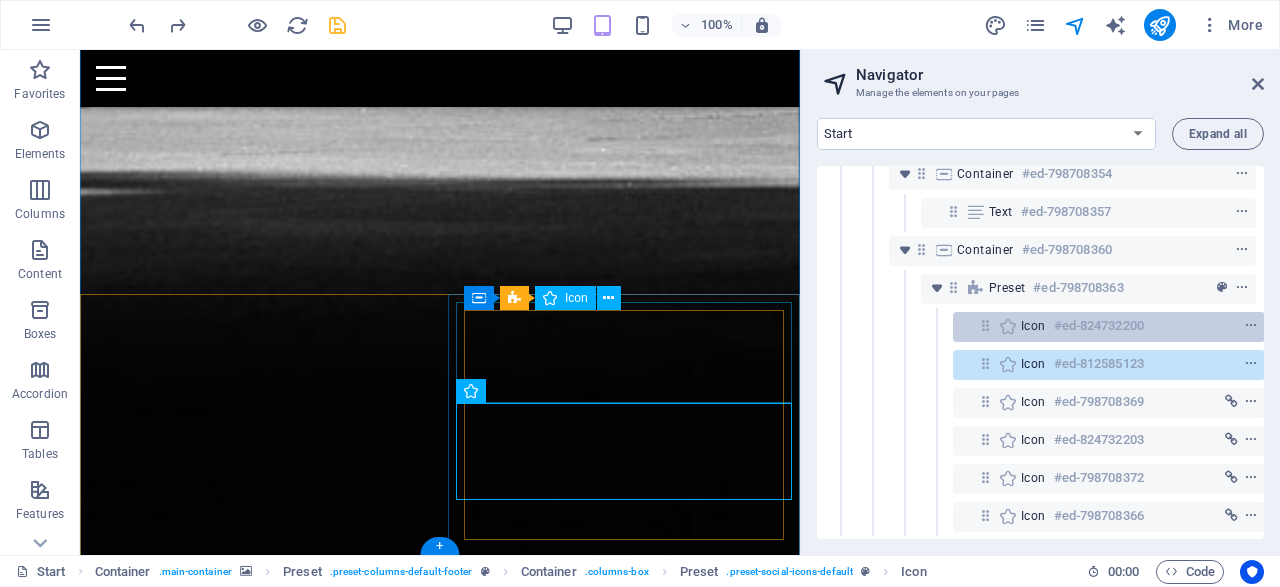 click at bounding box center [1214, 326] 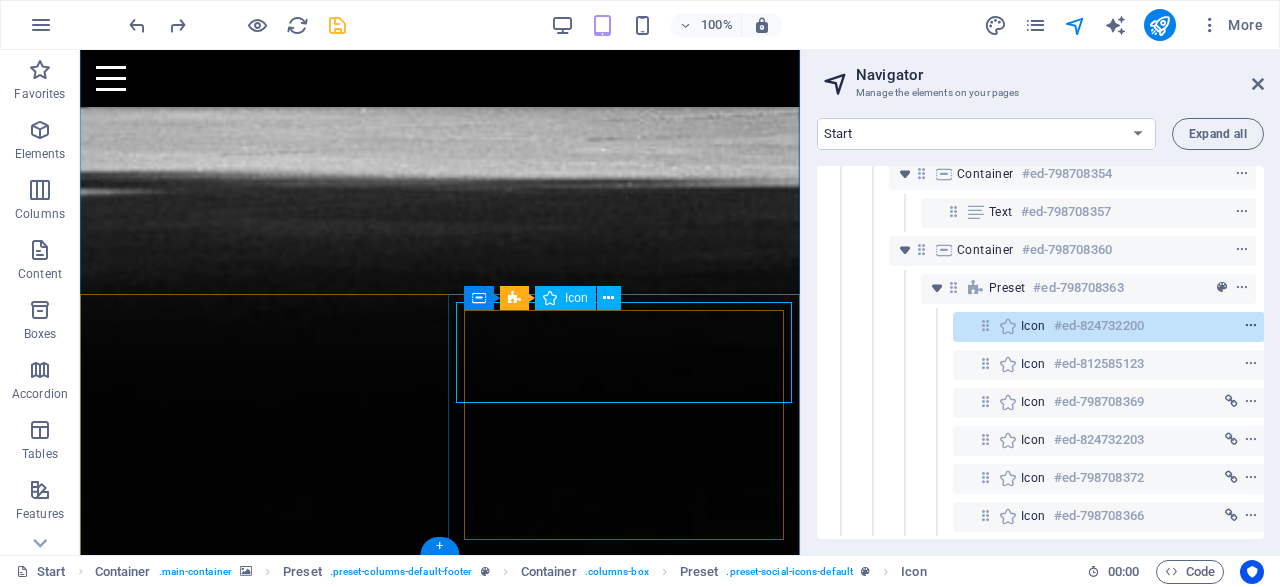 click at bounding box center [1251, 326] 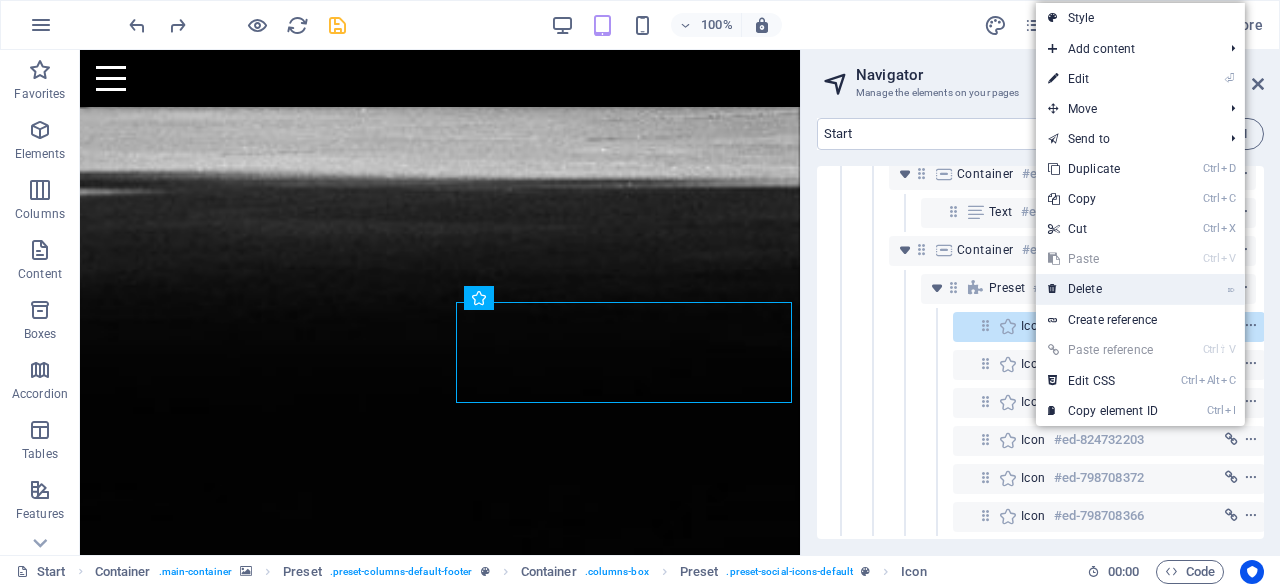 click on "⌦  Delete" at bounding box center (1103, 289) 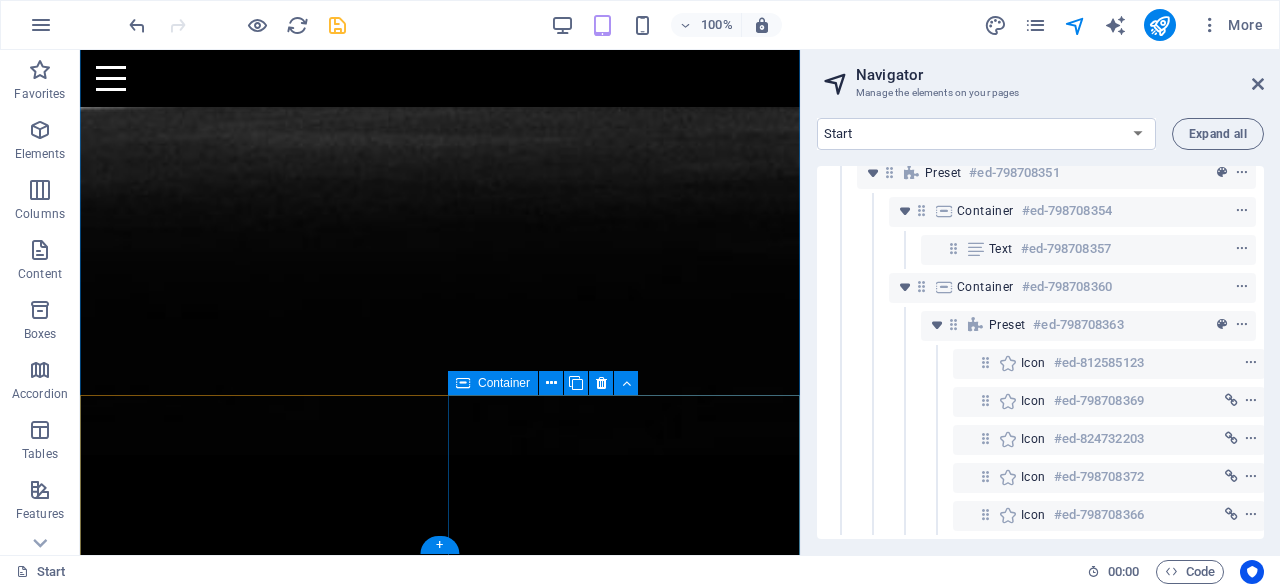 scroll, scrollTop: 1900, scrollLeft: 0, axis: vertical 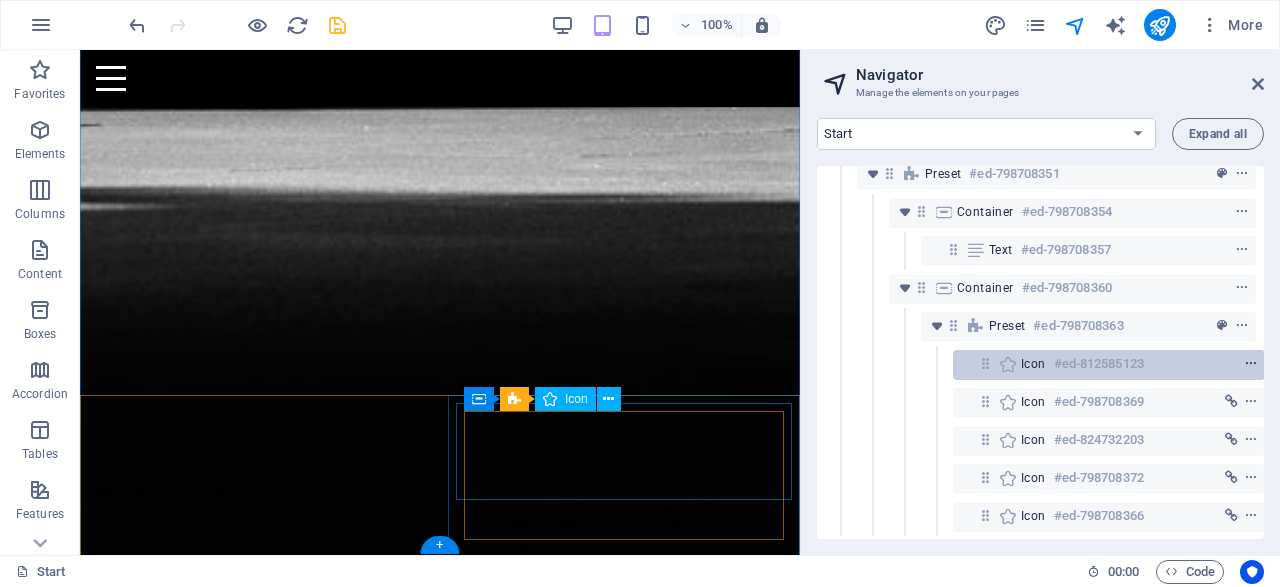 click at bounding box center (1251, 364) 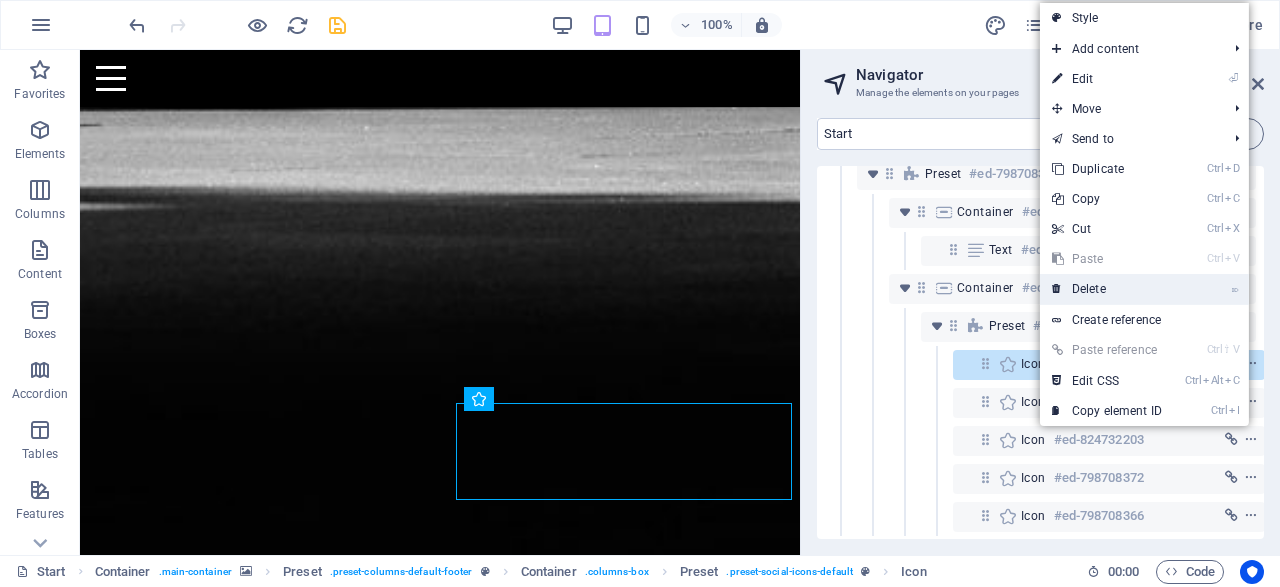 click on "⌦  Delete" at bounding box center (1107, 289) 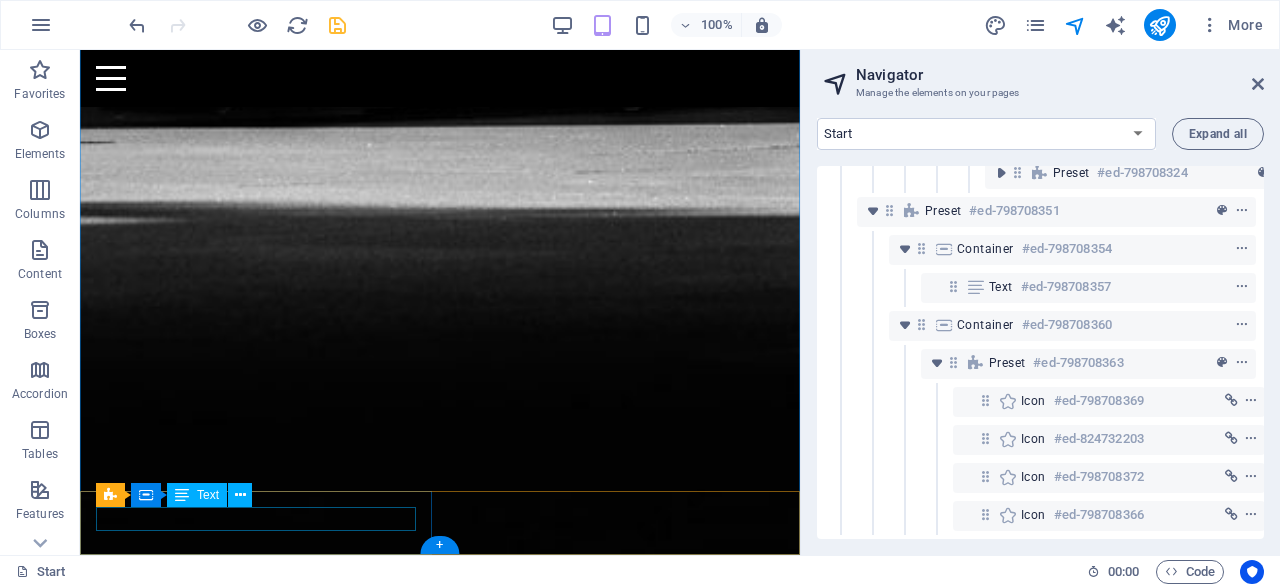 scroll, scrollTop: 888, scrollLeft: 0, axis: vertical 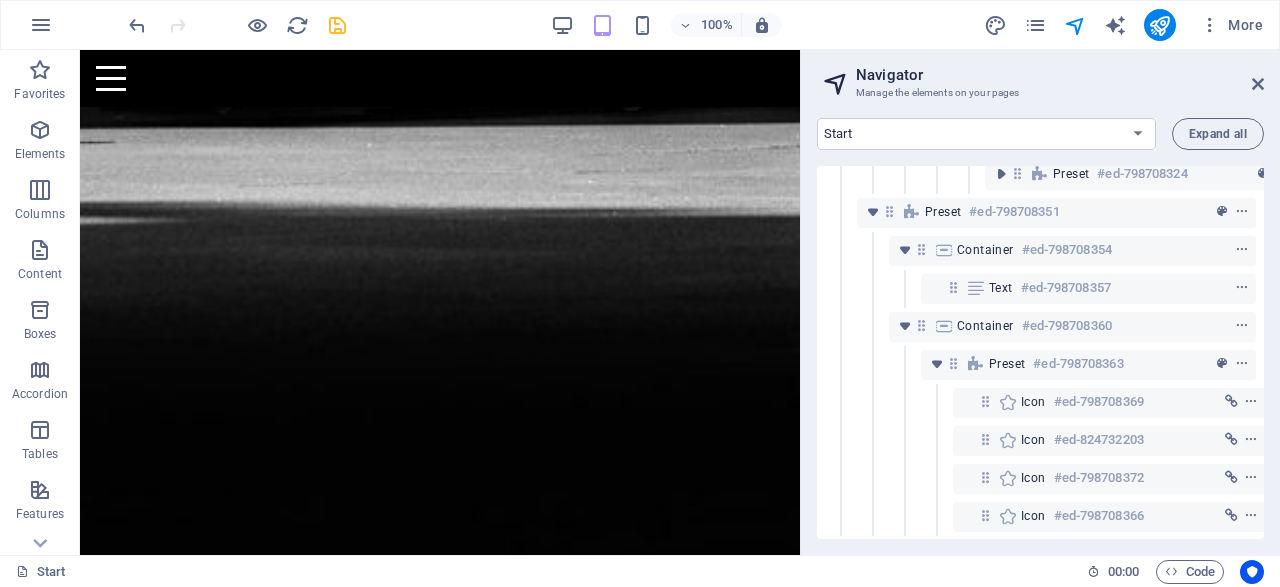 click on "Navigator Manage the elements on your pages Start  Legal Notice  Privacy  Expand all Container #ed-798708189 Container #ed-798708192 Menu Bar #ed-798708195 Container #ed-798708210 H2 #ed-798708213 Spacer #ed-798708216 Countdown #ed-798708219 Spacer #ed-798708258 Text #ed-798708261 Spacer #ed-798708264 Container #ed-798708285 H2 #ed-798708288 Spacer #ed-798708291 Text #ed-798708294 Container #ed-798708297 H2 #ed-798708300 Spacer #ed-798708303 Preset #ed-798708306 Container #ed-798708309 Text #ed-798708312 Spacer #ed-798708315 Text #ed-798708318 Container #ed-798708321 Preset #ed-798708324 Preset #ed-798708351 Container #ed-798708354 Text #ed-798708357 Container #ed-798708360 Preset #ed-798708363 Icon #ed-798708369 Icon #ed-824732203 Icon #ed-798708372 Icon #ed-798708366" at bounding box center [1040, 302] 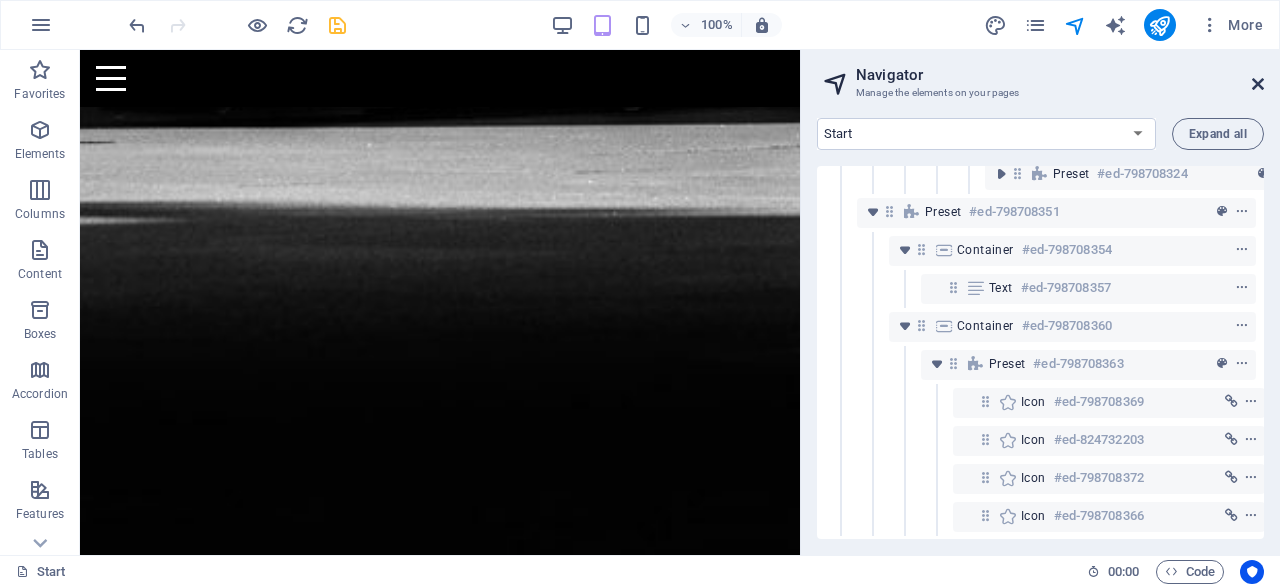 click at bounding box center [1258, 84] 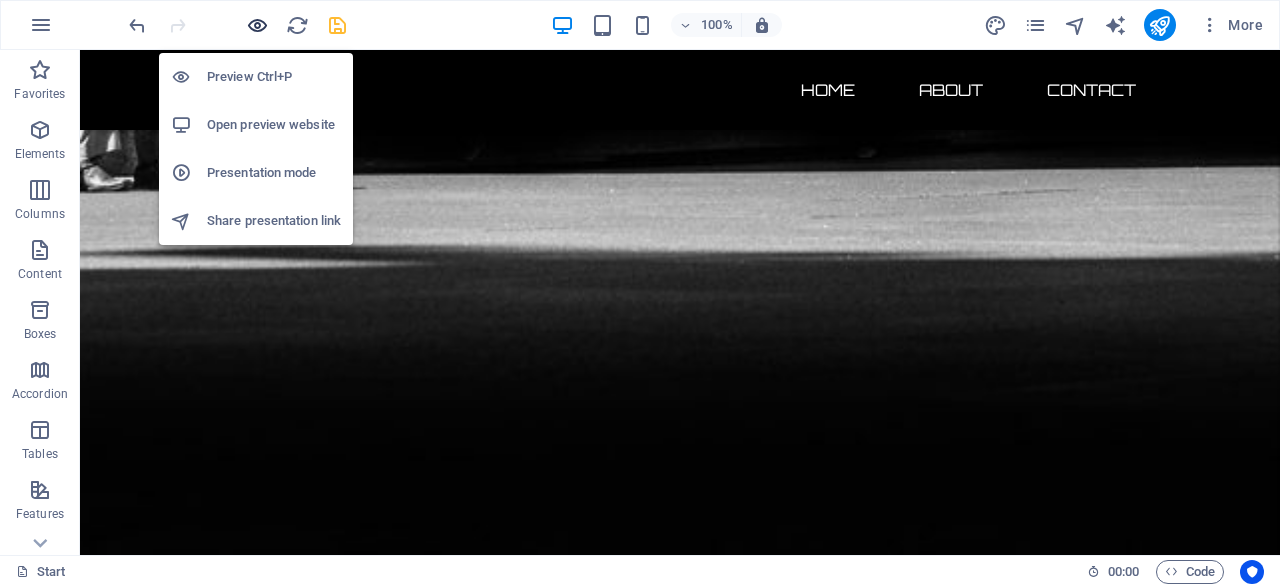 click at bounding box center [257, 25] 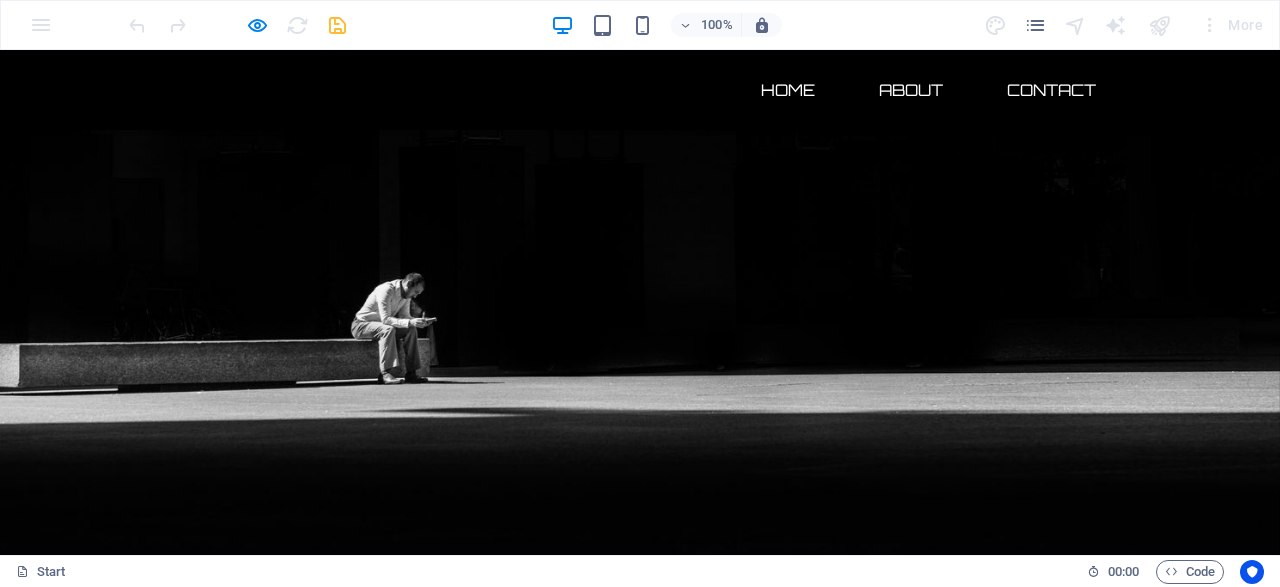 scroll, scrollTop: 0, scrollLeft: 0, axis: both 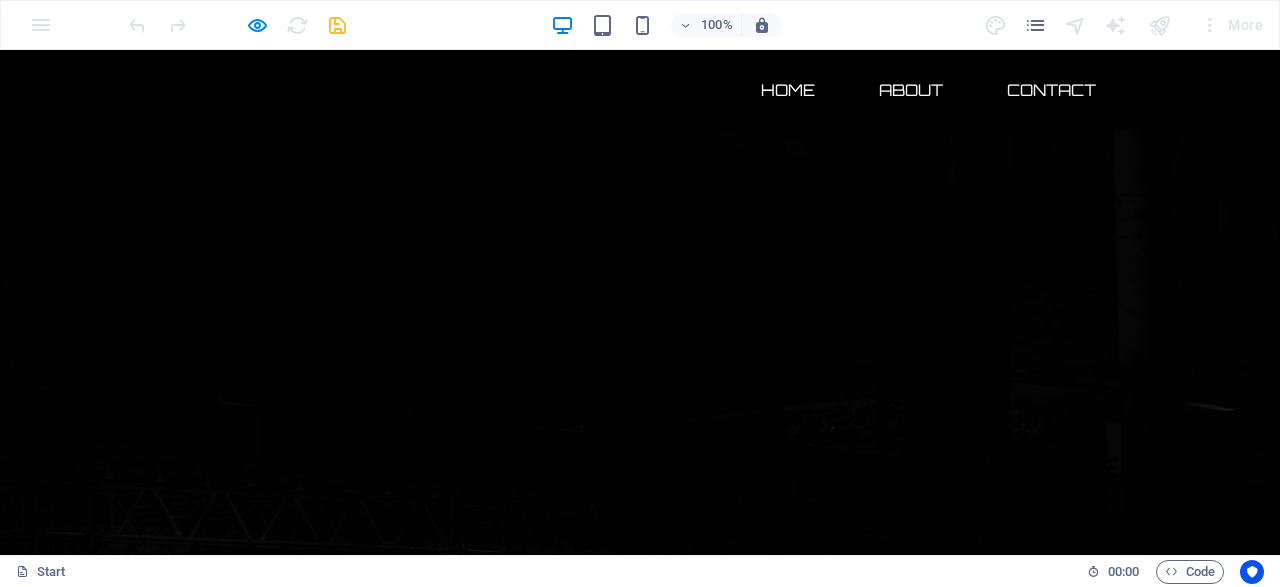 click on "Home" at bounding box center (788, 90) 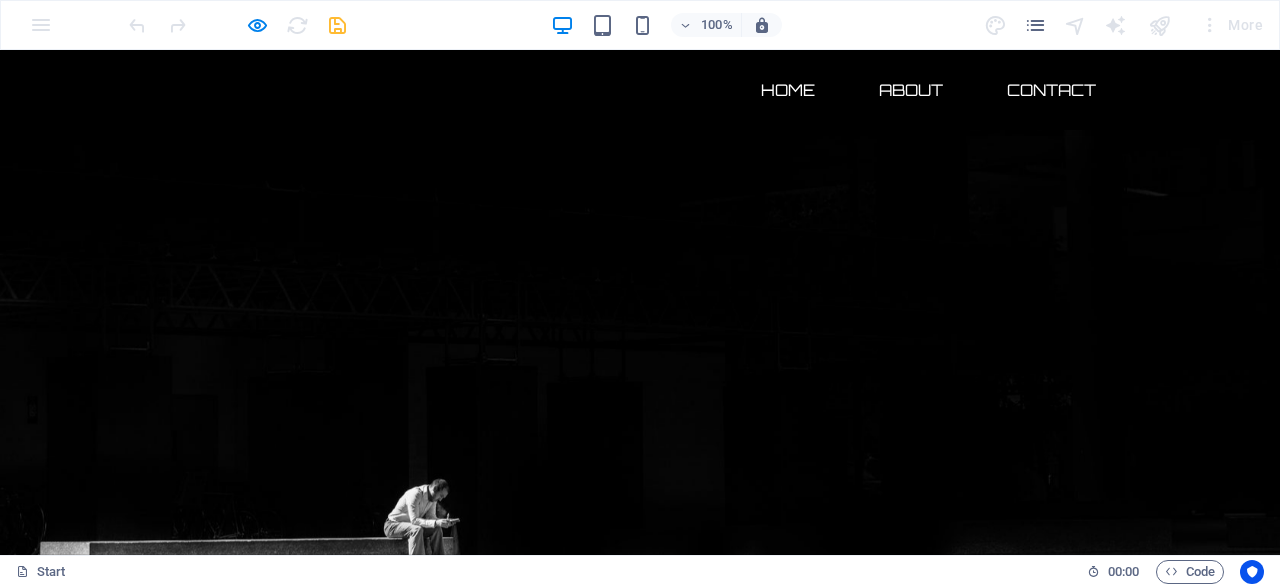 click on "Home" at bounding box center [788, 90] 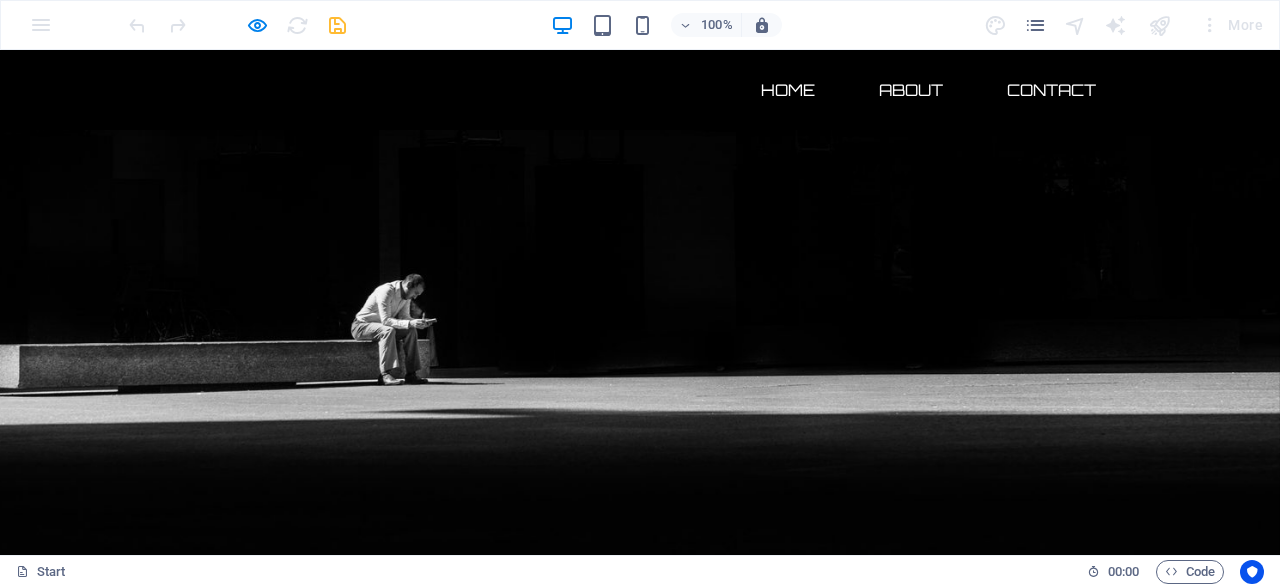 scroll, scrollTop: 457, scrollLeft: 0, axis: vertical 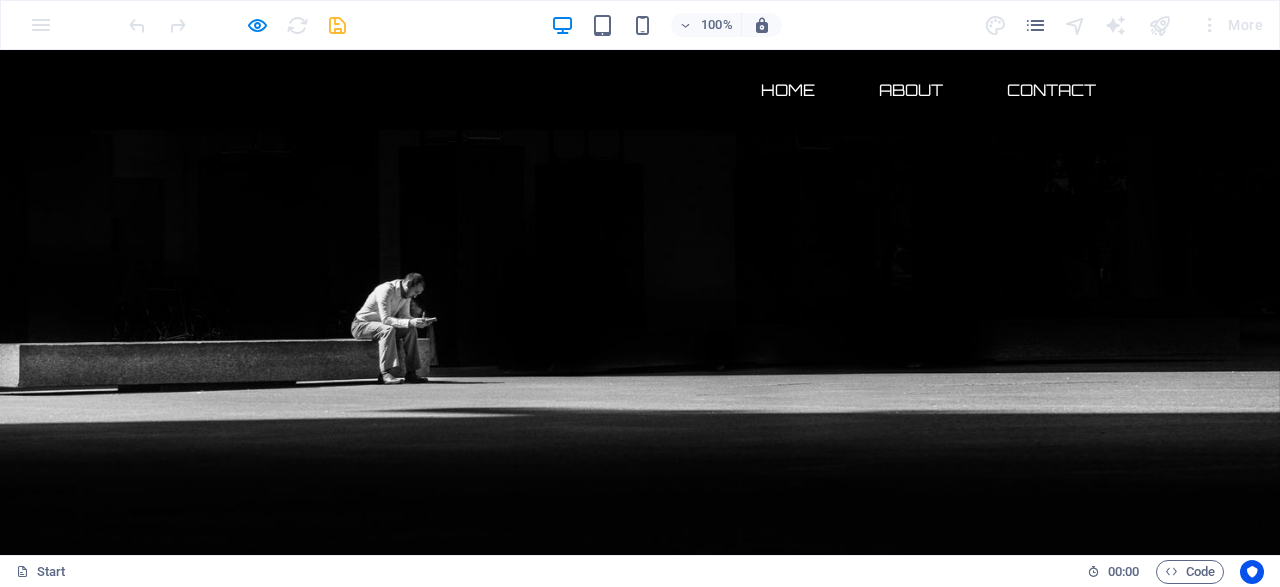 click on "Contact" at bounding box center (1051, 90) 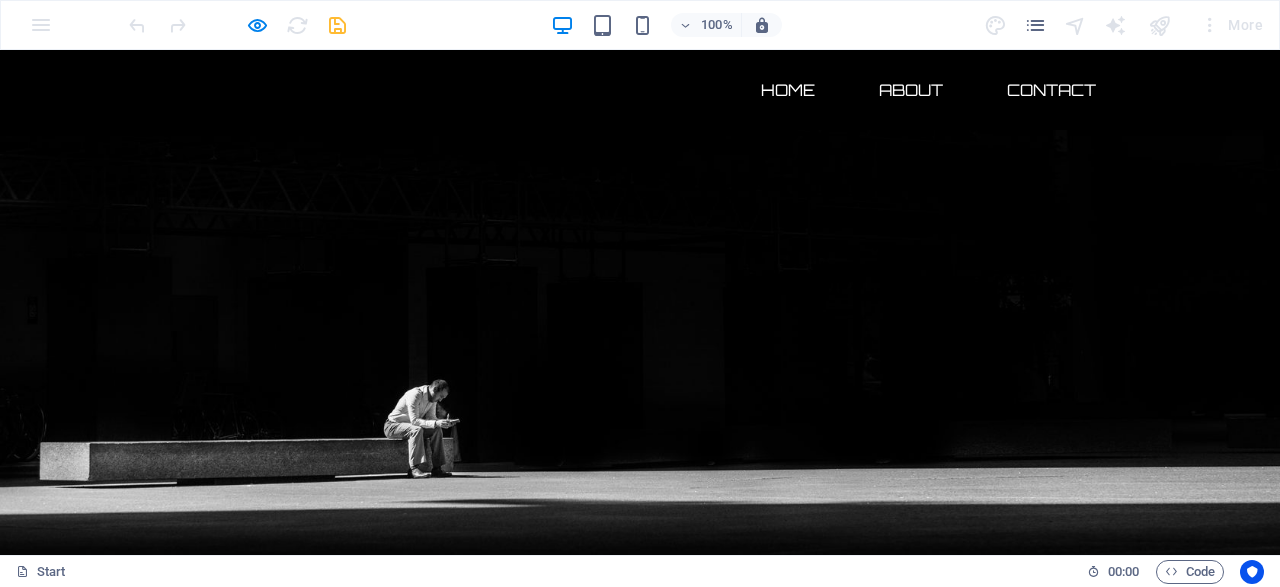 scroll, scrollTop: 236, scrollLeft: 0, axis: vertical 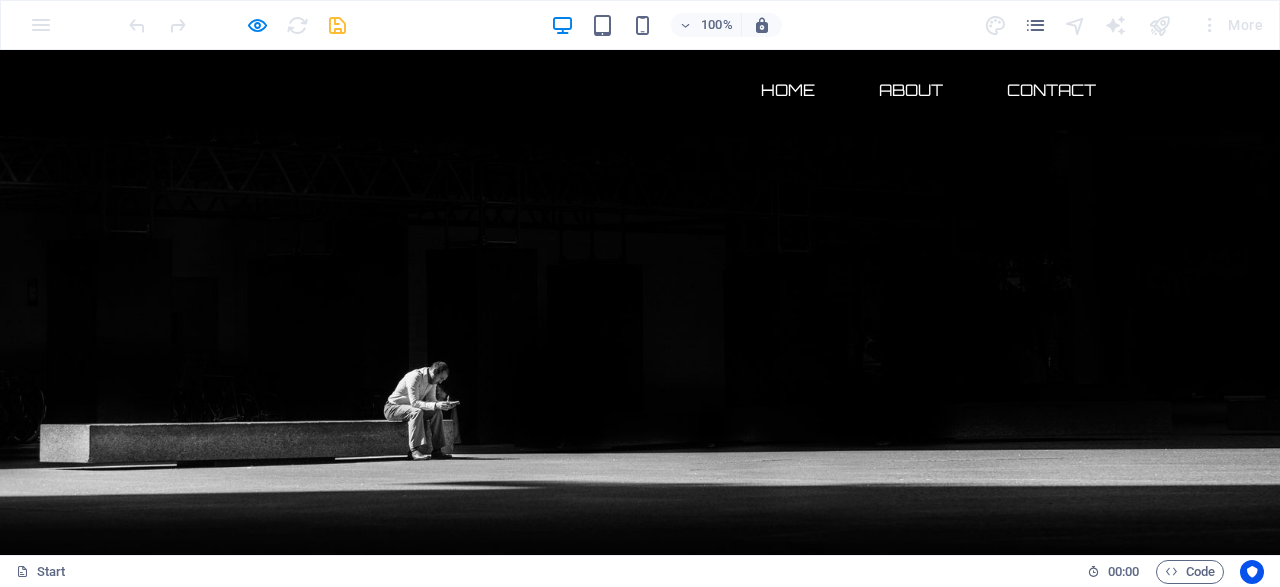 click on "Home" at bounding box center [788, 90] 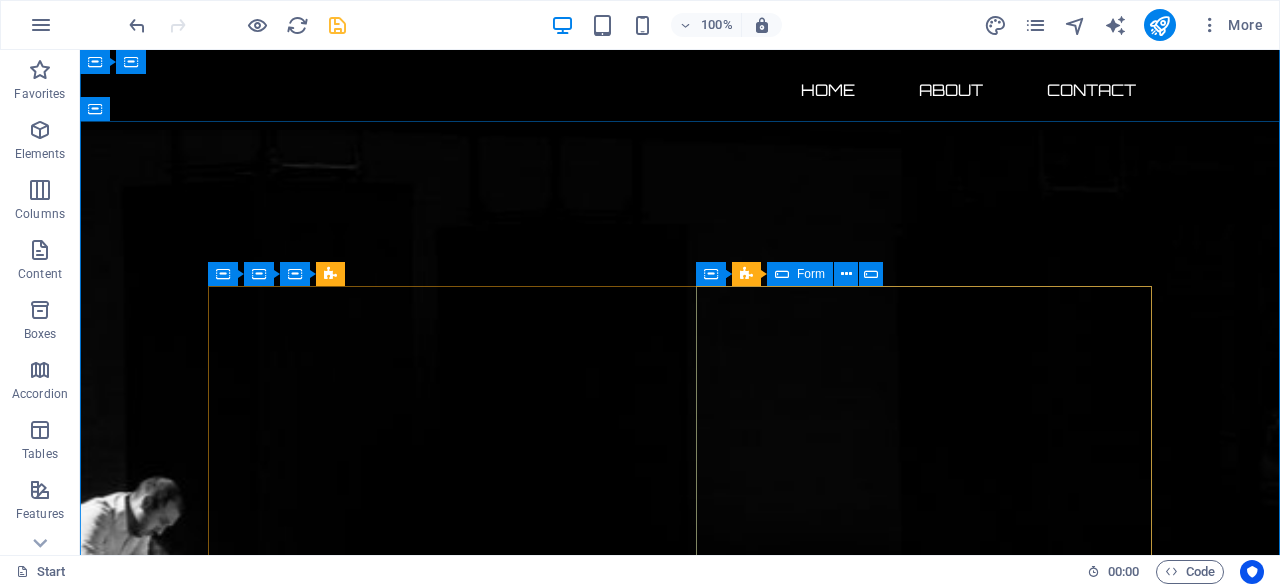 scroll, scrollTop: 1664, scrollLeft: 0, axis: vertical 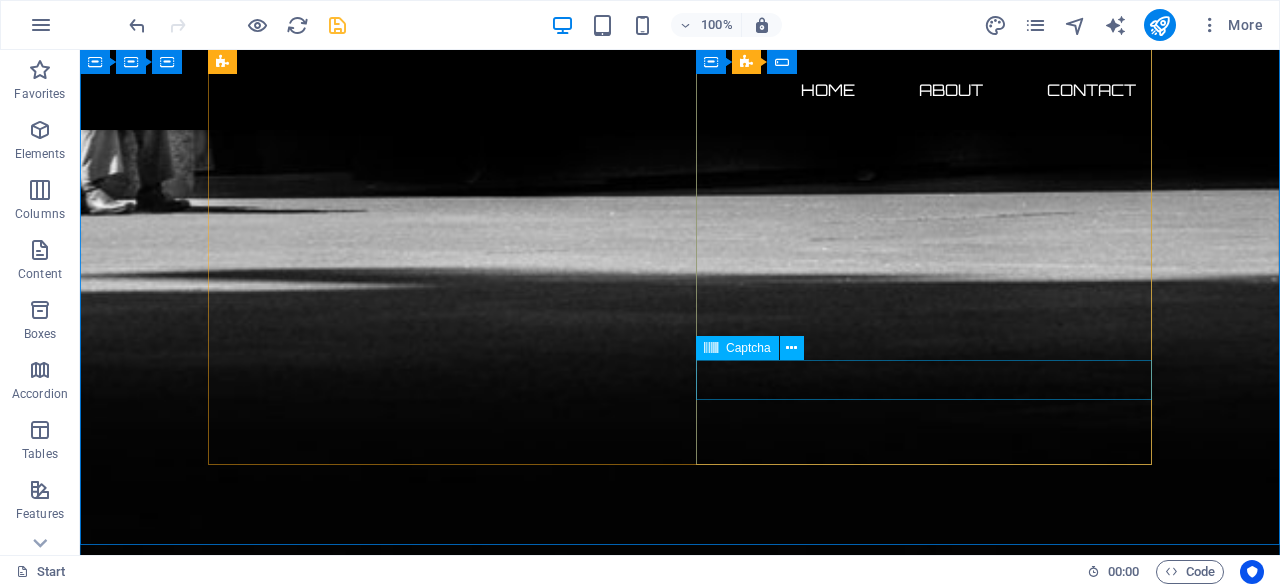 click on "Unreadable? Load new" 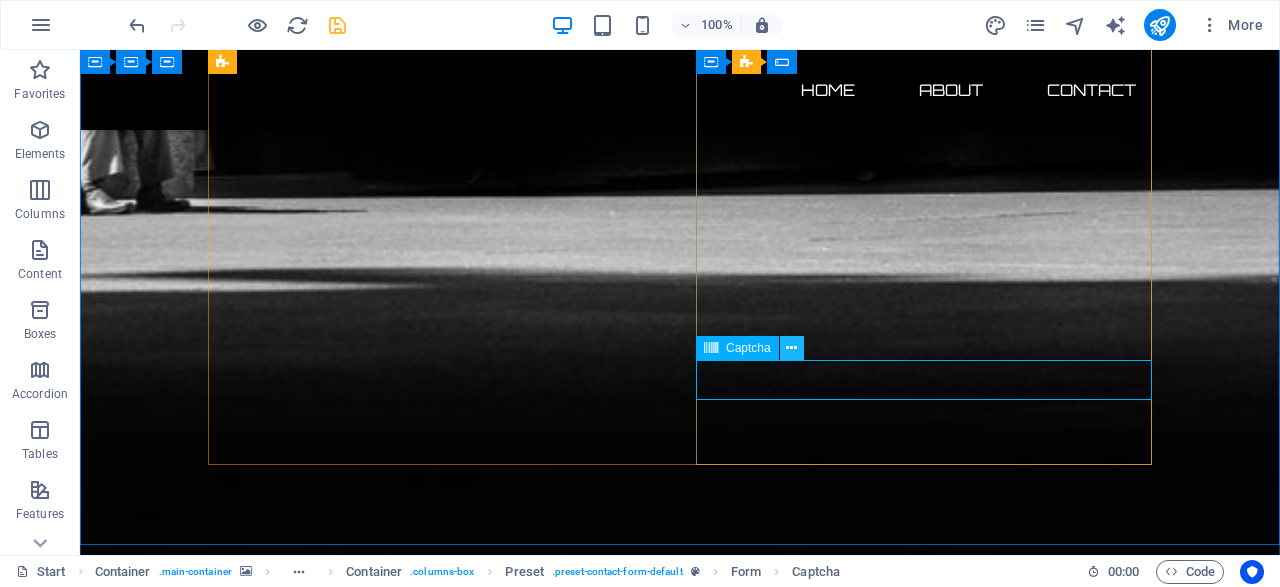 click at bounding box center (791, 348) 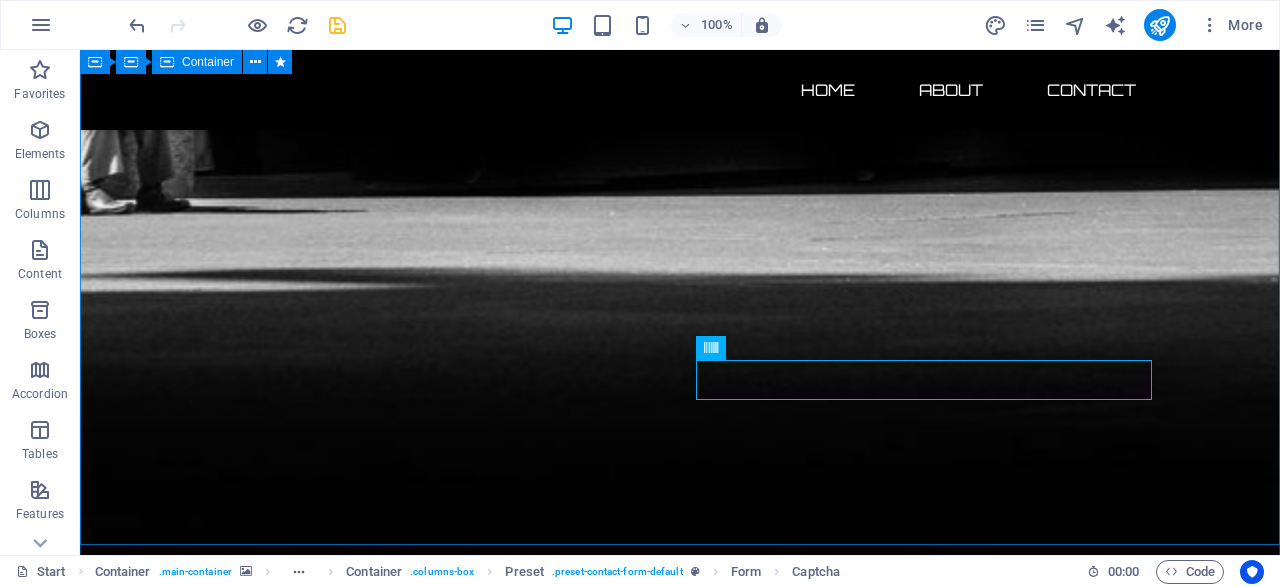 click on "Contáctanos ¿Interesado en adquirir  Ciberataques.com , su dominio complementario y redes sociales? Estamos buscando un comprador estratégico que valore el potencial de esta marca como plataforma líder en ciberseguridad en español. 📩 Puedes contactarnos para: Solicitar más información del paquete completo Recibir el  pitch PDF con proyecciones y detalles técnicos Agendar una llamada privada Hacer una oferta directa o iniciar una negociación con carta de intención (LOI) Address :  México, Estado de México   10038 Phone :  Email :  administrator@ciberataques.com   I have read and understand the privacy policy. Unreadable? Load new Submit" at bounding box center (680, 2967) 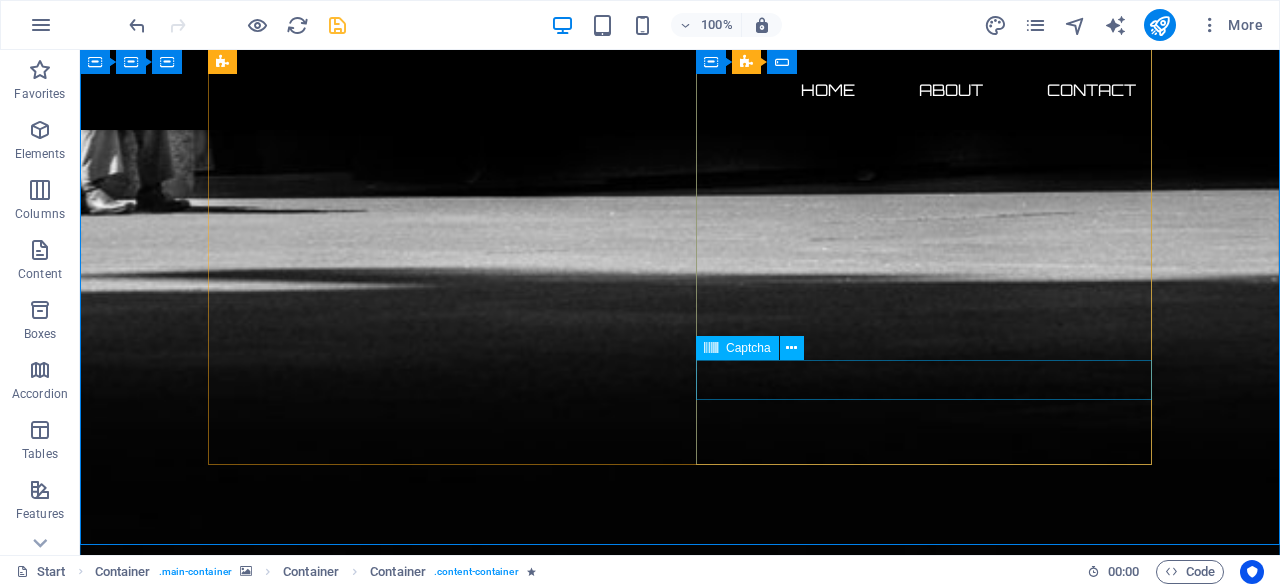 click on "Unreadable? Load new" 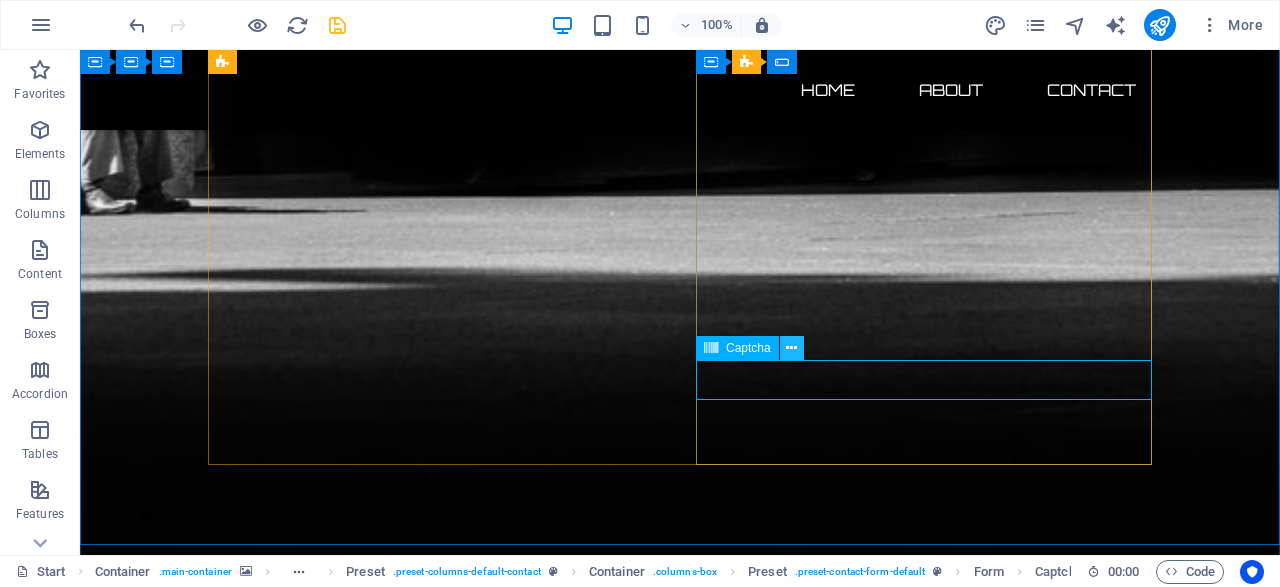 click at bounding box center (791, 348) 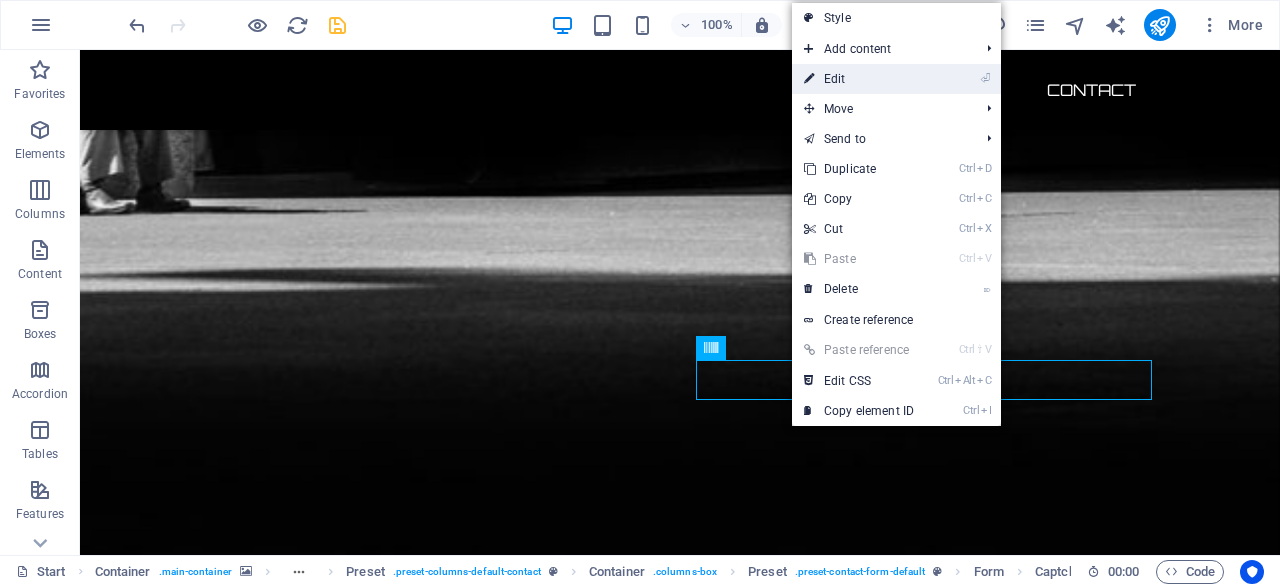 click on "⏎  Edit" at bounding box center [859, 79] 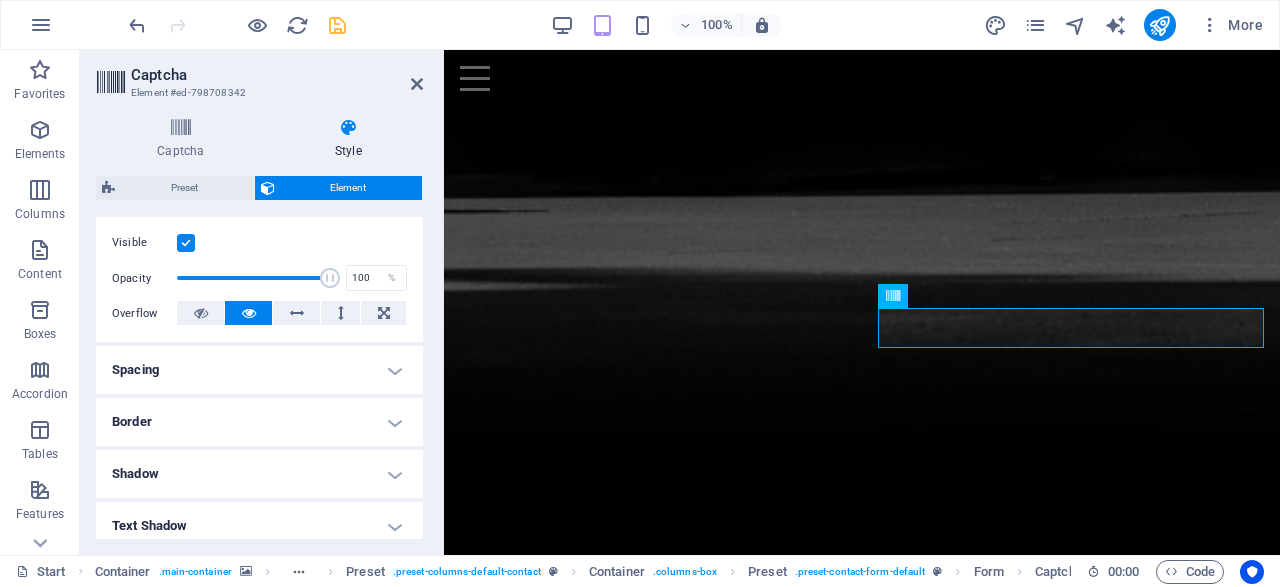 scroll, scrollTop: 288, scrollLeft: 0, axis: vertical 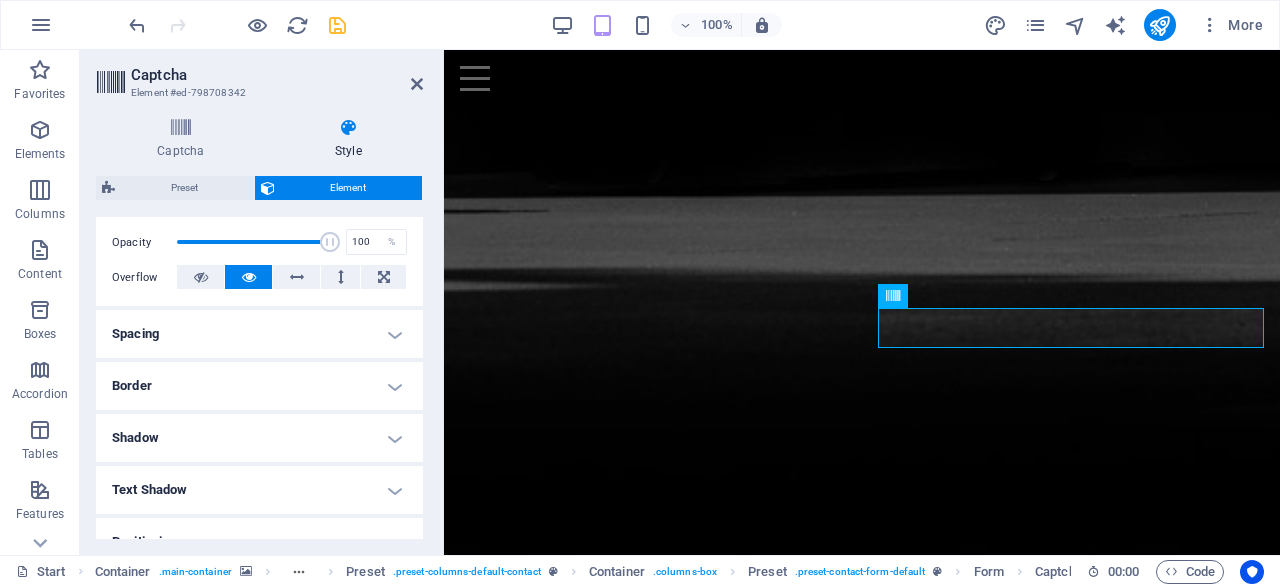 click on "Border" at bounding box center [259, 386] 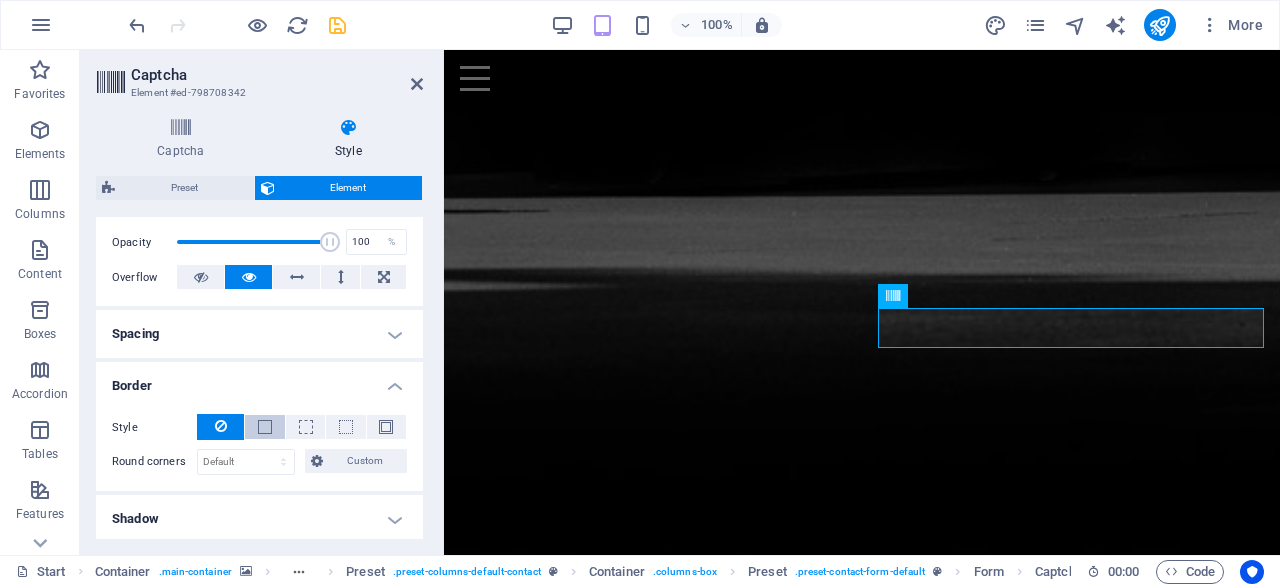click at bounding box center (264, 427) 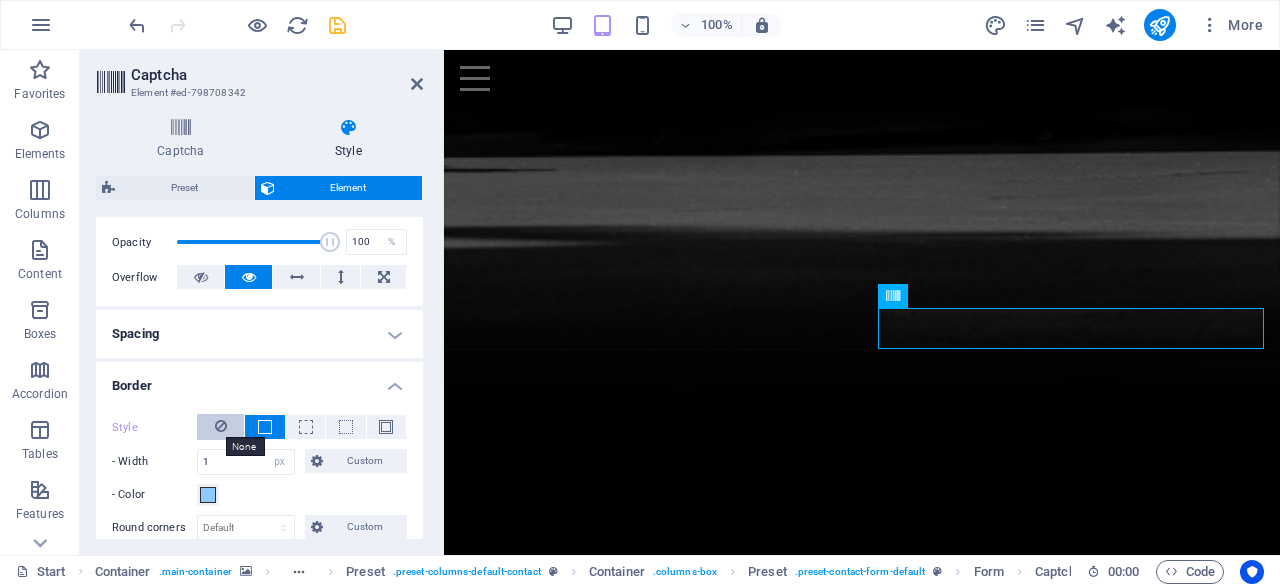 click at bounding box center (221, 426) 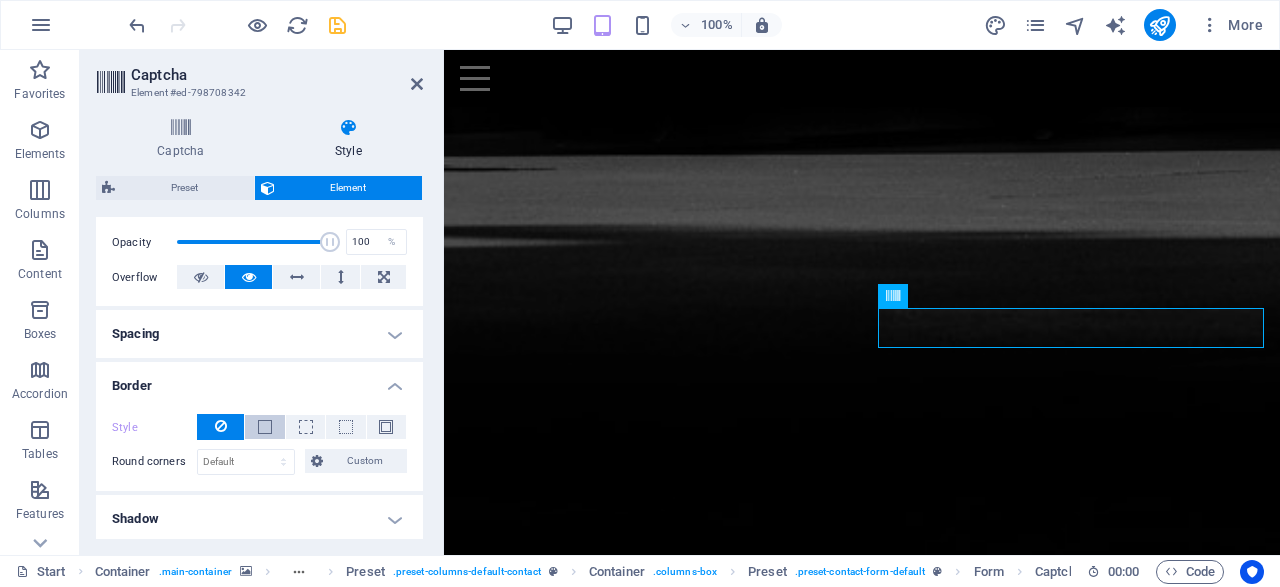 click at bounding box center [265, 427] 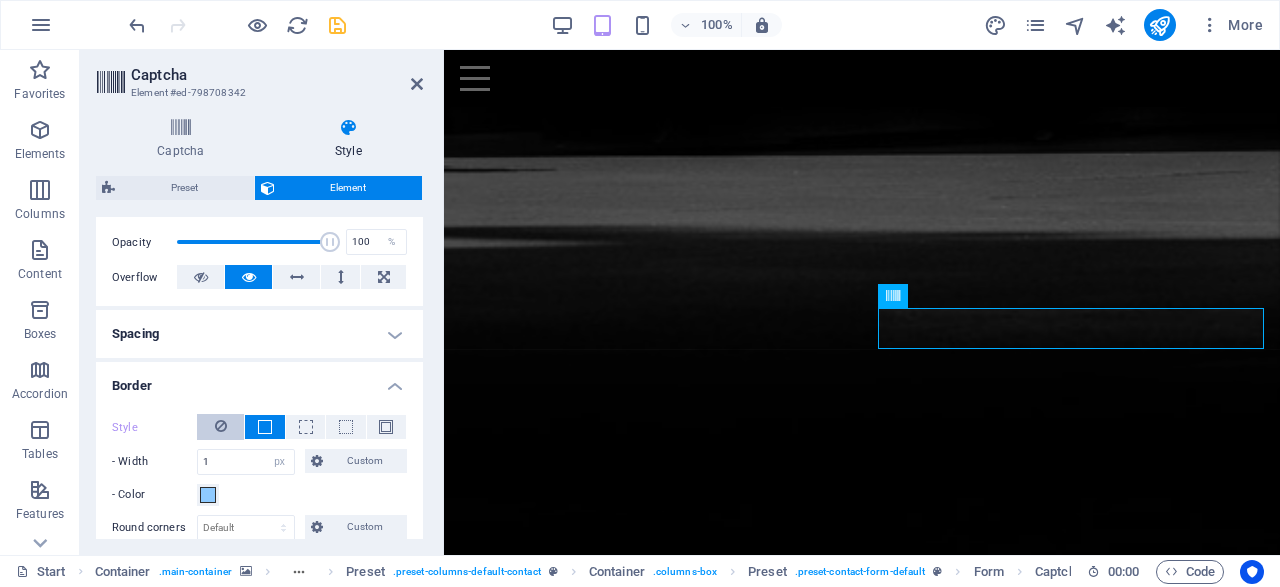 click at bounding box center [220, 427] 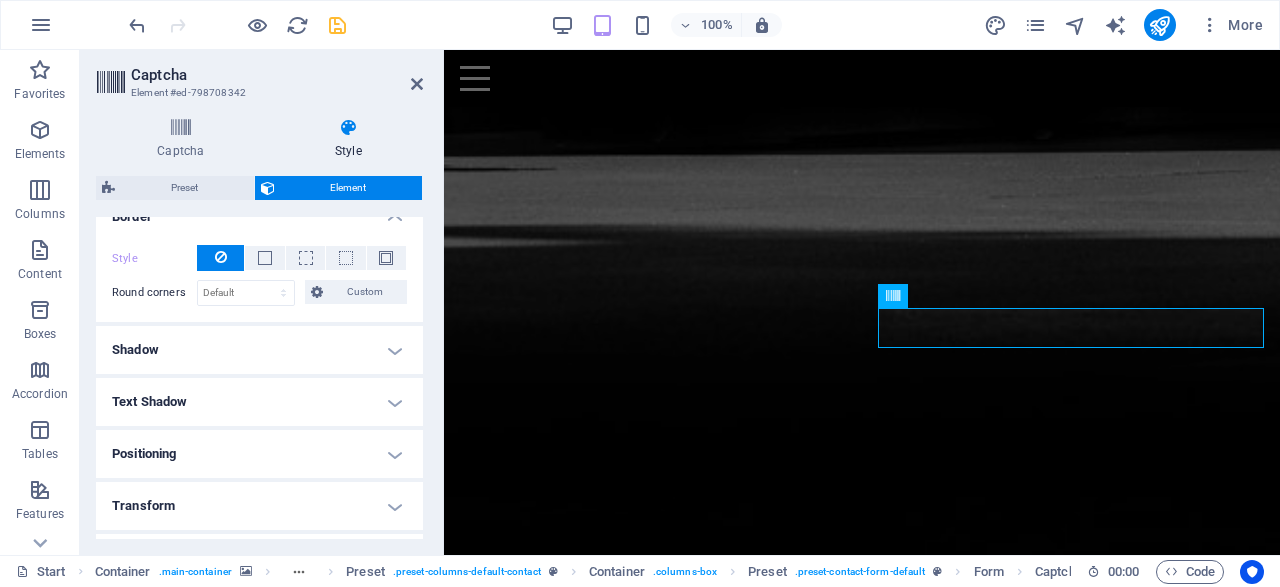 scroll, scrollTop: 480, scrollLeft: 0, axis: vertical 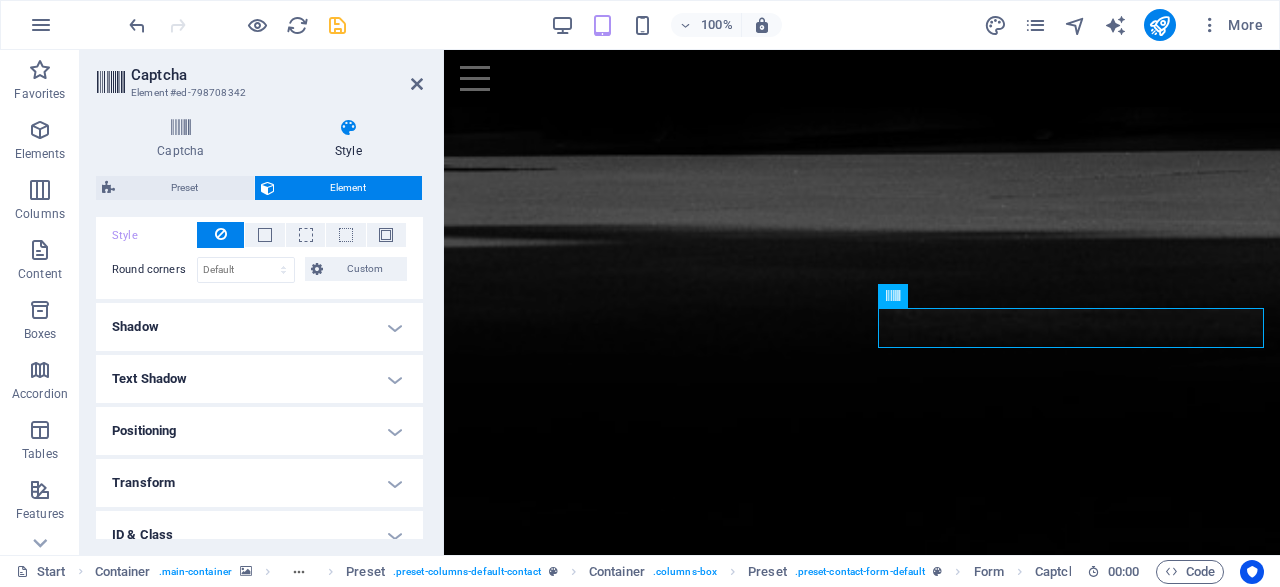 click on "Shadow" at bounding box center [259, 327] 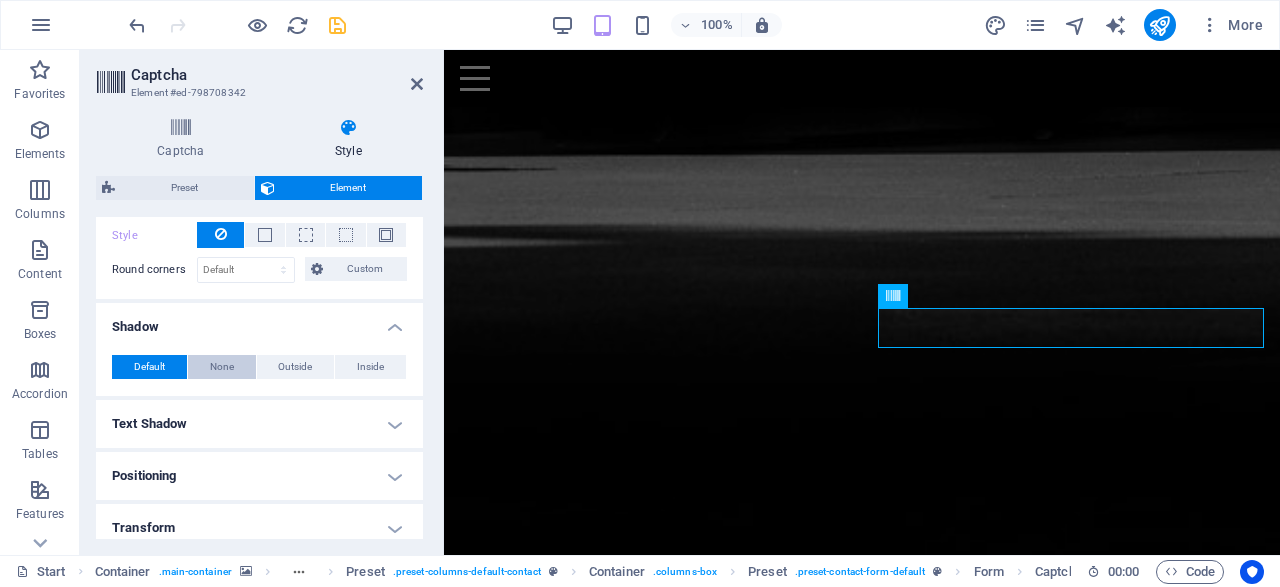 click on "None" at bounding box center (222, 367) 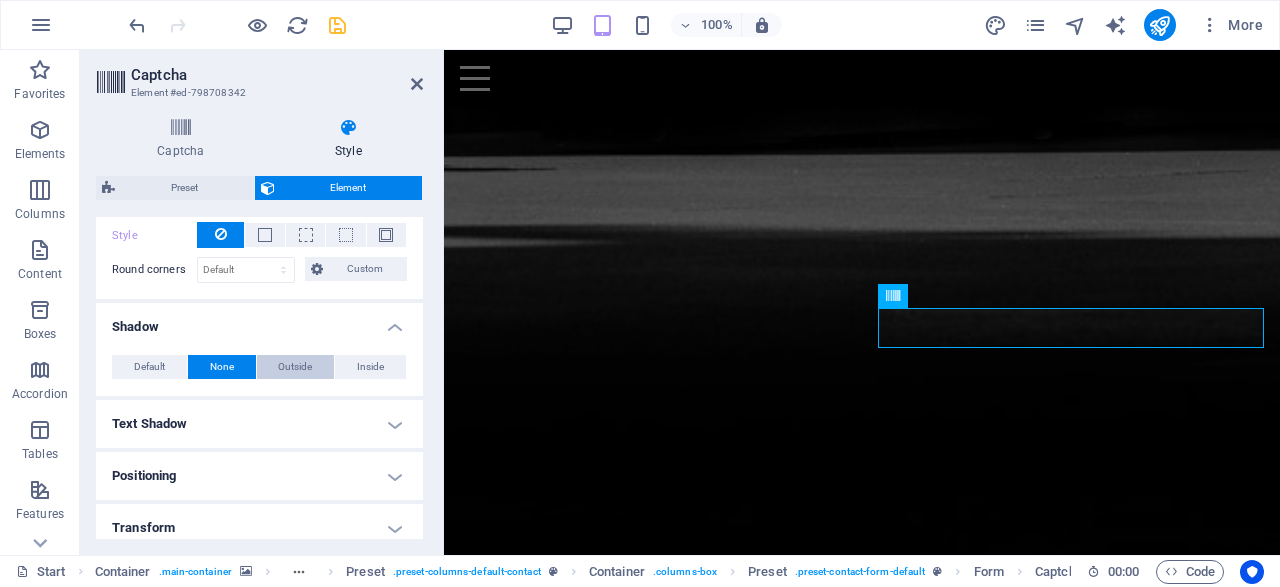 click on "Outside" at bounding box center (295, 367) 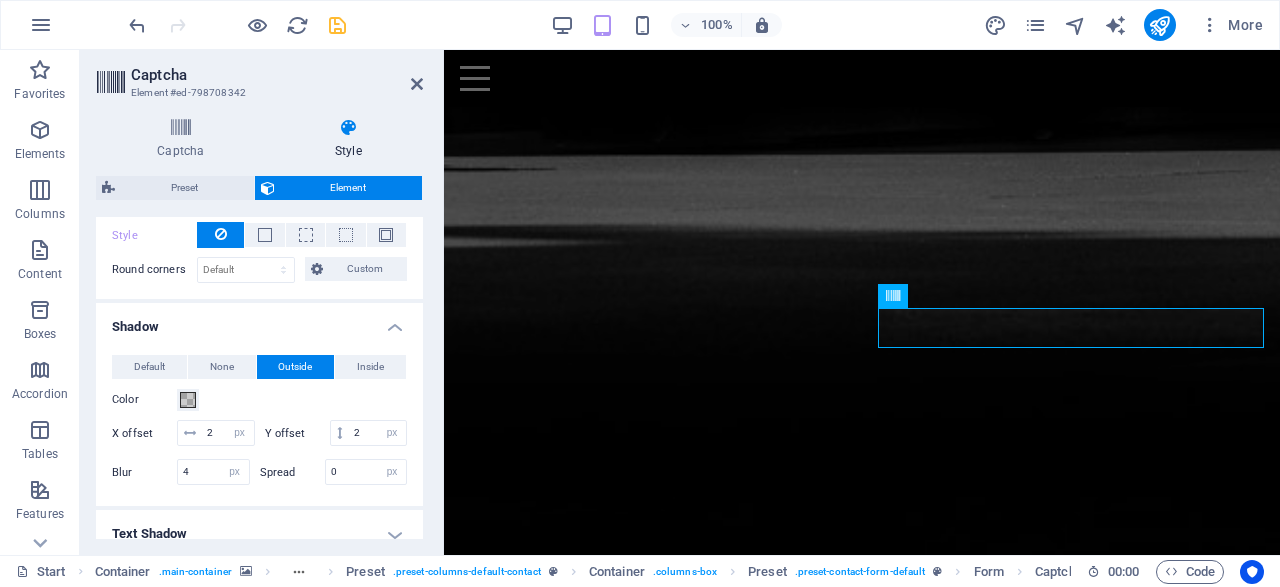type on "2" 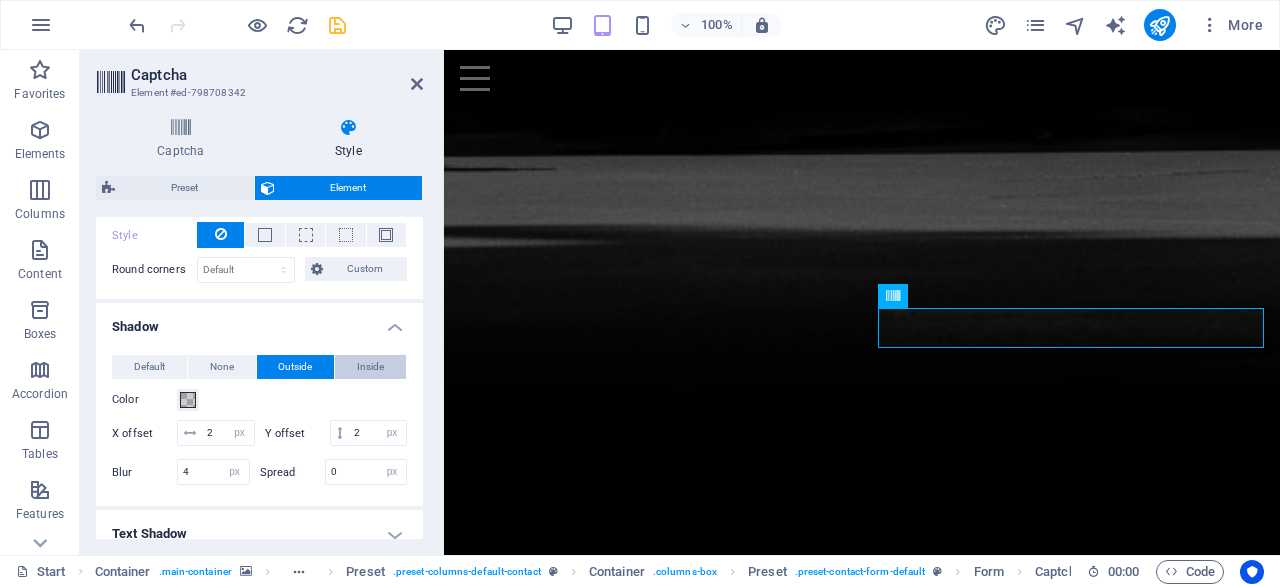 click on "Inside" at bounding box center (370, 367) 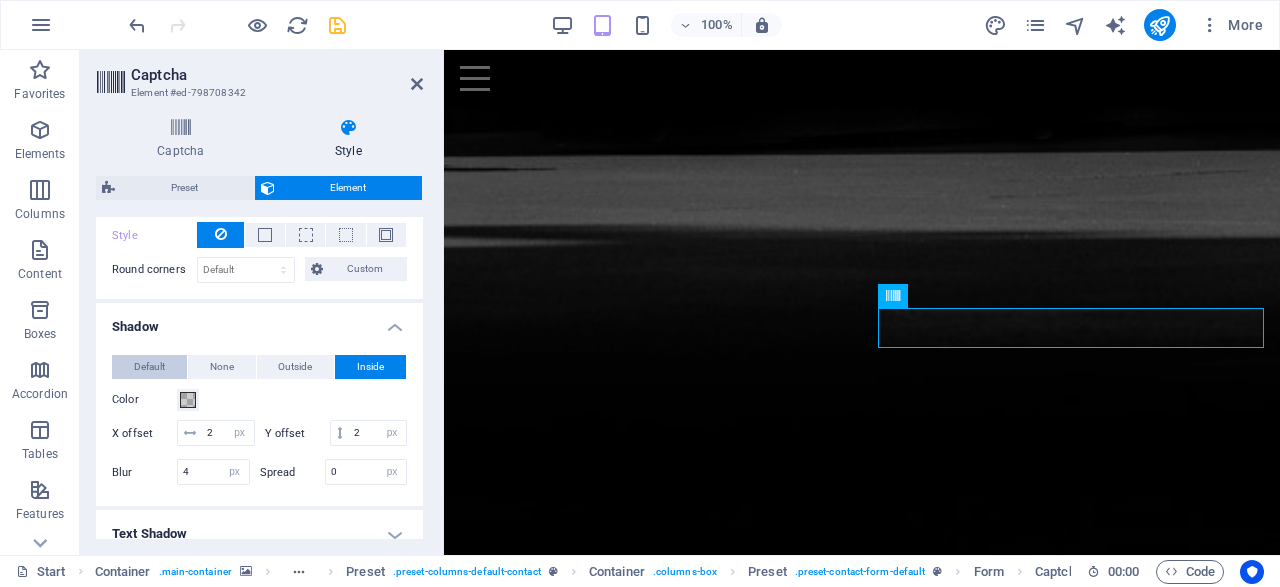 click on "Default" at bounding box center (149, 367) 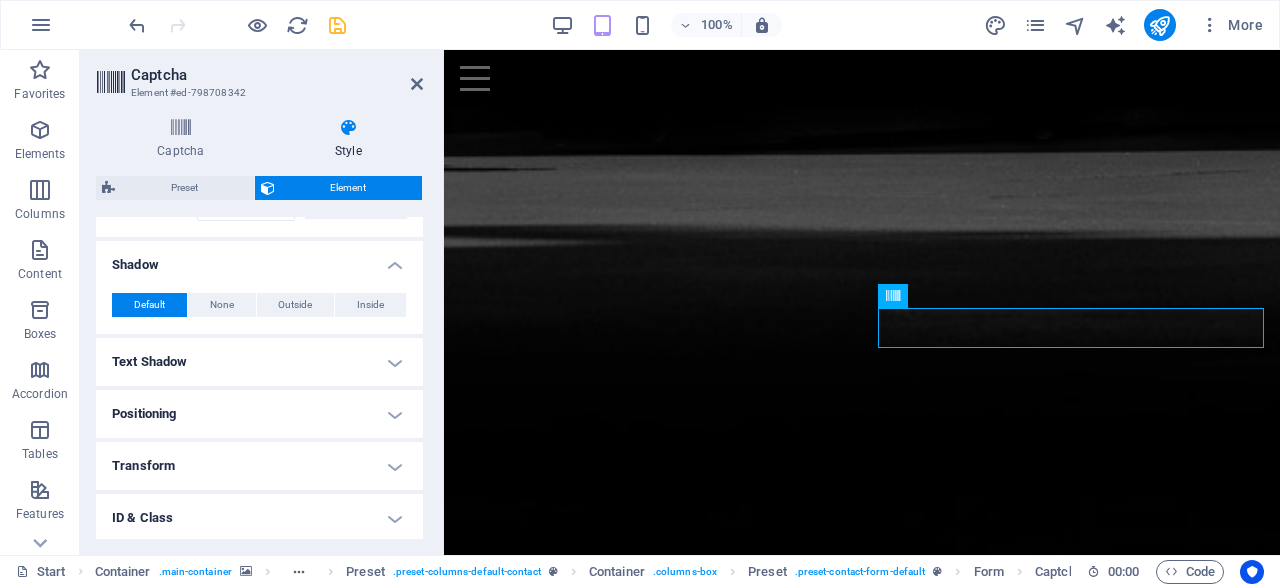 scroll, scrollTop: 576, scrollLeft: 0, axis: vertical 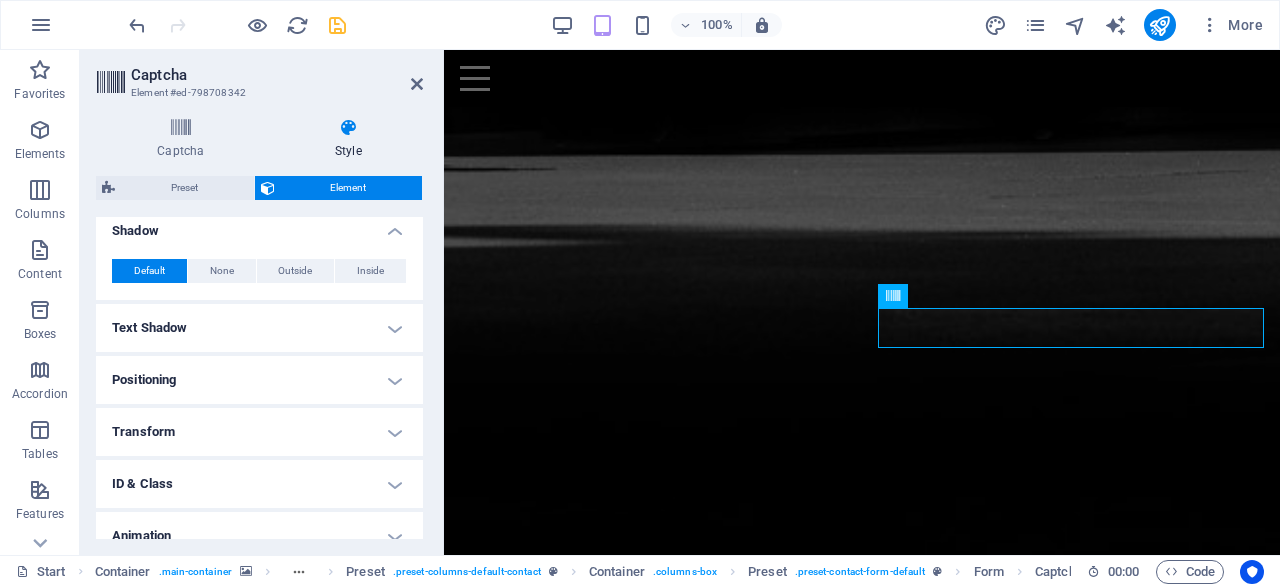 click on "Text Shadow" at bounding box center (259, 328) 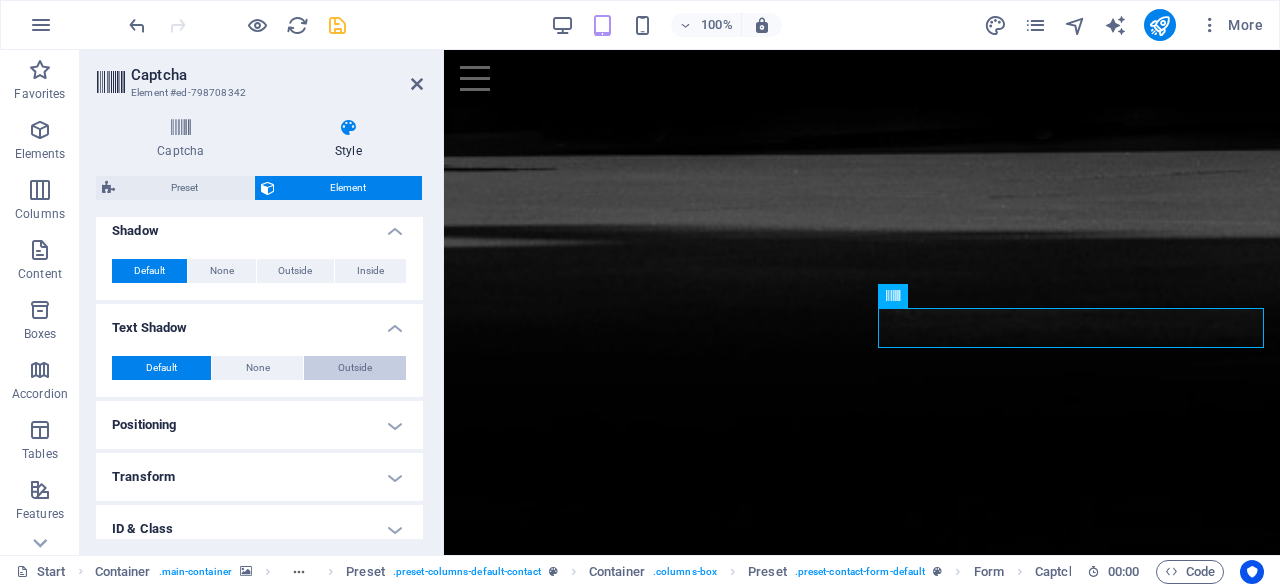 click on "Outside" at bounding box center [355, 368] 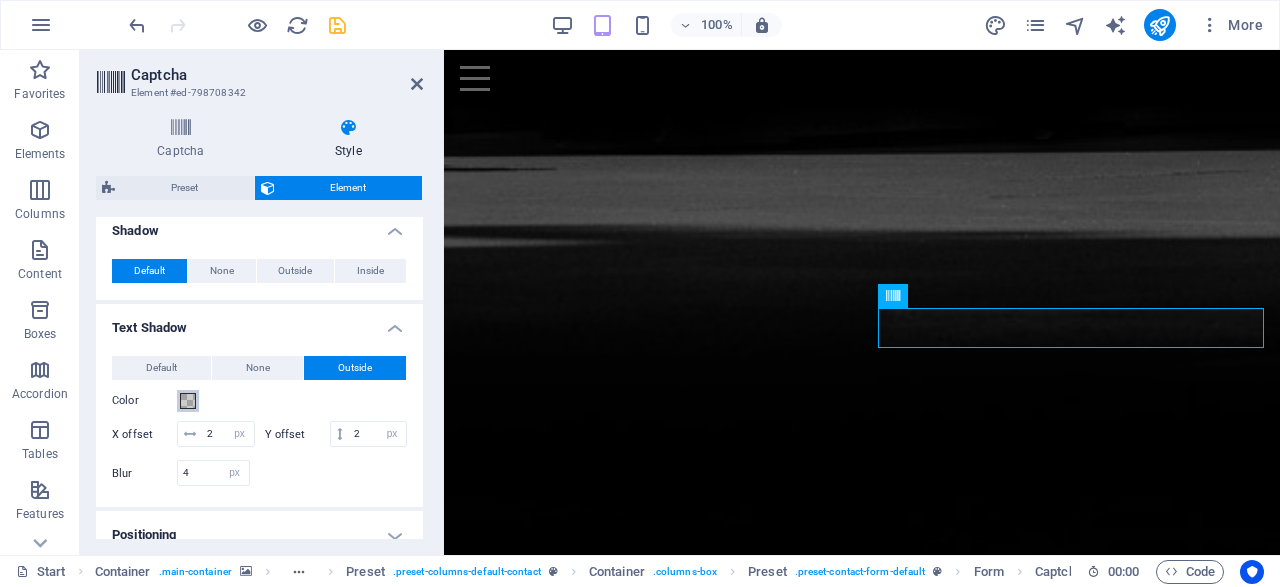 click at bounding box center (188, 401) 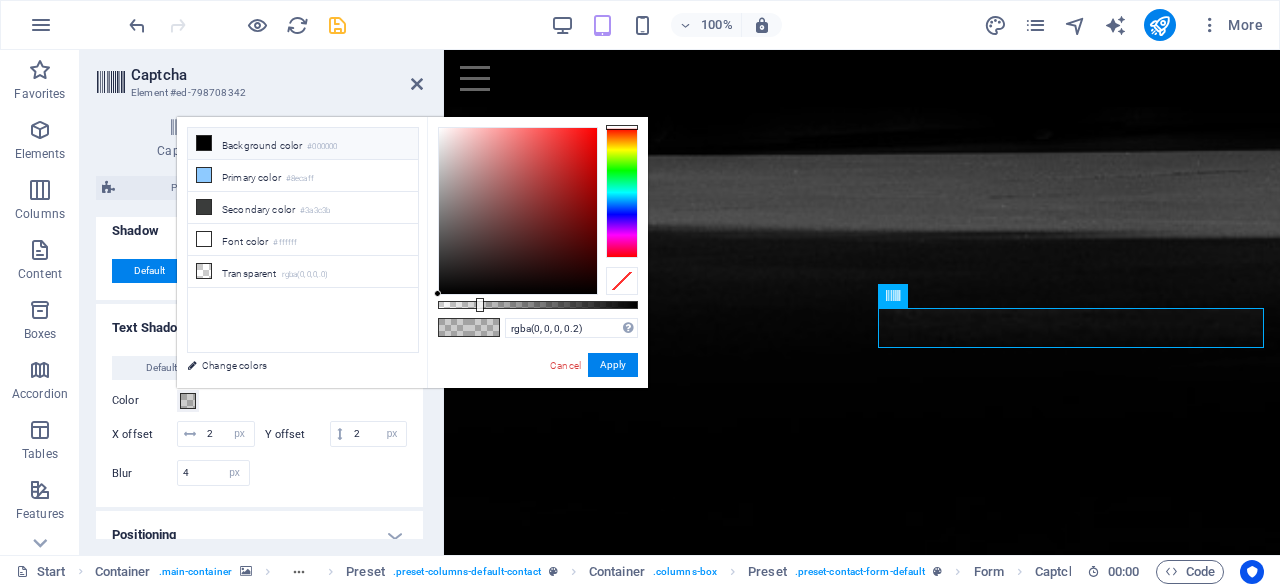 click on "Background color
#000000" at bounding box center [303, 144] 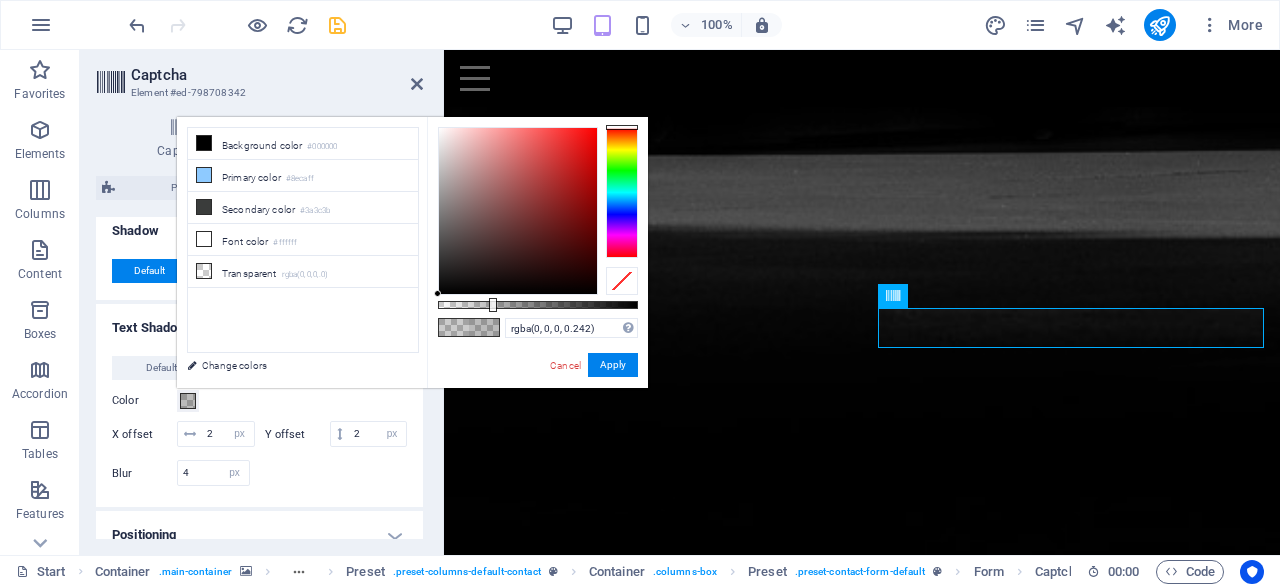 type on "rgba(0, 0, 0, 0.237)" 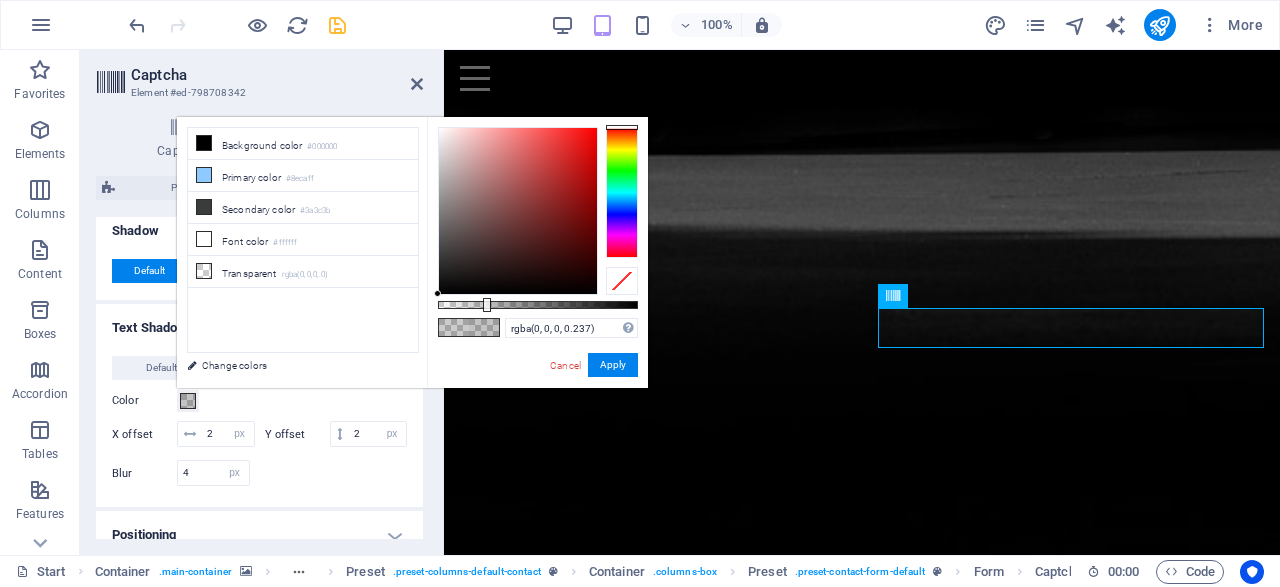 drag, startPoint x: 635, startPoint y: 305, endPoint x: 485, endPoint y: 306, distance: 150.00333 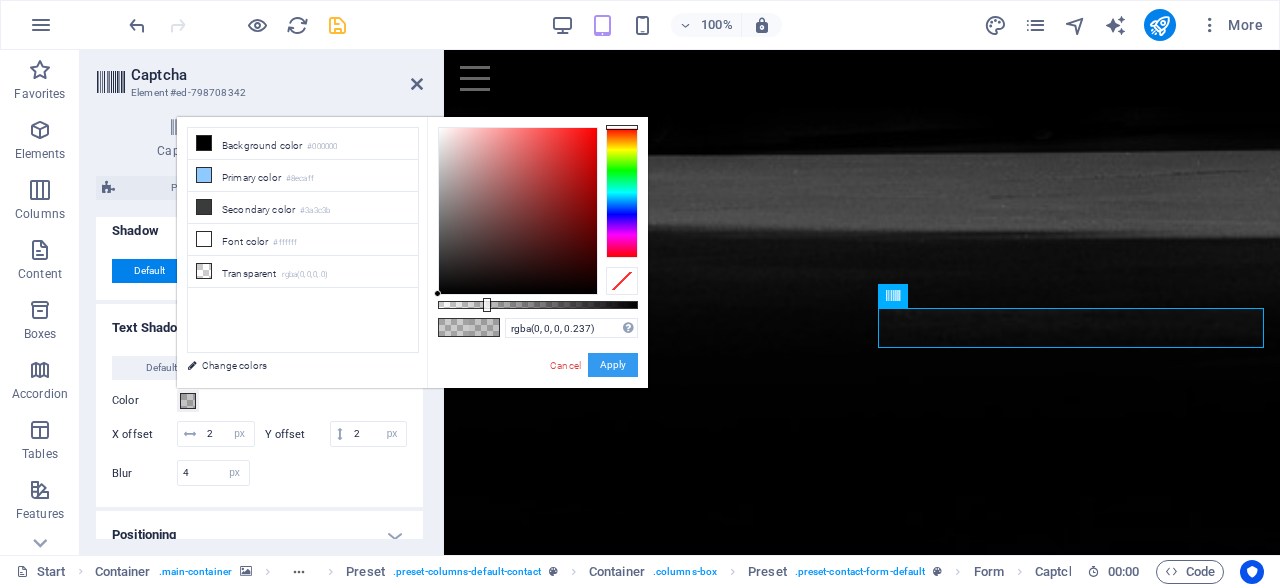 click on "Apply" at bounding box center (613, 365) 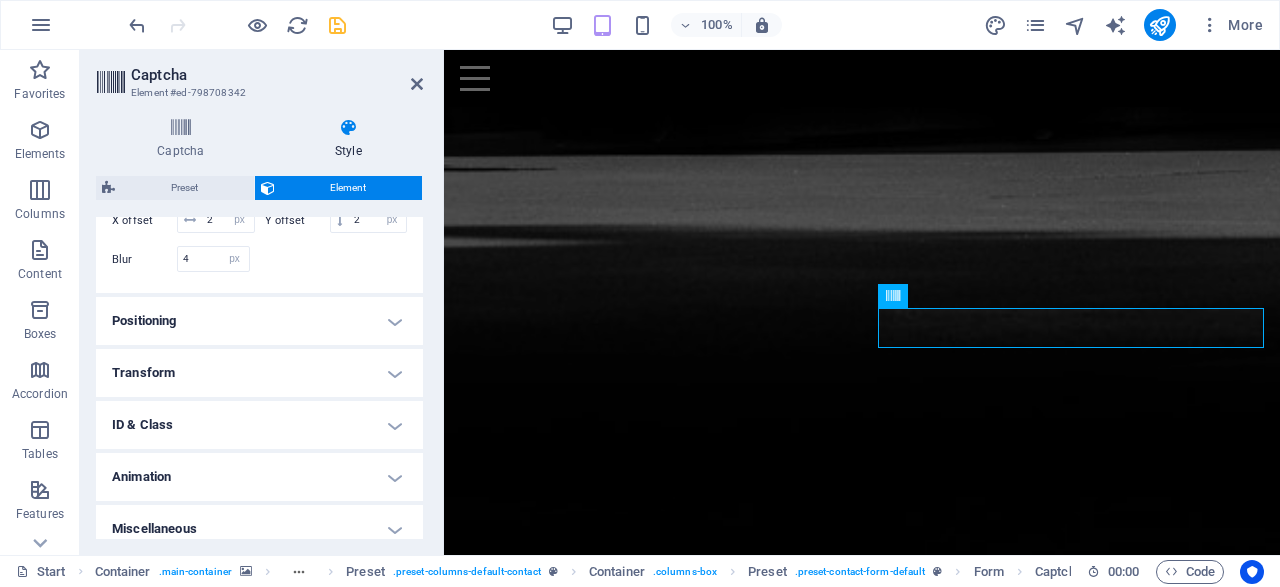 scroll, scrollTop: 800, scrollLeft: 0, axis: vertical 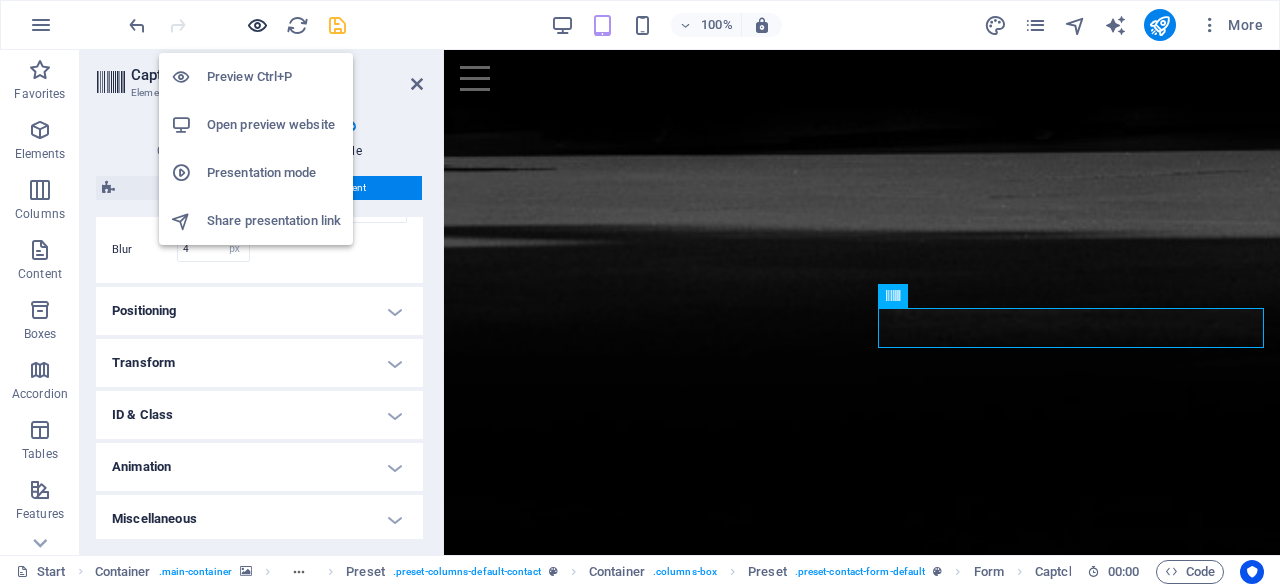 click at bounding box center [257, 25] 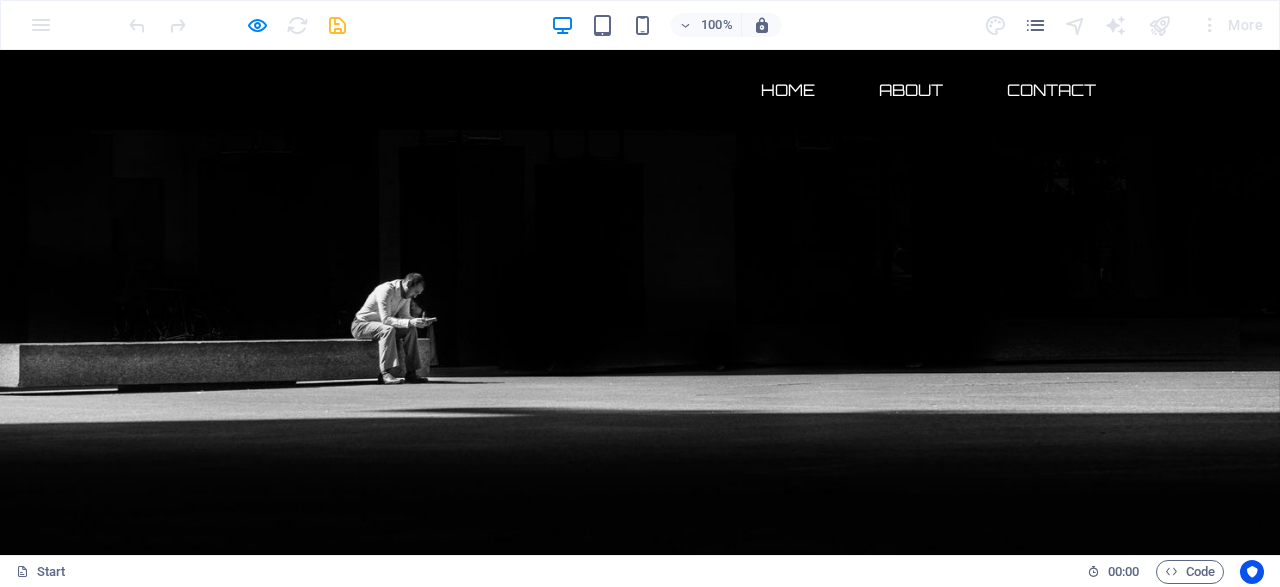 click on "Contact" at bounding box center [1051, 90] 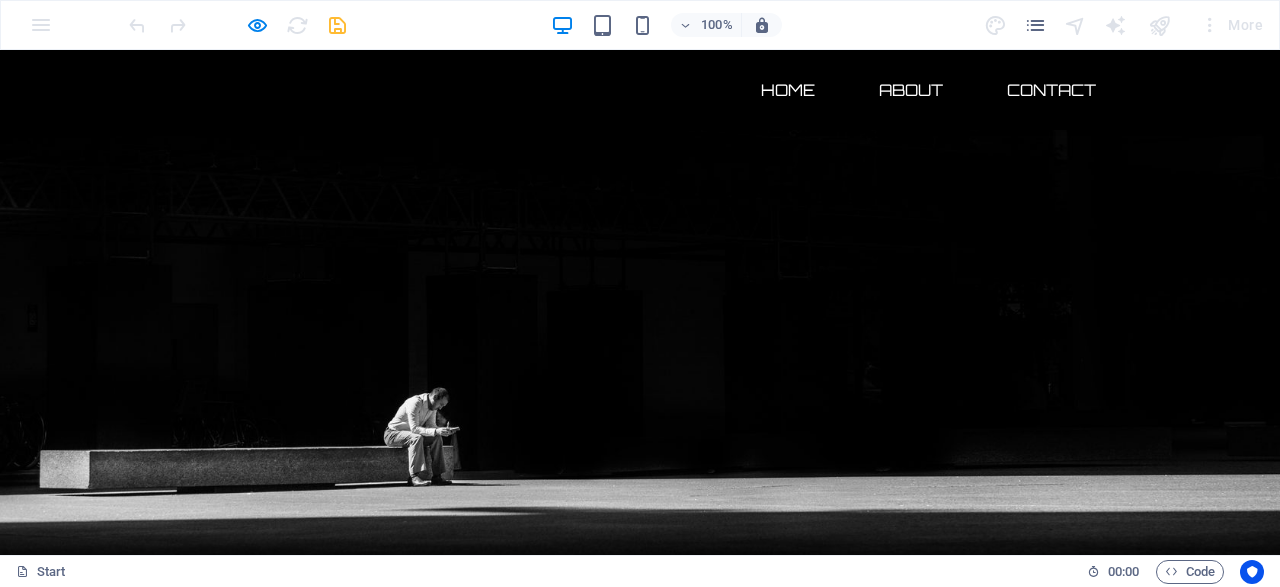 scroll, scrollTop: 236, scrollLeft: 0, axis: vertical 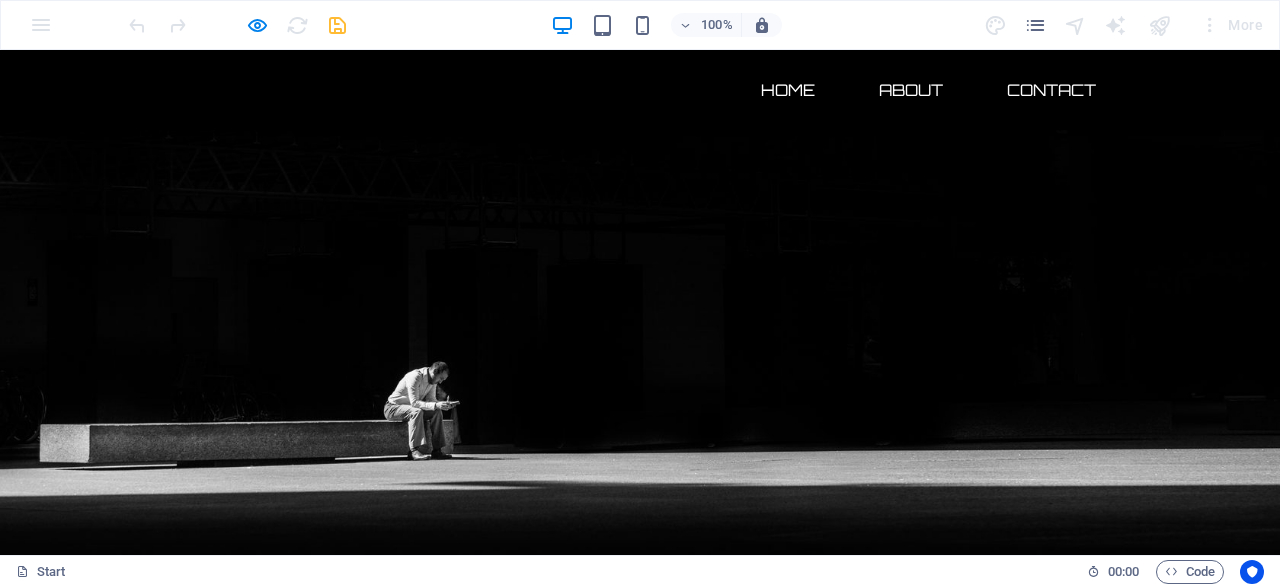 click 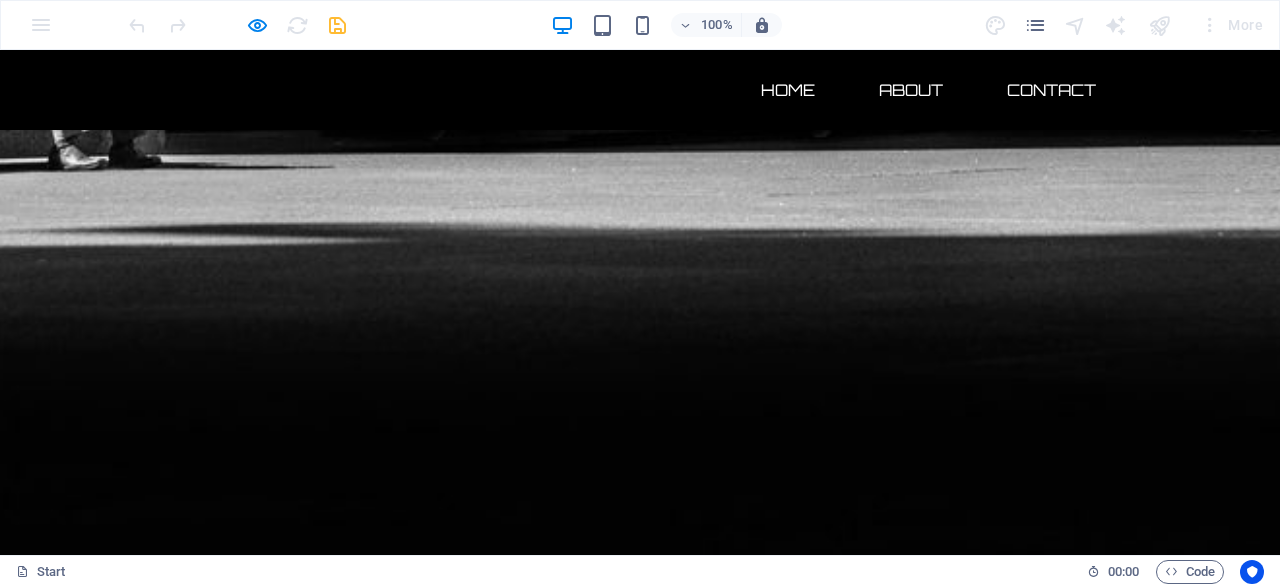 select on "px" 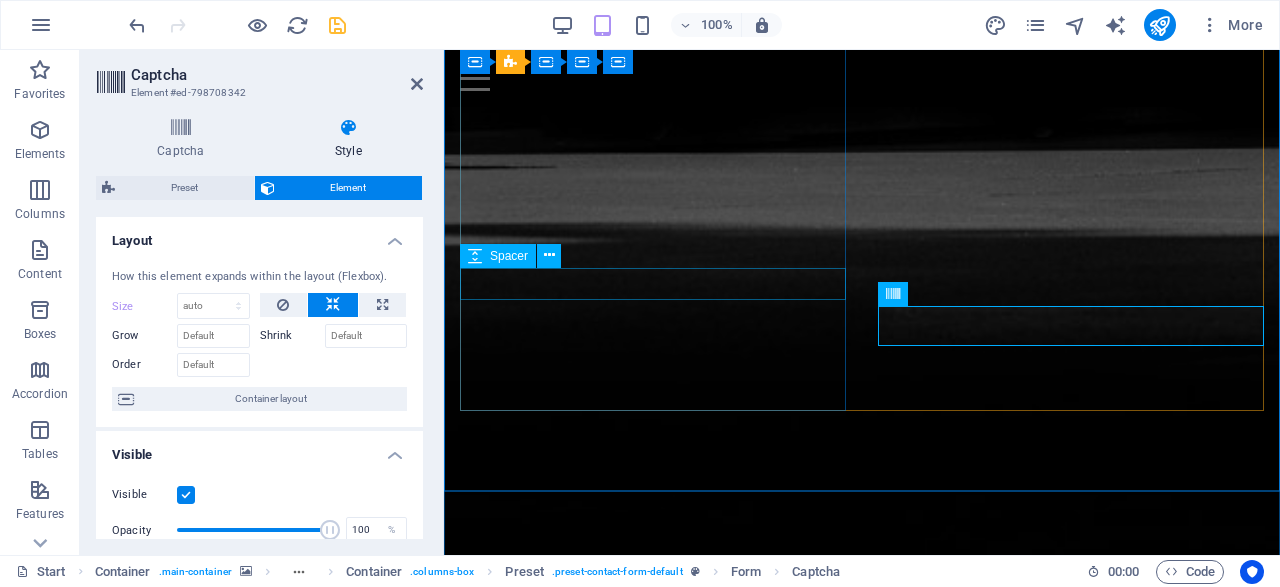 scroll, scrollTop: 748, scrollLeft: 0, axis: vertical 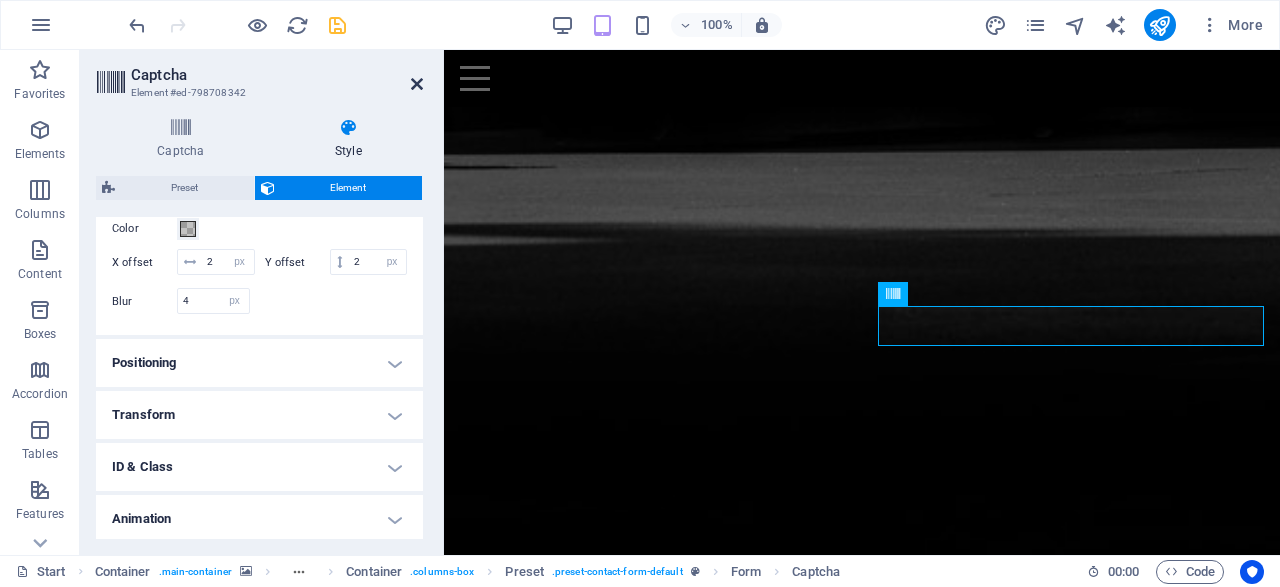 click at bounding box center (417, 84) 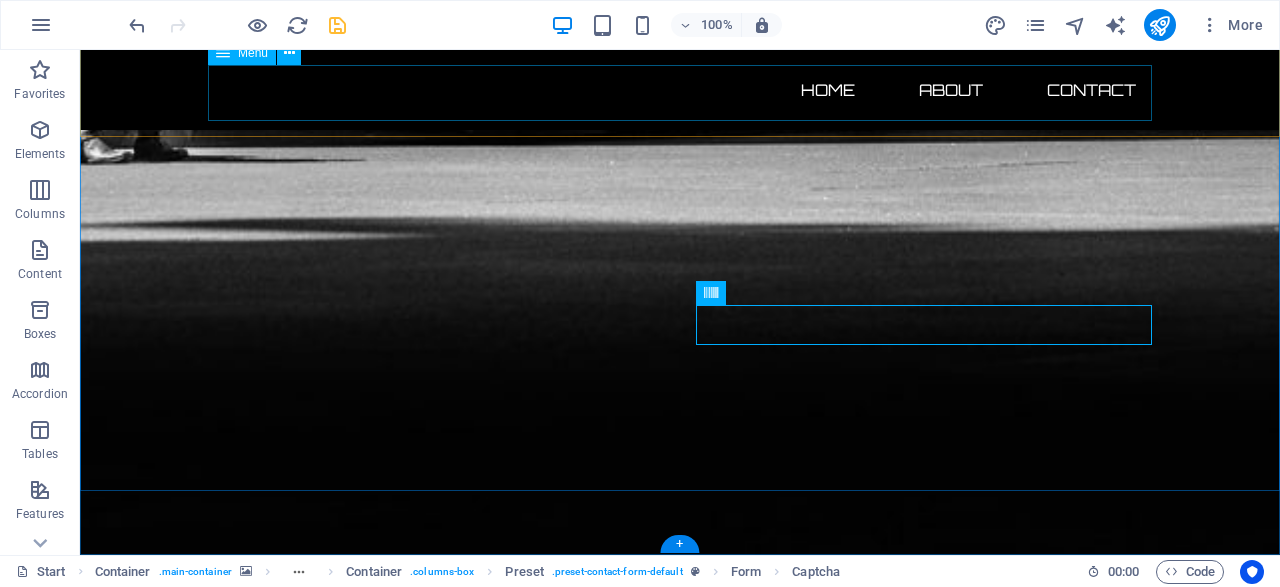 scroll, scrollTop: 1717, scrollLeft: 0, axis: vertical 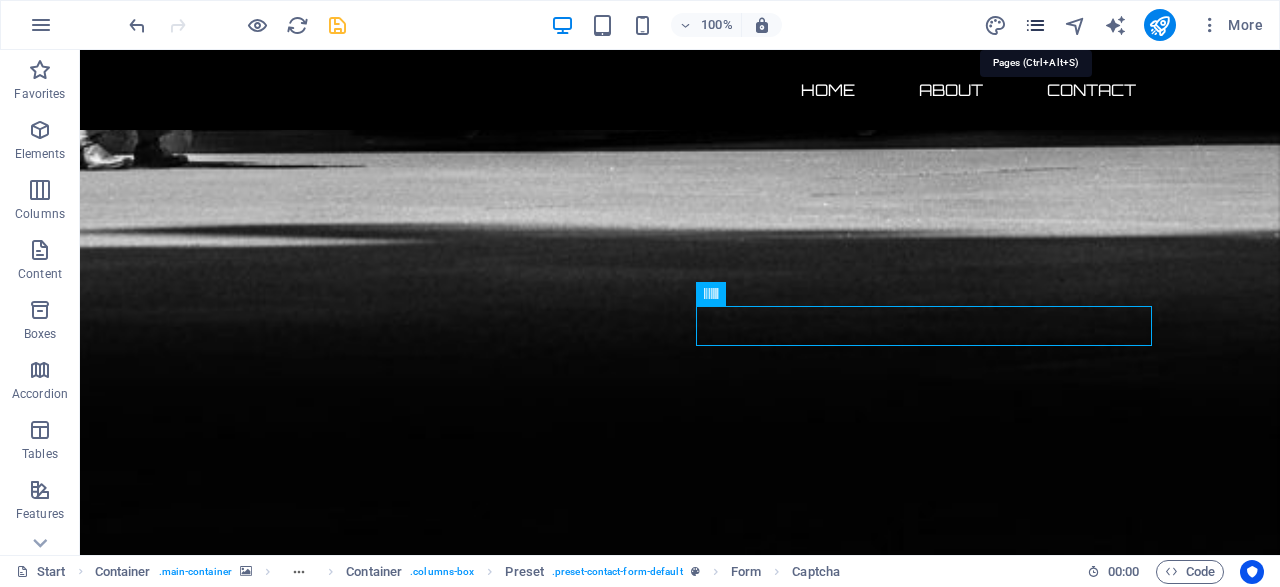 click at bounding box center [1035, 25] 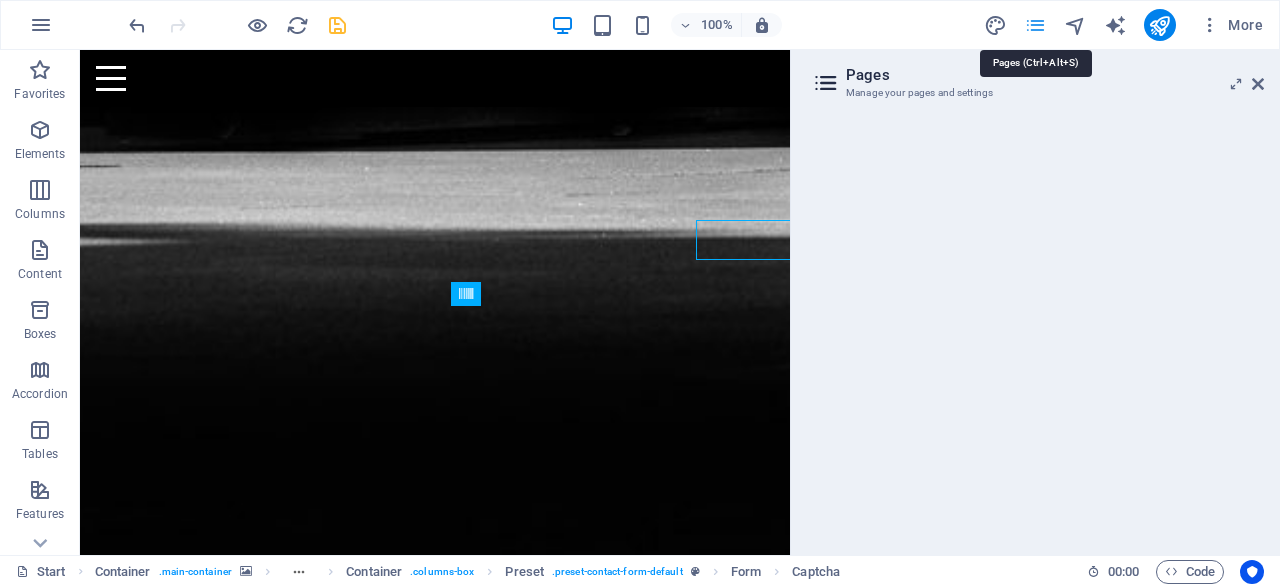 scroll, scrollTop: 1804, scrollLeft: 0, axis: vertical 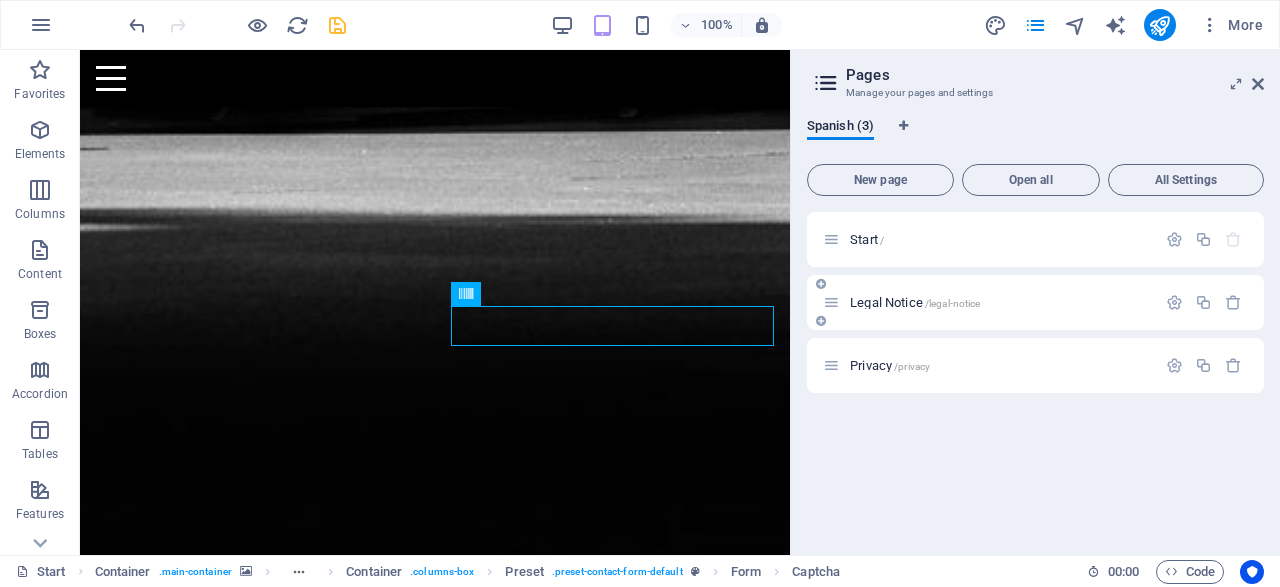 click on "Legal Notice /legal-notice" at bounding box center [915, 302] 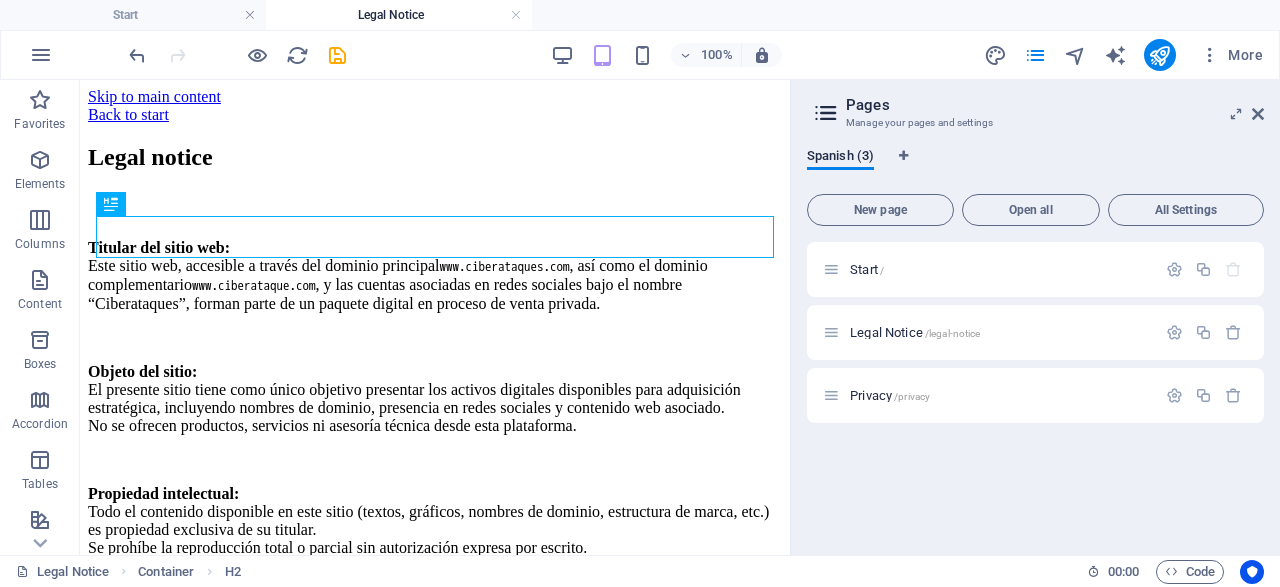 scroll, scrollTop: 0, scrollLeft: 0, axis: both 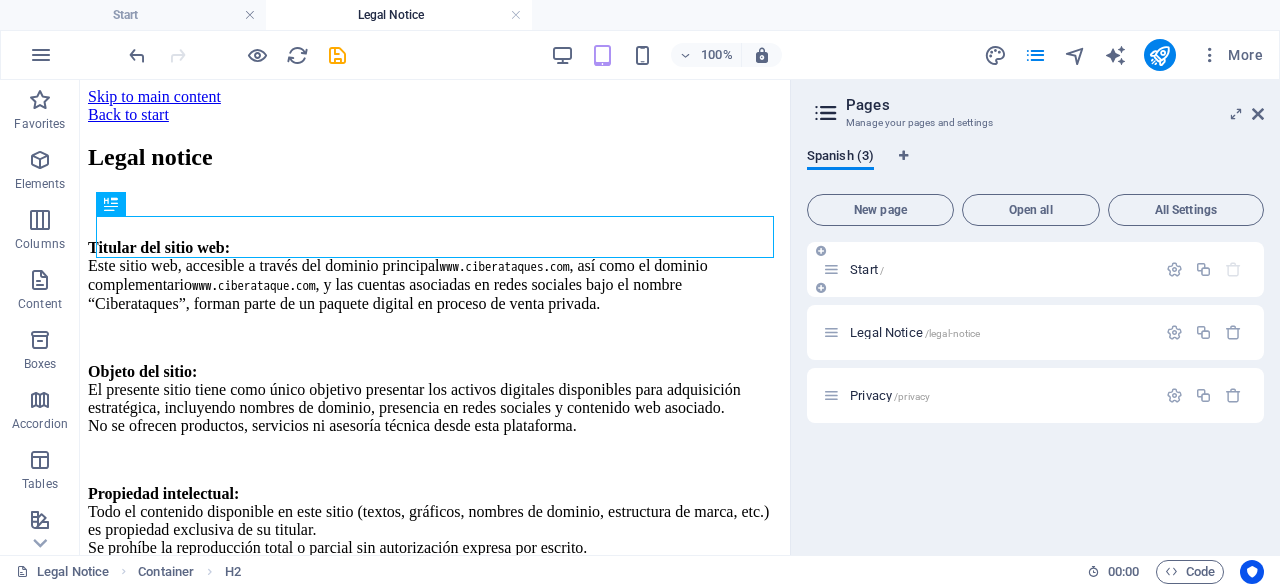 click on "Start /" at bounding box center [1000, 269] 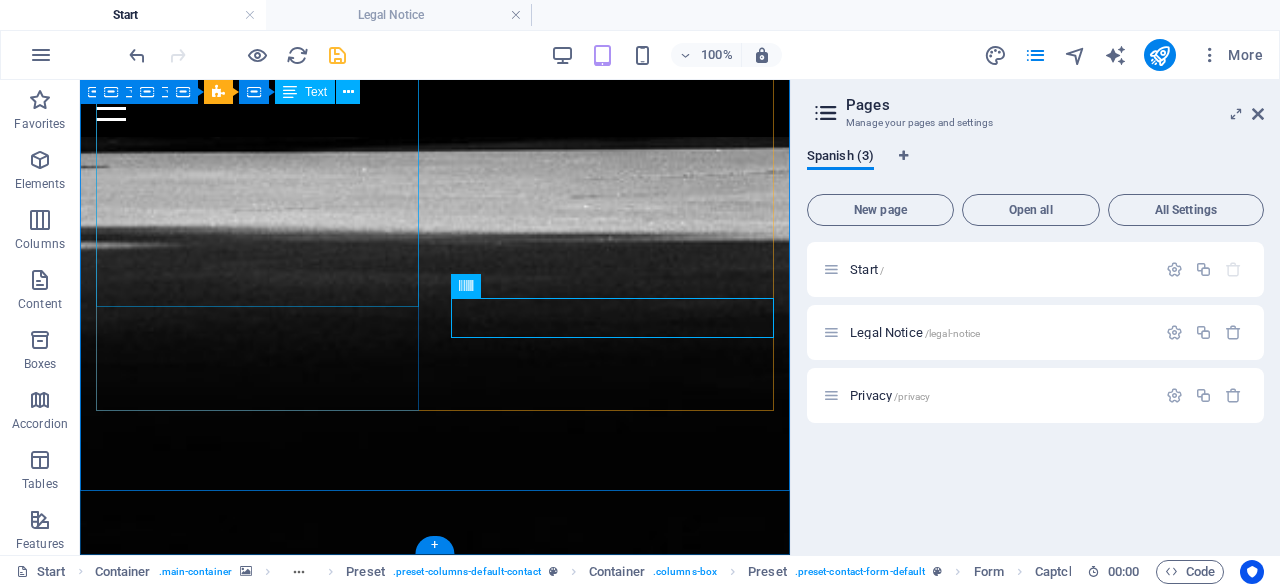 scroll, scrollTop: 1842, scrollLeft: 0, axis: vertical 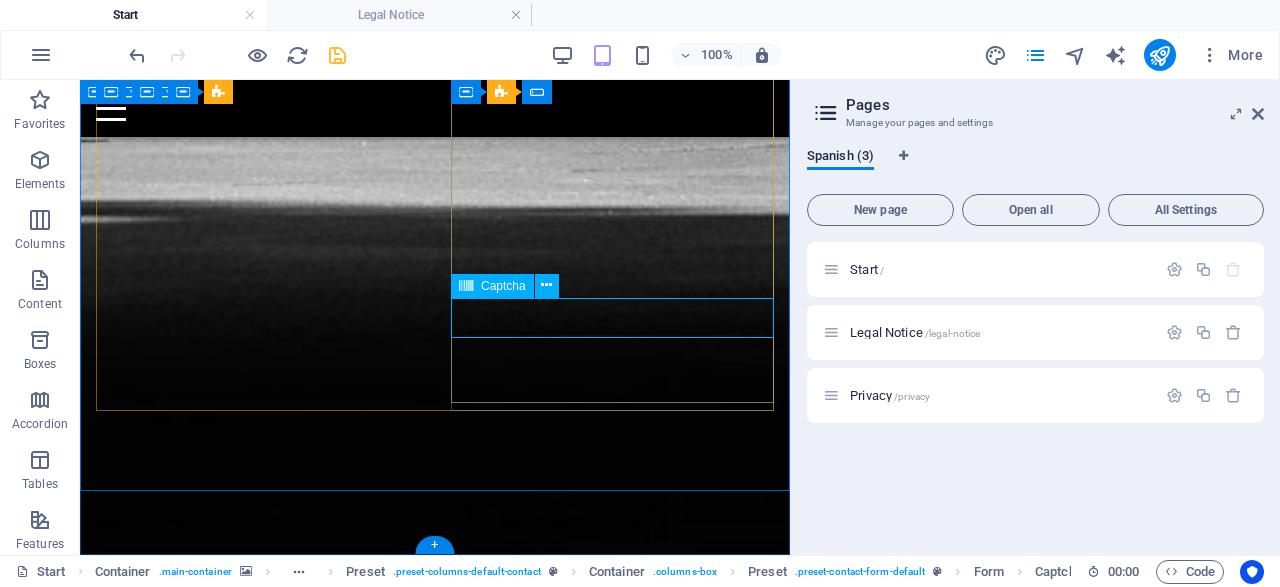 click on "Unreadable? Load new" 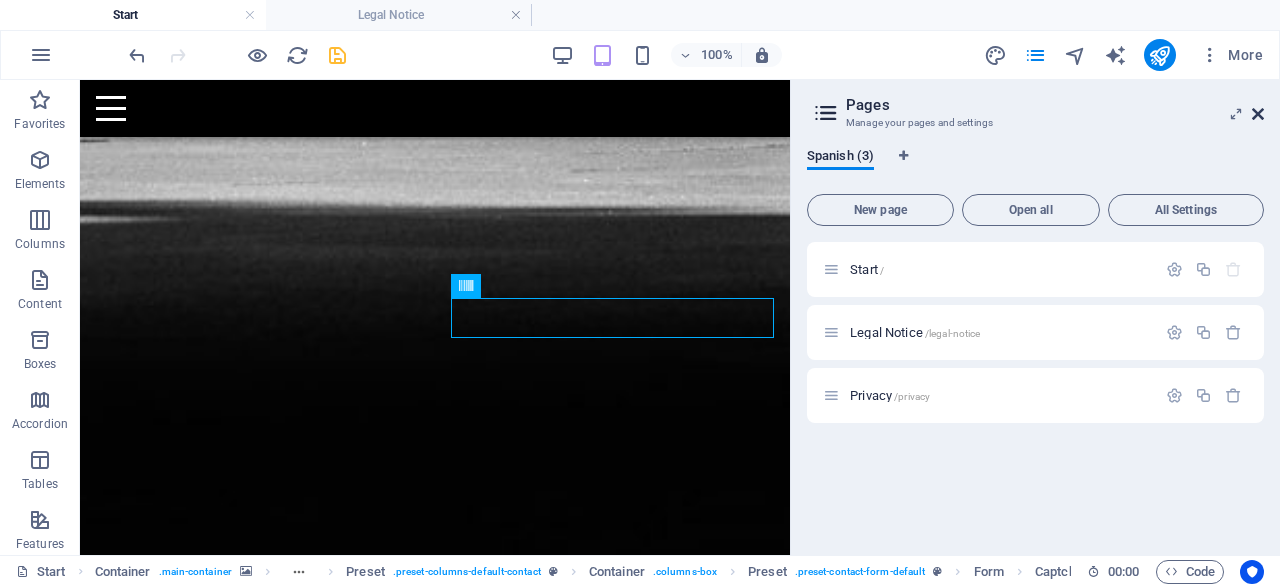 click at bounding box center [1258, 114] 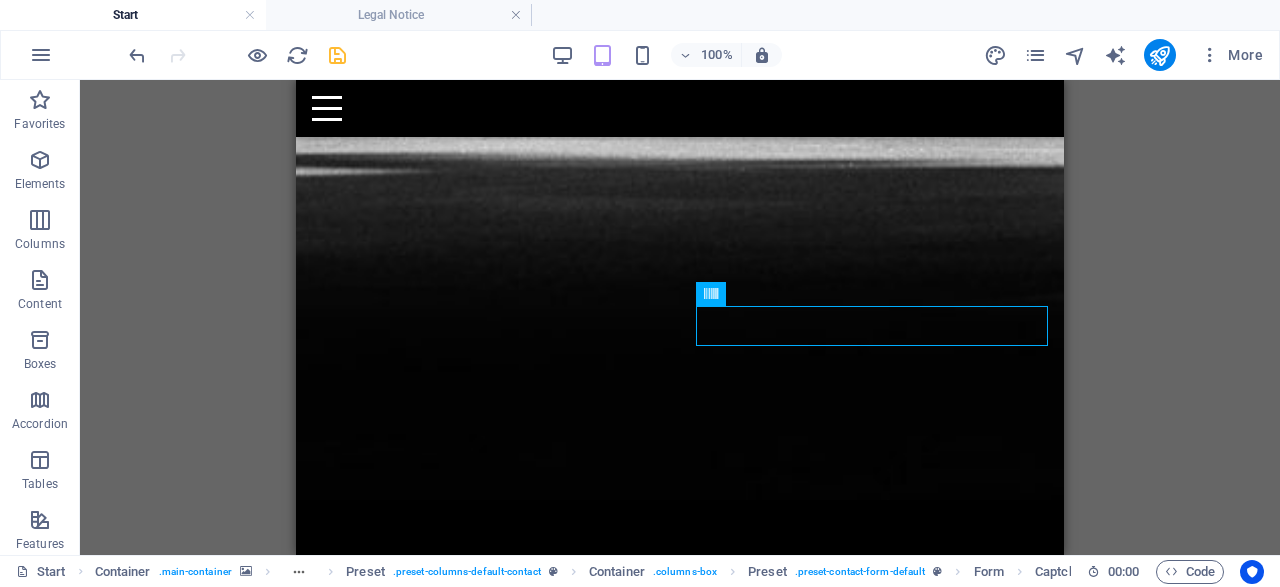 scroll, scrollTop: 1786, scrollLeft: 0, axis: vertical 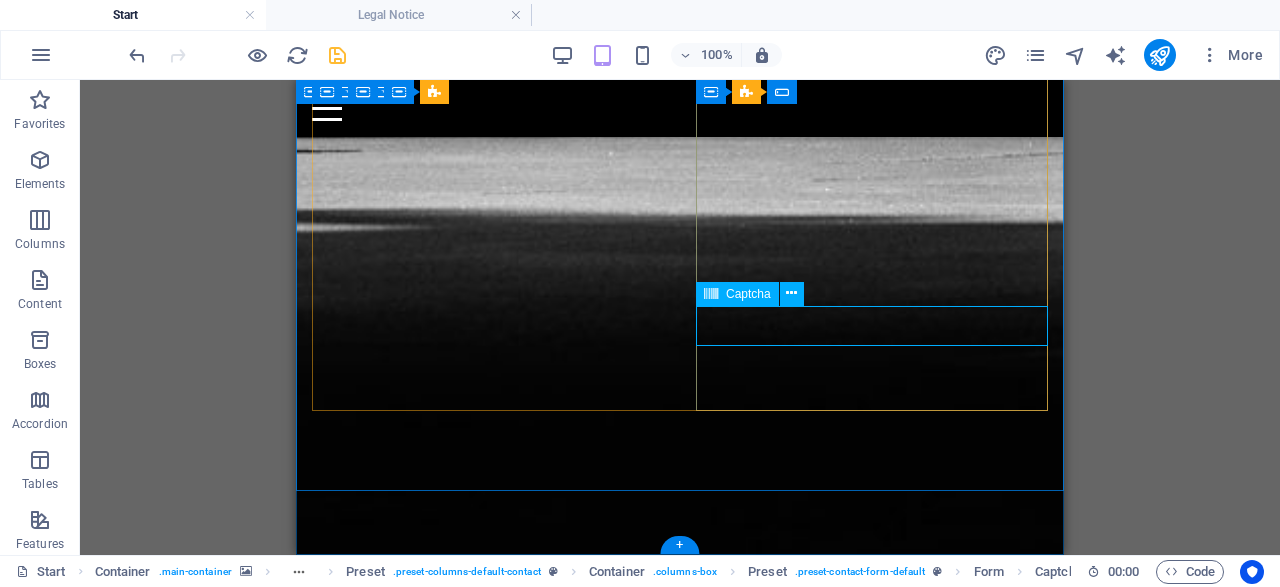 click on "Unreadable? Load new" 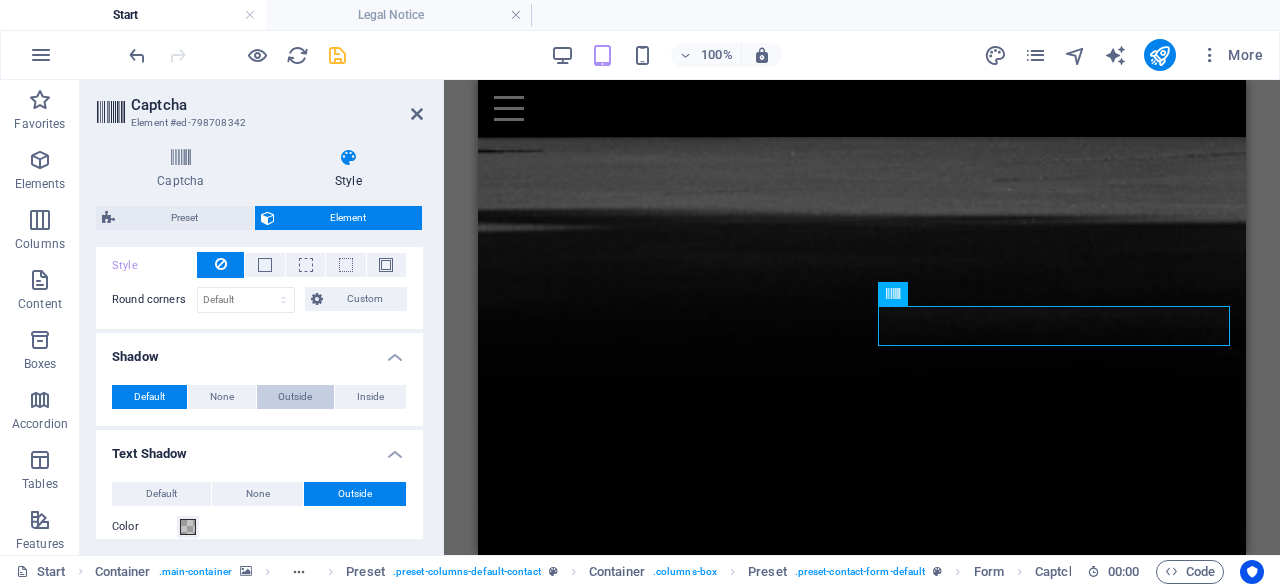 scroll, scrollTop: 830, scrollLeft: 0, axis: vertical 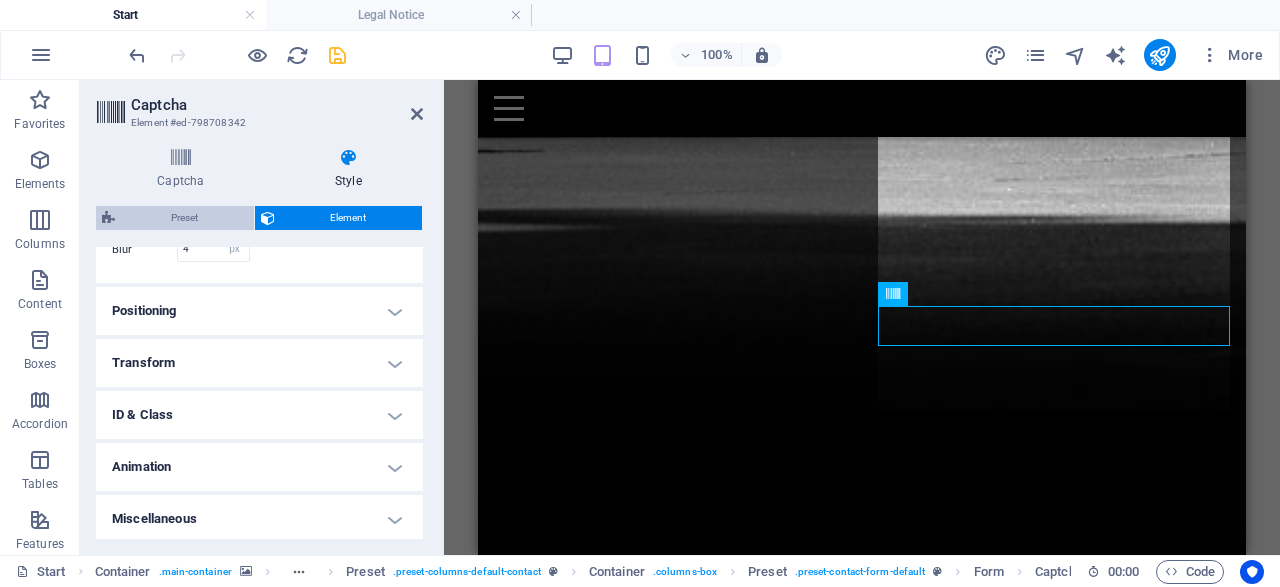 click on "Preset" at bounding box center (184, 218) 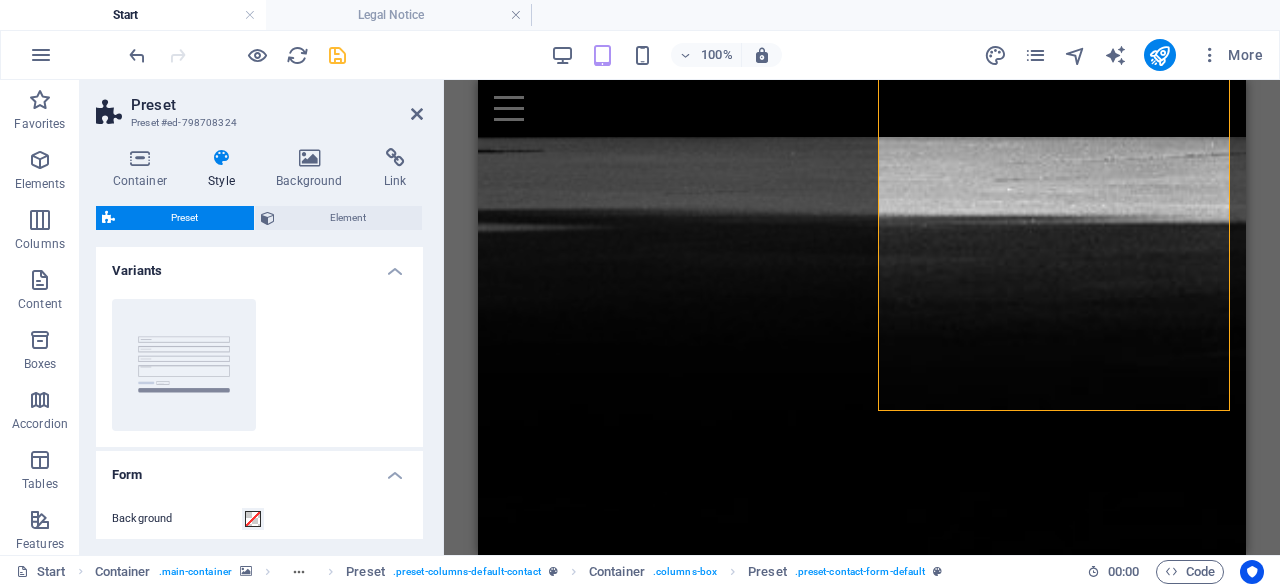 click on "Variants" at bounding box center (259, 265) 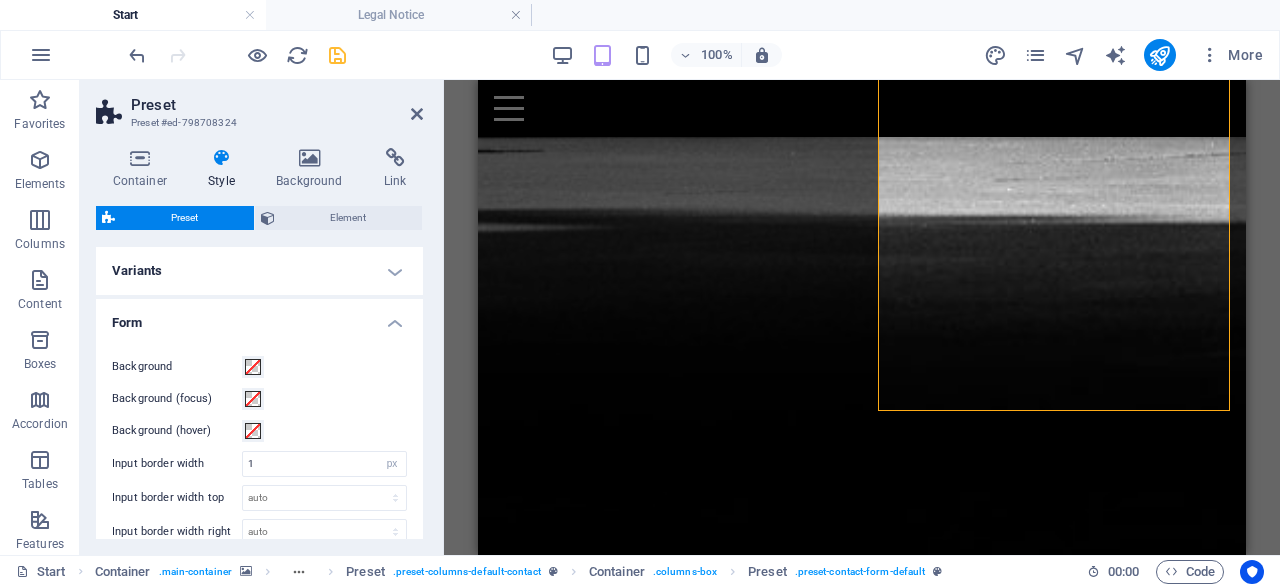 click on "Variants" at bounding box center [259, 271] 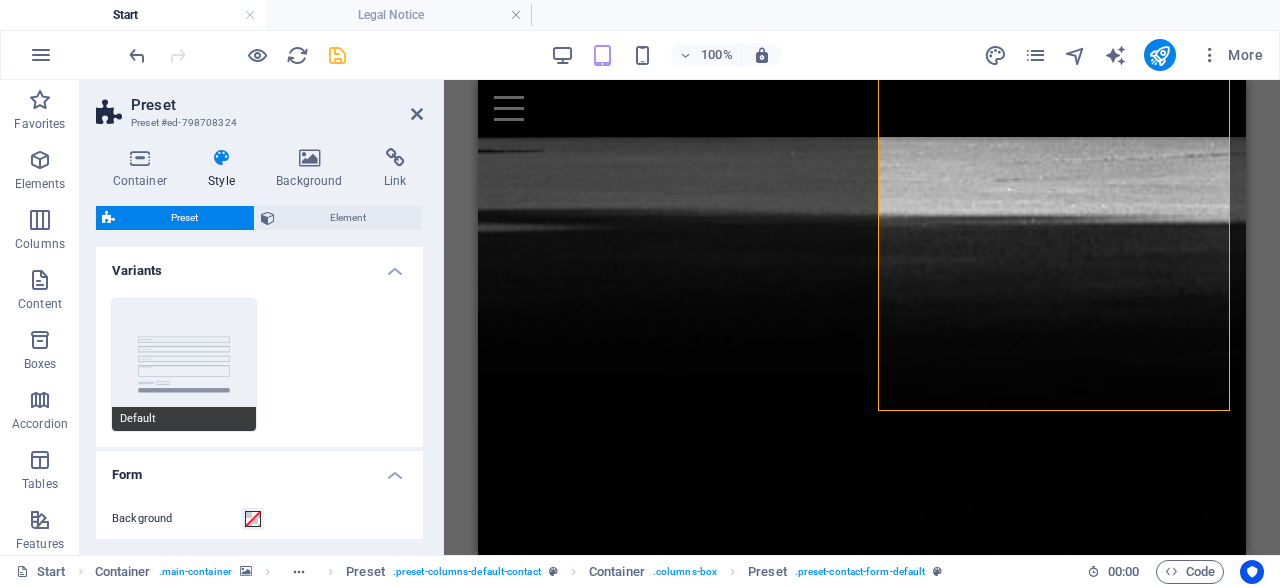 click on "Default" at bounding box center (184, 365) 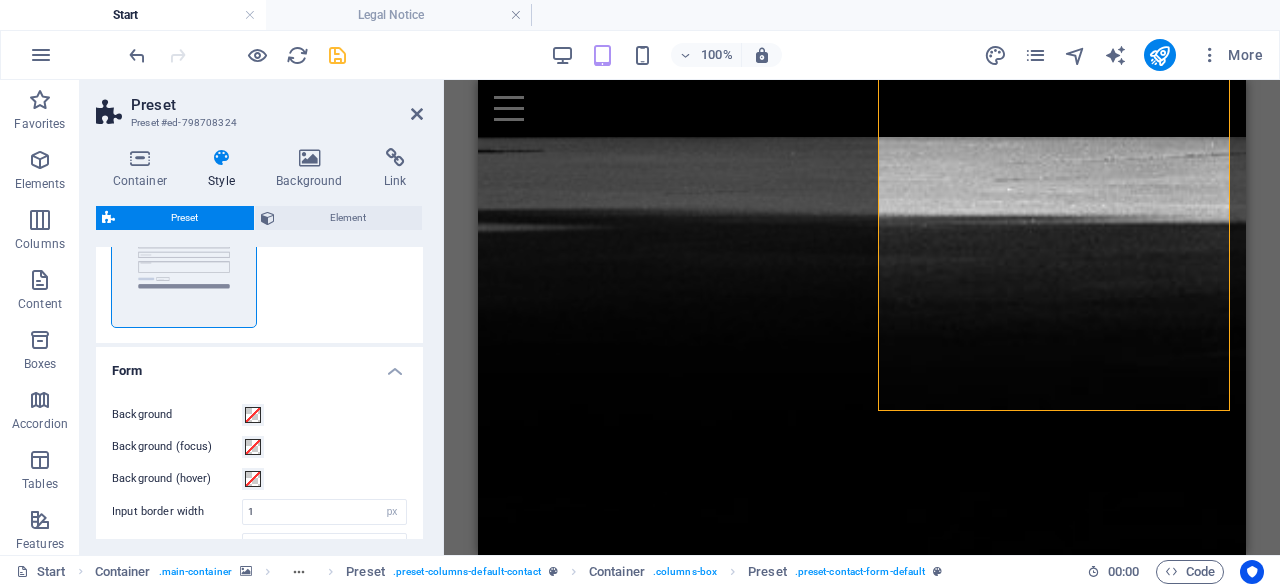 scroll, scrollTop: 192, scrollLeft: 0, axis: vertical 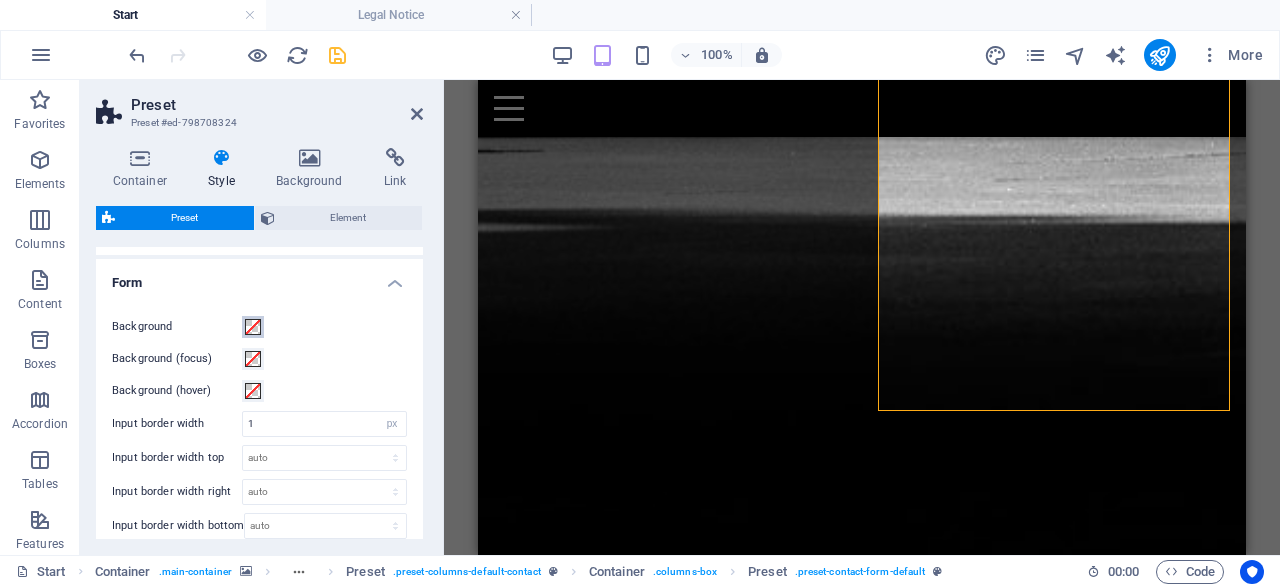 click at bounding box center (253, 327) 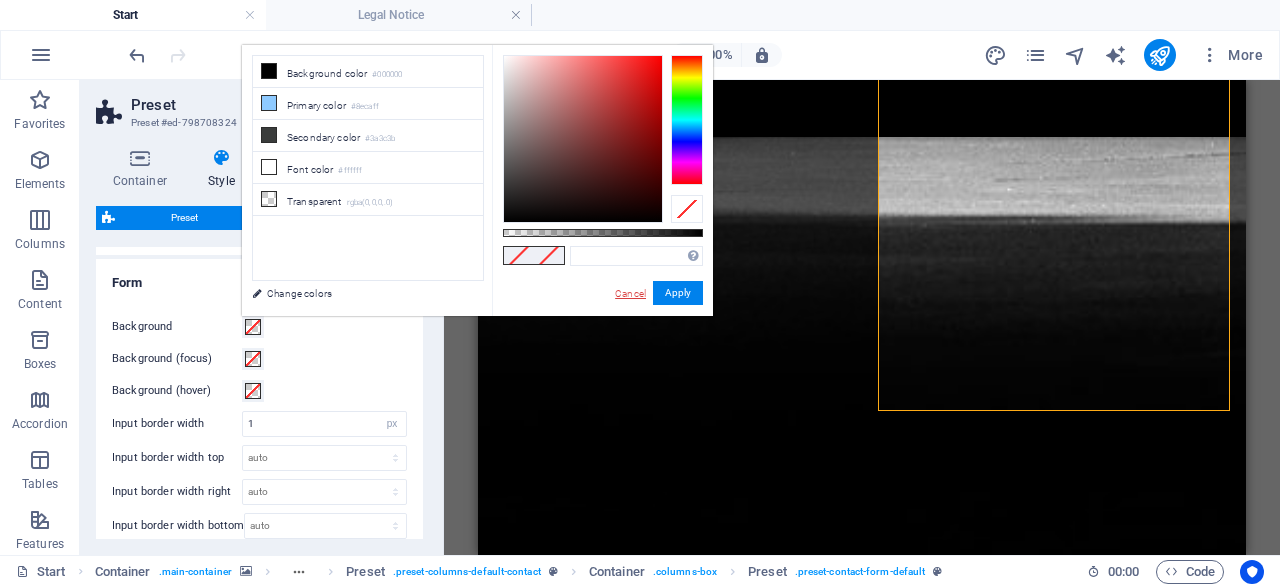 click on "Cancel" at bounding box center (630, 293) 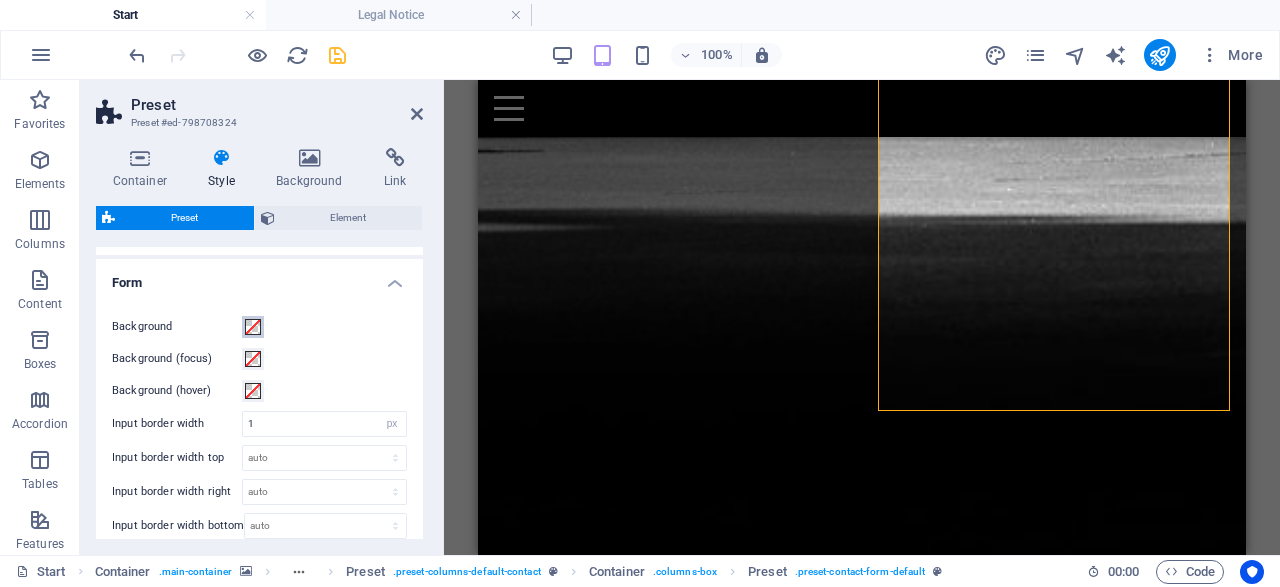 click at bounding box center (253, 327) 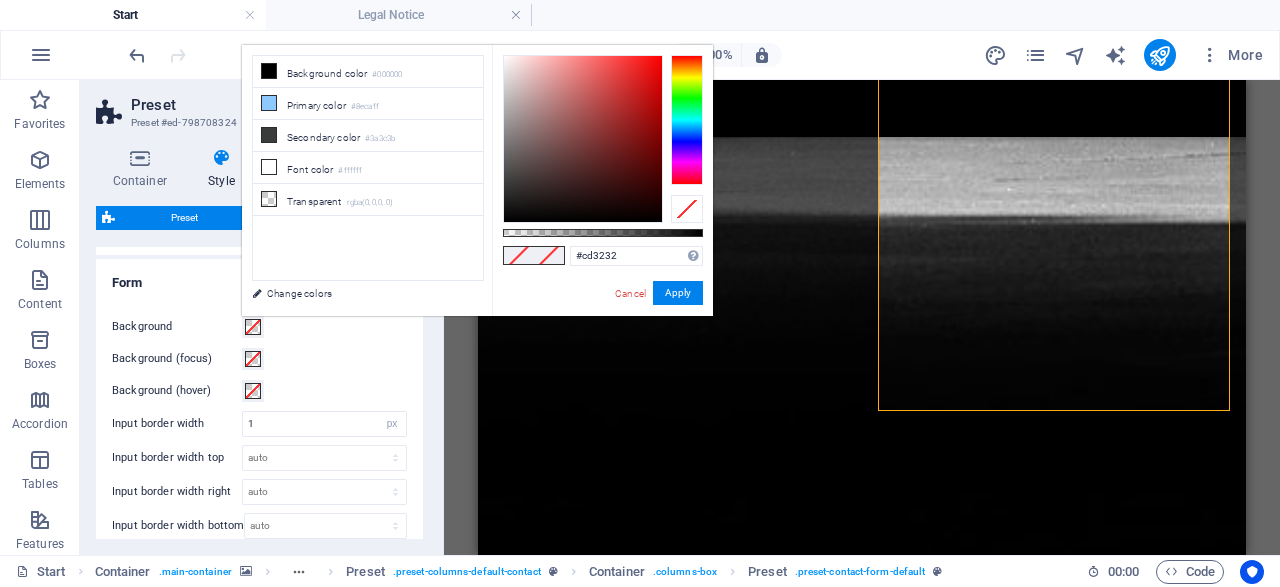 click at bounding box center (583, 139) 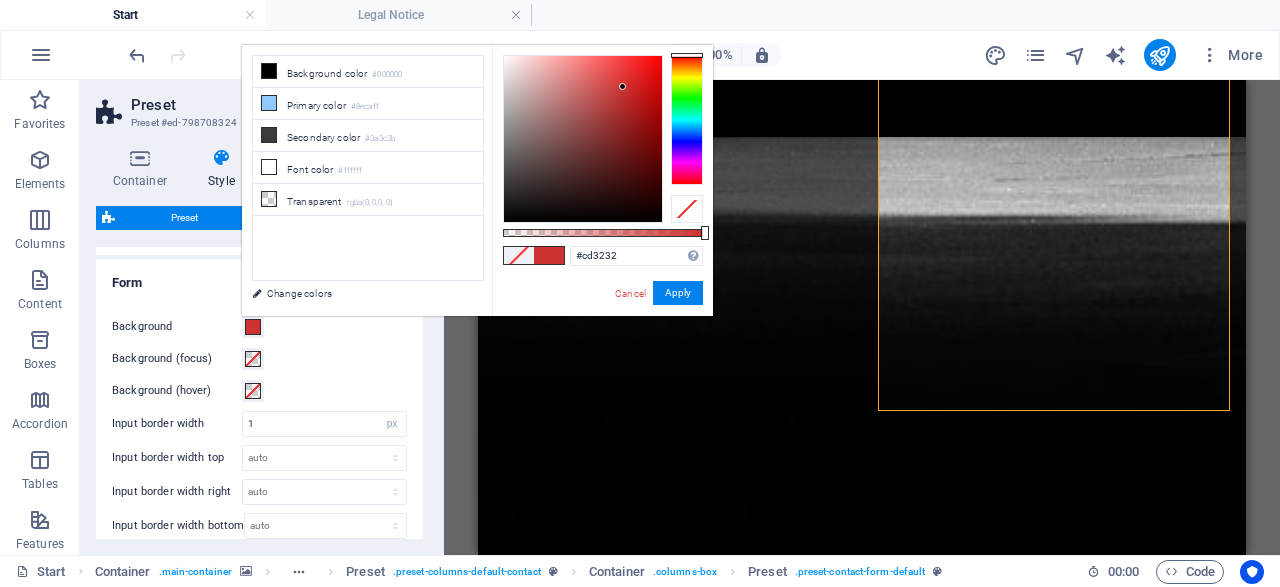 click at bounding box center (583, 139) 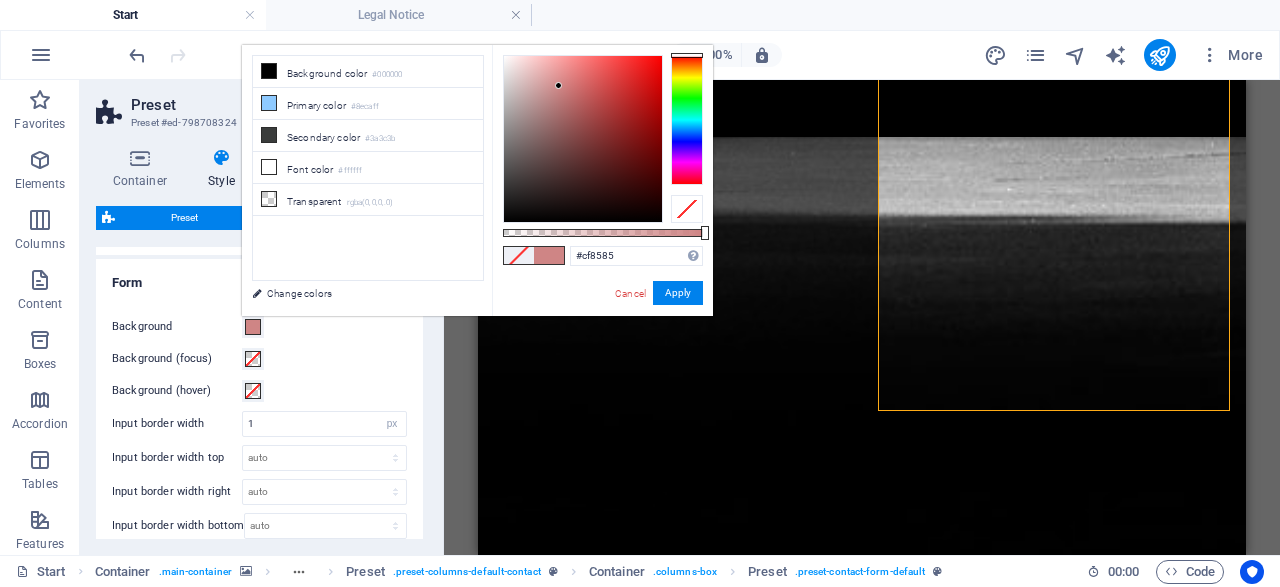 drag, startPoint x: 607, startPoint y: 95, endPoint x: 559, endPoint y: 86, distance: 48.83646 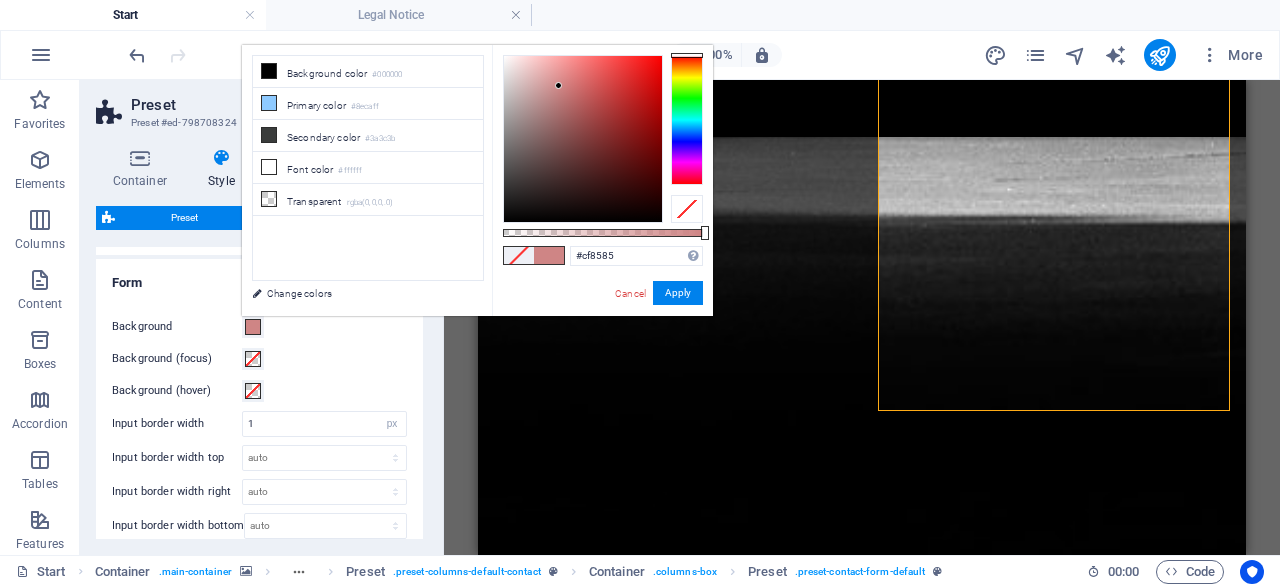 click at bounding box center [583, 139] 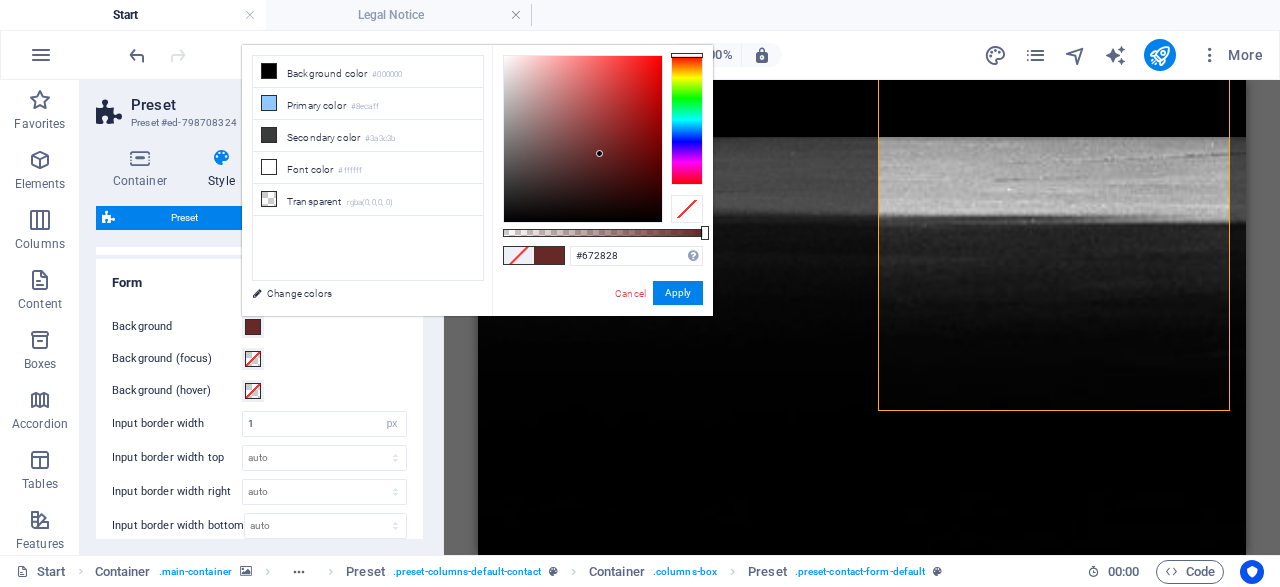 click at bounding box center (583, 139) 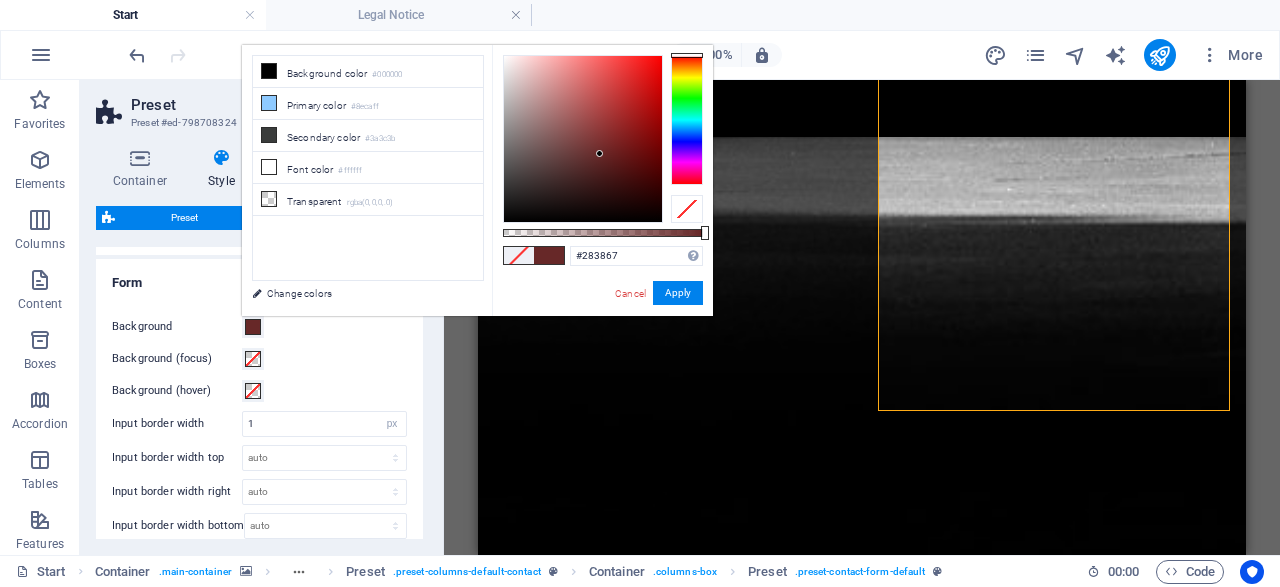 click at bounding box center [687, 120] 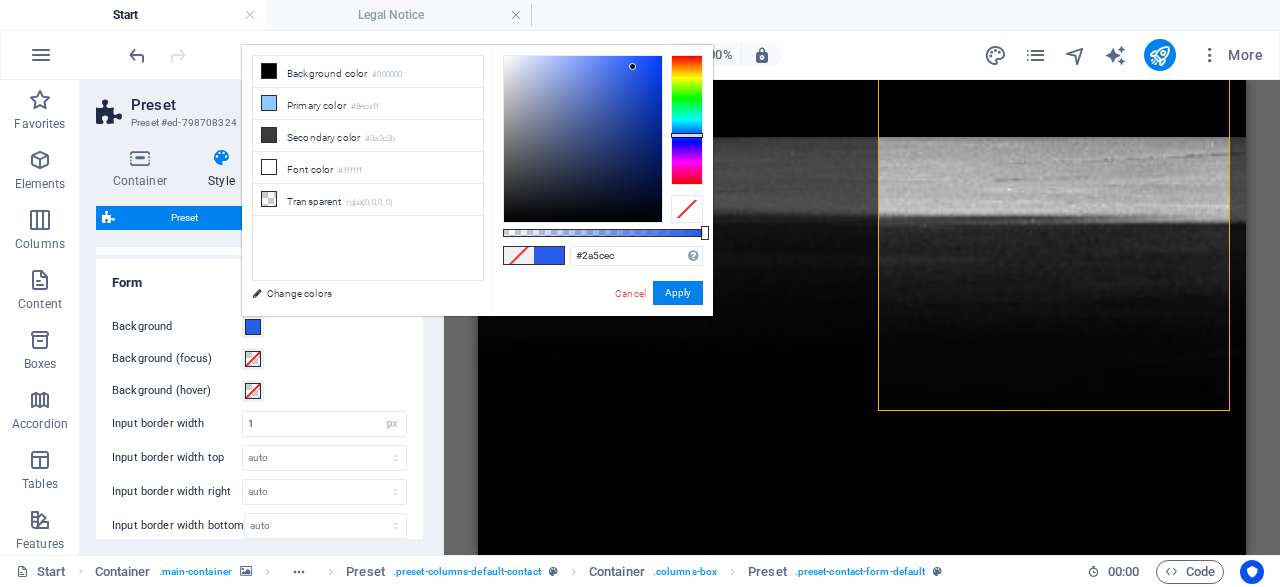 click at bounding box center [583, 139] 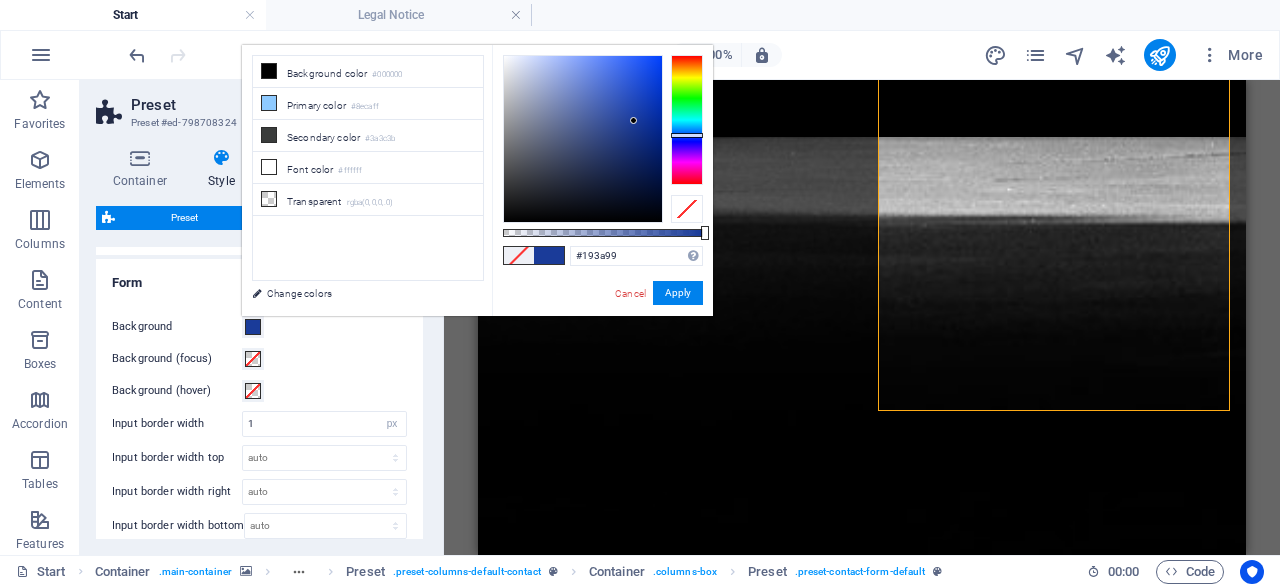 click at bounding box center [583, 139] 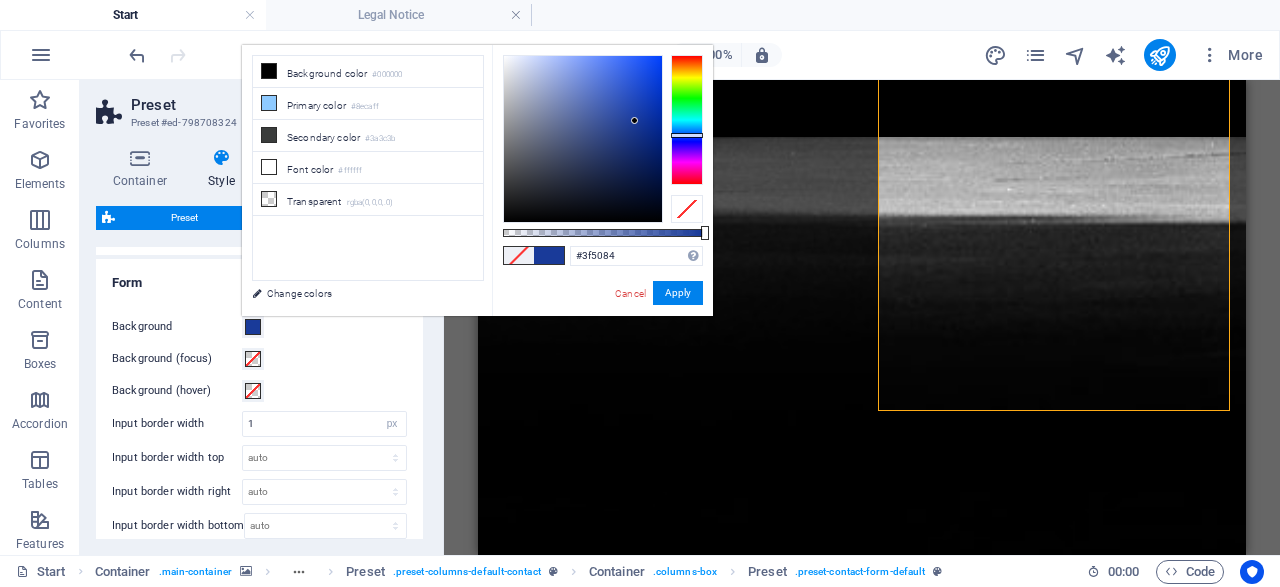 click at bounding box center (583, 139) 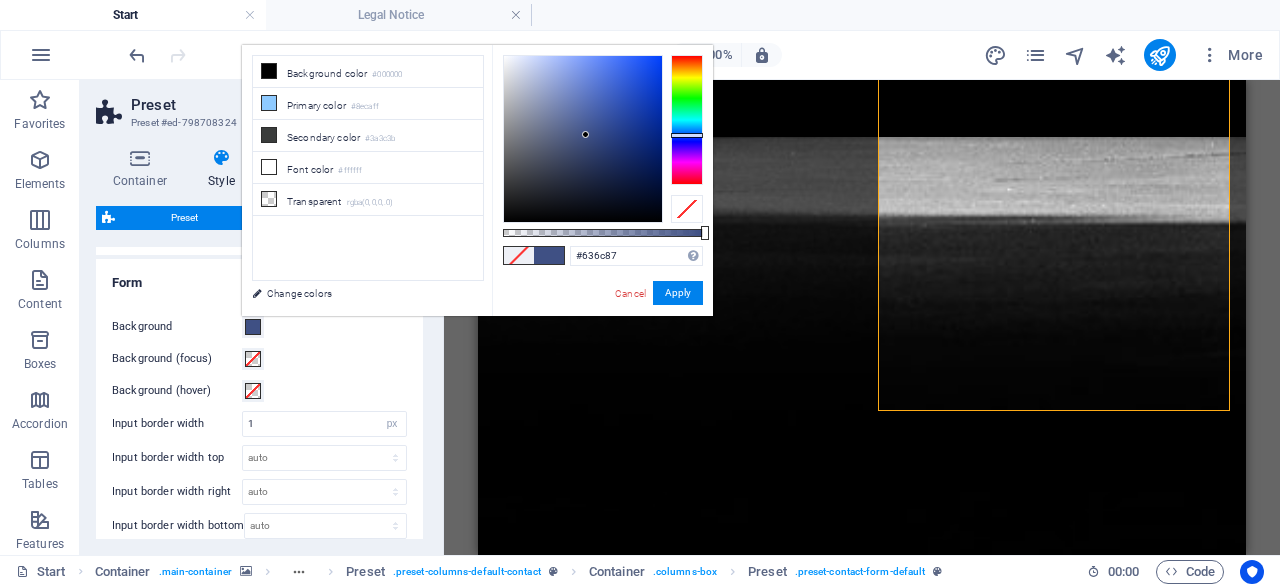 click at bounding box center [583, 139] 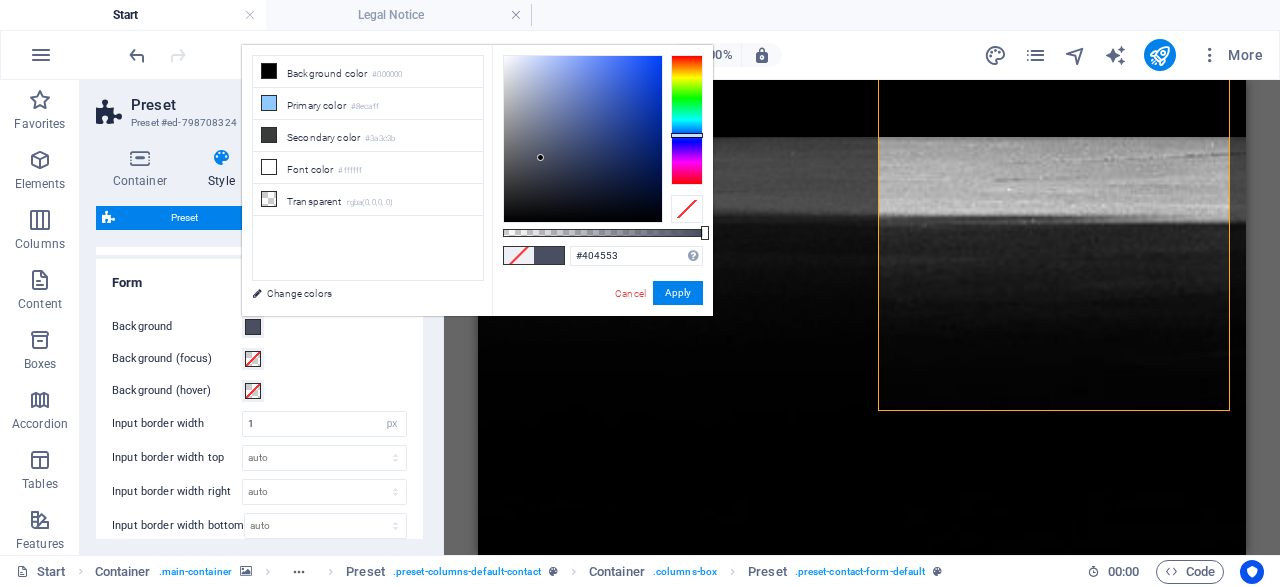 drag, startPoint x: 541, startPoint y: 158, endPoint x: 539, endPoint y: 170, distance: 12.165525 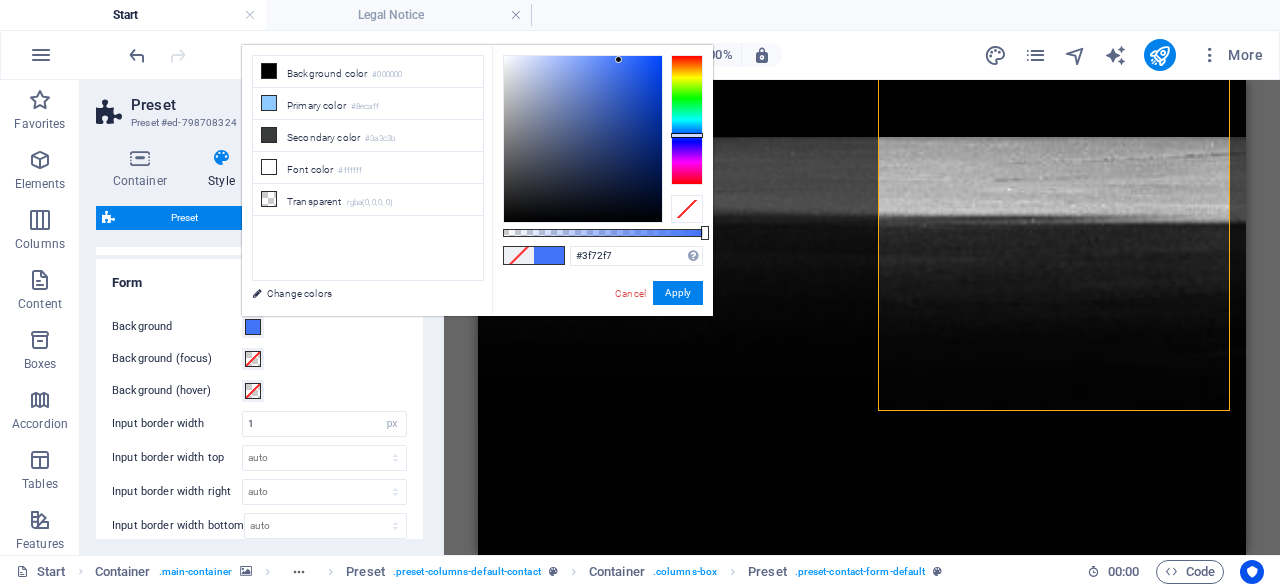 type on "#3e70f4" 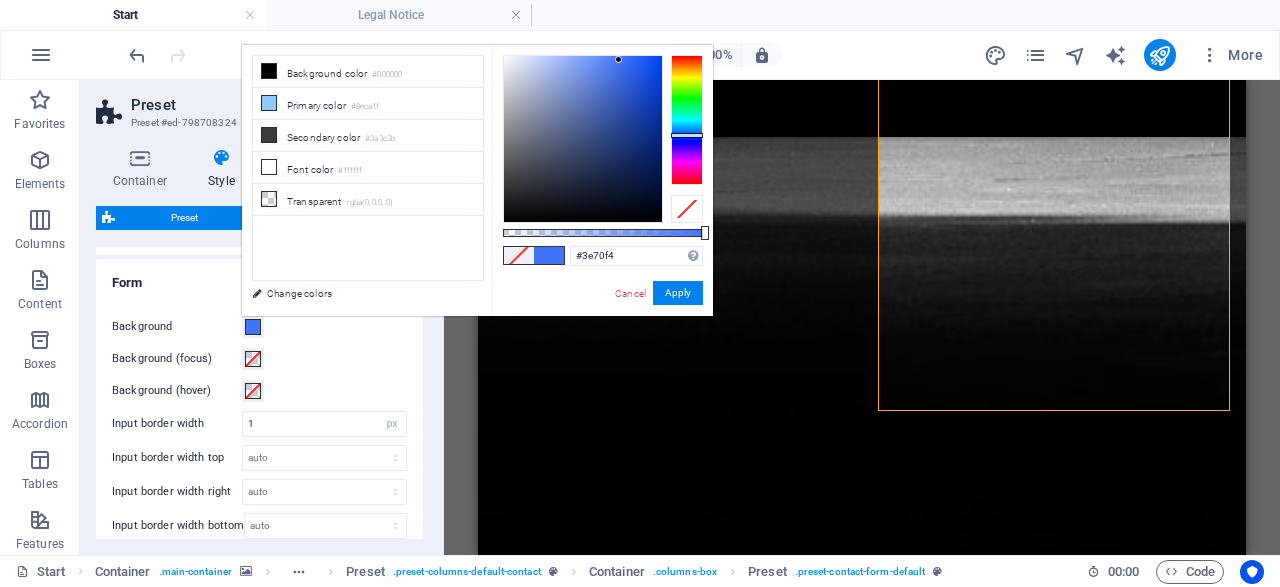 drag, startPoint x: 610, startPoint y: 159, endPoint x: 621, endPoint y: 62, distance: 97.62172 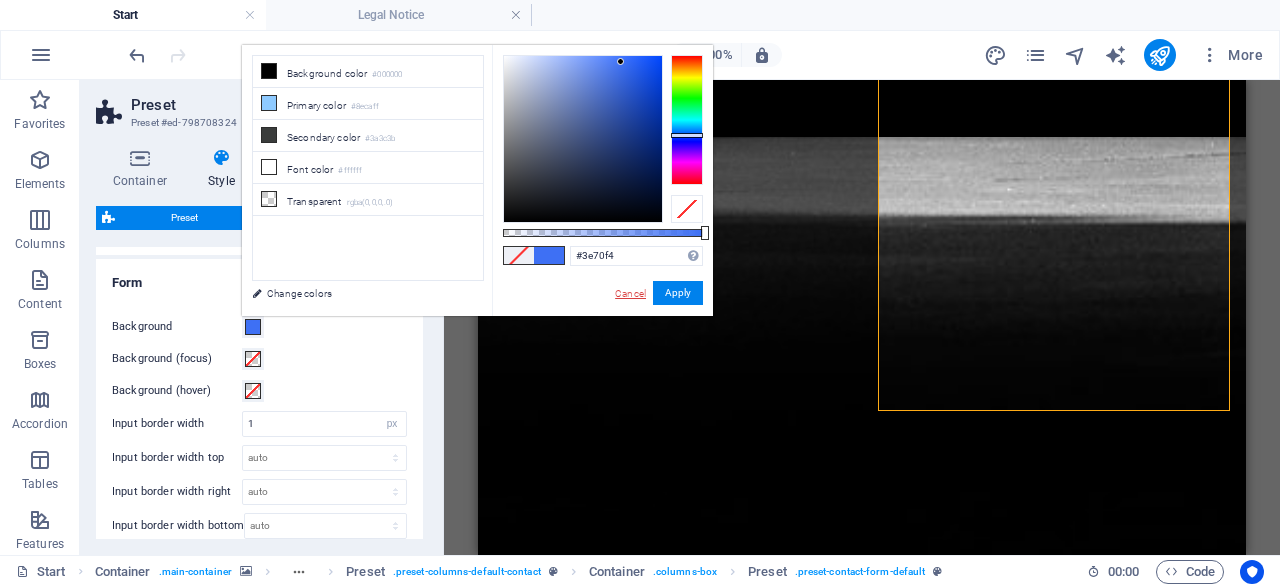 click on "Cancel" at bounding box center (630, 293) 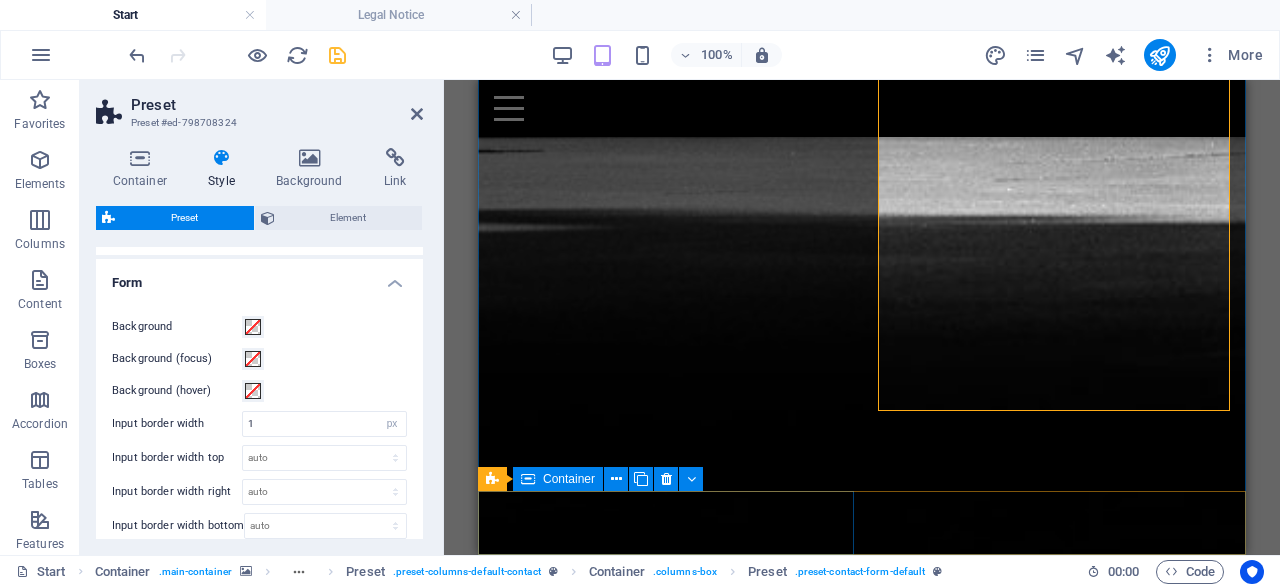 click on "Legal notice  |  Privacy" at bounding box center [862, 3442] 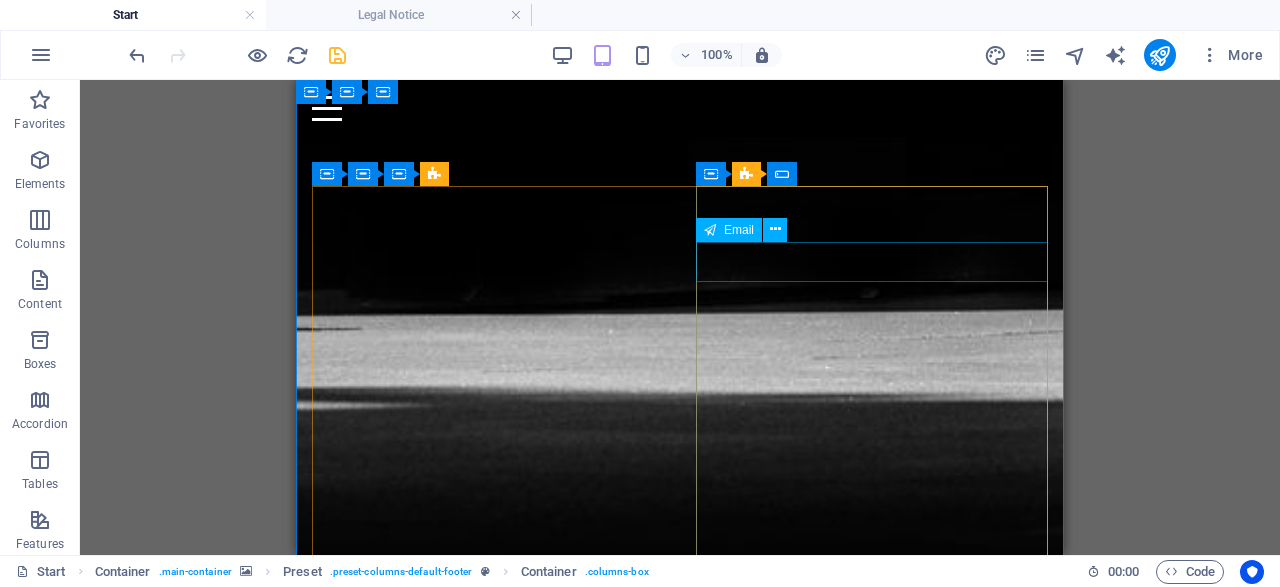 scroll, scrollTop: 1578, scrollLeft: 0, axis: vertical 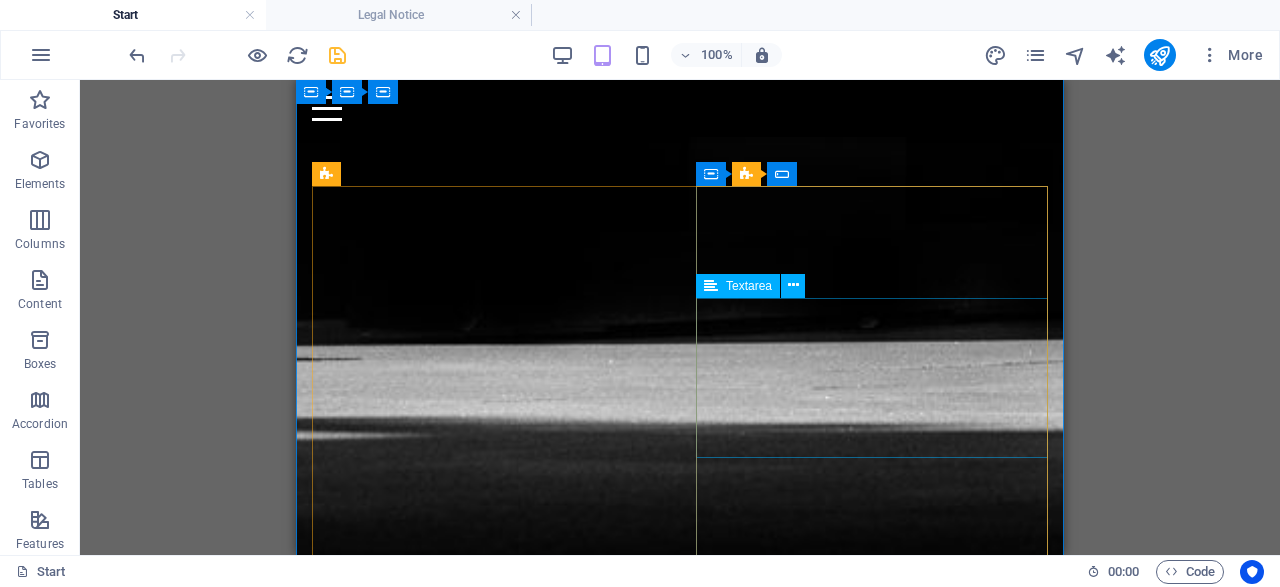 click 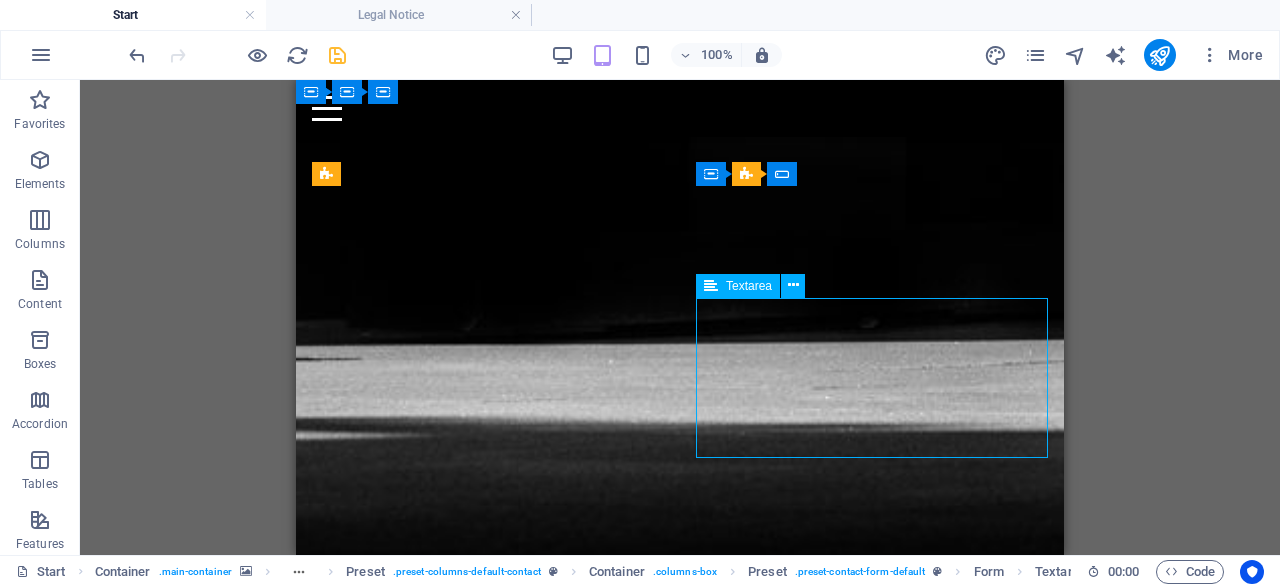 drag, startPoint x: 1041, startPoint y: 451, endPoint x: 1038, endPoint y: 431, distance: 20.22375 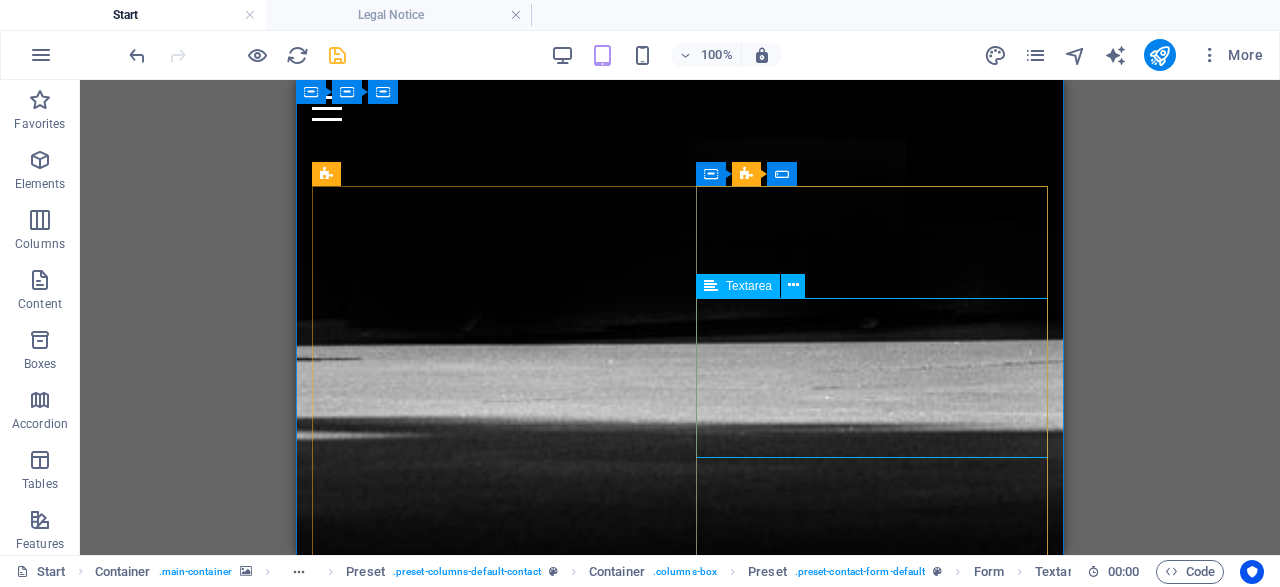 click 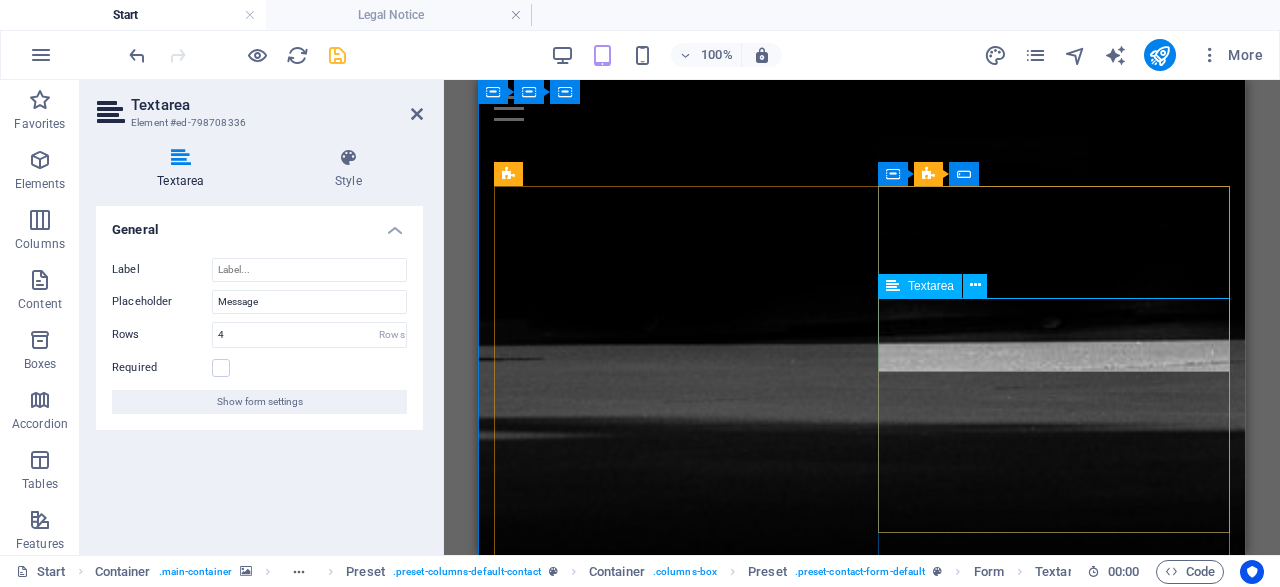 drag, startPoint x: 1220, startPoint y: 455, endPoint x: 1188, endPoint y: 459, distance: 32.24903 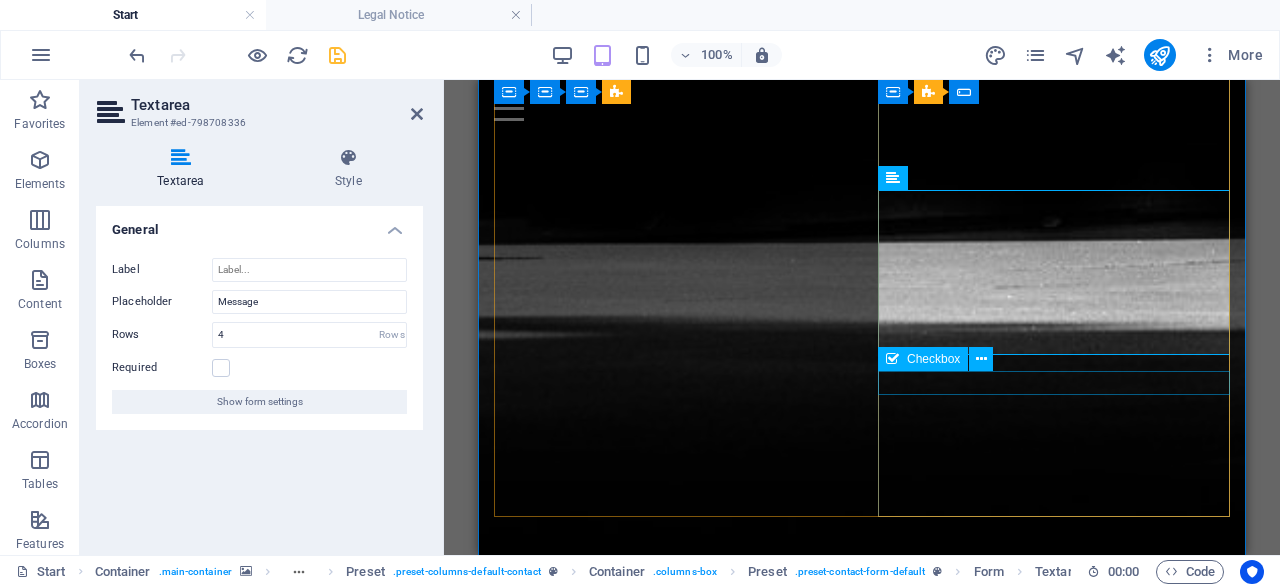 scroll, scrollTop: 1682, scrollLeft: 0, axis: vertical 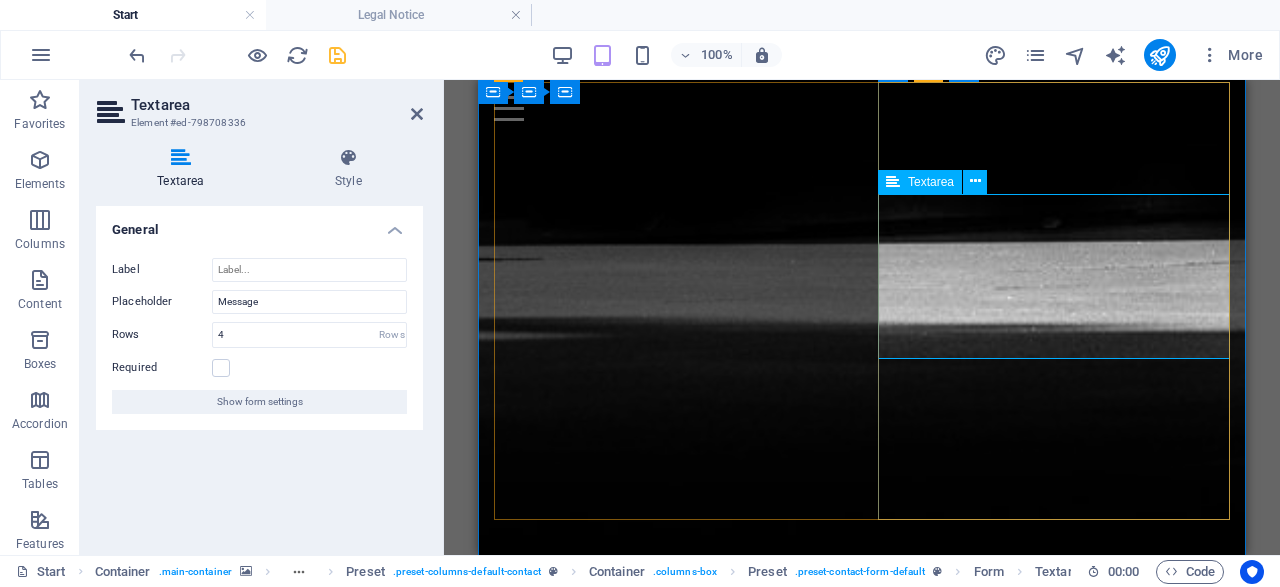 click 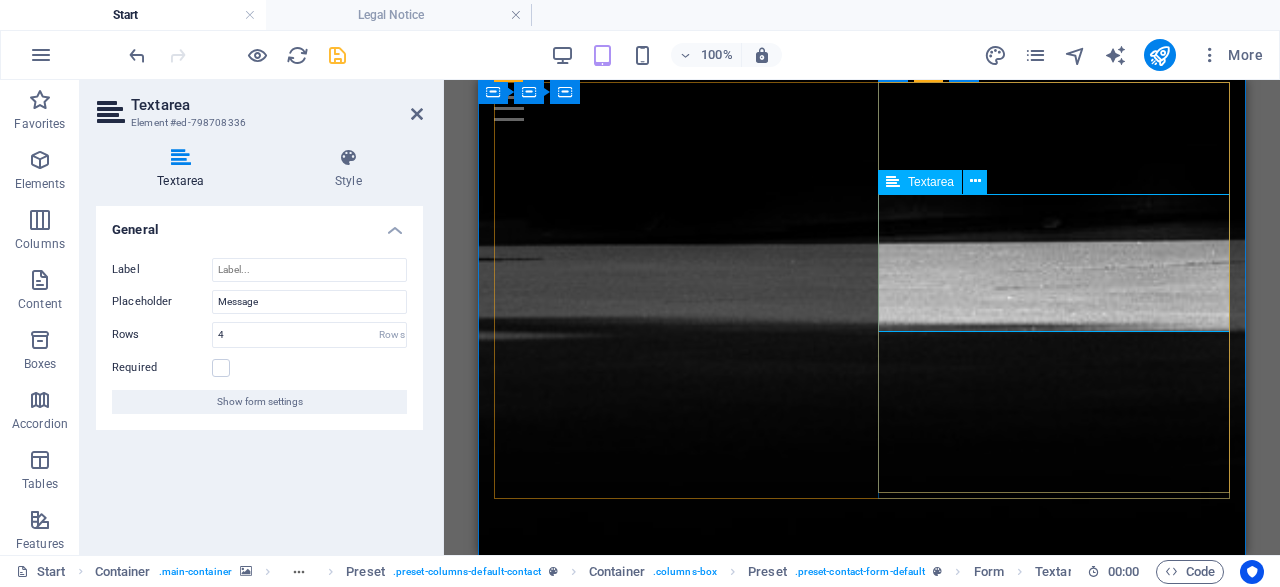 drag, startPoint x: 1217, startPoint y: 356, endPoint x: 1208, endPoint y: 329, distance: 28.460499 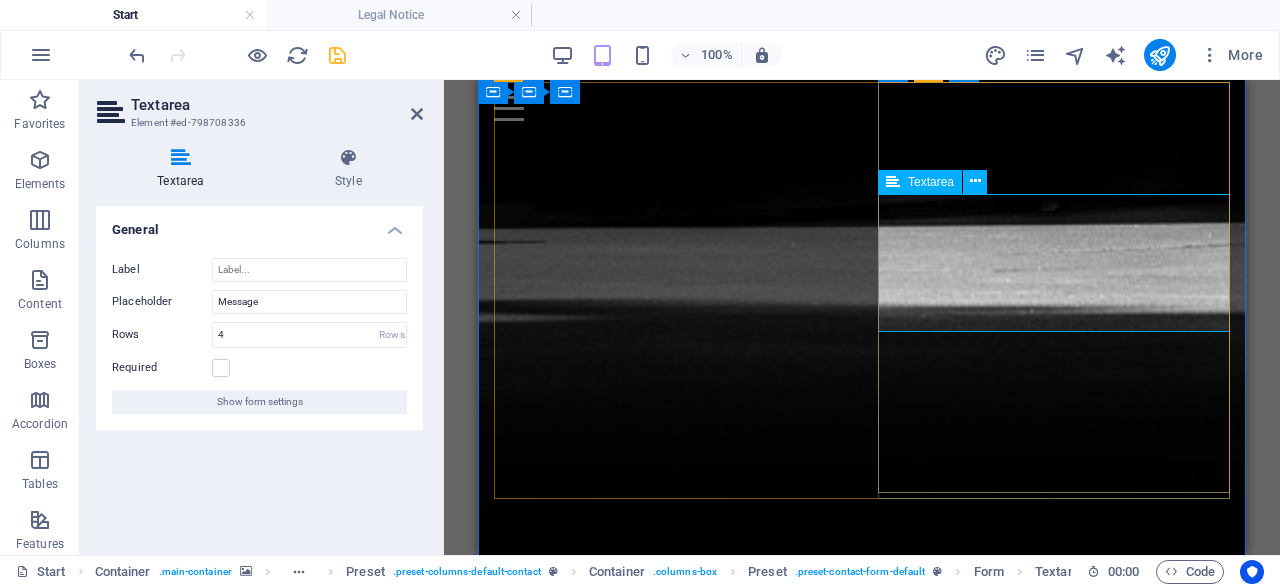 scroll, scrollTop: 1474, scrollLeft: 0, axis: vertical 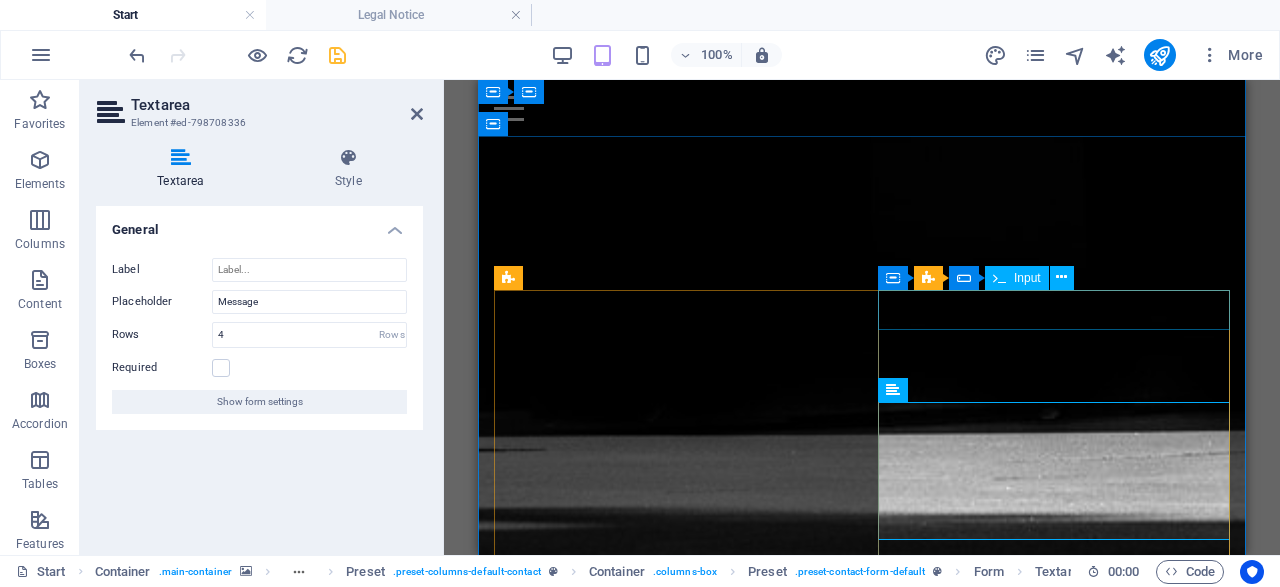 click 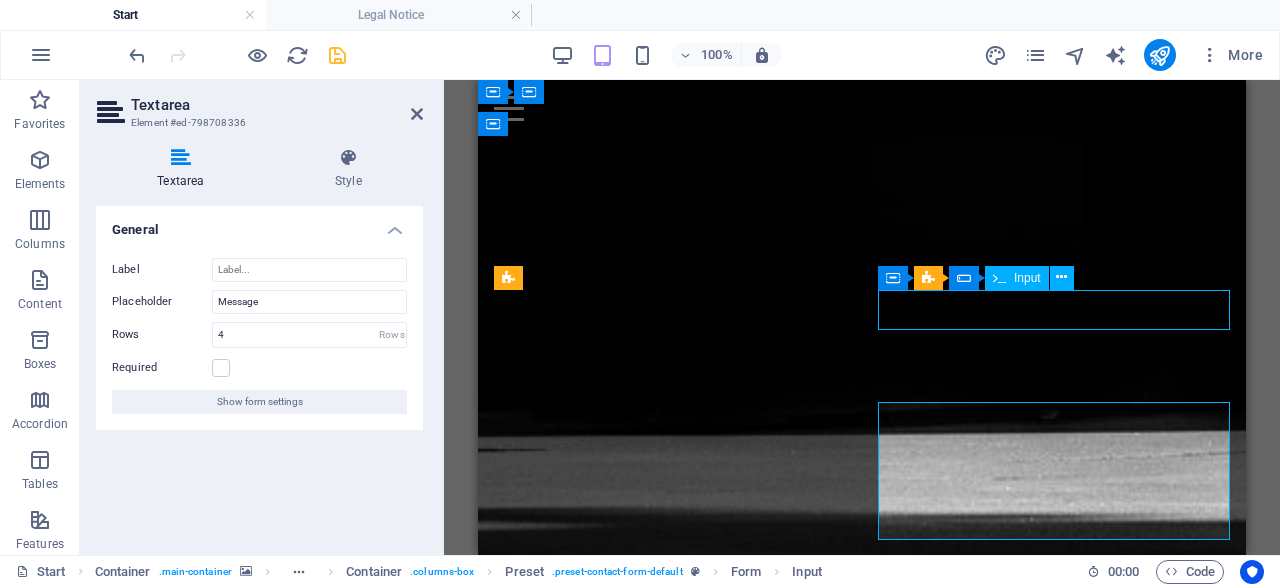 click 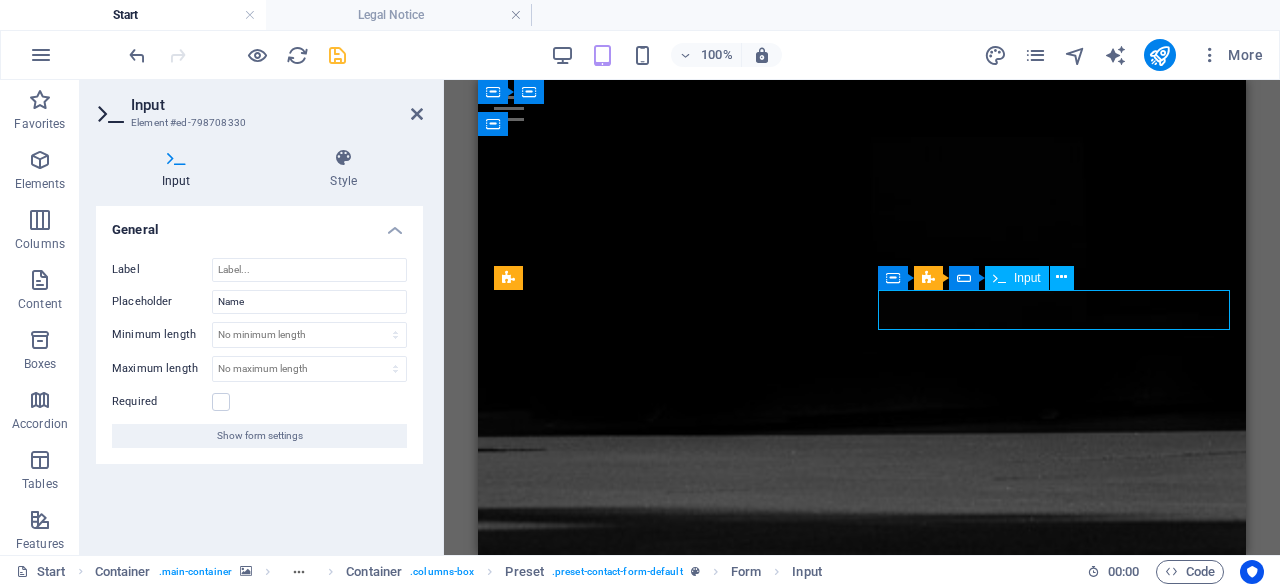 click 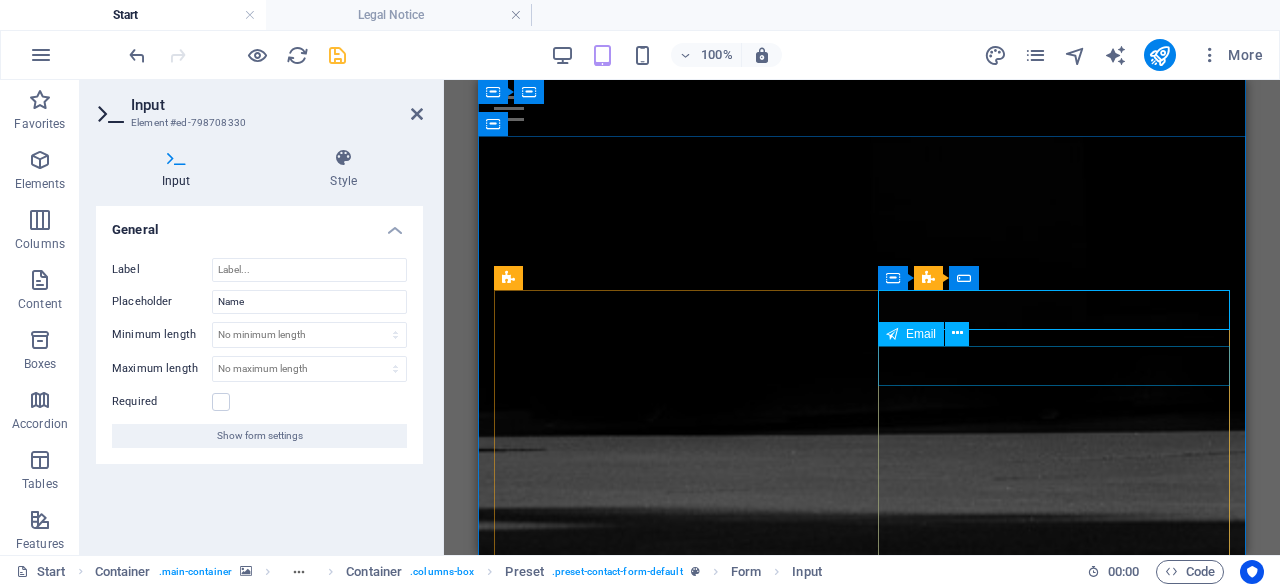 click 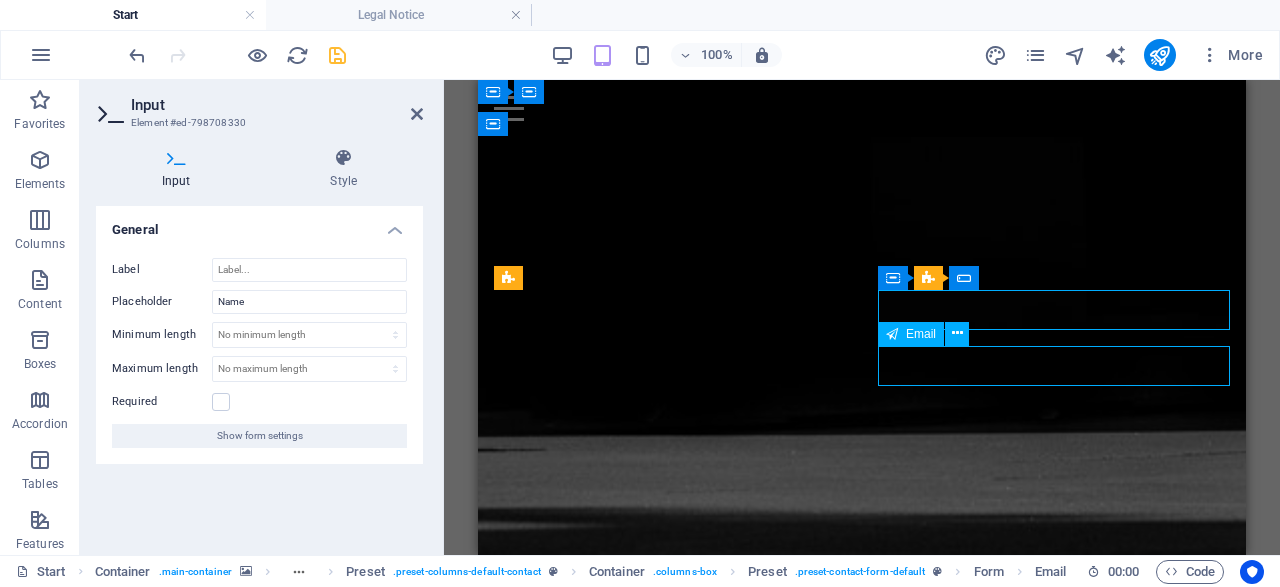 click 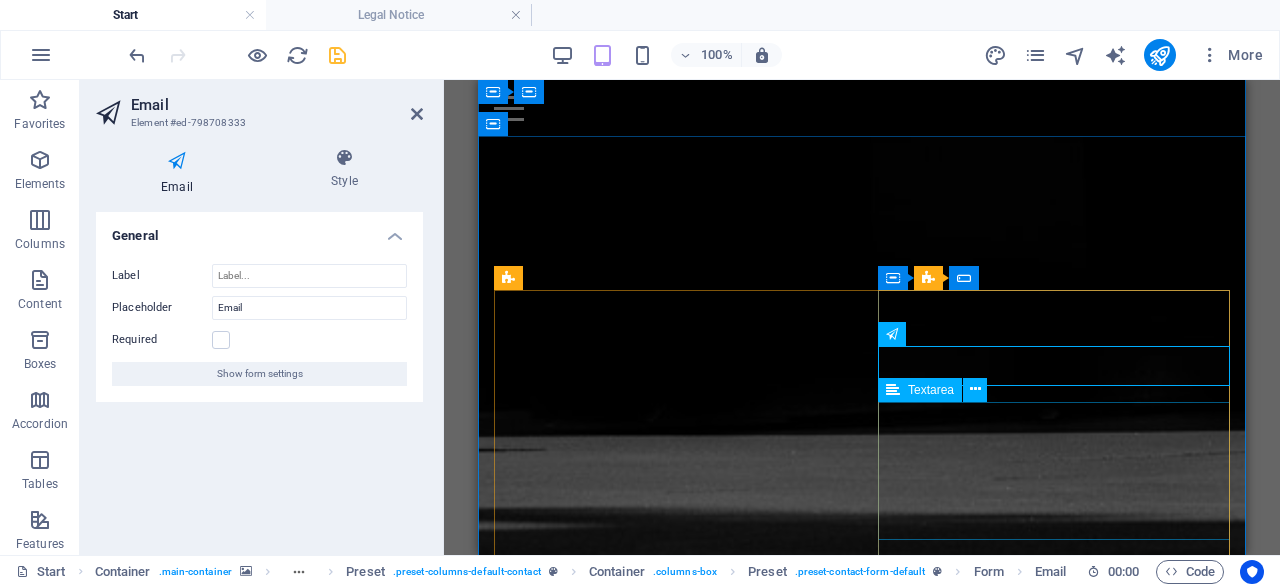 click 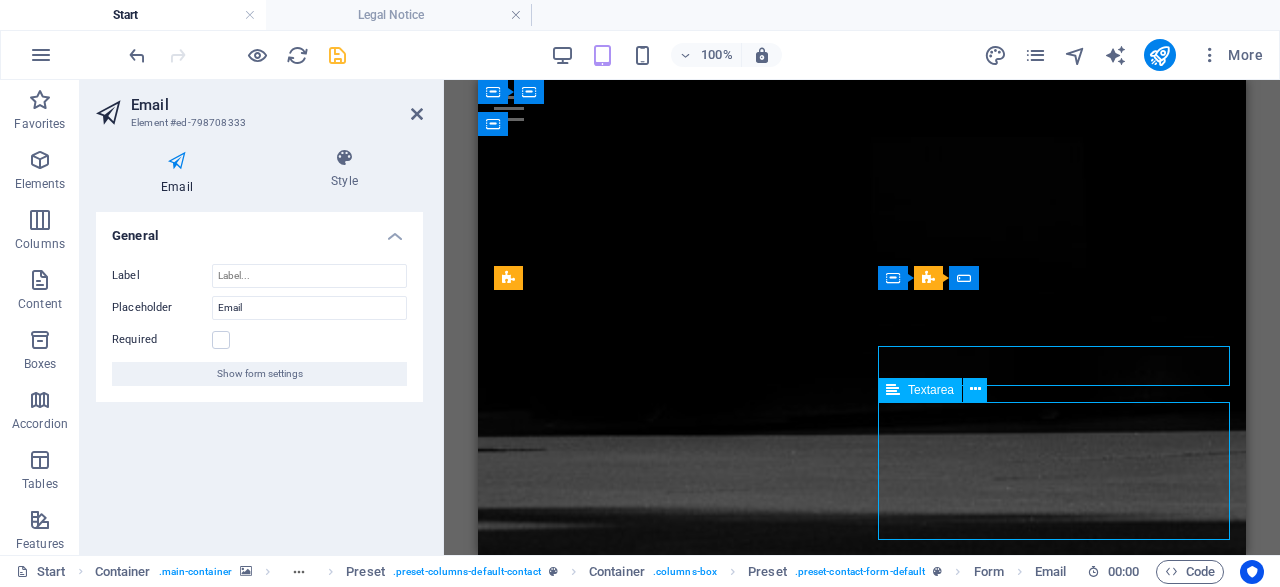 click 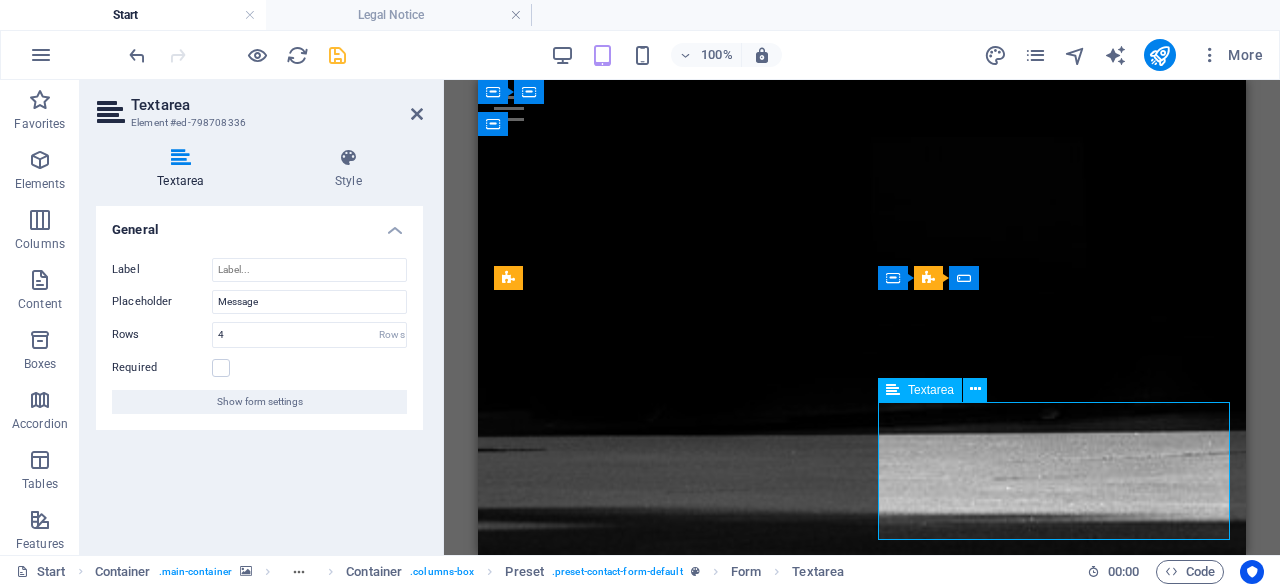 click 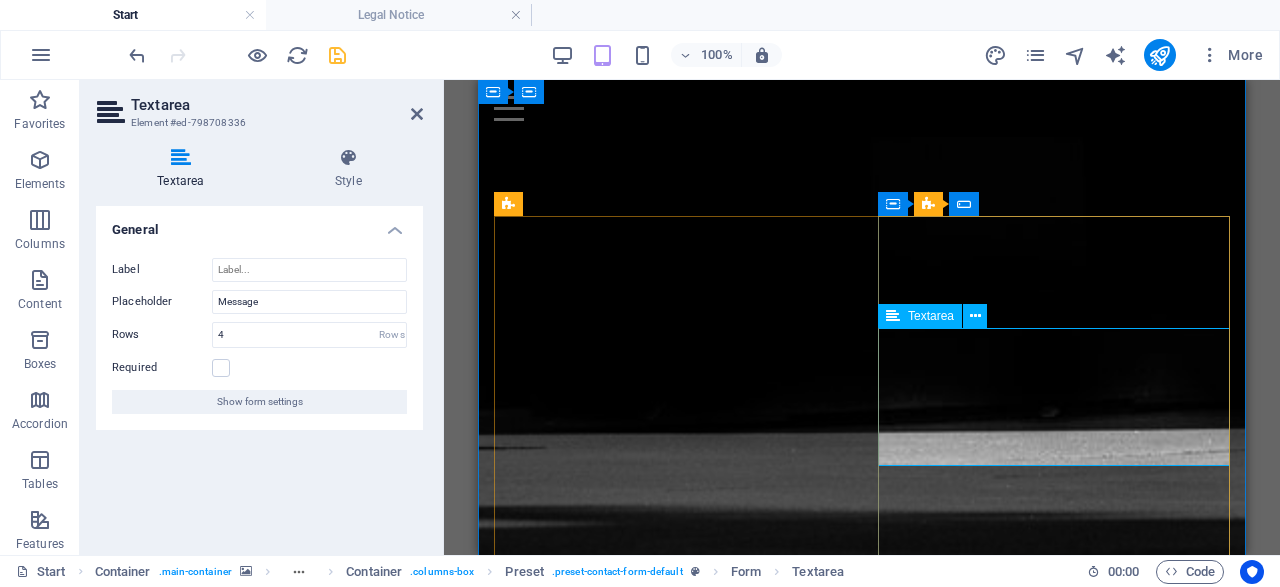 scroll, scrollTop: 1682, scrollLeft: 0, axis: vertical 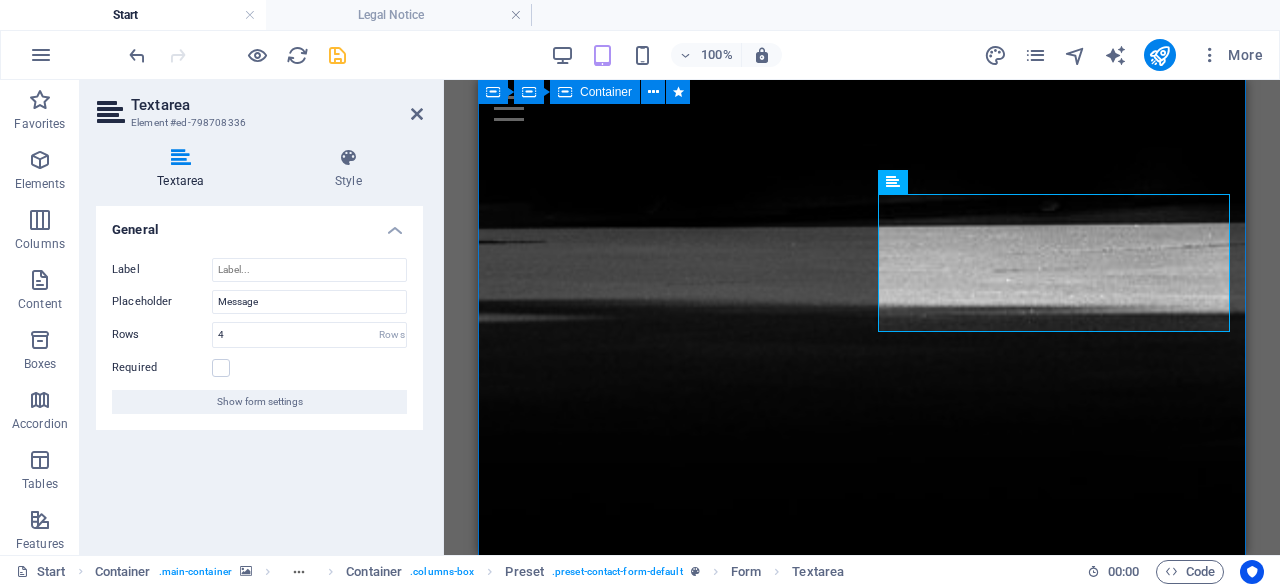 click on "Contáctanos ¿Interesado en adquirir  Ciberataques.com , su dominio complementario y redes sociales? Estamos buscando un comprador estratégico que valore el potencial de esta marca como plataforma líder en ciberseguridad en español. 📩 Puedes contactarnos para: Solicitar más información del paquete completo Recibir el  pitch PDF con proyecciones y detalles técnicos Agendar una llamada privada Hacer una oferta directa o iniciar una negociación con carta de intención (LOI) Address :  México, Estado de México   10038 Phone :  Email :  administrator@ciberataques.com Nombre Mensaje   I have read and understand the privacy policy. Unreadable? Load new Submit" at bounding box center (862, 2993) 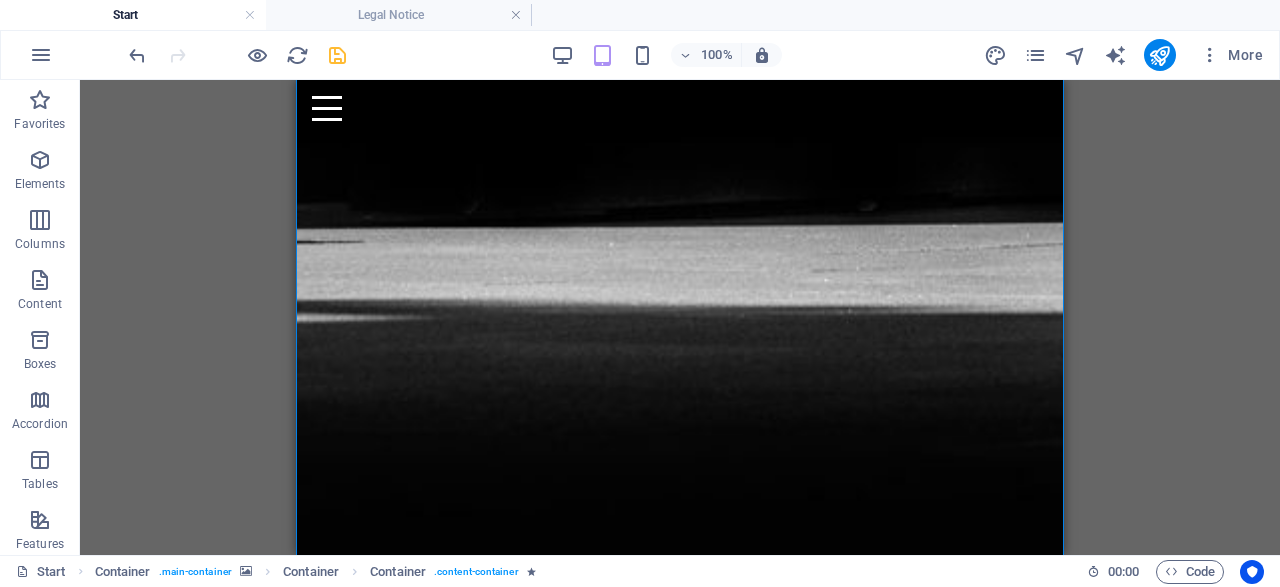 type on "Mensaje" 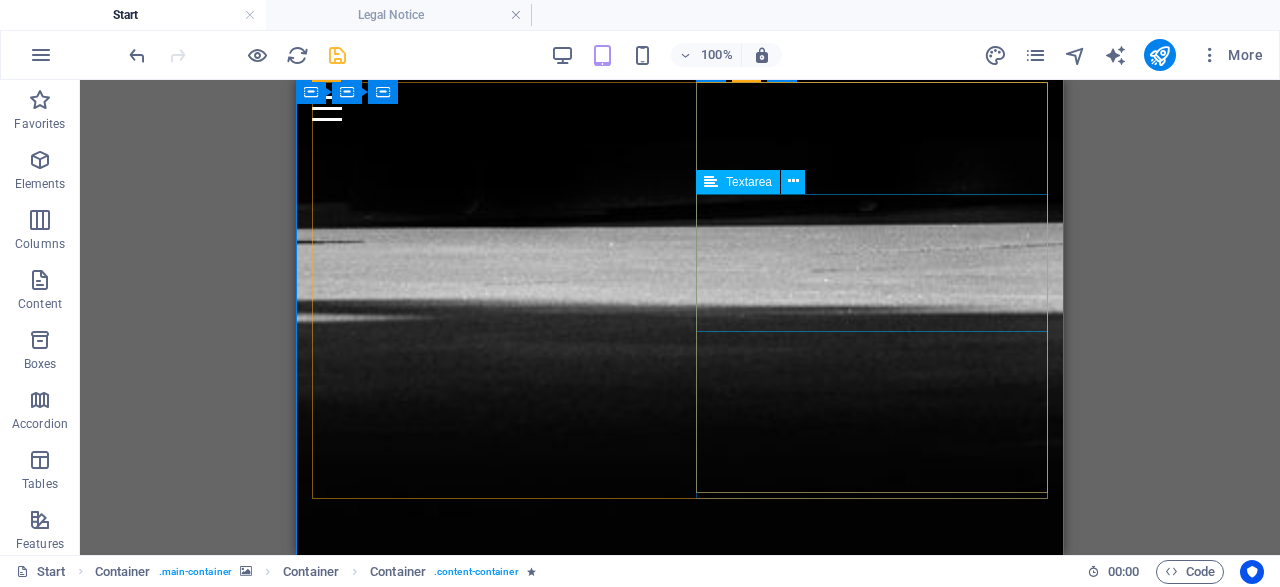 click on "Mensaje" 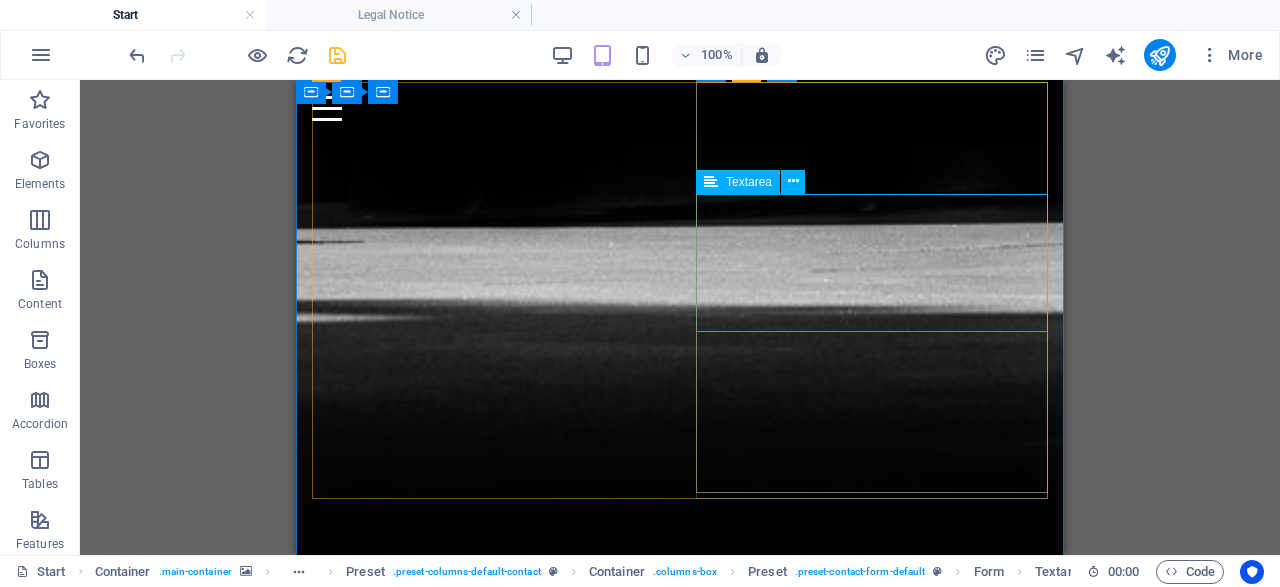 click on "Mensaje" 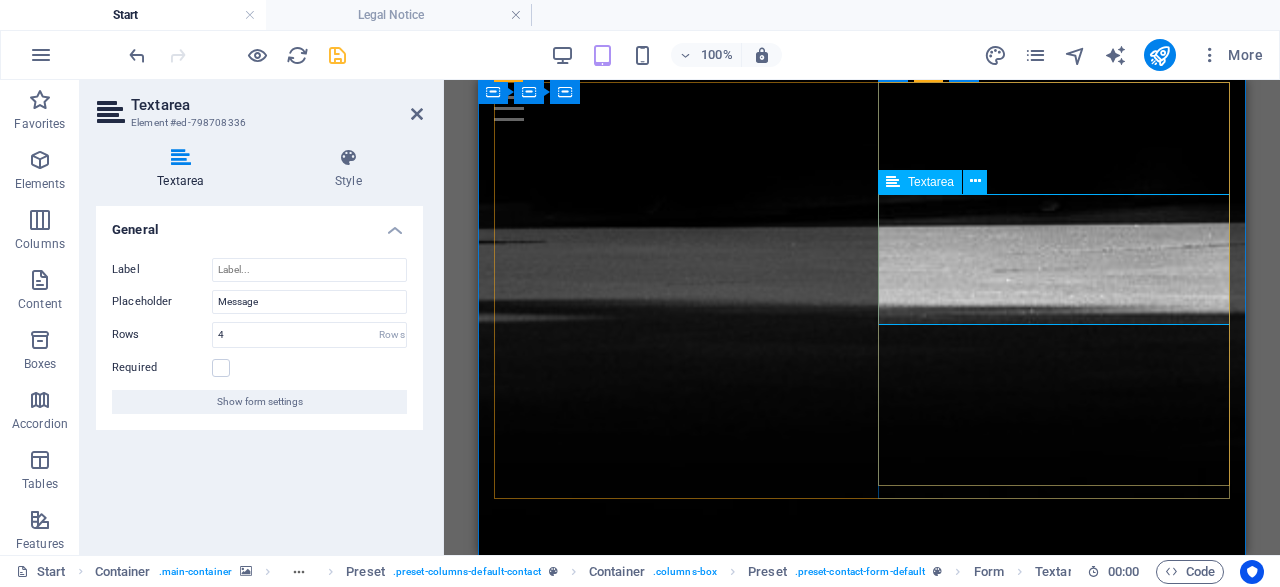 drag, startPoint x: 1225, startPoint y: 330, endPoint x: 1203, endPoint y: 323, distance: 23.086792 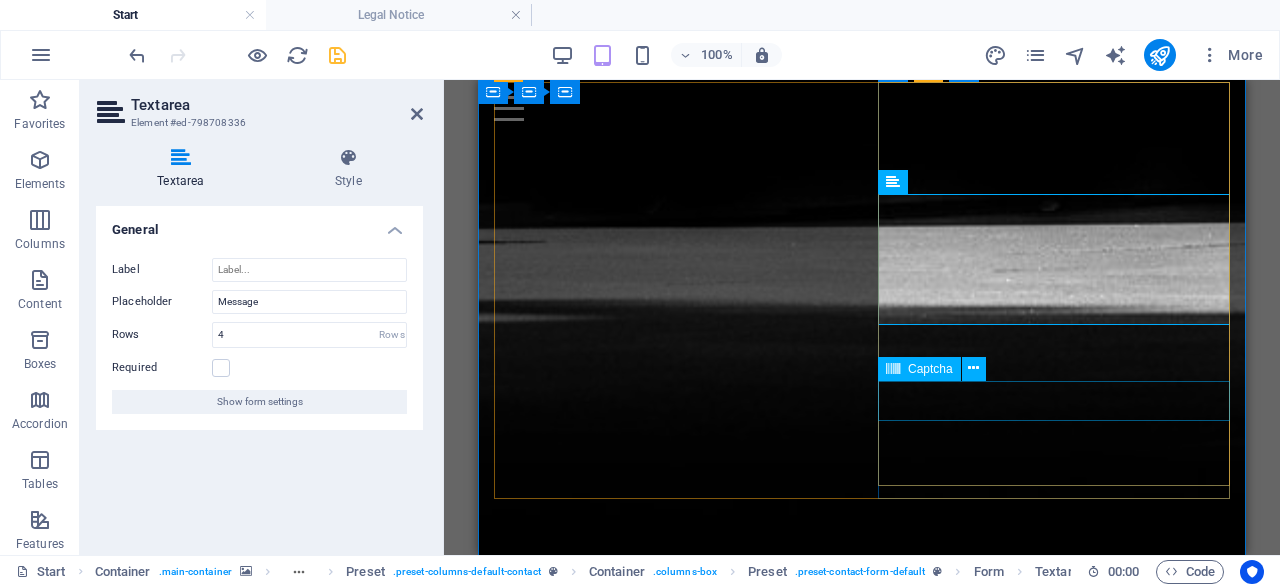 click on "Unreadable? Load new" 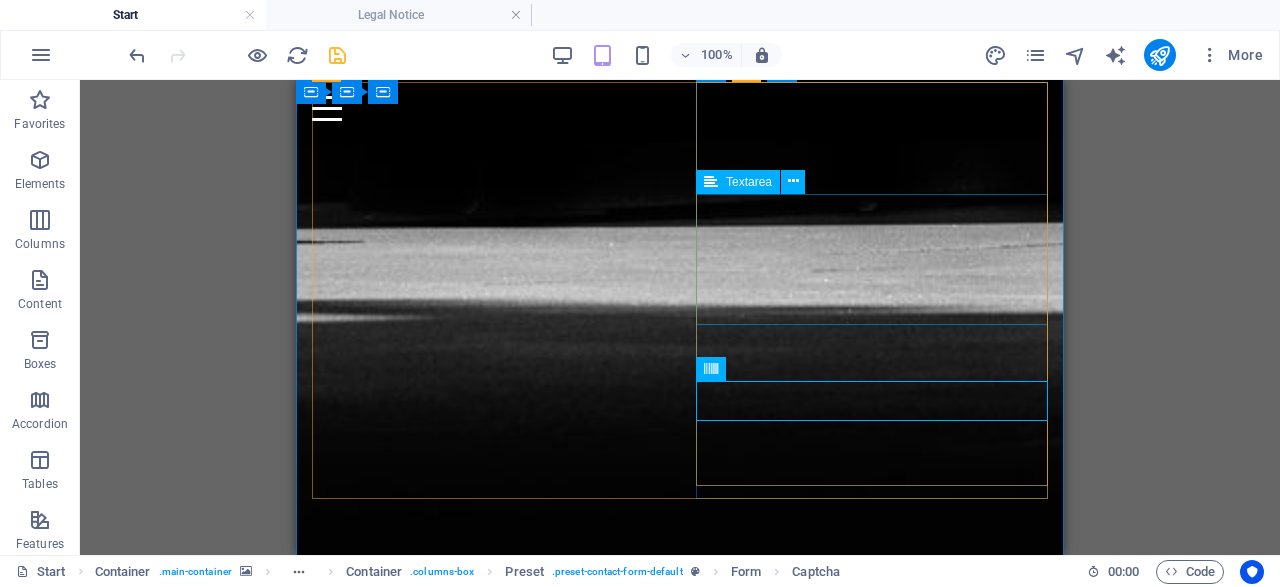 click on "Mensaje" 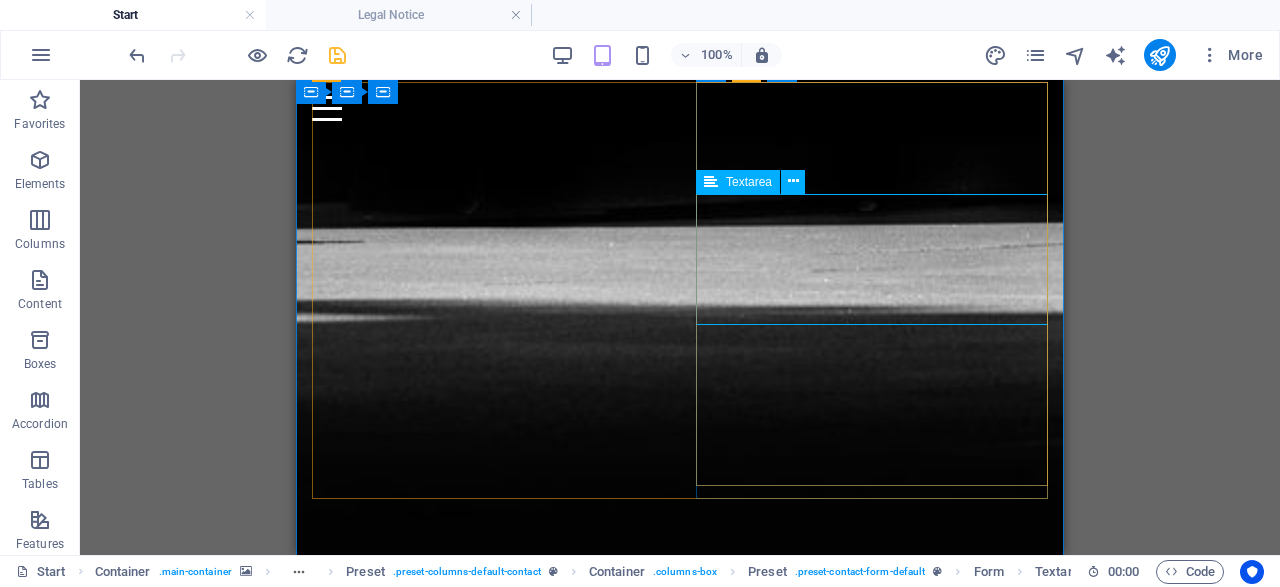 click on "Mensaje" 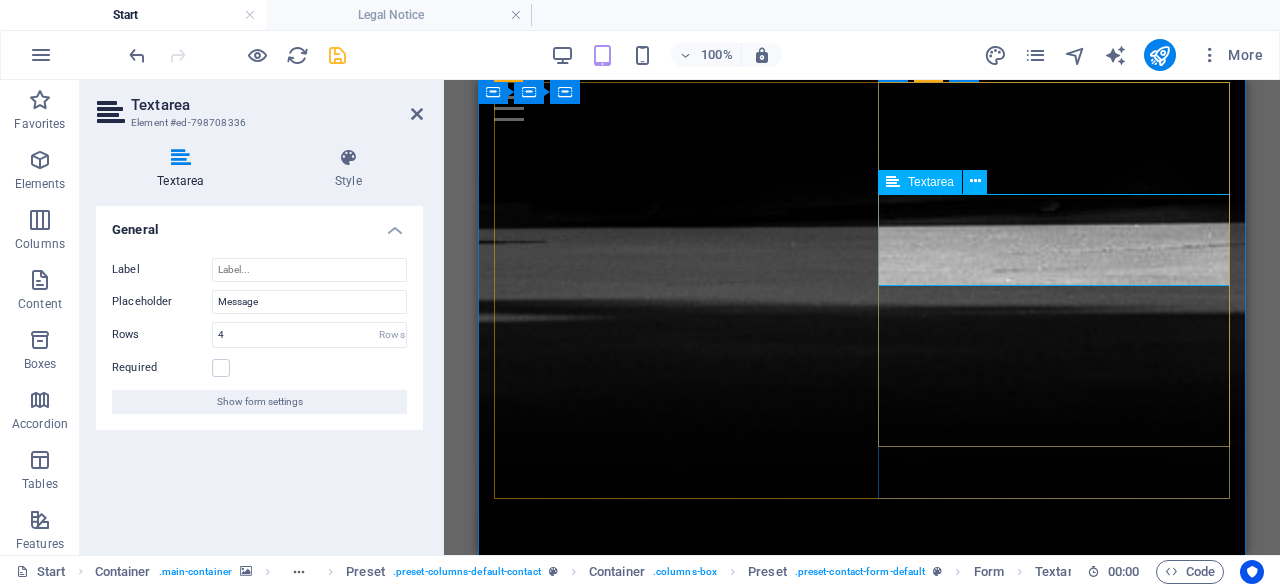 drag, startPoint x: 1214, startPoint y: 323, endPoint x: 1193, endPoint y: 284, distance: 44.294468 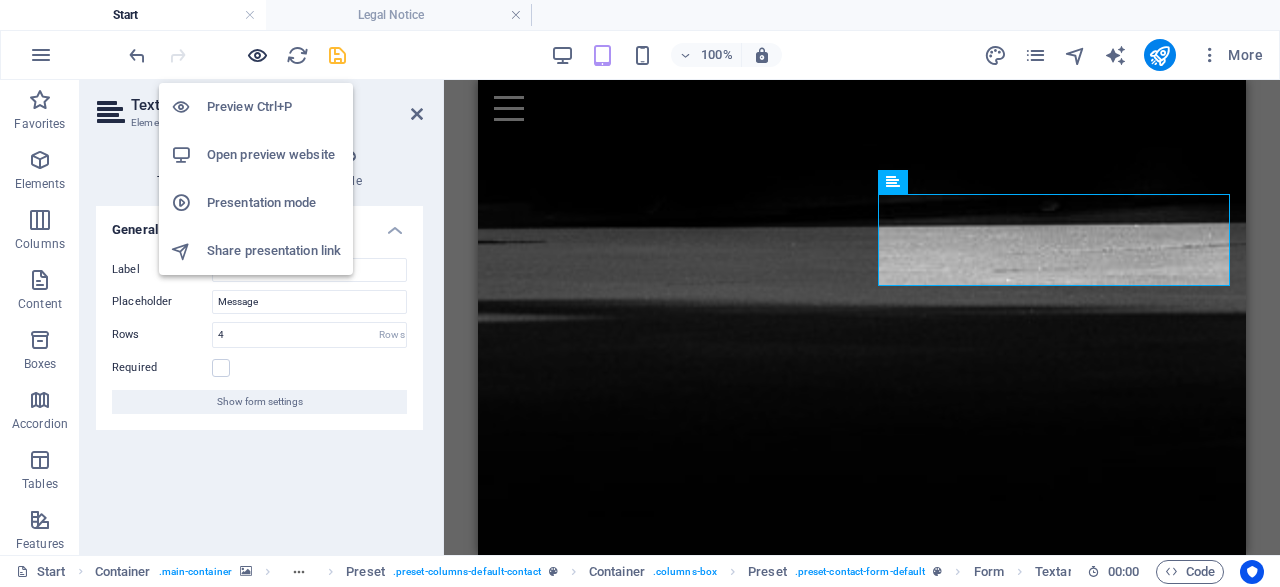 click at bounding box center (257, 55) 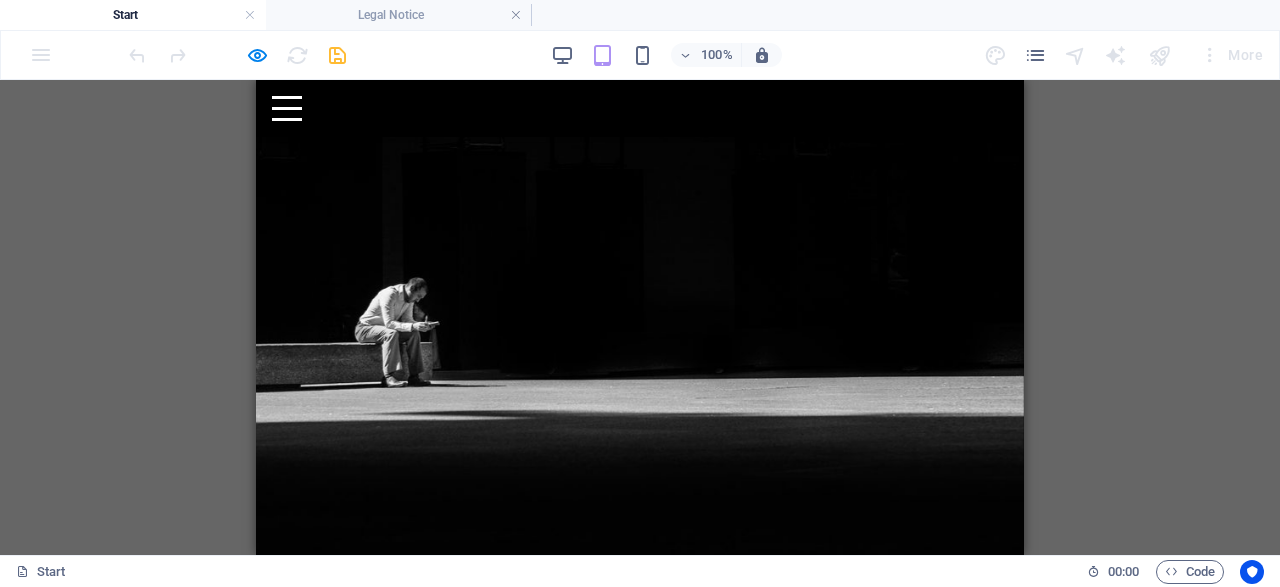 scroll, scrollTop: 0, scrollLeft: 0, axis: both 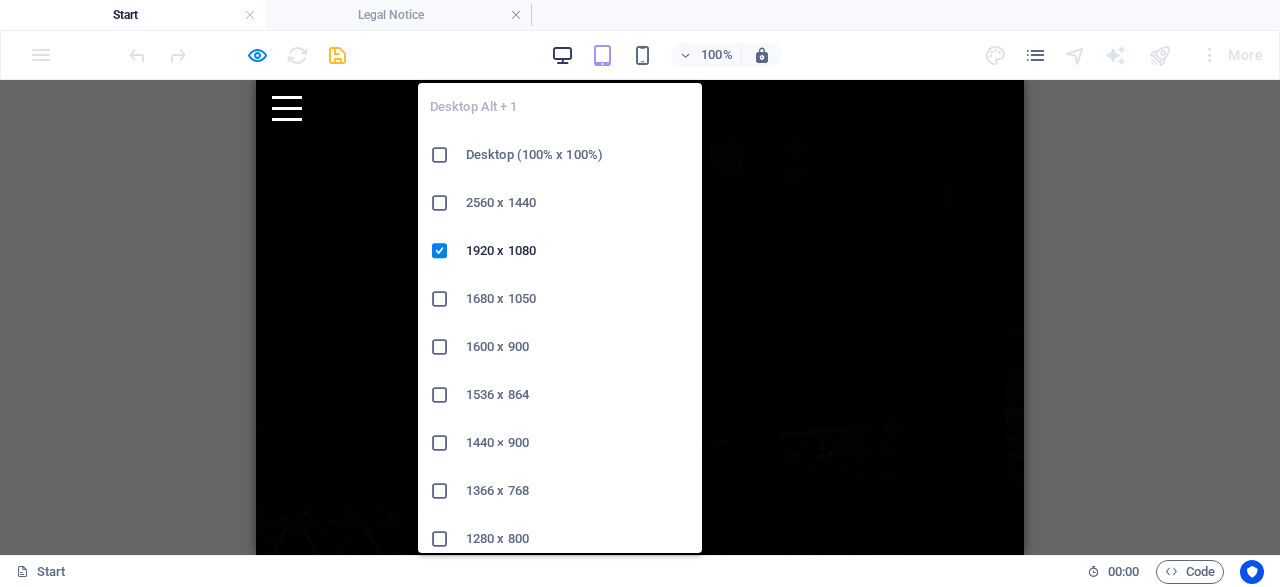 click at bounding box center (562, 55) 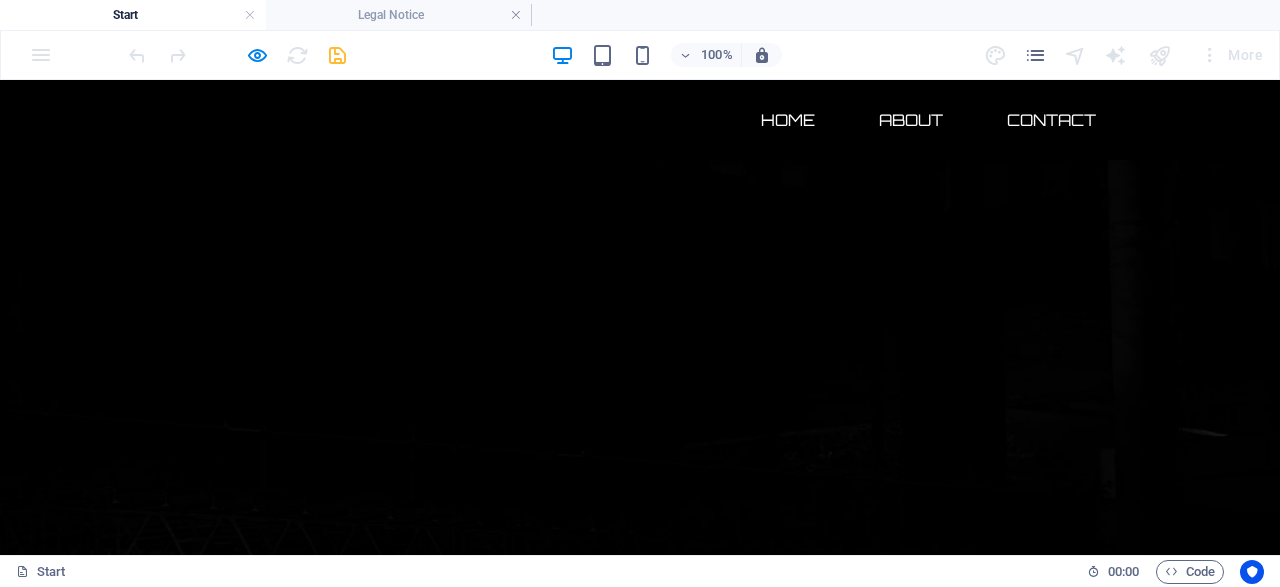 click on "Contact" at bounding box center [1051, 120] 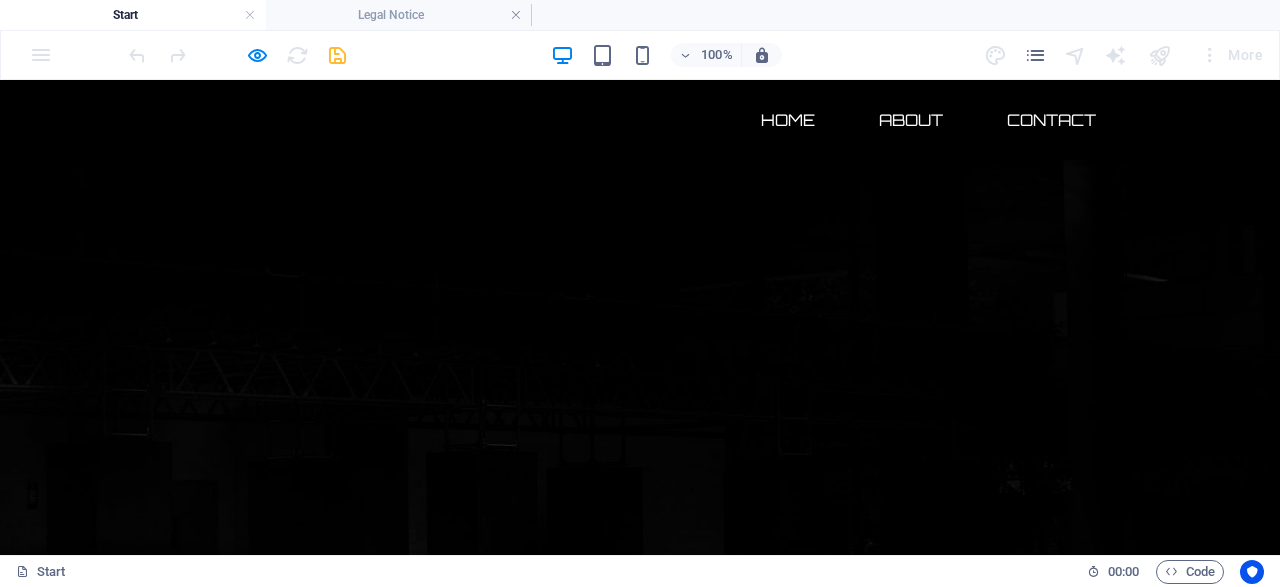 scroll, scrollTop: 0, scrollLeft: 0, axis: both 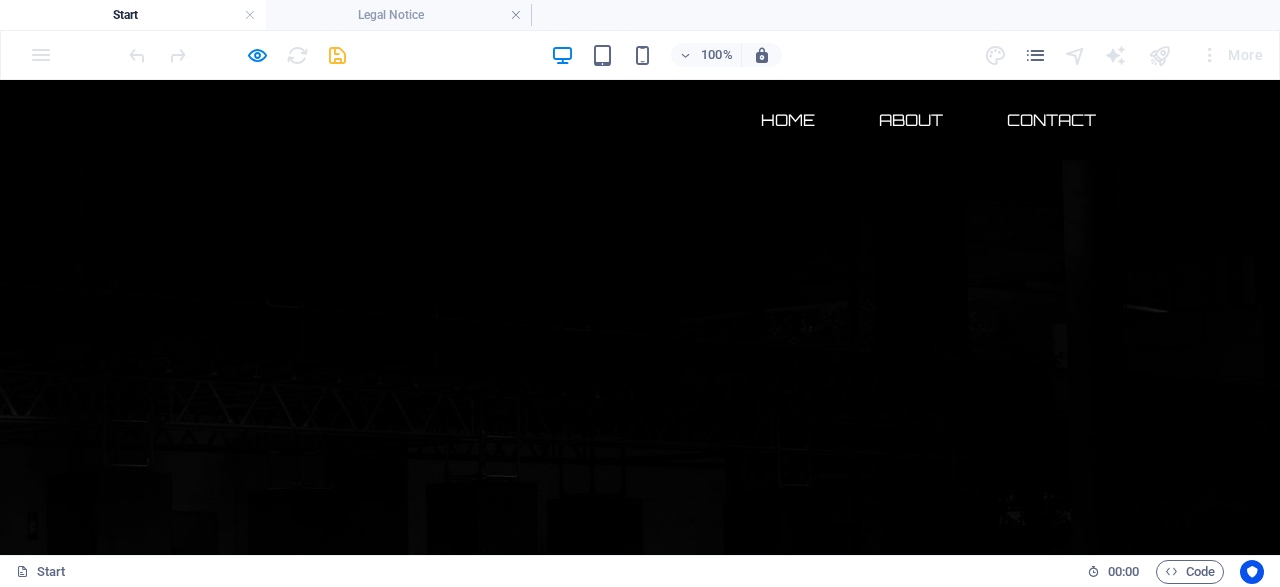 click on "Mensaje" 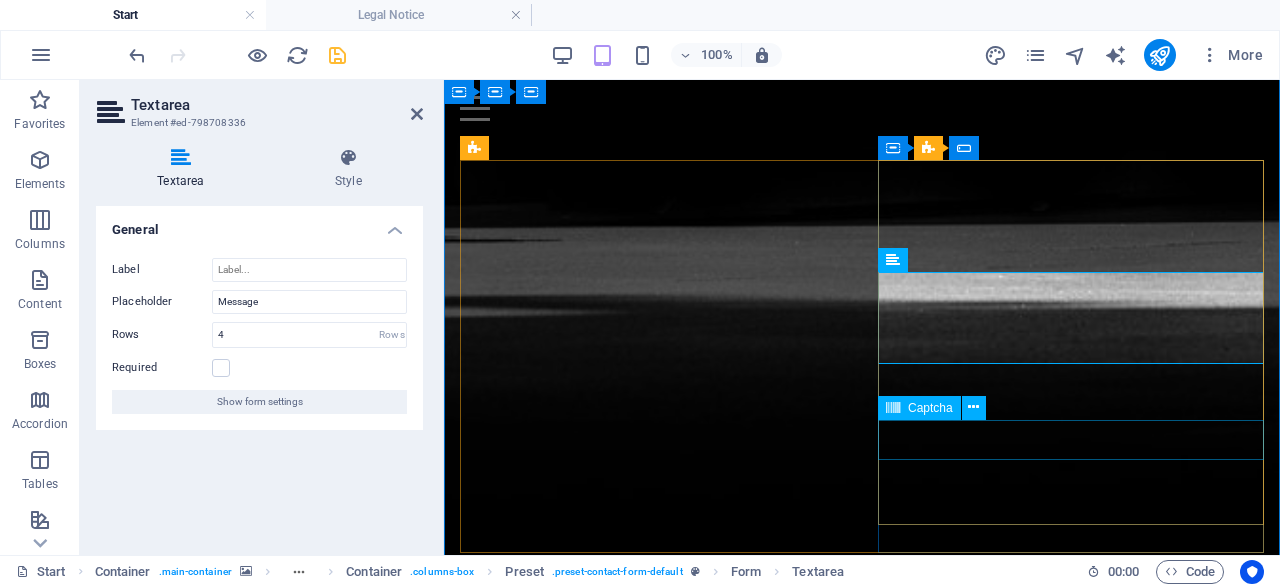 scroll, scrollTop: 1618, scrollLeft: 0, axis: vertical 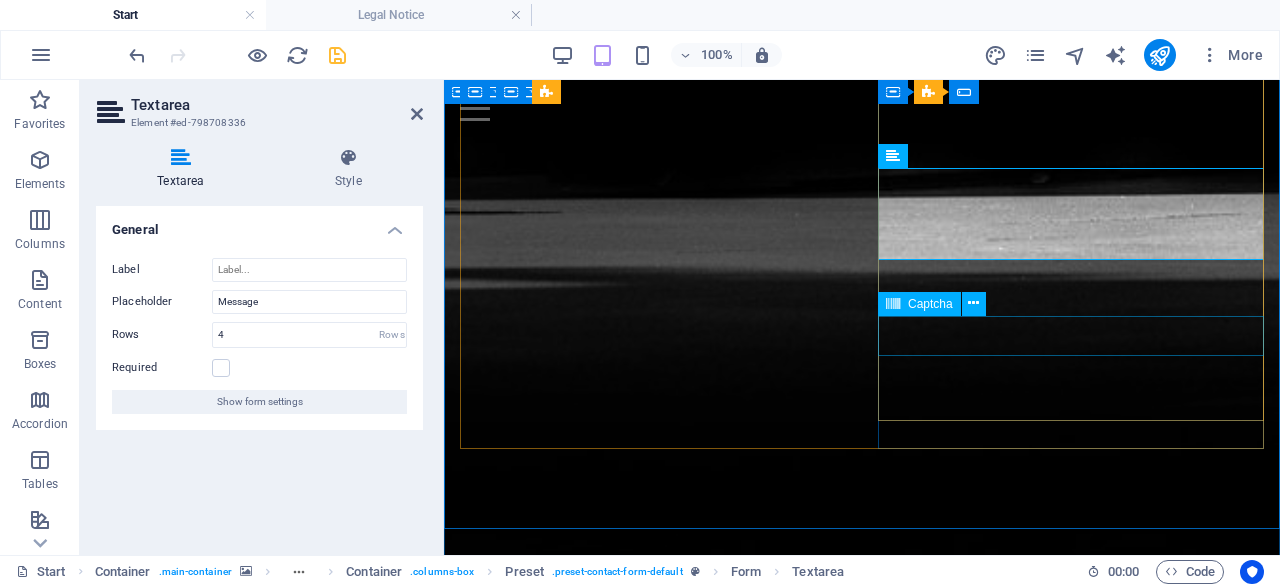 click on "Unreadable? Load new" 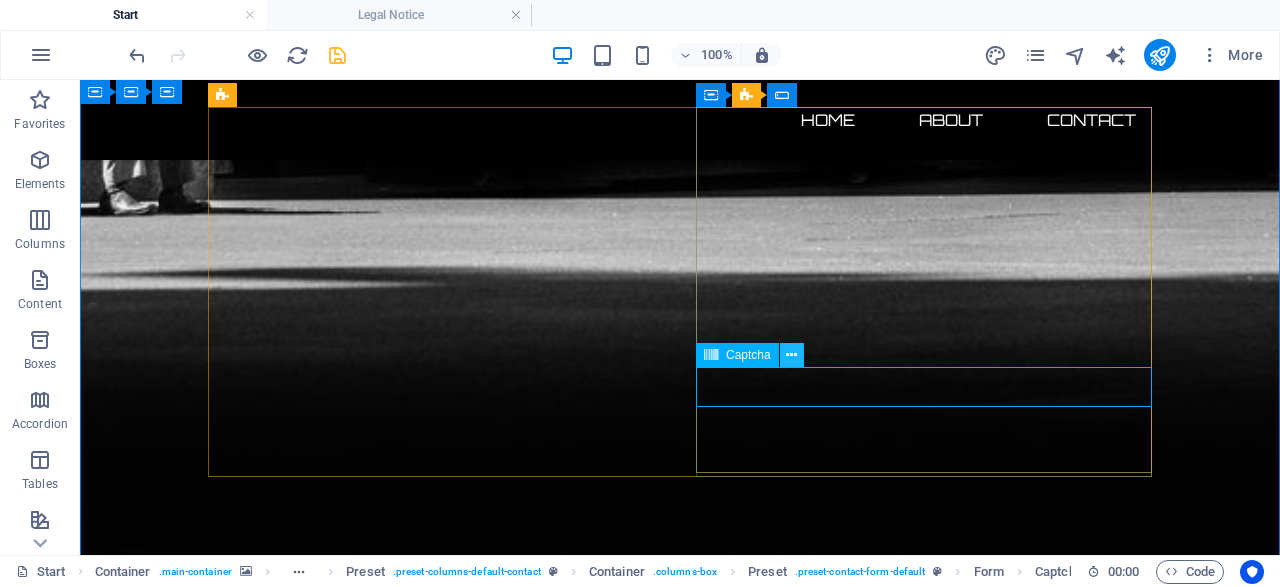 click at bounding box center (791, 355) 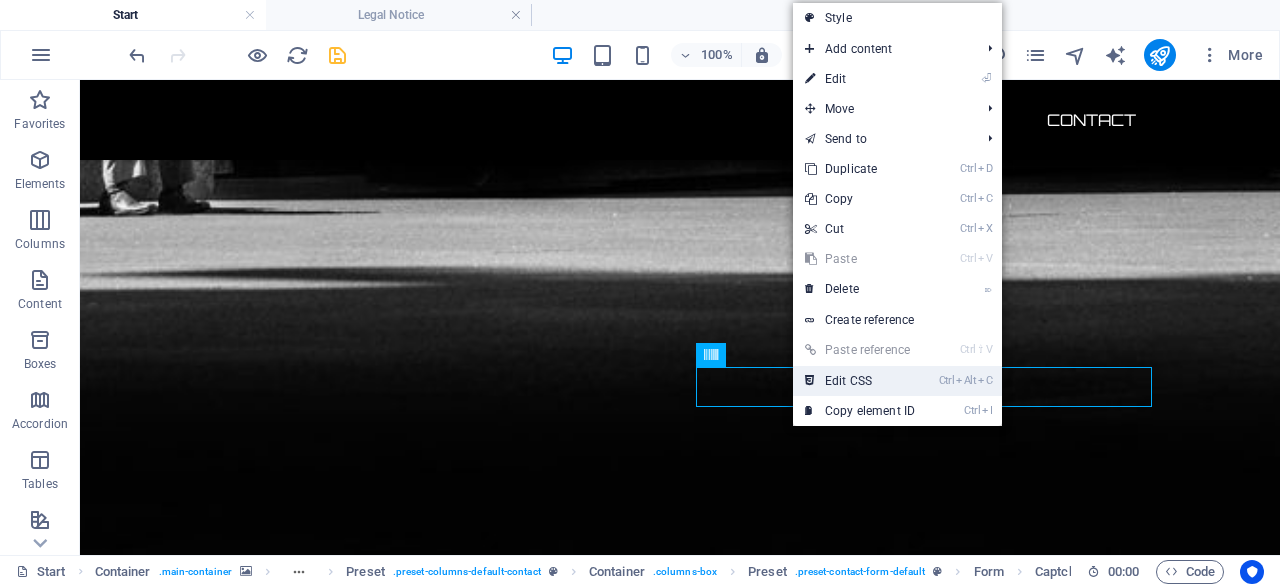 click on "Ctrl Alt C  Edit CSS" at bounding box center (860, 381) 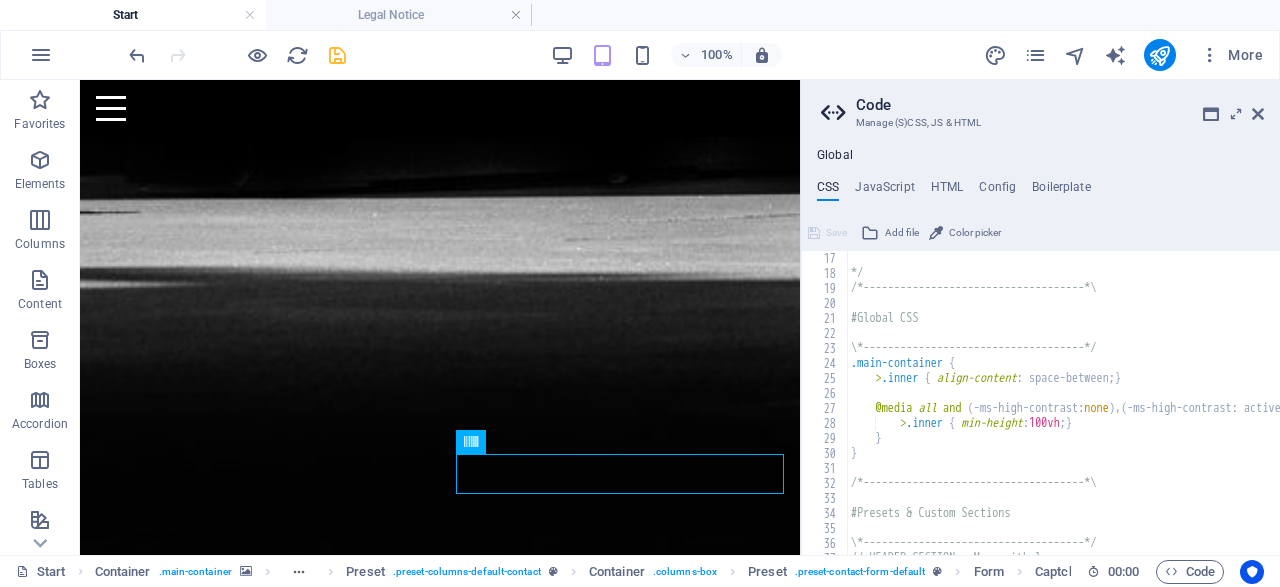 scroll, scrollTop: 240, scrollLeft: 0, axis: vertical 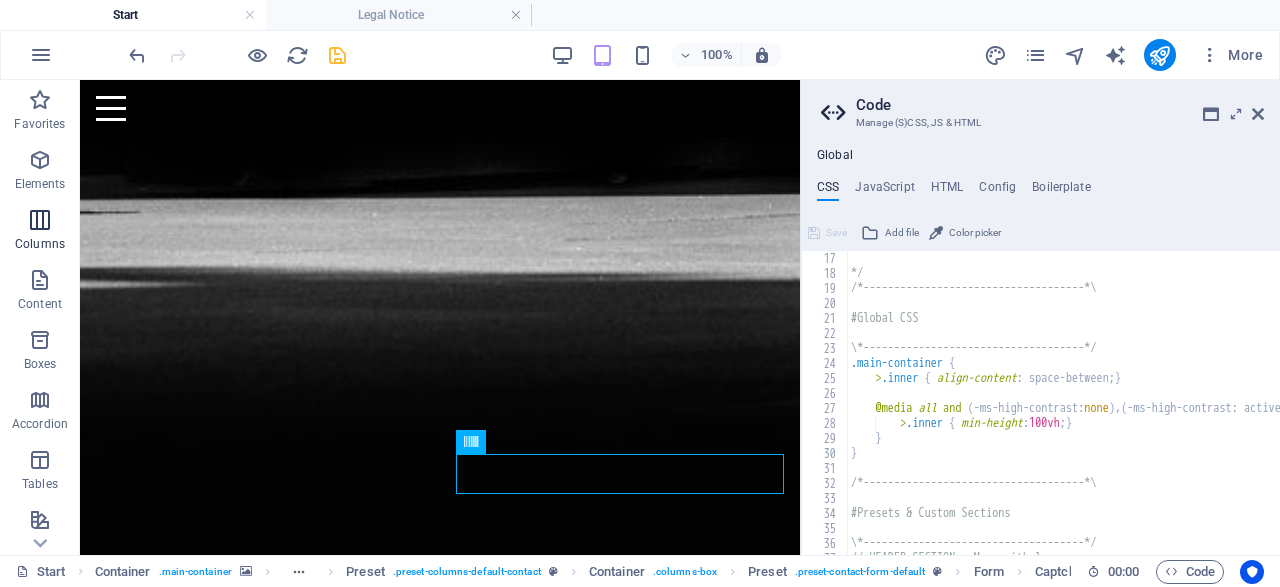 type on "#c0c0c0/*------------------------------------*\" 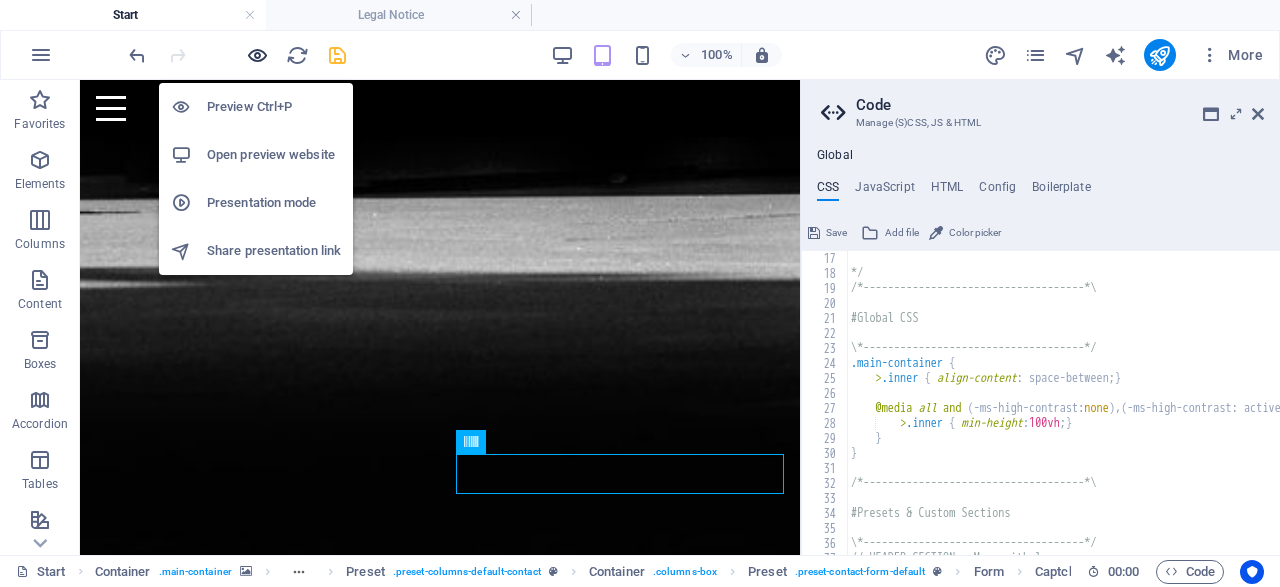 click at bounding box center [257, 55] 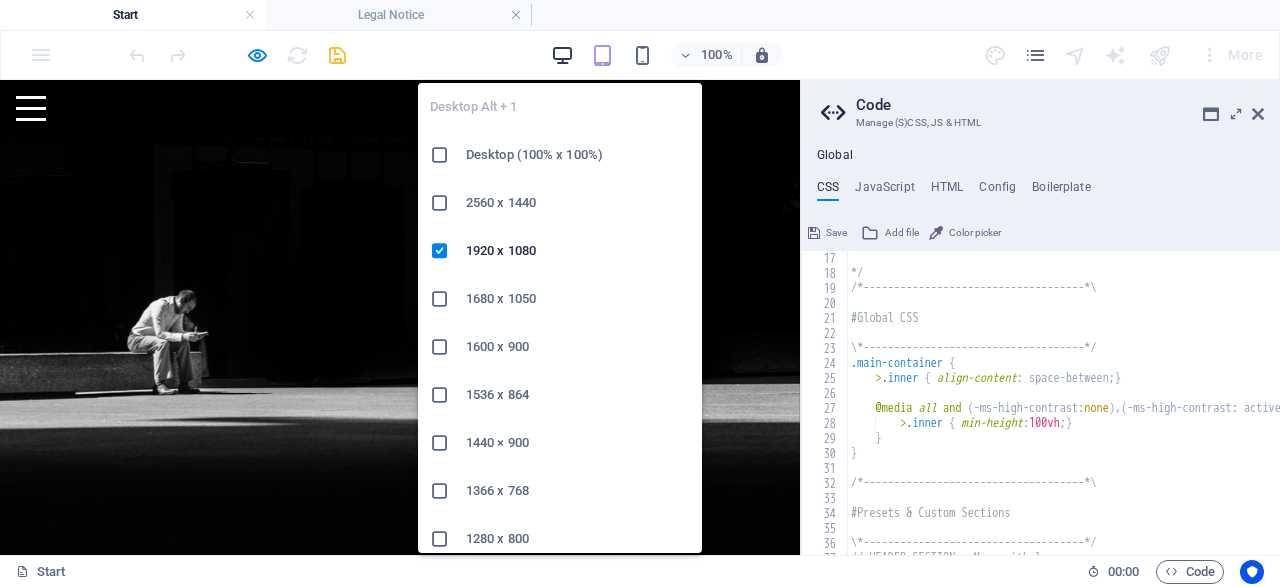 click at bounding box center [562, 55] 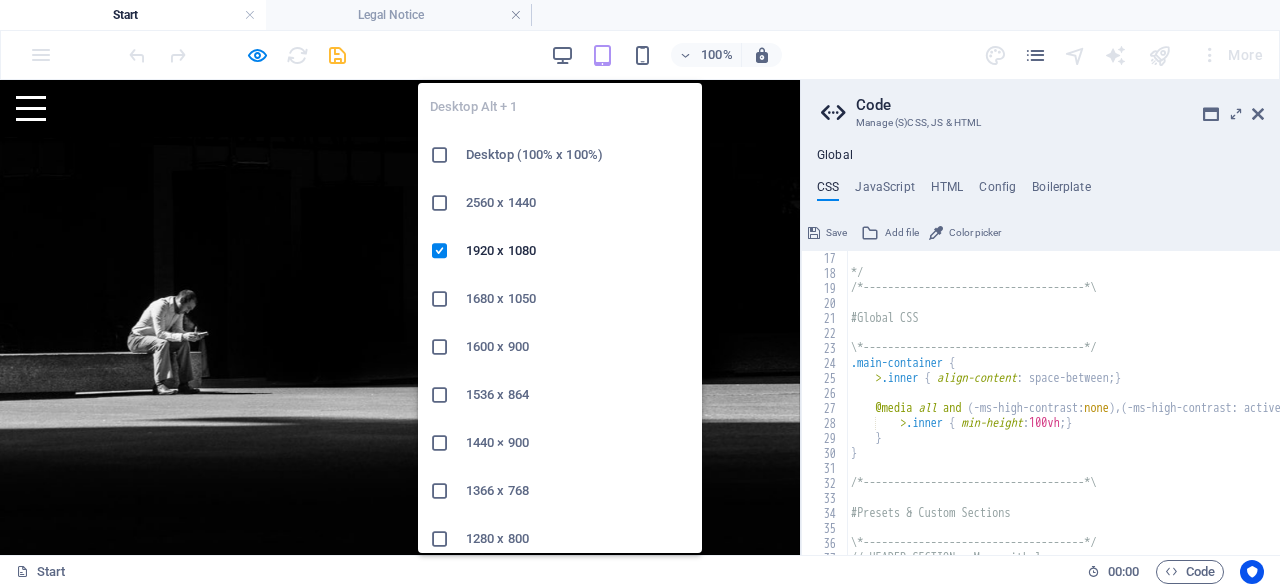 click on "Desktop (100% x 100%)" at bounding box center [578, 155] 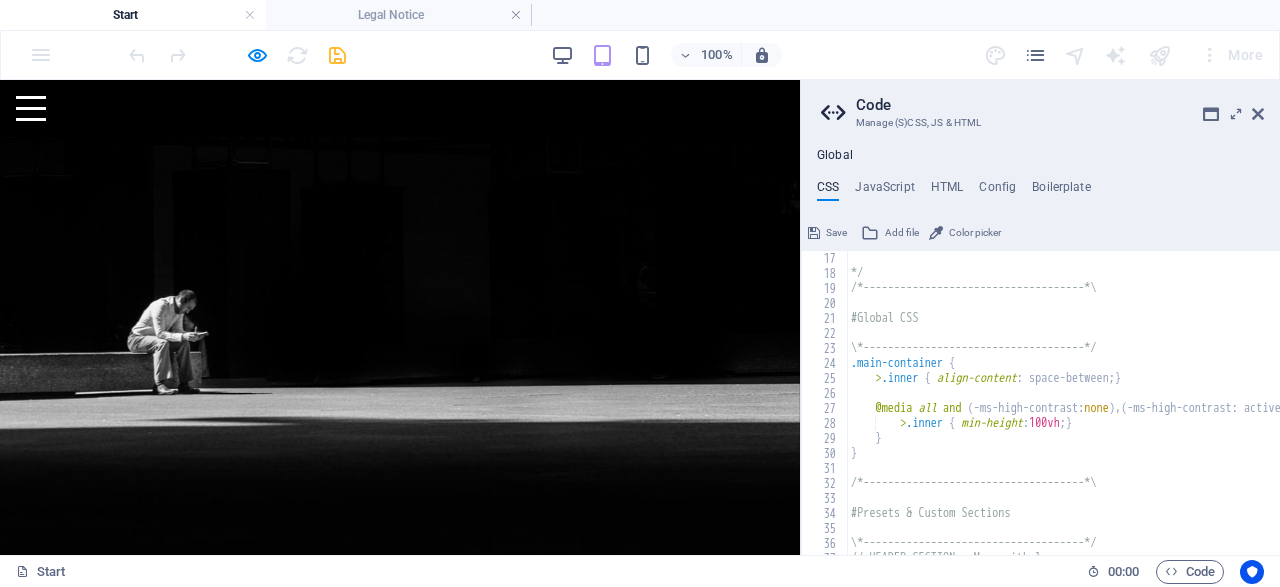 click at bounding box center (31, 108) 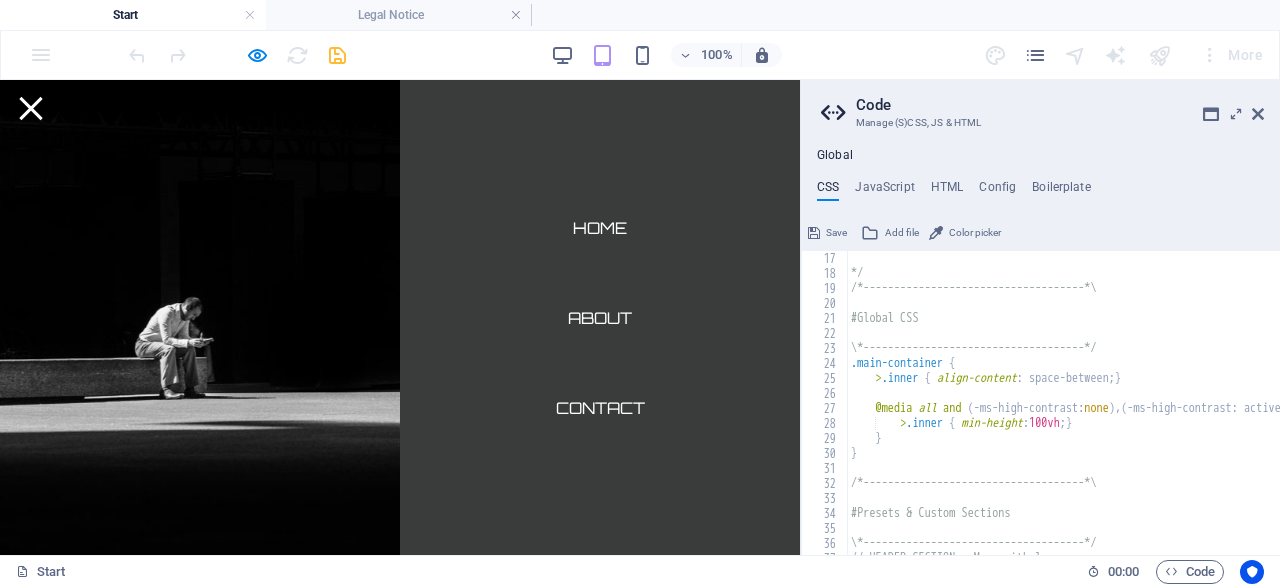 click on "Home" at bounding box center [600, 228] 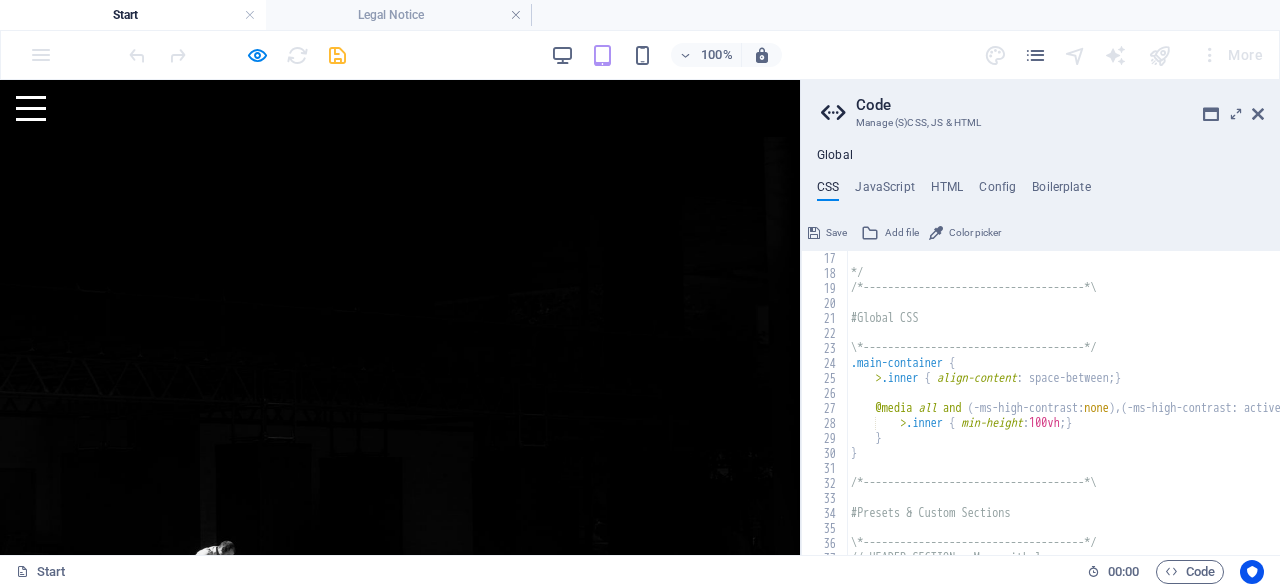 scroll, scrollTop: 0, scrollLeft: 0, axis: both 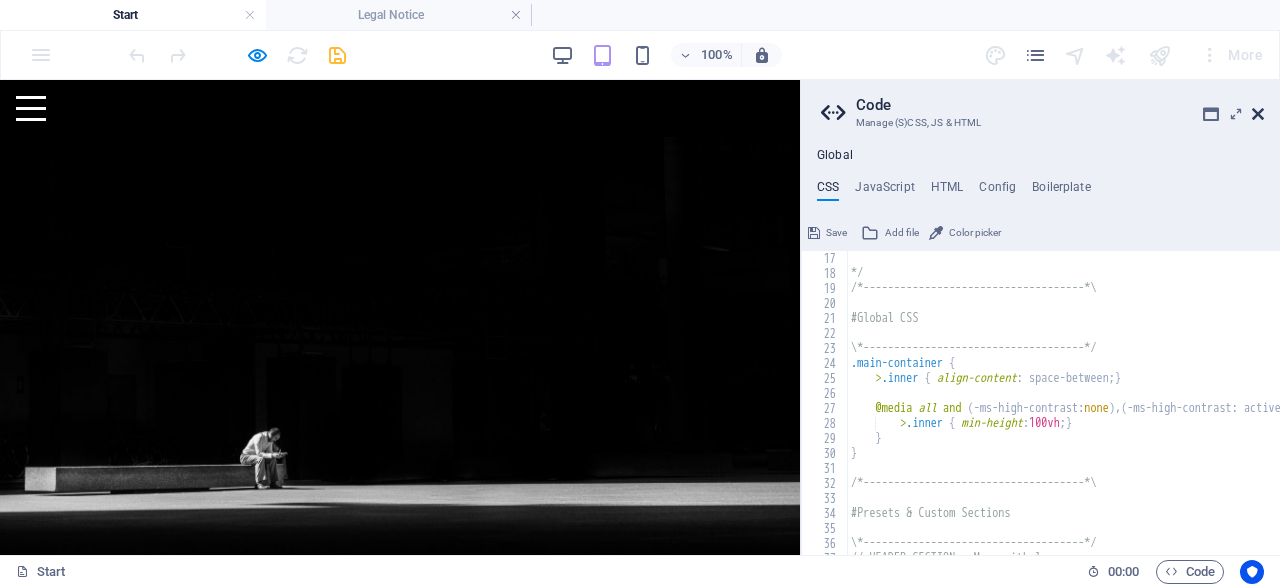 click at bounding box center (1258, 114) 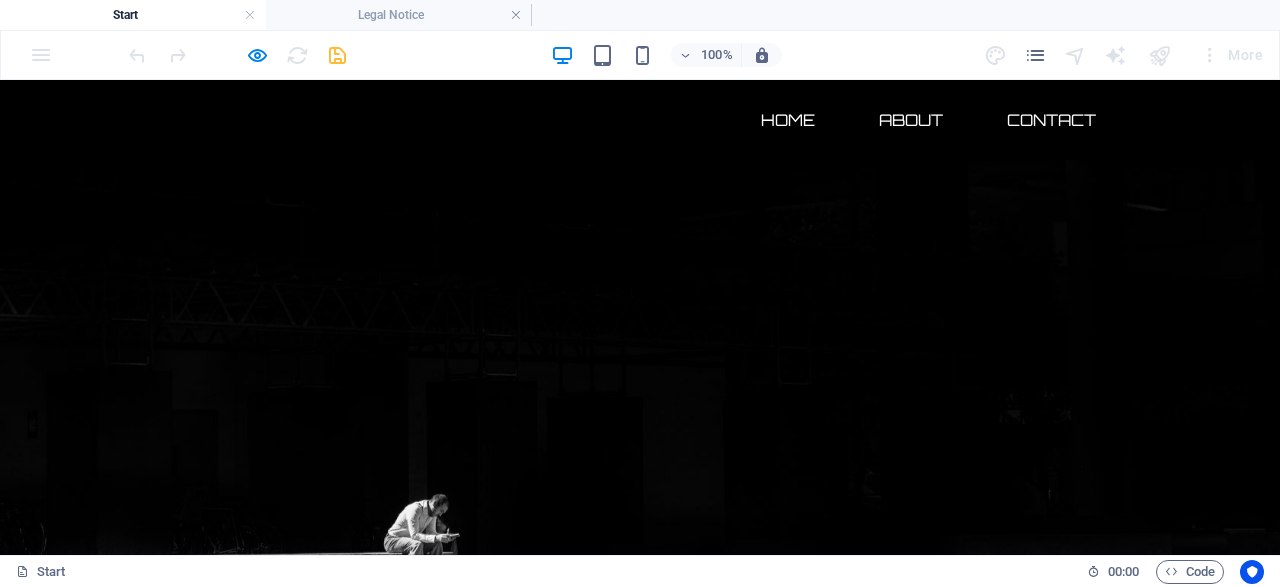 click on "Contact" at bounding box center [1051, 120] 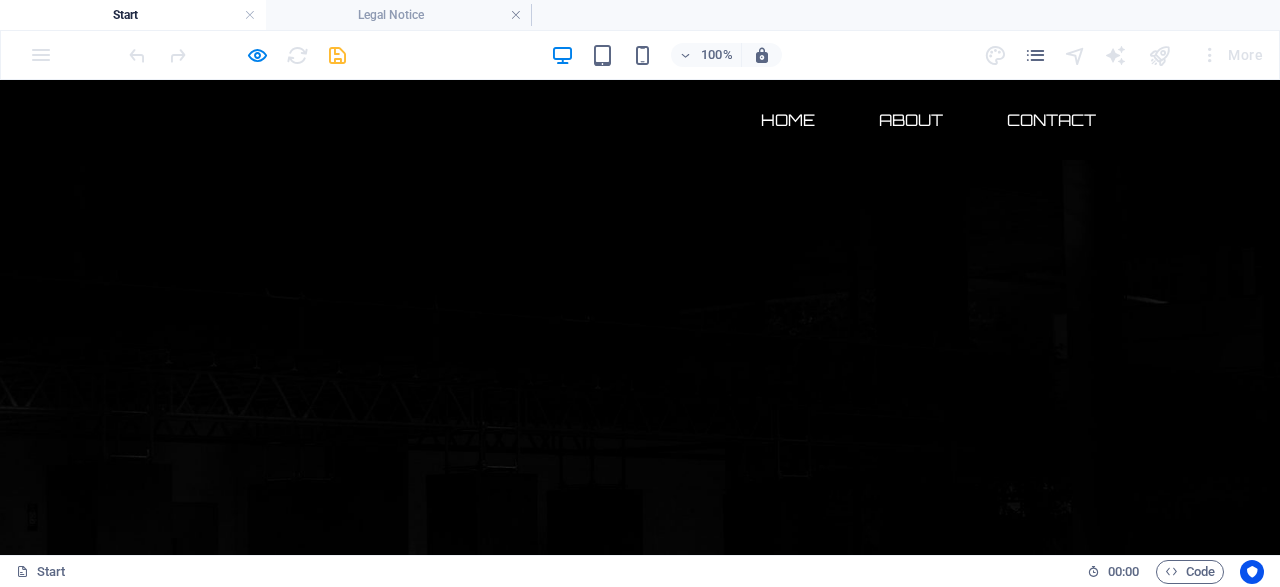 scroll, scrollTop: 202, scrollLeft: 0, axis: vertical 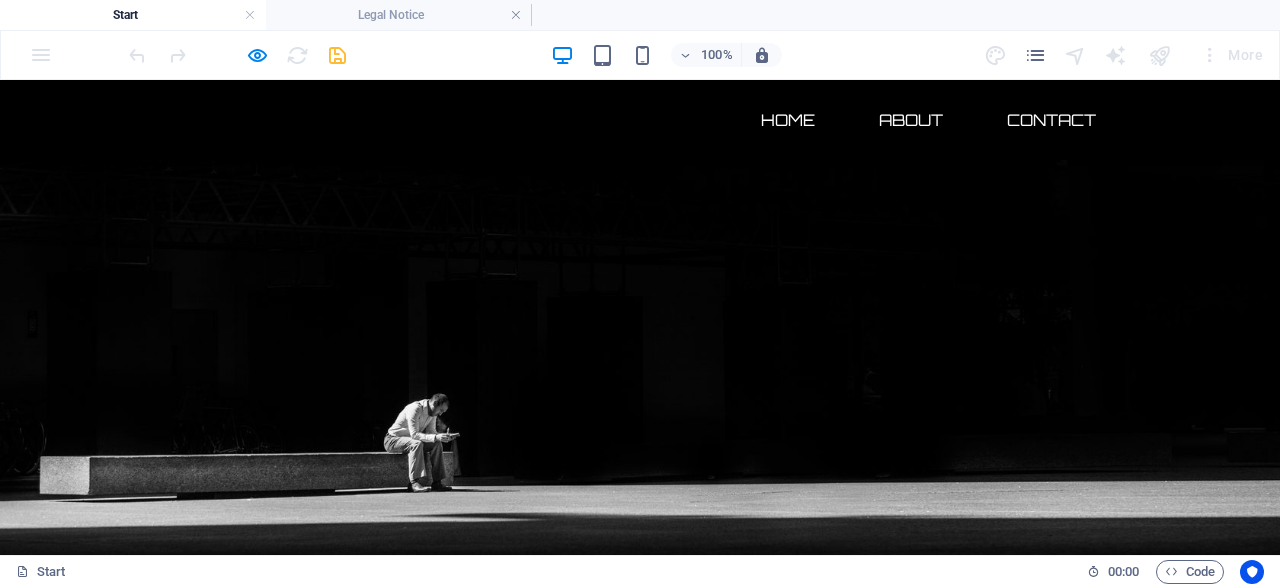 click 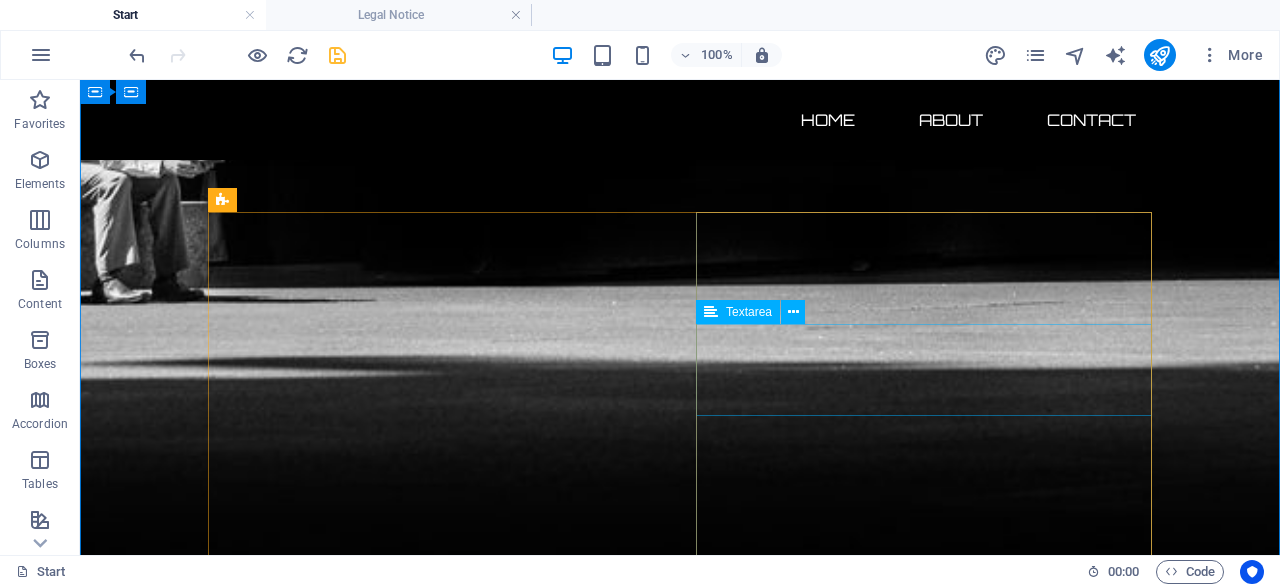 scroll, scrollTop: 1554, scrollLeft: 0, axis: vertical 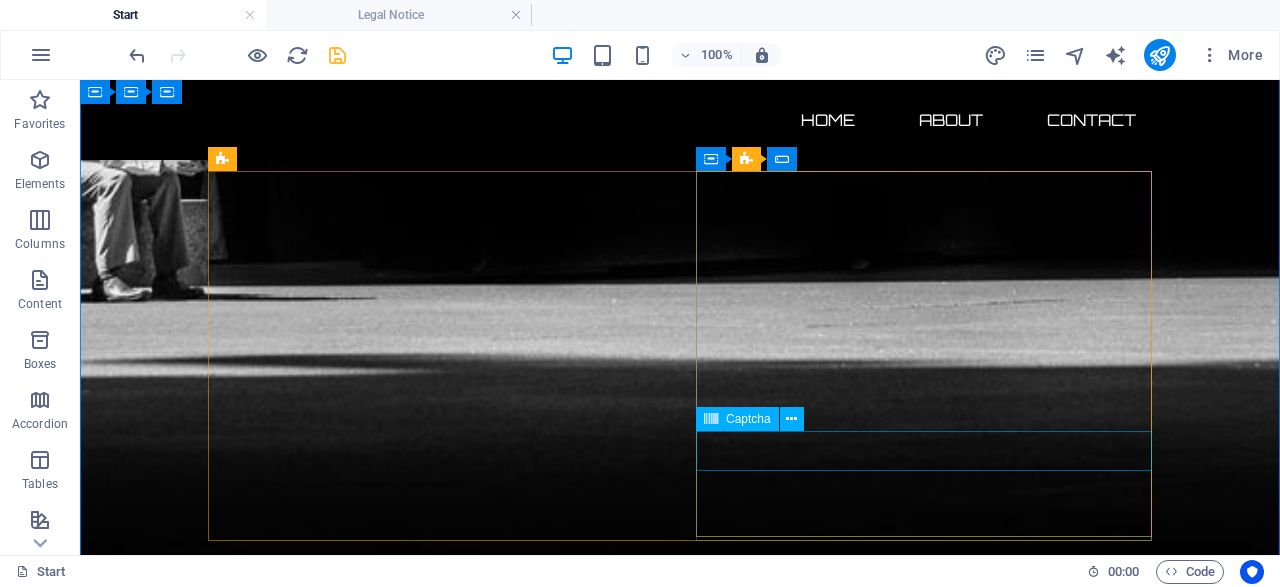 click on "Unreadable? Load new" 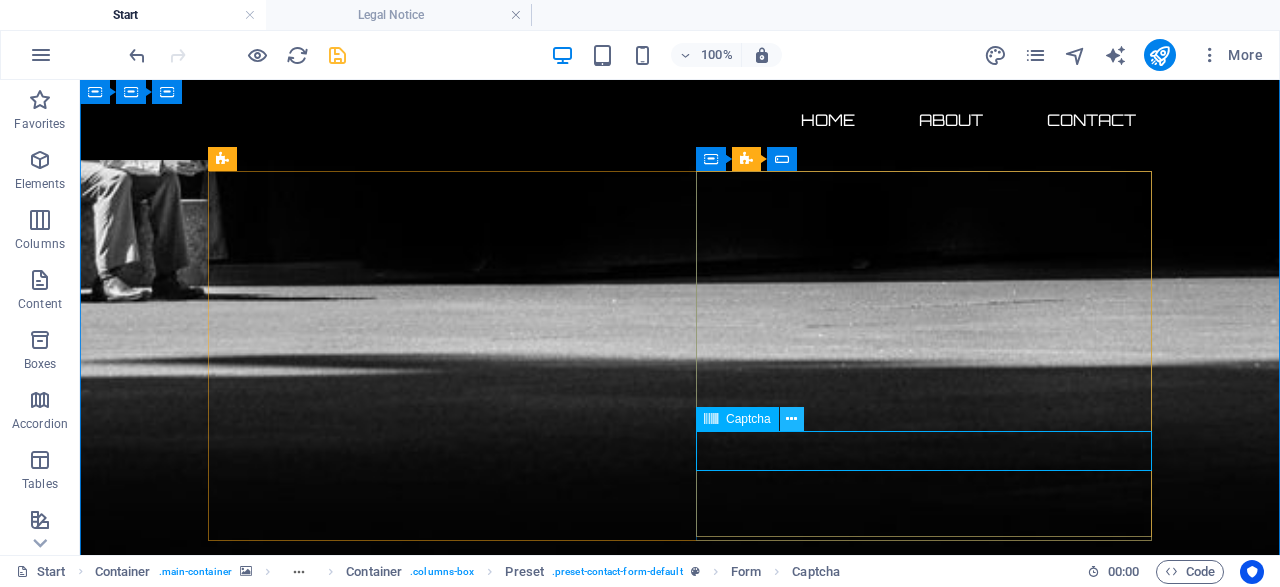 click at bounding box center [791, 419] 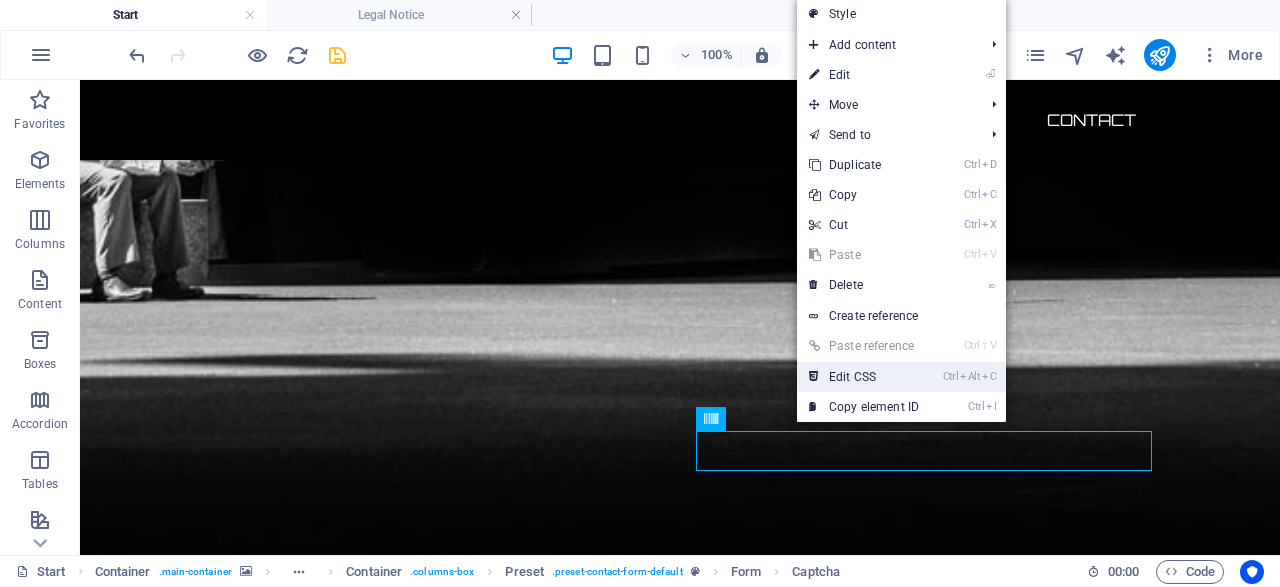 click on "Ctrl Alt C  Edit CSS" at bounding box center [864, 377] 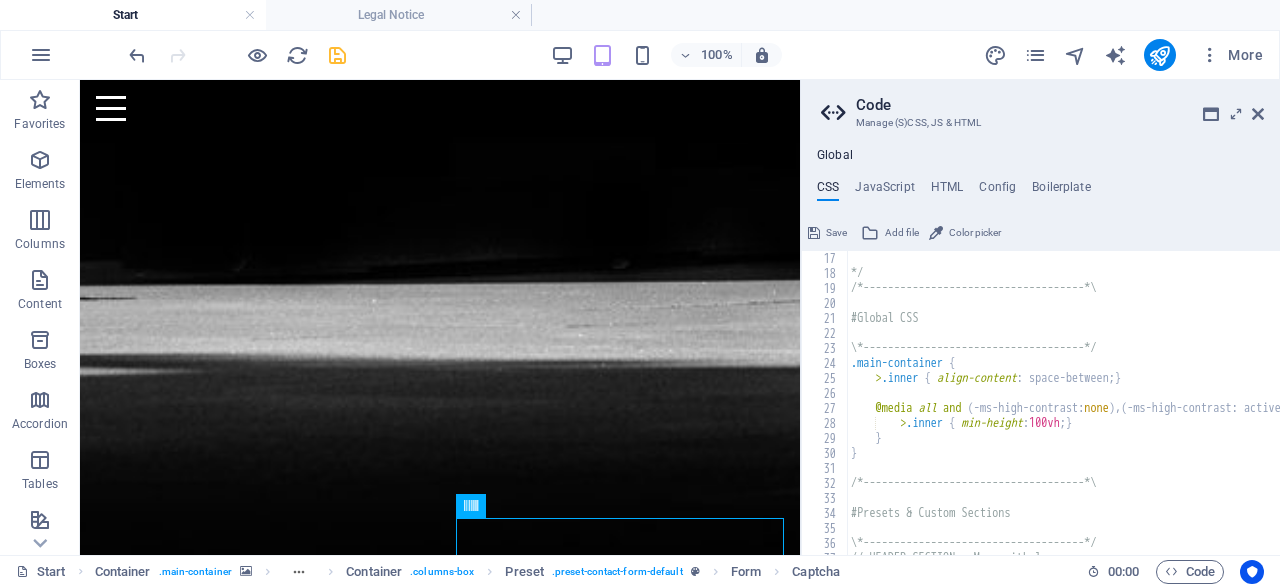 click on "Color picker" at bounding box center [975, 233] 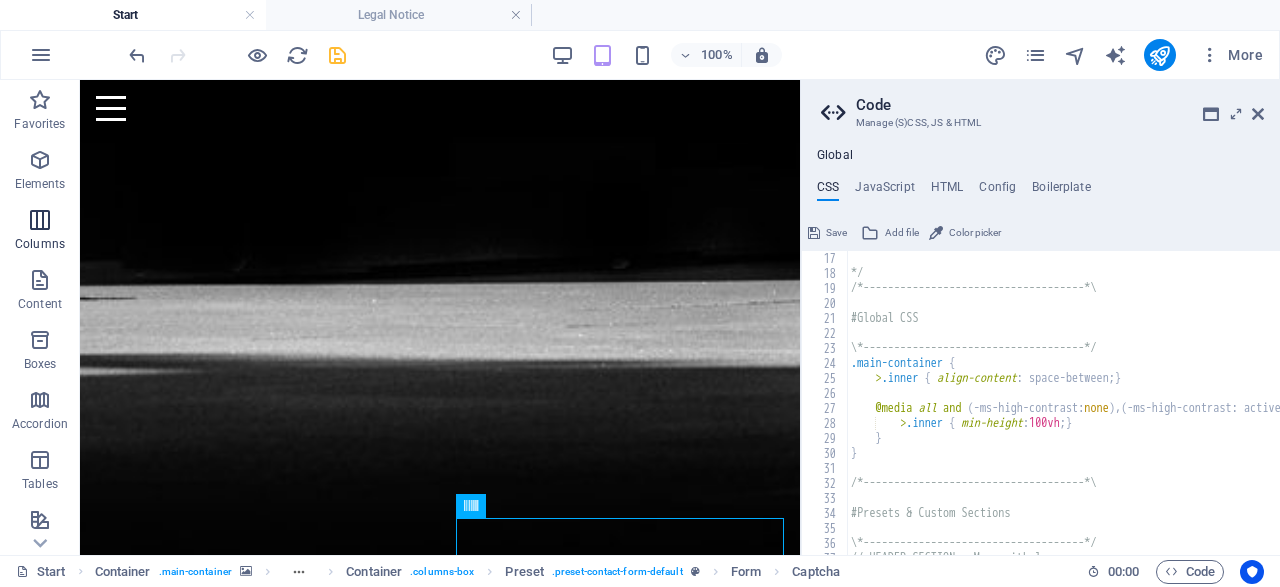 type on "#ffffff/*------------------------------------*\" 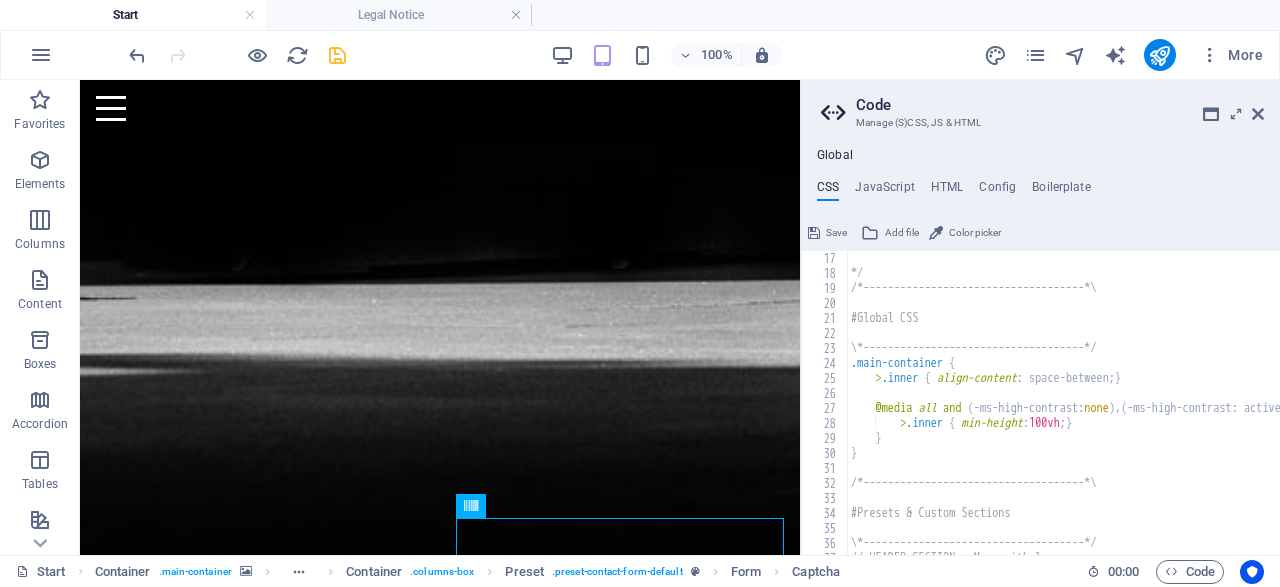 scroll, scrollTop: 240, scrollLeft: 0, axis: vertical 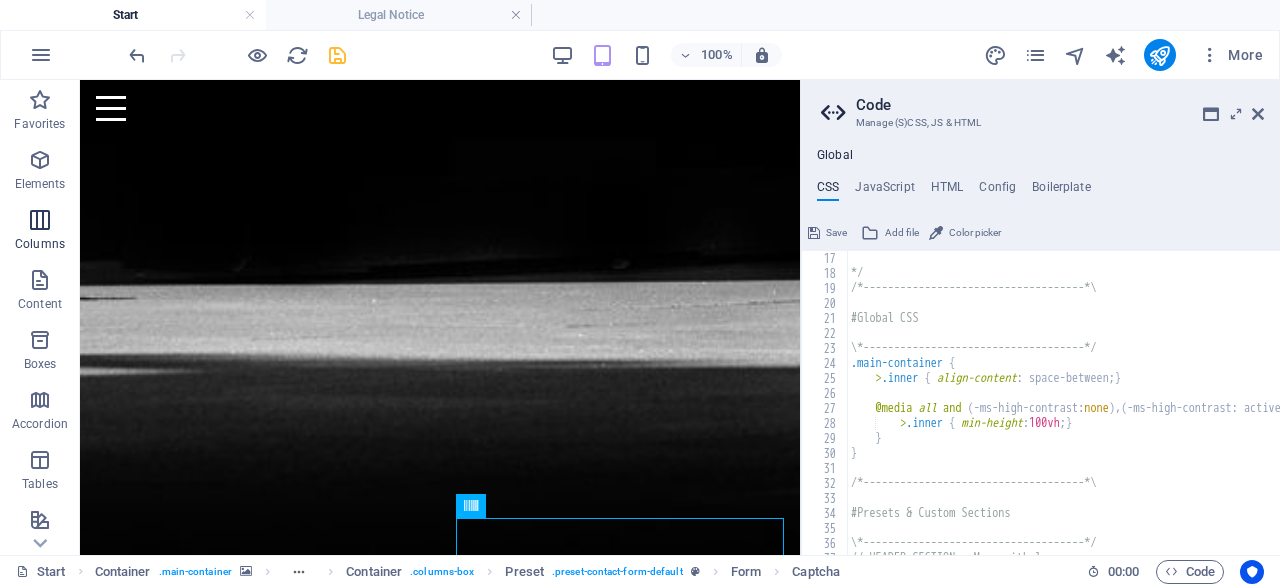 type on "#c0c0c0/*------------------------------------*\" 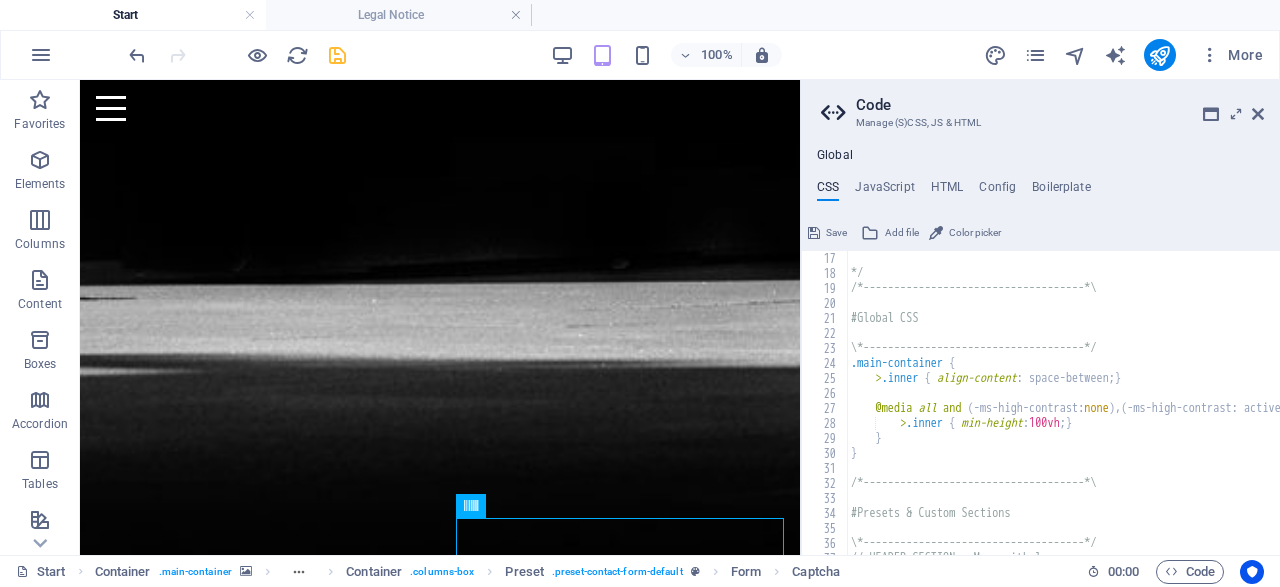 click on "Color picker" at bounding box center (975, 233) 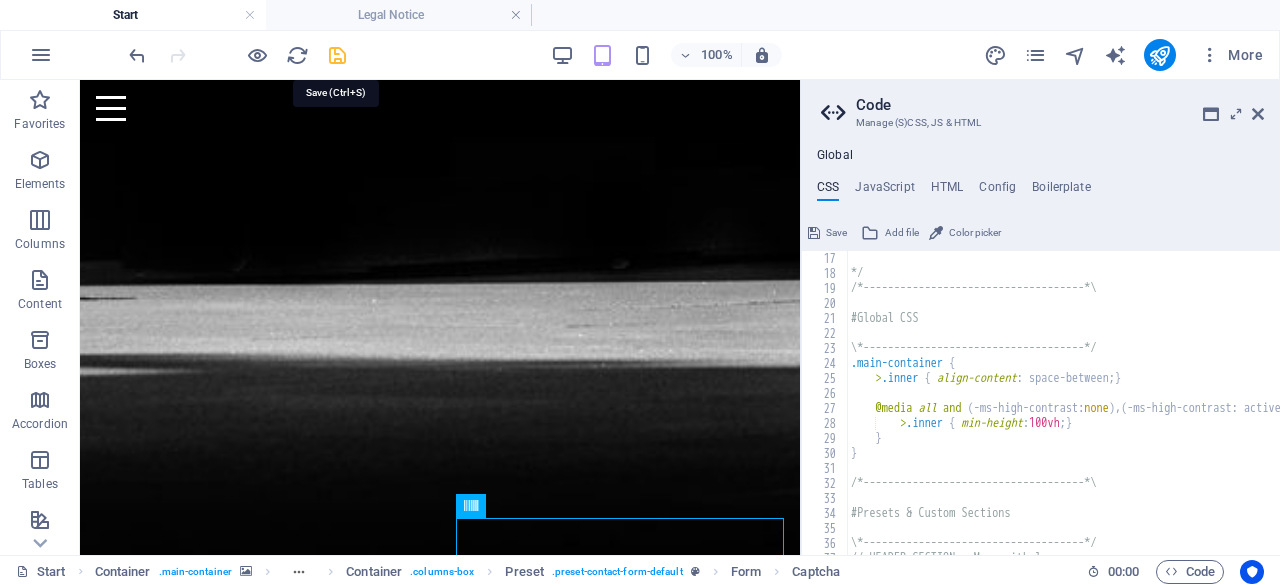 click at bounding box center (337, 55) 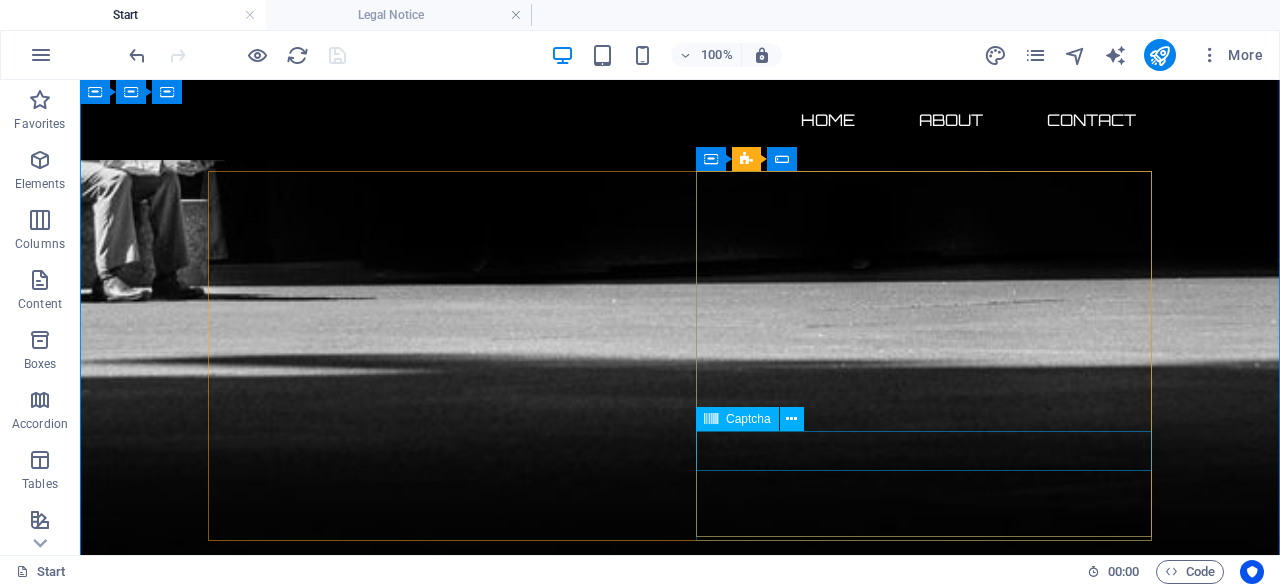 click on "Unreadable? Load new" 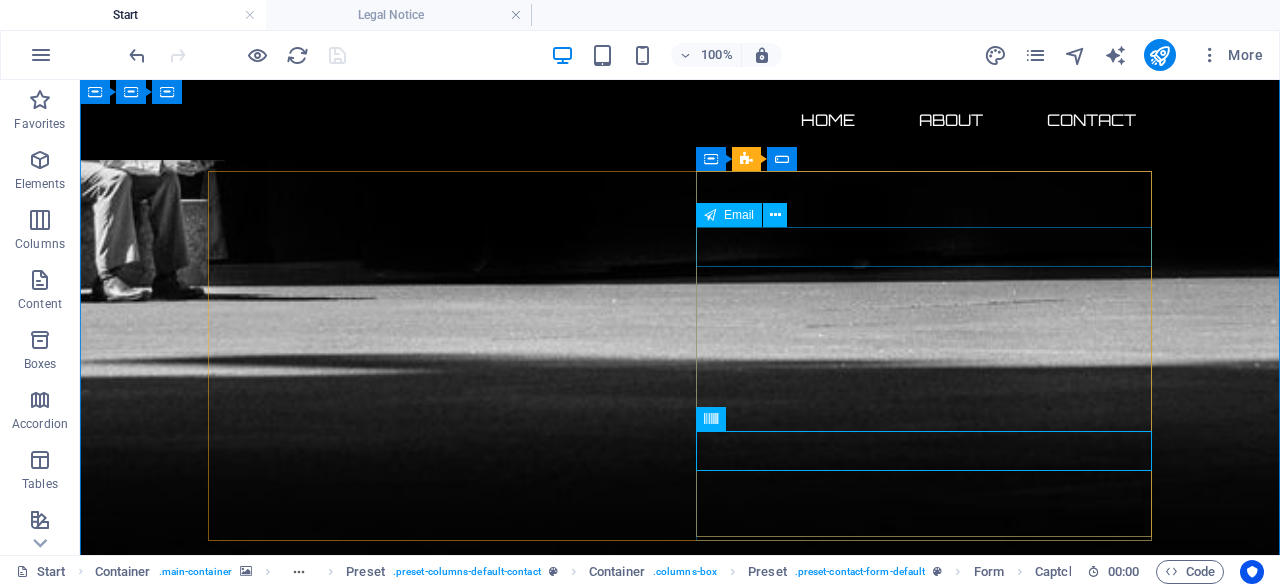 click 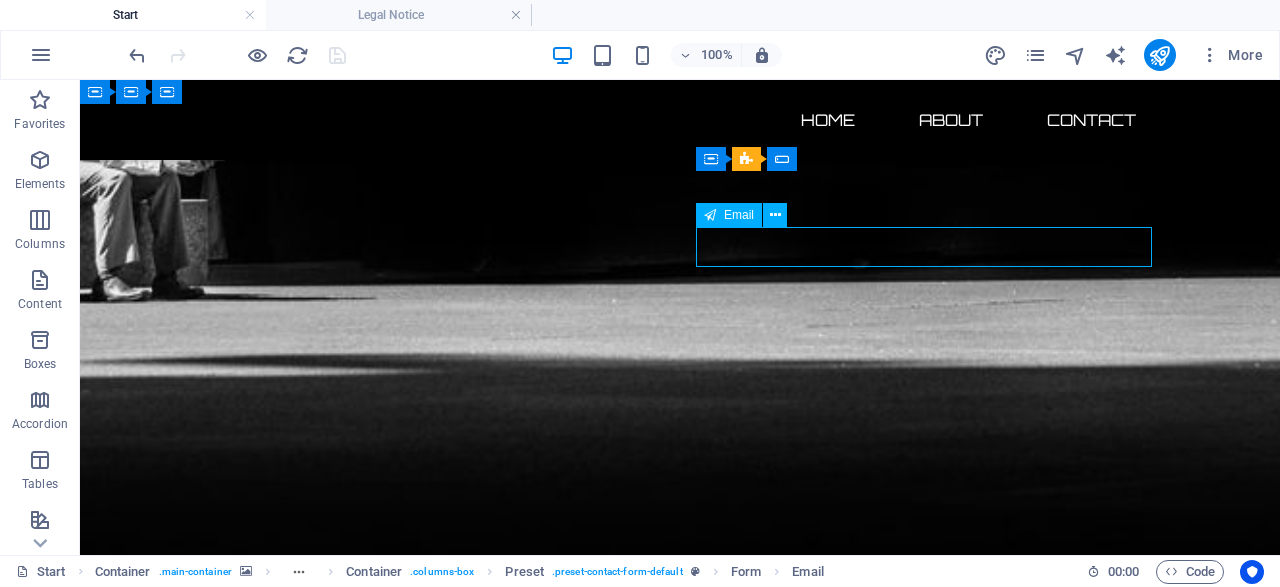 click 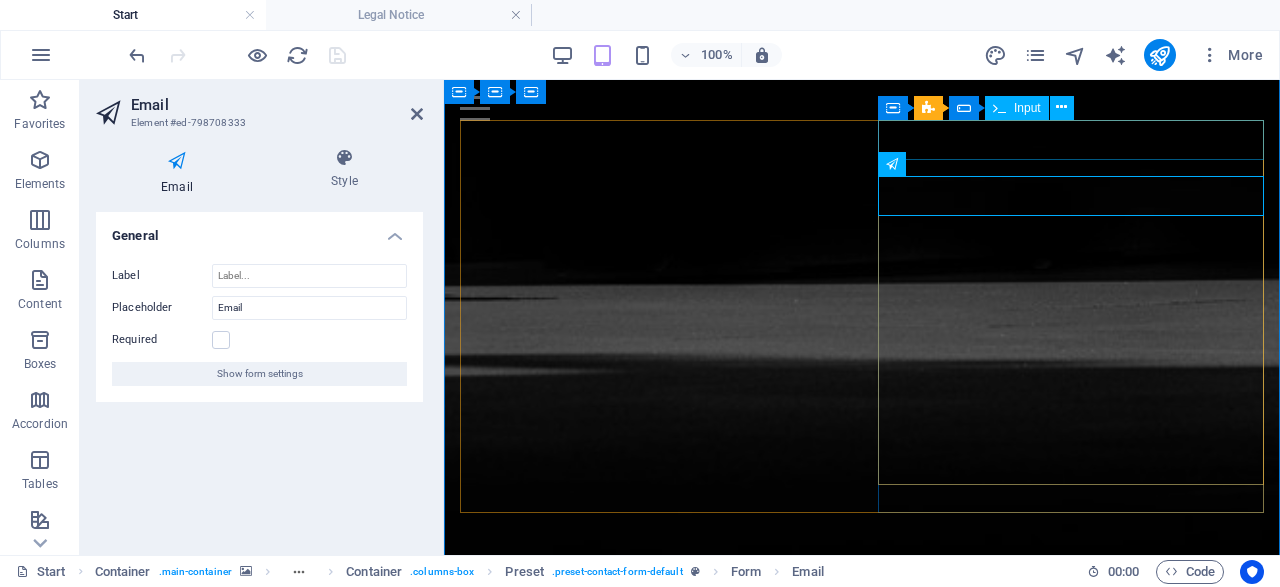 click on "Nombre" 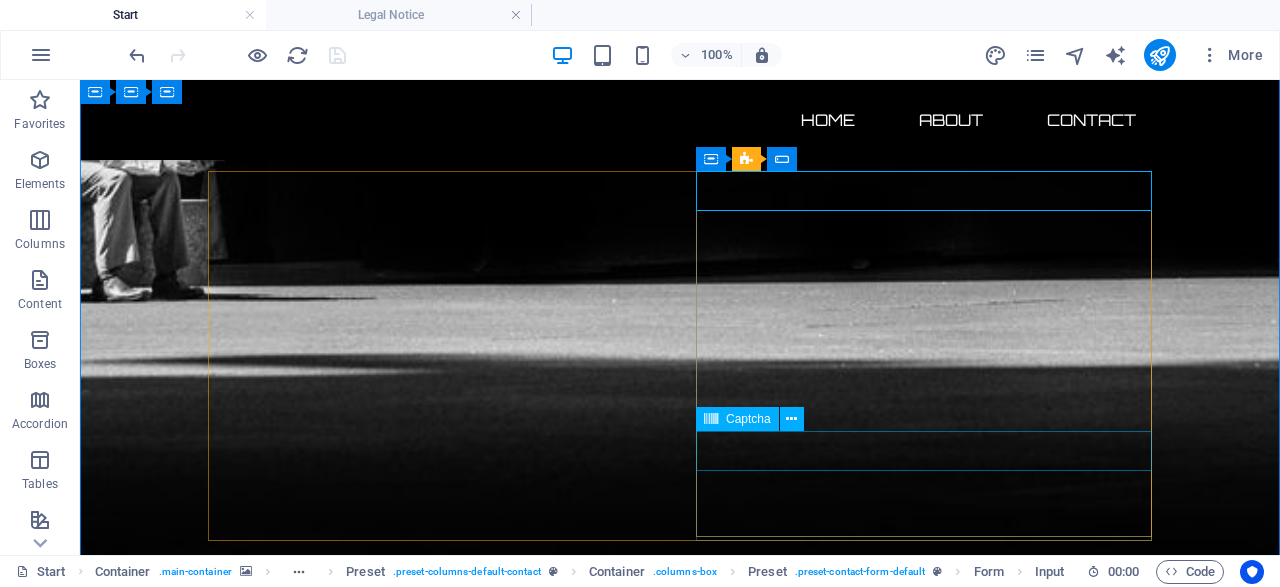 click on "Unreadable? Load new" 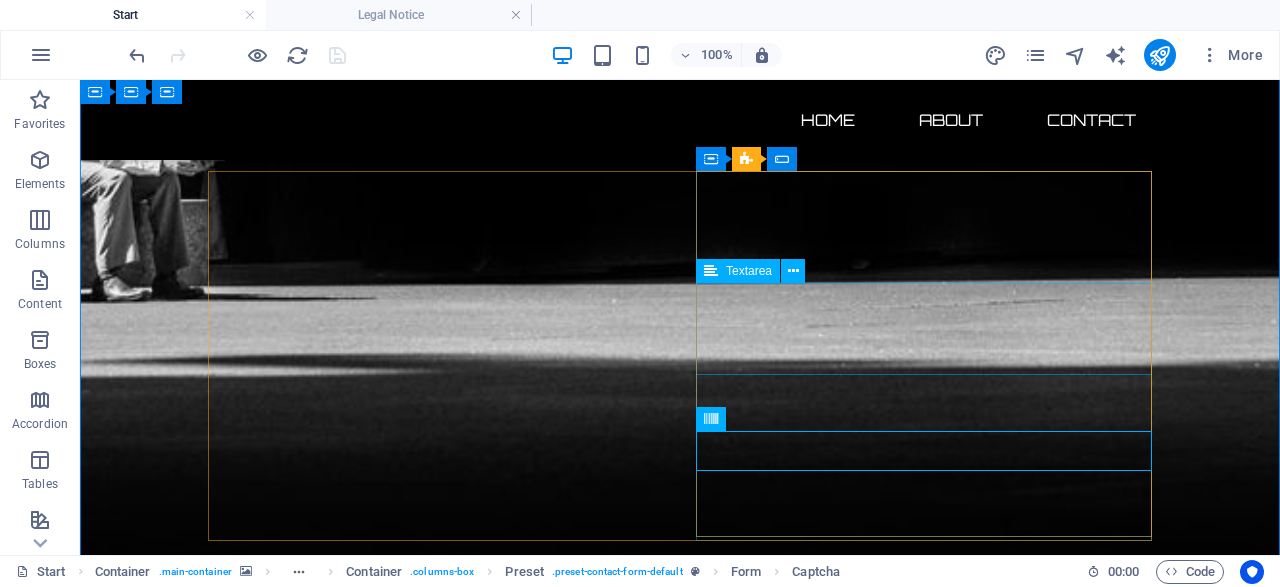 click on "Mensaje" 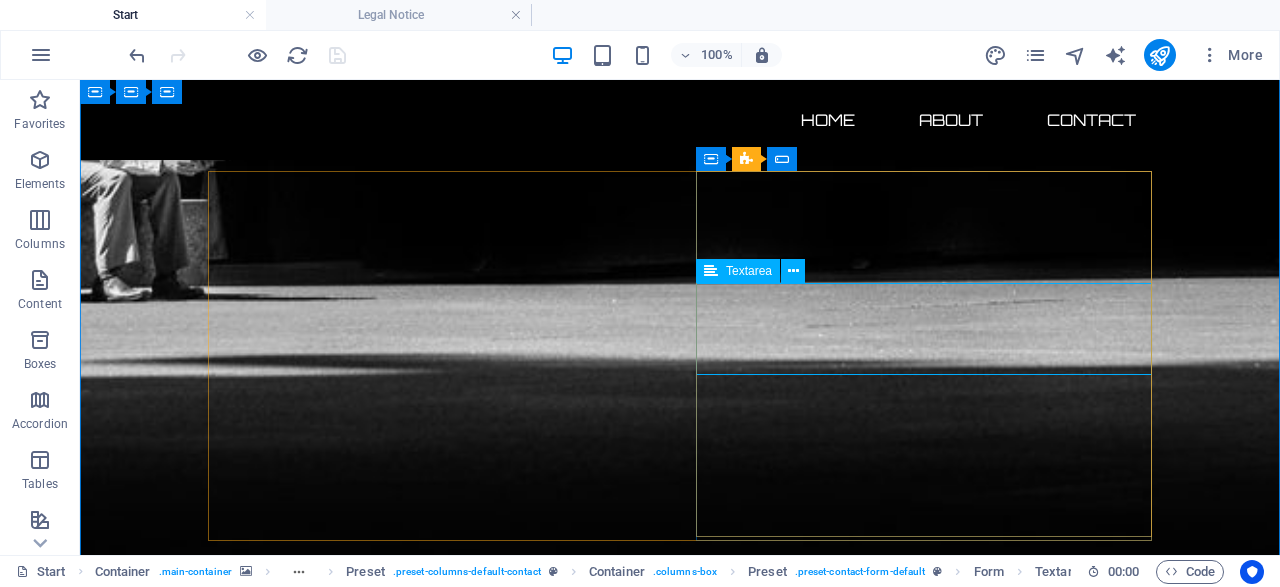 click on "Mensaje" 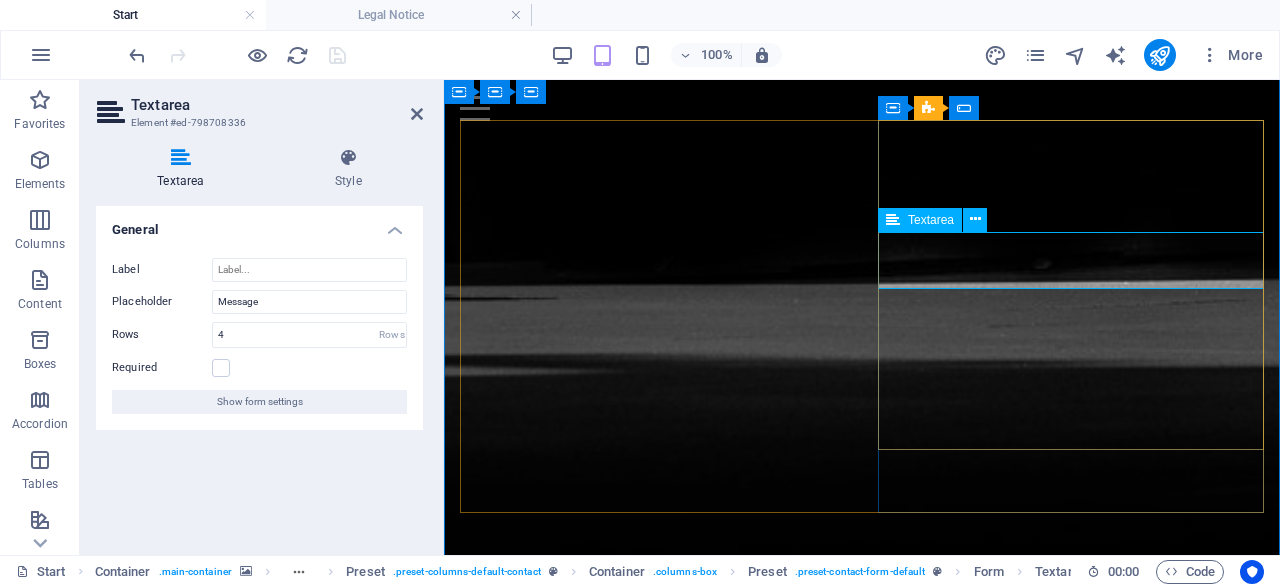 drag, startPoint x: 1258, startPoint y: 316, endPoint x: 1250, endPoint y: 281, distance: 35.902645 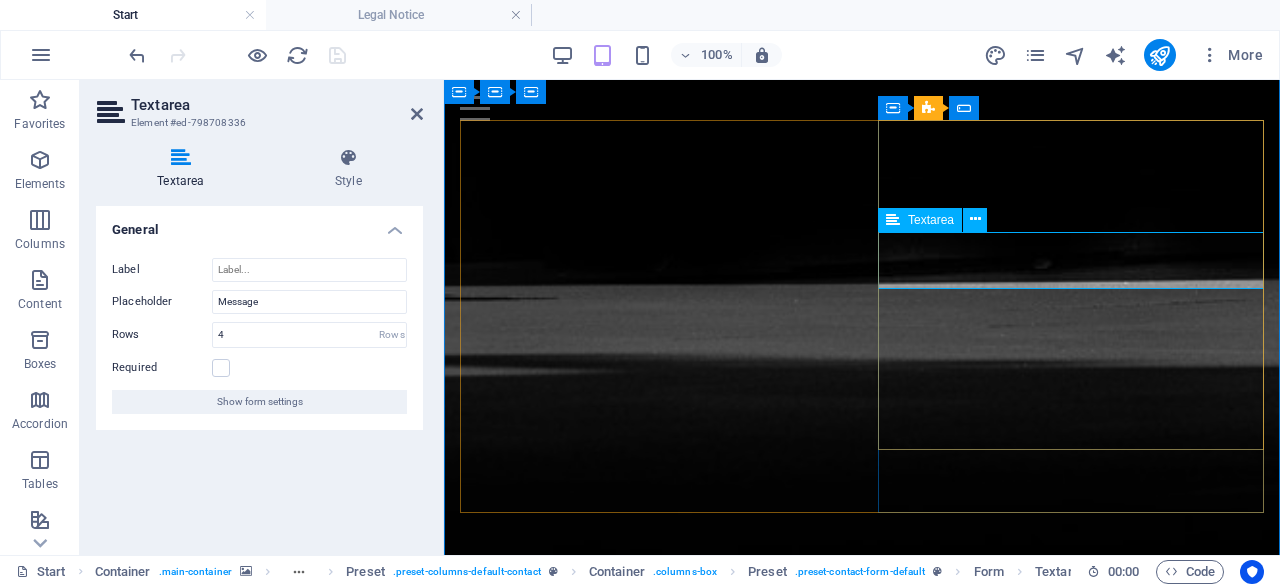 click on "Mensaje" 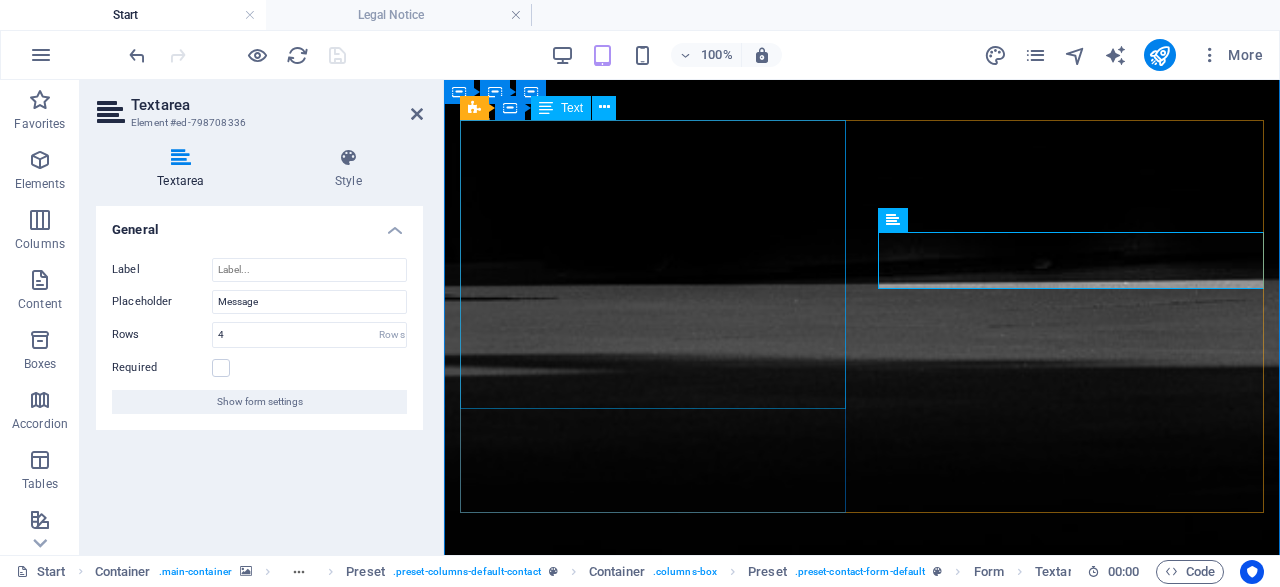 click on "¿Interesado en adquirir  Ciberataques.com , su dominio complementario y redes sociales? Estamos buscando un comprador estratégico que valore el potencial de esta marca como plataforma líder en ciberseguridad en español. 📩 Puedes contactarnos para: Solicitar más información del paquete completo Recibir el  pitch PDF con proyecciones y detalles técnicos Agendar una llamada privada Hacer una oferta directa o iniciar una negociación con carta de intención (LOI)" at bounding box center (862, 2799) 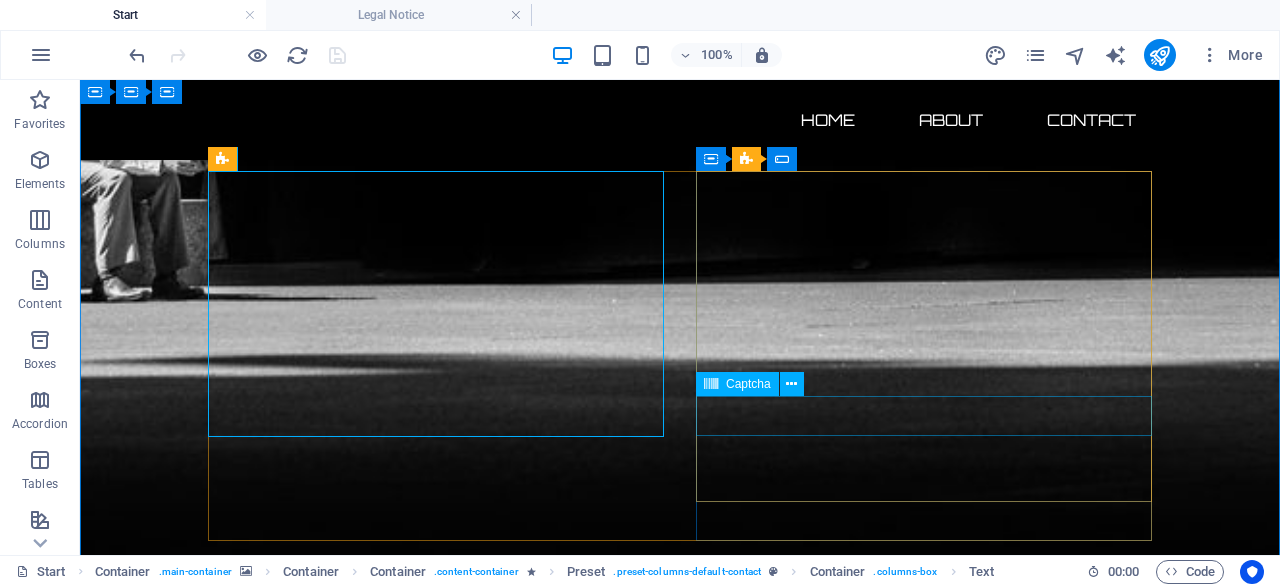 click on "Unreadable? Load new" 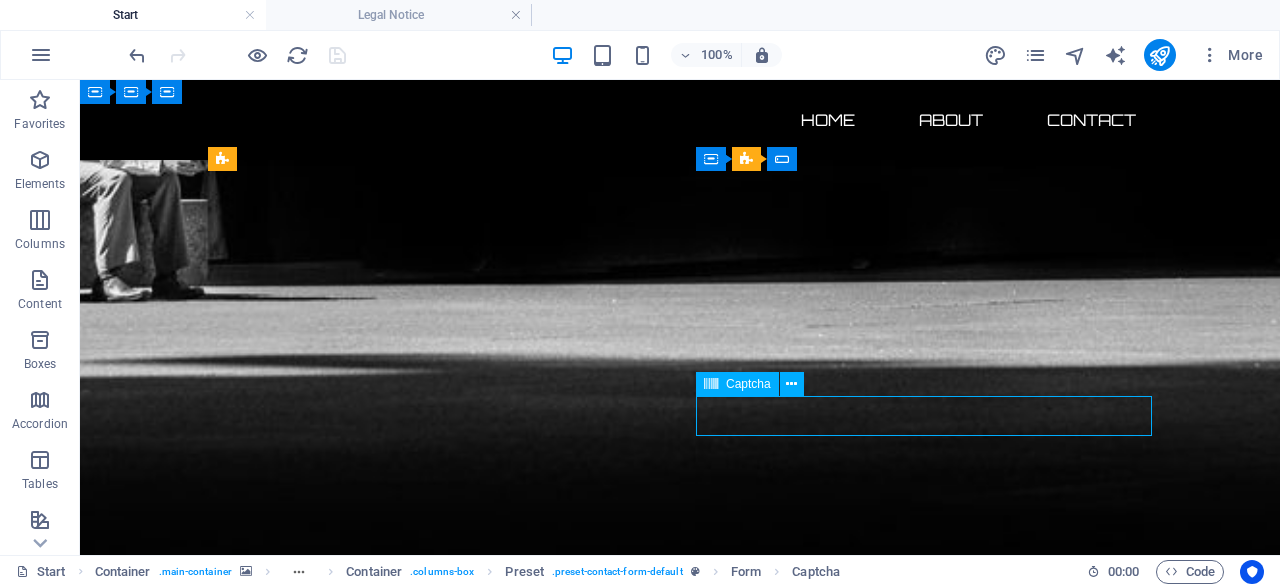 click on "Unreadable? Load new" 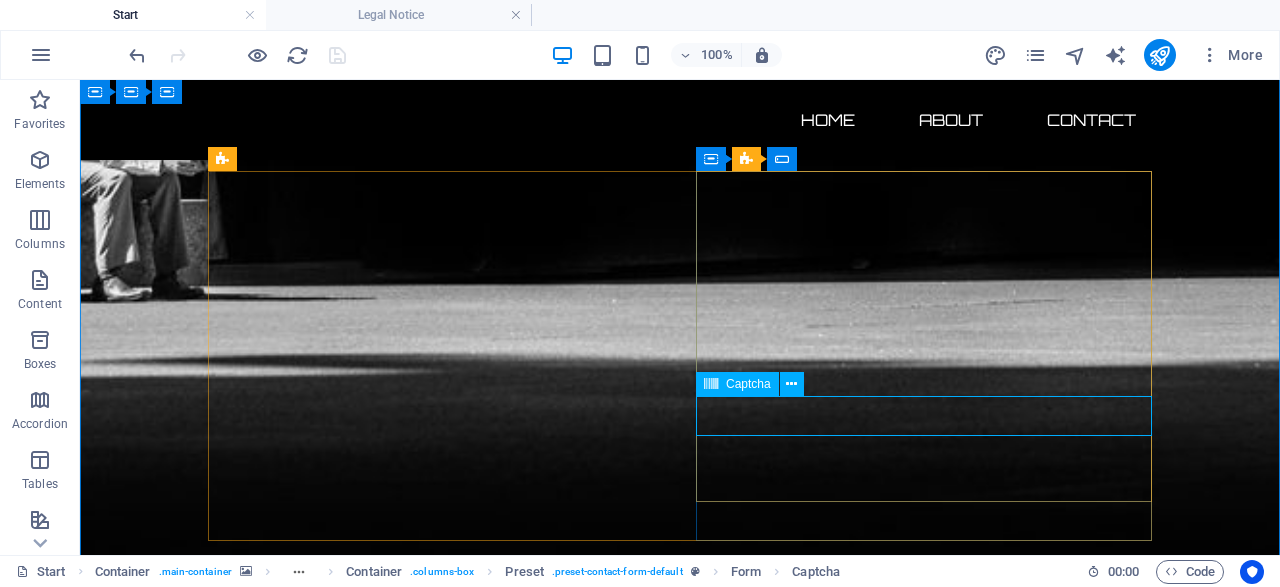 click on "Captcha" at bounding box center [748, 384] 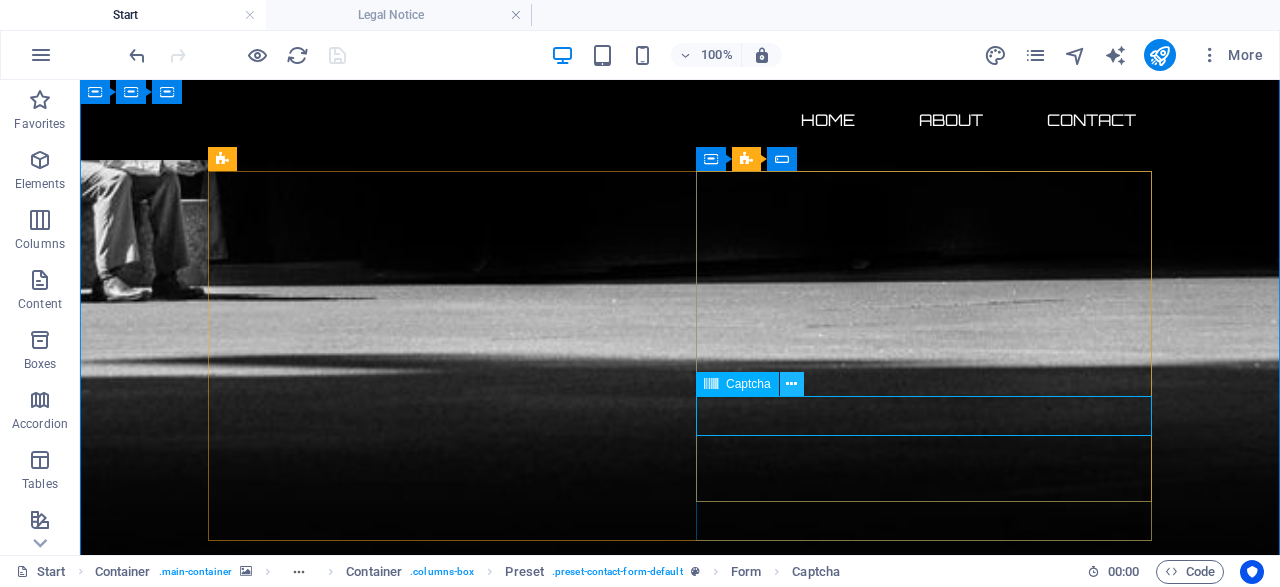 click at bounding box center [791, 384] 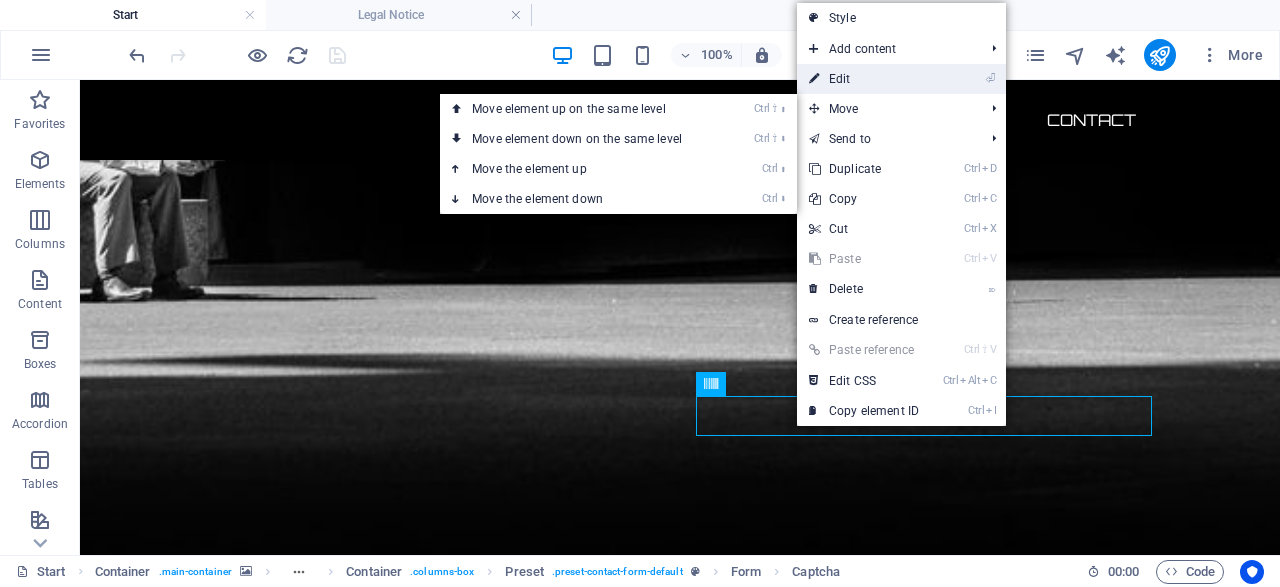 click on "⏎  Edit" at bounding box center (864, 79) 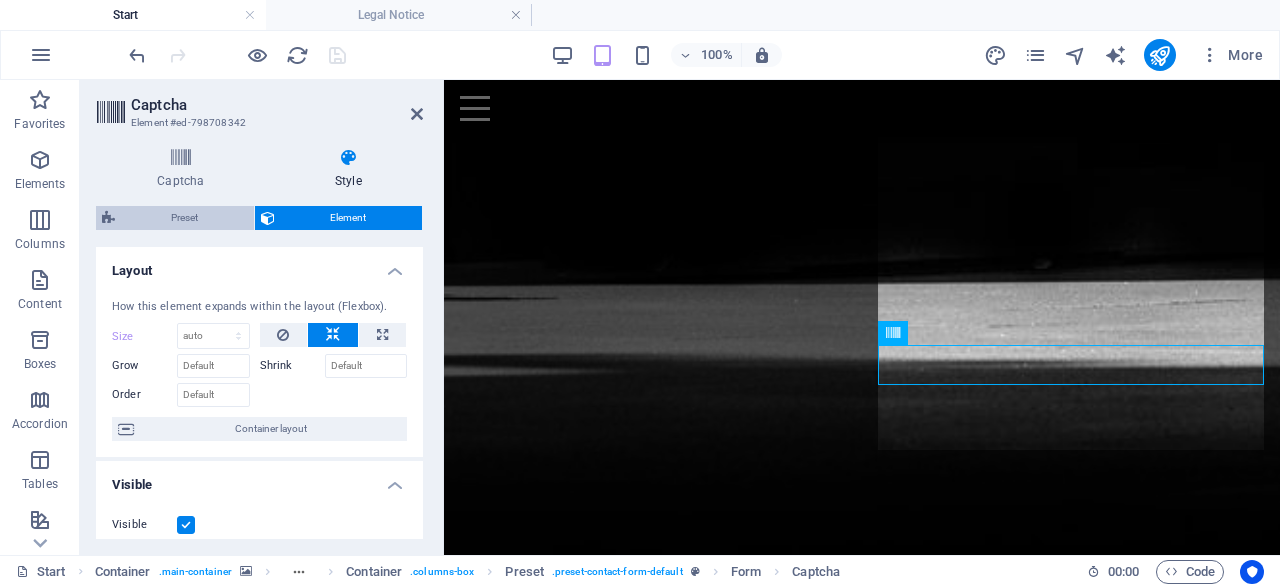 click on "Preset" at bounding box center (184, 218) 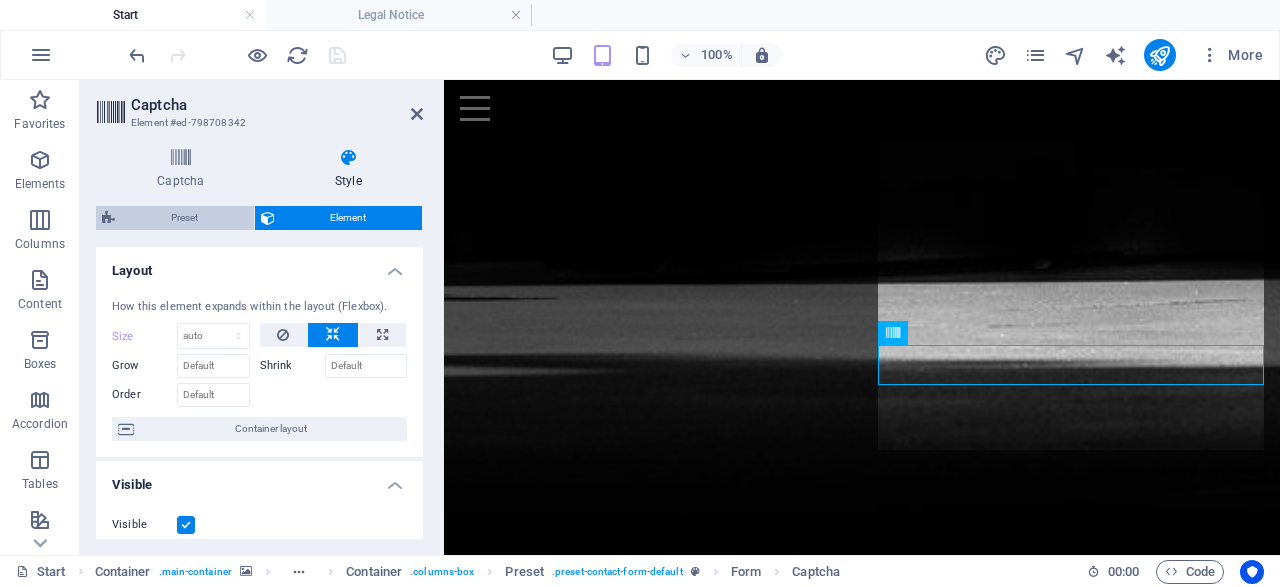 select on "px" 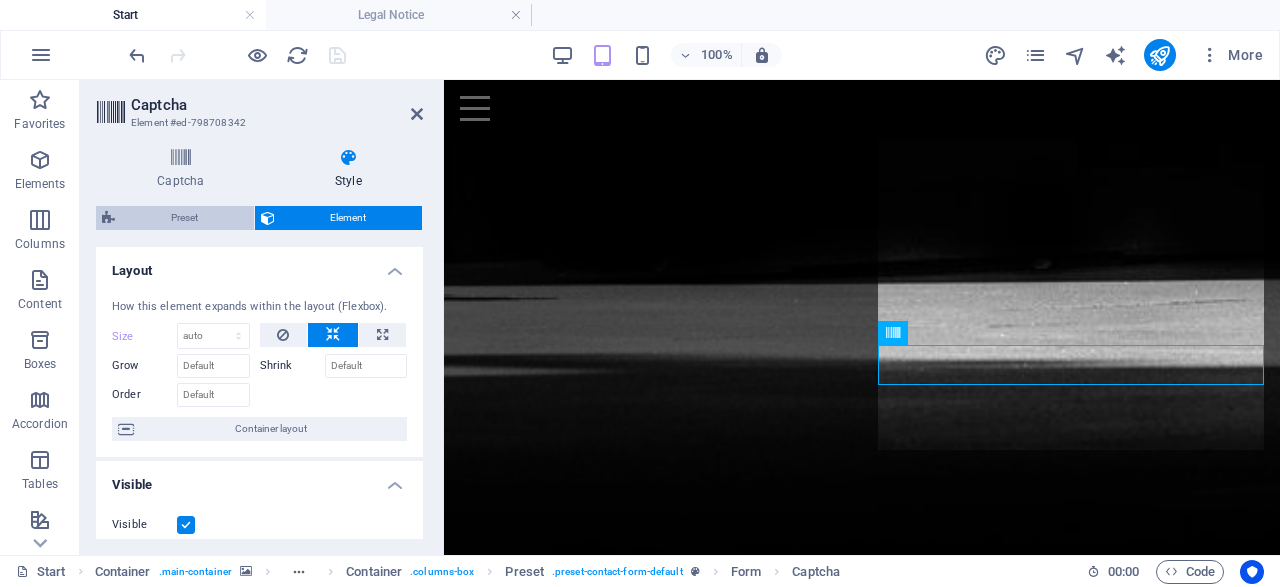select on "rem" 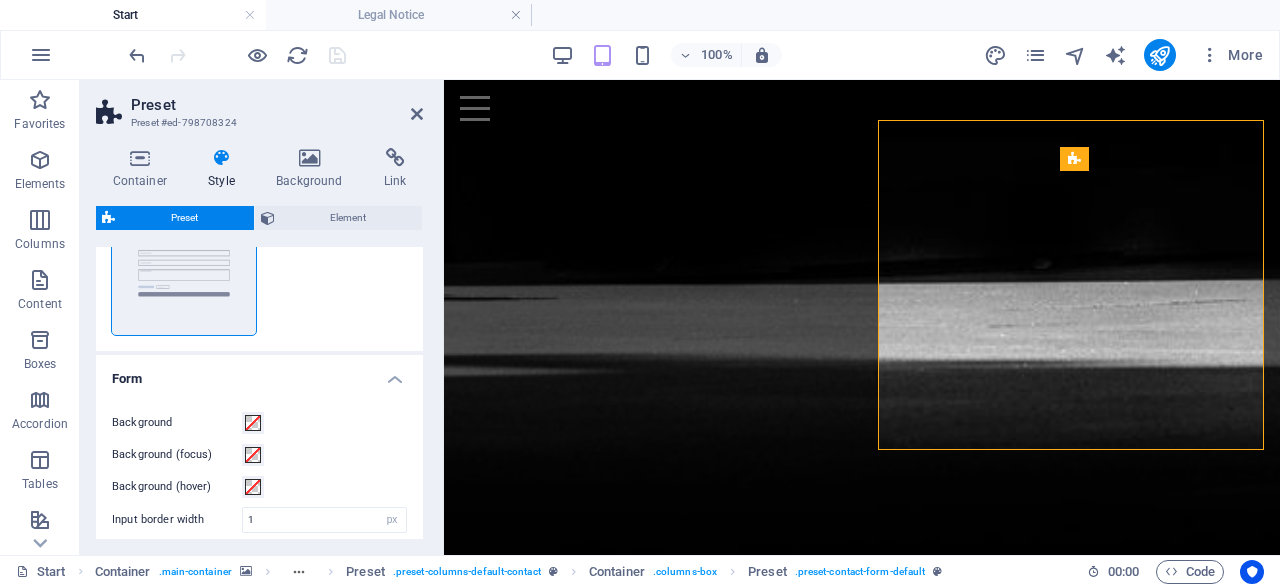 scroll, scrollTop: 192, scrollLeft: 0, axis: vertical 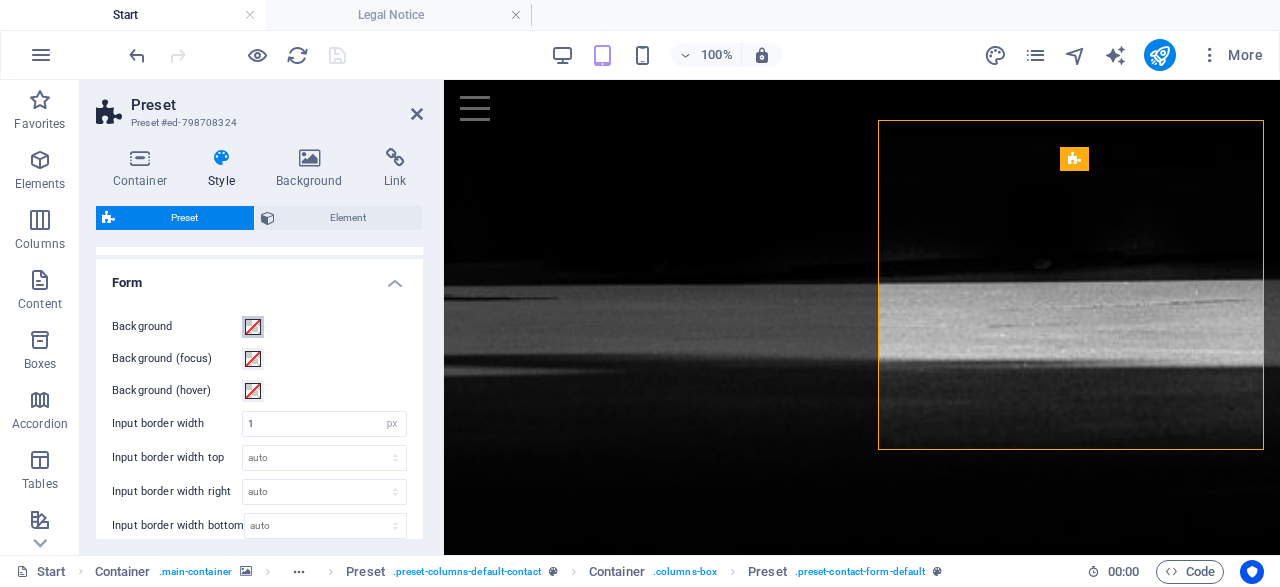 click at bounding box center (253, 327) 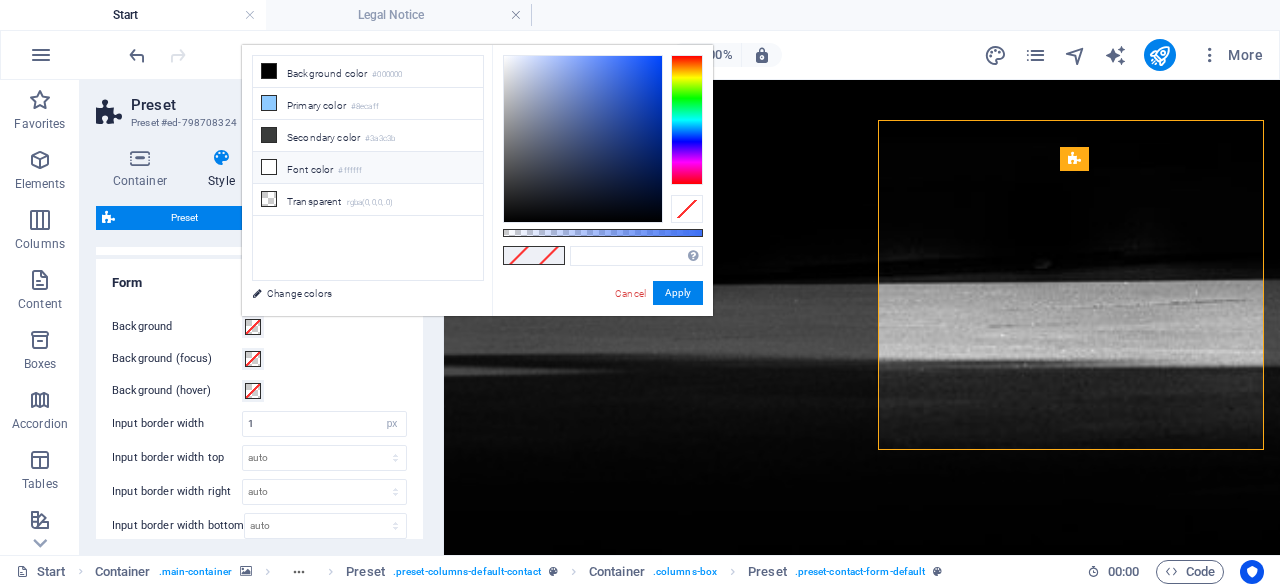 click on "Font color
#ffffff" at bounding box center [368, 168] 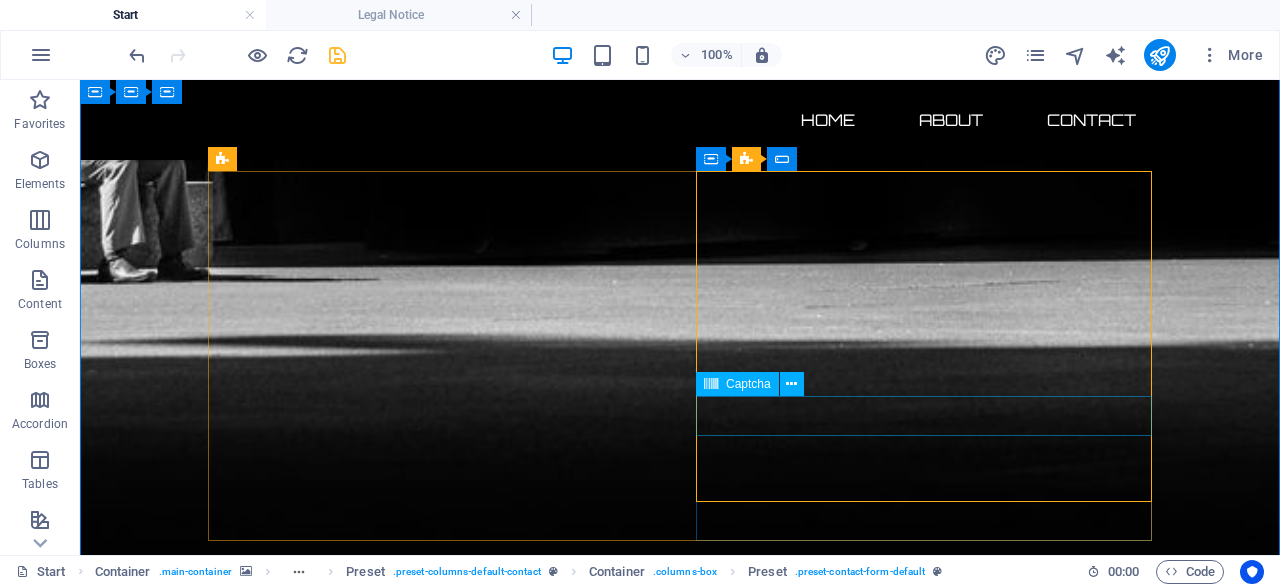 click on "Unreadable? Load new" 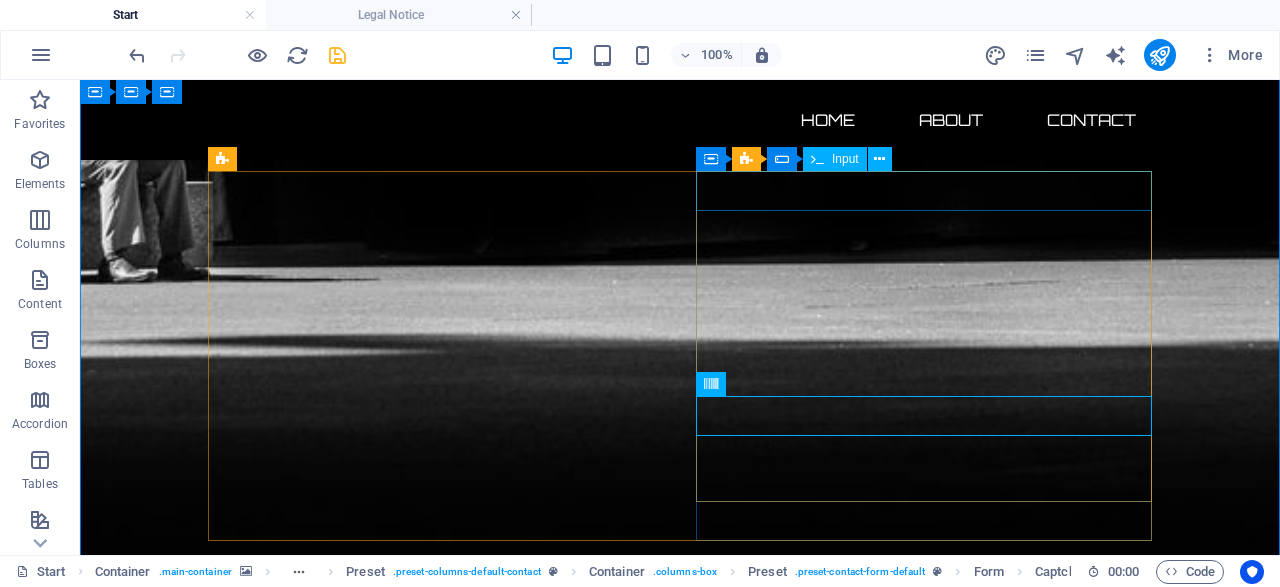 click on "Nombre" 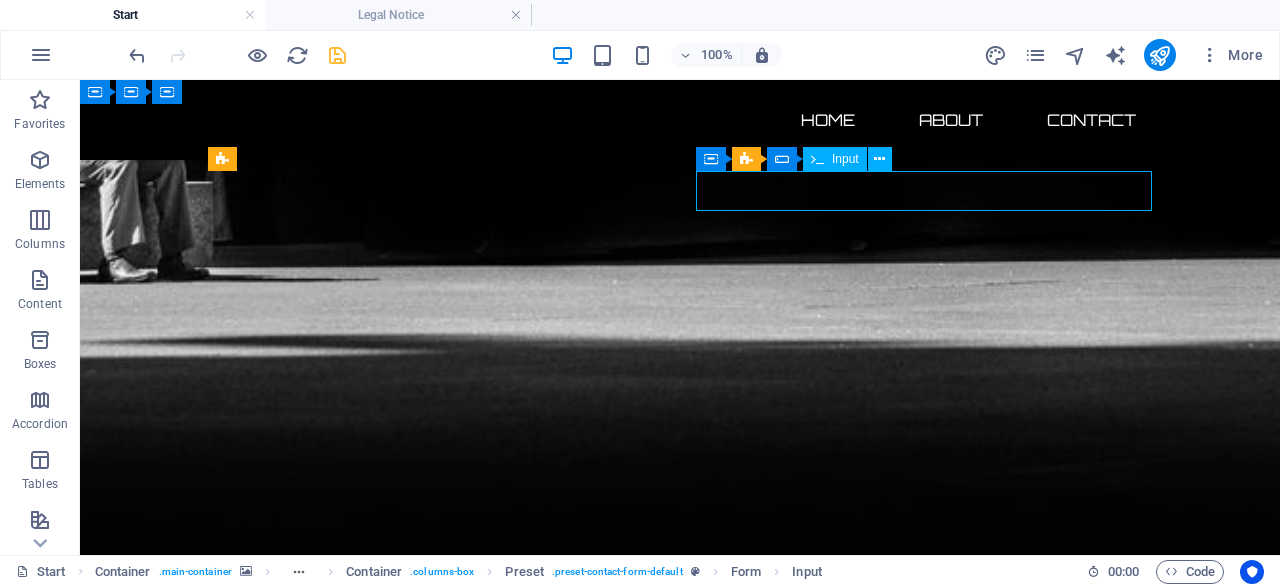 click on "Nombre" 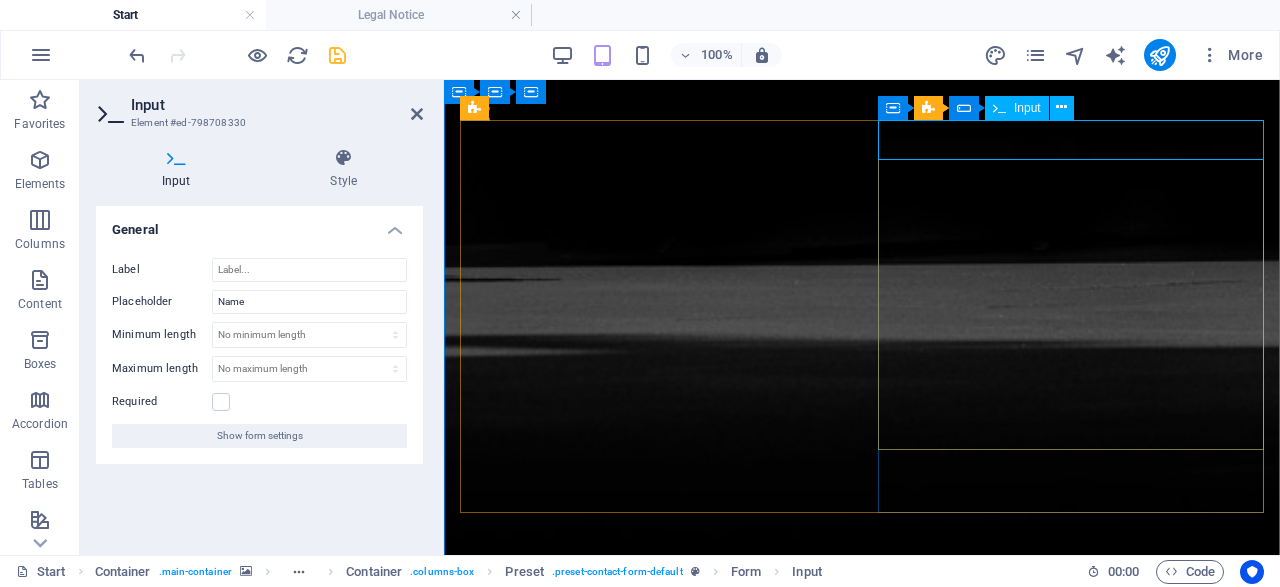 click on "Nombre" 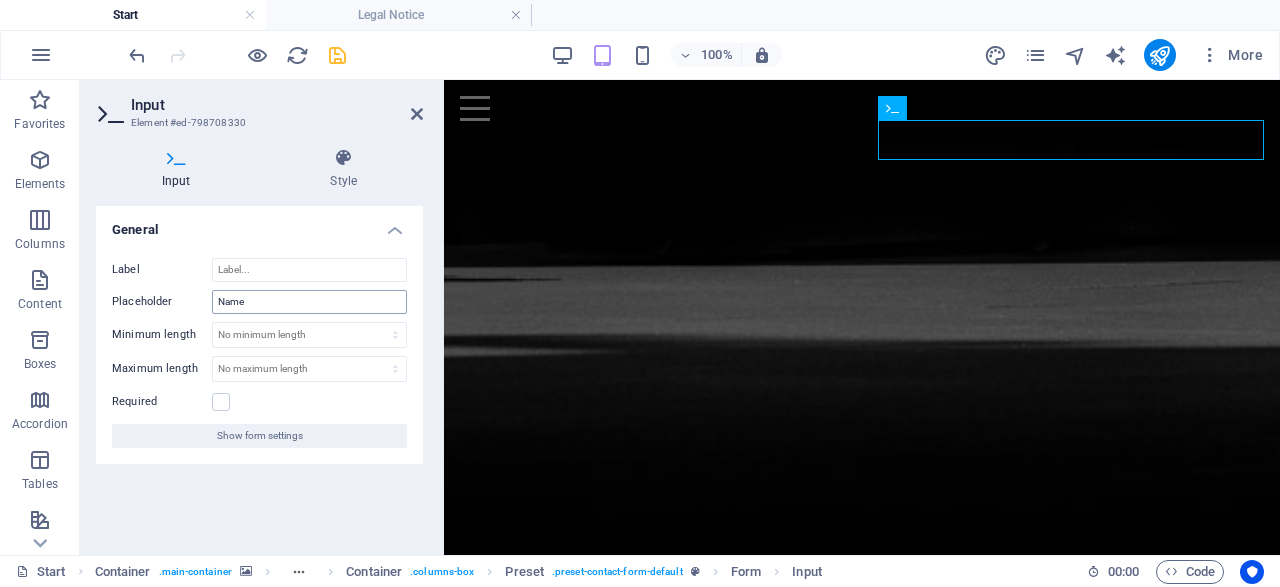 type 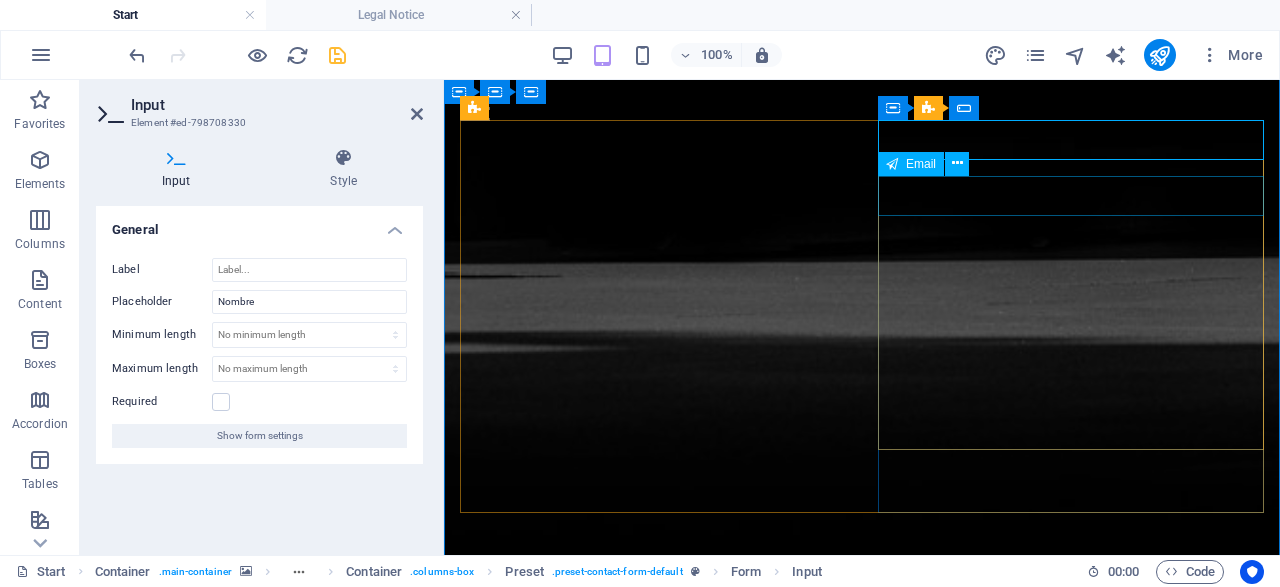 type on "Nombre" 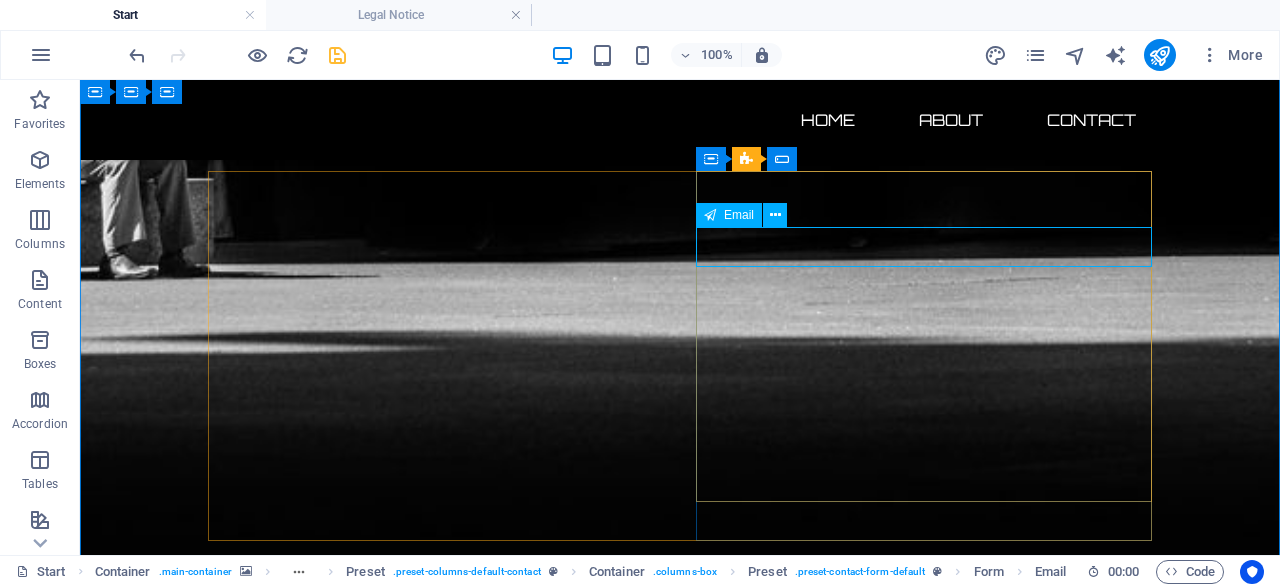 click 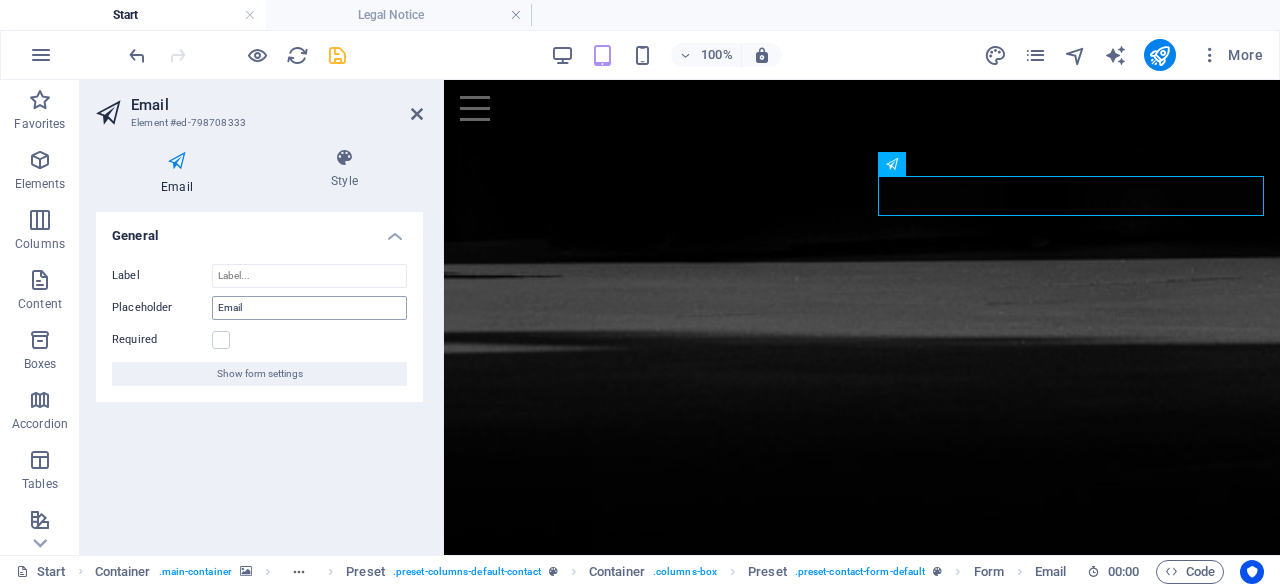 click on "Email" at bounding box center (309, 308) 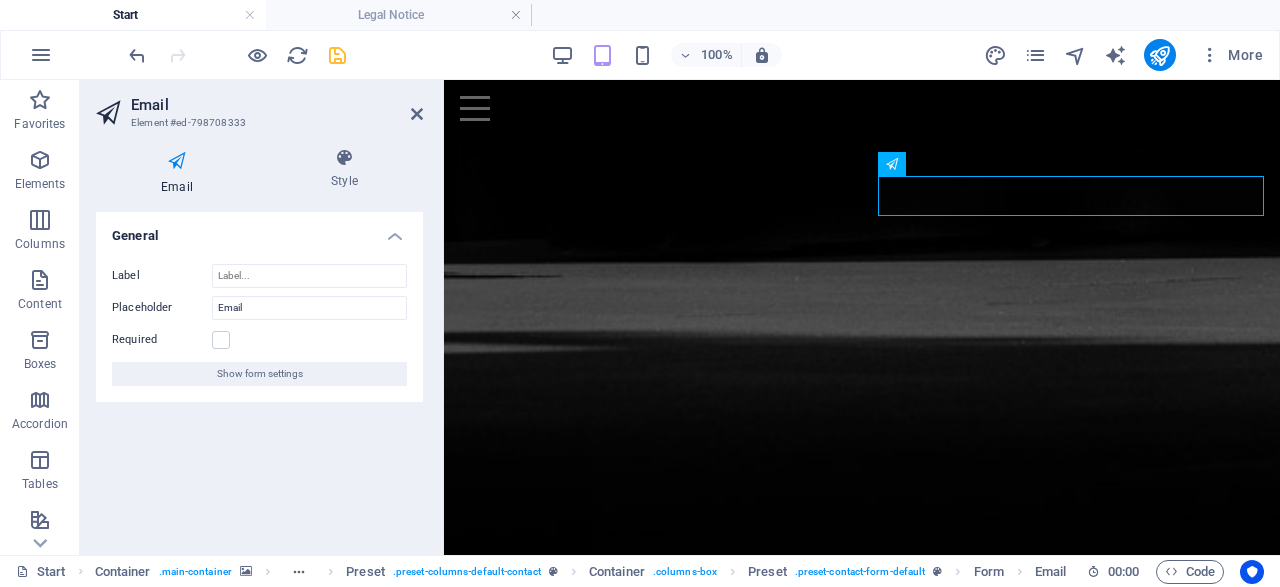 drag, startPoint x: 302, startPoint y: 310, endPoint x: 205, endPoint y: 309, distance: 97.00516 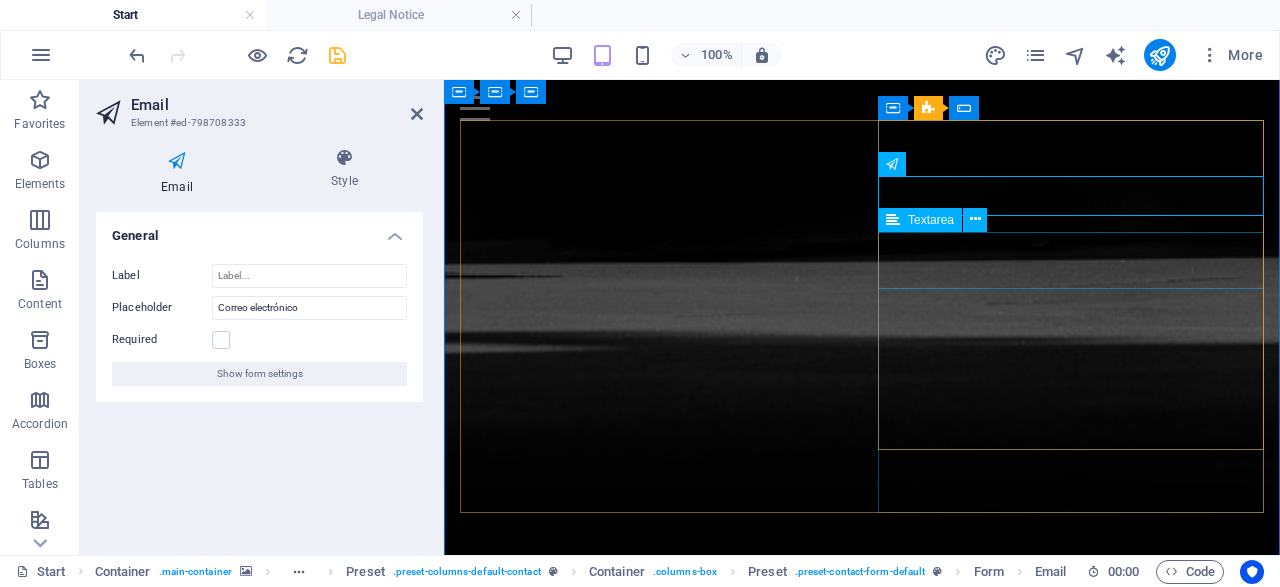 type on "Correo electrónico" 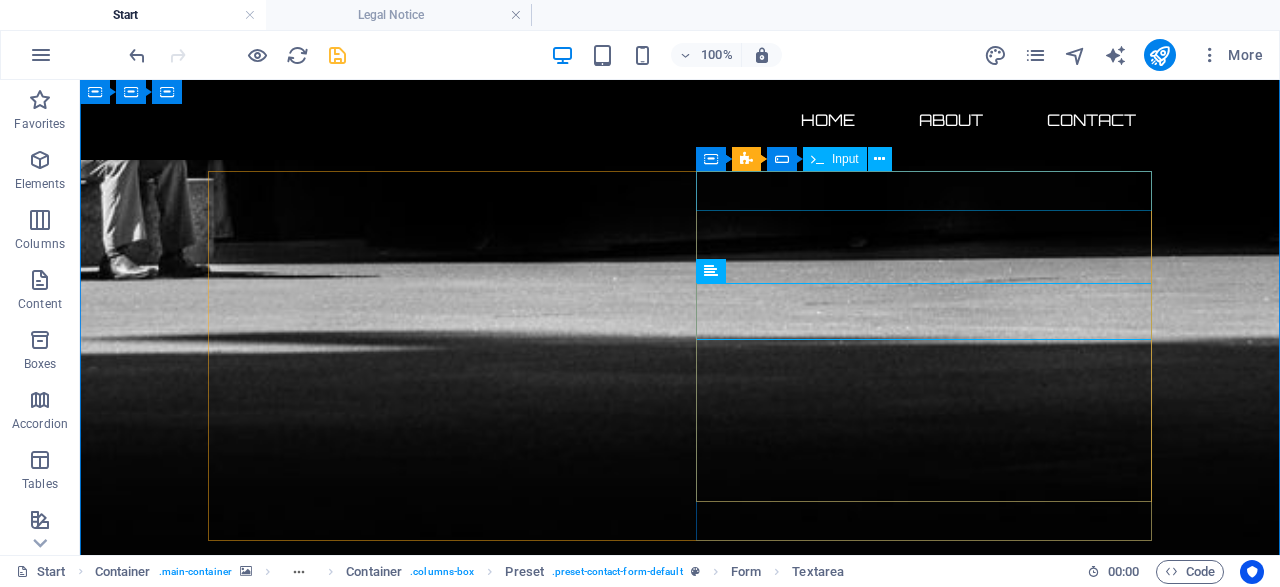 click 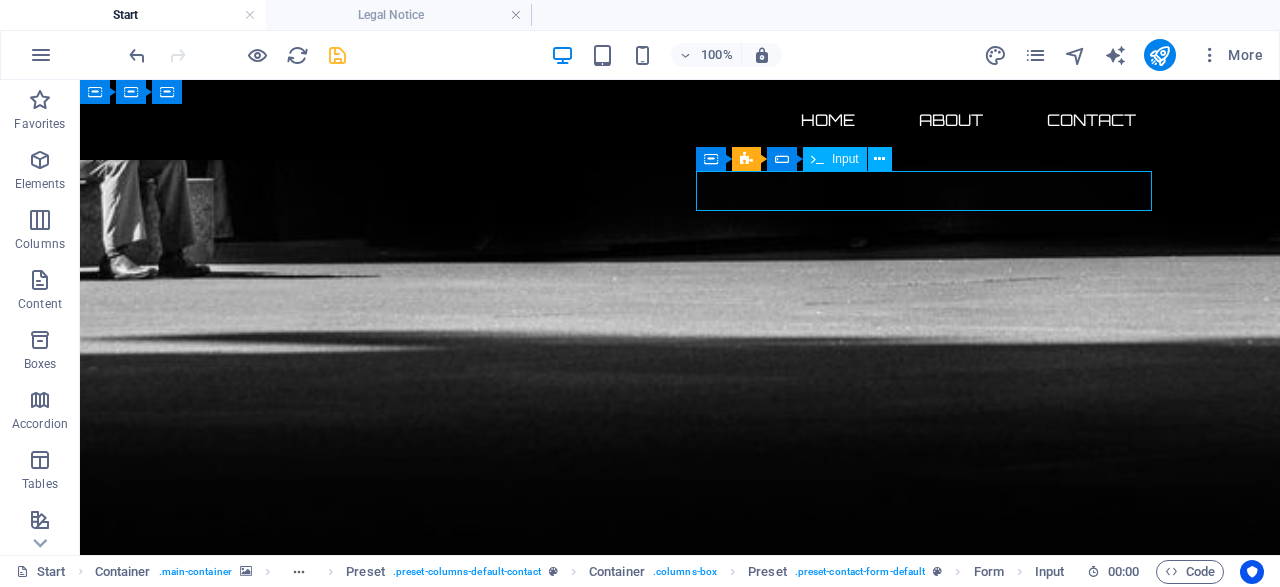 click 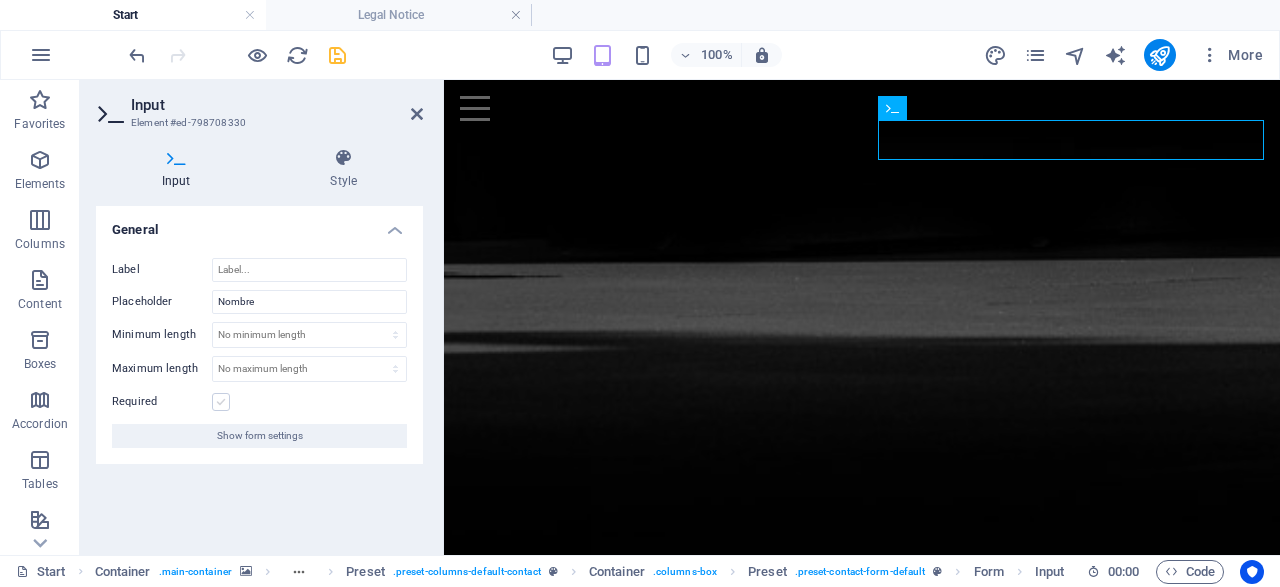 click at bounding box center (221, 402) 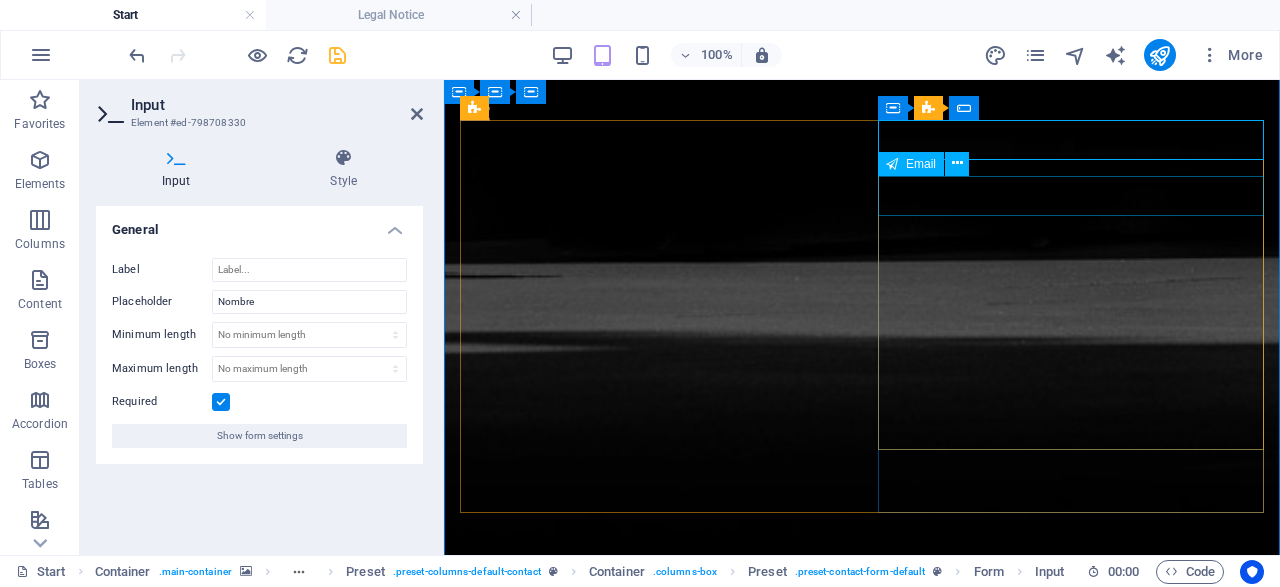 click 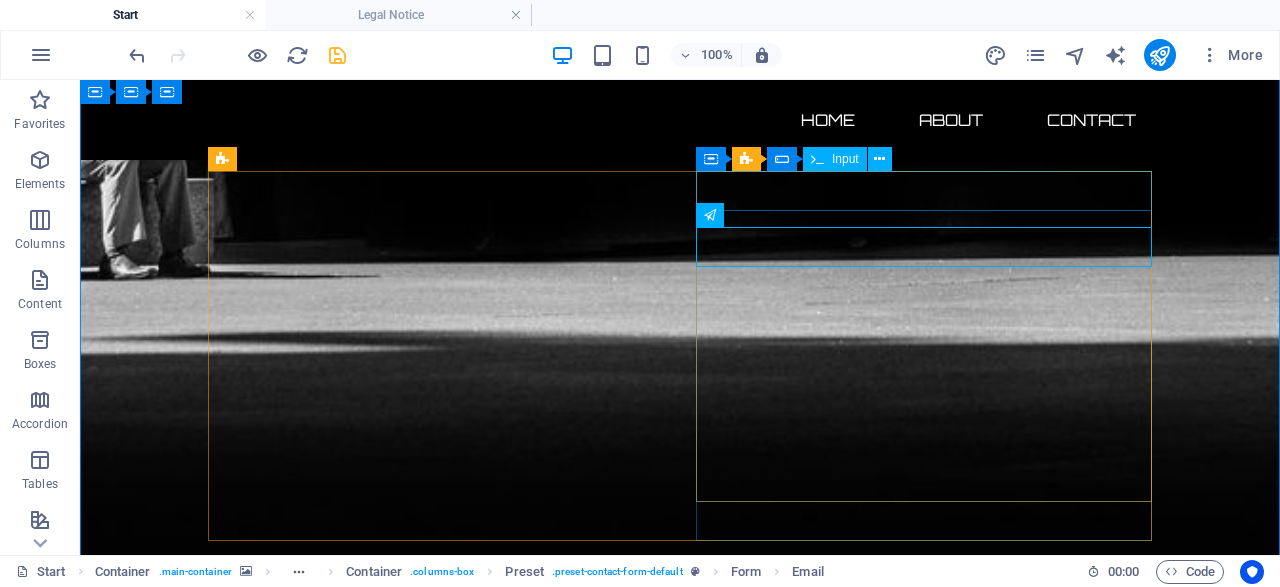 click 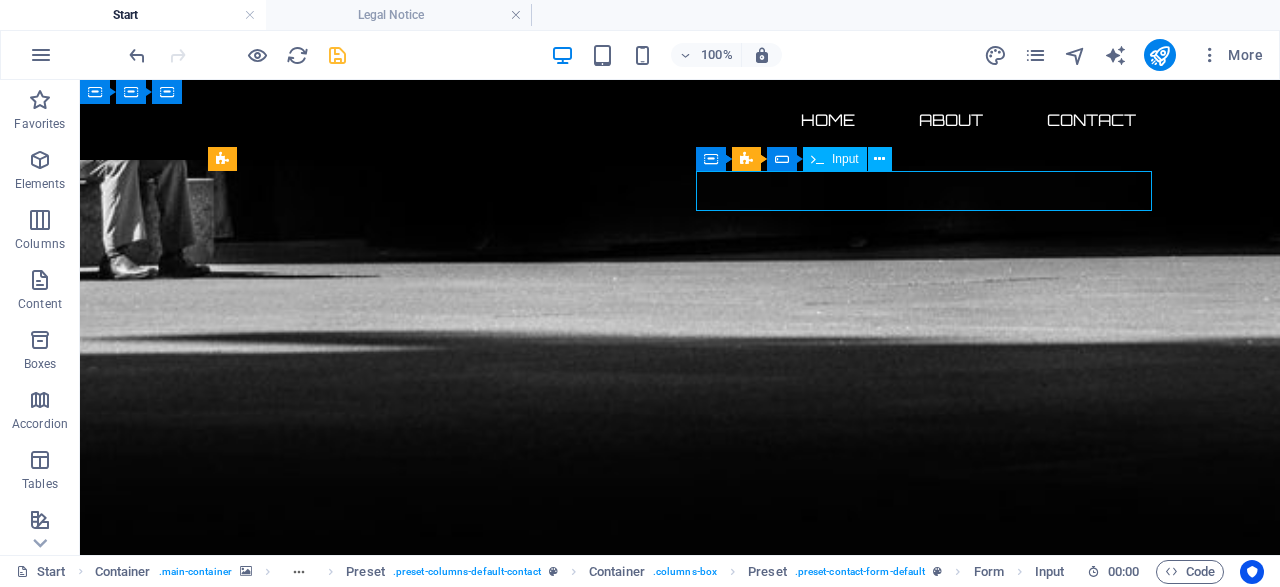 click 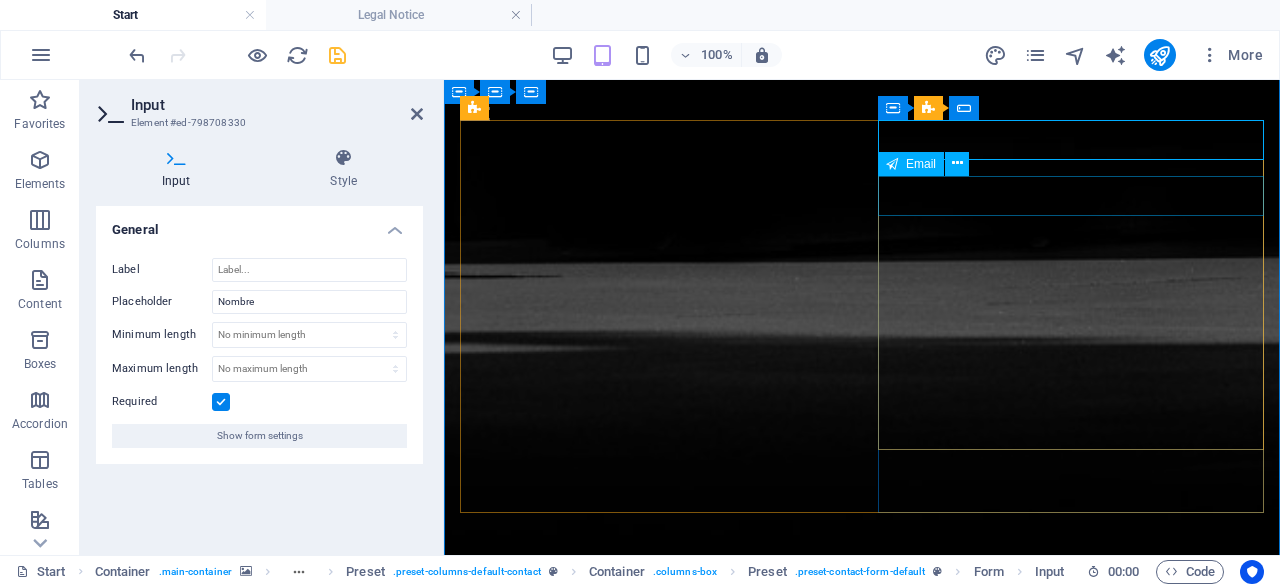 click 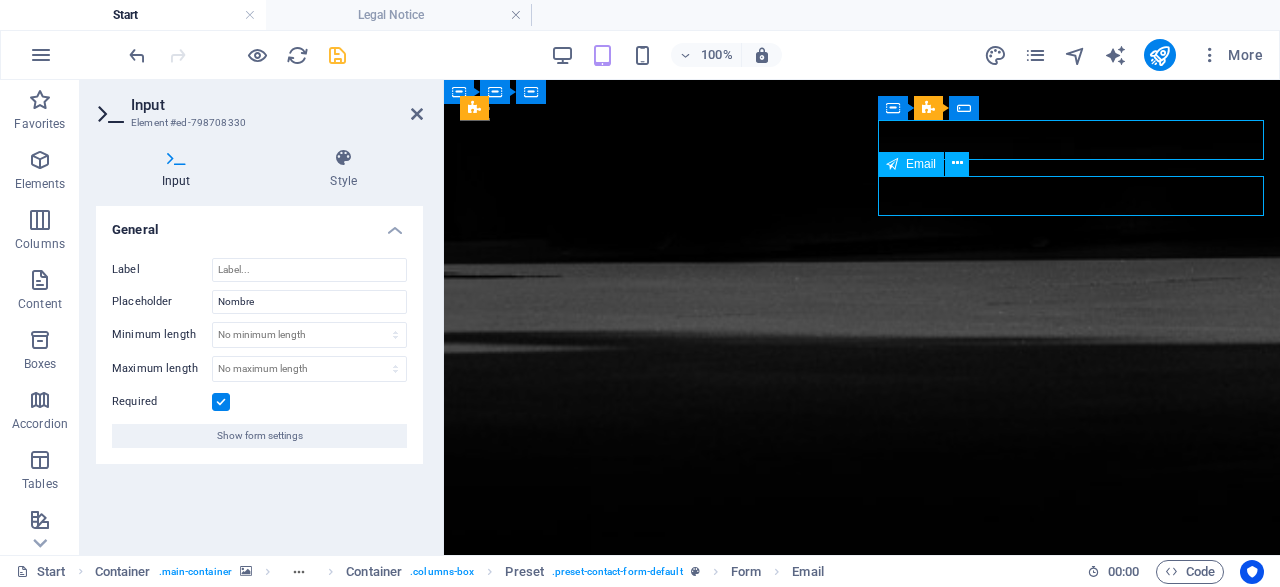 click 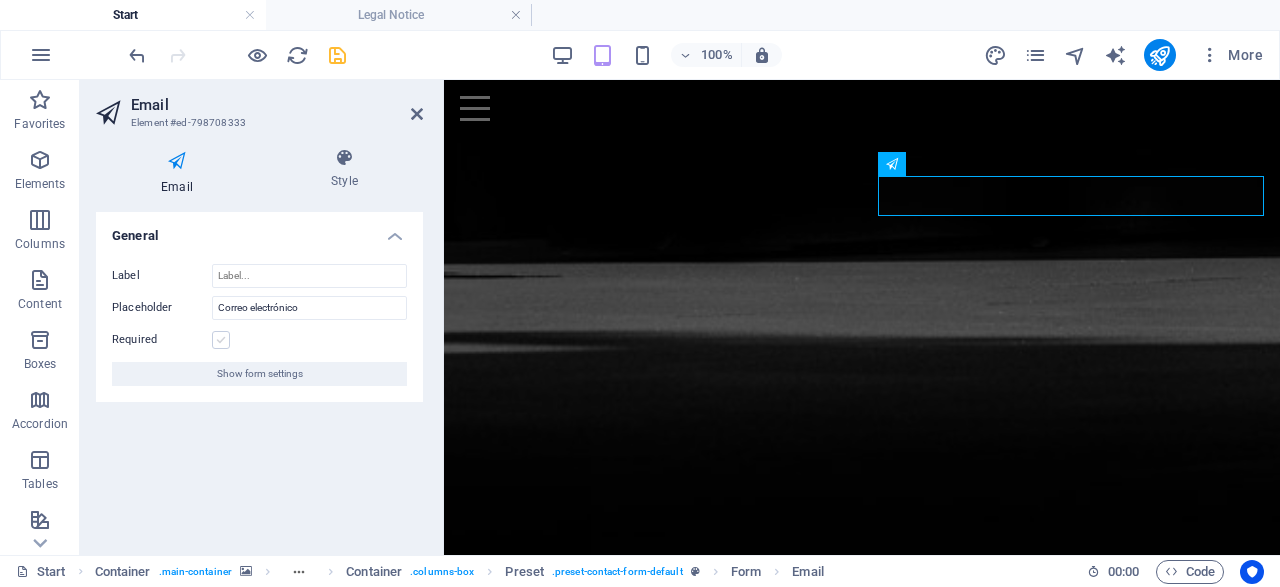 click at bounding box center (221, 340) 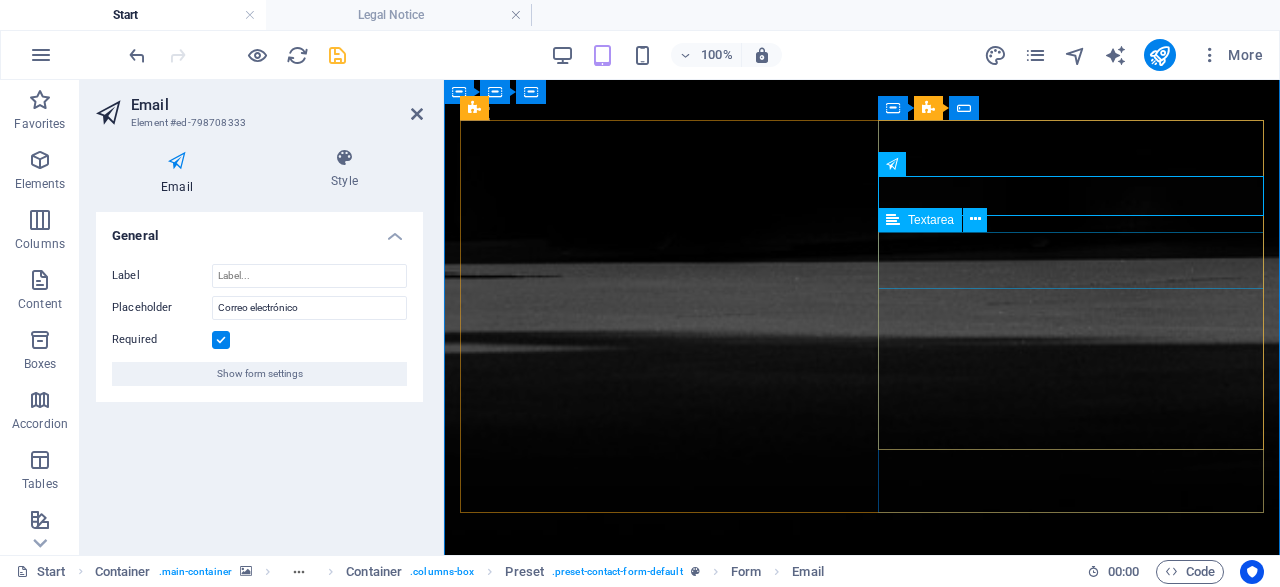 click on "Mensaje" 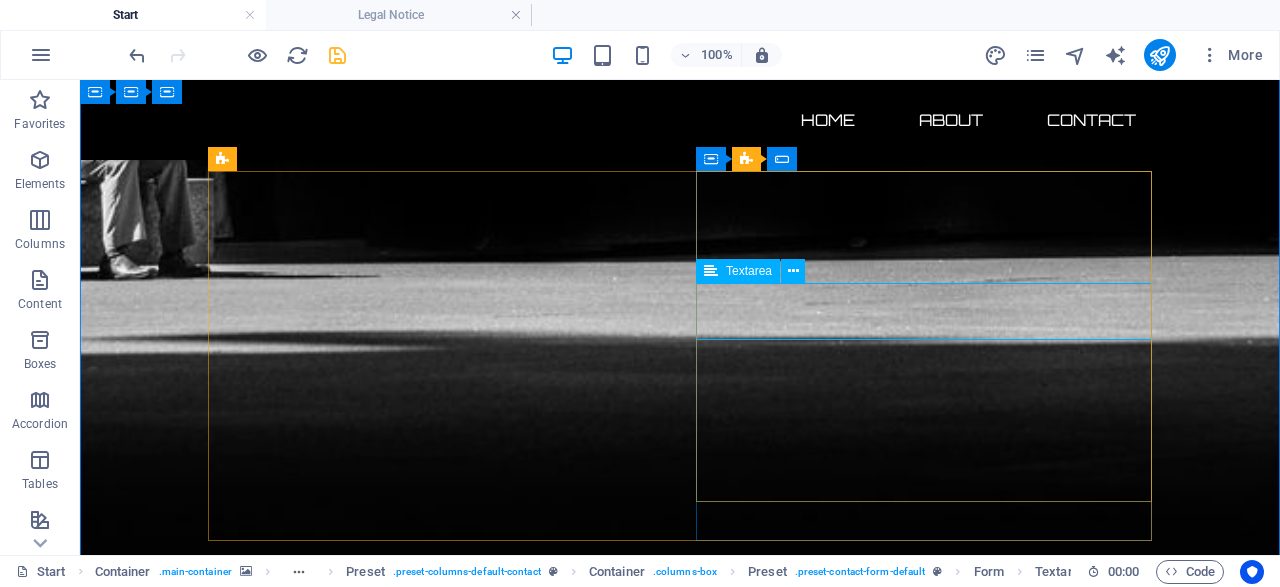 click on "Mensaje" 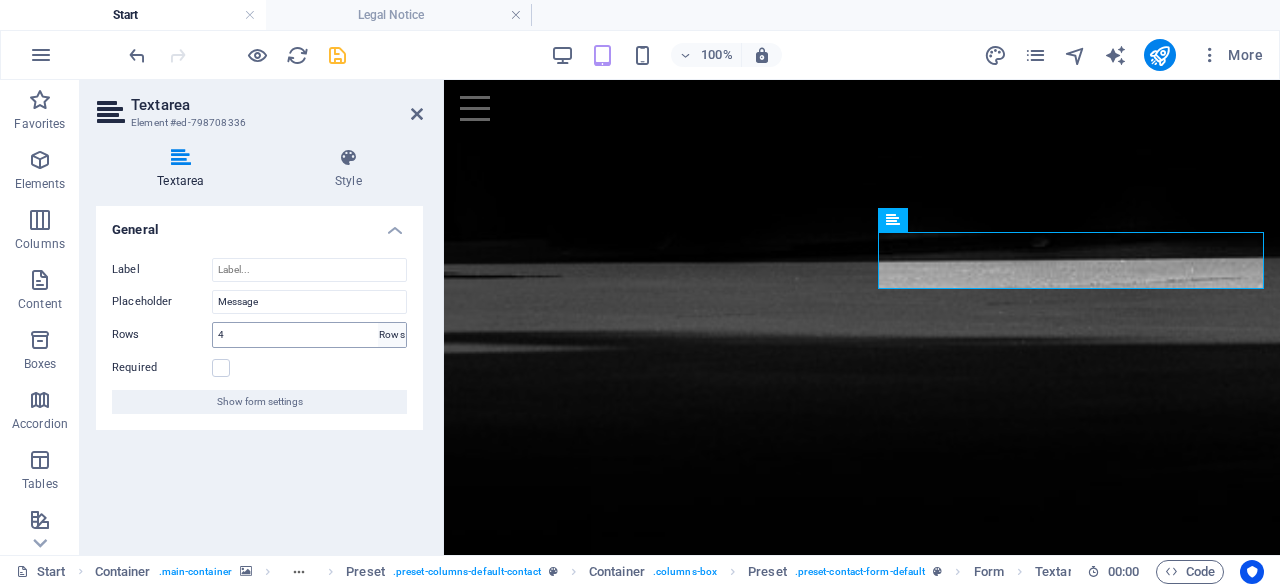 click on "Rows" at bounding box center [392, 335] 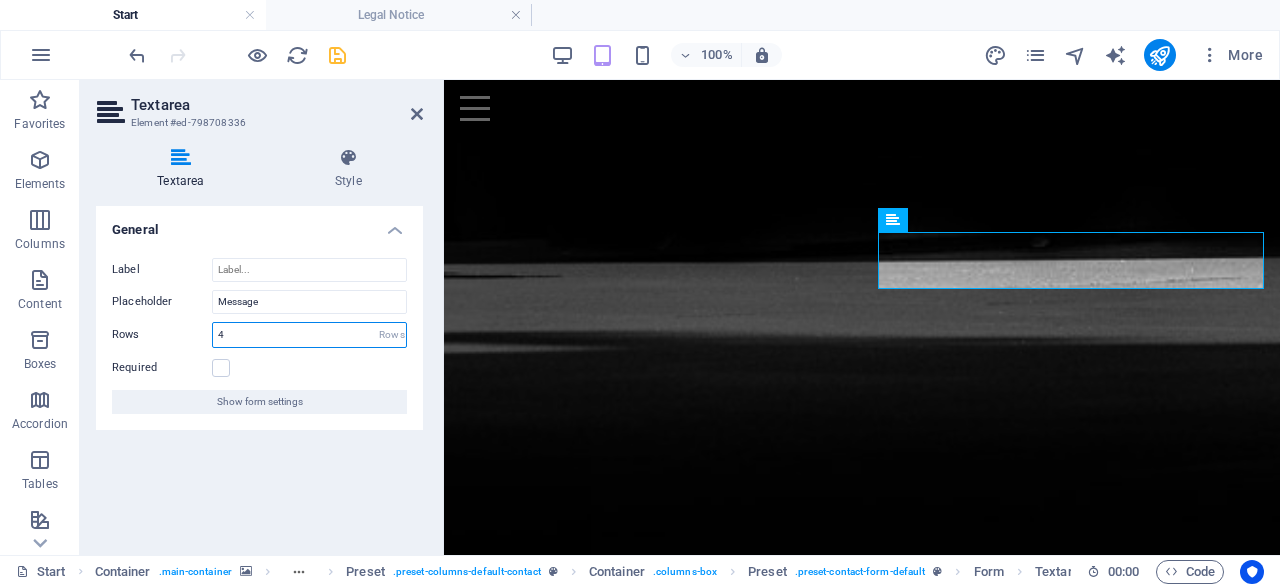 click on "4" at bounding box center [309, 335] 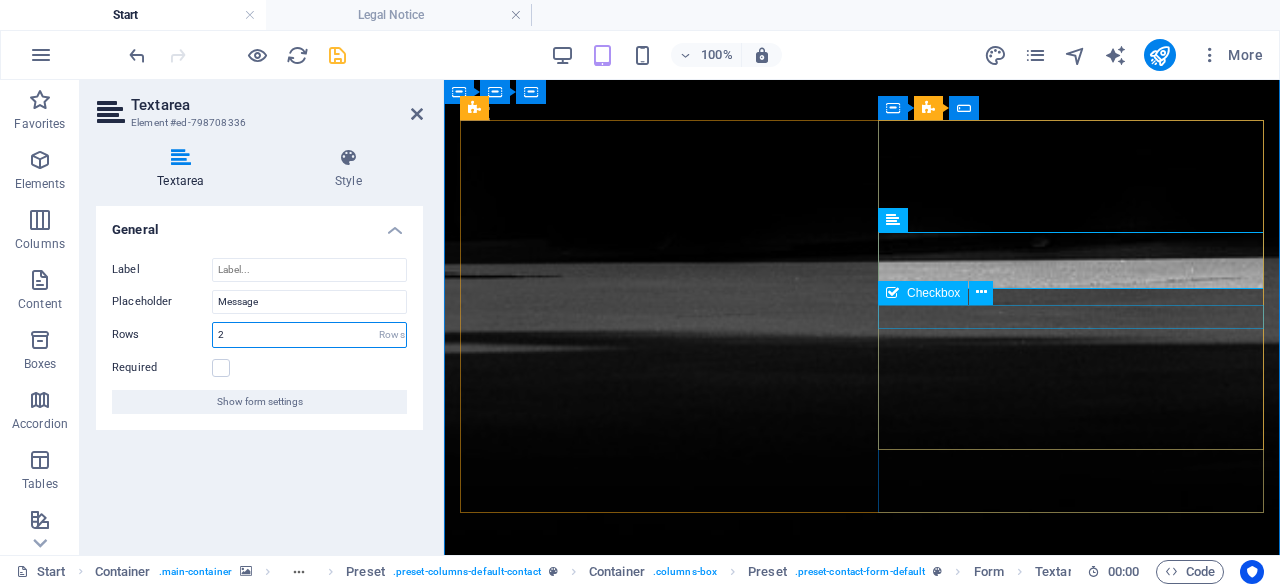 type on "2" 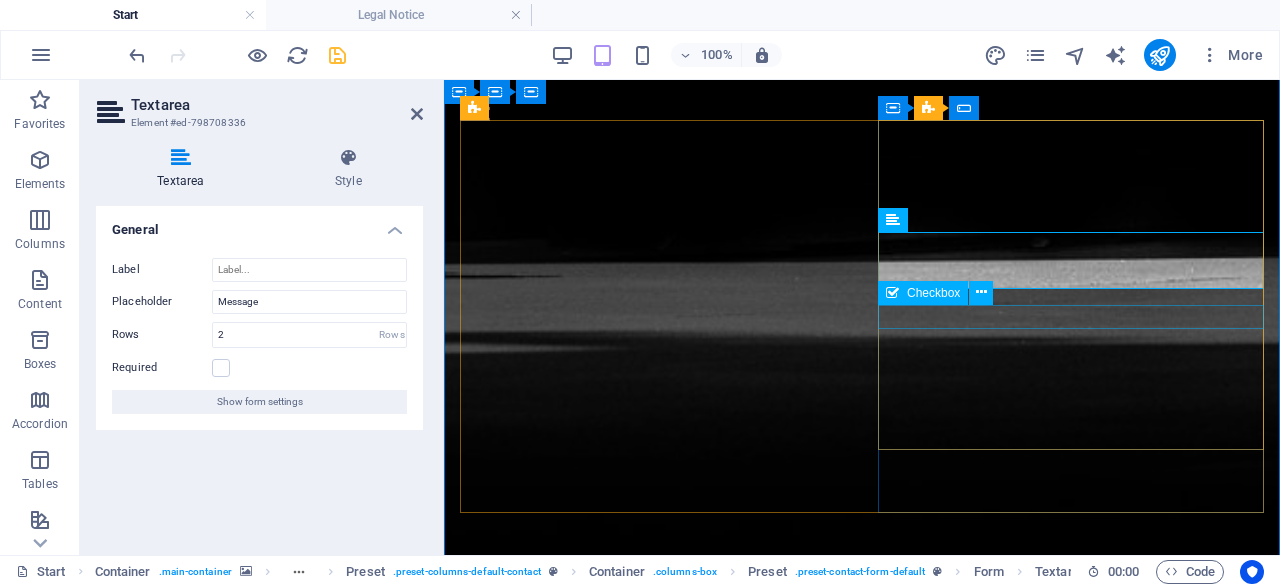 click on "I have read and understand the privacy policy." 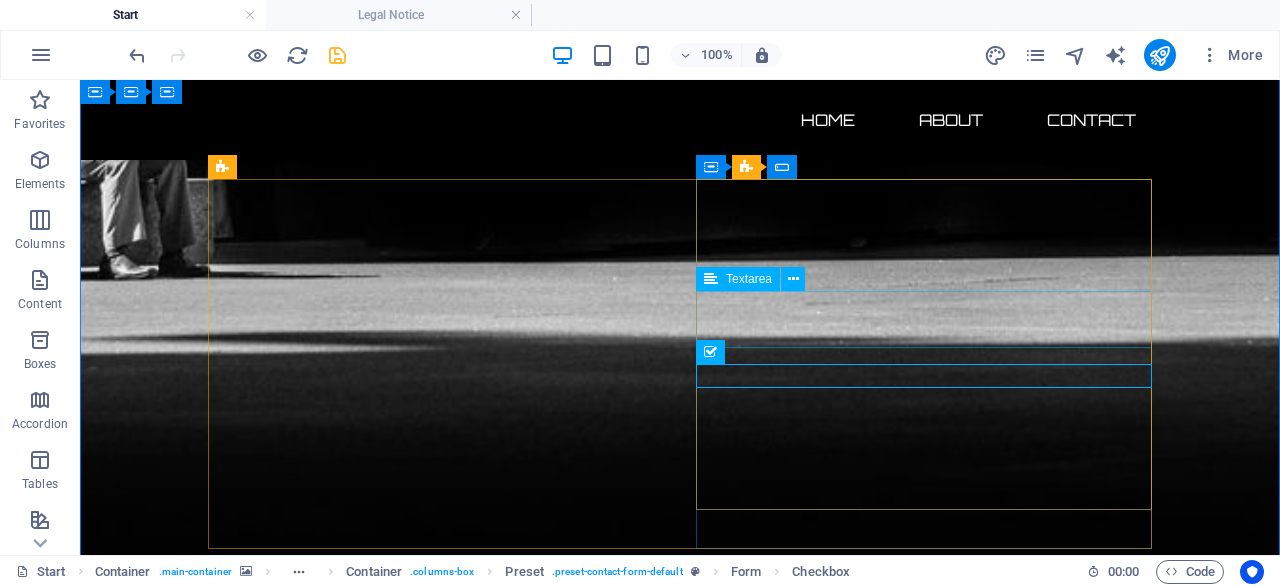 click on "Mensaje" 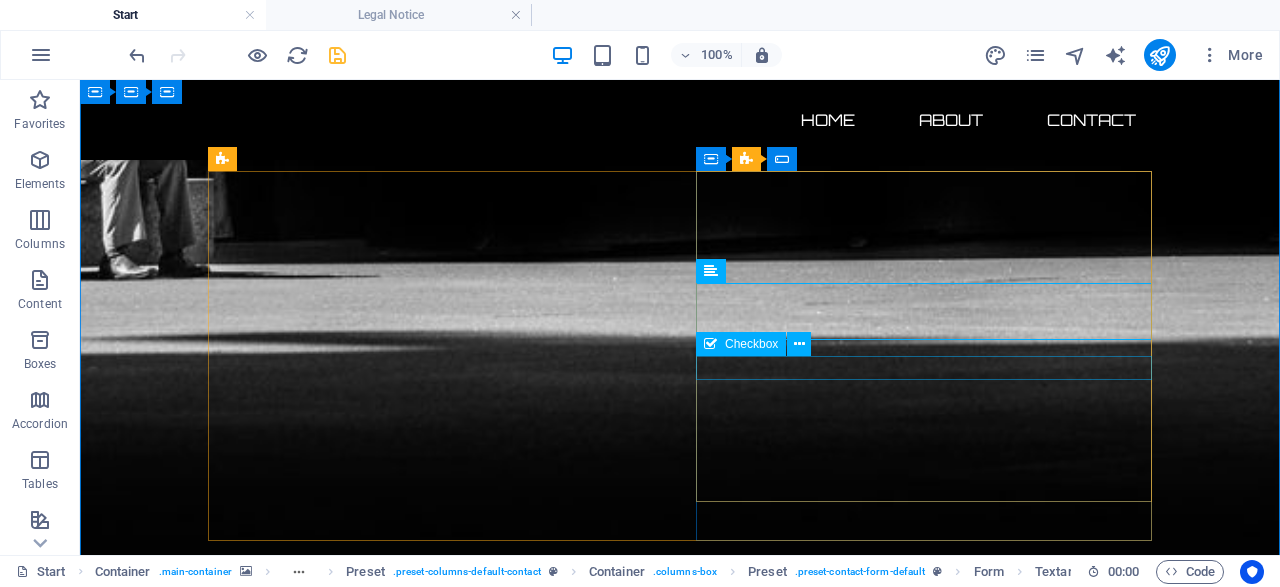 click on "I have read and understand the privacy policy." 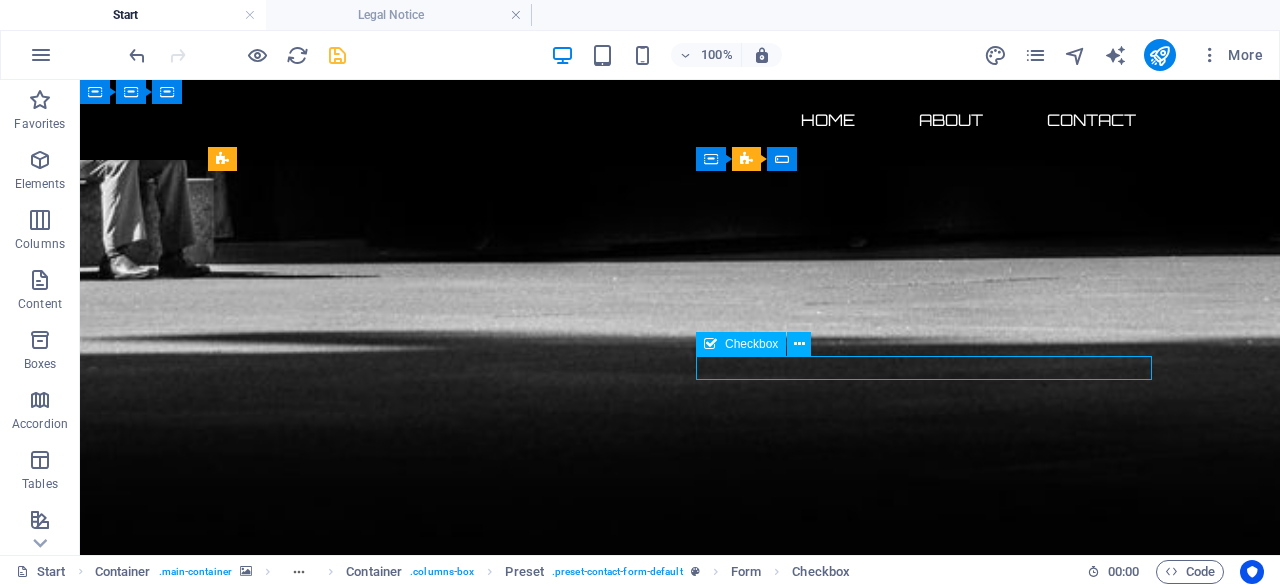 click on "I have read and understand the privacy policy." 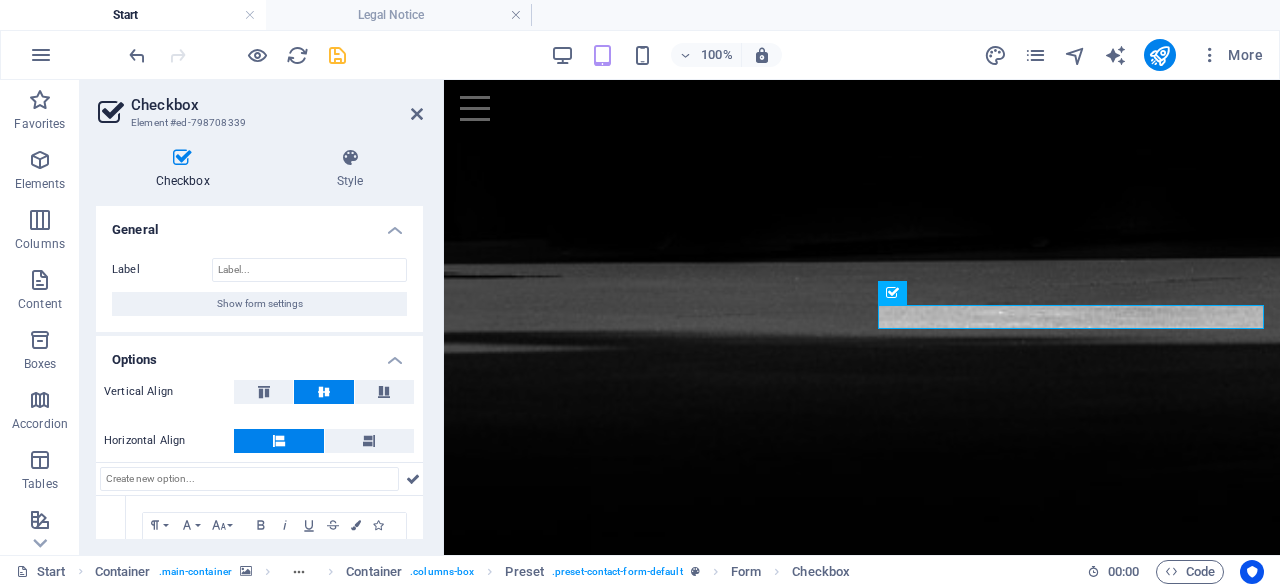 scroll, scrollTop: 96, scrollLeft: 0, axis: vertical 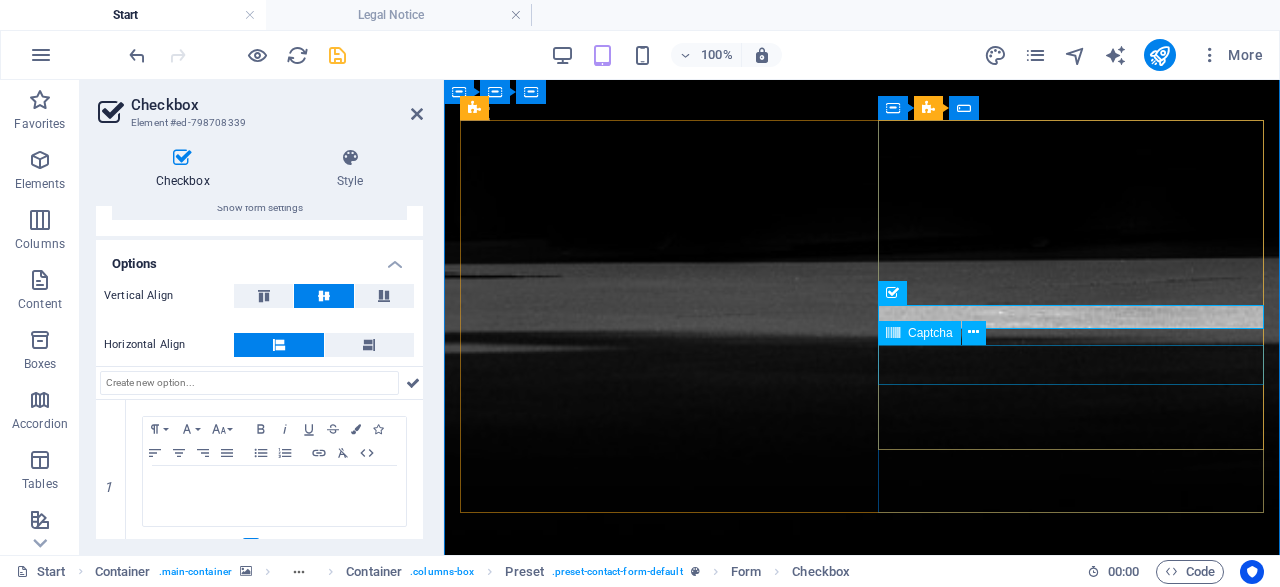 click on "Unreadable? Load new" 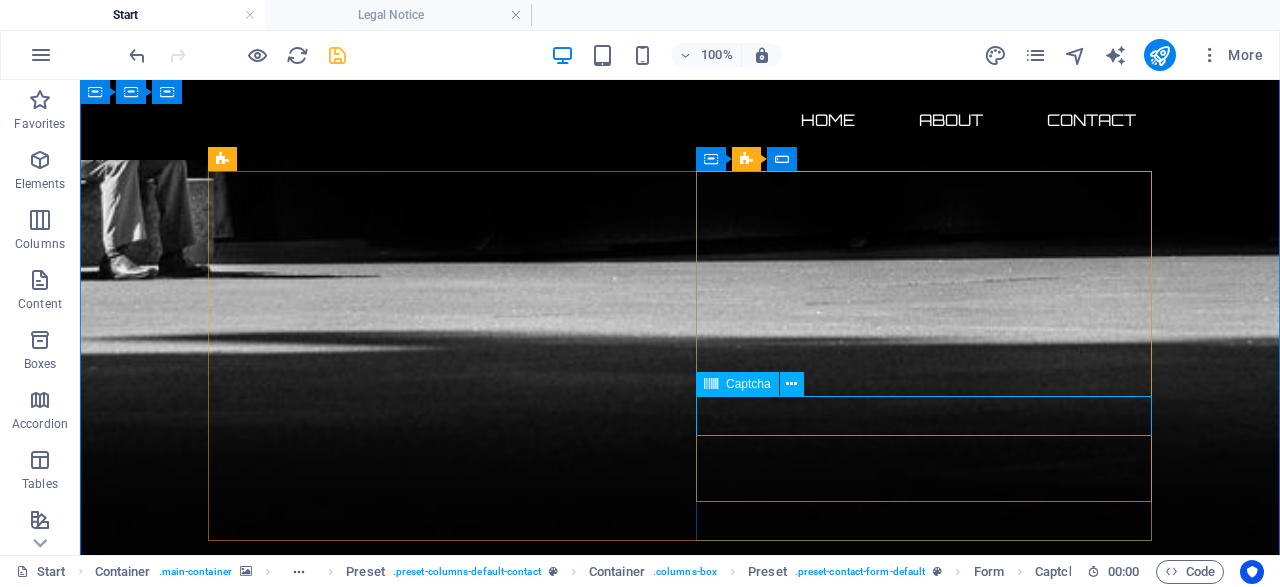 click on "Unreadable? Load new" 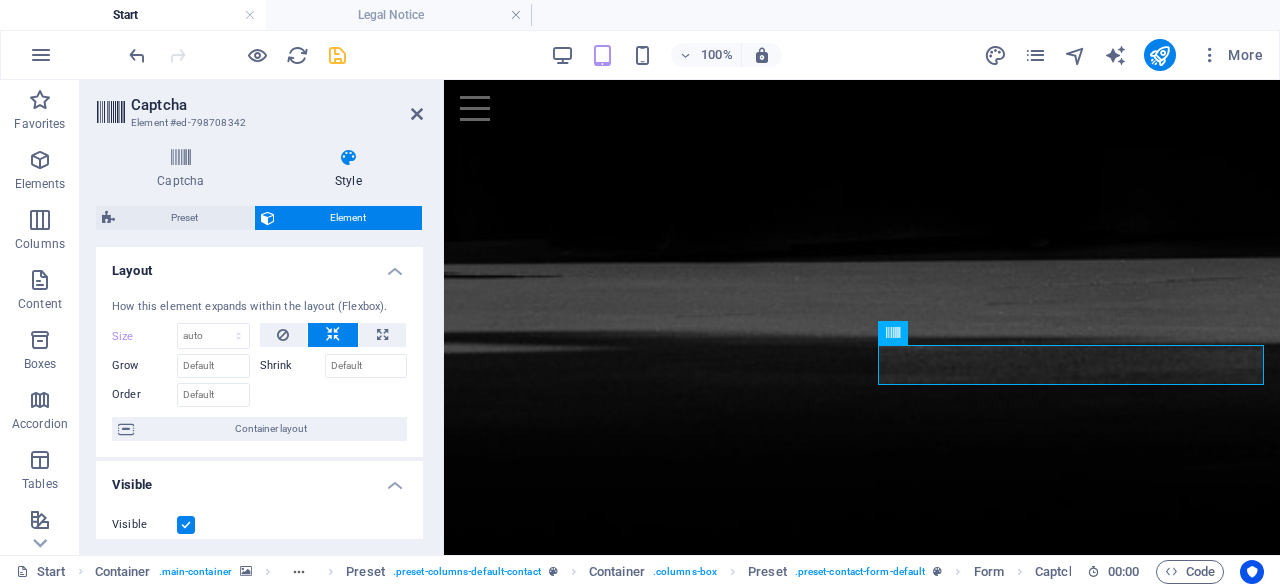 click at bounding box center [111, 113] 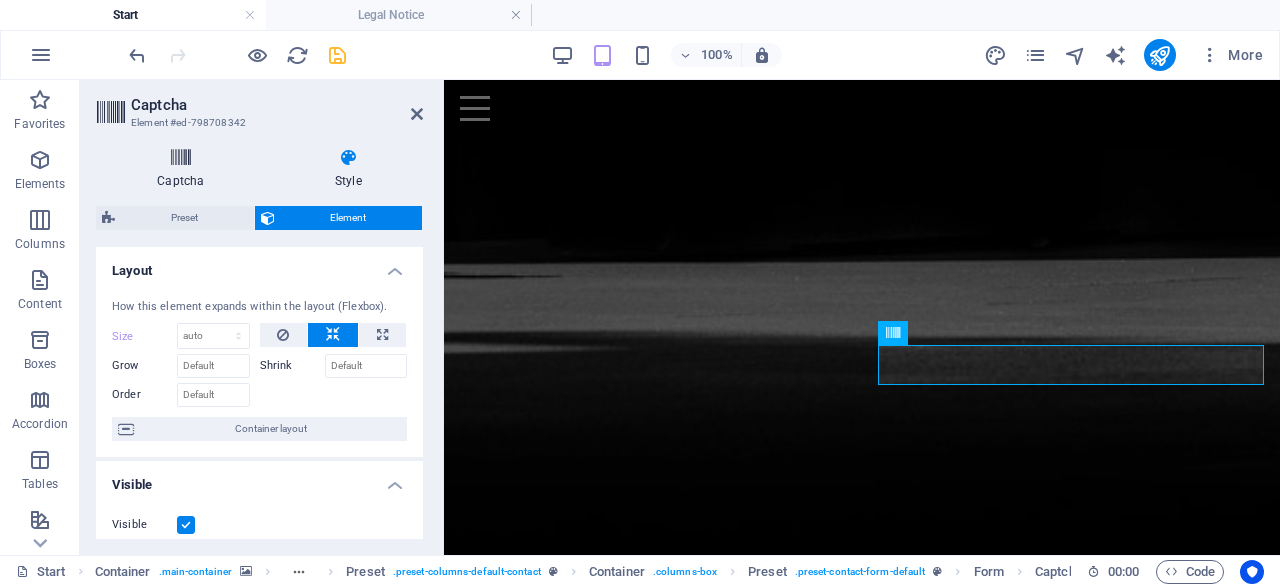 click on "Captcha" at bounding box center [185, 169] 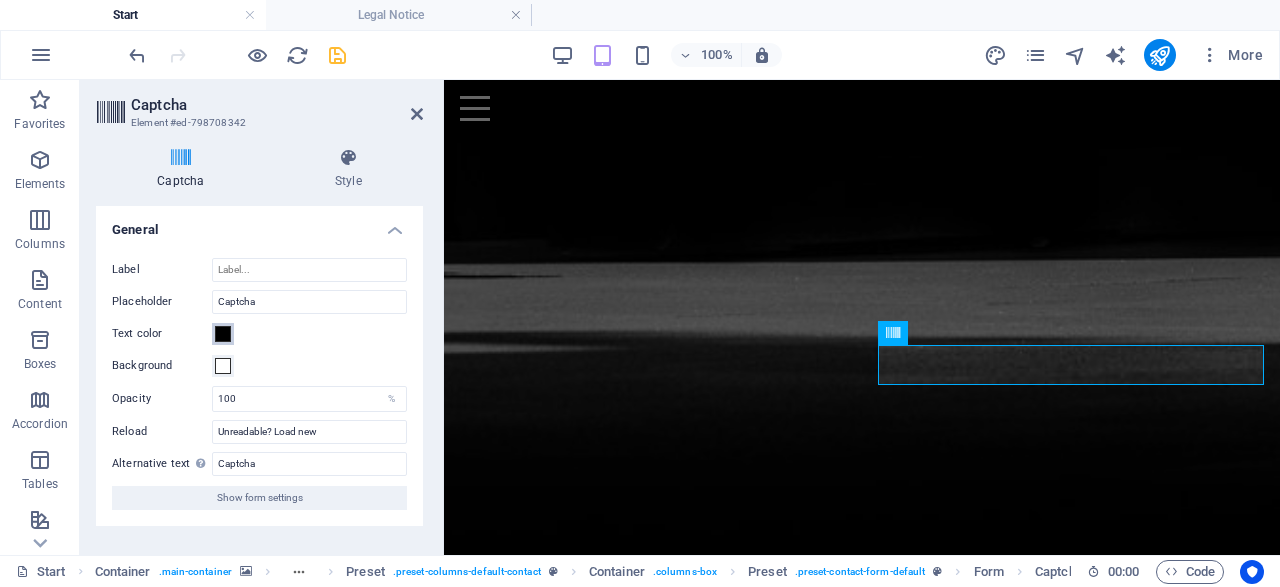 click at bounding box center [223, 334] 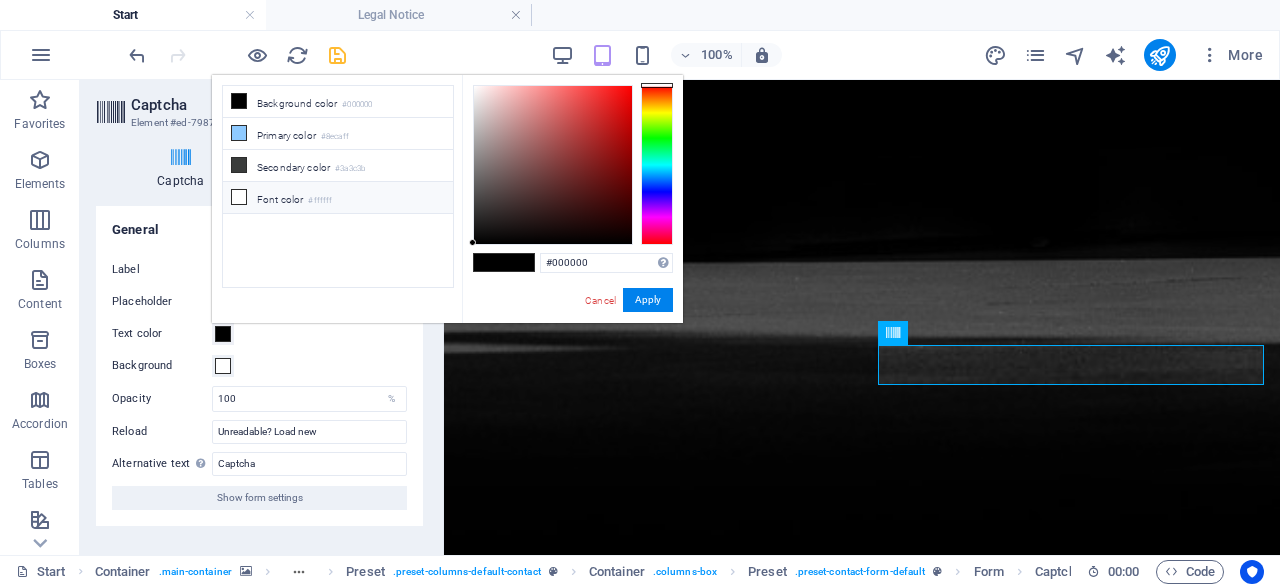 click on "Font color
#ffffff" at bounding box center [338, 198] 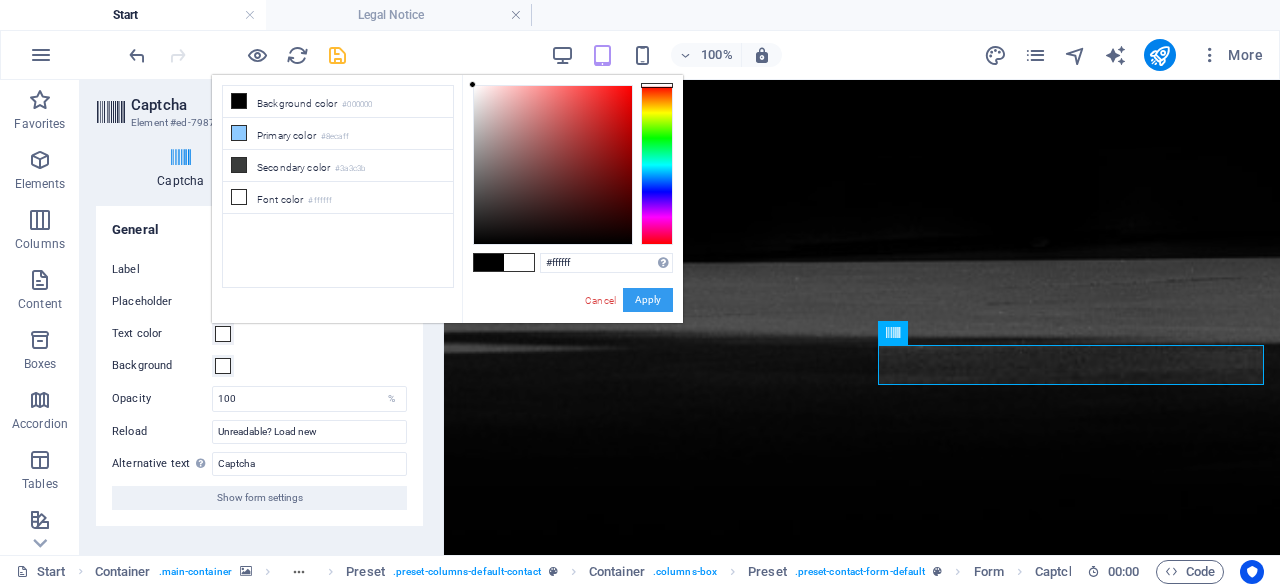click on "Apply" at bounding box center [648, 300] 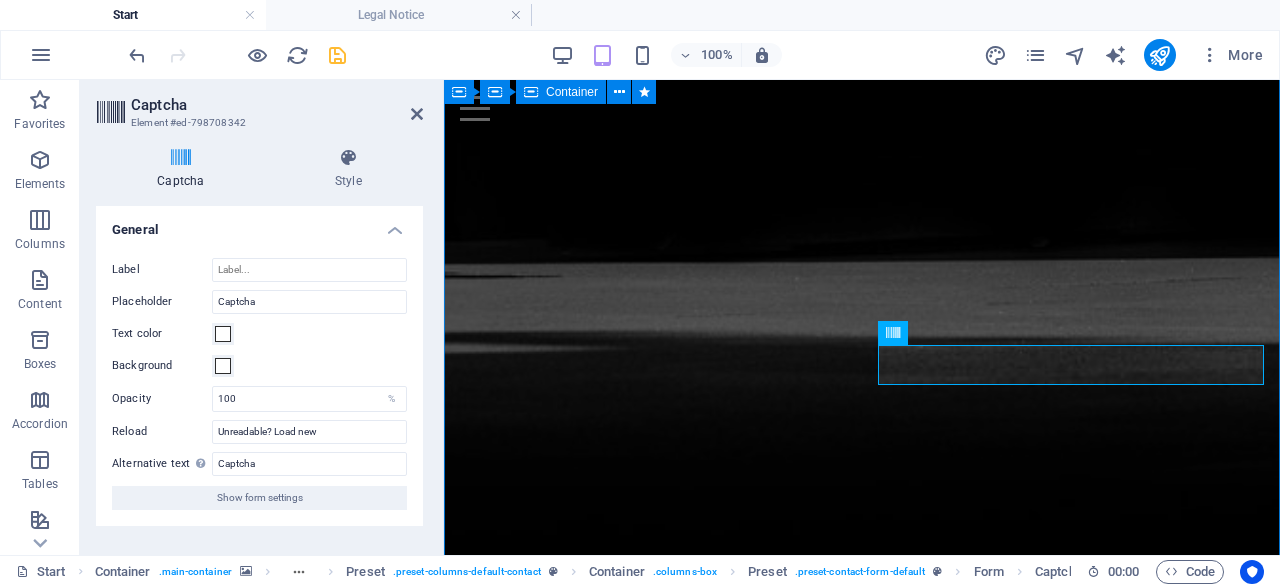 click on "Contáctanos ¿Interesado en adquirir  Ciberataques.com , su dominio complementario y redes sociales? Estamos buscando un comprador estratégico que valore el potencial de esta marca como plataforma líder en ciberseguridad en español. 📩 Puedes contactarnos para: Solicitar más información del paquete completo Recibir el  pitch PDF con proyecciones y detalles técnicos Agendar una llamada privada Hacer una oferta directa o iniciar una negociación con carta de intención (LOI) Address :  México, Estado de México   10038 Phone :  Email :  administrator@ciberataques.com Mensaje   I have read and understand the privacy policy. Unreadable? Load new Submit" at bounding box center (862, 2966) 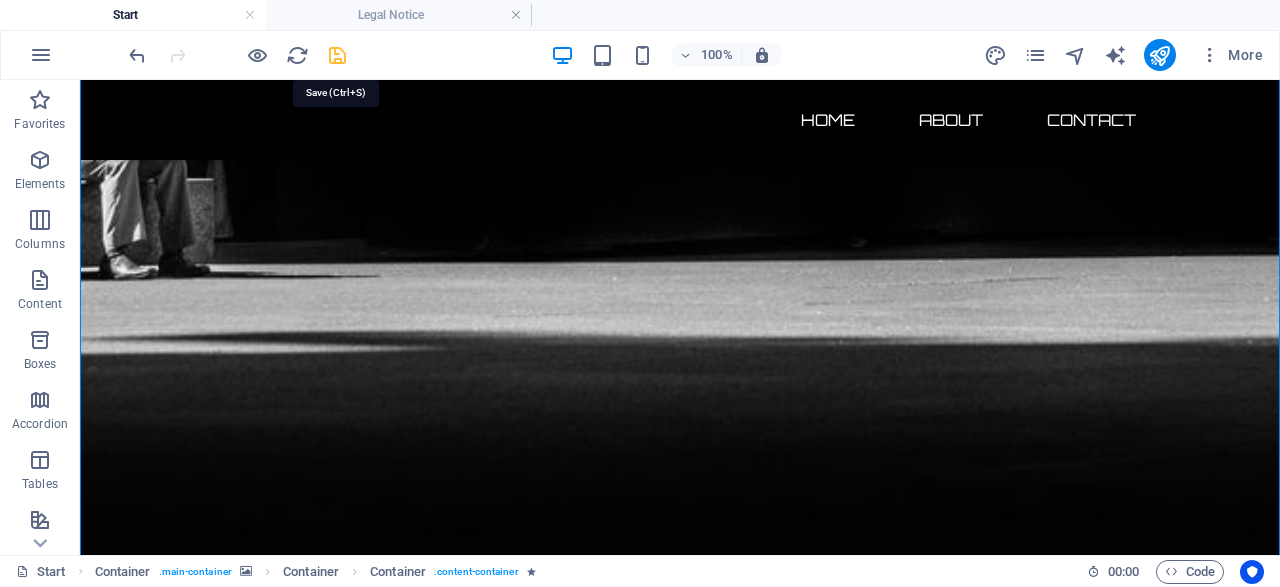 click at bounding box center (337, 55) 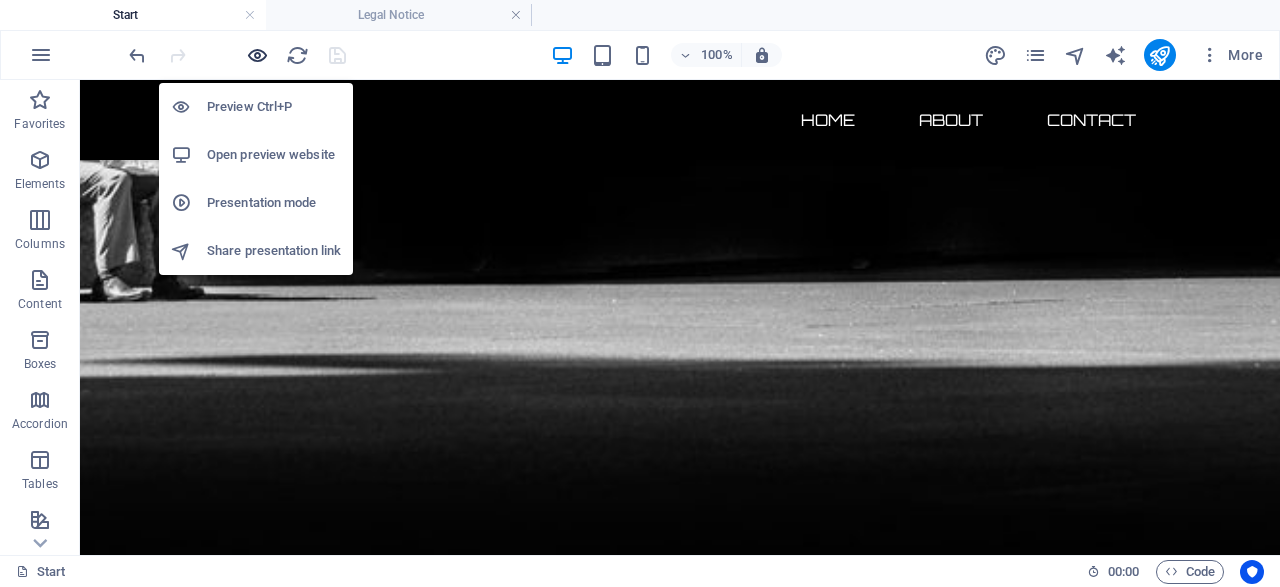 click at bounding box center [257, 55] 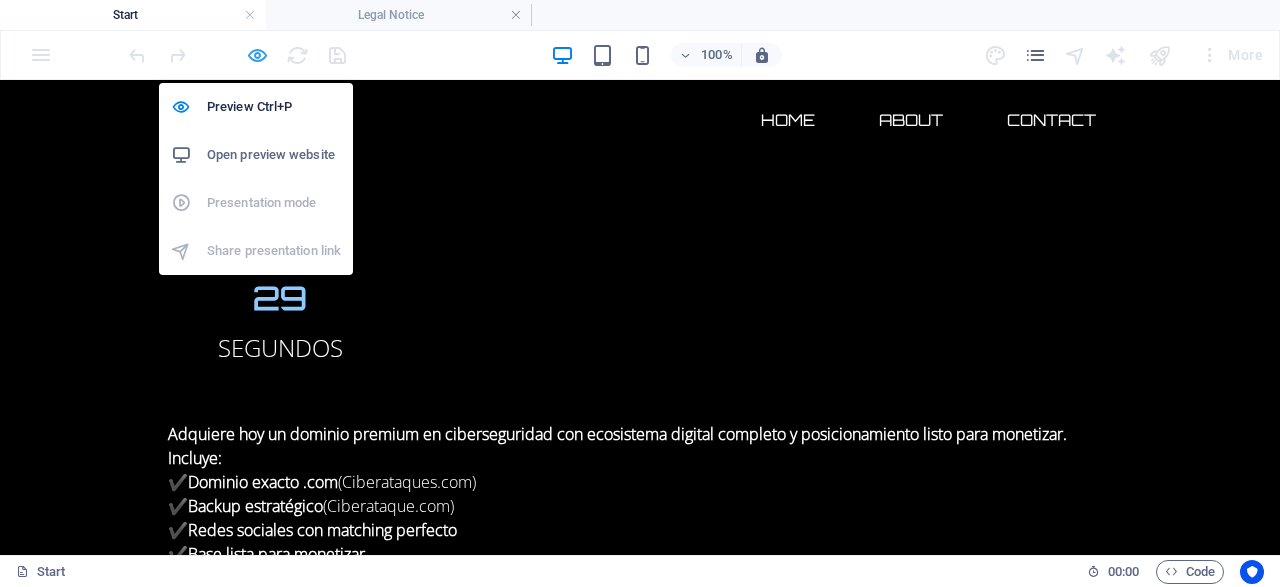scroll, scrollTop: 487, scrollLeft: 0, axis: vertical 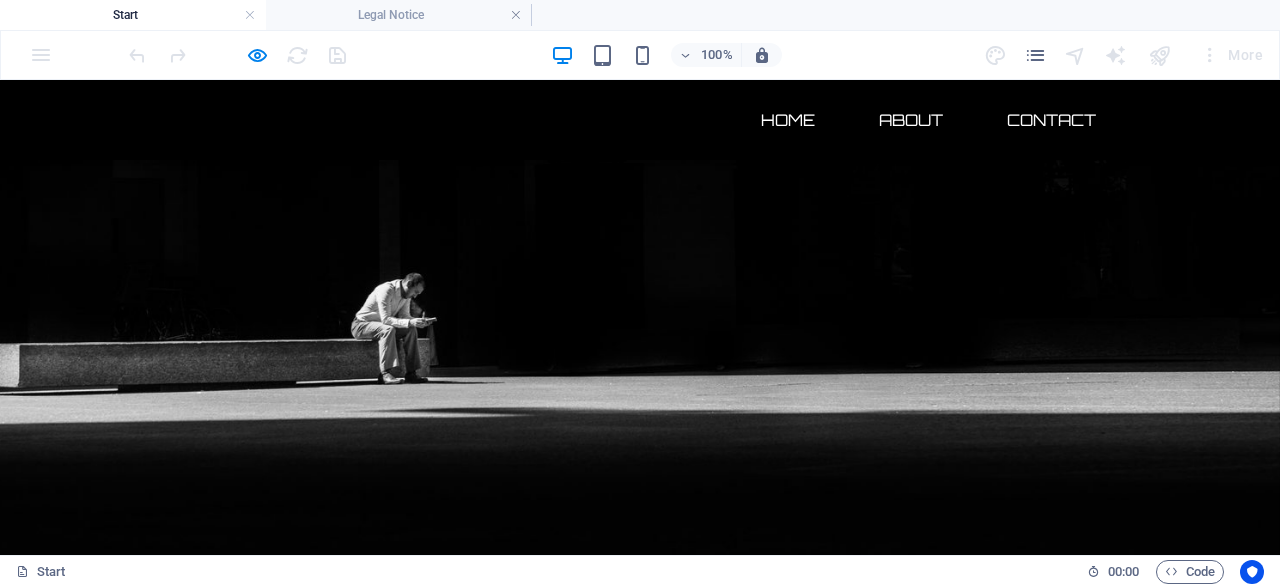 click on "Home" at bounding box center (788, 120) 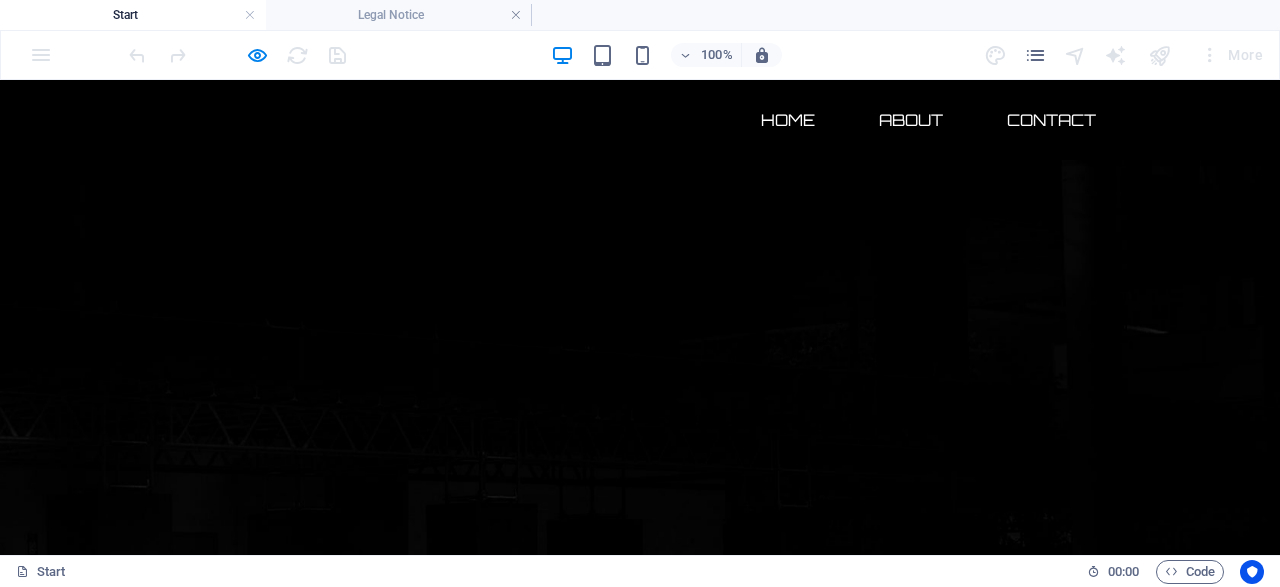scroll, scrollTop: 0, scrollLeft: 0, axis: both 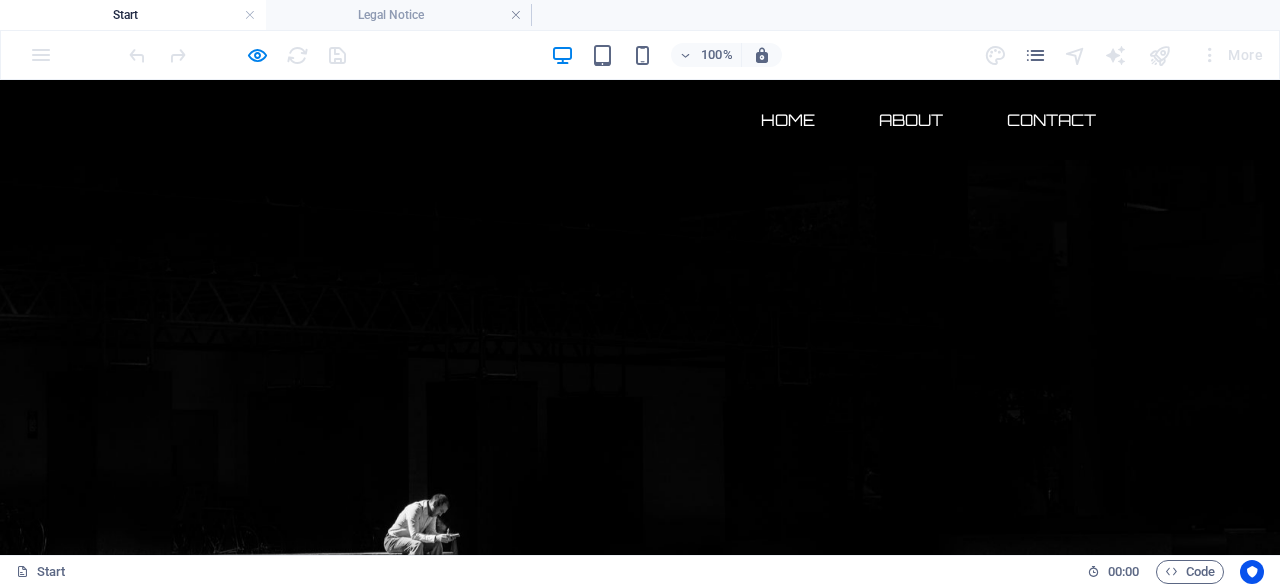 click on "Home" at bounding box center (788, 120) 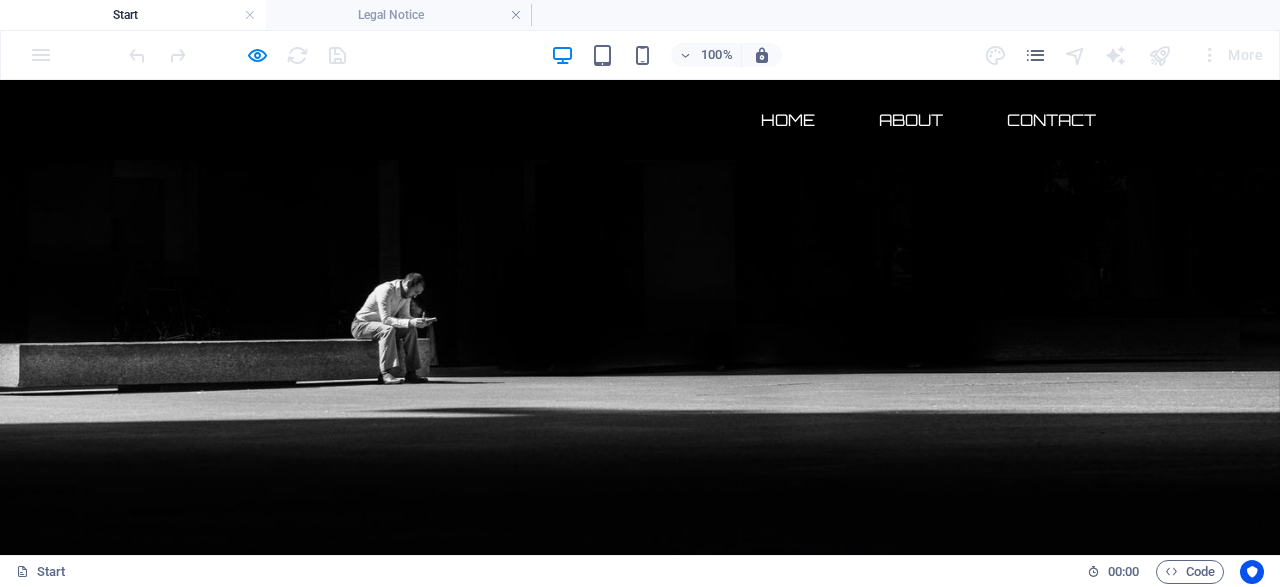 scroll, scrollTop: 0, scrollLeft: 0, axis: both 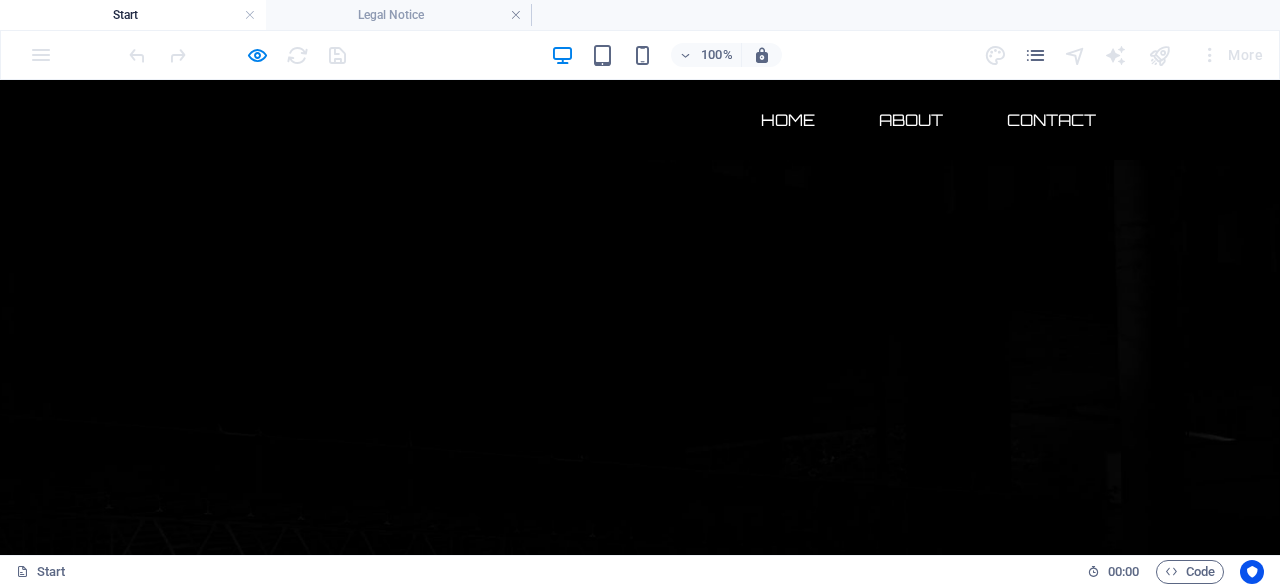 click on "About" at bounding box center (911, 120) 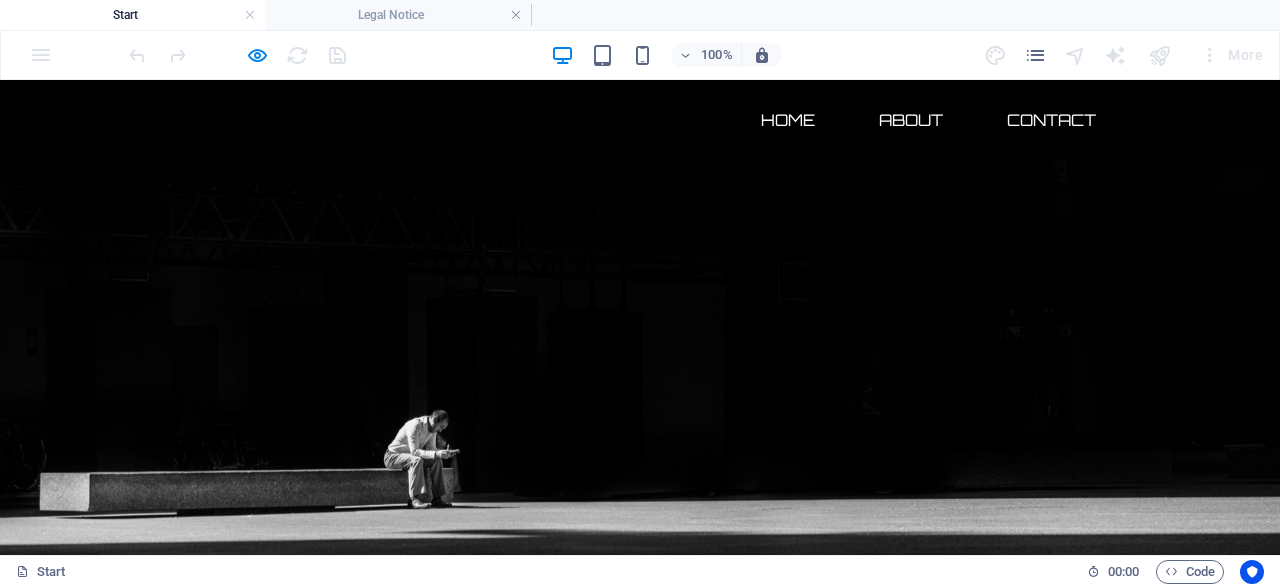 scroll, scrollTop: 171, scrollLeft: 0, axis: vertical 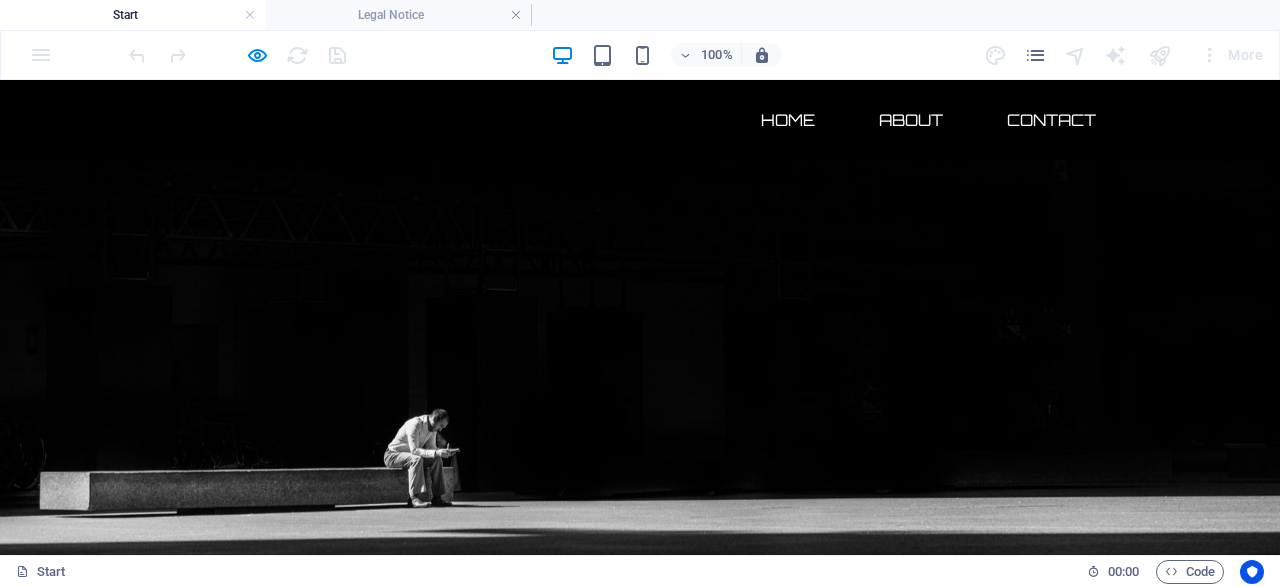 click on "Contact" at bounding box center (1051, 120) 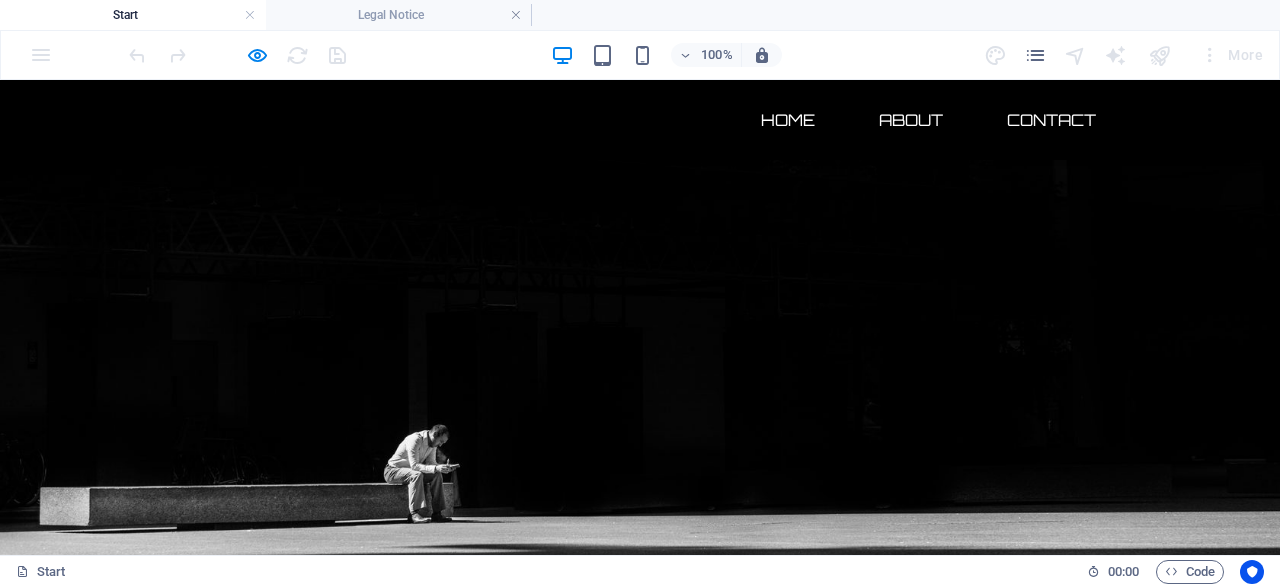 scroll, scrollTop: 0, scrollLeft: 0, axis: both 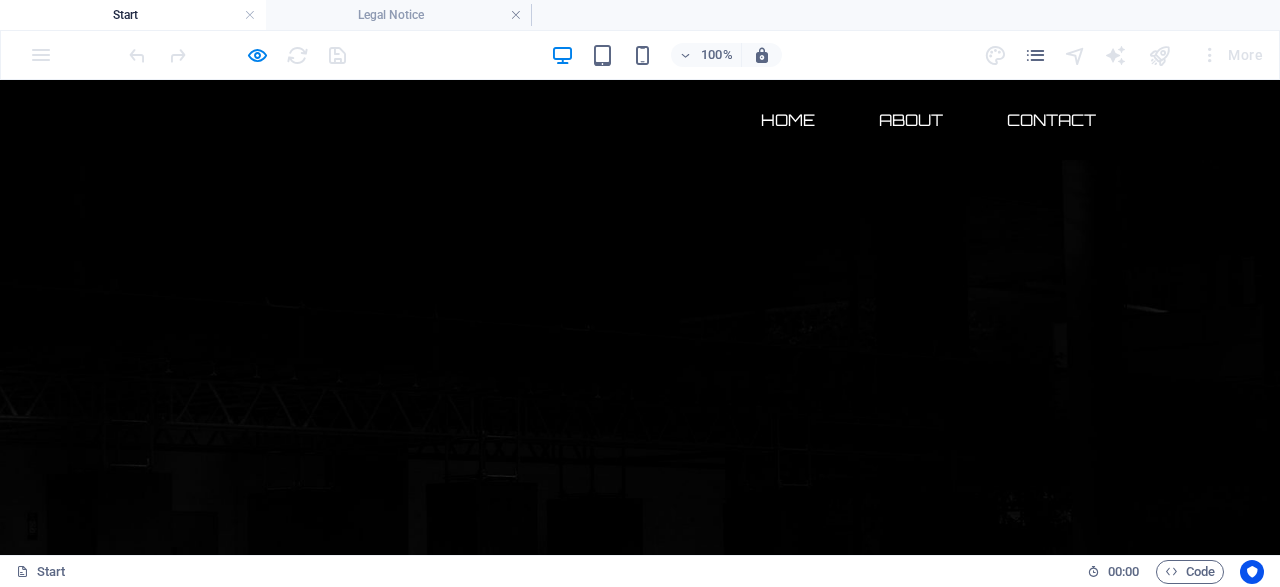 click 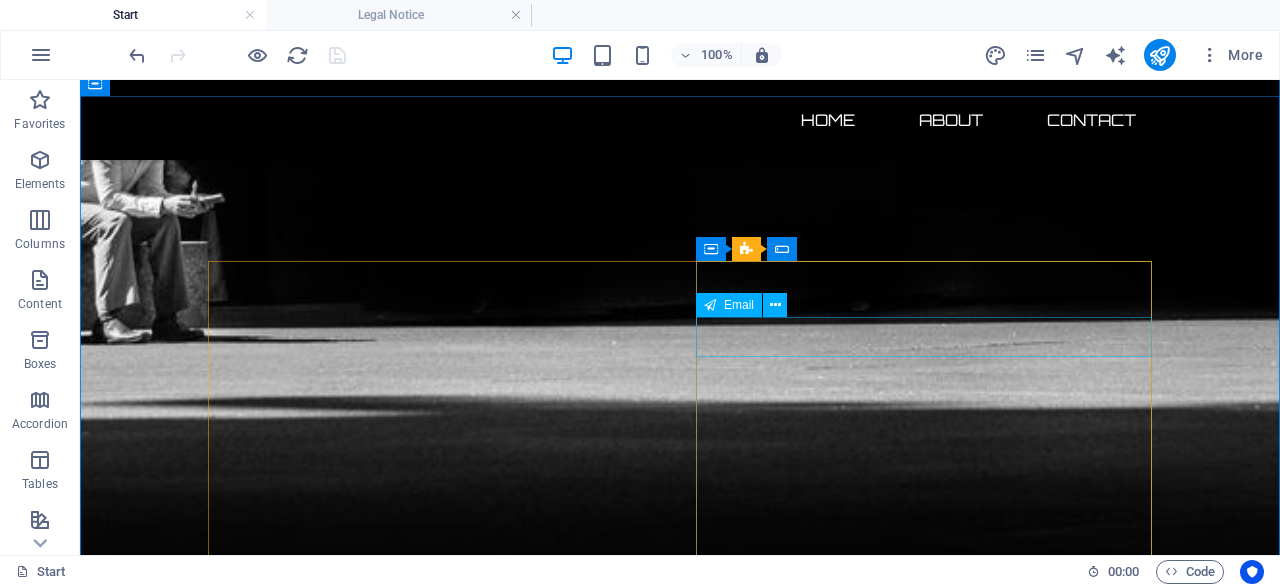 scroll, scrollTop: 1560, scrollLeft: 0, axis: vertical 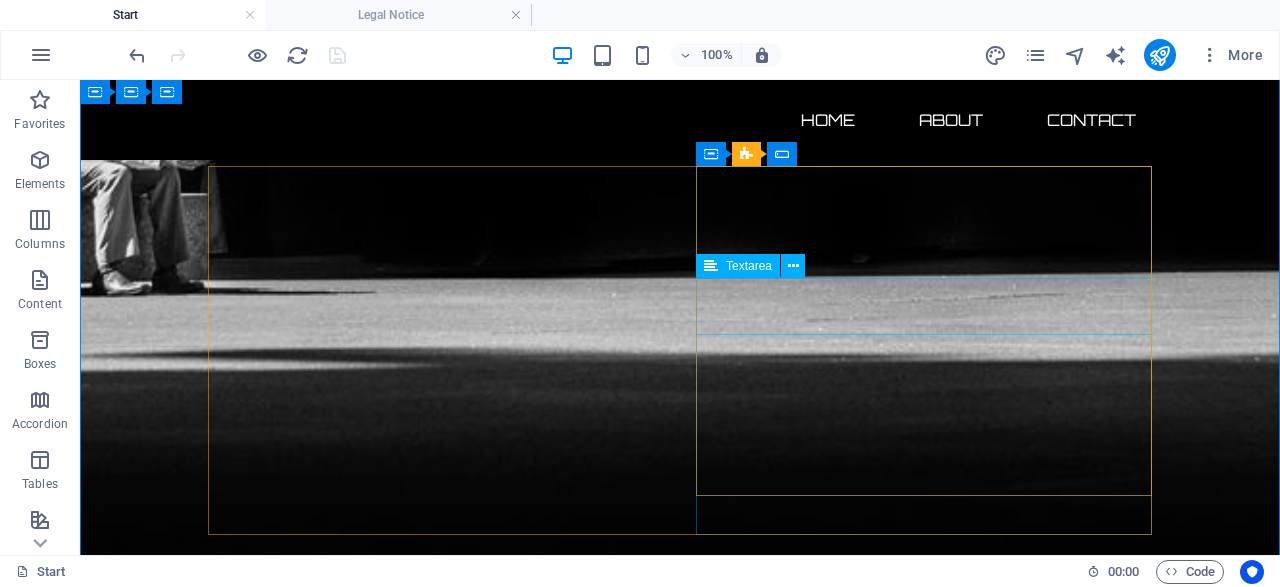 click on "Mensaje" 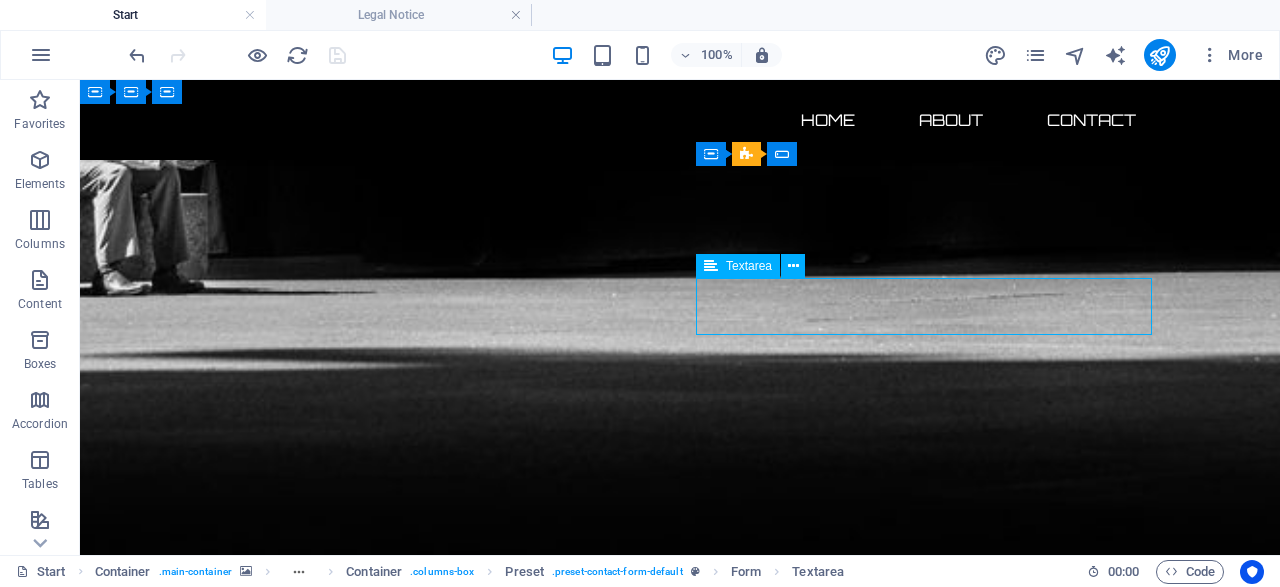 click on "Mensaje" 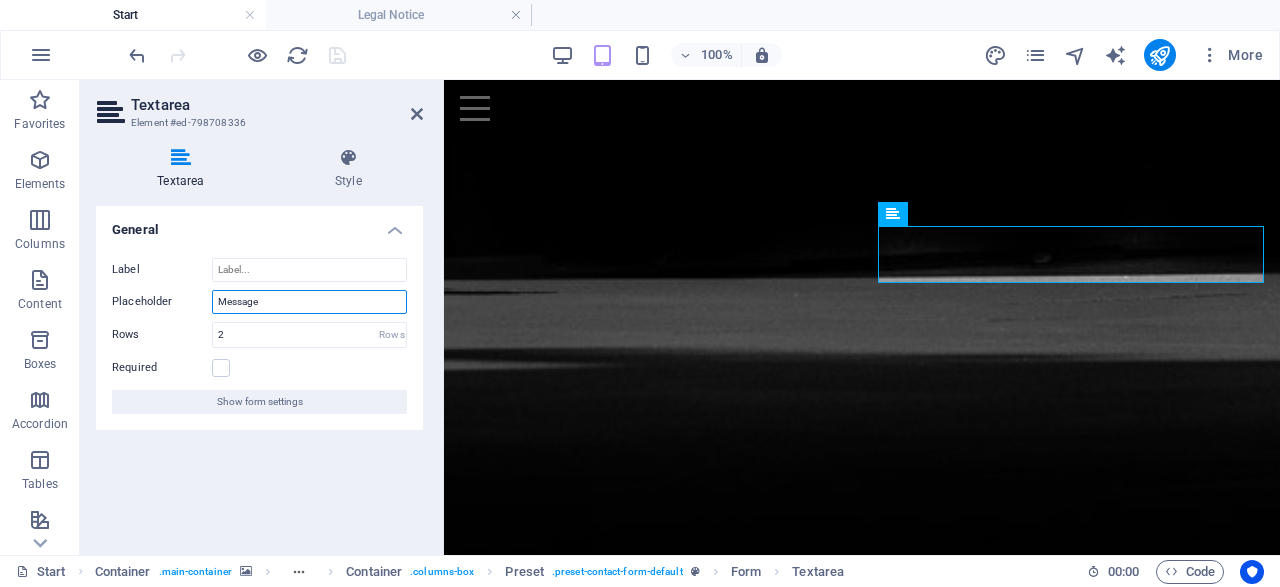 click on "Message" at bounding box center [309, 302] 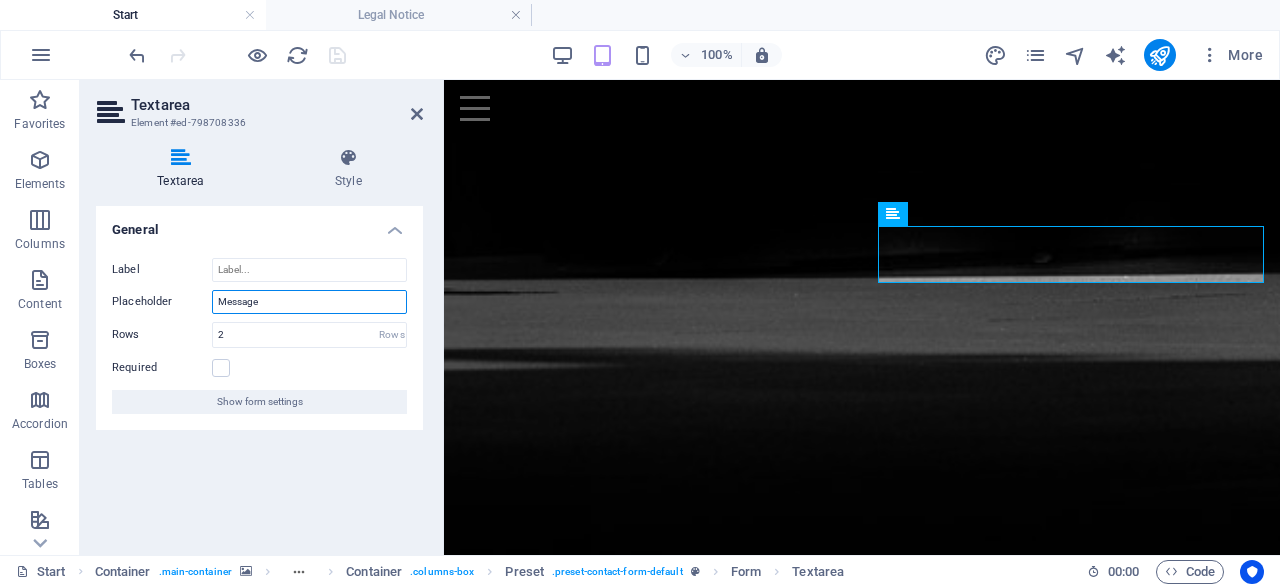 drag, startPoint x: 301, startPoint y: 305, endPoint x: 108, endPoint y: 299, distance: 193.09325 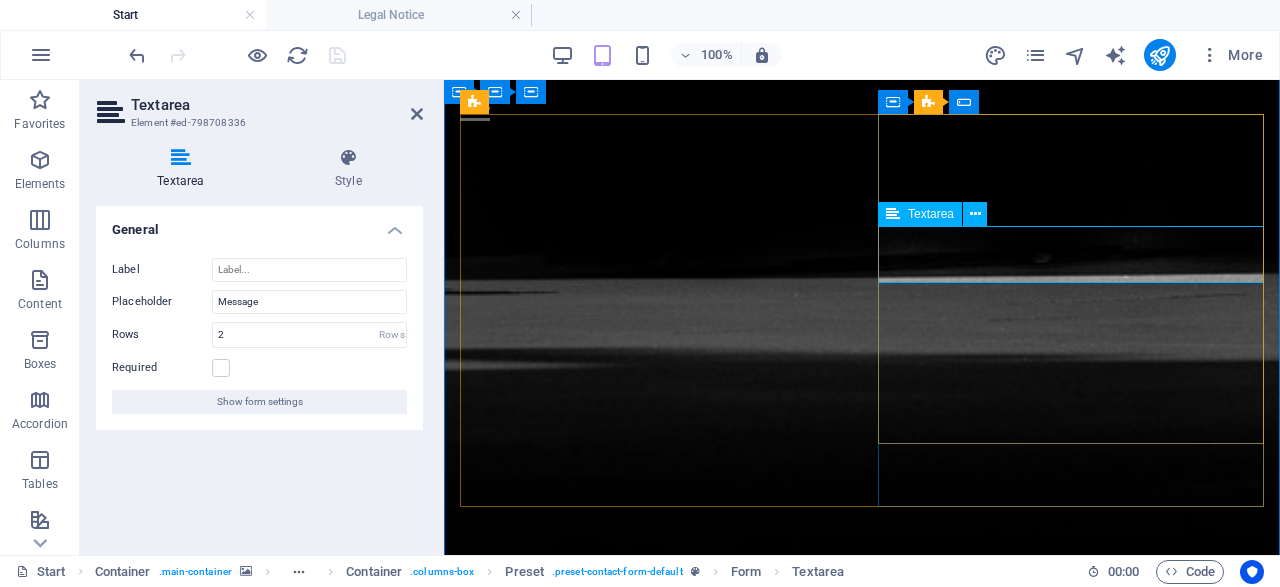 click on "Mensaje" 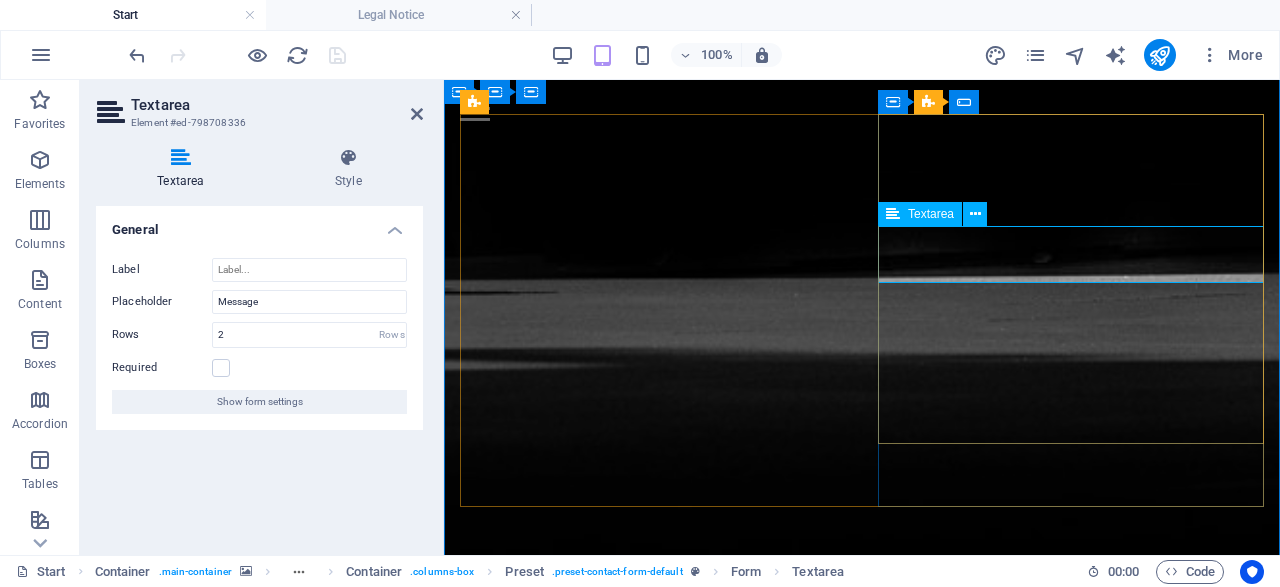 type on "M" 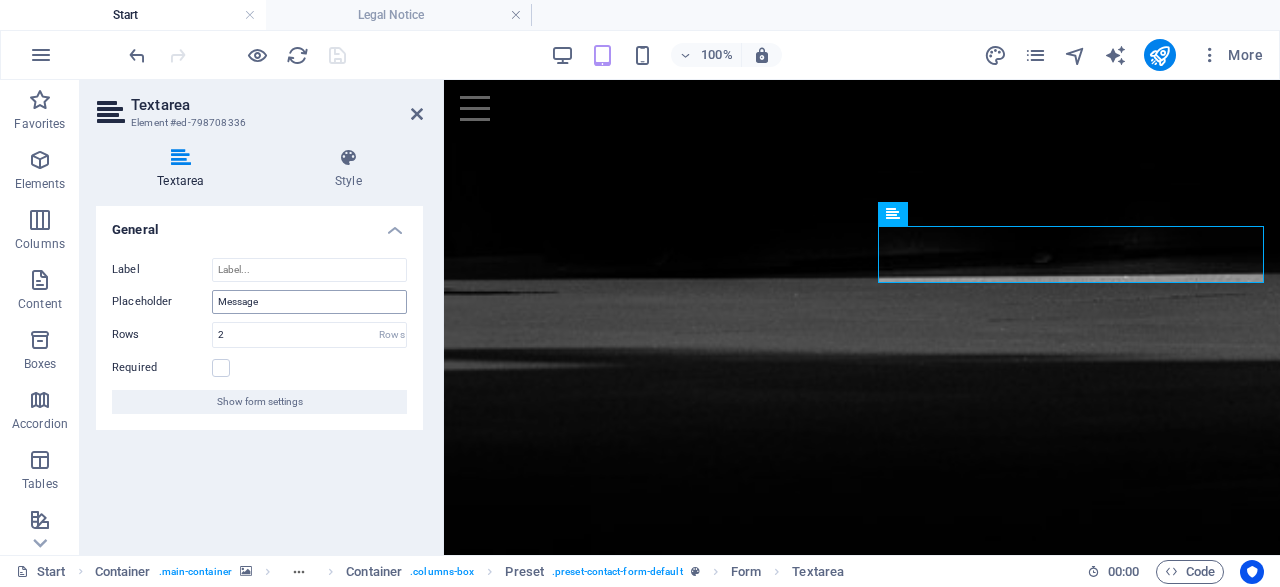 type 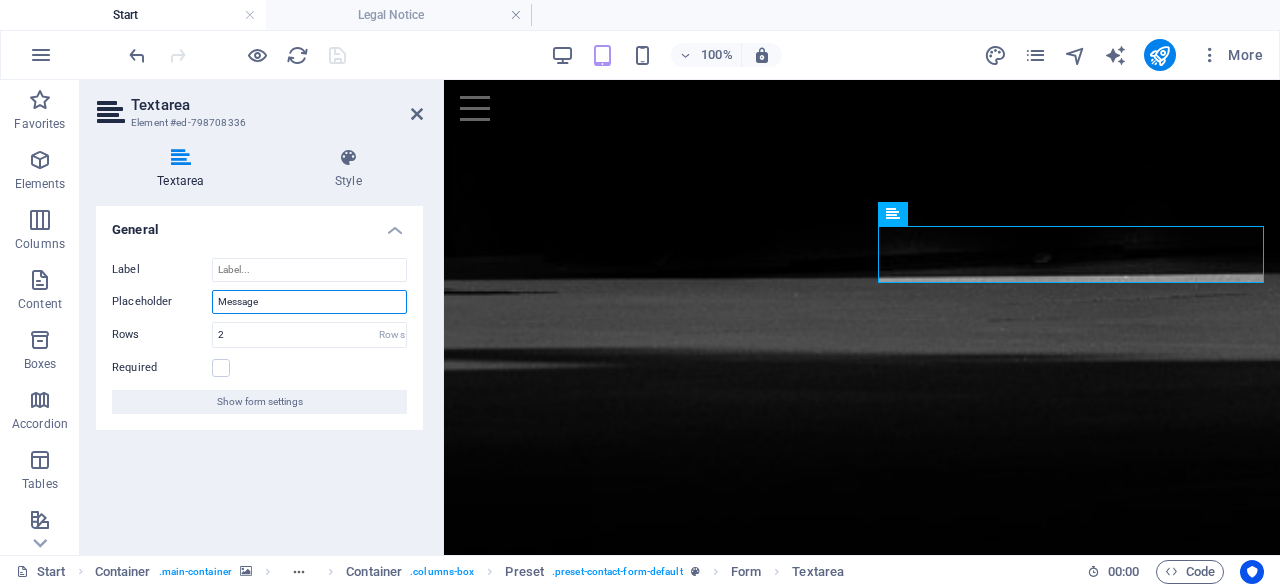 click on "Message" at bounding box center (309, 302) 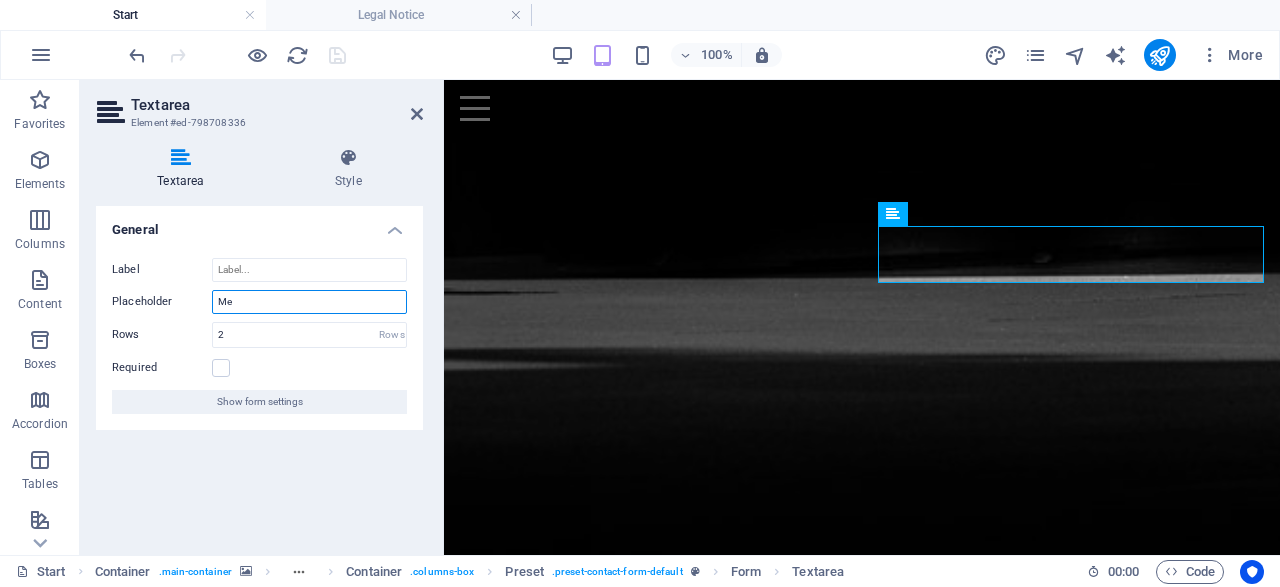 type on "M" 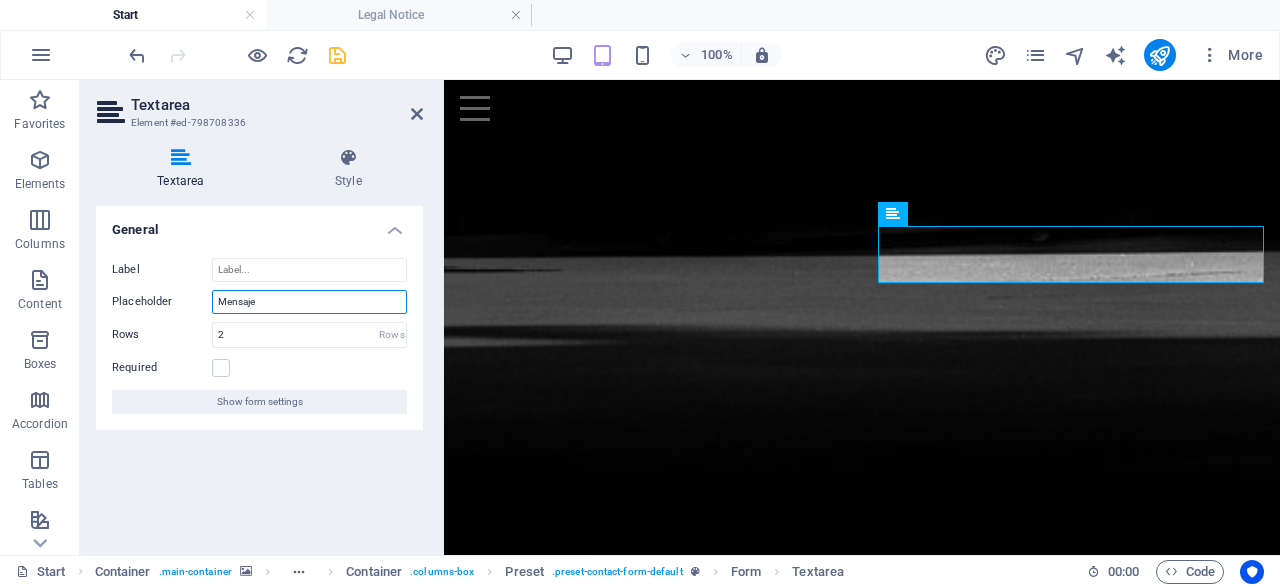 type on "Mensaje" 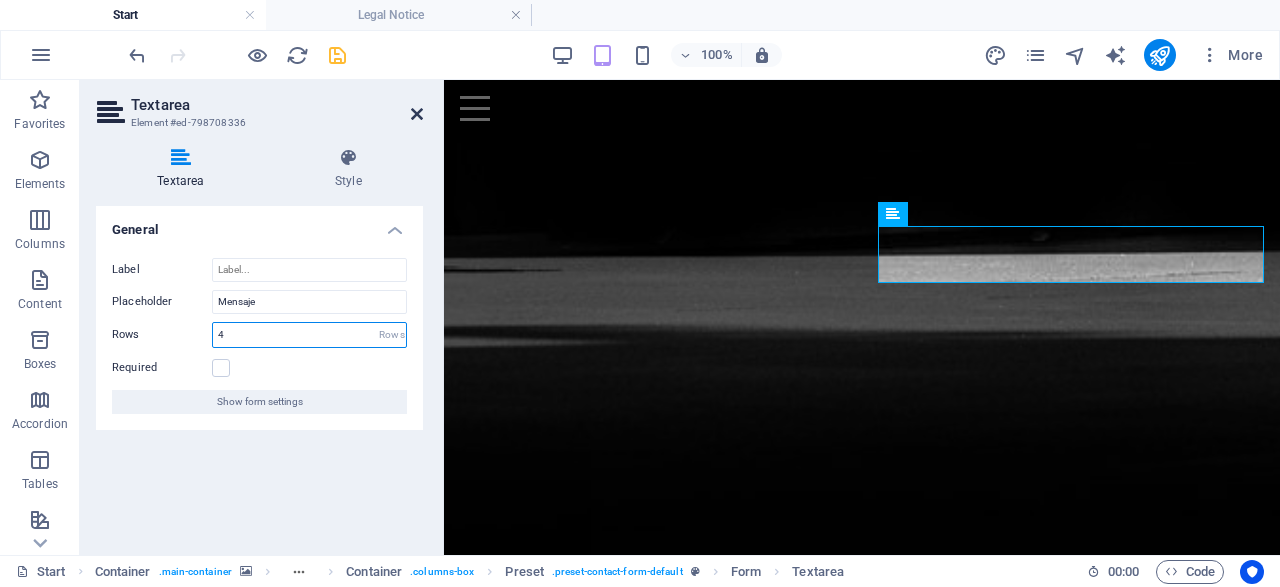 type on "4" 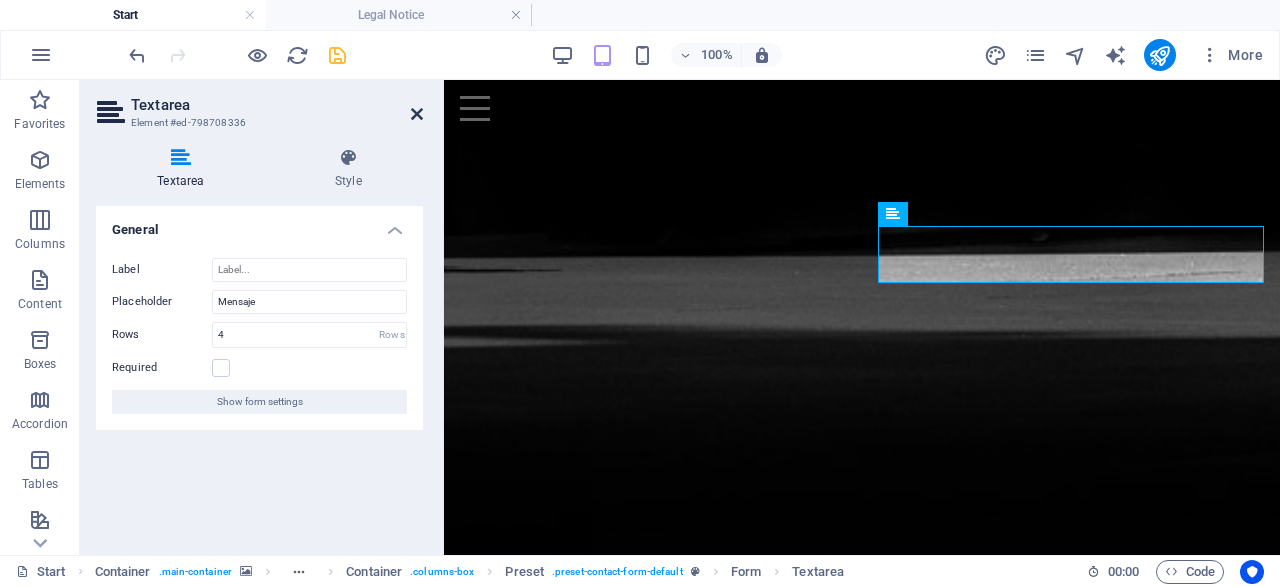 click at bounding box center (417, 114) 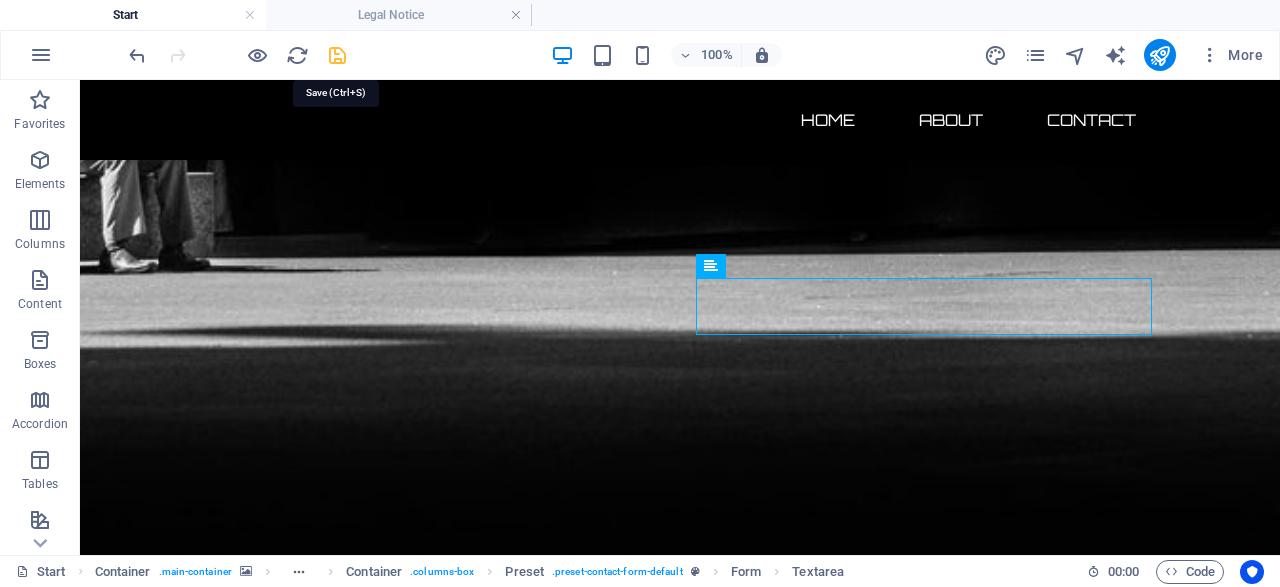 click at bounding box center (337, 55) 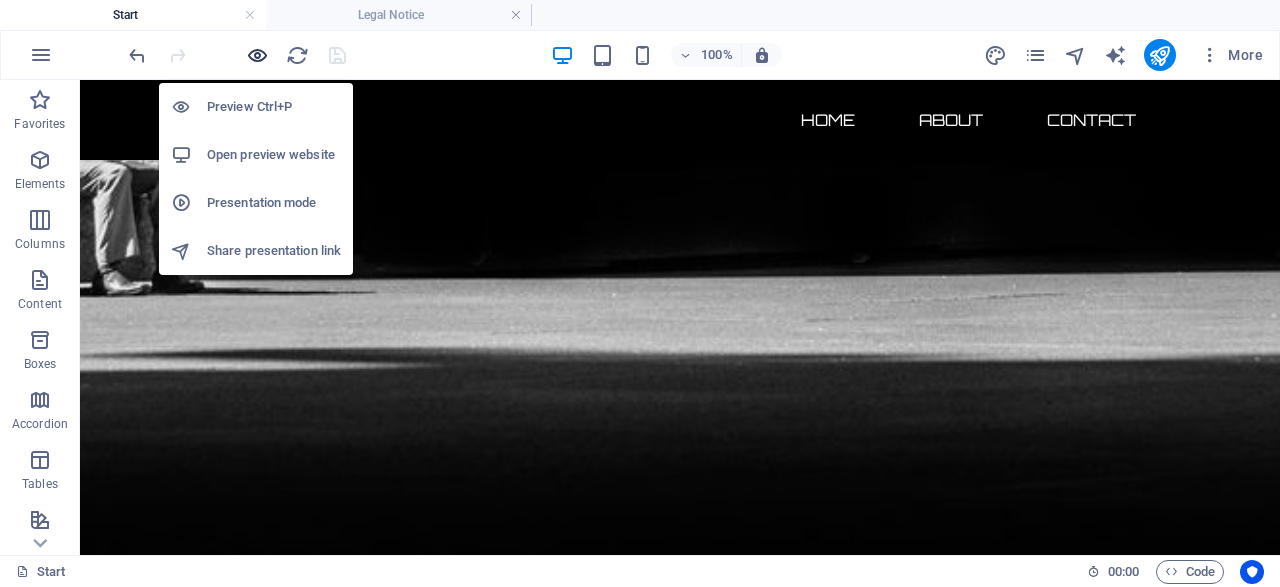 click at bounding box center [257, 55] 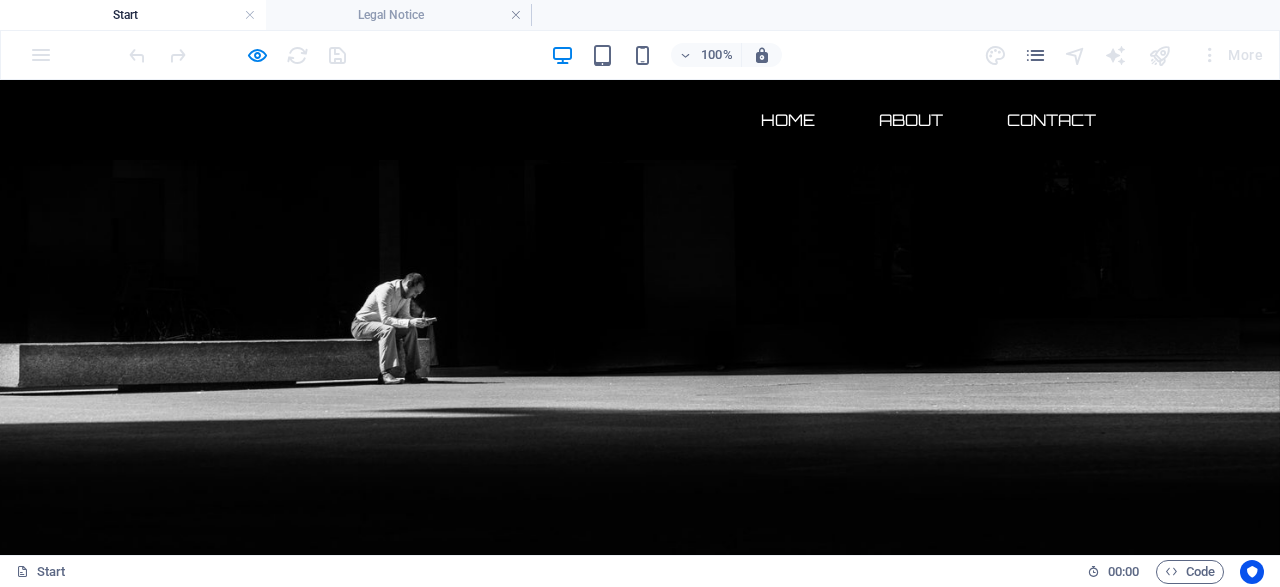 click on "Contact" at bounding box center [1051, 120] 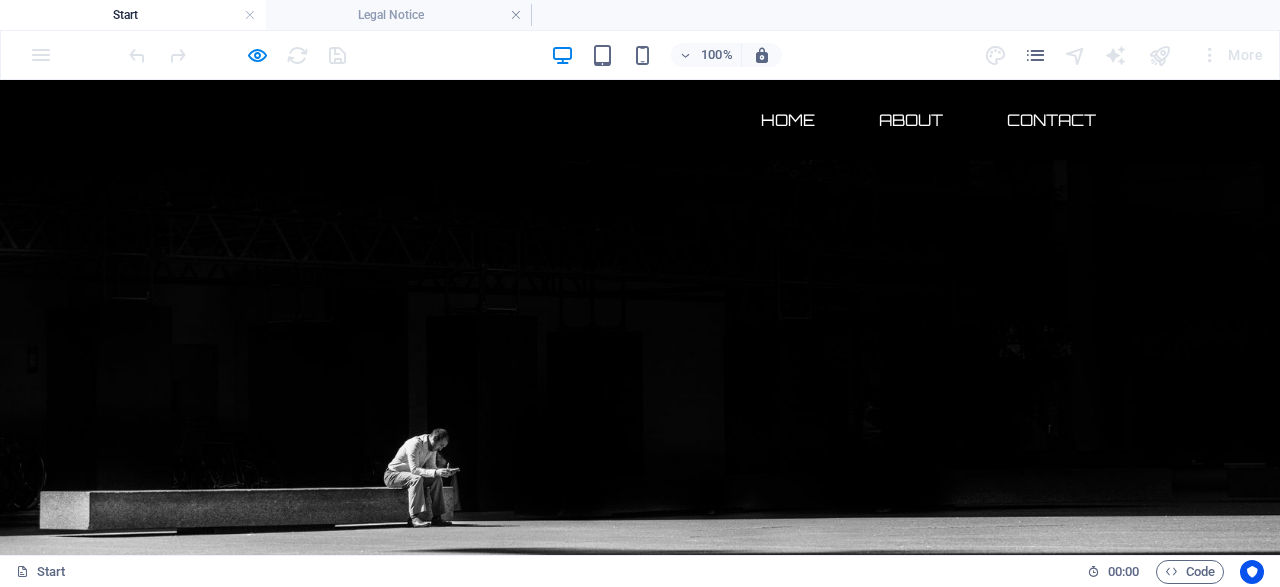 scroll, scrollTop: 0, scrollLeft: 0, axis: both 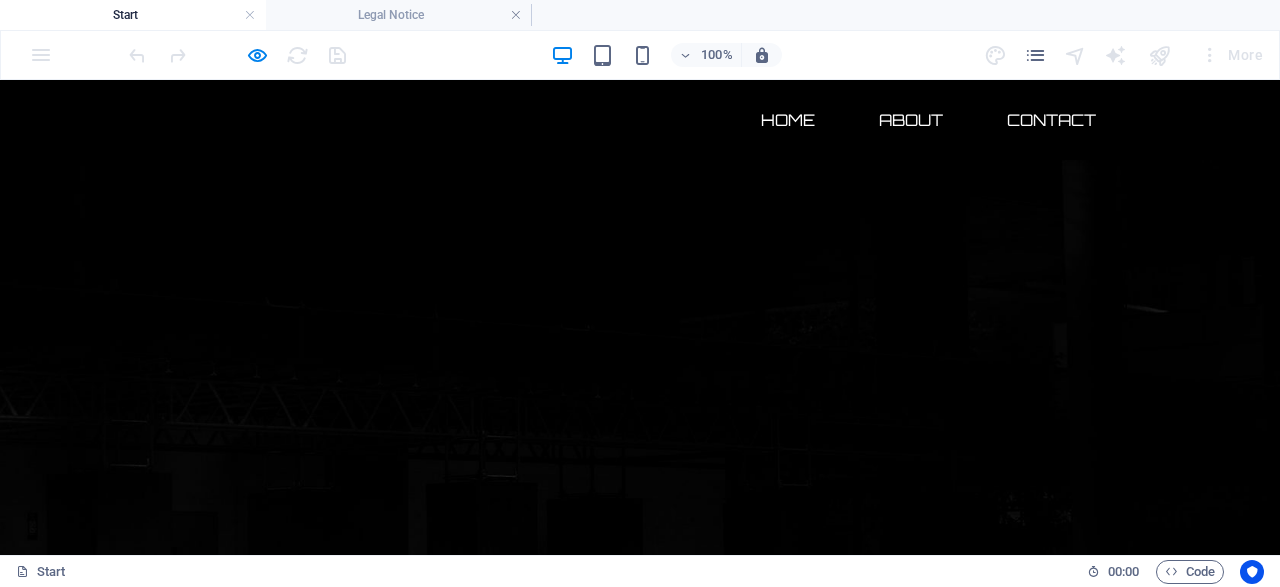 click 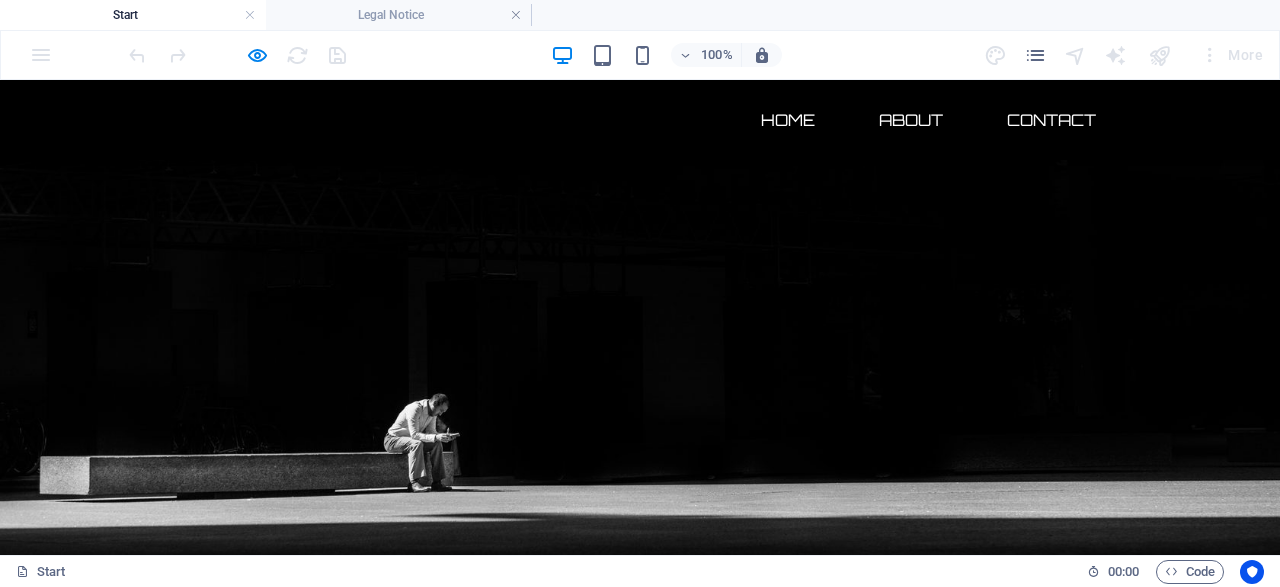 scroll, scrollTop: 0, scrollLeft: 0, axis: both 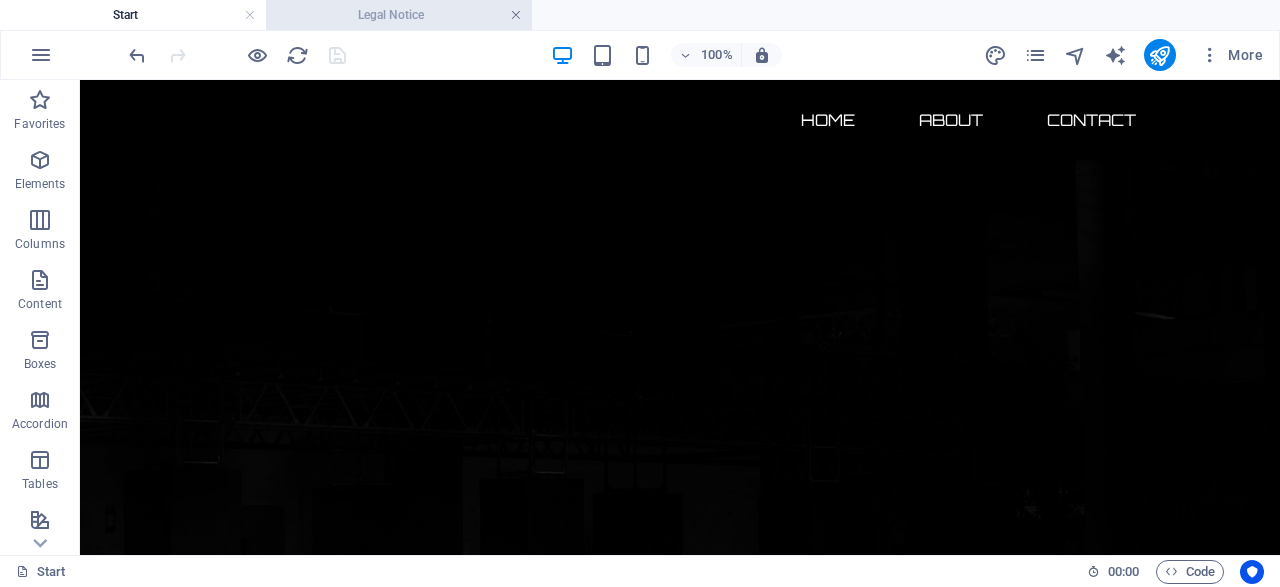 click at bounding box center (516, 15) 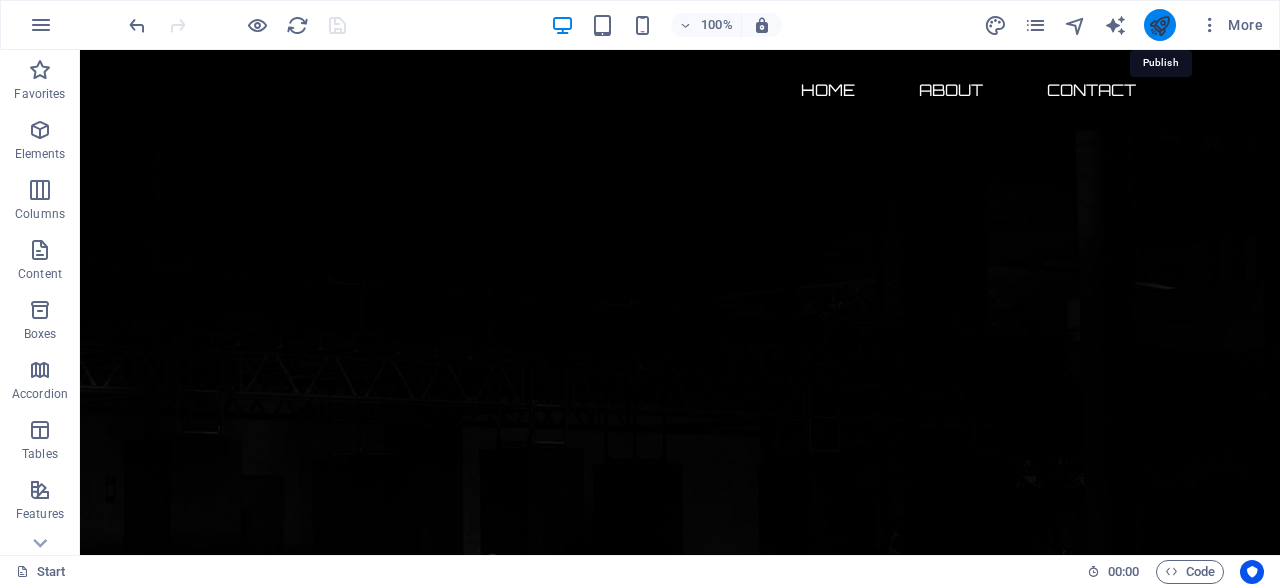 click at bounding box center [1159, 25] 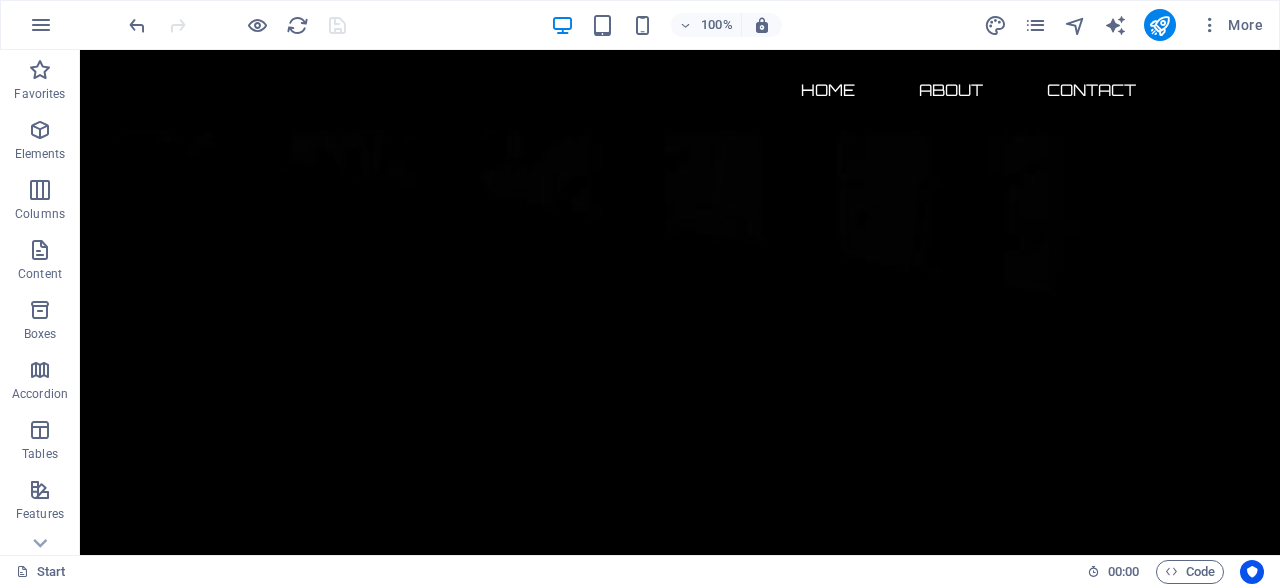 click at bounding box center (237, 25) 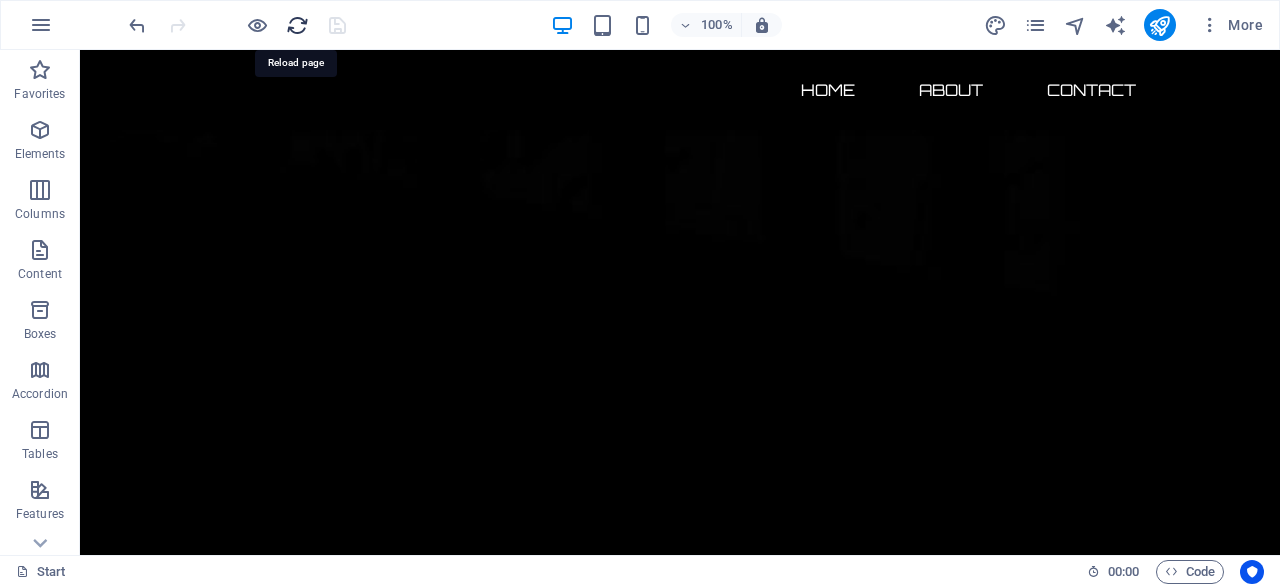 click at bounding box center [297, 25] 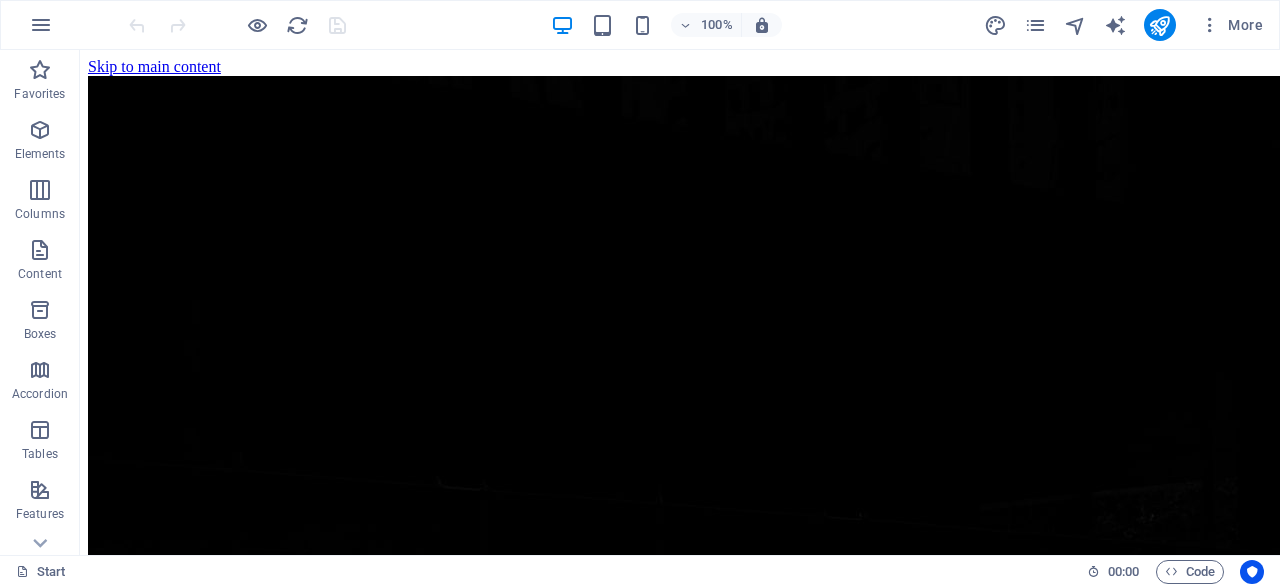 scroll, scrollTop: 0, scrollLeft: 0, axis: both 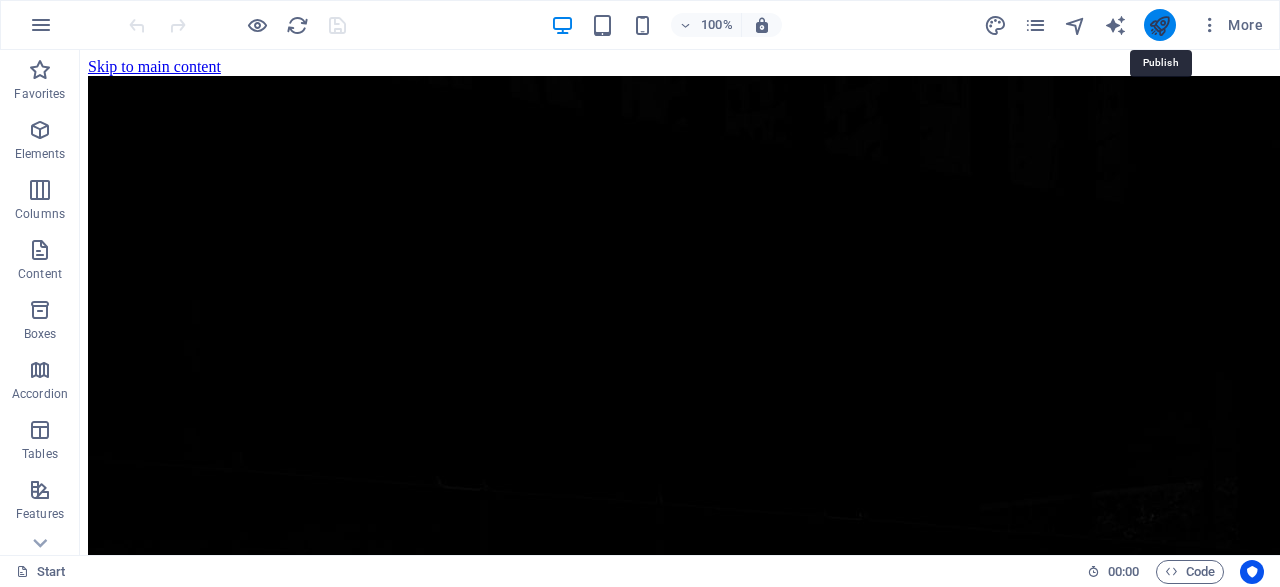 click at bounding box center [1159, 25] 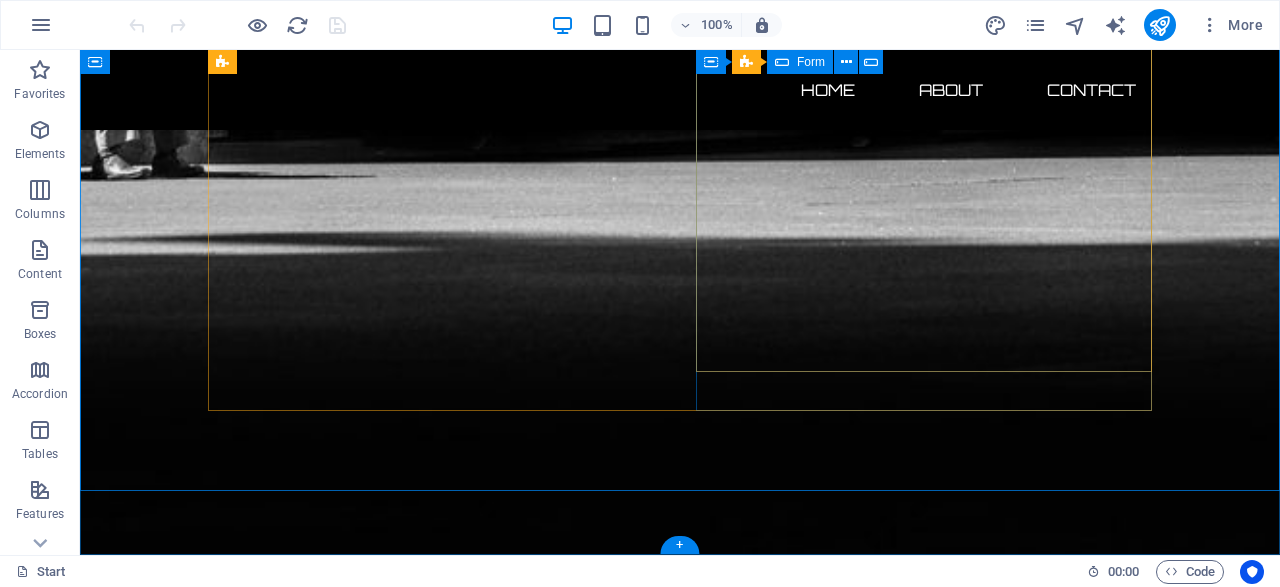 scroll, scrollTop: 1654, scrollLeft: 0, axis: vertical 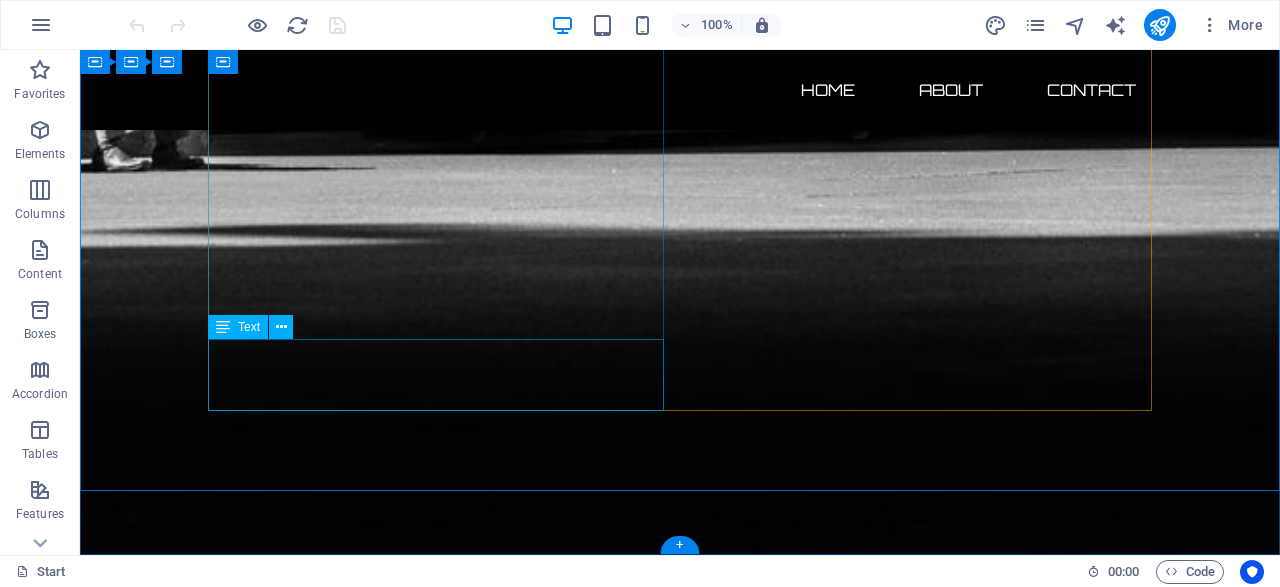 click on "Address :  [CITY], [STATE]   [POSTAL_CODE] Phone :  Email :  [USER]@[DOMAIN]" at bounding box center [680, 2839] 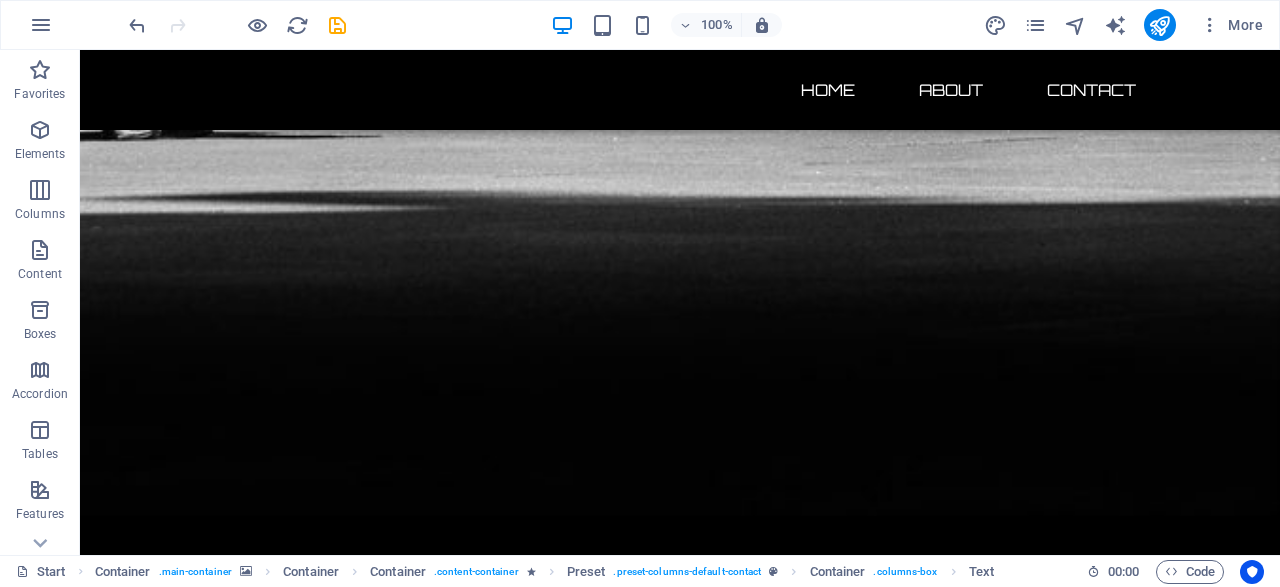 scroll, scrollTop: 1615, scrollLeft: 0, axis: vertical 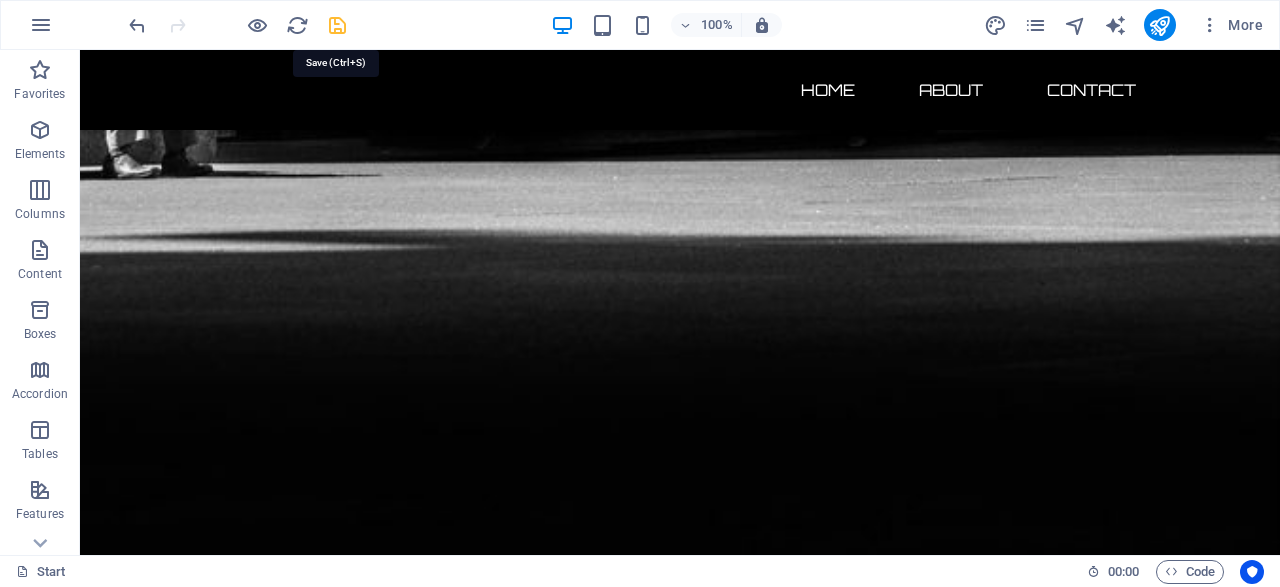 click at bounding box center (337, 25) 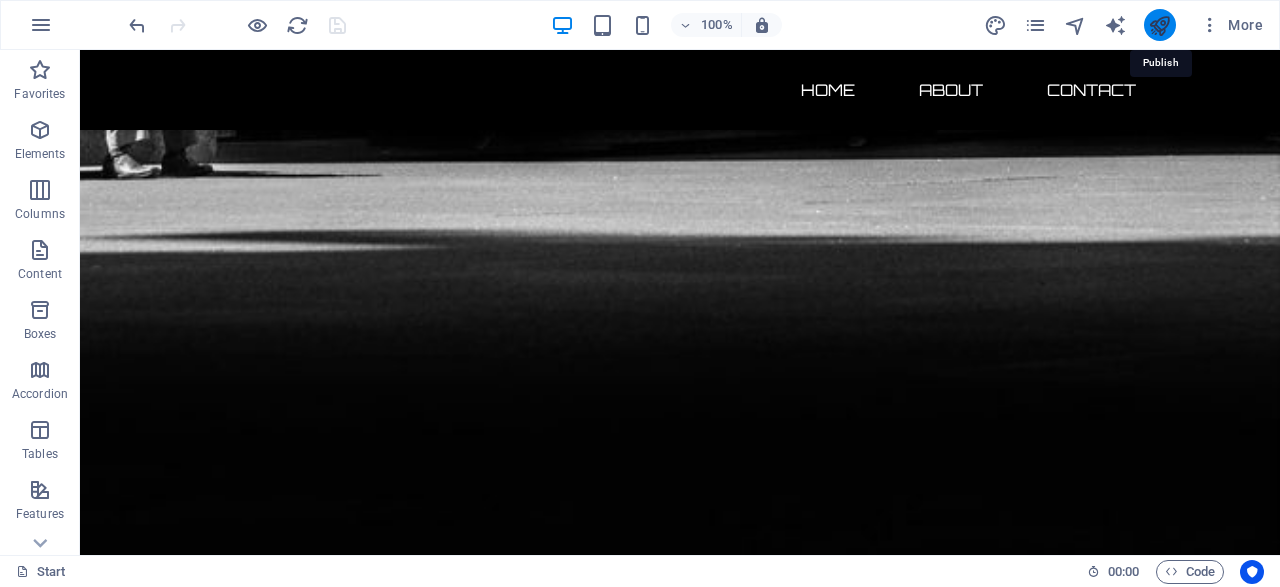 click at bounding box center [1159, 25] 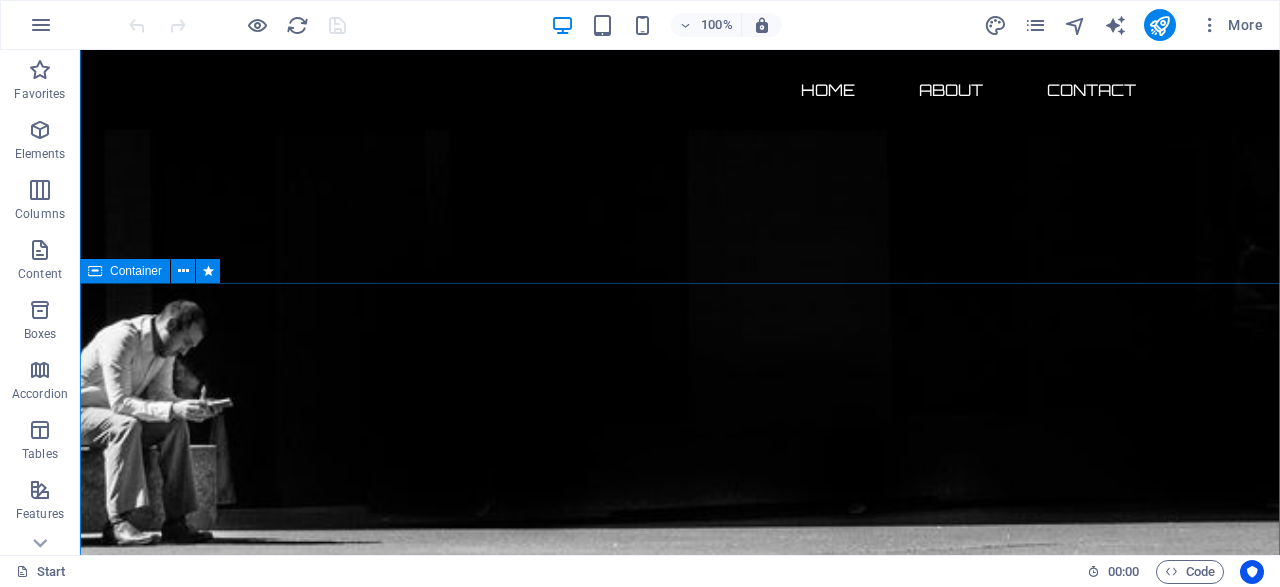scroll, scrollTop: 1560, scrollLeft: 0, axis: vertical 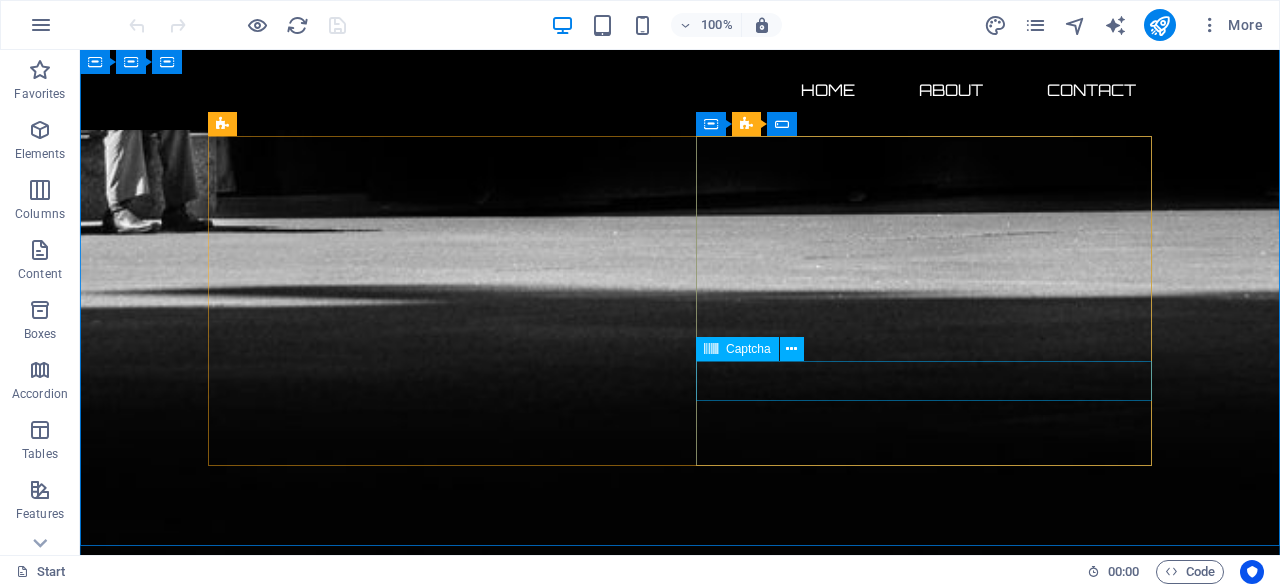 click on "Unreadable? Load new" 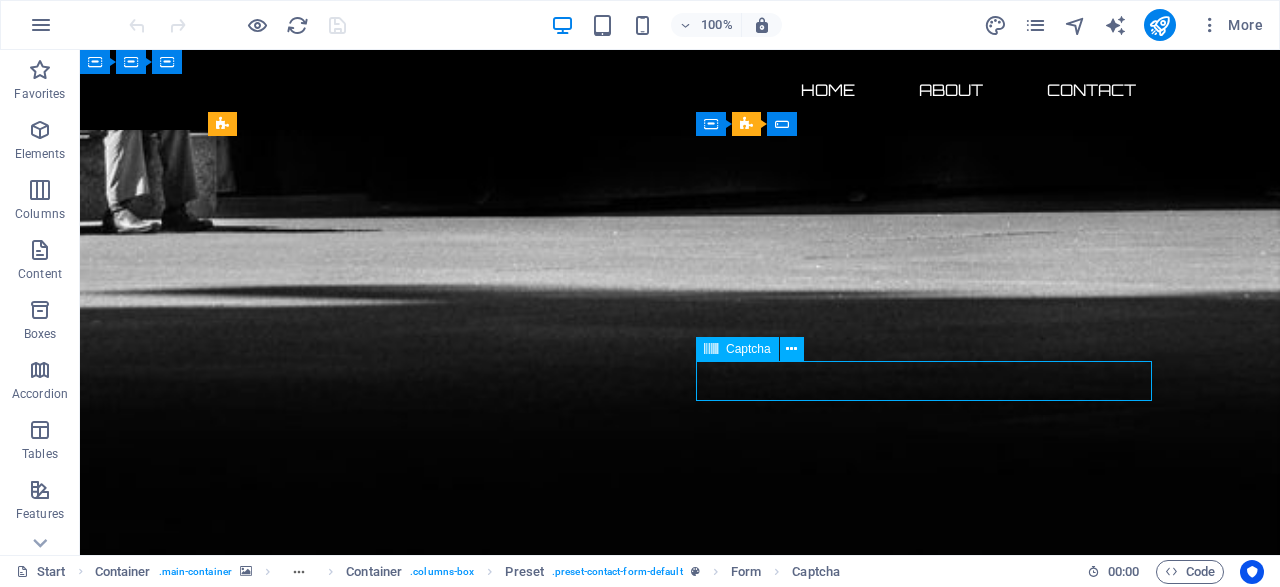 click on "Unreadable? Load new" 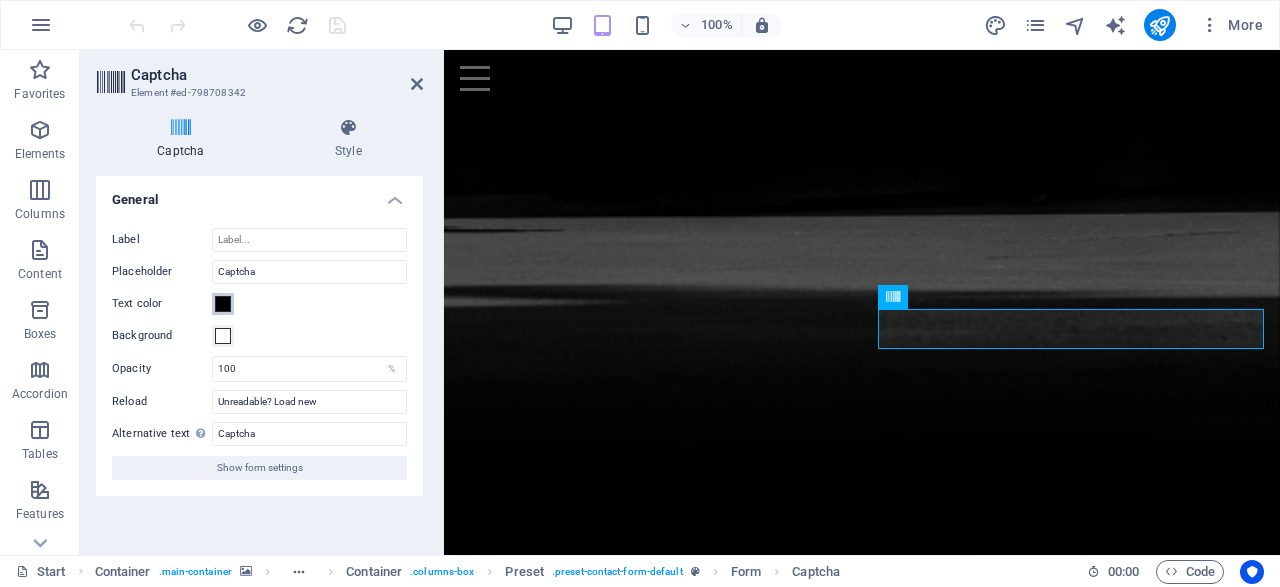 click at bounding box center (223, 304) 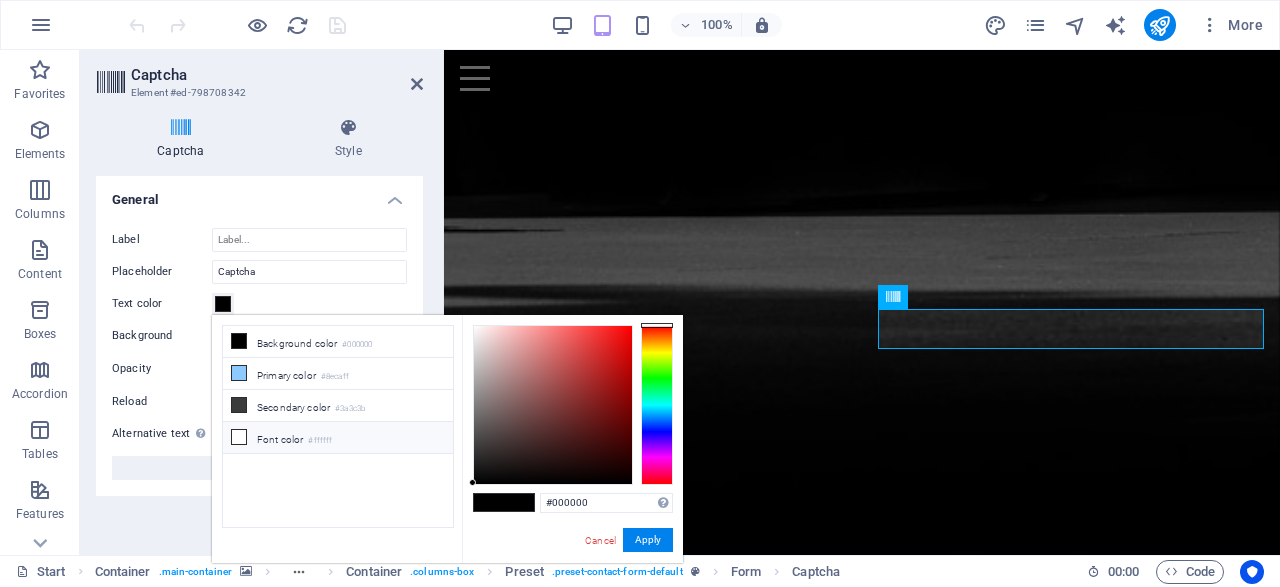 click on "Font color
#ffffff" at bounding box center (338, 438) 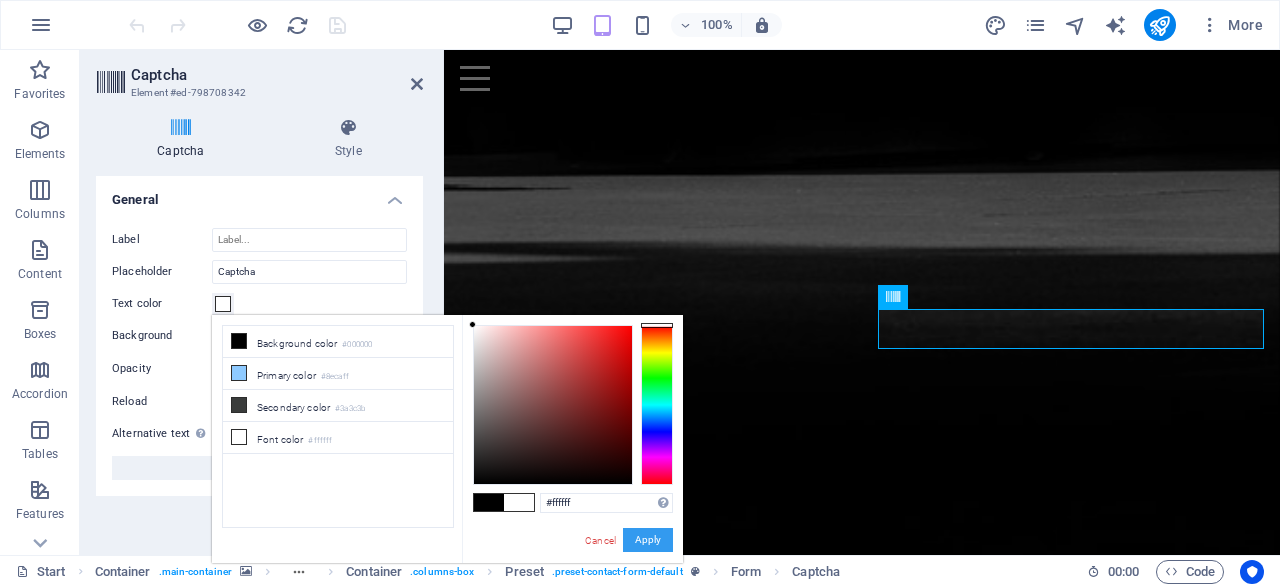 click on "Apply" at bounding box center (648, 540) 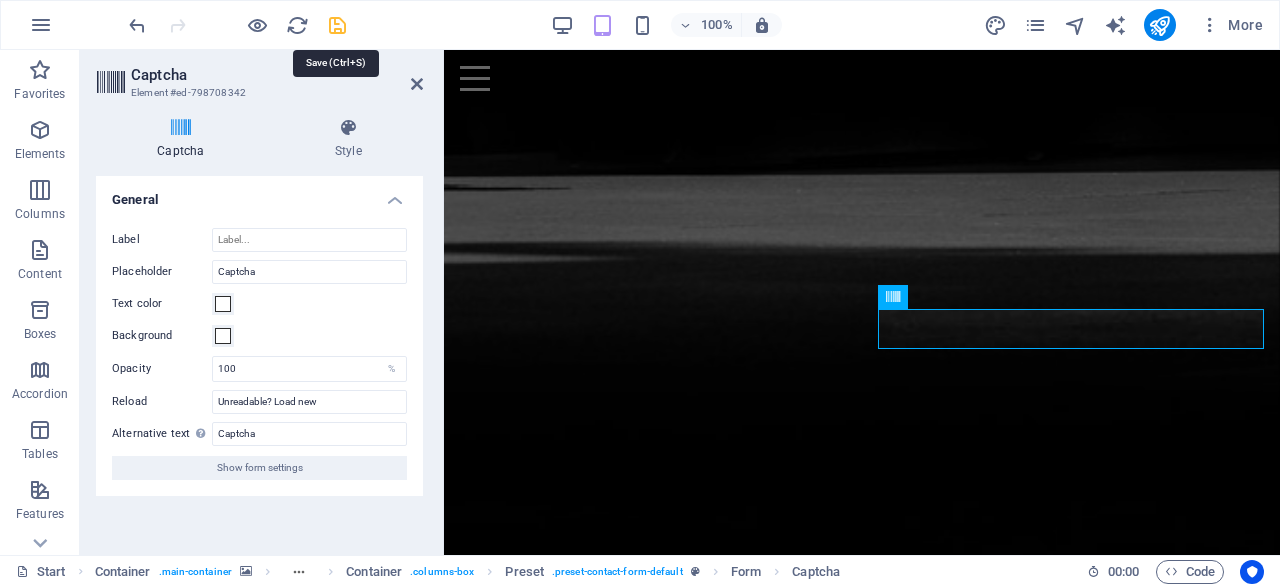 click at bounding box center [337, 25] 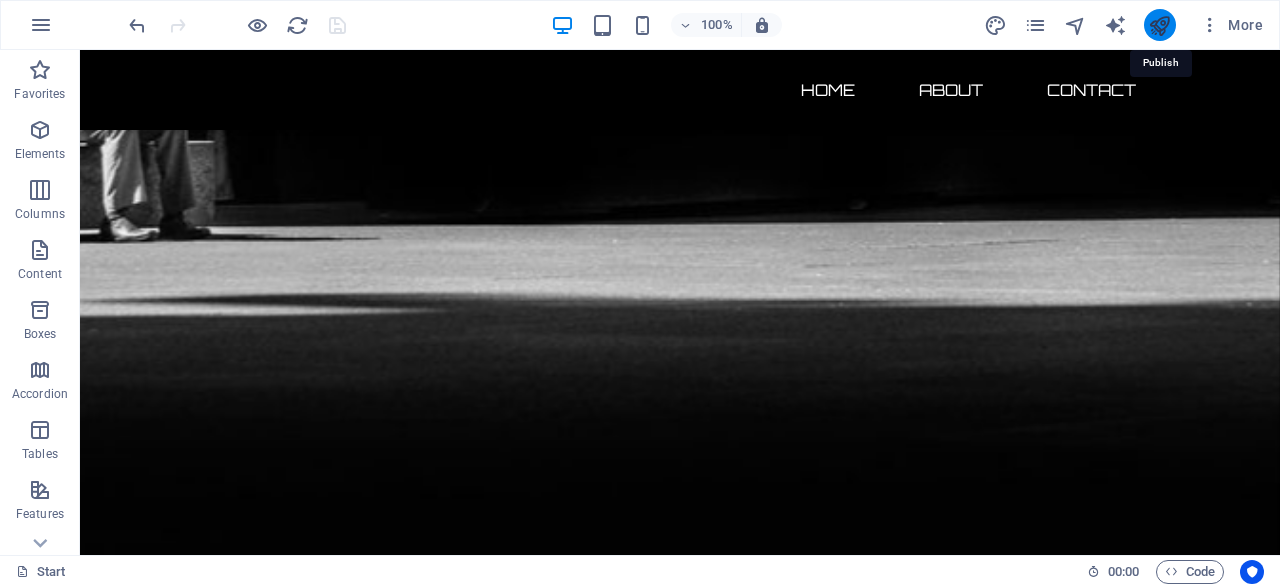 click at bounding box center [1159, 25] 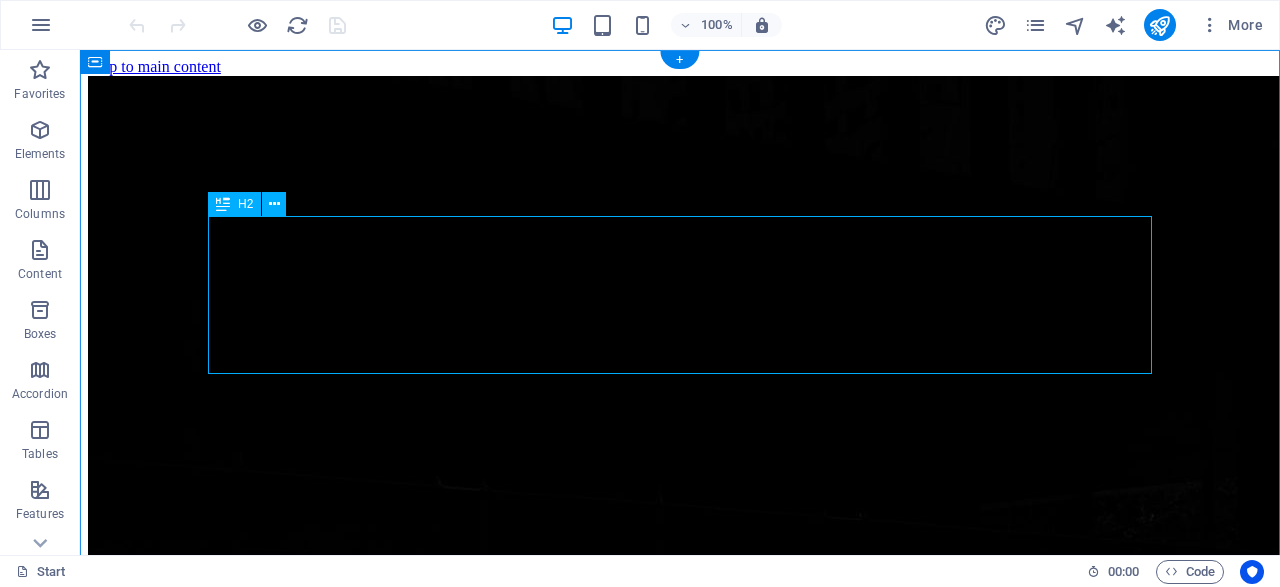 scroll, scrollTop: 0, scrollLeft: 0, axis: both 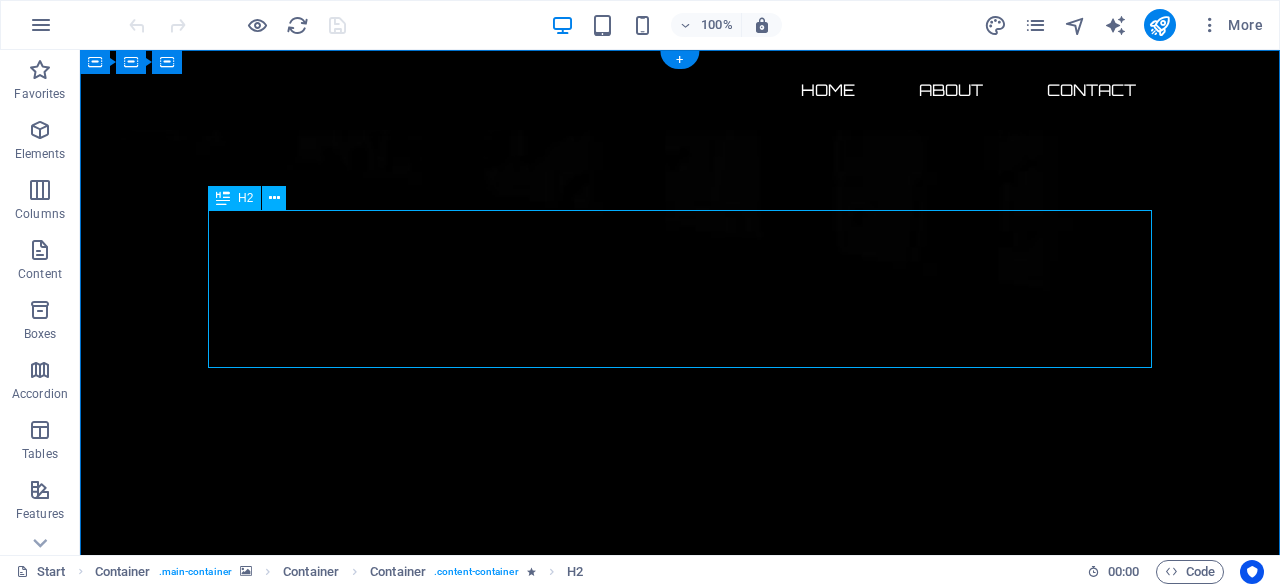 click on "Ciberataques.com el dominio más llamativo sobre ciberseguridad está disponible por tiempo limitado" at bounding box center (680, 2409) 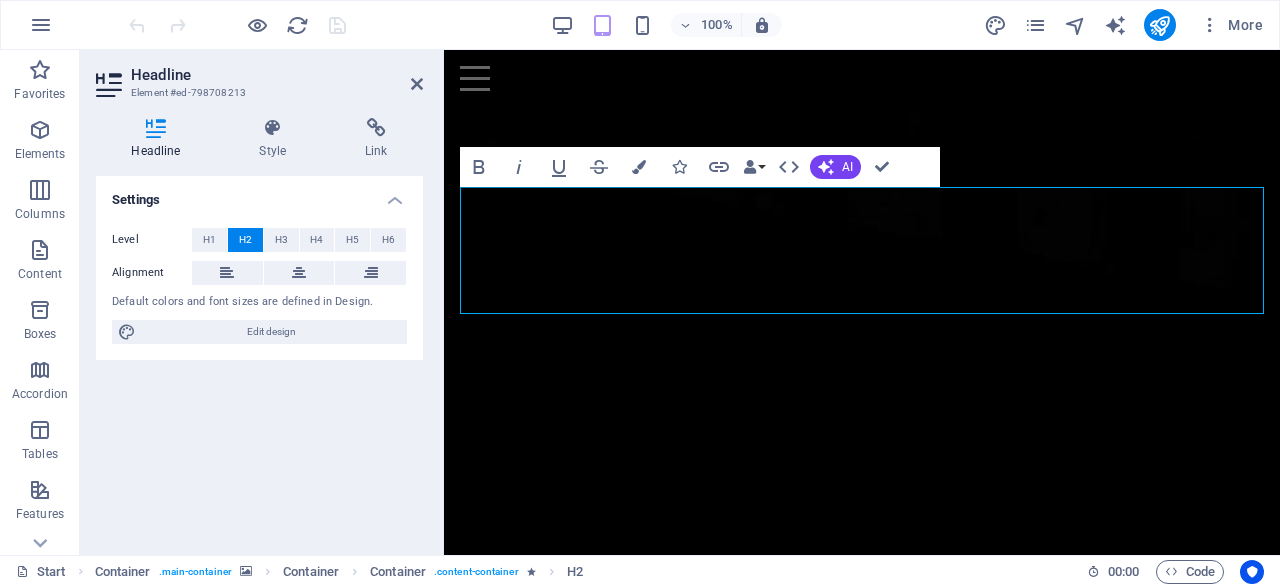 click at bounding box center [111, 85] 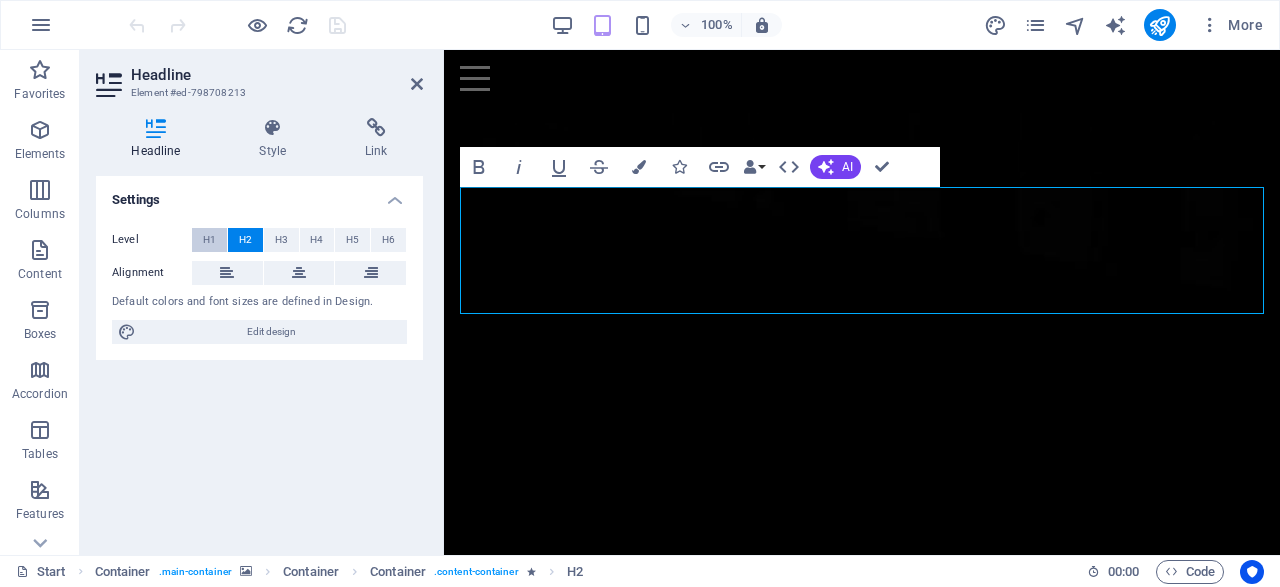 click on "H1" at bounding box center [209, 240] 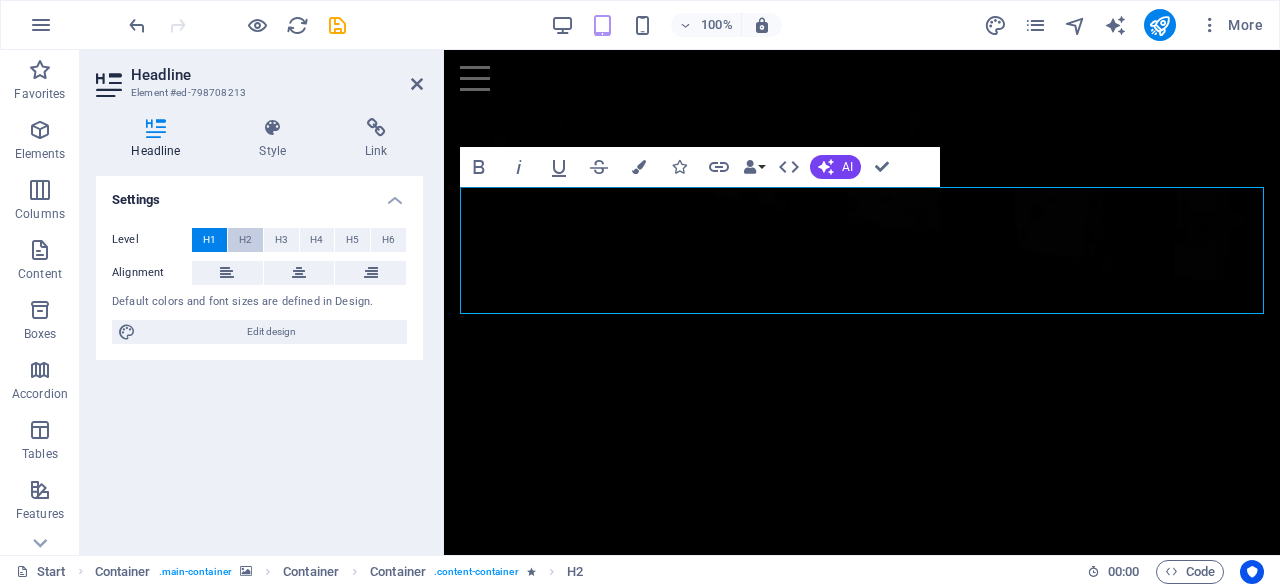 click on "H2" at bounding box center (245, 240) 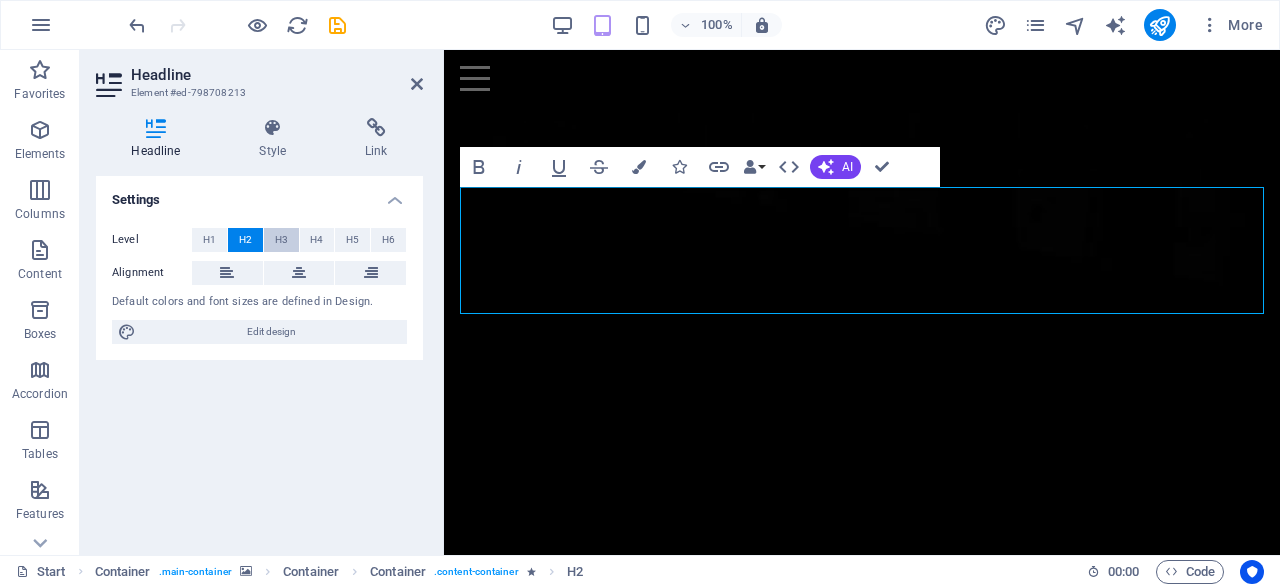 click on "H3" at bounding box center (281, 240) 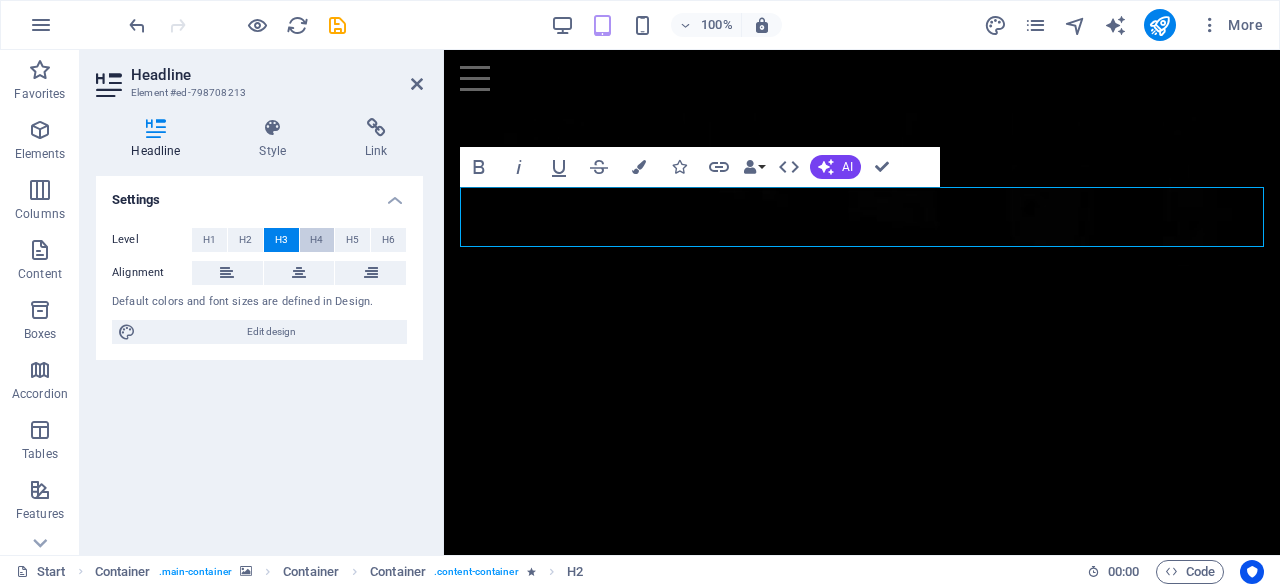 click on "H4" at bounding box center (317, 240) 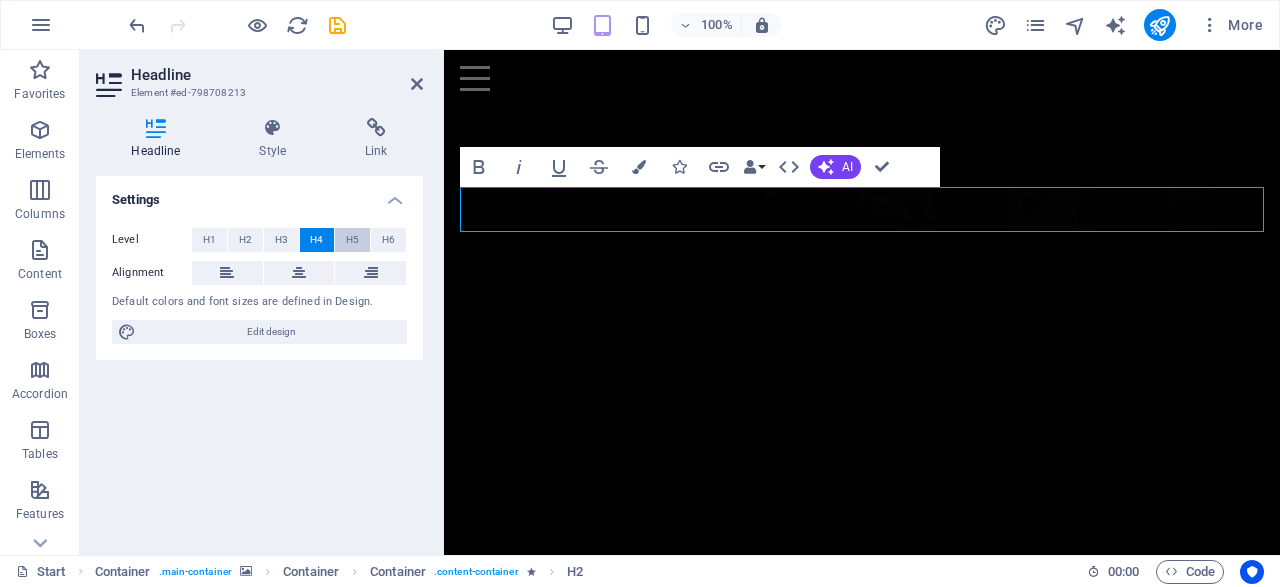click on "H5" at bounding box center [352, 240] 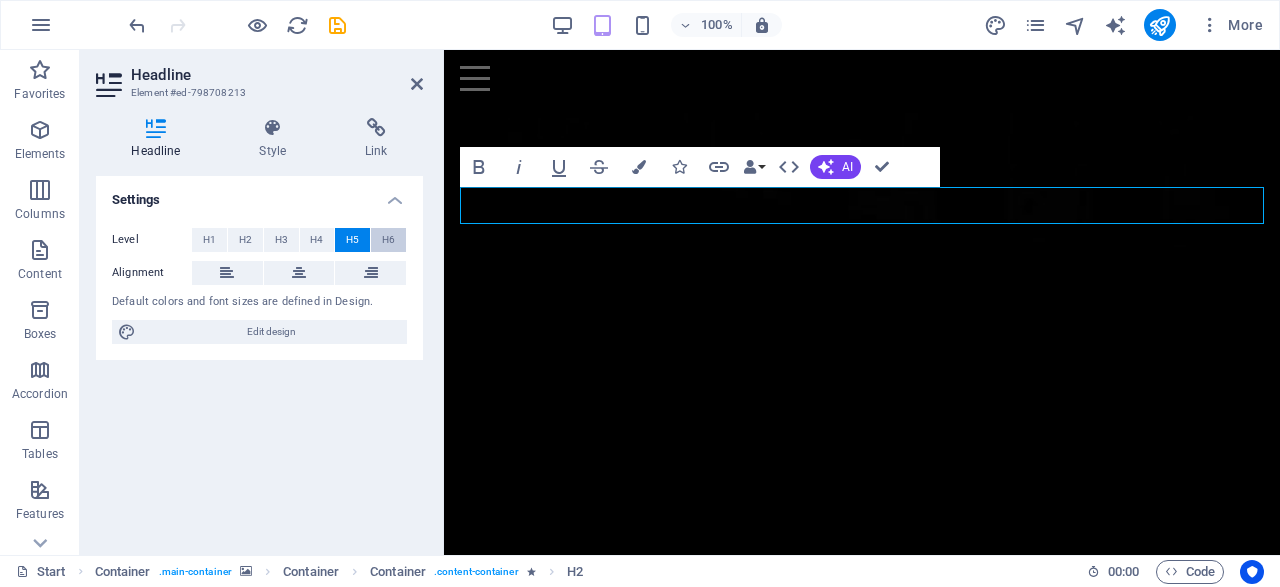 click on "H6" at bounding box center [388, 240] 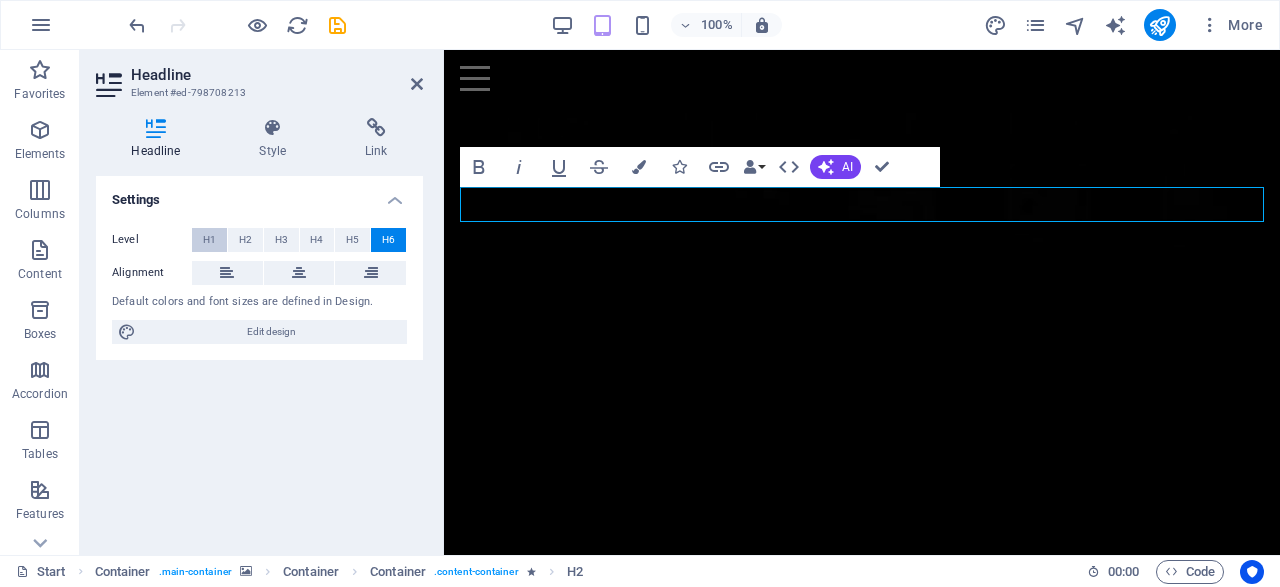 click on "H1" at bounding box center (209, 240) 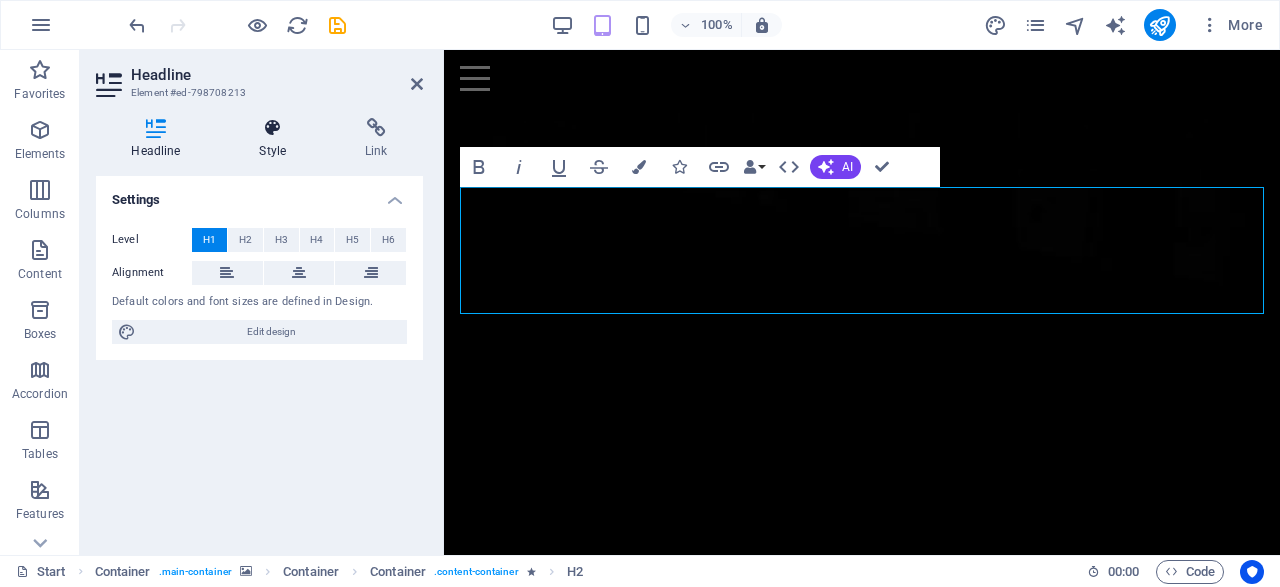 click at bounding box center [273, 128] 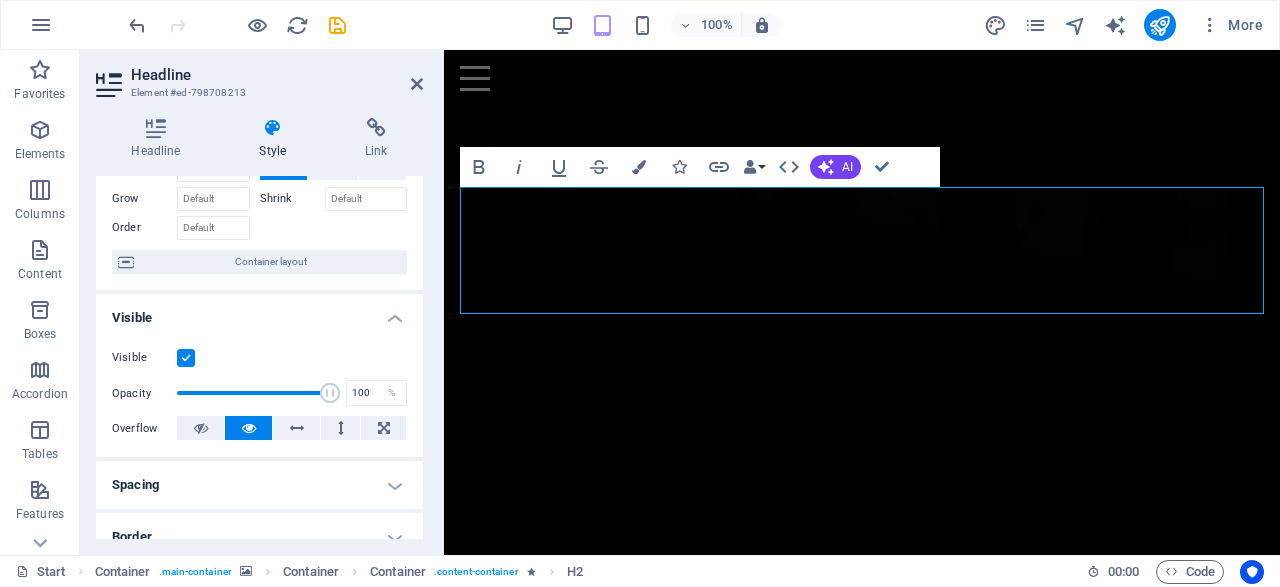 scroll, scrollTop: 192, scrollLeft: 0, axis: vertical 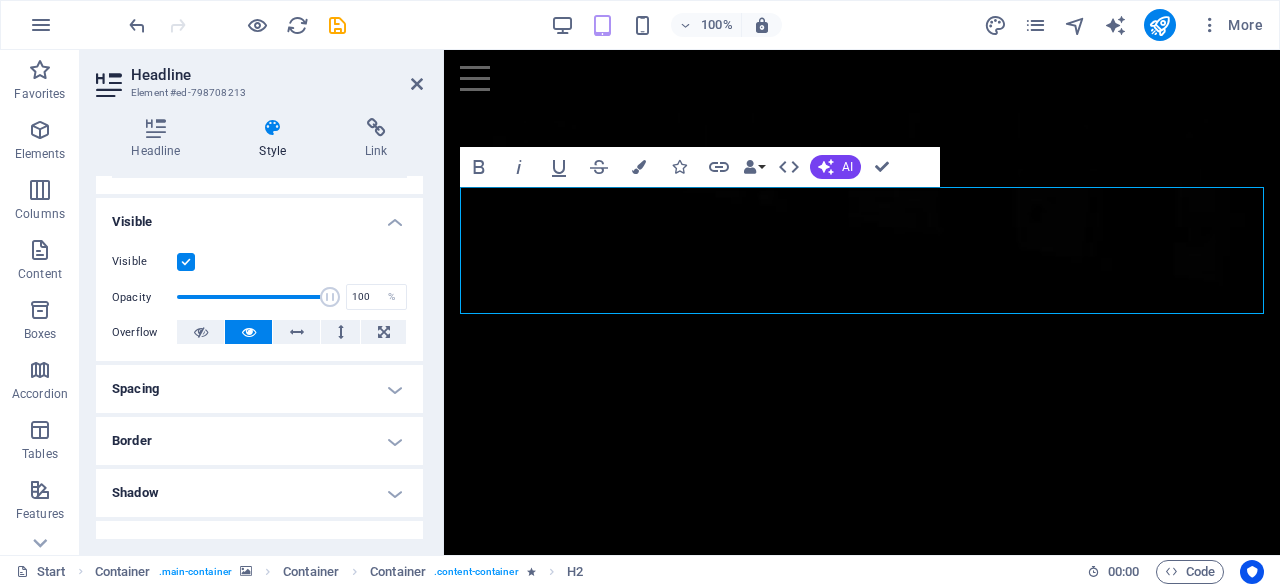 click on "Spacing" at bounding box center [259, 389] 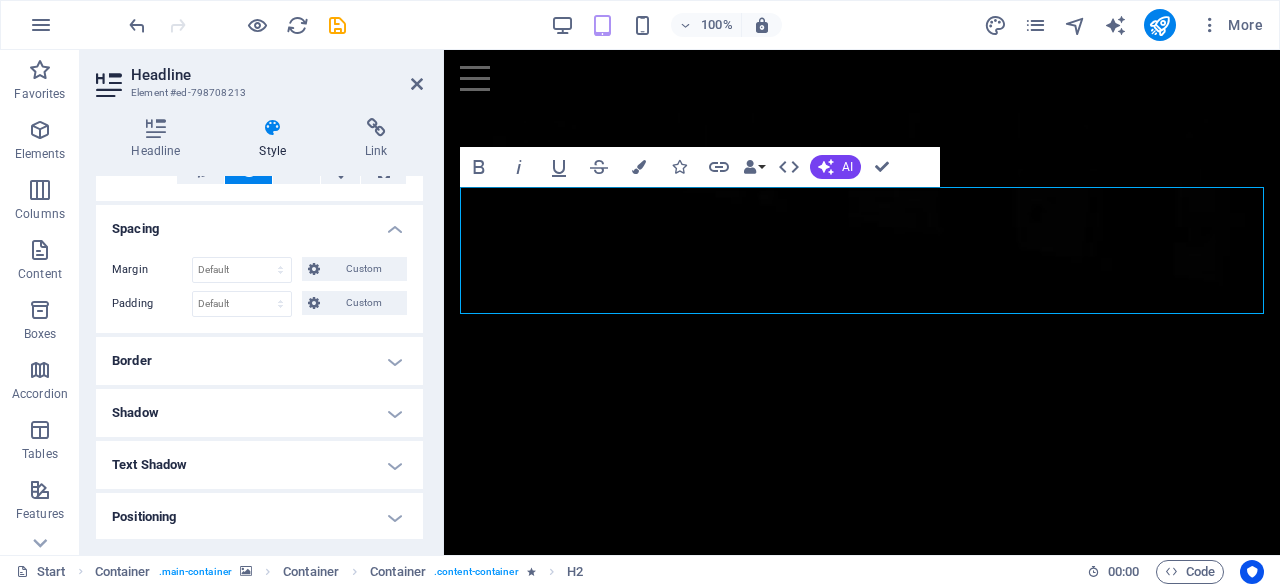 scroll, scrollTop: 384, scrollLeft: 0, axis: vertical 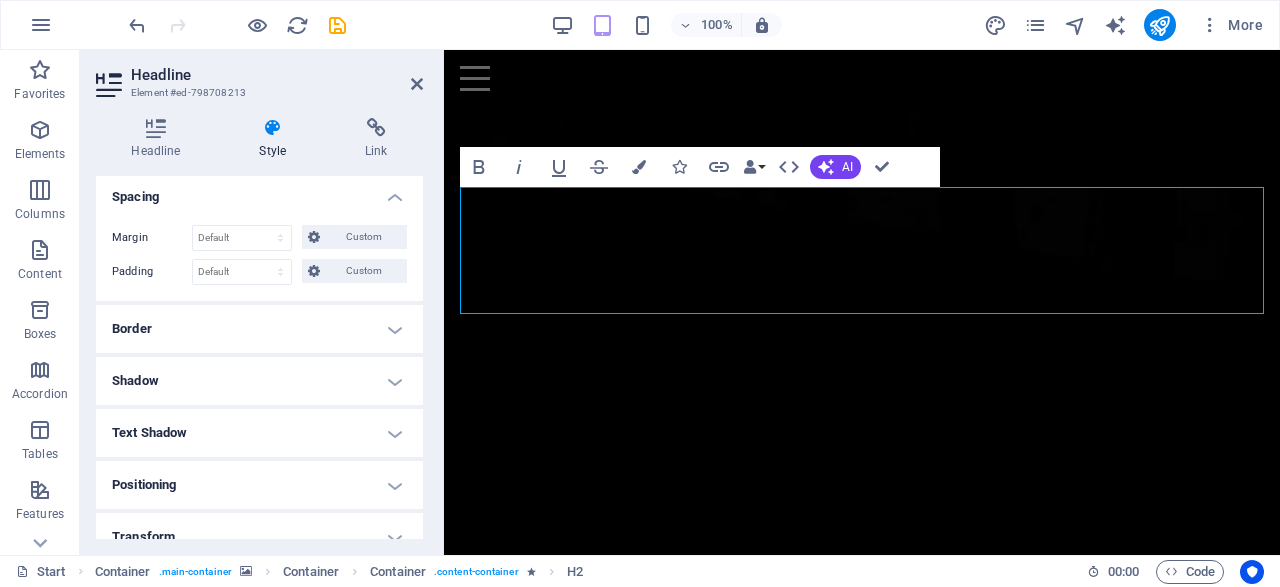 click on "Border" at bounding box center [259, 329] 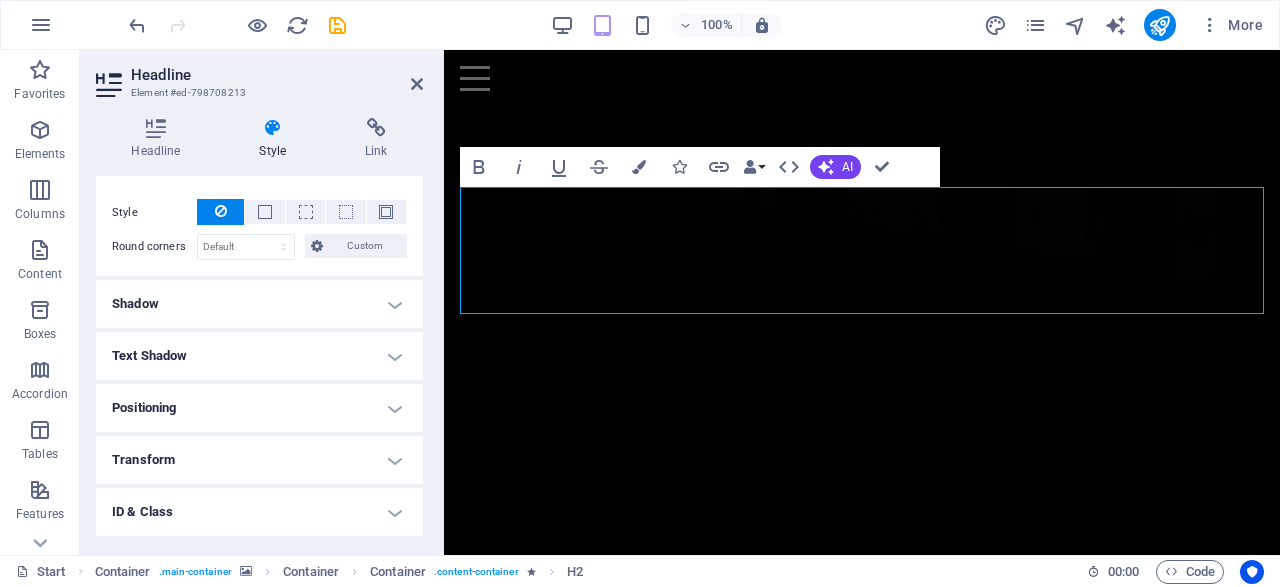 scroll, scrollTop: 576, scrollLeft: 0, axis: vertical 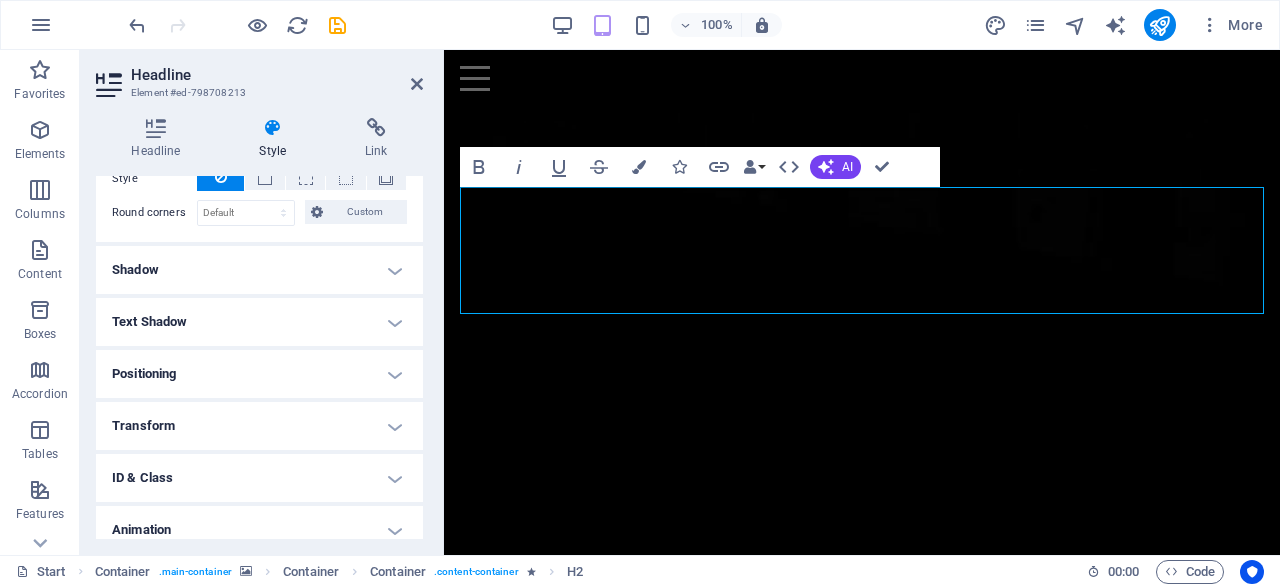 click on "Shadow" at bounding box center [259, 270] 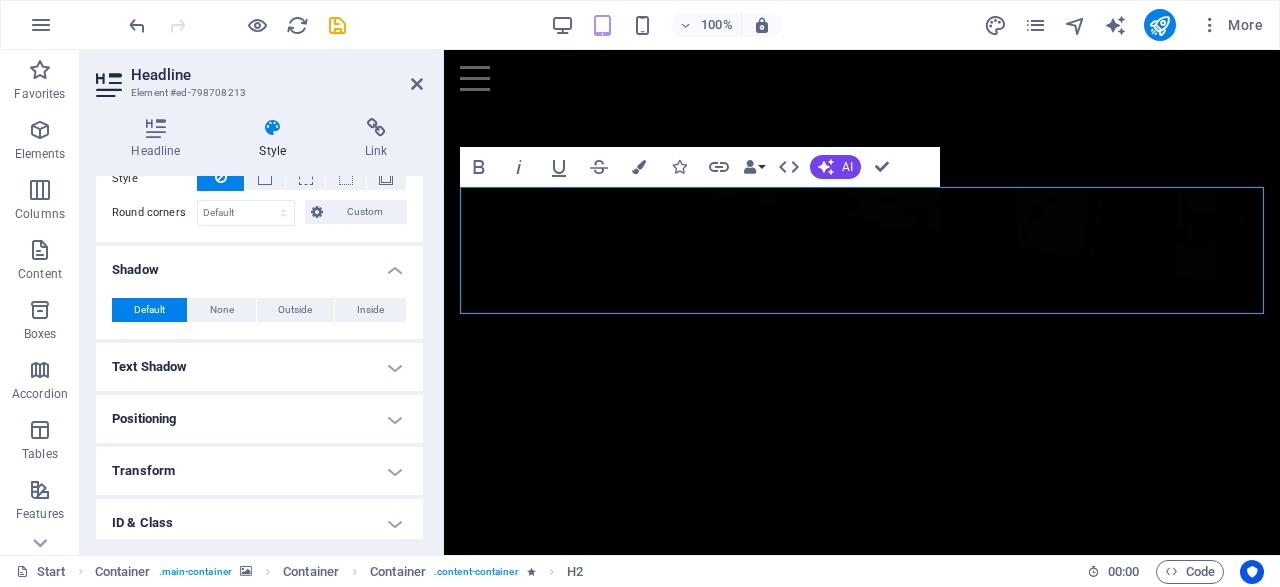 click on "Text Shadow" at bounding box center (259, 367) 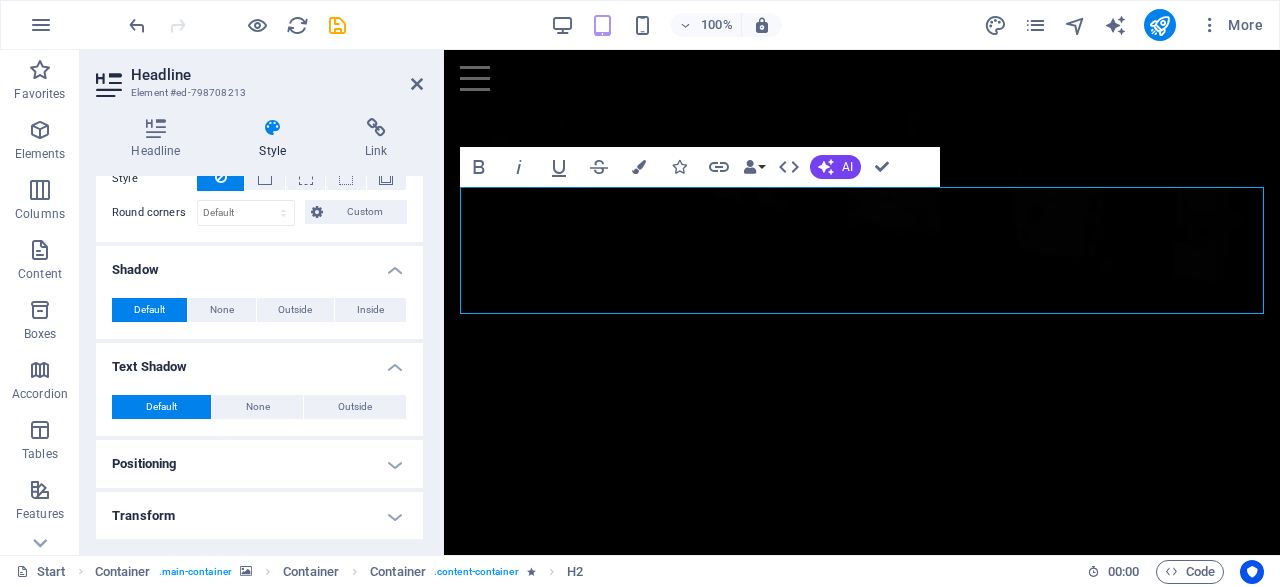scroll, scrollTop: 672, scrollLeft: 0, axis: vertical 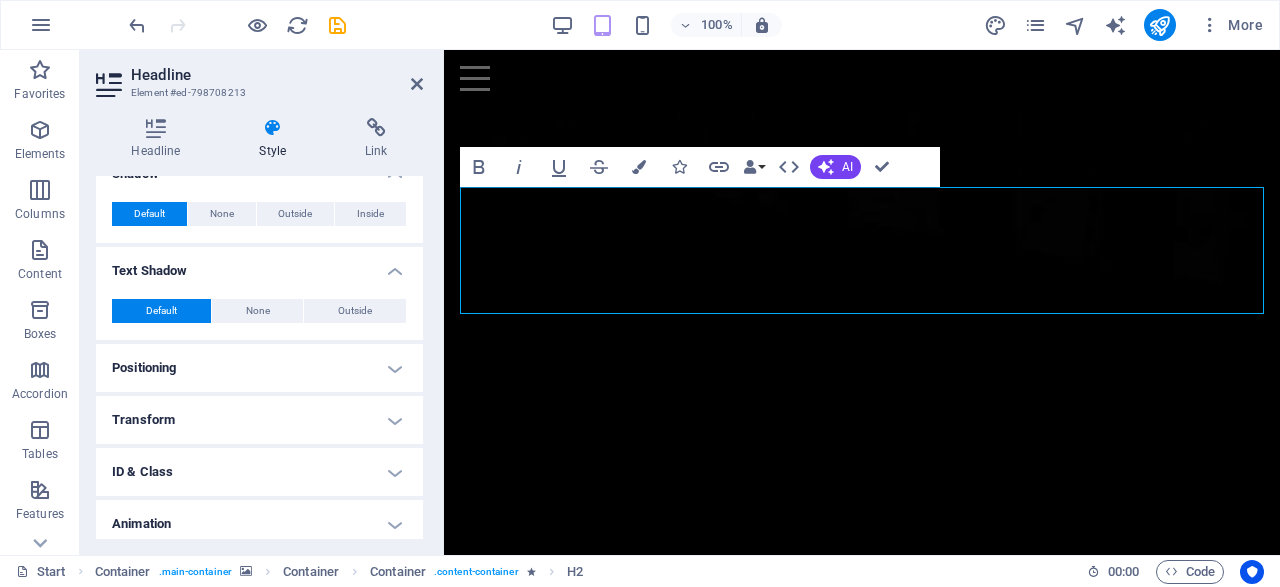 click on "Positioning" at bounding box center (259, 368) 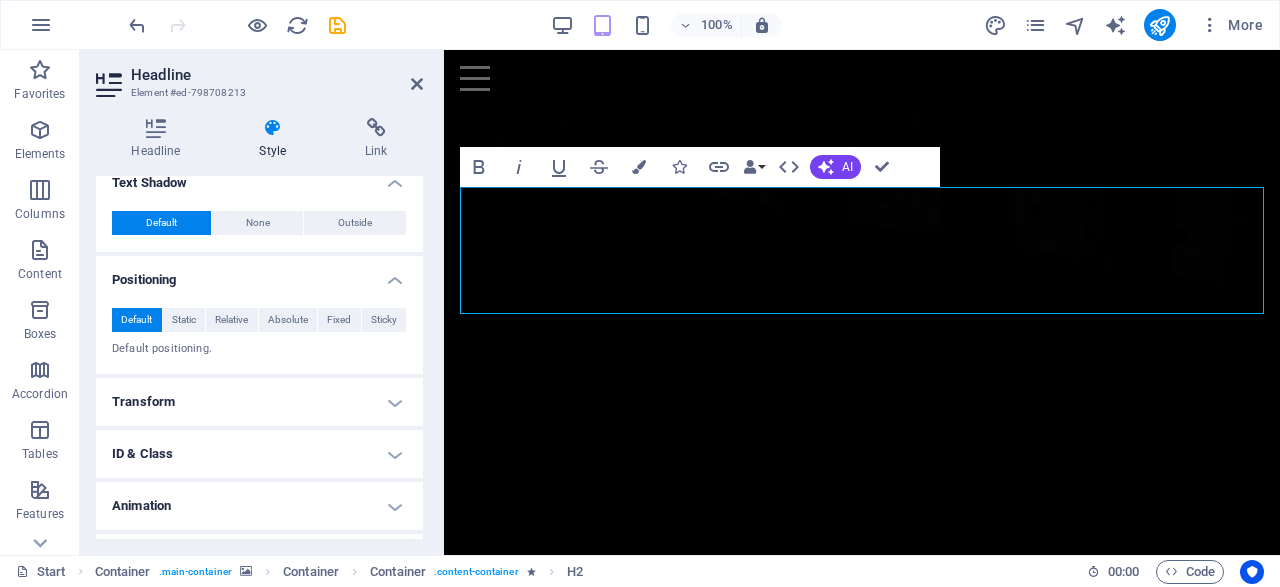 scroll, scrollTop: 799, scrollLeft: 0, axis: vertical 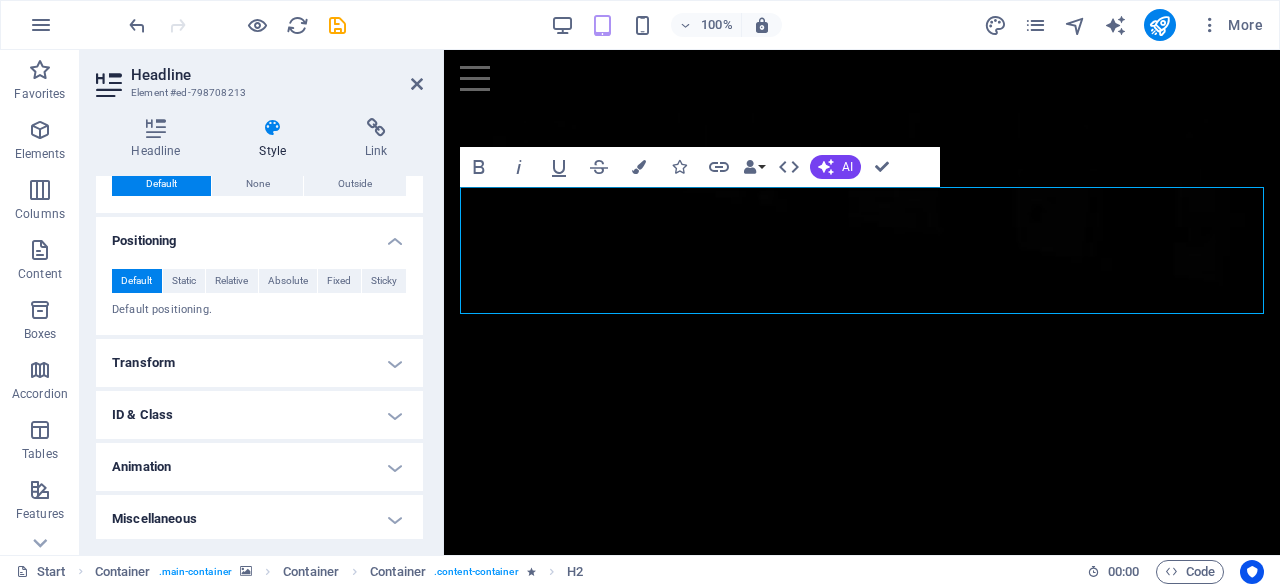 click on "Transform" at bounding box center (259, 363) 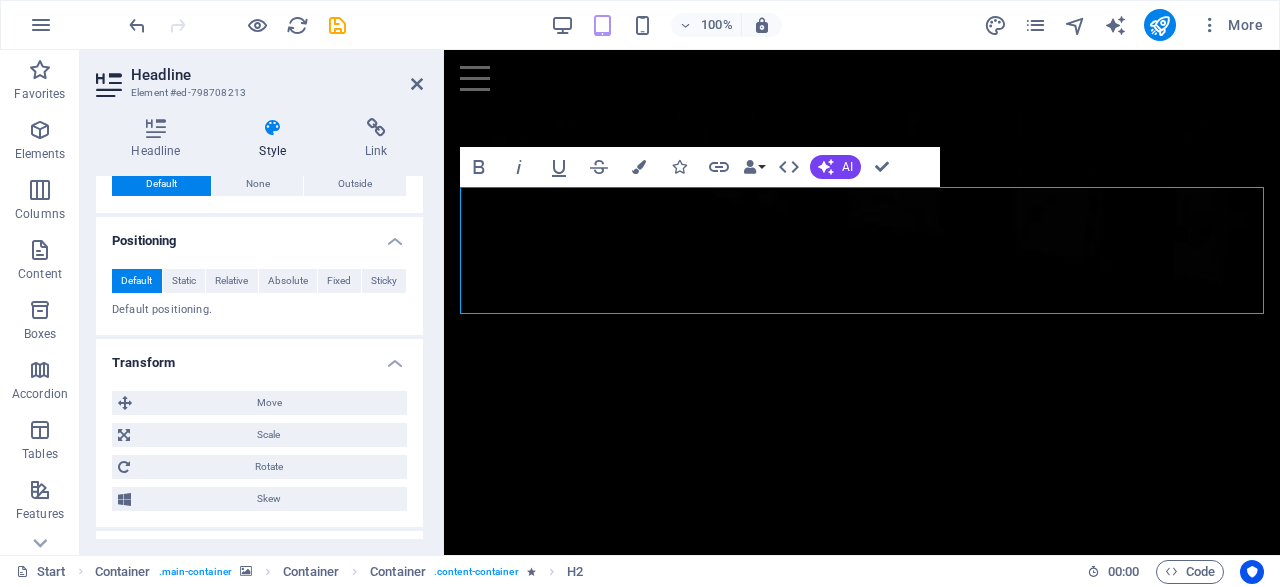 scroll, scrollTop: 939, scrollLeft: 0, axis: vertical 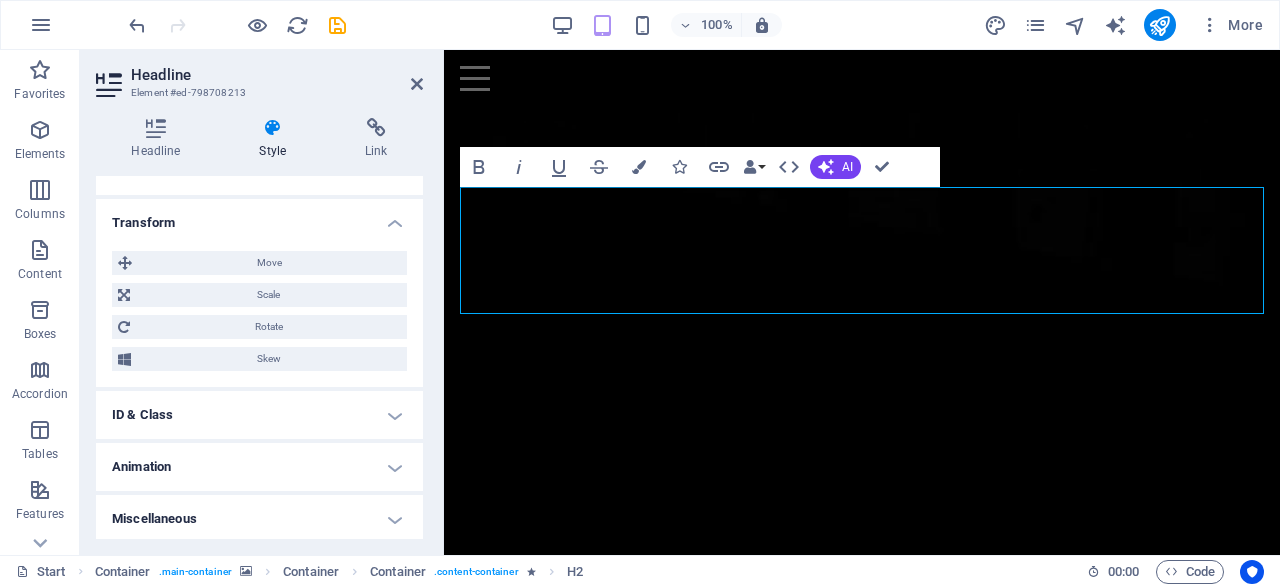 click on "Animation" at bounding box center [259, 467] 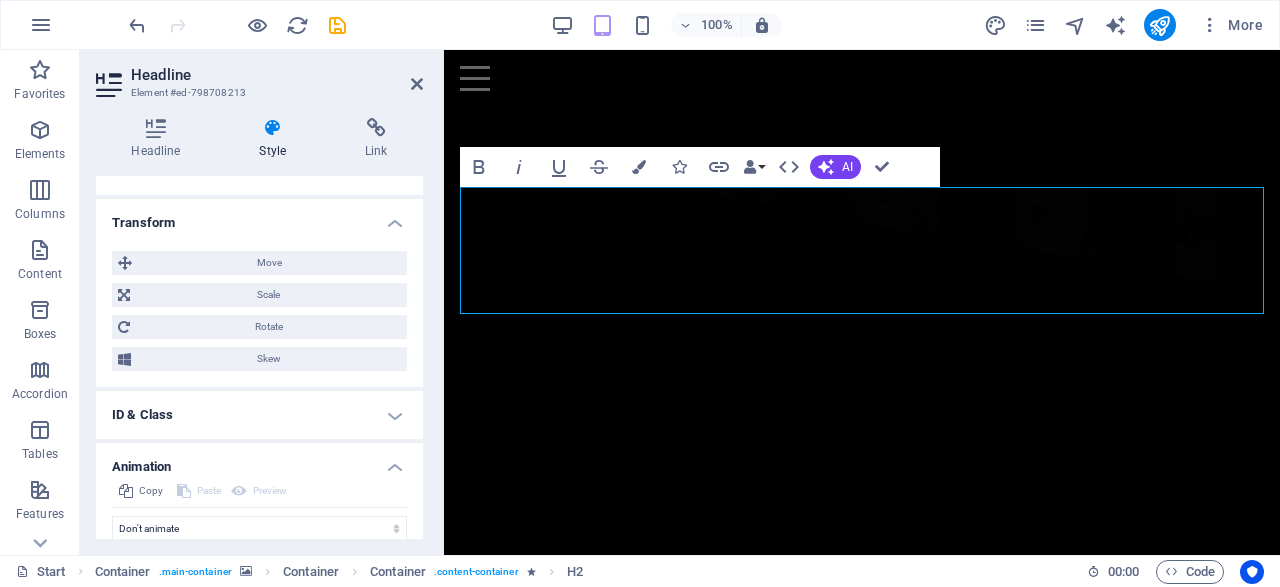 scroll, scrollTop: 1004, scrollLeft: 0, axis: vertical 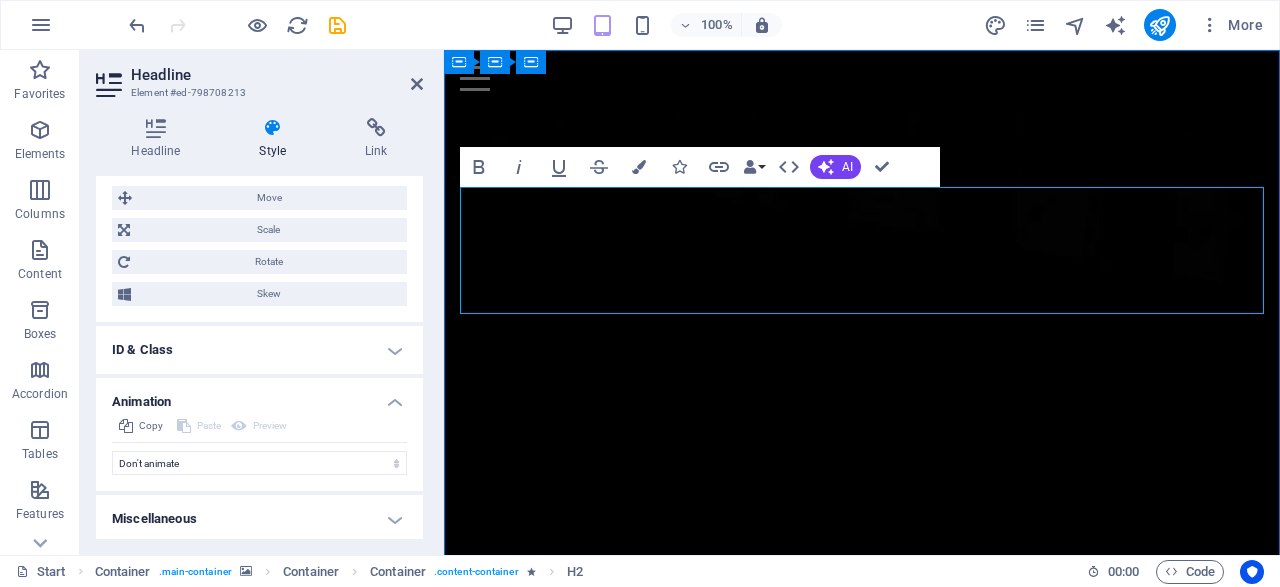click on "Ciberataques.com el dominio más llamativo sobre ciberseguridad está disponible por tiempo limitado" at bounding box center (862, 2319) 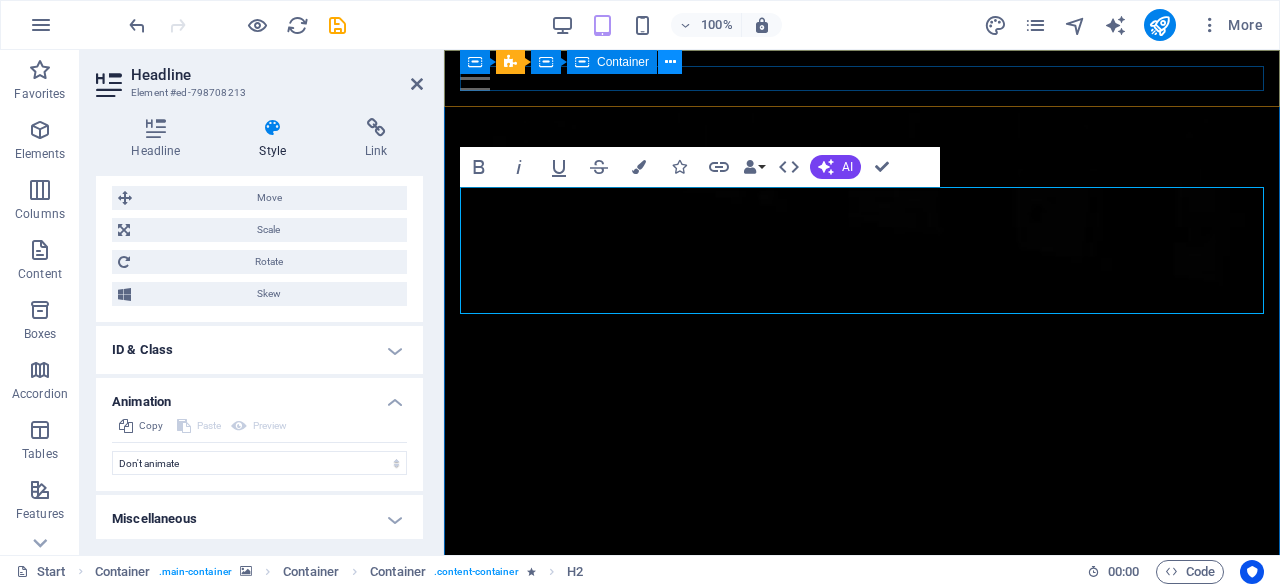 click at bounding box center [670, 62] 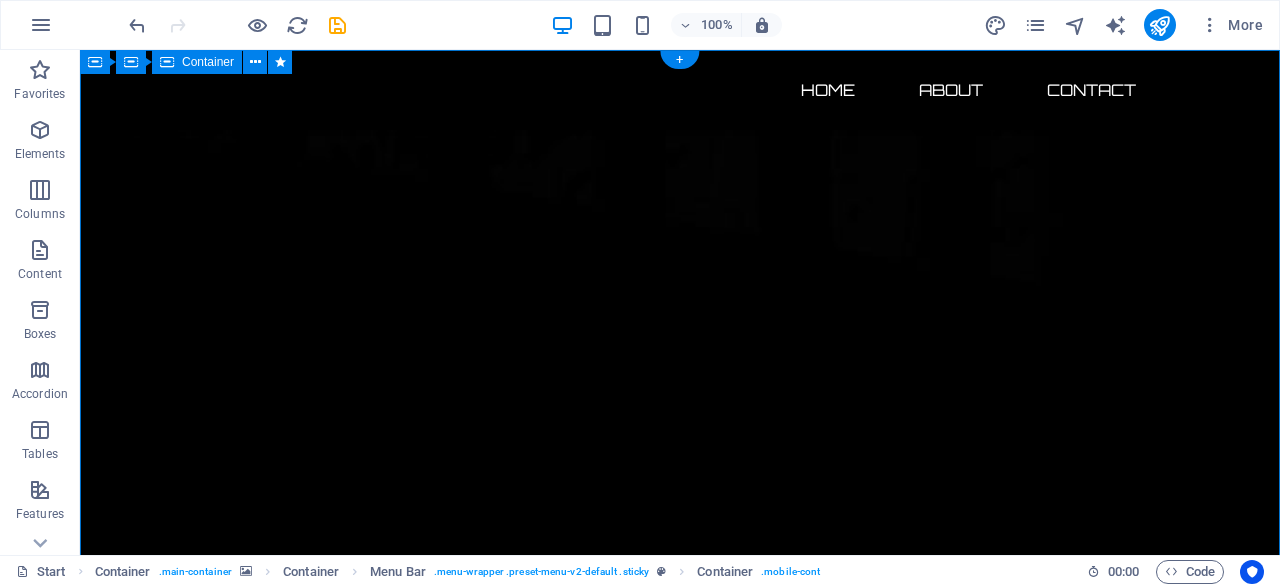 click on "Ciberataques.com el dominio más llamativo sobre ciberseguridad está disponible por tiempo limitado 134 DÍAS 20 HORAS 45 MINUTOS 45 SEGUNDOS Adquiere hoy un dominio premium en ciberseguridad con ecosistema digital completo y posicionamiento listo para monetizar. Incluye: ✔️  Dominio exacto .com  (Ciberataques.com) ✔️  Backup estratégico  (Ciberataque.com) ✔️  Redes sociales con matching perfecto ✔️  Base lista para monetizar 🚀 Lanza tu medio, startup o unidad de negocio  de inmediato . 🕒  Time-to-market inmediato. 💥  Antes de que otro lo adquiera. Posiciónate como líder en ciberseguridad en español con un ecosistema digital llave en mano. Adquiérelo antes que la competencia!" at bounding box center (680, 2754) 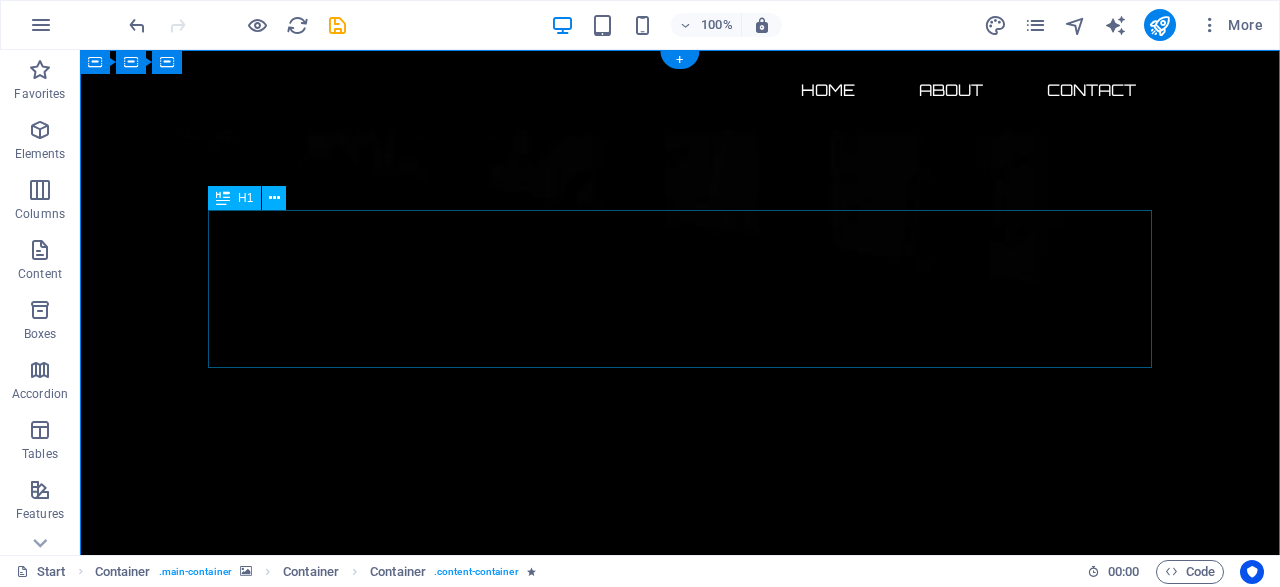 click on "Ciberataques.com el dominio más llamativo sobre ciberseguridad está disponible por tiempo limitado" at bounding box center [680, 2358] 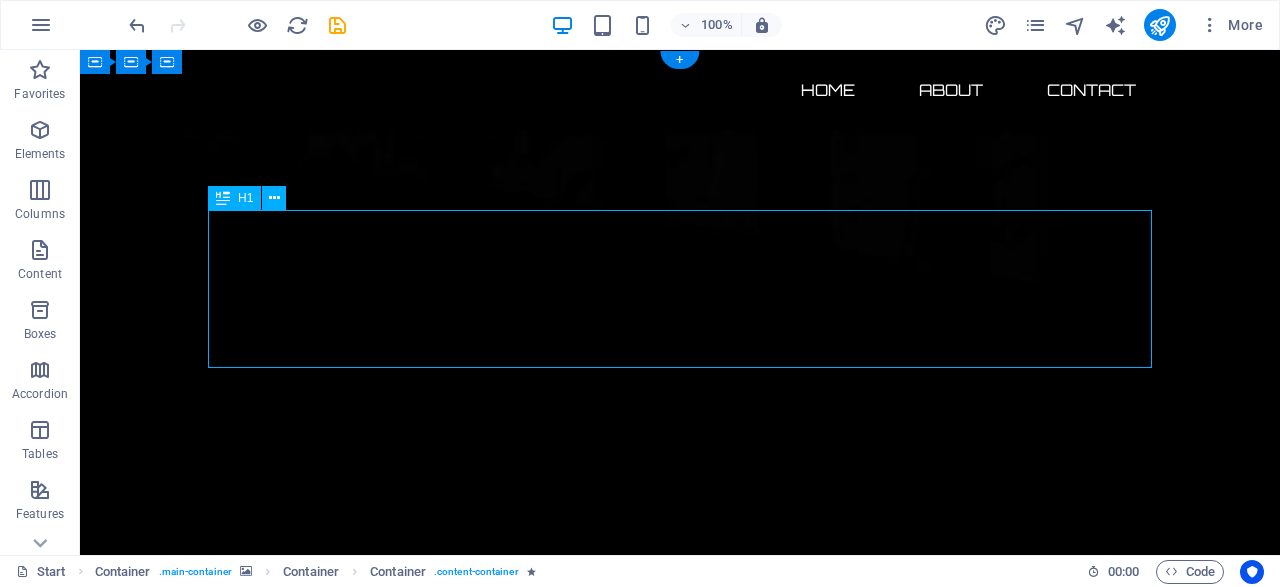 click on "Ciberataques.com el dominio más llamativo sobre ciberseguridad está disponible por tiempo limitado" at bounding box center (680, 2358) 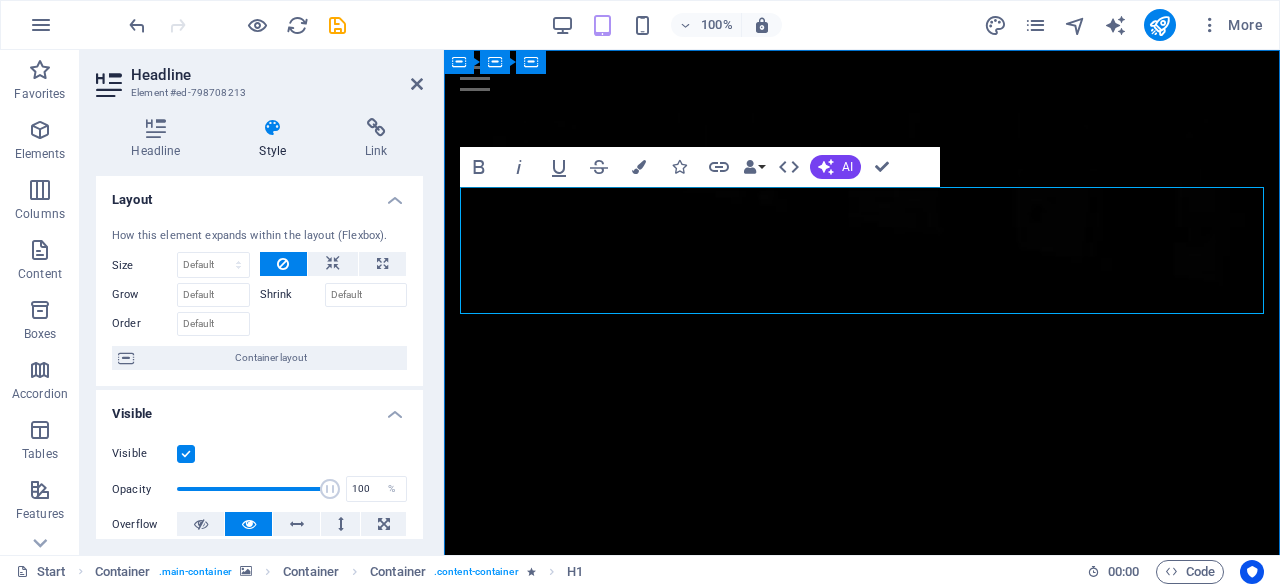 click on "Ciberataques.com el dominio más llamativo sobre ciberseguridad está disponible por tiempo limitado" at bounding box center (862, 2319) 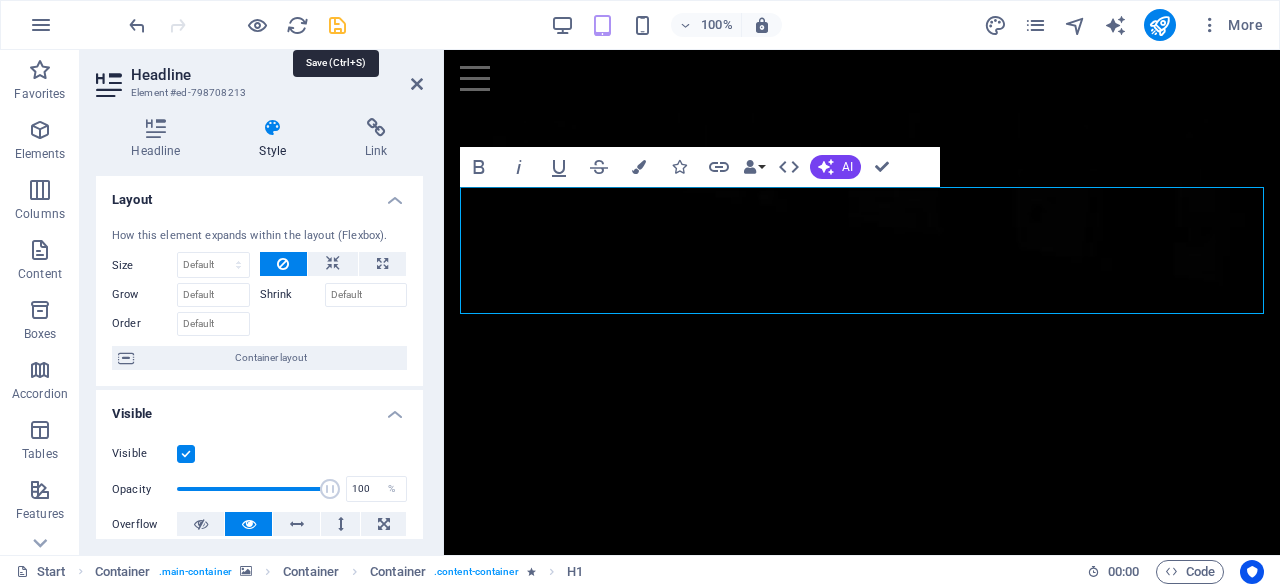 click at bounding box center [337, 25] 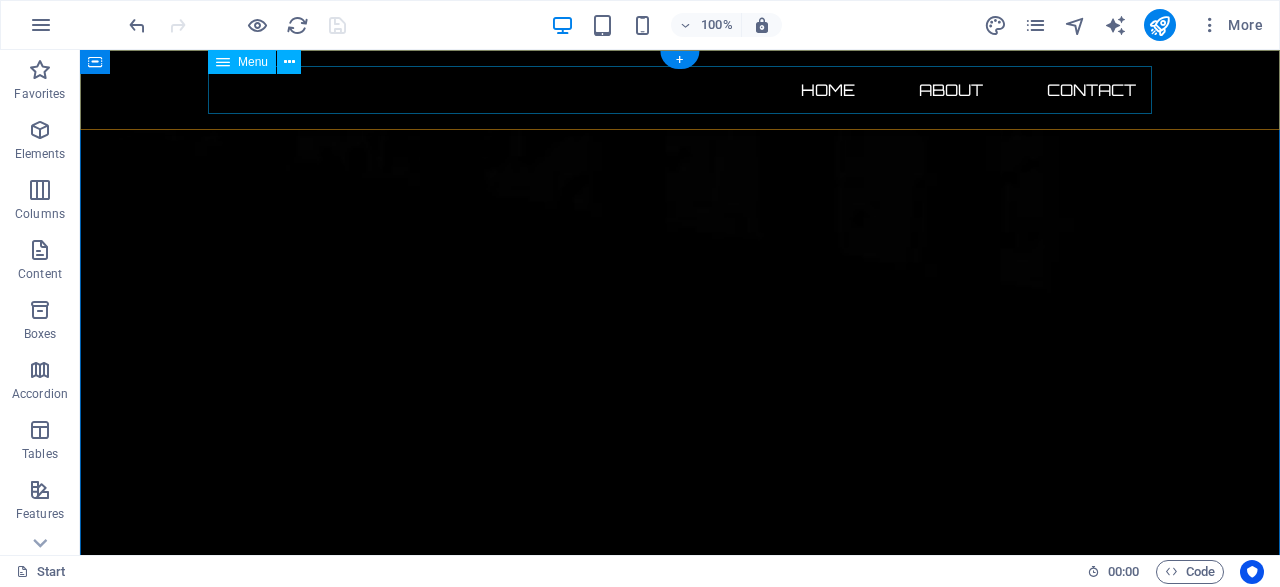 click on "Home About Contact" at bounding box center (680, 90) 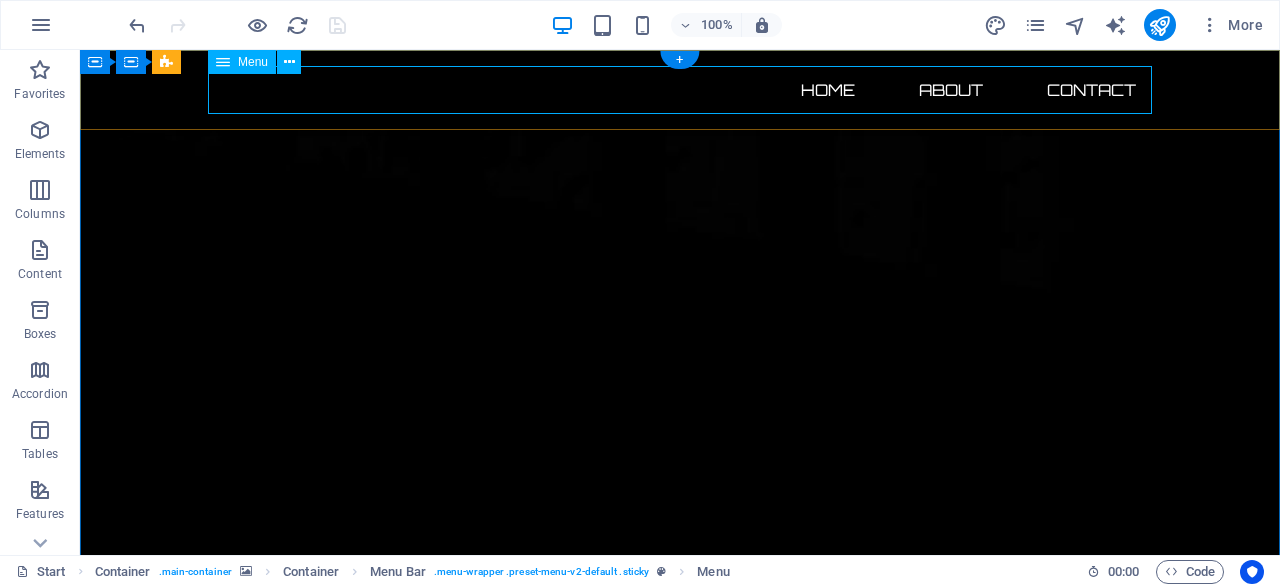 click on "Home About Contact" at bounding box center [680, 90] 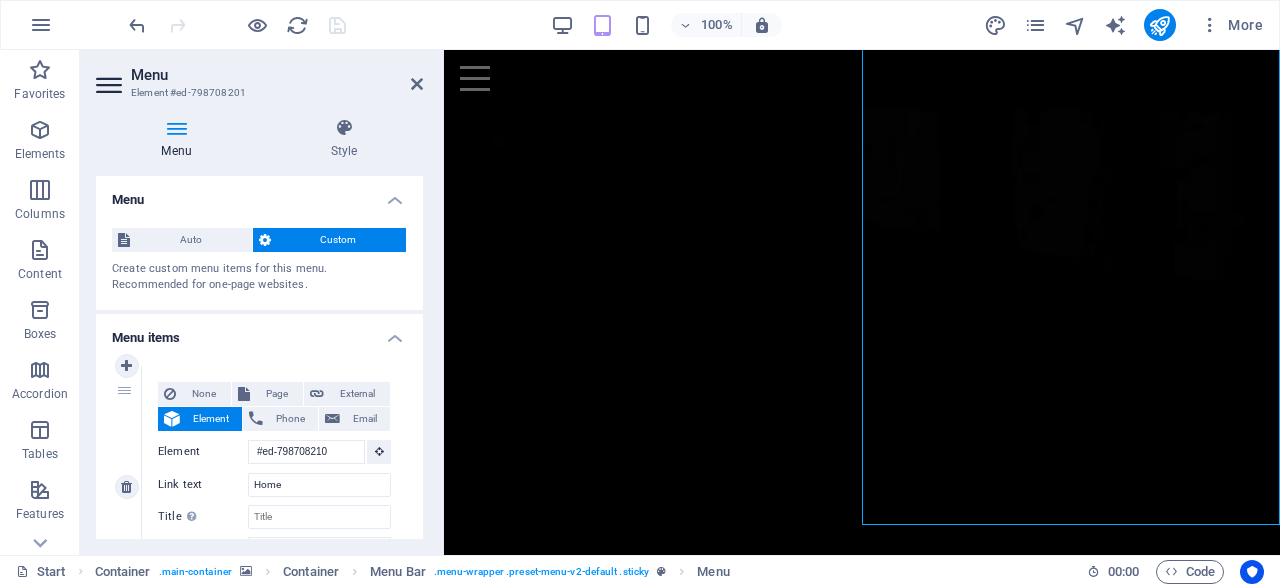 scroll, scrollTop: 0, scrollLeft: 0, axis: both 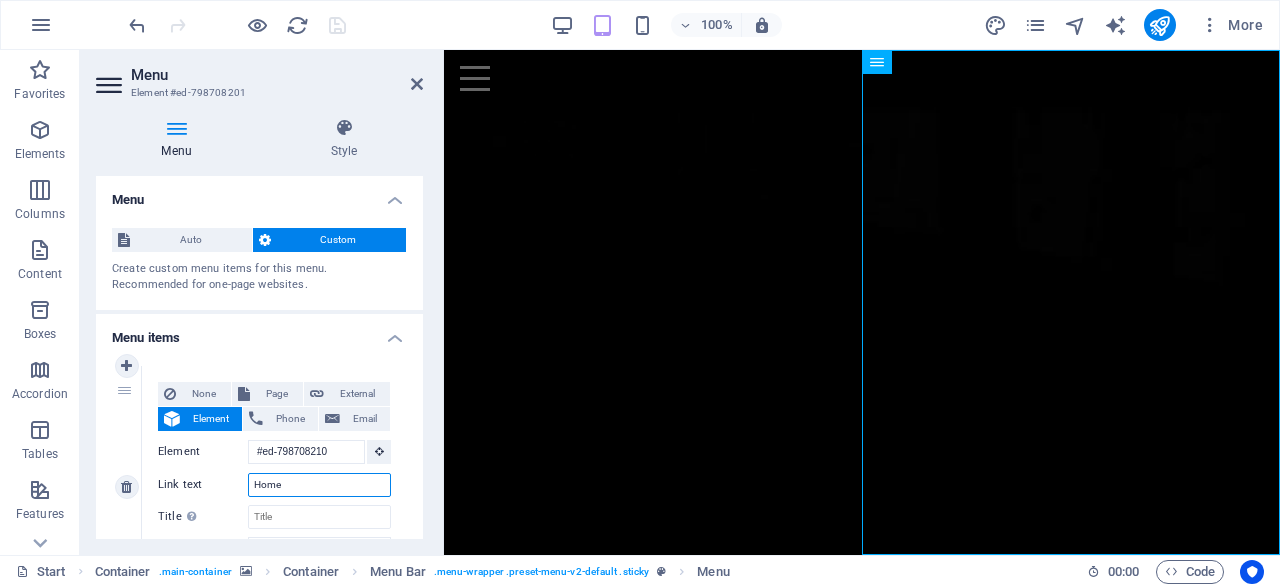 drag, startPoint x: 301, startPoint y: 483, endPoint x: 197, endPoint y: 478, distance: 104.120125 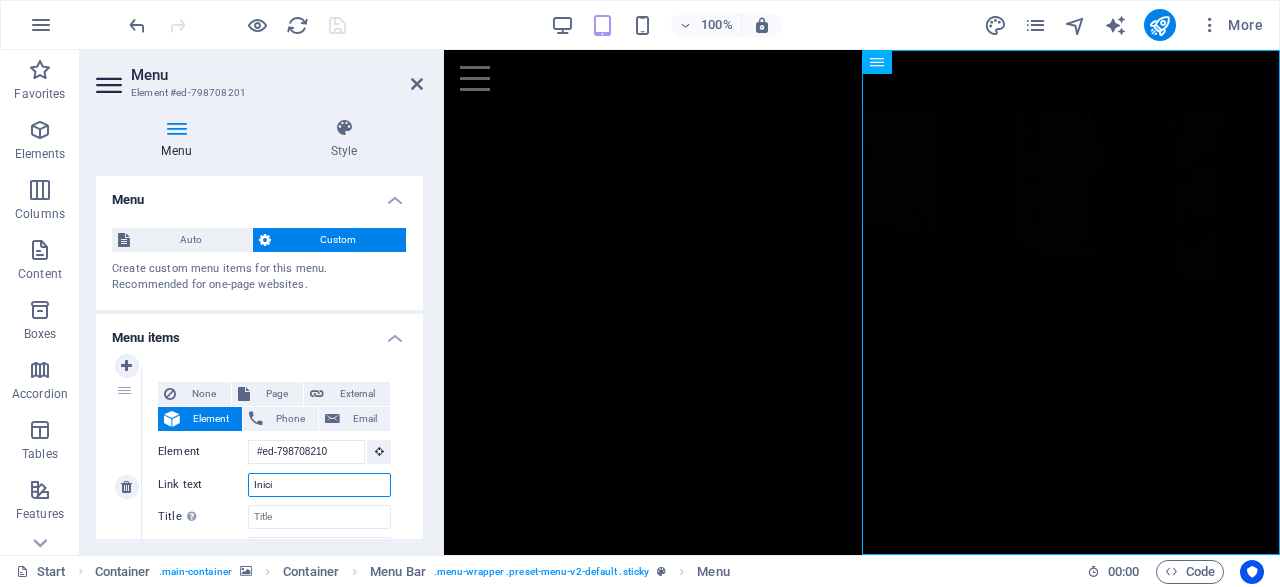 type on "Inicio" 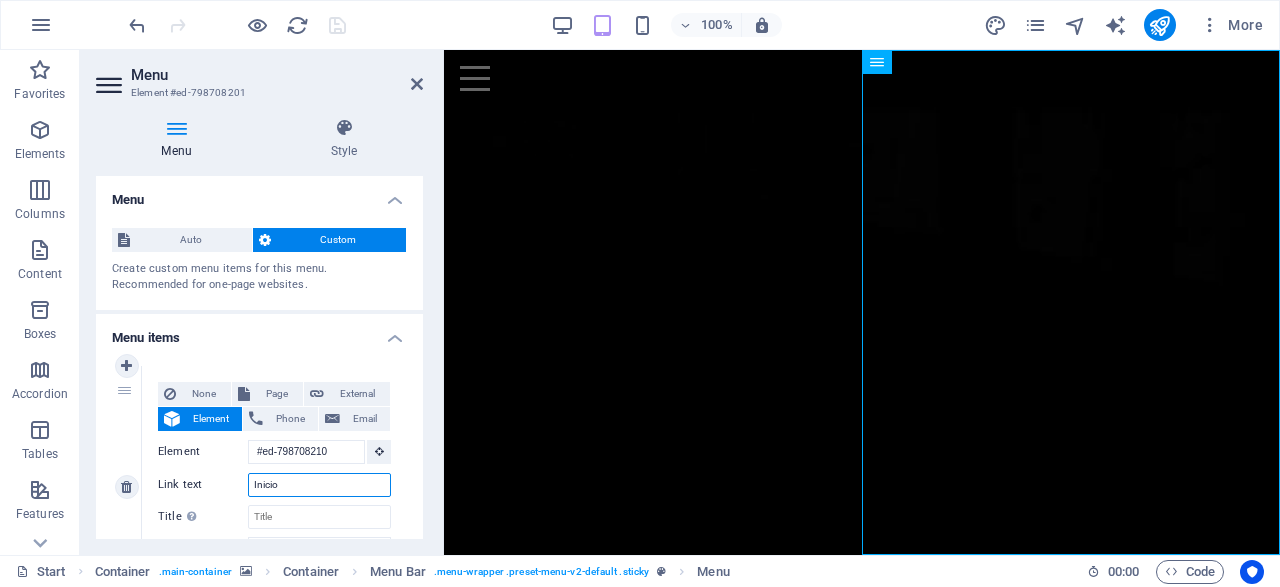 select 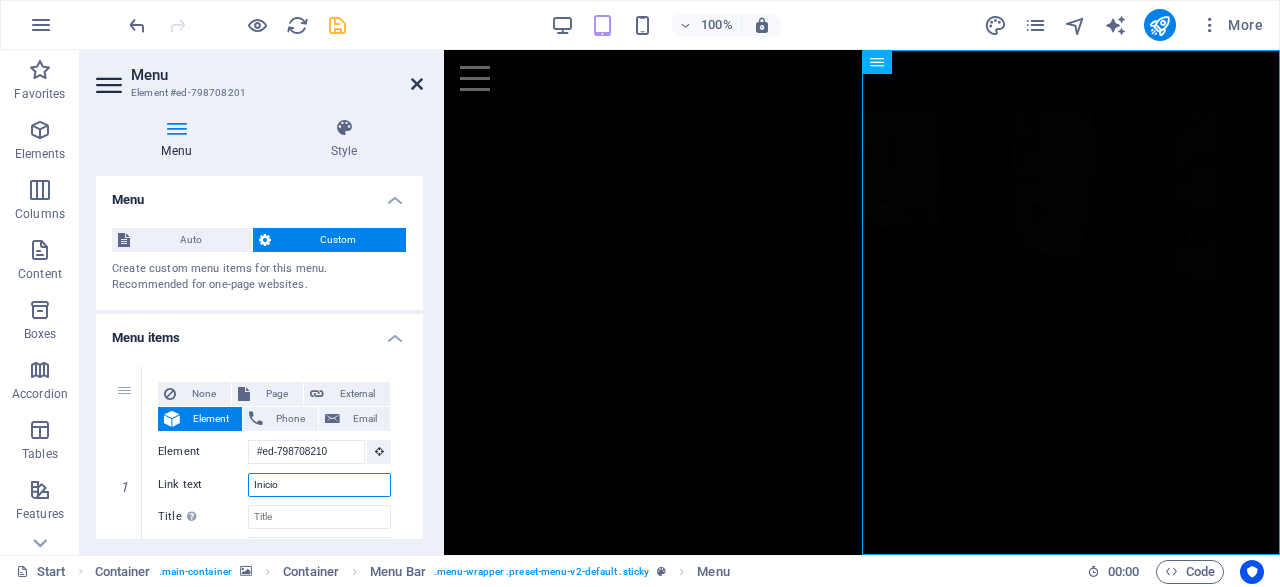 type on "Inicio" 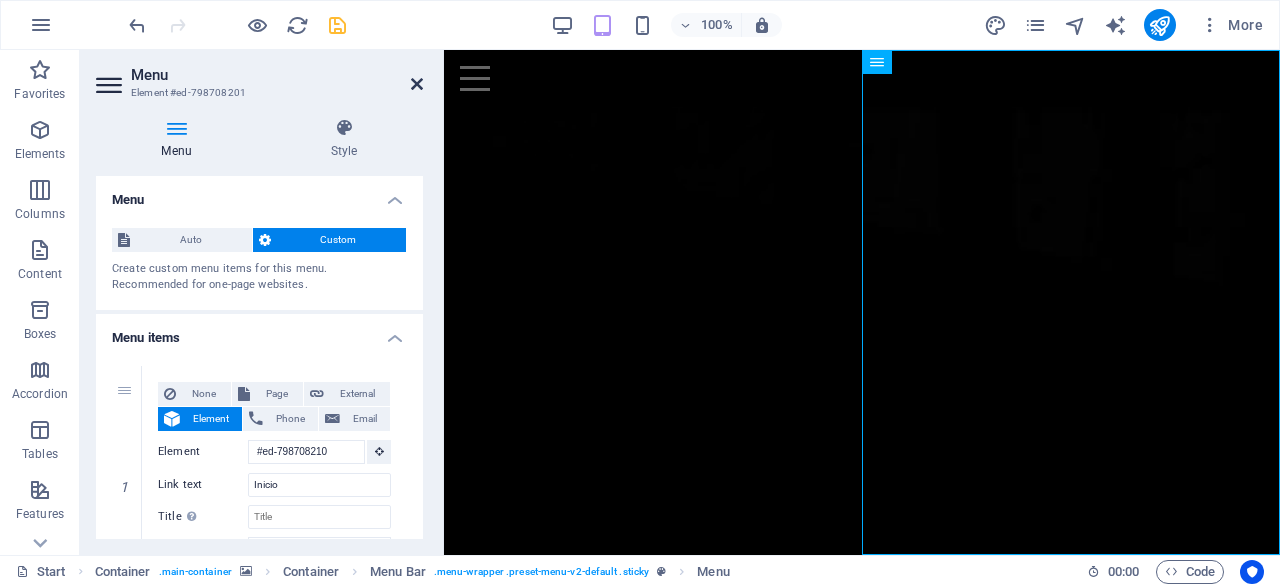 drag, startPoint x: 421, startPoint y: 85, endPoint x: 403, endPoint y: 51, distance: 38.470768 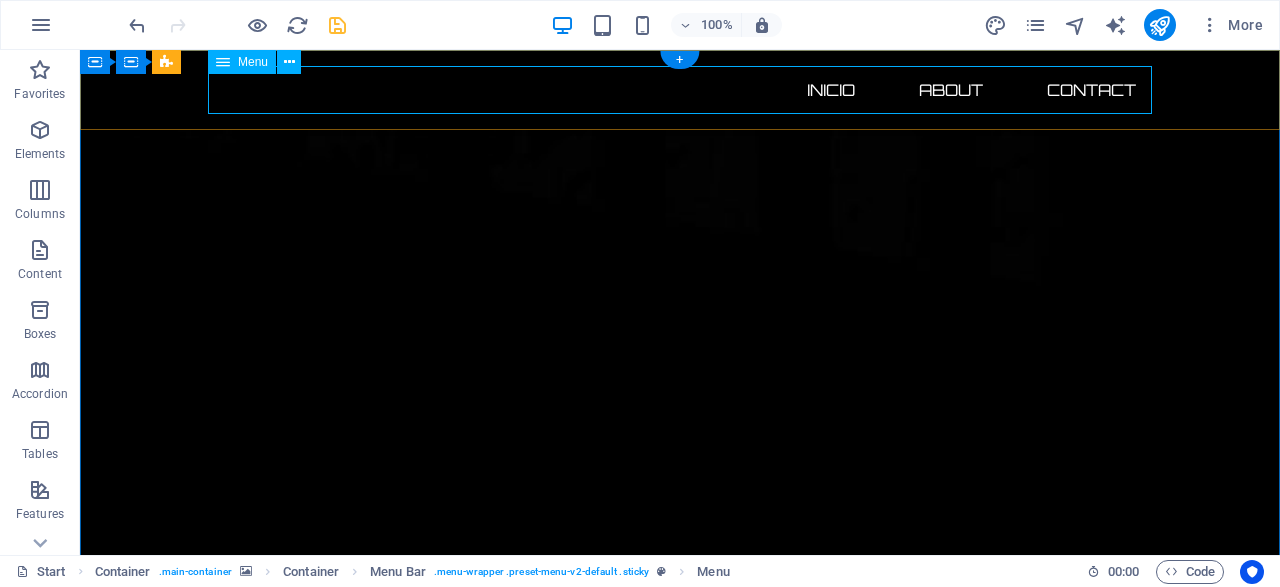 click on "Inicio About Contact" at bounding box center [680, 90] 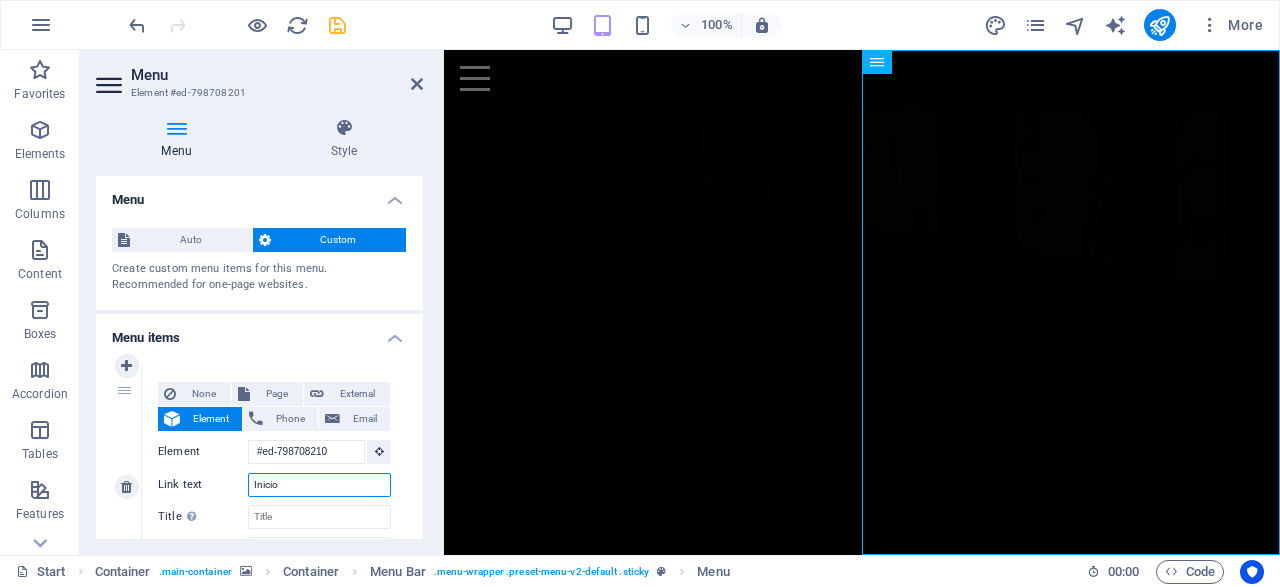 drag, startPoint x: 303, startPoint y: 480, endPoint x: 223, endPoint y: 491, distance: 80.75271 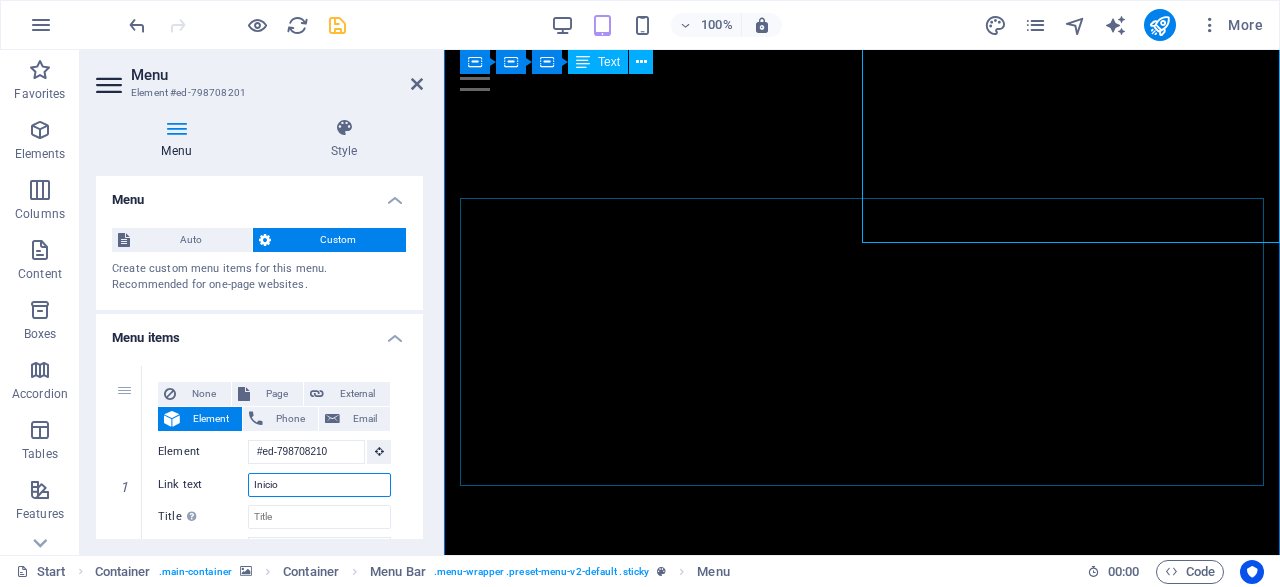 scroll, scrollTop: 0, scrollLeft: 0, axis: both 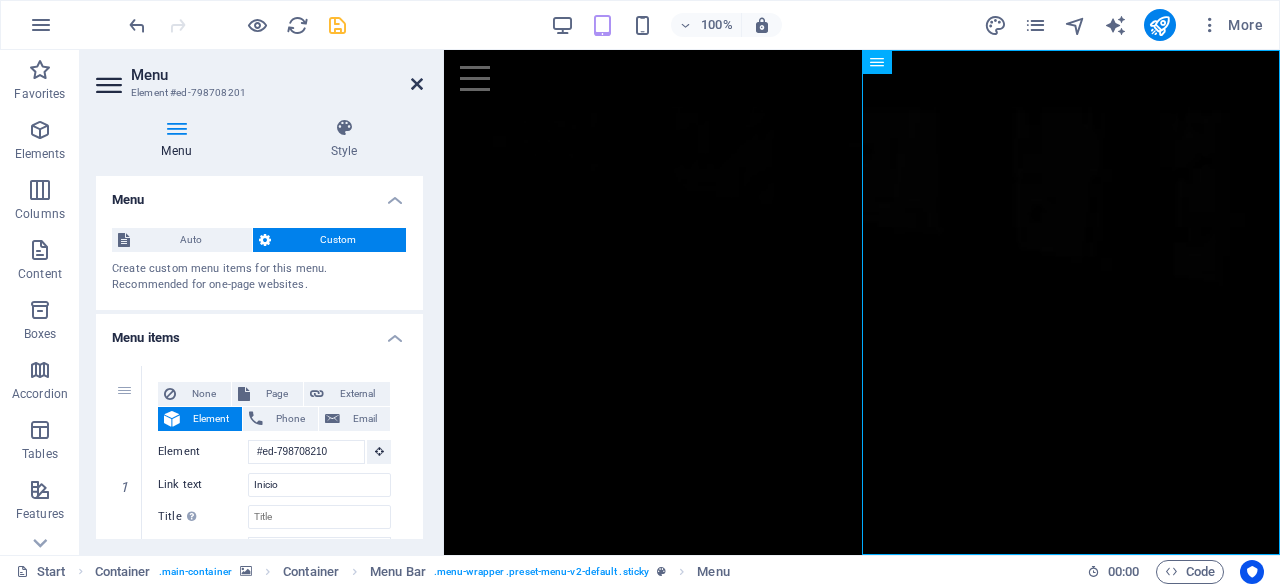 click at bounding box center (417, 84) 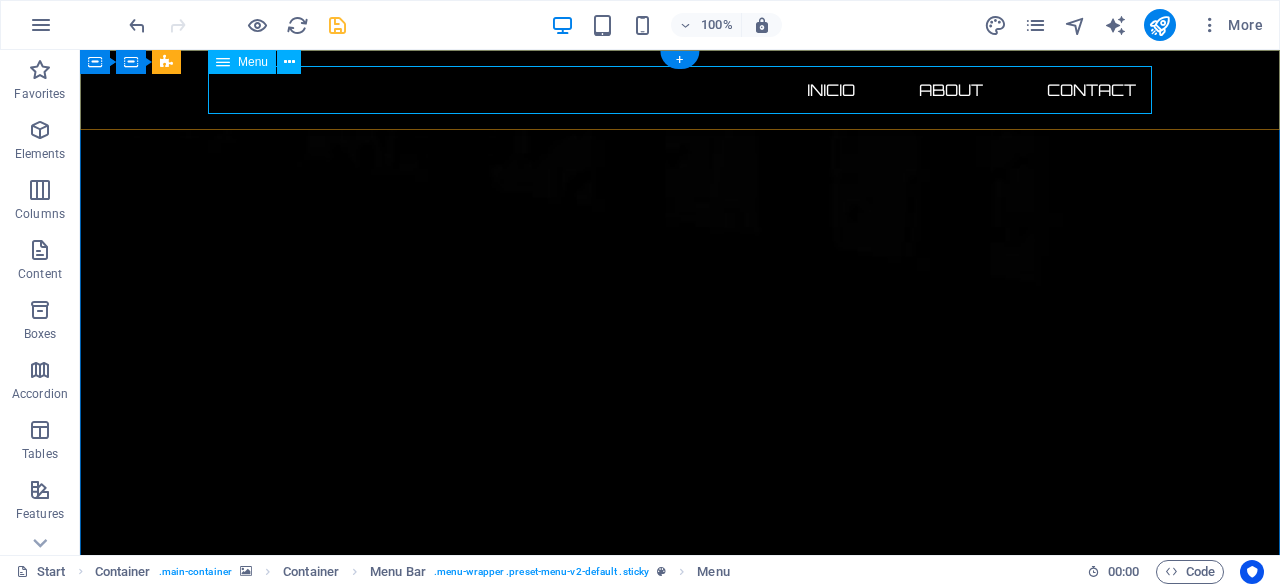 click on "Inicio About Contact" at bounding box center (680, 90) 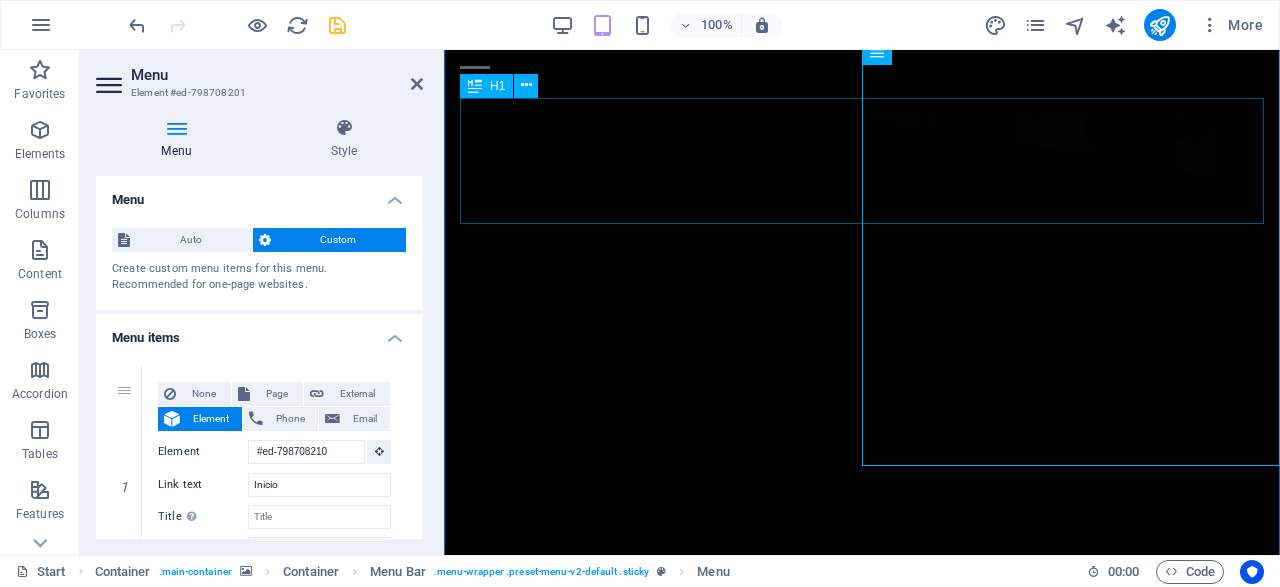 scroll, scrollTop: 0, scrollLeft: 0, axis: both 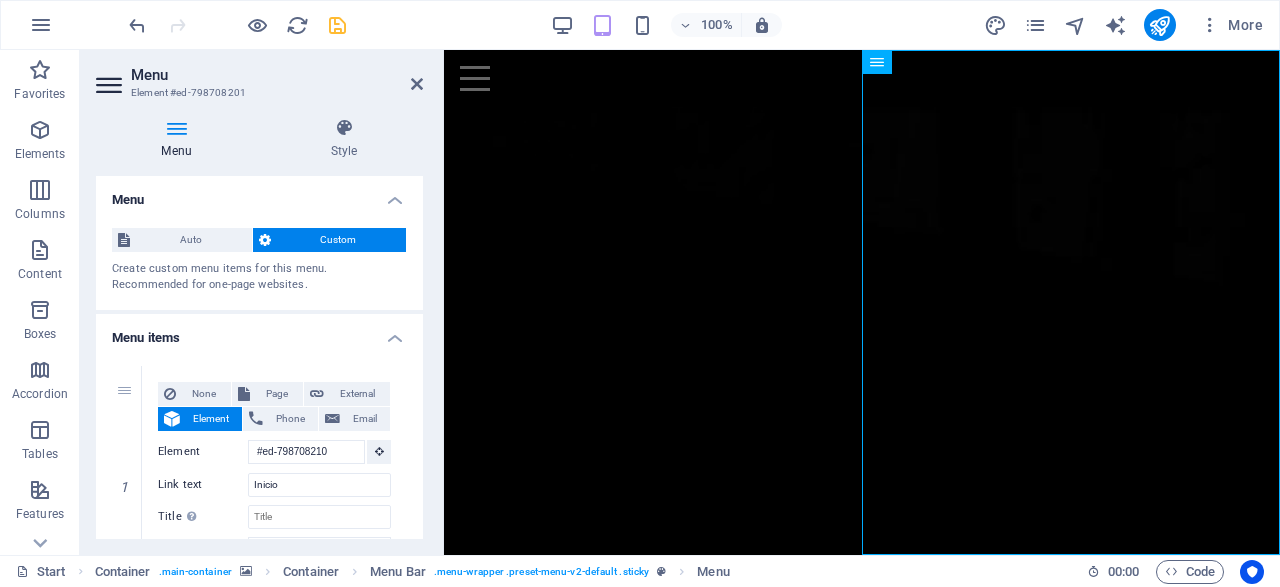 drag, startPoint x: 440, startPoint y: 193, endPoint x: 59, endPoint y: 127, distance: 386.6743 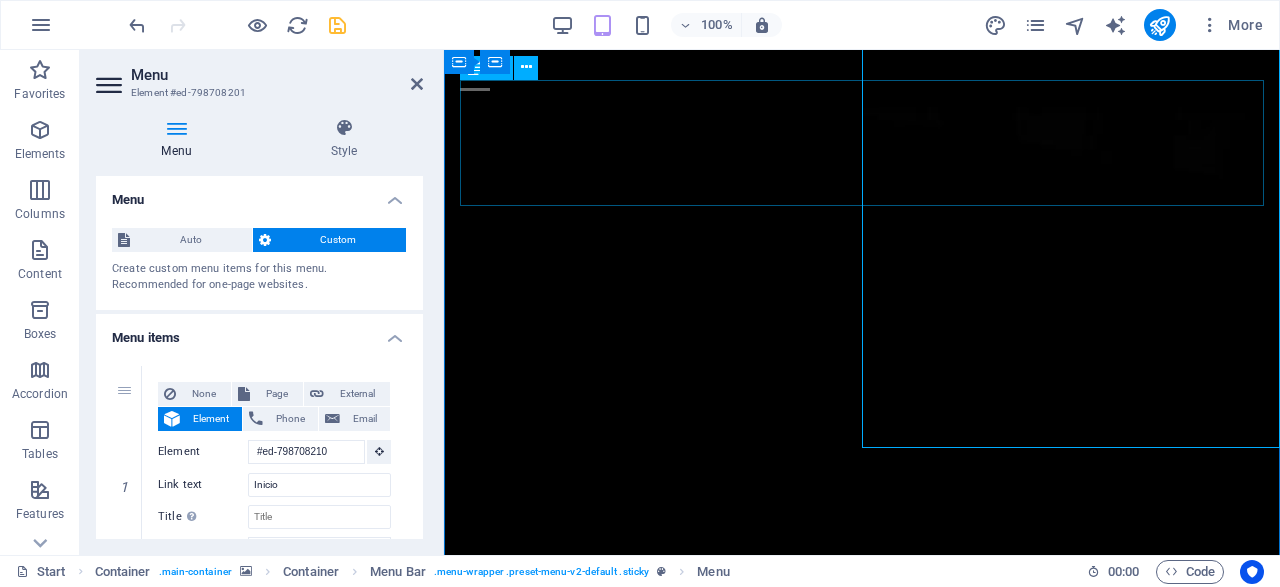 scroll, scrollTop: 0, scrollLeft: 0, axis: both 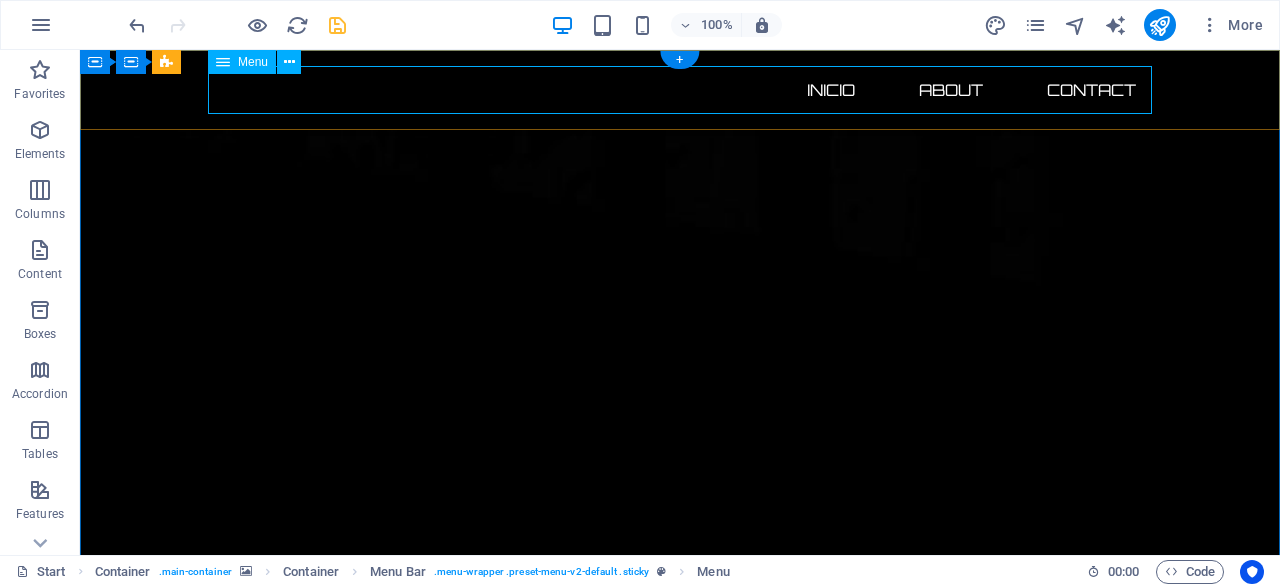 click on "Inicio About Contact" at bounding box center (680, 90) 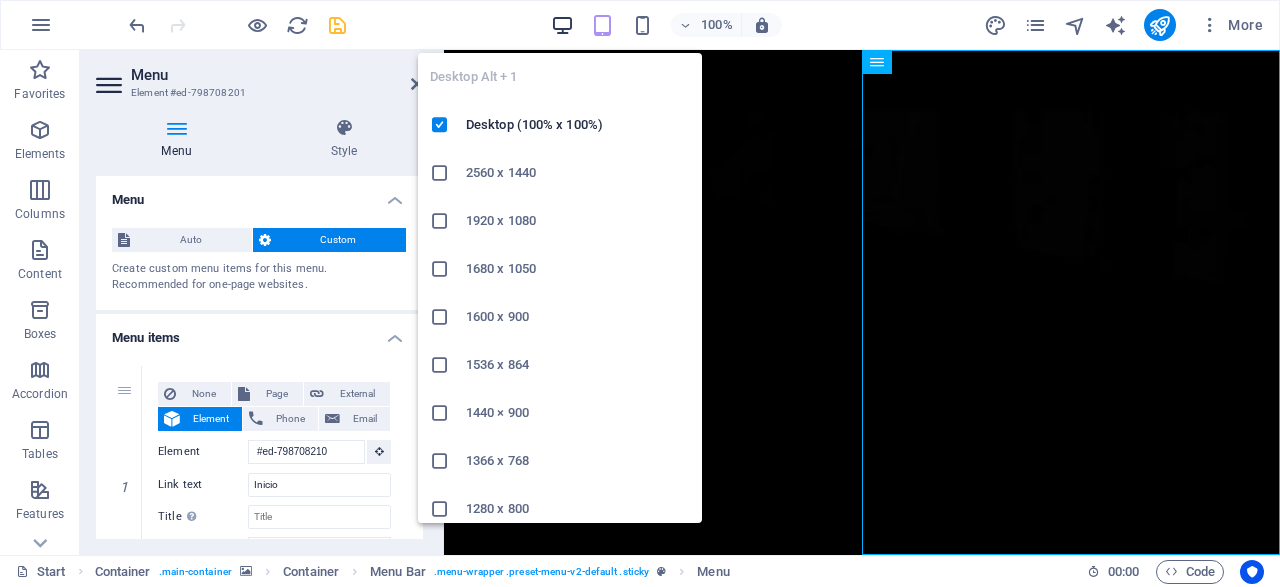 click at bounding box center (562, 25) 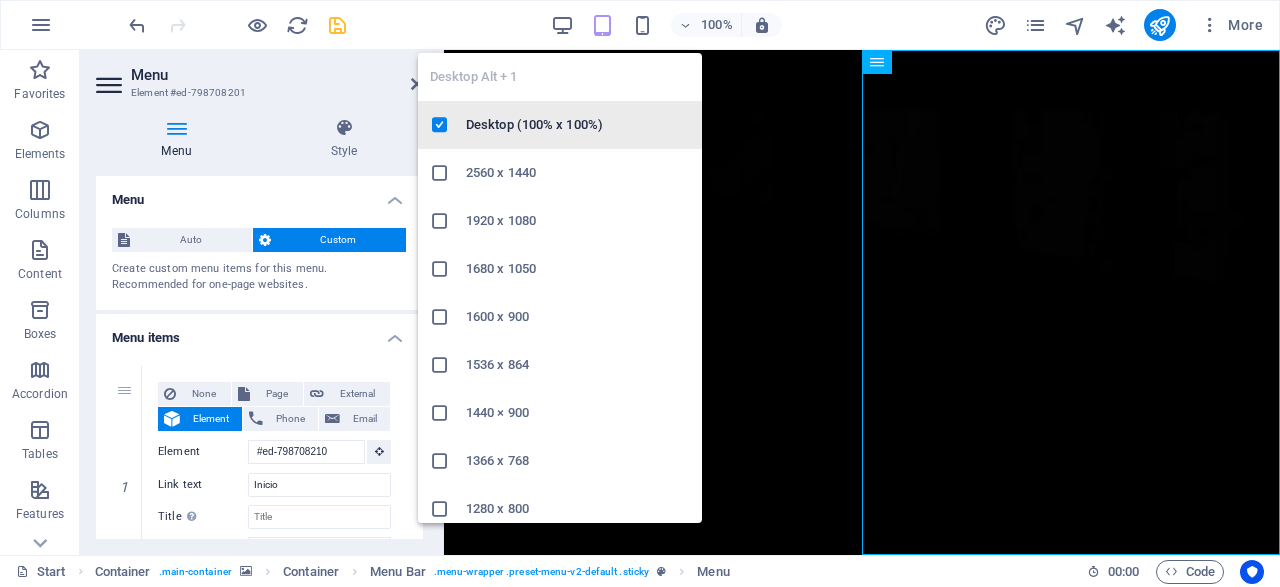 click on "Desktop (100% x 100%)" at bounding box center (578, 125) 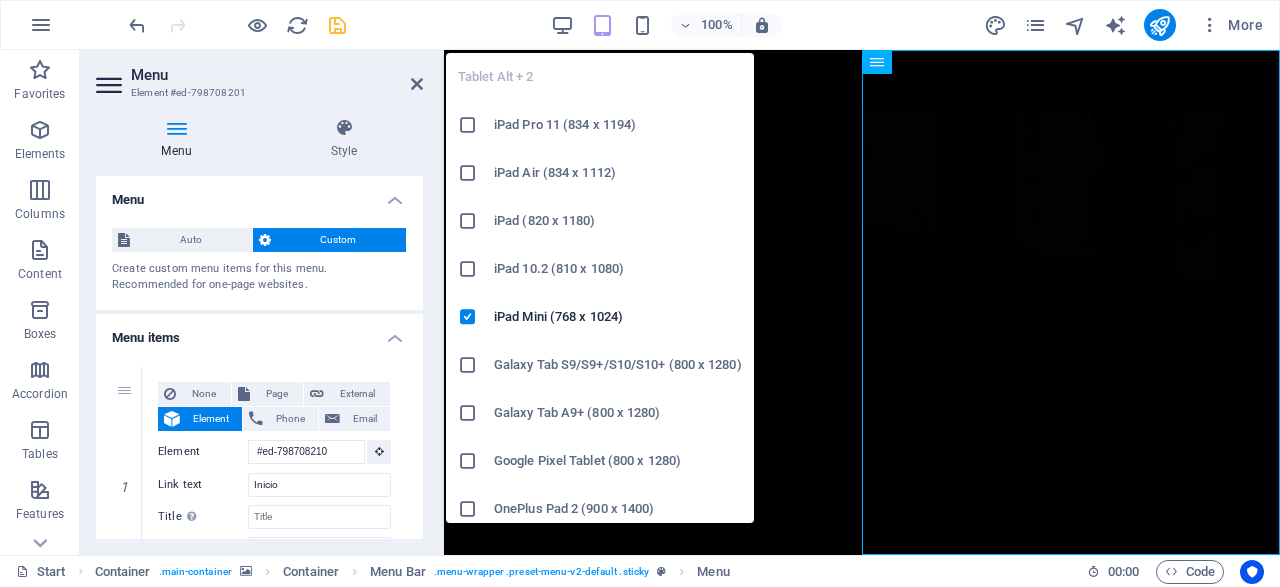 click at bounding box center (602, 25) 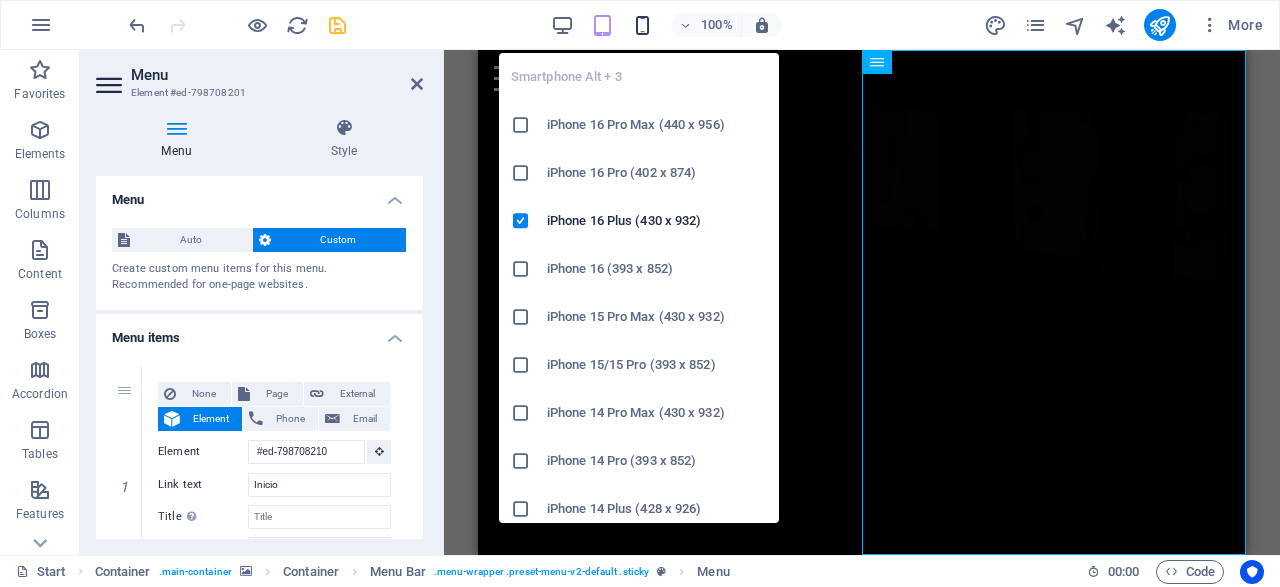 click at bounding box center [642, 25] 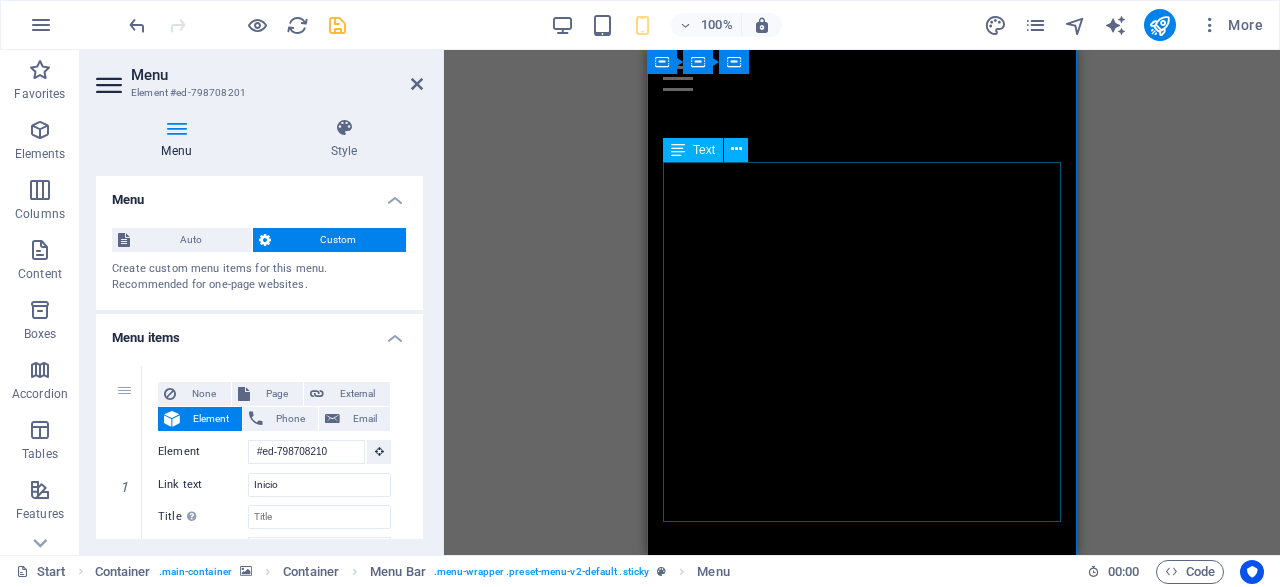 scroll, scrollTop: 0, scrollLeft: 0, axis: both 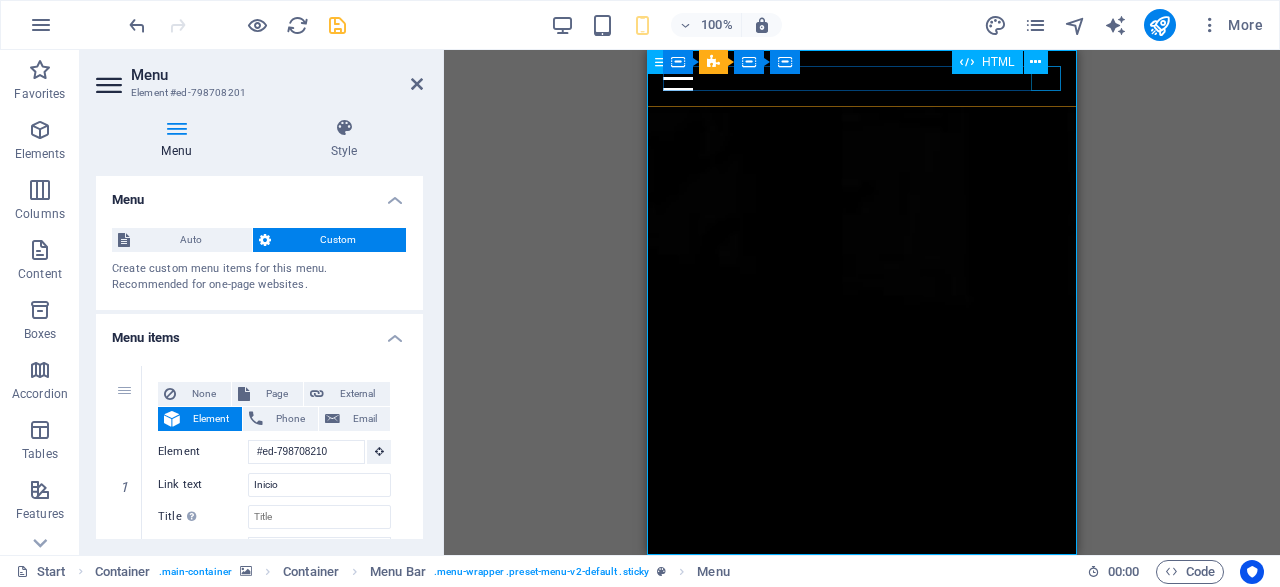 click at bounding box center [862, 78] 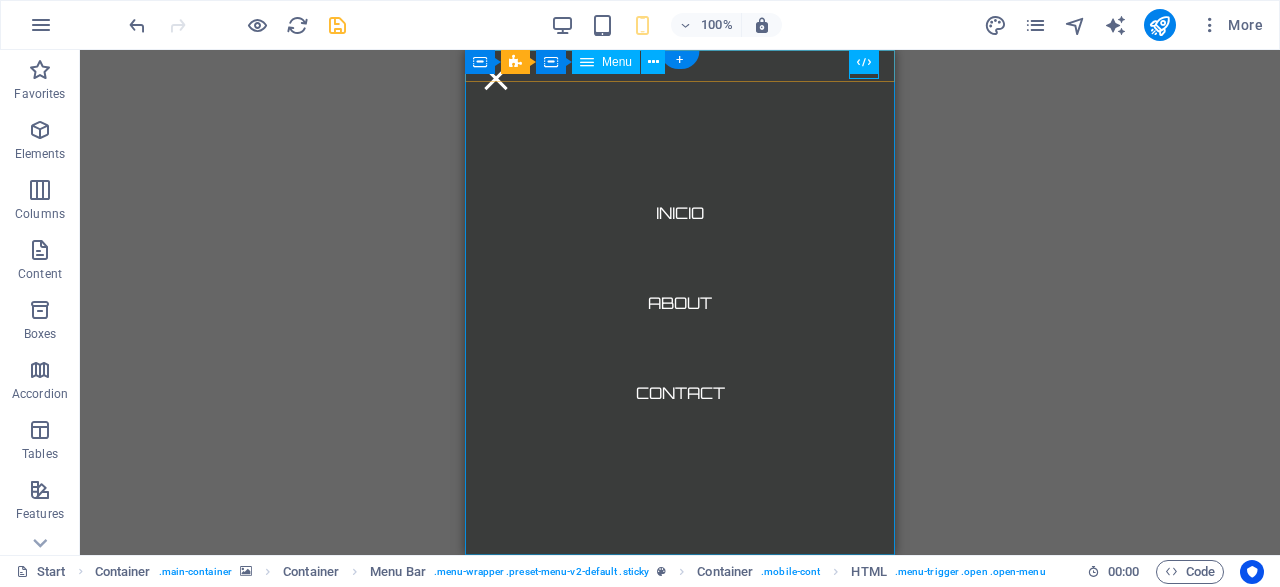 click on "Inicio About Contact" at bounding box center [680, 302] 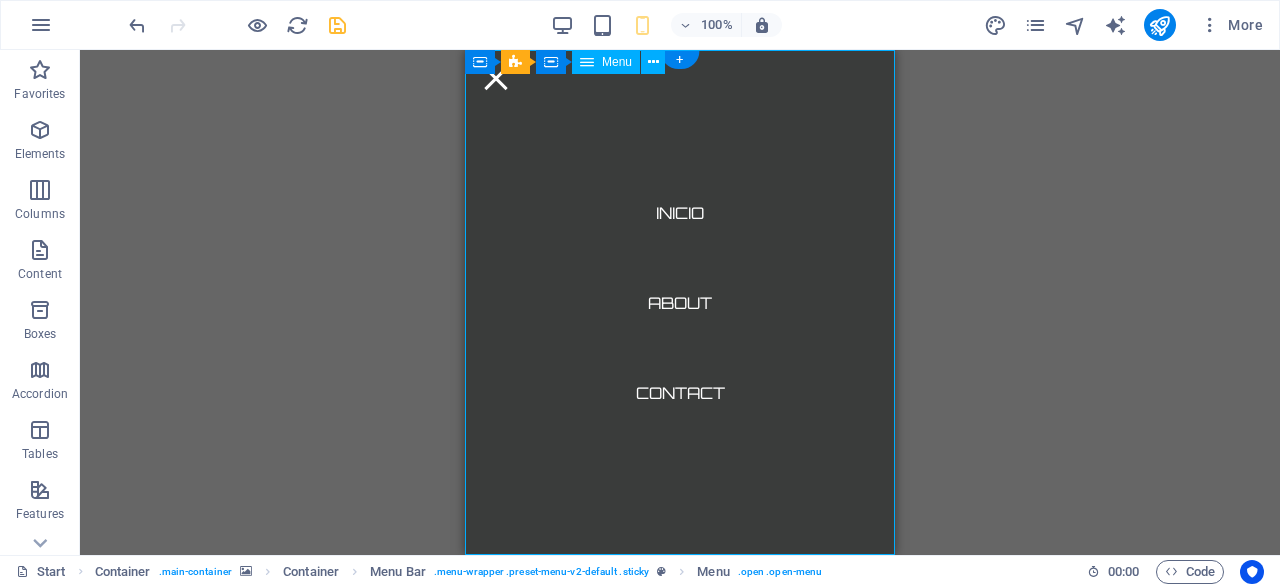 click on "Inicio About Contact" at bounding box center [680, 302] 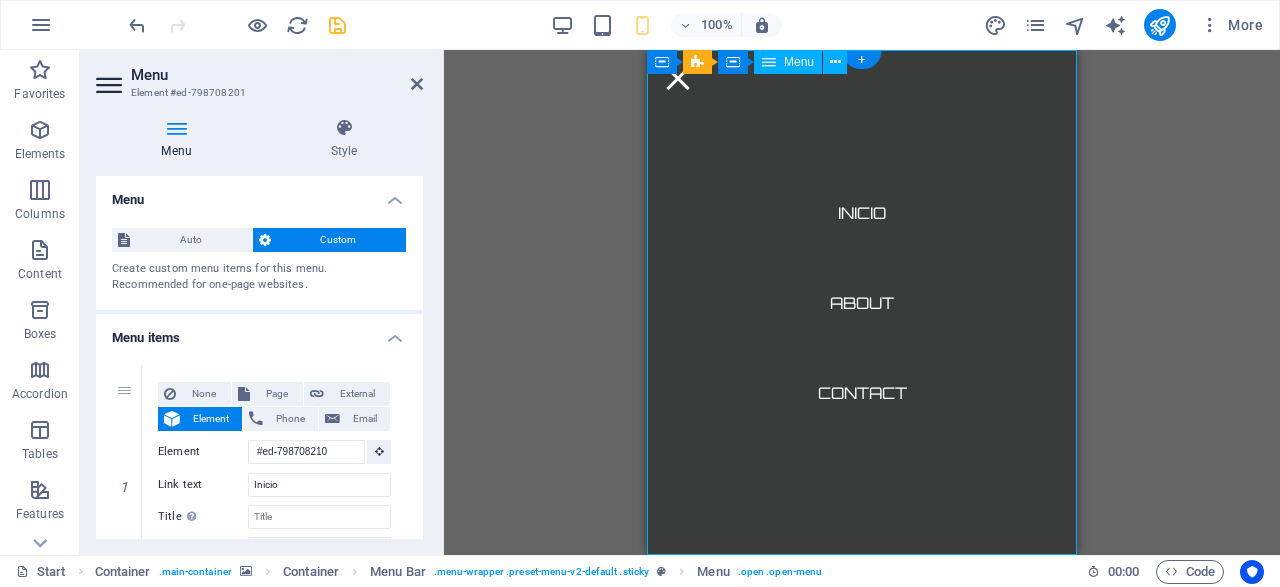 click on "Inicio About Contact" at bounding box center (862, 302) 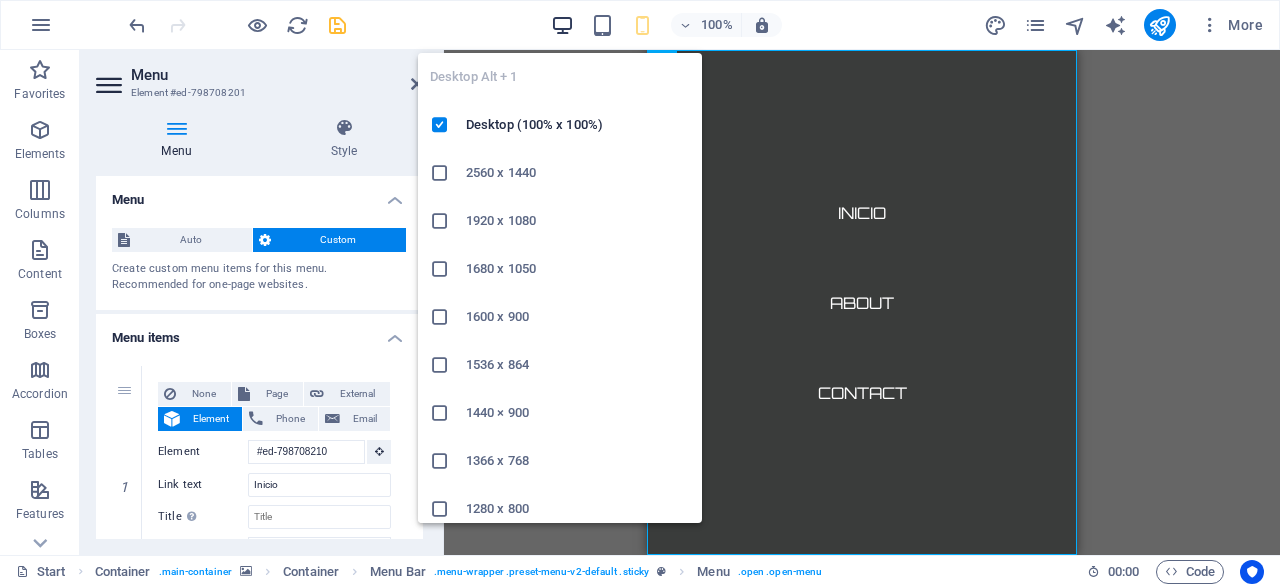 click at bounding box center [562, 25] 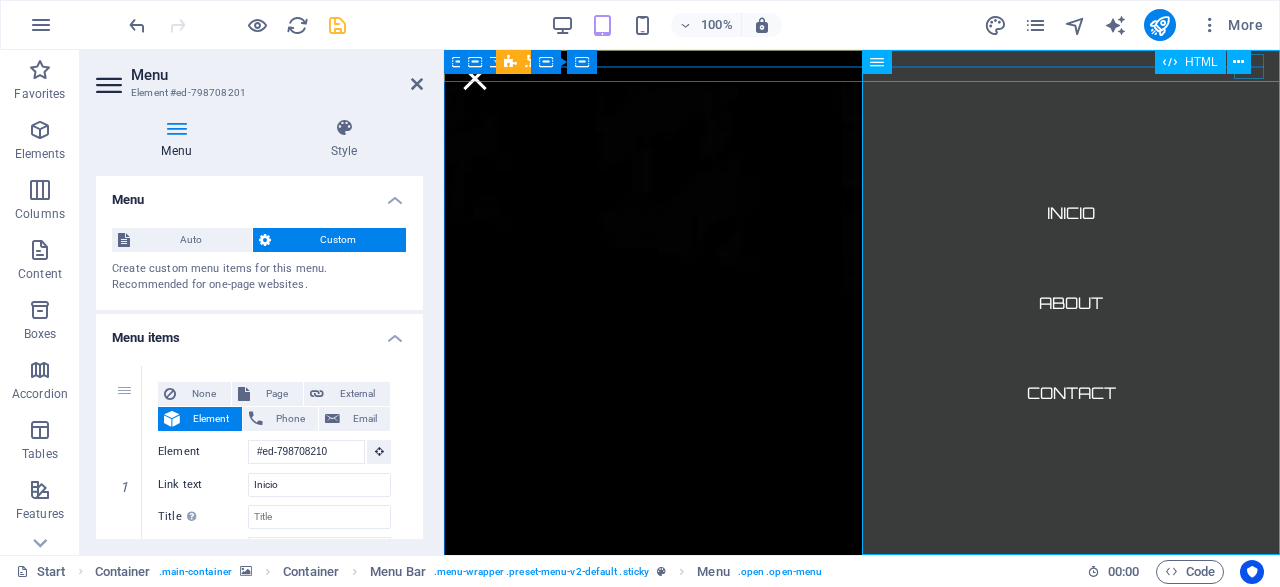 click on "HTML" at bounding box center (1209, 62) 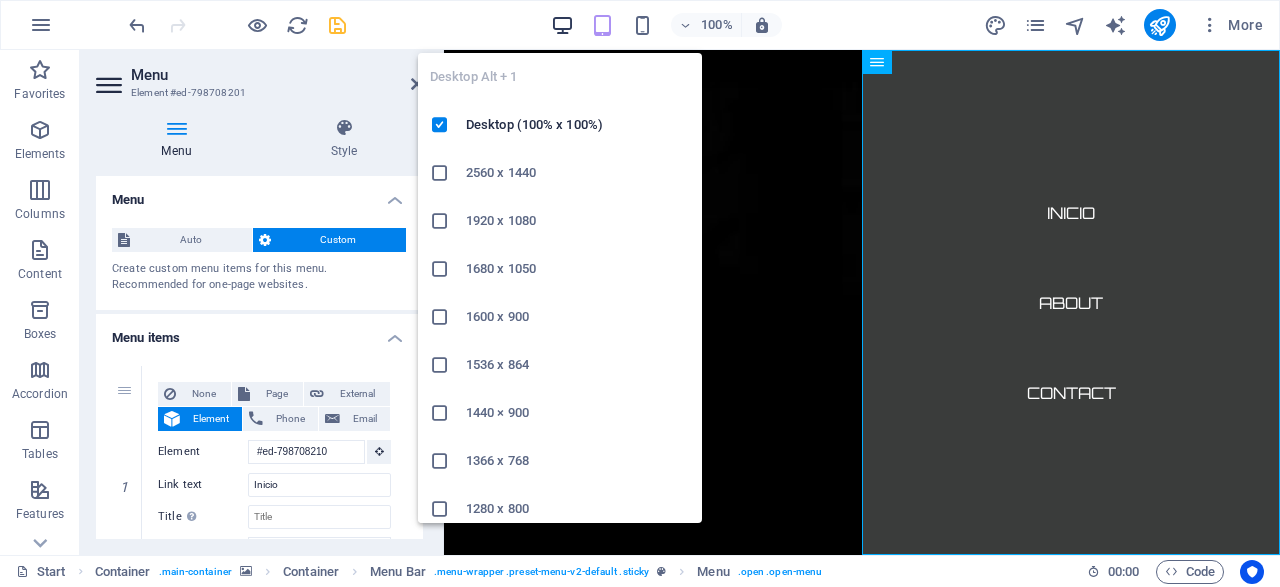 click at bounding box center (562, 25) 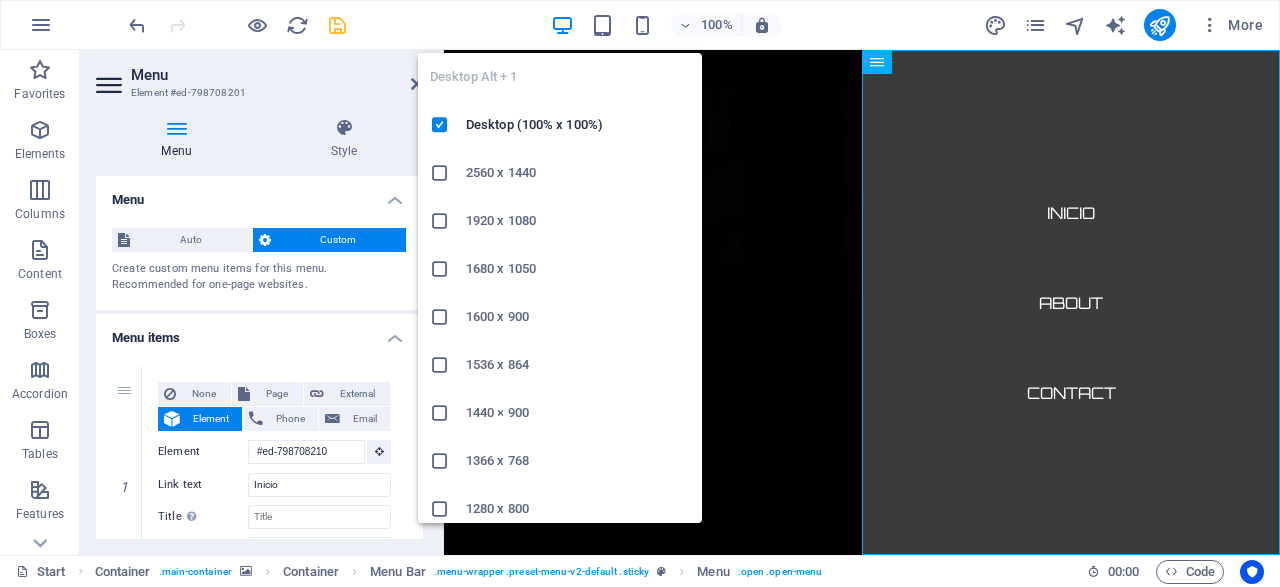 click at bounding box center (562, 25) 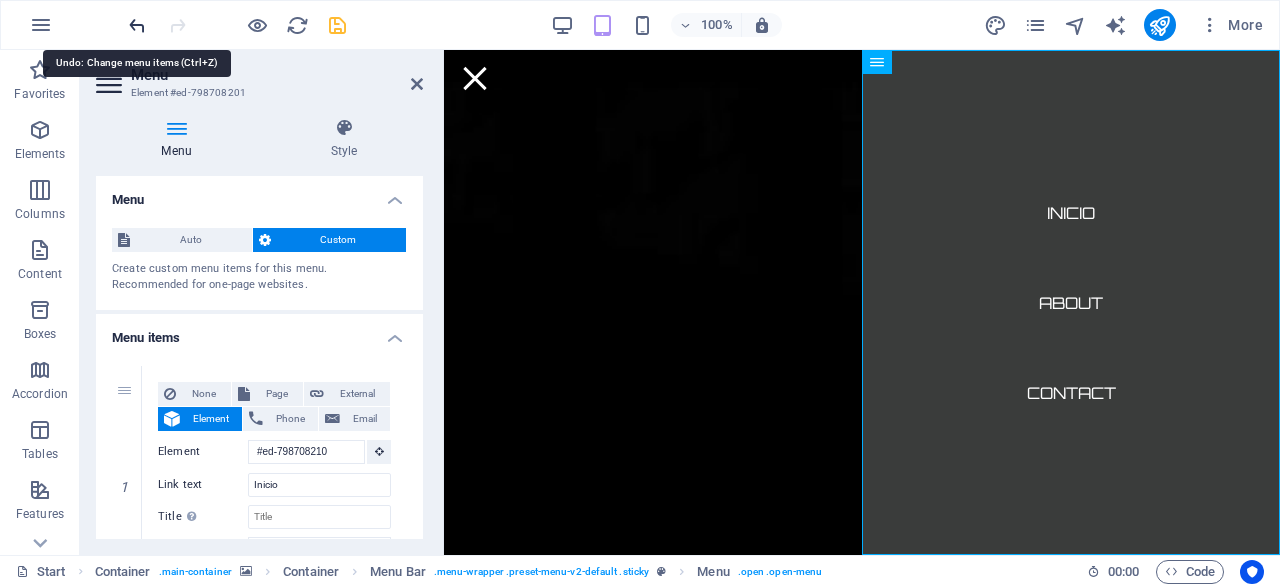 click at bounding box center (137, 25) 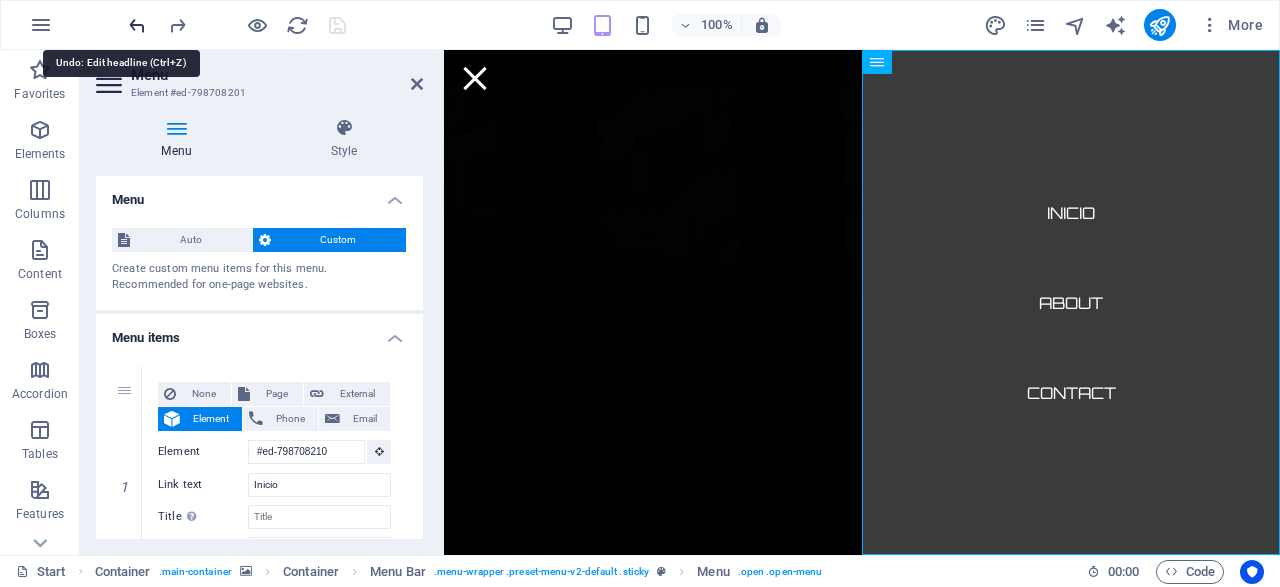 type on "Home" 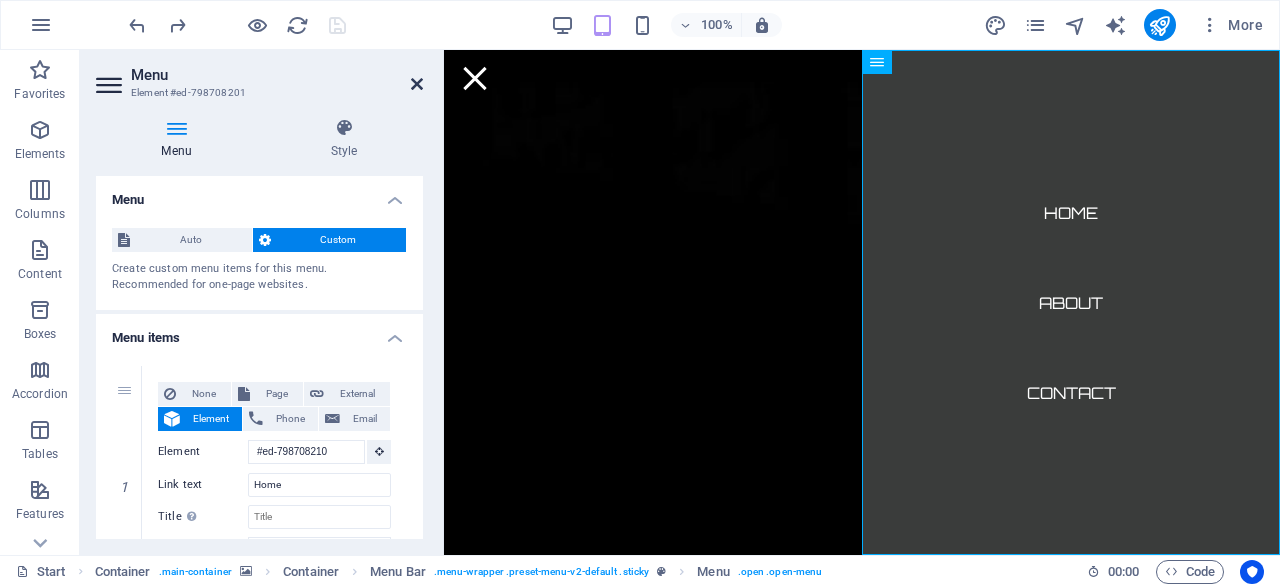 click at bounding box center (417, 84) 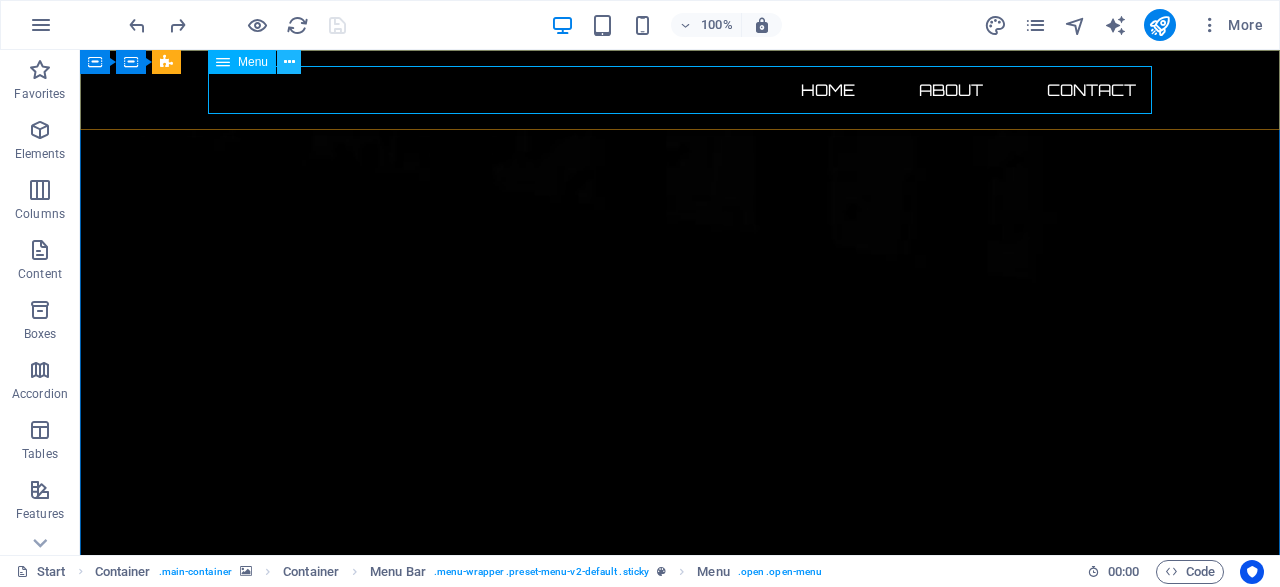click at bounding box center (289, 62) 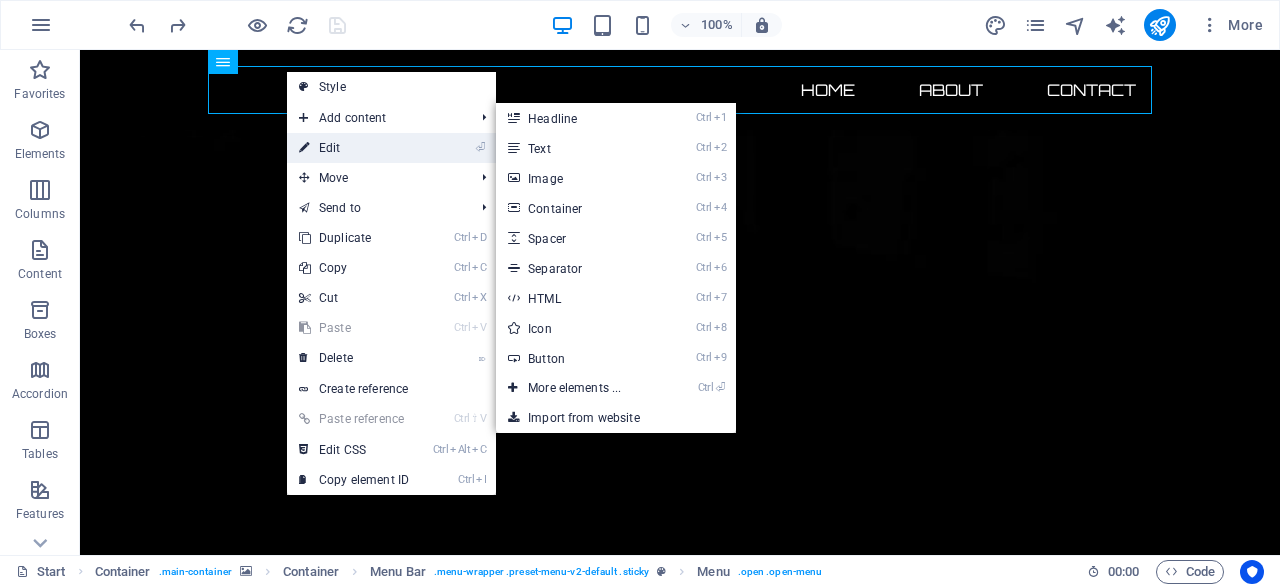 click on "⏎  Edit" at bounding box center [354, 148] 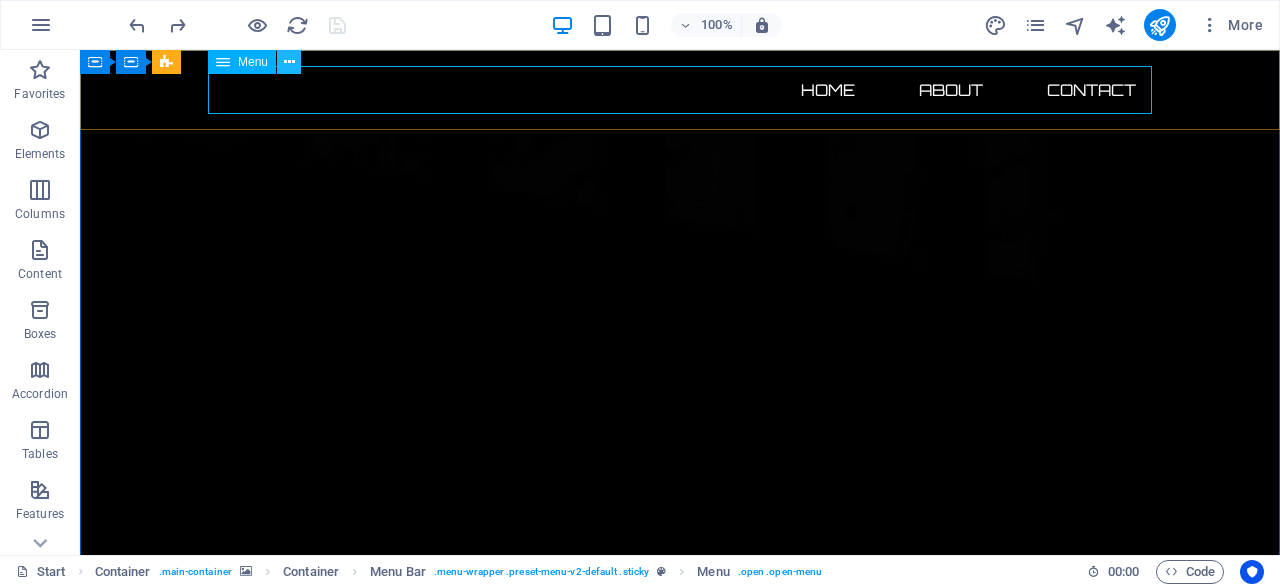 click at bounding box center (289, 62) 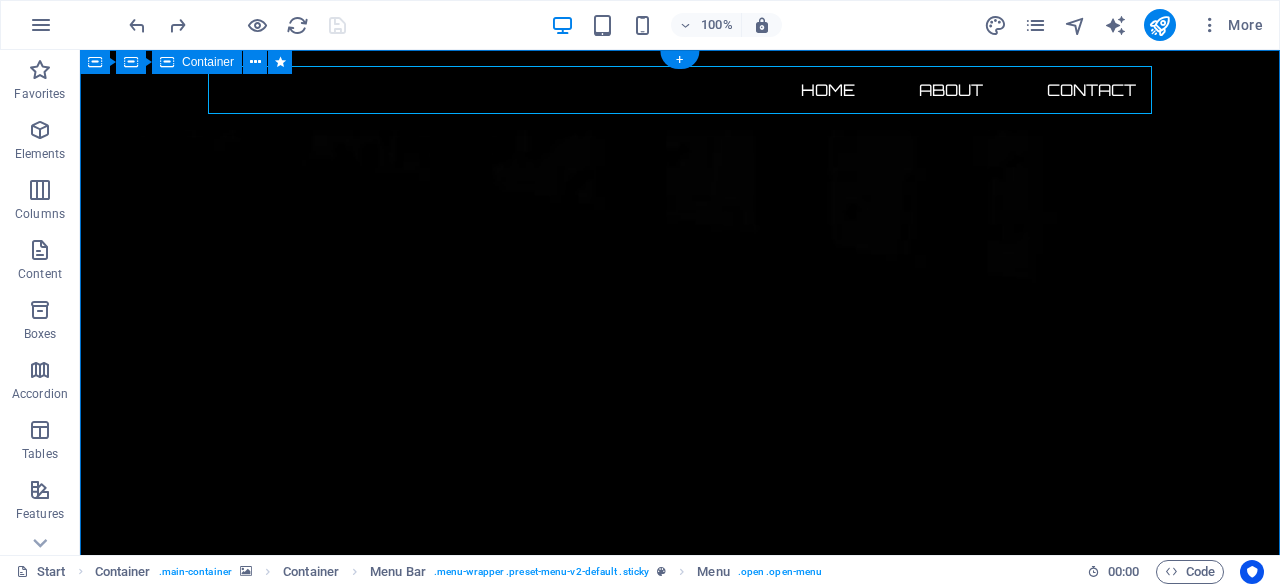 click on "Ciberataques.com el dominio más llamativo sobre ciberseguridad  disponible por tiempo limitado 134 DÍAS 20 HORAS 45 MINUTOS 45 SEGUNDOS Adquiere hoy un dominio premium en ciberseguridad con ecosistema digital completo y posicionamiento listo para monetizar. Incluye: ✔️  Dominio exacto .com  (Ciberataques.com) ✔️  Backup estratégico  (Ciberataque.com) ✔️  Redes sociales con matching perfecto ✔️  Base lista para monetizar 🚀 Lanza tu medio, startup o unidad de negocio  de inmediato . 🕒  Time-to-market inmediato. 💥  Antes de que otro lo adquiera. Posiciónate como líder en ciberseguridad en español con un ecosistema digital llave en mano. Adquiérelo antes que la competencia!" at bounding box center [680, 2729] 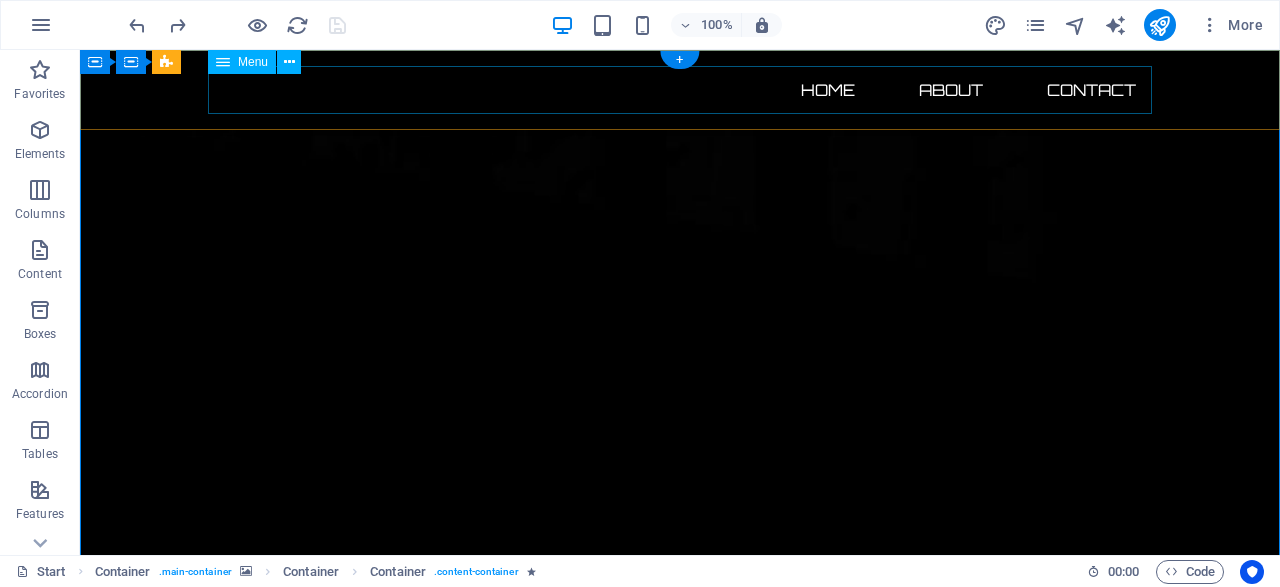 click on "Home About Contact" at bounding box center (680, 90) 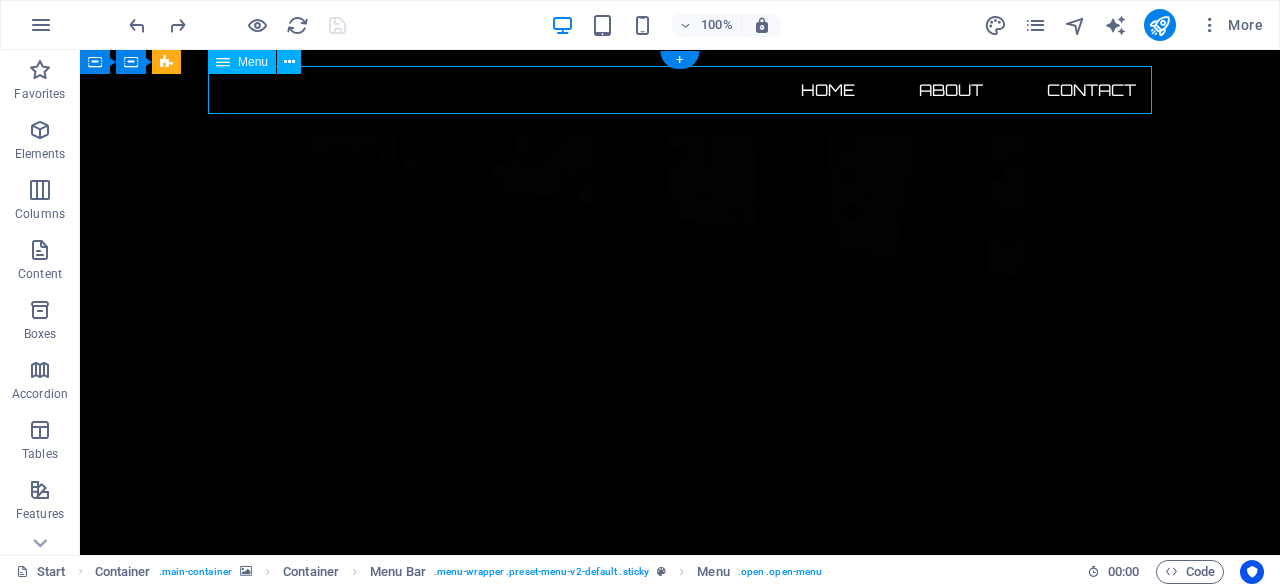 click on "Home About Contact" at bounding box center (680, 90) 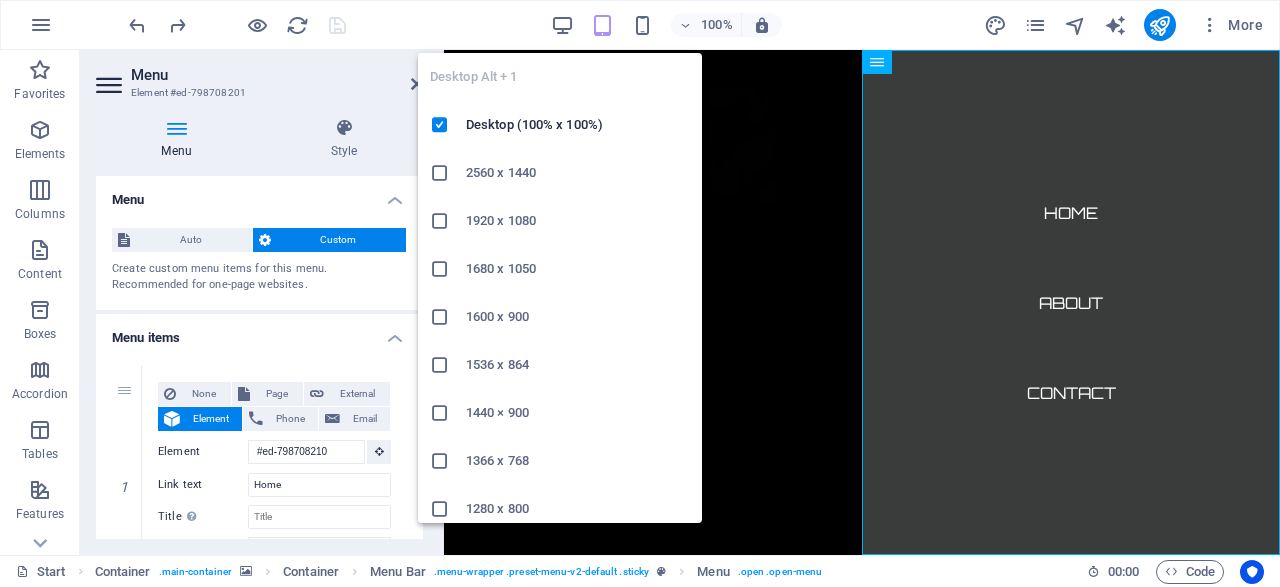 click at bounding box center [440, 173] 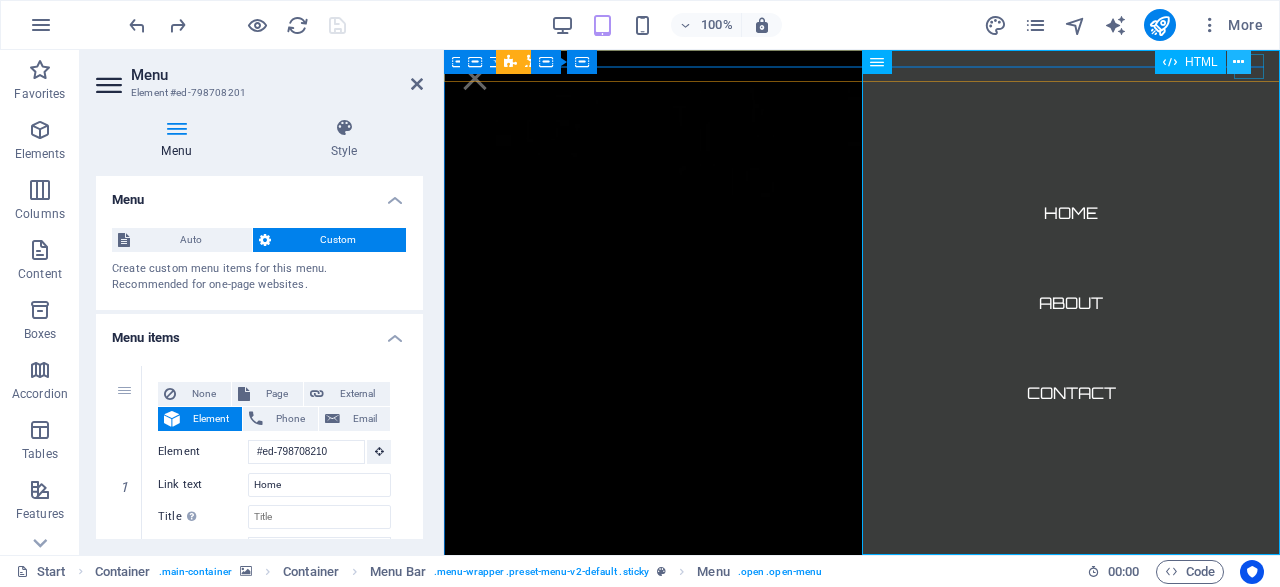 click at bounding box center [1239, 62] 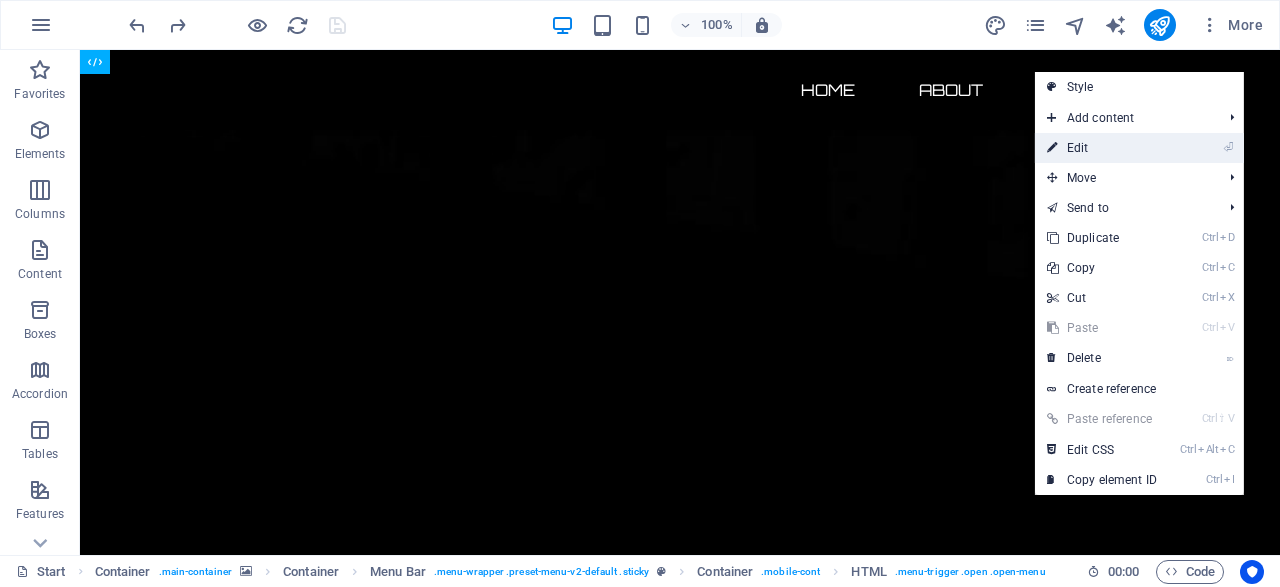 click on "⏎  Edit" at bounding box center (1102, 148) 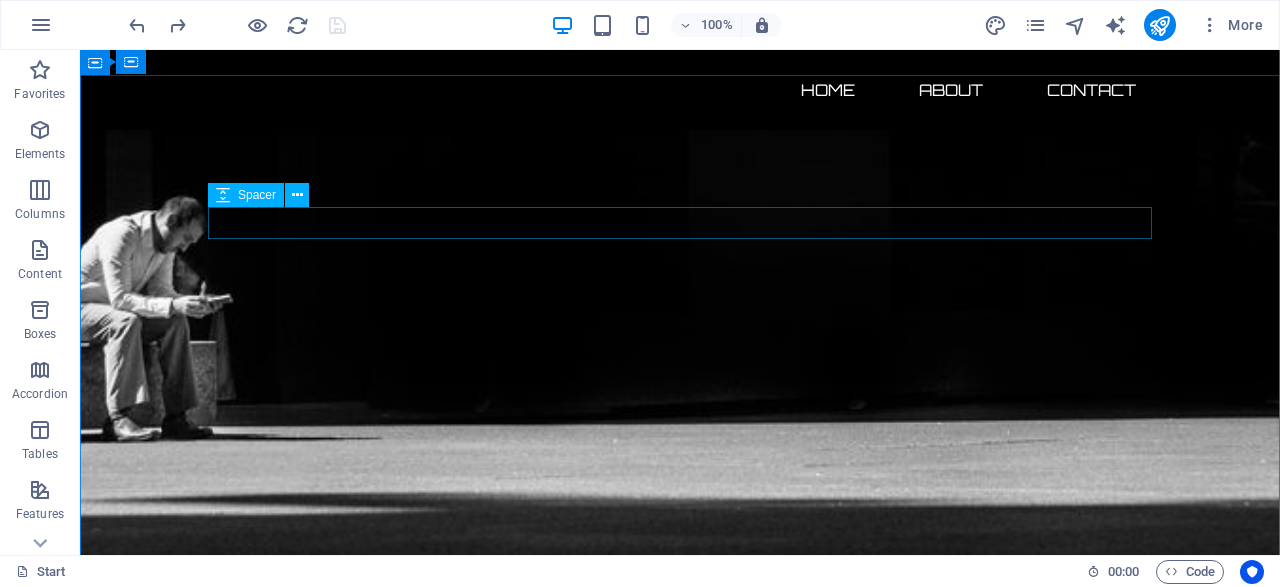 scroll, scrollTop: 1615, scrollLeft: 0, axis: vertical 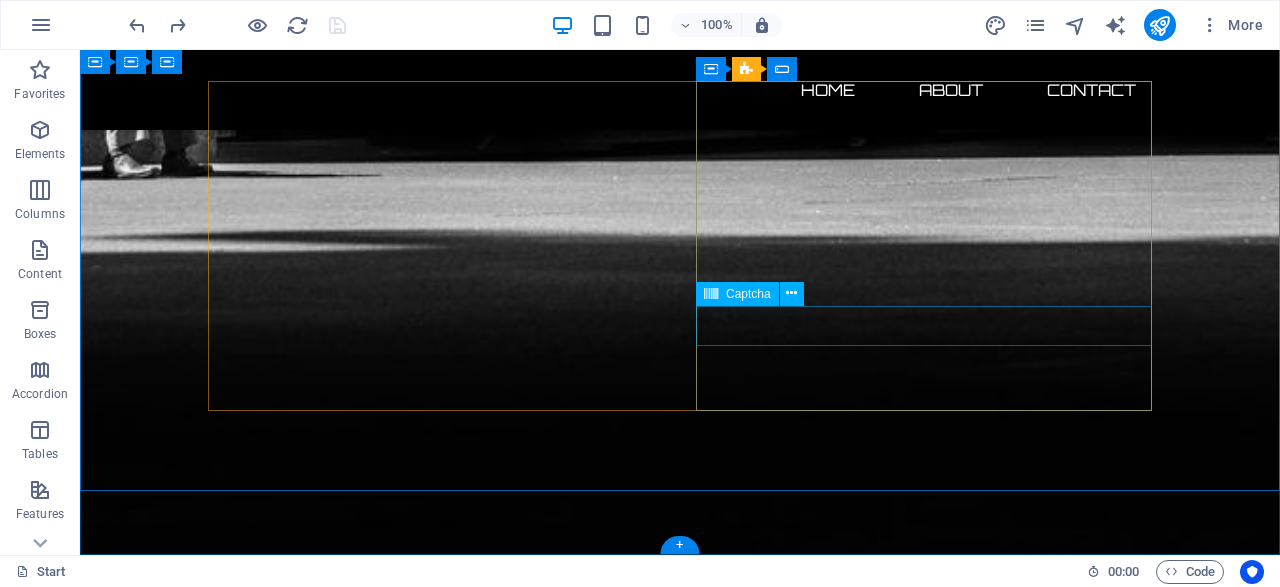 click on "Unreadable? Load new" 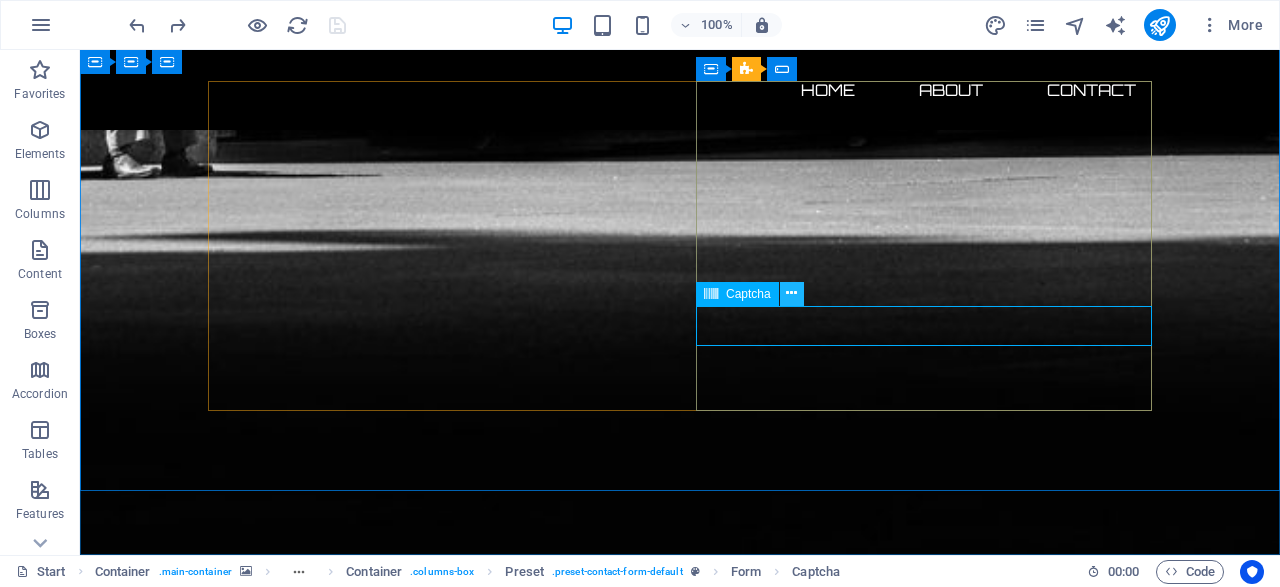 click at bounding box center (792, 294) 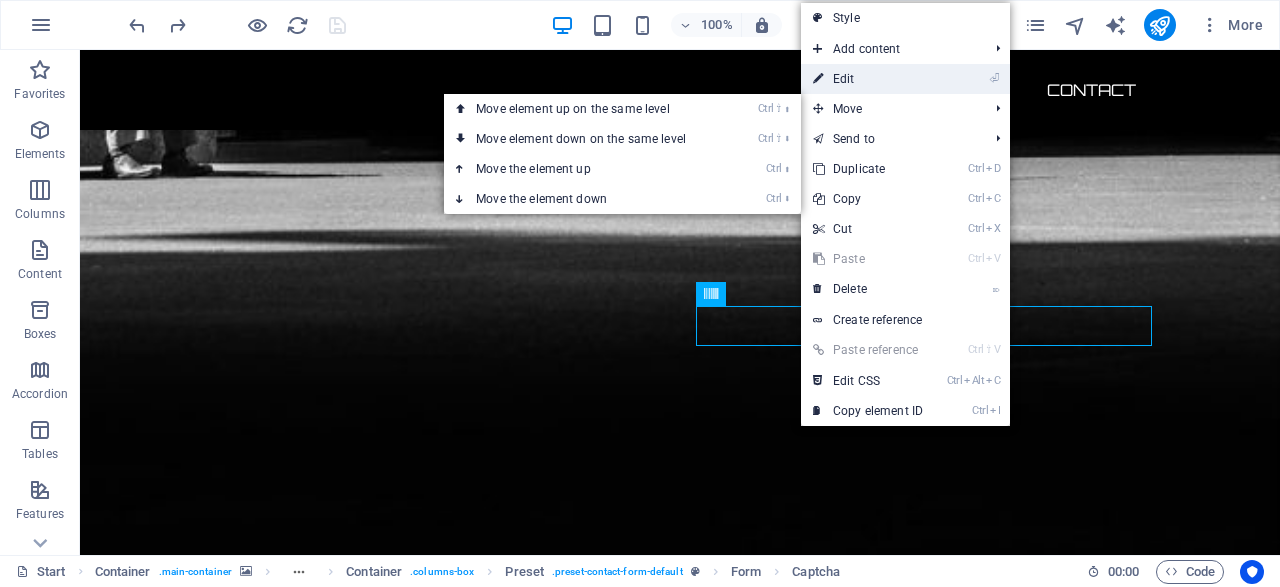 click on "⏎  Edit" at bounding box center [868, 79] 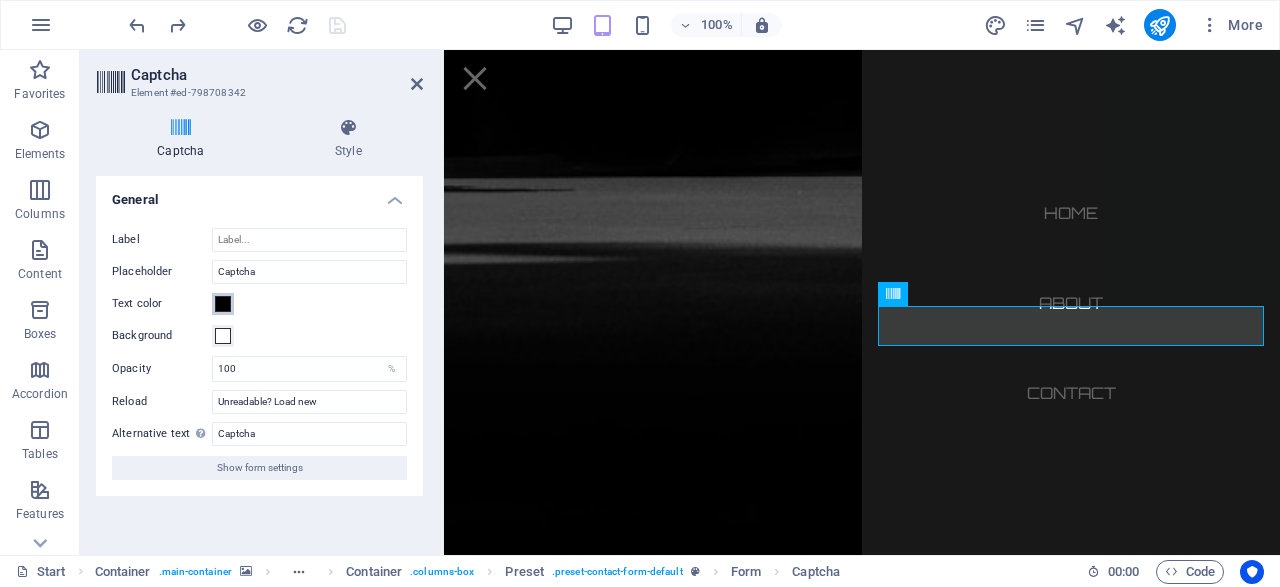 click at bounding box center [223, 304] 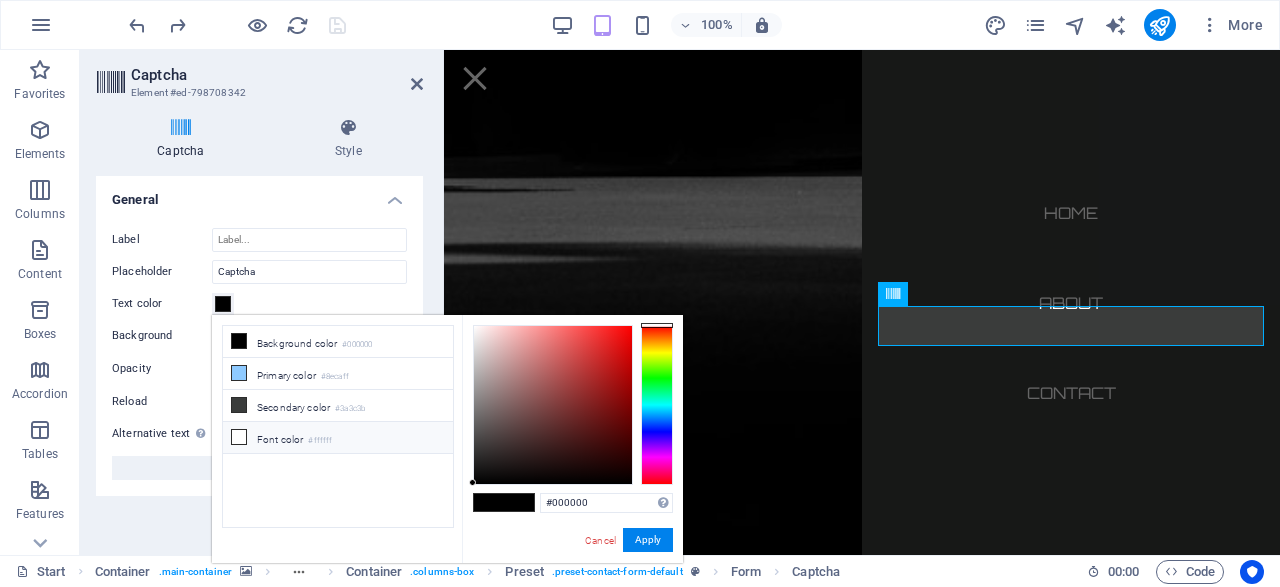 click on "Font color
#ffffff" at bounding box center [338, 438] 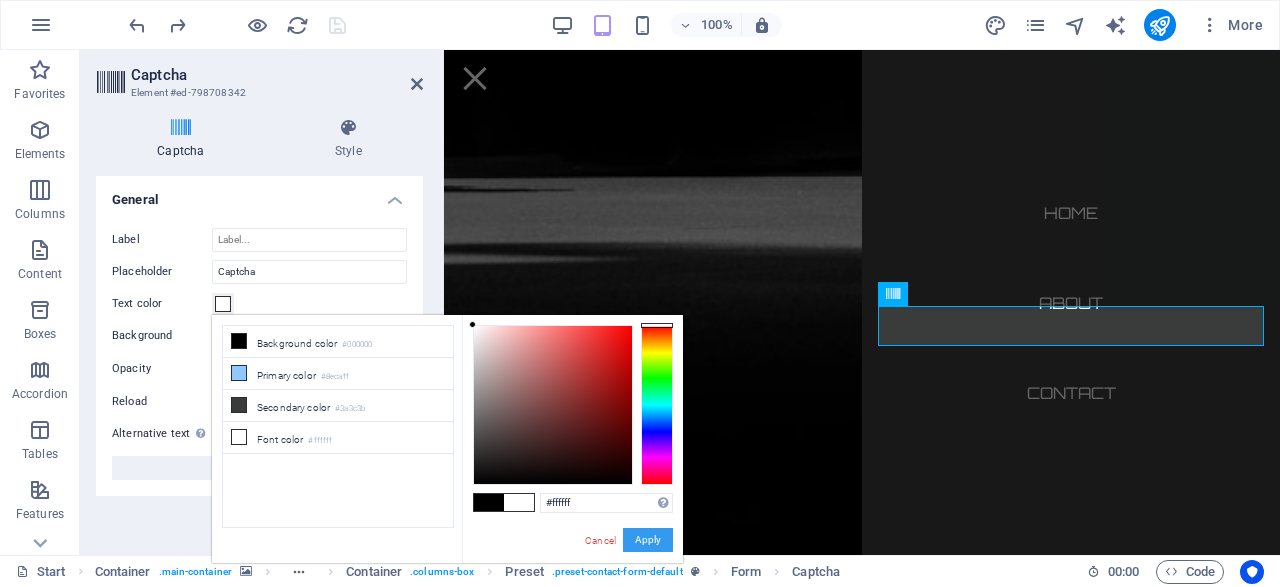 click on "Apply" at bounding box center (648, 540) 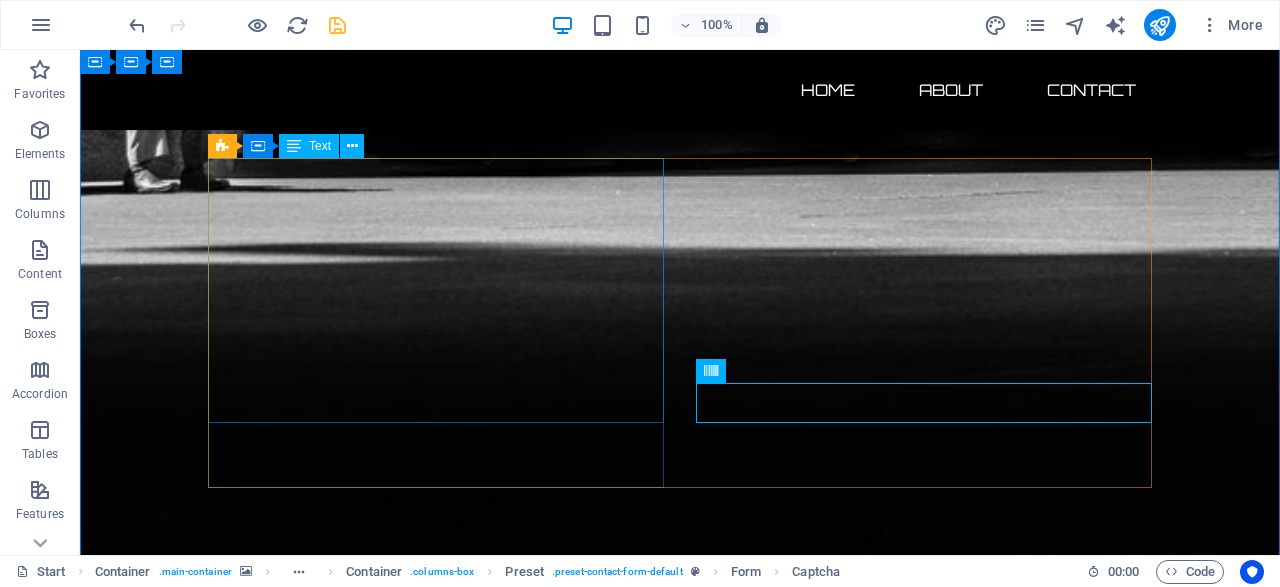 click on "¿Interesado en adquirir  Ciberataques.com , su dominio complementario y redes sociales? Estamos buscando un comprador estratégico que valore el potencial de esta marca como plataforma líder en ciberseguridad en español. 📩 Puedes contactarnos para: Solicitar más información del paquete completo Recibir el  pitch PDF con proyecciones y detalles técnicos Agendar una llamada privada Hacer una oferta directa o iniciar una negociación con carta de intención (LOI)" at bounding box center [680, 2674] 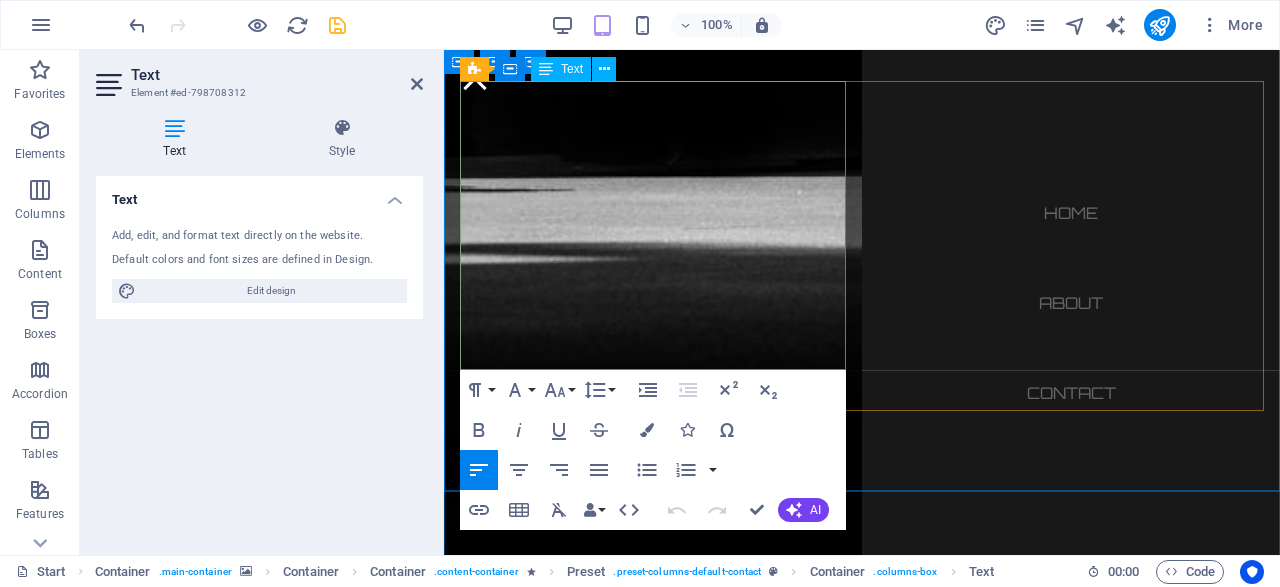 click on "Recibir el  pitch PDF con proyecciones y detalles técnicos" at bounding box center [870, 2680] 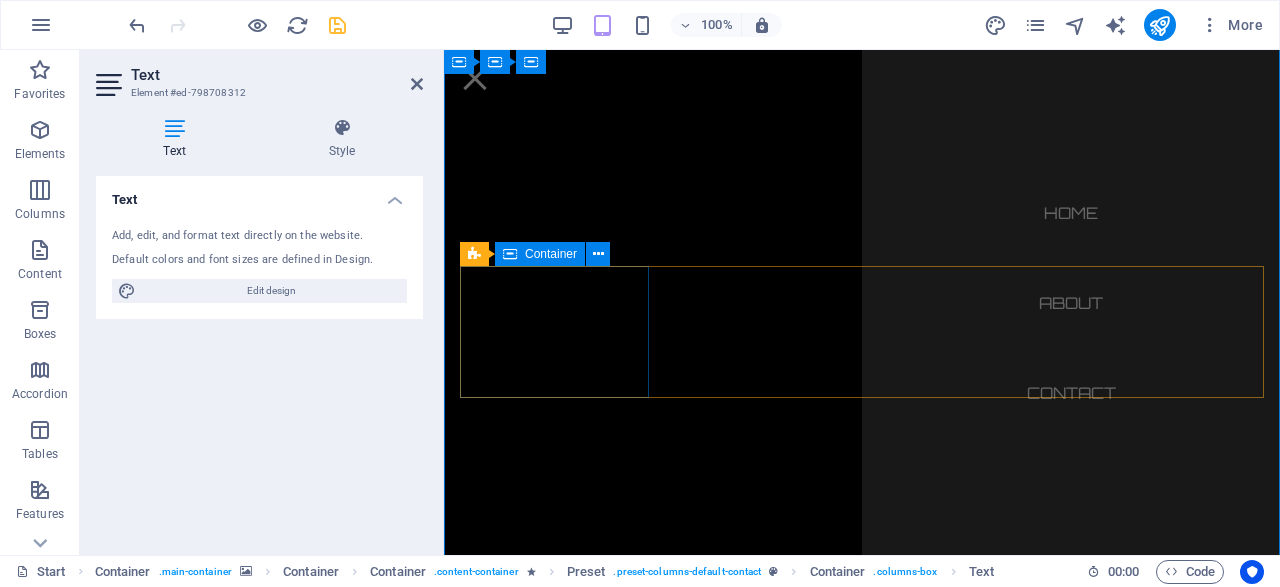 scroll, scrollTop: 0, scrollLeft: 0, axis: both 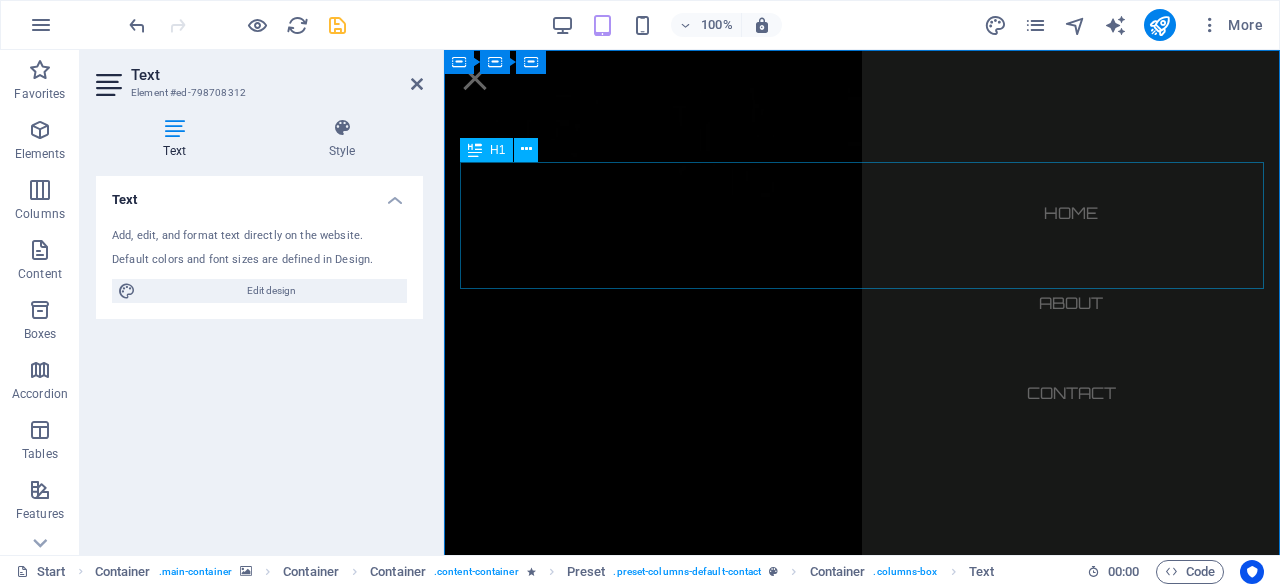 drag, startPoint x: 695, startPoint y: 239, endPoint x: 1061, endPoint y: 237, distance: 366.00546 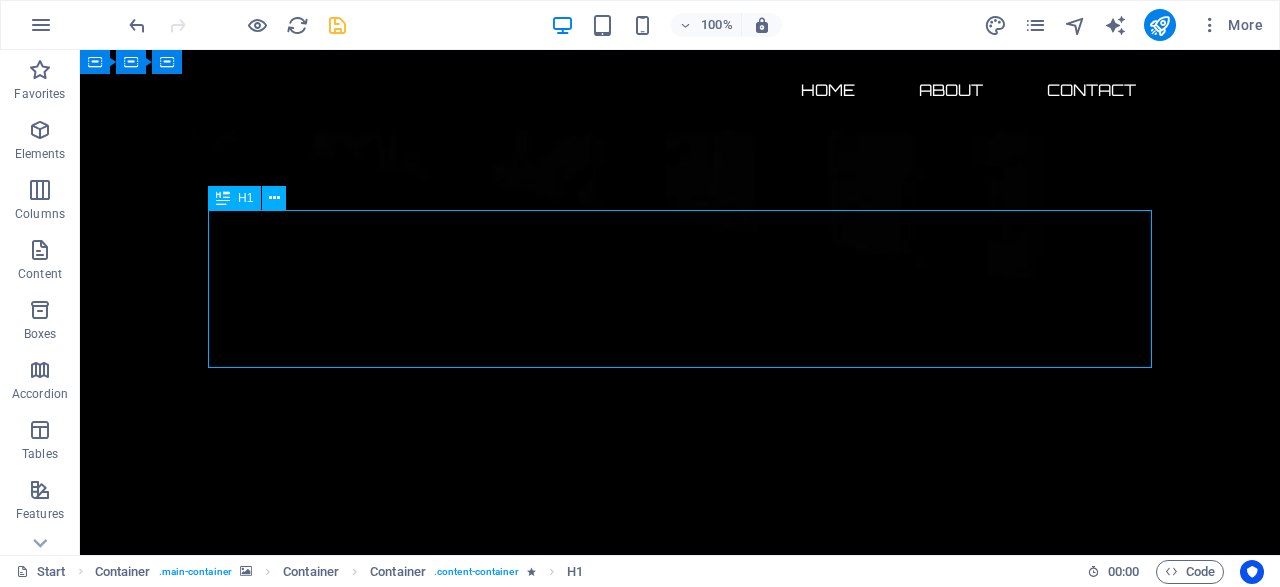 click on "Ciberataques.com el dominio más llamativo sobre ciberseguridad  disponible por tiempo limitado" at bounding box center [680, 2333] 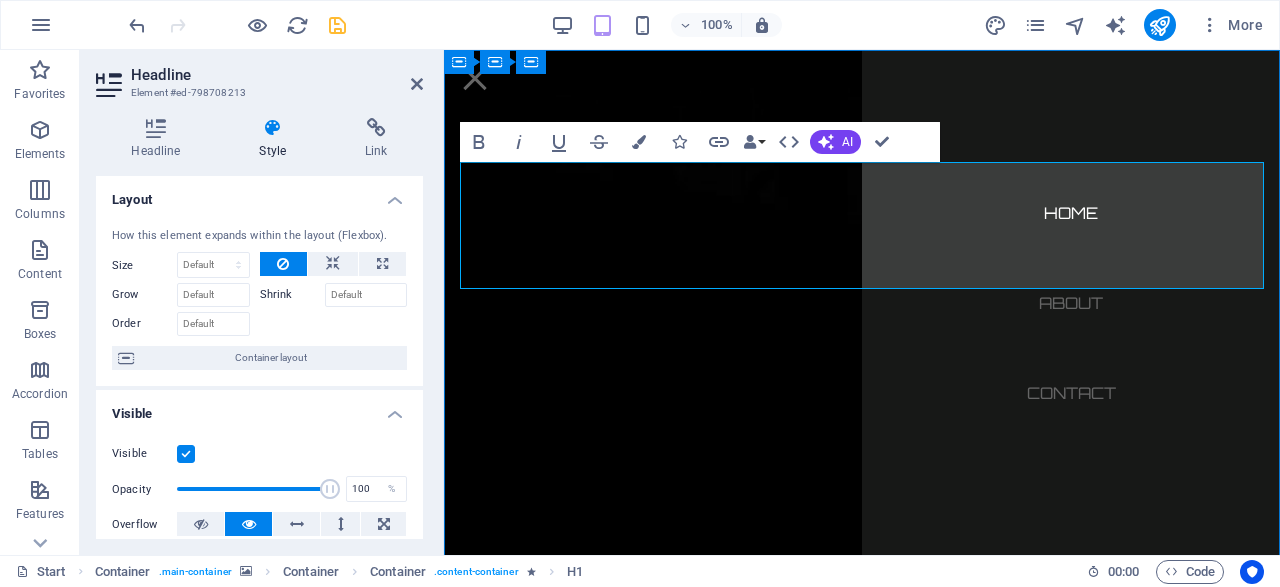 click on "Ciberataques.com el dominio más llamativo sobre ciberseguridad  disponible por tiempo limitado" at bounding box center [862, 2269] 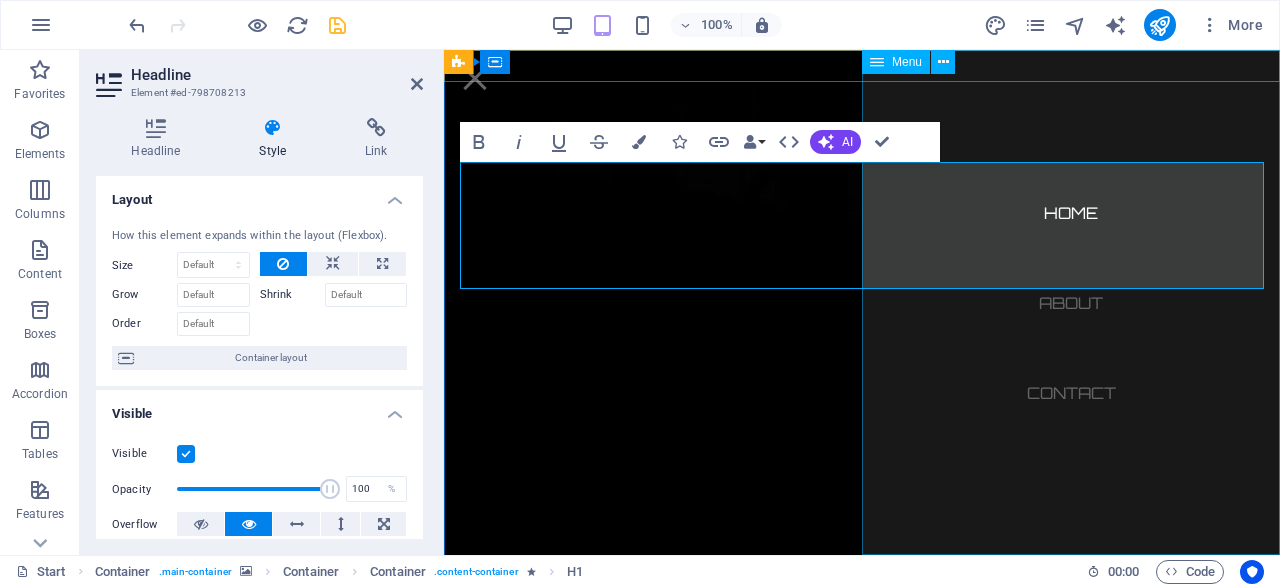 click on "Home About Contact" at bounding box center [1071, 302] 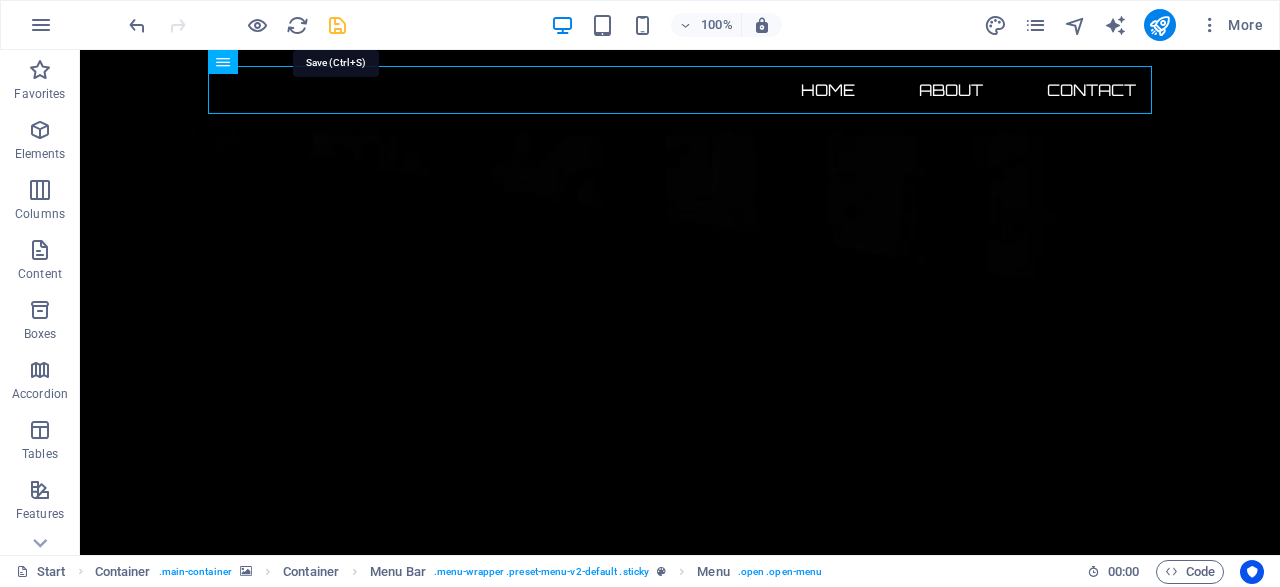 click at bounding box center [337, 25] 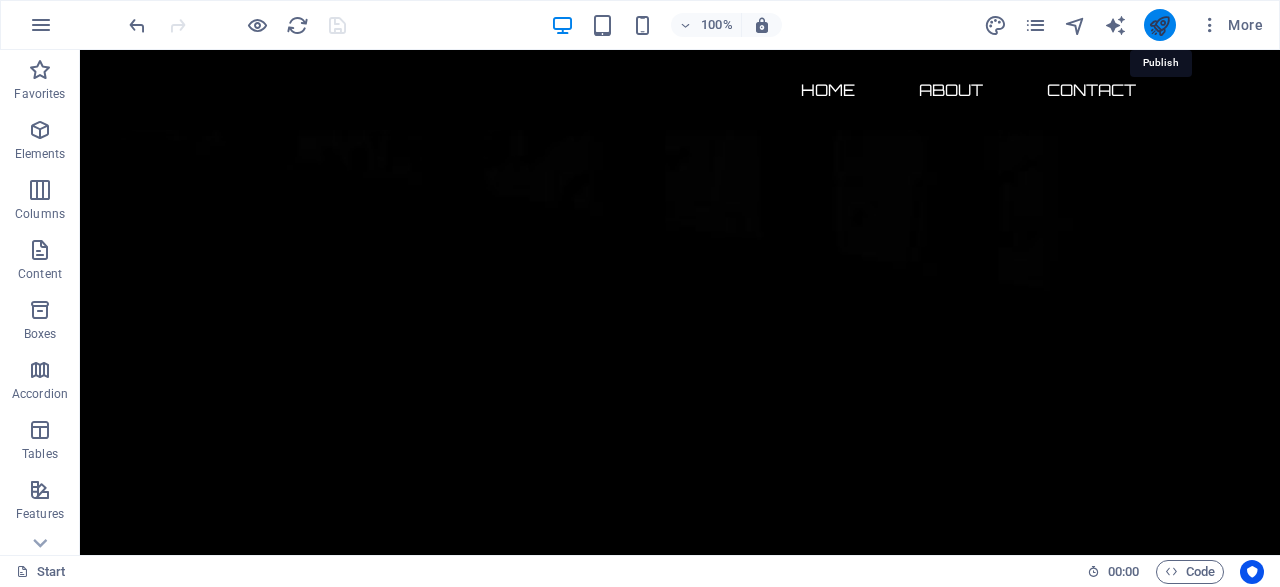 click at bounding box center (1159, 25) 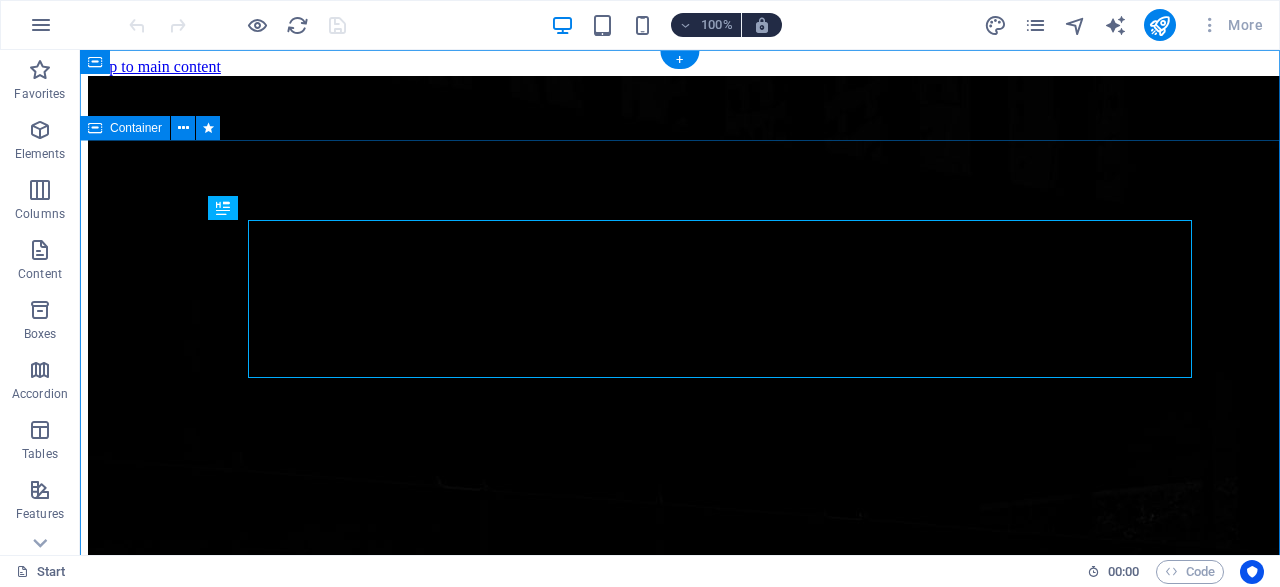 scroll, scrollTop: 0, scrollLeft: 0, axis: both 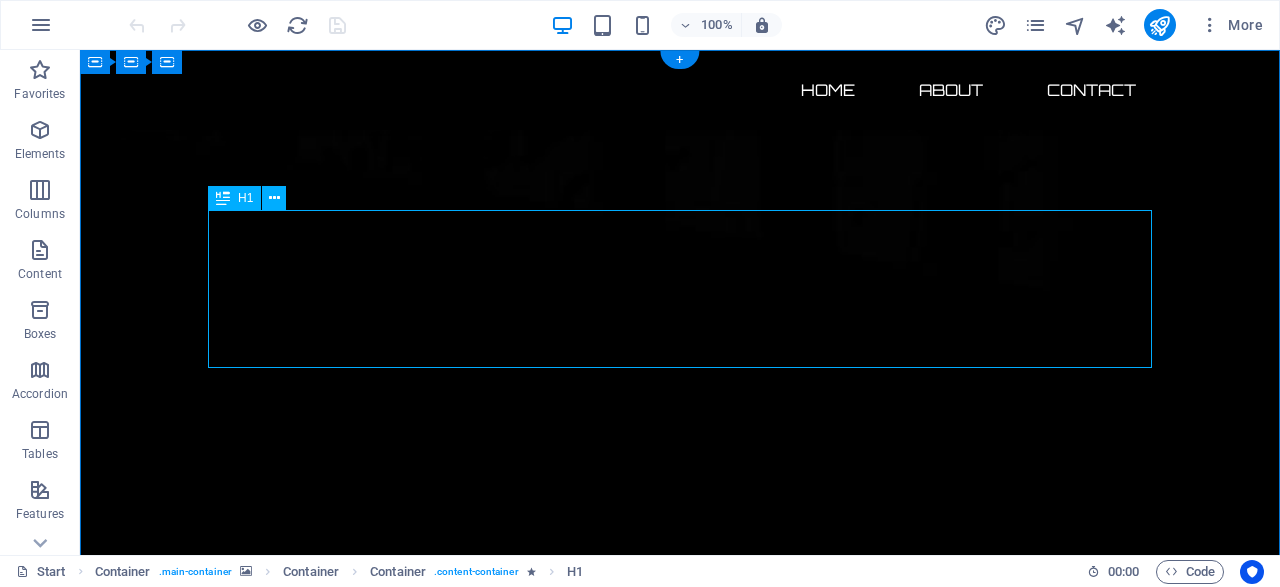 click on "Ciberataques.com el dominio más llamativo sobre ciberseguridad  disponible por tiempo limitado" at bounding box center [680, 2409] 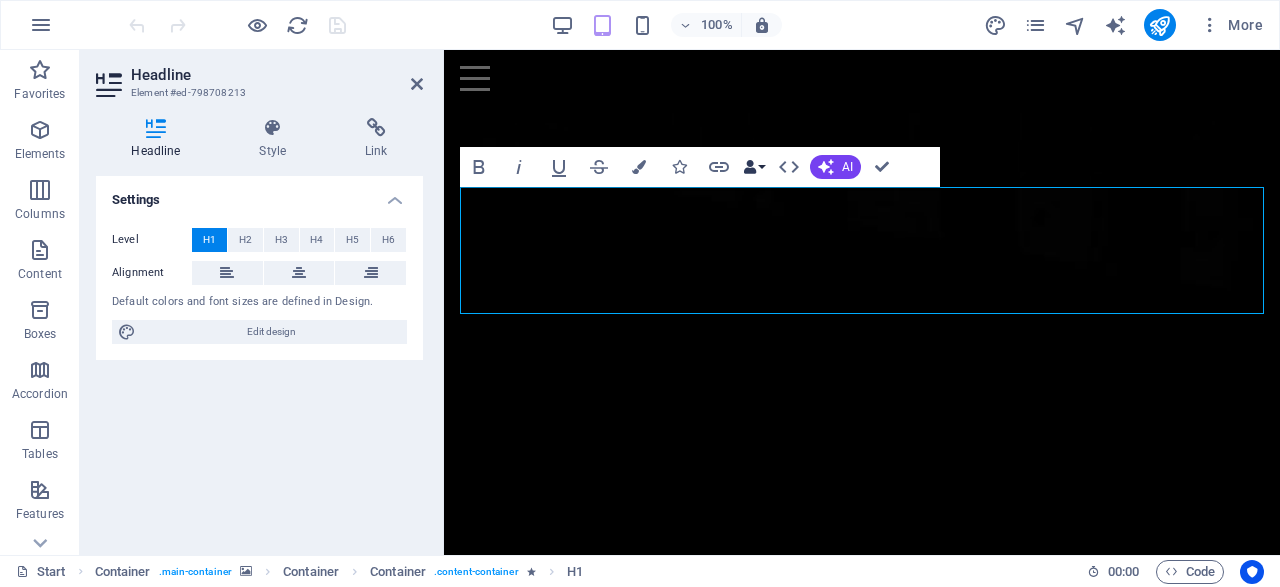 click at bounding box center (750, 167) 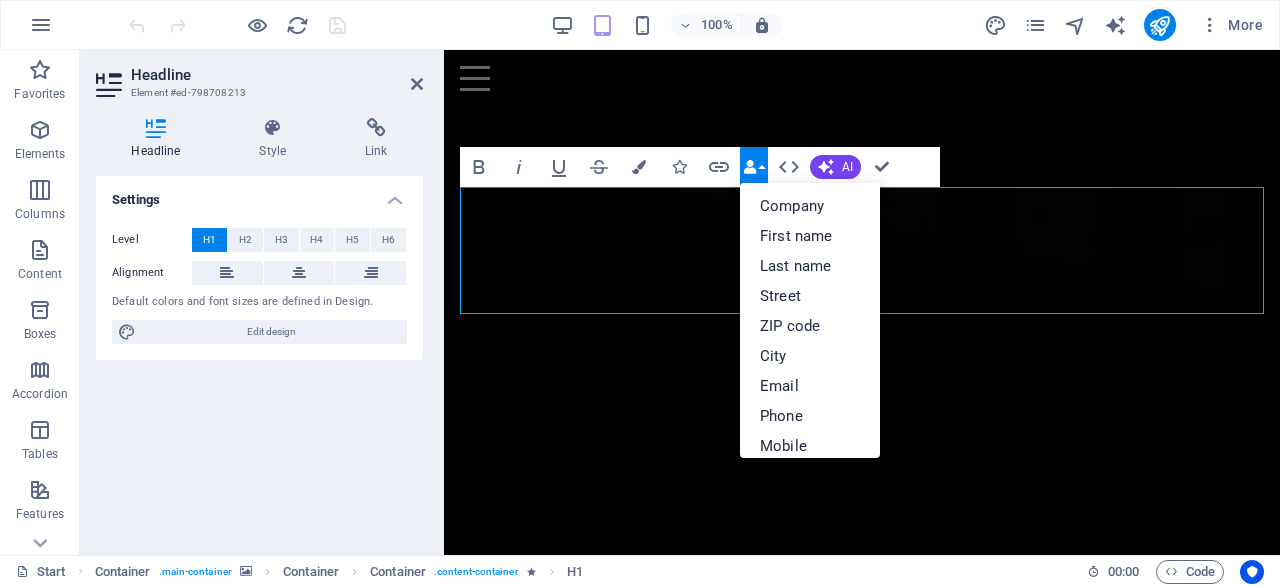 click at bounding box center [750, 167] 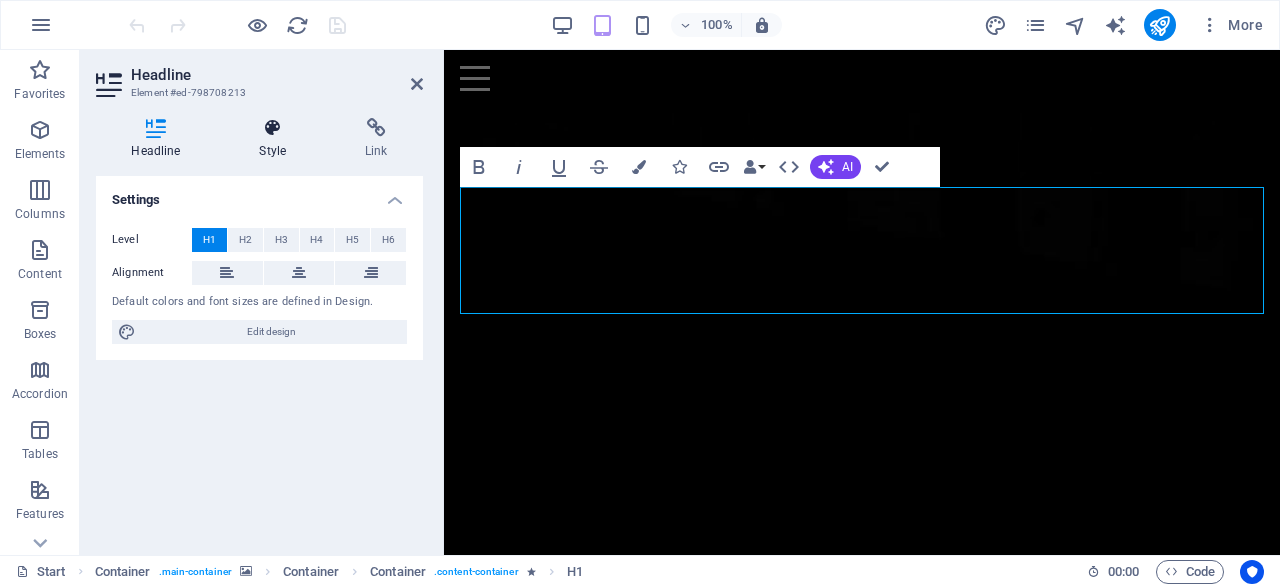 click at bounding box center [273, 128] 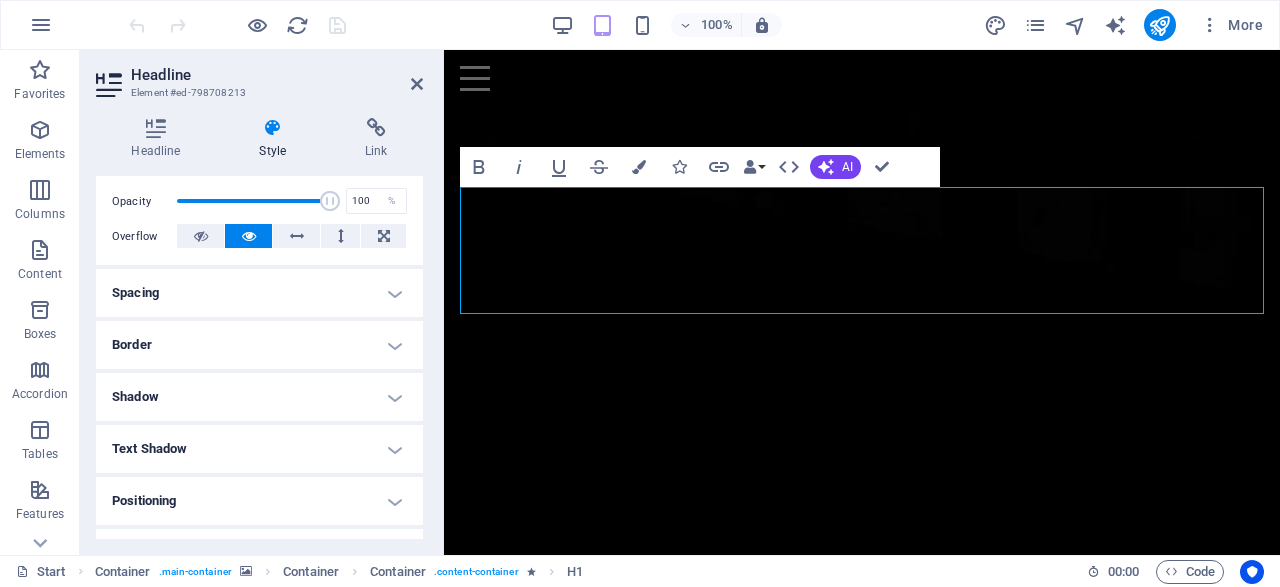 scroll, scrollTop: 481, scrollLeft: 0, axis: vertical 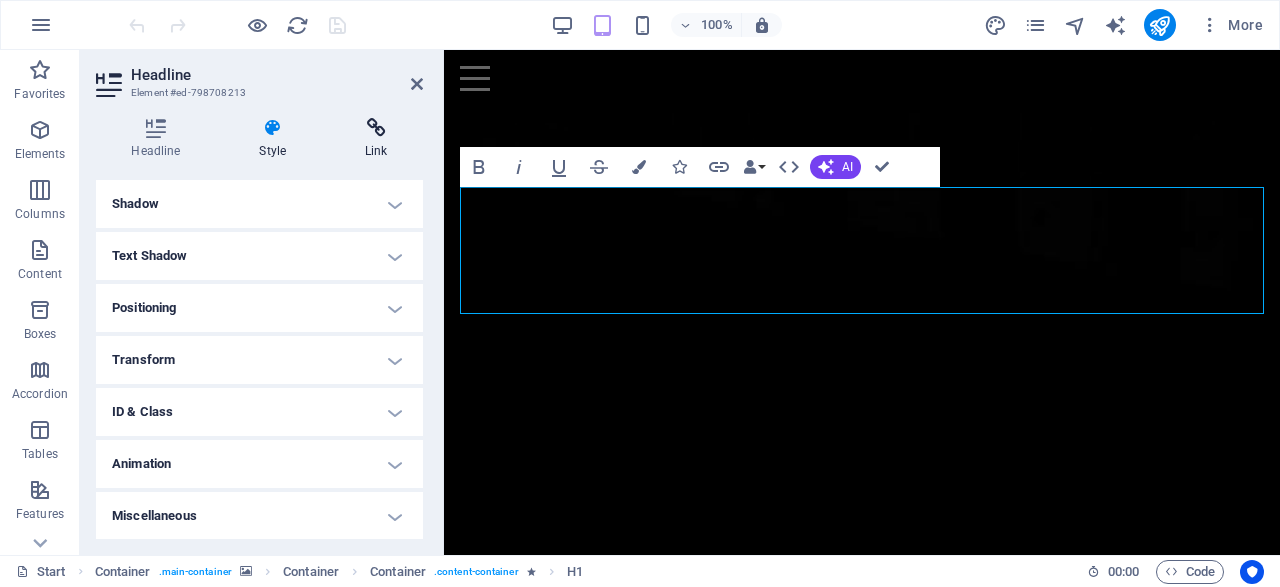 click on "Link" at bounding box center (376, 139) 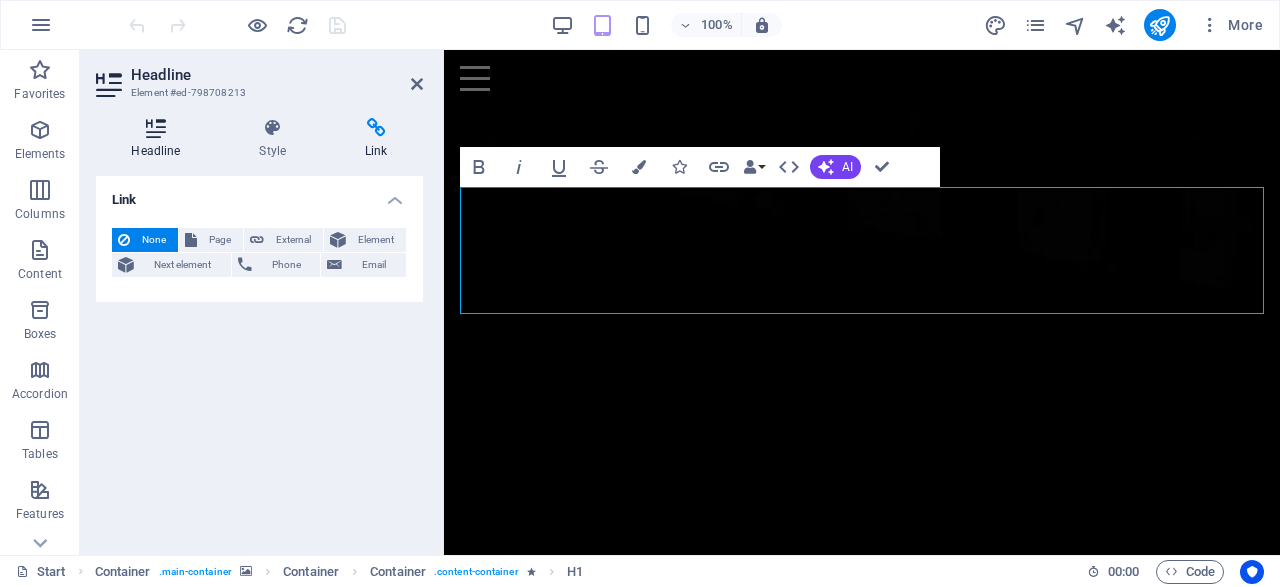 click on "Headline" at bounding box center (160, 139) 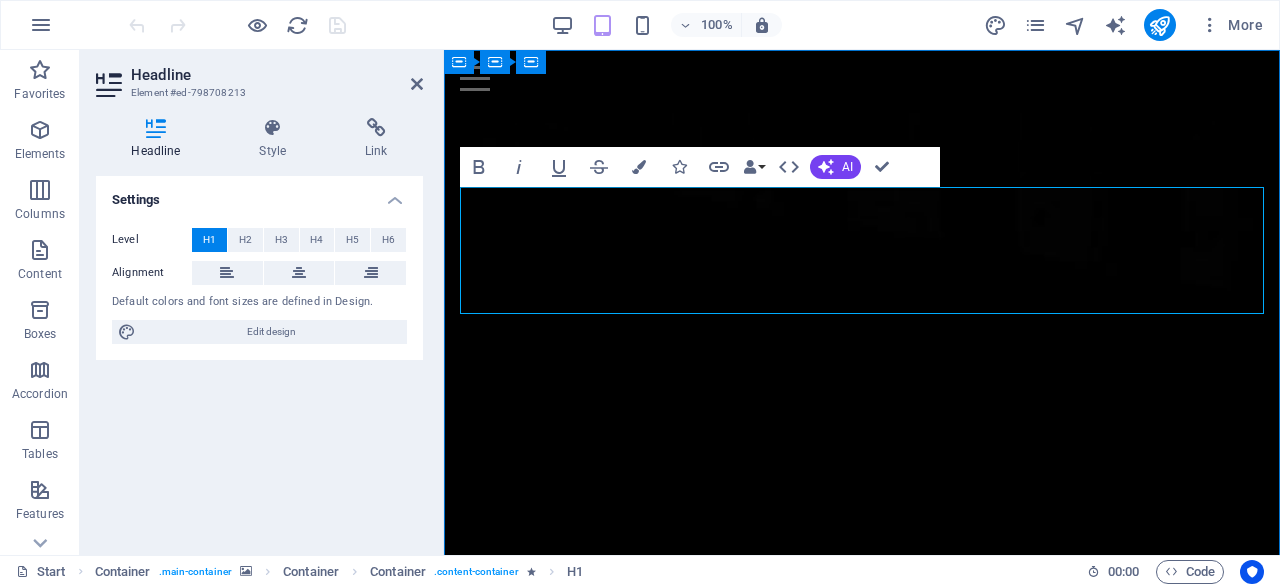 click on "Ciberataques.com el dominio más llamativo sobre ciberseguridad  disponible por tiempo limitado" at bounding box center (862, 2370) 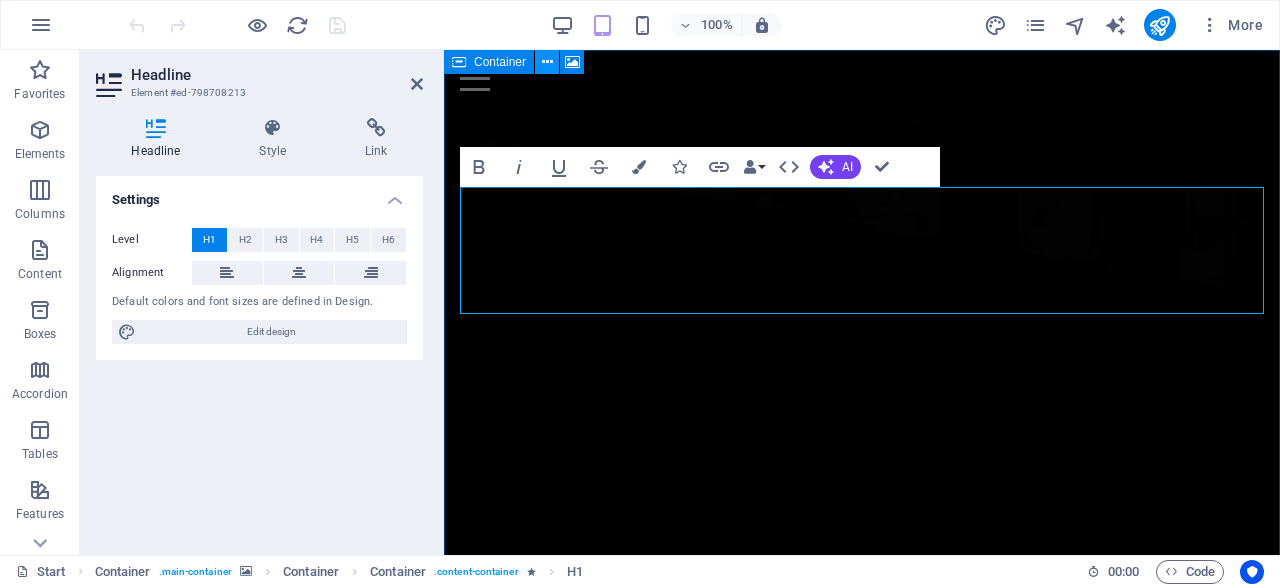 click at bounding box center (547, 62) 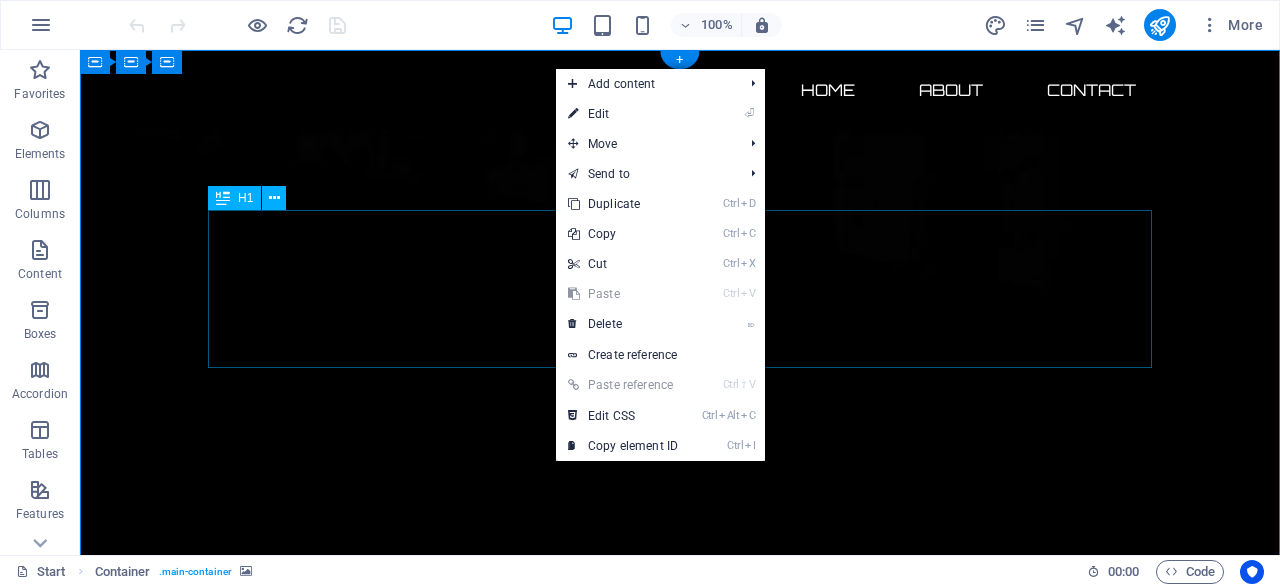 click on "Ciberataques.com el dominio más llamativo sobre ciberseguridad  disponible por tiempo limitado" at bounding box center (680, 2409) 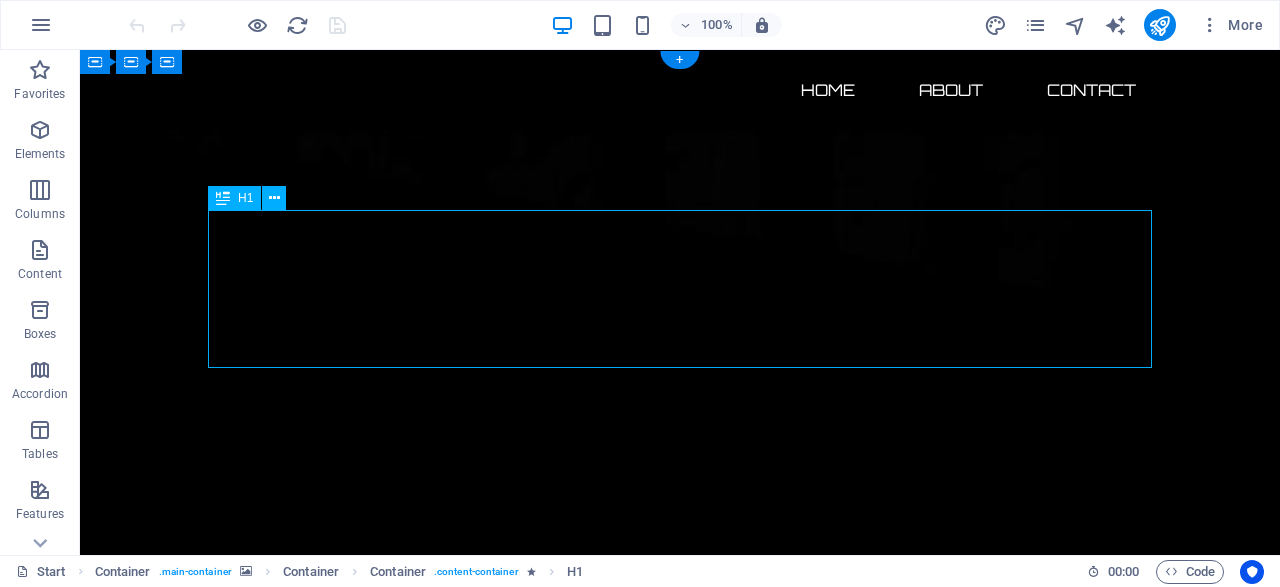 click on "Ciberataques.com el dominio más llamativo sobre ciberseguridad  disponible por tiempo limitado" at bounding box center [680, 2409] 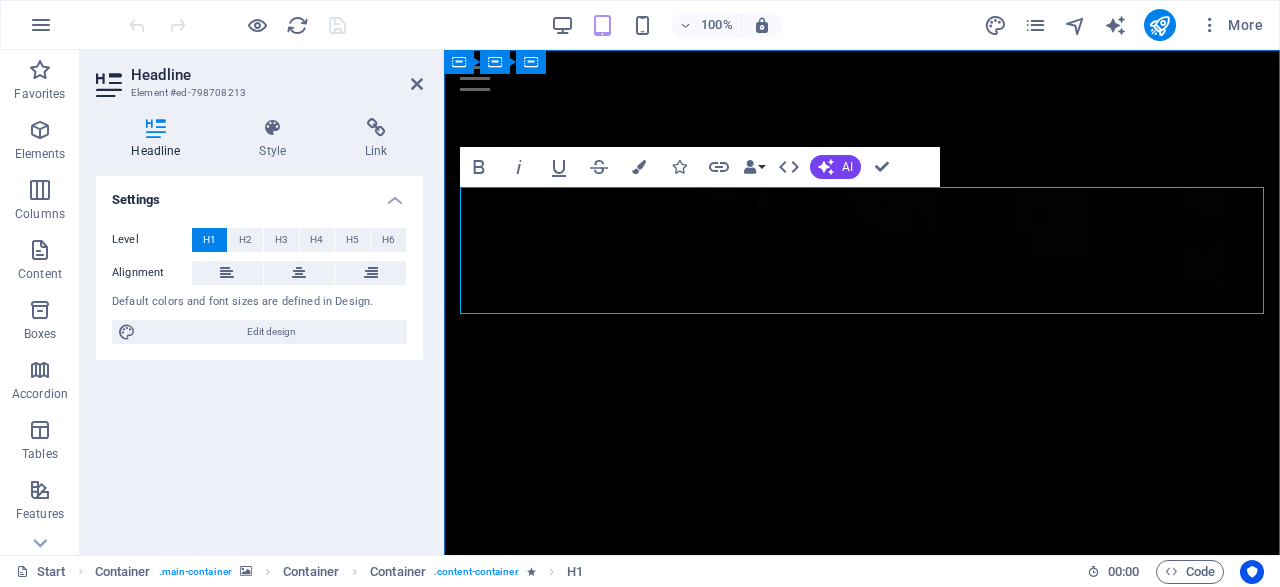 click on "Ciberataques.com el dominio más llamativo sobre ciberseguridad  disponible por tiempo limitado" at bounding box center [862, 2370] 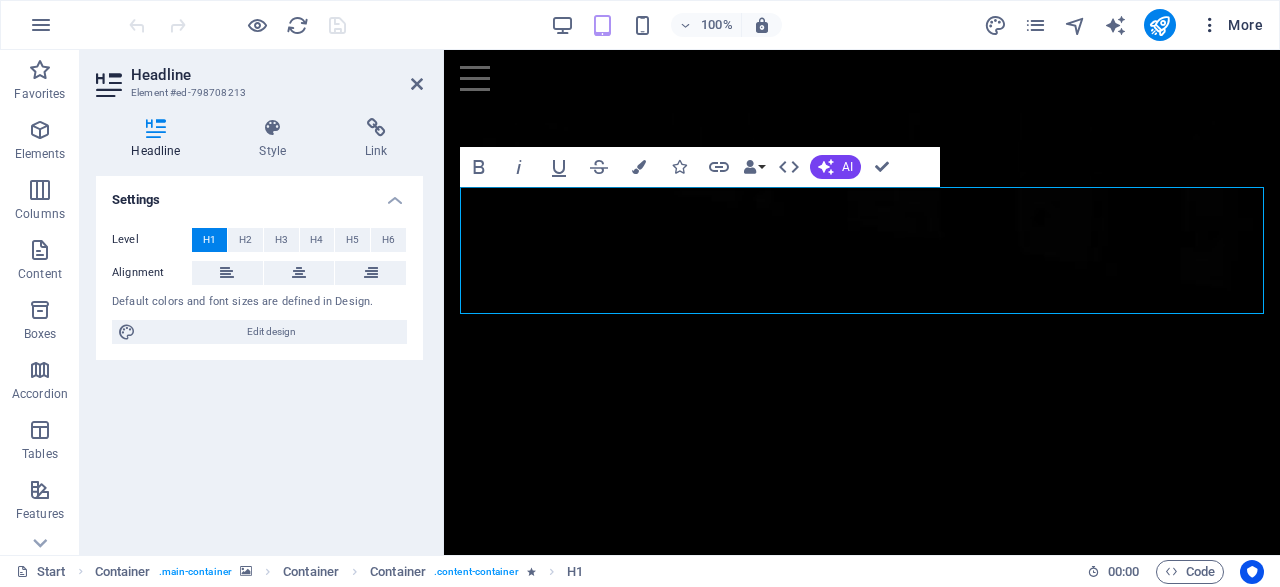 click at bounding box center [1210, 25] 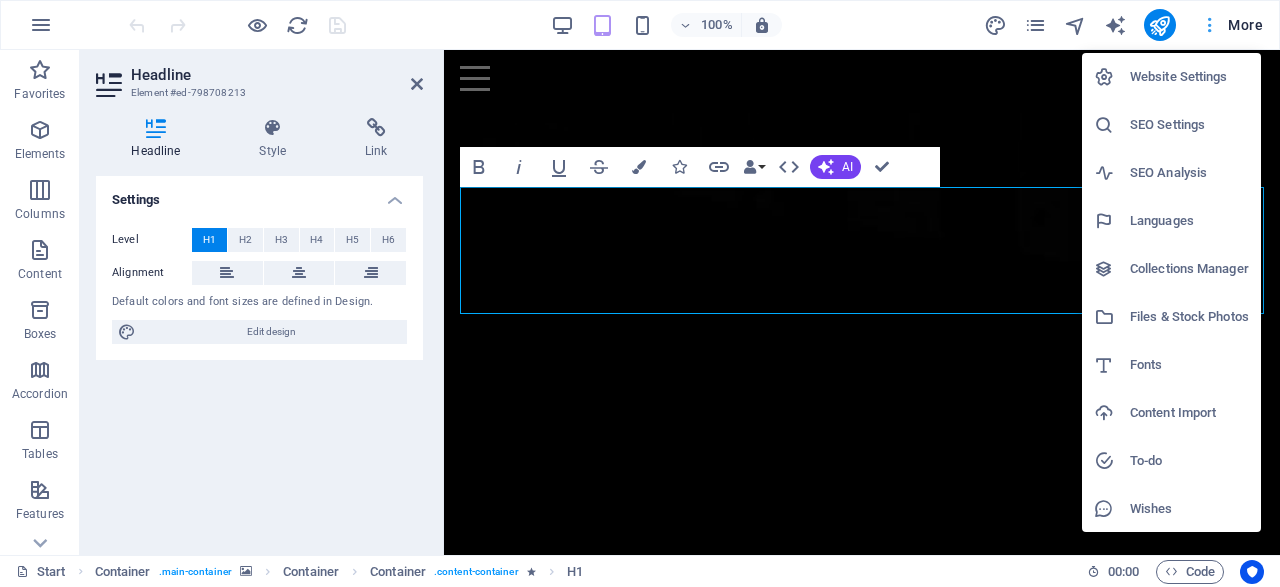 click at bounding box center [640, 293] 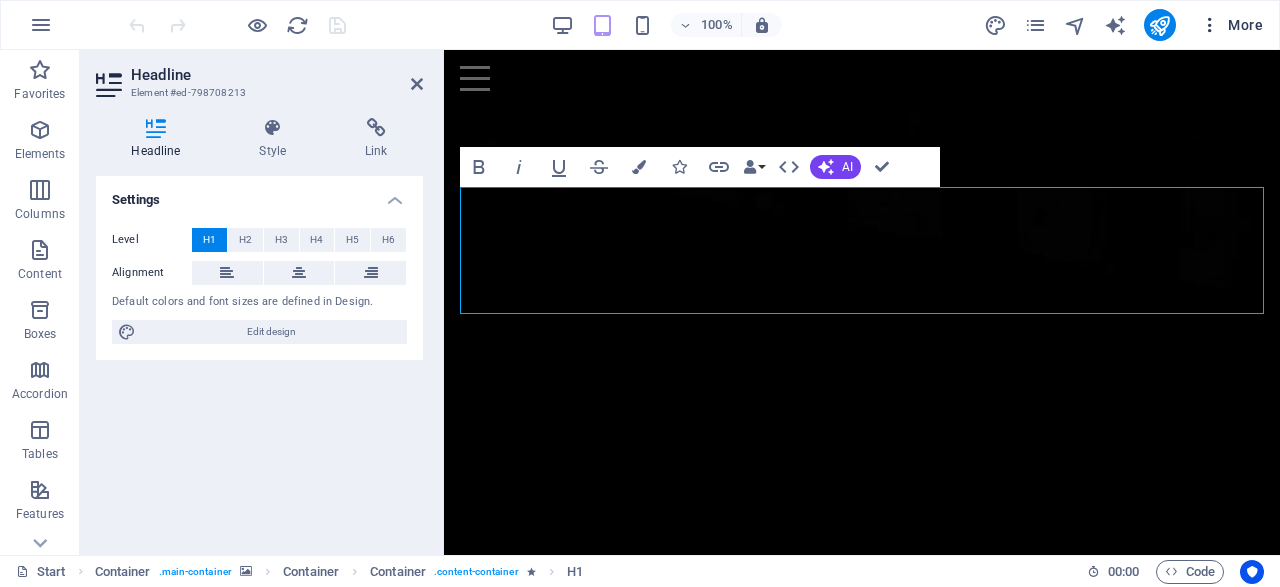 click on "More" at bounding box center (1231, 25) 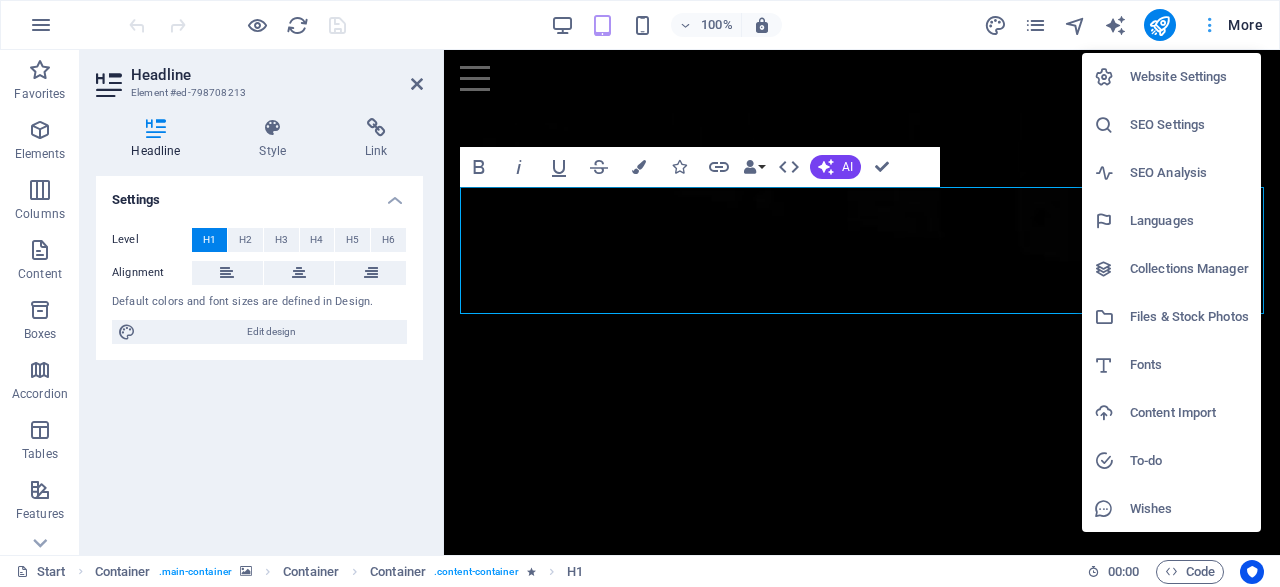 click at bounding box center (640, 293) 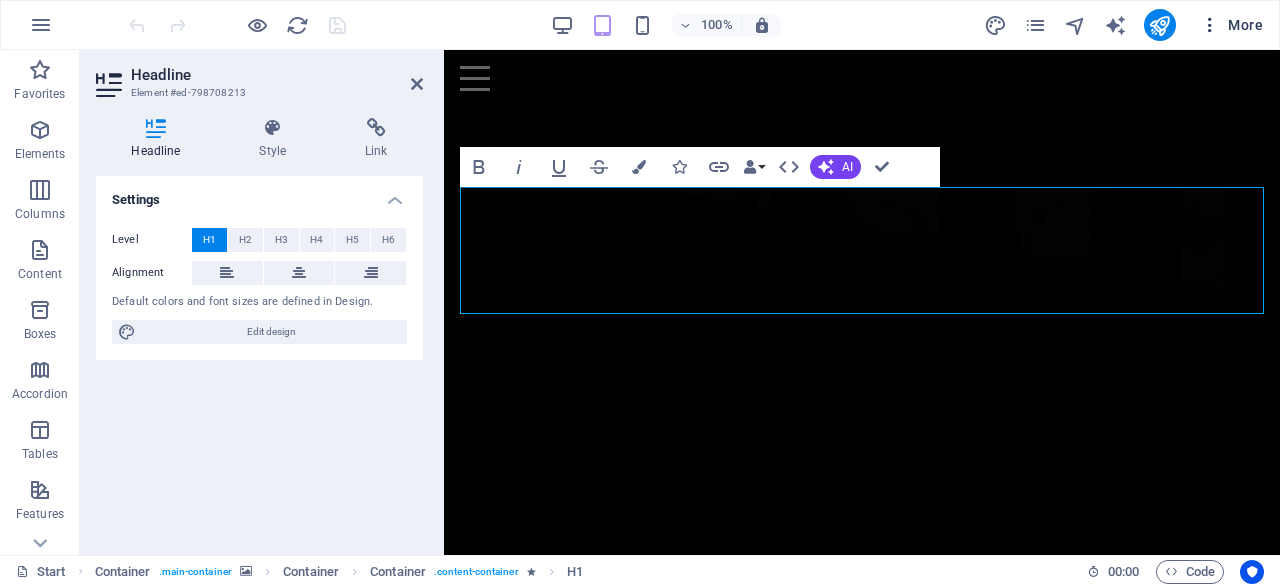 click at bounding box center [1210, 25] 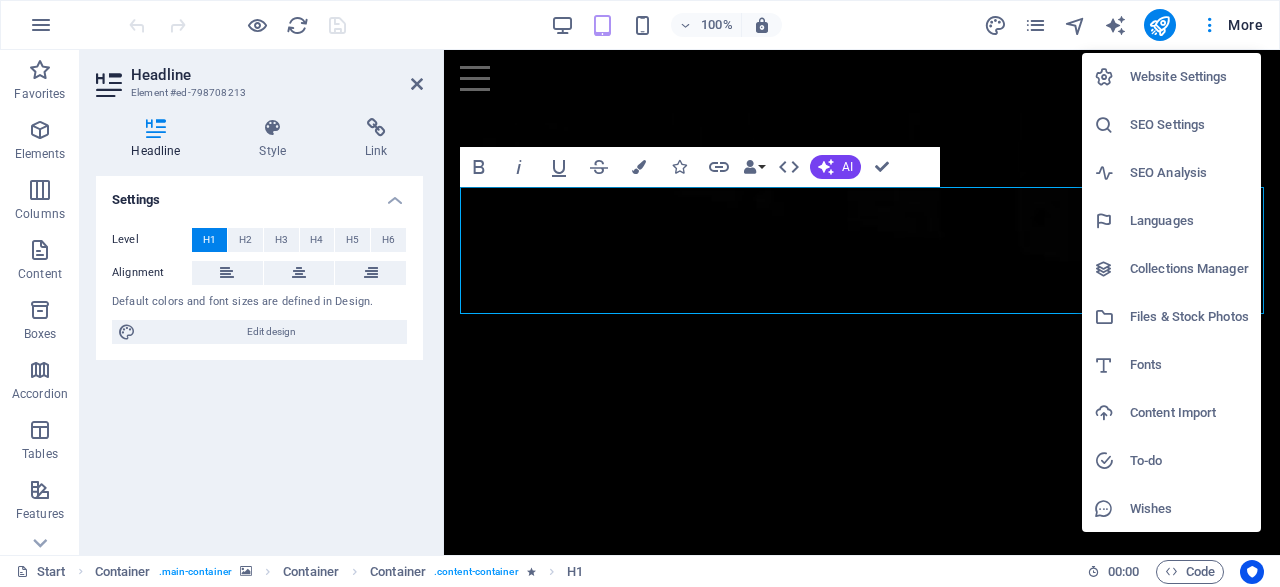 click at bounding box center (640, 293) 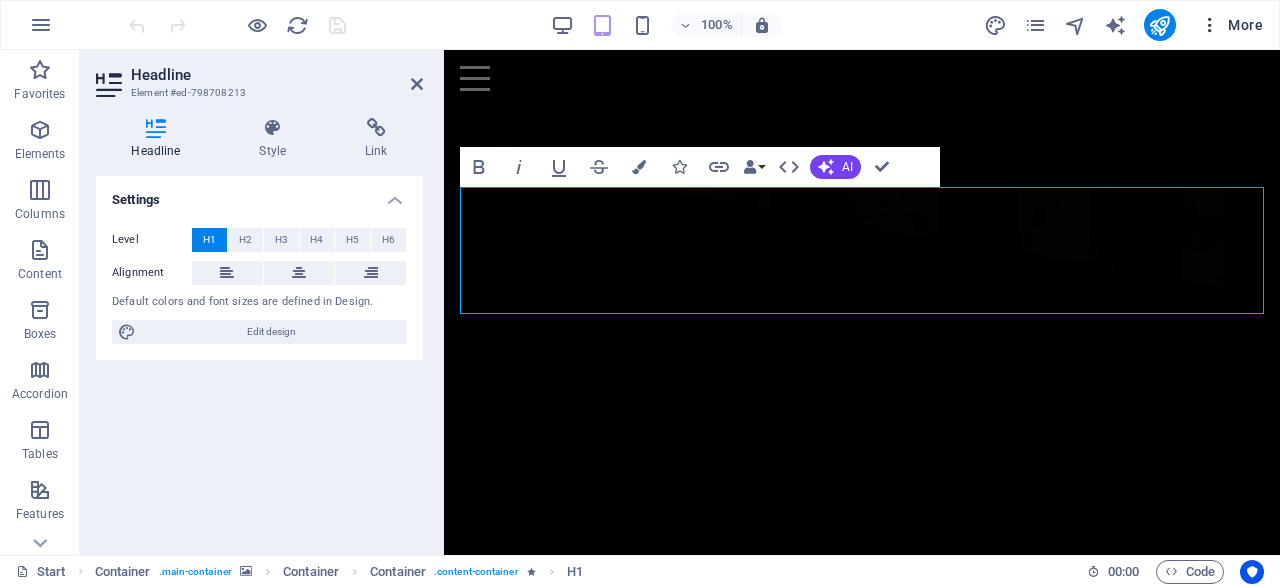 click on "More" at bounding box center [1231, 25] 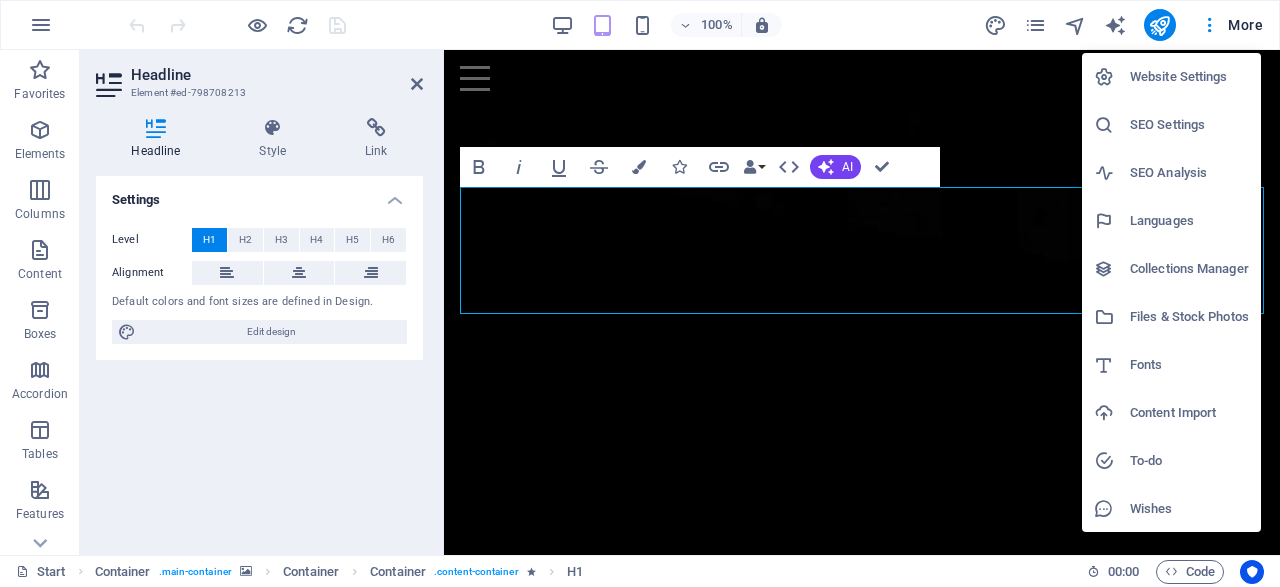 click at bounding box center (640, 293) 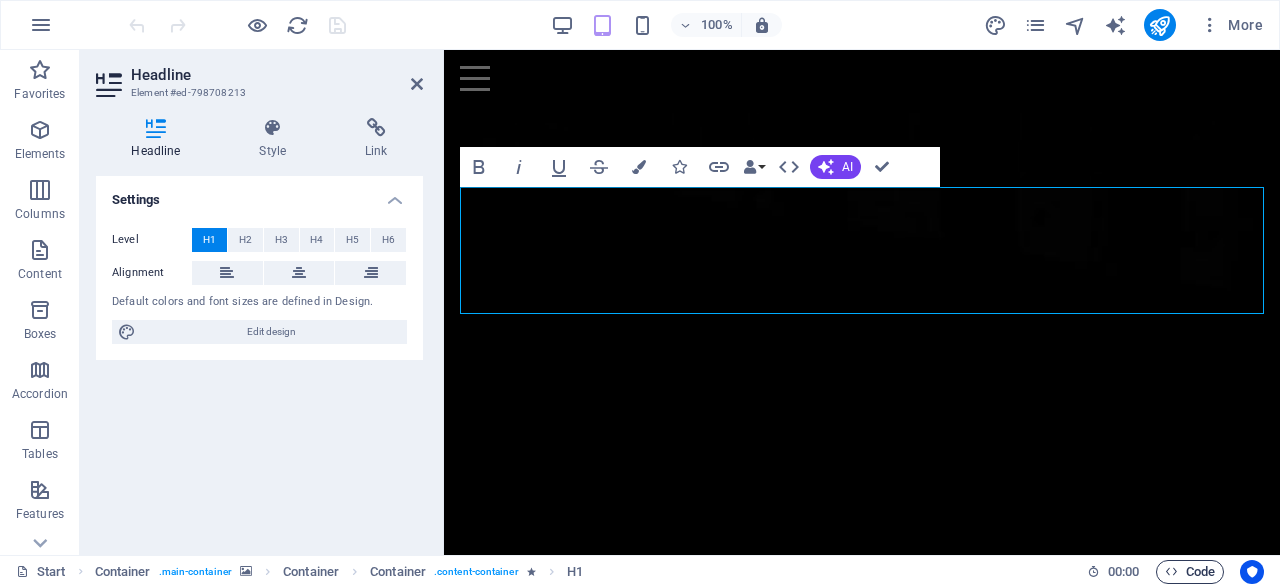 click on "Code" at bounding box center (1190, 572) 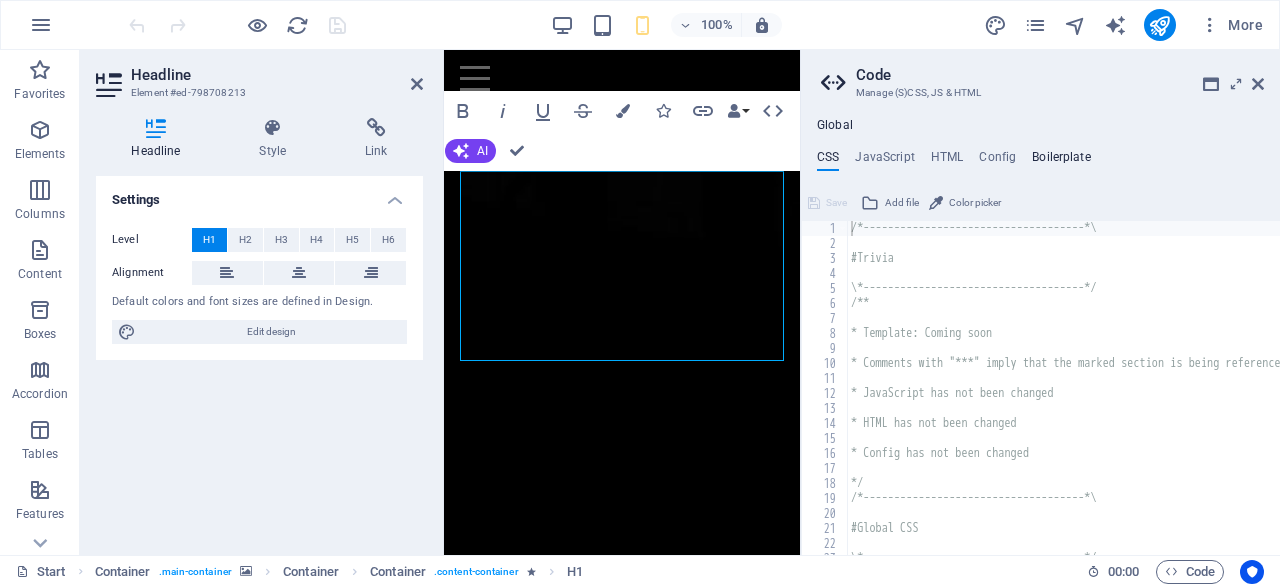 click on "Boilerplate" at bounding box center [1061, 161] 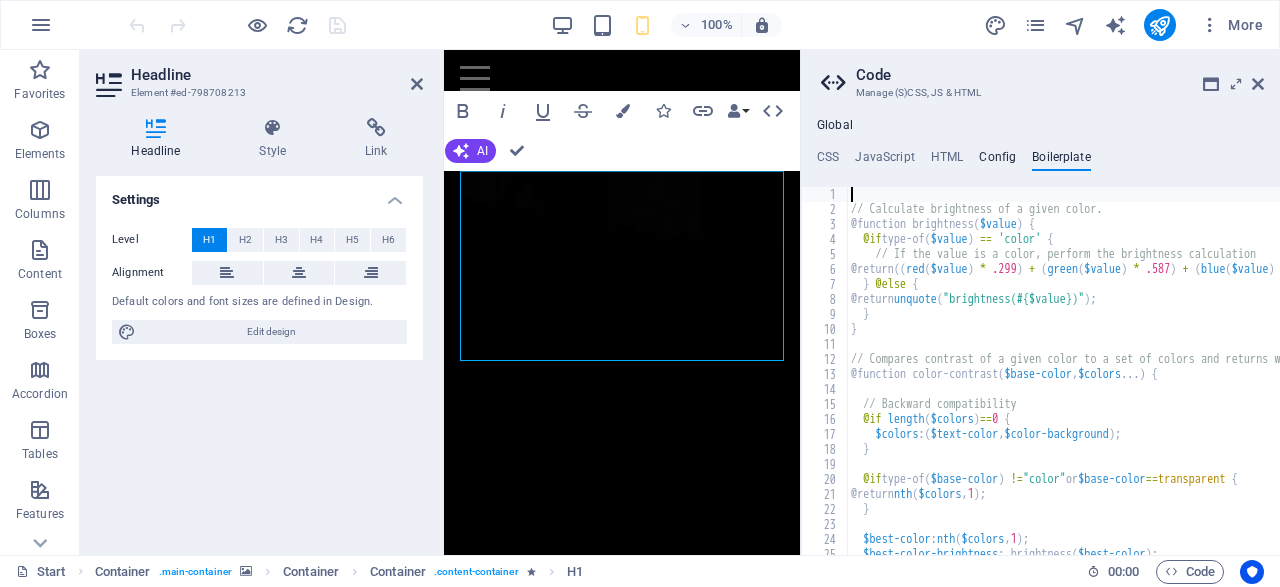 click on "Config" at bounding box center (997, 161) 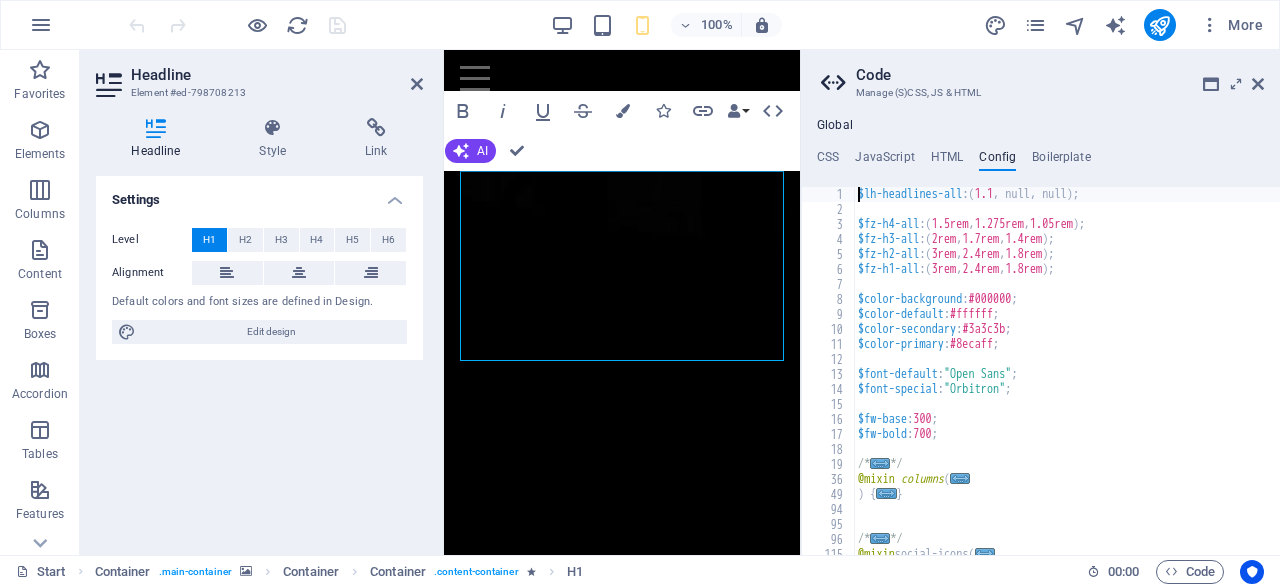scroll, scrollTop: 0, scrollLeft: 0, axis: both 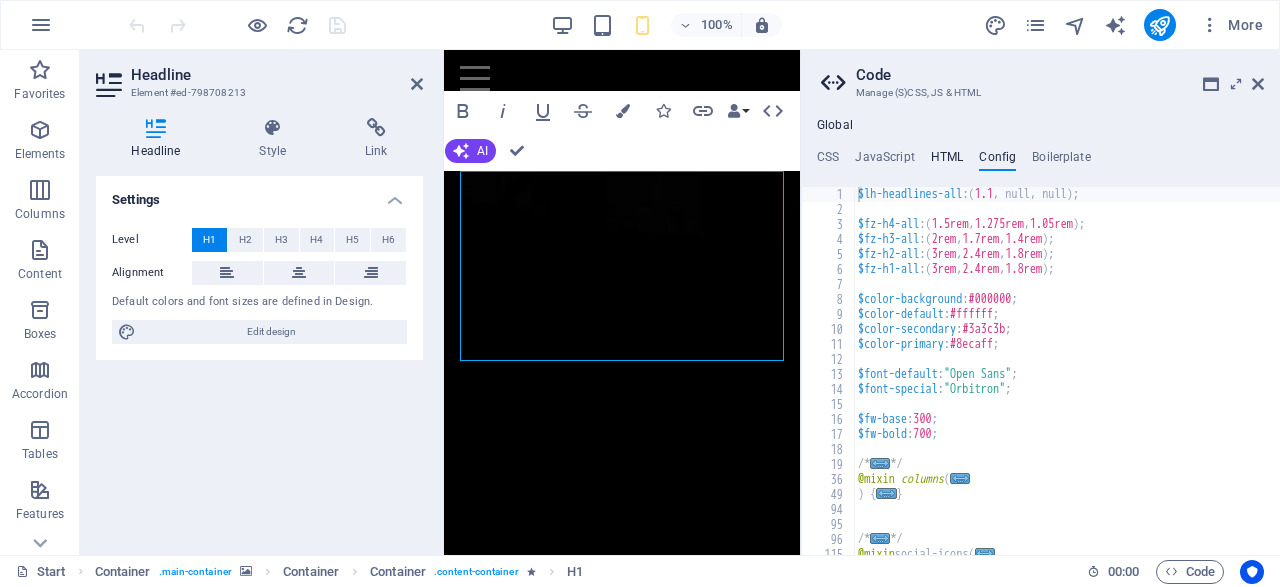 click on "HTML" at bounding box center [947, 161] 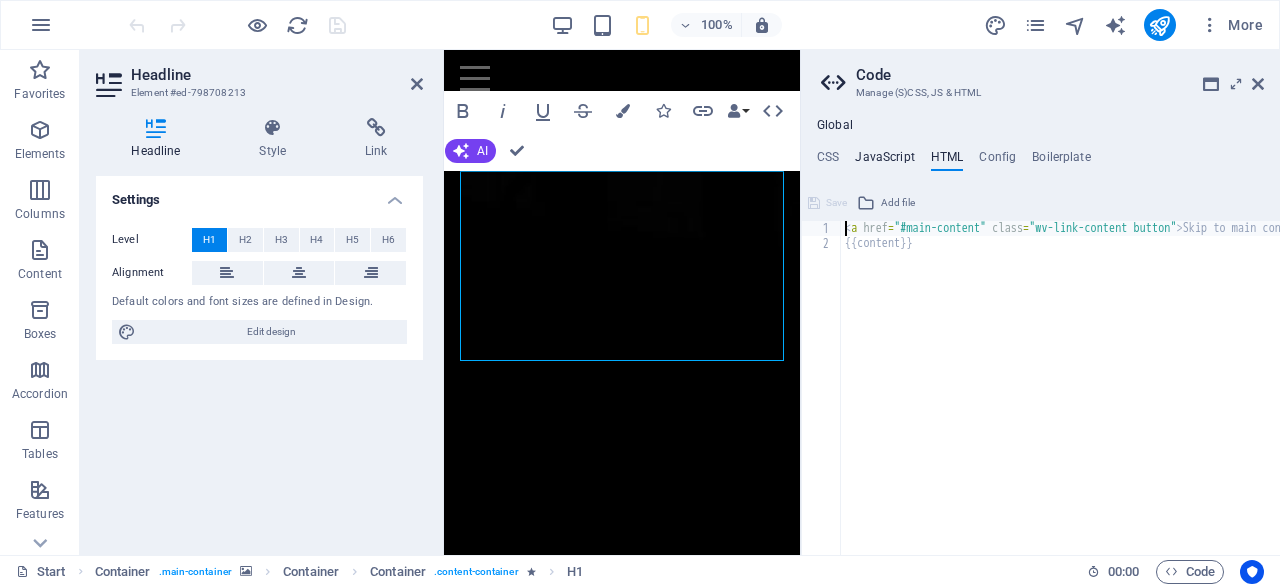 click on "JavaScript" at bounding box center [884, 161] 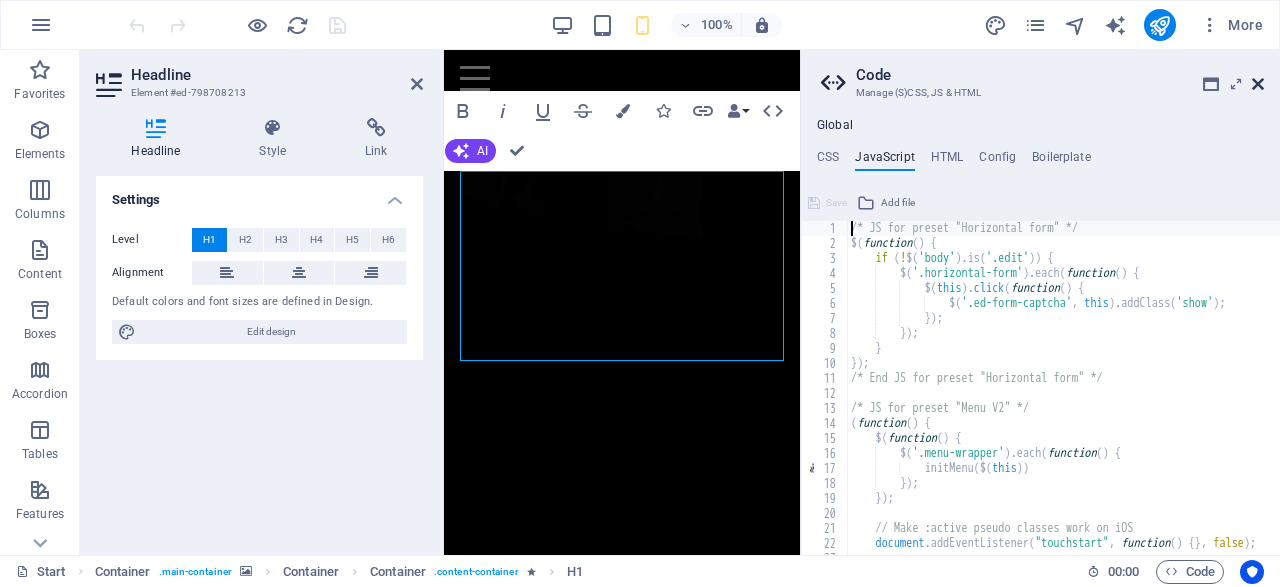 click at bounding box center (1258, 84) 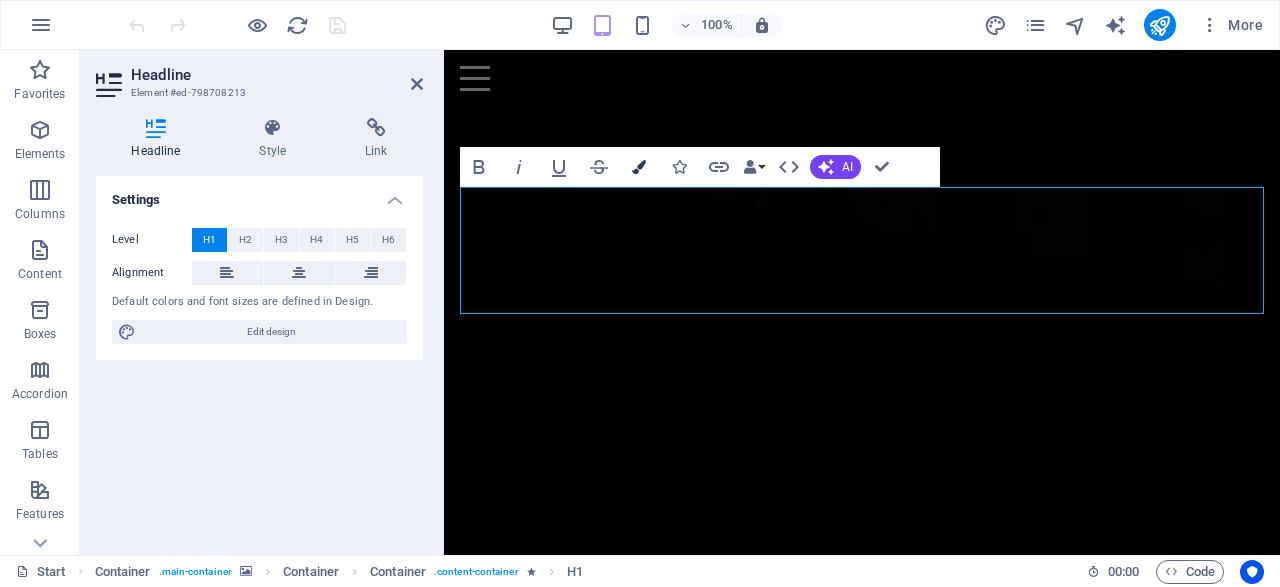 click at bounding box center (639, 167) 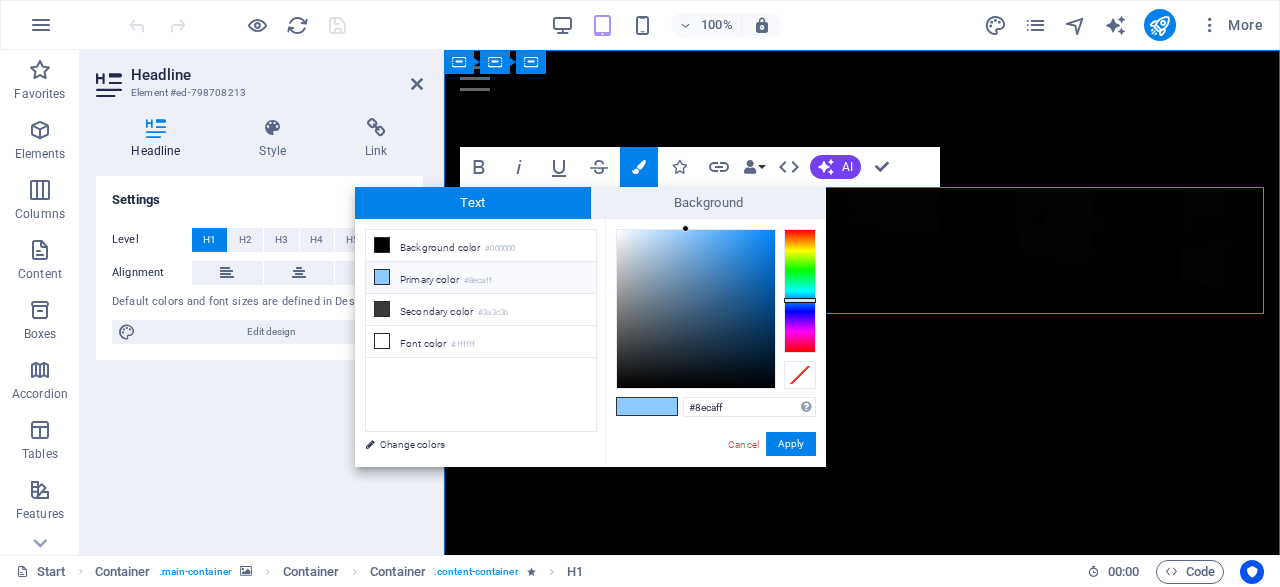 click on "Ciberataques.com el dominio más llamativo sobre ciberseguridad  disponible por tiempo limitado" at bounding box center (862, 2370) 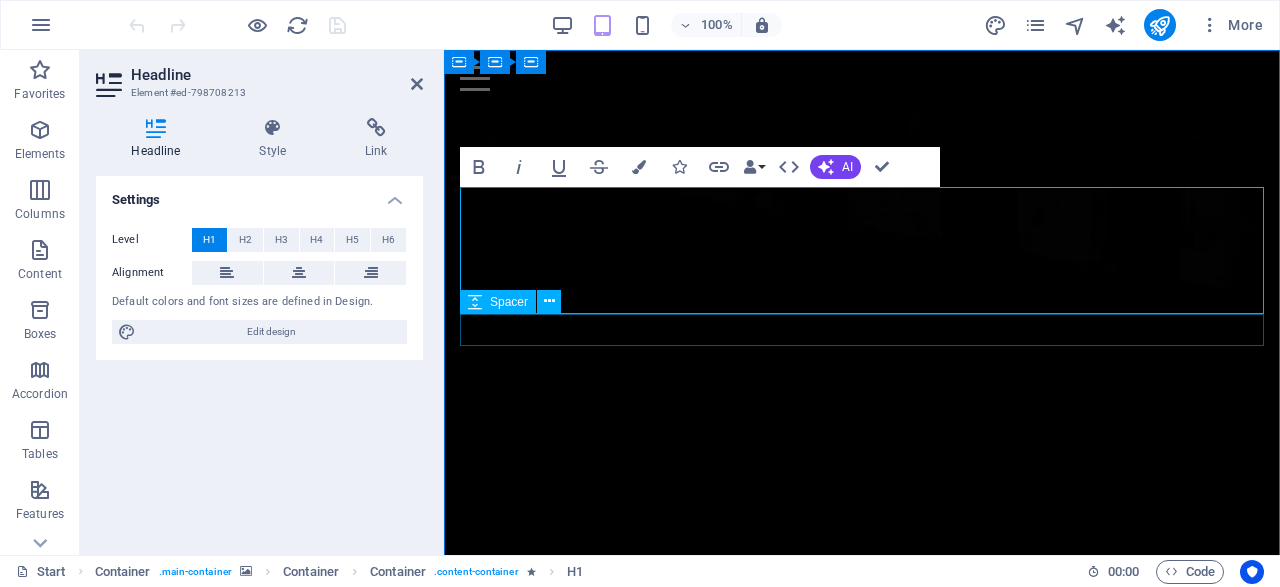 click at bounding box center [862, 2450] 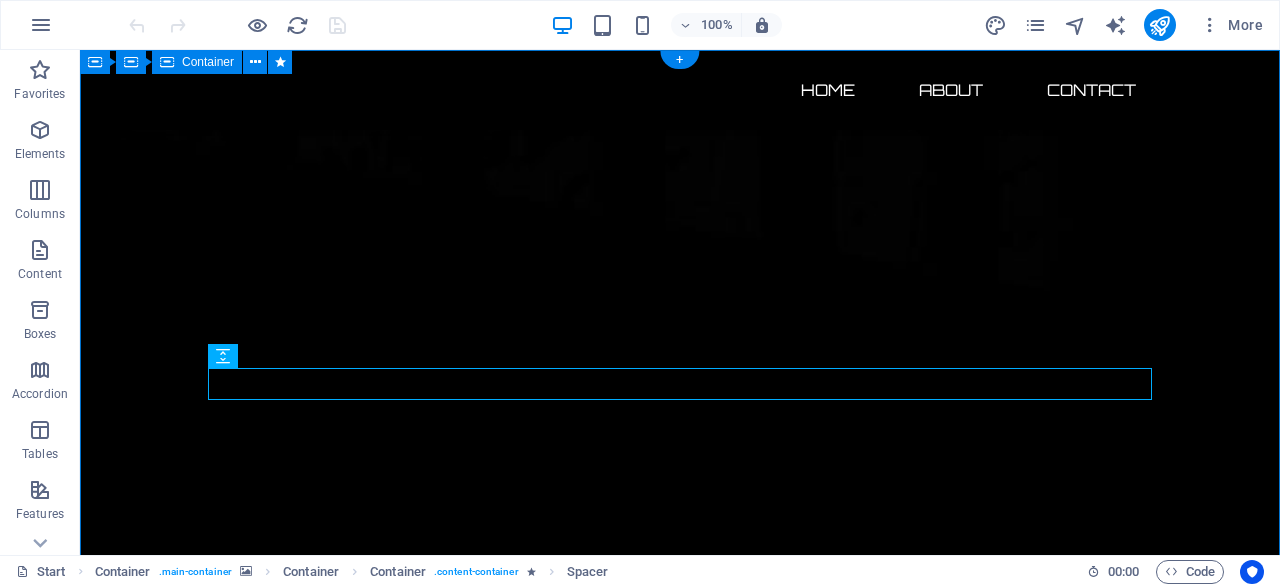 click on "Ciberataques.com el dominio más llamativo sobre ciberseguridad  disponible por tiempo limitado 134 DÍAS 20 HORAS 45 MINUTOS 45 SEGUNDOS Adquiere hoy un dominio premium en ciberseguridad con ecosistema digital completo y posicionamiento listo para monetizar. Incluye: ✔️  Dominio exacto .com  (Ciberataques.com) ✔️  Backup estratégico  (Ciberataque.com) ✔️  Redes sociales con matching perfecto ✔️  Base lista para monetizar 🚀 Lanza tu medio, startup o unidad de negocio  de inmediato . 🕒  Time-to-market inmediato. 💥  Antes de que otro lo adquiera. Posiciónate como líder en ciberseguridad en español con un ecosistema digital llave en mano. Adquiérelo antes que la competencia!" at bounding box center [680, 2805] 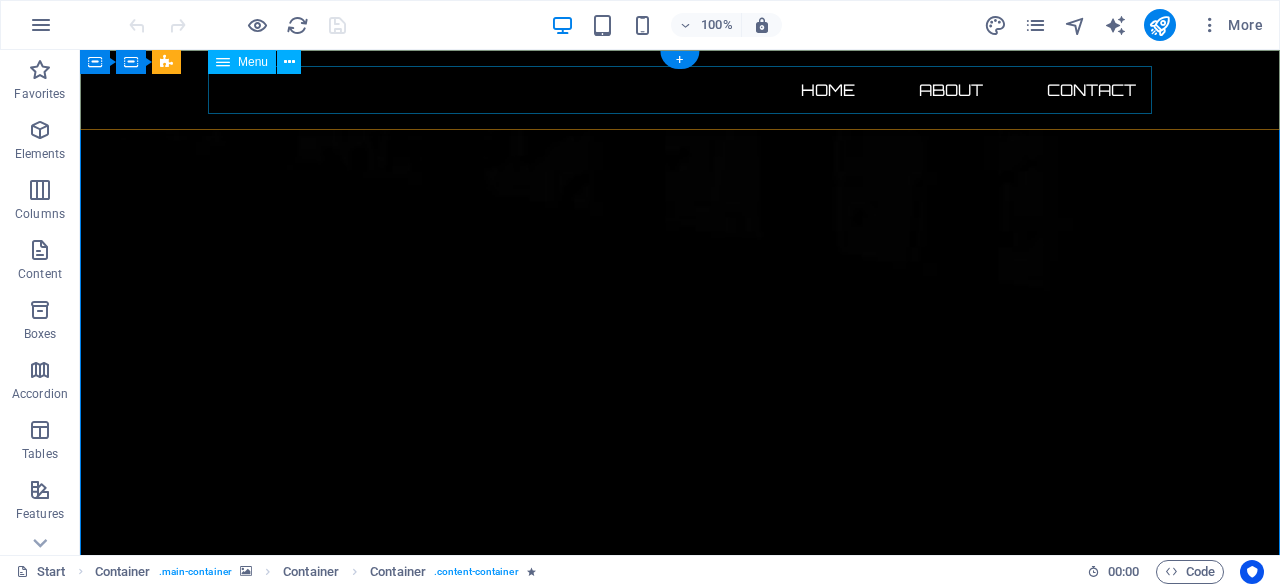 click on "Home About Contact" at bounding box center (680, 90) 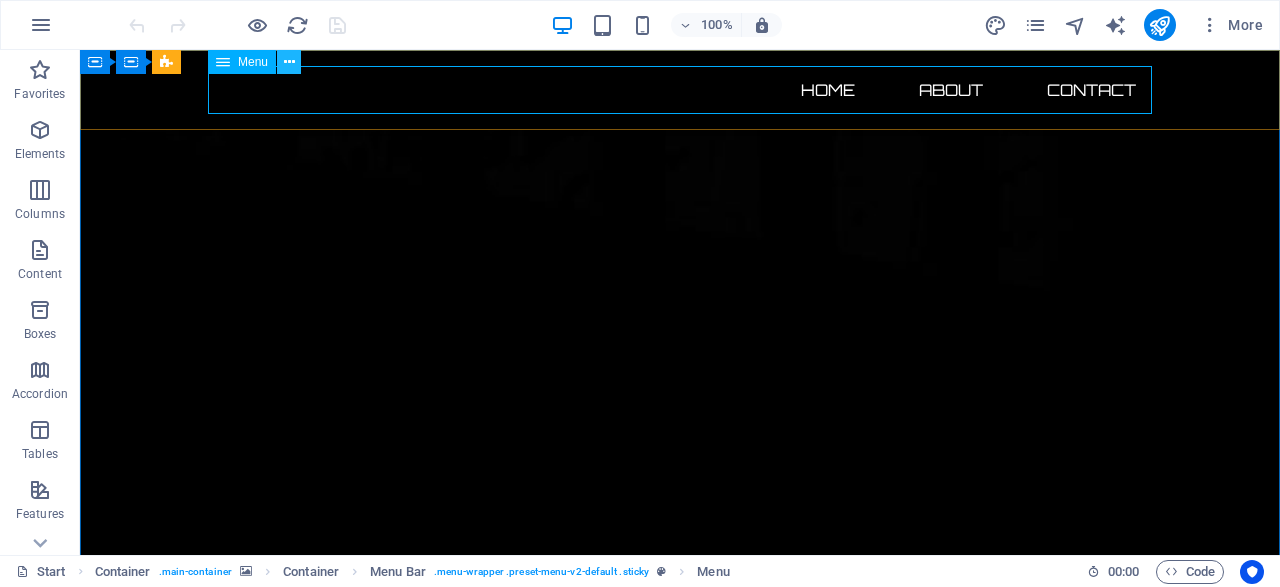 click at bounding box center (289, 62) 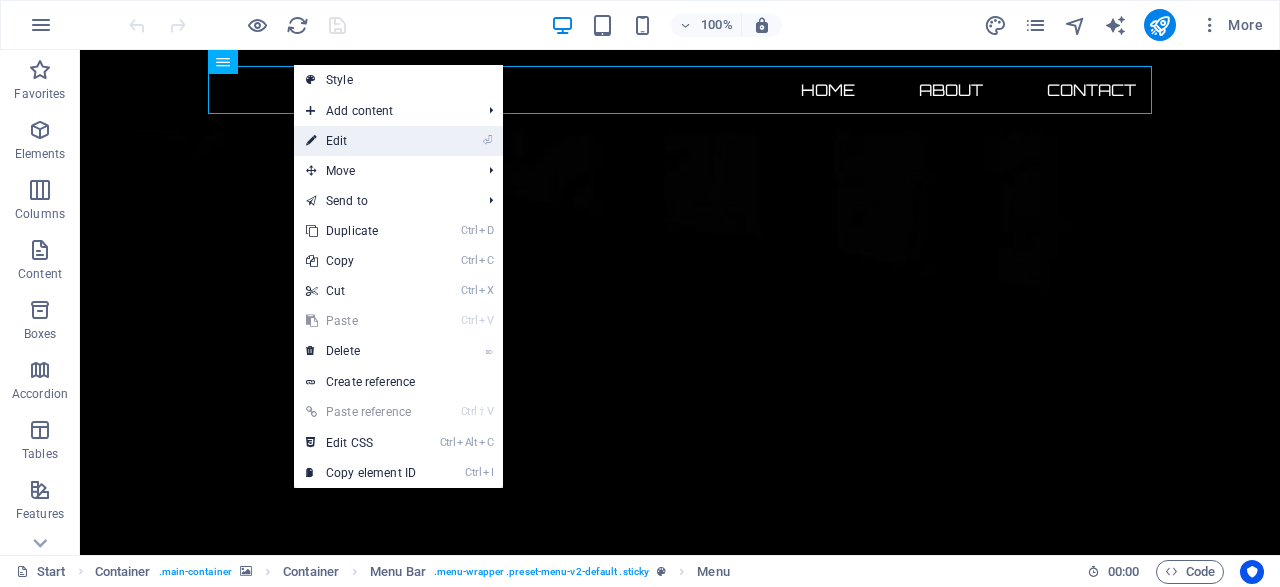 click on "⏎  Edit" at bounding box center (361, 141) 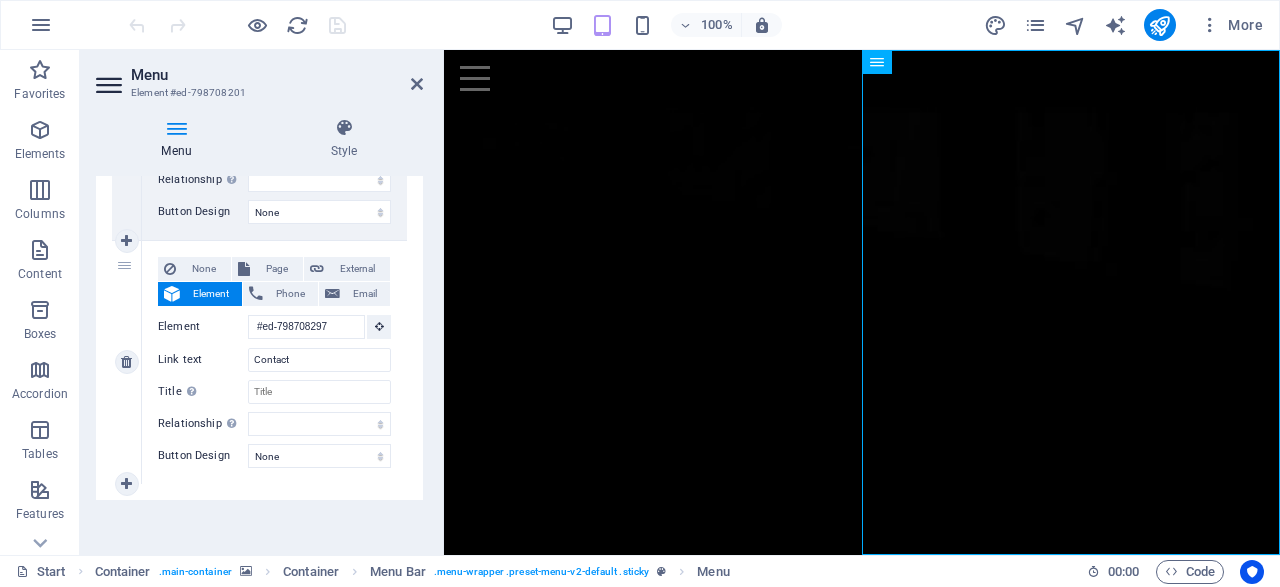 scroll, scrollTop: 0, scrollLeft: 0, axis: both 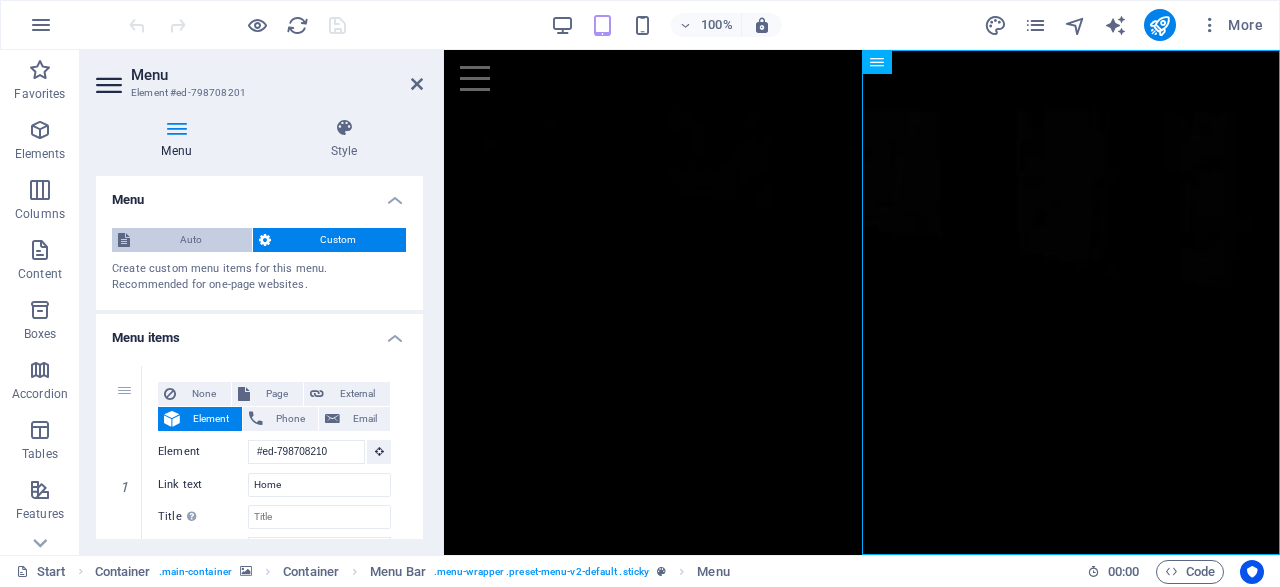 click on "Auto" at bounding box center [191, 240] 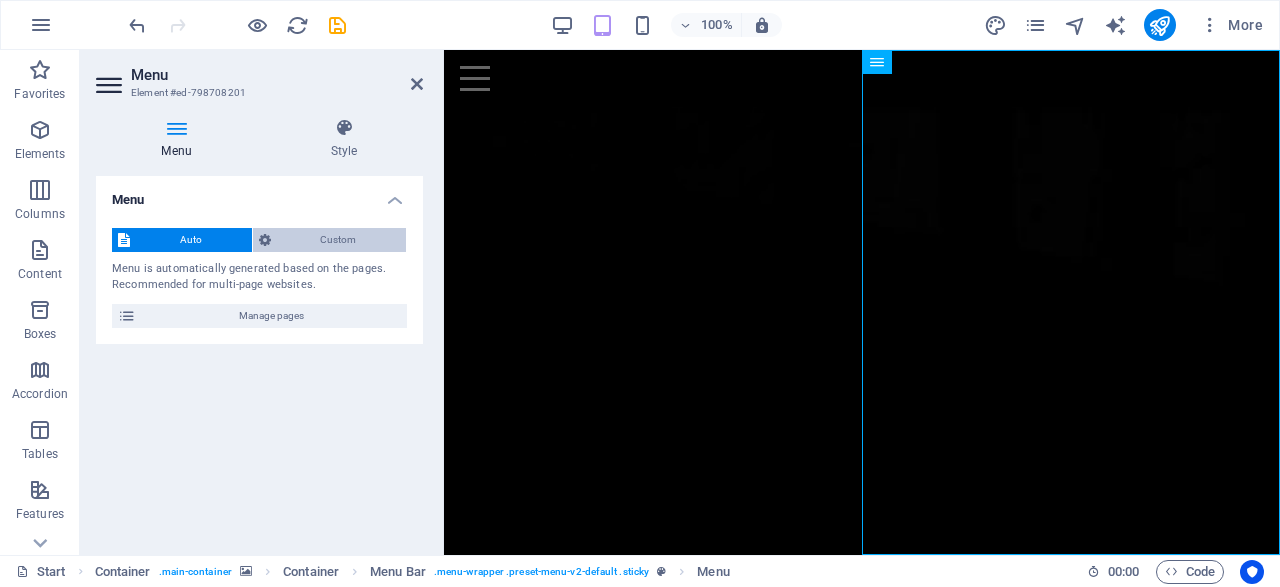 click on "Custom" at bounding box center [339, 240] 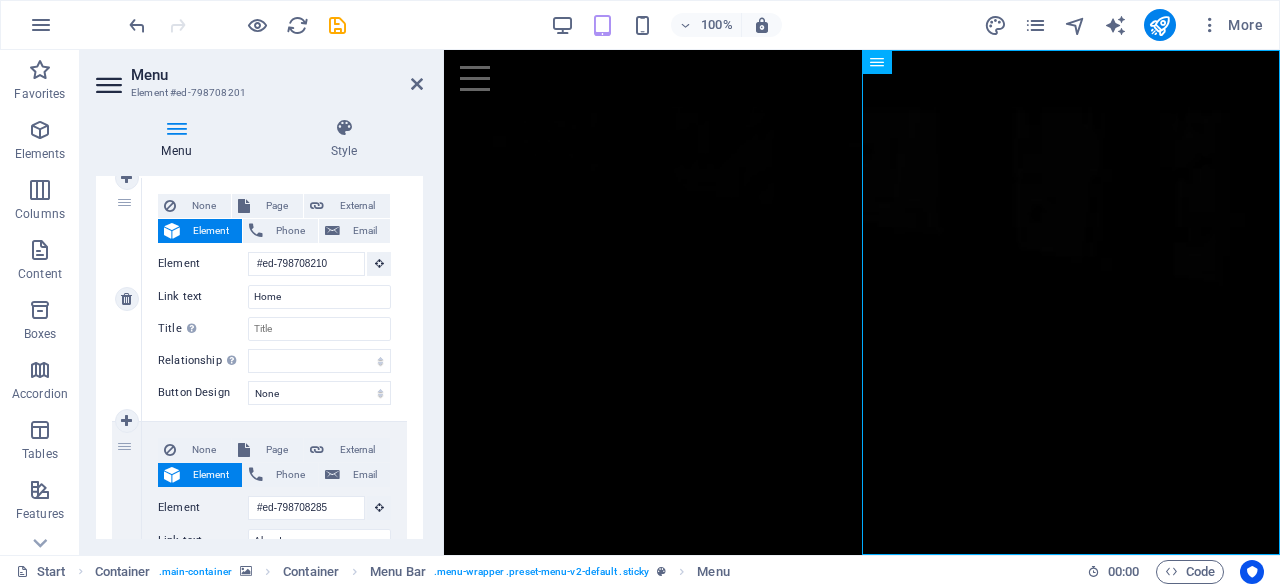 scroll, scrollTop: 192, scrollLeft: 0, axis: vertical 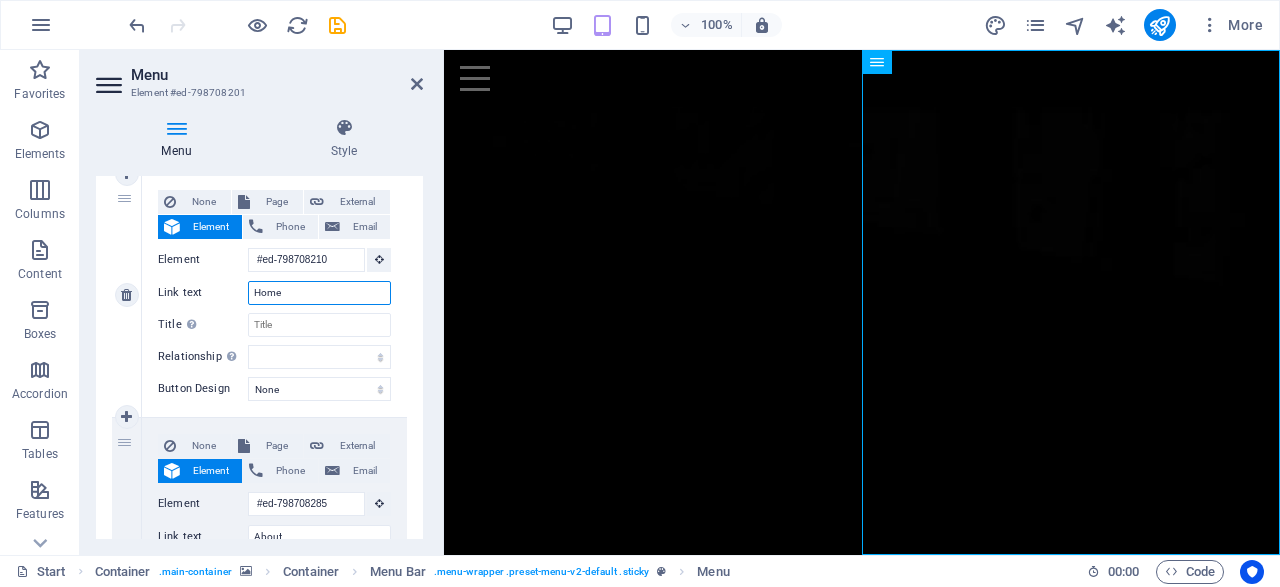 drag, startPoint x: 311, startPoint y: 297, endPoint x: 141, endPoint y: 277, distance: 171.17242 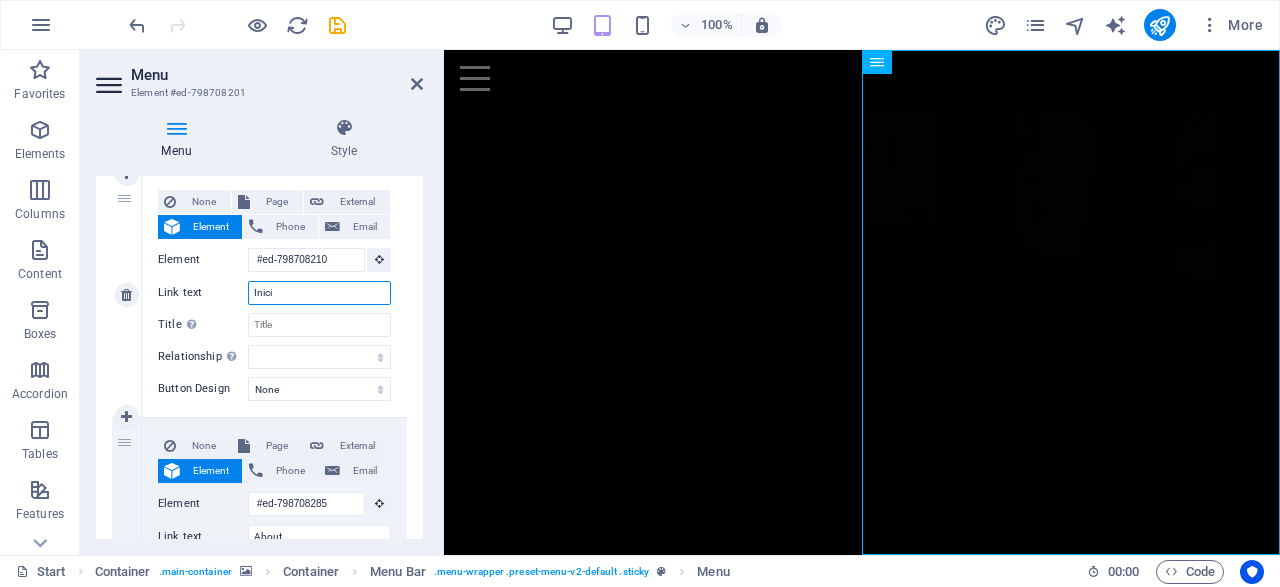 type on "Inicio" 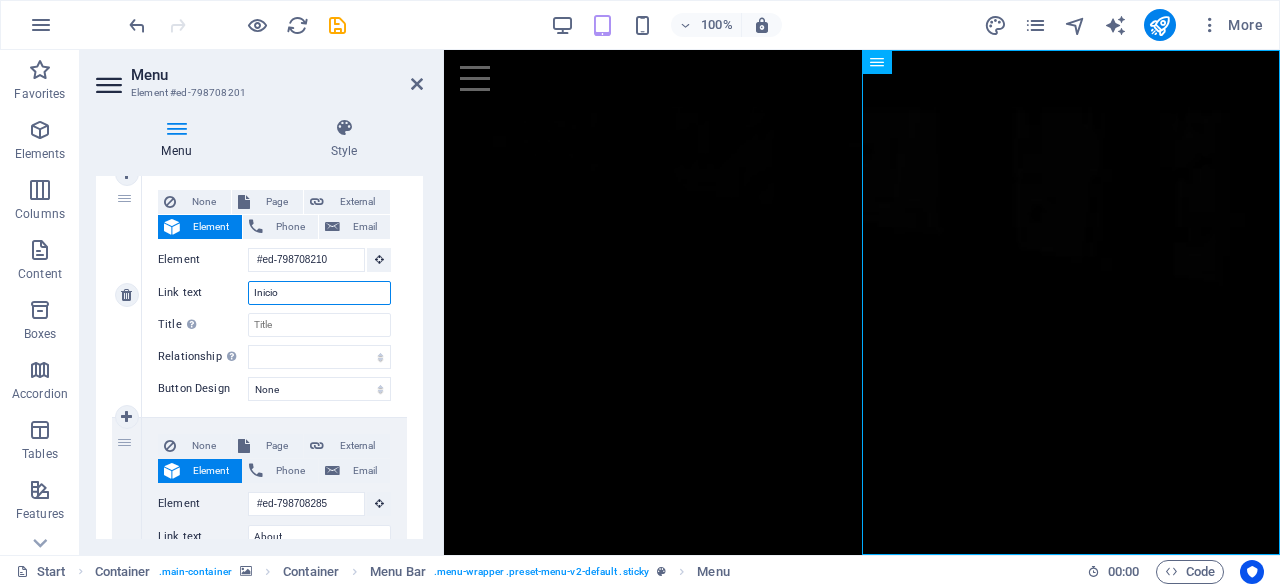 select 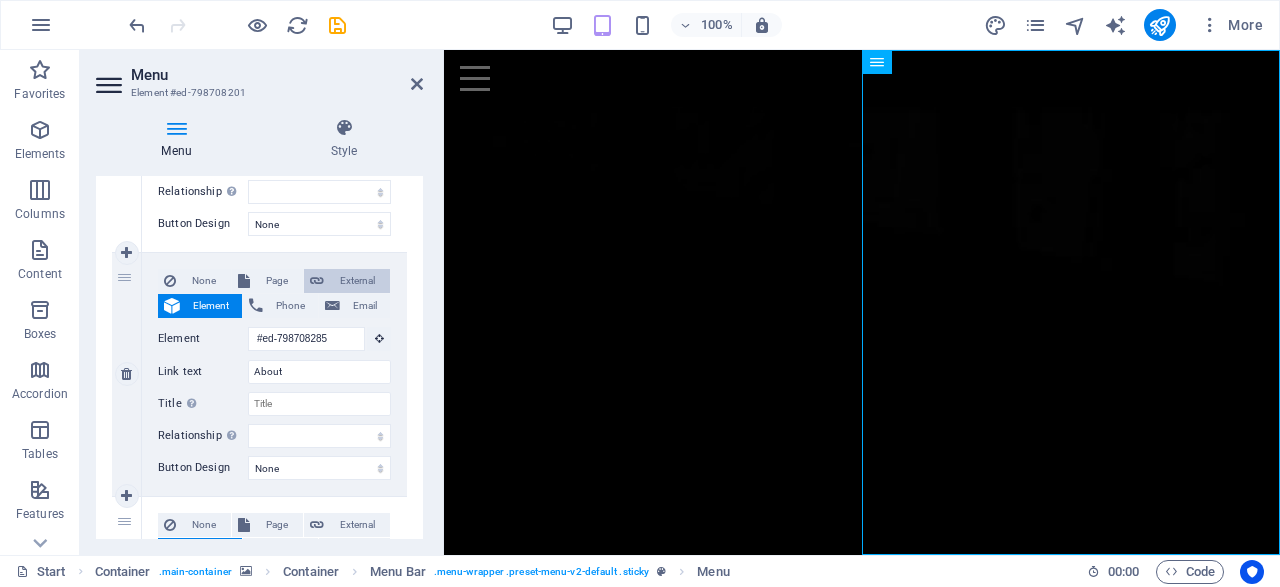 scroll, scrollTop: 384, scrollLeft: 0, axis: vertical 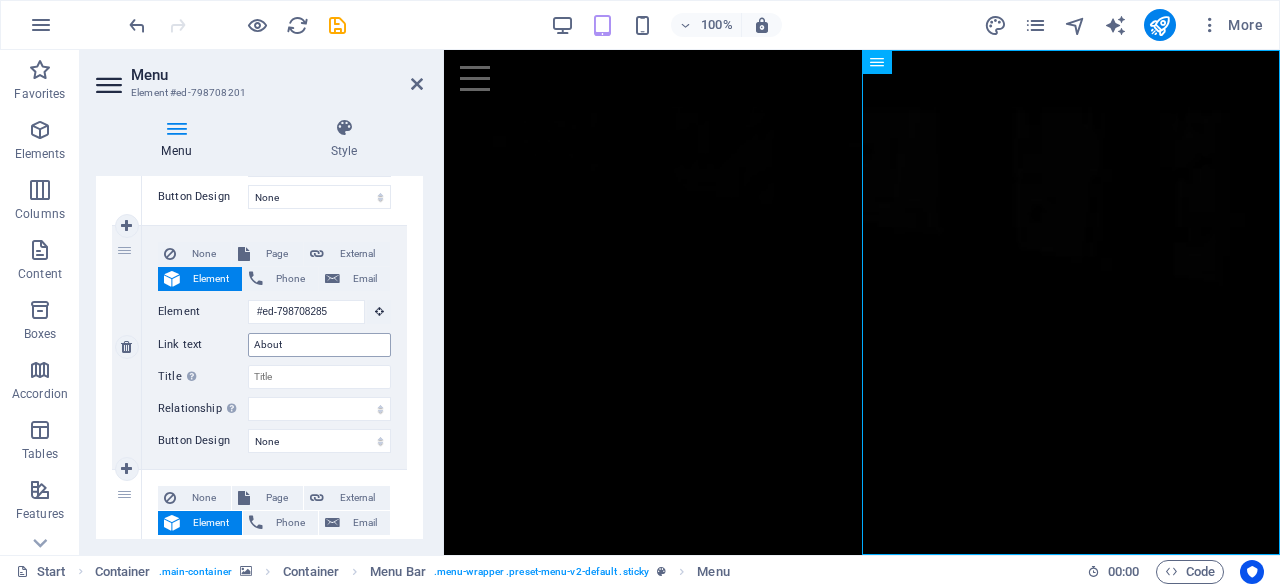 type on "Inicio" 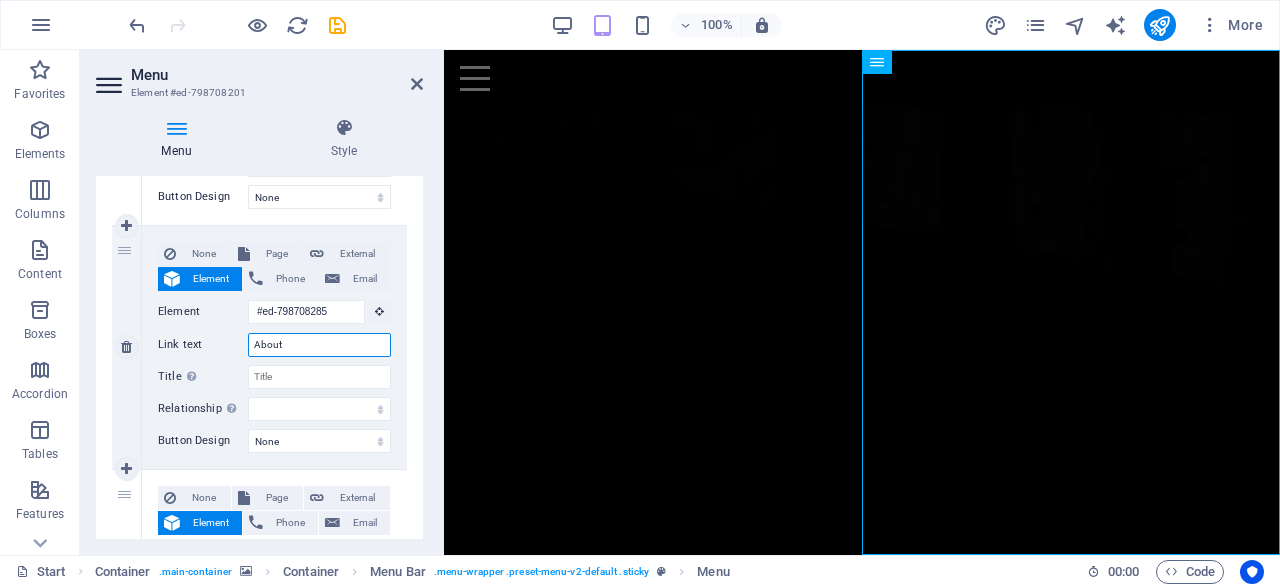 drag, startPoint x: 304, startPoint y: 346, endPoint x: 220, endPoint y: 335, distance: 84.71718 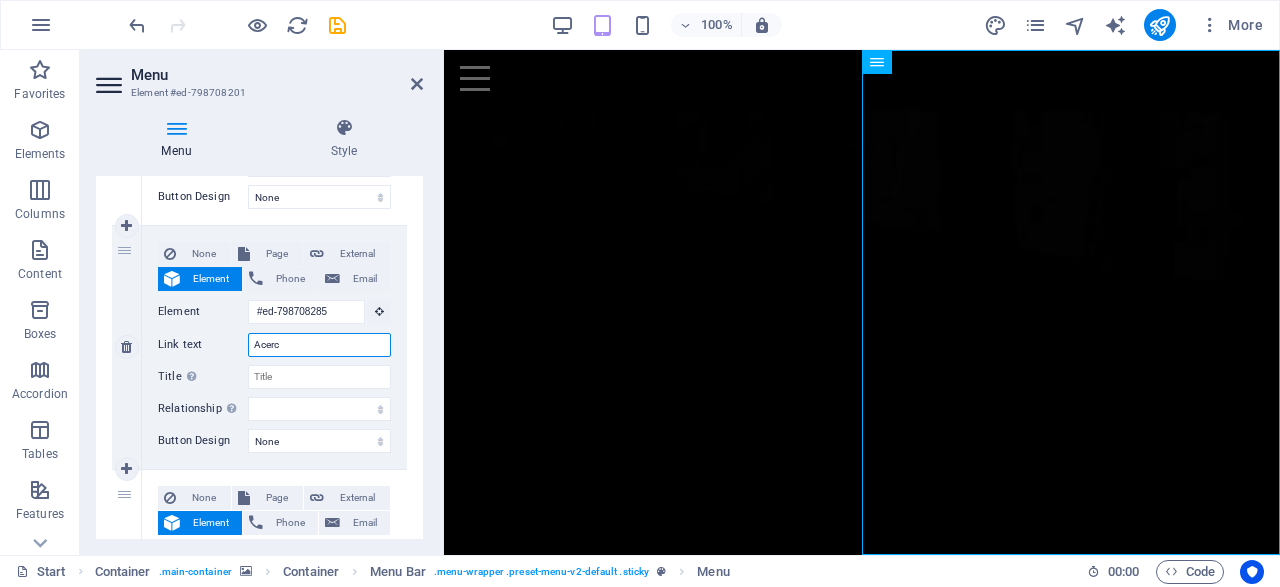 type on "Acerca" 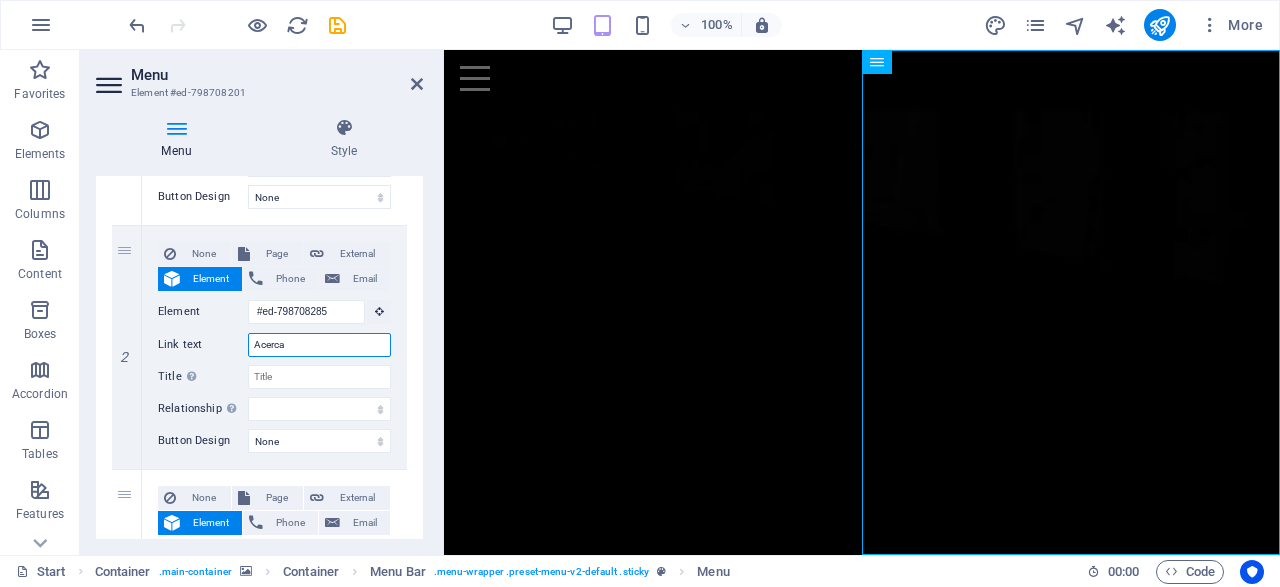 select 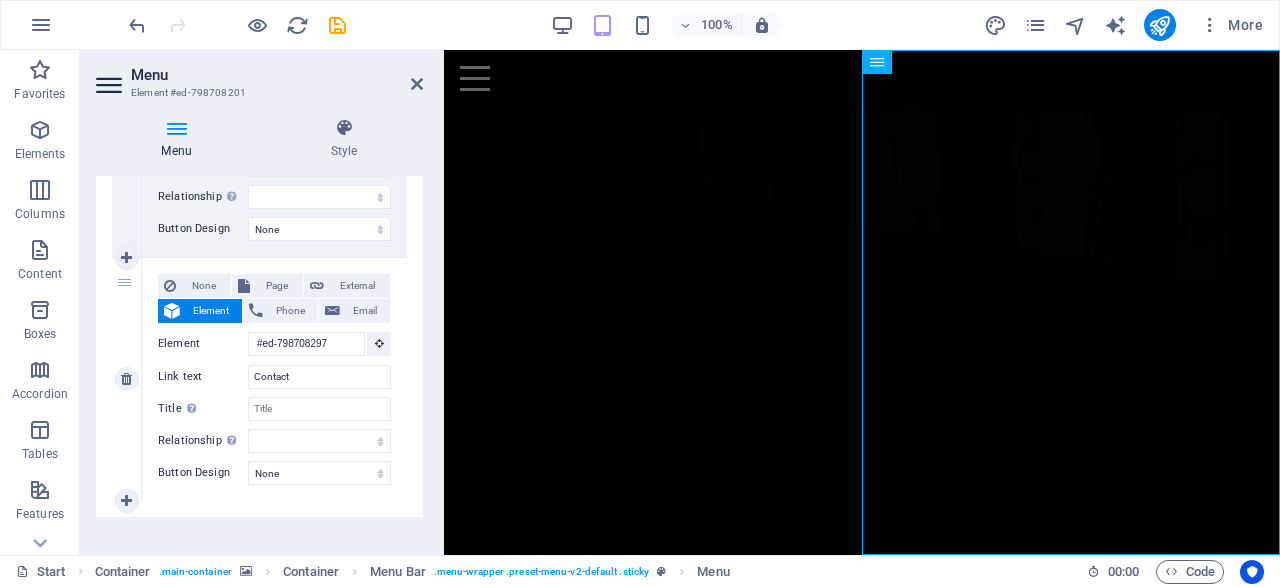 scroll, scrollTop: 613, scrollLeft: 0, axis: vertical 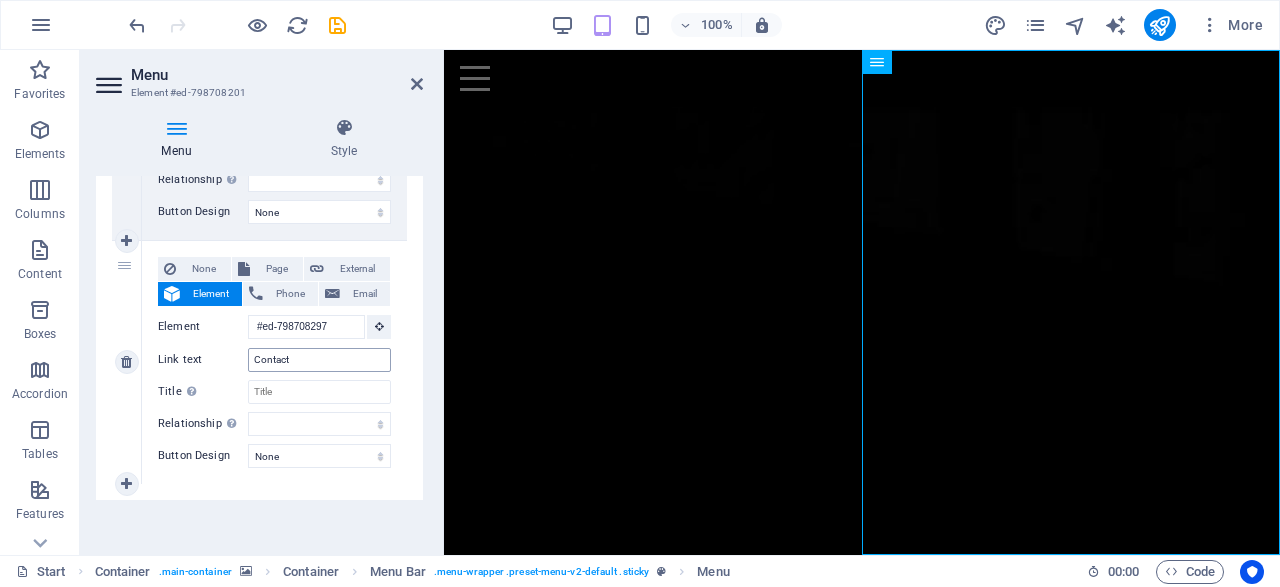 type on "Acerca" 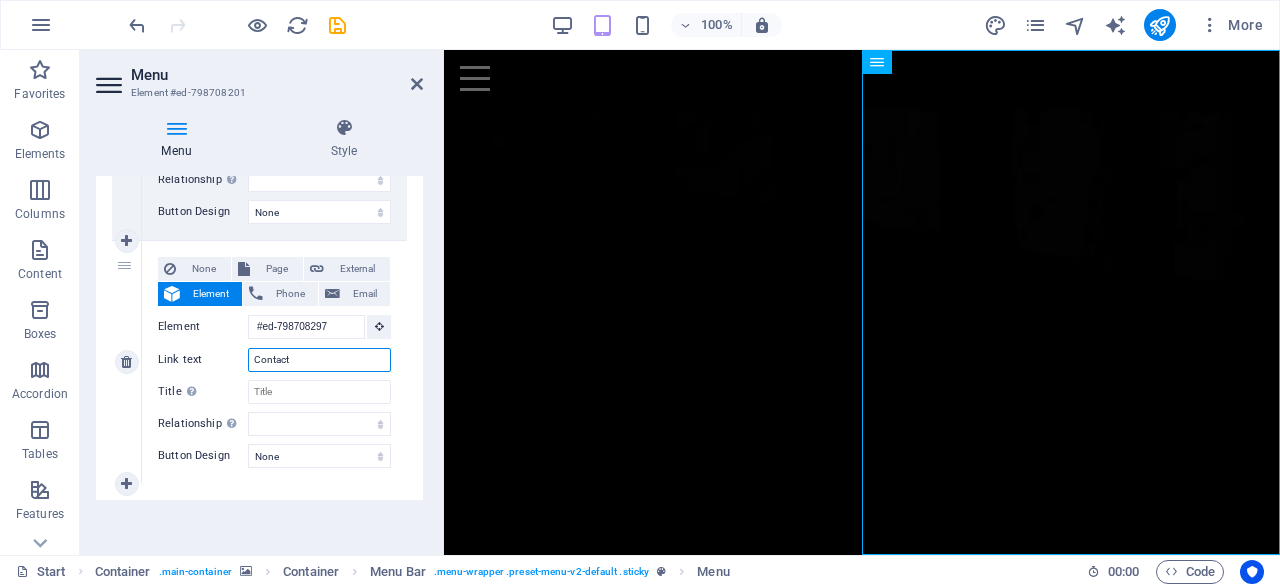 click on "Contact" at bounding box center [319, 360] 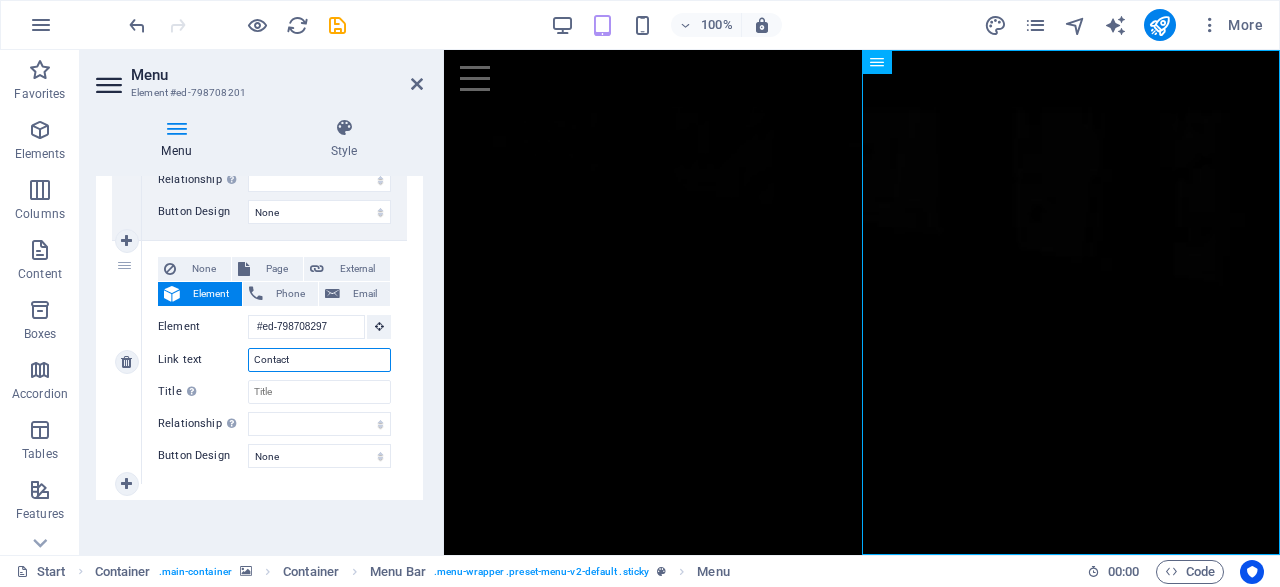 type on "Contacto" 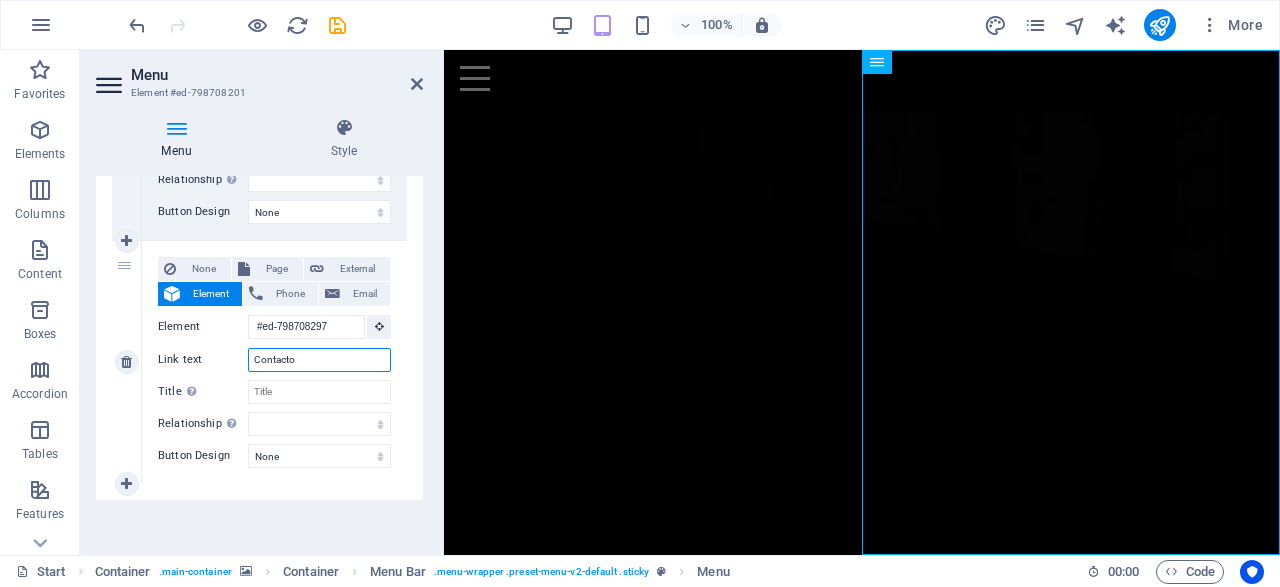 select 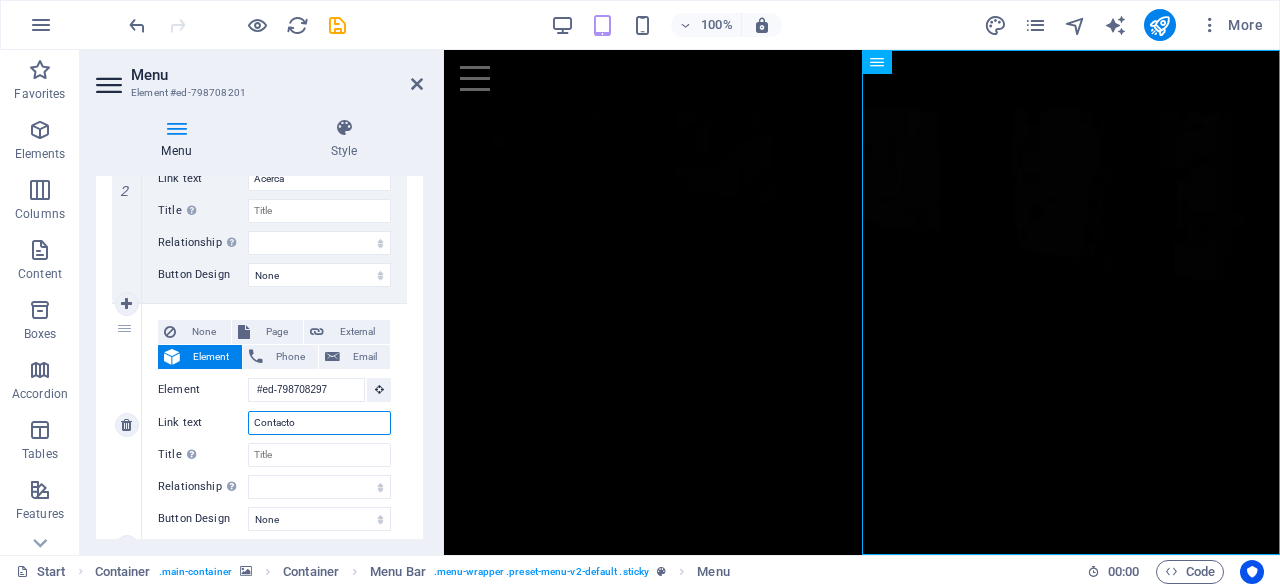 scroll, scrollTop: 517, scrollLeft: 0, axis: vertical 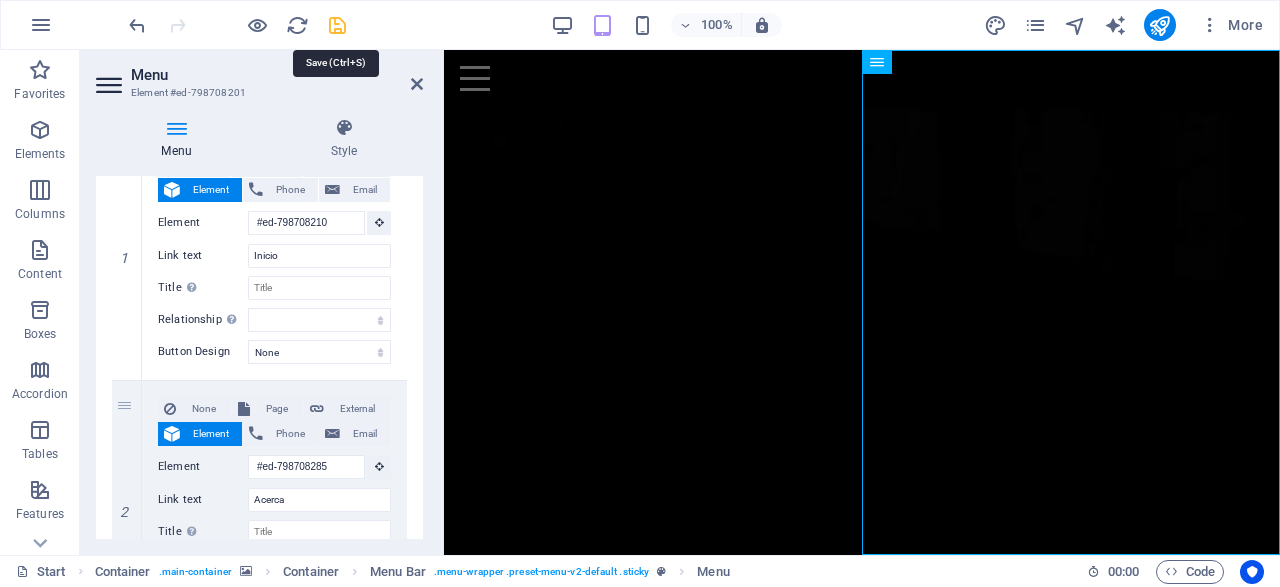 type on "Contacto" 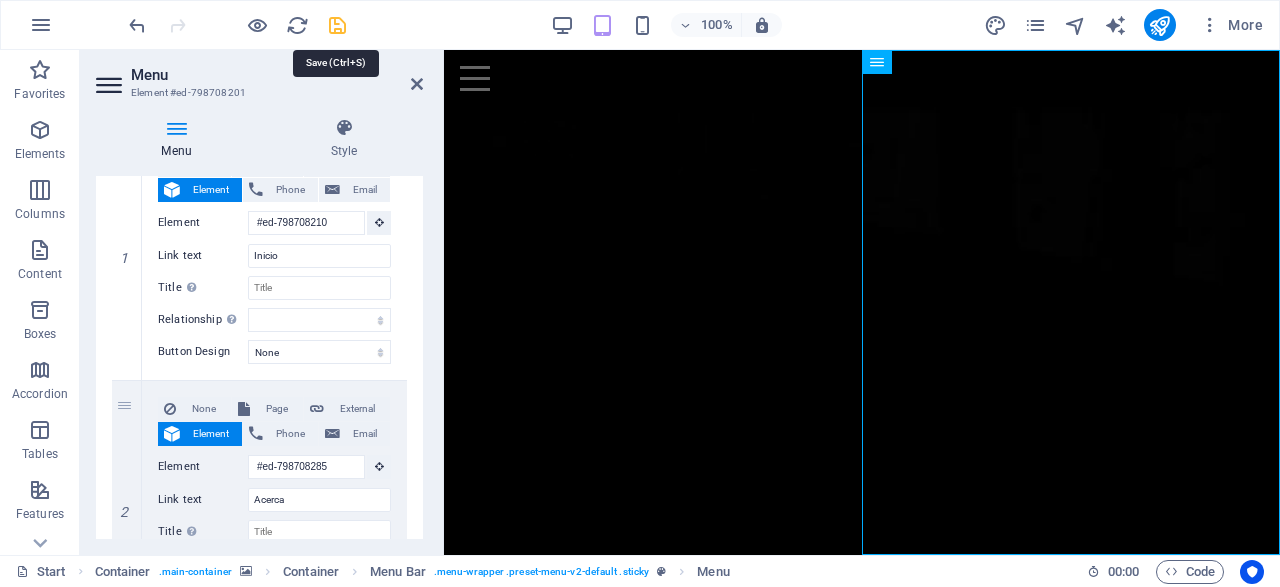click at bounding box center (337, 25) 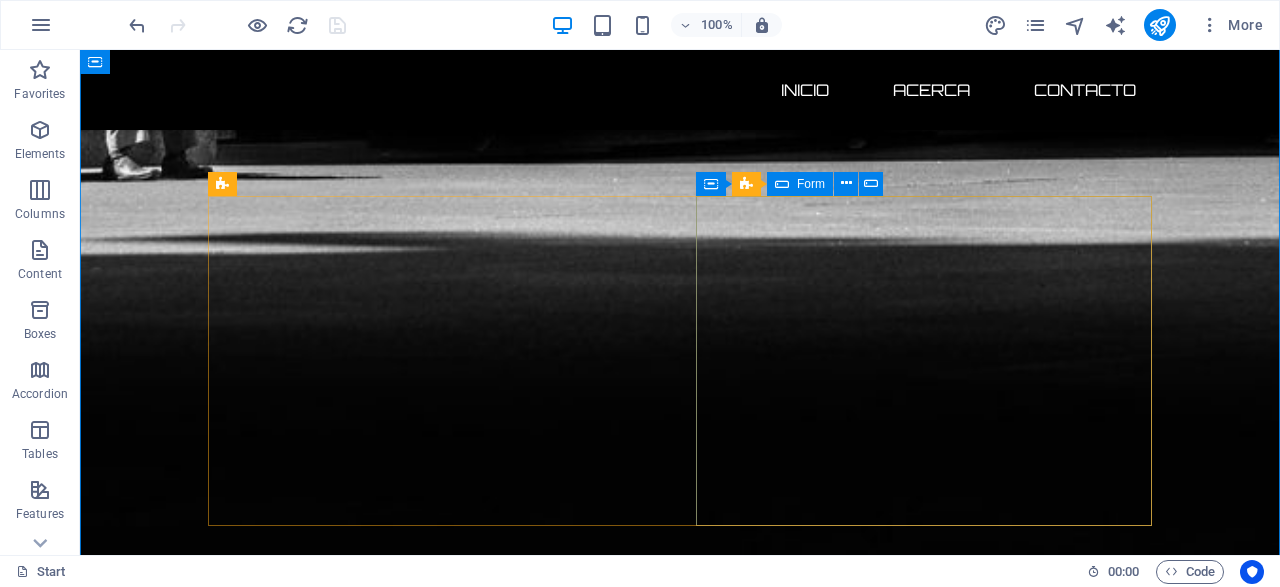 scroll, scrollTop: 1615, scrollLeft: 0, axis: vertical 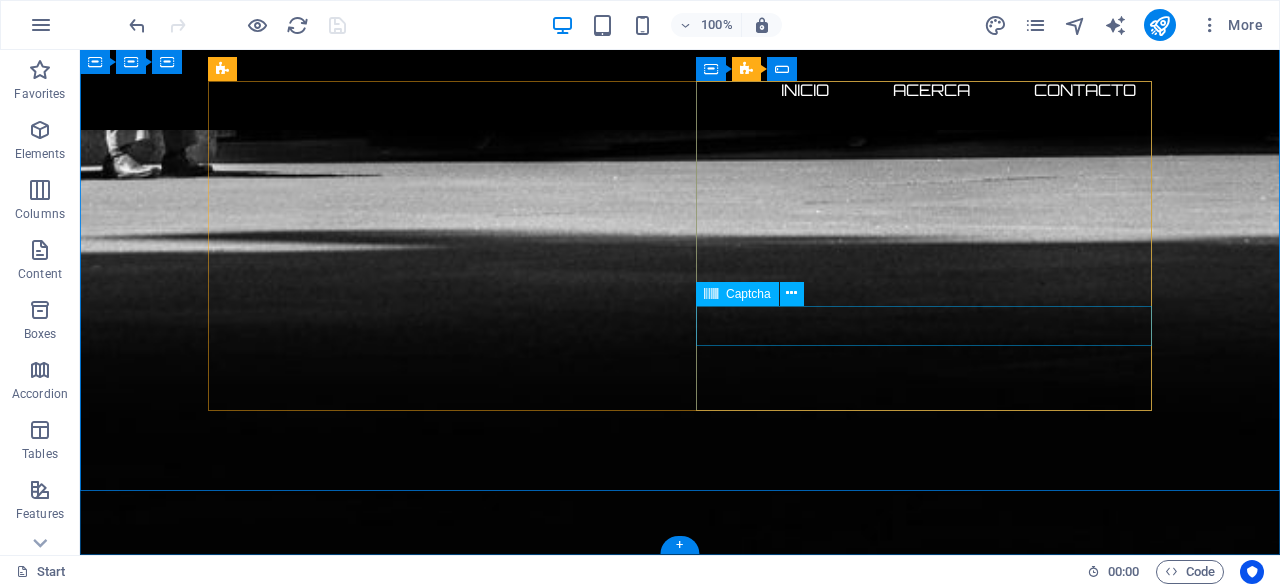 click on "Unreadable? Load new" 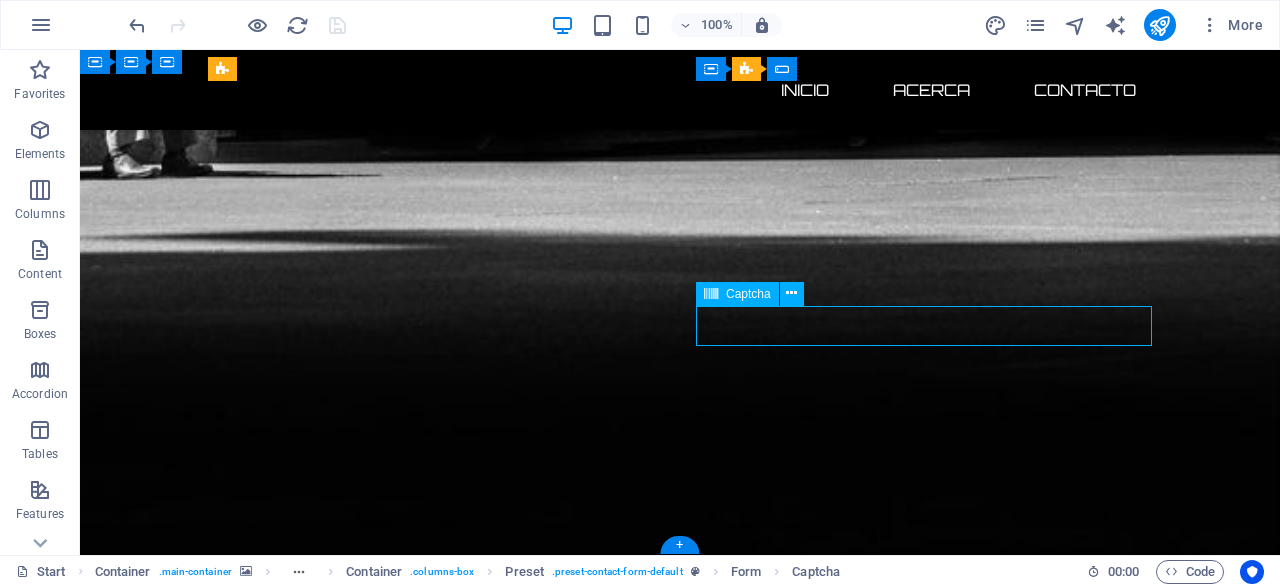 click on "Unreadable? Load new" 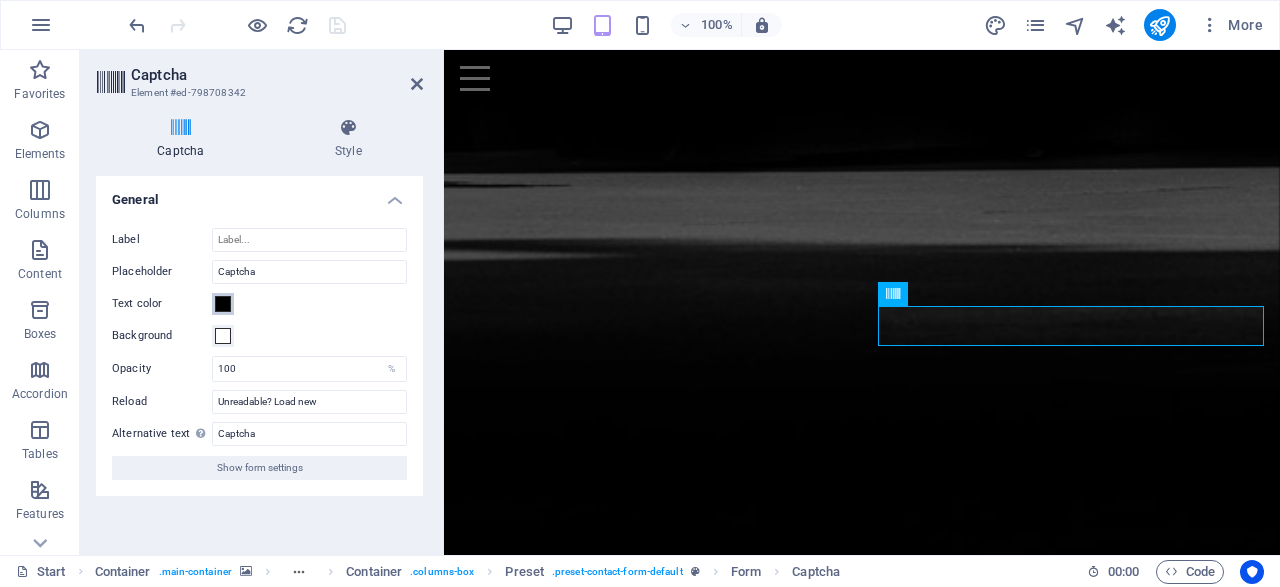 click at bounding box center [223, 304] 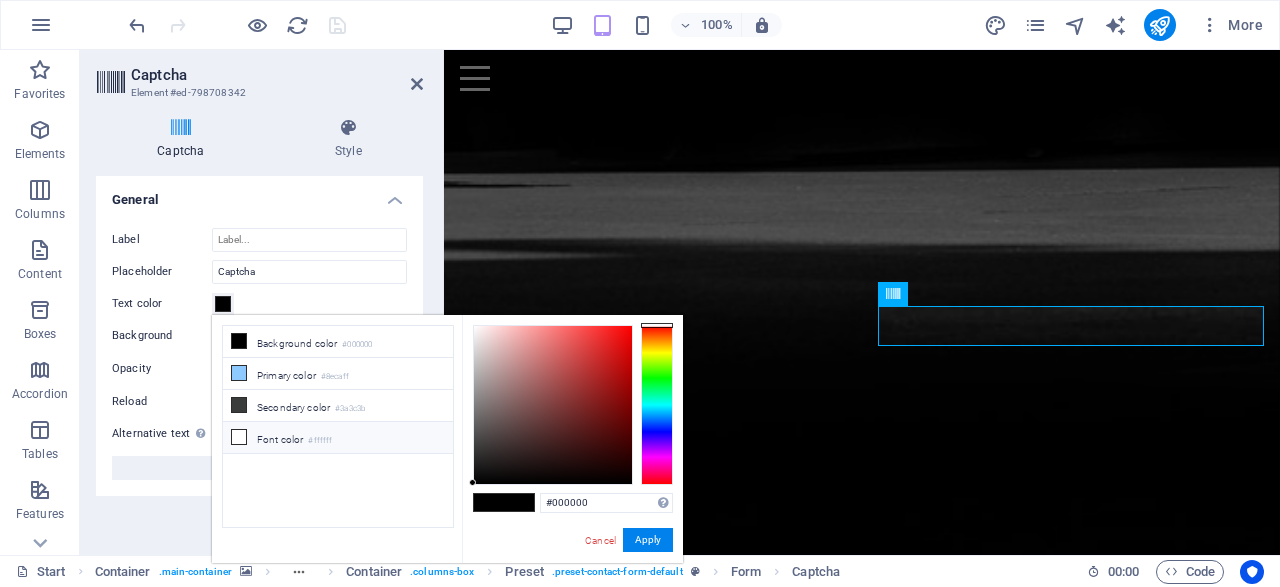 click on "Font color
#ffffff" at bounding box center [338, 438] 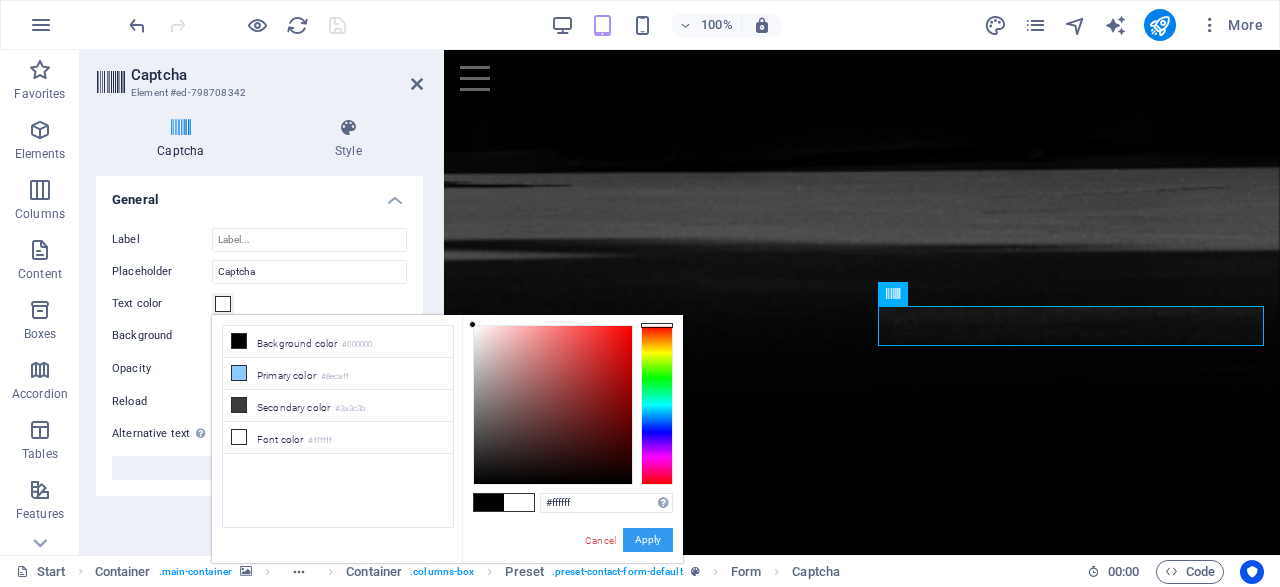 click on "Apply" at bounding box center (648, 540) 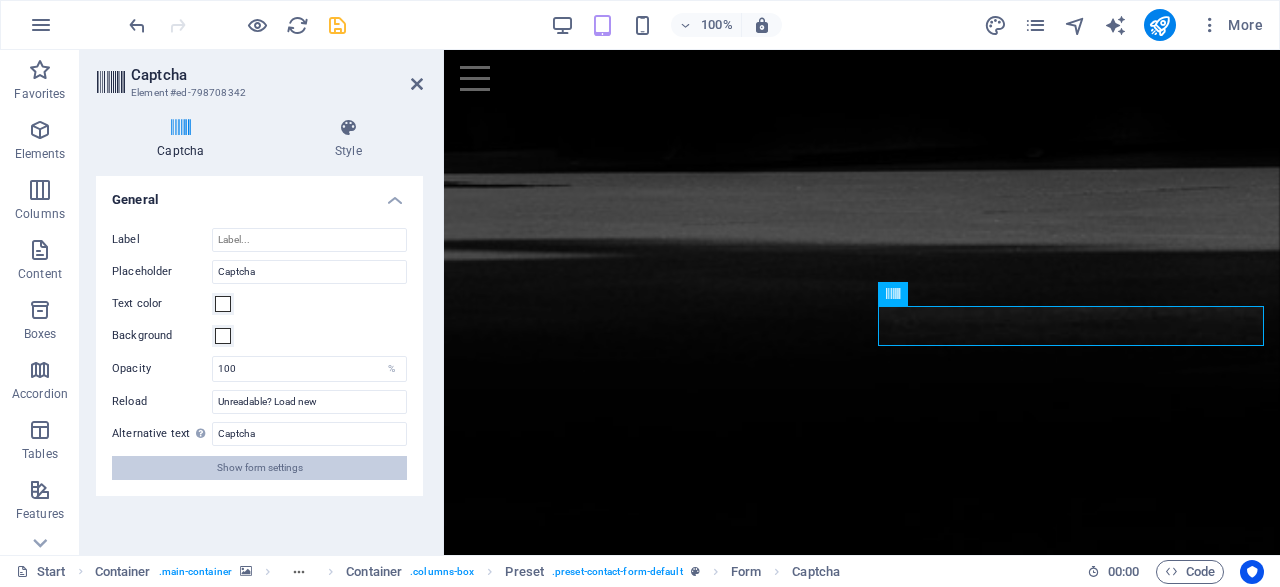 click on "Show form settings" at bounding box center (260, 468) 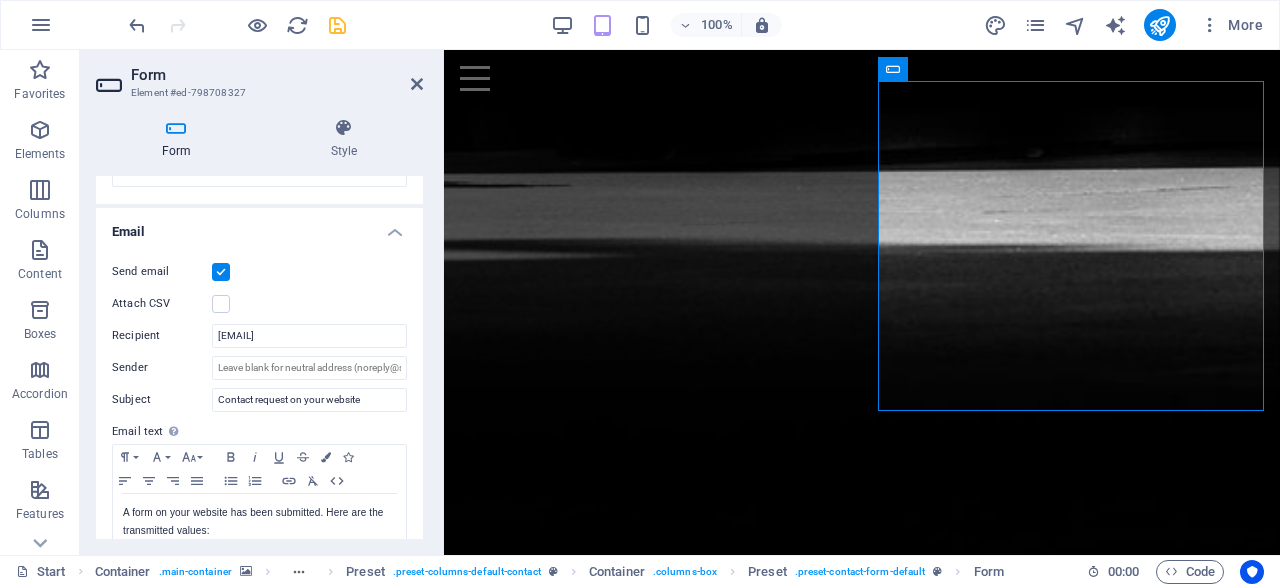 scroll, scrollTop: 576, scrollLeft: 0, axis: vertical 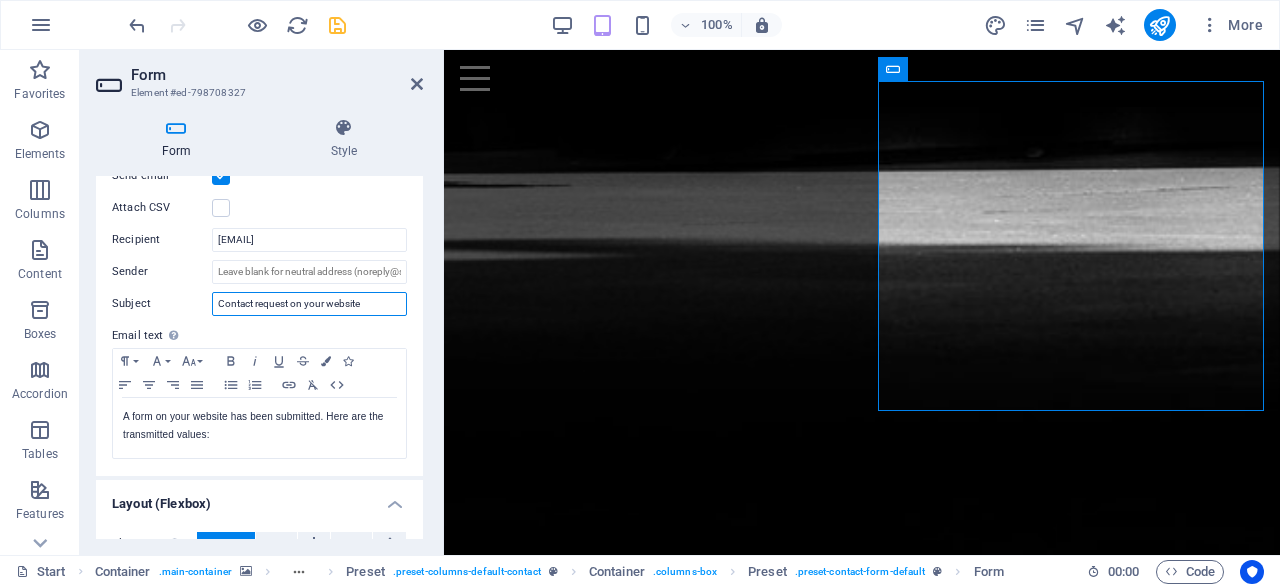 drag, startPoint x: 375, startPoint y: 304, endPoint x: 119, endPoint y: 303, distance: 256.00195 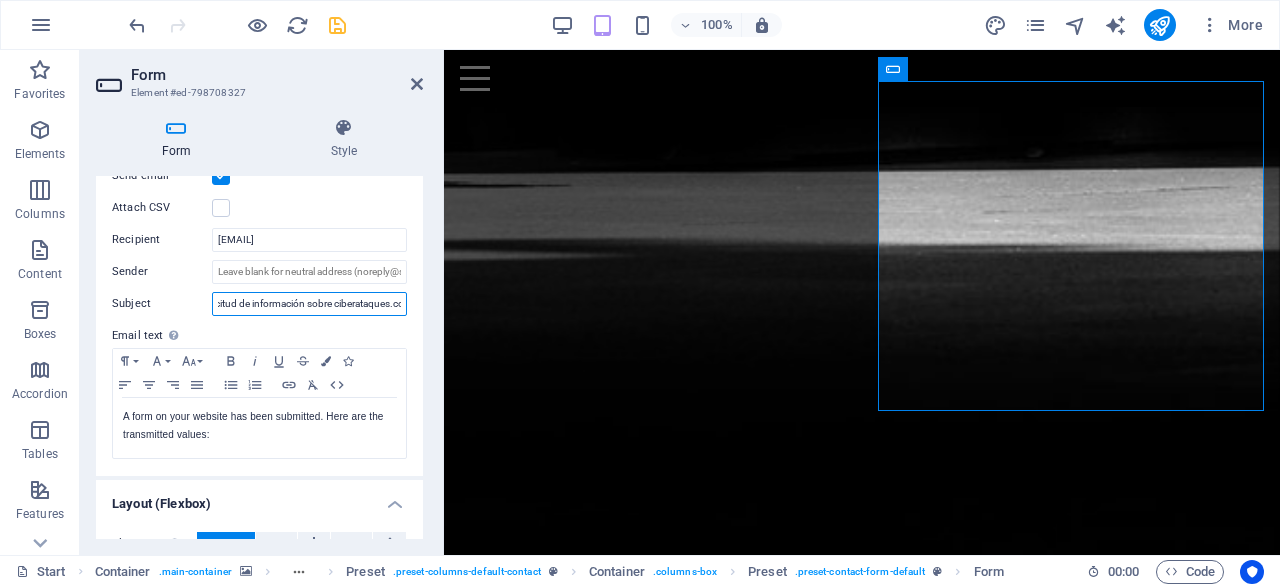 scroll, scrollTop: 0, scrollLeft: 34, axis: horizontal 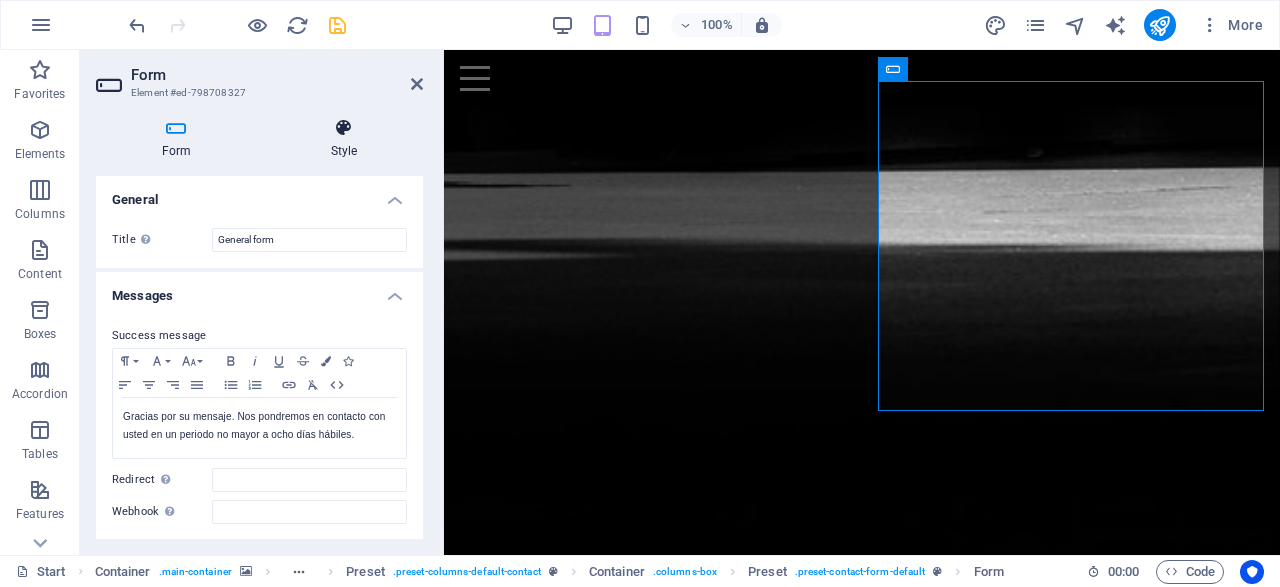 type on "Solicitud de información sobre ciberataques.com" 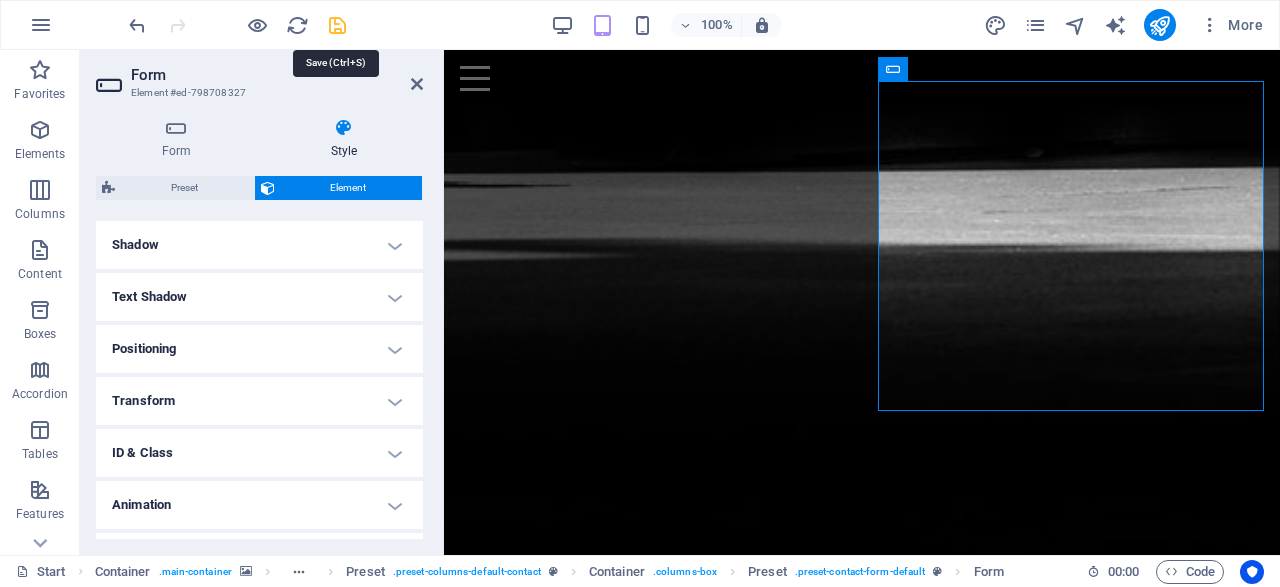 click at bounding box center (337, 25) 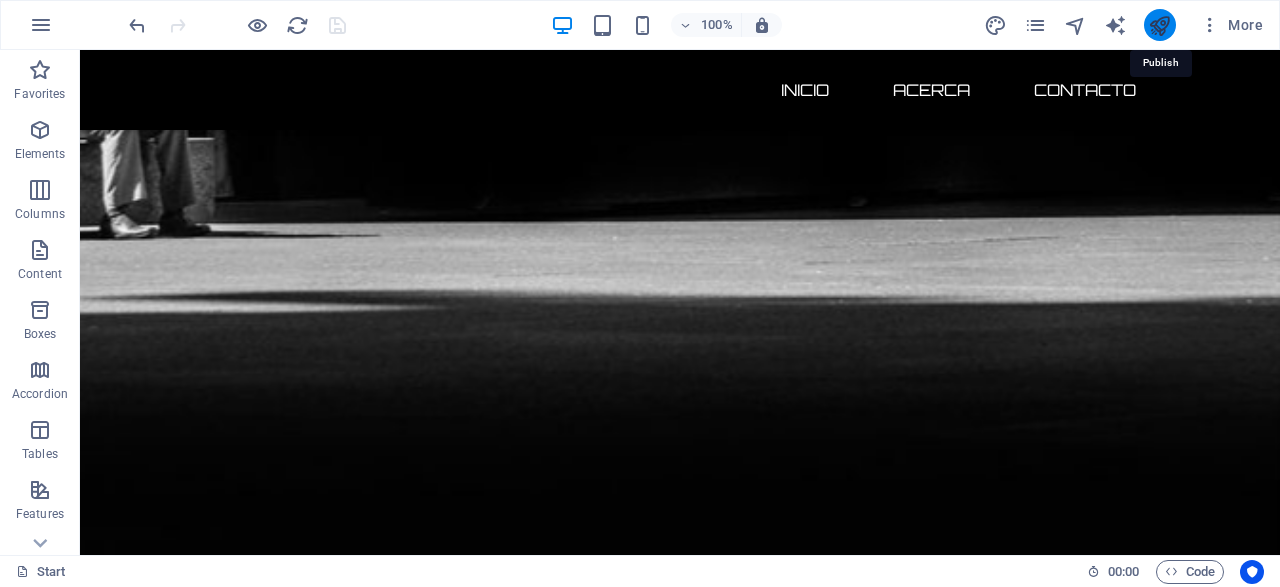 click at bounding box center [1159, 25] 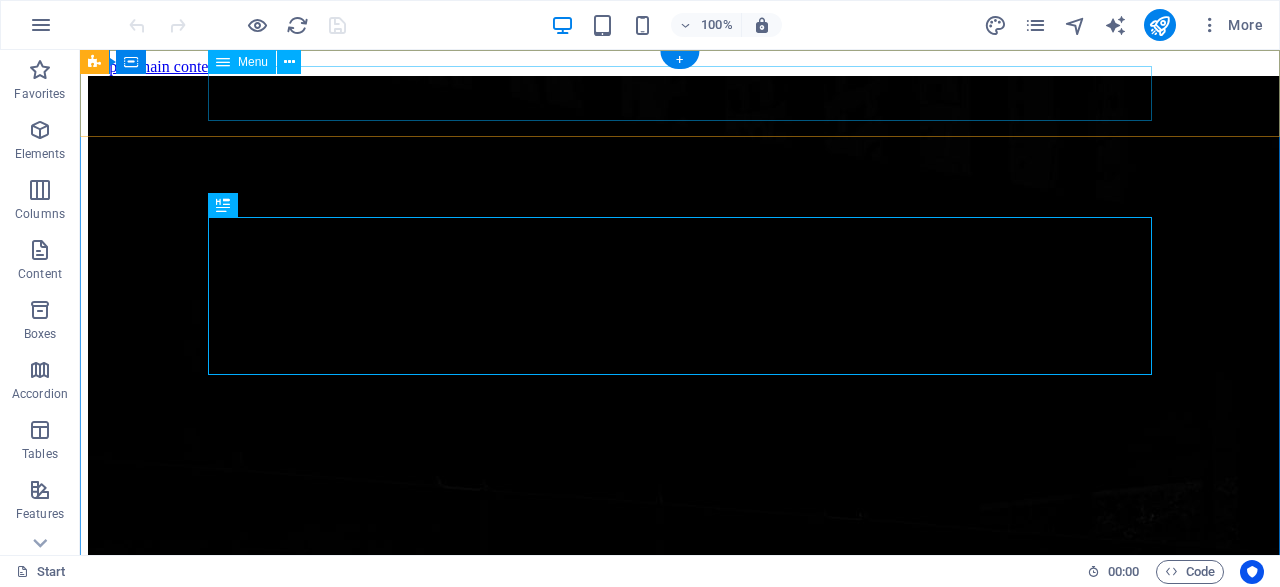scroll, scrollTop: 0, scrollLeft: 0, axis: both 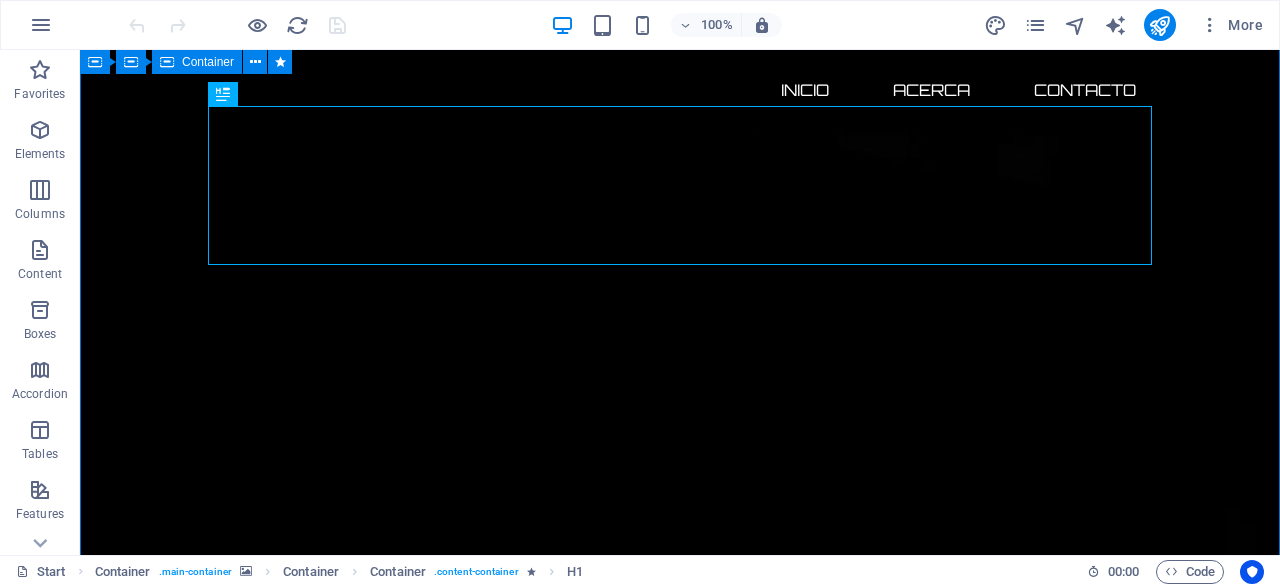 click on "Ciberataques.com el dominio más llamativo sobre ciberseguridad  disponible por tiempo limitado 134 DÍAS 20 HORAS 45 MINUTOS 45 SEGUNDOS Adquiere hoy un dominio premium en ciberseguridad con ecosistema digital completo y posicionamiento listo para monetizar. Incluye: ✔️  Dominio exacto .com  (Ciberataques.com) ✔️  Backup estratégico  (Ciberataque.com) ✔️  Redes sociales con matching perfecto ✔️  Base lista para monetizar 🚀 Lanza tu medio, startup o unidad de negocio  de inmediato . 🕒  Time-to-market inmediato. 💥  Antes de que otro lo adquiera. Posiciónate como líder en ciberseguridad en español con un ecosistema digital llave en mano. Adquiérelo antes que la competencia!" at bounding box center [680, 2701] 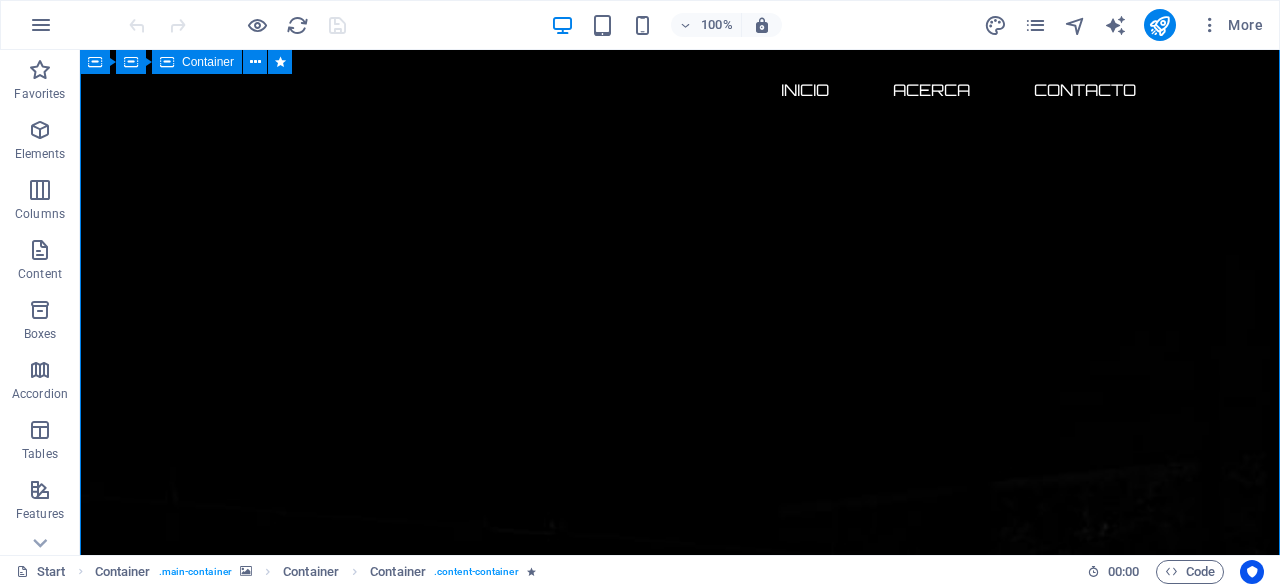 scroll, scrollTop: 416, scrollLeft: 0, axis: vertical 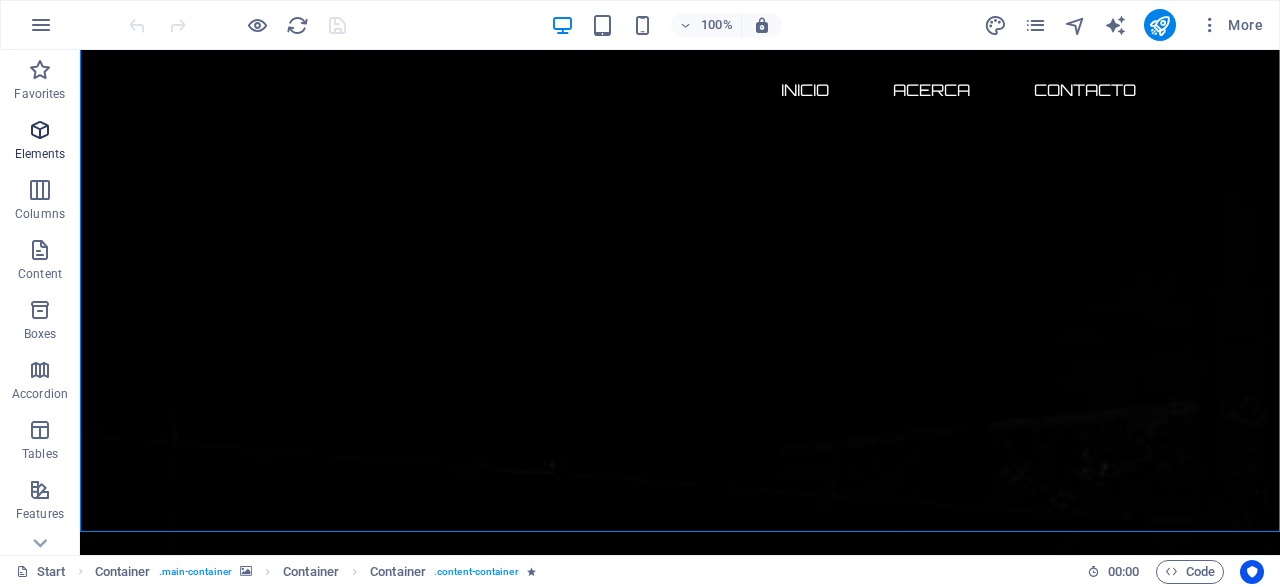 click at bounding box center (40, 130) 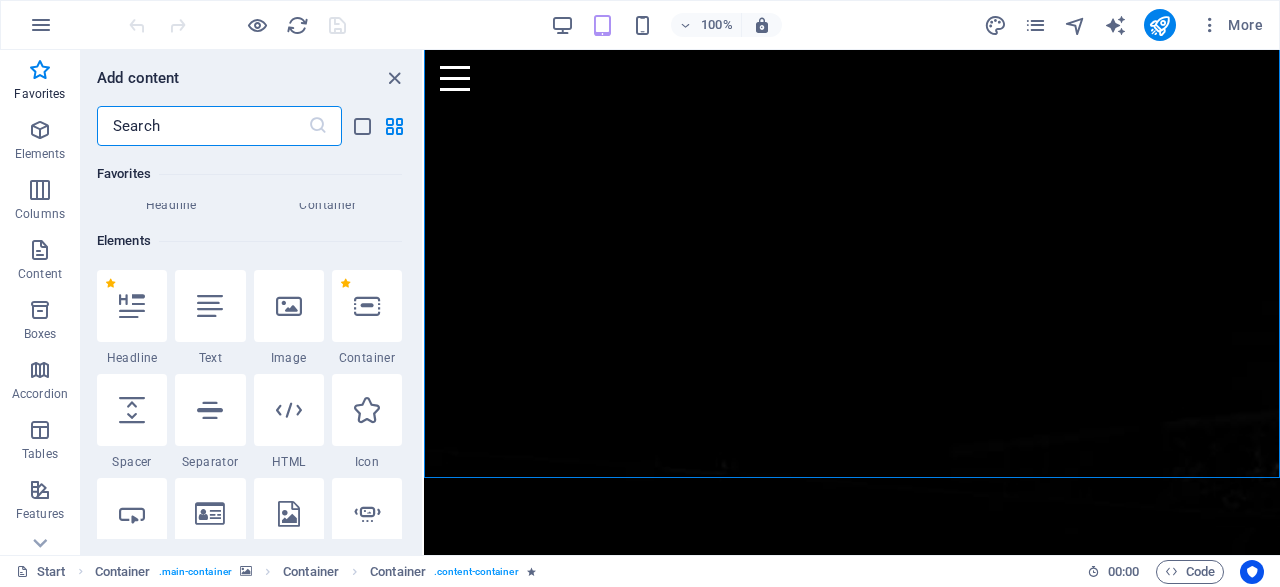 scroll, scrollTop: 192, scrollLeft: 0, axis: vertical 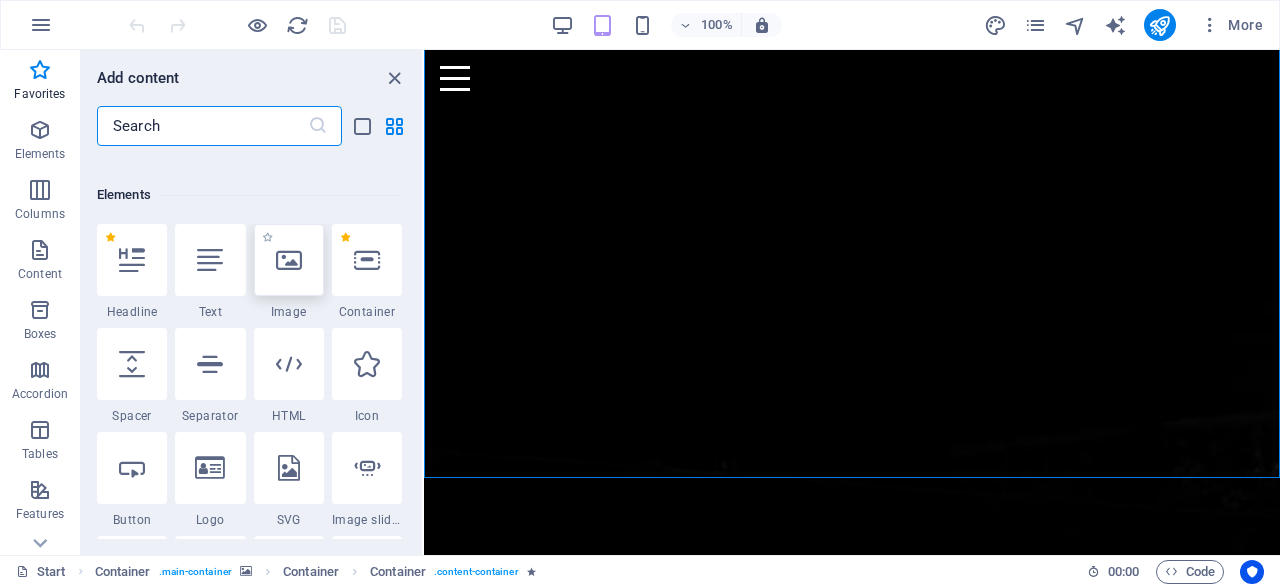 click at bounding box center (289, 260) 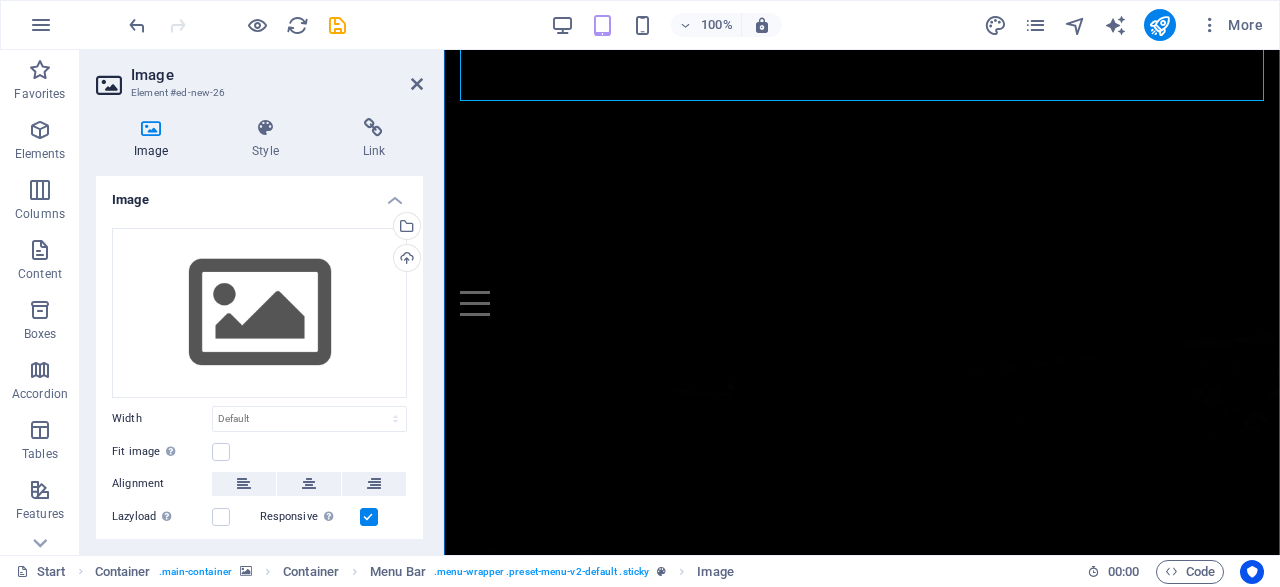 scroll, scrollTop: 520, scrollLeft: 0, axis: vertical 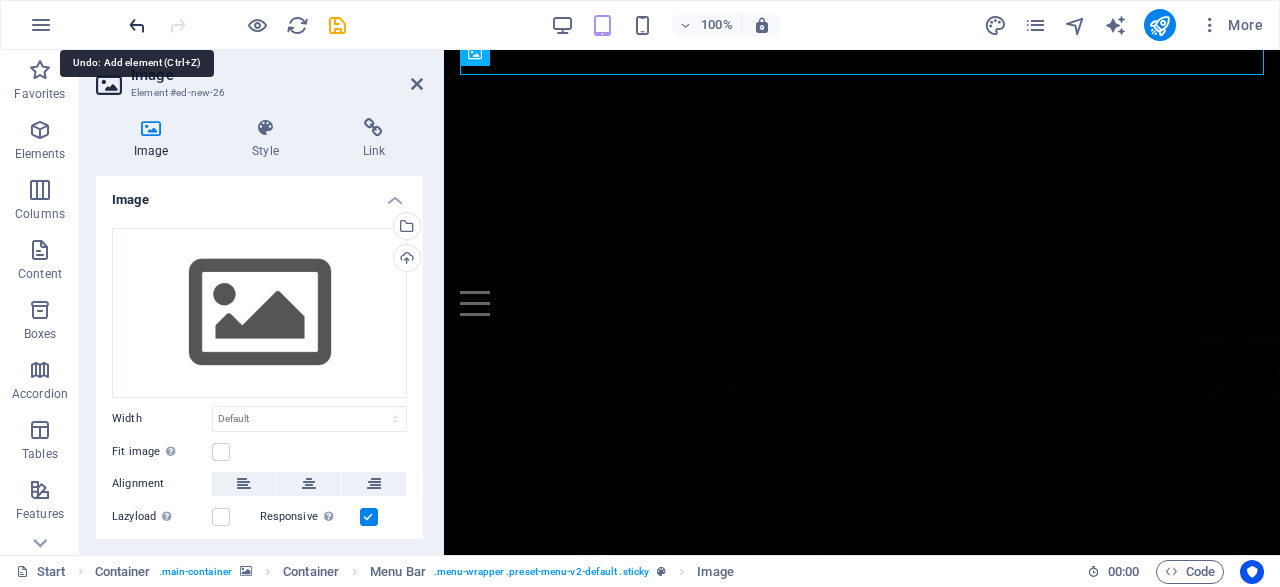click at bounding box center [137, 25] 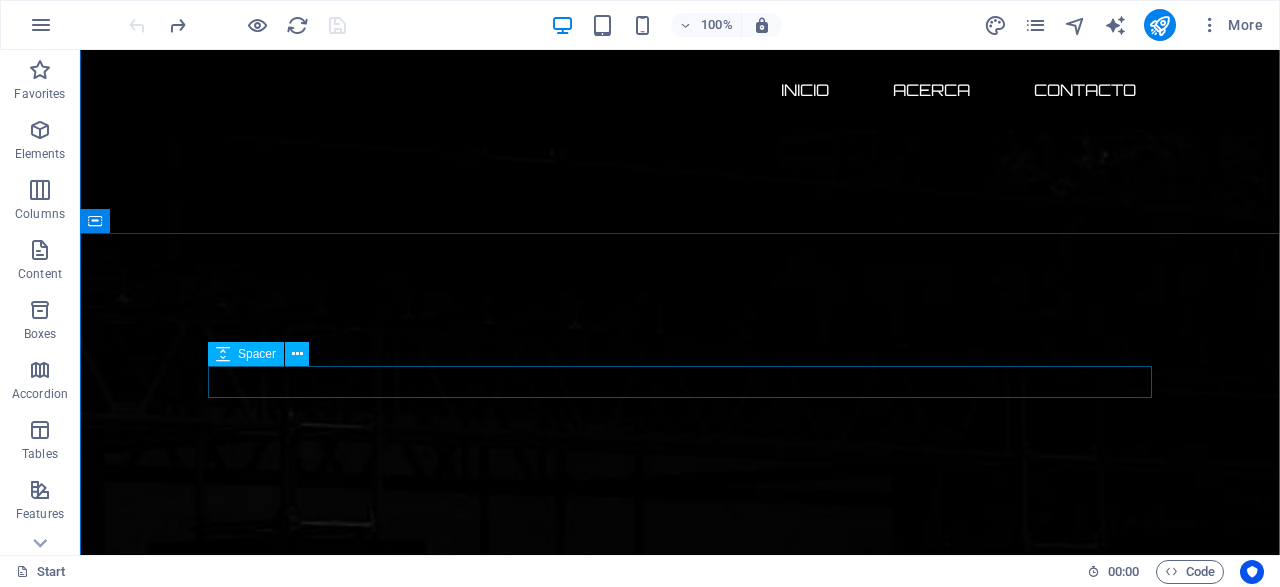scroll, scrollTop: 624, scrollLeft: 0, axis: vertical 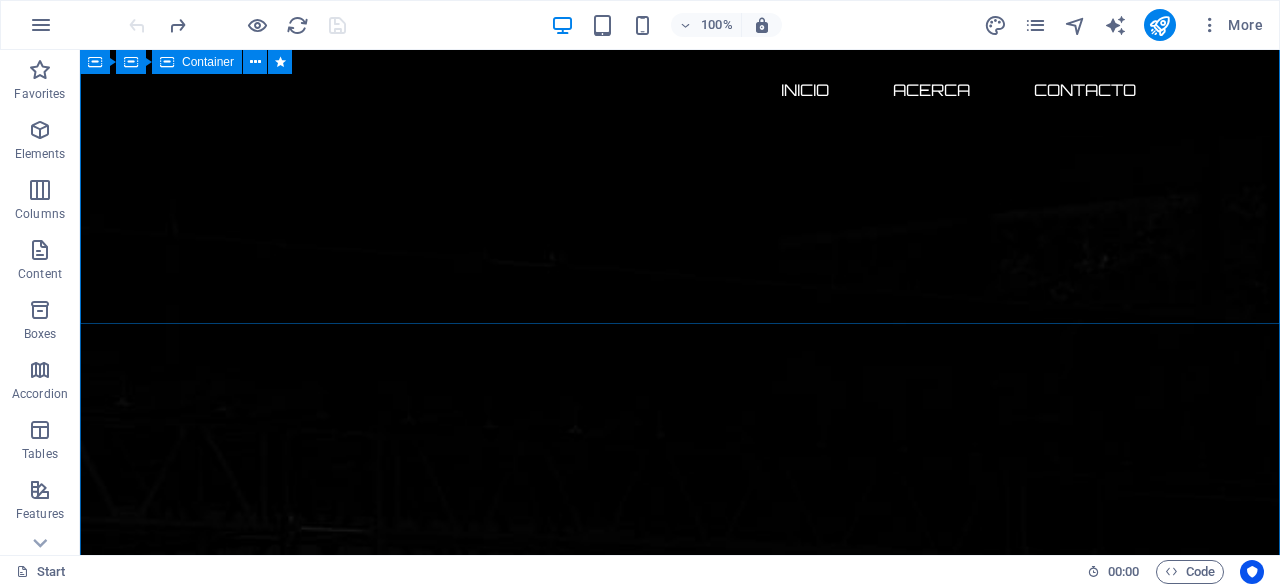 click at bounding box center [680, 2728] 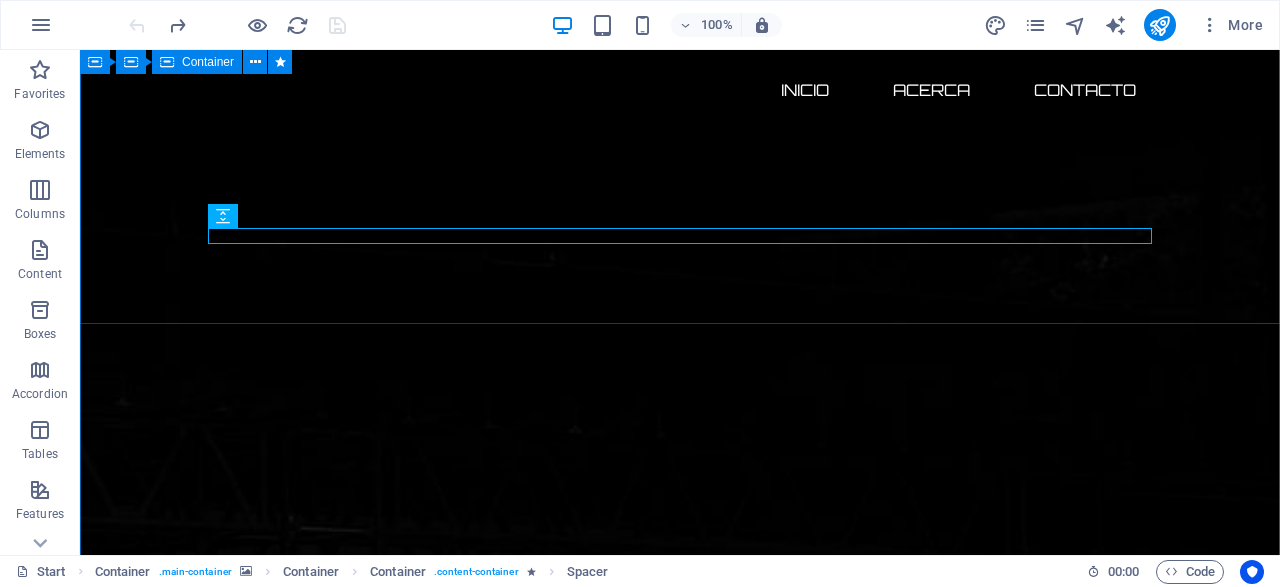 click on "Ciberataques.com el dominio más llamativo sobre ciberseguridad  disponible por tiempo limitado 134 DÍAS 20 HORAS 45 MINUTOS 45 SEGUNDOS Adquiere hoy un dominio premium en ciberseguridad con ecosistema digital completo y posicionamiento listo para monetizar. Incluye: ✔️  Dominio exacto .com  (Ciberataques.com) ✔️  Backup estratégico  (Ciberataque.com) ✔️  Redes sociales con matching perfecto ✔️  Base lista para monetizar 🚀 Lanza tu medio, startup o unidad de negocio  de inmediato . 🕒  Time-to-market inmediato. 💥  Antes de que otro lo adquiera. Posiciónate como líder en ciberseguridad en español con un ecosistema digital llave en mano. Adquiérelo antes que la competencia!" at bounding box center [680, 2181] 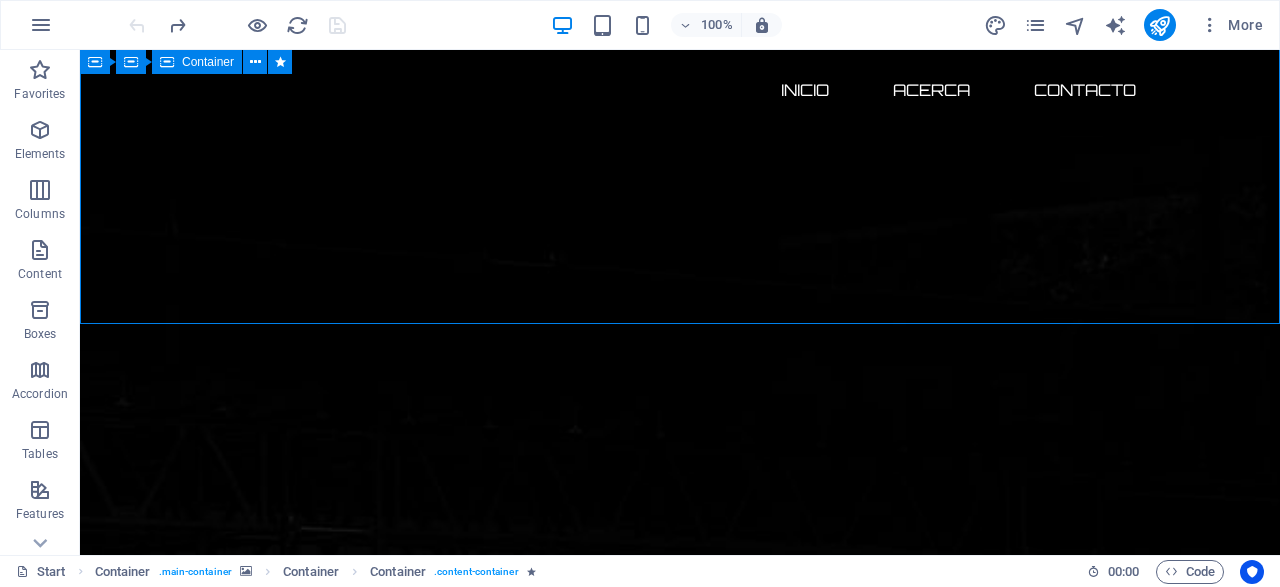 click on "Ciberataques.com el dominio más llamativo sobre ciberseguridad  disponible por tiempo limitado 134 DÍAS 20 HORAS 45 MINUTOS 45 SEGUNDOS Adquiere hoy un dominio premium en ciberseguridad con ecosistema digital completo y posicionamiento listo para monetizar. Incluye: ✔️  Dominio exacto .com  (Ciberataques.com) ✔️  Backup estratégico  (Ciberataque.com) ✔️  Redes sociales con matching perfecto ✔️  Base lista para monetizar 🚀 Lanza tu medio, startup o unidad de negocio  de inmediato . 🕒  Time-to-market inmediato. 💥  Antes de que otro lo adquiera. Posiciónate como líder en ciberseguridad en español con un ecosistema digital llave en mano. Adquiérelo antes que la competencia!" at bounding box center [680, 2181] 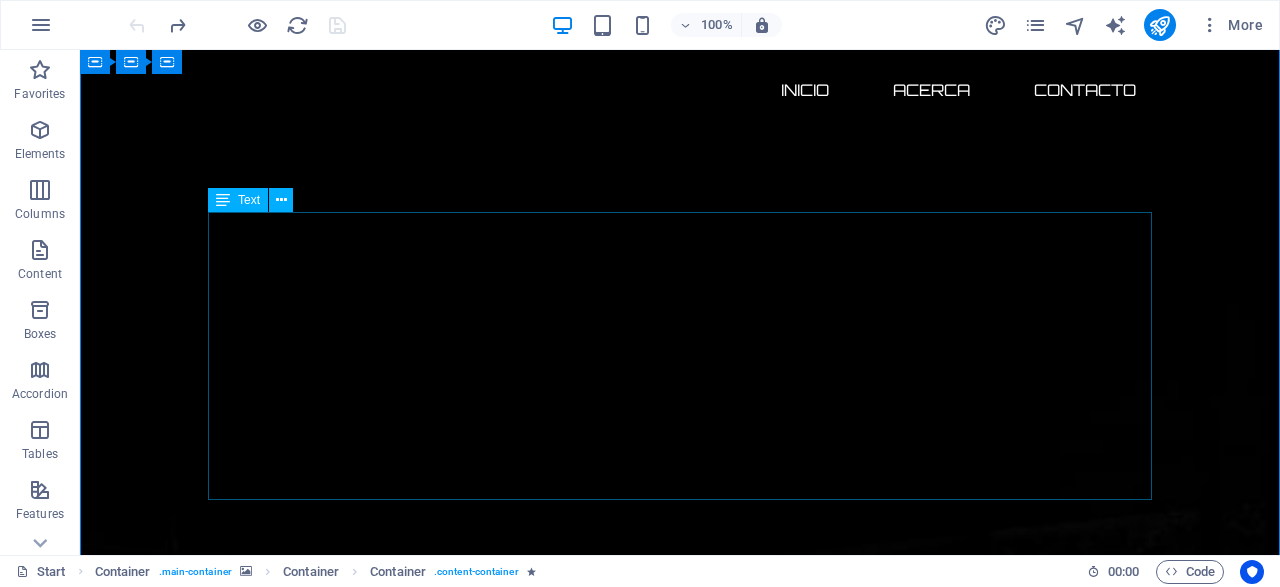 scroll, scrollTop: 416, scrollLeft: 0, axis: vertical 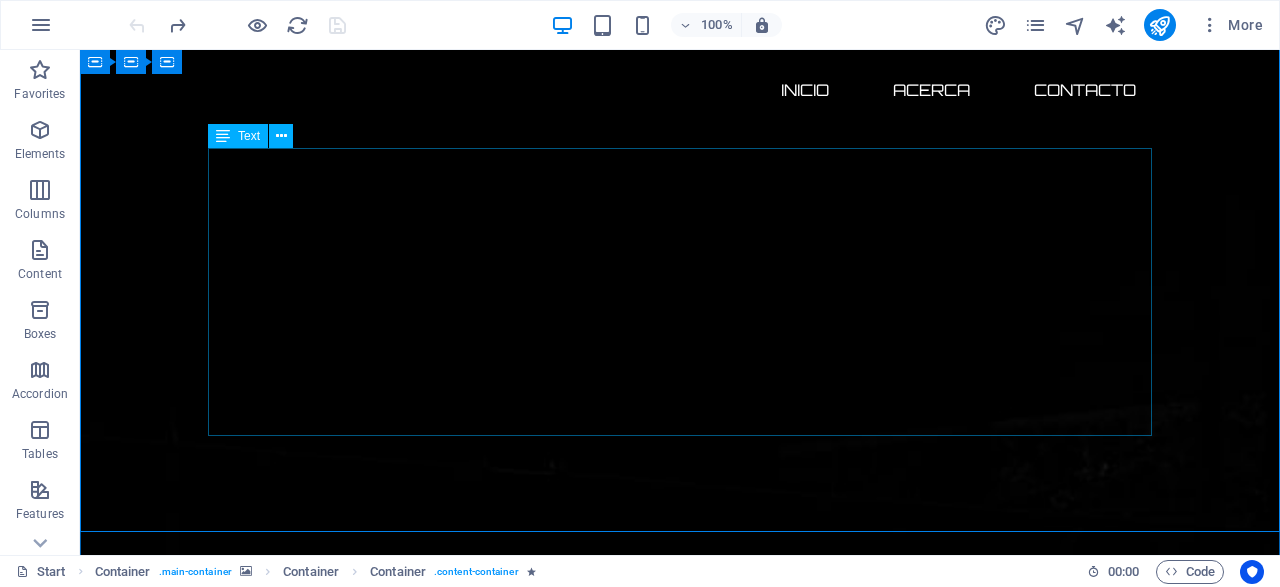 click on "Adquiere hoy un dominio premium en ciberseguridad con ecosistema digital completo y posicionamiento listo para monetizar. Incluye: ✔️  Dominio exacto .com  (Ciberataques.com) ✔️  Backup estratégico  (Ciberataque.com) ✔️  Redes sociales con matching perfecto ✔️  Base lista para monetizar 🚀 Lanza tu medio, startup o unidad de negocio  de inmediato . 🕒  Time-to-market inmediato. 💥  Antes de que otro lo adquiera. Posiciónate como líder en ciberseguridad en español con un ecosistema digital llave en mano. Adquiérelo antes que la competencia!" at bounding box center [680, 2808] 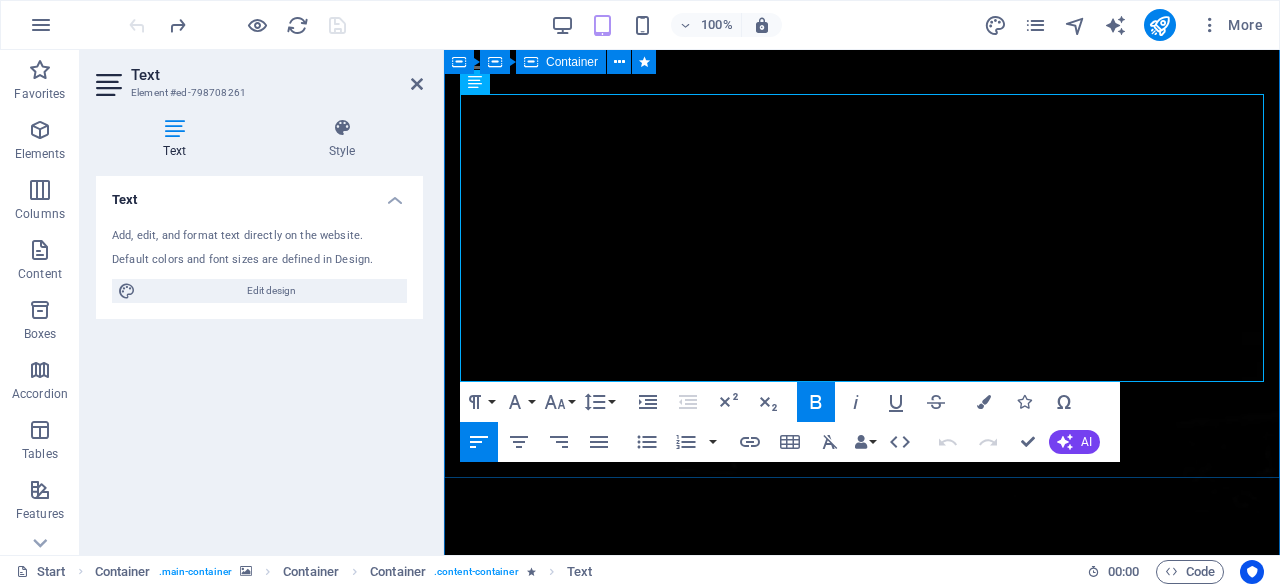 drag, startPoint x: 681, startPoint y: 371, endPoint x: 450, endPoint y: 183, distance: 297.83383 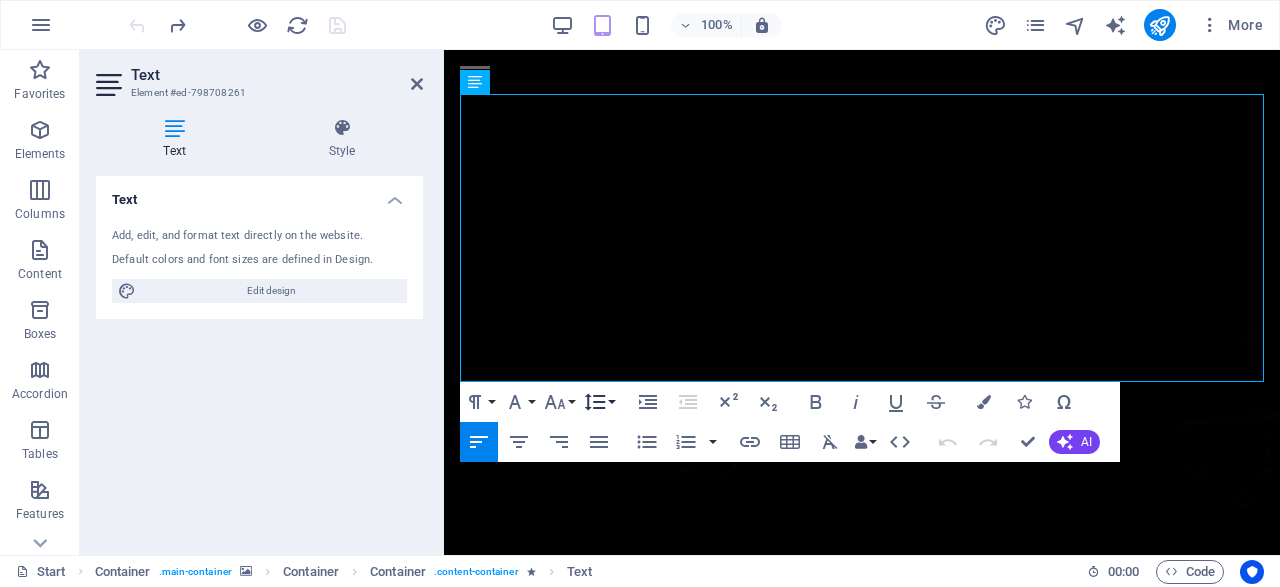 click on "Line Height" at bounding box center [599, 402] 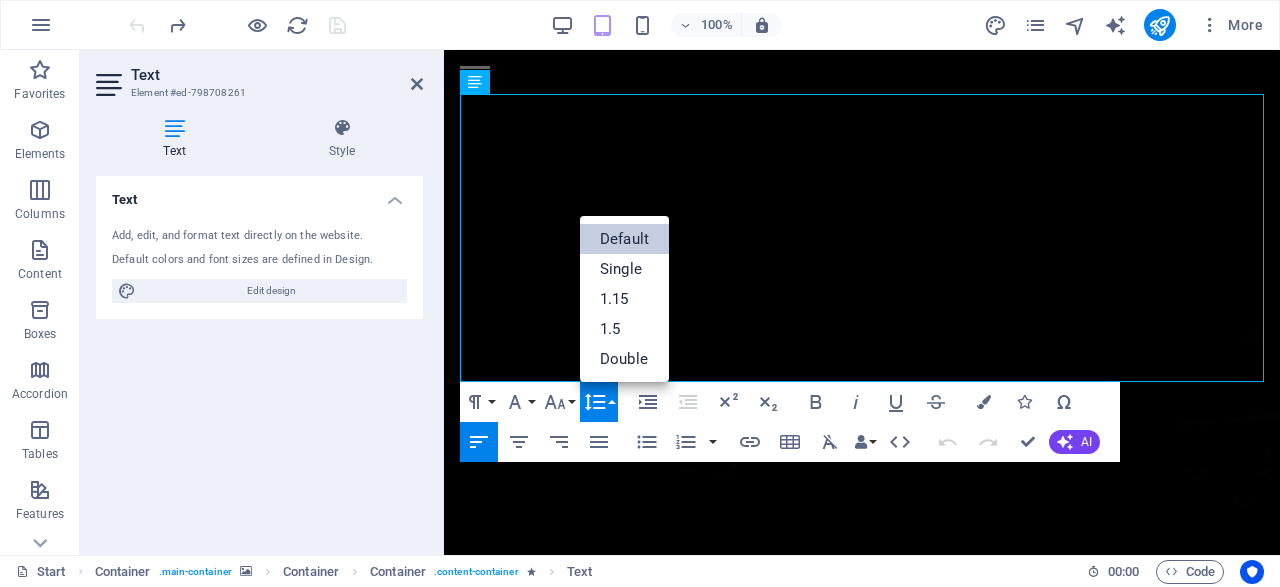 scroll, scrollTop: 0, scrollLeft: 0, axis: both 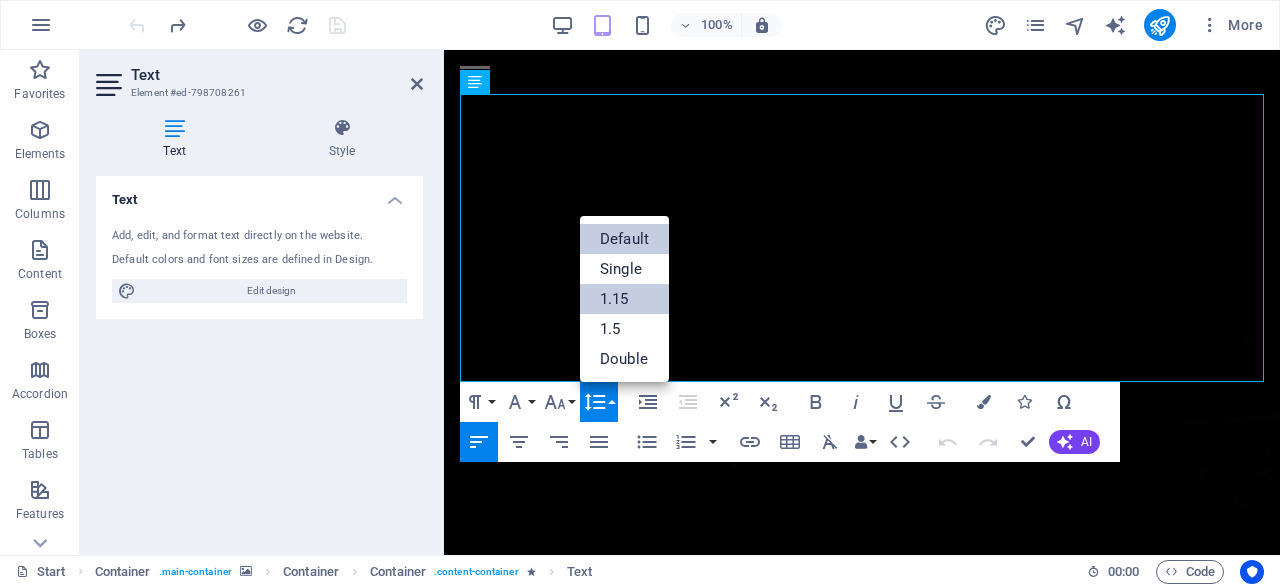 click on "1.15" at bounding box center [624, 299] 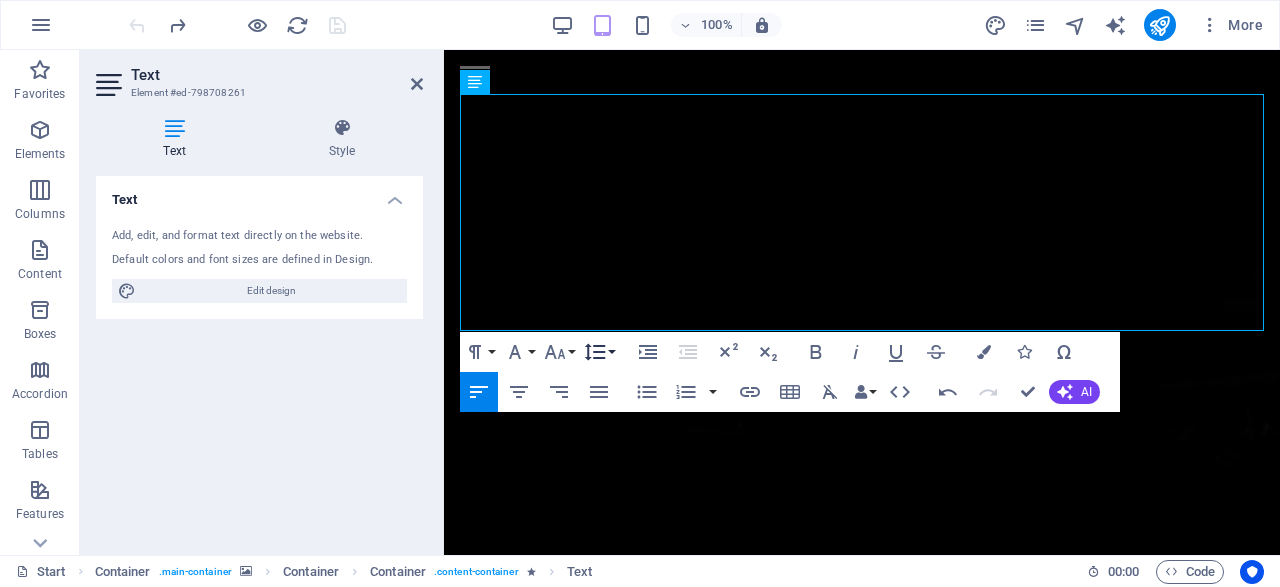 click 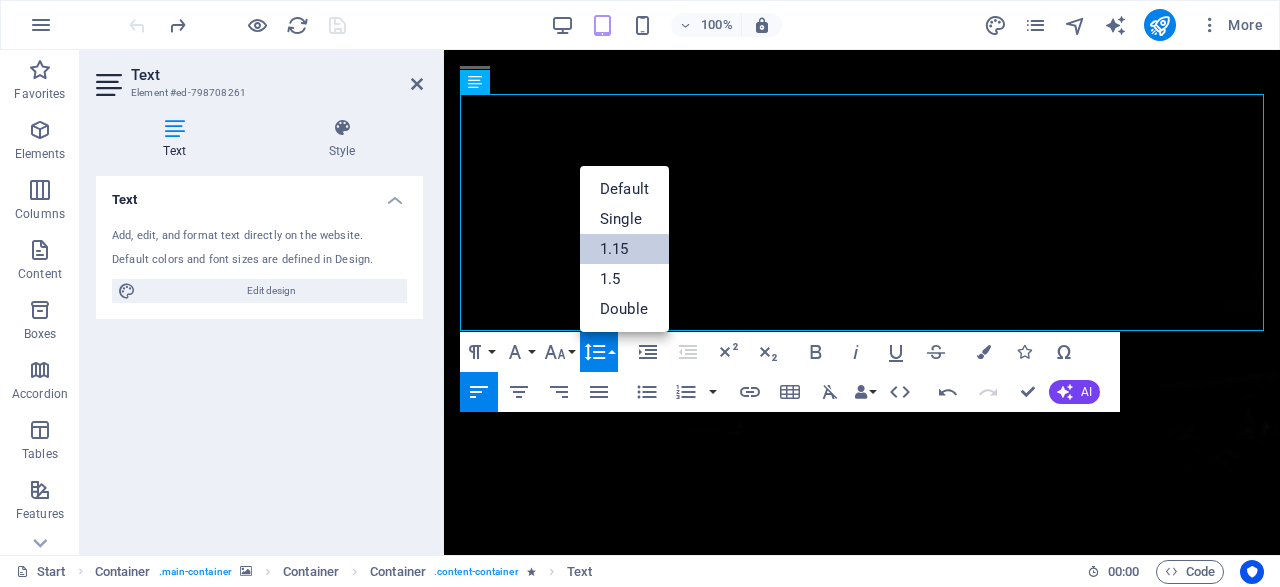 scroll, scrollTop: 0, scrollLeft: 0, axis: both 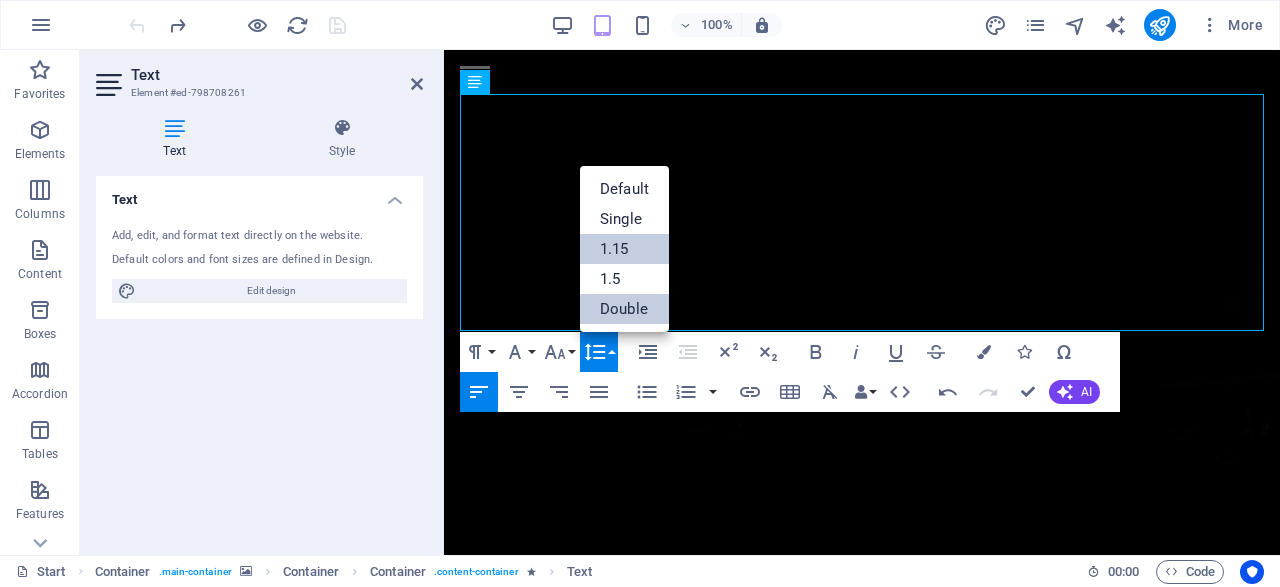 click on "Double" at bounding box center (624, 309) 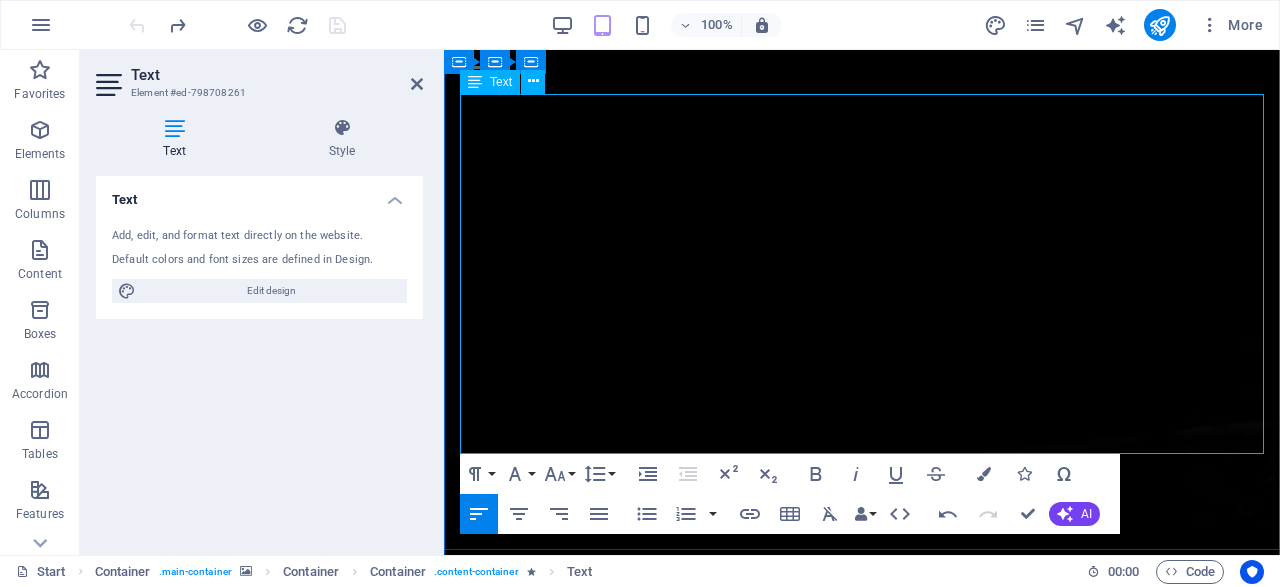 click on "✔️  Dominio exacto .com  (Ciberataques.com) ✔️  Backup estratégico  (Ciberataque.com) ✔️  Redes sociales con matching perfecto ✔️  Base lista para monetizar" at bounding box center (862, 2791) 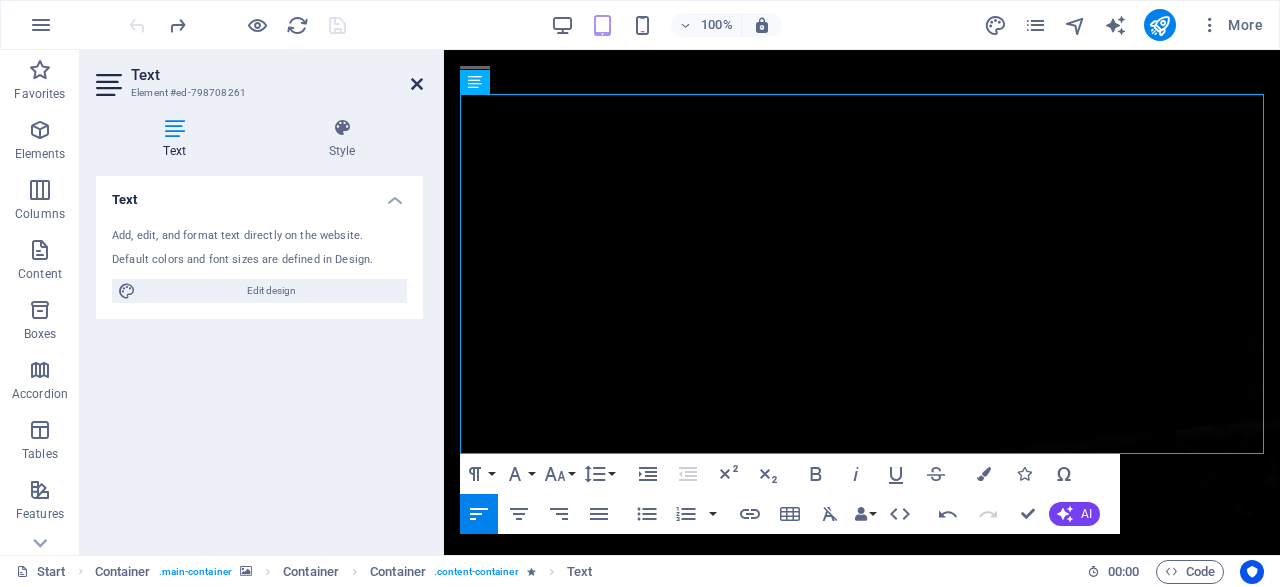 click at bounding box center (417, 84) 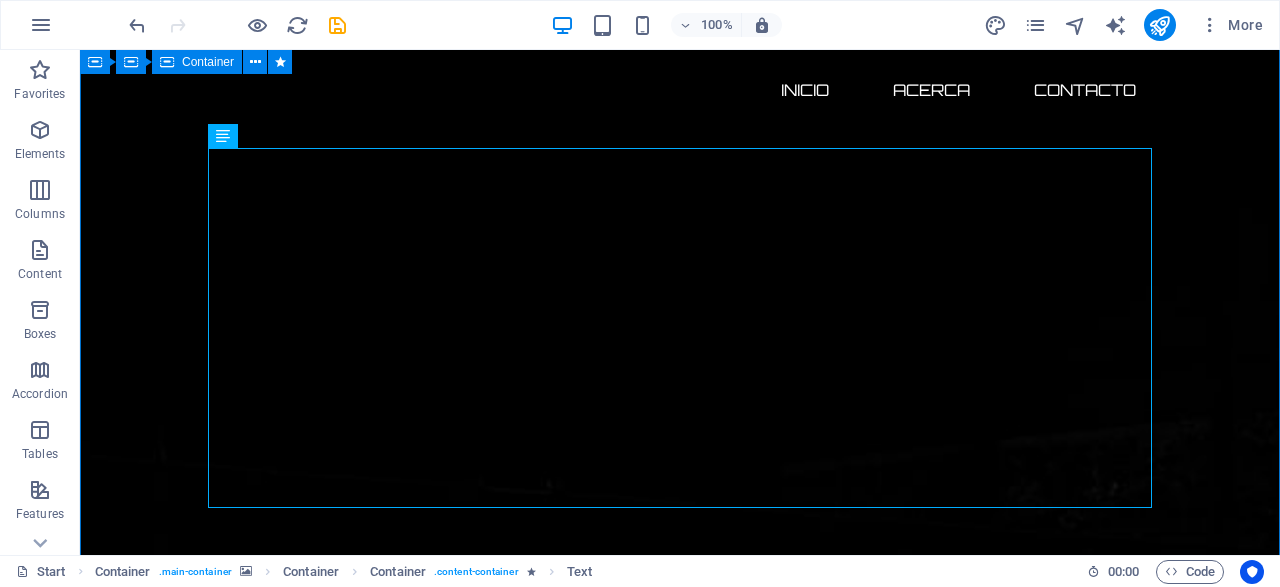 click on "Ciberataques.com el dominio más llamativo sobre ciberseguridad  disponible por tiempo limitado 134 DÍAS 20 HORAS 45 MINUTOS 45 SEGUNDOS Adquiere hoy un dominio premium en ciberseguridad con ecosistema digital completo y posicionamiento listo para monetizar. Incluye: ✔️  Dominio exacto .com  (Ciberataques.com) ✔️  Backup estratégico  (Ciberataque.com) ✔️  Redes sociales con matching perfecto ✔️  Base lista para monetizar 🚀 Lanza tu medio, startup o unidad de negocio  de inmediato . 🕒  Time-to-market inmediato. 💥  Antes de que otro lo adquiera. Posiciónate como líder en ciberseguridad en español con un ecosistema digital llave en mano. Adquiérelo antes que la competencia!" at bounding box center (680, 2470) 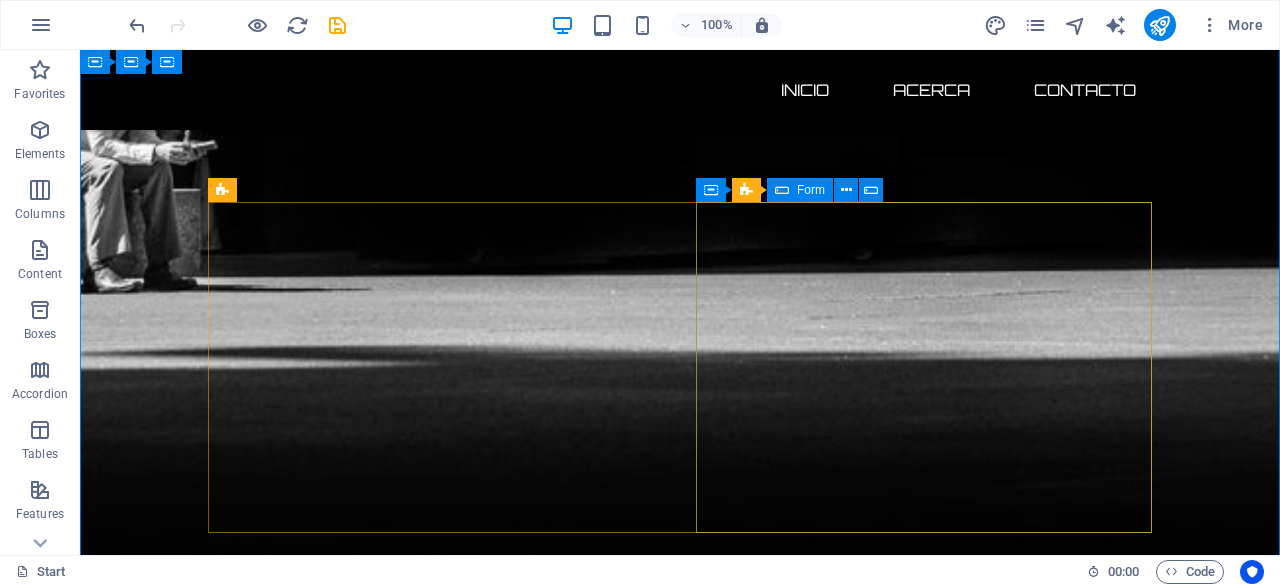 scroll, scrollTop: 1664, scrollLeft: 0, axis: vertical 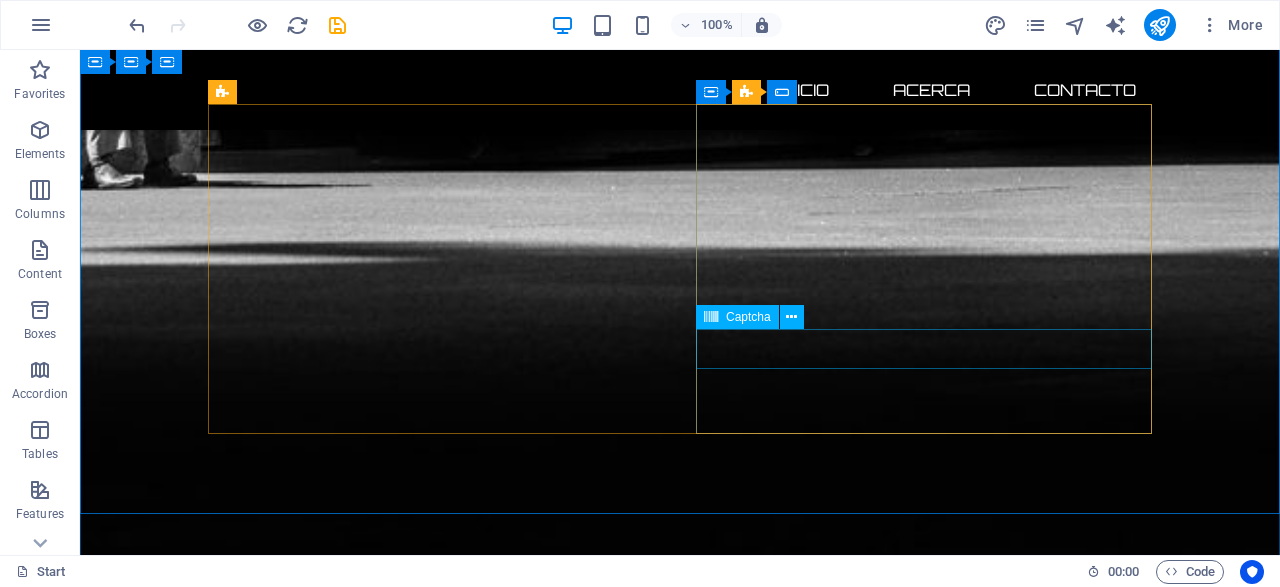 click on "Unreadable? Load new" 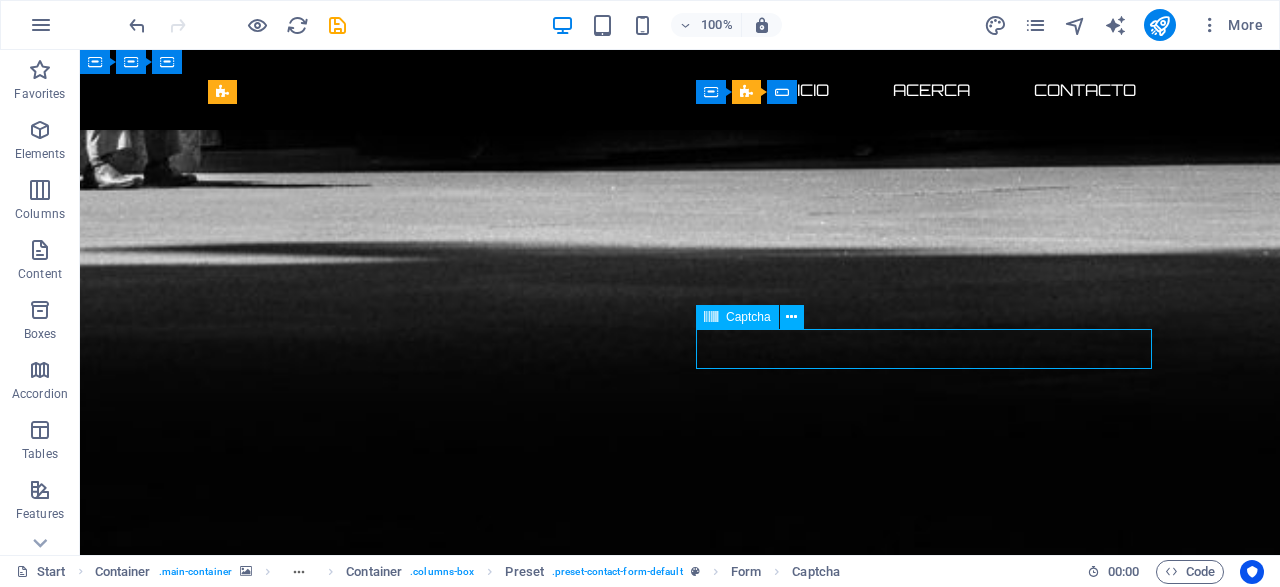 click on "Unreadable? Load new" 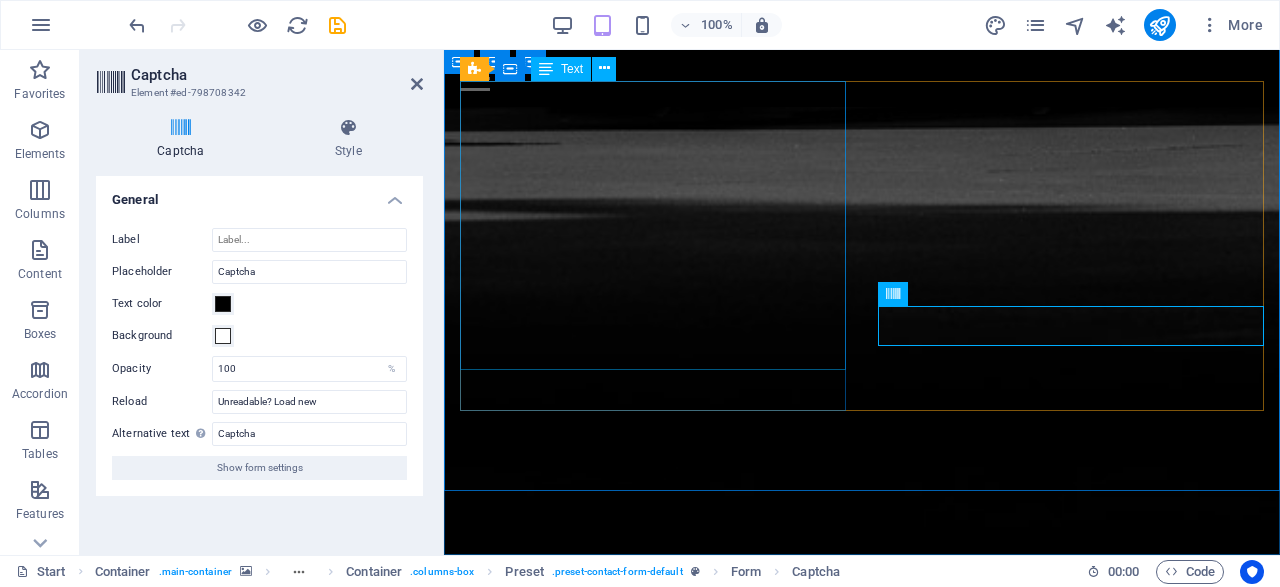 scroll, scrollTop: 1635, scrollLeft: 0, axis: vertical 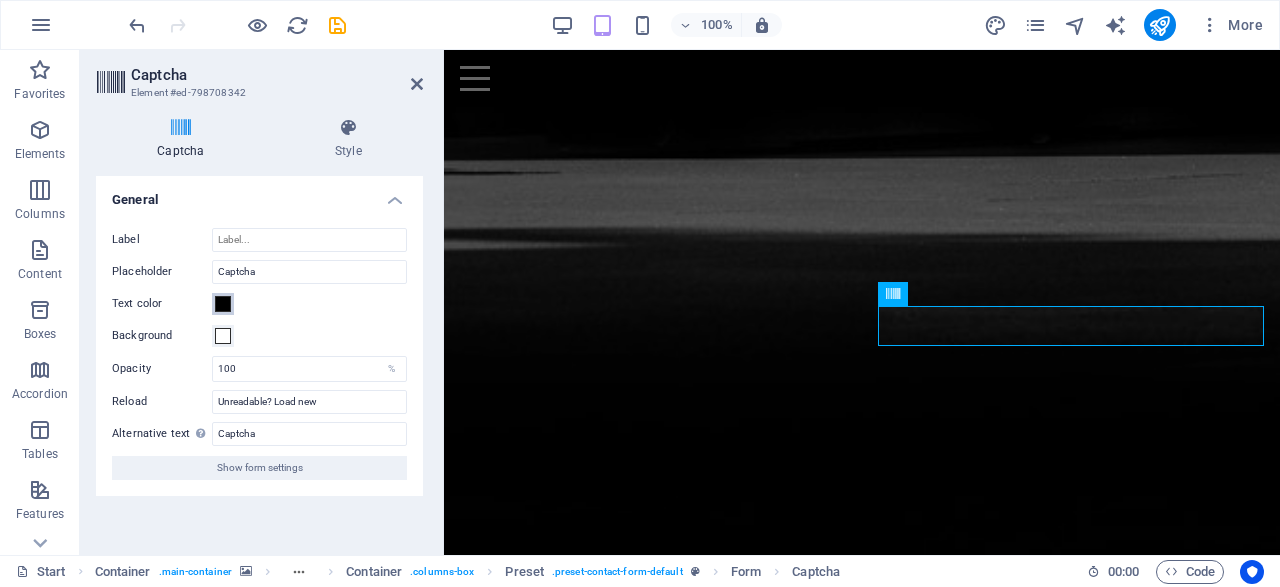 click at bounding box center [223, 304] 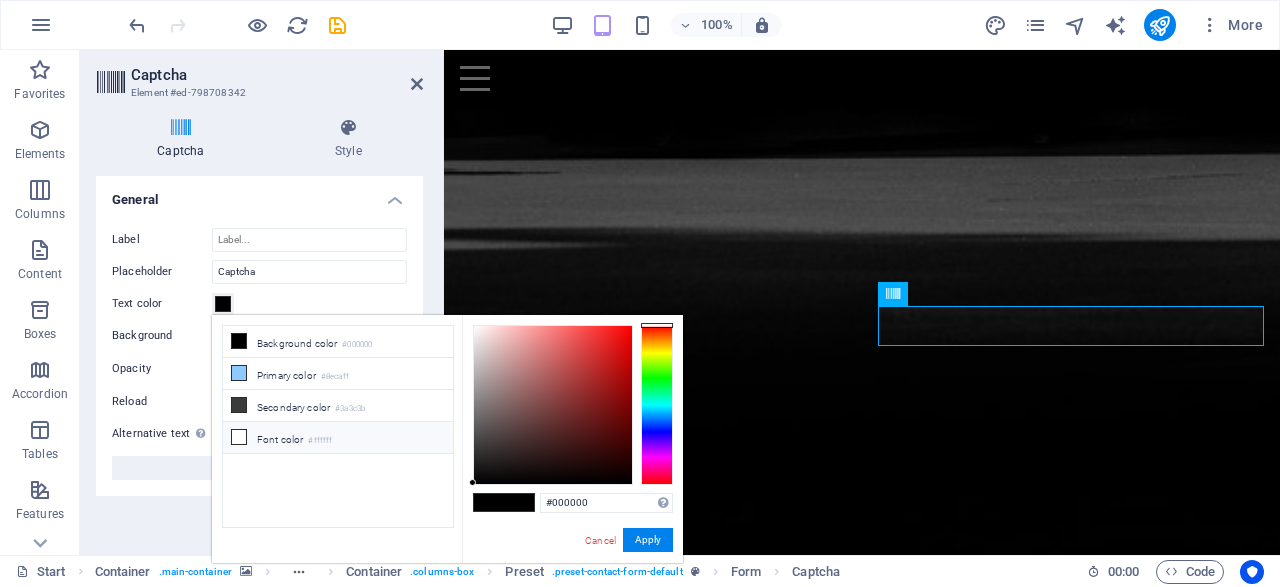 click at bounding box center [239, 437] 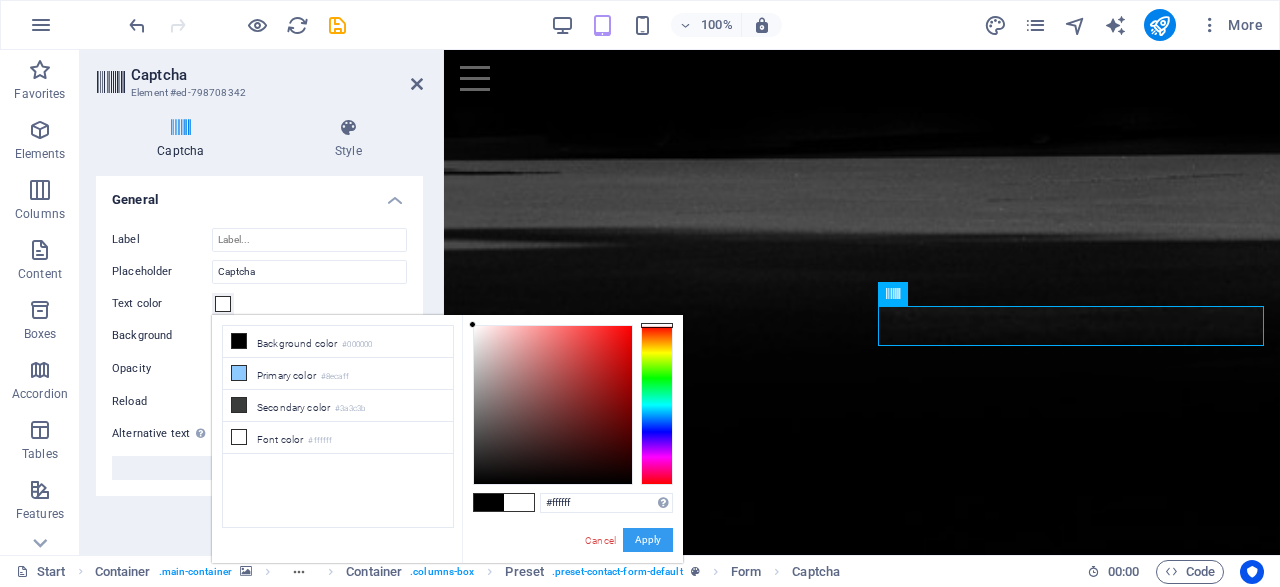 click on "Apply" at bounding box center [648, 540] 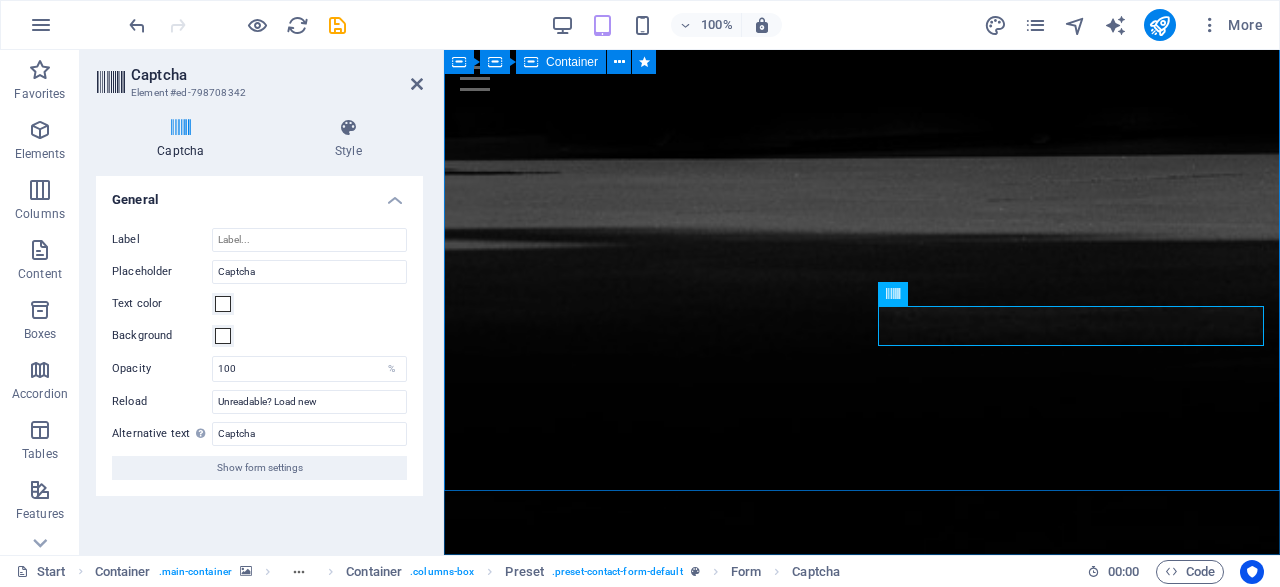 click on "Contáctanos ¿Interesado en adquirir  Ciberataques.com , su dominio complementario y redes sociales? Estamos buscando un comprador estratégico que valore el potencial de esta marca como plataforma líder en ciberseguridad en español. 📩 Puedes contactarnos para: Solicitar más información del paquete completo Recibir el  pitch PDF con proyecciones y detalles técnicos Agendar una llamada privada Hacer una oferta directa o iniciar una negociación con carta de intención (LOI)   I have read and understand the privacy policy. Unreadable? Load new Submit" at bounding box center [862, 2900] 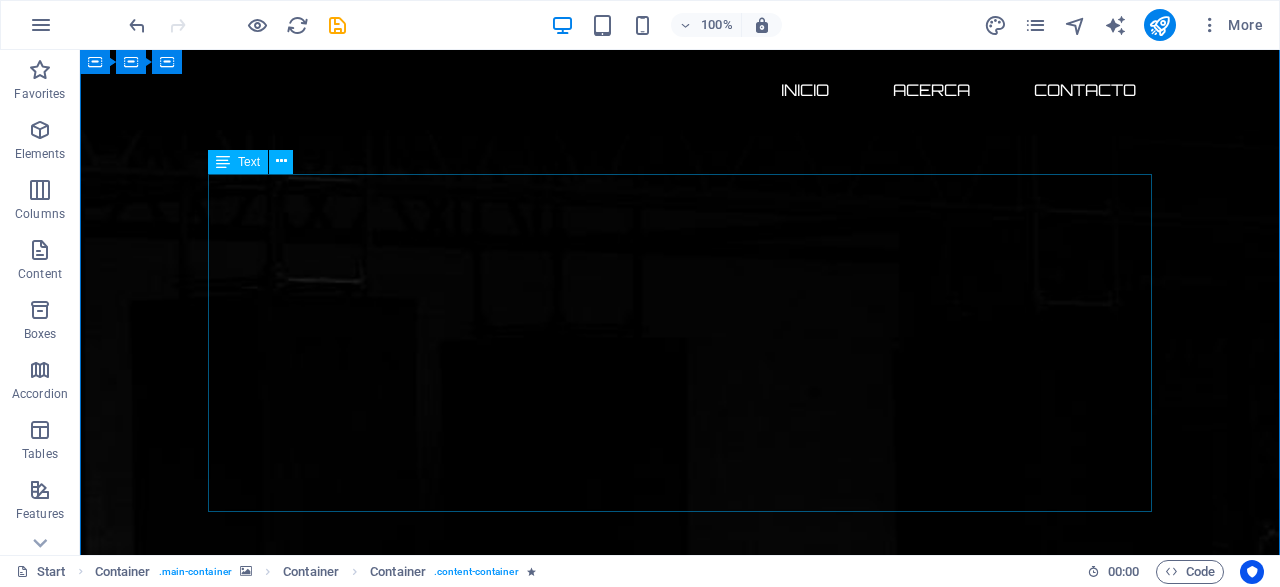 scroll, scrollTop: 1011, scrollLeft: 0, axis: vertical 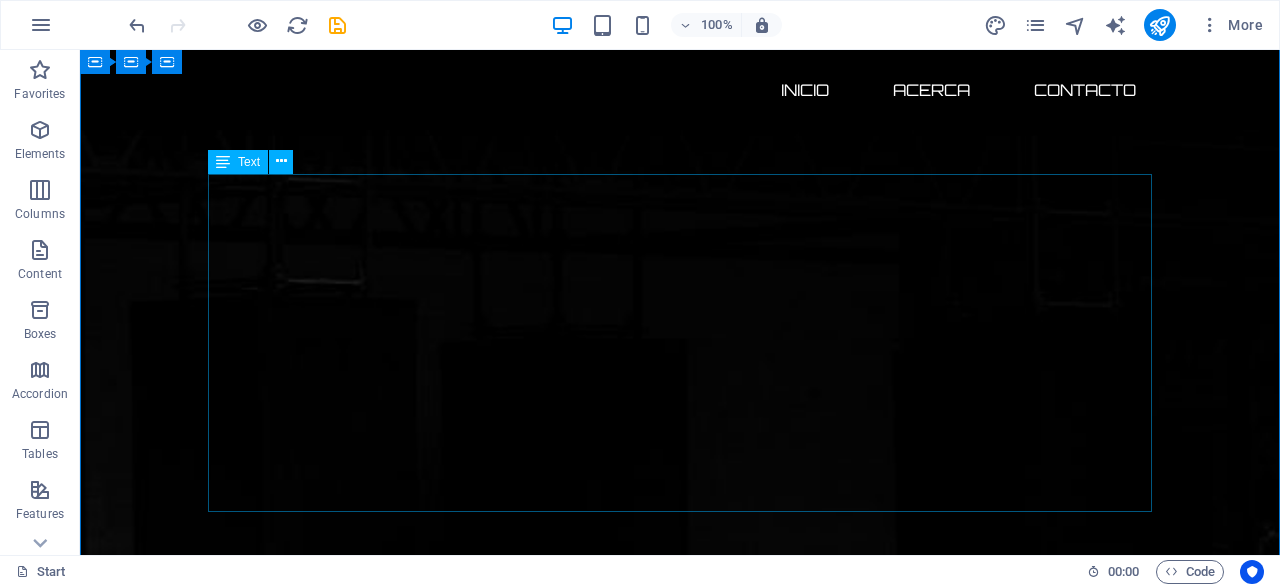 click on "Ciberataques.com  es una marca digital en desarrollo enfocada en convertirse en el punto de referencia sobre amenazas cibernéticas y seguridad informática para el mundo hispanohablante. Hoy, esta plataforma está disponible para  adquisición estratégica . El paquete incluye: 🟦  Dos dominios premium :  ciberataques.com  y  ciberataque.com  (ambos .com, exact match en español) 🟦  Presencia en redes sociales : cuentas en X (antes Twitter) y Facebook con el nombre “Ciberataques” 🟦  Sitio web listo para lanzar : infraestructura técnica activa, base para marketing de contenidos, SEO, captación de leads y monetización Creado como un activo llave en mano, este bundle está diseñado para organizaciones, medios, startups o inversionistas que deseen  liderar el mercado de ciberseguridad en español  con una marca consolidada, recordable y de alto valor estratégico." at bounding box center [680, 2900] 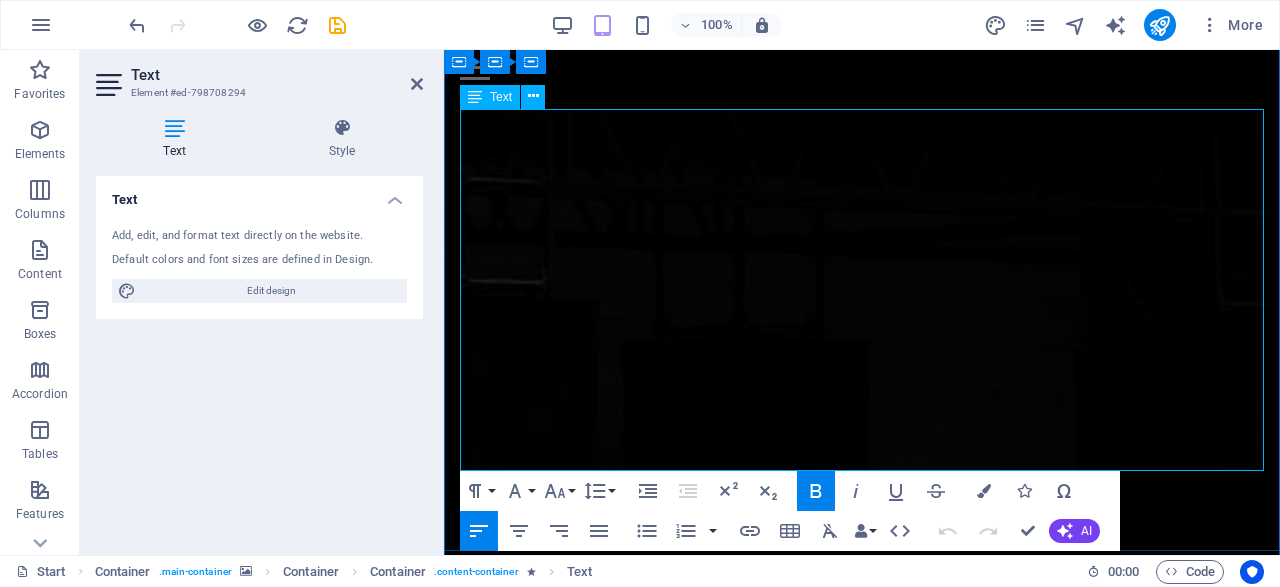 click on "🟦  Dos dominios premium :  ciberataques.com  y  ciberataque.com  (ambos .com, exact match en español)" at bounding box center (870, 2854) 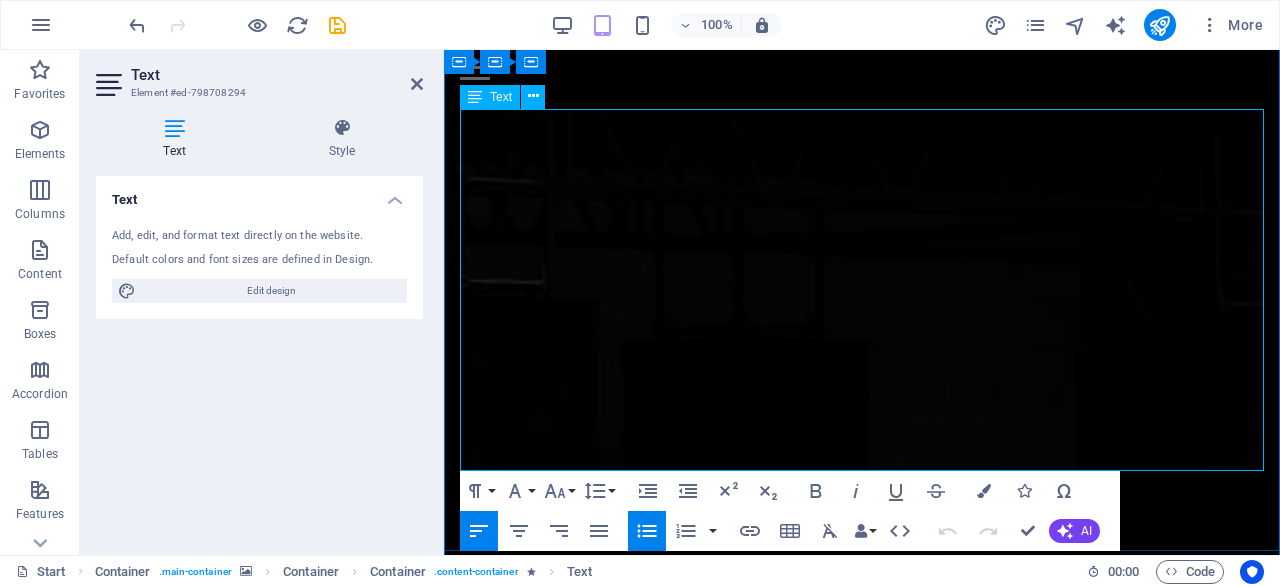 click on "🟦  Dos dominios premium :  ciberataques.com  y  ciberataque.com  (ambos .com, exact match en español)" at bounding box center (870, 2842) 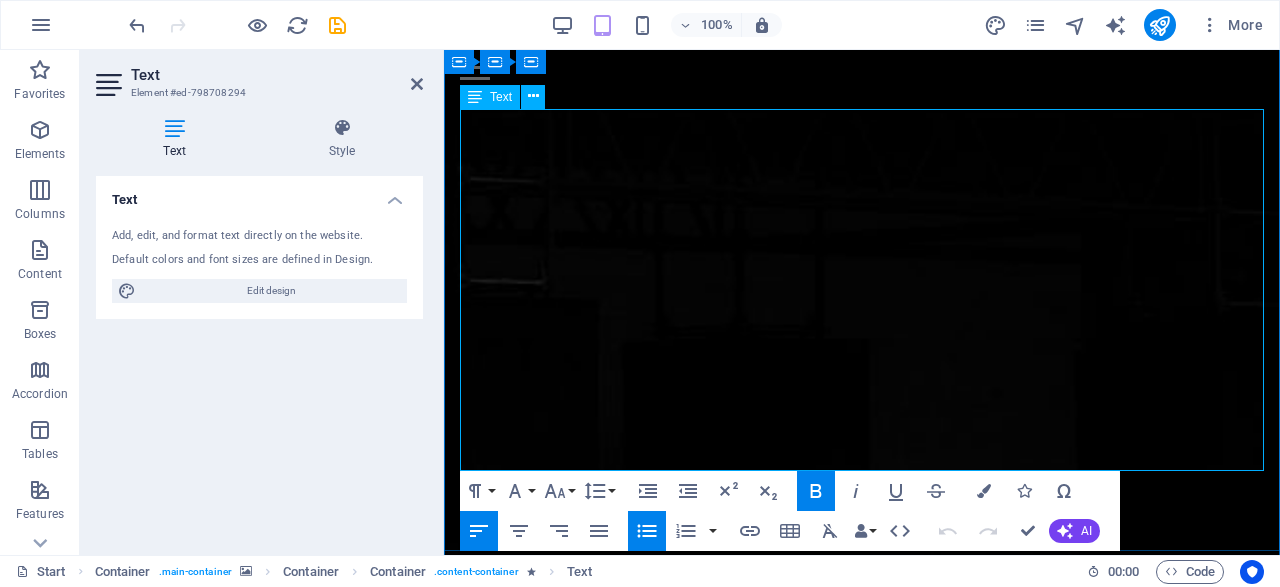 click on "🟦  Dos dominios premium :  ciberataques.com  y  ciberataque.com  (ambos .com, exact match en español)" at bounding box center (870, 2842) 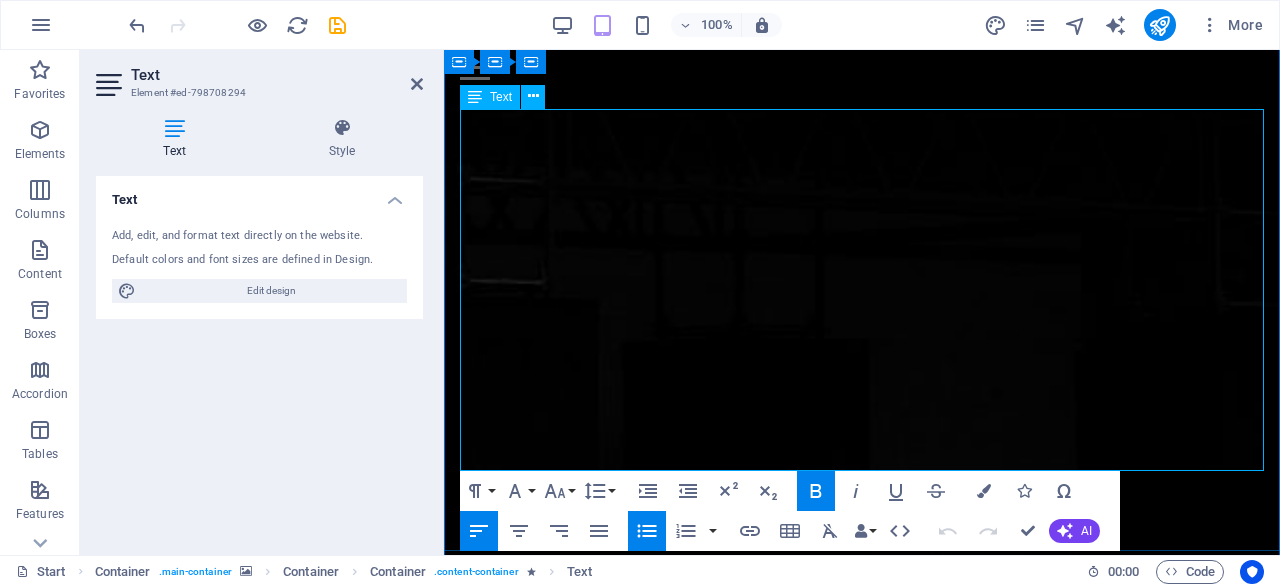 click on "🟦  Dos dominios premium :  ciberataques.com  y  ciberataque.com  (ambos .com, exact match en español)" at bounding box center (870, 2854) 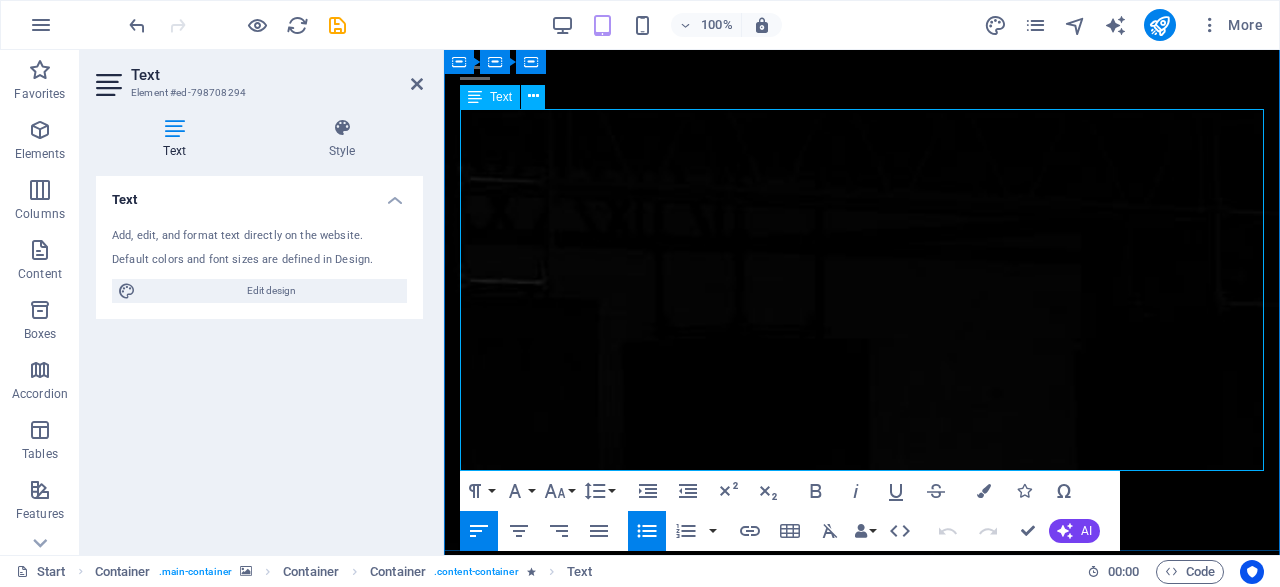 click on "Hoy, esta plataforma está disponible para  adquisición estratégica . El paquete incluye:" at bounding box center [862, 2793] 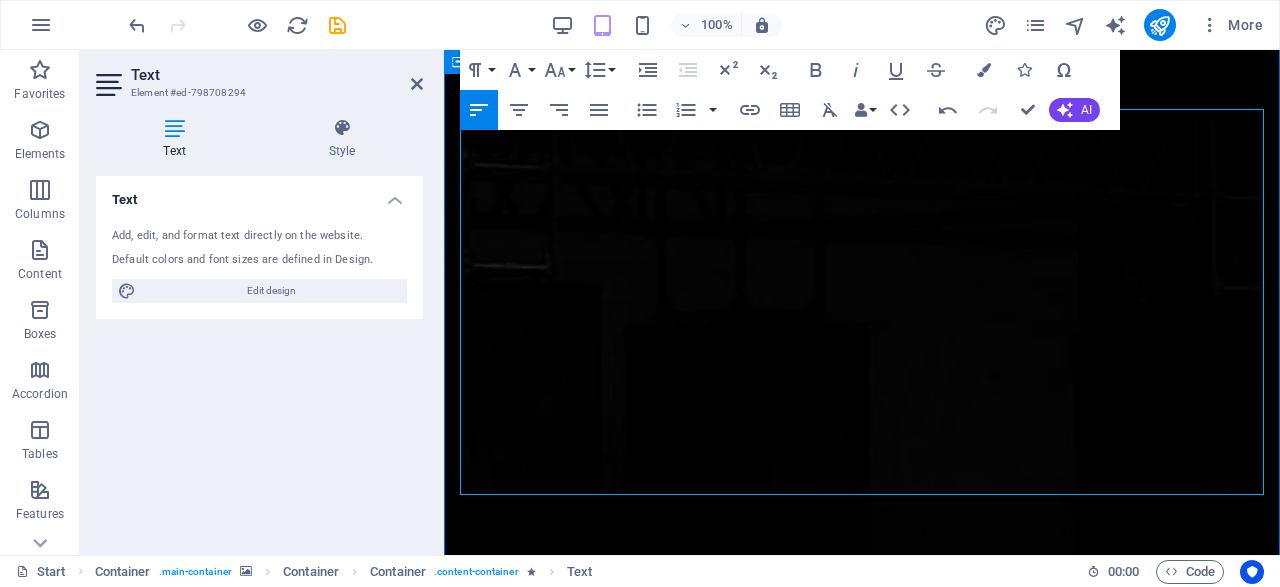 click on "🟦  Dos dominios premium :  ciberataques.com  y  ciberataque.com  (ambos .com, exact match en español)" at bounding box center [870, 2839] 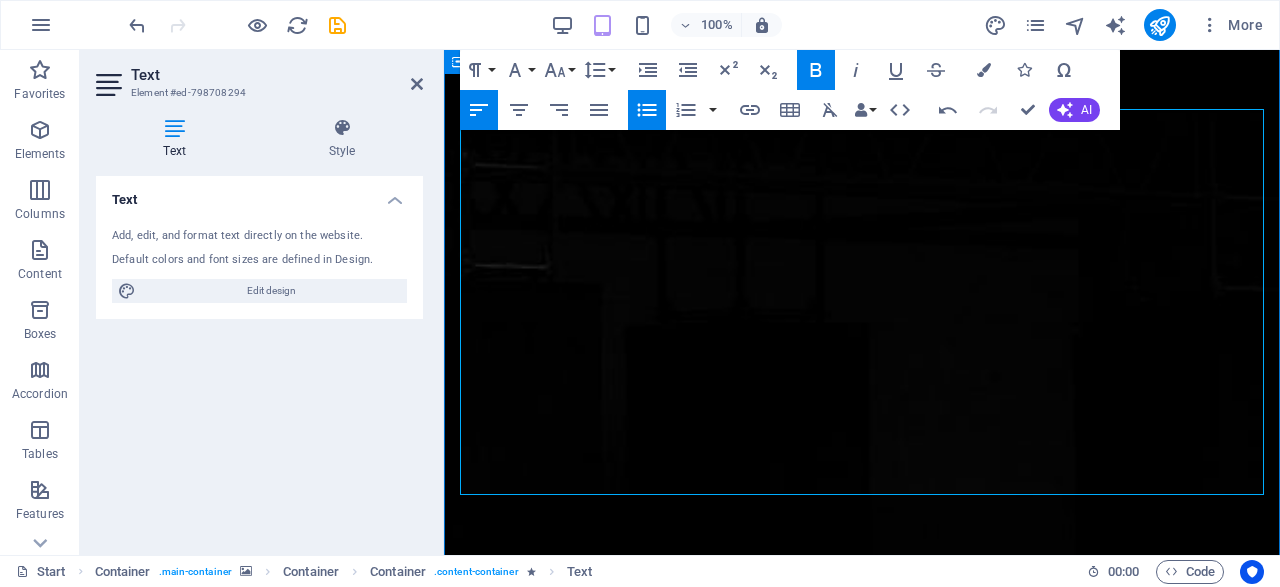 click on "🟦  Dos dominios premium :  ciberataques.com  y  ciberataque.com  (ambos .com, exact match en español)" at bounding box center [870, 2839] 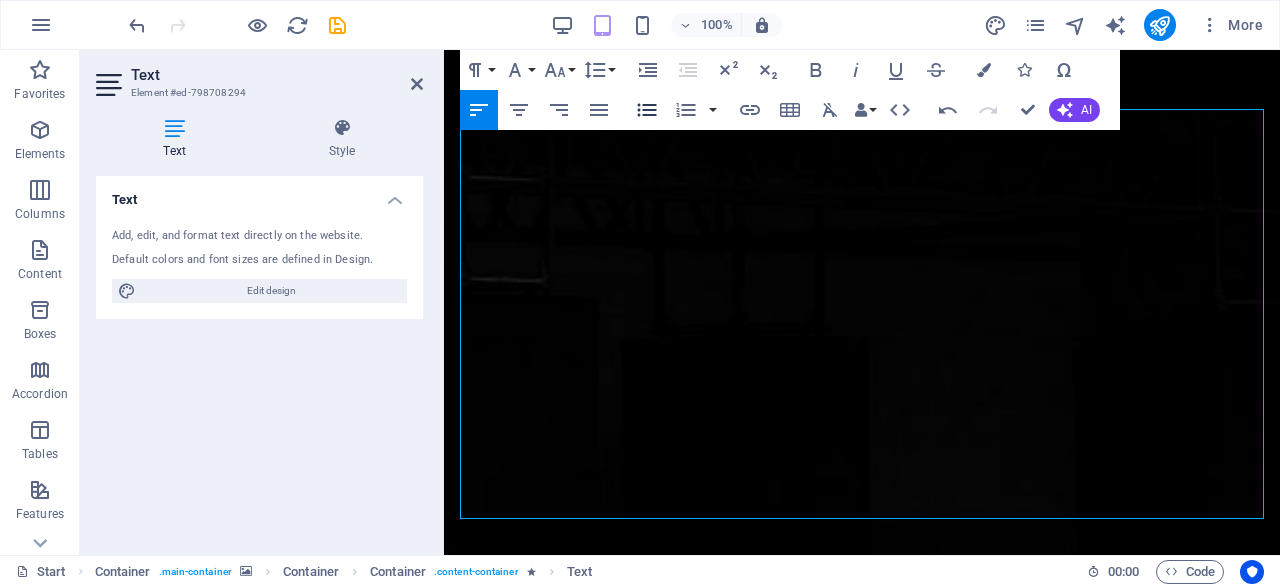 click 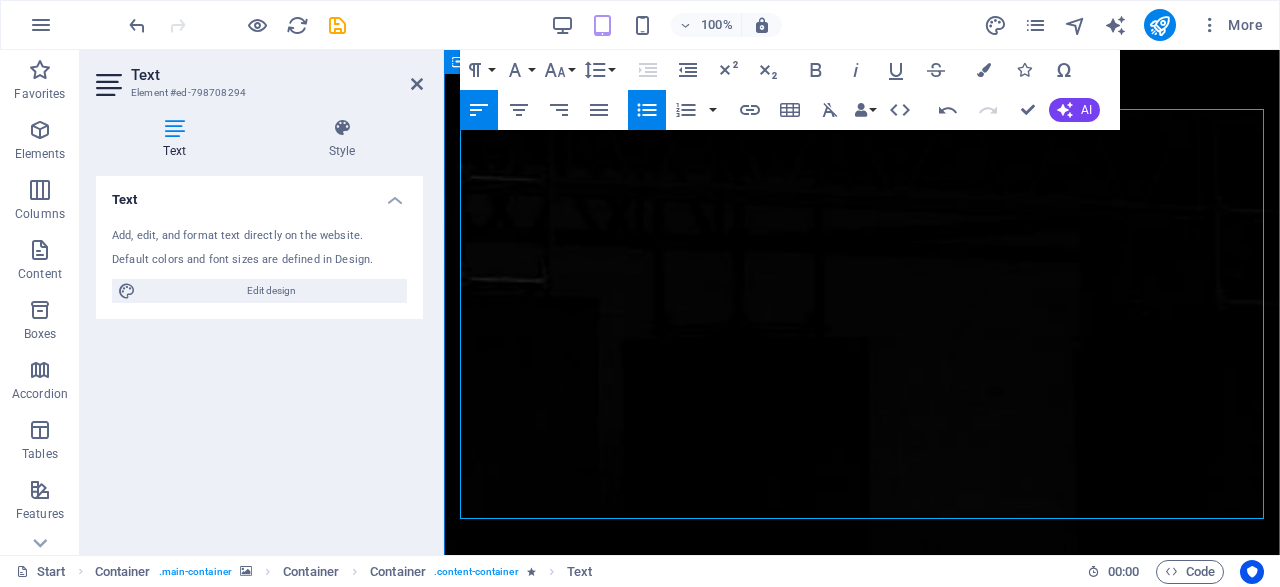 type 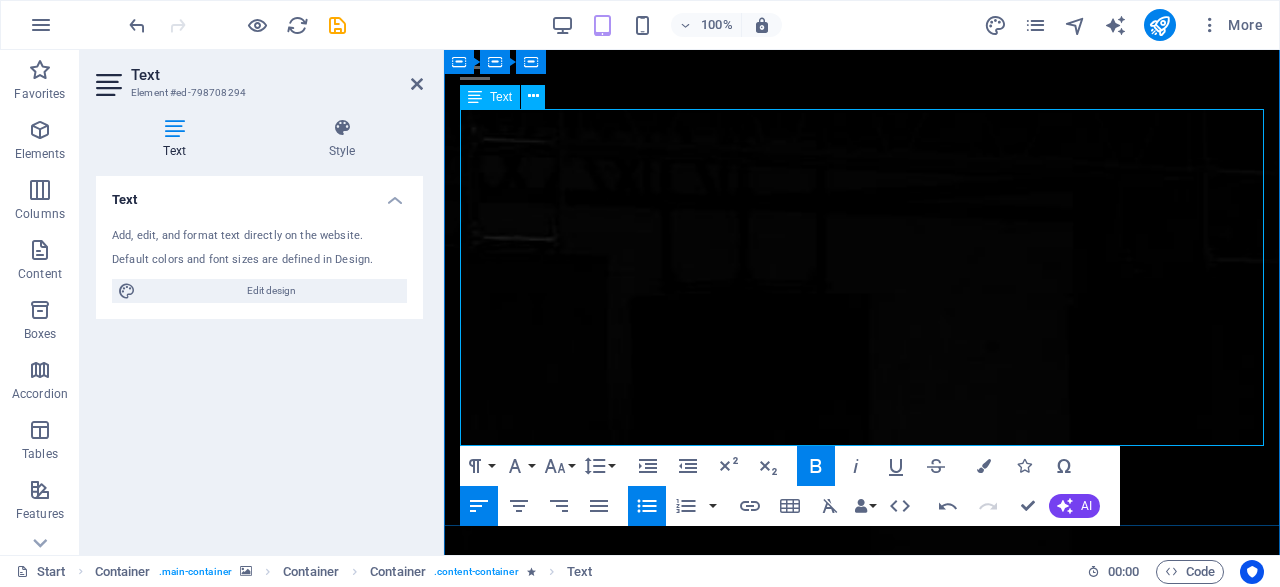 click on "Presencia en redes sociales : cuentas en X (antes Twitter) y Facebook con el nombre “Ciberataques”" at bounding box center (870, 2802) 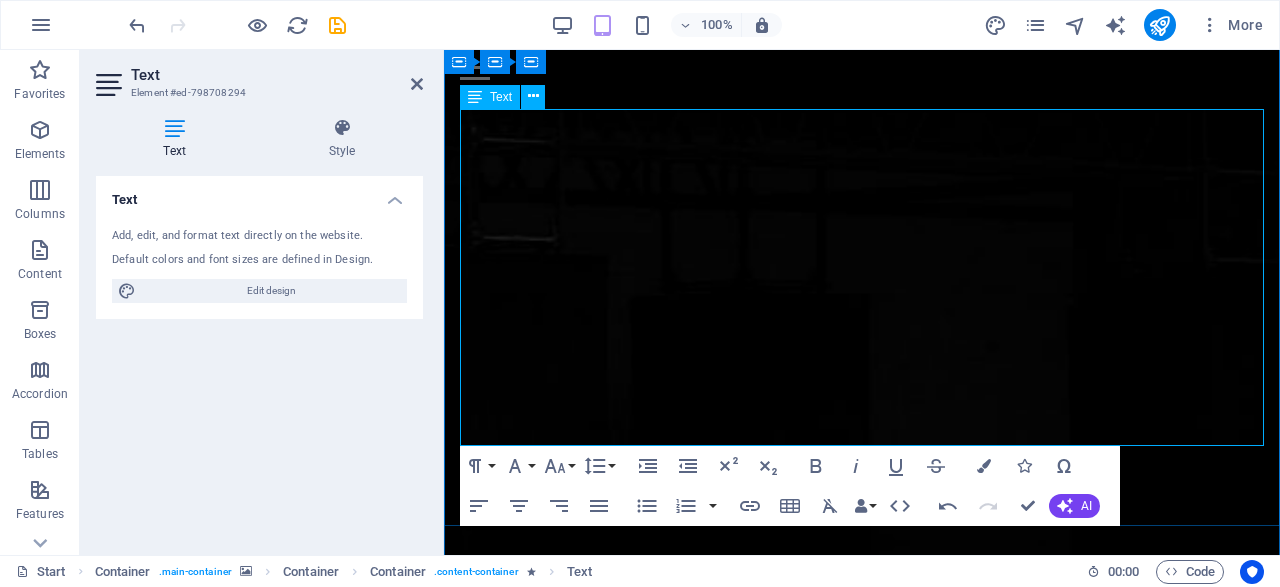 click on "Presencia en redes sociales : cuentas en X (antes Twitter),   y Facebook con el nombre “Ciberataques”" at bounding box center [870, 2802] 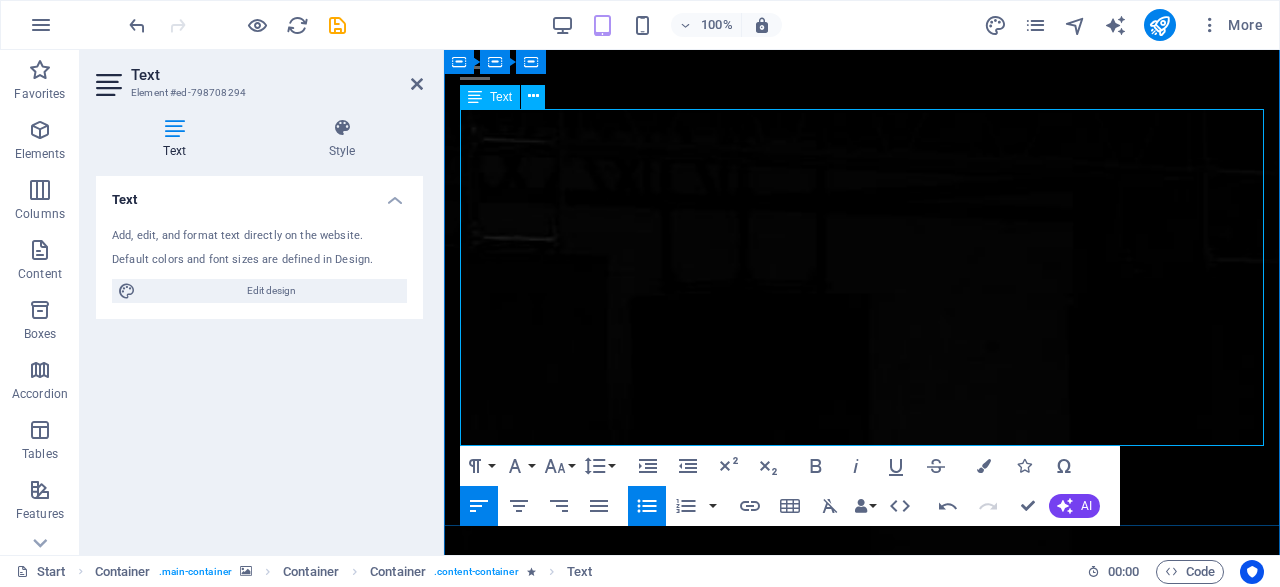 click on "Presencia en redes sociales : cuentas LinkedIn, X (antes Twitter),  y Facebook con el nombre “Ciberataques”" at bounding box center (870, 2802) 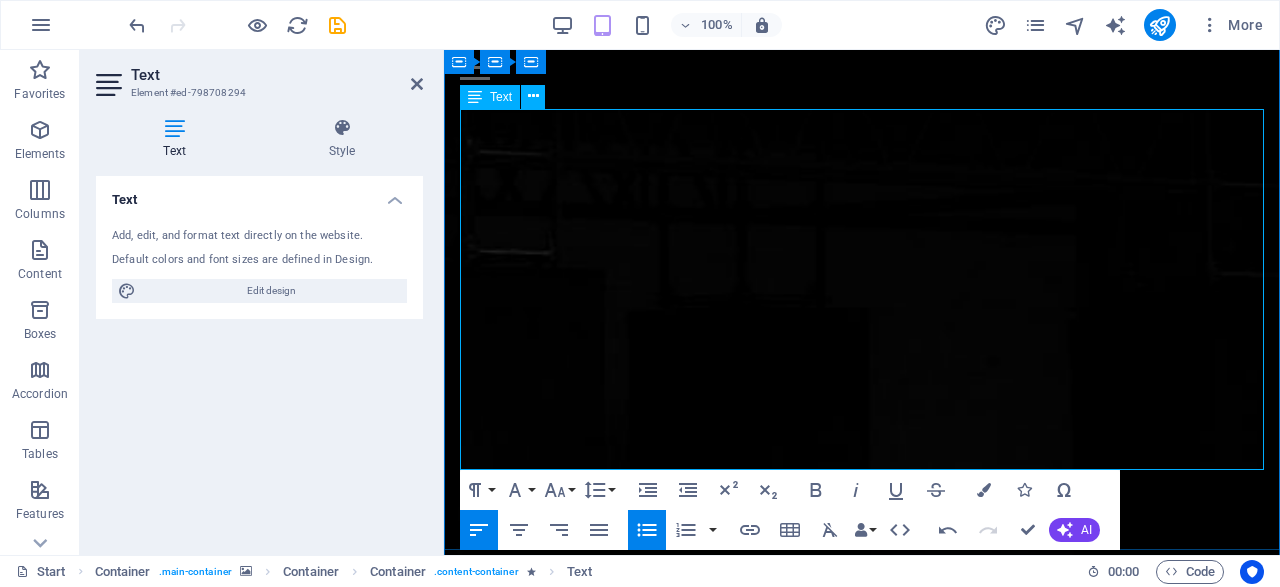 click on "Presencia en redes sociales : cuentas LinkedIn, X (antes Twitter), Tiktok y Facebook con el nombre “Ciberataques”" at bounding box center [870, 2838] 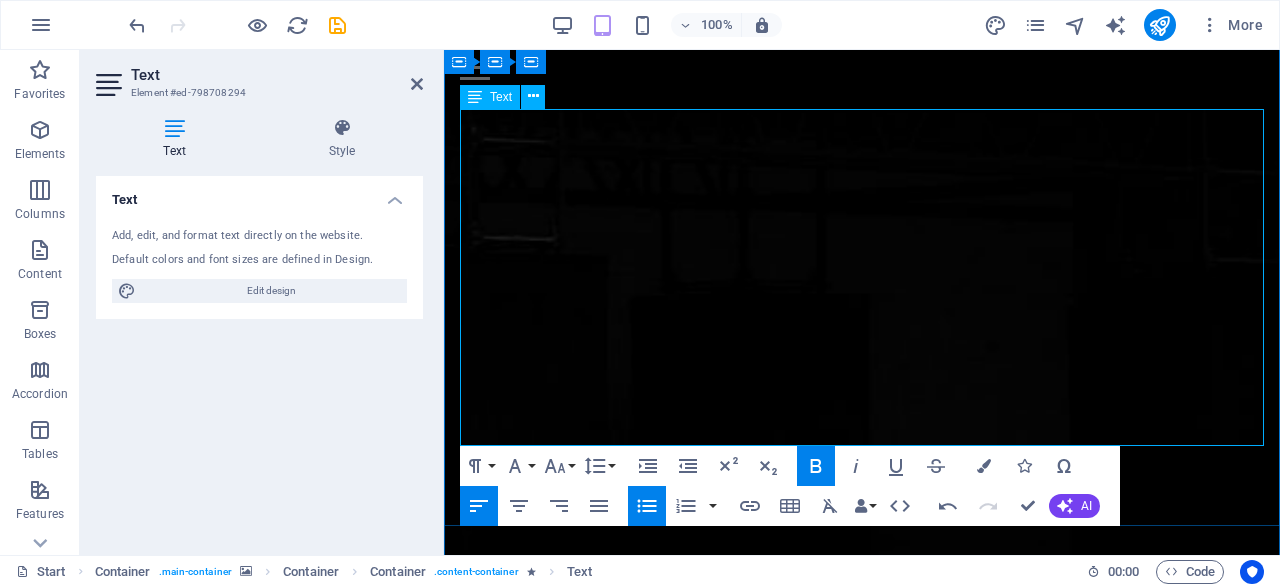 drag, startPoint x: 712, startPoint y: 312, endPoint x: 885, endPoint y: 311, distance: 173.00288 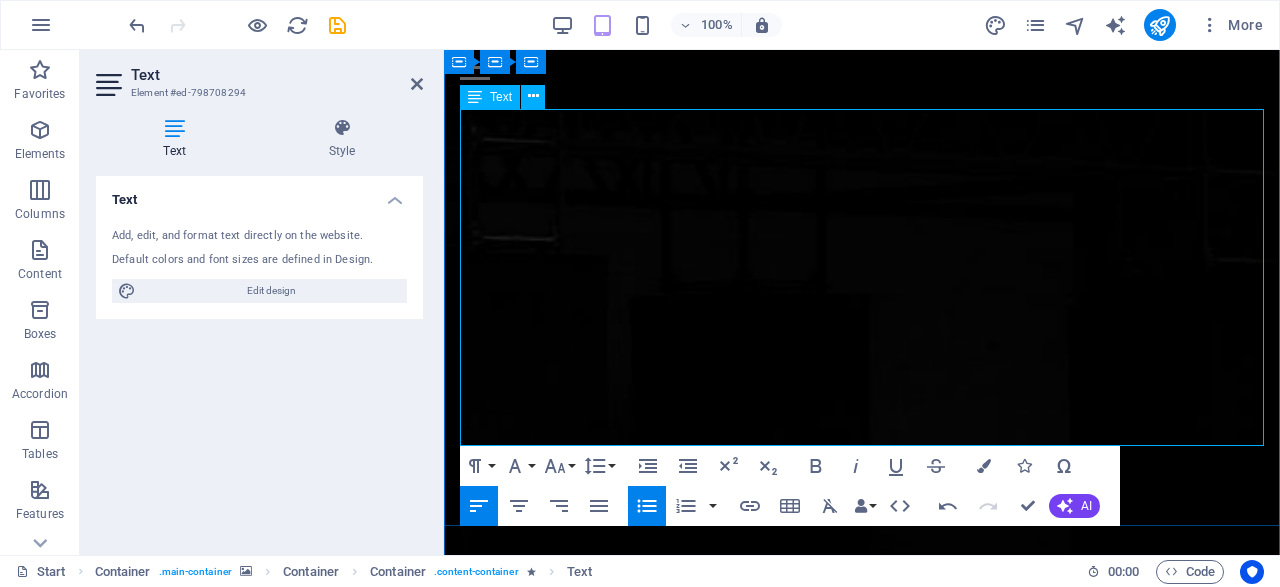click on "Sitio web listo para lanzar : infraestructura técnica activa, base para marketing de contenidos, SEO, captación de leads y monetización" at bounding box center [870, 2863] 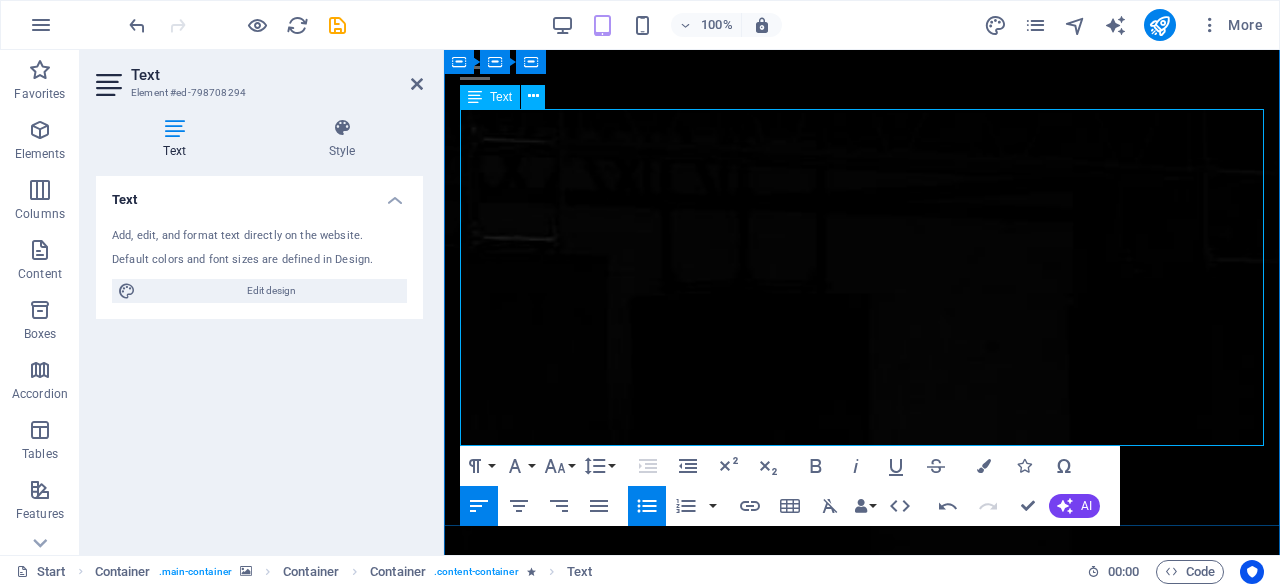 click on "Presencia en redes sociales : cuentas LinkedIn, X (antes Twitter), Tiktok y Facebook con el nombre “Ciberataques”" at bounding box center (870, 2814) 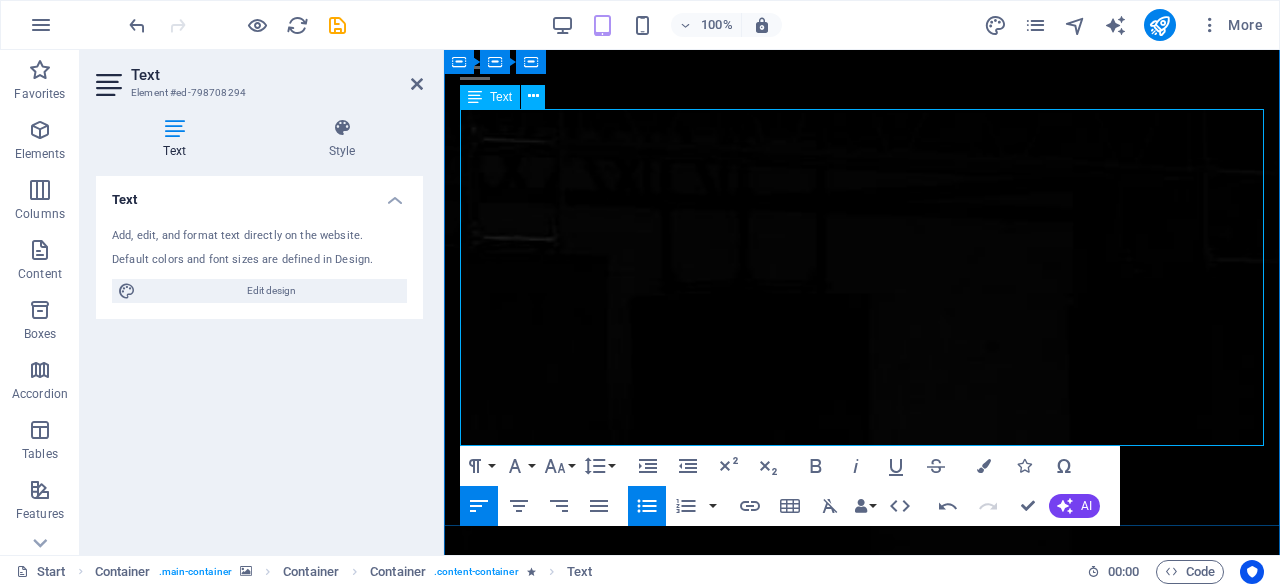 click on "Sitio web listo para lanzar : infraestructura técnica activa, base para marketing de contenidos, SEO, captación de leads y monetización" at bounding box center (870, 2863) 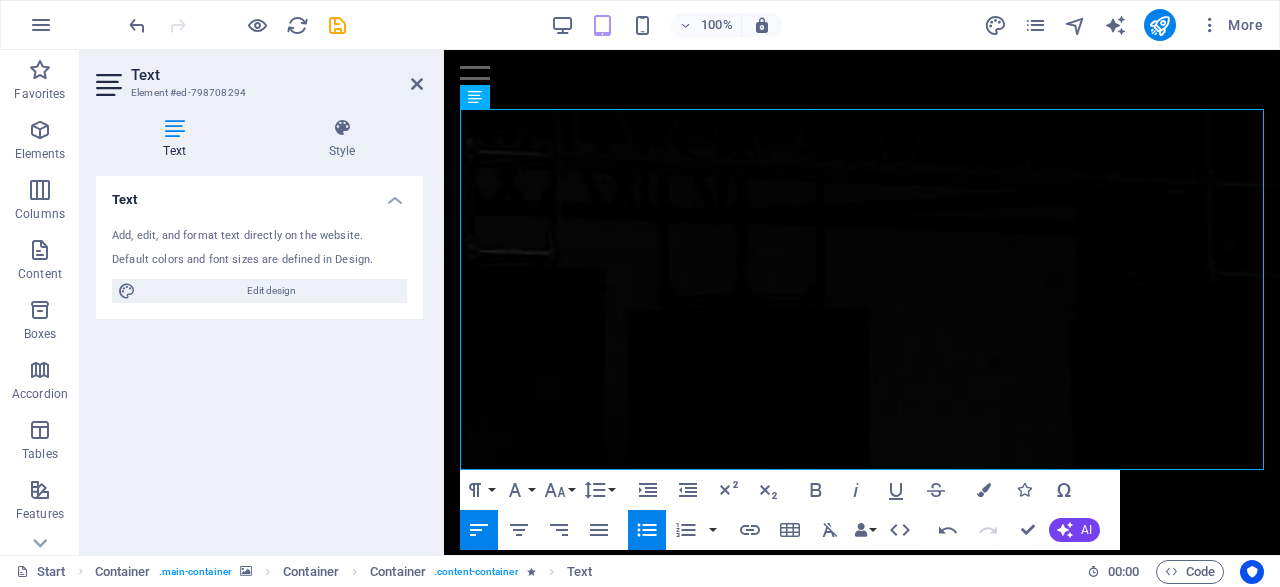click 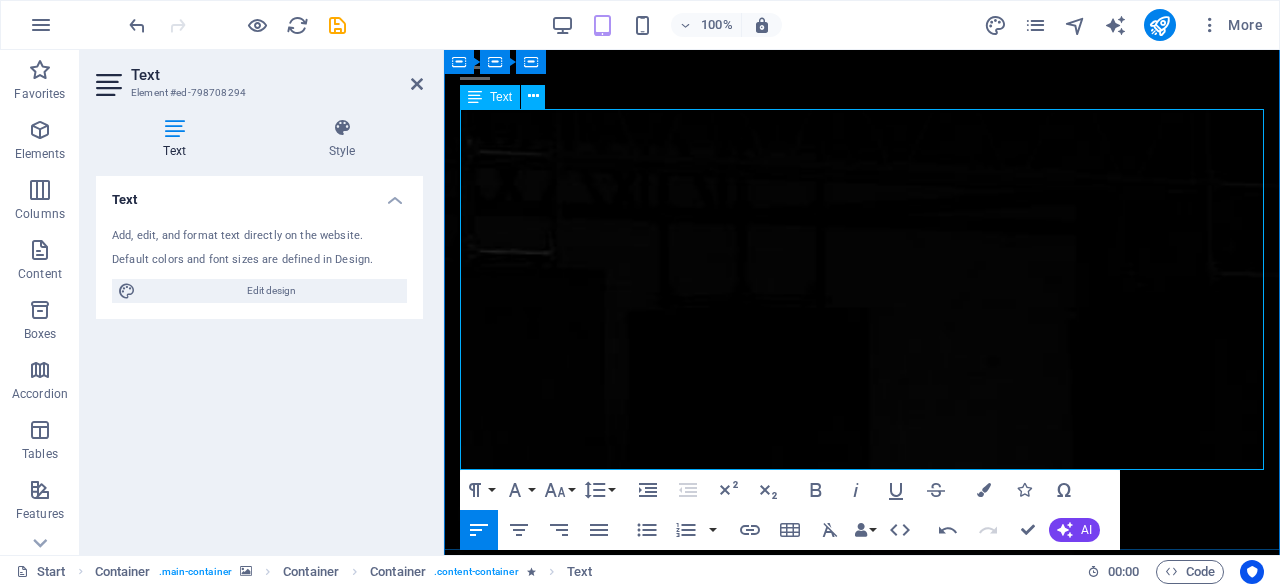 click on "liderar el mercado de ciberseguridad en español" at bounding box center [818, 2972] 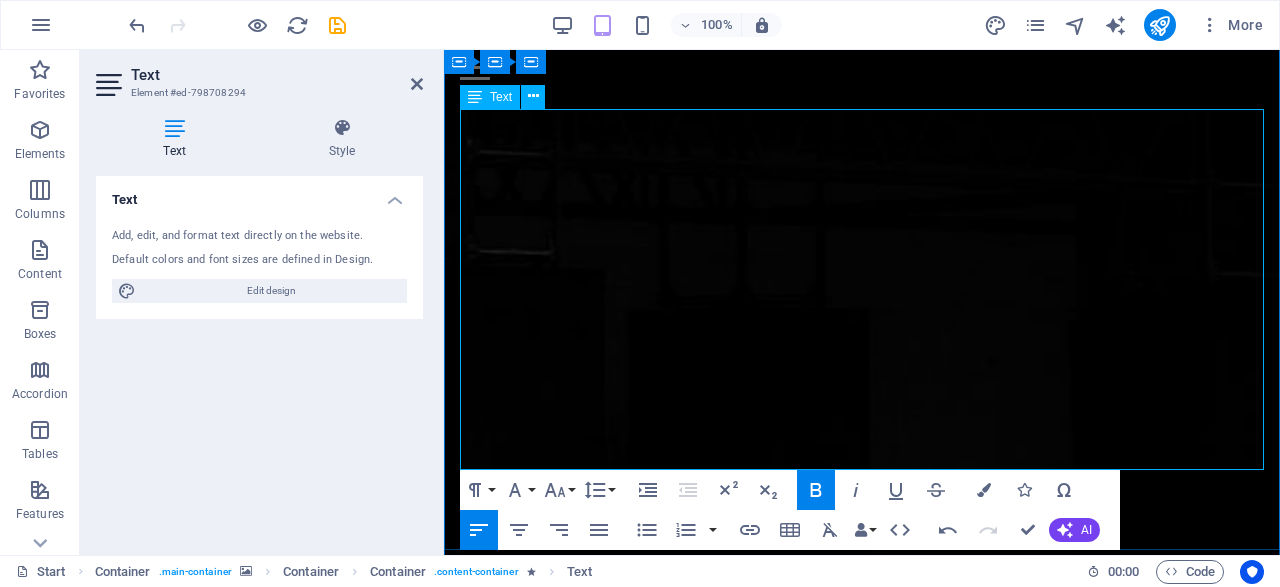click on "Creado como un activo llave en mano, este bundle está diseñado para organizaciones, medios, startups o inversionistas que deseen  liderar el mercado de ciberseguridad en español  con una marca consolidada, recordable y de alto valor estratégico." at bounding box center [862, 2972] 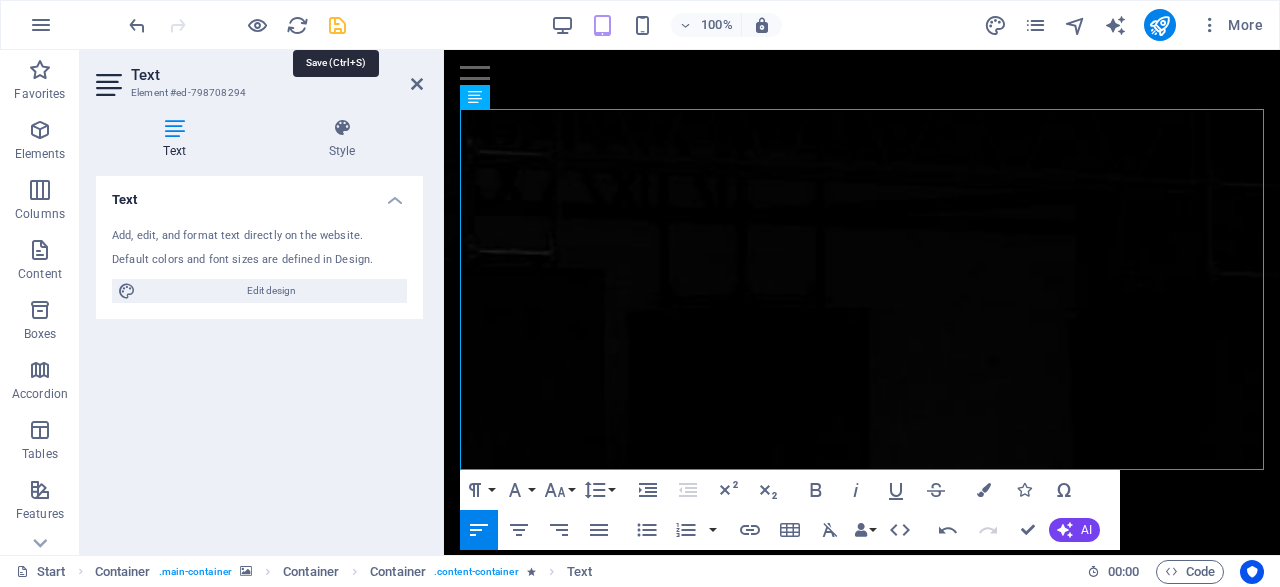 click at bounding box center (337, 25) 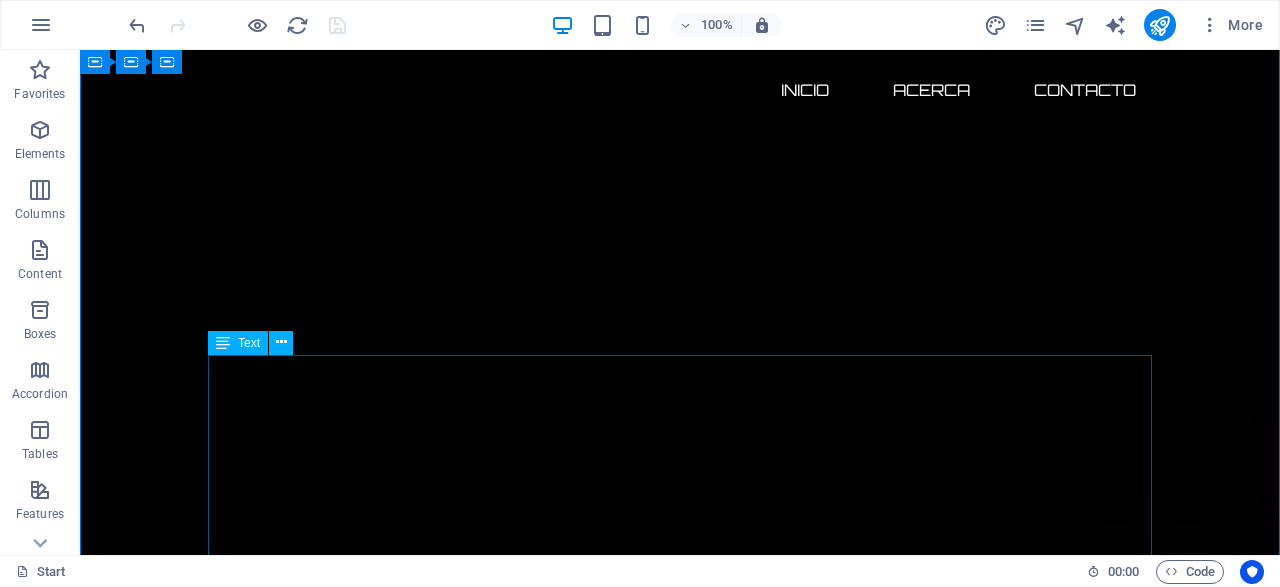 scroll, scrollTop: 416, scrollLeft: 0, axis: vertical 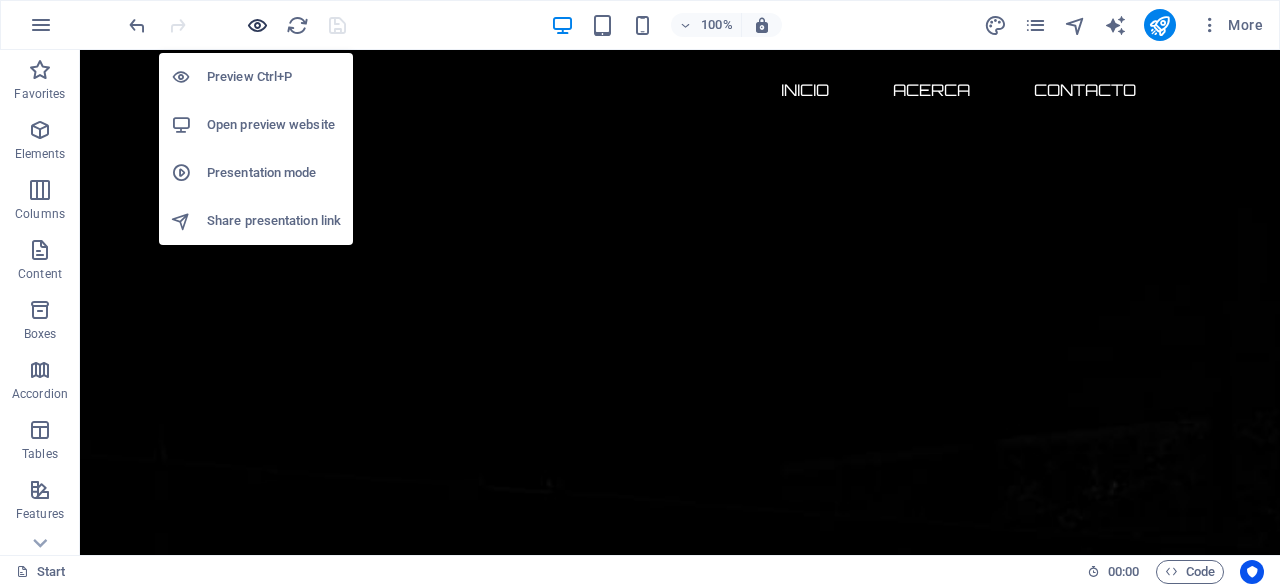 click at bounding box center (257, 25) 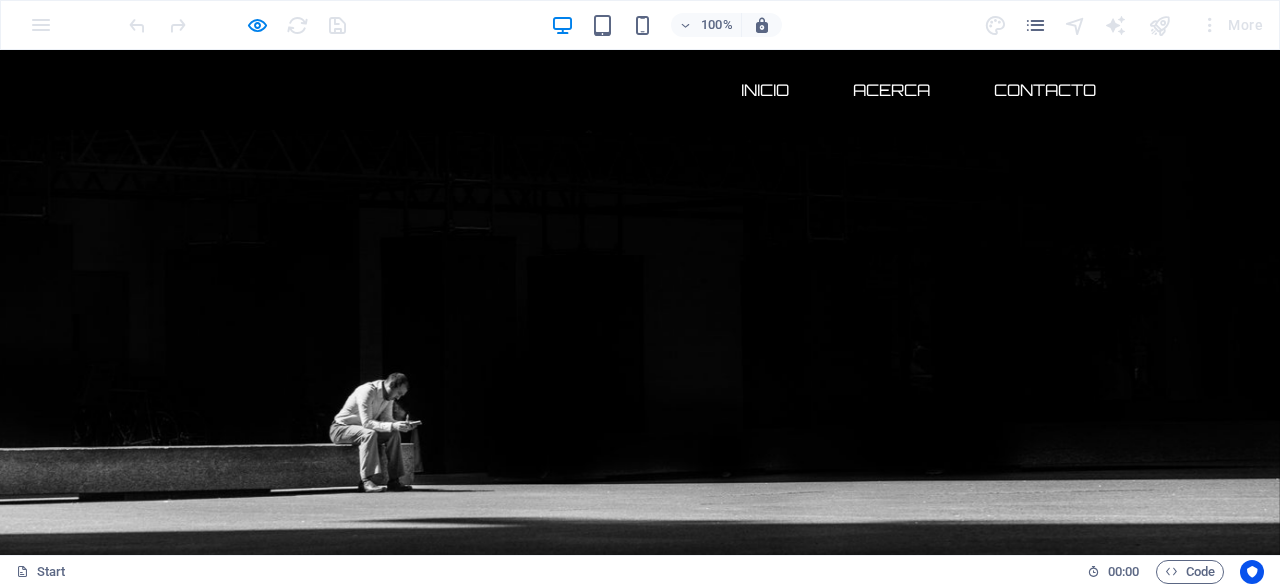 scroll, scrollTop: 0, scrollLeft: 0, axis: both 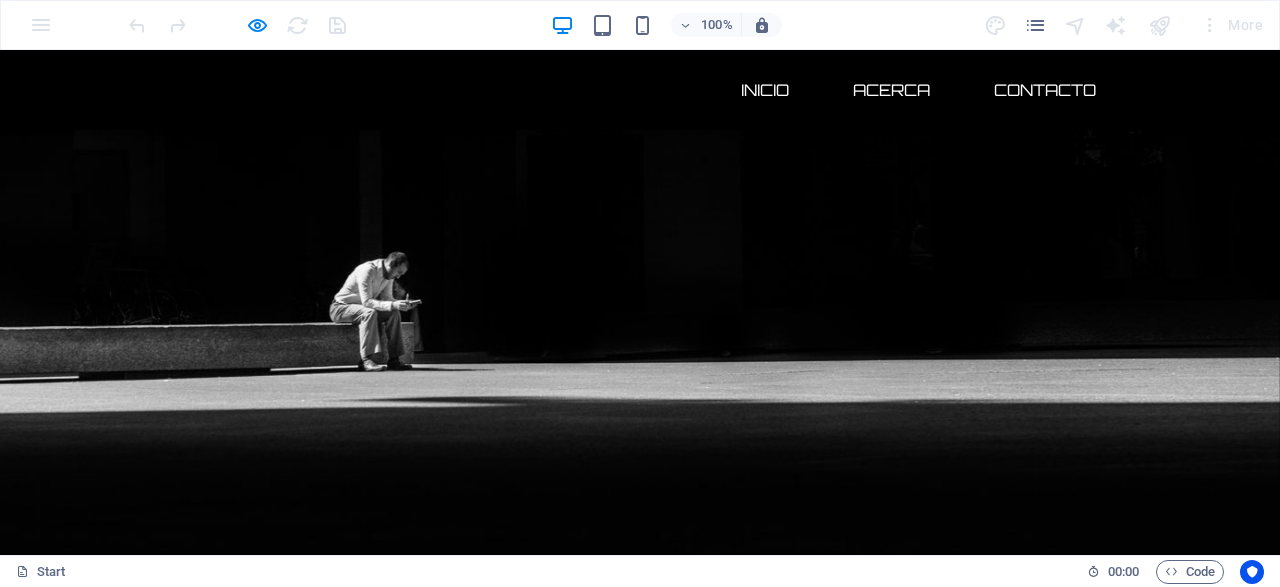 click on "Posiciónate como líder en ciberseguridad en español con un ecosistema digital llave en mano. Adquiérelo antes que la competencia!" at bounding box center (640, 1777) 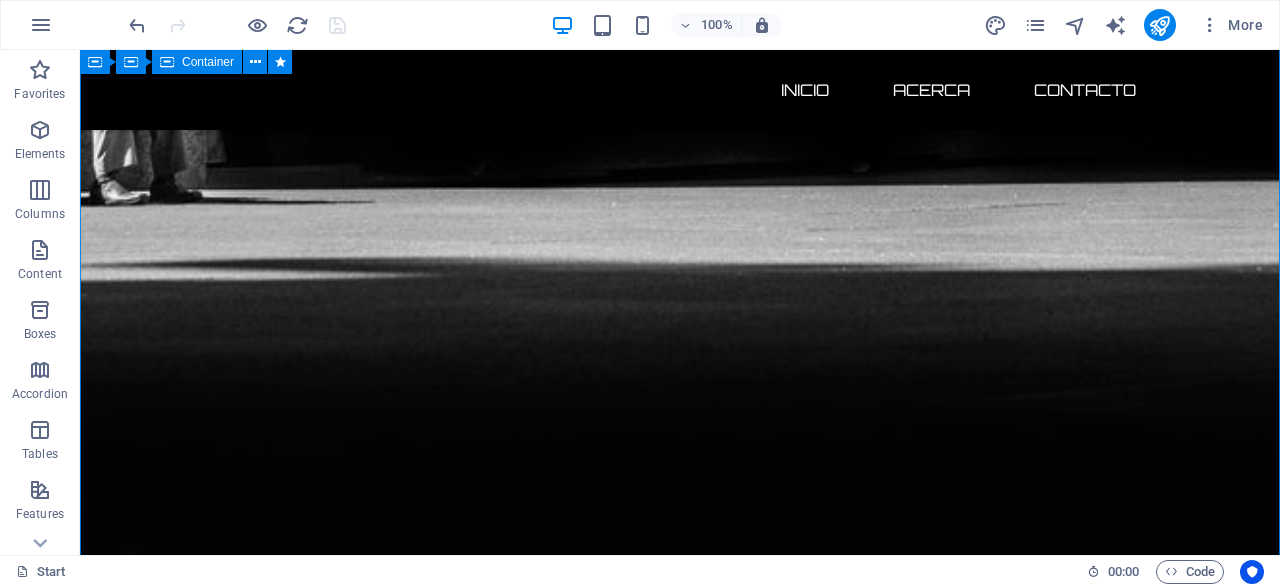 scroll, scrollTop: 1662, scrollLeft: 0, axis: vertical 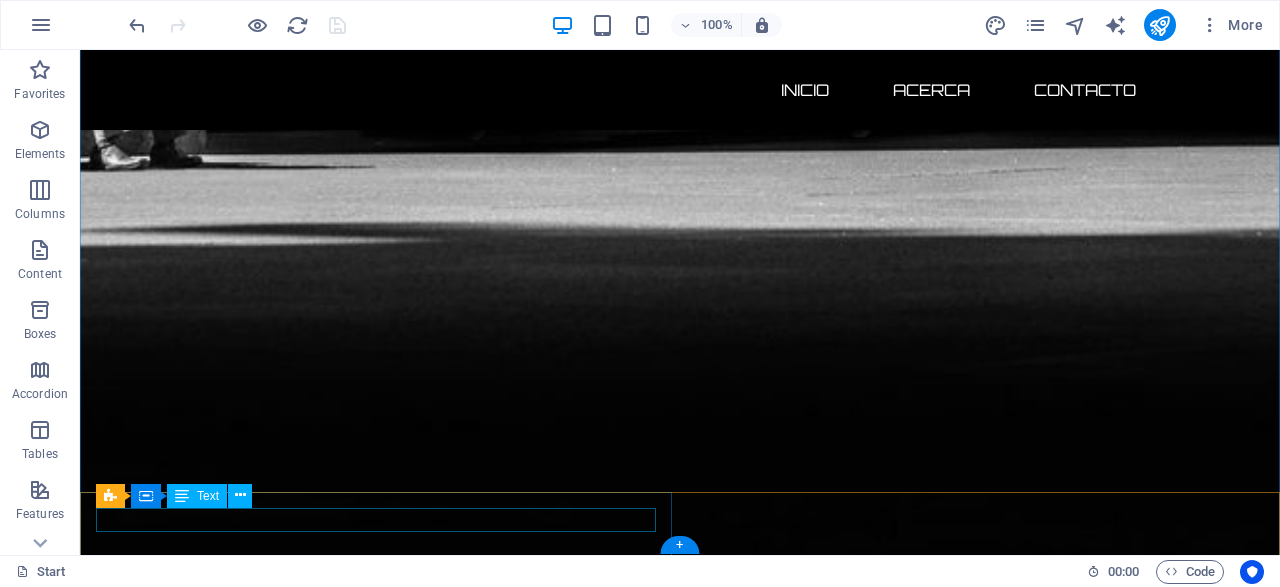 click on "Legal notice  |  Privacy" at bounding box center [680, 3309] 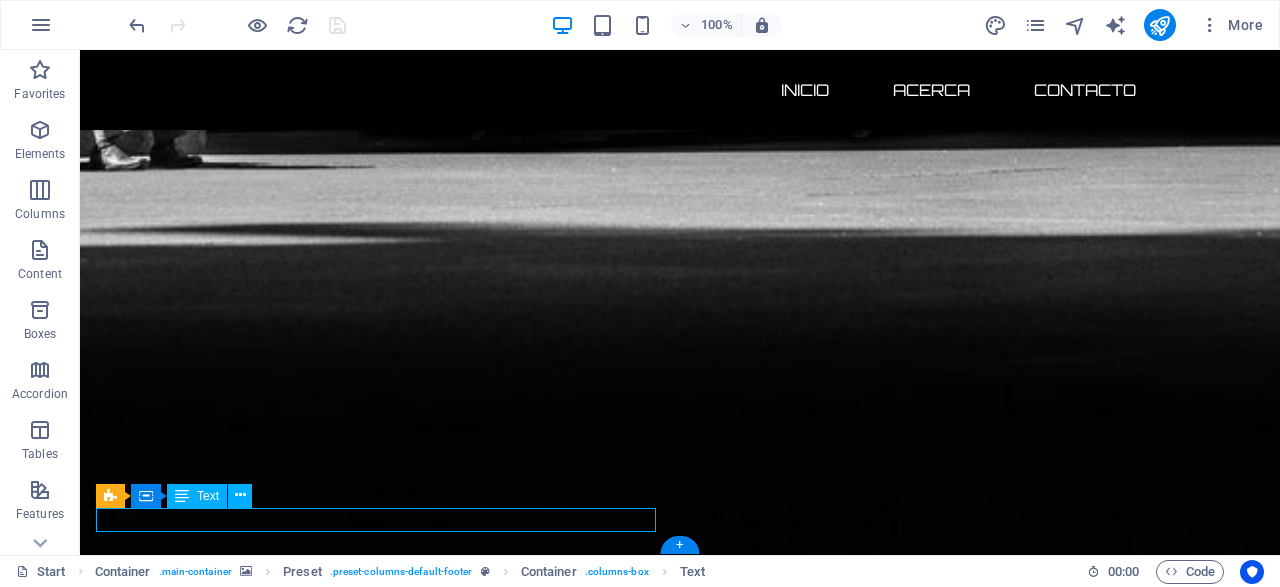 click on "Legal notice  |  Privacy" at bounding box center (680, 3309) 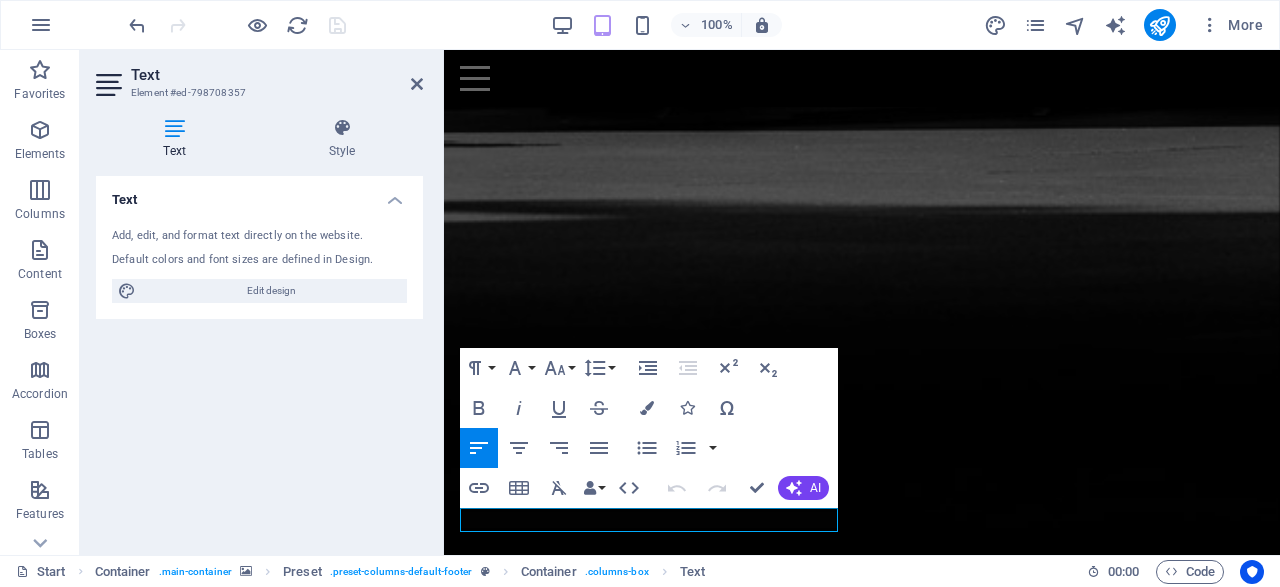 scroll, scrollTop: 1634, scrollLeft: 0, axis: vertical 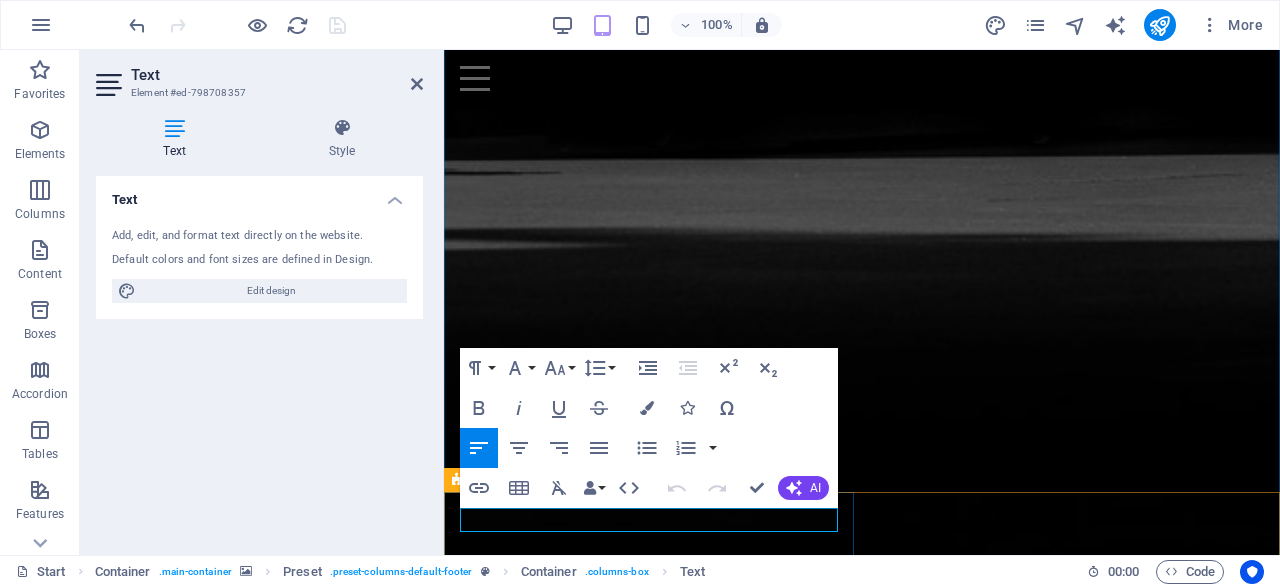 drag, startPoint x: 546, startPoint y: 524, endPoint x: 425, endPoint y: 529, distance: 121.103264 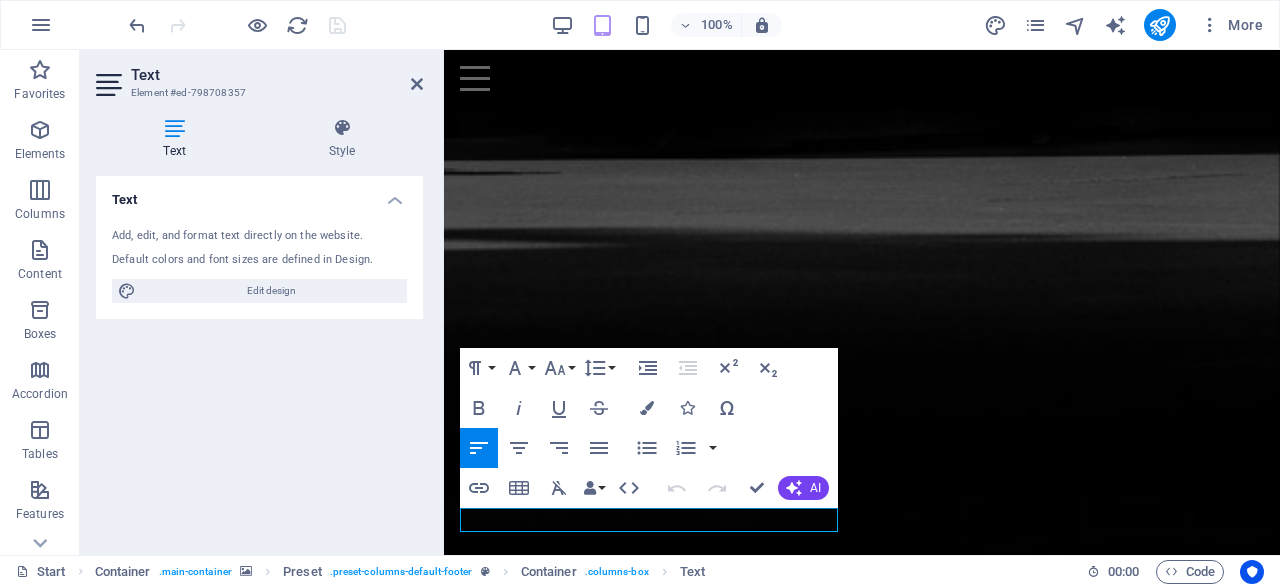 type 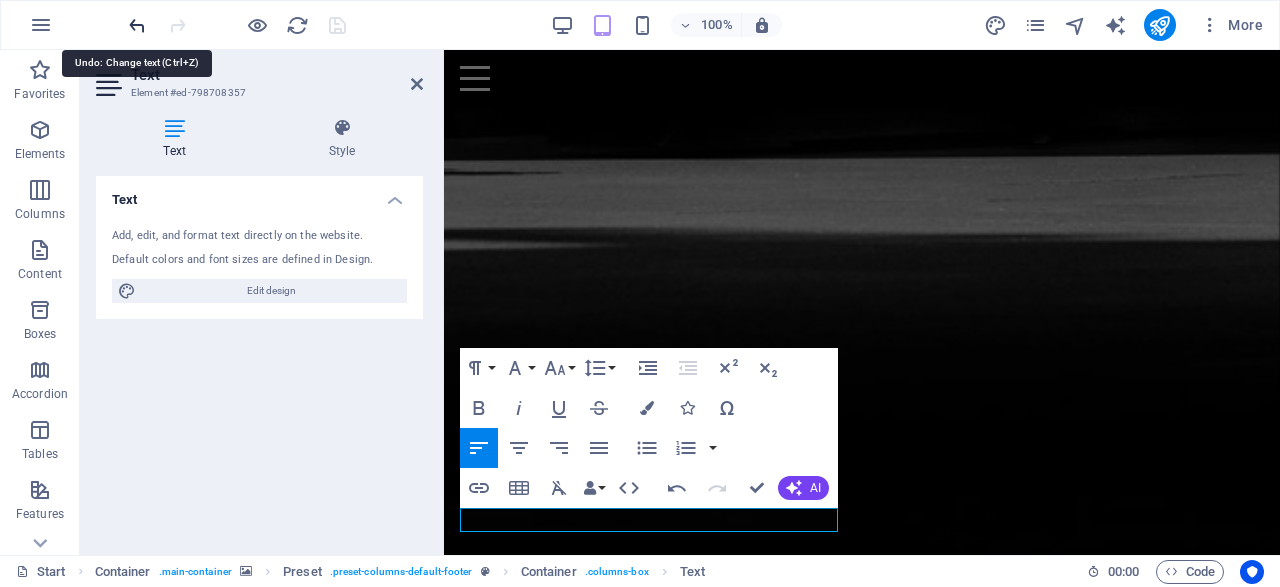 click at bounding box center [137, 25] 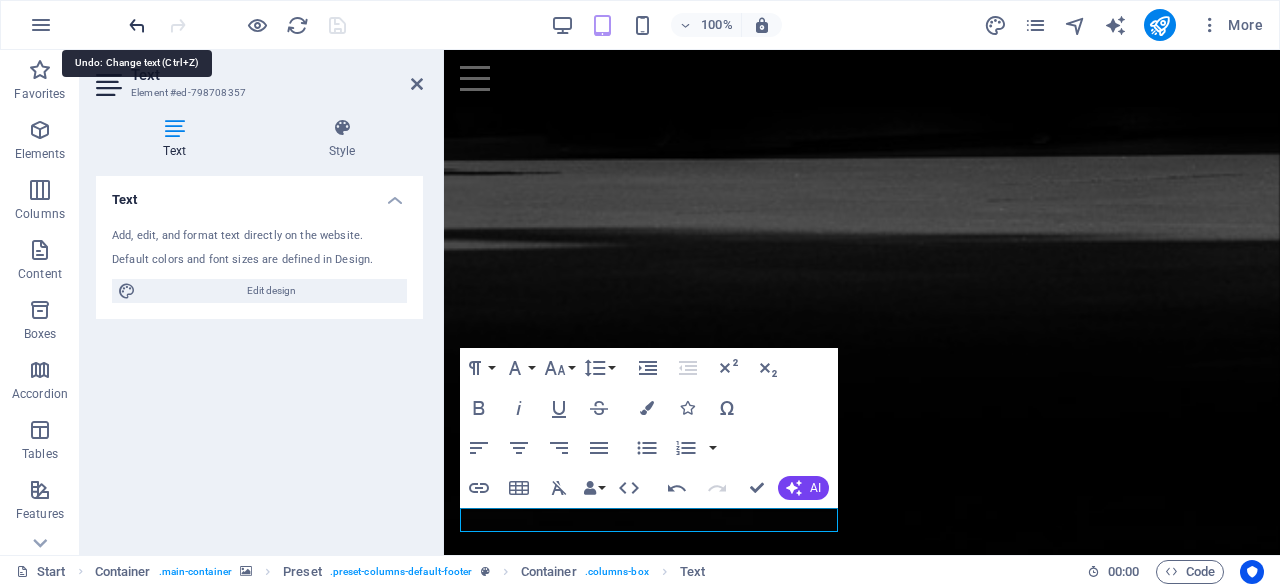 click at bounding box center [137, 25] 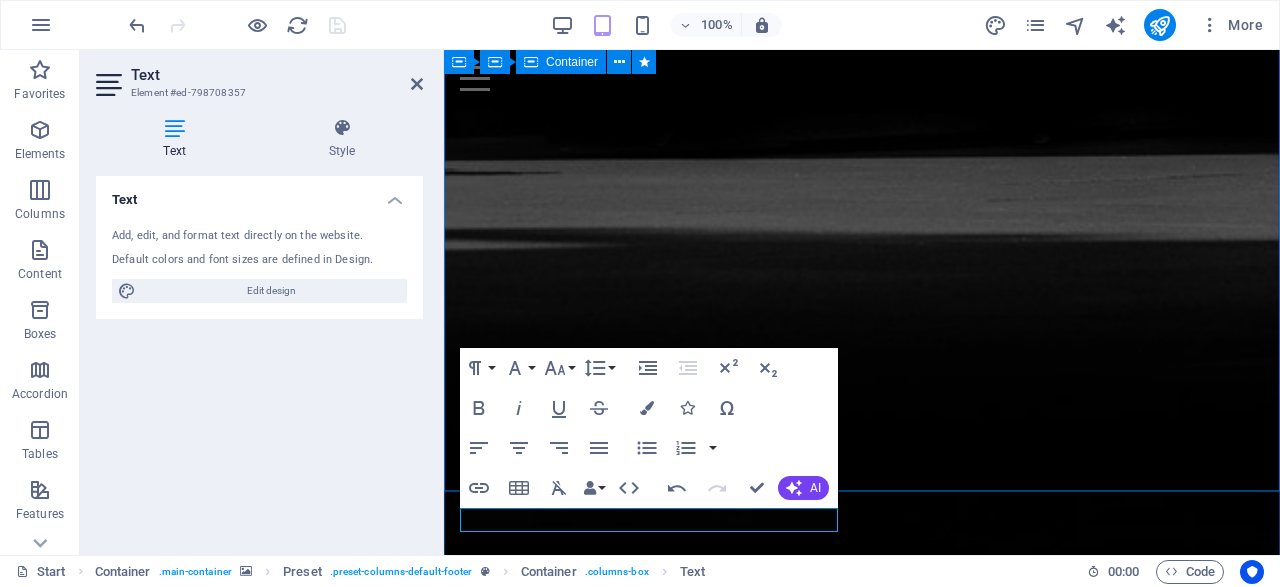 click on "Contáctanos ¿Interesado en adquirir  Ciberataques.com , su dominio complementario y redes sociales? Estamos buscando un comprador estratégico que valore el potencial de esta marca como plataforma líder en ciberseguridad en español. 📩 Puedes contactarnos para: Solicitar más información del paquete completo Recibir el  pitch PDF con proyecciones y detalles técnicos Agendar una llamada privada Hacer una oferta directa o iniciar una negociación con carta de intención (LOI)   I have read and understand the privacy policy. Unreadable? Load new Submit" at bounding box center [862, 2899] 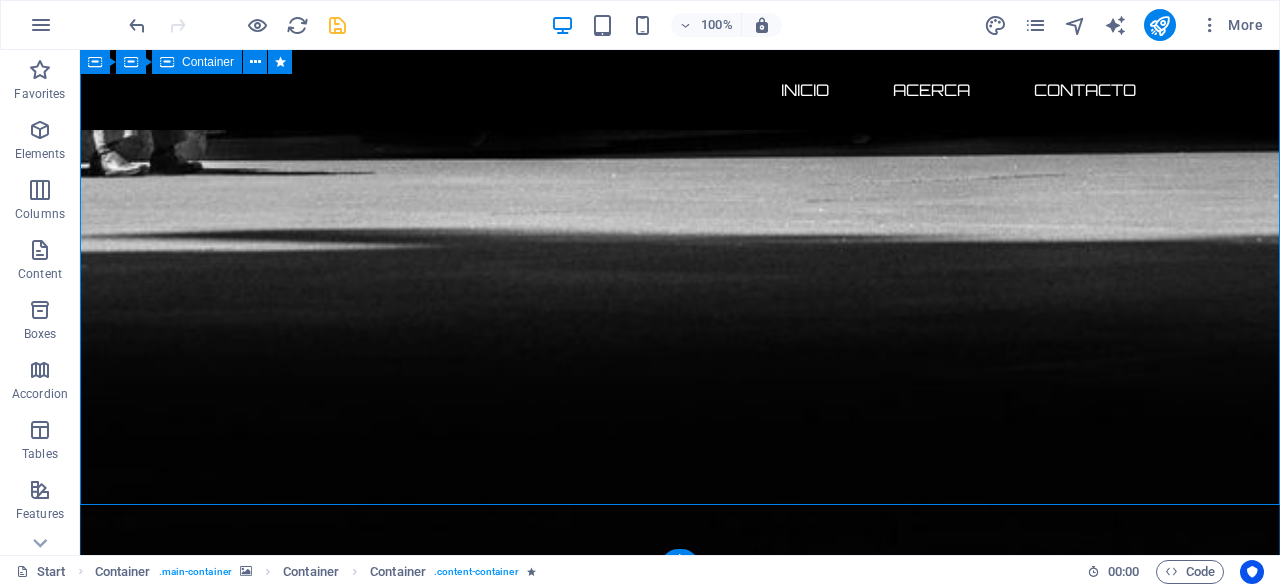 scroll, scrollTop: 1662, scrollLeft: 0, axis: vertical 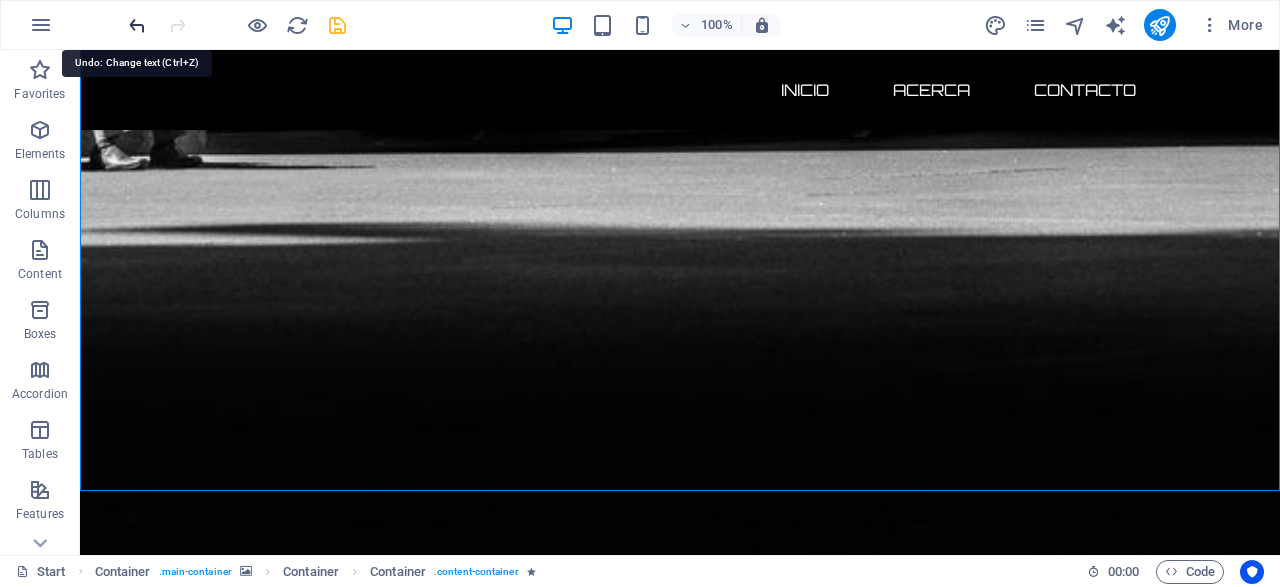 click at bounding box center [137, 25] 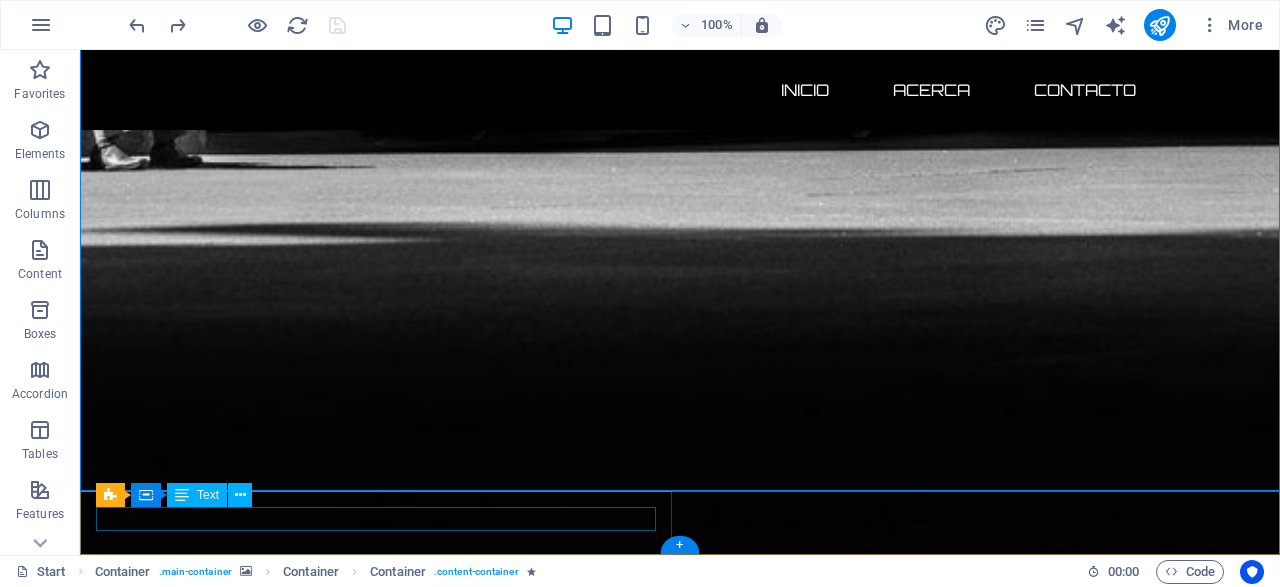 click on "Legal notice  |  Privacy" at bounding box center (680, 3309) 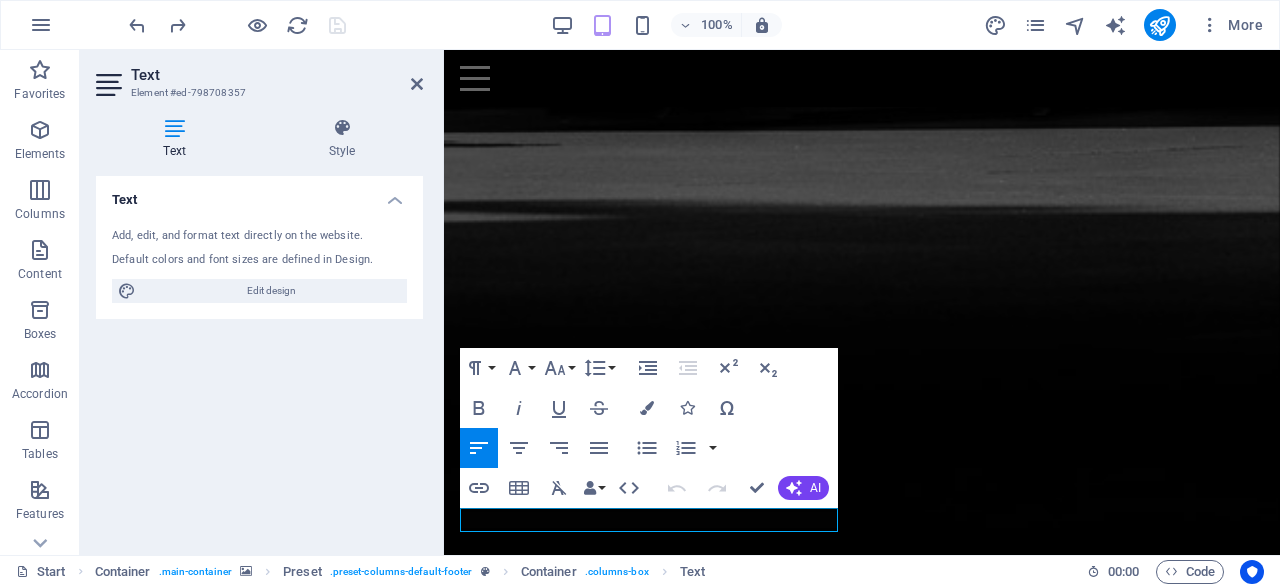 scroll, scrollTop: 1634, scrollLeft: 0, axis: vertical 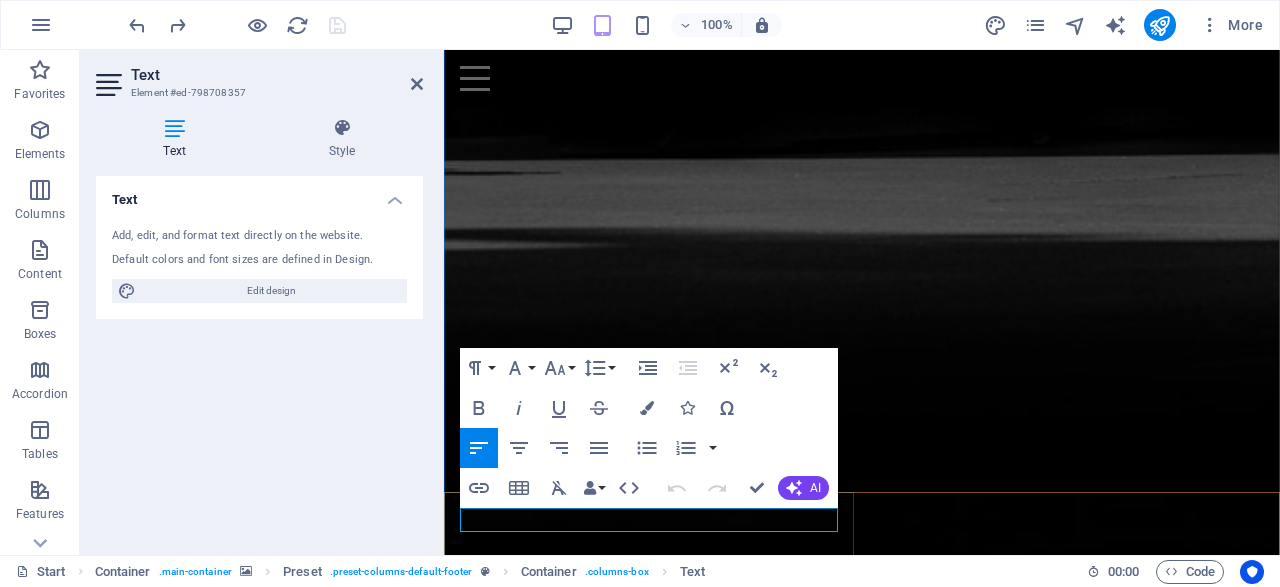click on "Legal notice" at bounding box center [502, 3338] 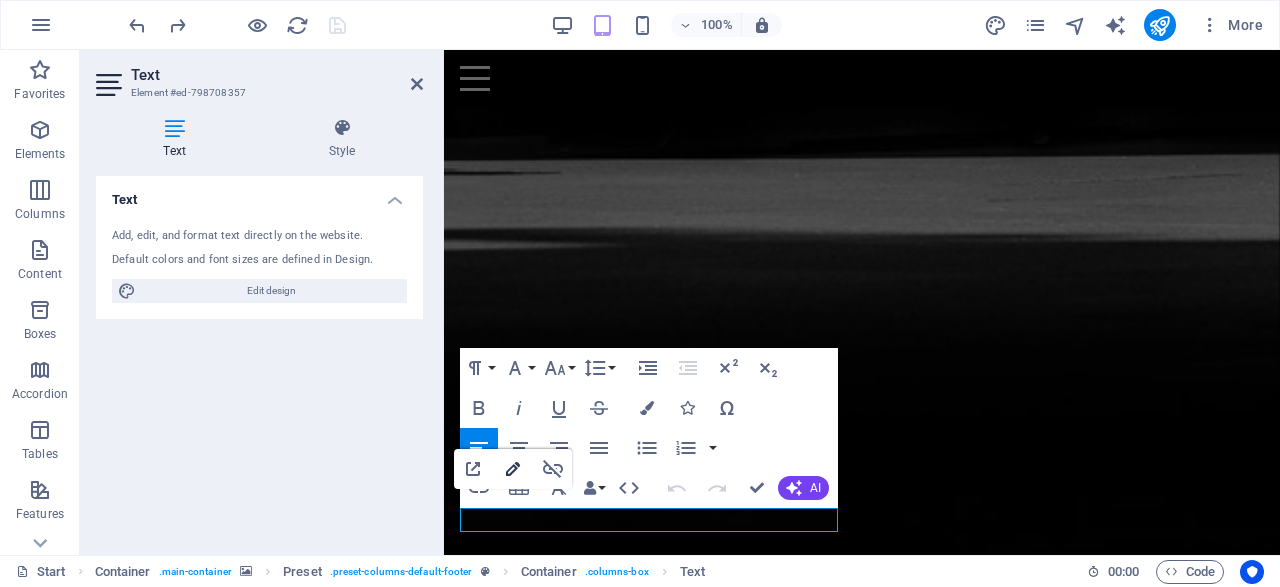 click 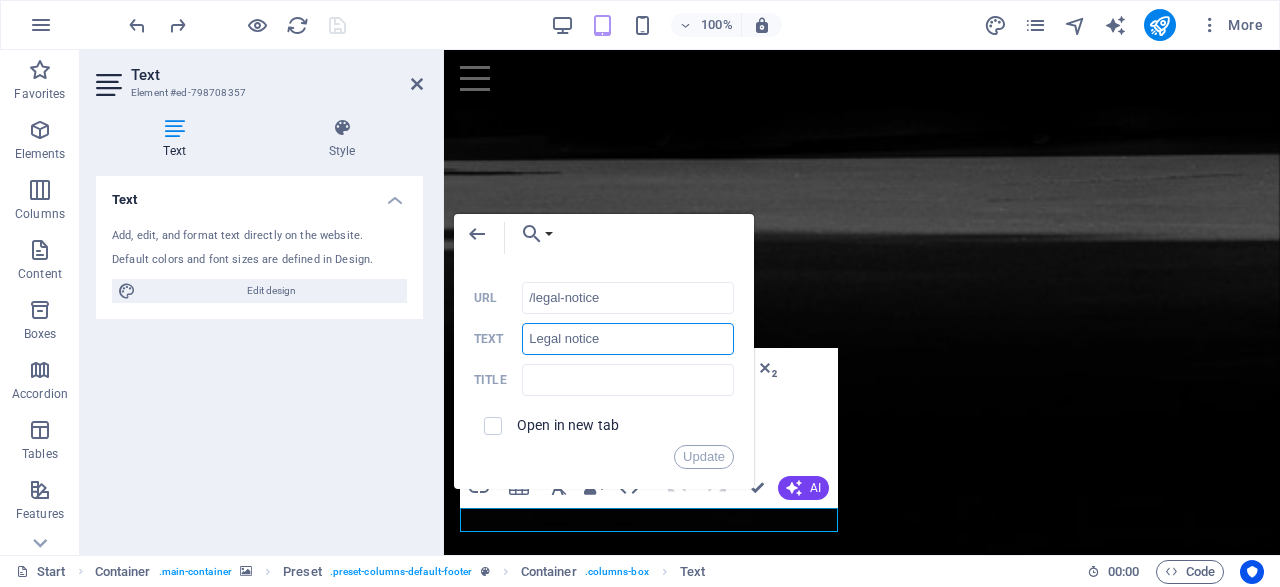 drag, startPoint x: 635, startPoint y: 337, endPoint x: 471, endPoint y: 340, distance: 164.02744 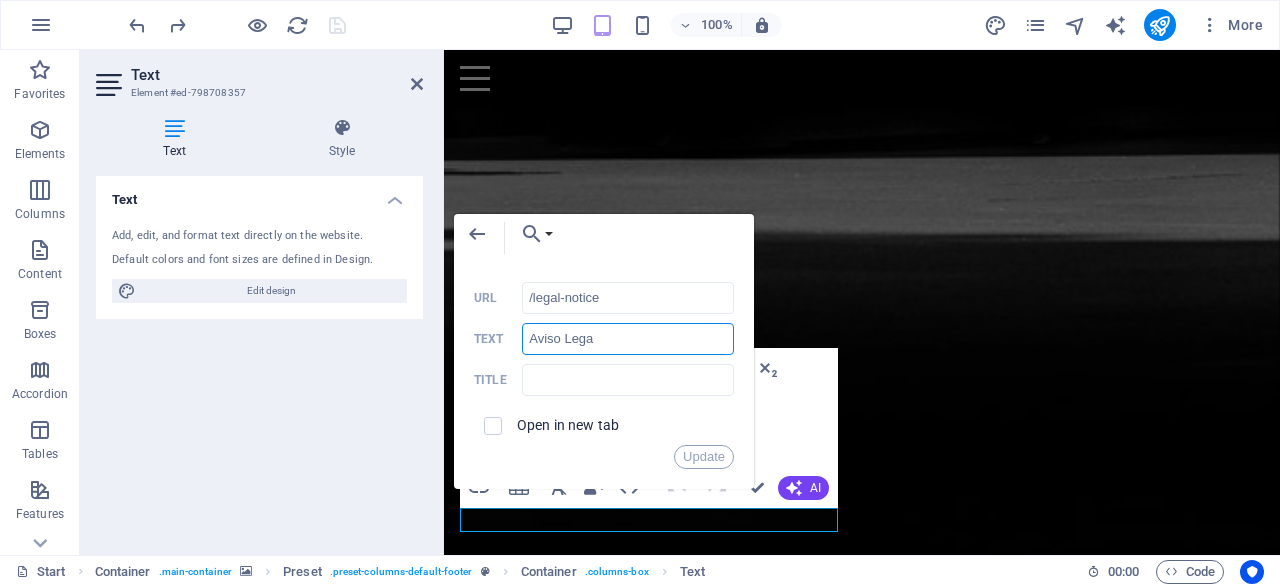 type on "Aviso Legal" 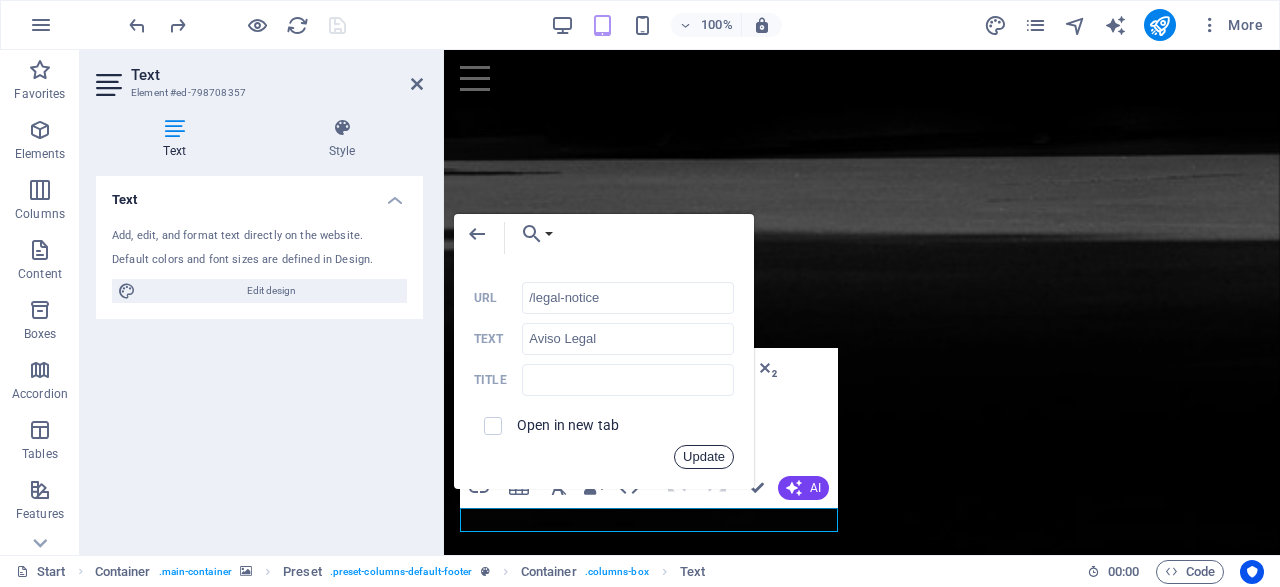 click on "Update" at bounding box center [704, 457] 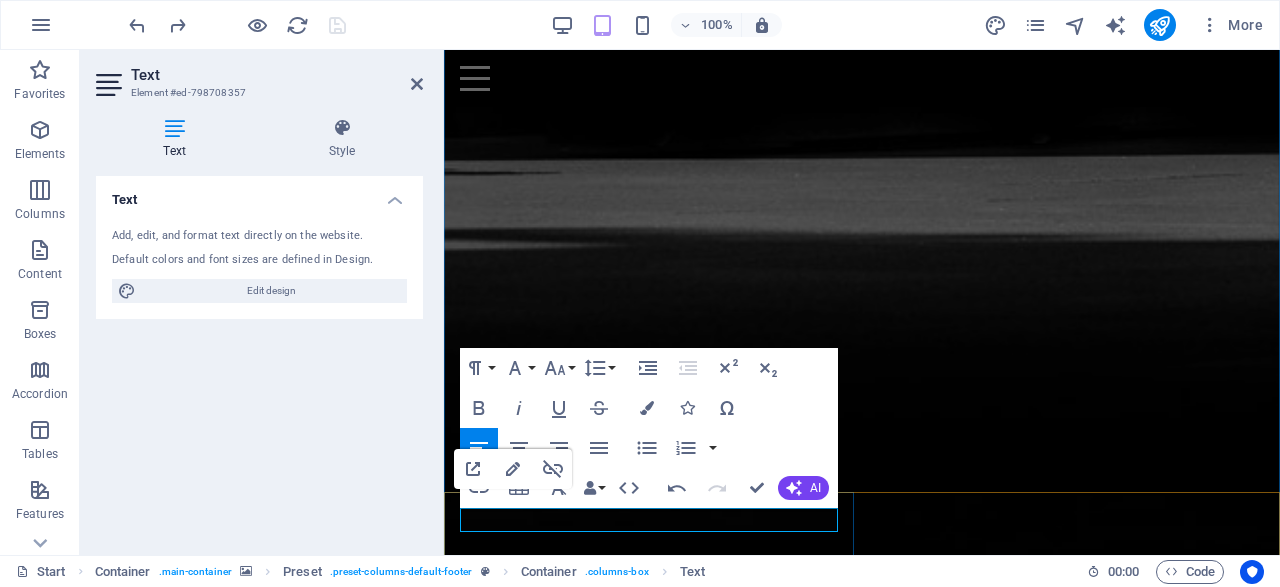 click on "Privacy" at bounding box center (571, 3338) 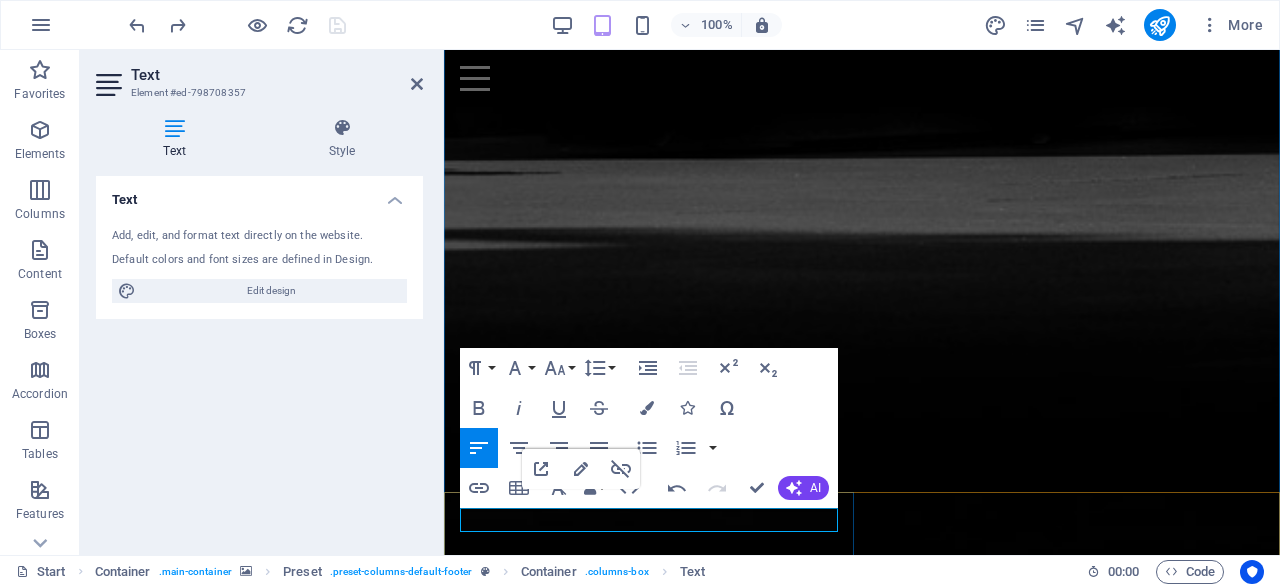 drag, startPoint x: 617, startPoint y: 520, endPoint x: 558, endPoint y: 520, distance: 59 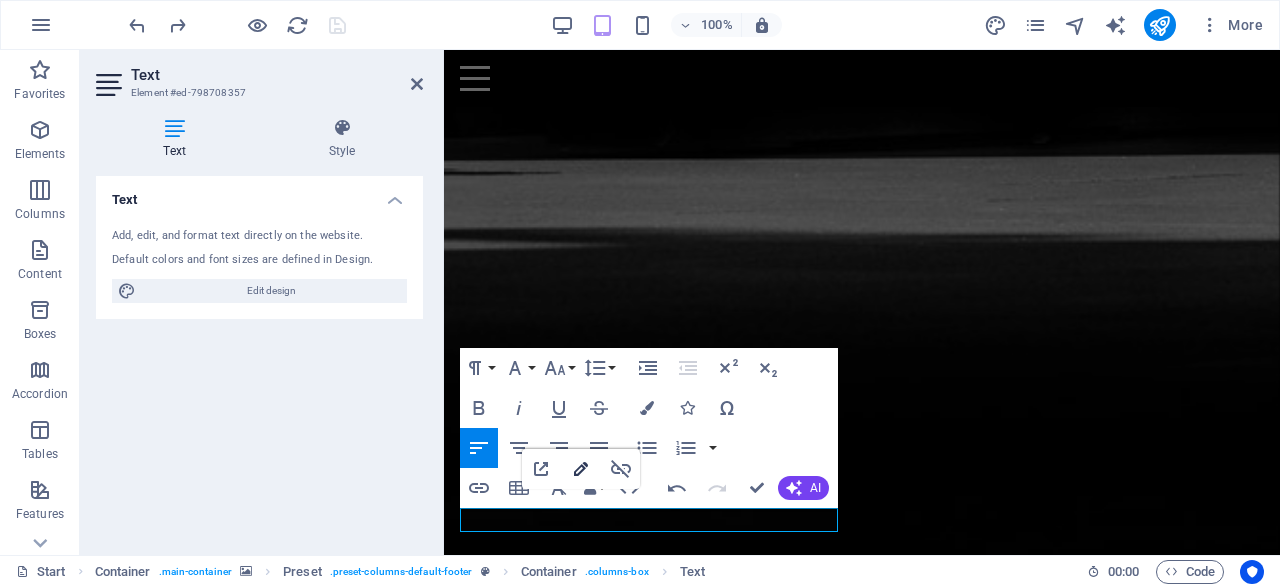 type on "/privacy" 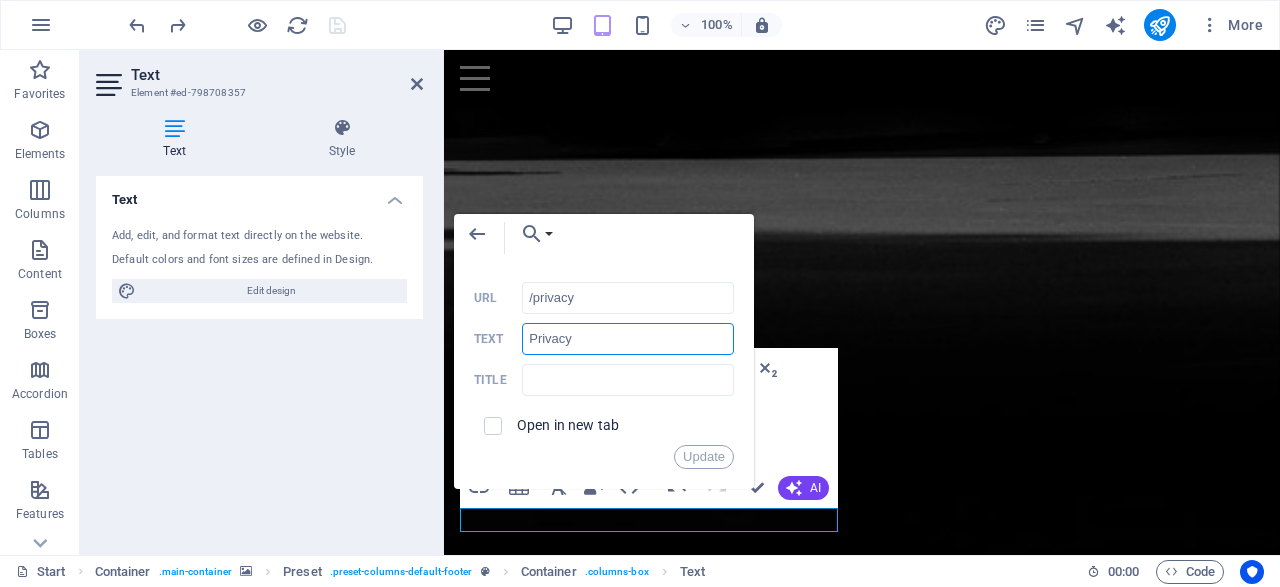 drag, startPoint x: 591, startPoint y: 335, endPoint x: 511, endPoint y: 335, distance: 80 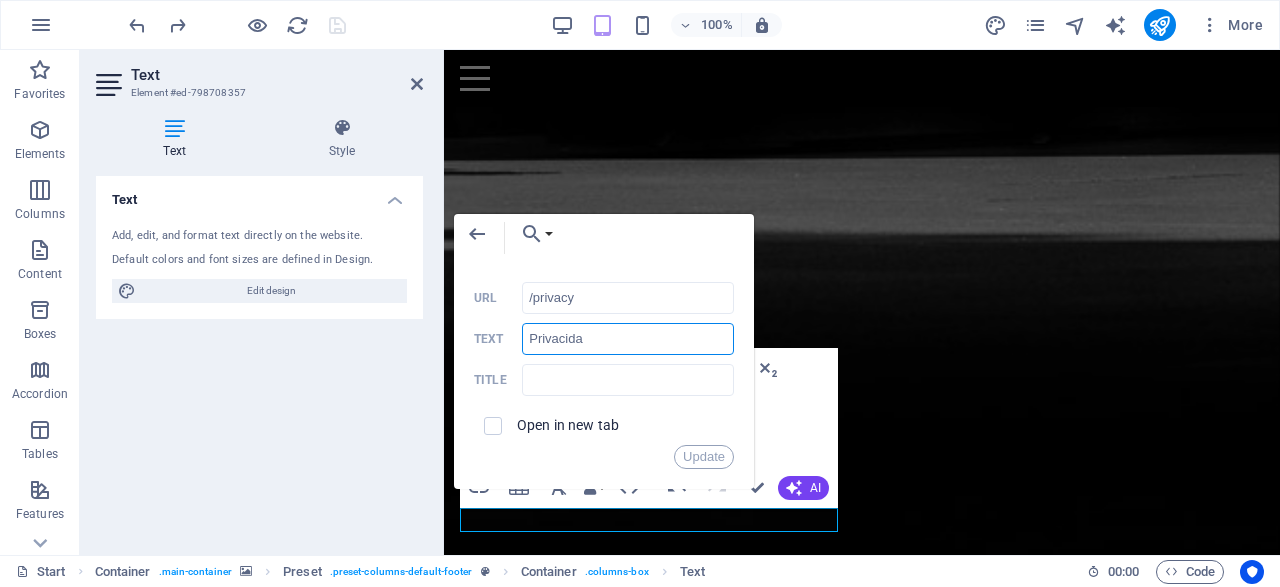 type on "Privacidad" 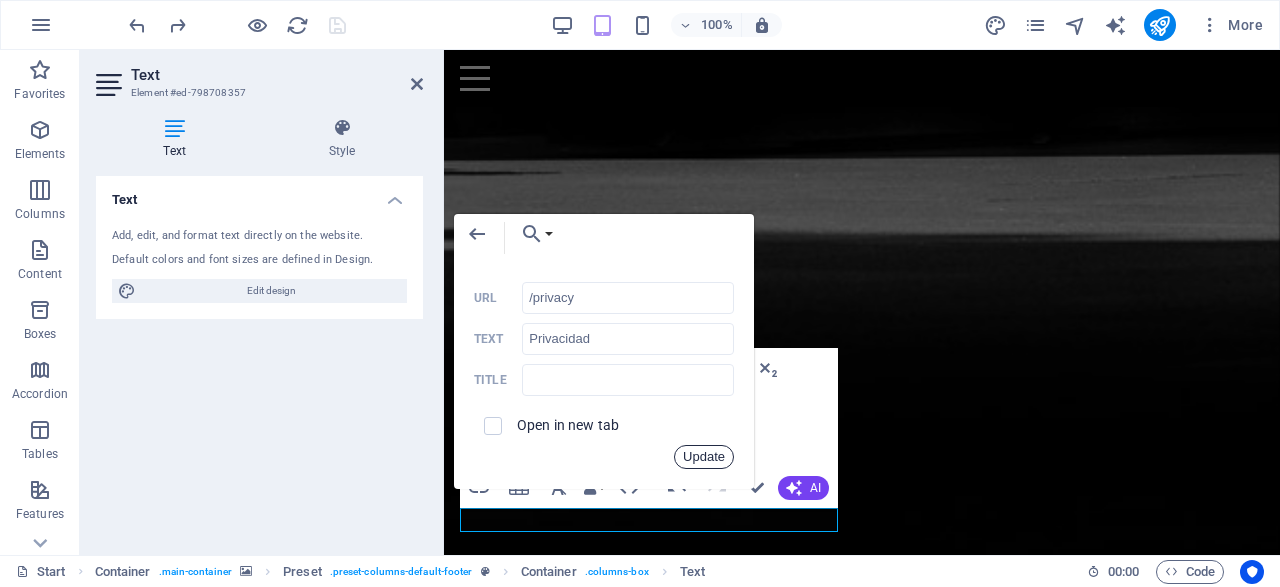 click on "Update" at bounding box center (704, 457) 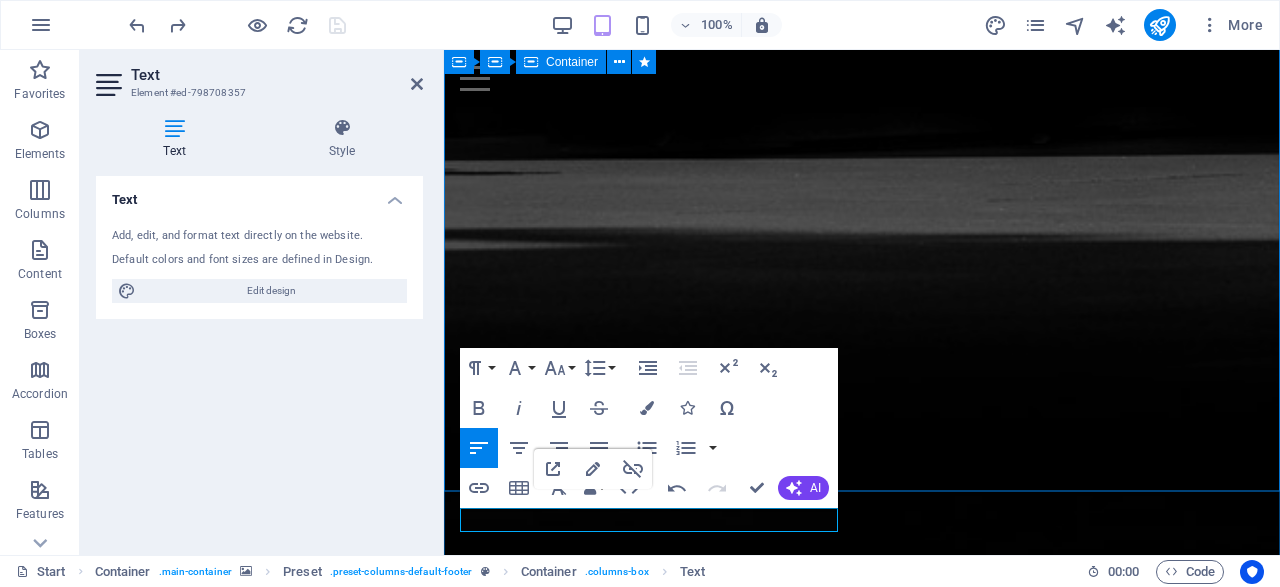 click on "Contáctanos ¿Interesado en adquirir  Ciberataques.com , su dominio complementario y redes sociales? Estamos buscando un comprador estratégico que valore el potencial de esta marca como plataforma líder en ciberseguridad en español. 📩 Puedes contactarnos para: Solicitar más información del paquete completo Recibir el  pitch PDF con proyecciones y detalles técnicos Agendar una llamada privada Hacer una oferta directa o iniciar una negociación con carta de intención (LOI)   I have read and understand the privacy policy. Unreadable? Load new Submit" at bounding box center [862, 2899] 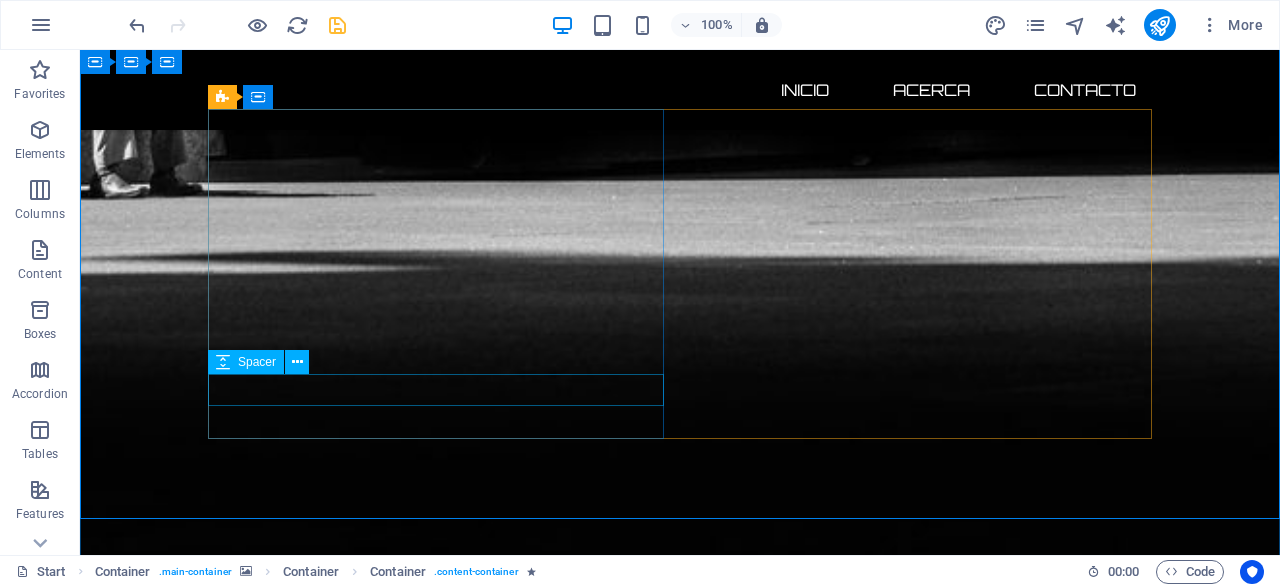 scroll, scrollTop: 1662, scrollLeft: 0, axis: vertical 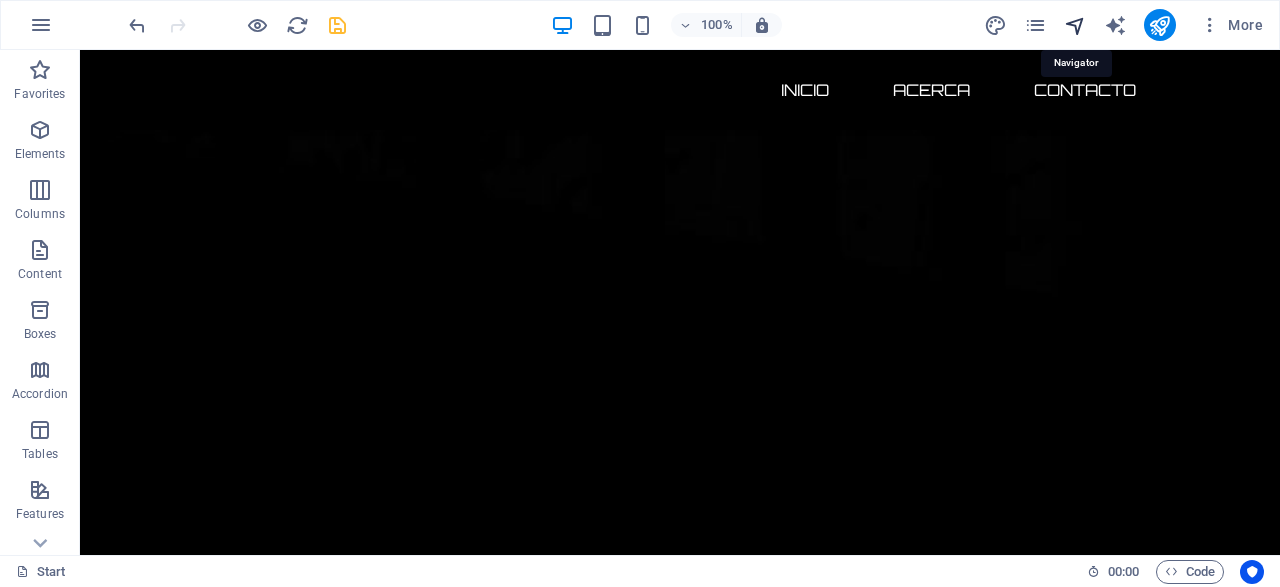 click at bounding box center [1075, 25] 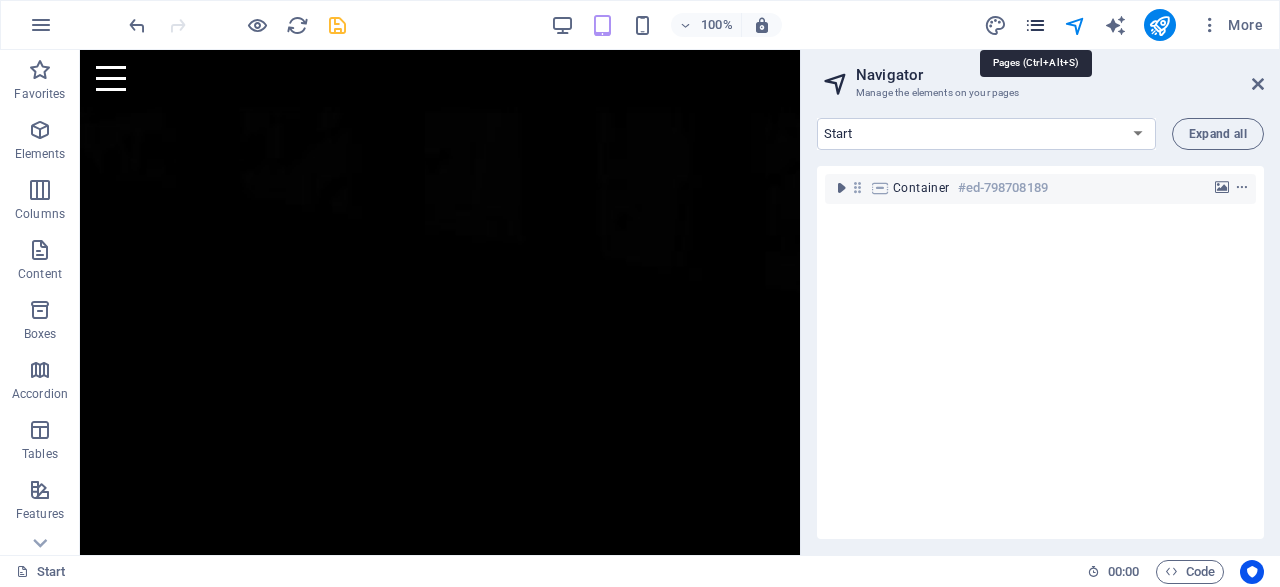 click at bounding box center [1035, 25] 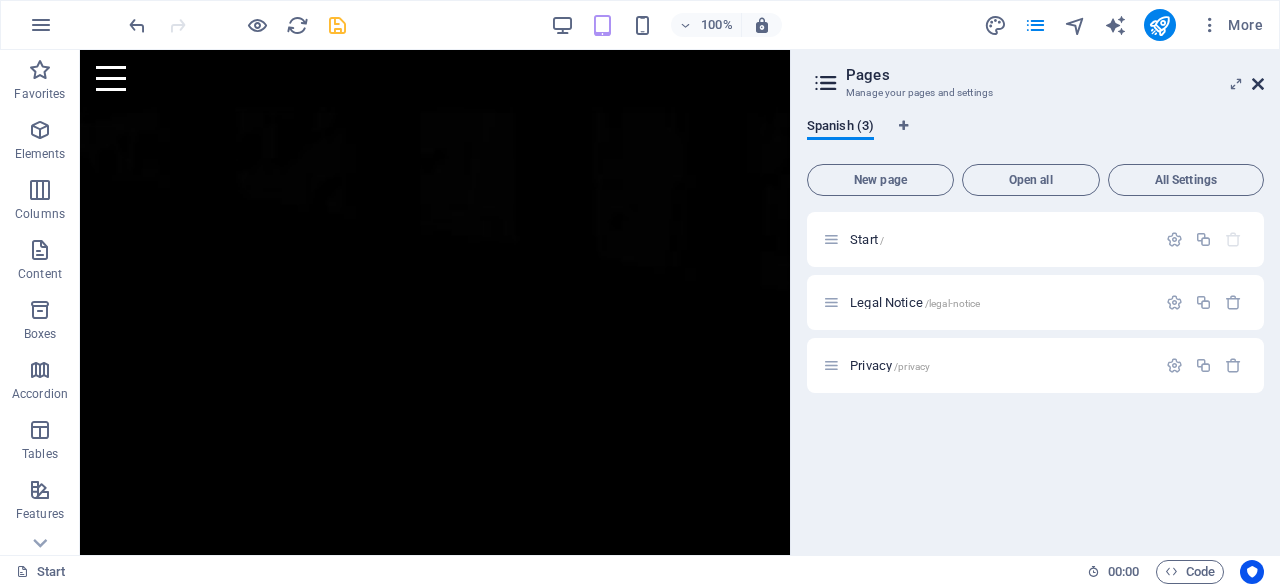 click at bounding box center (1258, 84) 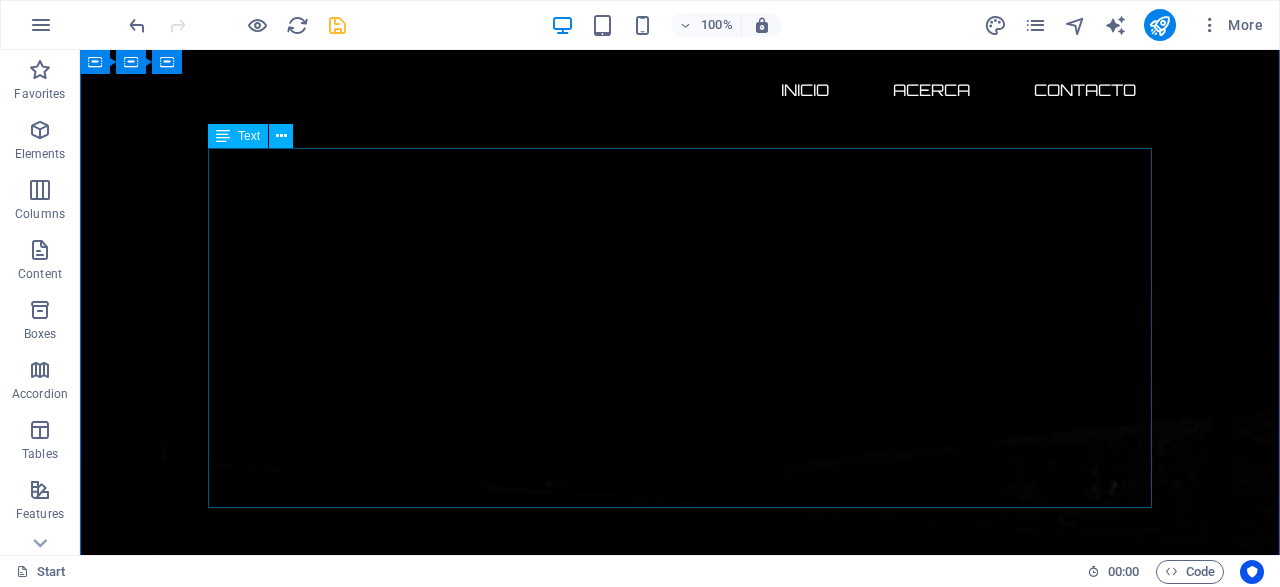 scroll, scrollTop: 624, scrollLeft: 0, axis: vertical 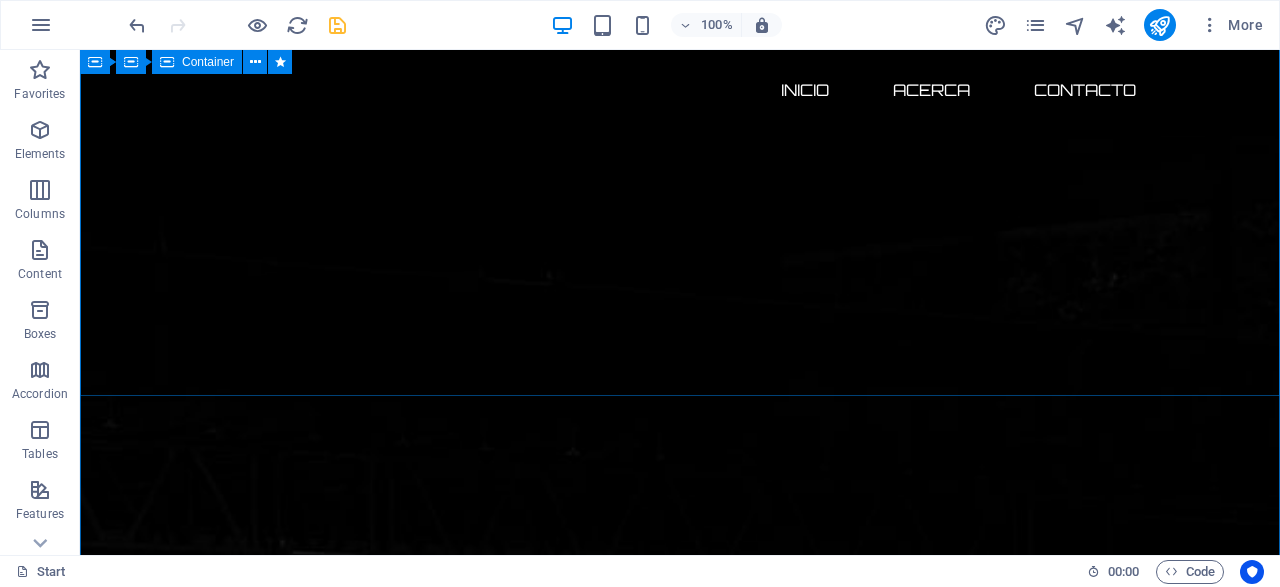 click on "Ciberataques.com el dominio más llamativo sobre ciberseguridad  disponible por tiempo limitado 134 DÍAS 20 HORAS 03 MINUTOS 21 SEGUNDOS Adquiere hoy un dominio premium en ciberseguridad con ecosistema digital completo y posicionamiento listo para monetizar. Incluye: ✔️  Dominio exacto .com  (Ciberataques.com) ✔️  Backup estratégico  (Ciberataque.com) ✔️  Redes sociales con matching perfecto ✔️  Base lista para monetizar 🚀 Lanza tu medio, startup o unidad de negocio  de inmediato . 🕒  Time-to-market inmediato. 💥  Antes de que otro lo adquiera. Posiciónate como líder en ciberseguridad en español con un ecosistema digital llave en mano. Adquiérelo antes que la competencia!" at bounding box center [680, 2260] 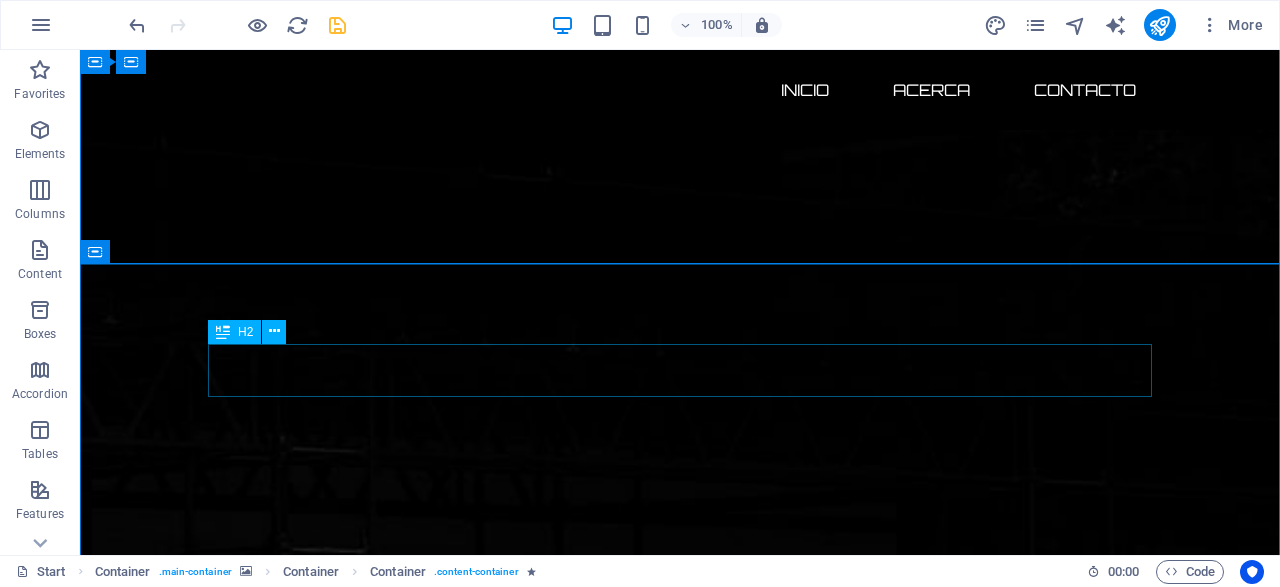 scroll, scrollTop: 832, scrollLeft: 0, axis: vertical 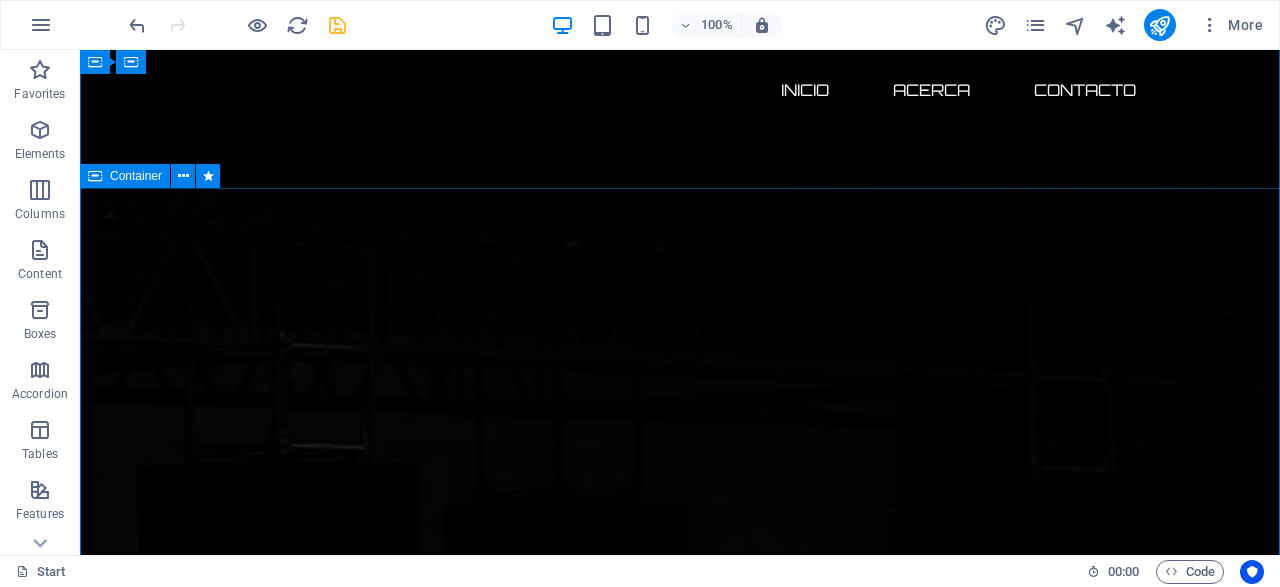 click on "Acerca de Nosotros Ciberataques.com  es una marca digital en desarrollo enfocada en convertirse en el punto de referencia sobre amenazas cibernéticas y seguridad informática para el mundo hispanohablante. Hoy, esta plataforma está disponible para  adquisición estratégica . El paquete incluye: Dos dominios premium:  ciberataques.com  y  ciberataque.com  (ambos .com, exact match en español). Presencia en redes sociales : cuentas LinkedIn, X (antes Twitter), Tiktok y Facebook con el nombre “Ciberataques”. Sitio web listo para lanzar : infraestructura técnica activa, base para marketing de contenidos, SEO, captación de leads y monetización. Creado como un activo llave en mano, este bundle está diseñado para organizaciones, medios, startups o inversionistas que deseen  liderar el mercado de ciberseguridad en español  con una marca consolidada, recordable y de alto valor estratégico." at bounding box center (680, 2999) 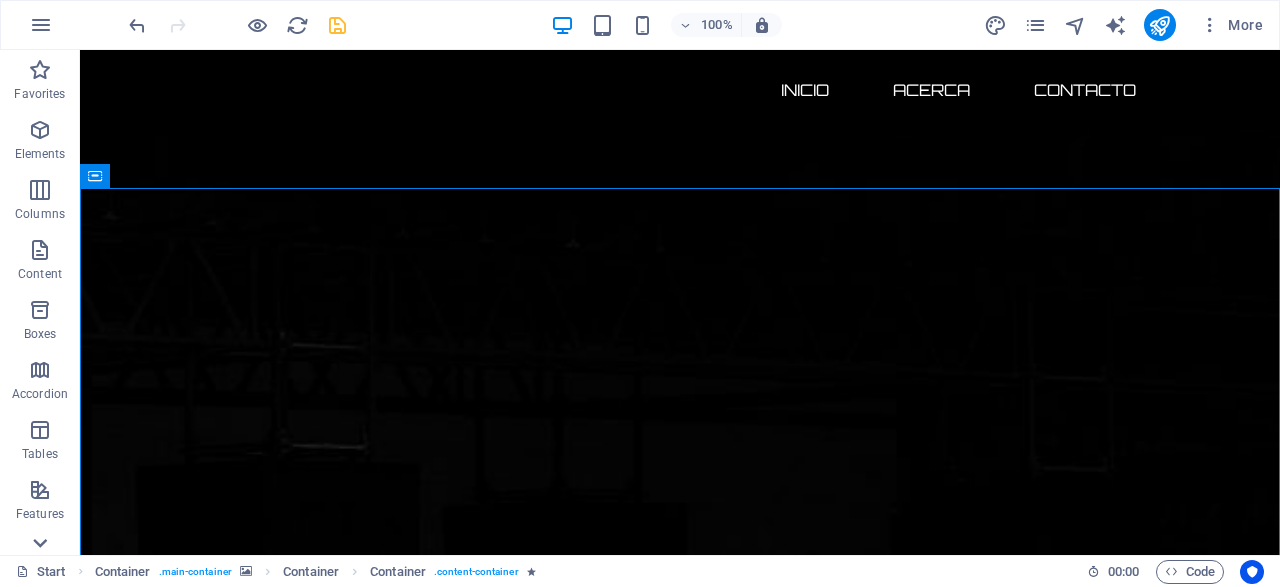 click 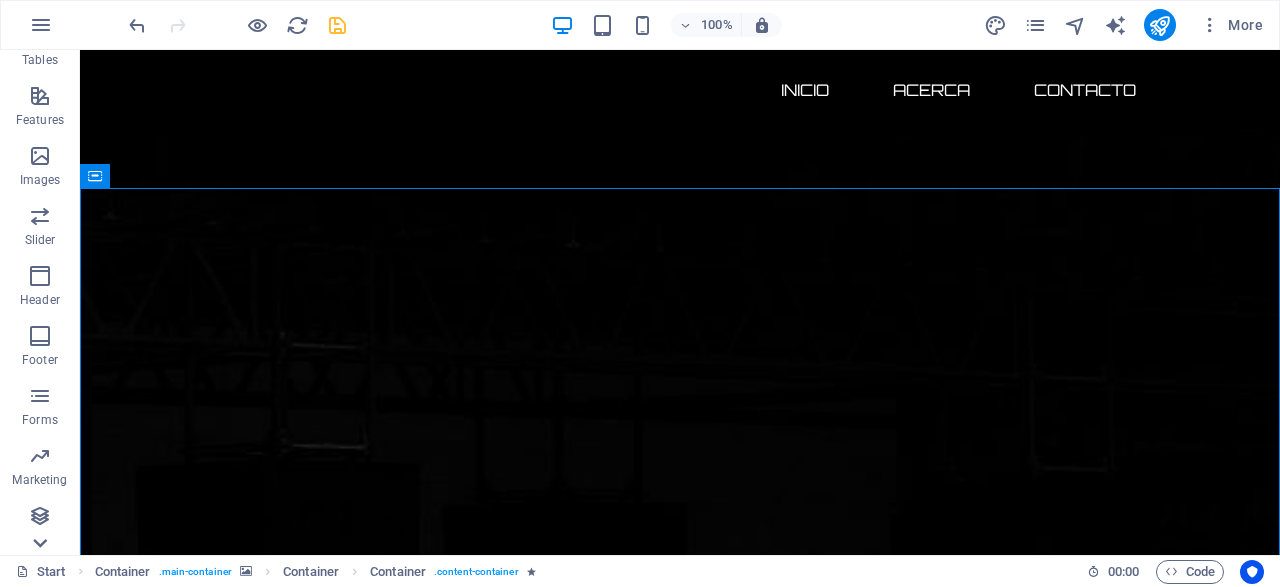 scroll, scrollTop: 394, scrollLeft: 0, axis: vertical 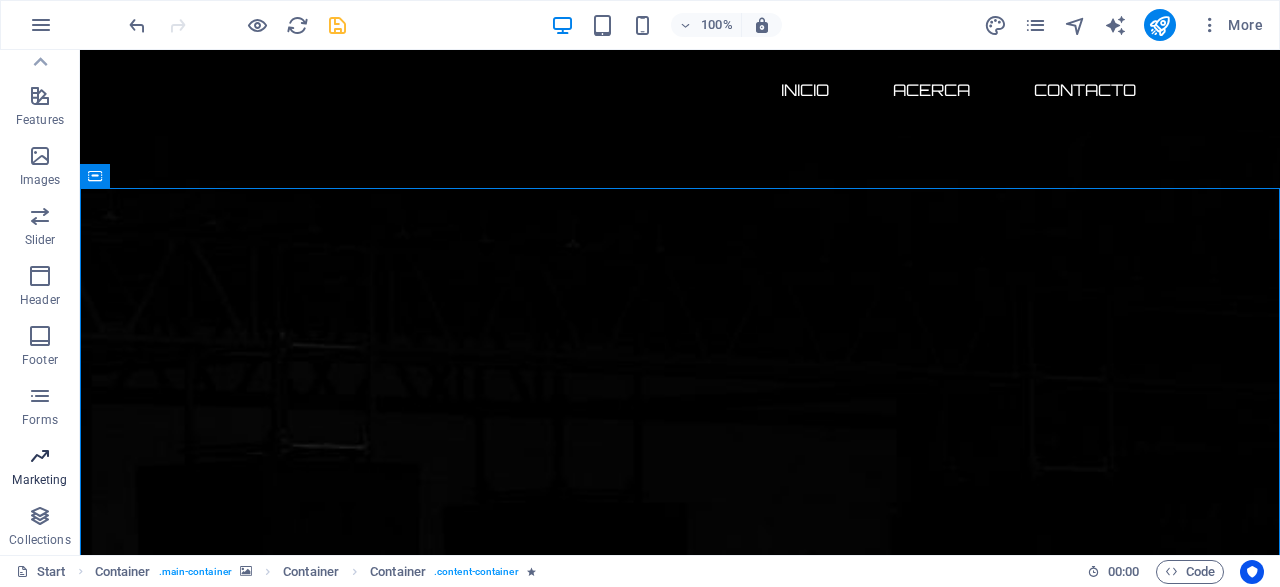 click at bounding box center [40, 456] 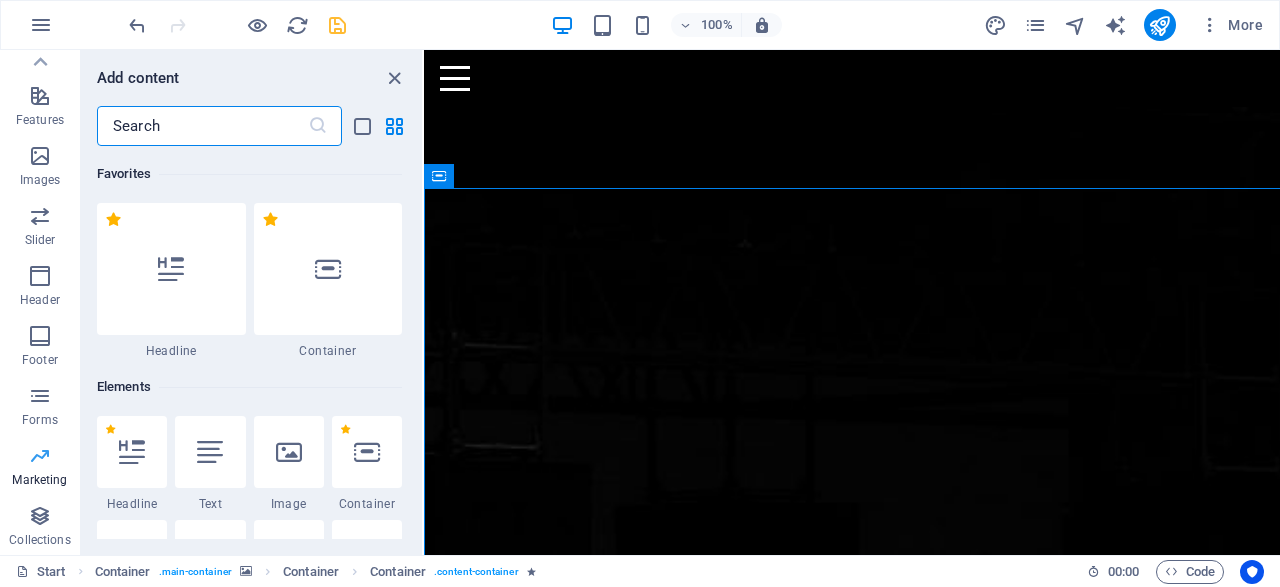 scroll, scrollTop: 394, scrollLeft: 0, axis: vertical 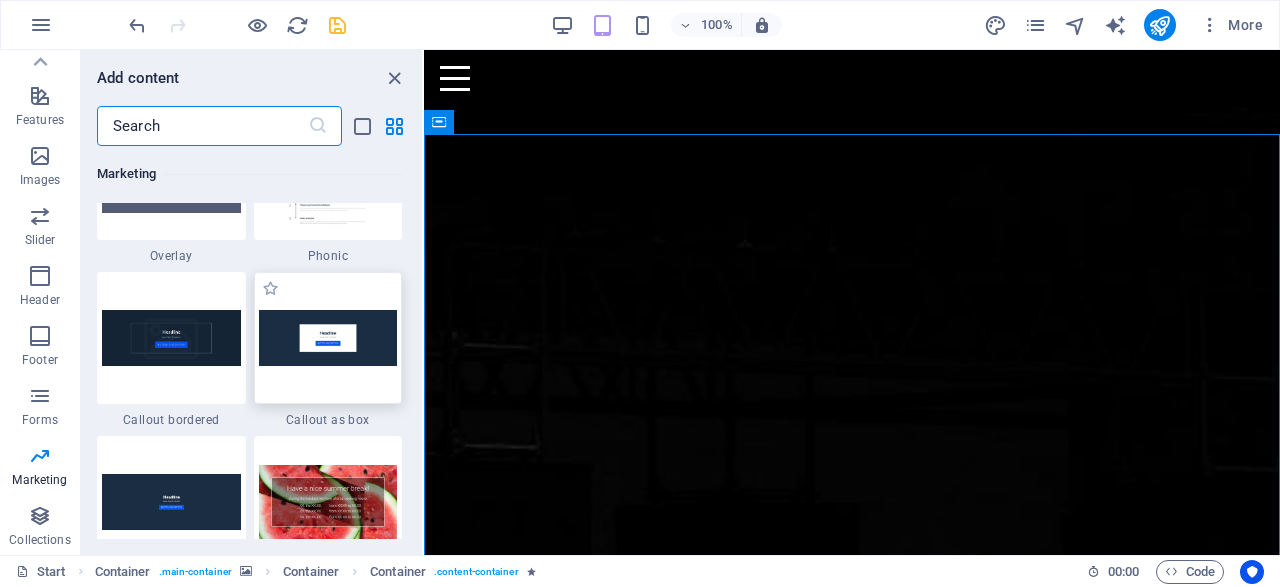 click at bounding box center [328, 337] 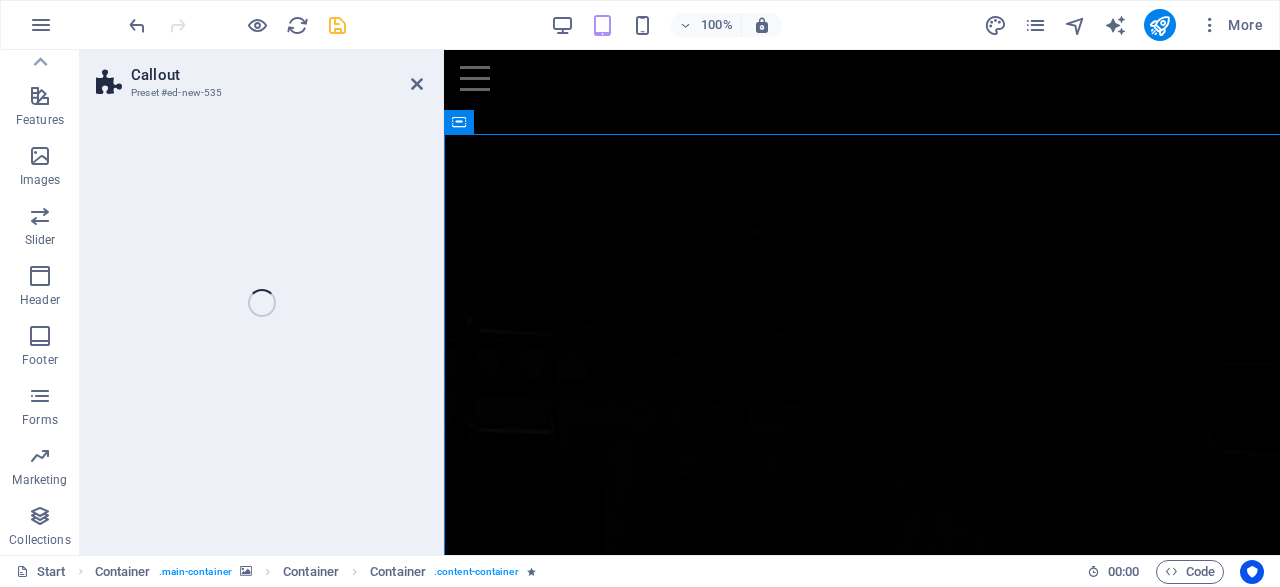 scroll, scrollTop: 1904, scrollLeft: 0, axis: vertical 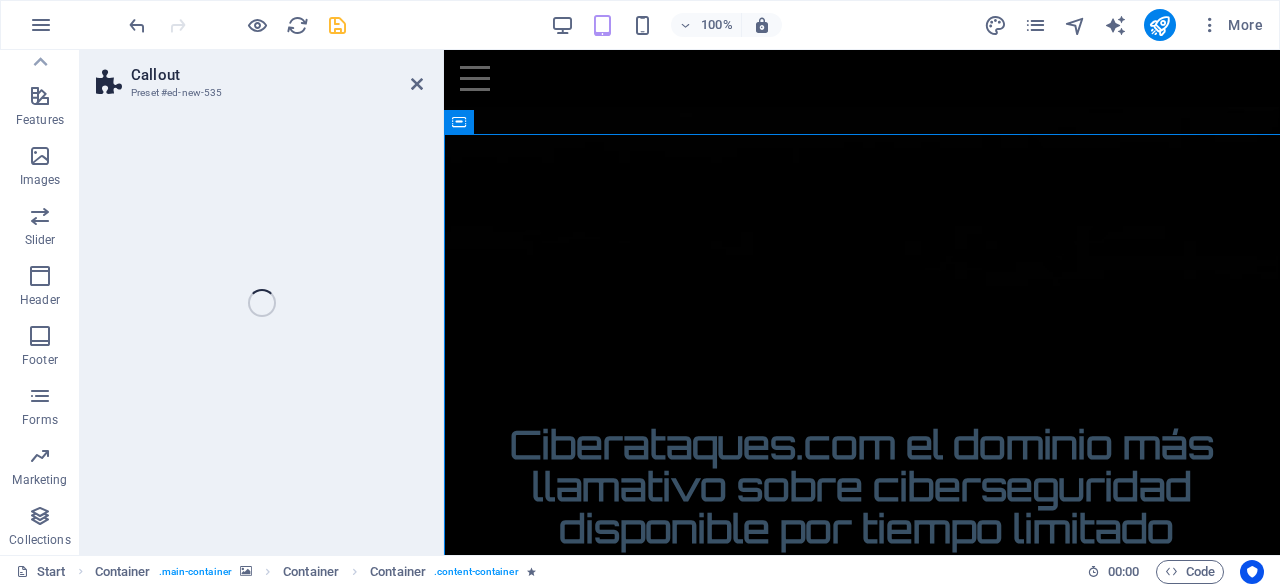 select on "rem" 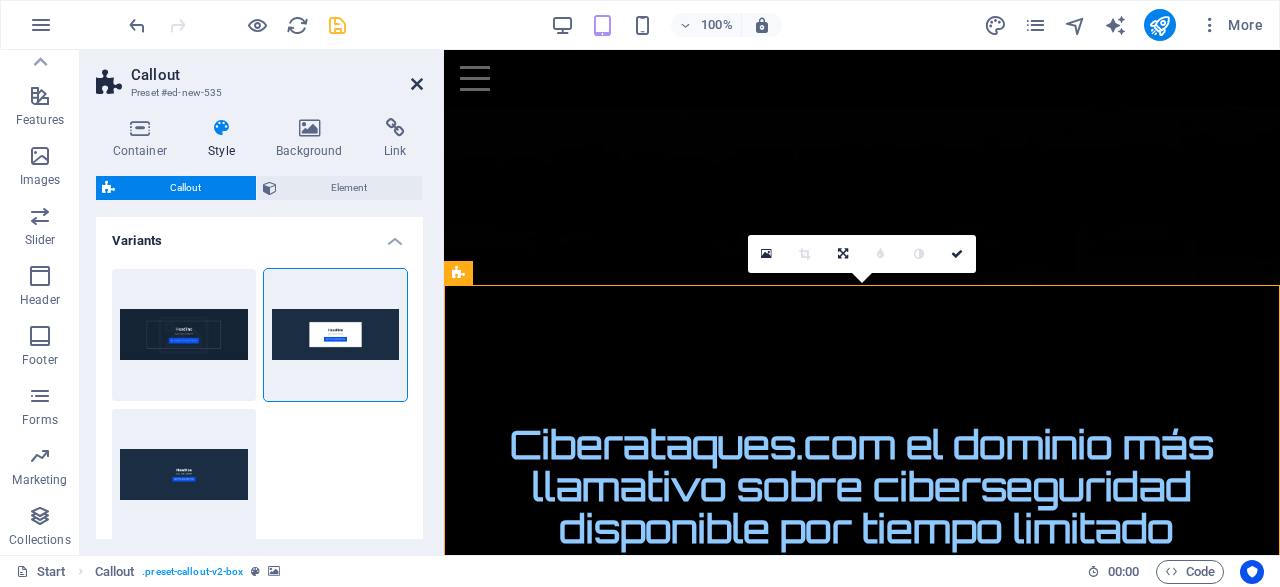 click at bounding box center [417, 84] 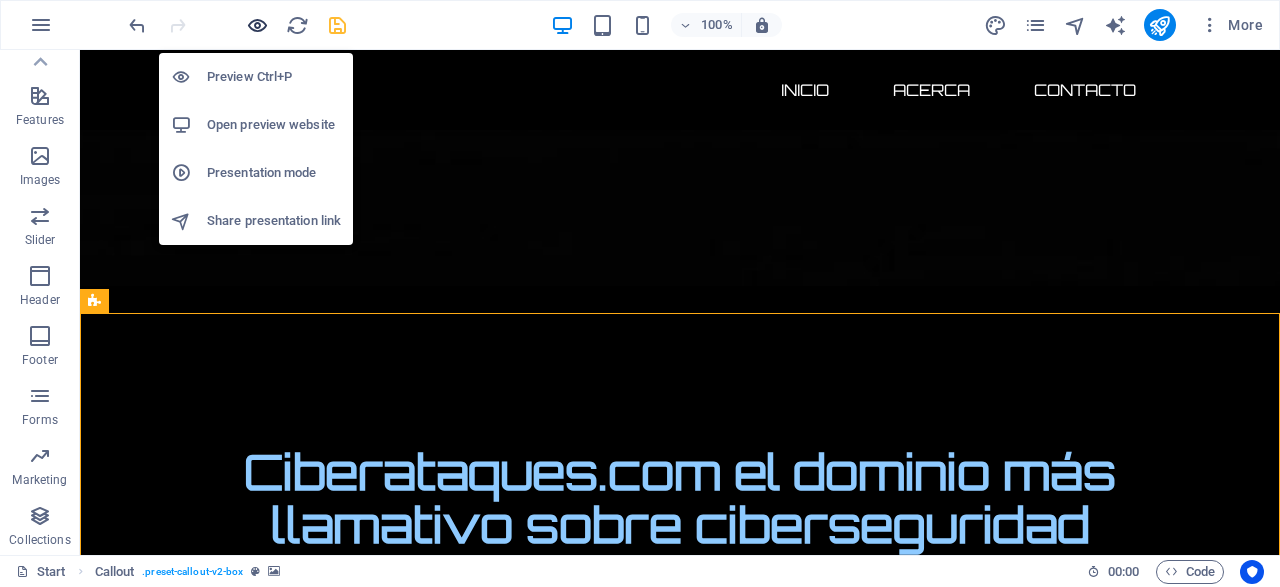 click at bounding box center [257, 25] 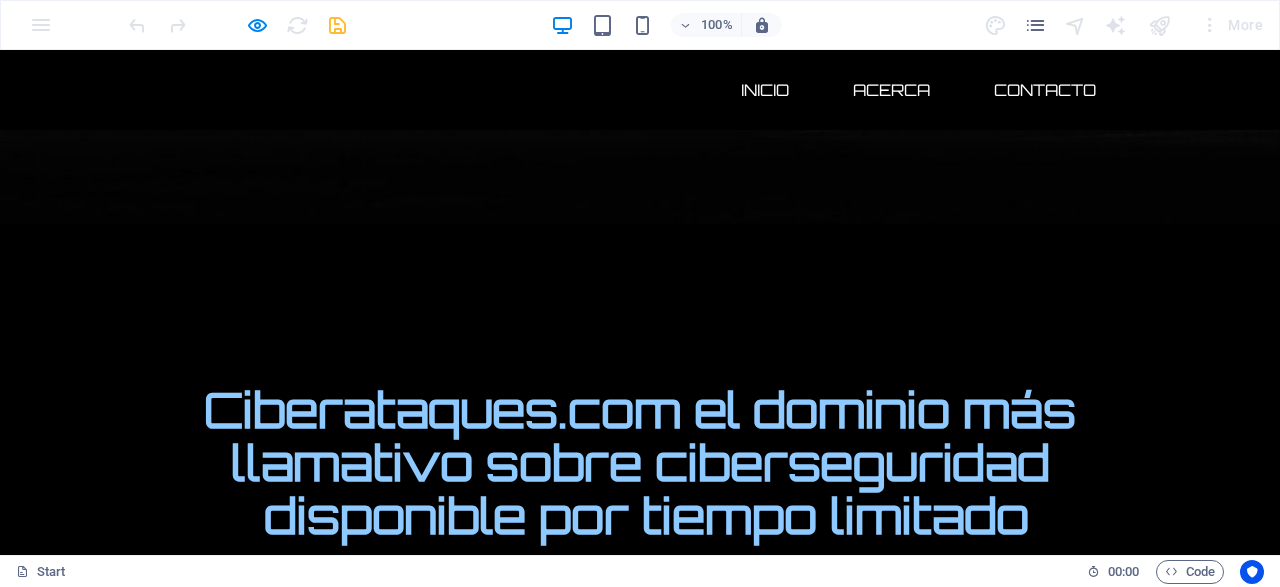 scroll, scrollTop: 868, scrollLeft: 0, axis: vertical 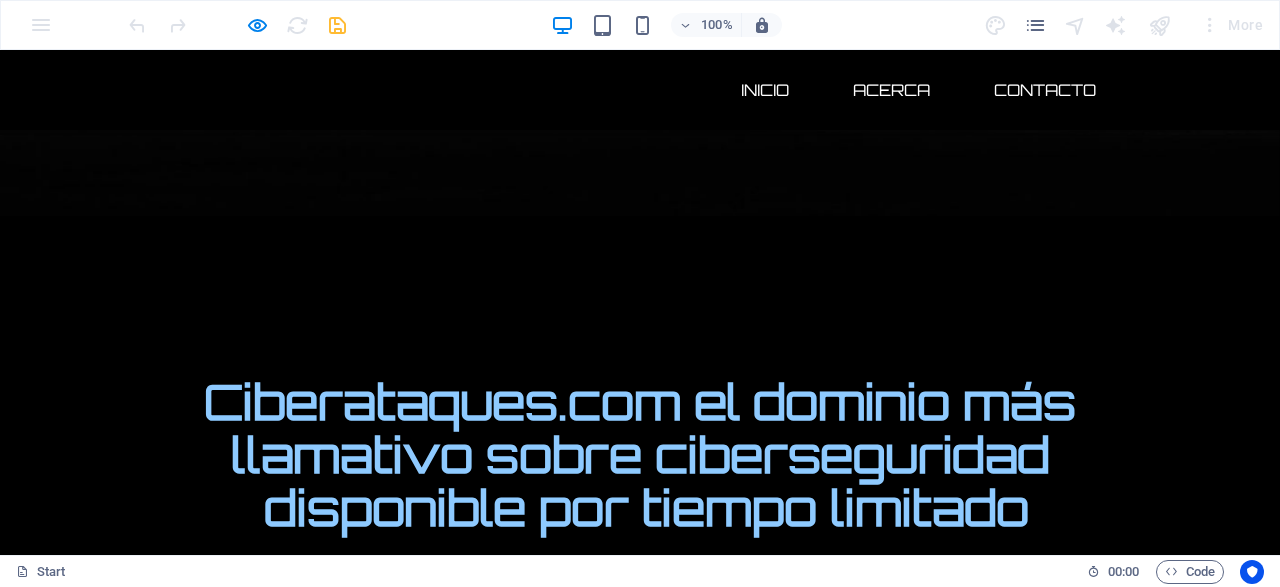 type 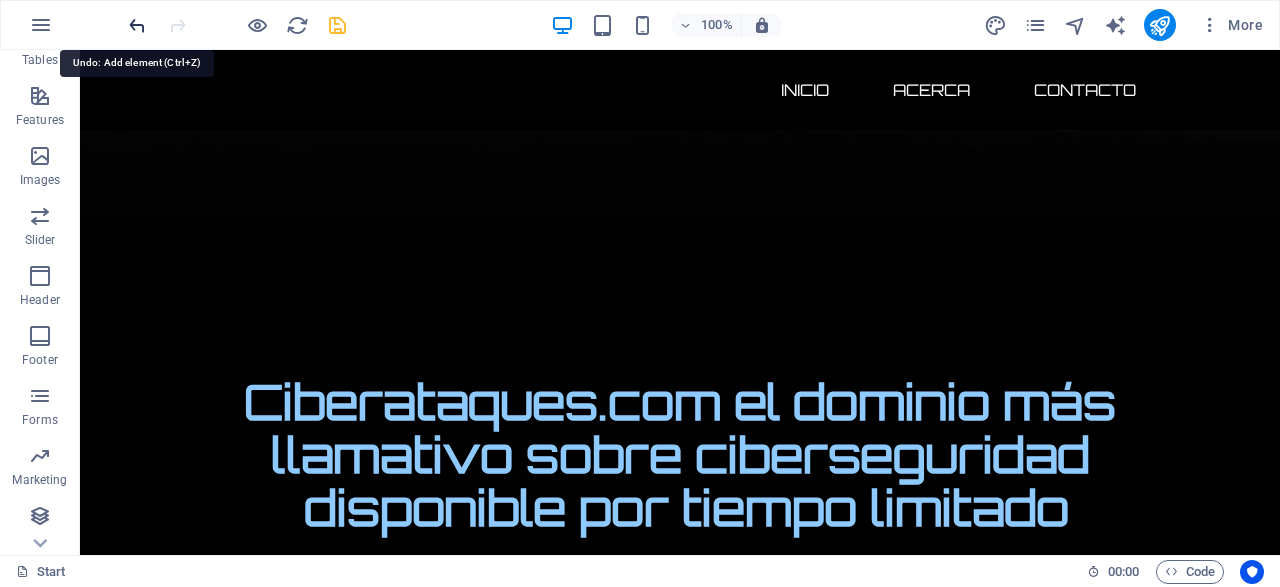 click at bounding box center (137, 25) 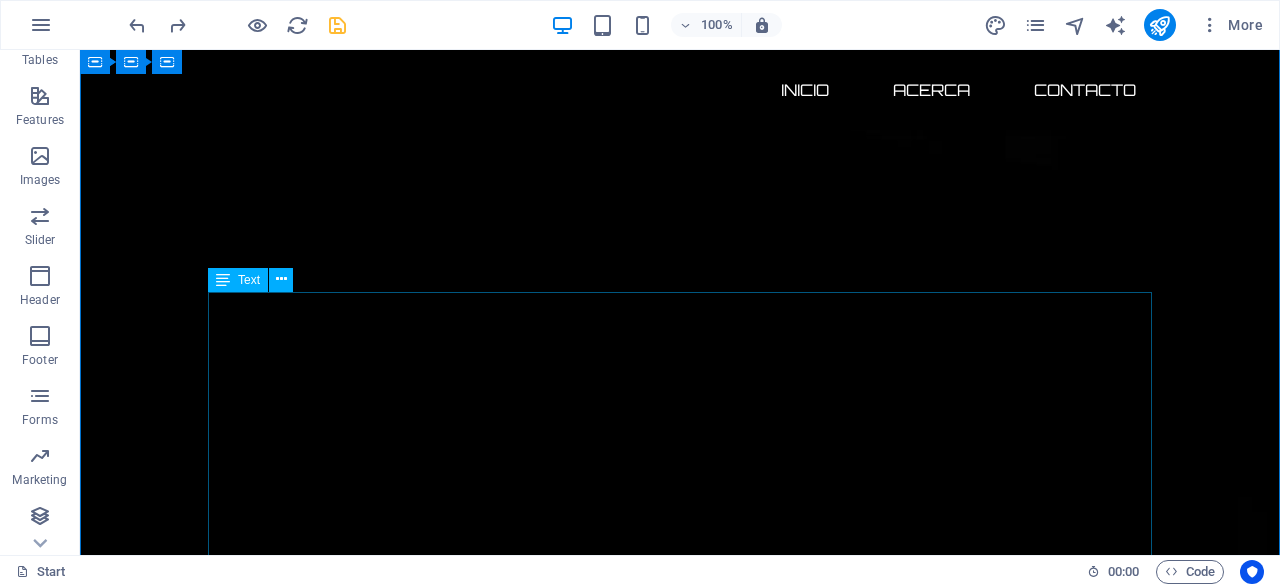 scroll, scrollTop: 104, scrollLeft: 0, axis: vertical 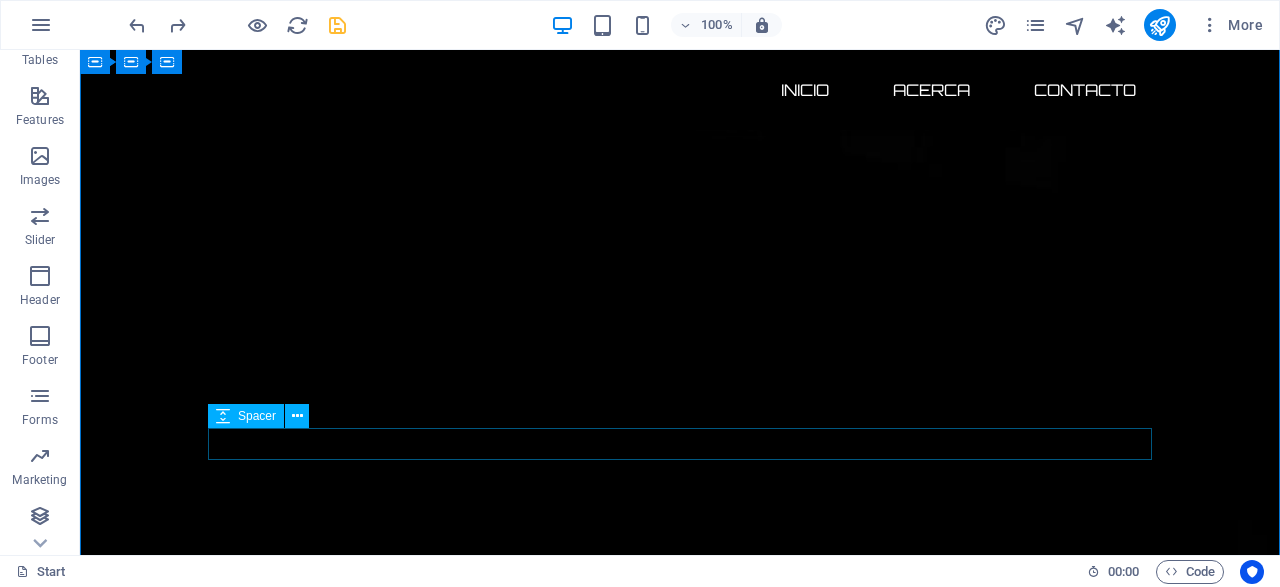 click at bounding box center [680, 3031] 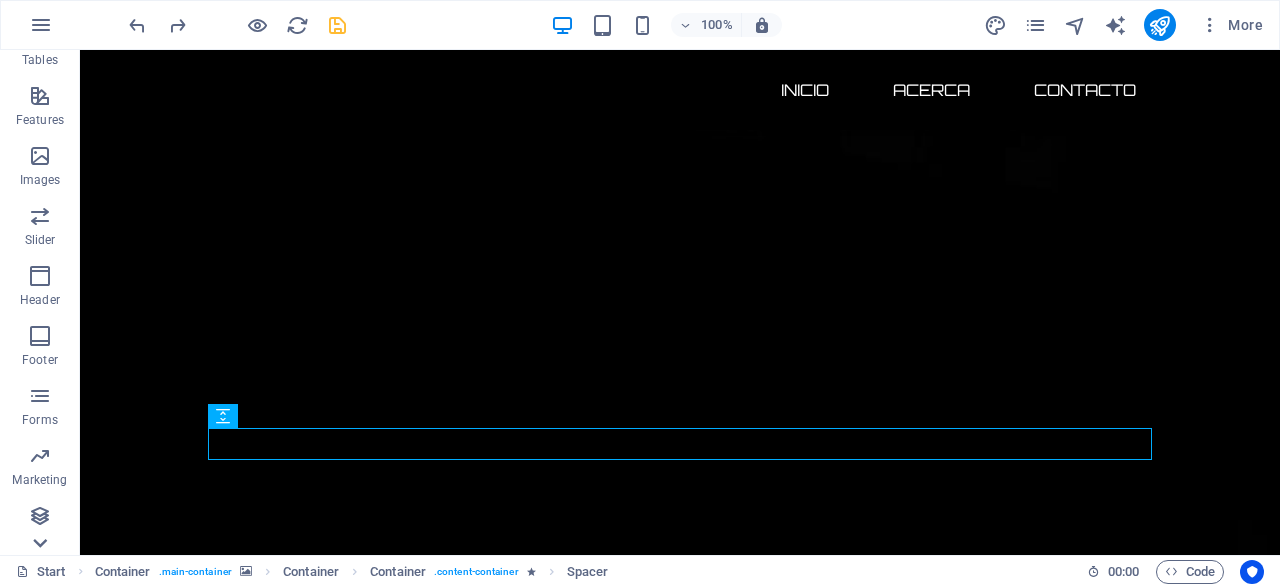 click 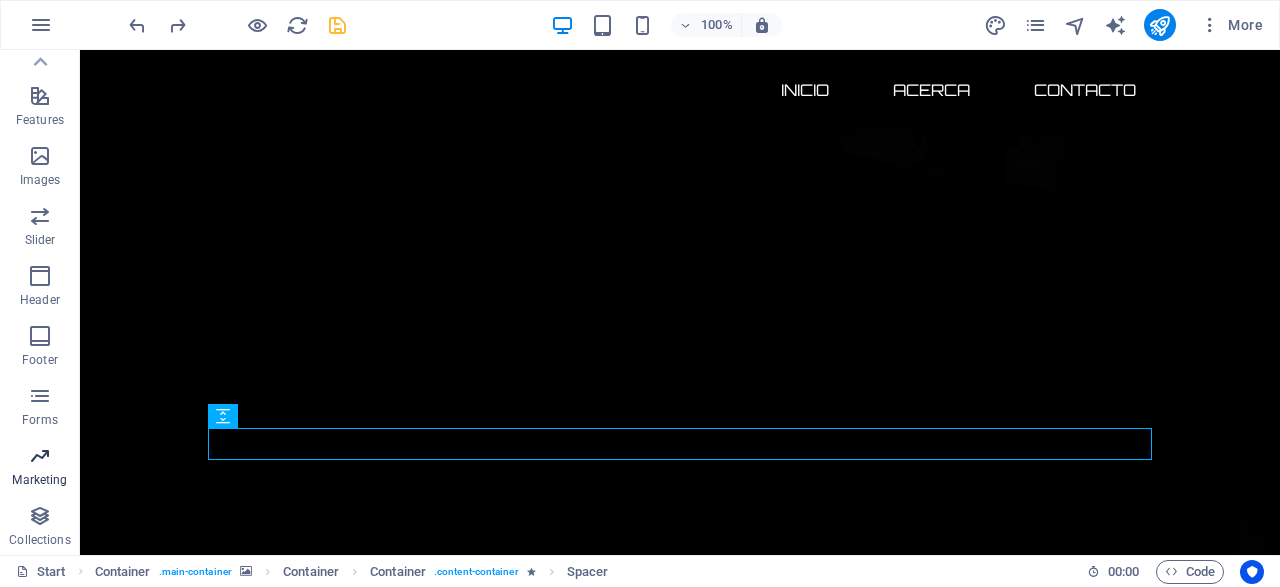 click at bounding box center (40, 456) 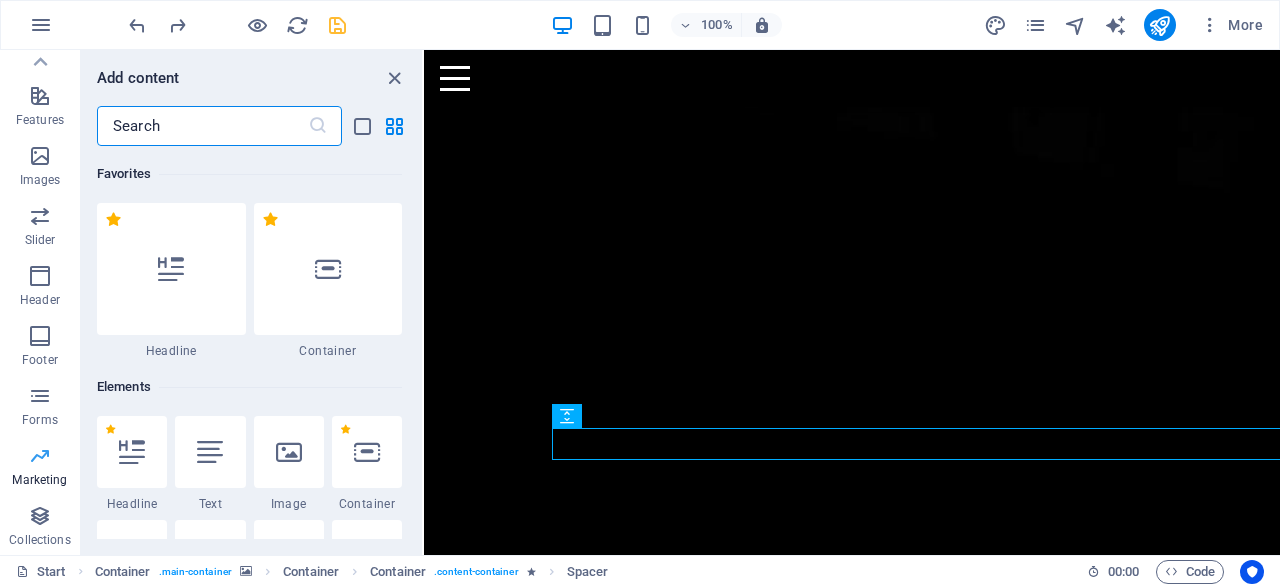 scroll, scrollTop: 394, scrollLeft: 0, axis: vertical 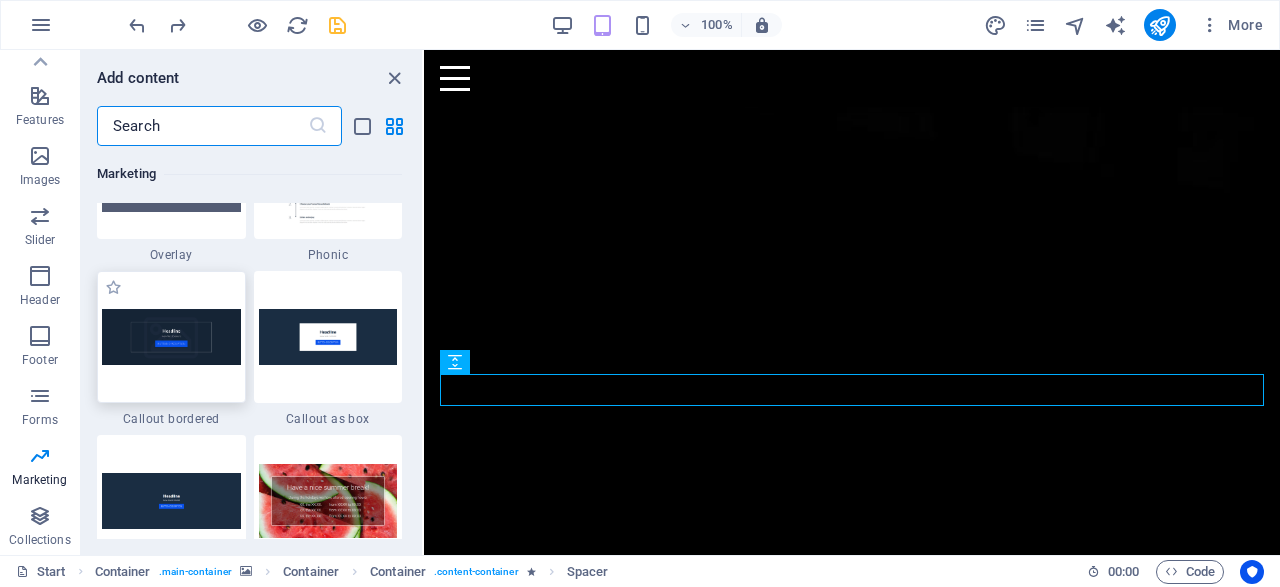 click at bounding box center [171, 336] 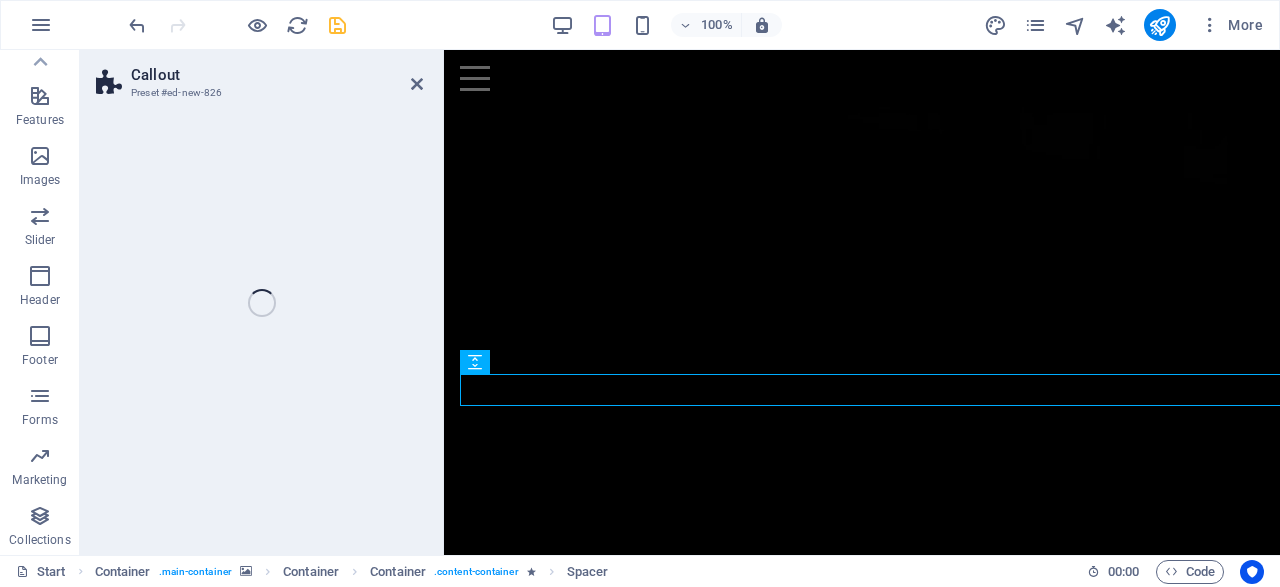 scroll, scrollTop: 394, scrollLeft: 0, axis: vertical 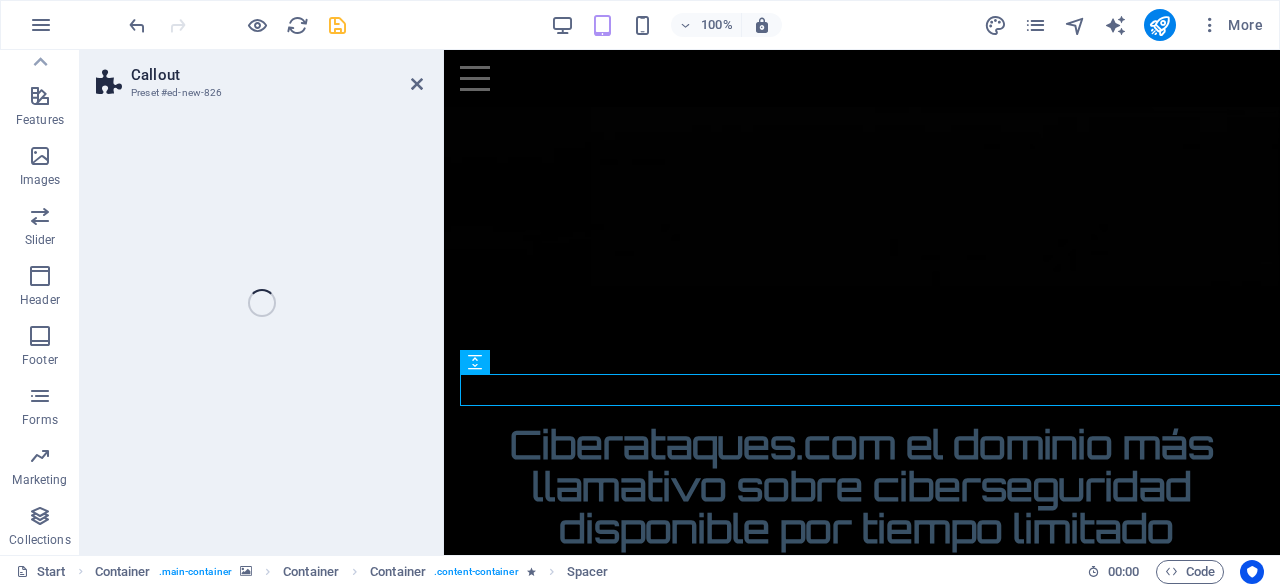 select on "rem" 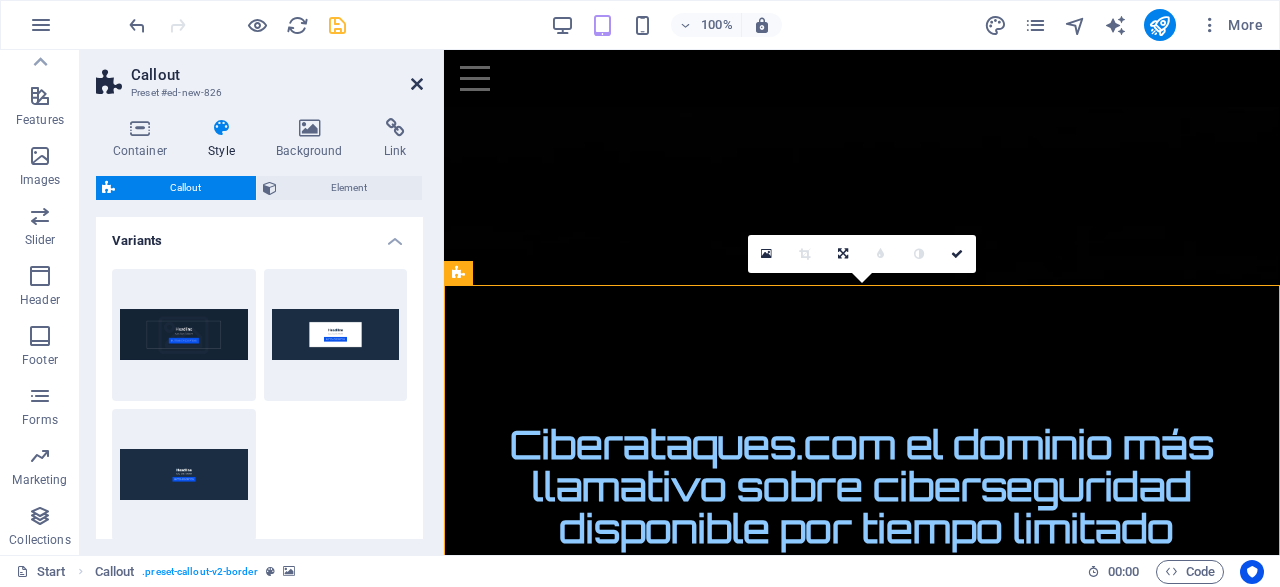 click at bounding box center (417, 84) 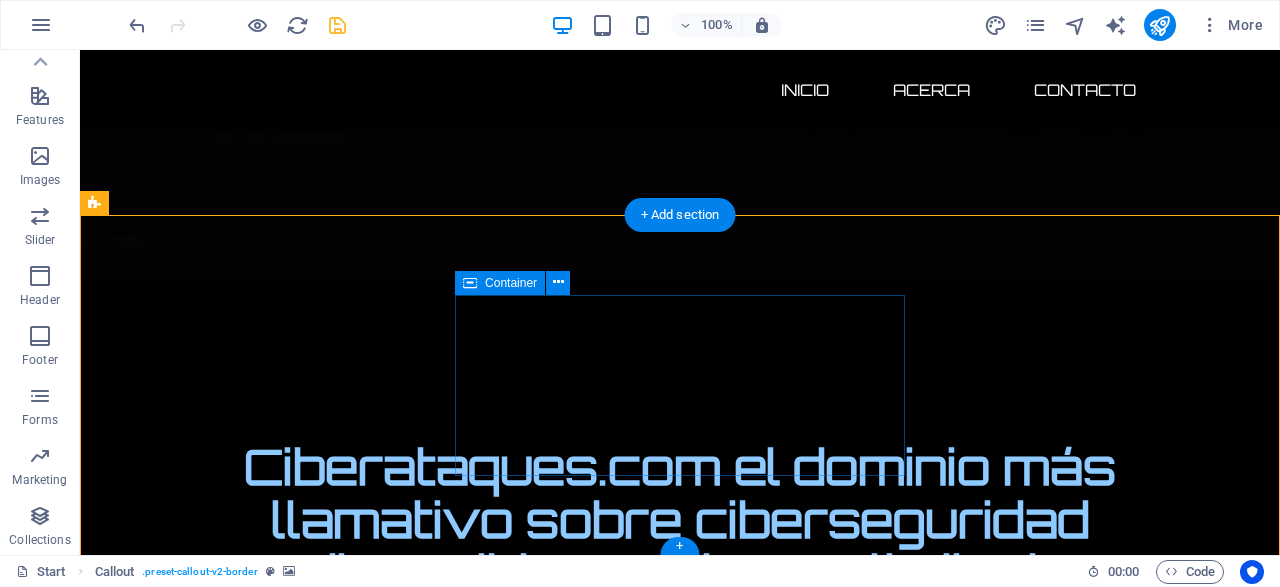 scroll, scrollTop: 1898, scrollLeft: 0, axis: vertical 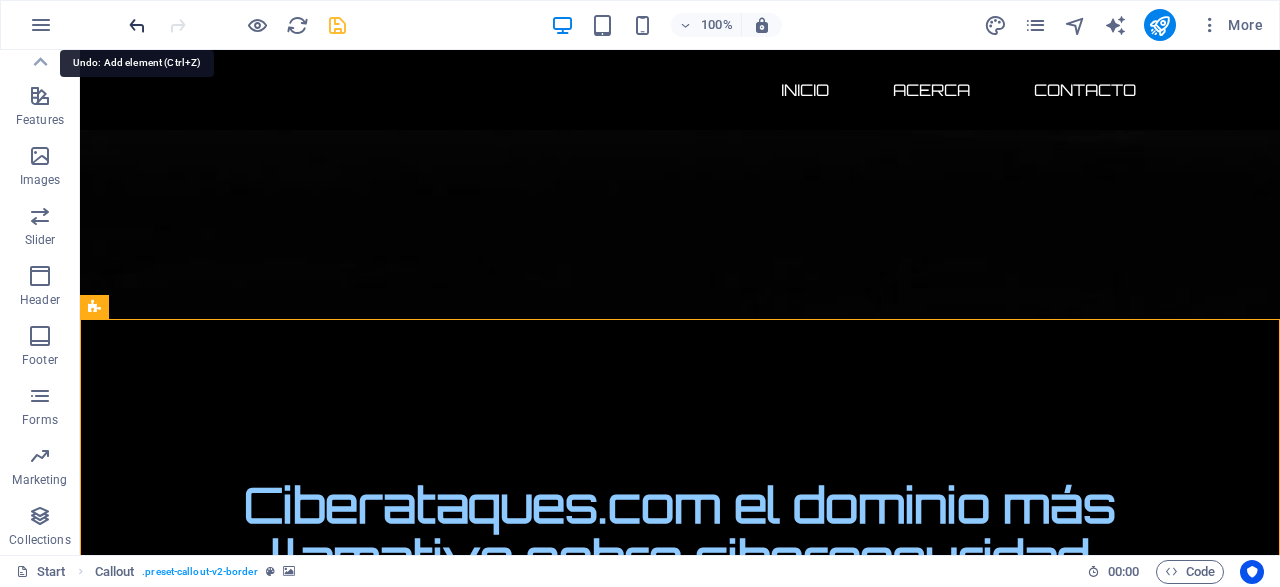 click at bounding box center (137, 25) 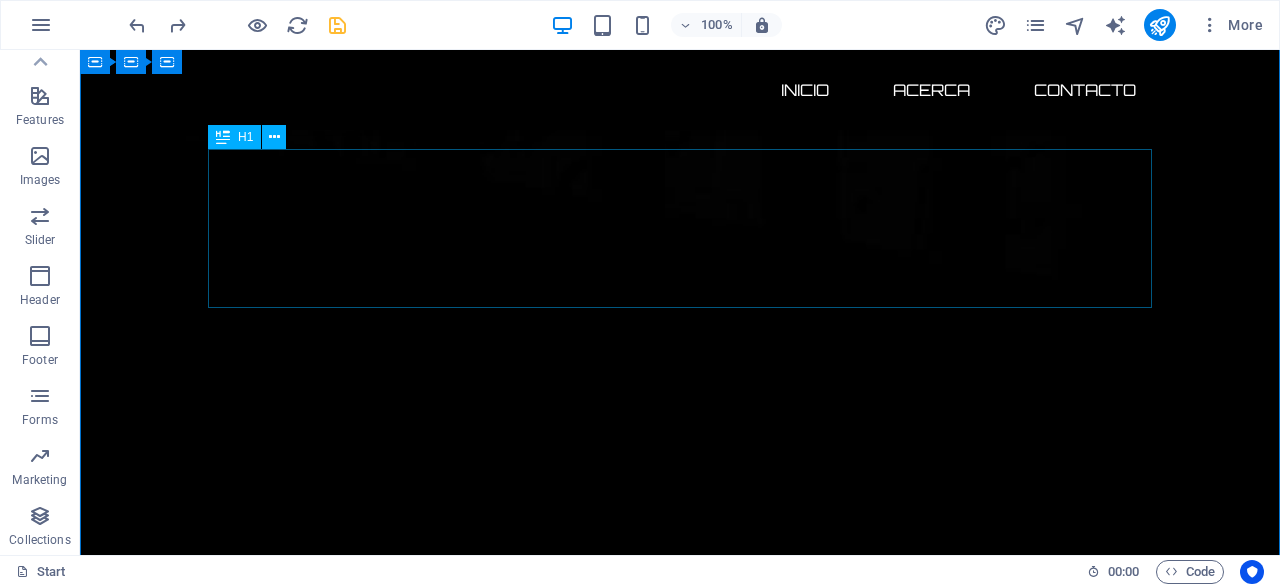 scroll, scrollTop: 0, scrollLeft: 0, axis: both 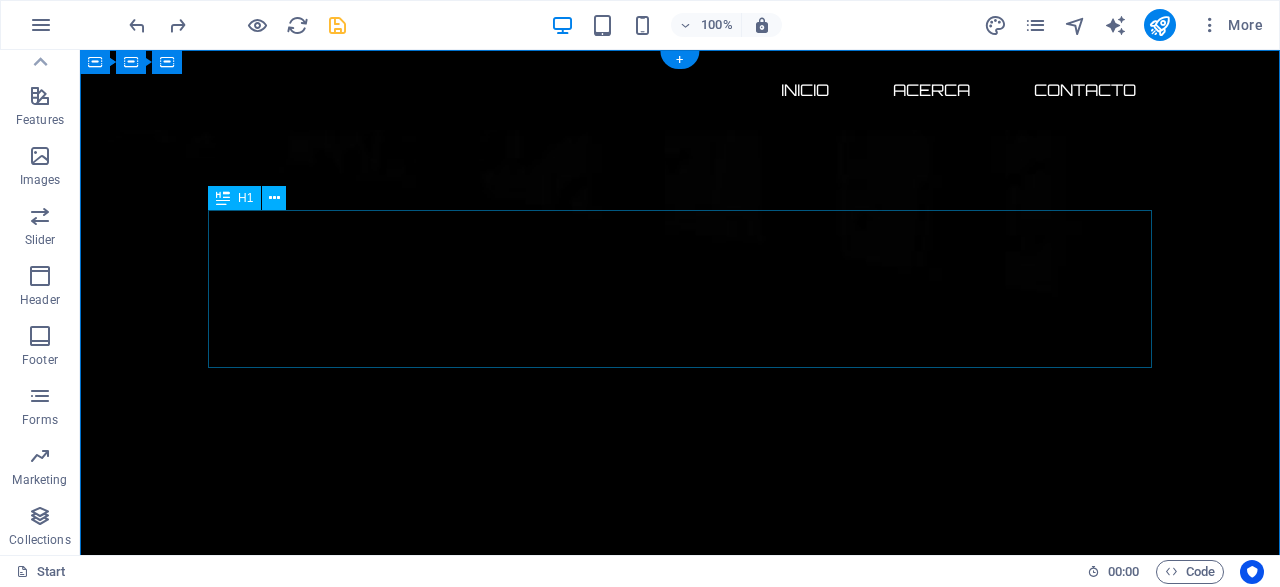 click on "Ciberataques.com el dominio más llamativo sobre ciberseguridad  disponible por tiempo limitado" at bounding box center (680, 2456) 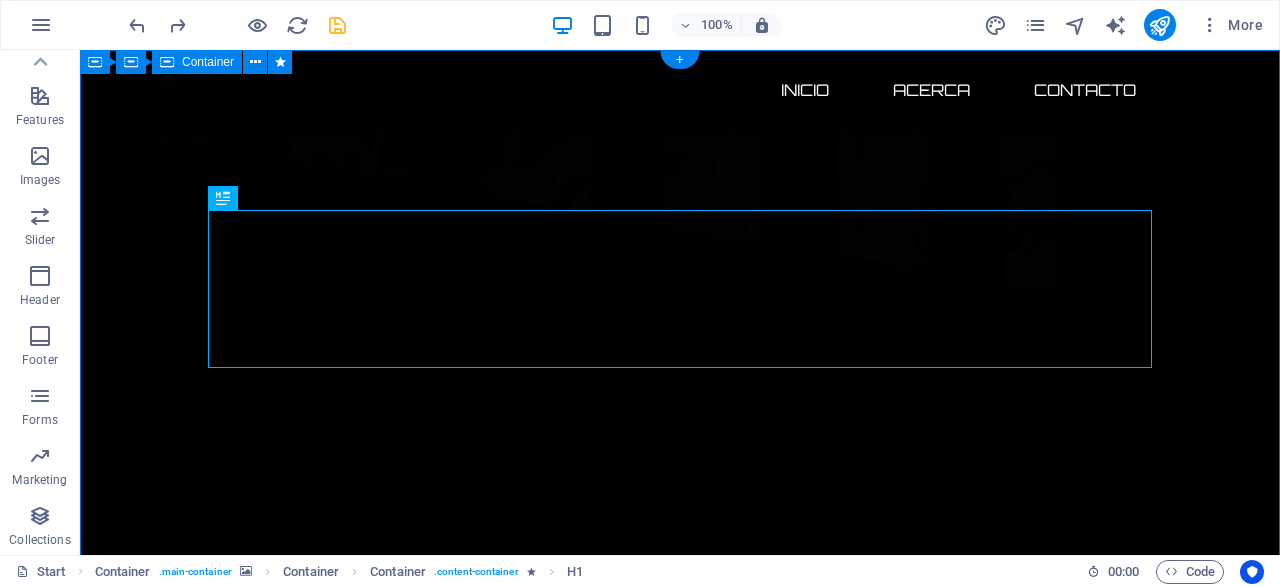 click on "Ciberataques.com el dominio más llamativo sobre ciberseguridad  disponible por tiempo limitado 134 DÍAS 20 HORAS 01 MINUTOS 59 SEGUNDOS Adquiere hoy un dominio premium en ciberseguridad con ecosistema digital completo y posicionamiento listo para monetizar. Incluye: ✔️  Dominio exacto .com  (Ciberataques.com) ✔️  Backup estratégico  (Ciberataque.com) ✔️  Redes sociales con matching perfecto ✔️  Base lista para monetizar 🚀 Lanza tu medio, startup o unidad de negocio  de inmediato . 🕒  Time-to-market inmediato. 💥  Antes de que otro lo adquiera. Posiciónate como líder en ciberseguridad en español con un ecosistema digital llave en mano. Adquiérelo antes que la competencia!" at bounding box center [680, 2884] 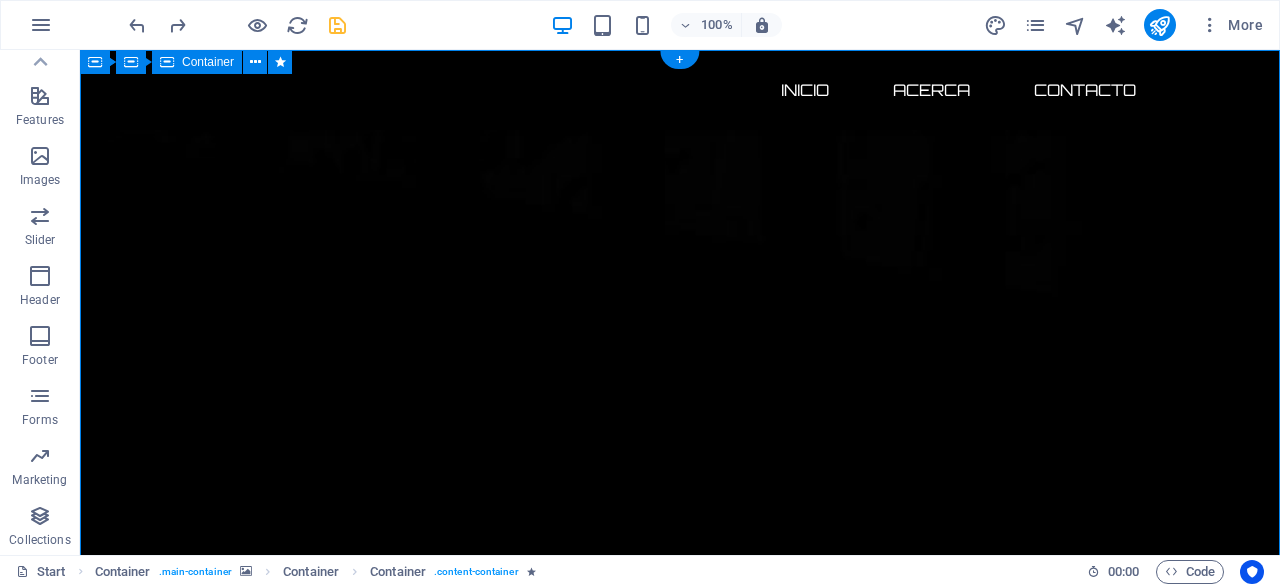 click on "Ciberataques.com el dominio más llamativo sobre ciberseguridad  disponible por tiempo limitado 134 DÍAS 20 HORAS 01 MINUTOS 57 SEGUNDOS Adquiere hoy un dominio premium en ciberseguridad con ecosistema digital completo y posicionamiento listo para monetizar. Incluye: ✔️  Dominio exacto .com  (Ciberataques.com) ✔️  Backup estratégico  (Ciberataque.com) ✔️  Redes sociales con matching perfecto ✔️  Base lista para monetizar 🚀 Lanza tu medio, startup o unidad de negocio  de inmediato . 🕒  Time-to-market inmediato. 💥  Antes de que otro lo adquiera. Posiciónate como líder en ciberseguridad en español con un ecosistema digital llave en mano. Adquiérelo antes que la competencia!" at bounding box center (680, 2884) 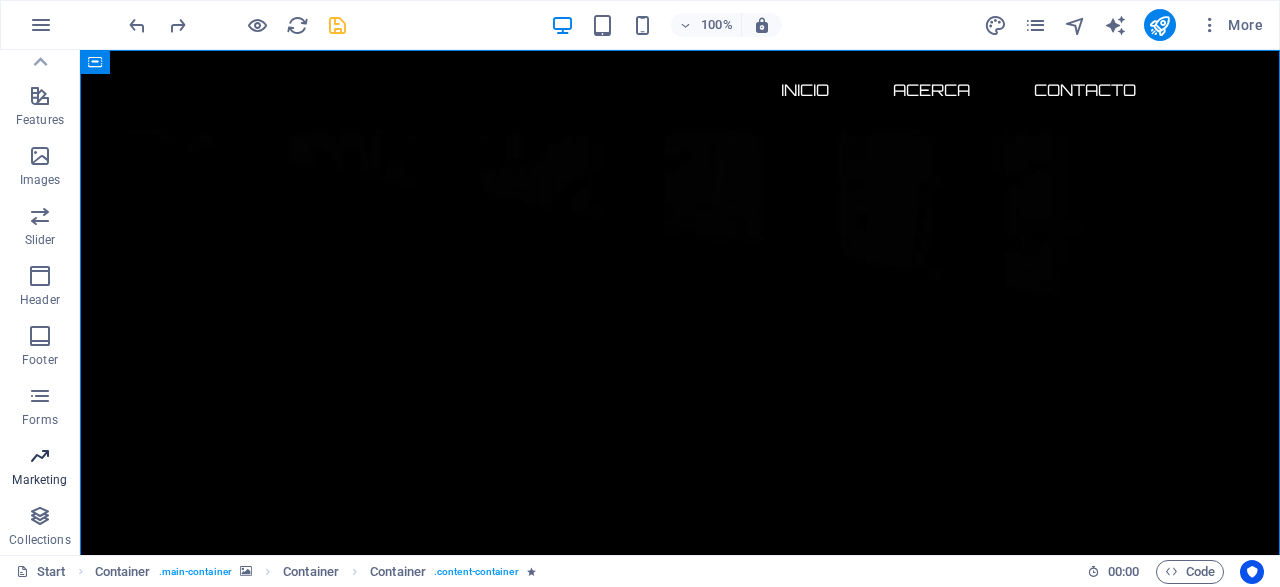 click at bounding box center (40, 456) 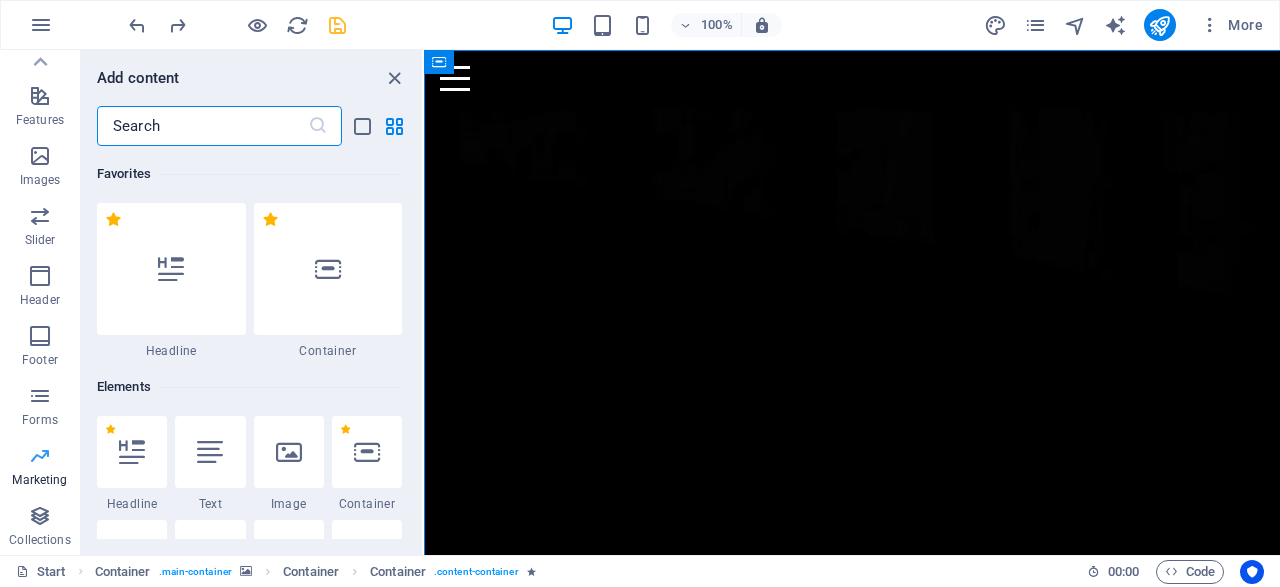 scroll, scrollTop: 394, scrollLeft: 0, axis: vertical 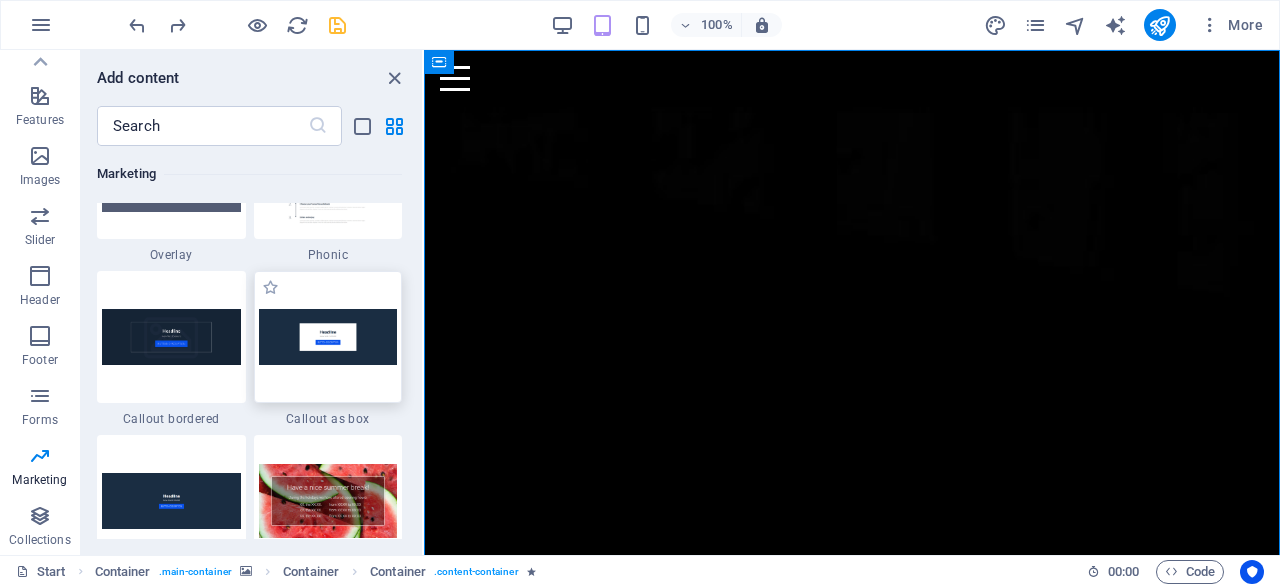 click at bounding box center (328, 336) 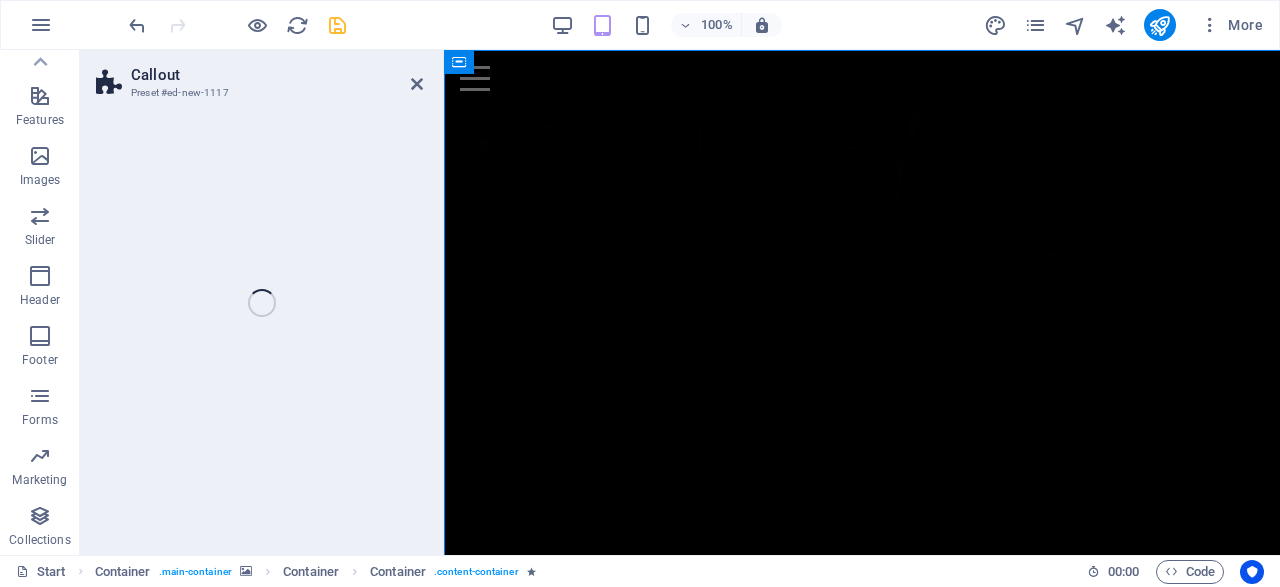 scroll, scrollTop: 394, scrollLeft: 0, axis: vertical 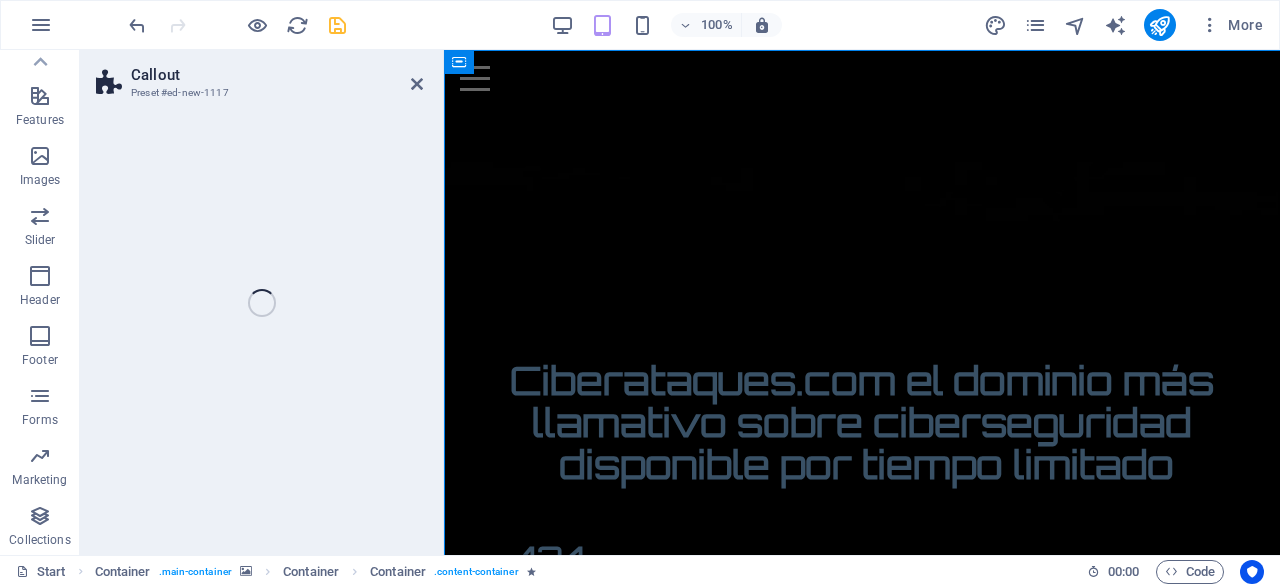 select on "rem" 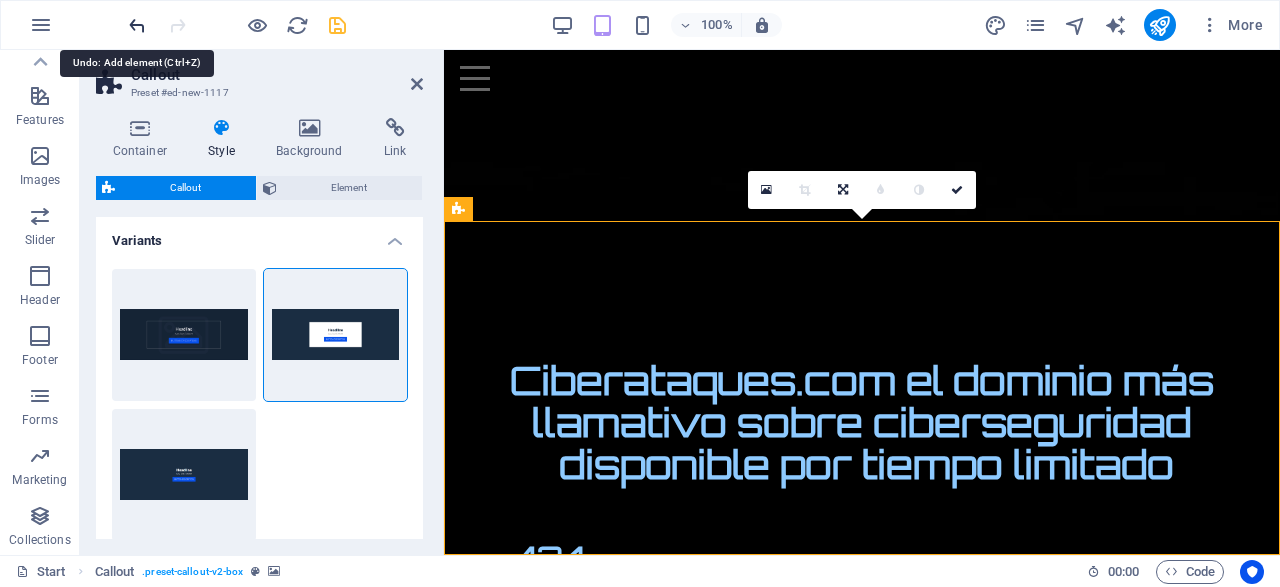 click at bounding box center (137, 25) 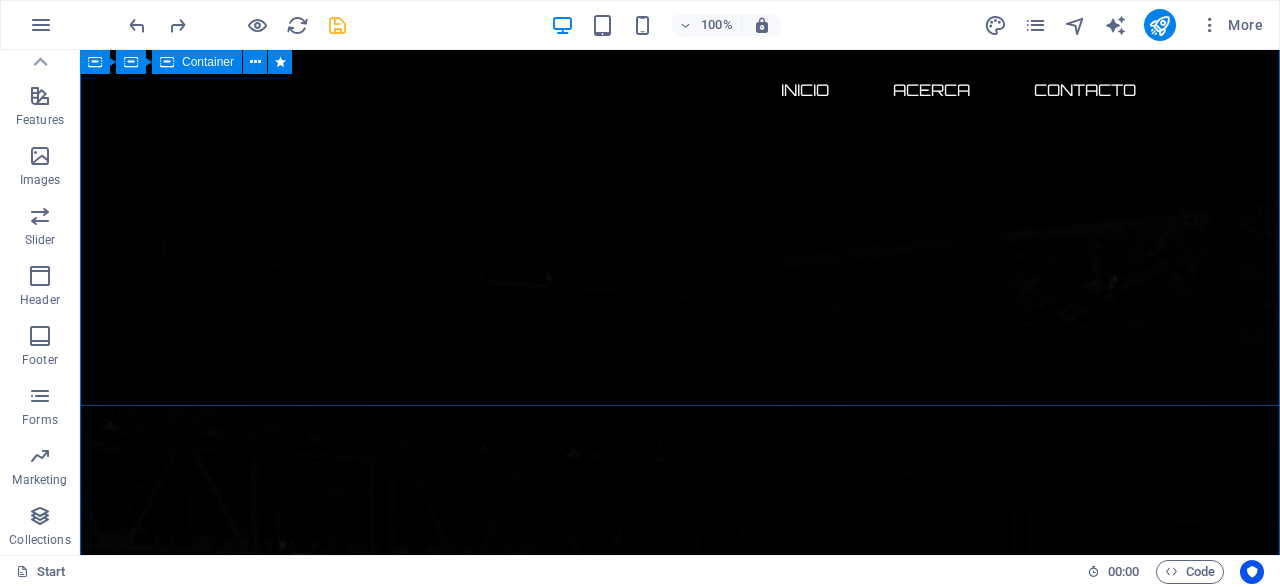scroll, scrollTop: 624, scrollLeft: 0, axis: vertical 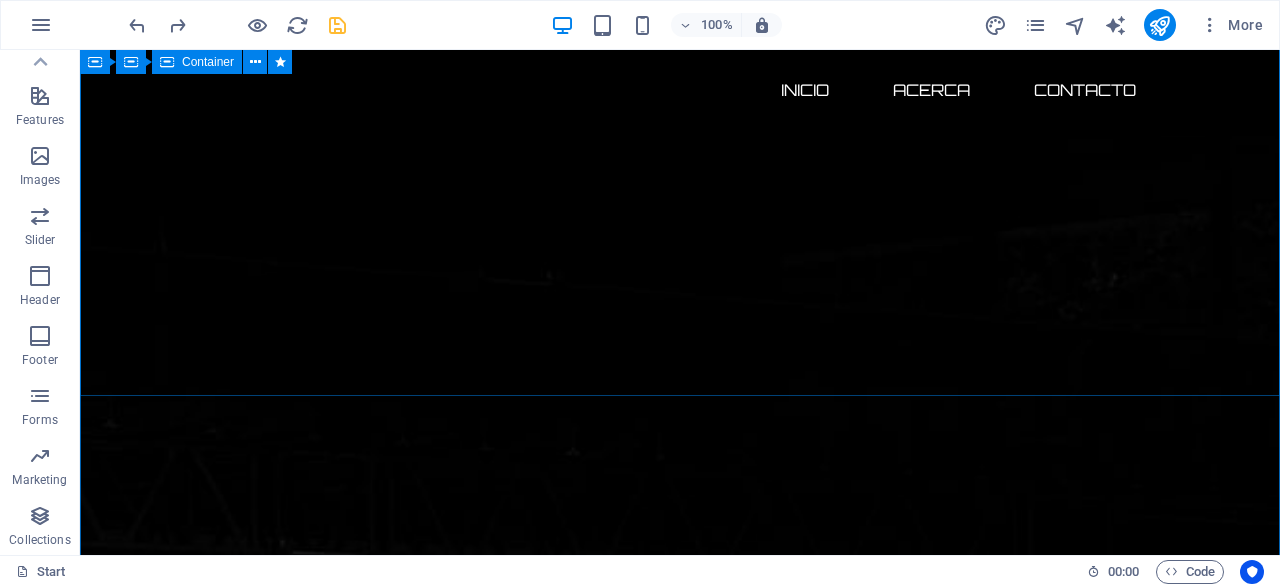 click on "Ciberataques.com el dominio más llamativo sobre ciberseguridad  disponible por tiempo limitado 134 DÍAS 20 HORAS 01 MINUTOS 30 SEGUNDOS Adquiere hoy un dominio premium en ciberseguridad con ecosistema digital completo y posicionamiento listo para monetizar. Incluye: ✔️  Dominio exacto .com  (Ciberataques.com) ✔️  Backup estratégico  (Ciberataque.com) ✔️  Redes sociales con matching perfecto ✔️  Base lista para monetizar 🚀 Lanza tu medio, startup o unidad de negocio  de inmediato . 🕒  Time-to-market inmediato. 💥  Antes de que otro lo adquiera. Posiciónate como líder en ciberseguridad en español con un ecosistema digital llave en mano. Adquiérelo antes que la competencia!" at bounding box center [680, 2260] 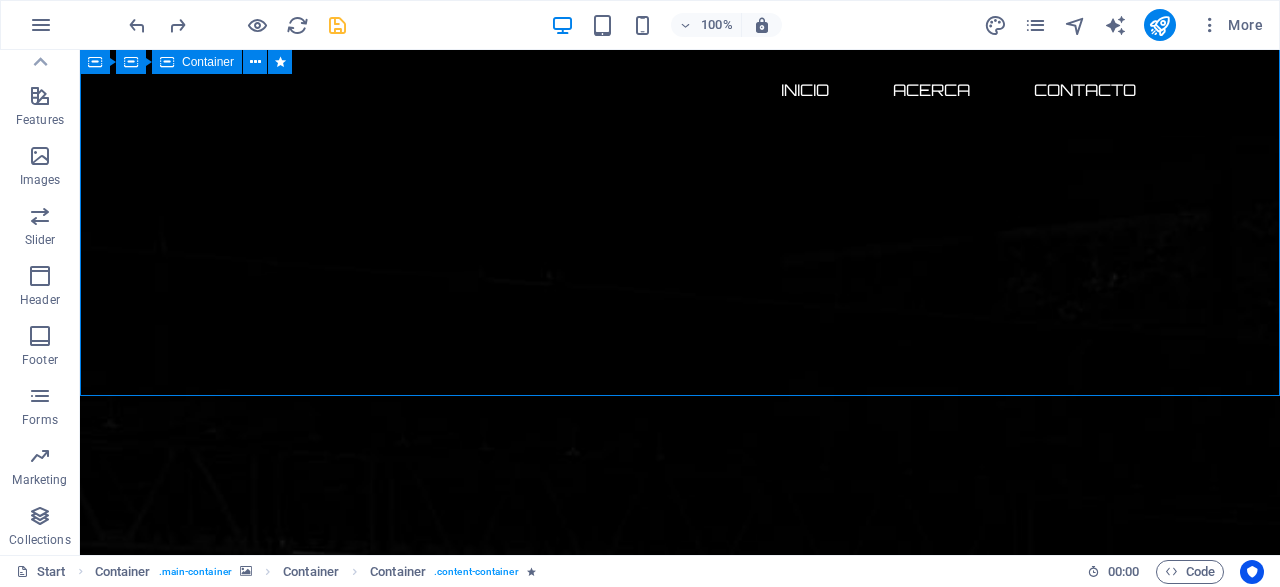 click on "Ciberataques.com el dominio más llamativo sobre ciberseguridad  disponible por tiempo limitado [DAYS] DÍAS [HOURS] HORAS [MINUTES] MINUTOS [SECONDS] SEGUNDOS Adquiere hoy un dominio premium en ciberseguridad con ecosistema digital completo y posicionamiento listo para monetizar. Incluye: ✔️  Dominio exacto .com  (Ciberataques.com) ✔️  Backup estratégico  (Ciberataque.com) ✔️  Redes sociales con matching perfecto ✔️  Base lista para monetizar 🚀 Lanza tu medio, startup o unidad de negocio  de inmediato . 🕒  Time-to-market inmediato. 💥  Antes de que otro lo adquiera. Posiciónate como líder en ciberseguridad en español con un ecosistema digital llave en mano. Adquiérelo antes que la competencia!" at bounding box center (680, 2260) 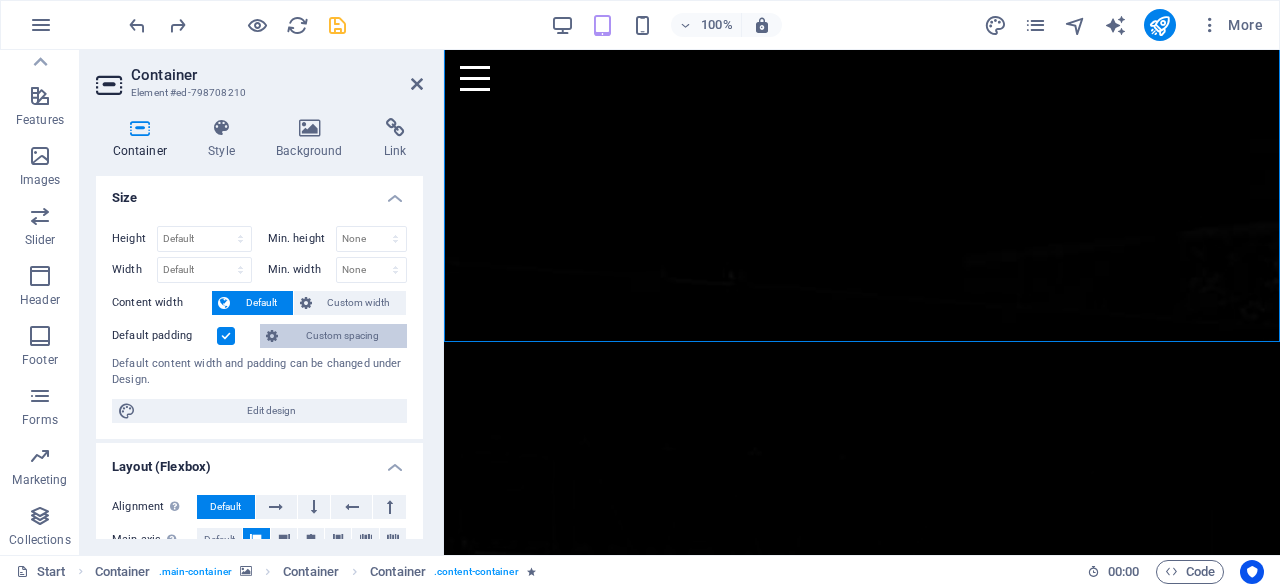 scroll, scrollTop: 0, scrollLeft: 0, axis: both 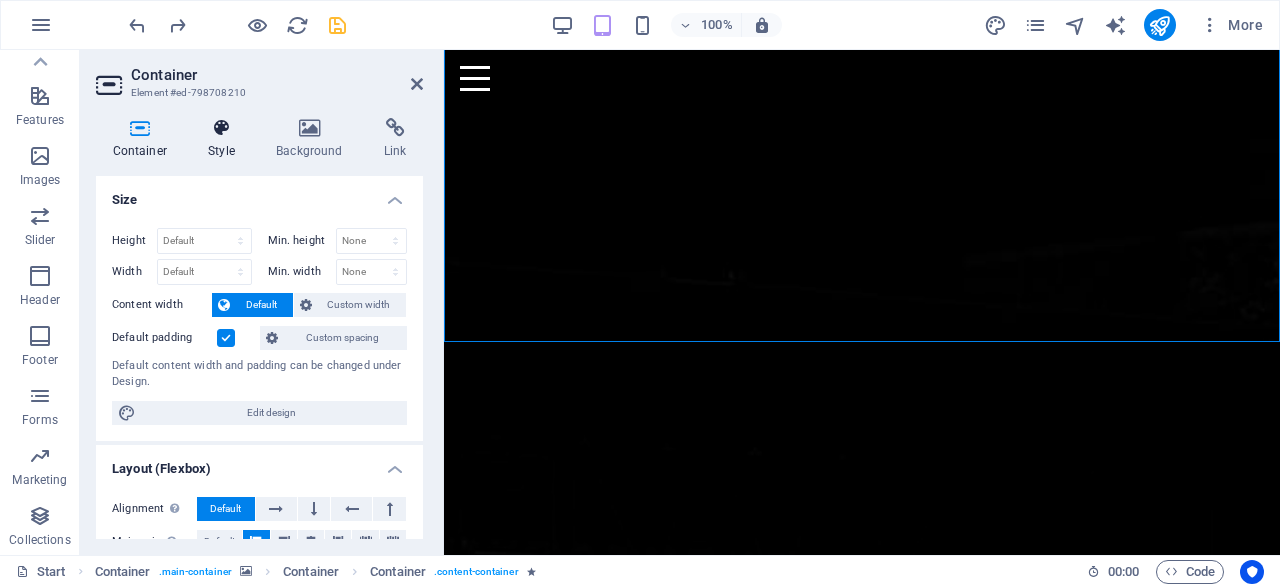 click at bounding box center [222, 128] 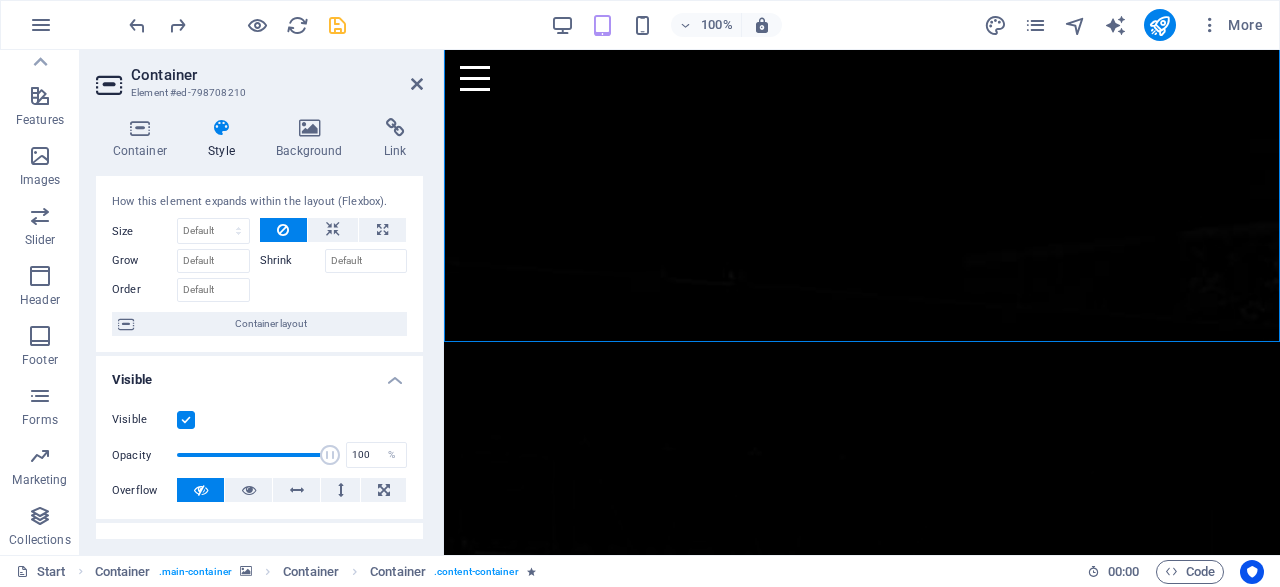 scroll, scrollTop: 0, scrollLeft: 0, axis: both 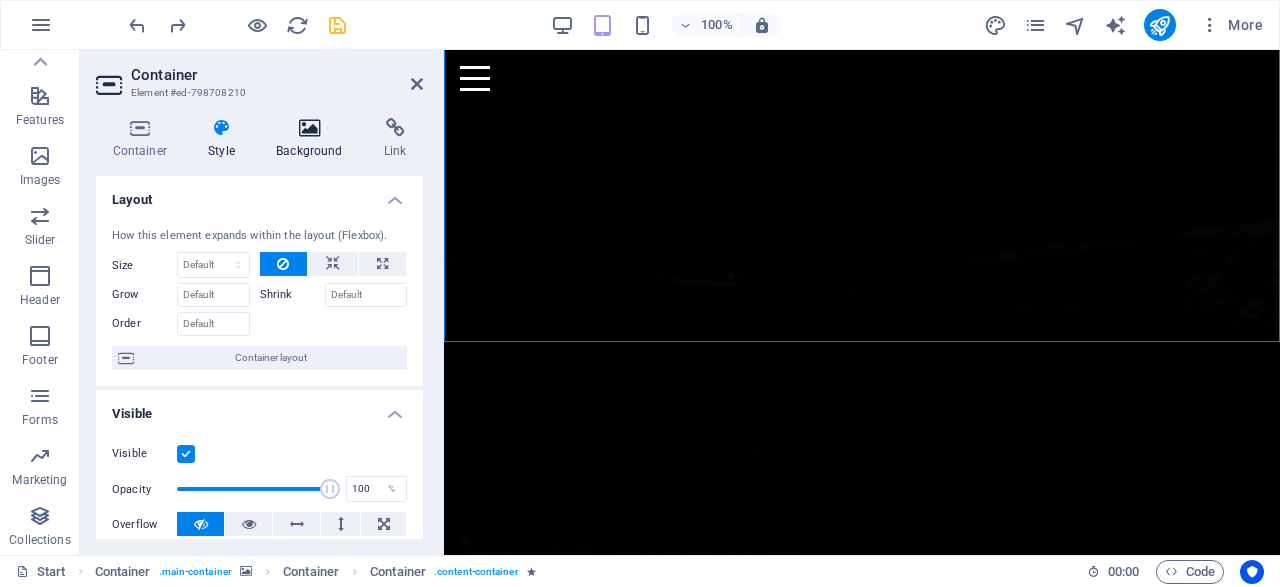 click on "Background" at bounding box center [314, 139] 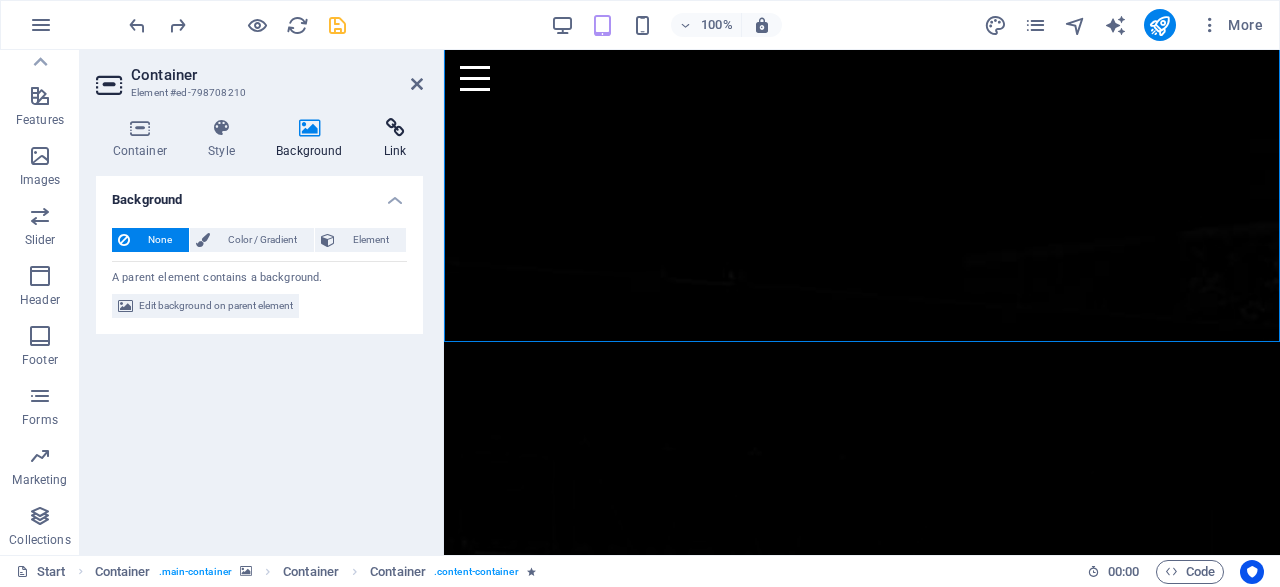 click at bounding box center (395, 128) 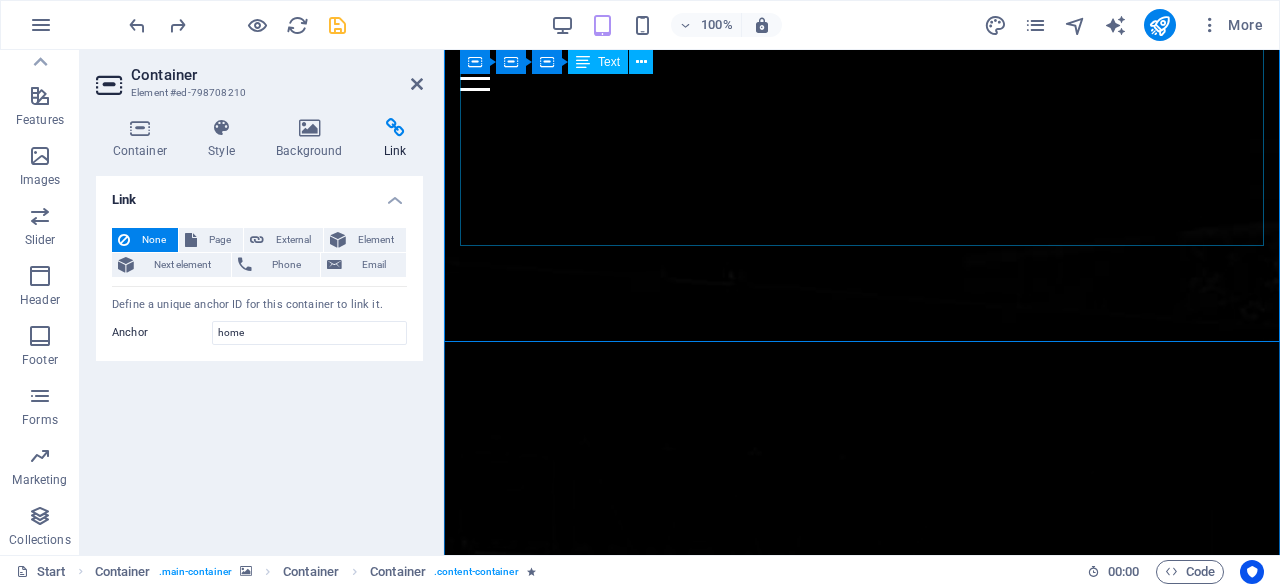 click on "Adquiere hoy un dominio premium en ciberseguridad con ecosistema digital completo y posicionamiento listo para monetizar. Incluye: ✔️  Dominio exacto .com  (Ciberataques.com) ✔️  Backup estratégico  (Ciberataque.com) ✔️  Redes sociales con matching perfecto ✔️  Base lista para monetizar 🚀 Lanza tu medio, startup o unidad de negocio  de inmediato . 🕒  Time-to-market inmediato. 💥  Antes de que otro lo adquiera. Posiciónate como líder en ciberseguridad en español con un ecosistema digital llave en mano. Adquiérelo antes que la competencia!" at bounding box center (862, 2653) 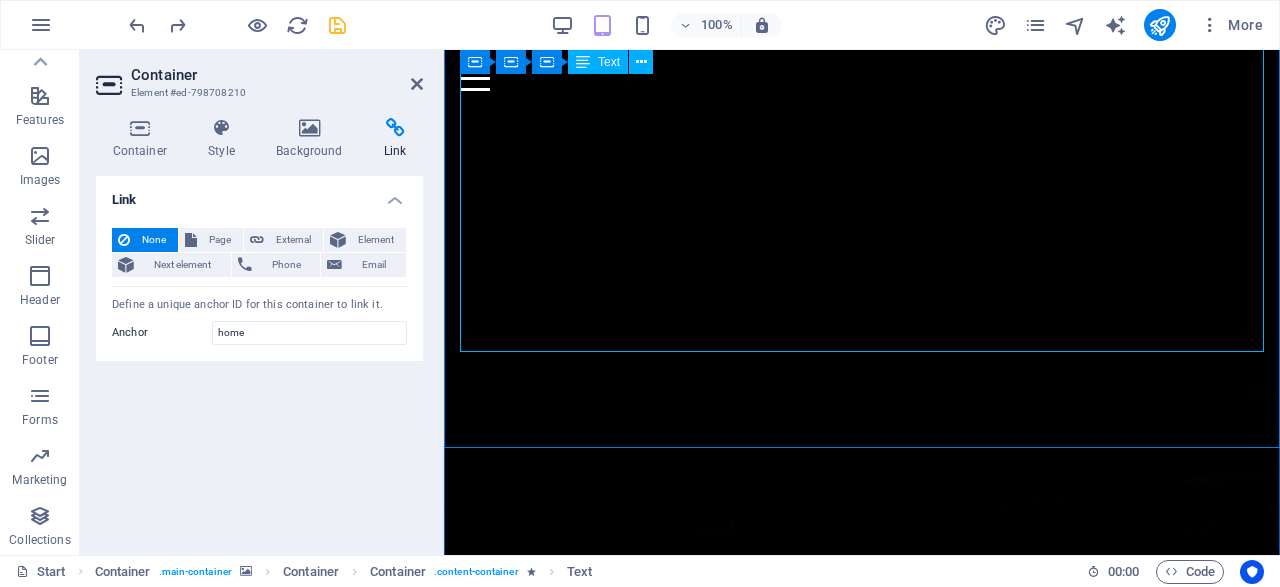 scroll, scrollTop: 312, scrollLeft: 0, axis: vertical 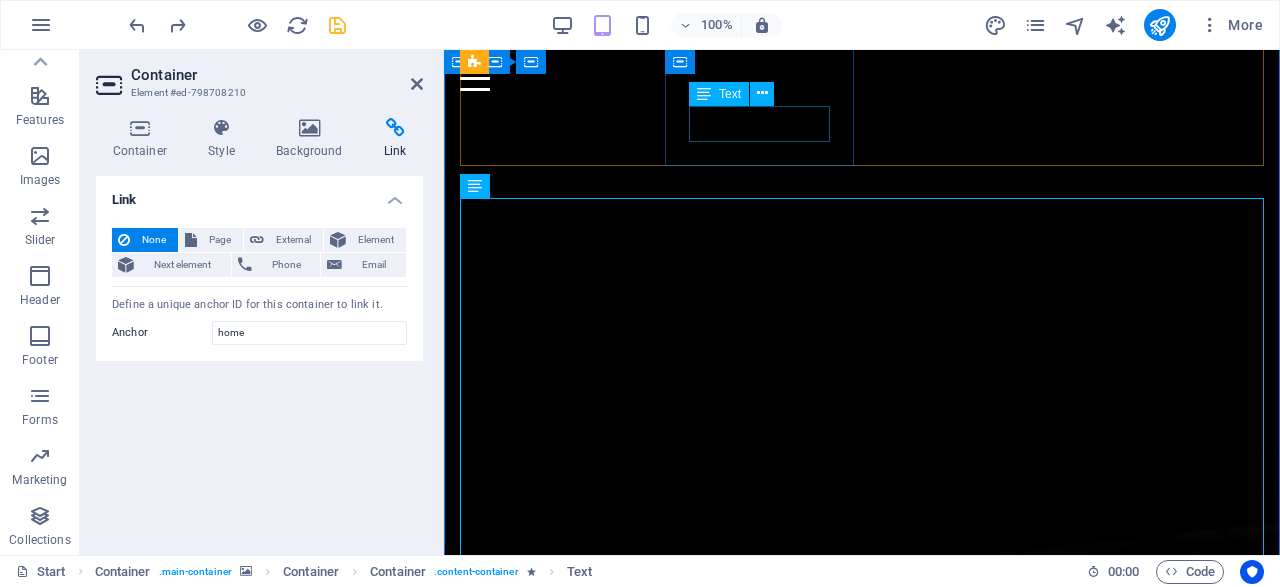 click on "HORAS" at bounding box center (554, 2404) 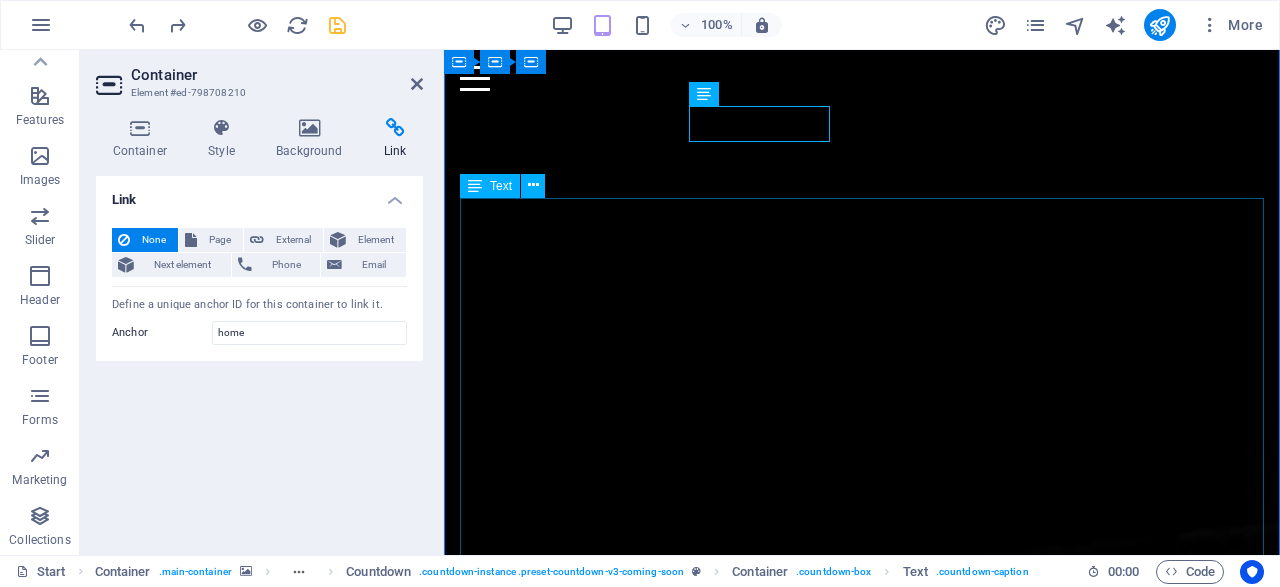 scroll, scrollTop: 416, scrollLeft: 0, axis: vertical 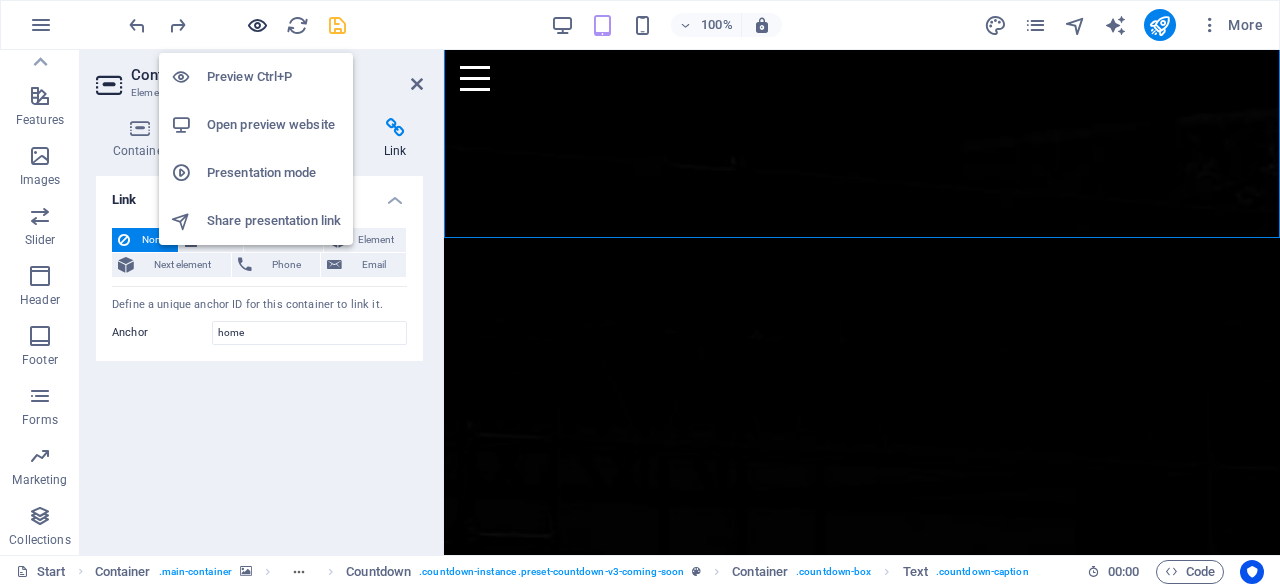 click at bounding box center [257, 25] 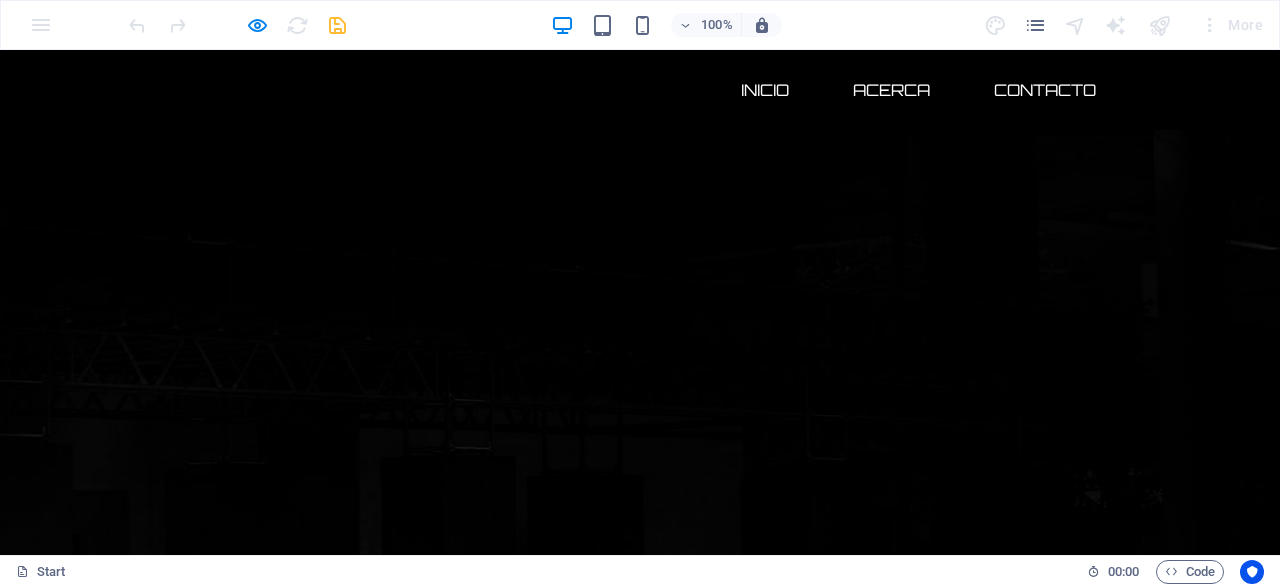 scroll, scrollTop: 0, scrollLeft: 0, axis: both 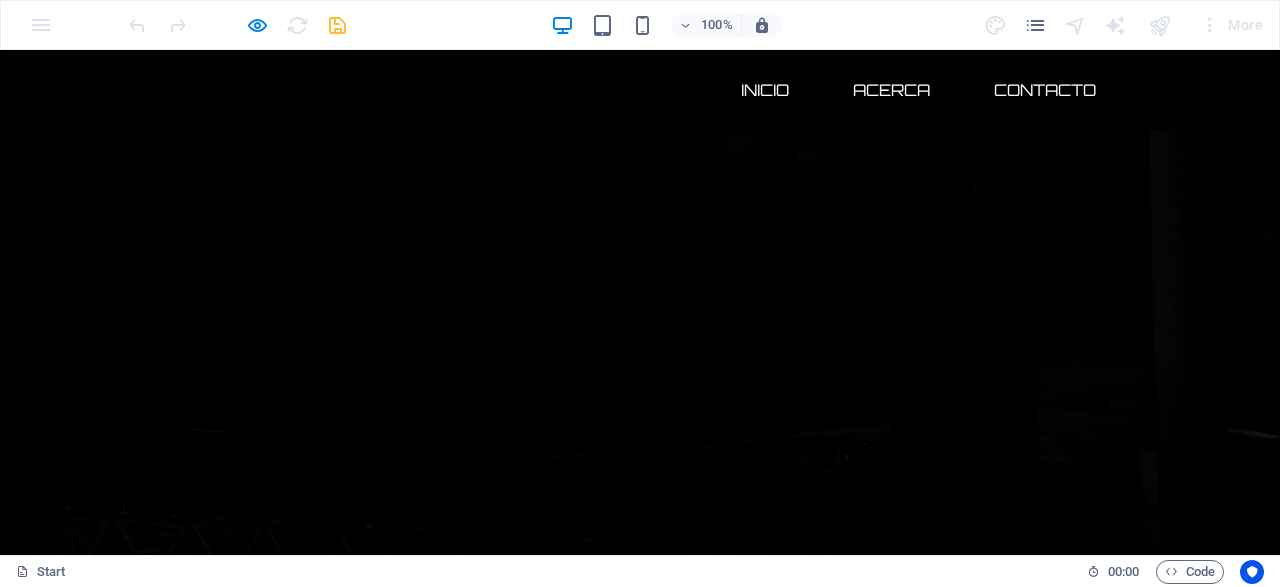 click on "Acerca" at bounding box center (891, 90) 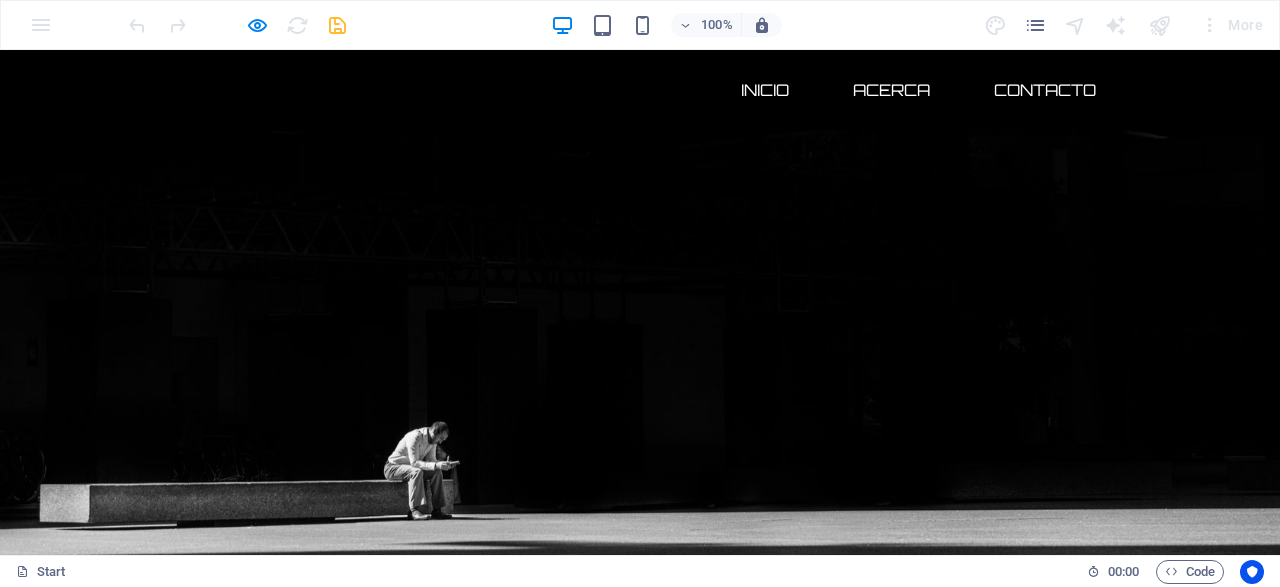 scroll, scrollTop: 0, scrollLeft: 0, axis: both 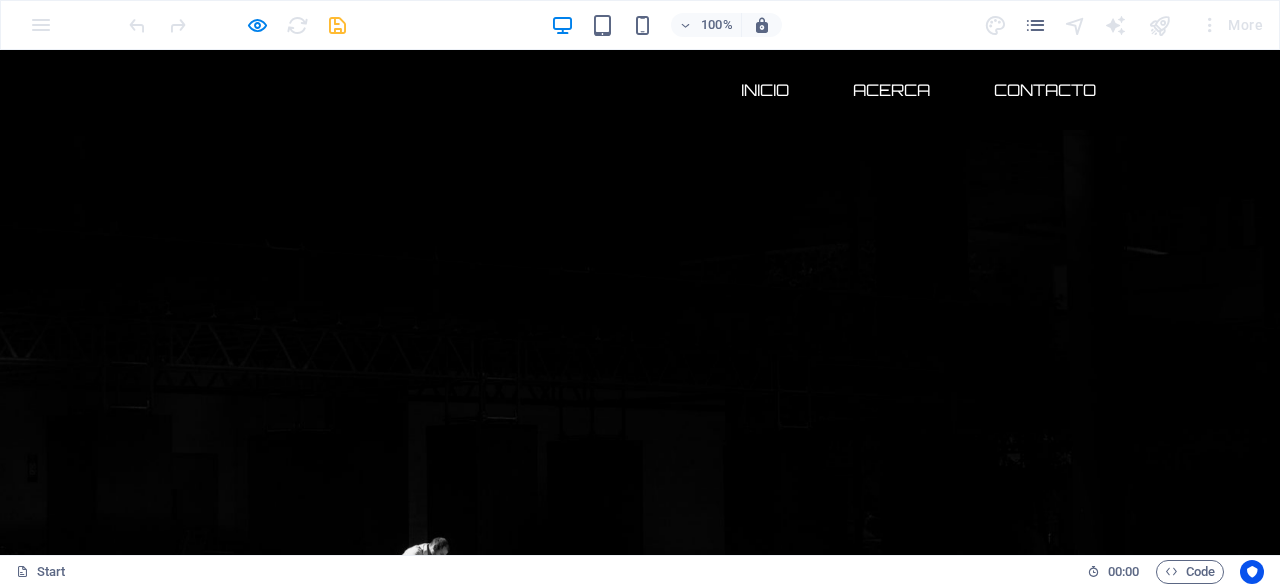 click on "Contacto" at bounding box center [1045, 90] 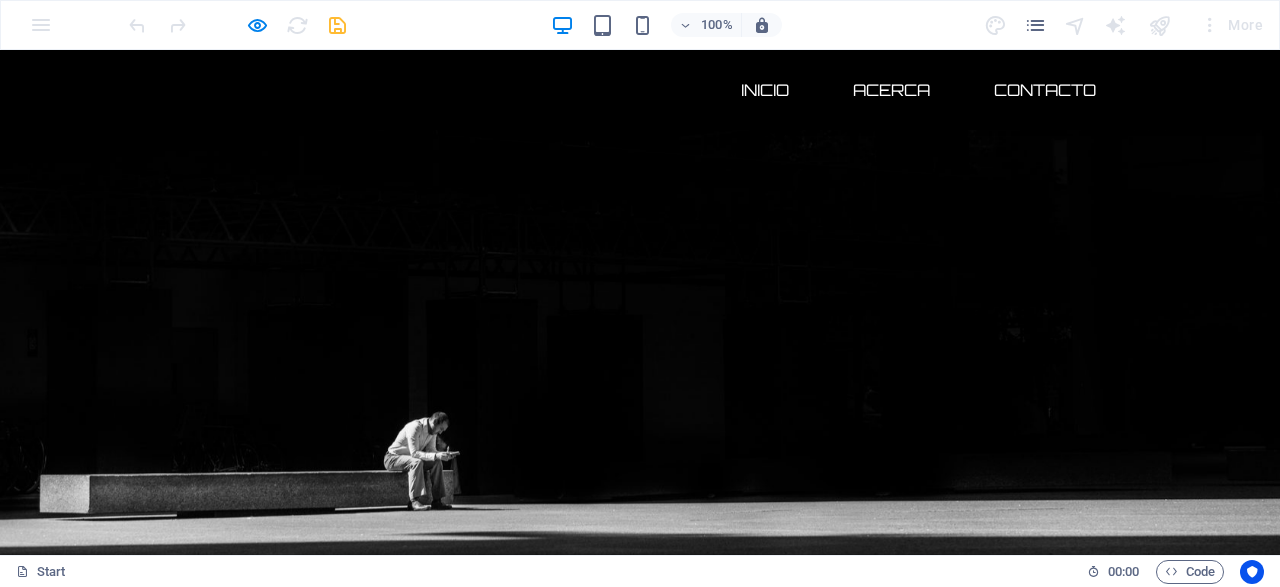 scroll, scrollTop: 0, scrollLeft: 0, axis: both 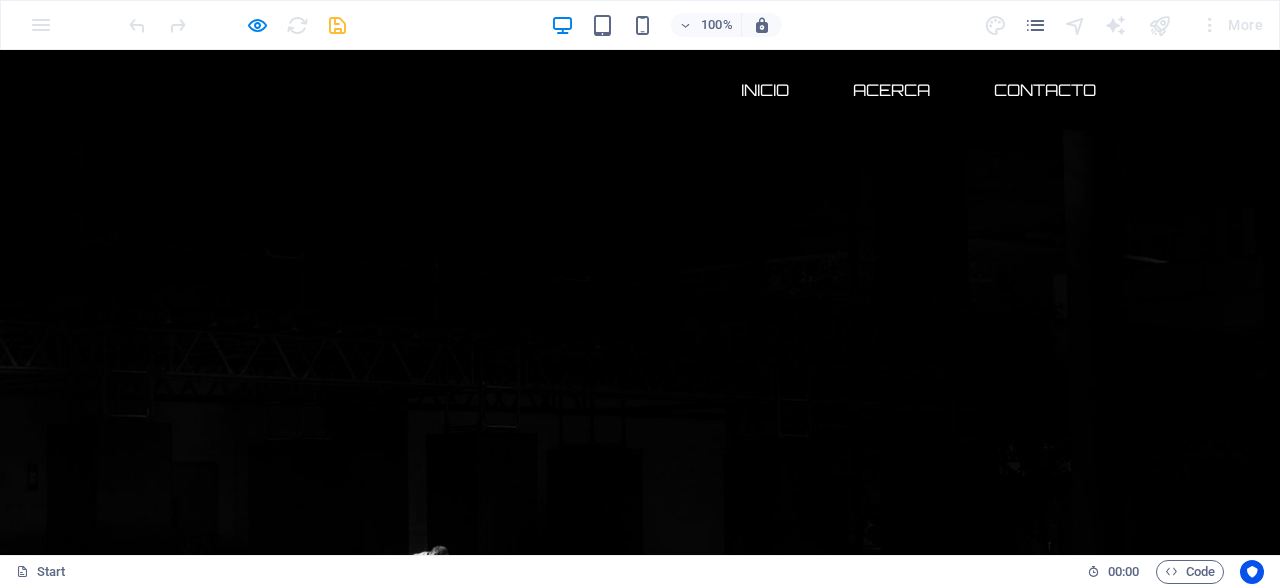 click on "Inicio" at bounding box center [765, 90] 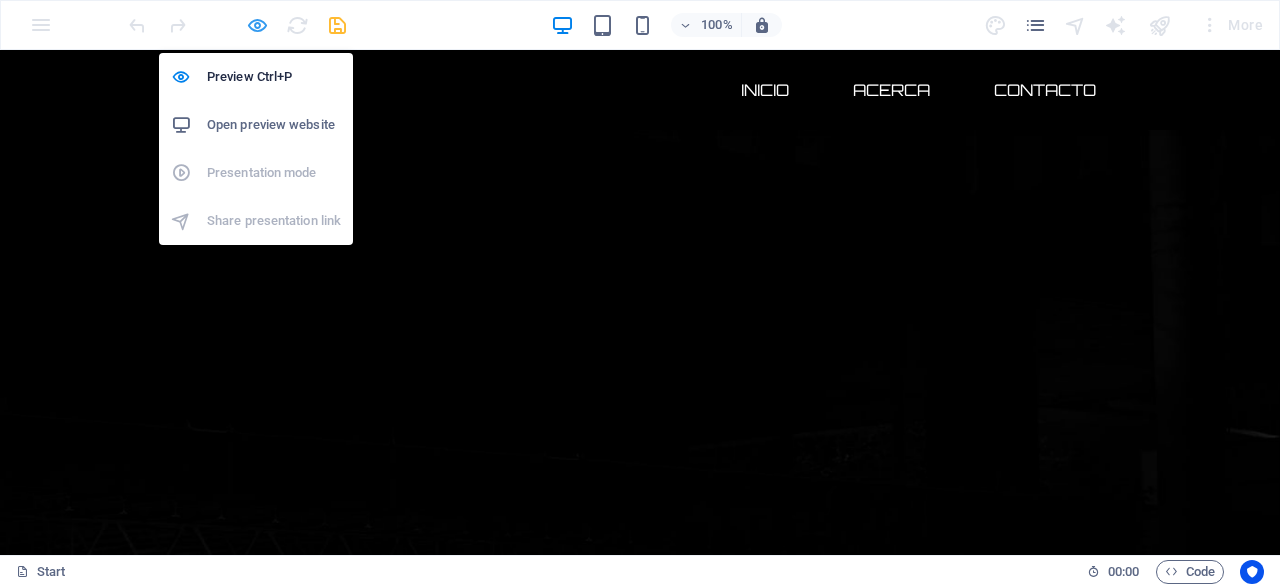 click at bounding box center [257, 25] 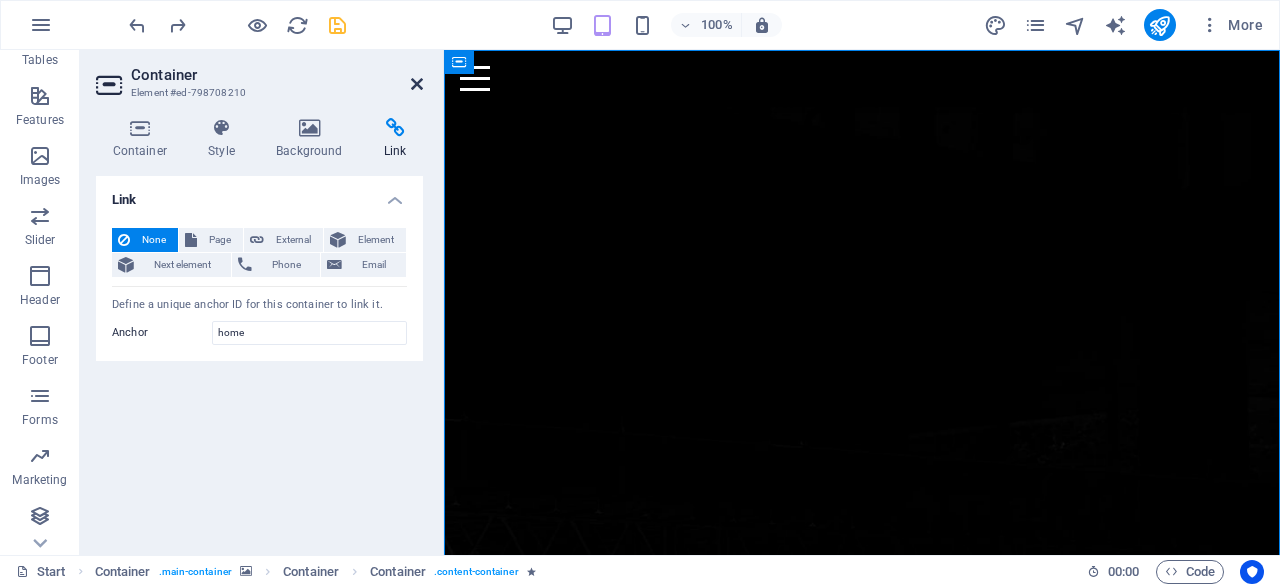 click at bounding box center [417, 84] 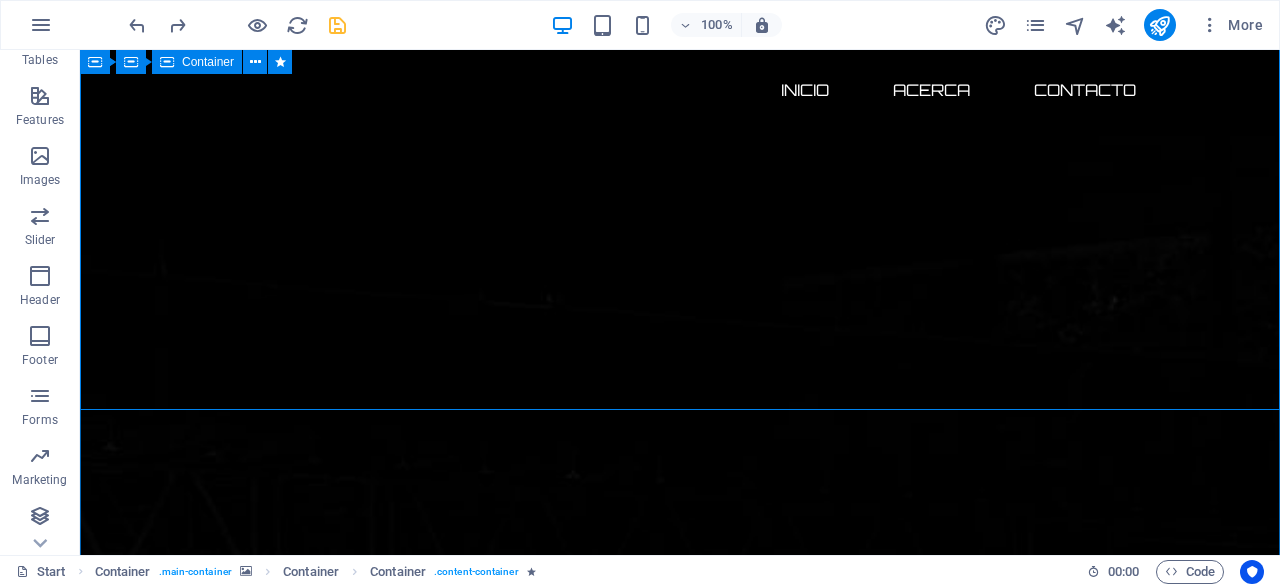 scroll, scrollTop: 624, scrollLeft: 0, axis: vertical 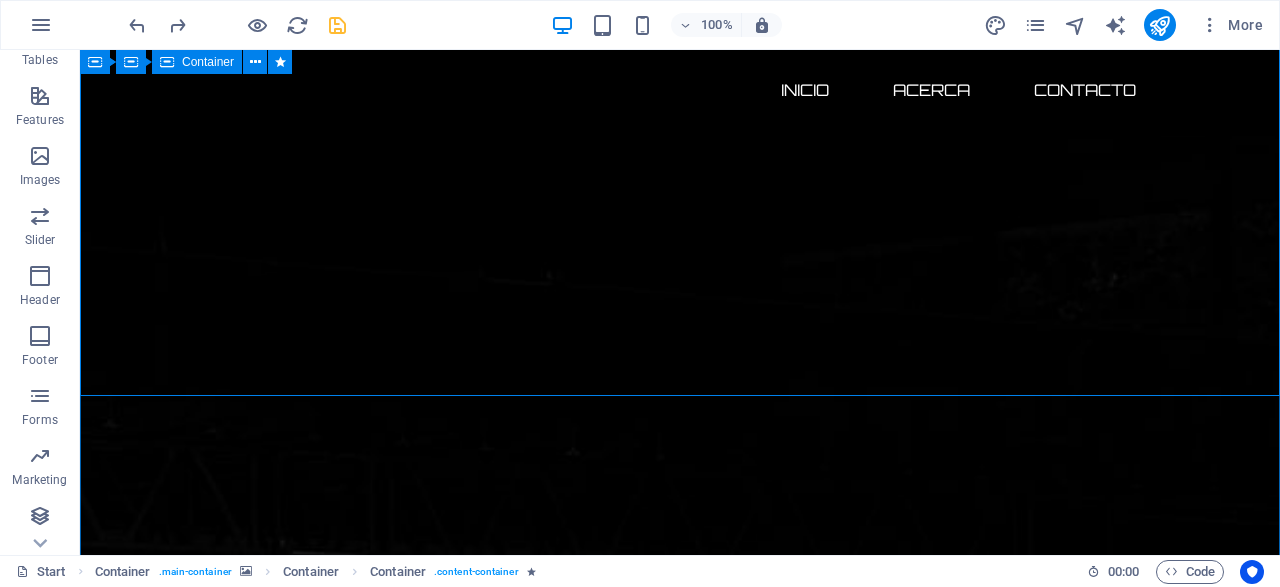 click on "Ciberataques.com el dominio más llamativo sobre ciberseguridad  disponible por tiempo limitado [DAYS] DÍAS [HOURS] HORAS [MINUTES] MINUTOS [SECONDS] SEGUNDOS Adquiere hoy un dominio premium en ciberseguridad con ecosistema digital completo y posicionamiento listo para monetizar. Incluye: ✔️  Dominio exacto .com  (Ciberataques.com) ✔️  Backup estratégico  (Ciberataque.com) ✔️  Redes sociales con matching perfecto ✔️  Base lista para monetizar 🚀 Lanza tu medio, startup o unidad de negocio  de inmediato . 🕒  Time-to-market inmediato. 💥  Antes de que otro lo adquiera. Posiciónate como líder en ciberseguridad en español con un ecosistema digital llave en mano. Adquiérelo antes que la competencia!" at bounding box center [680, 2260] 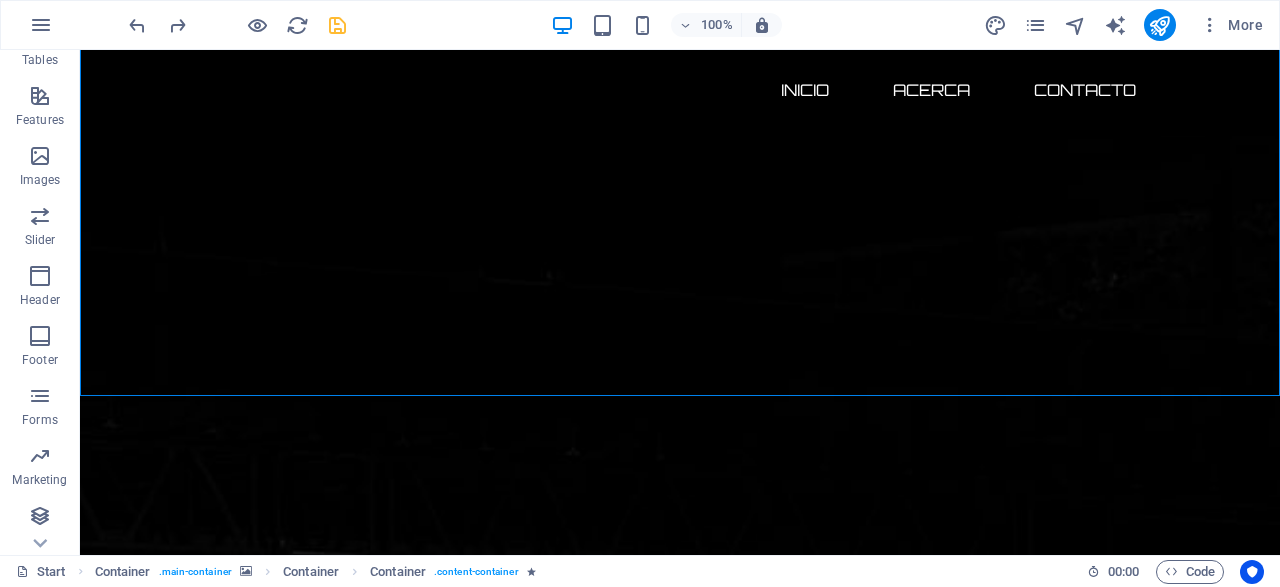 click at bounding box center [40, -264] 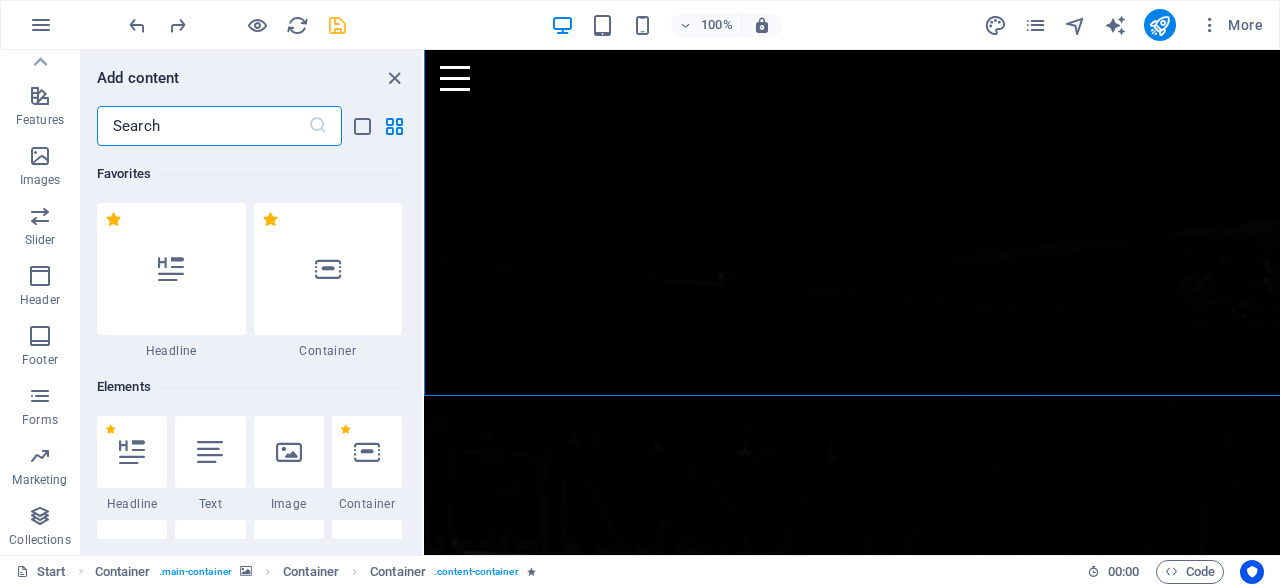 scroll, scrollTop: 394, scrollLeft: 0, axis: vertical 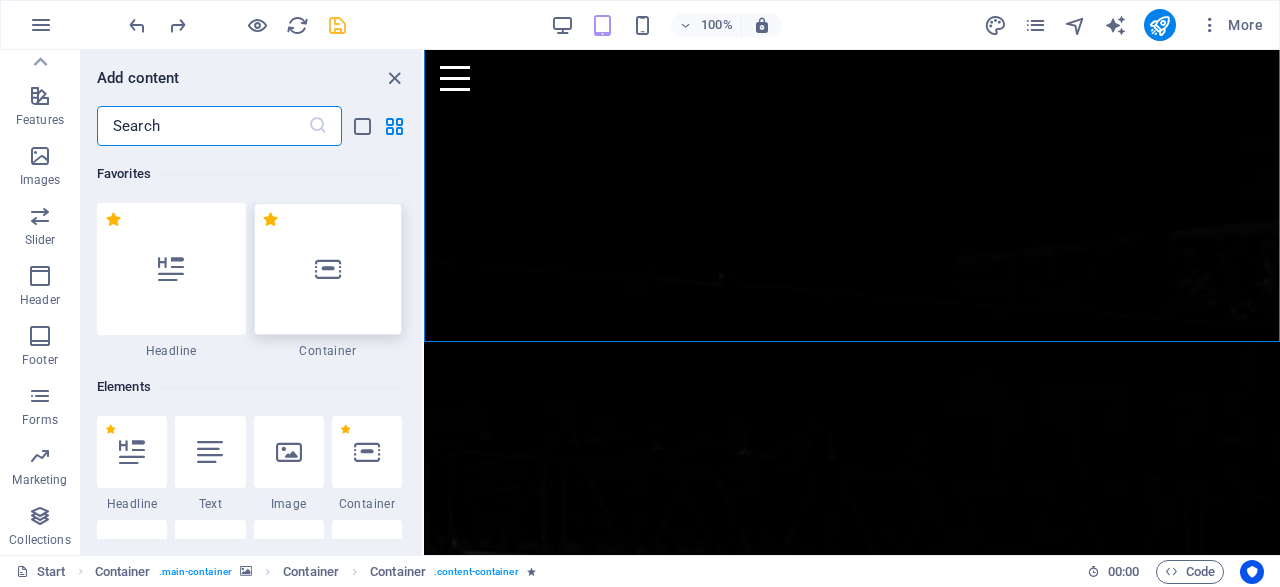 click at bounding box center (328, 269) 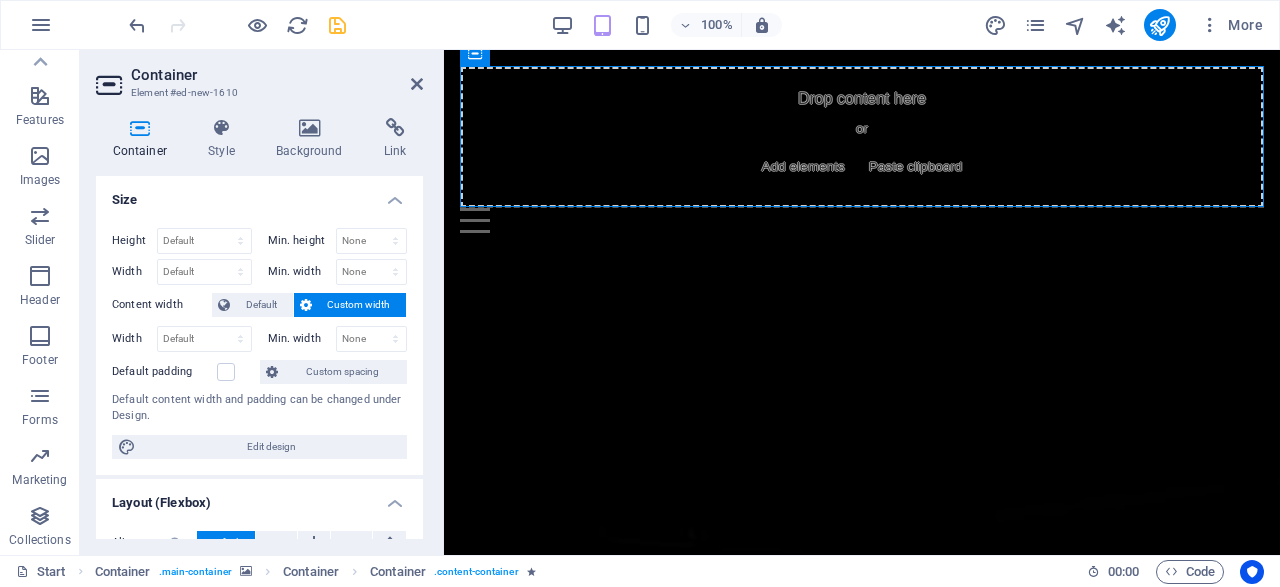 scroll, scrollTop: 394, scrollLeft: 0, axis: vertical 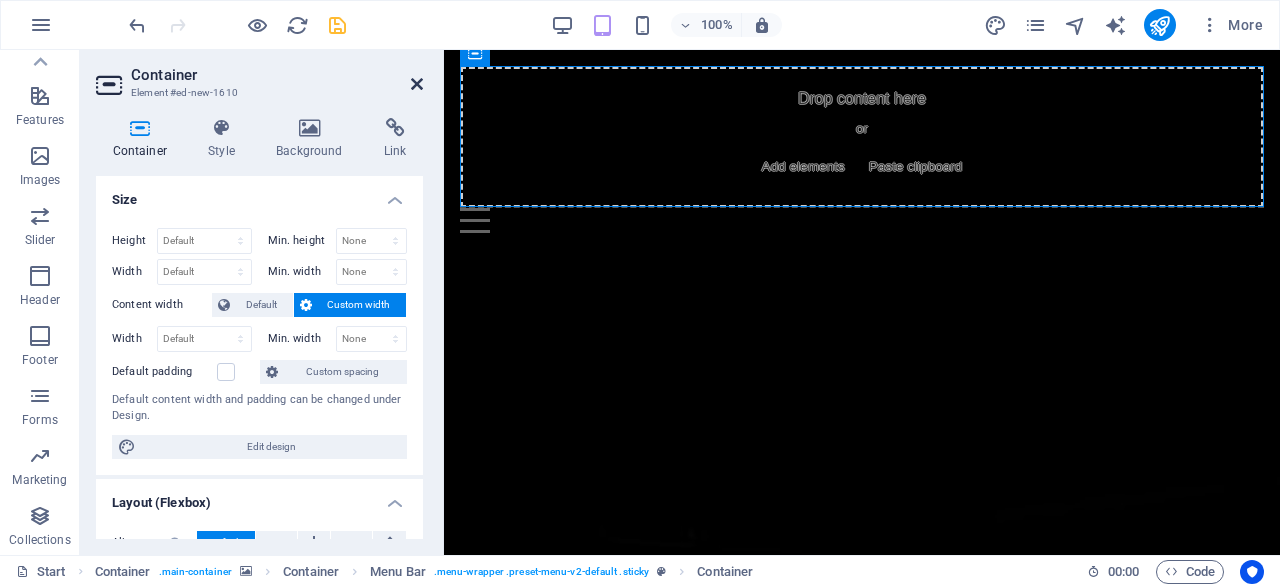 click at bounding box center (417, 84) 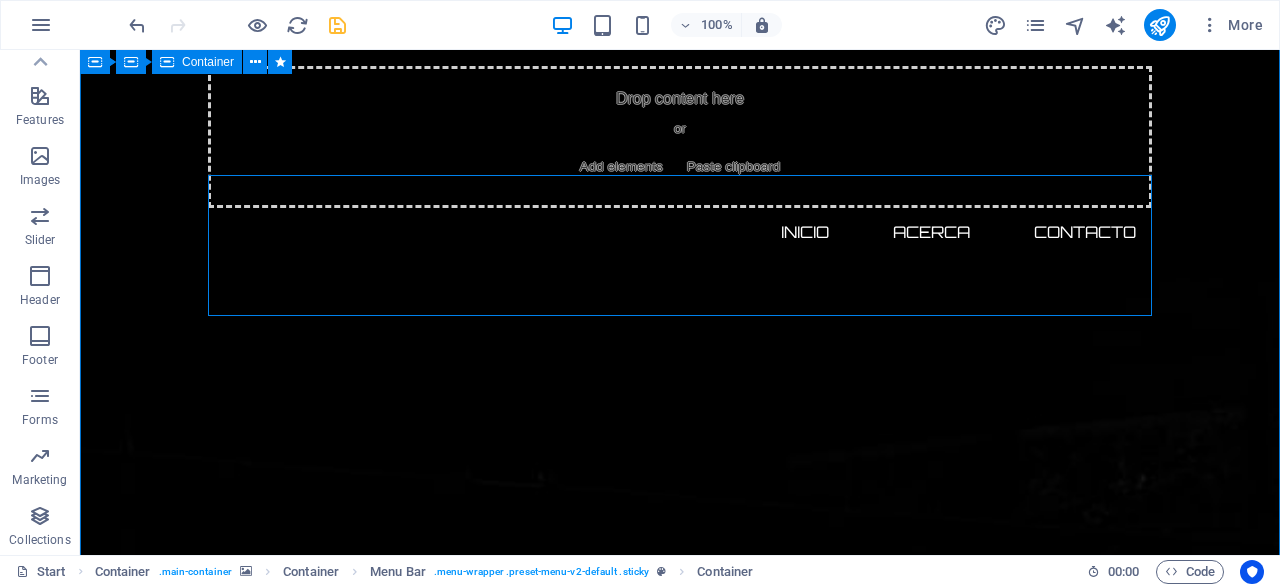 scroll, scrollTop: 520, scrollLeft: 0, axis: vertical 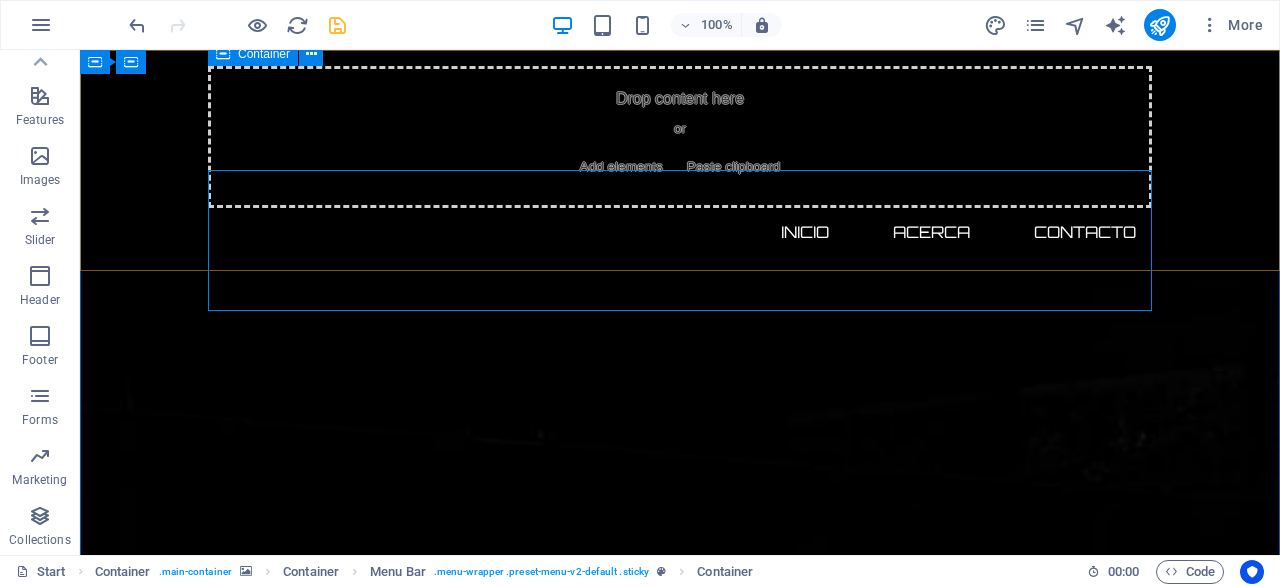 click on "Drop content here or  Add elements  Paste clipboard" at bounding box center (680, 137) 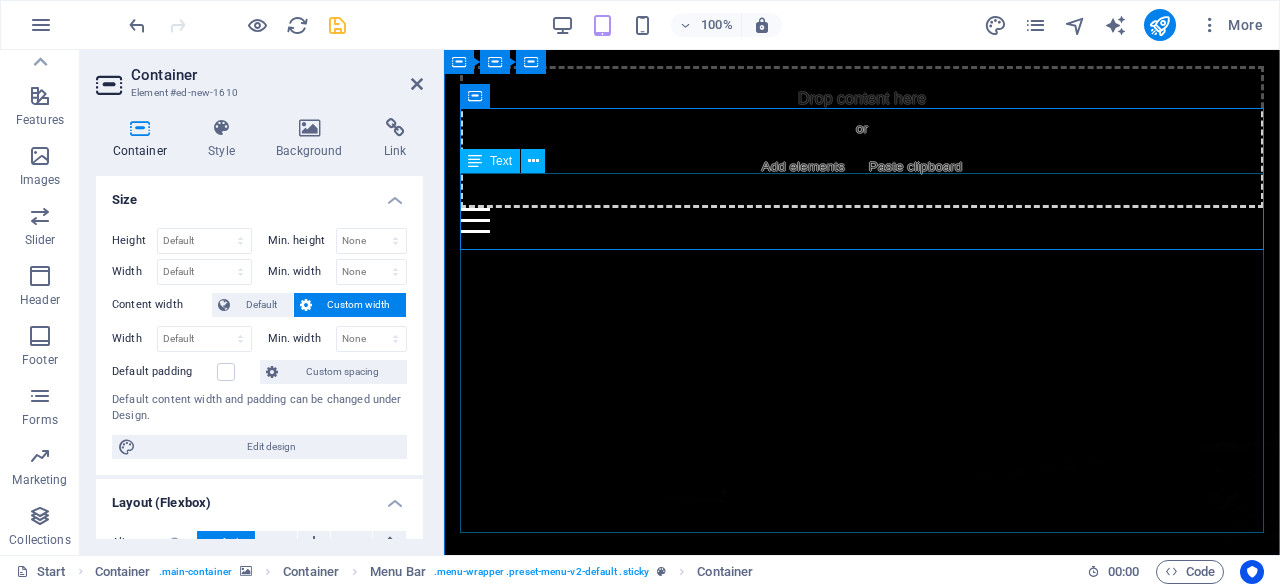 scroll, scrollTop: 416, scrollLeft: 0, axis: vertical 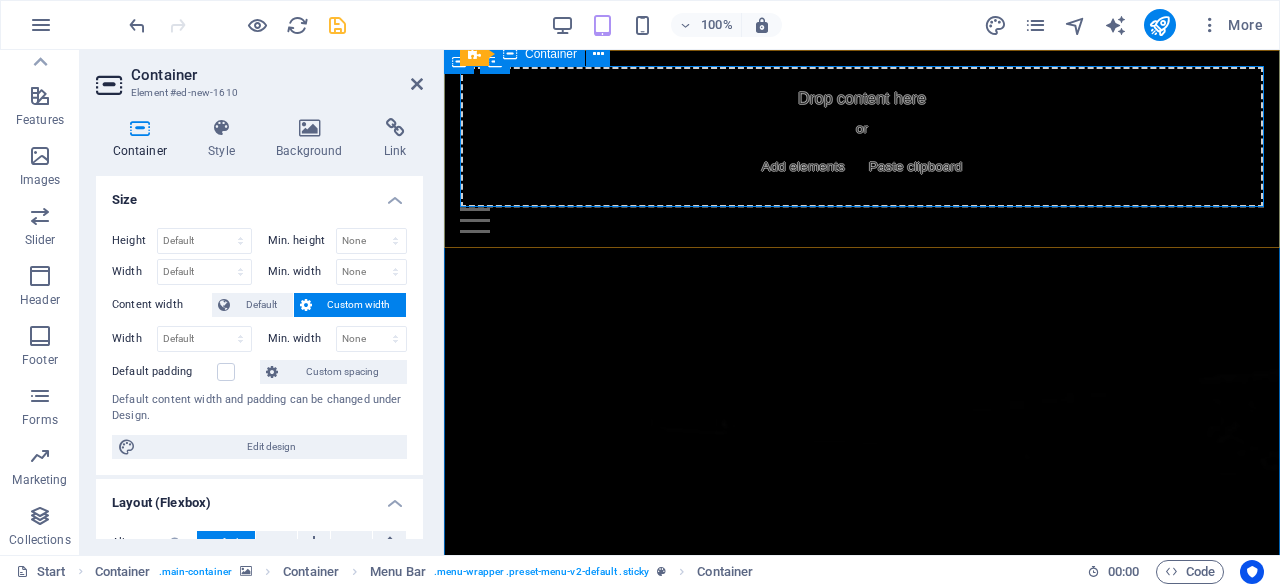 click on "Add elements" at bounding box center (803, 167) 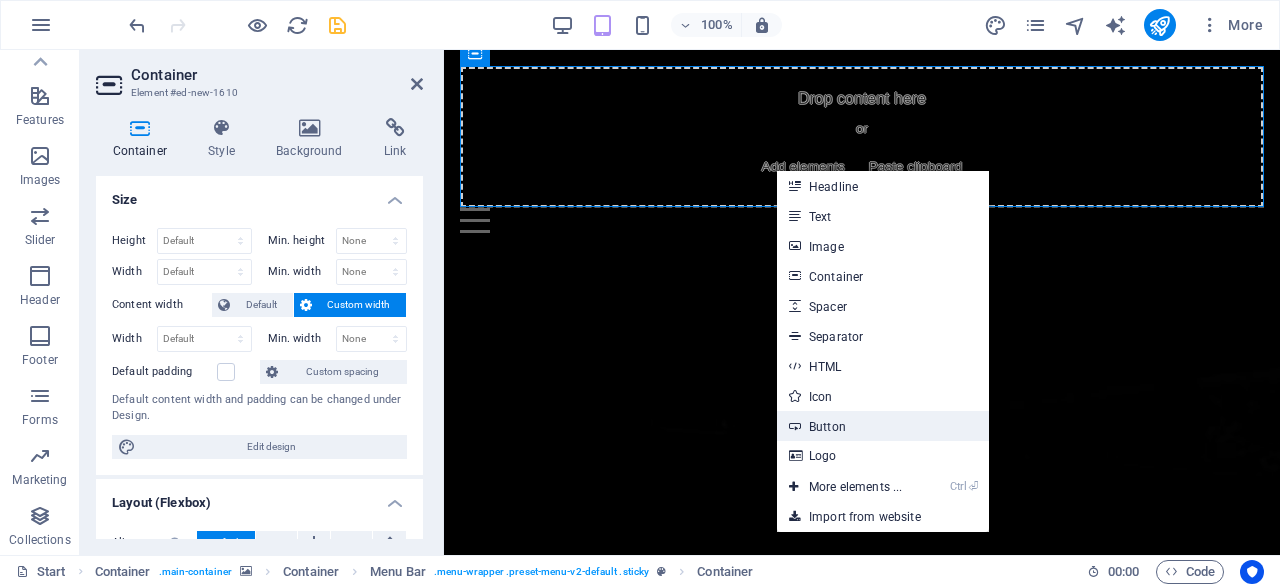 click on "Button" at bounding box center (883, 426) 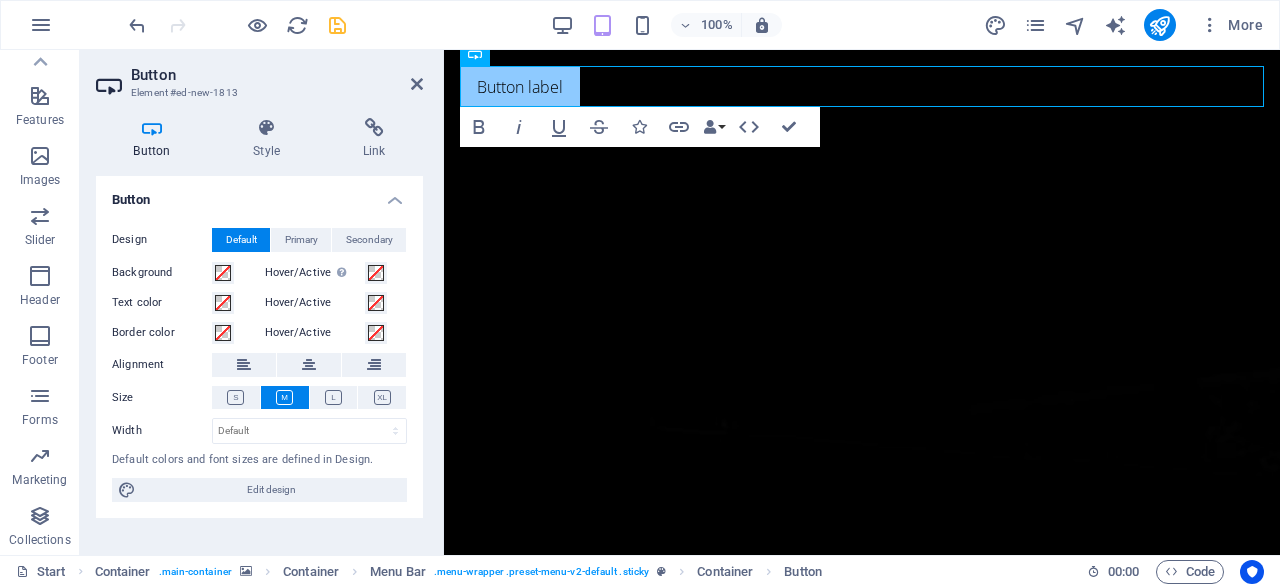 click on "Button Element #ed-new-1813 Button Style Link Button Design Default Primary Secondary Background Hover/Active Switch to preview mode to test the active/hover state Text color Hover/Active Border color Hover/Active Alignment Size Width Default px rem % em vh vw Default colors and font sizes are defined in Design. Edit design Menu Bar Element Layout How this element expands within the layout (Flexbox). Size Default auto px % 1/1 1/2 1/3 1/4 1/5 1/6 1/7 1/8 1/9 1/10 Grow Shrink Order Container layout Visible Visible Opacity 100 % Overflow Spacing Margin Default auto px % rem vw vh Custom Custom auto px % rem vw vh auto px % rem vw vh auto px % rem vw vh auto px % rem vw vh Padding Default px rem % vh vw Custom Custom px rem % vh vw px rem % vh vw px rem % vh vw px rem % vh vw Border Style              - Width 1 auto px rem % vh vw Custom Custom 1 auto px rem % vh vw 1 auto px rem % vh vw 1 auto px rem % vh vw 1 auto px rem % vh vw  - Color Round corners Default px rem % vh vw Custom Custom px rem % vh" at bounding box center (262, 302) 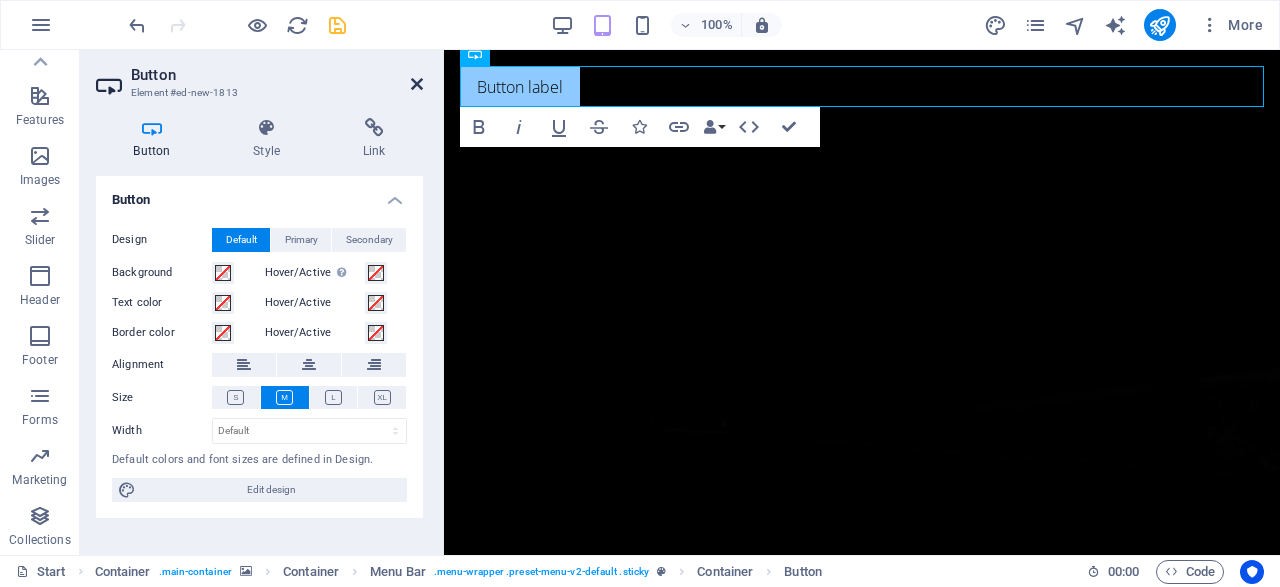 click at bounding box center [417, 84] 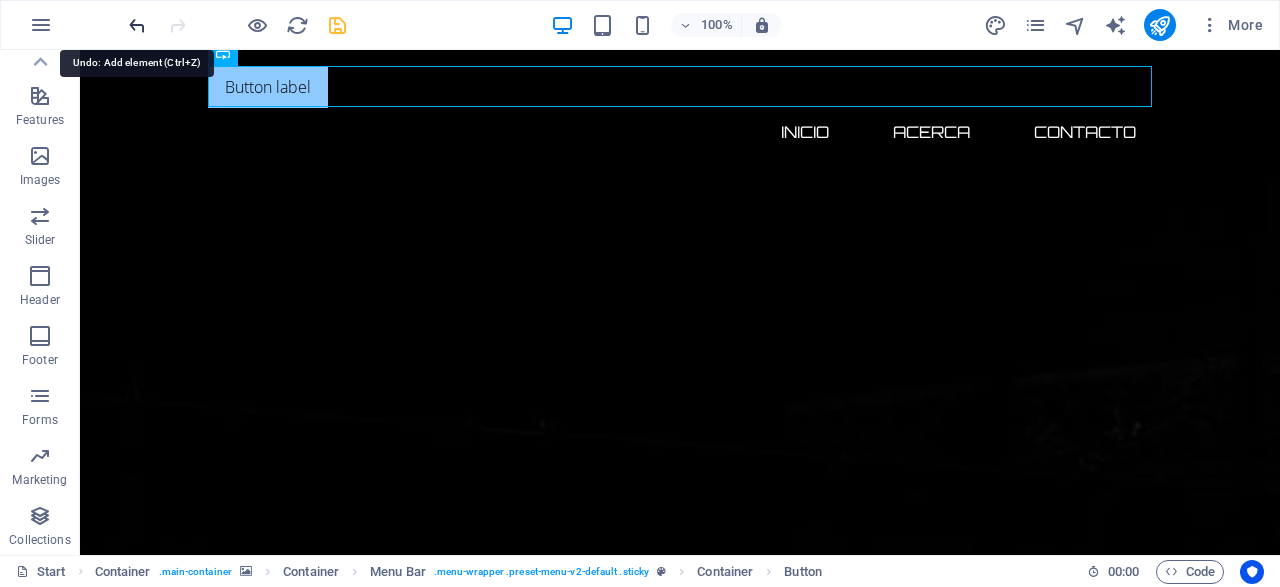 click at bounding box center [137, 25] 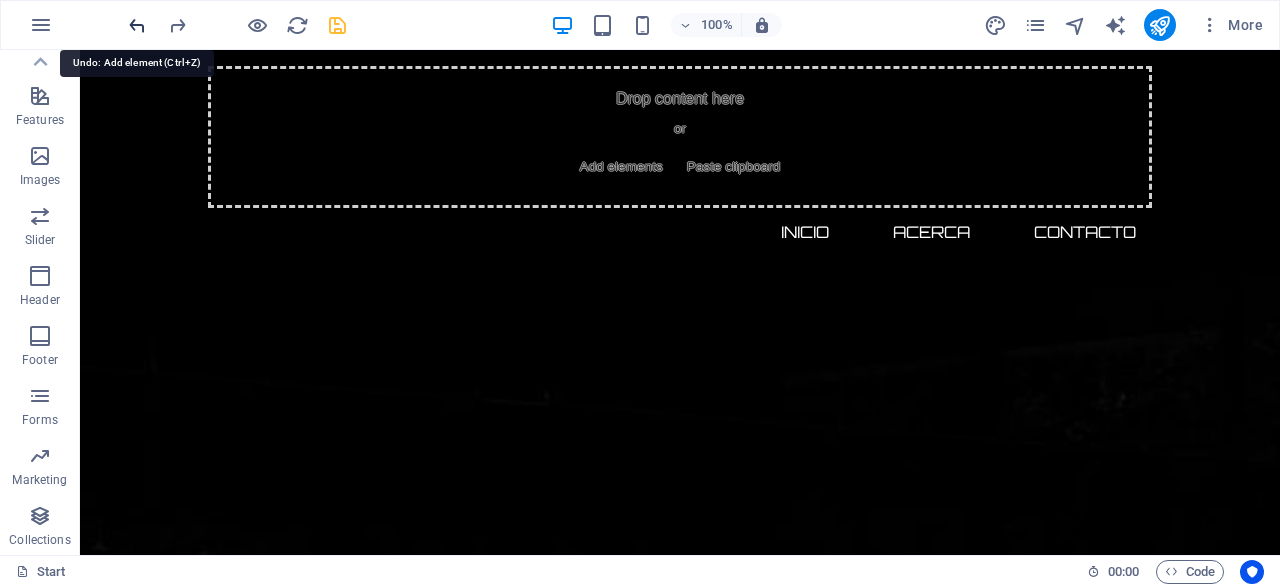 click at bounding box center (137, 25) 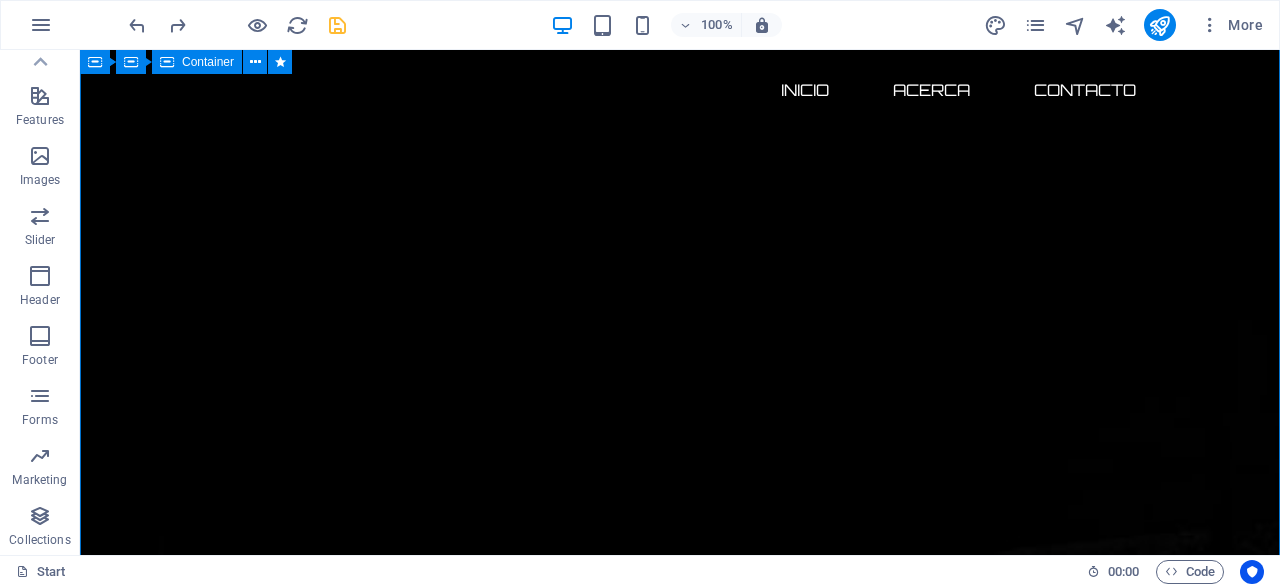 scroll, scrollTop: 312, scrollLeft: 0, axis: vertical 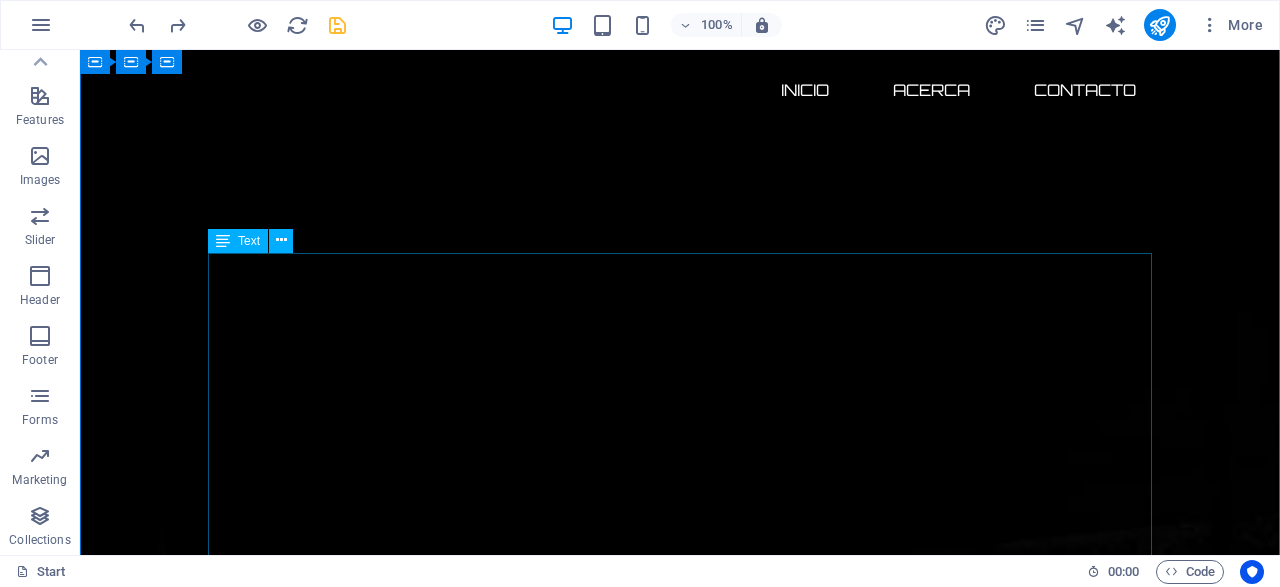 click on "Adquiere hoy un dominio premium en ciberseguridad con ecosistema digital completo y posicionamiento listo para monetizar. Incluye: ✔️  Dominio exacto .com  (Ciberataques.com) ✔️  Backup estratégico  (Ciberataque.com) ✔️  Redes sociales con matching perfecto ✔️  Base lista para monetizar 🚀 Lanza tu medio, startup o unidad de negocio  de inmediato . 🕒  Time-to-market inmediato. 💥  Antes de que otro lo adquiera. Posiciónate como líder en ciberseguridad en español con un ecosistema digital llave en mano. Adquiérelo antes que la competencia!" at bounding box center (680, 2991) 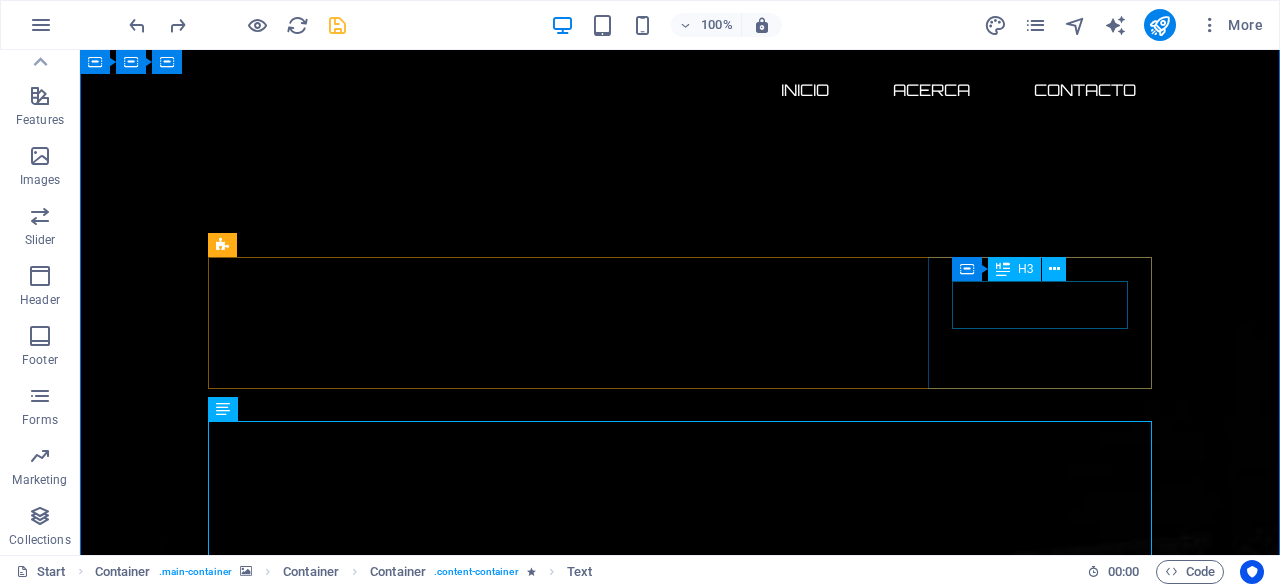 scroll, scrollTop: 312, scrollLeft: 0, axis: vertical 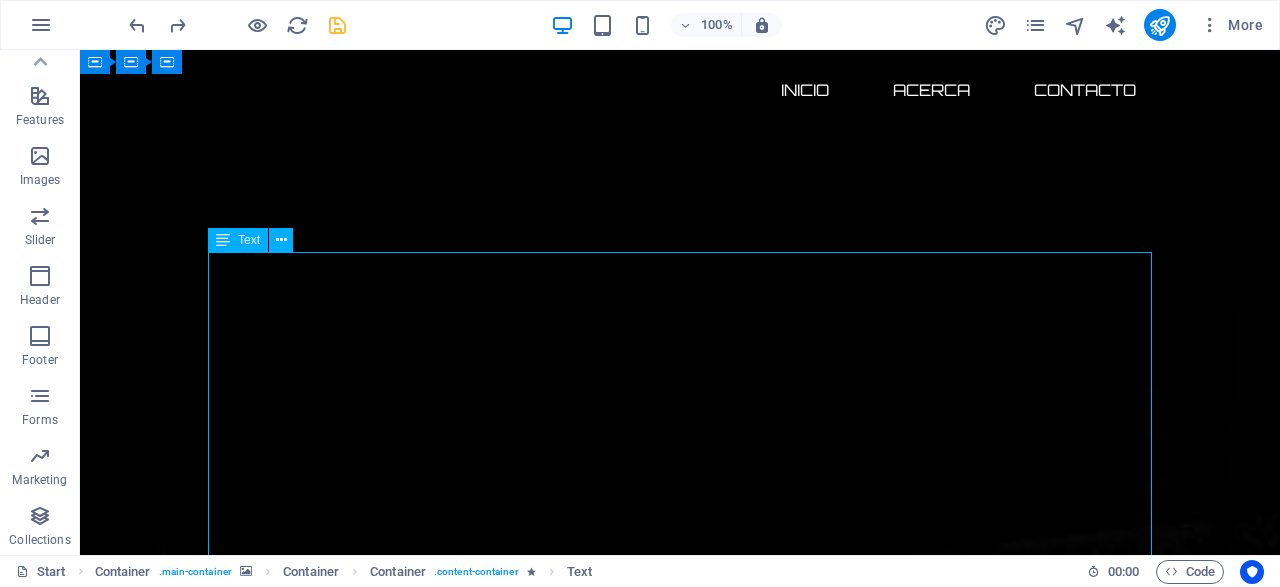 drag, startPoint x: 653, startPoint y: 264, endPoint x: 649, endPoint y: 295, distance: 31.257 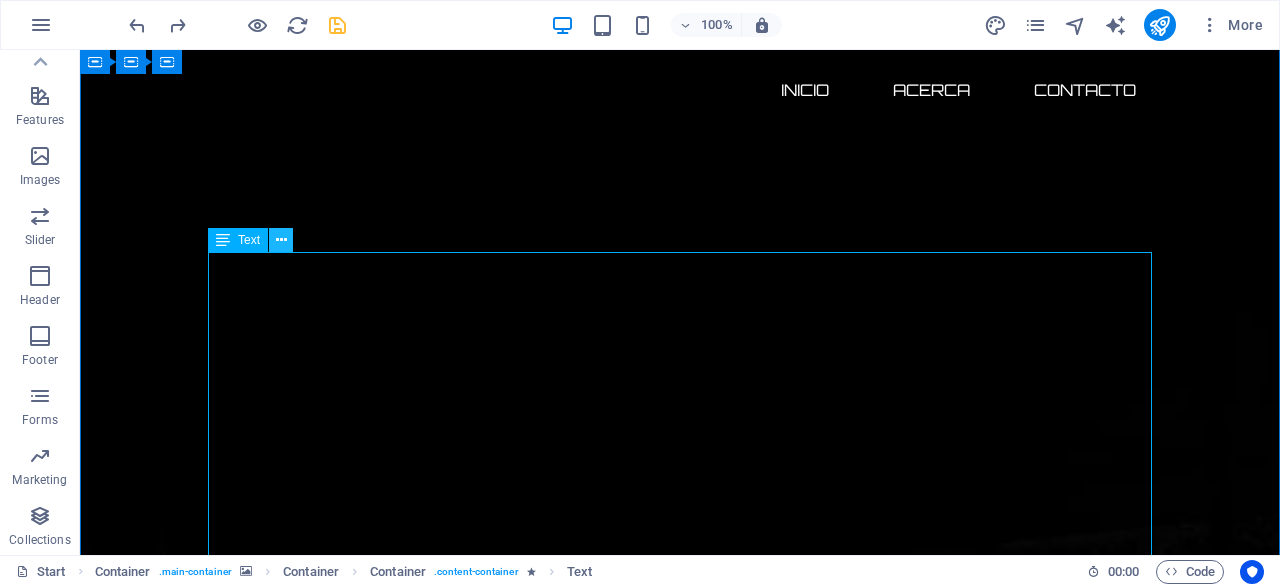 click at bounding box center (281, 240) 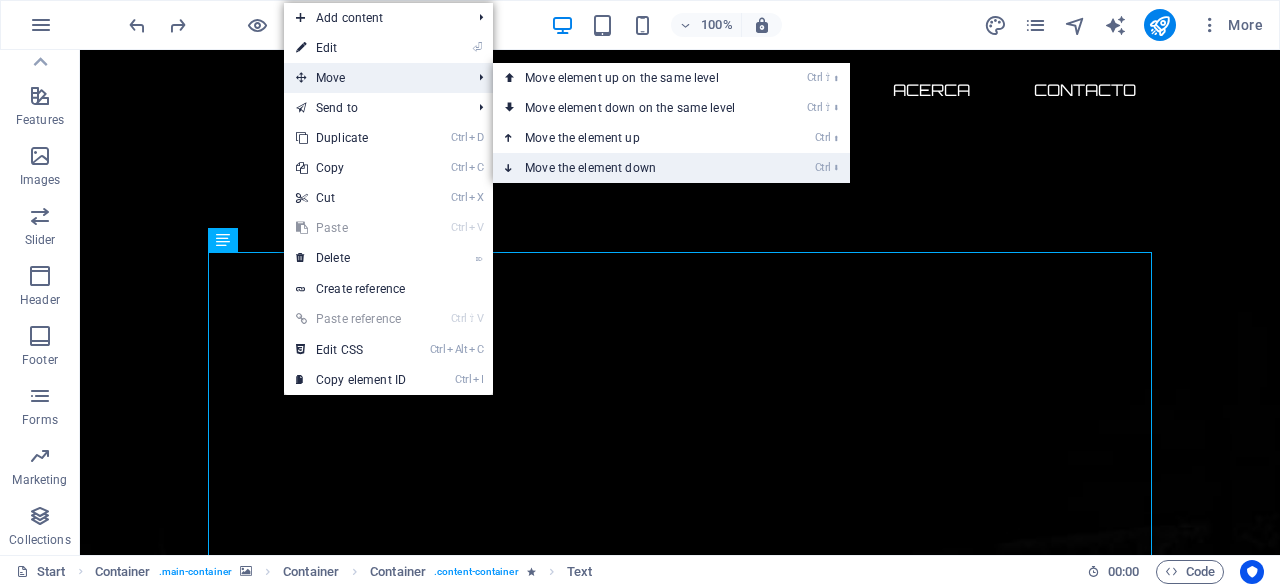 click on "Ctrl ⬇  Move the element down" at bounding box center [634, 168] 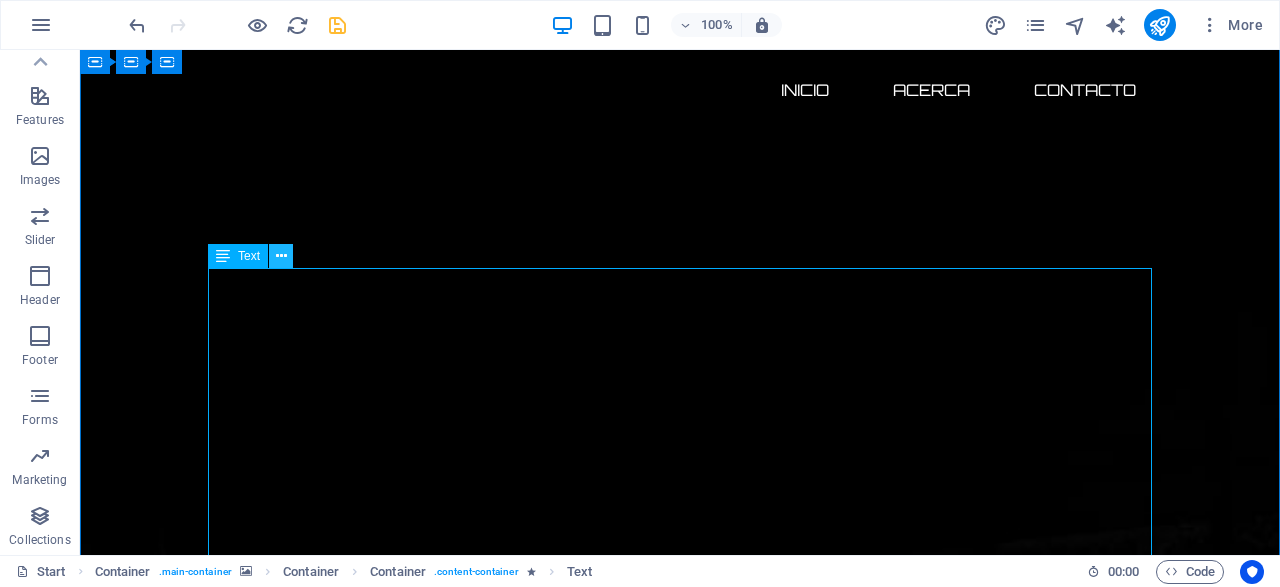 click at bounding box center (281, 256) 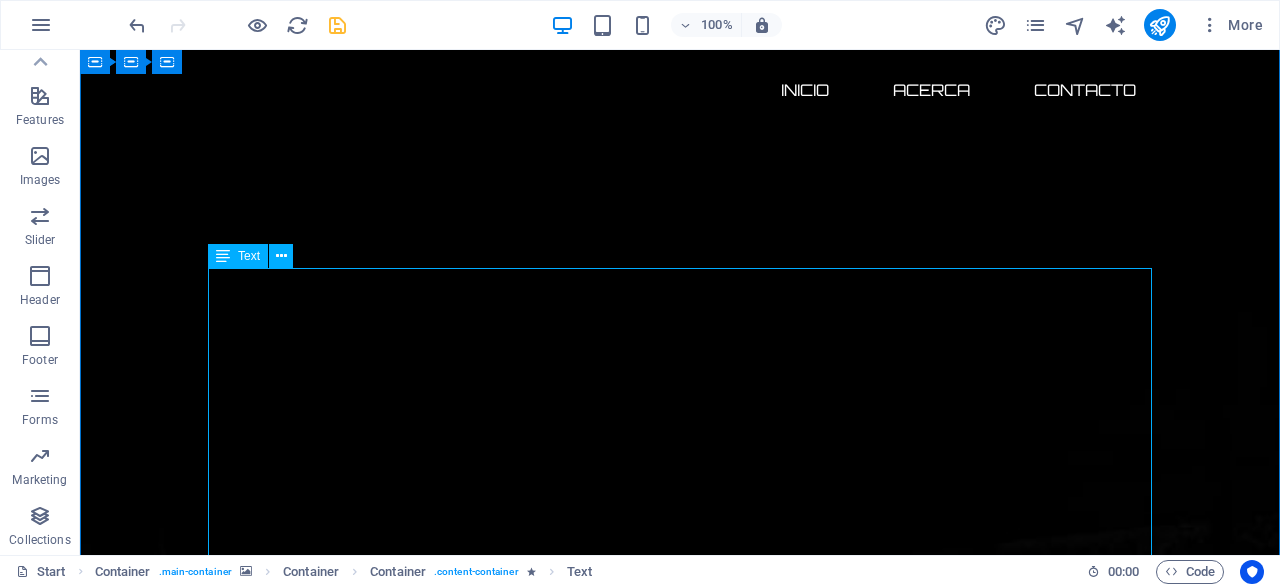 click on "Adquiere hoy un dominio premium en ciberseguridad con ecosistema digital completo y posicionamiento listo para monetizar. Incluye: ✔️  Dominio exacto .com  (Ciberataques.com) ✔️  Backup estratégico  (Ciberataque.com) ✔️  Redes sociales con matching perfecto ✔️  Base lista para monetizar 🚀 Lanza tu medio, startup o unidad de negocio  de inmediato . 🕒  Time-to-market inmediato. 💥  Antes de que otro lo adquiera. Posiciónate como líder en ciberseguridad en español con un ecosistema digital llave en mano. Adquiérelo antes que la competencia!" at bounding box center (680, 3007) 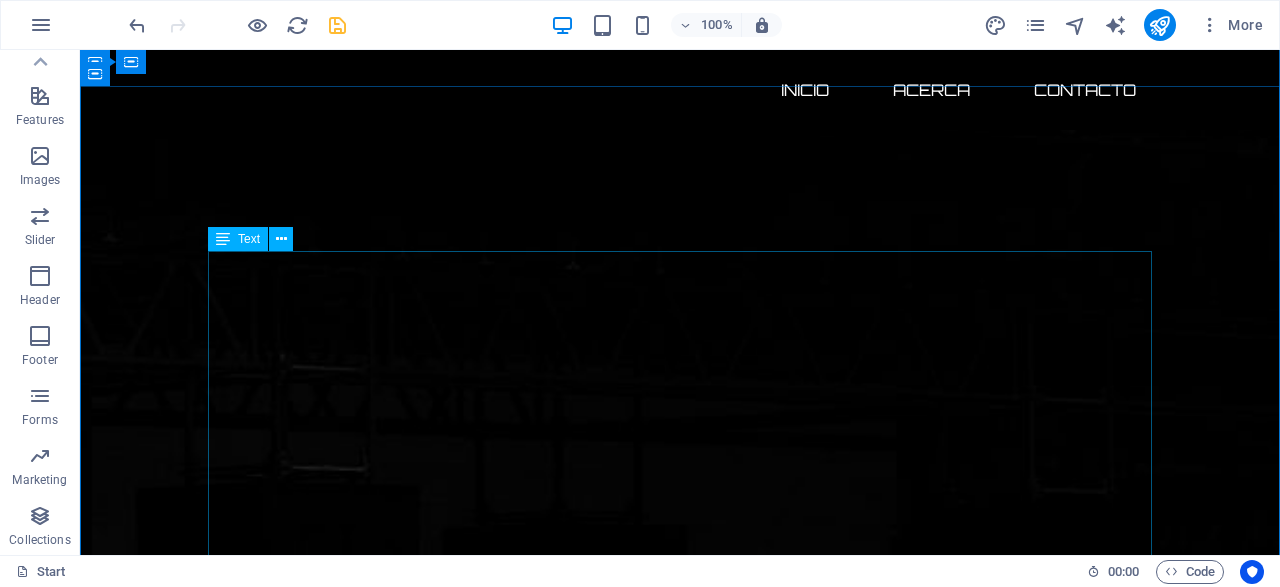 scroll, scrollTop: 726, scrollLeft: 0, axis: vertical 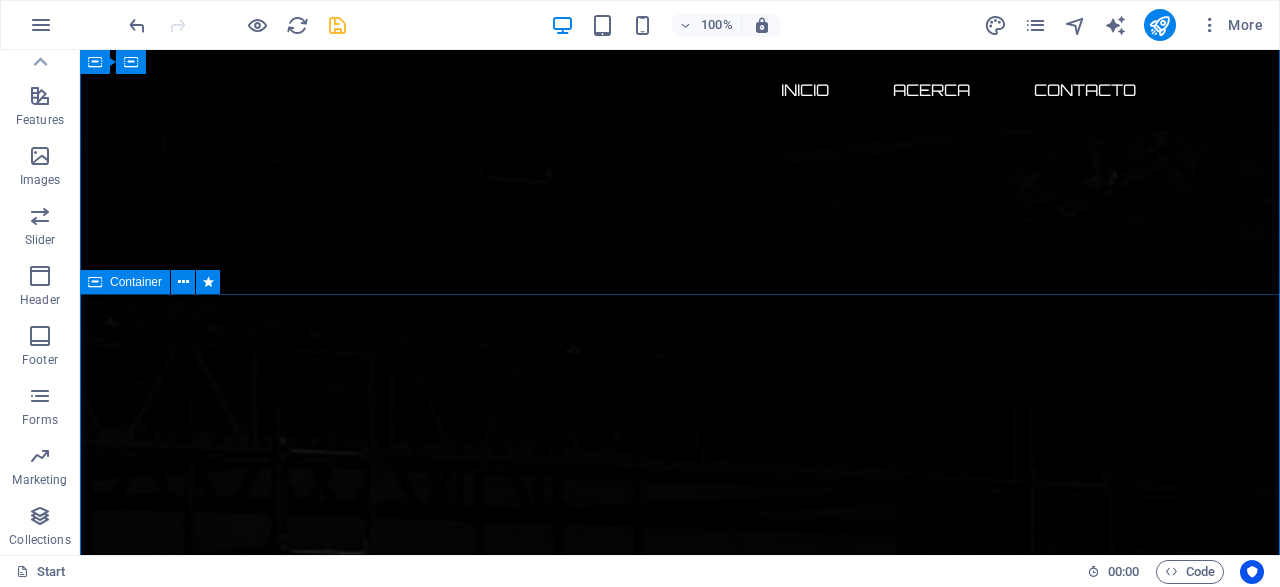 click on "Acerca de Nosotros Ciberataques.com  es una marca digital en desarrollo enfocada en convertirse en el punto de referencia sobre amenazas cibernéticas y seguridad informática para el mundo hispanohablante. Hoy, esta plataforma está disponible para  adquisición estratégica . El paquete incluye: Dos dominios premium:  ciberataques.com  y  ciberataque.com  (ambos .com, exact match en español). Presencia en redes sociales : cuentas LinkedIn, X (antes Twitter), Tiktok y Facebook con el nombre “Ciberataques”. Sitio web listo para lanzar : infraestructura técnica activa, base para marketing de contenidos, SEO, captación de leads y monetización. Creado como un activo llave en mano, este bundle está diseñado para organizaciones, medios, startups o inversionistas que deseen  liderar el mercado de ciberseguridad en español  con una marca consolidada, recordable y de alto valor estratégico." at bounding box center [680, 3105] 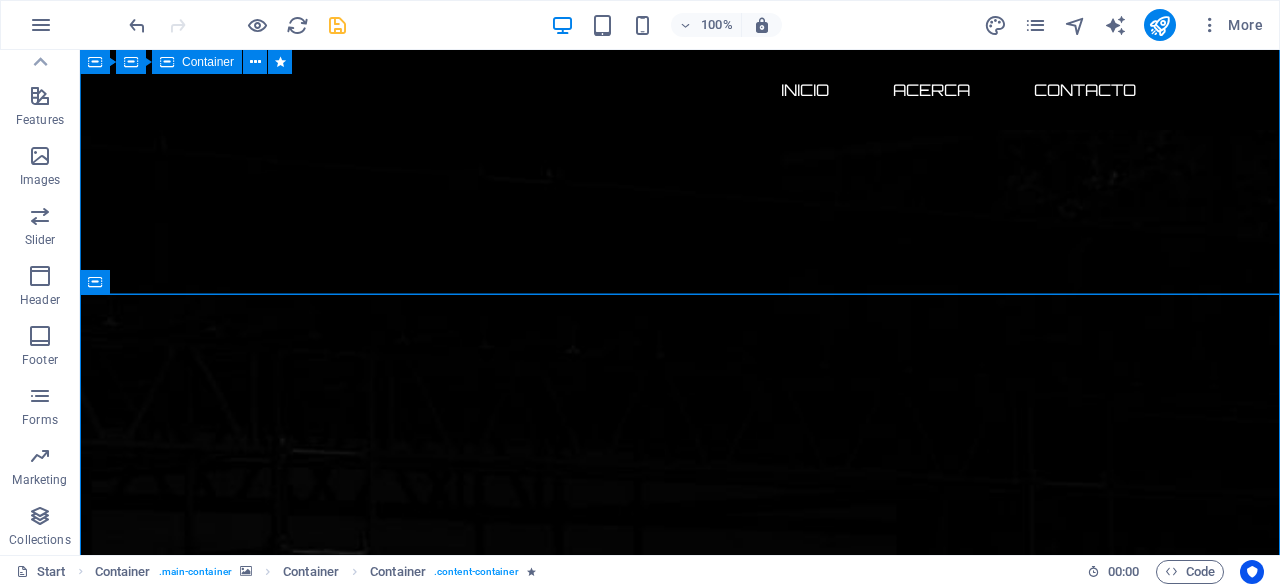 click on "Ciberataques.com el dominio más llamativo sobre ciberseguridad  disponible por tiempo limitado 134 DÍAS 19 HORAS 56 MINUTOS 55 SEGUNDOS Adquiere hoy un dominio premium en ciberseguridad con ecosistema digital completo y posicionamiento listo para monetizar. Incluye: ✔️  Dominio exacto .com  (Ciberataques.com) ✔️  Backup estratégico  (Ciberataque.com) ✔️  Redes sociales con matching perfecto ✔️  Base lista para monetizar 🚀 Lanza tu medio, startup o unidad de negocio  de inmediato . 🕒  Time-to-market inmediato. 💥  Antes de que otro lo adquiera. Posiciónate como líder en ciberseguridad en español con un ecosistema digital llave en mano. Adquiérelo antes que la competencia!" at bounding box center [680, 2158] 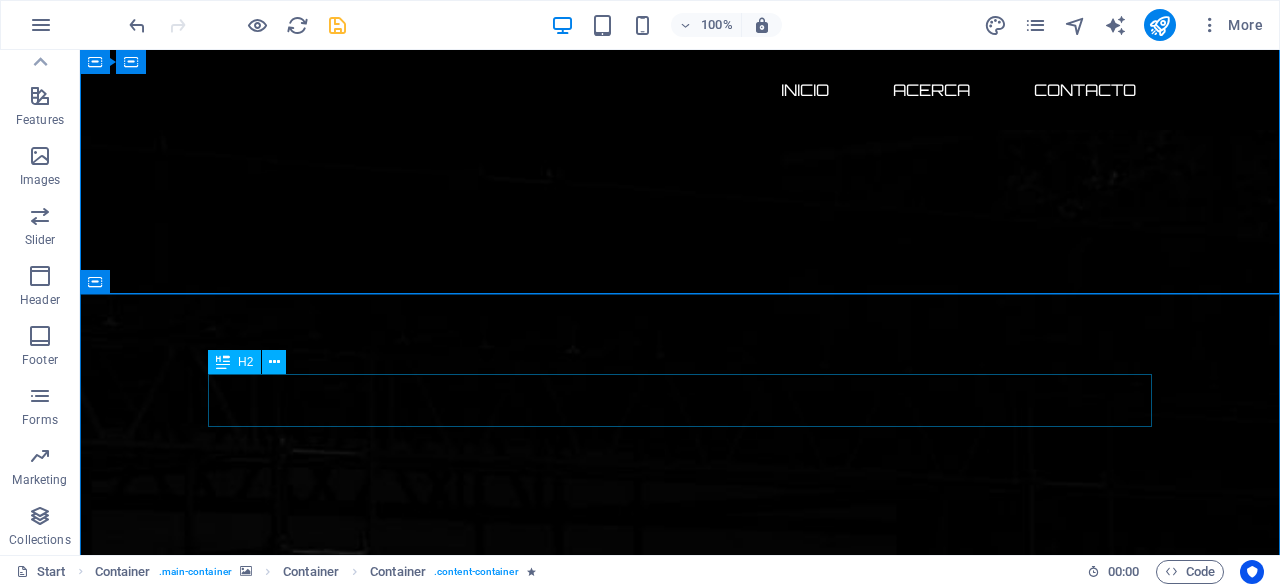 click on "Acerca de Nosotros" at bounding box center [680, 2931] 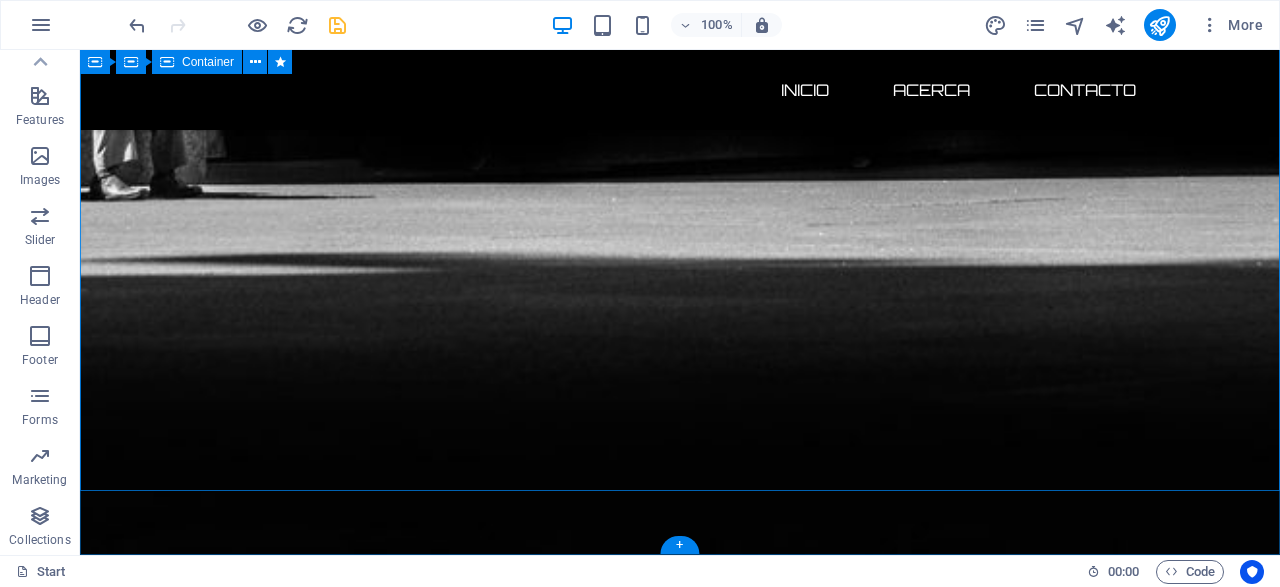 scroll, scrollTop: 1662, scrollLeft: 0, axis: vertical 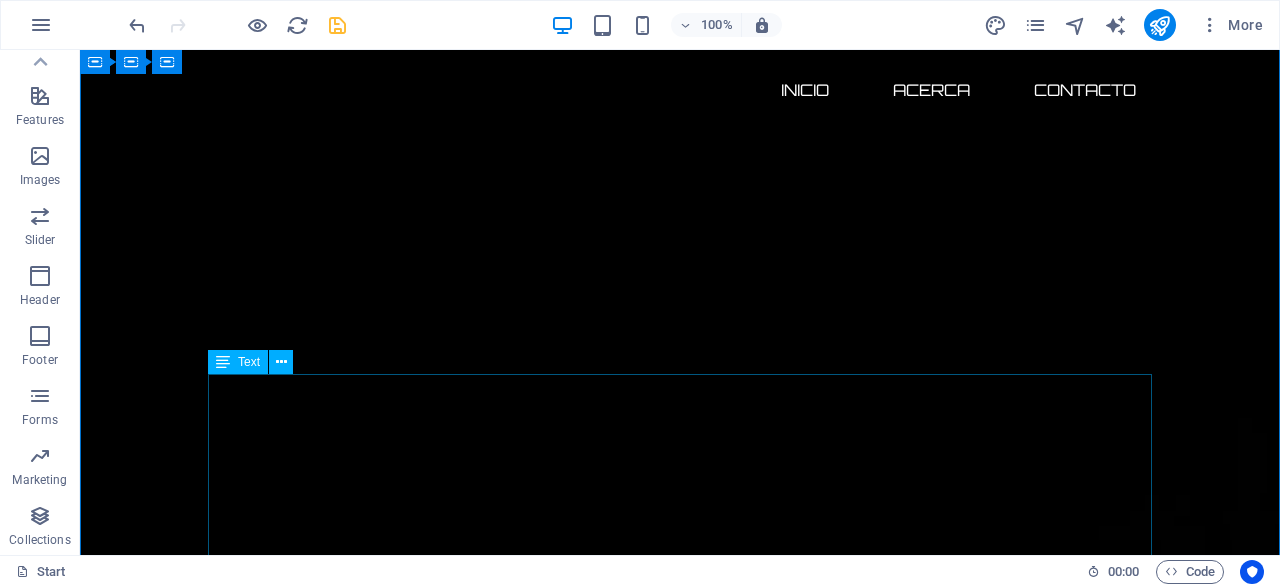 click on "Adquiere hoy un dominio premium en ciberseguridad con ecosistema digital completo y posicionamiento listo para monetizar. Incluye: ✔️  Dominio exacto .com  (Ciberataques.com) ✔️  Backup estratégico  (Ciberataque.com) ✔️  Redes sociales con matching perfecto ✔️  Base lista para monetizar 🚀 Lanza tu medio, startup o unidad de negocio  de inmediato . 🕒  Time-to-market inmediato. 💥  Antes de que otro lo adquiera. Posiciónate como líder en ciberseguridad en español con un ecosistema digital llave en mano. Adquiérelo antes que la competencia!" at bounding box center [680, 3113] 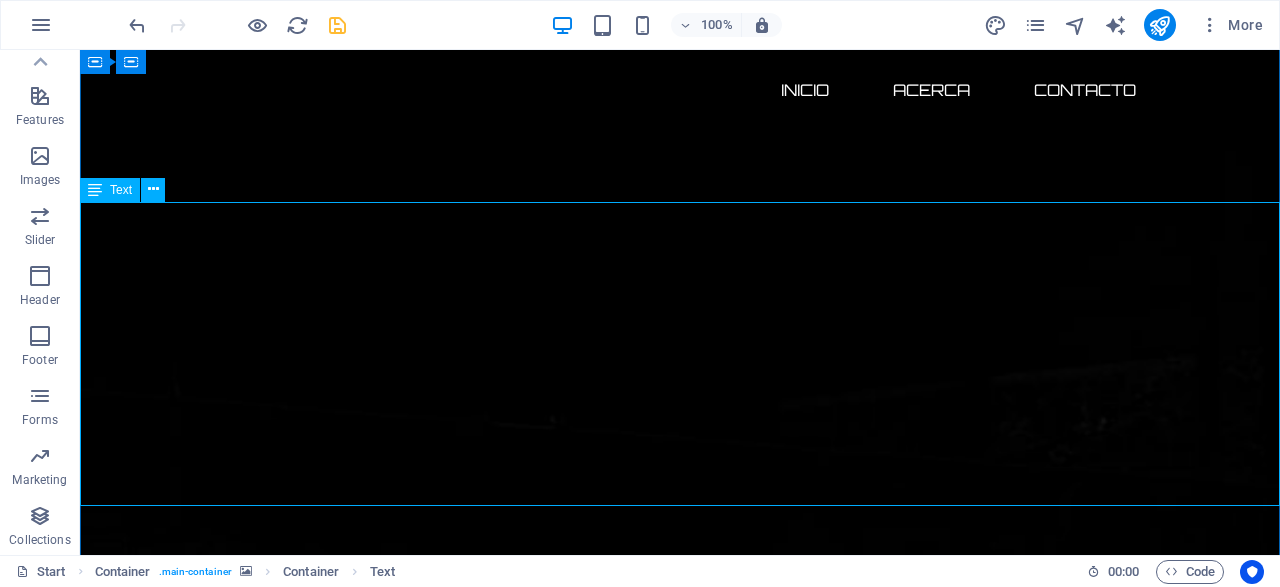 scroll, scrollTop: 310, scrollLeft: 0, axis: vertical 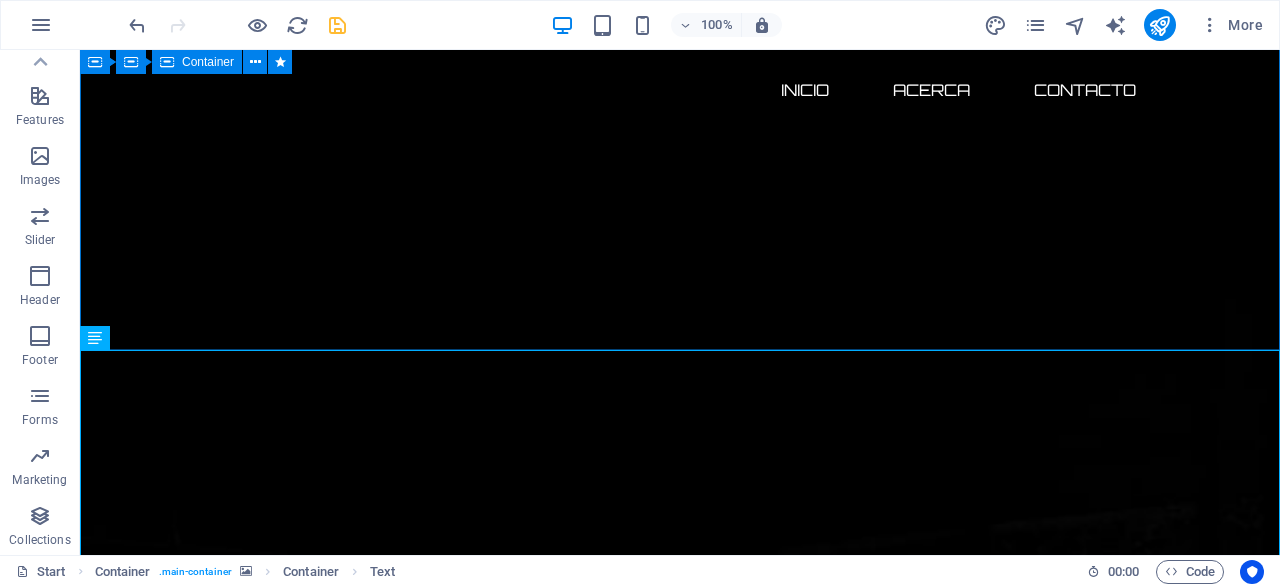 click on "Ciberataques.com el dominio más llamativo sobre ciberseguridad  disponible por tiempo limitado 134 DÍAS 19 HORAS 56 MINUTOS 05 SEGUNDOS" at bounding box center [680, 2366] 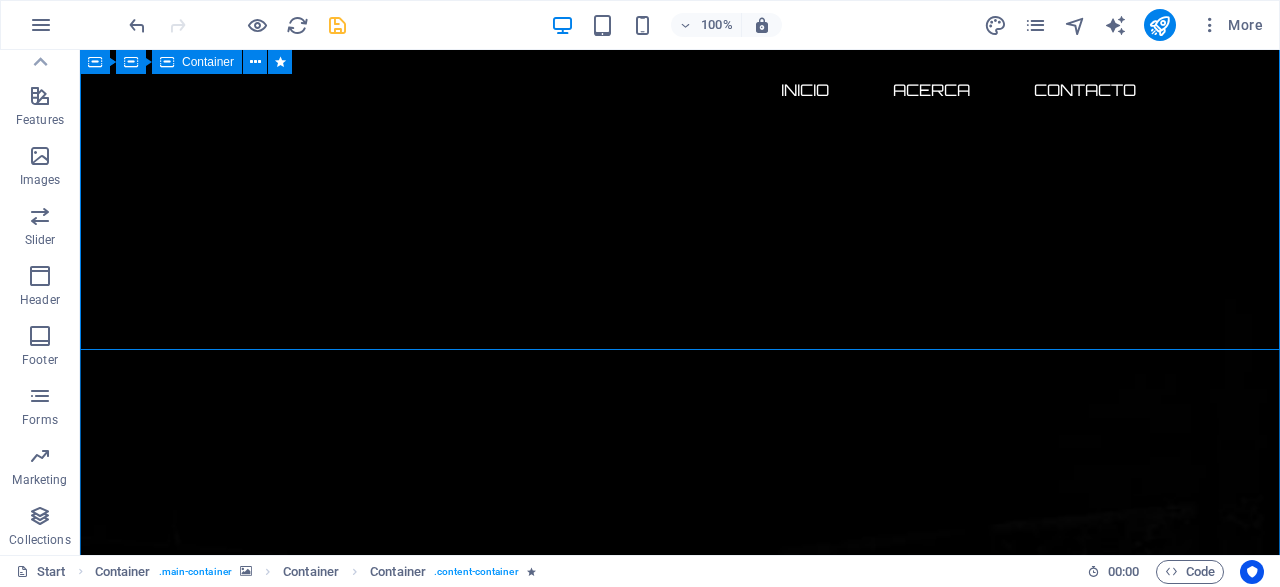 click on "Ciberataques.com el dominio más llamativo sobre ciberseguridad  disponible por tiempo limitado 134 DÍAS 19 HORAS 56 MINUTOS 04 SEGUNDOS" at bounding box center (680, 2366) 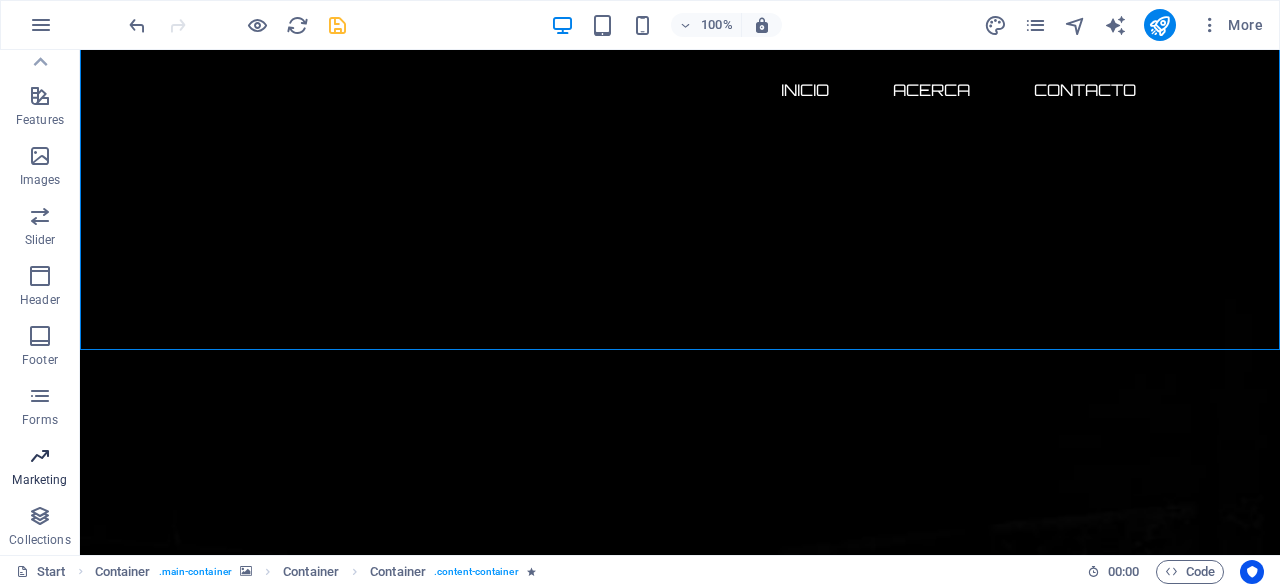 click at bounding box center (40, 456) 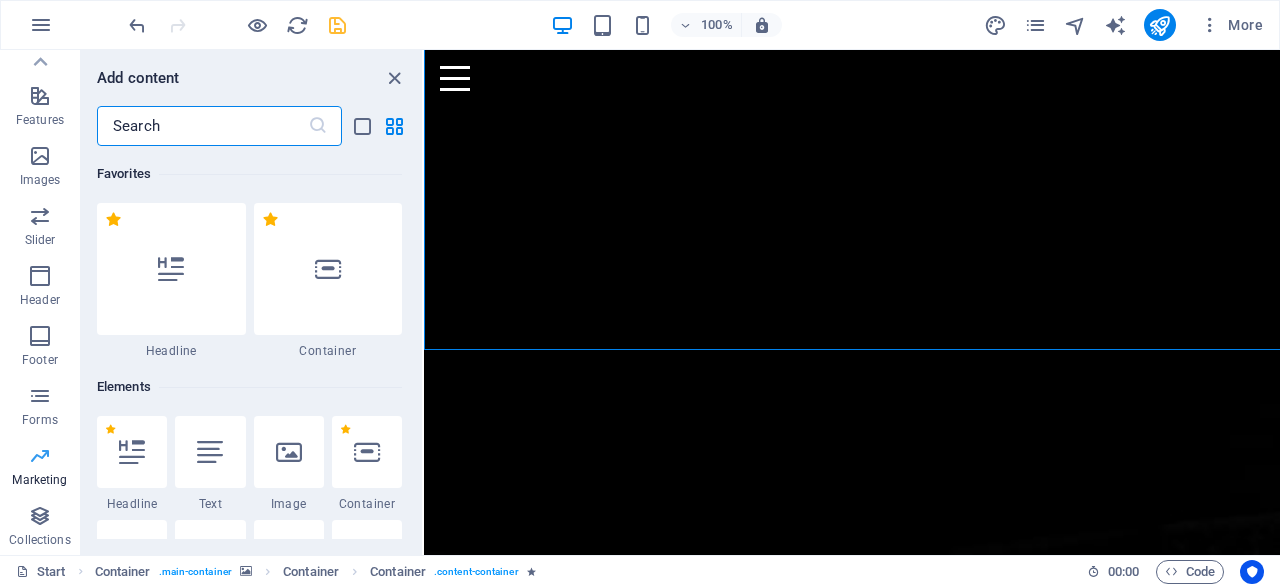 scroll, scrollTop: 394, scrollLeft: 0, axis: vertical 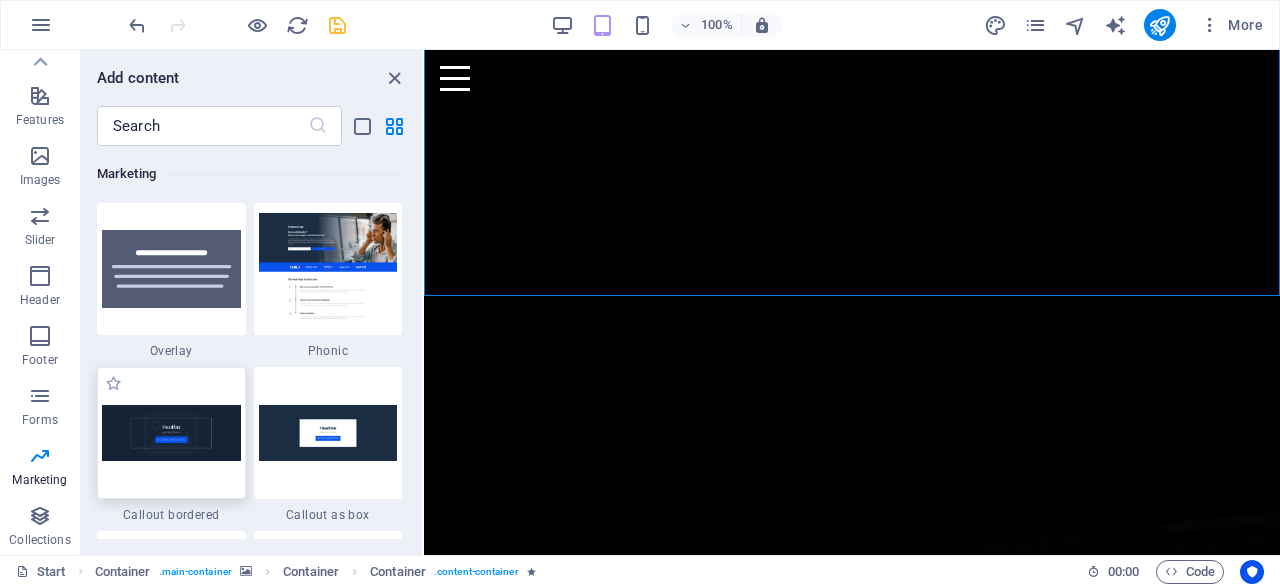 click at bounding box center [171, 432] 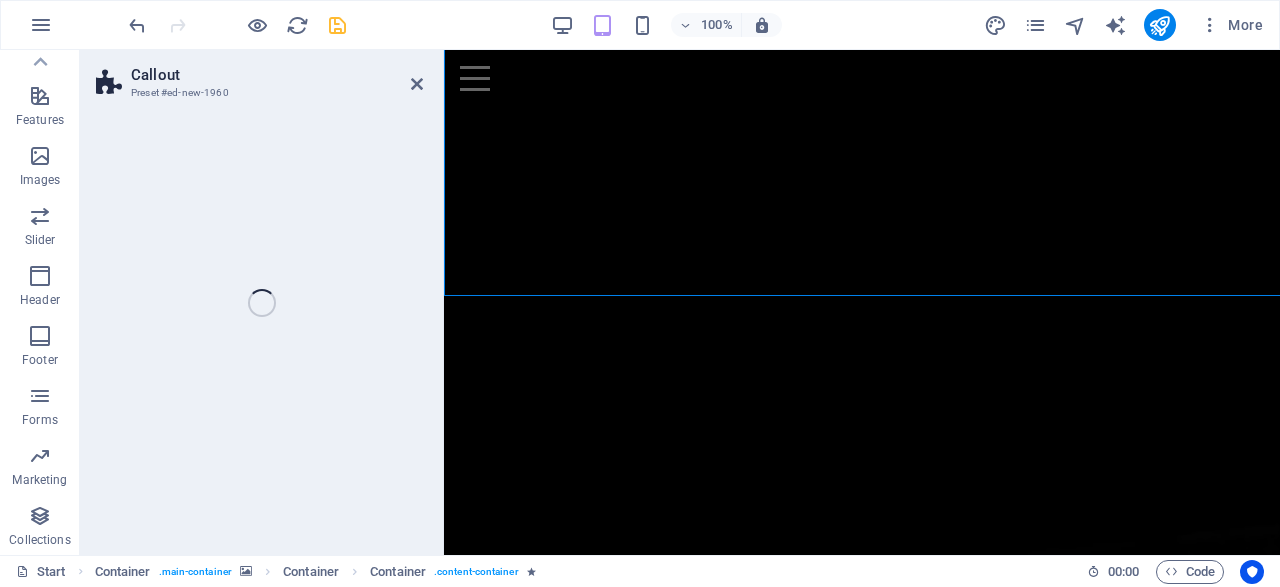 scroll, scrollTop: 1970, scrollLeft: 0, axis: vertical 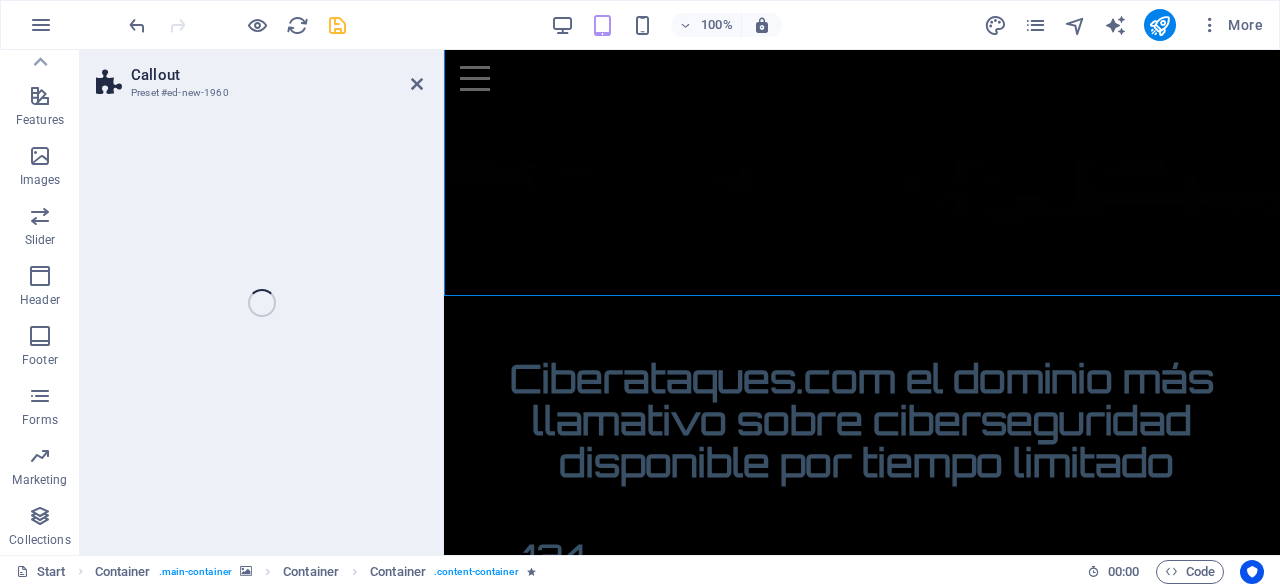select on "rem" 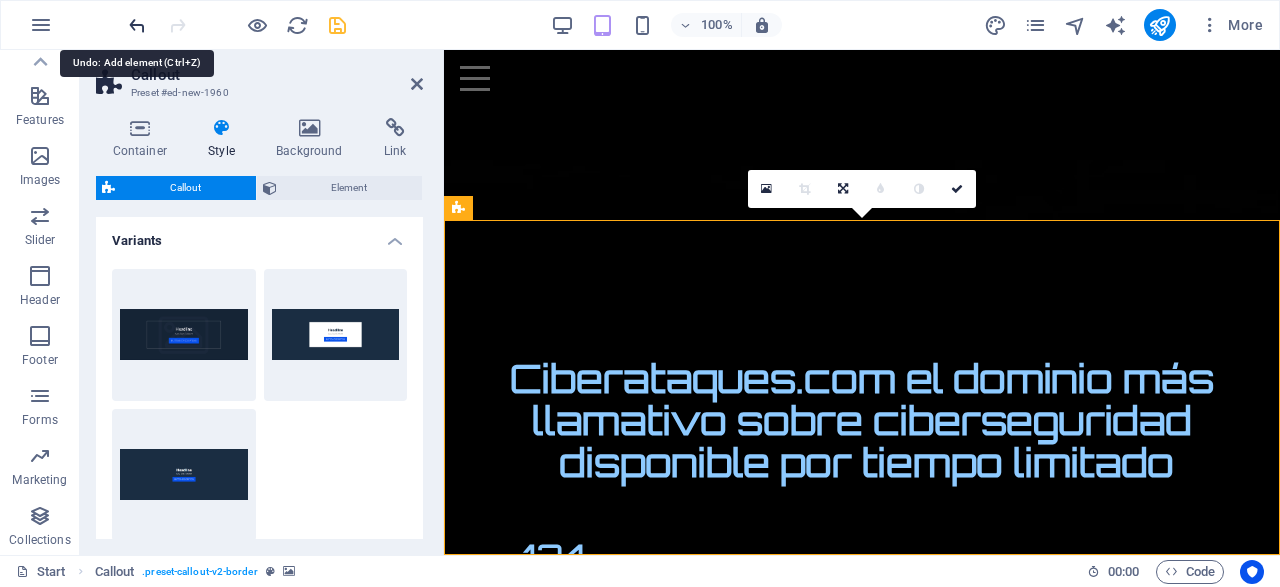 click at bounding box center (137, 25) 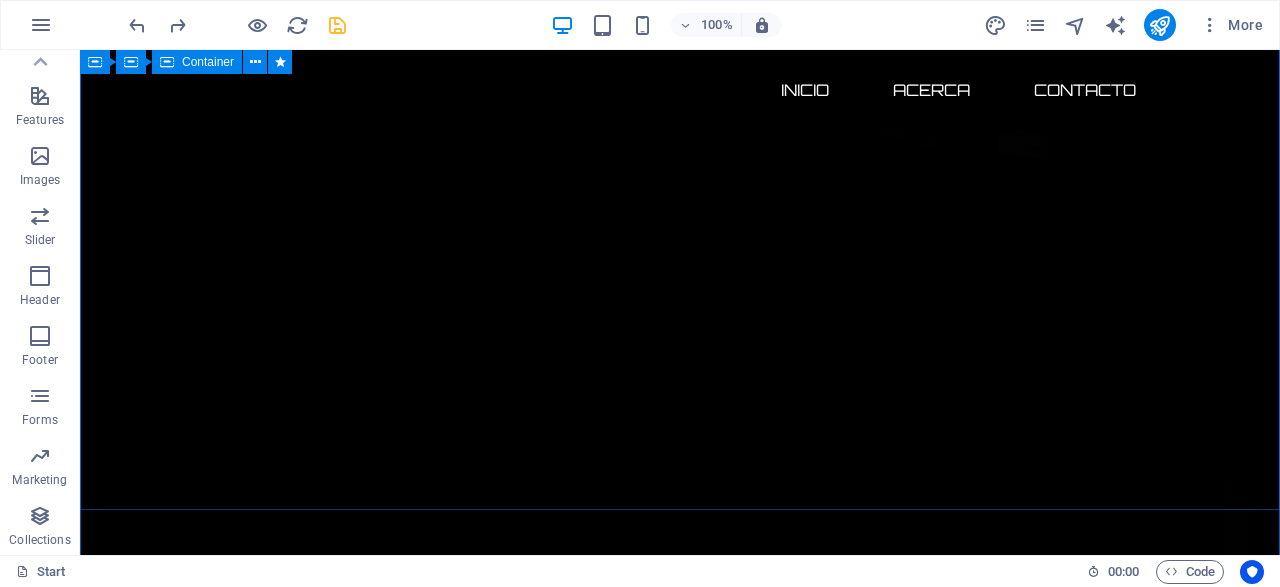 scroll, scrollTop: 150, scrollLeft: 0, axis: vertical 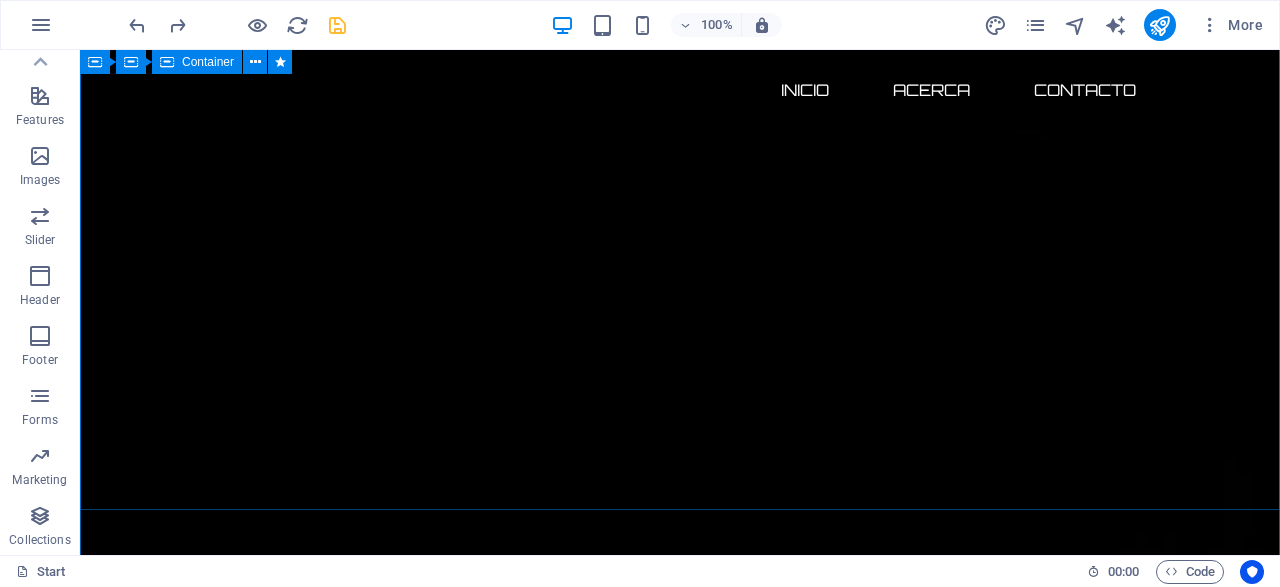 click on "Ciberataques.com el dominio más llamativo sobre ciberseguridad  disponible por tiempo limitado [DAYS] DÍAS [HOURS] HORAS [MINUTES] MINUTOS [SECONDS] SEGUNDOS" at bounding box center (680, 2526) 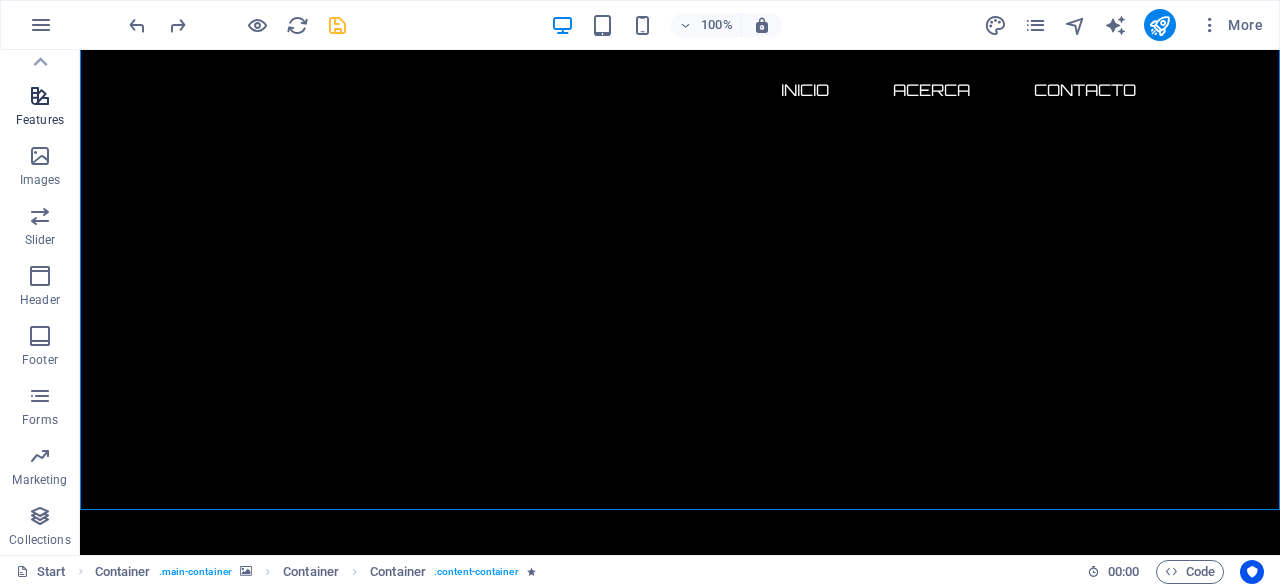 click on "Features" at bounding box center (40, 108) 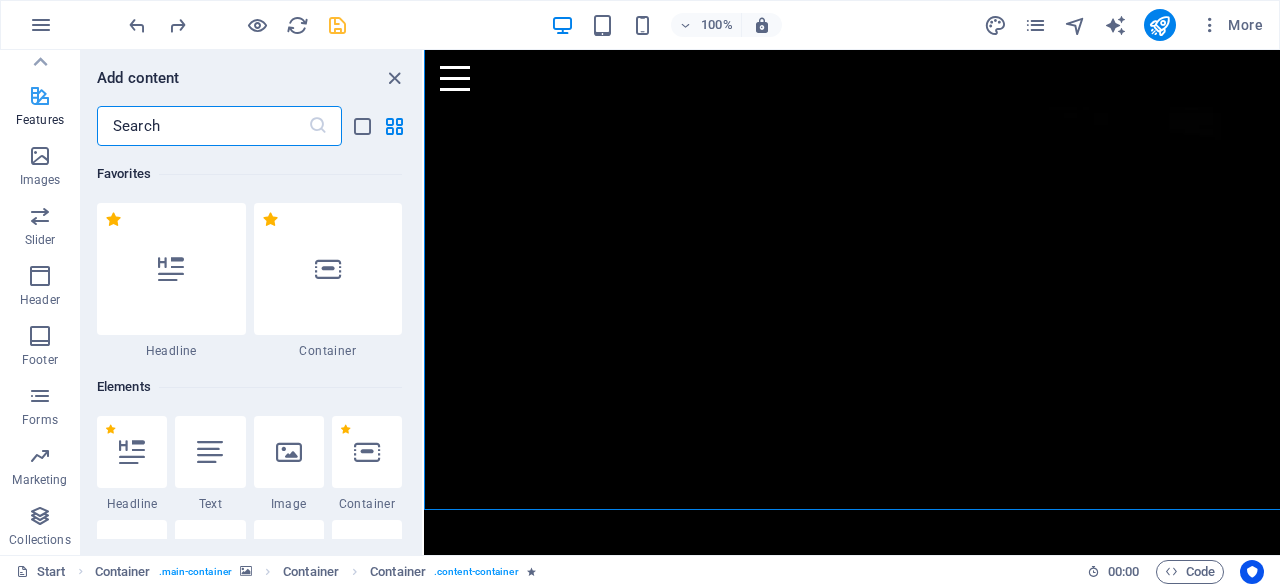 scroll, scrollTop: 394, scrollLeft: 0, axis: vertical 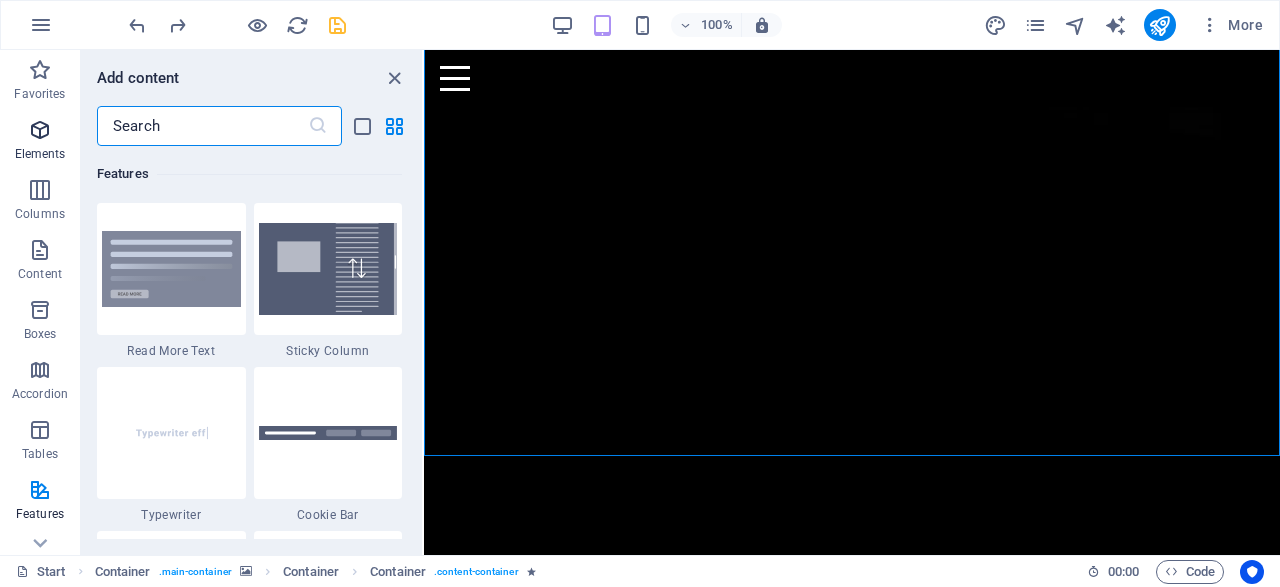 click at bounding box center (40, 130) 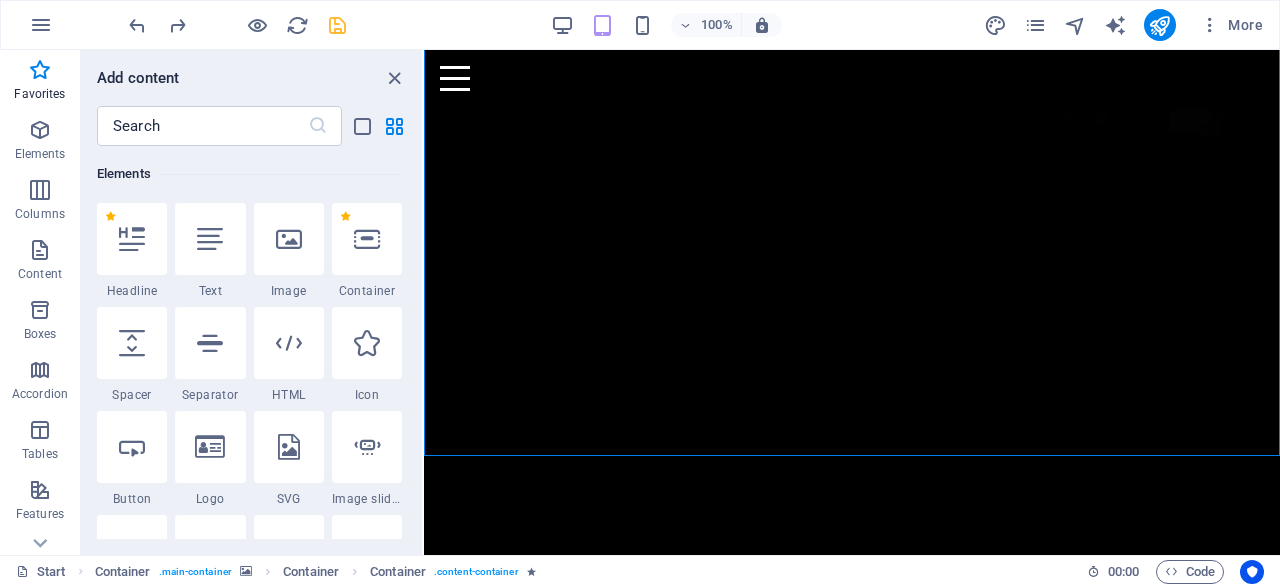scroll, scrollTop: 117, scrollLeft: 0, axis: vertical 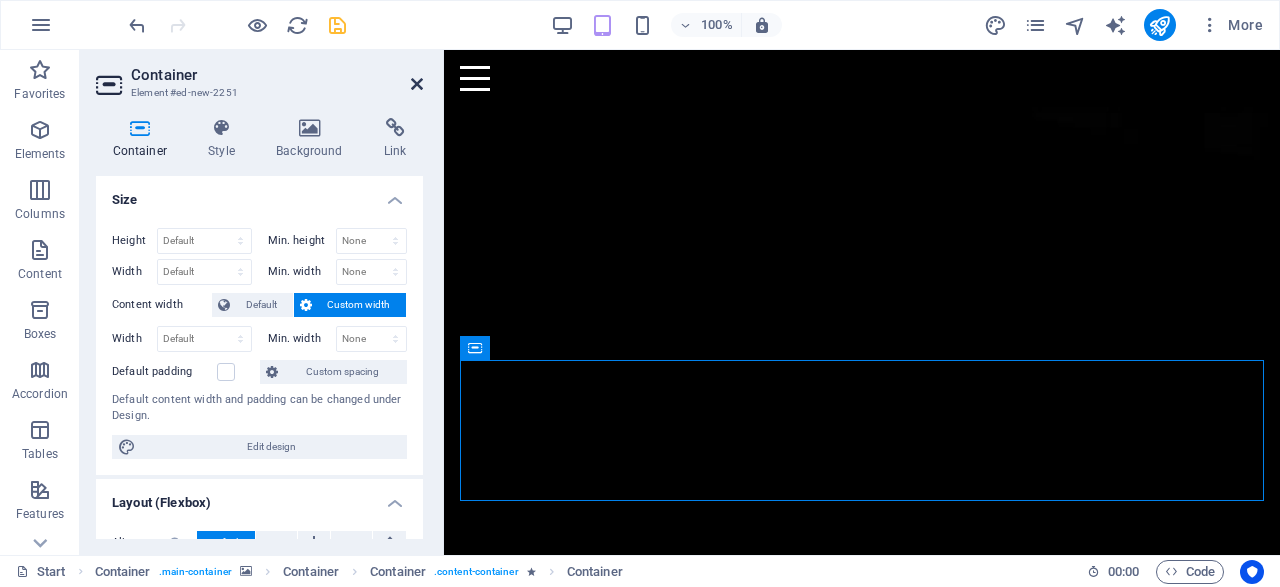 click at bounding box center [417, 84] 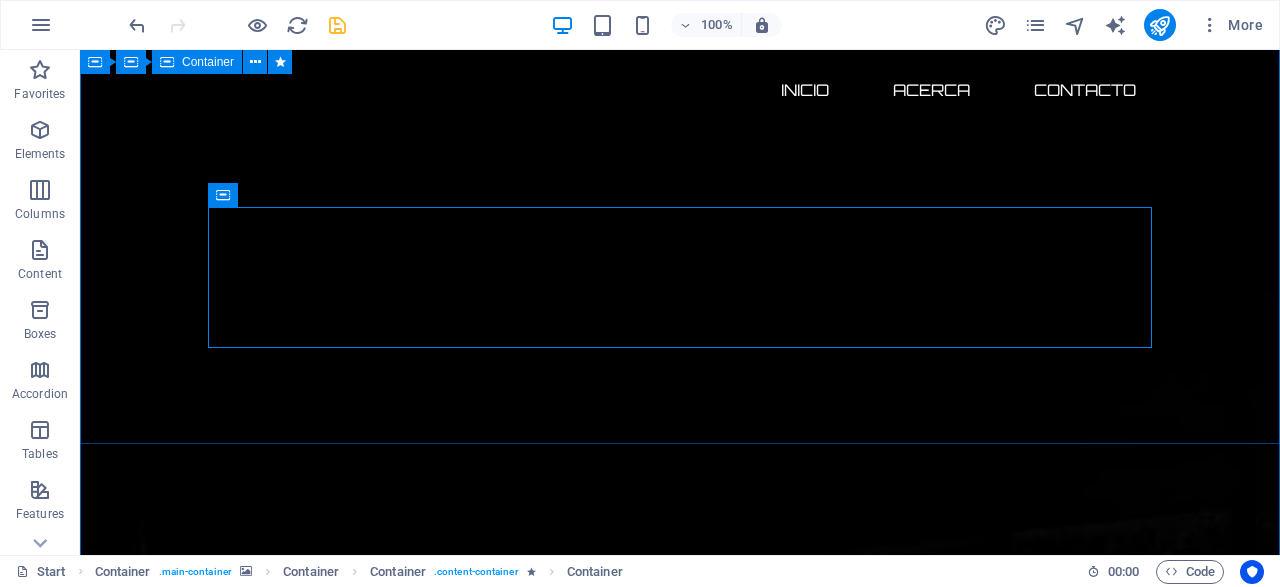 scroll, scrollTop: 358, scrollLeft: 0, axis: vertical 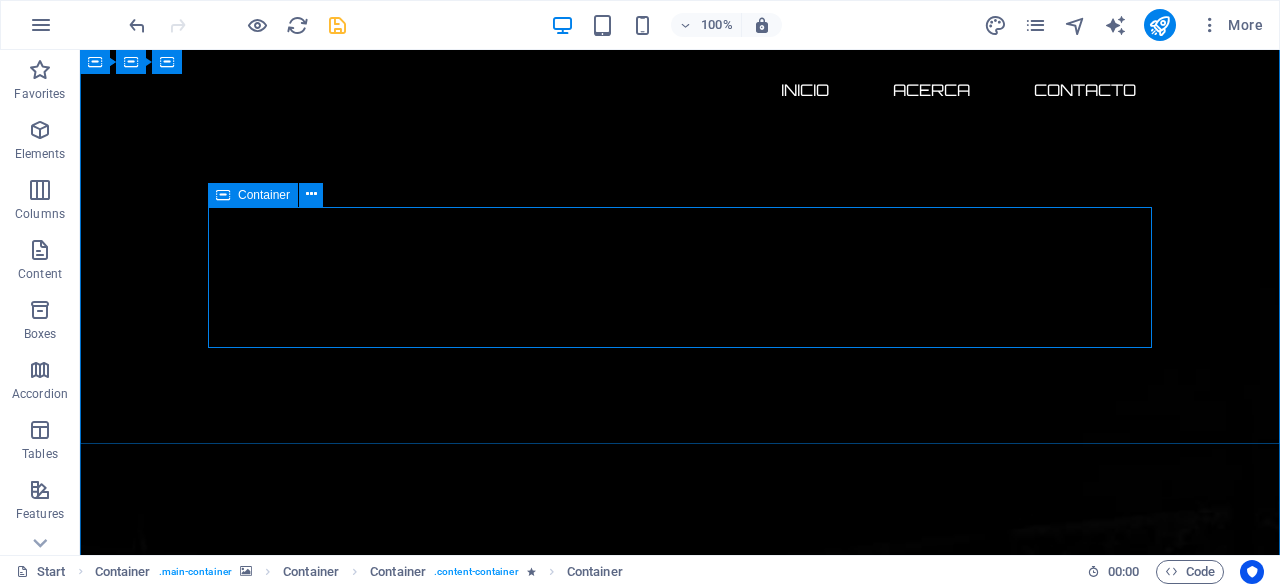 click on "Add elements" at bounding box center [621, 2980] 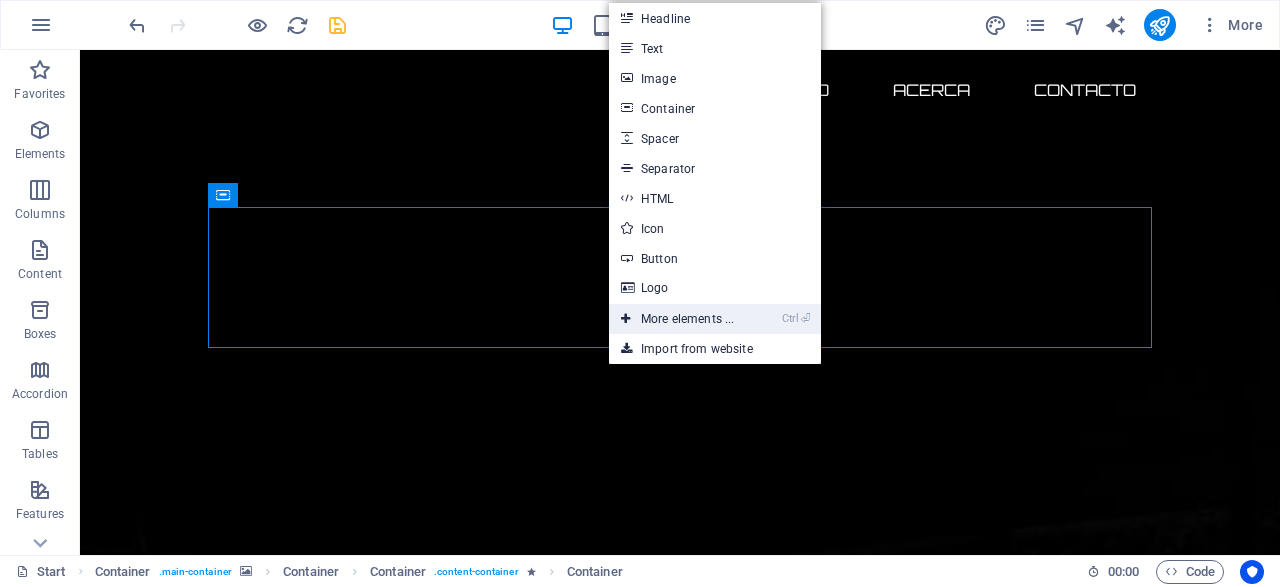 click on "Ctrl ⏎  More elements ..." at bounding box center [677, 319] 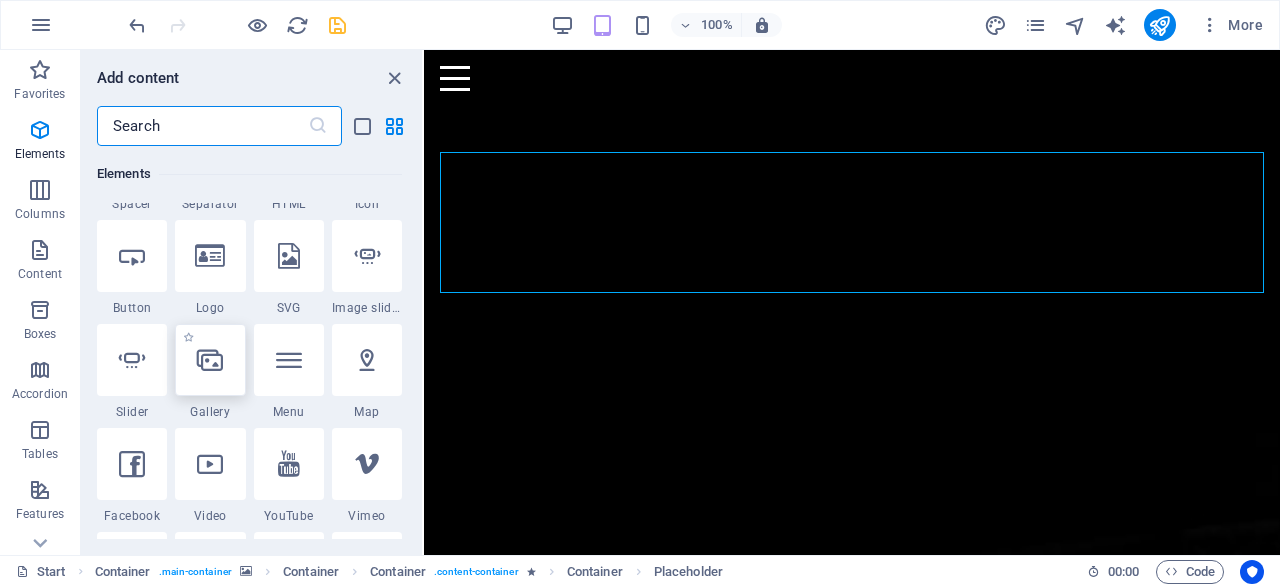 scroll, scrollTop: 500, scrollLeft: 0, axis: vertical 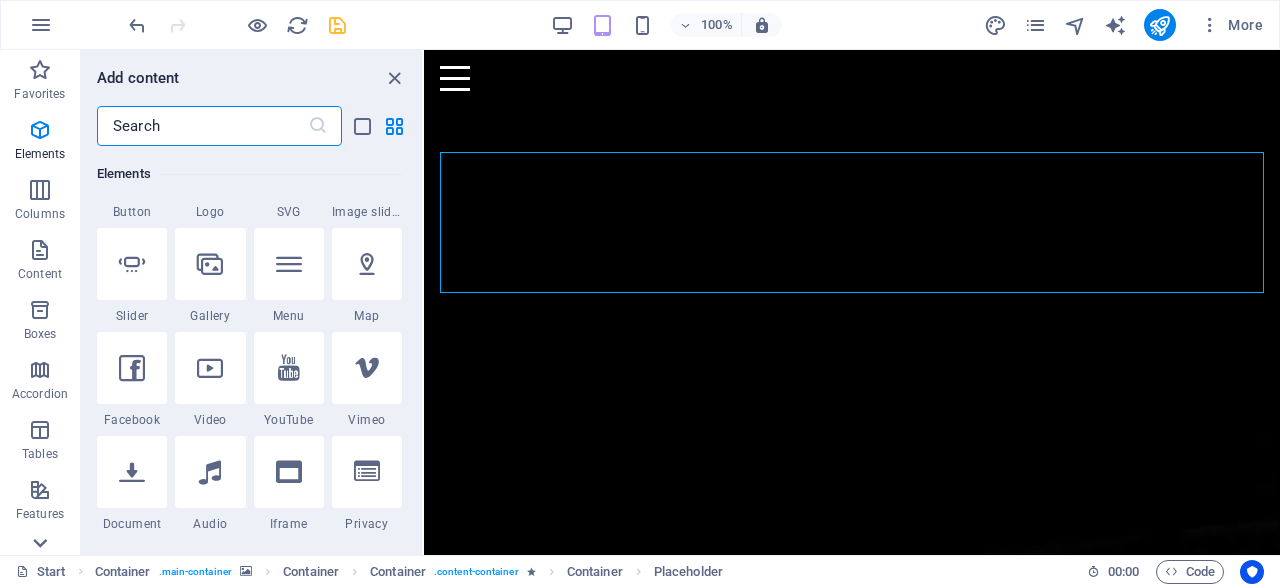 click 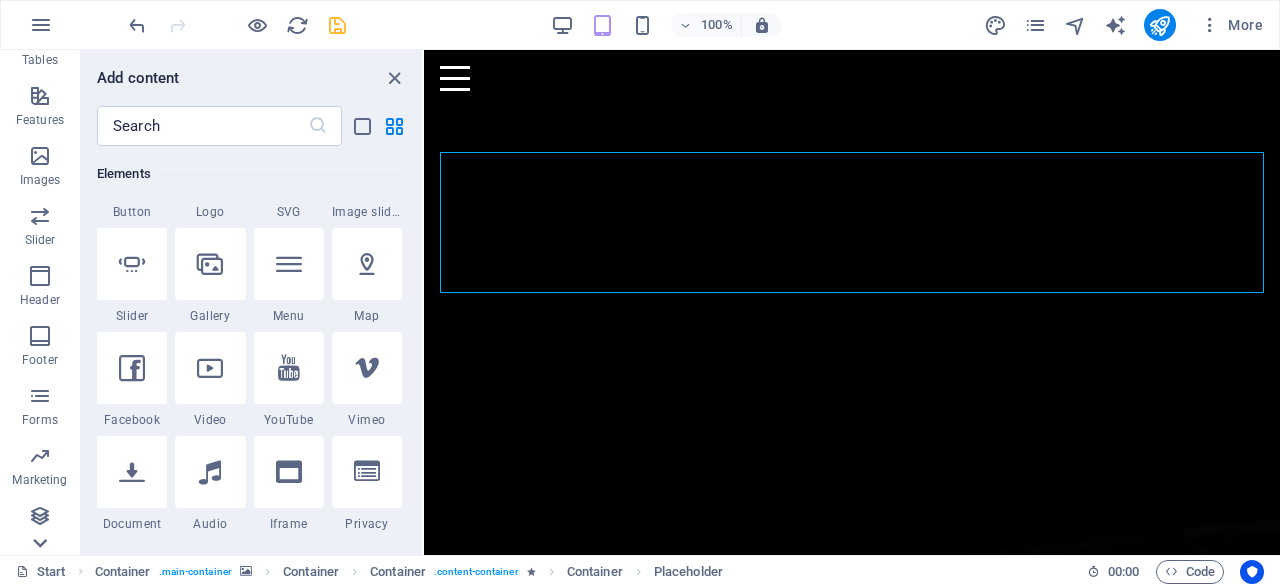 scroll, scrollTop: 394, scrollLeft: 0, axis: vertical 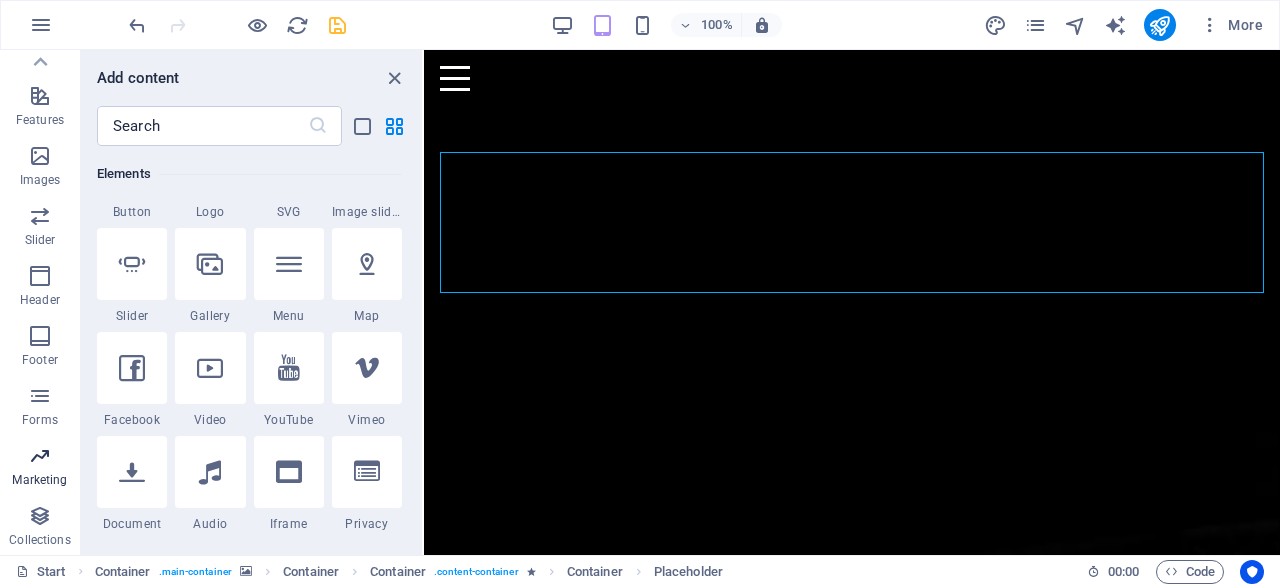 click at bounding box center [40, 456] 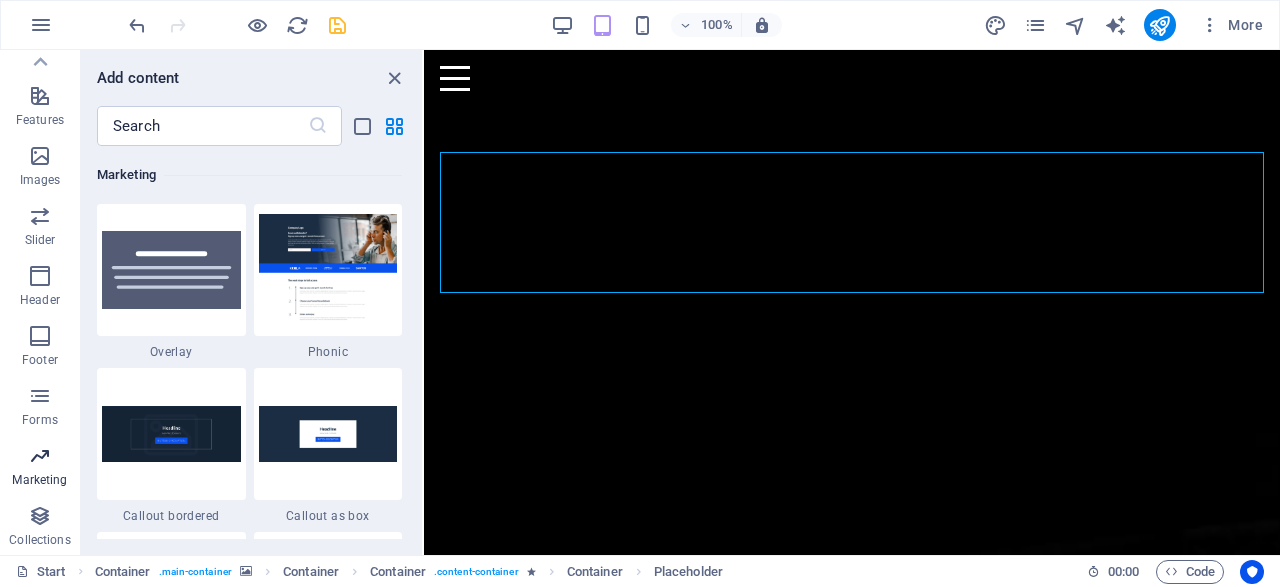 scroll, scrollTop: 16288, scrollLeft: 0, axis: vertical 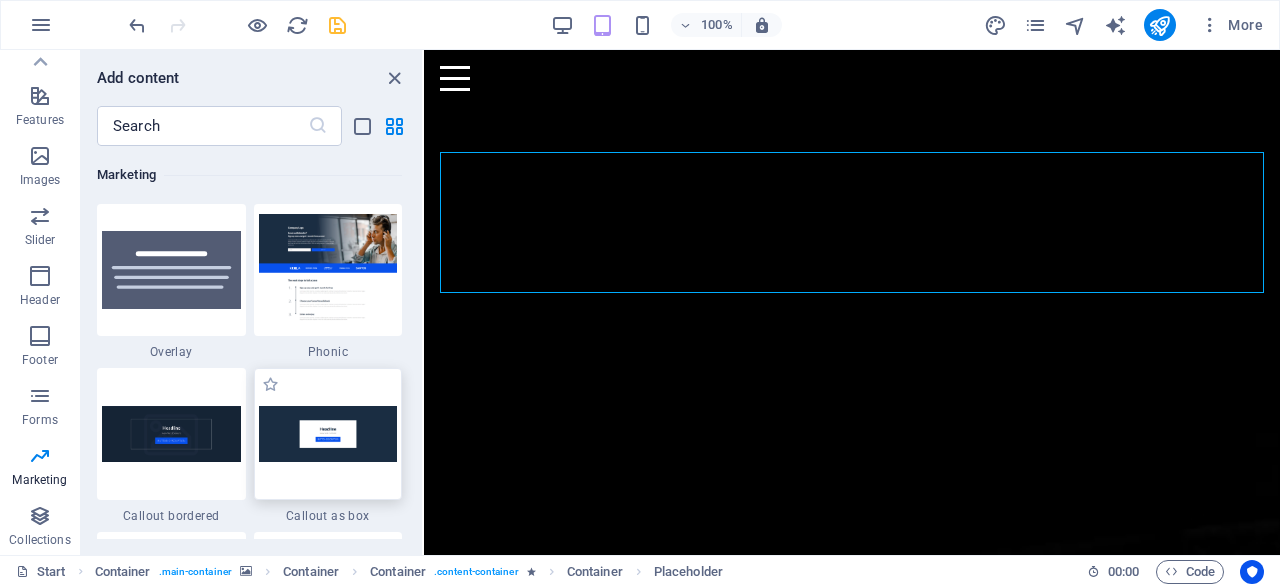 click at bounding box center [328, 433] 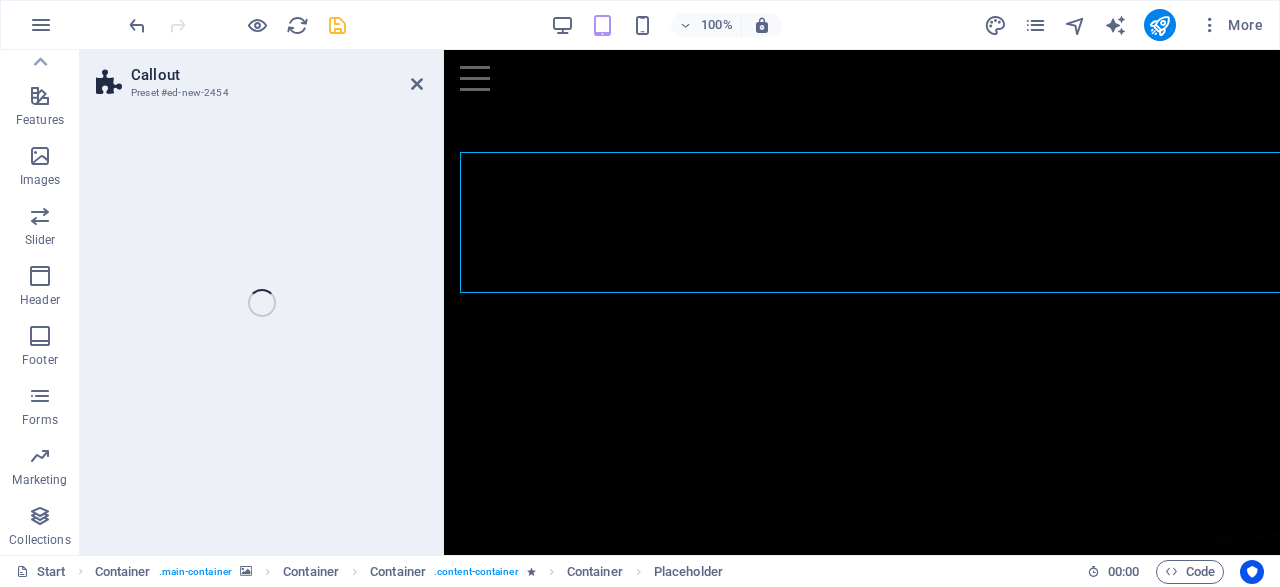 scroll, scrollTop: 2110, scrollLeft: 0, axis: vertical 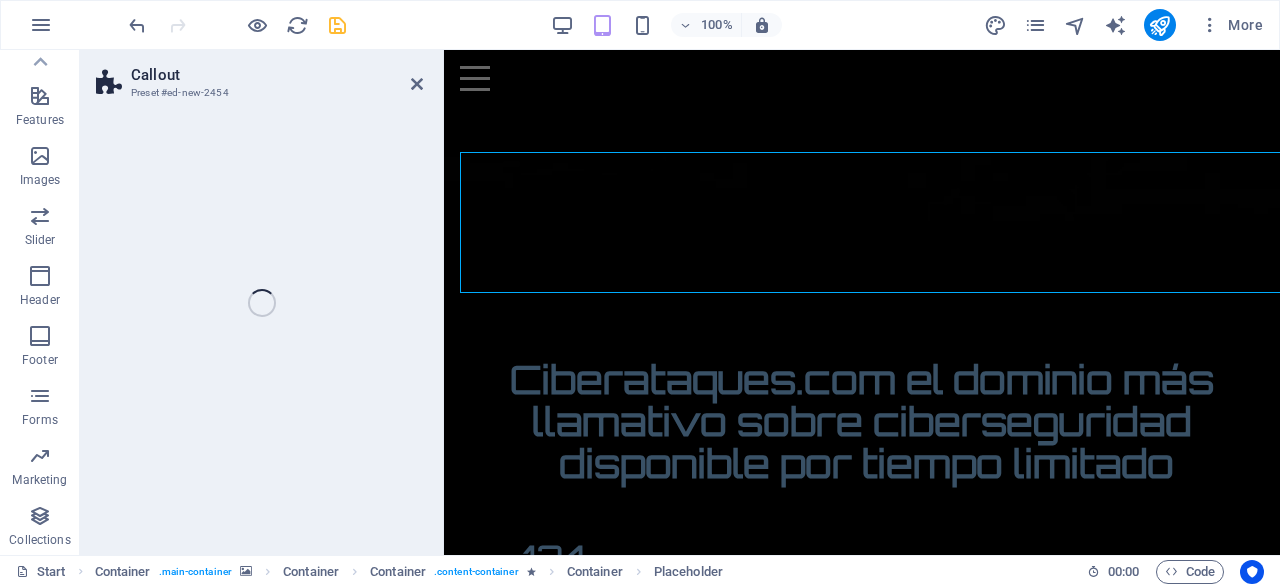 select on "rem" 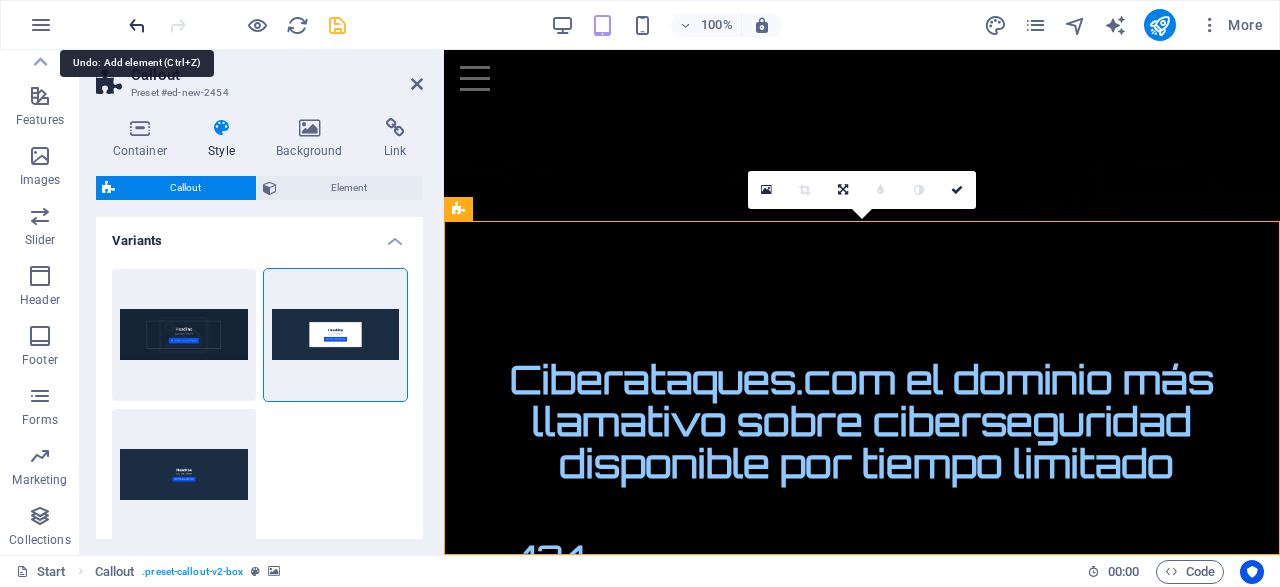 click at bounding box center (137, 25) 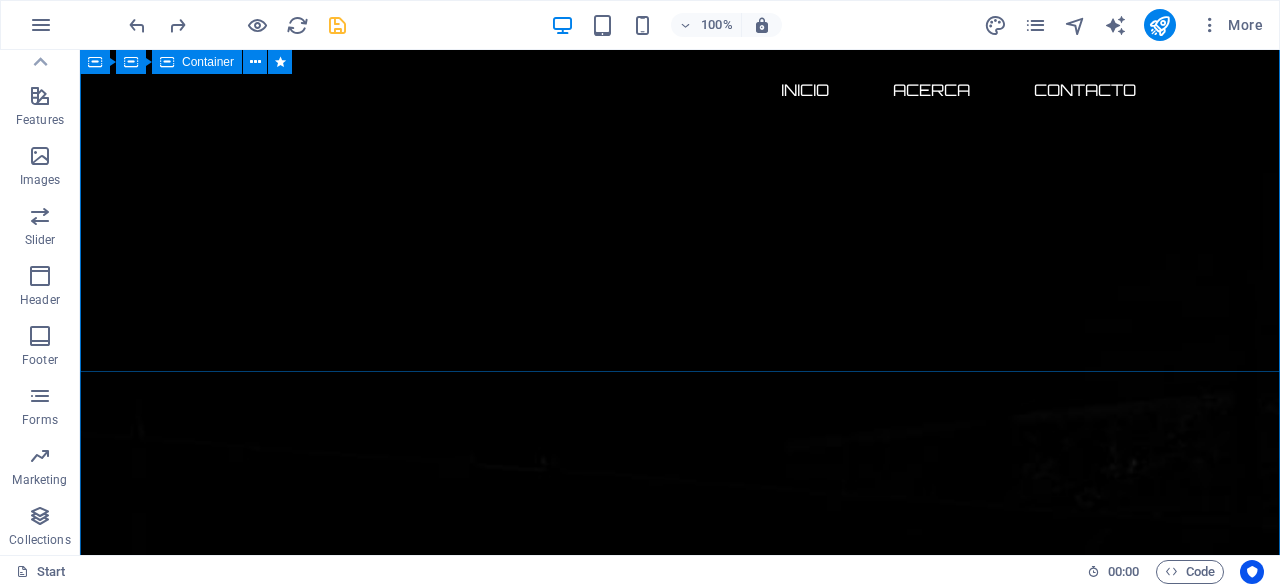 scroll, scrollTop: 268, scrollLeft: 0, axis: vertical 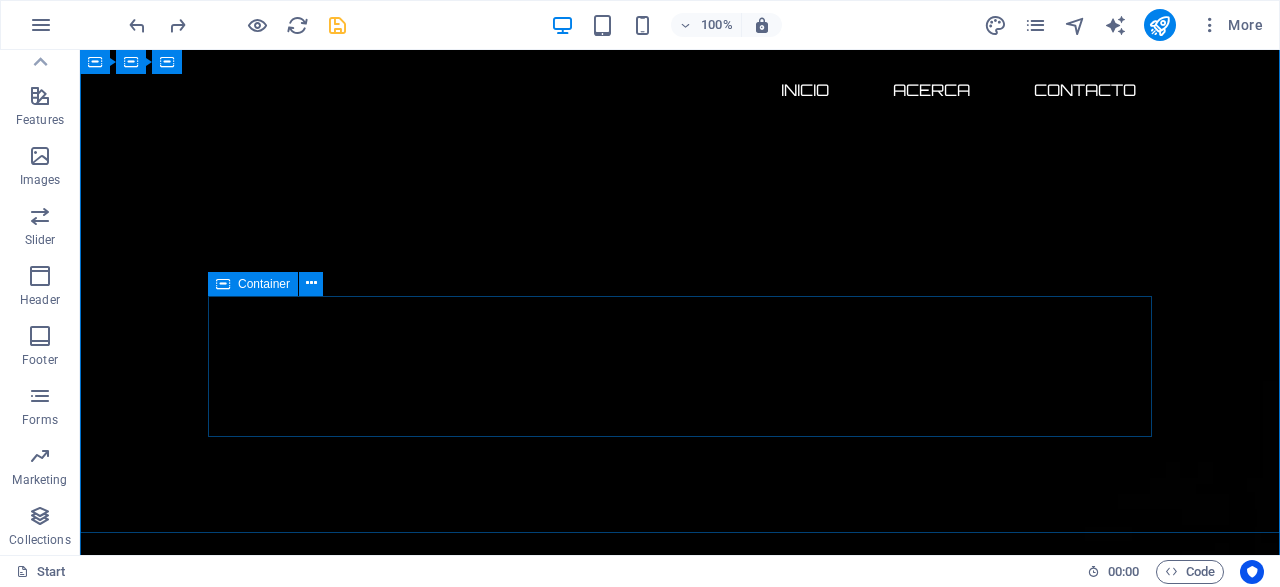 click on "Drop content here or  Add elements  Paste clipboard" at bounding box center [680, 3050] 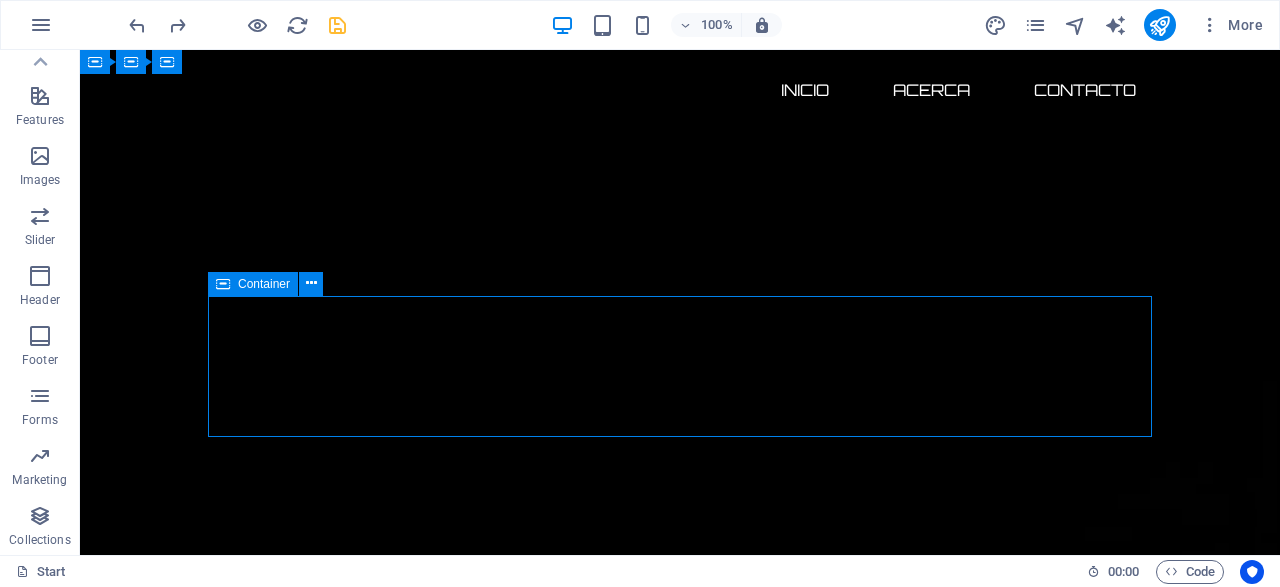 click on "Drop content here or  Add elements  Paste clipboard" at bounding box center (680, 3050) 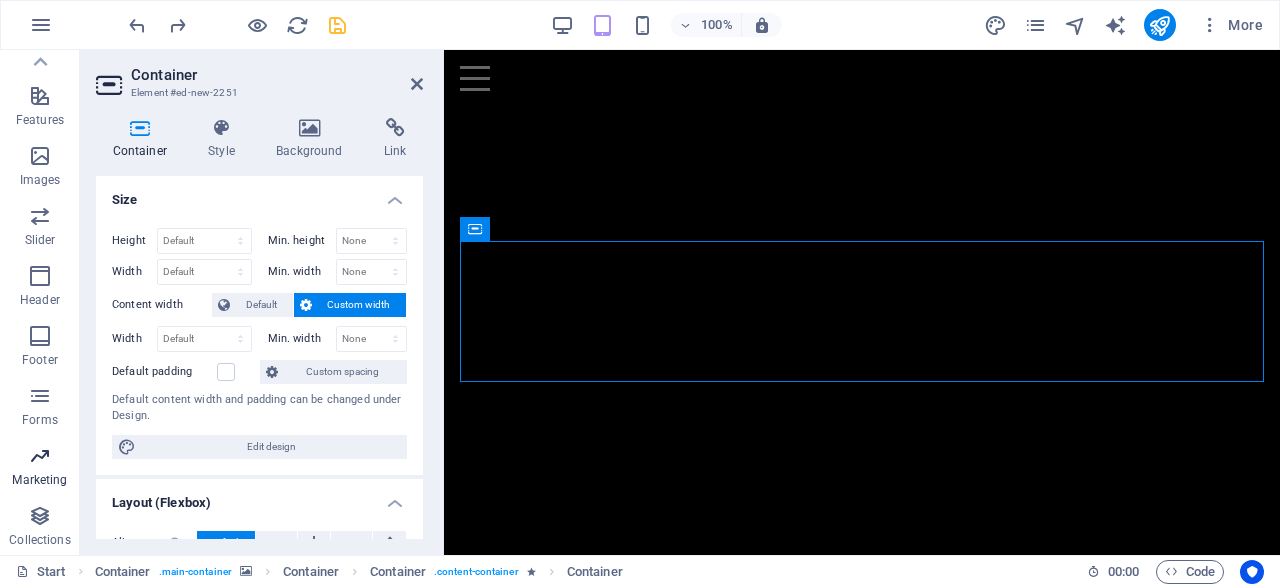 click at bounding box center [40, 456] 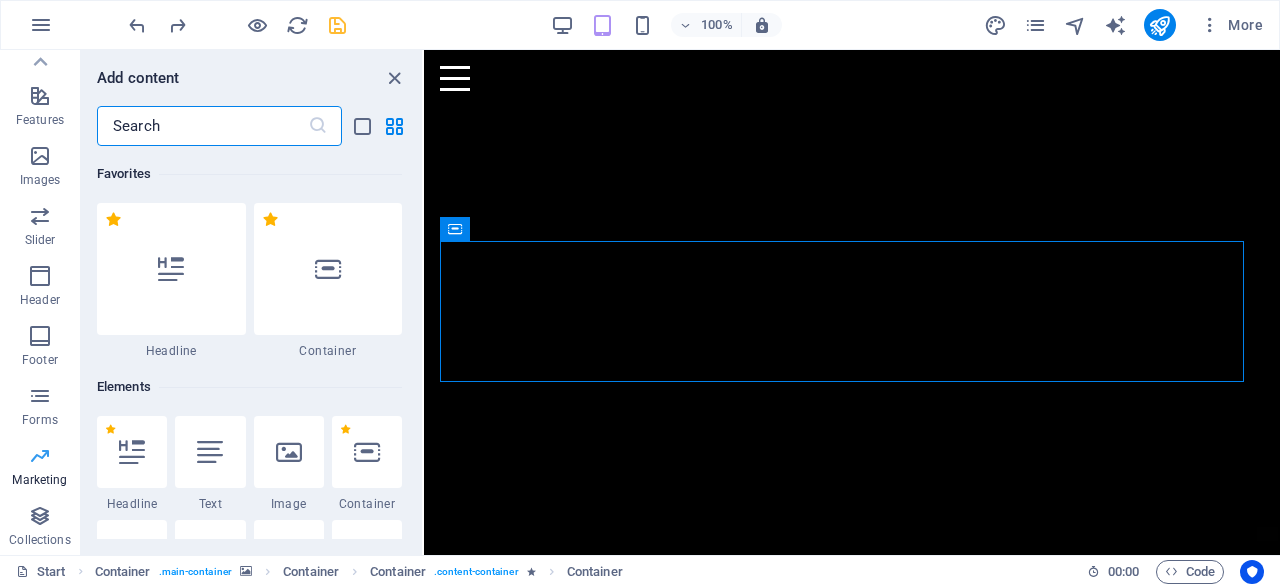 scroll, scrollTop: 394, scrollLeft: 0, axis: vertical 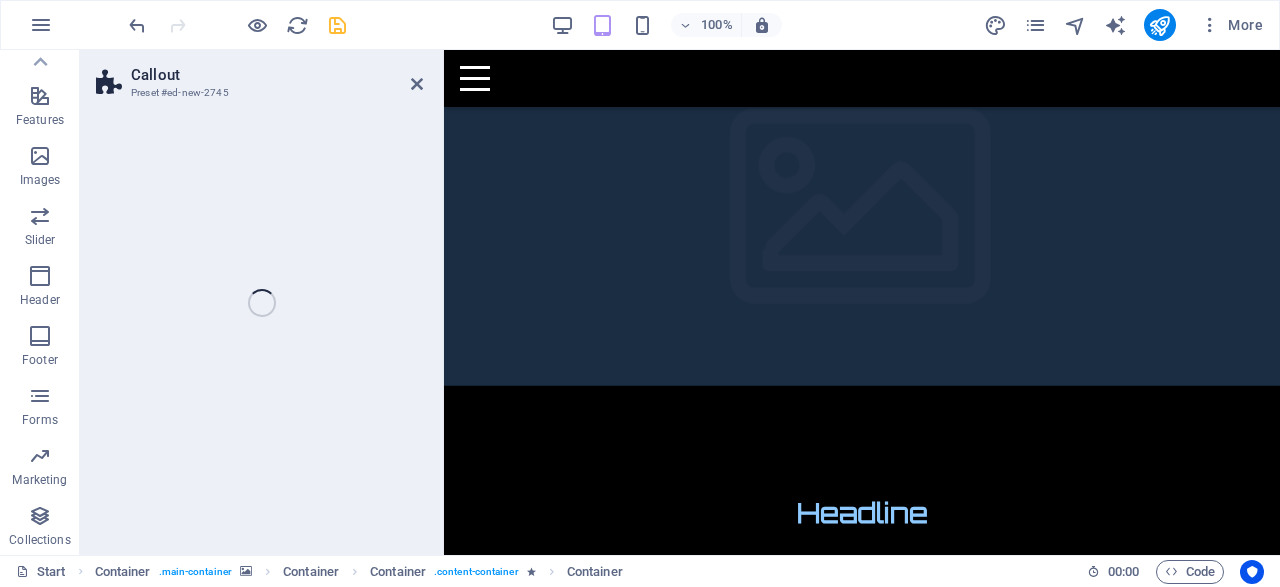 select on "rem" 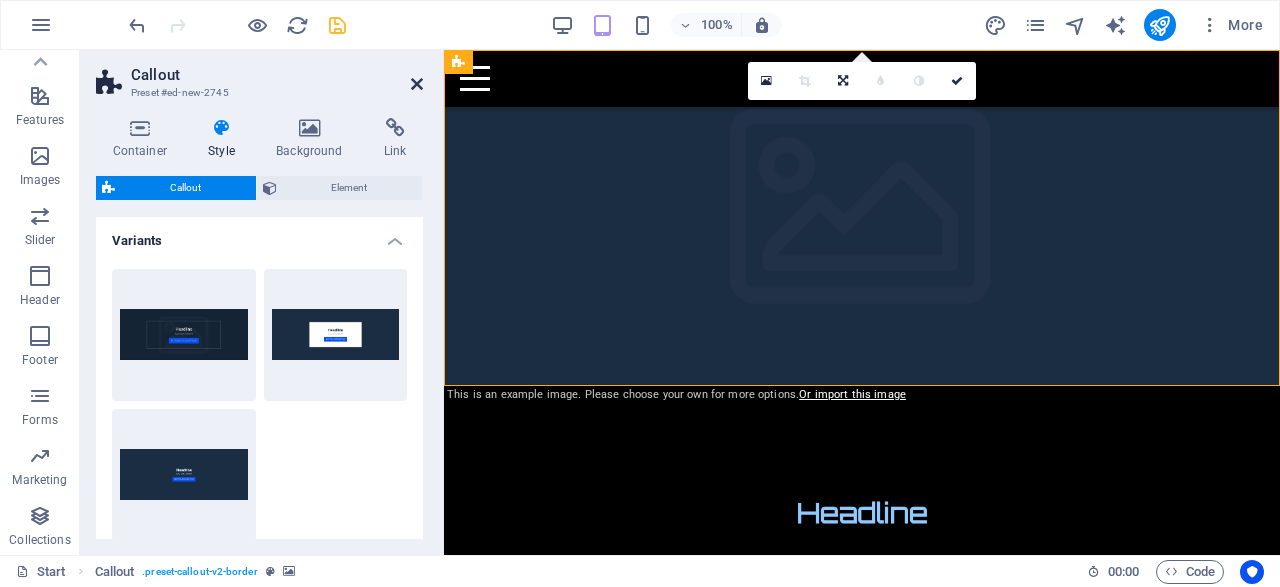 click at bounding box center (417, 84) 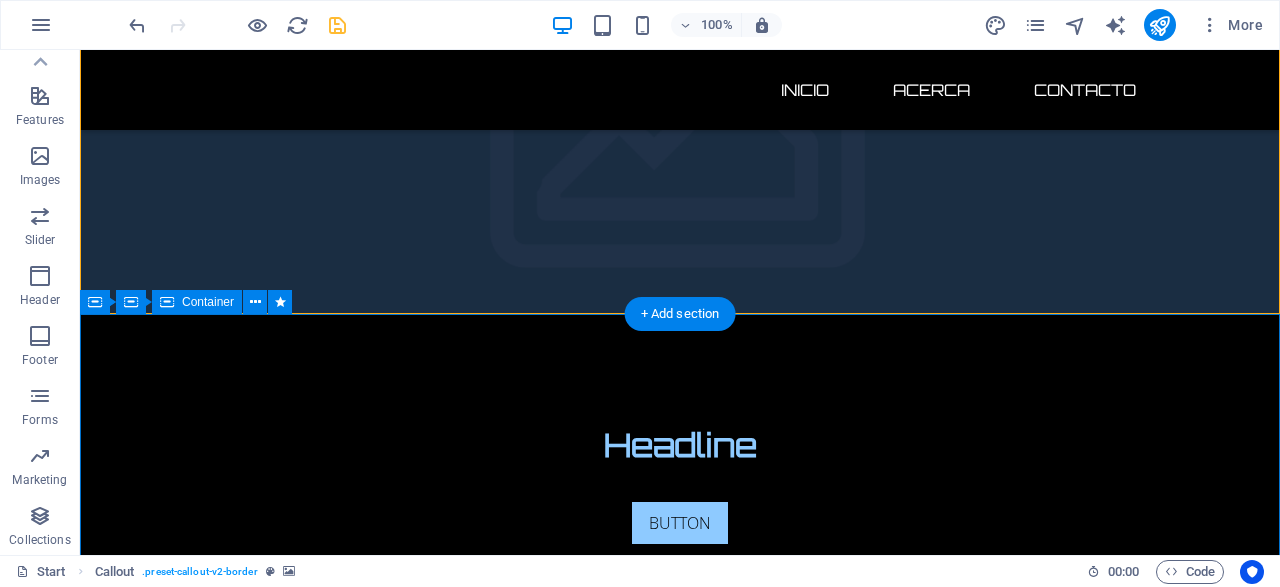scroll, scrollTop: 0, scrollLeft: 0, axis: both 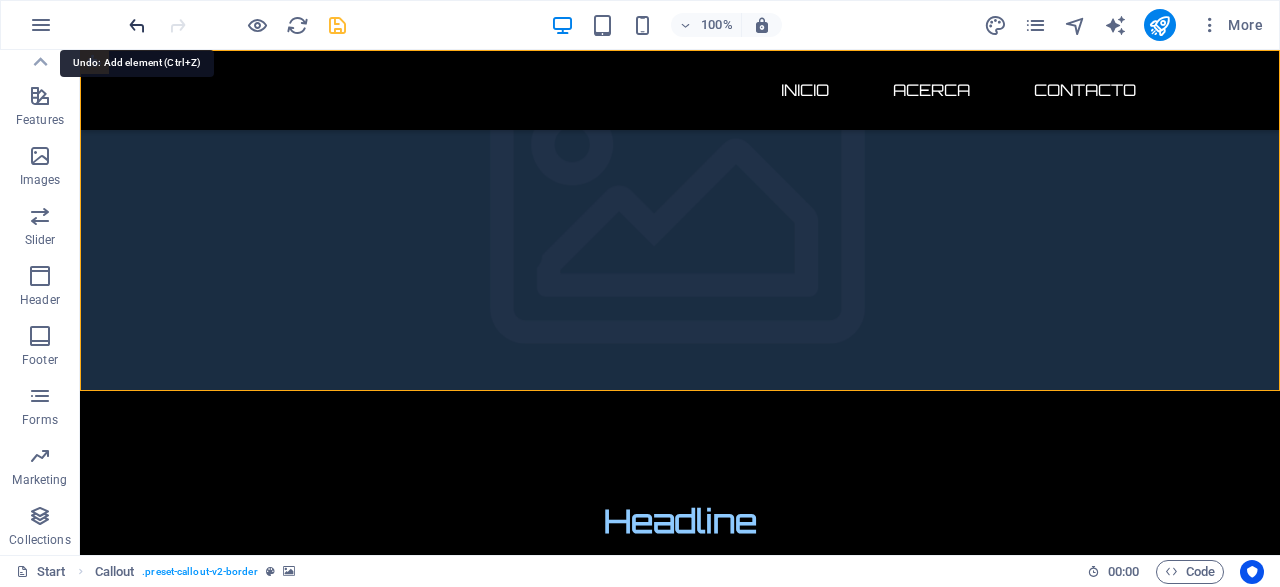 click at bounding box center [137, 25] 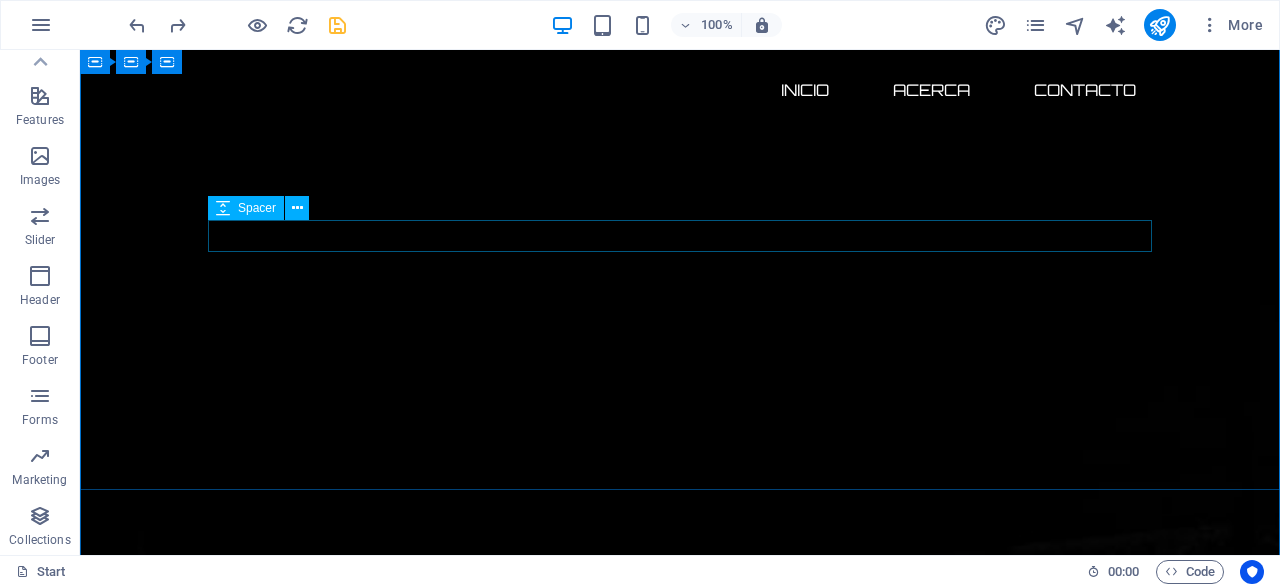 scroll, scrollTop: 312, scrollLeft: 0, axis: vertical 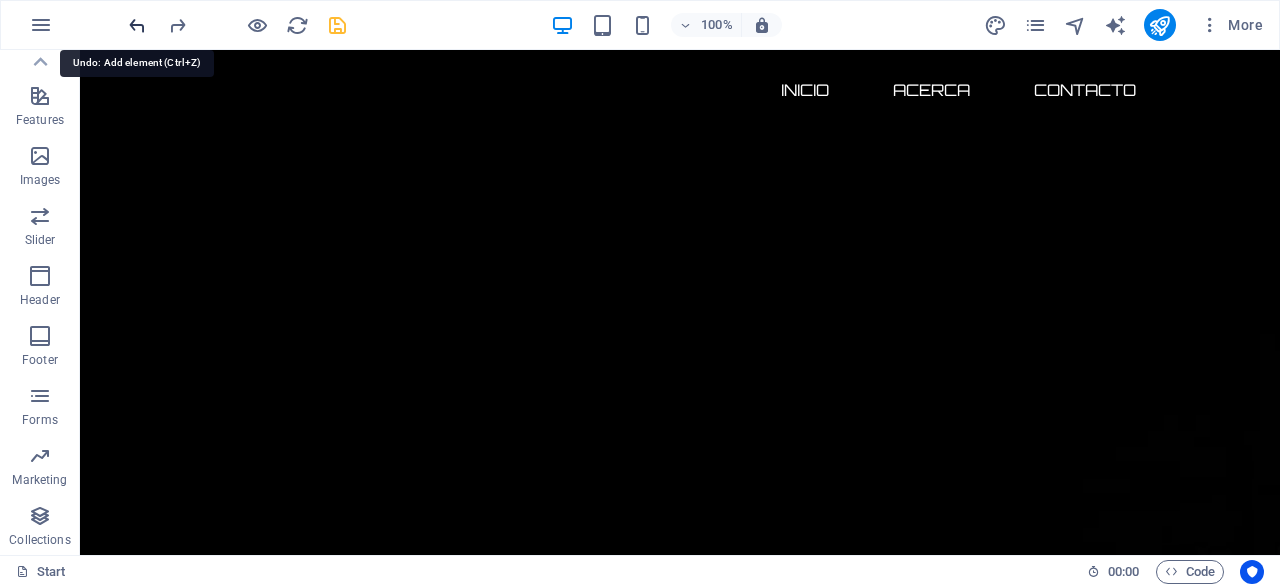 click at bounding box center [137, 25] 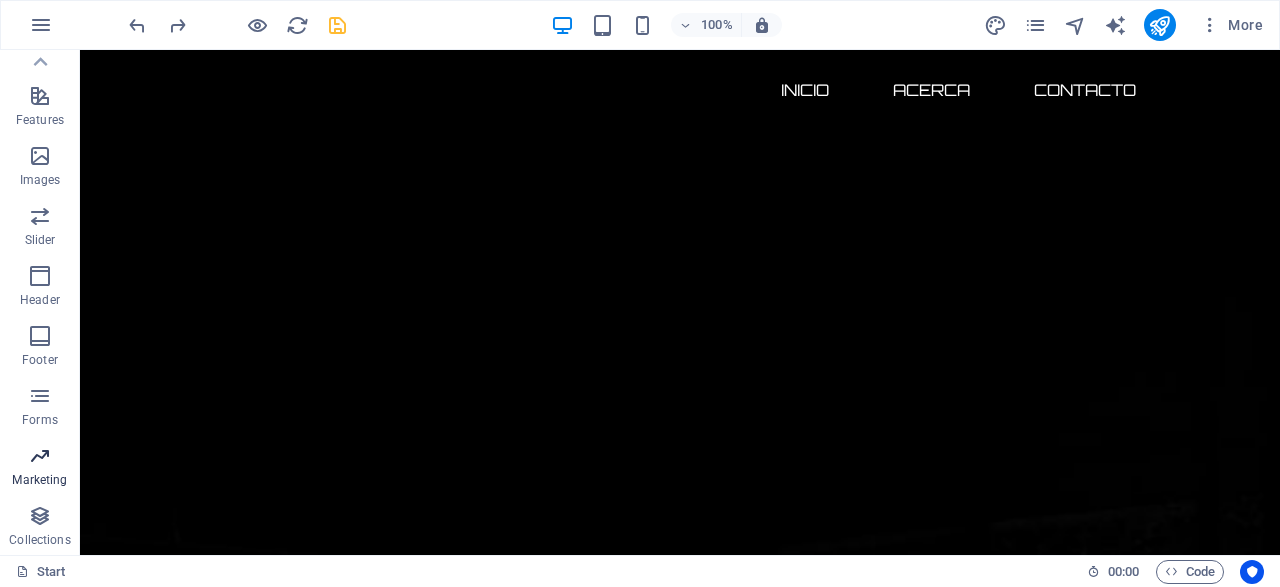 click at bounding box center (40, 456) 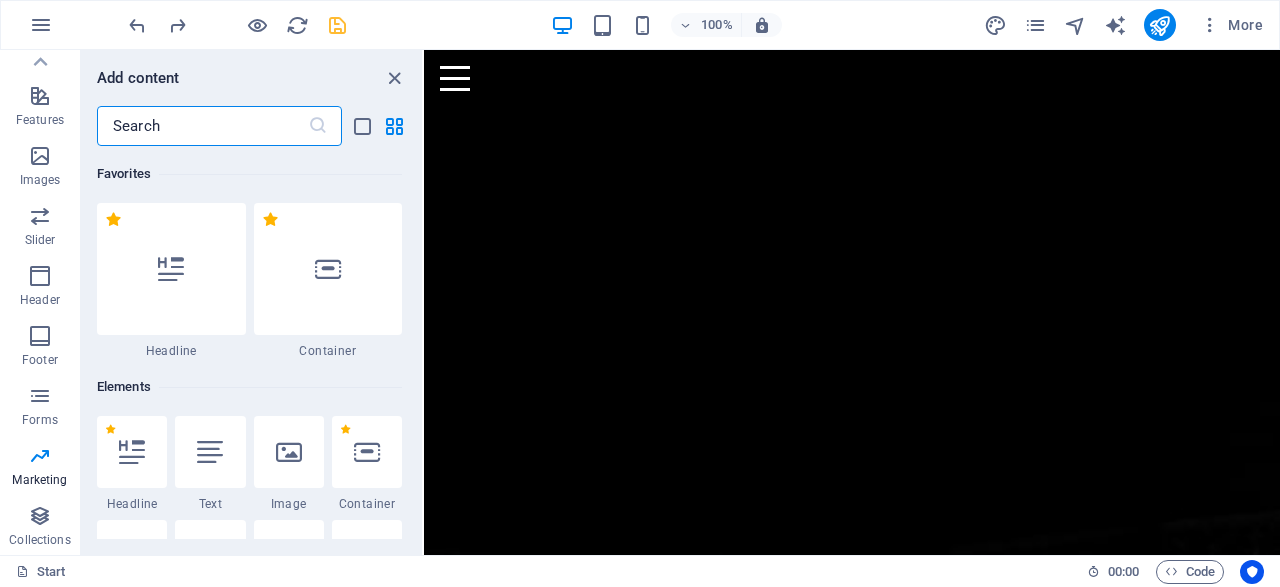 scroll, scrollTop: 394, scrollLeft: 0, axis: vertical 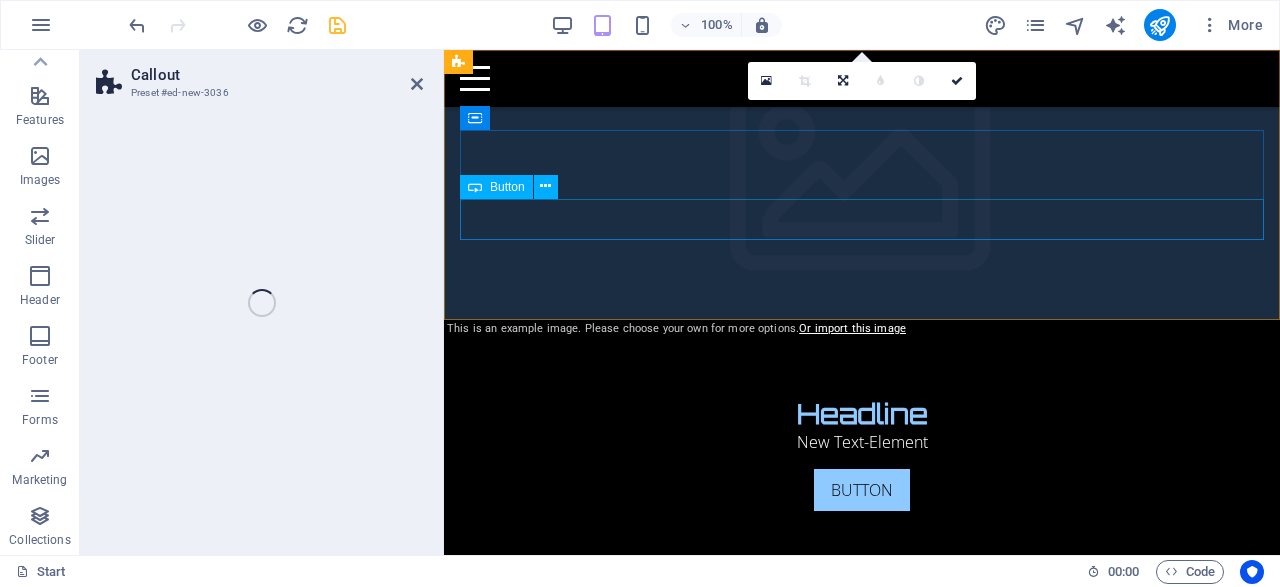 select on "%" 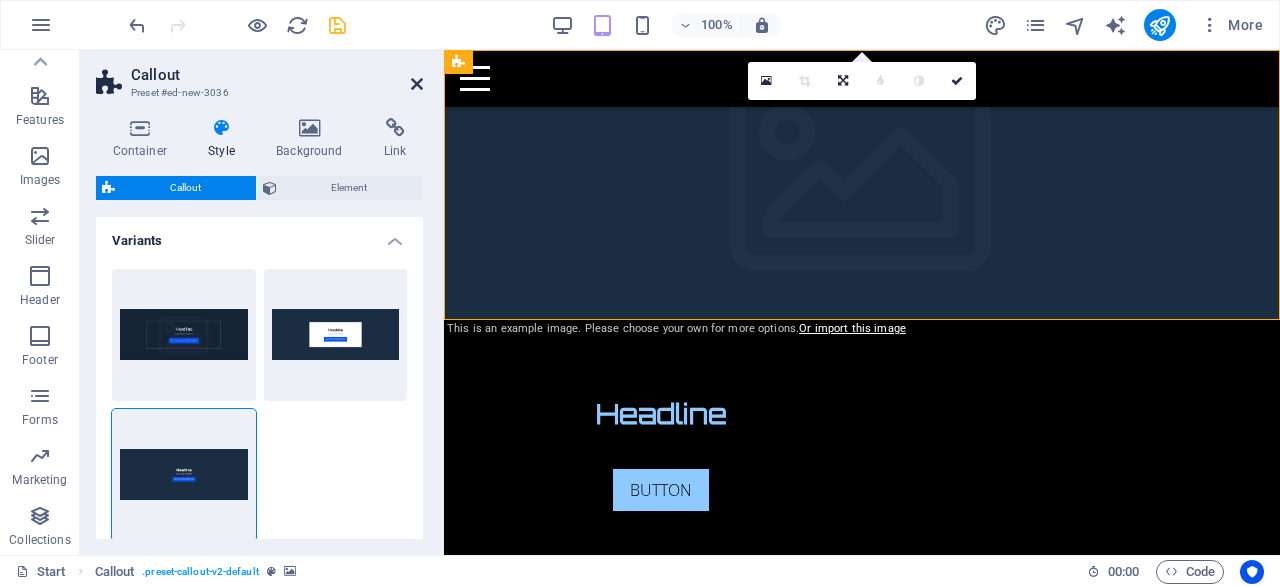 click at bounding box center (417, 84) 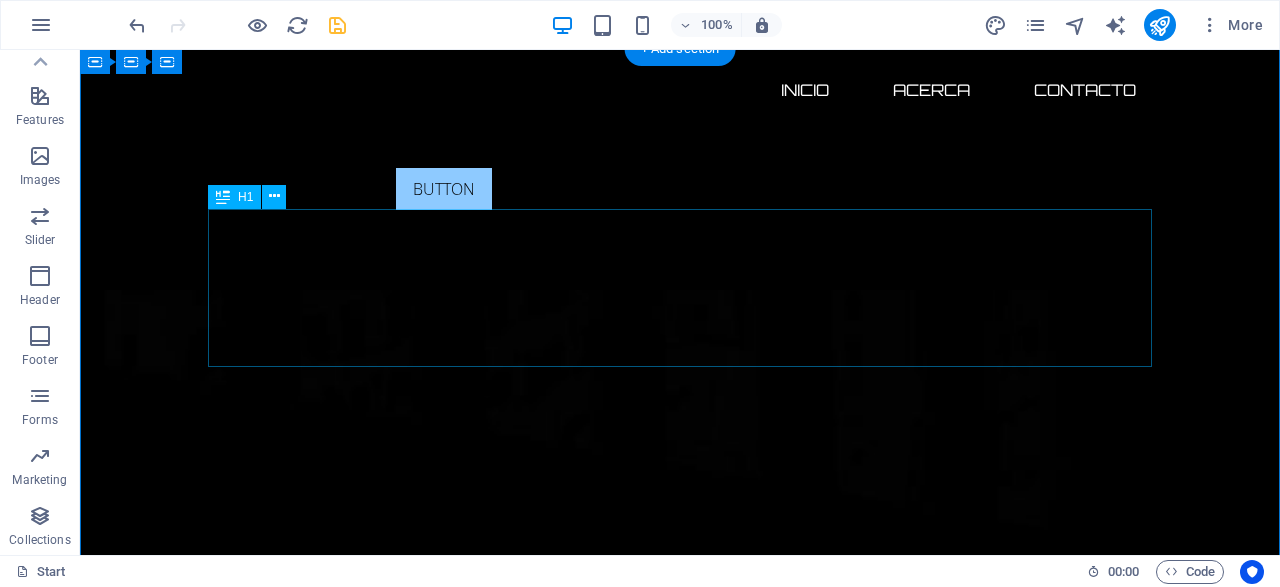 scroll, scrollTop: 0, scrollLeft: 0, axis: both 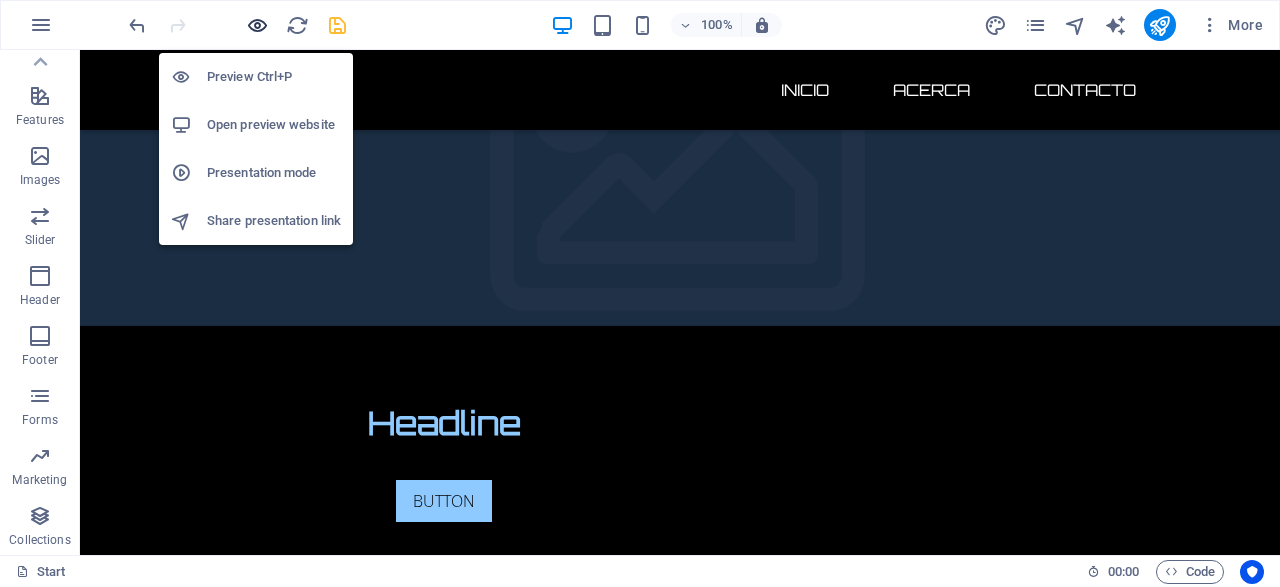 click at bounding box center [257, 25] 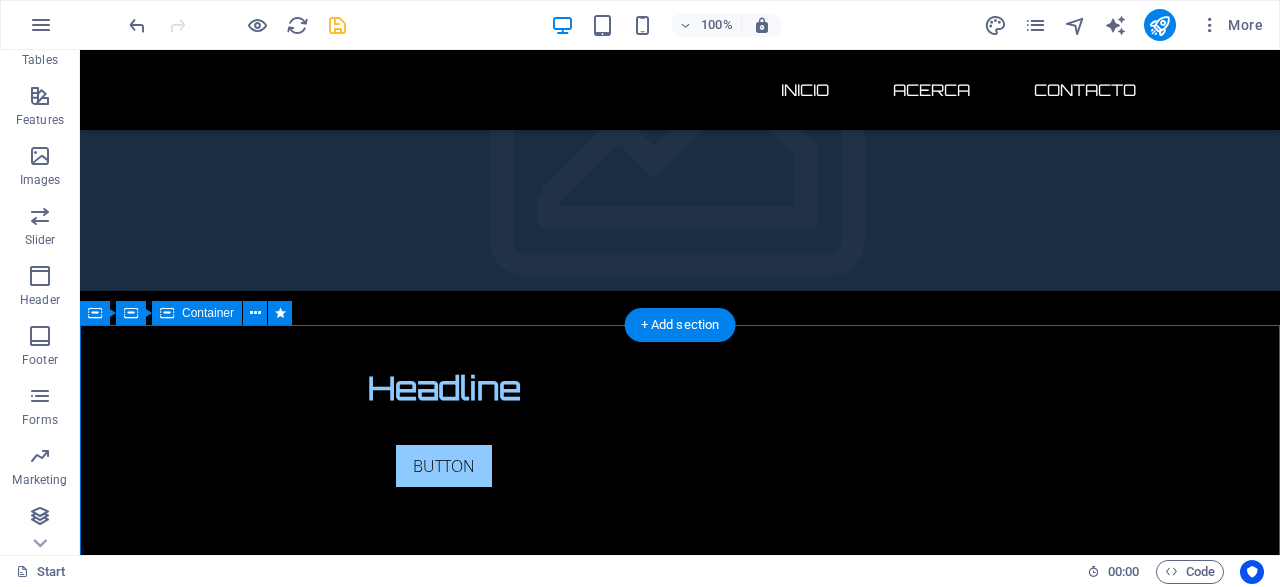 scroll, scrollTop: 0, scrollLeft: 0, axis: both 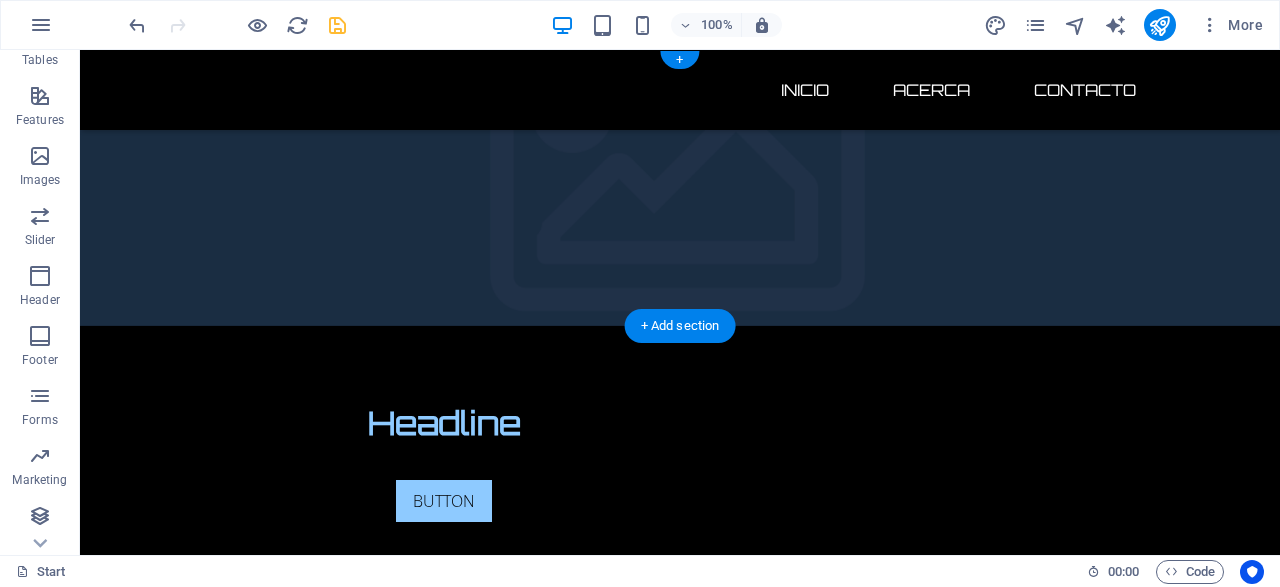 click at bounding box center [680, 188] 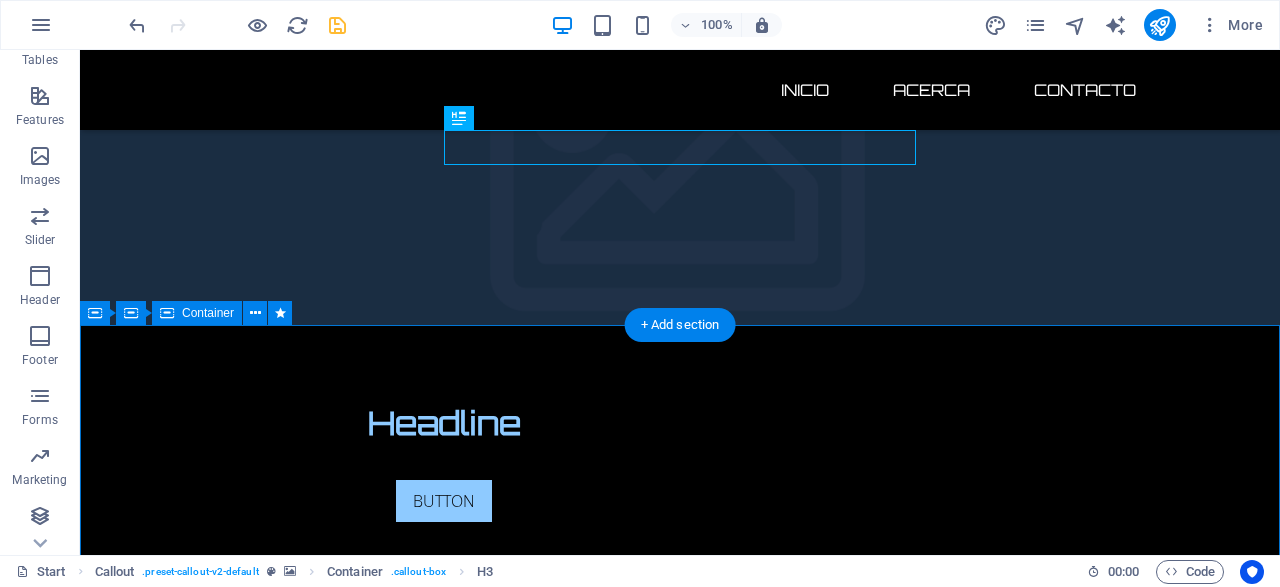 click on "Ciberataques.com el dominio más llamativo sobre ciberseguridad  disponible por tiempo limitado 134 DÍAS 19 HORAS 53 MINUTOS 33 SEGUNDOS" at bounding box center (680, 3228) 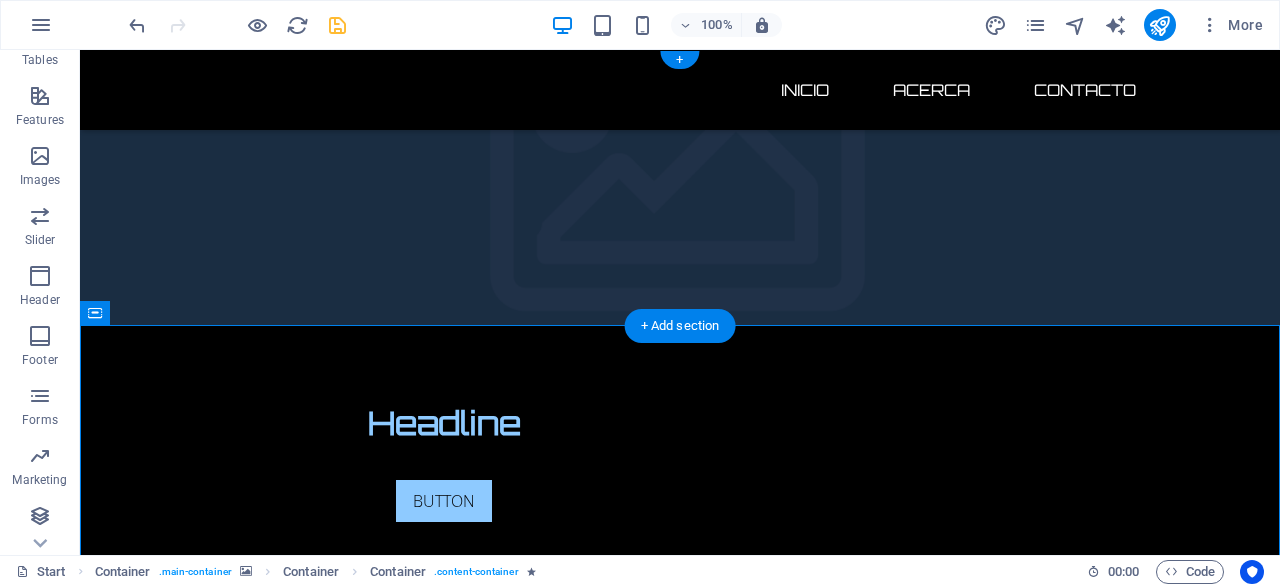 click at bounding box center (680, 188) 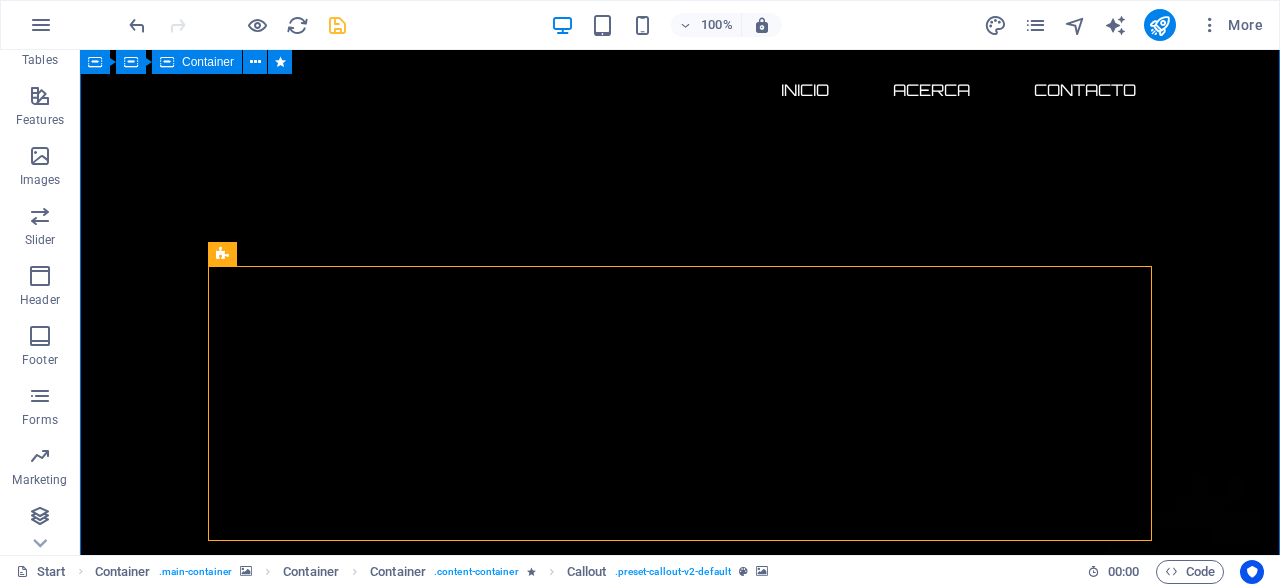 scroll, scrollTop: 208, scrollLeft: 0, axis: vertical 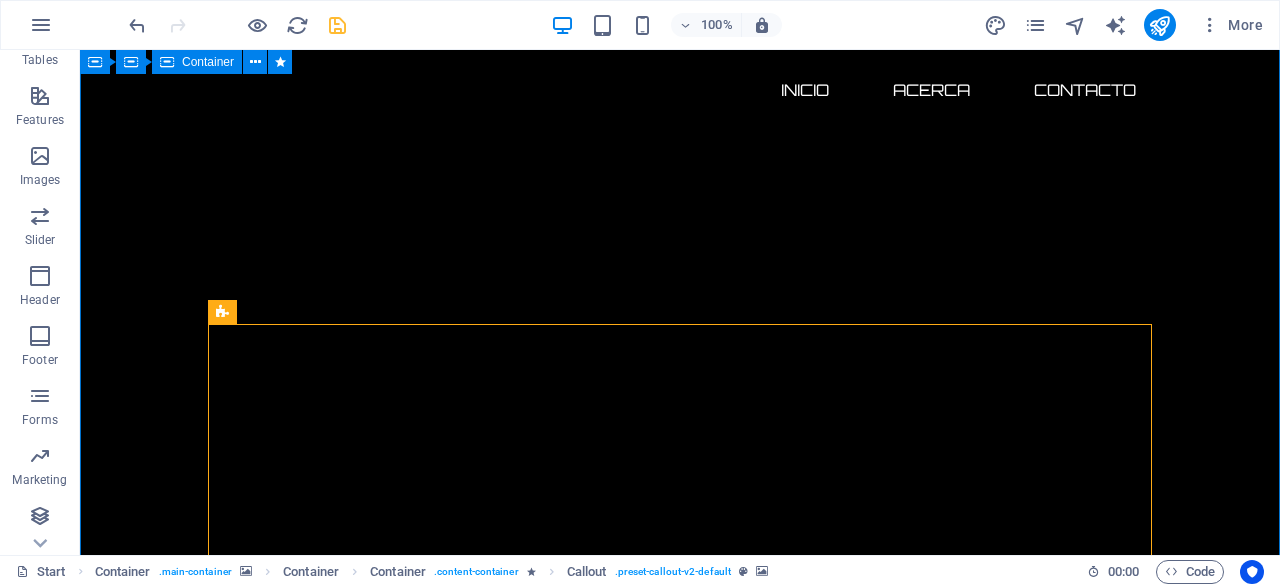 click on "Ciberataques.com el dominio más llamativo sobre ciberseguridad  disponible por tiempo limitado 134 DÍAS 19 HORAS 53 MINUTOS 08 SEGUNDOS Headline New Text-Element BUTTON" at bounding box center (680, 3020) 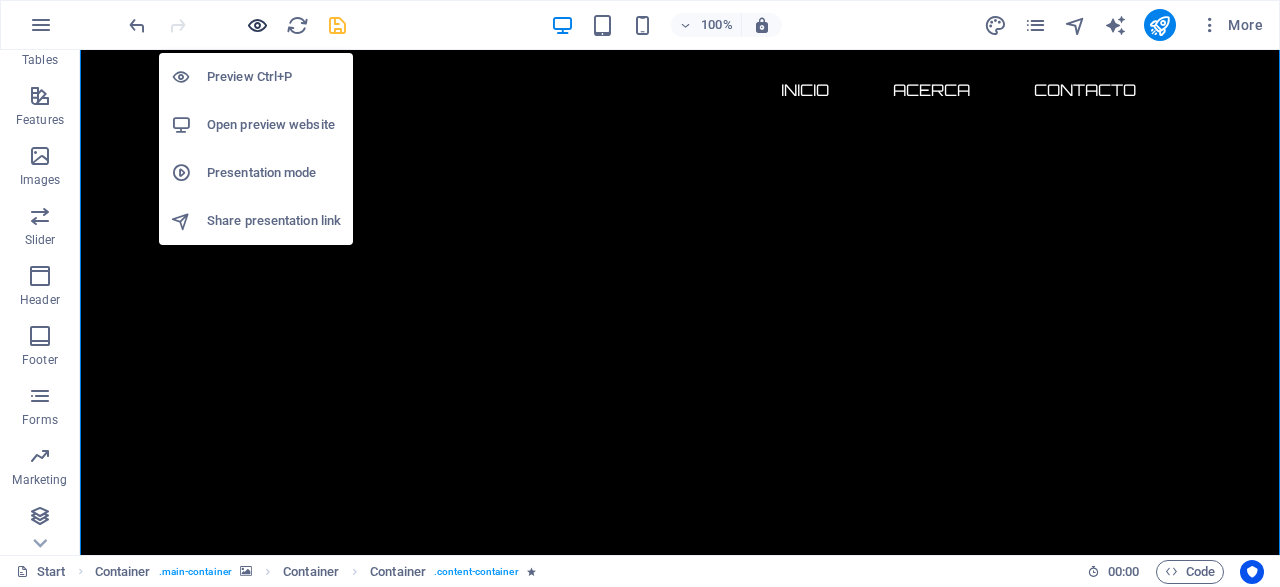 click at bounding box center (257, 25) 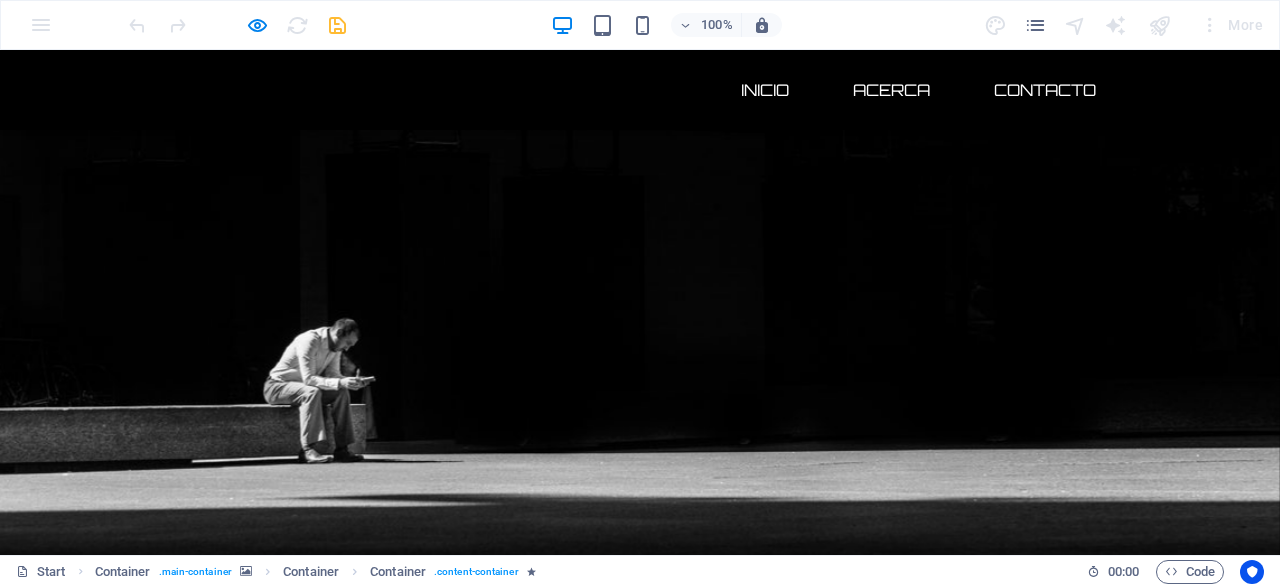 scroll, scrollTop: 624, scrollLeft: 0, axis: vertical 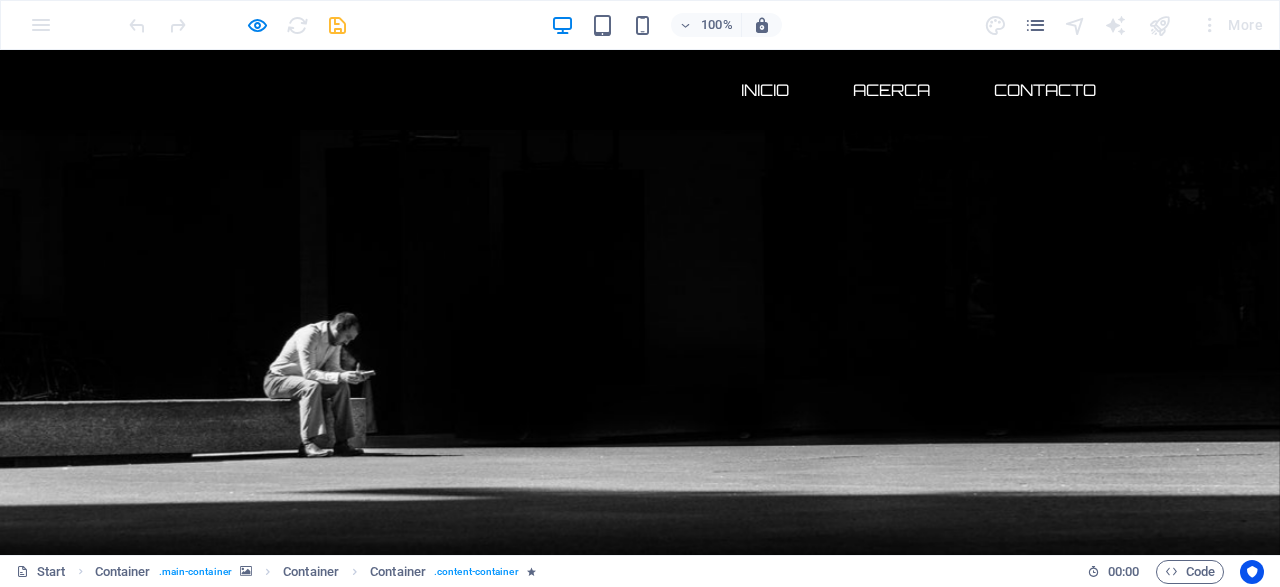 click on "Ciberataques.com el dominio más llamativo sobre ciberseguridad  disponible por tiempo limitado [DAYS] DÍAS [HOURS] HORAS [MINUTES] MINUTOS [SECONDS] SEGUNDOS Headline New Text-Element BUTTON" at bounding box center [640, 1471] 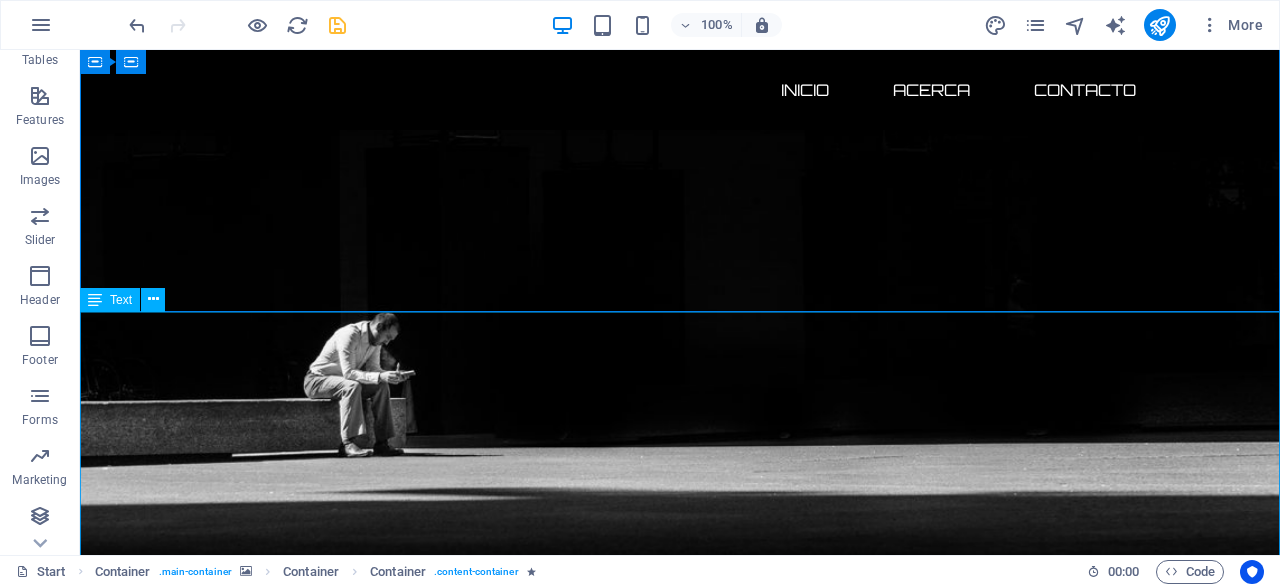 click on "Adquiere hoy un dominio premium en ciberseguridad con ecosistema digital completo y posicionamiento listo para monetizar. Incluye: ✔️  Dominio exacto .com  (Ciberataques.com) ✔️  Backup estratégico  (Ciberataque.com) ✔️  Redes sociales con matching perfecto ✔️  Base lista para monetizar 🚀 Lanza tu medio, startup o unidad de negocio  de inmediato . 🕒  Time-to-market inmediato. 💥  Antes de que otro lo adquiera. Posiciónate como líder en ciberseguridad en español con un ecosistema digital llave en mano. Adquiérelo antes que la competencia!" at bounding box center [680, 2415] 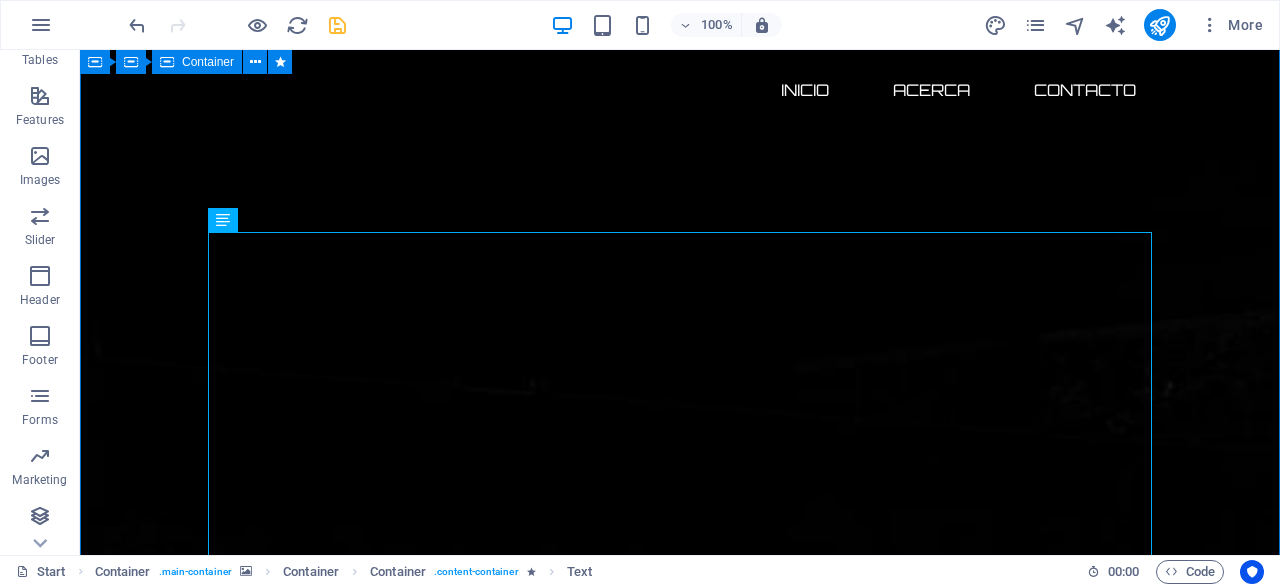click on "Ciberataques.com el dominio más llamativo sobre ciberseguridad  disponible por tiempo limitado 134 DÍAS 19 HORAS 52 MINUTOS 47 SEGUNDOS Headline New Text-Element BUTTON Adquiere hoy un dominio premium en ciberseguridad con ecosistema digital completo y posicionamiento listo para monetizar. Incluye: ✔️  Dominio exacto .com  (Ciberataques.com) ✔️  Backup estratégico  (Ciberataque.com) ✔️  Redes sociales con matching perfecto ✔️  Base lista para monetizar 🚀 Lanza tu medio, startup o unidad de negocio  de inmediato . 🕒  Time-to-market inmediato. 💥  Antes de que otro lo adquiera. Posiciónate como líder en ciberseguridad en español con un ecosistema digital llave en mano. Adquiérelo antes que la competencia!" at bounding box center [680, 2812] 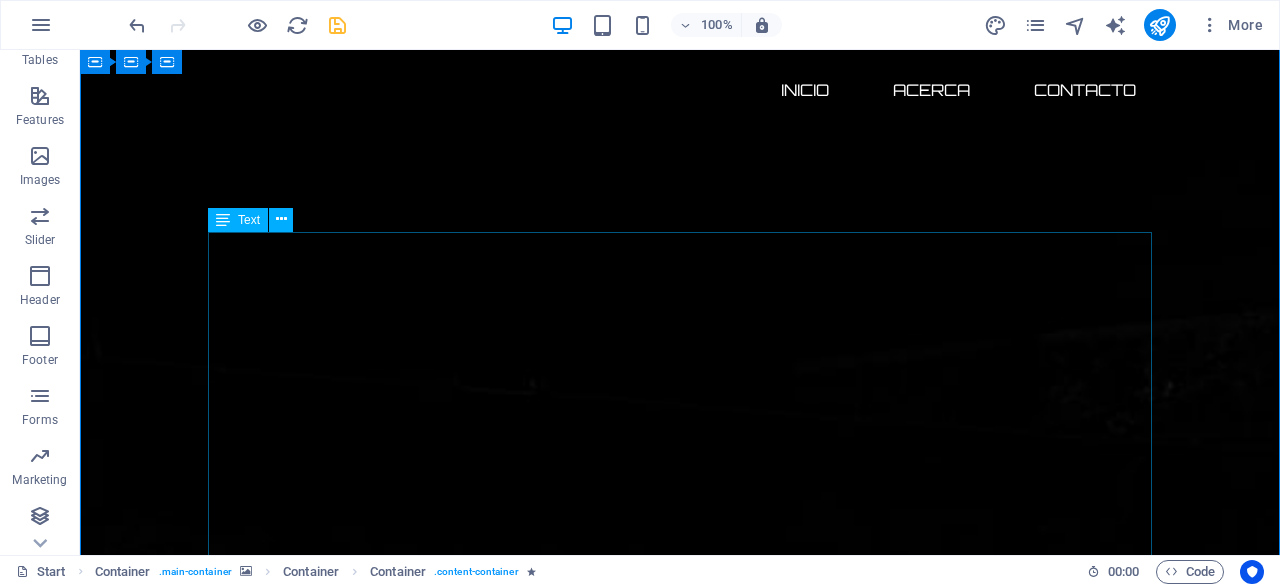 click on "Adquiere hoy un dominio premium en ciberseguridad con ecosistema digital completo y posicionamiento listo para monetizar. Incluye: ✔️  Dominio exacto .com  (Ciberataques.com) ✔️  Backup estratégico  (Ciberataque.com) ✔️  Redes sociales con matching perfecto ✔️  Base lista para monetizar 🚀 Lanza tu medio, startup o unidad de negocio  de inmediato . 🕒  Time-to-market inmediato. 💥  Antes de que otro lo adquiera. Posiciónate como líder en ciberseguridad en español con un ecosistema digital llave en mano. Adquiérelo antes que la competencia!" at bounding box center [680, 3524] 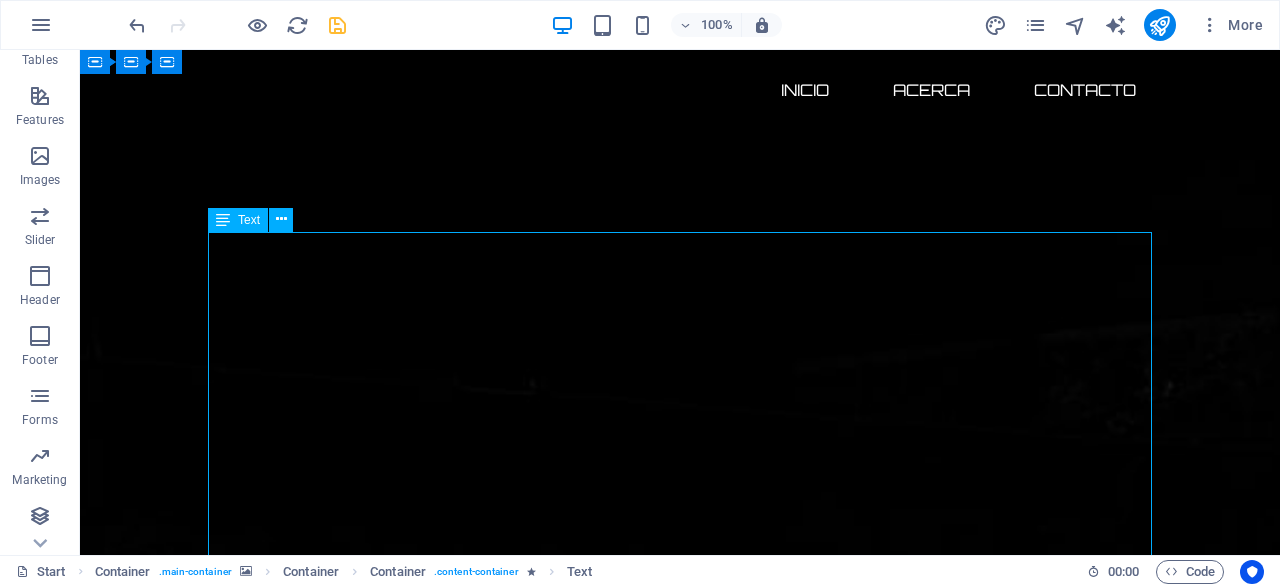 click on "Adquiere hoy un dominio premium en ciberseguridad con ecosistema digital completo y posicionamiento listo para monetizar. Incluye: ✔️  Dominio exacto .com  (Ciberataques.com) ✔️  Backup estratégico  (Ciberataque.com) ✔️  Redes sociales con matching perfecto ✔️  Base lista para monetizar 🚀 Lanza tu medio, startup o unidad de negocio  de inmediato . 🕒  Time-to-market inmediato. 💥  Antes de que otro lo adquiera. Posiciónate como líder en ciberseguridad en español con un ecosistema digital llave en mano. Adquiérelo antes que la competencia!" at bounding box center (680, 3524) 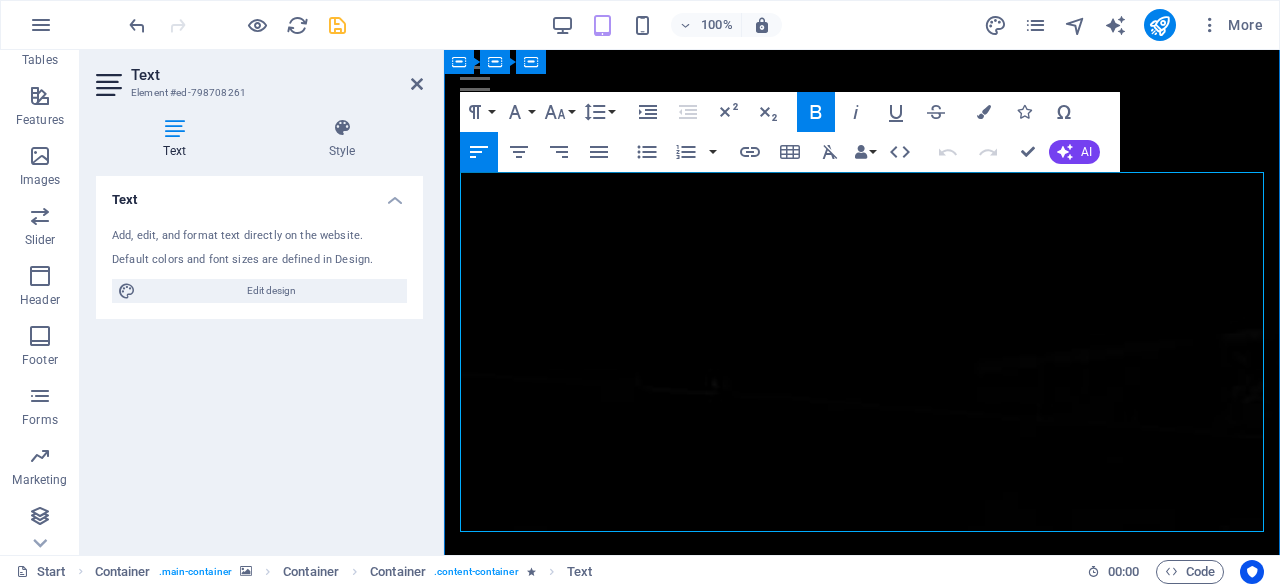 click on "Adquiere hoy un dominio premium en ciberseguridad con ecosistema digital completo y posicionamiento listo para monetizar." at bounding box center [862, 3336] 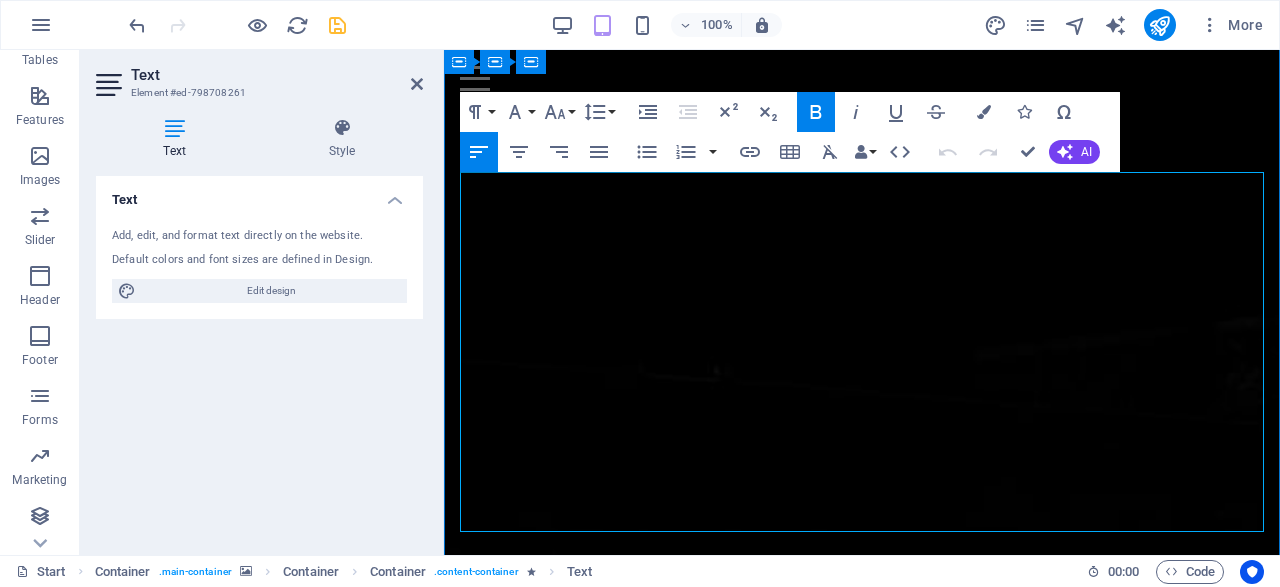 type 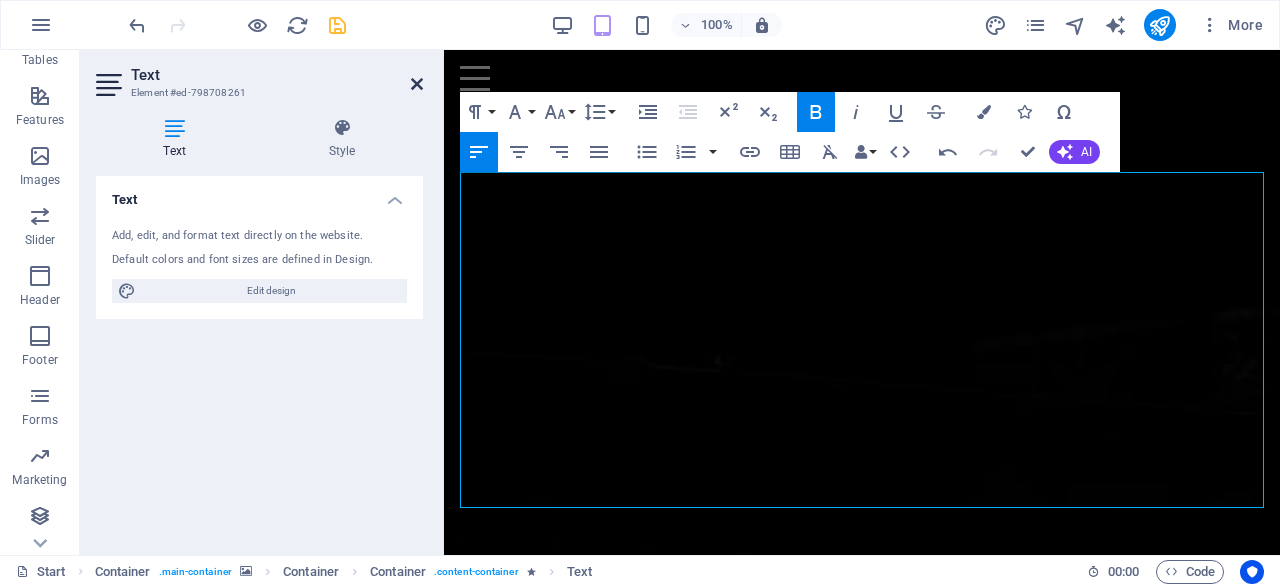 click at bounding box center (417, 84) 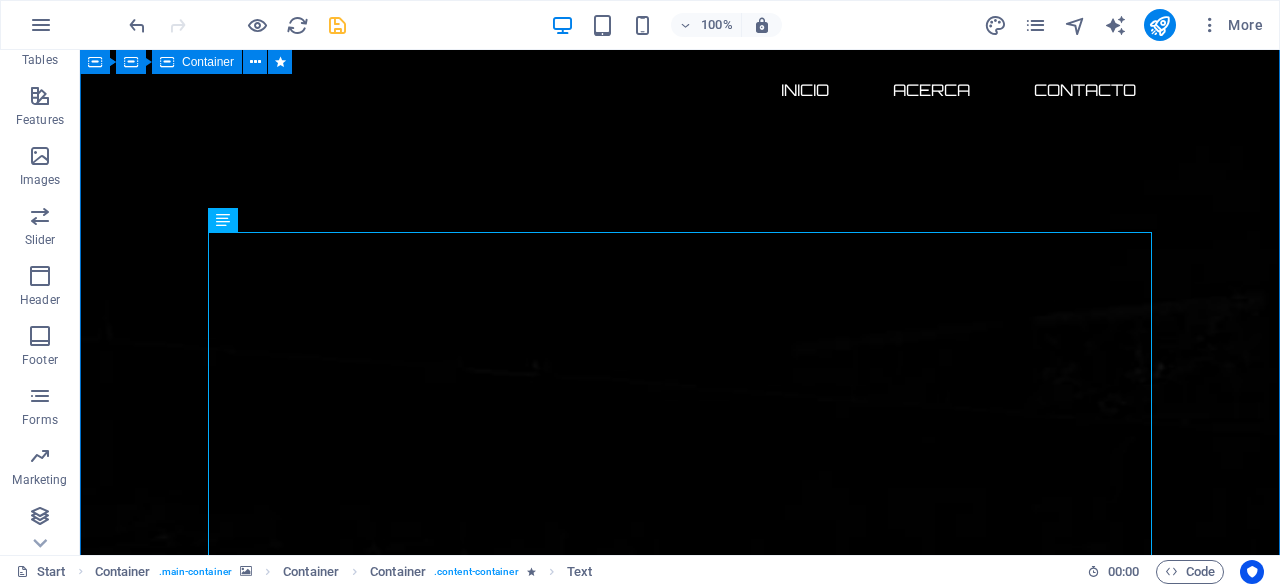 click on "Ciberataques.com el dominio más llamativo sobre ciberseguridad  disponible por tiempo limitado 134 DÍAS 19 HORAS 52 MINUTOS 25 SEGUNDOS Headline New Text-Element BUTTON Adquiere hoy un dominio premium en ciberseguridad con ecosistema digital completo y posicionamiento listo para monetizar. Este bundle  incluye: ✔️  Dominio exacto .com  (Ciberataques.com) ✔️  Backup estratégico  (Ciberataque.com) ✔️  Redes sociales con matching perfecto ✔️  Base lista para monetizar 🚀 Lanza tu medio, startup o unidad de negocio  de inmediato . 🕒  Time-to-market inmediato. 💥  Antes de que otro lo adquiera. Posiciónate como líder en ciberseguridad en español con un ecosistema digital llave en mano. Adquiérelo antes que la competencia!" at bounding box center [680, 2765] 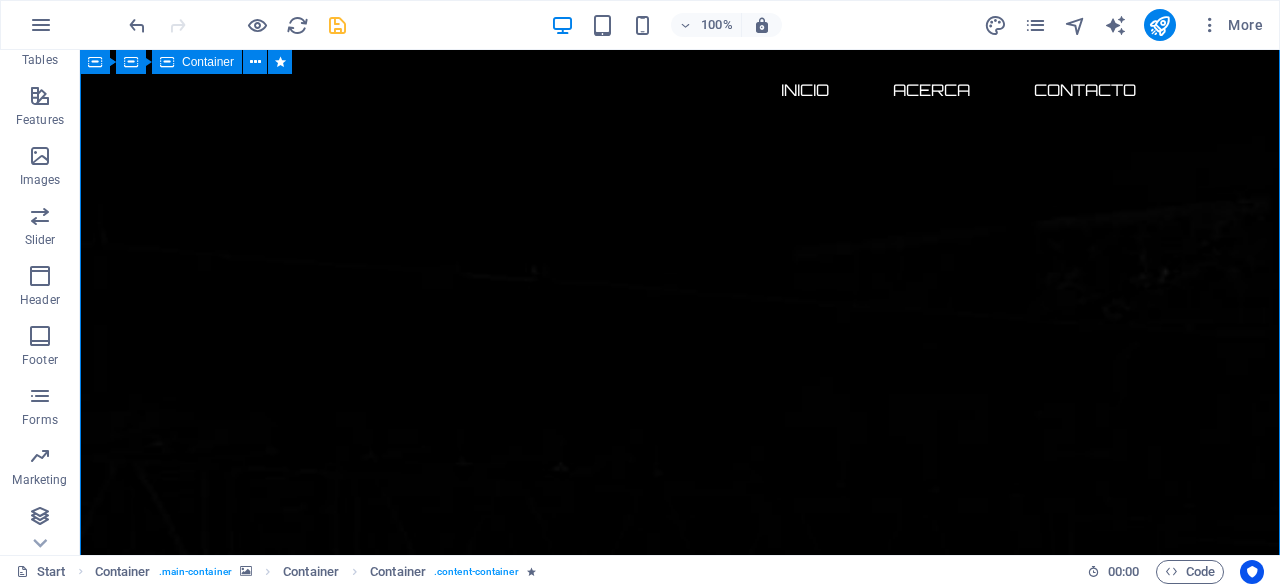 scroll, scrollTop: 832, scrollLeft: 0, axis: vertical 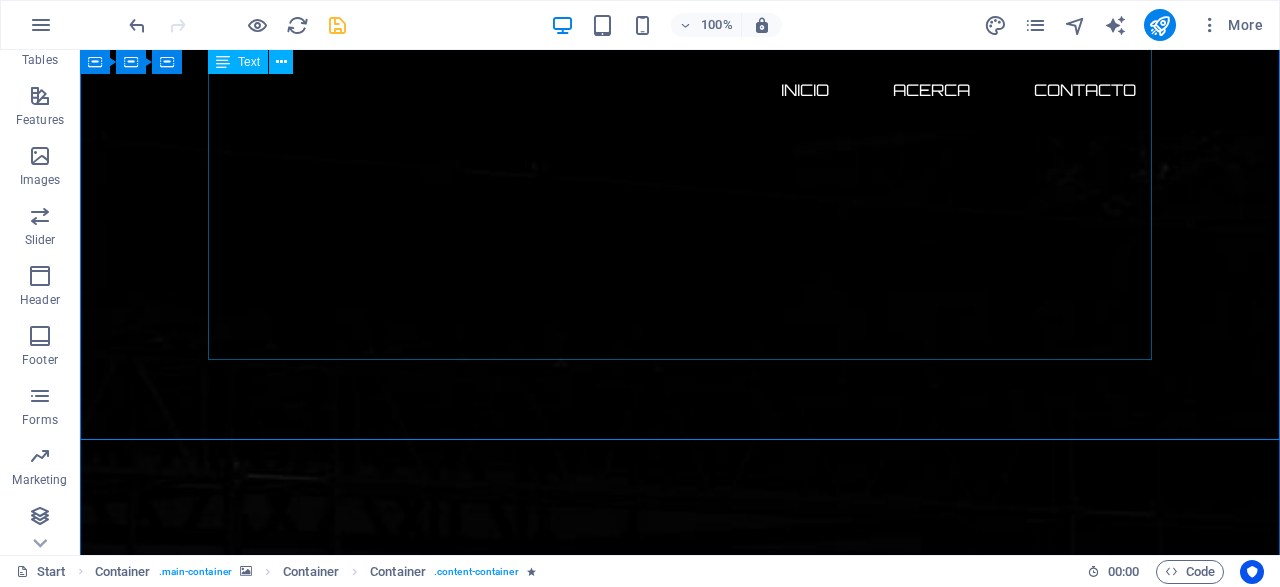 click on "Adquiere hoy un dominio premium en ciberseguridad con ecosistema digital completo y posicionamiento listo para monetizar. Este bundle  incluye: ✔️  Dominio exacto .com  (Ciberataques.com) ✔️  Backup estratégico  (Ciberataque.com) ✔️  Redes sociales con matching perfecto ✔️  Base lista para monetizar 🚀 Lanza tu medio, startup o unidad de negocio  de inmediato . 🕒  Time-to-market inmediato. 💥  Antes de que otro lo adquiera. Posiciónate como líder en ciberseguridad en español con un ecosistema digital llave en mano. Adquiérelo antes que la competencia!" at bounding box center (680, 3292) 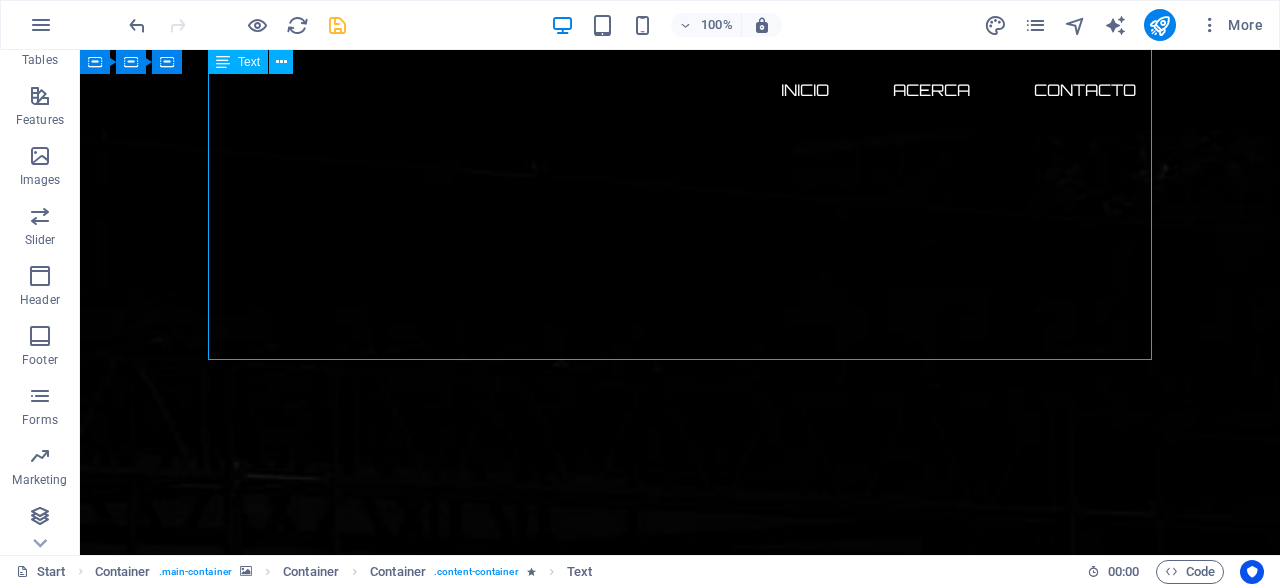 click on "Adquiere hoy un dominio premium en ciberseguridad con ecosistema digital completo y posicionamiento listo para monetizar. Este bundle  incluye: ✔️  Dominio exacto .com  (Ciberataques.com) ✔️  Backup estratégico  (Ciberataque.com) ✔️  Redes sociales con matching perfecto ✔️  Base lista para monetizar 🚀 Lanza tu medio, startup o unidad de negocio  de inmediato . 🕒  Time-to-market inmediato. 💥  Antes de que otro lo adquiera. Posiciónate como líder en ciberseguridad en español con un ecosistema digital llave en mano. Adquiérelo antes que la competencia!" at bounding box center (680, 3292) 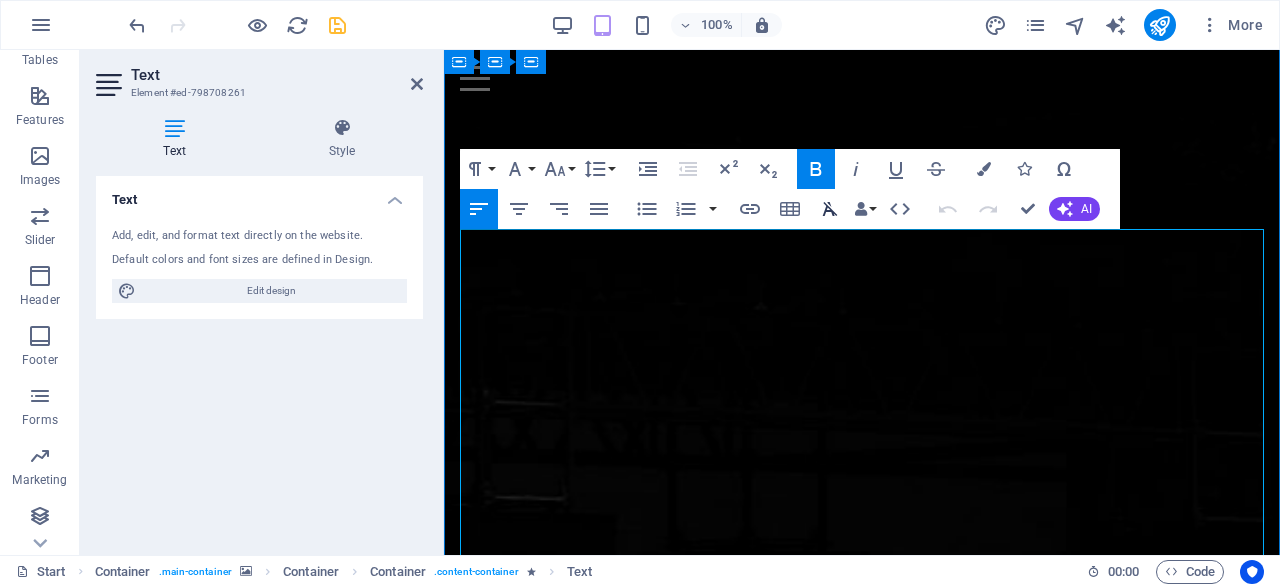 scroll, scrollTop: 724, scrollLeft: 0, axis: vertical 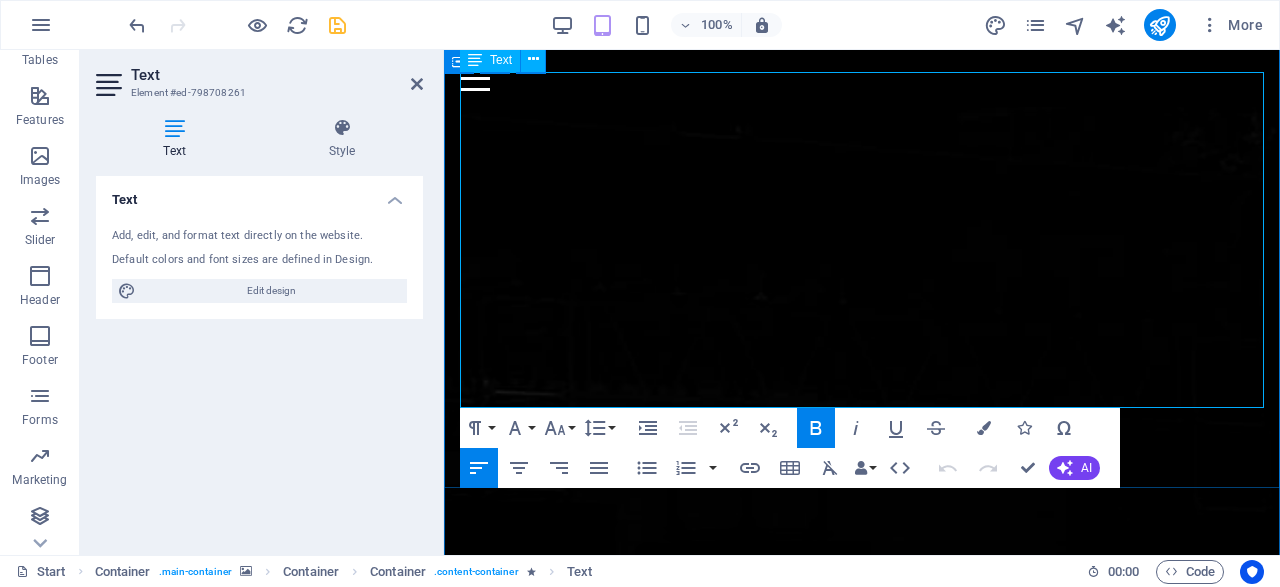 click on "🚀 Lanza tu medio, startup o unidad de negocio  de inmediato . 🕒  Time-to-market inmediato. 💥  Antes de que otro lo adquiera." at bounding box center [862, 3037] 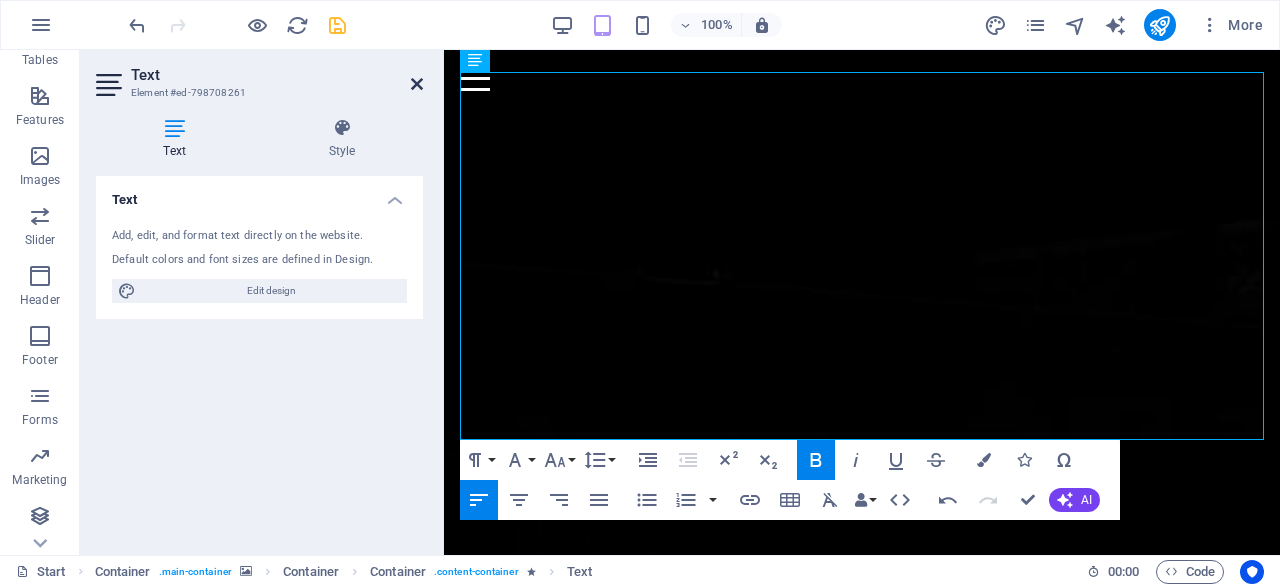click at bounding box center (417, 84) 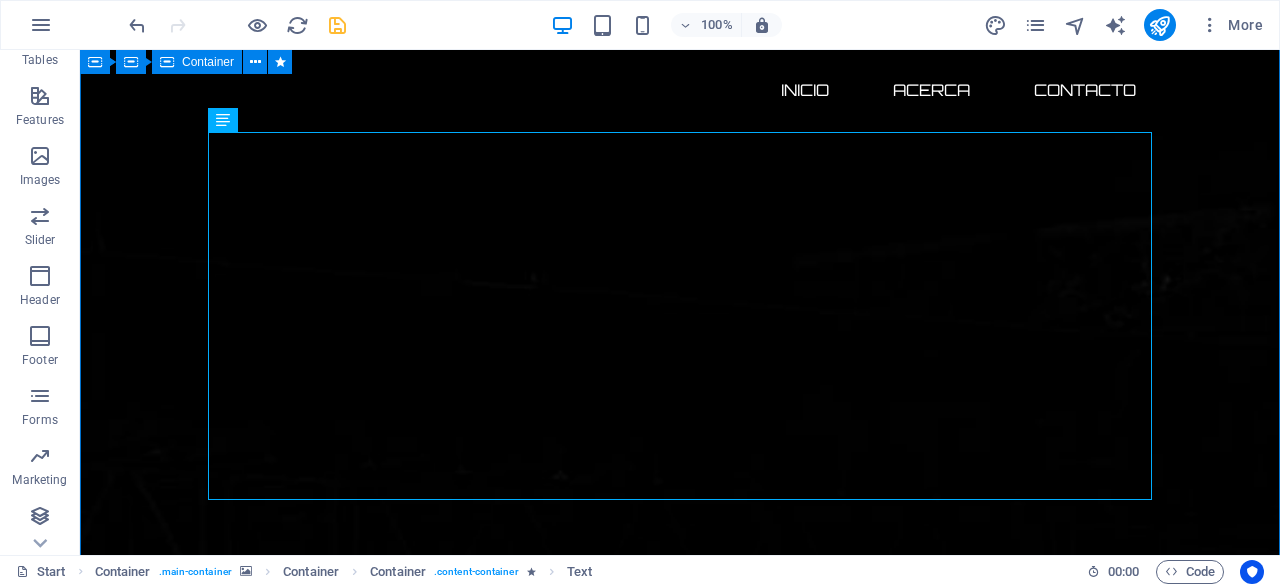 click on "Ciberataques.com el dominio más llamativo sobre ciberseguridad  disponible por tiempo limitado 134 DÍAS 19 HORAS 52 MINUTOS 16 SEGUNDOS Headline New Text-Element BUTTON Adquiere hoy un dominio premium en ciberseguridad con ecosistema digital completo y posicionamiento listo para monetizar. Este bundle  incluye: ✔️  Dominio exacto .com  (Ciberataques.com) ✔️  Backup estratégico  (Ciberataque.com) ✔️  Redes sociales con matching perfecto ✔️  Base lista para monetizar 🚀 Lanza tu medio, startup o unidad de negocio  de inmediato . 🕒  Time-to-market inmediato. 💥  Antes de que otro lo adquiera. Posiciónate como líder en ciberseguridad en español con un ecosistema digital llave en mano. Adquiérelo antes que la competencia!" at bounding box center [680, 2713] 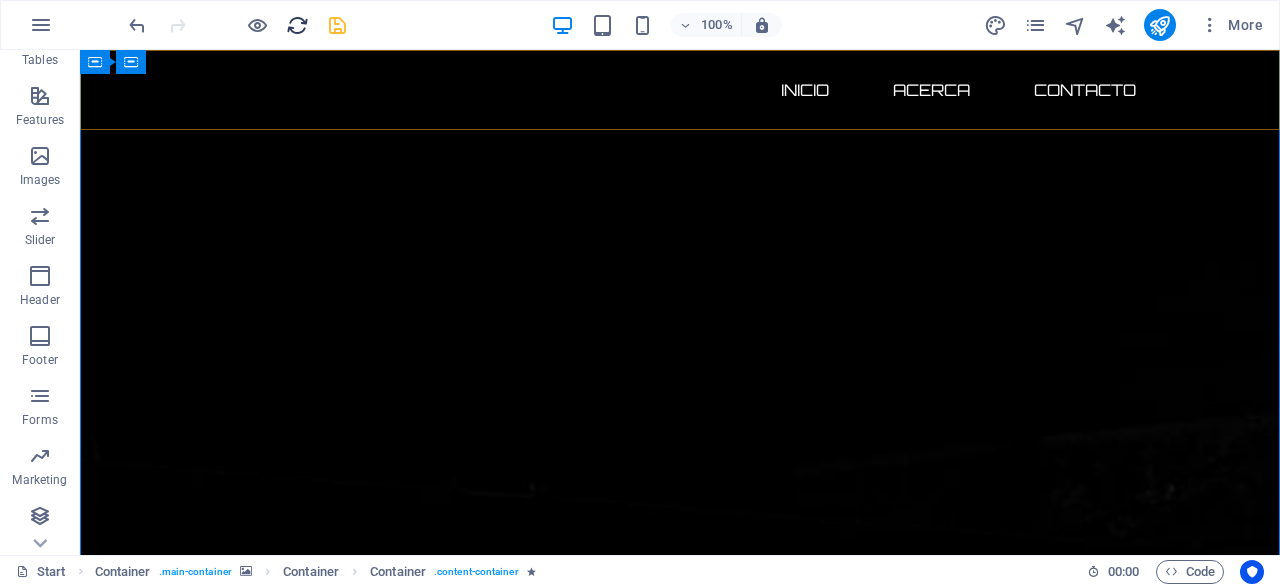 scroll, scrollTop: 412, scrollLeft: 0, axis: vertical 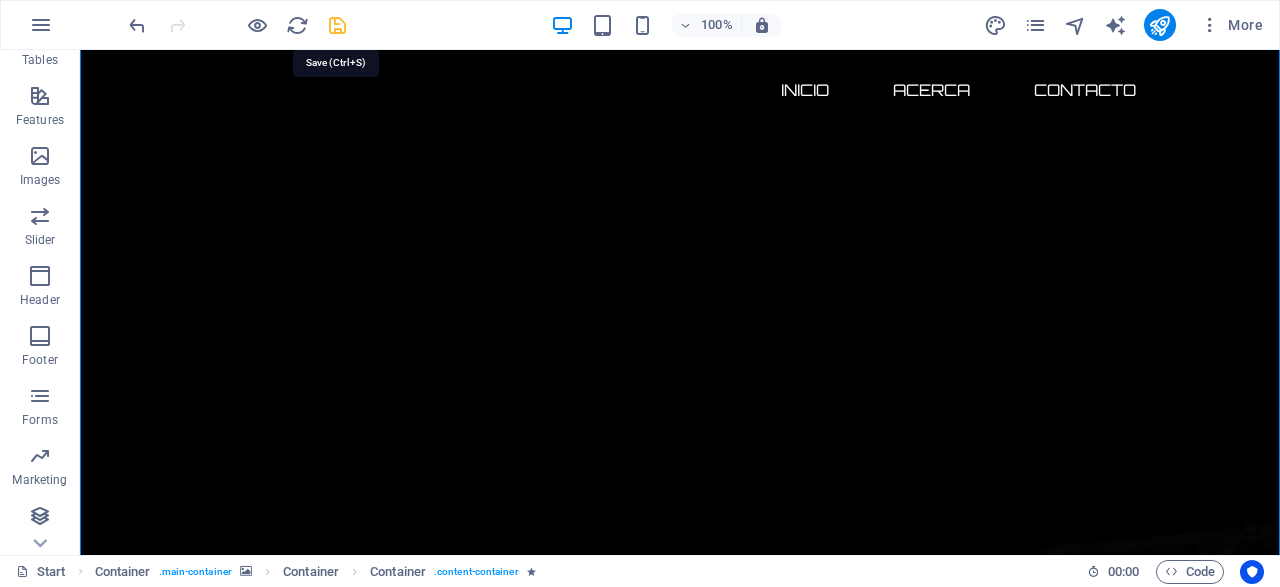 click at bounding box center [337, 25] 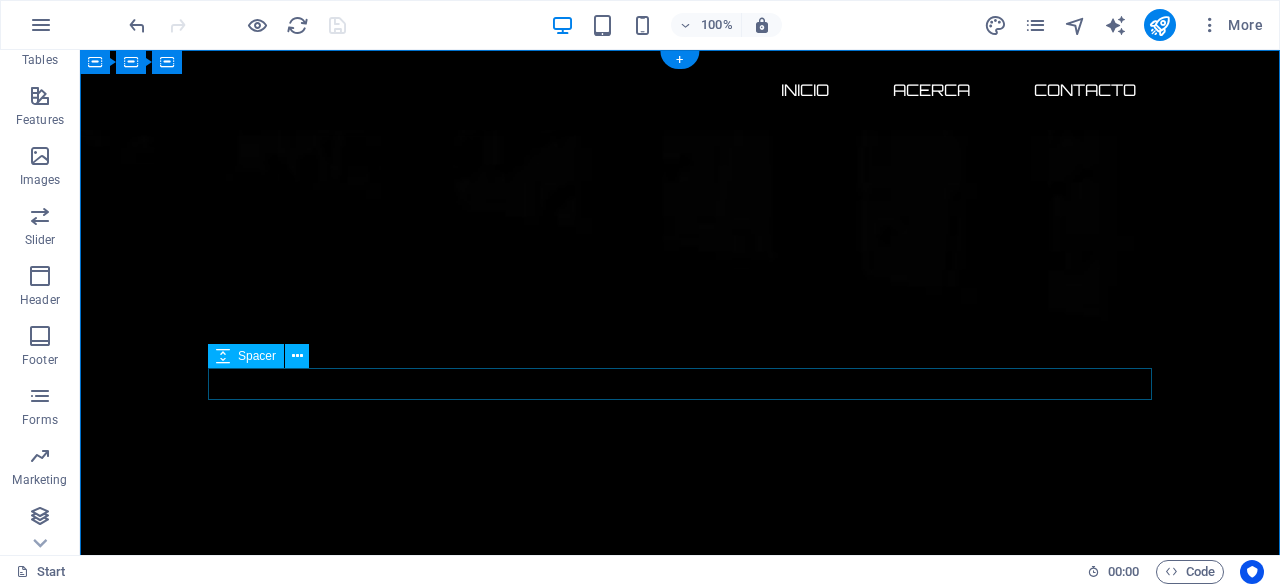 scroll, scrollTop: 208, scrollLeft: 0, axis: vertical 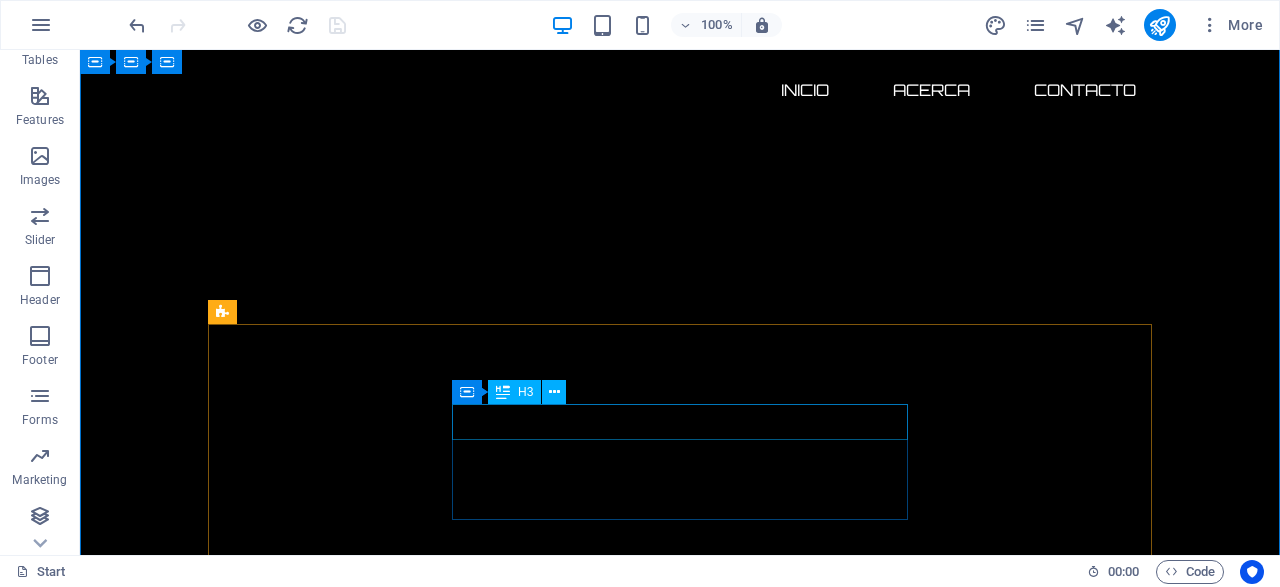 click on "Headline" at bounding box center [452, 3568] 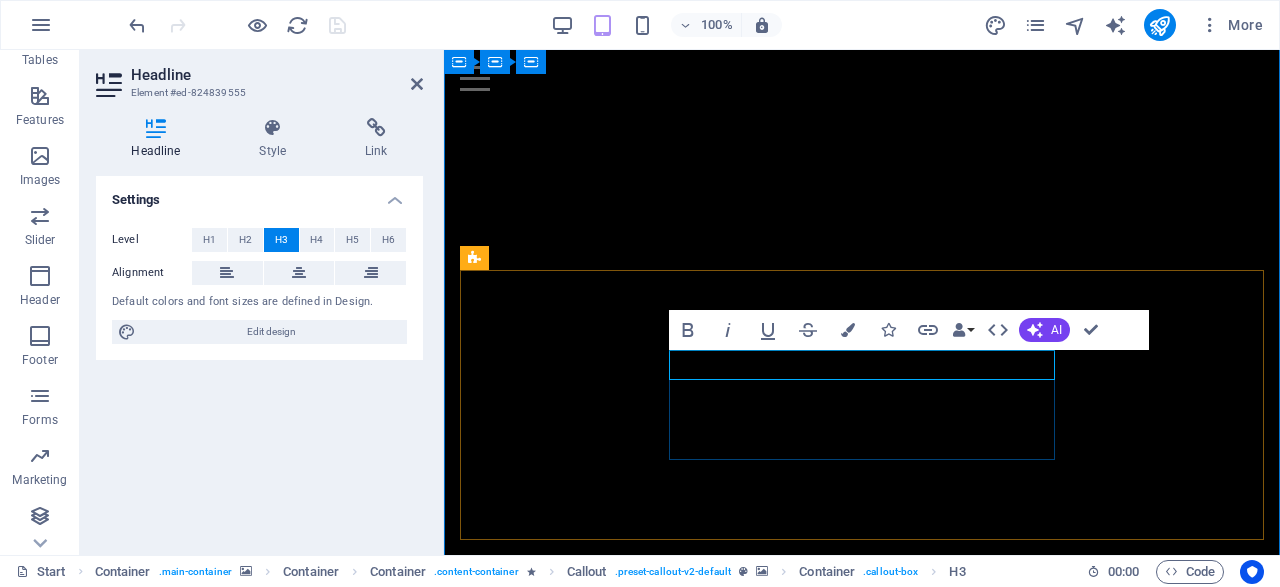 type 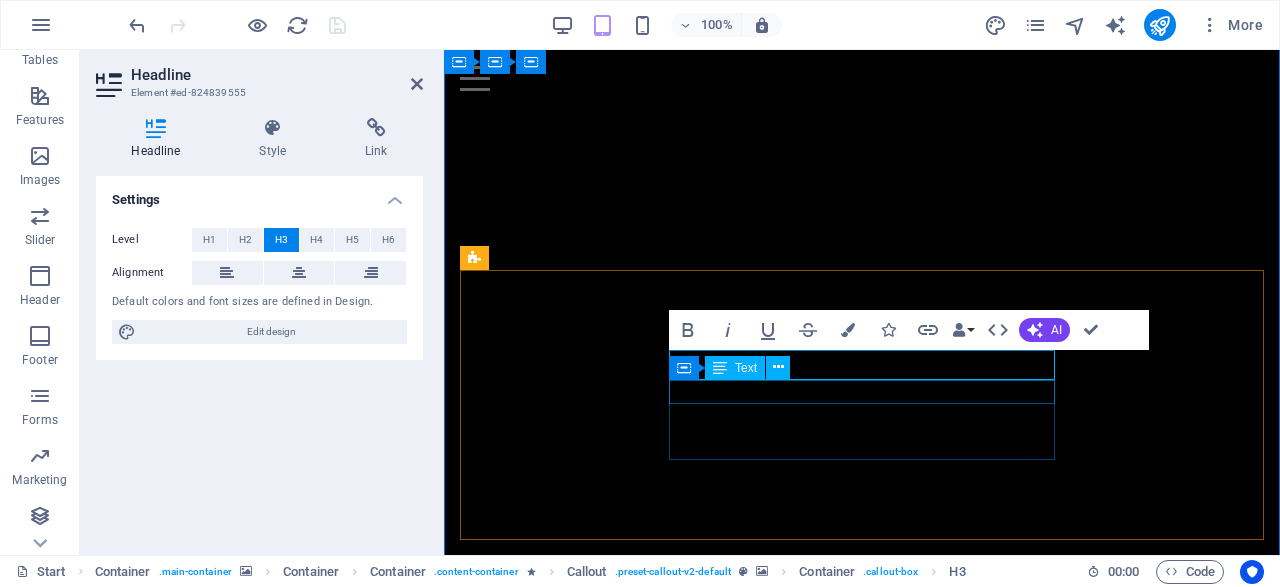 click on "New Text-Element" at bounding box center [669, 3500] 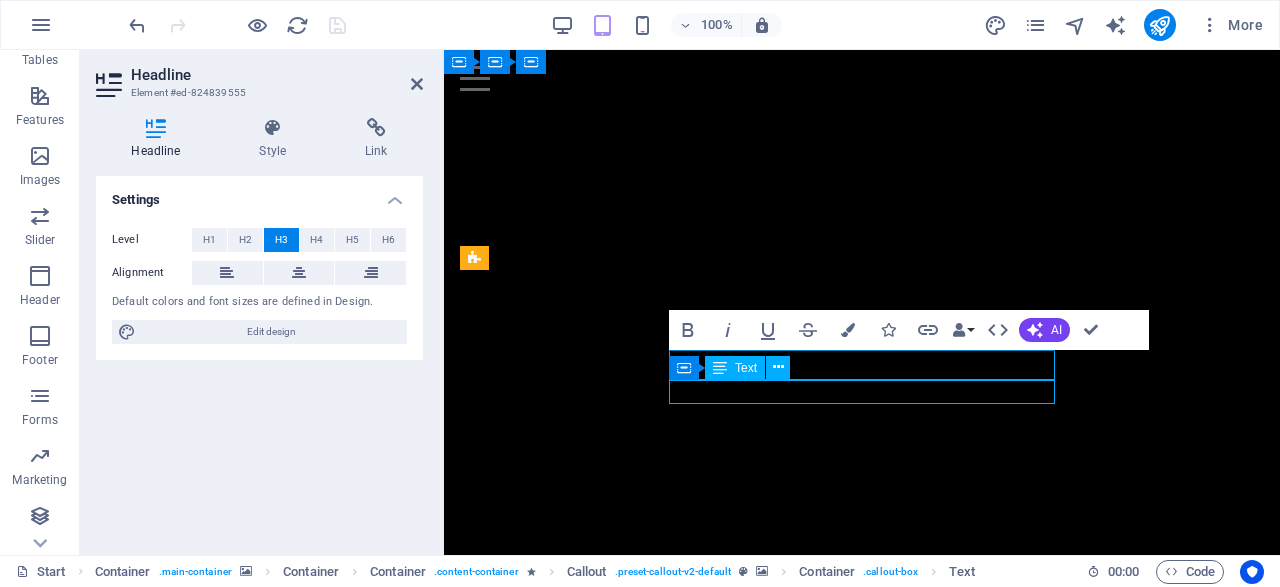 click on "New Text-Element" at bounding box center (669, 3500) 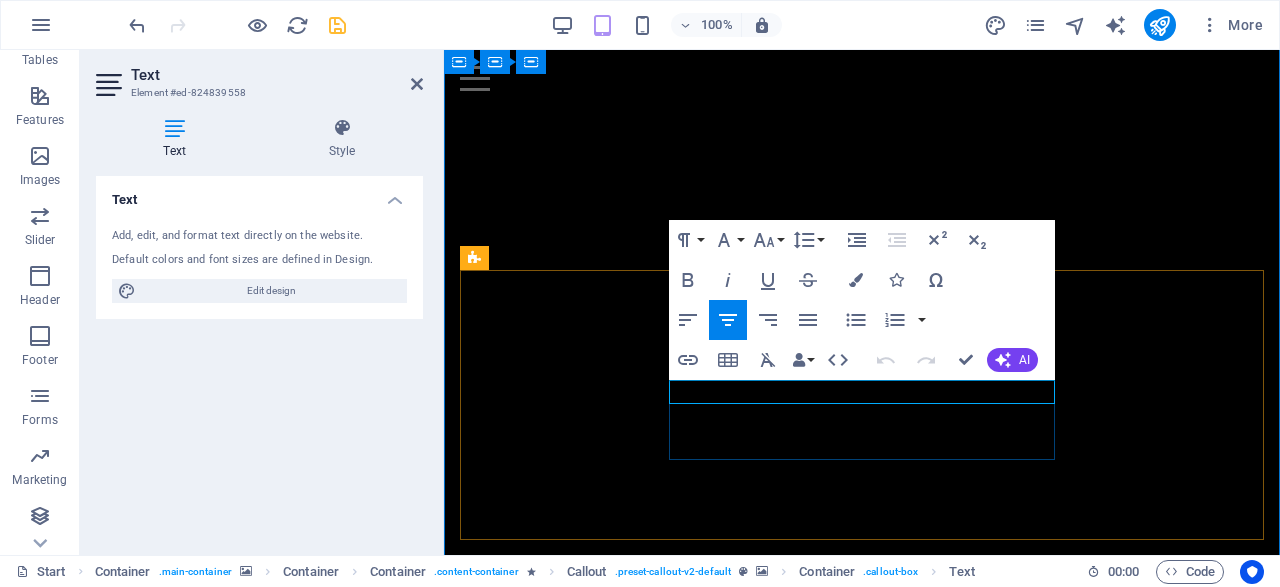 click on "New Text-Element" at bounding box center [669, 3516] 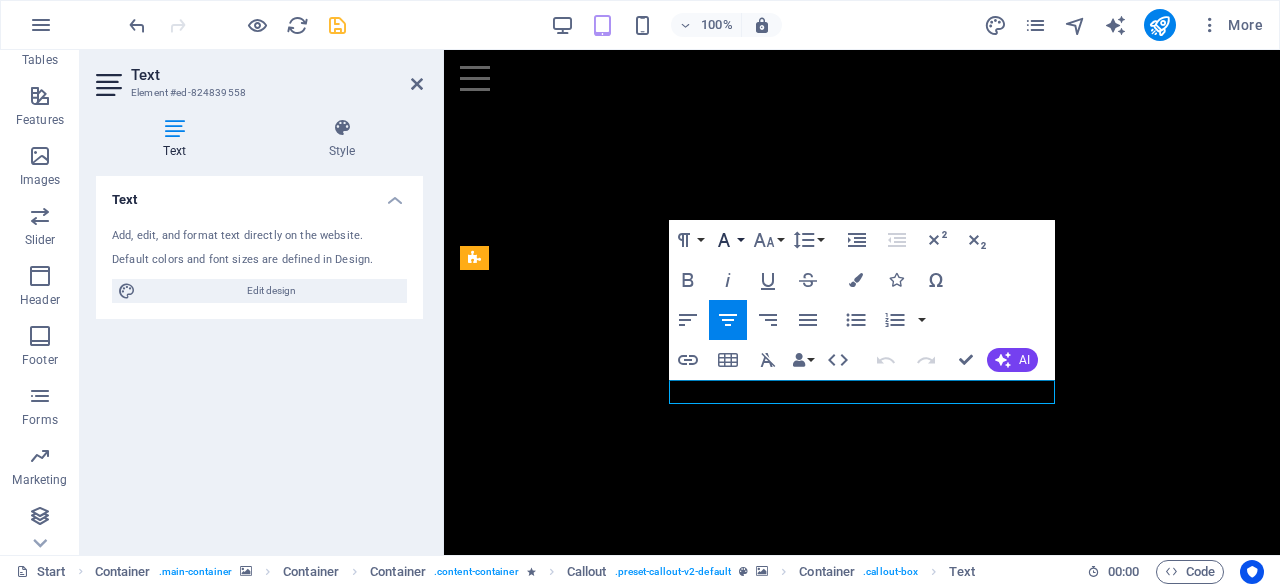 click 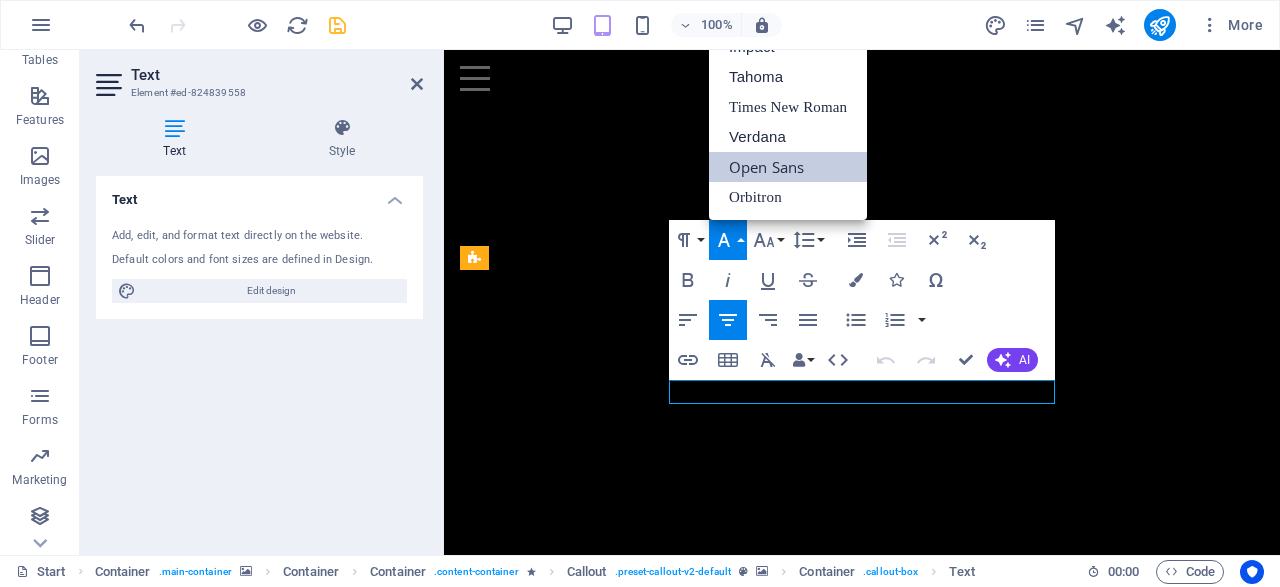 scroll, scrollTop: 0, scrollLeft: 0, axis: both 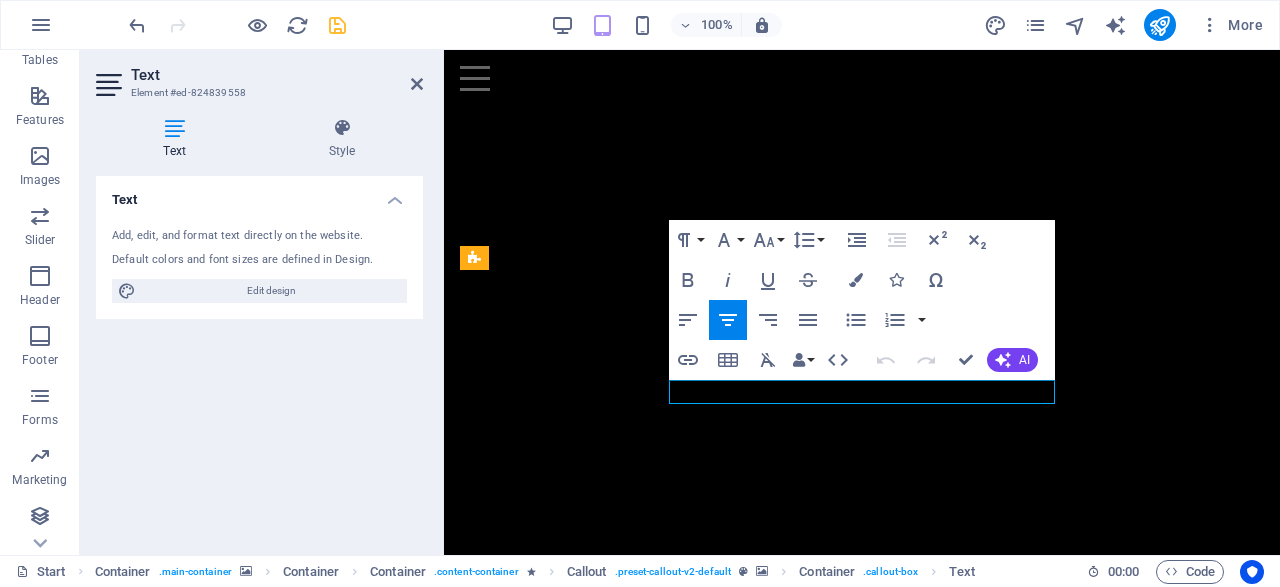 click at bounding box center (862, 3256) 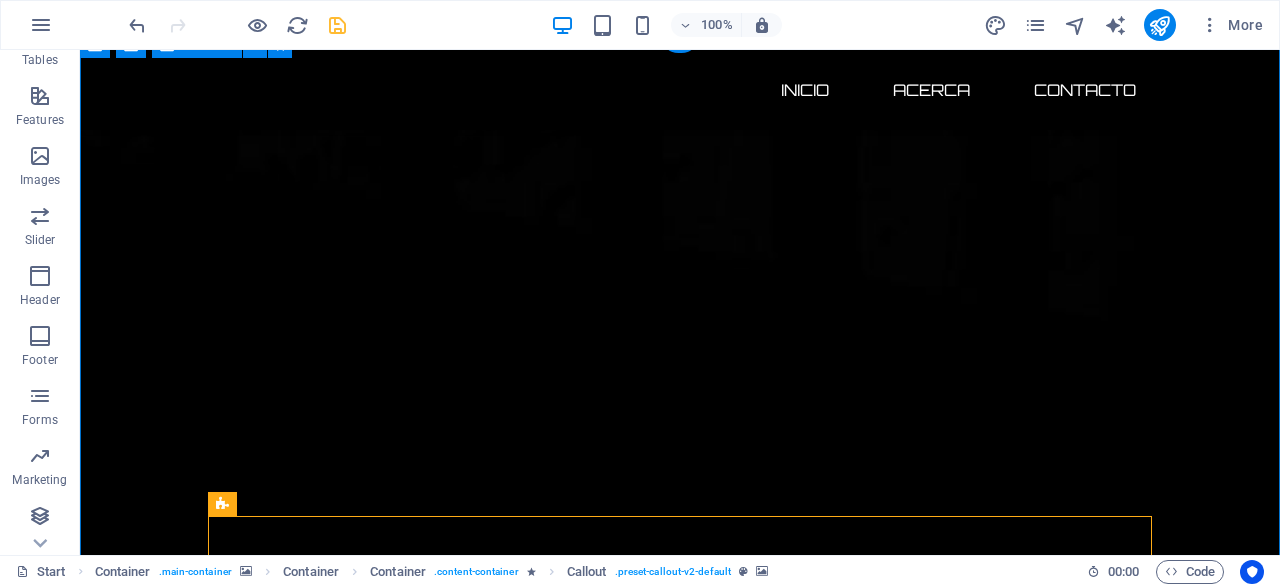 scroll, scrollTop: 0, scrollLeft: 0, axis: both 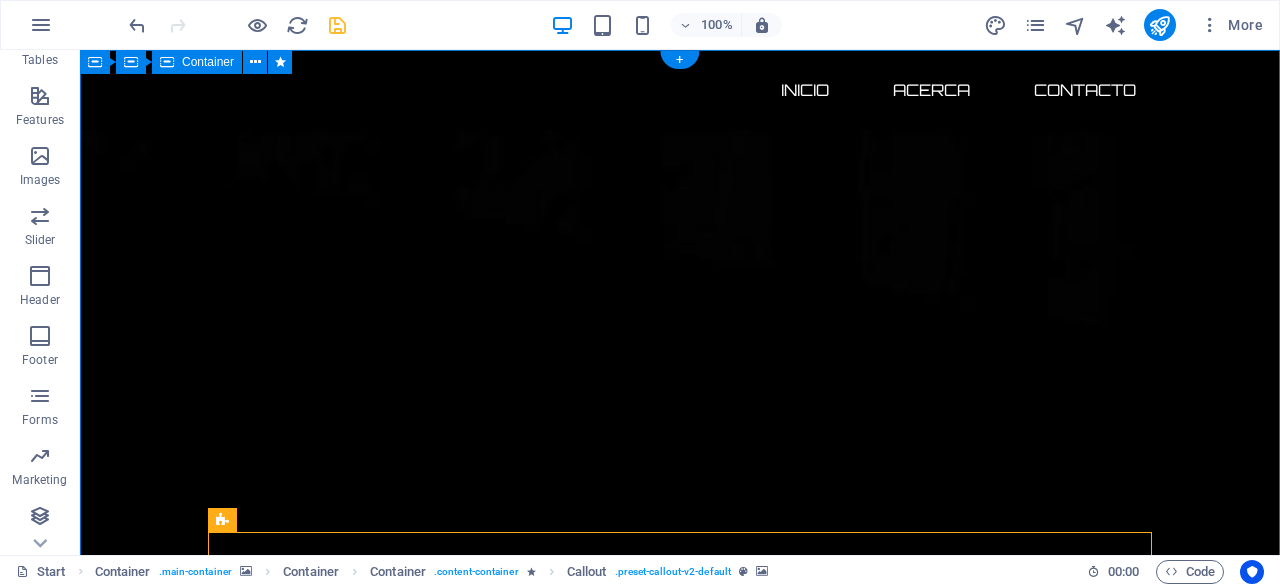 click on "Ciberataques.com el dominio más llamativo sobre ciberseguridad  disponible por tiempo limitado [DAYS] DÍAS [HOURS] HORAS [MINUTES] MINUTOS [SECONDS] SEGUNDOS Solicitar Información New Text-Element BUTTON Adquiere hoy un dominio premium en ciberseguridad con ecosistema digital completo y posicionamiento listo para monetizar. Este bundle  incluye: ✔️  Dominio exacto .com  (Ciberataques.com) ✔️  Backup estratégico  (Ciberataque.com) ✔️  Redes sociales con matching perfecto ✔️  Base lista para monetizar 🚀 Lanza tu medio, startup o unidad de negocio  de inmediato . 🕒  Time-to-market inmediato. 💥  Antes de que otro lo adquiera. Posiciónate como líder en ciberseguridad en español con un ecosistema digital llave en mano. Adquiérelo antes que la competencia!" at bounding box center [680, 3460] 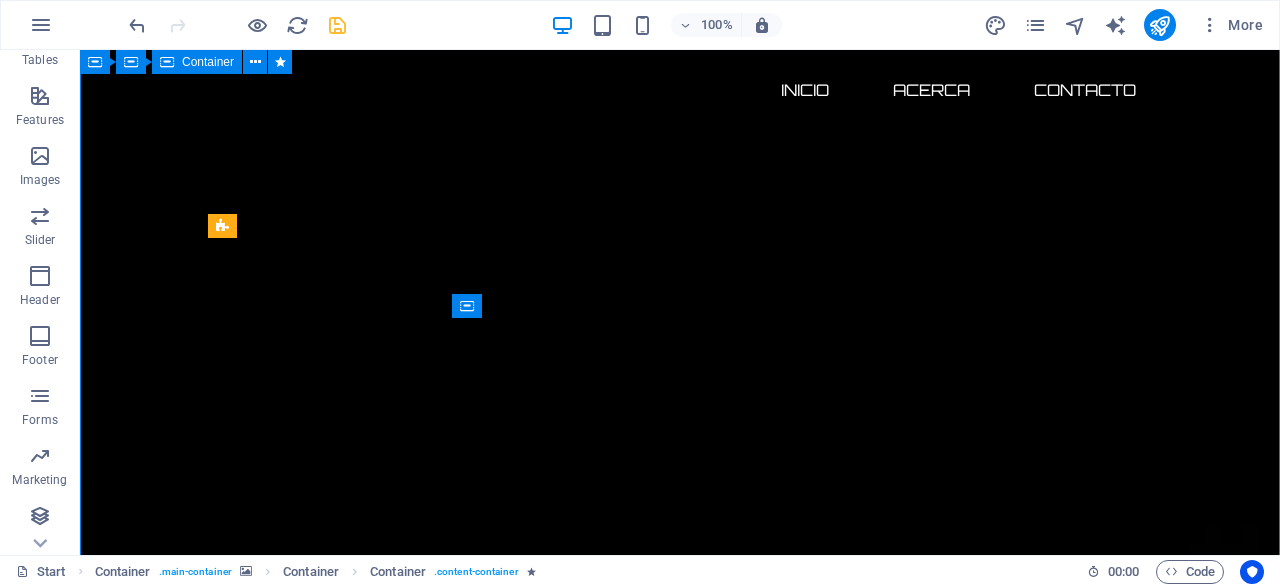scroll, scrollTop: 312, scrollLeft: 0, axis: vertical 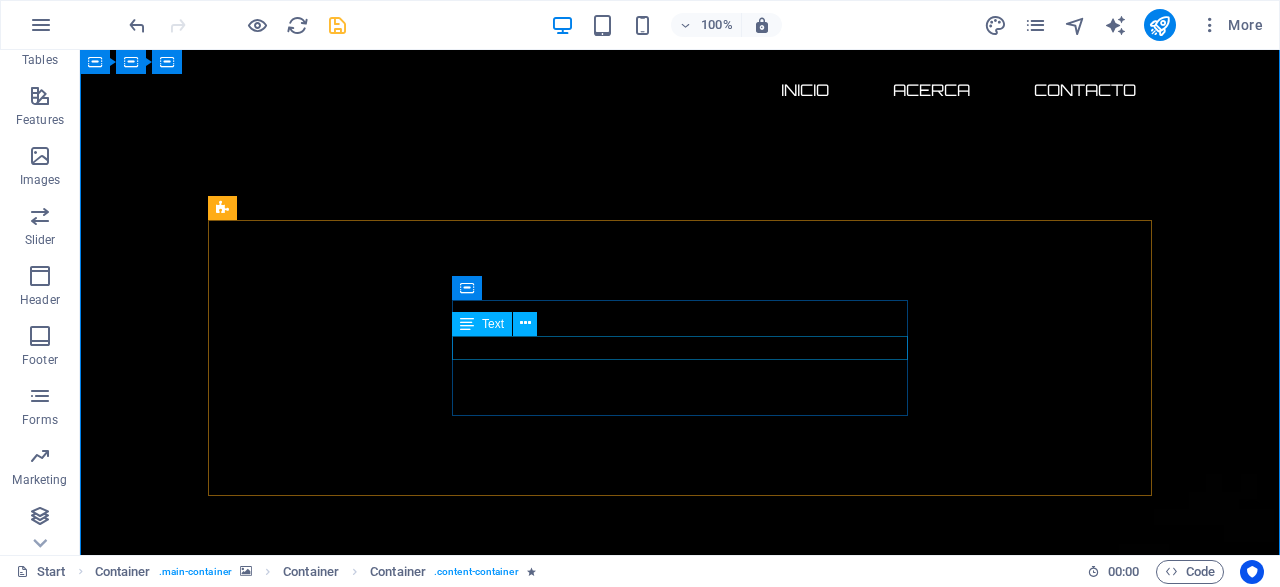 click on "New Text-Element" at bounding box center (452, 3495) 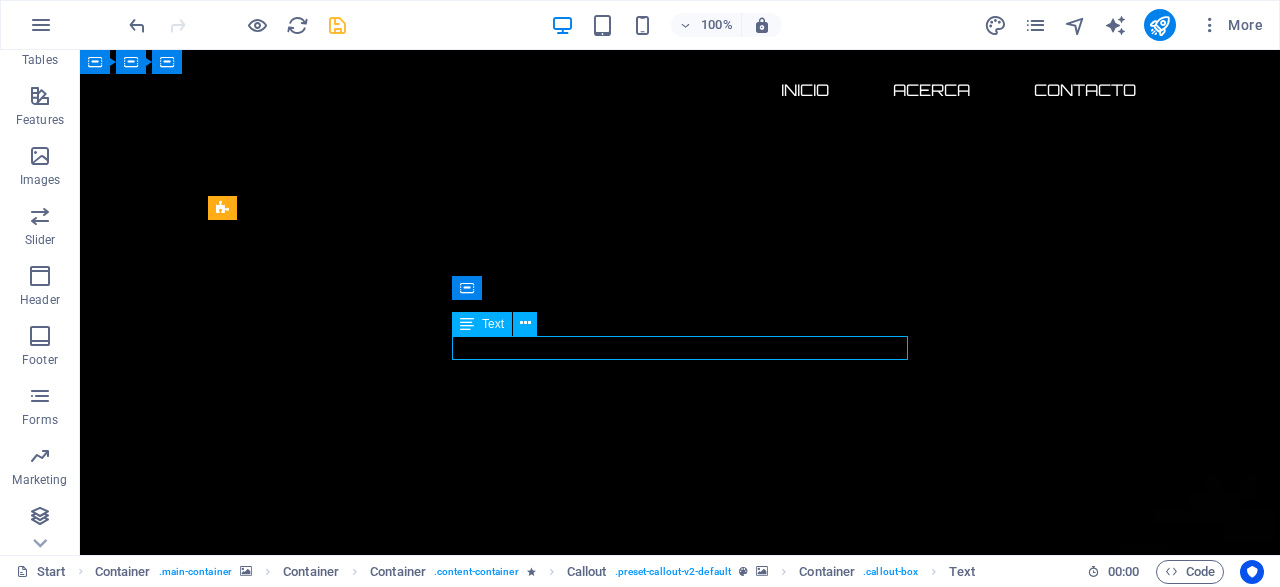 click on "New Text-Element" at bounding box center [452, 3495] 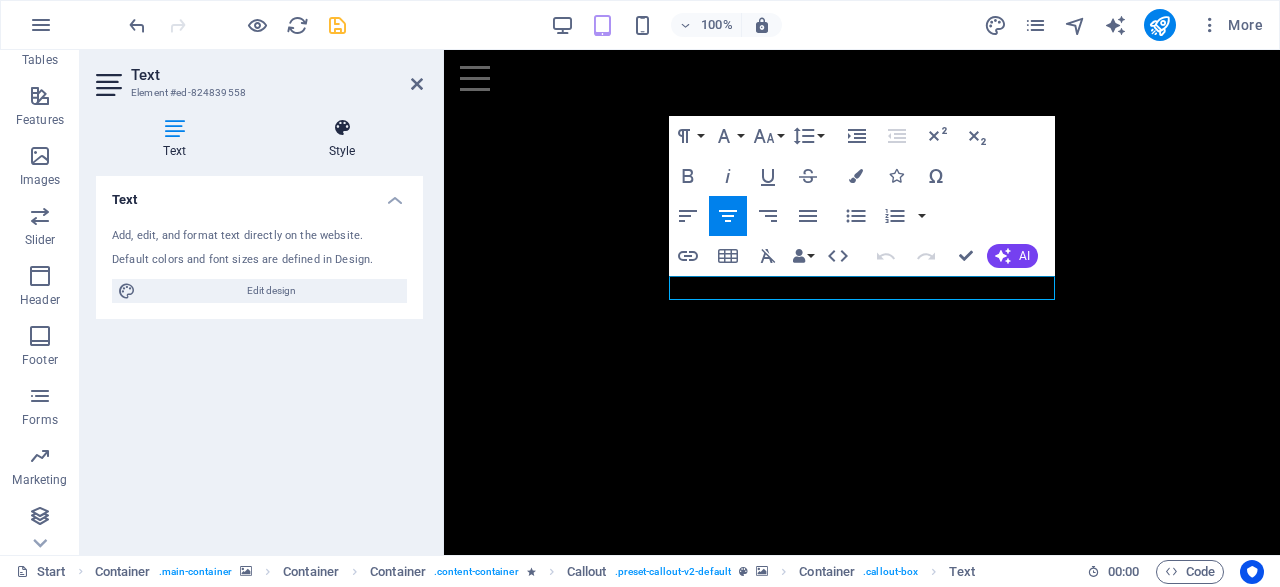 click at bounding box center (342, 128) 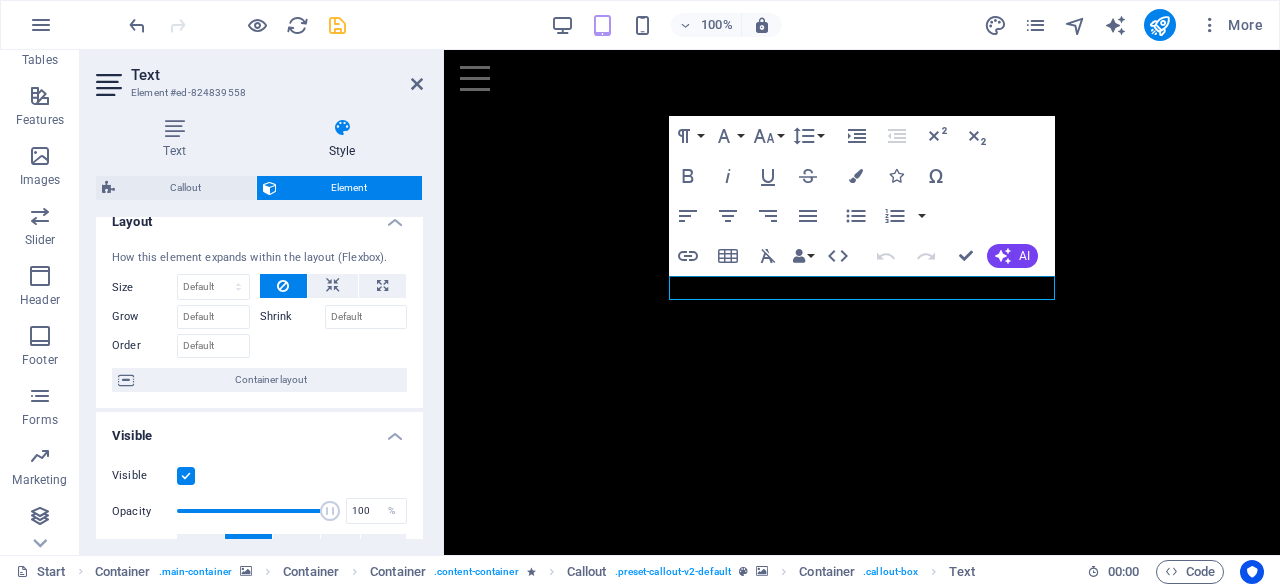 scroll, scrollTop: 0, scrollLeft: 0, axis: both 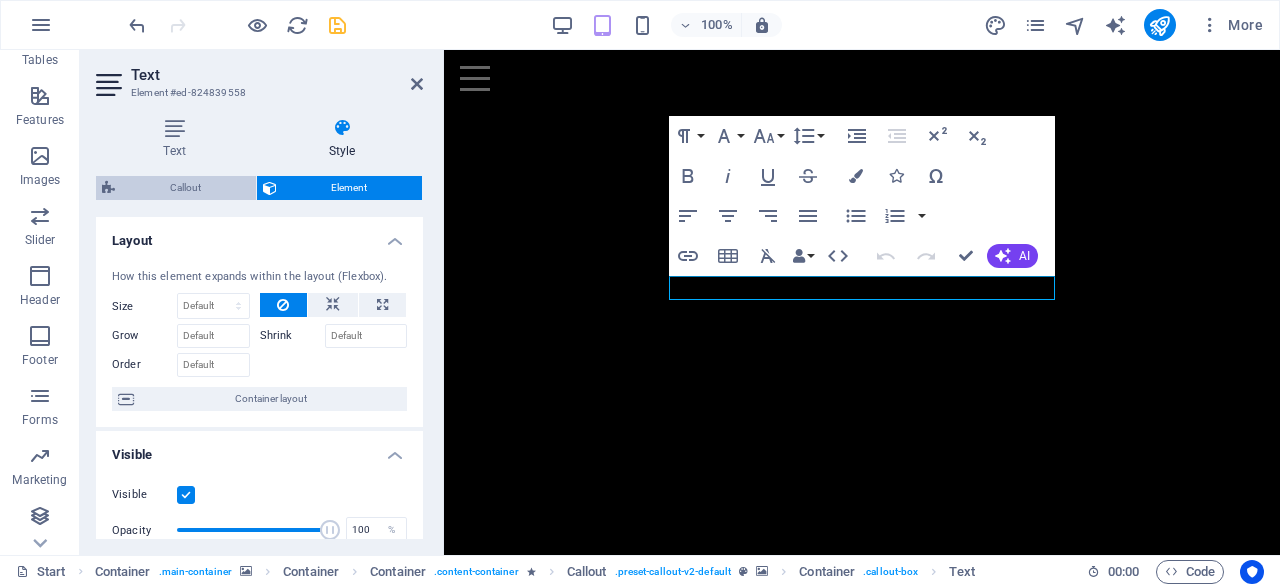 click on "Callout" at bounding box center [185, 188] 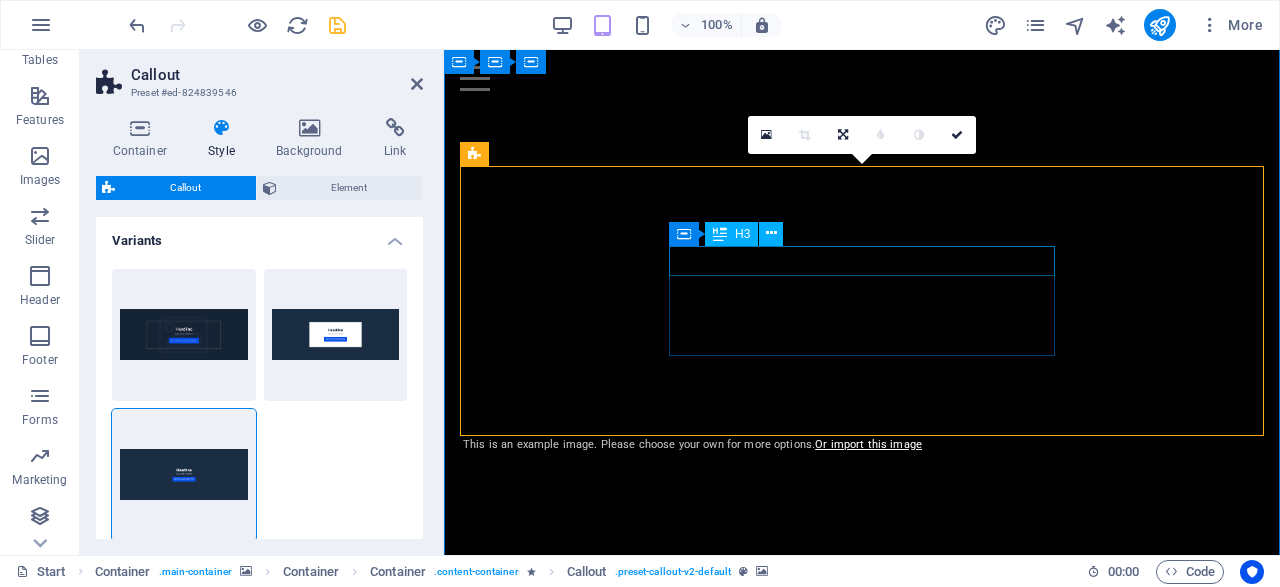 click on "Solicitar Información" at bounding box center [669, 3408] 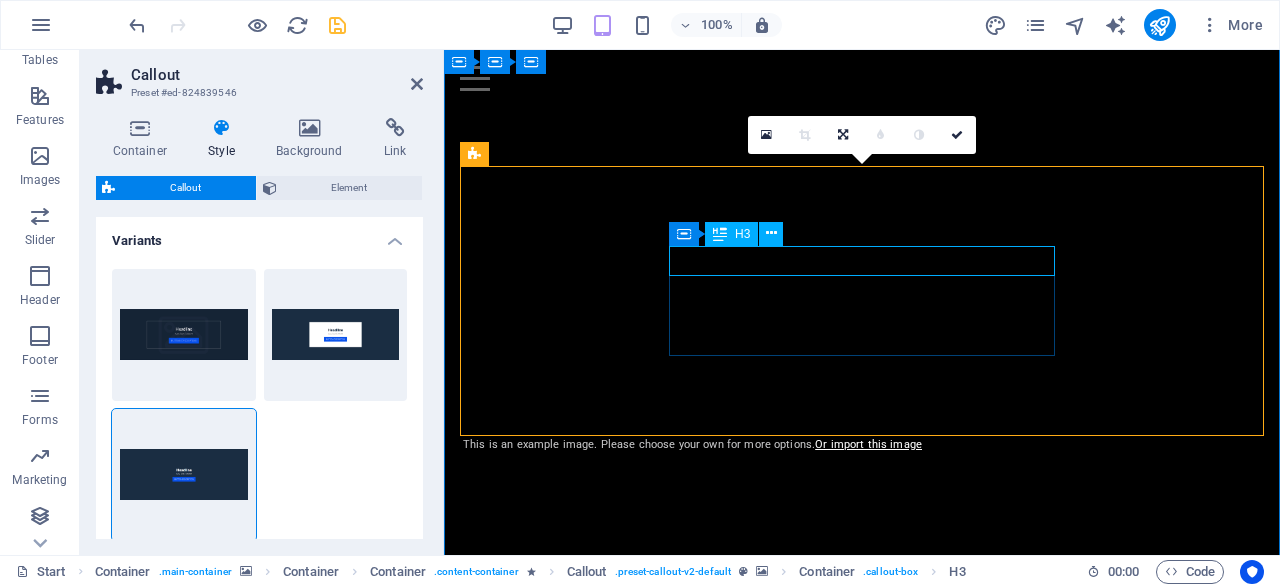 click on "Solicitar Información" at bounding box center [669, 3408] 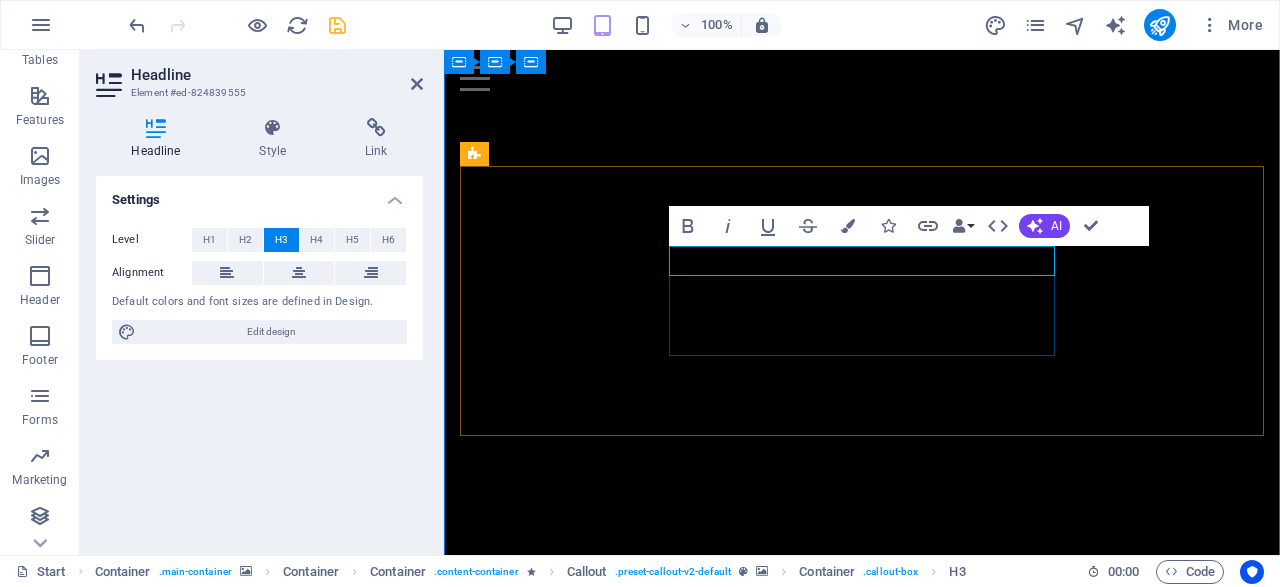 click on "Solicitar Información" at bounding box center [669, 3408] 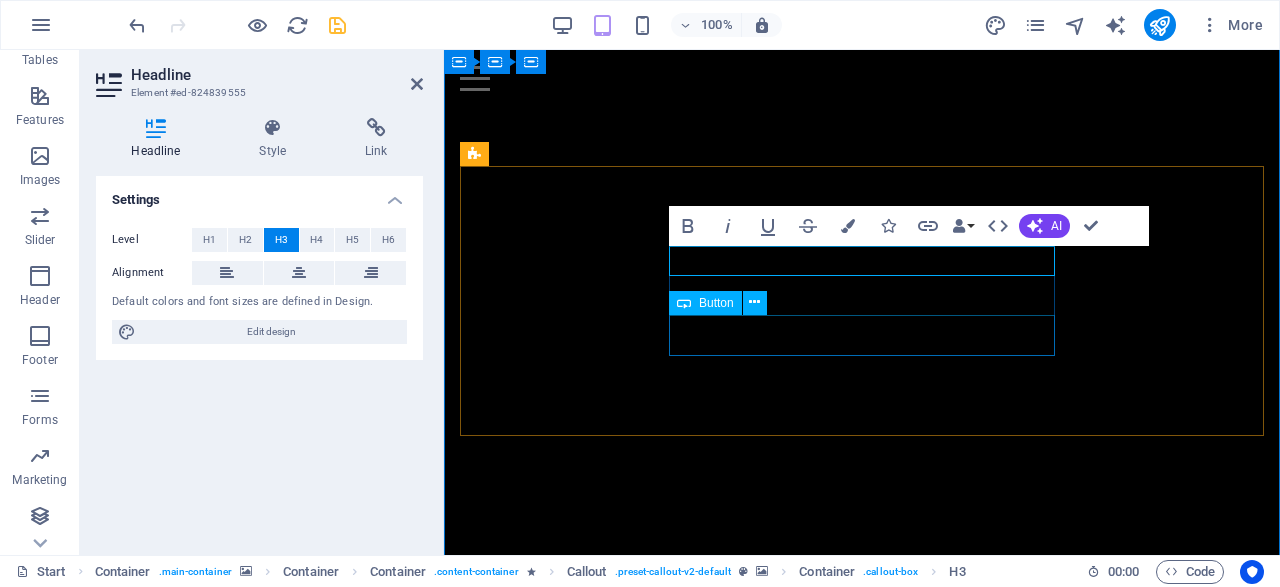 click on "BUTTON" at bounding box center (669, 3483) 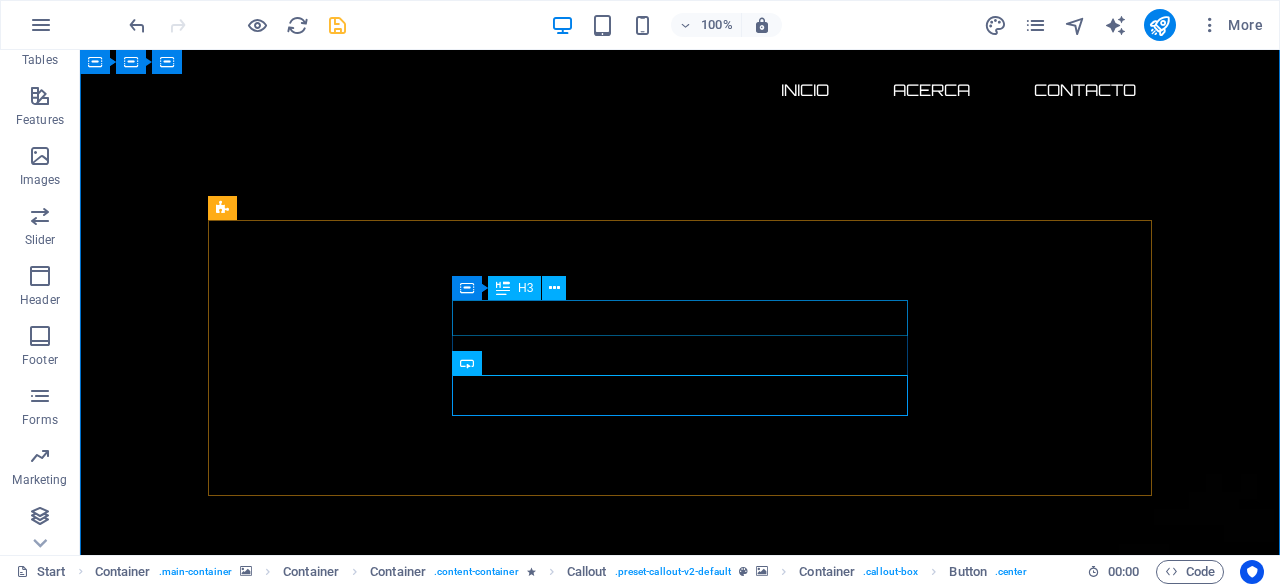 click on "Solicitar Información" at bounding box center [452, 3464] 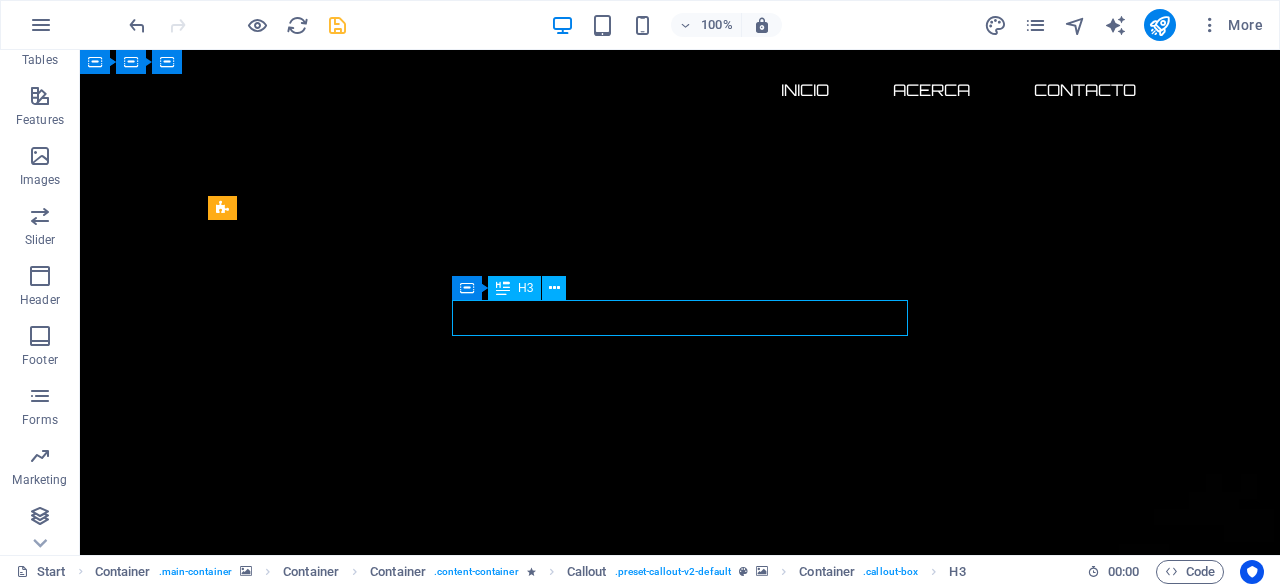 click on "Solicitar Información" at bounding box center (452, 3464) 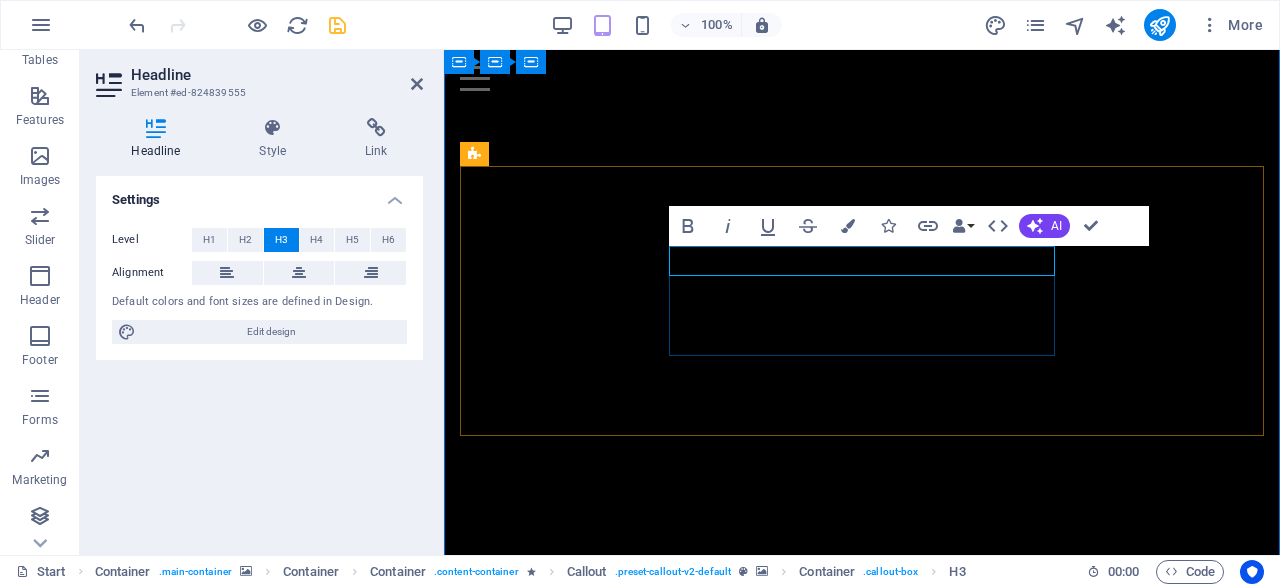 type 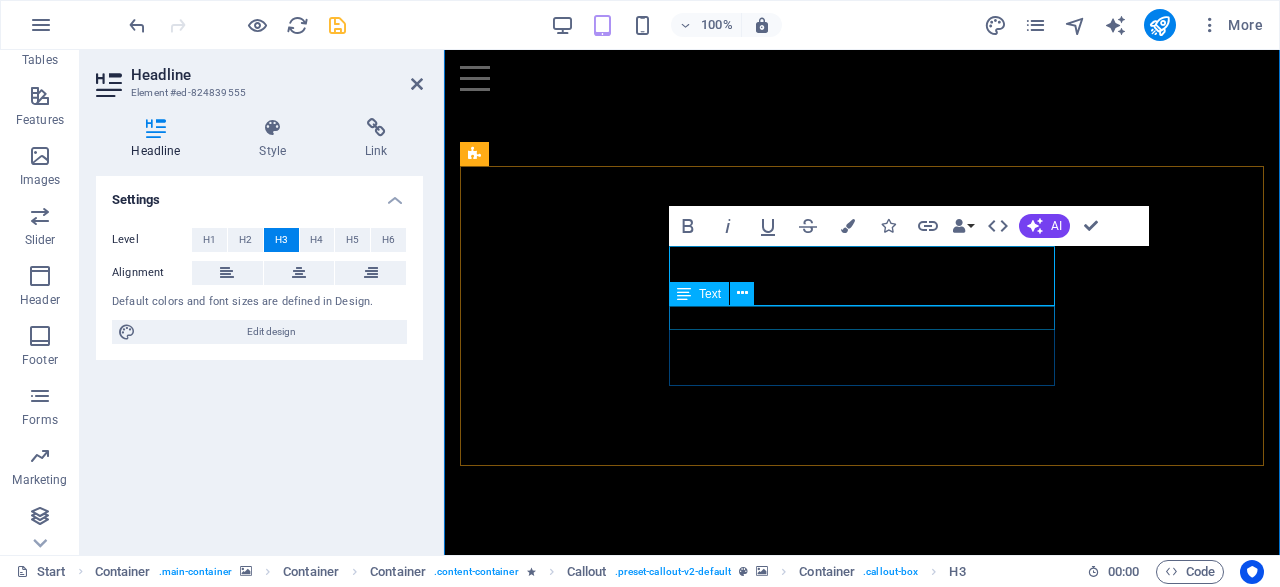 click on "New Text-Element" at bounding box center (669, 3486) 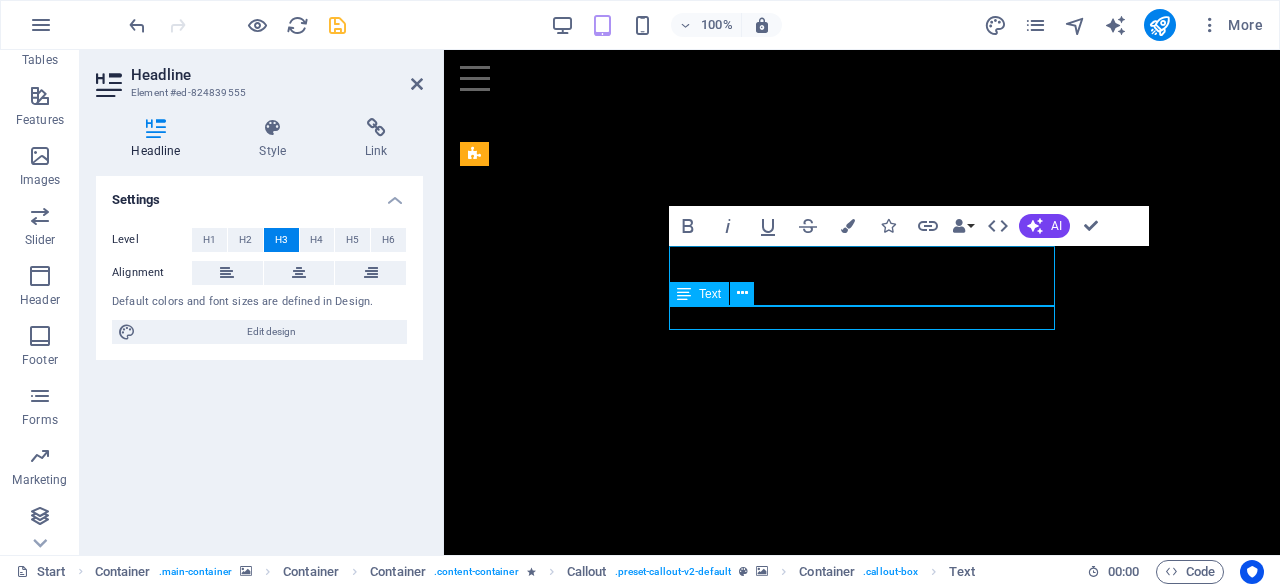 click on "New Text-Element" at bounding box center (669, 3486) 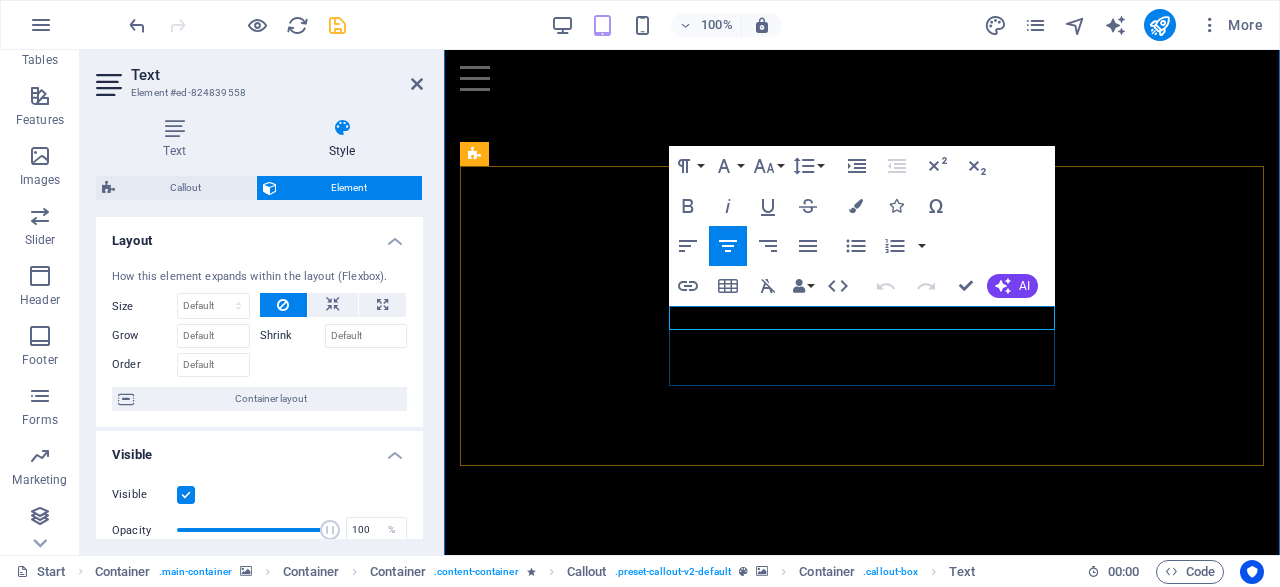click on "New Text-Element" at bounding box center (669, 3512) 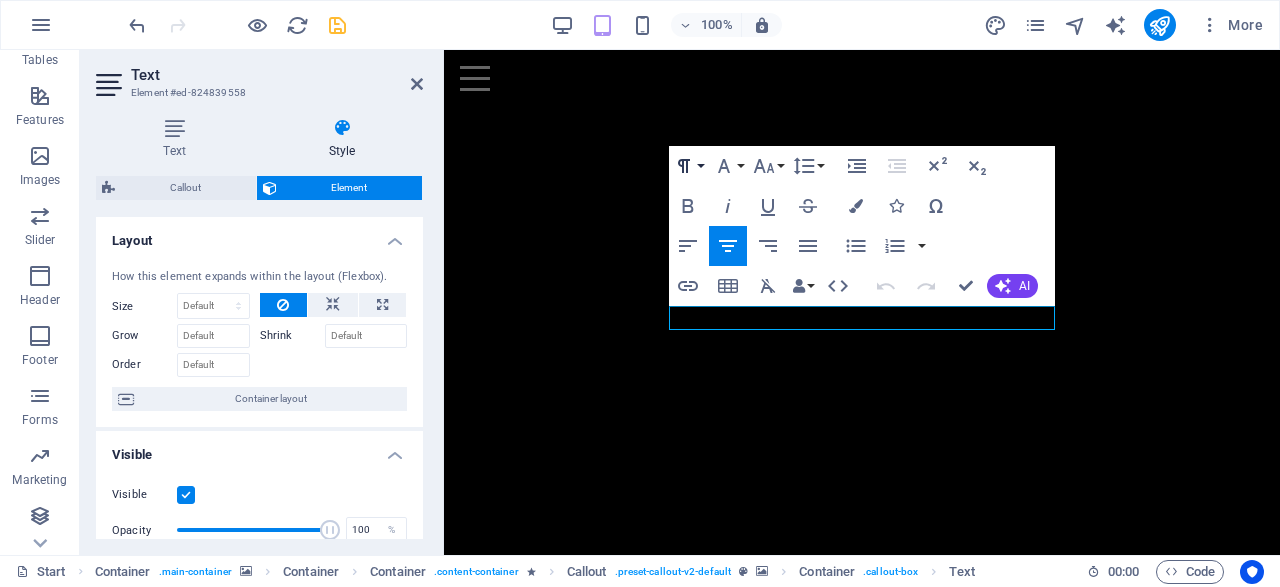 click 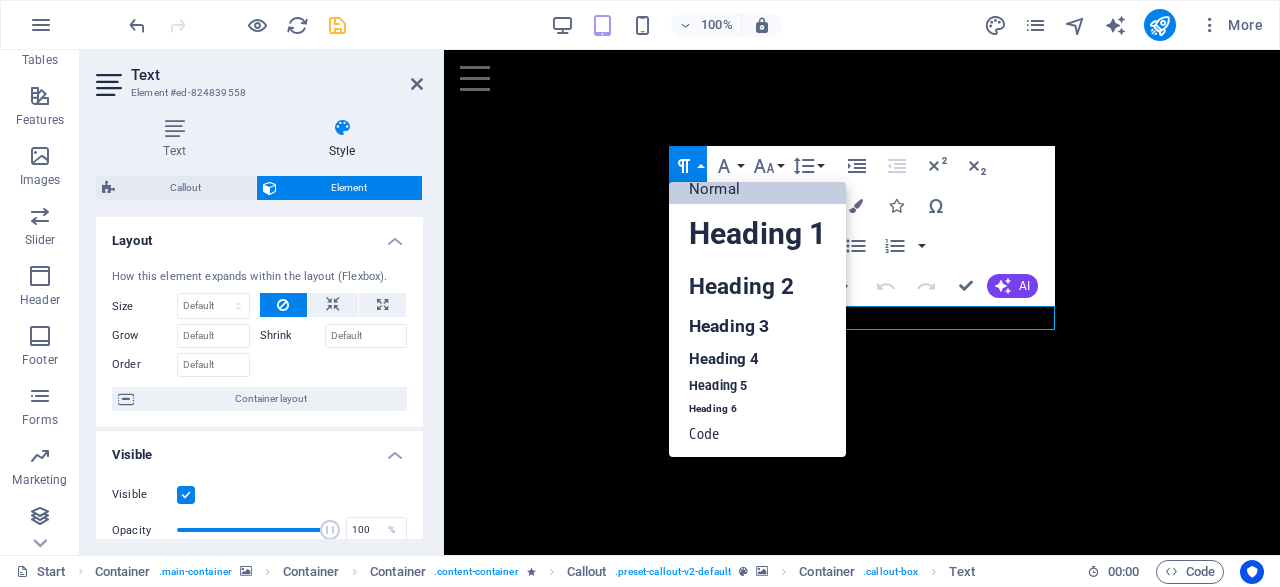 scroll, scrollTop: 16, scrollLeft: 0, axis: vertical 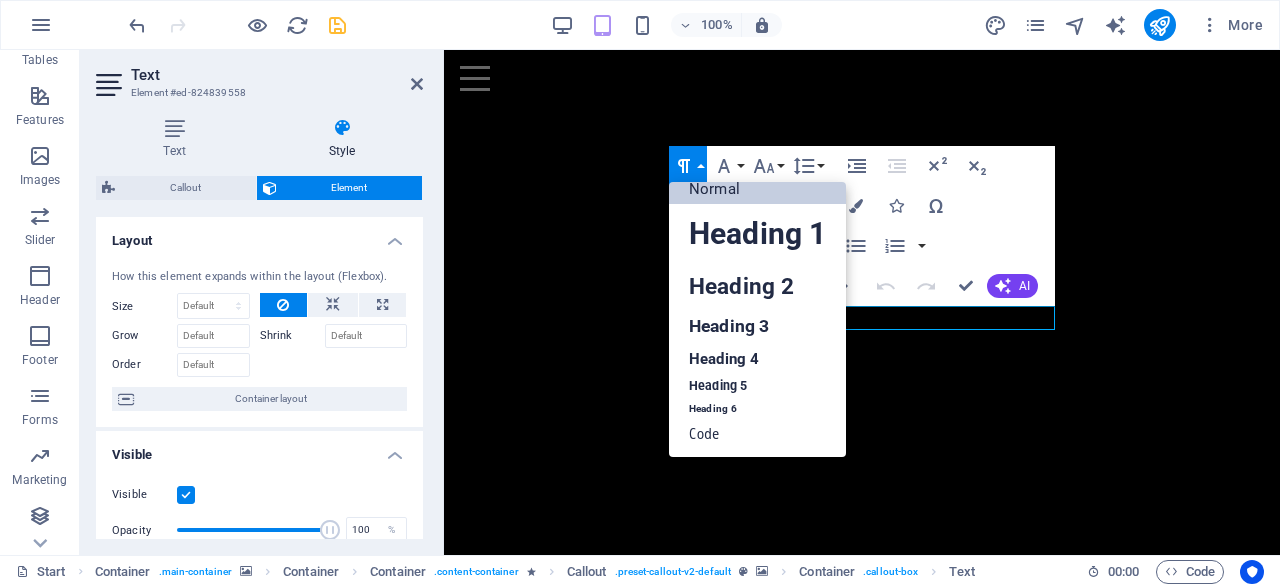 click 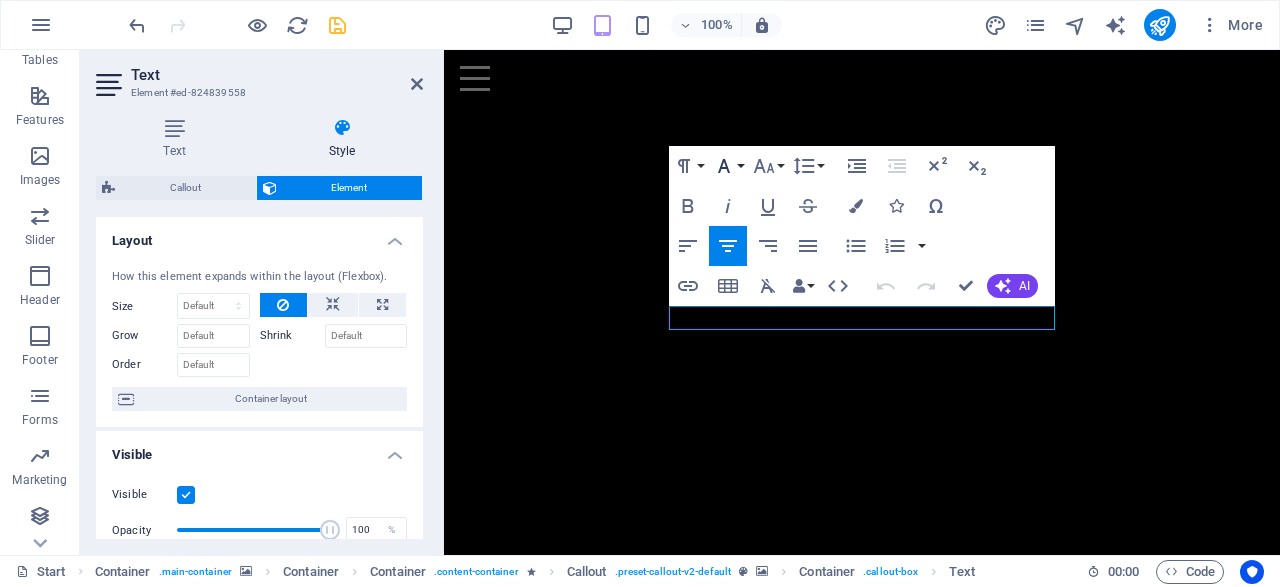 click 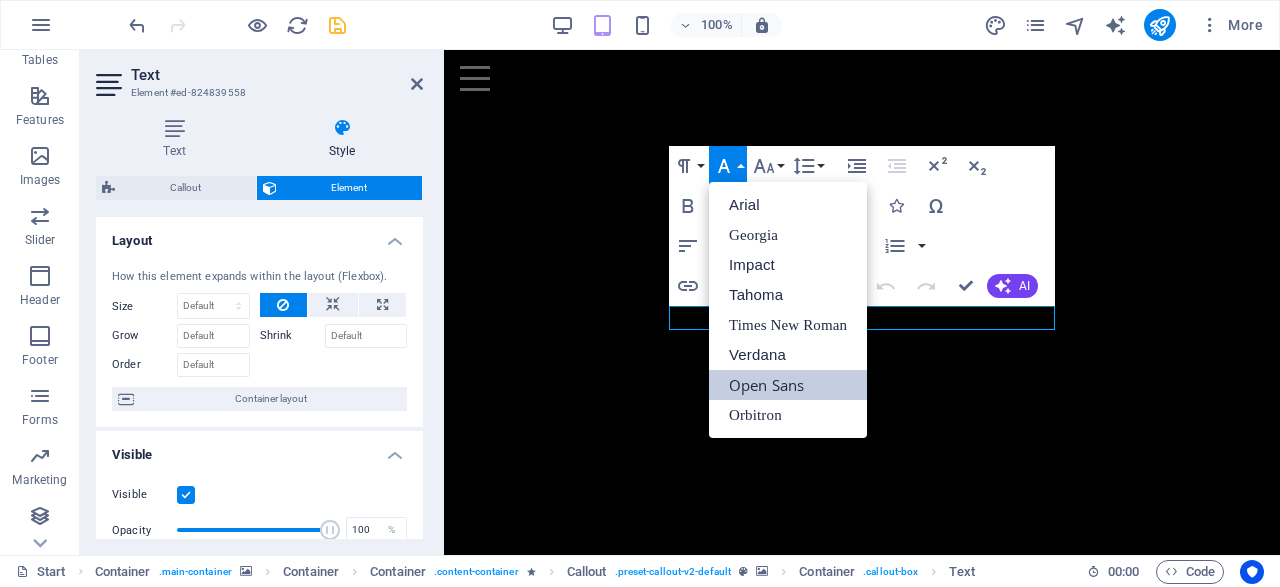scroll, scrollTop: 12, scrollLeft: 0, axis: vertical 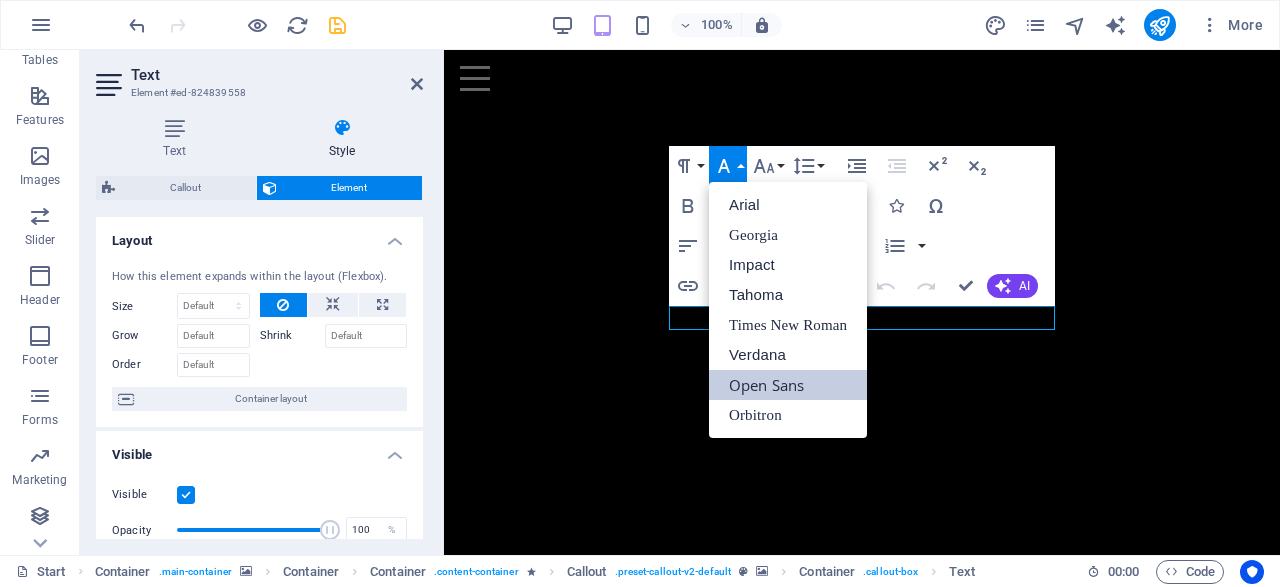 click 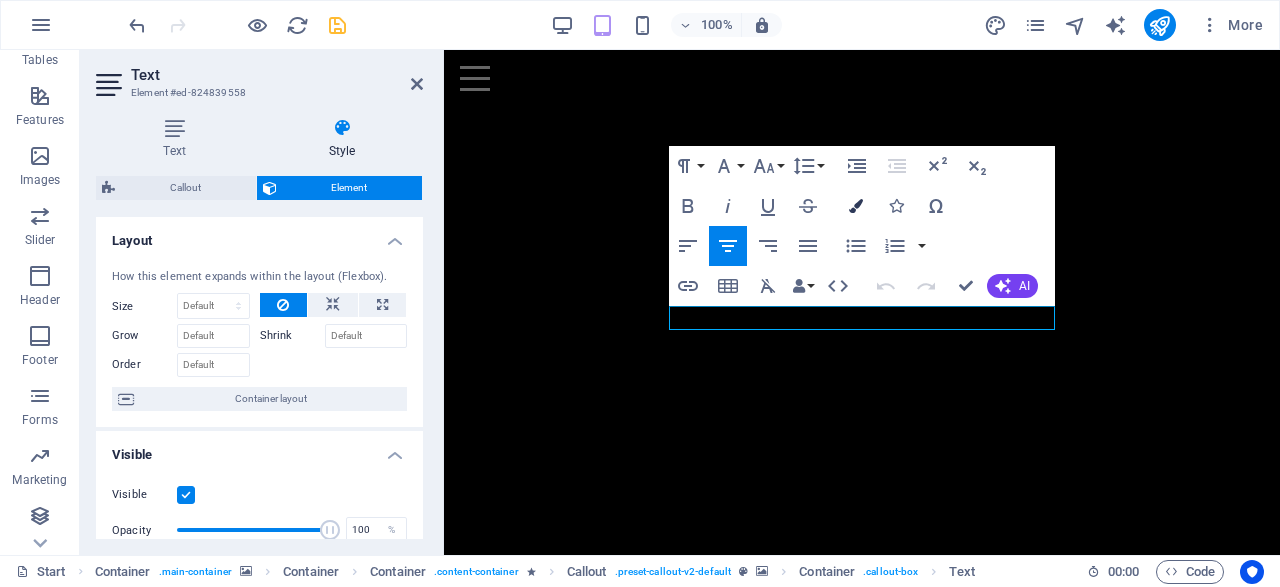 click at bounding box center (856, 206) 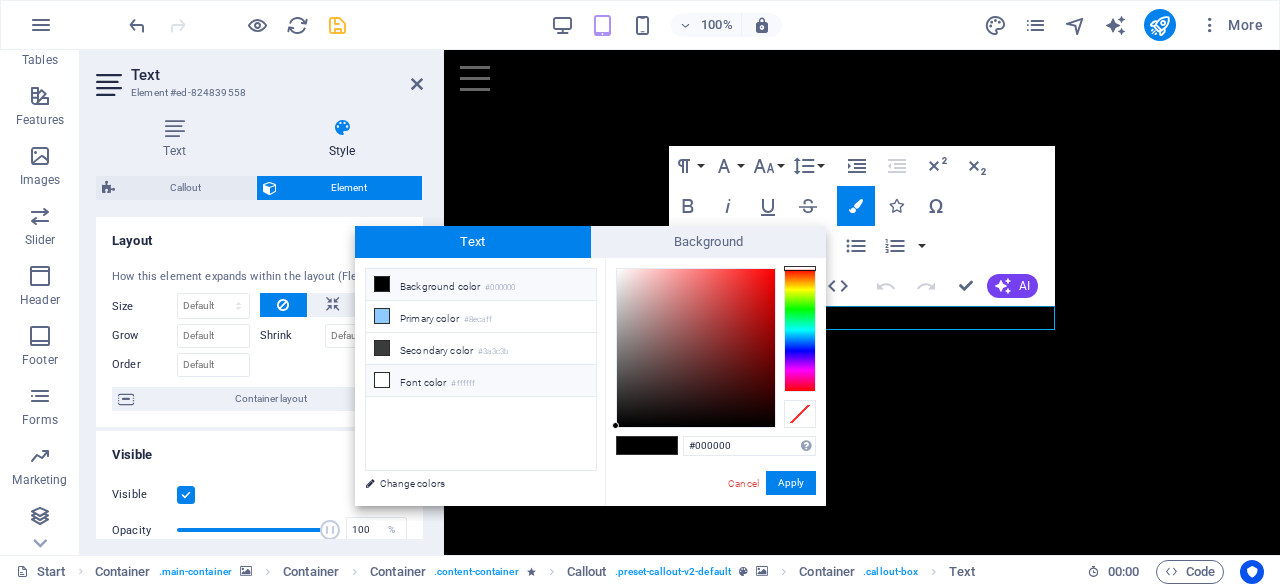 click on "Font color
#ffffff" at bounding box center (481, 381) 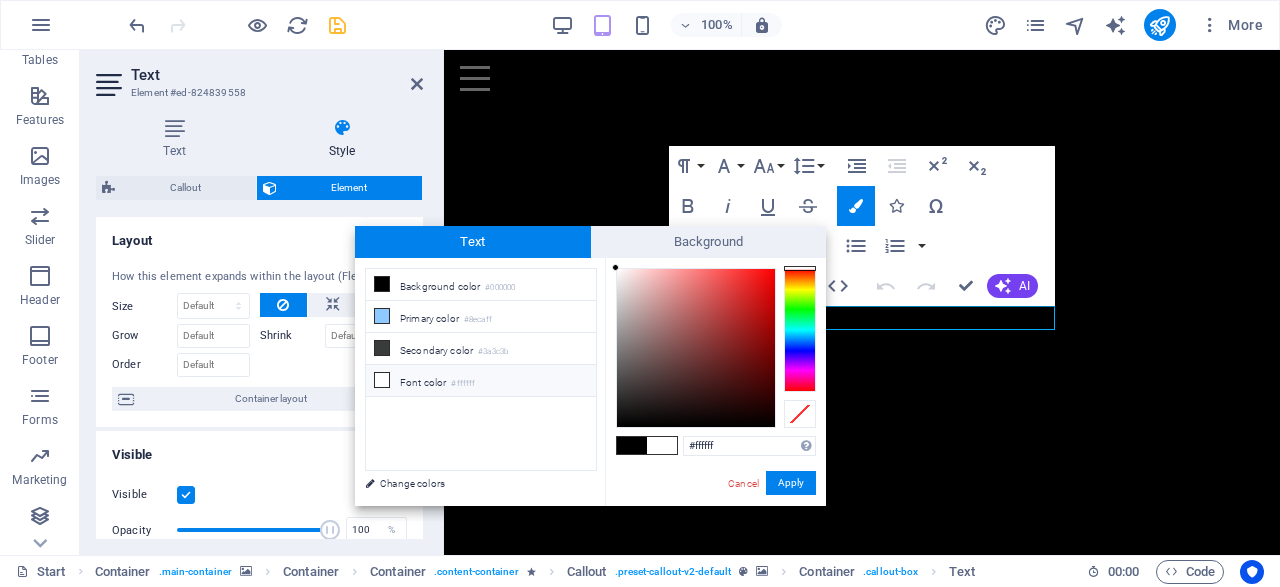 click on "#ffffff" at bounding box center (463, 384) 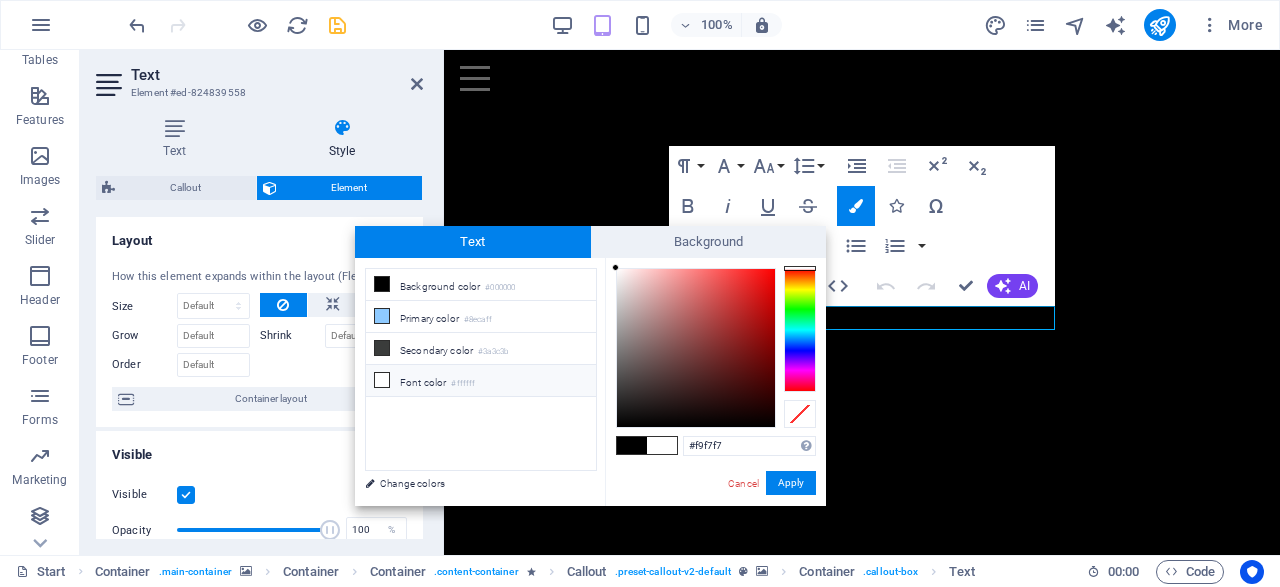 click at bounding box center (696, 348) 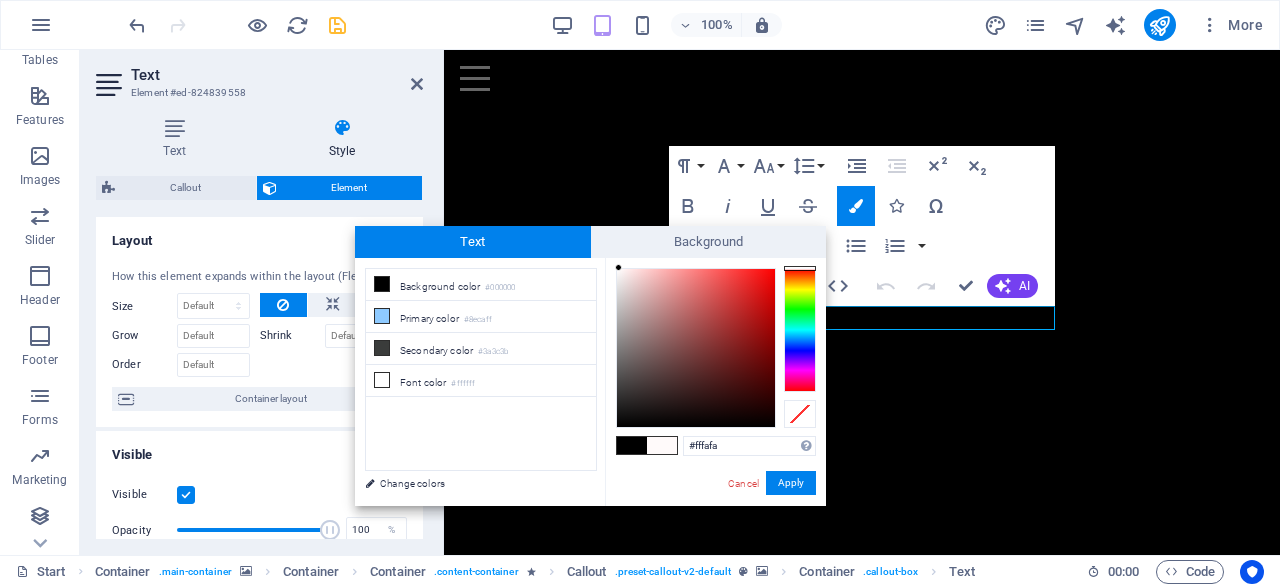 drag, startPoint x: 618, startPoint y: 271, endPoint x: 619, endPoint y: 259, distance: 12.0415945 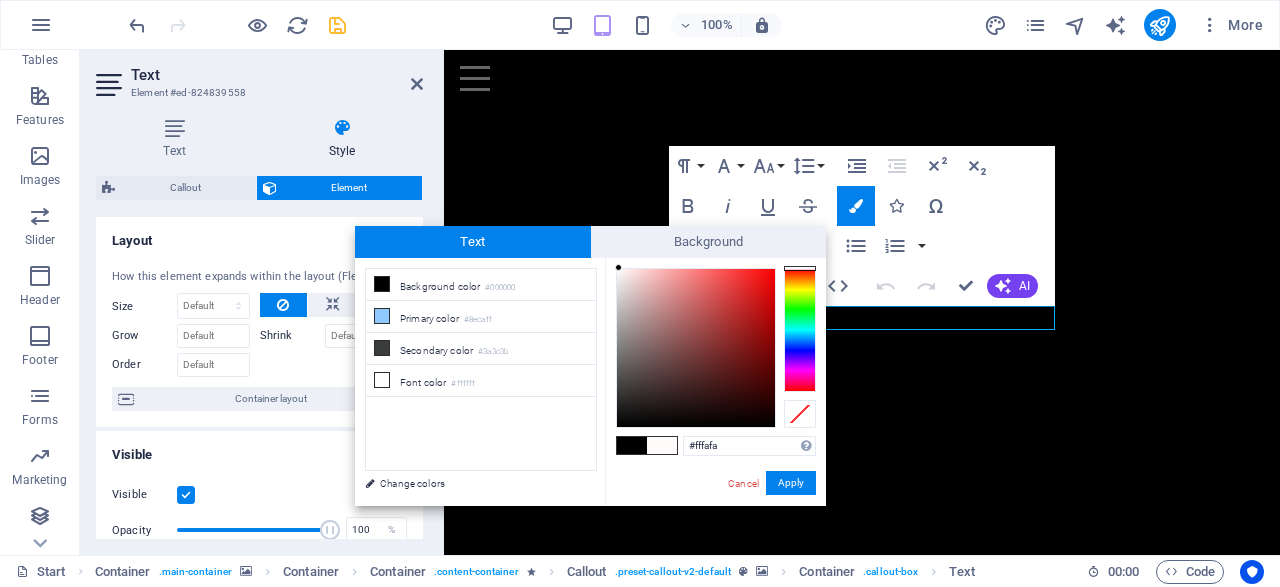 click on "#fffafa Supported formats #0852ed rgb(8, 82, 237) rgba(8, 82, 237, 90%) hsv(221,97,93) hsl(221, 93%, 48%) Cancel Apply" at bounding box center [715, 527] 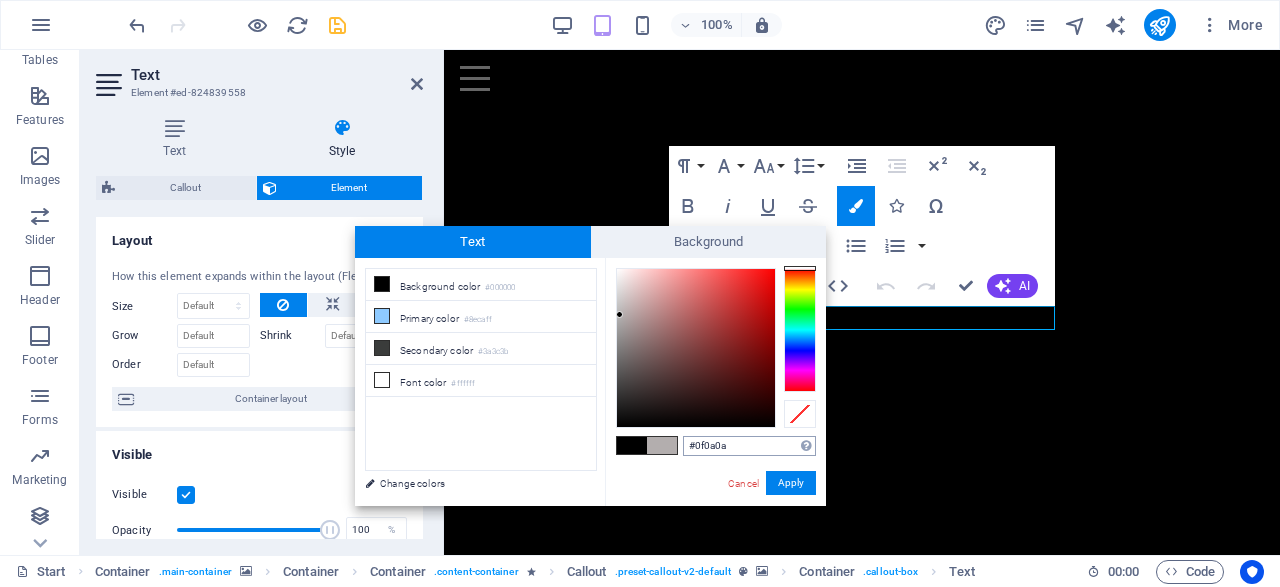 type on "#000000" 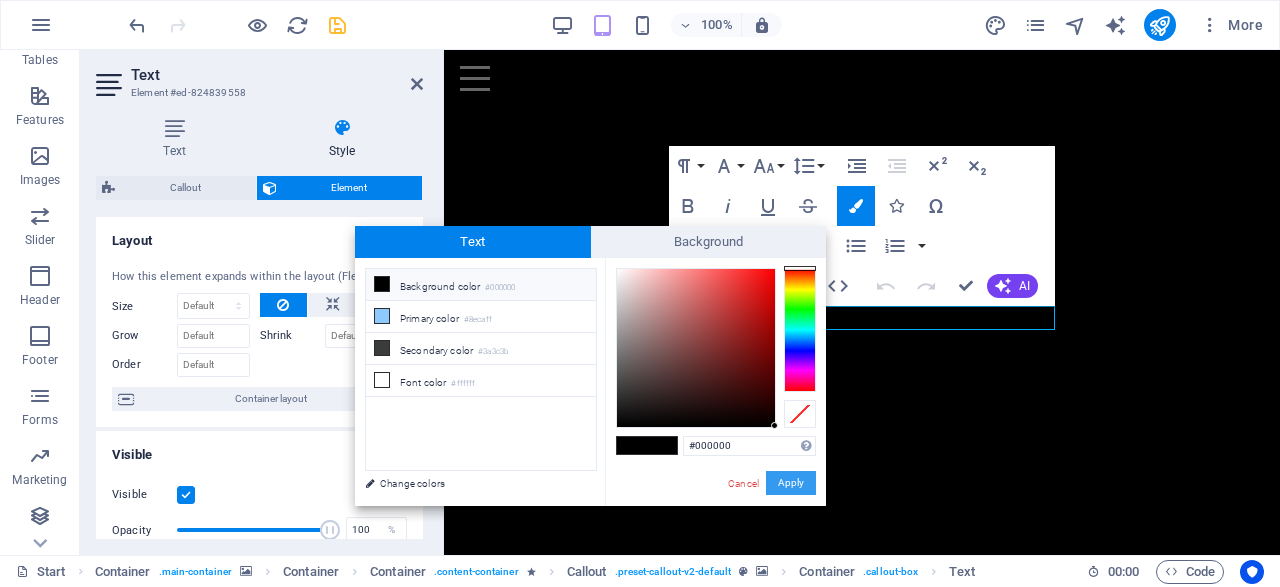 click on "Apply" at bounding box center [791, 483] 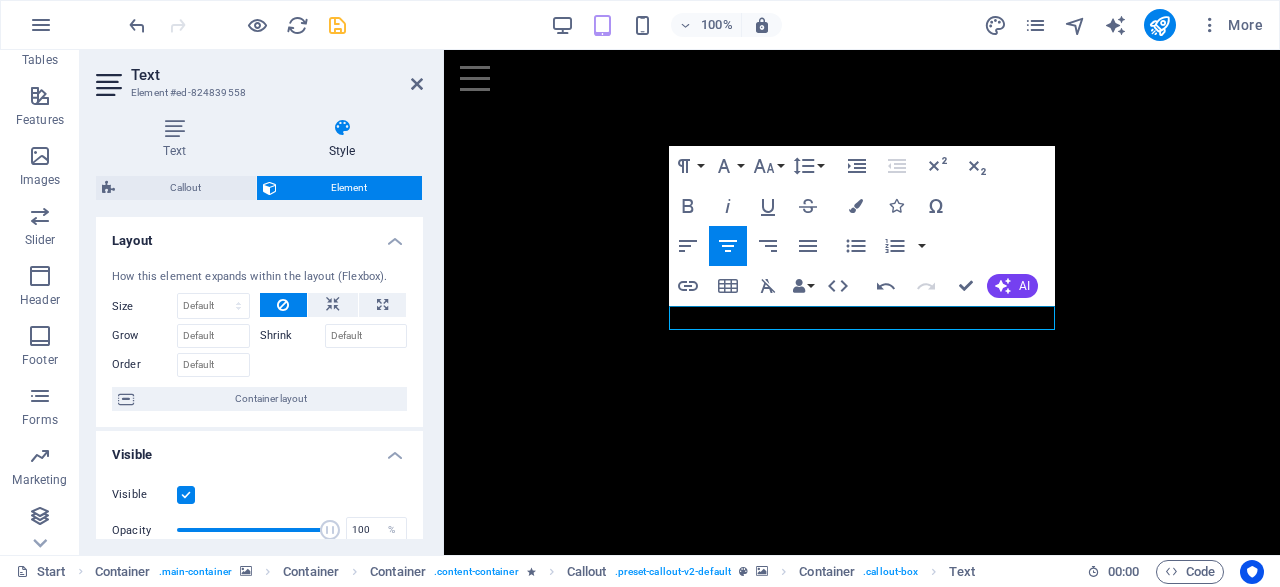 click on "H1   Container   Container   Container   Container   Container   Container   Menu   Menu Bar   Spacer   H3   Container   Container   Container   Countdown   Container   H3   Container   Text   Container   Image   Spacer   Container   Text   H3   Container   Spacer   H2   Spacer   Text   Text   HTML   Container   Spacer   Email   Preset   Container   Container   Preset   Container   Preset   Form   Textarea   Checkbox   Captcha   Preset   Container   Text   Preset   Container   Preset   Text   Preset   Preset   Container   Spacer   Form button   H2   Container   Input   Container   Container   Container   Container   Container   Preset   Text   Callout   Callout   Container   Callout   Countdown   H3   Text   Container   Container   Placeholder   Container   Button   Callout   Container   Placeholder   Callout   H3   Container   Callout   Container   Button   Callout   Button   Container   Text   Container   H3   Spacer   Button   Callout   Container   Spacer   Text   Container   H3 Normal" at bounding box center [862, 302] 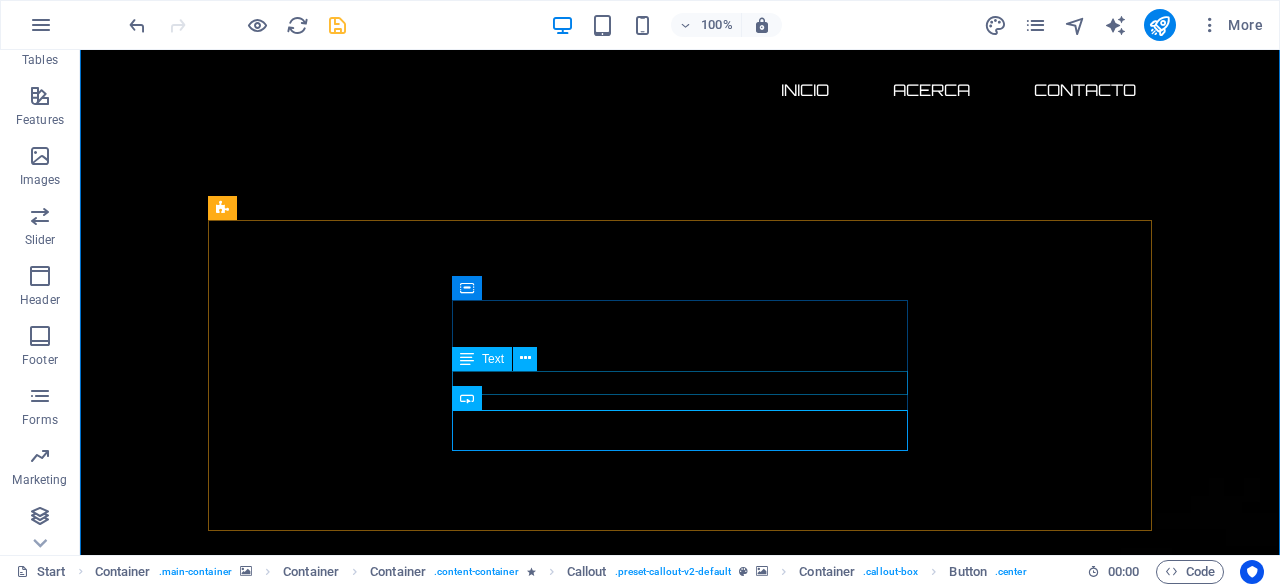 click on "New Text-Element" at bounding box center (452, 3577) 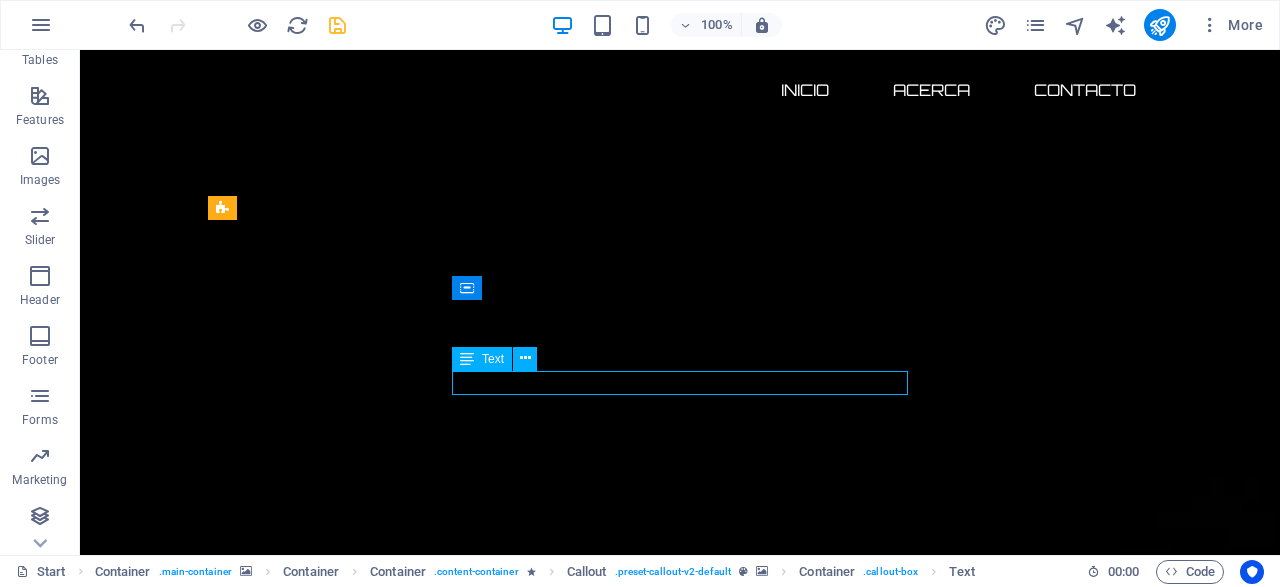 click on "New Text-Element" at bounding box center [452, 3577] 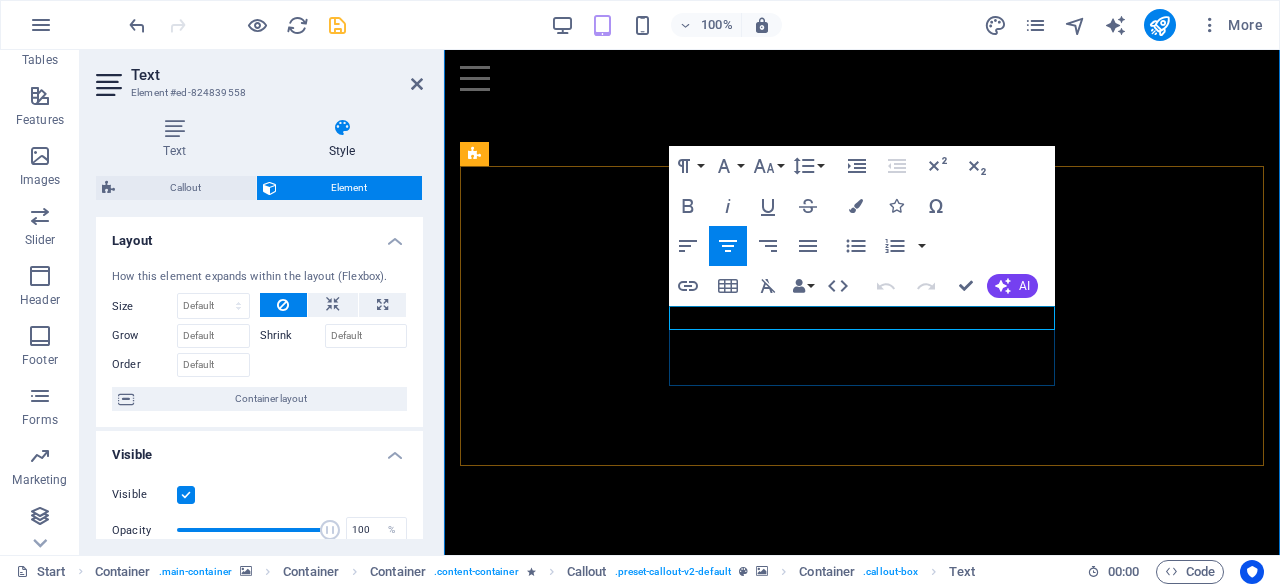 drag, startPoint x: 933, startPoint y: 320, endPoint x: 746, endPoint y: 320, distance: 187 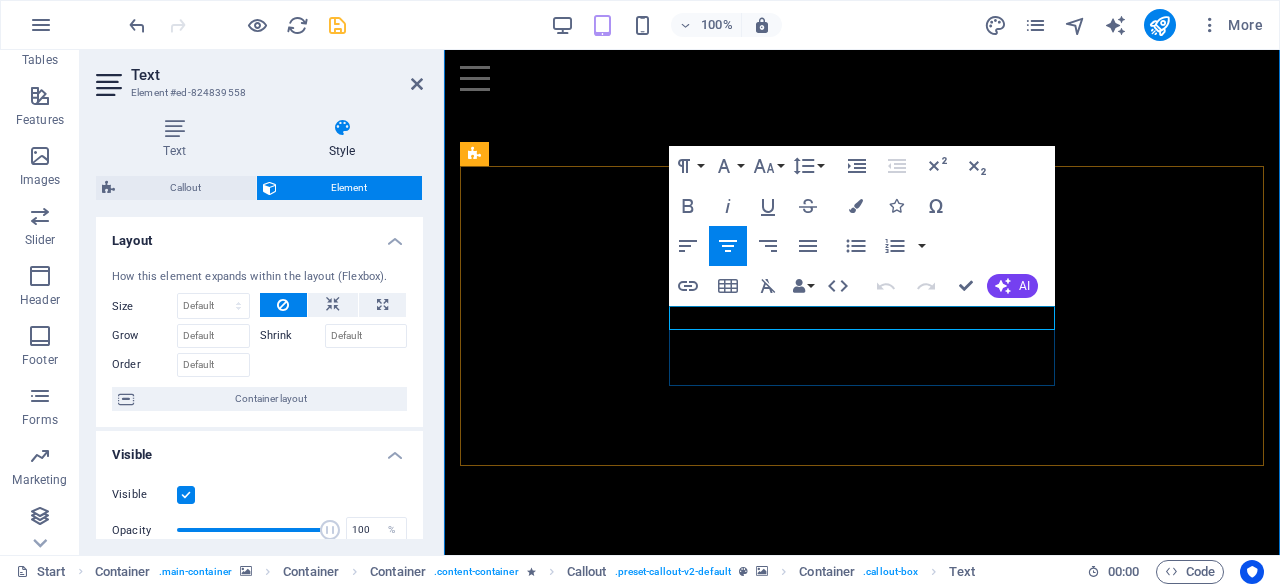 click on "New Text-Element" at bounding box center [669, 3512] 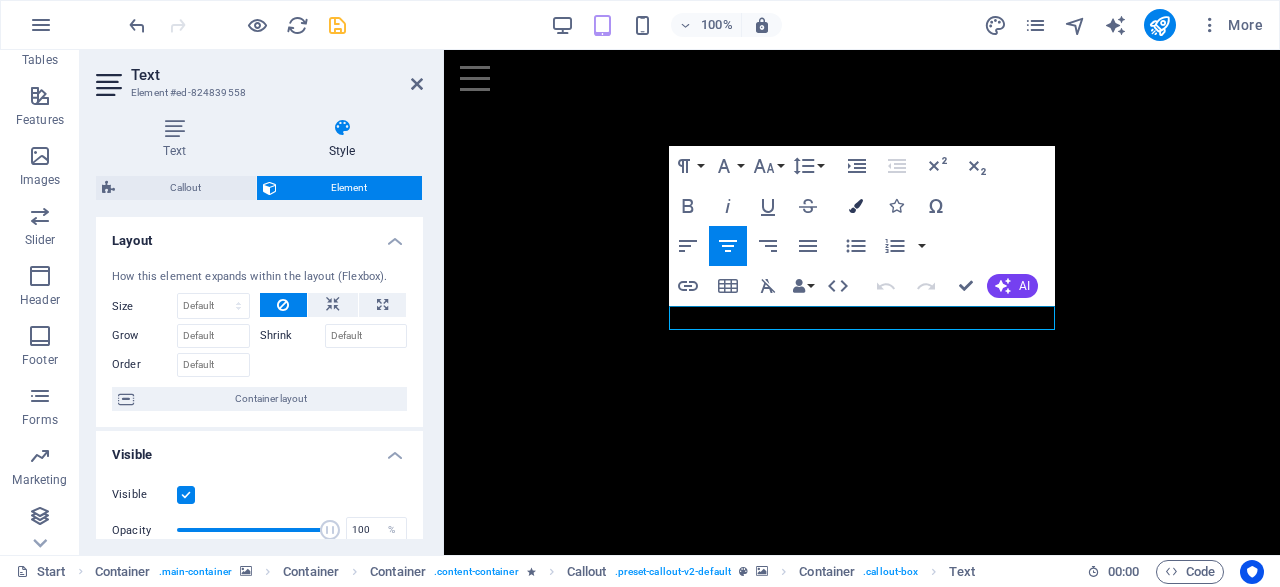 click at bounding box center (856, 206) 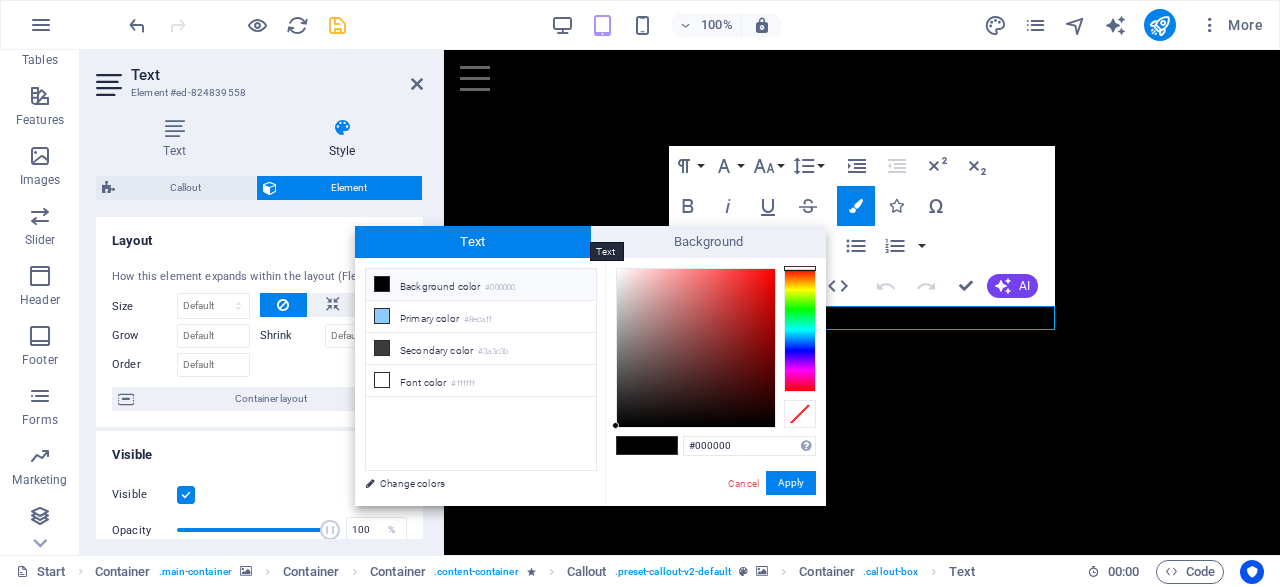 click on "Text" at bounding box center (473, 242) 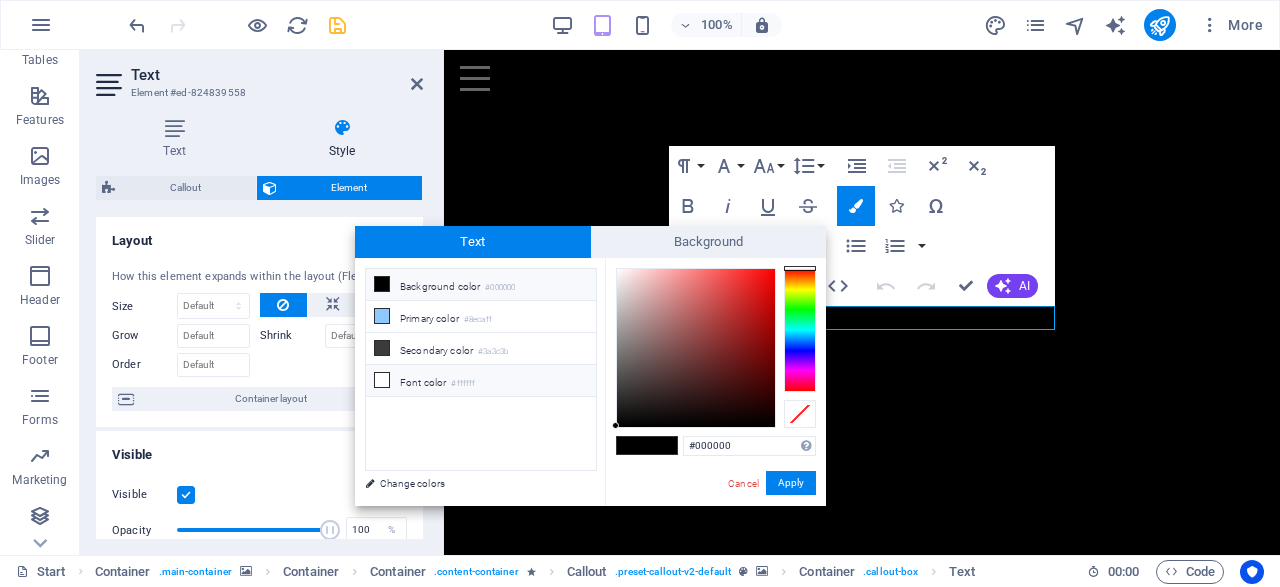 click on "Font color
#ffffff" at bounding box center [481, 381] 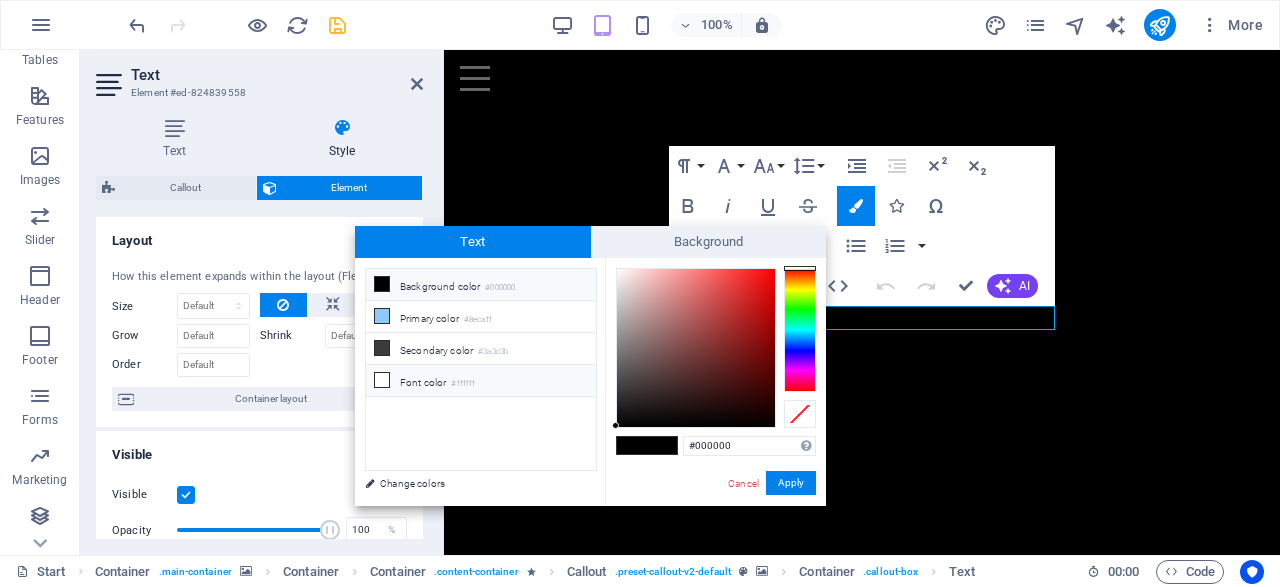 type on "#ffffff" 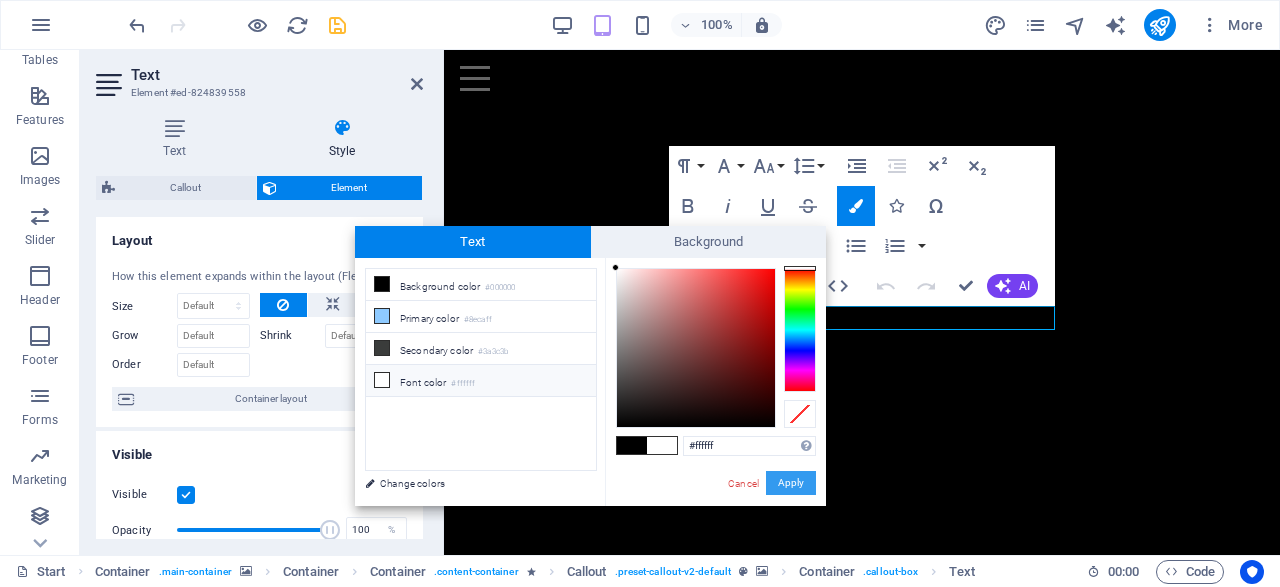 click on "Apply" at bounding box center (791, 483) 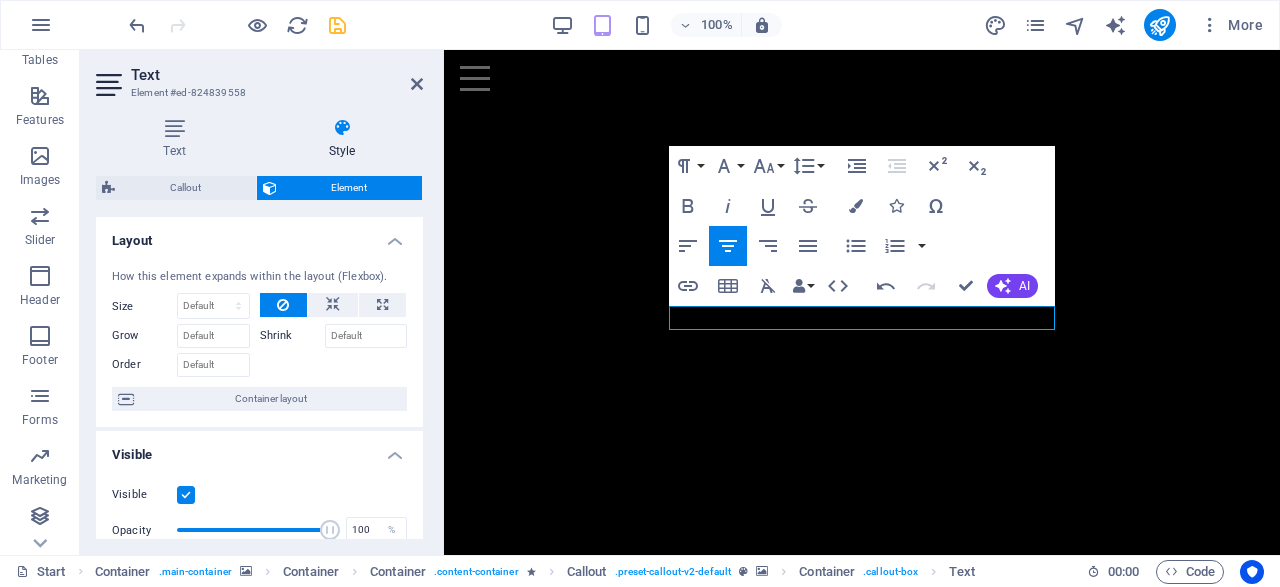 click at bounding box center (862, 3184) 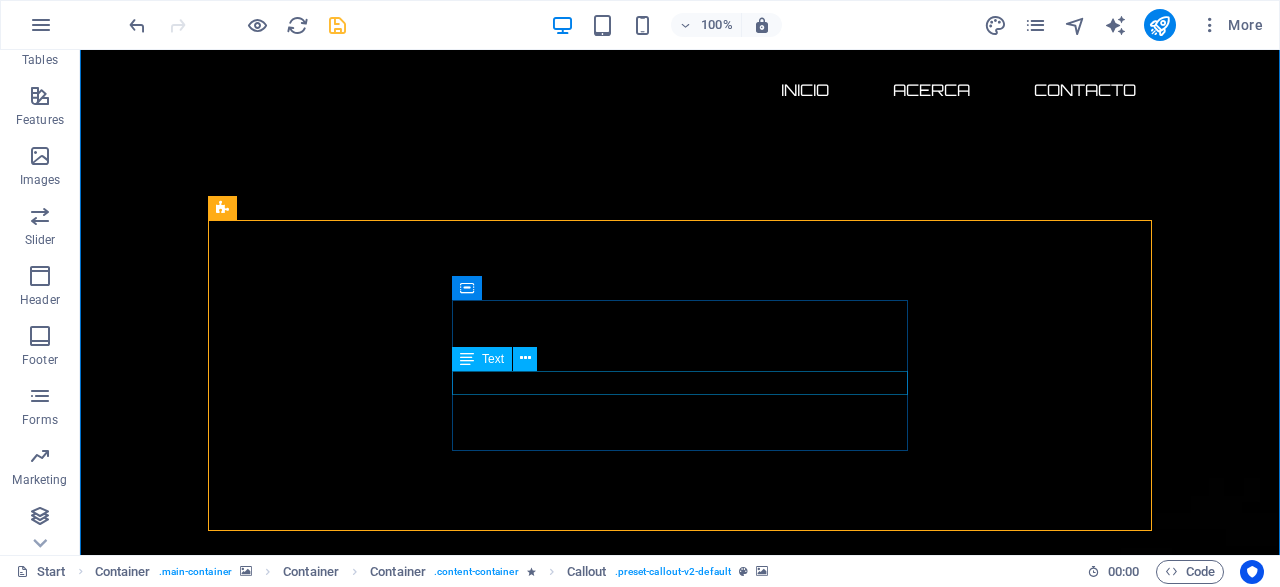 click on "New Text-Element" at bounding box center [452, 3577] 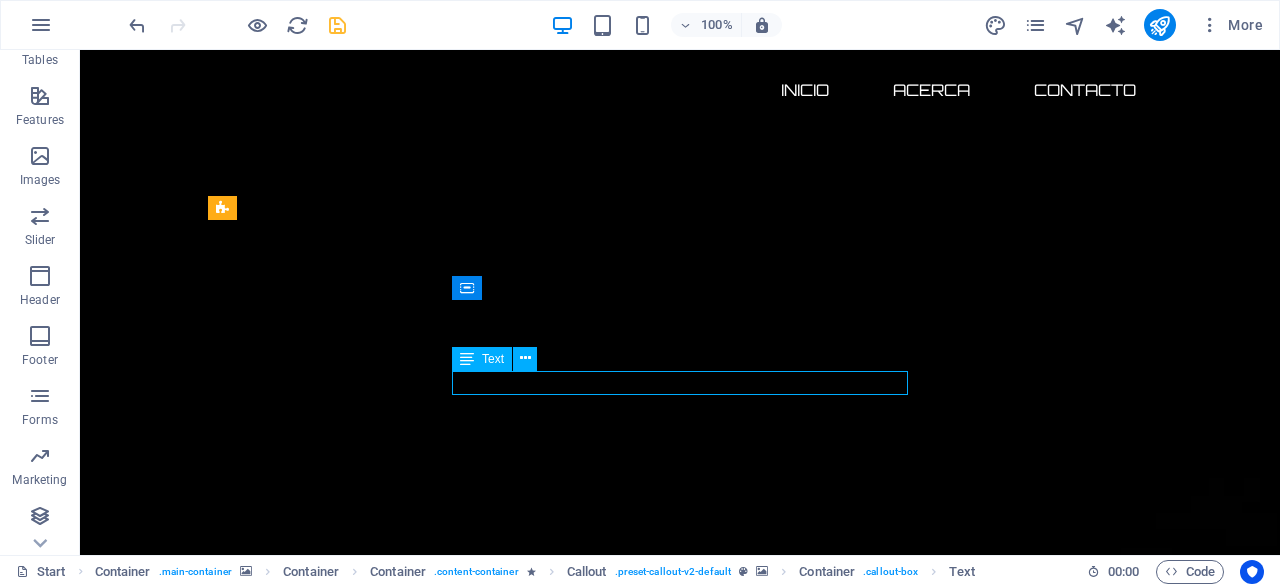 click on "New Text-Element" at bounding box center [452, 3577] 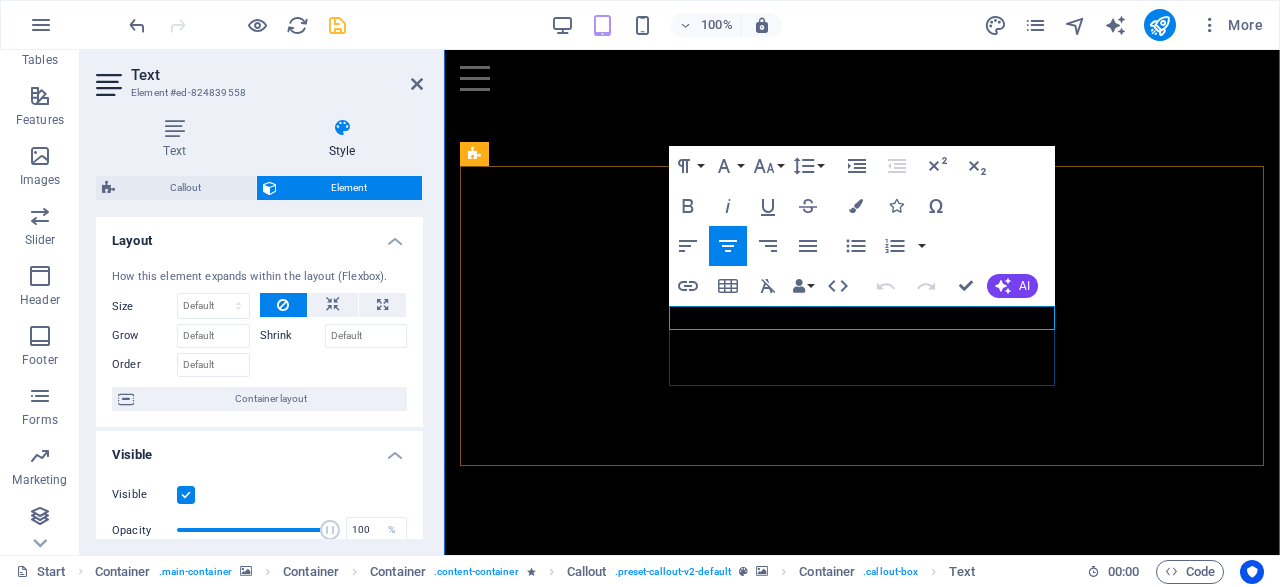 click on "New Text-Element" at bounding box center (669, 3512) 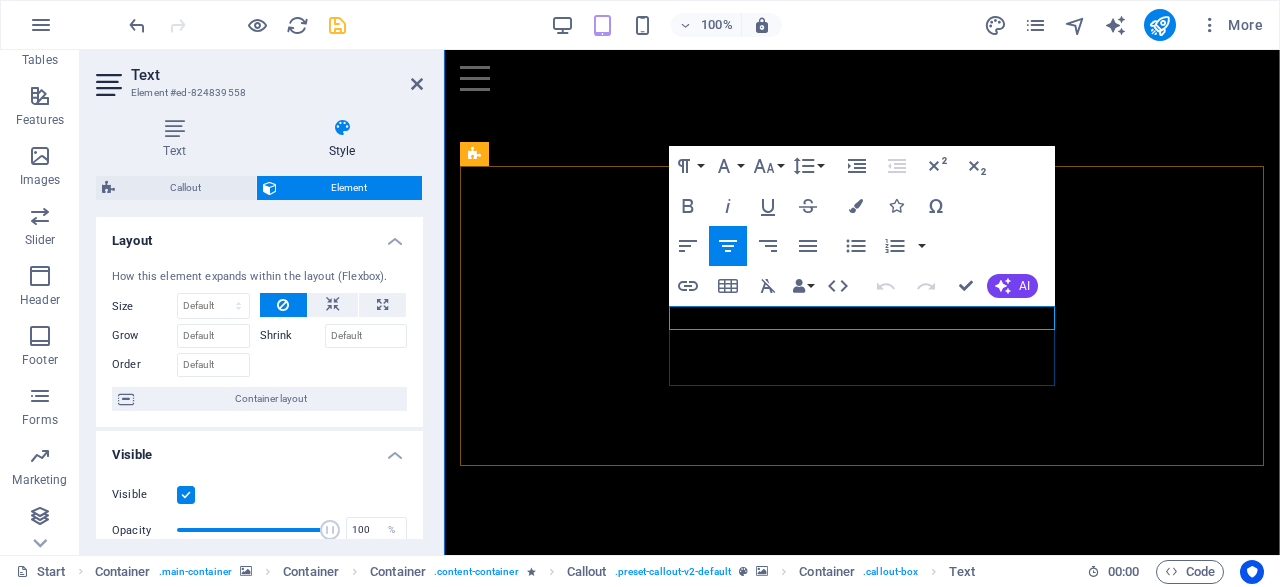 click on "New Text-Element" at bounding box center [669, 3512] 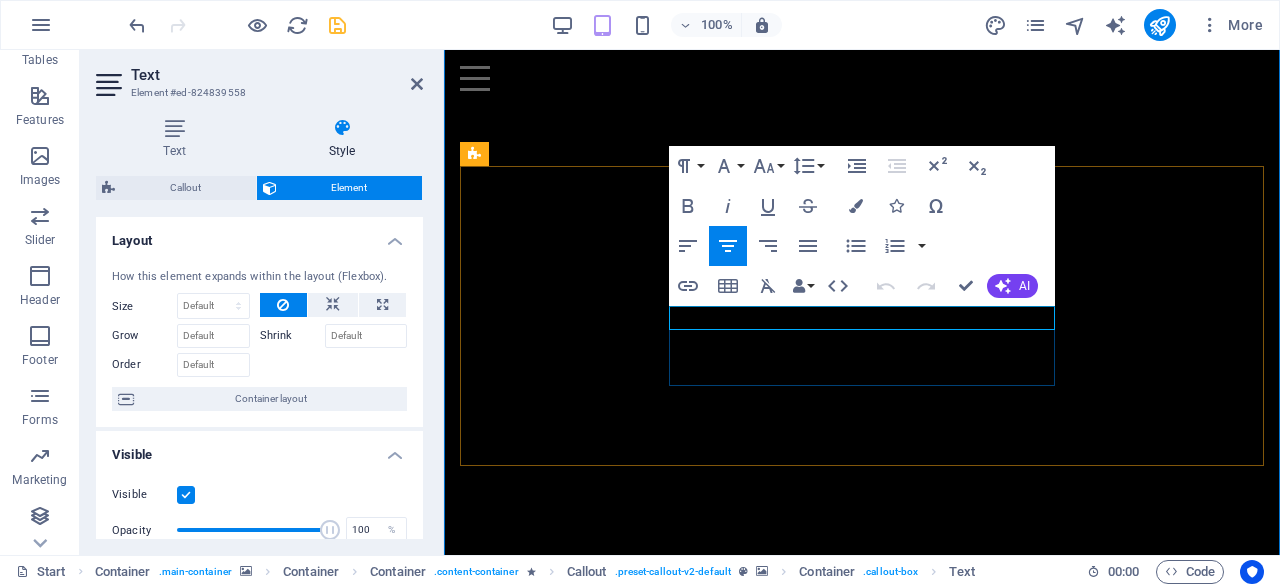 click on "New Text-Element" at bounding box center [669, 3512] 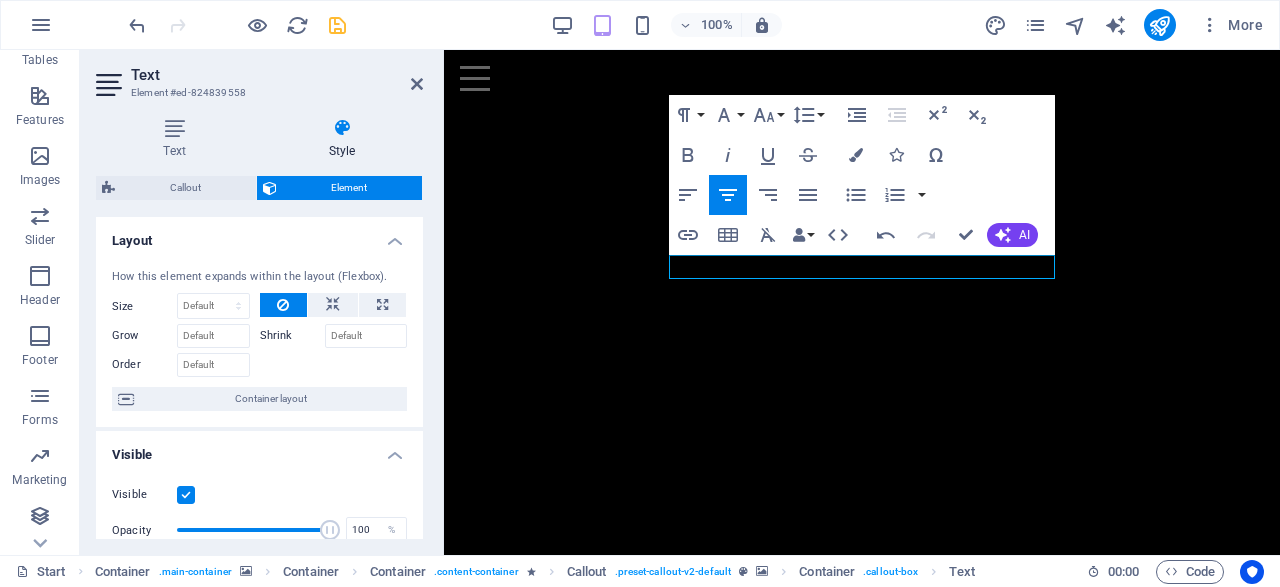 scroll, scrollTop: 416, scrollLeft: 0, axis: vertical 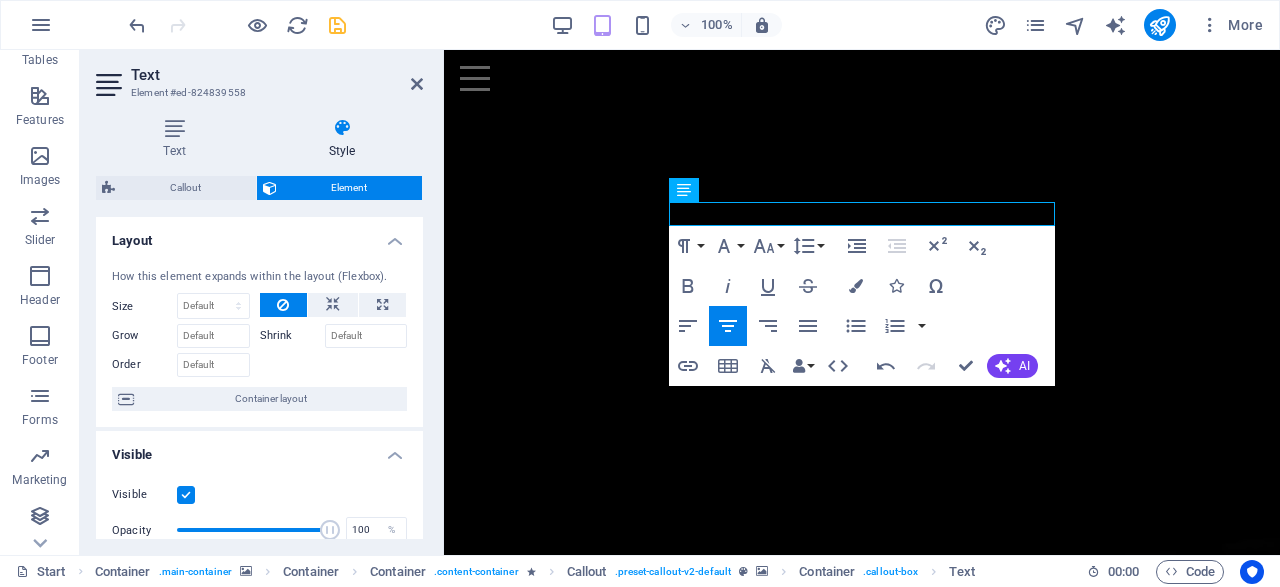 click at bounding box center [862, 3080] 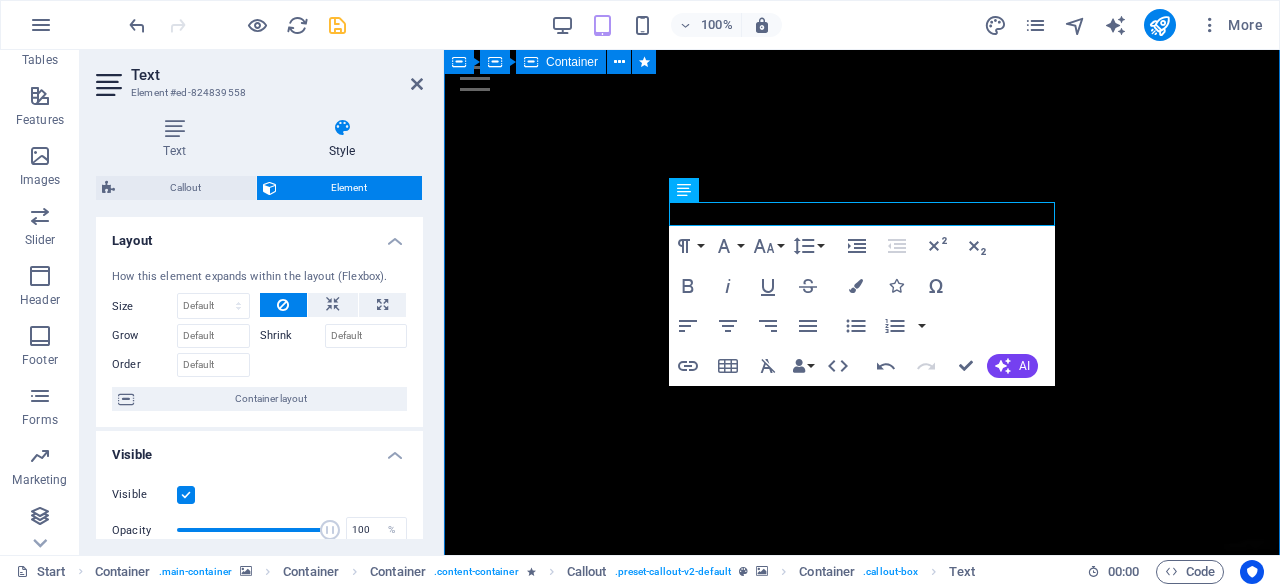 click at bounding box center (862, 3080) 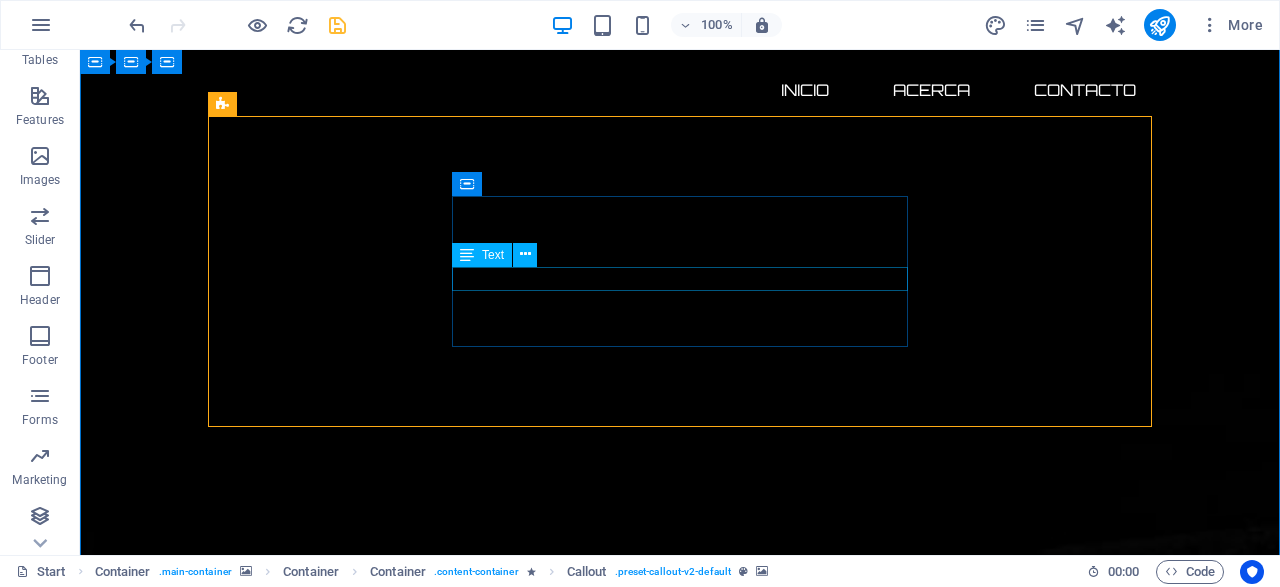 click on "Sólo" at bounding box center [452, 3473] 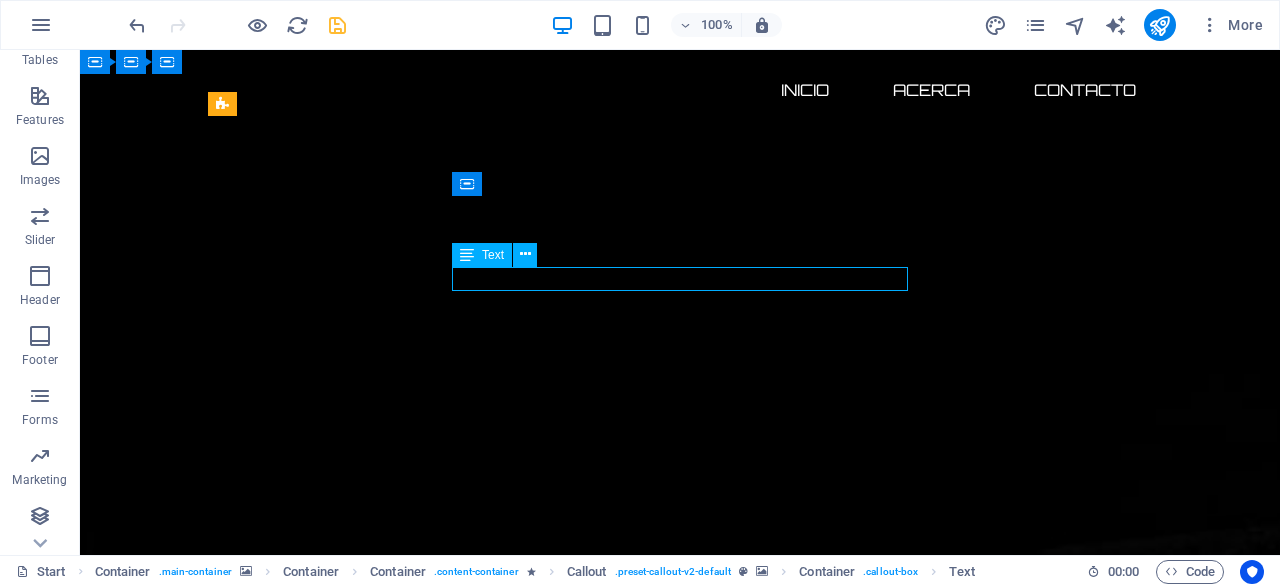 click on "Sólo" at bounding box center (452, 3473) 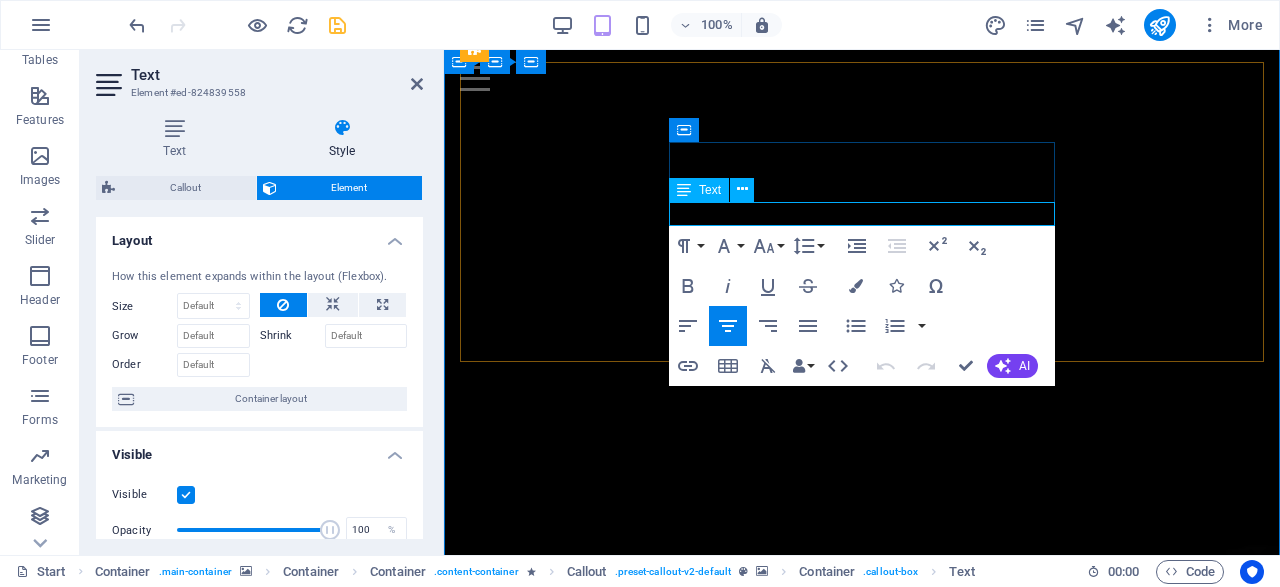 click on "Sólo" at bounding box center (669, 3408) 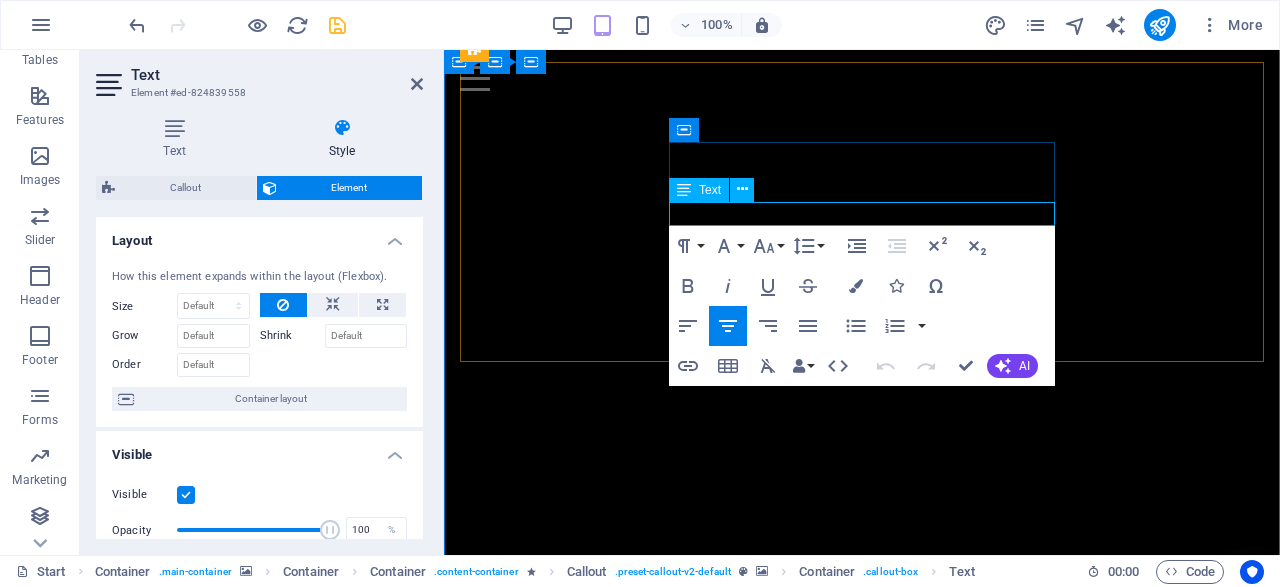 click on "Sólo" at bounding box center (669, 3408) 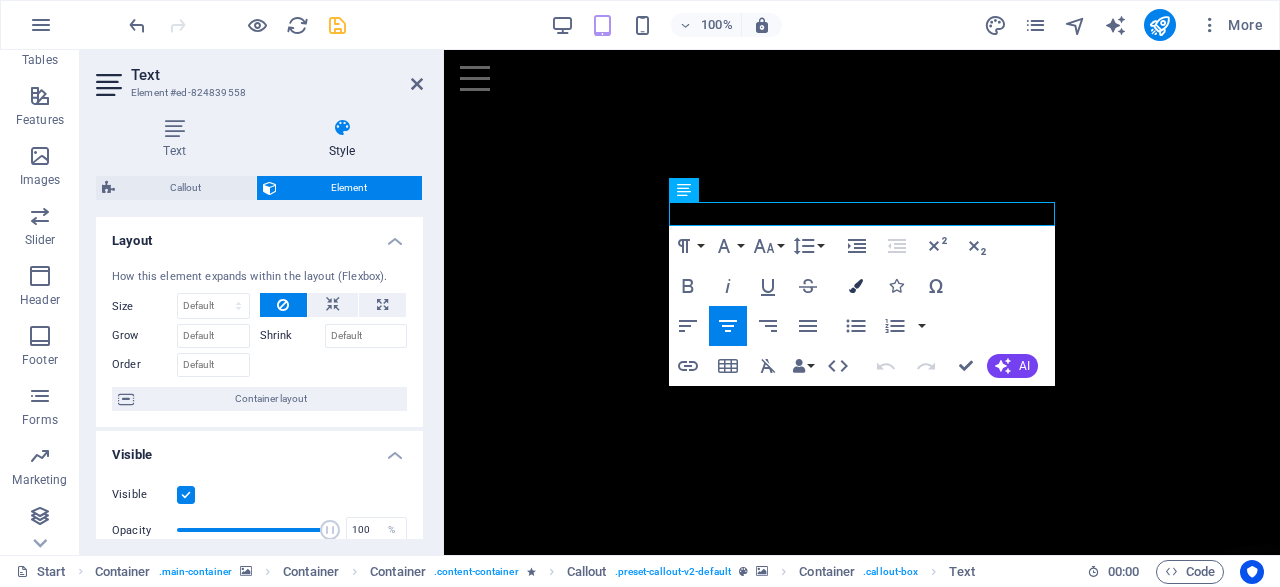 click at bounding box center [856, 286] 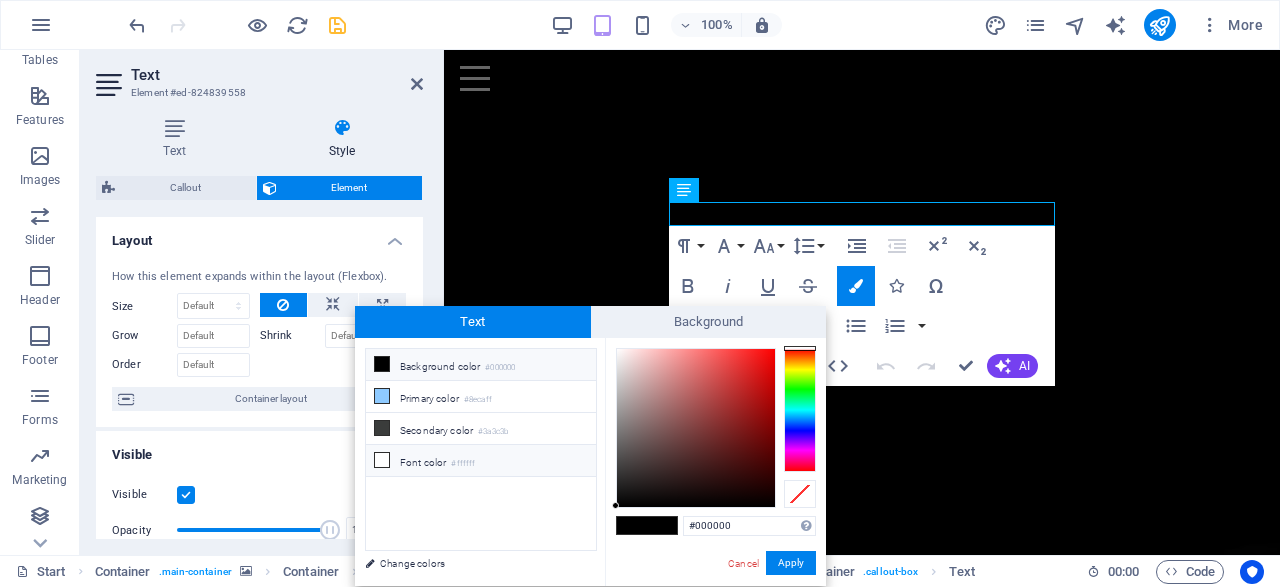 click on "#ffffff" at bounding box center (463, 464) 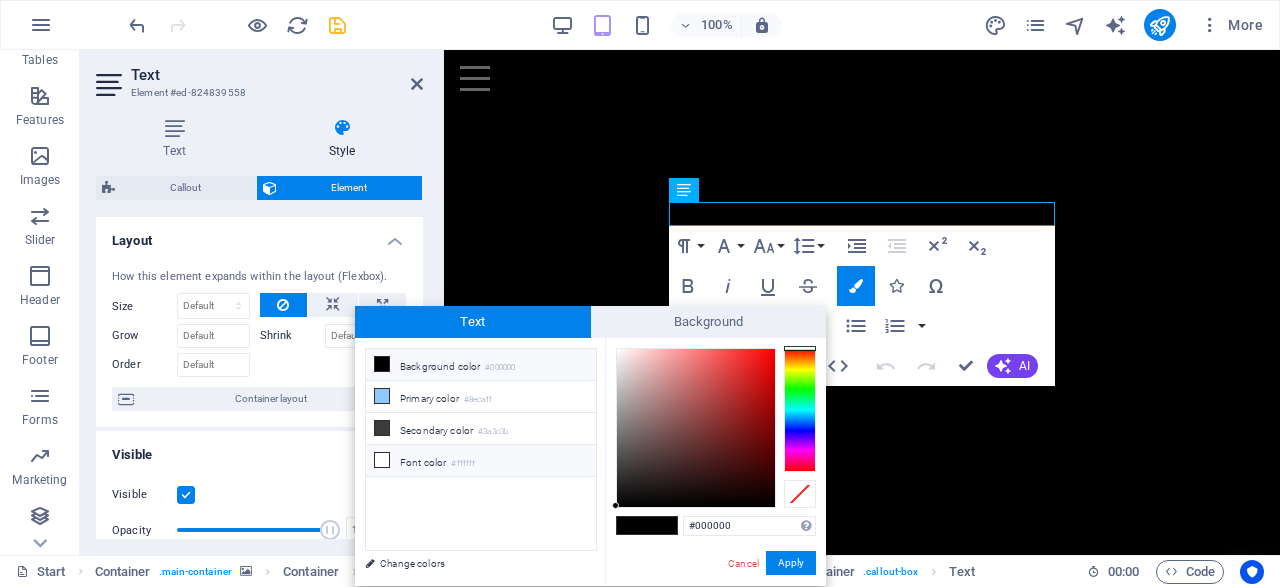 type on "#ffffff" 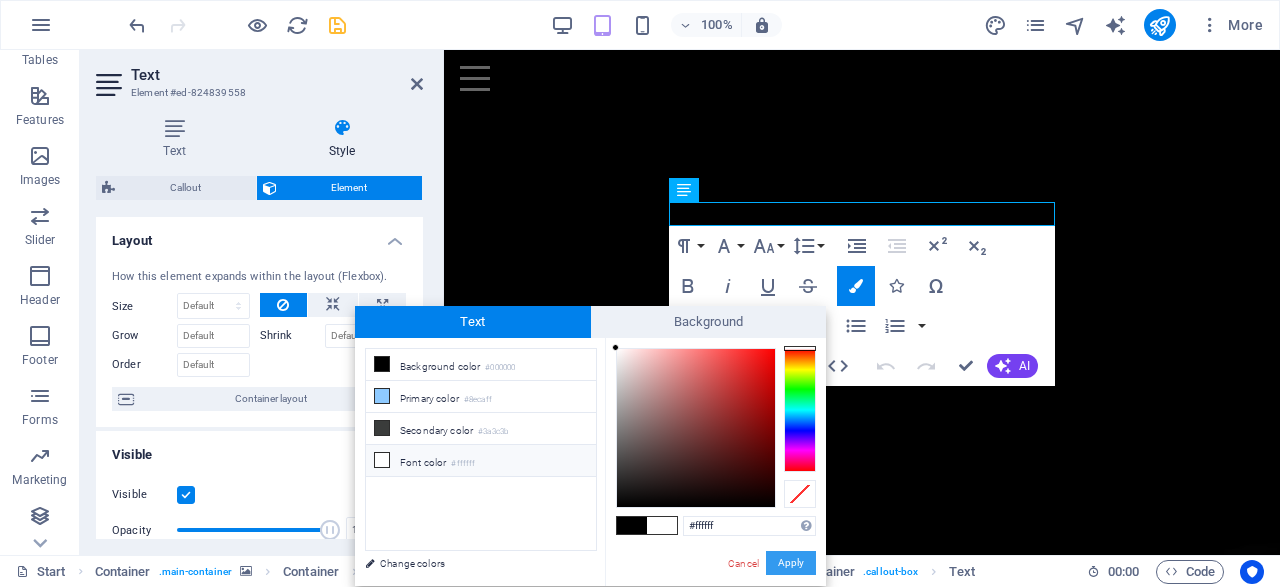 click on "Apply" at bounding box center (791, 563) 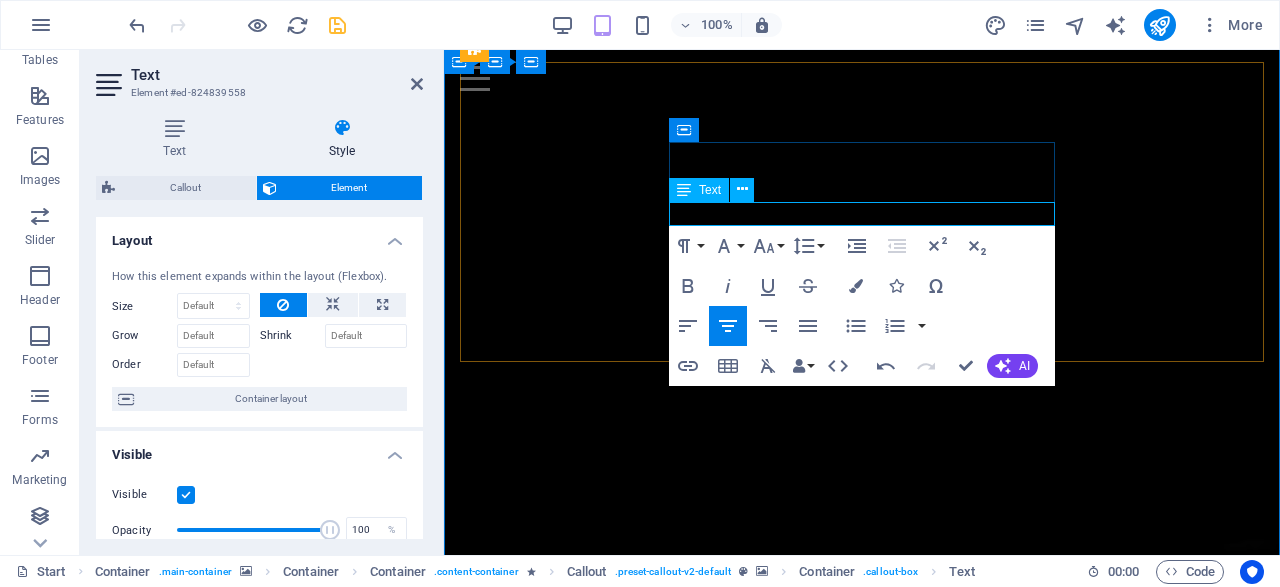 click on "Sólo" at bounding box center [669, 3382] 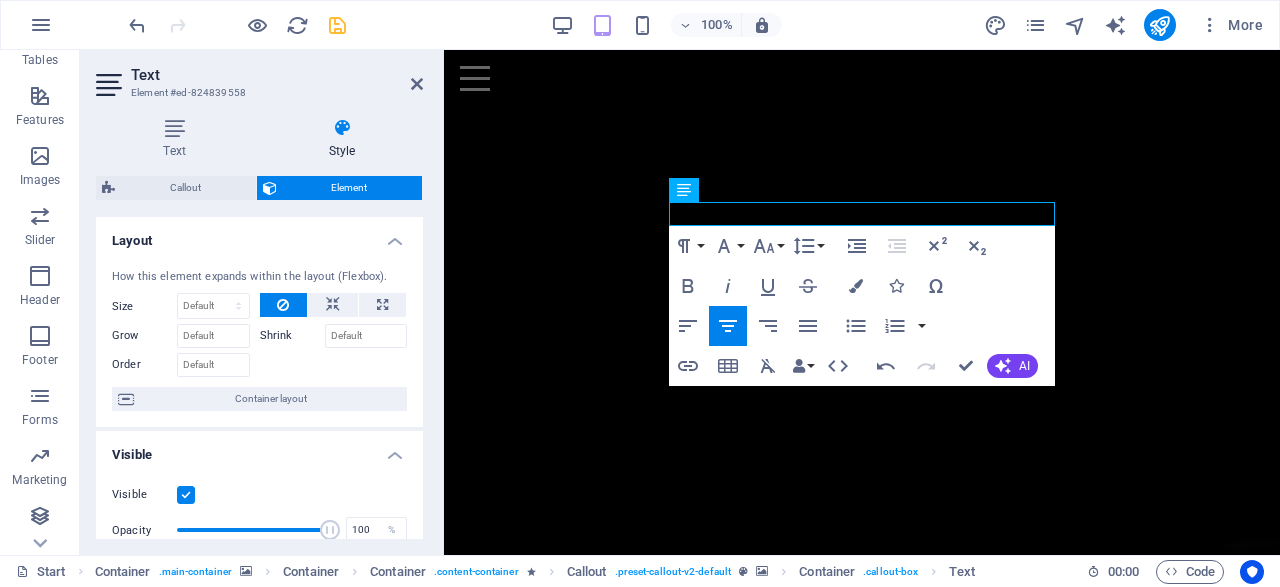 click at bounding box center [862, 3080] 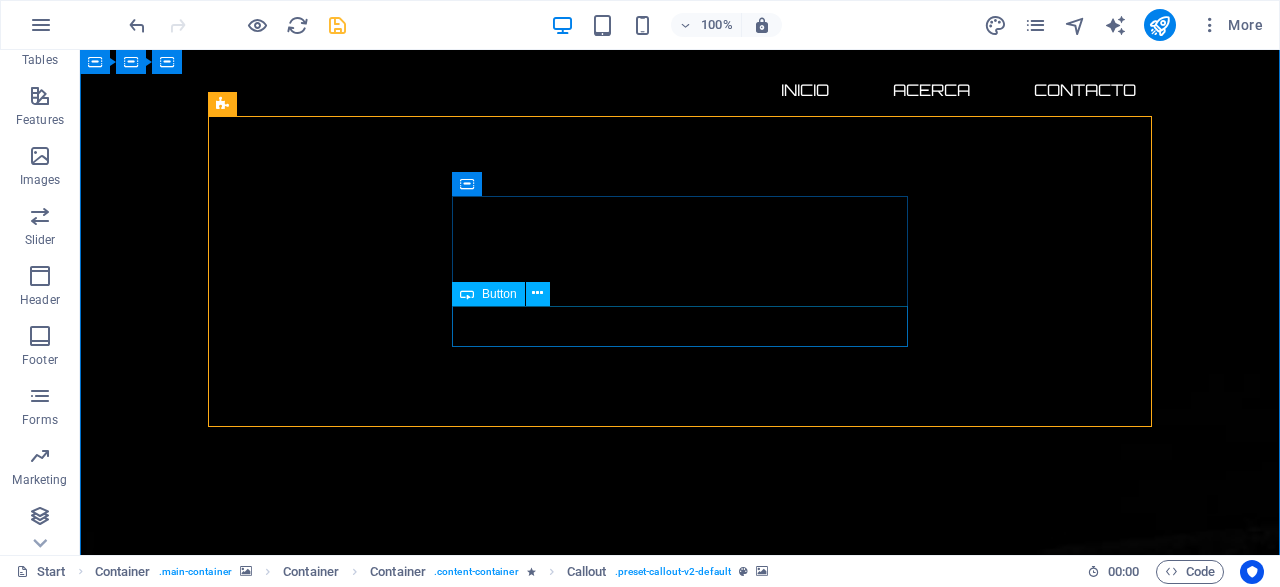 click on "BUTTON" at bounding box center [452, 3521] 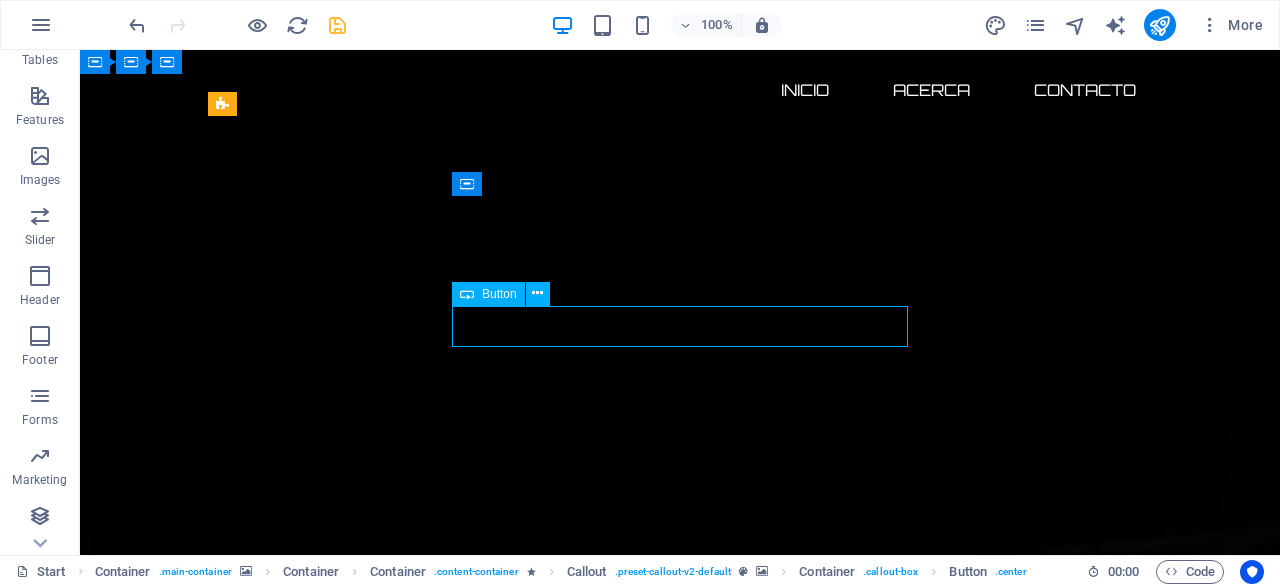 click on "BUTTON" at bounding box center [452, 3521] 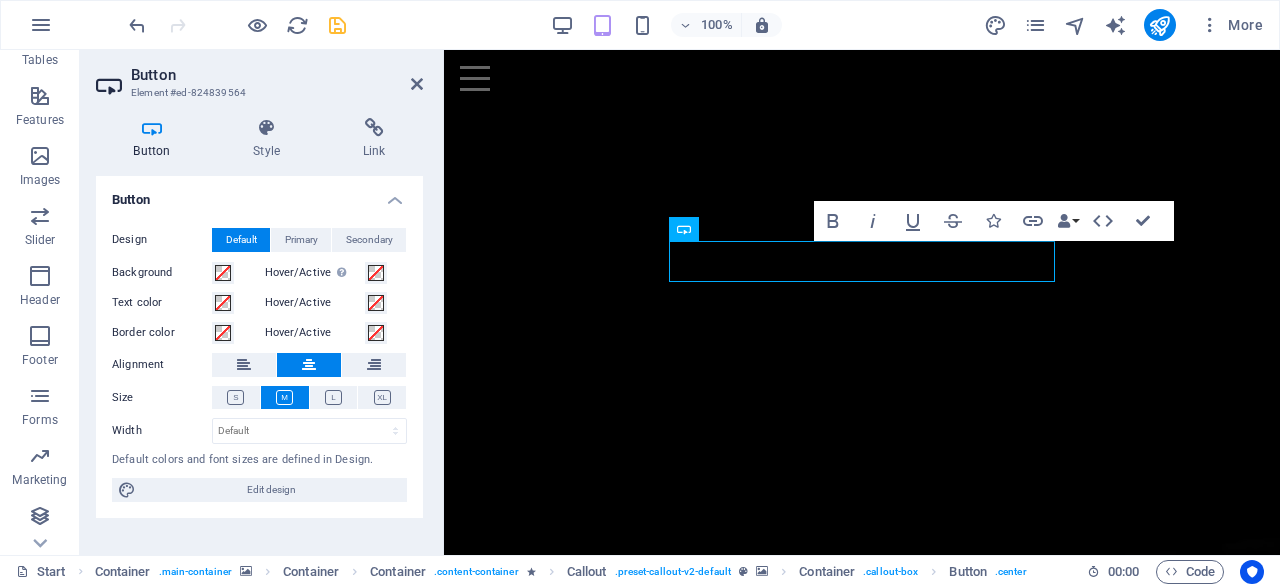 type 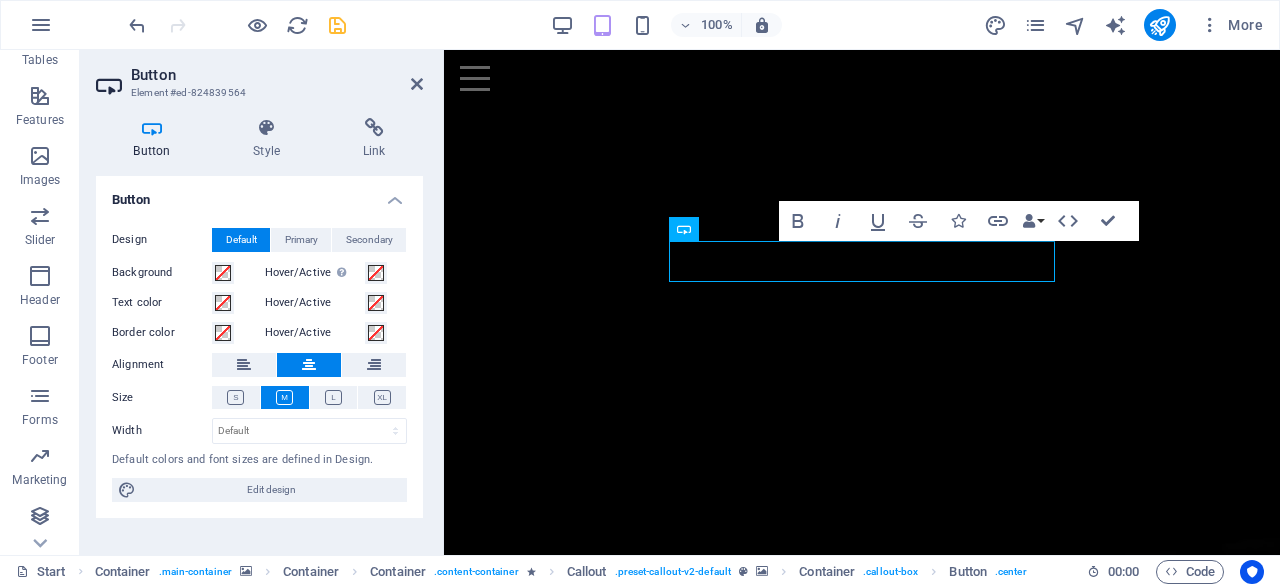 click at bounding box center (862, 3080) 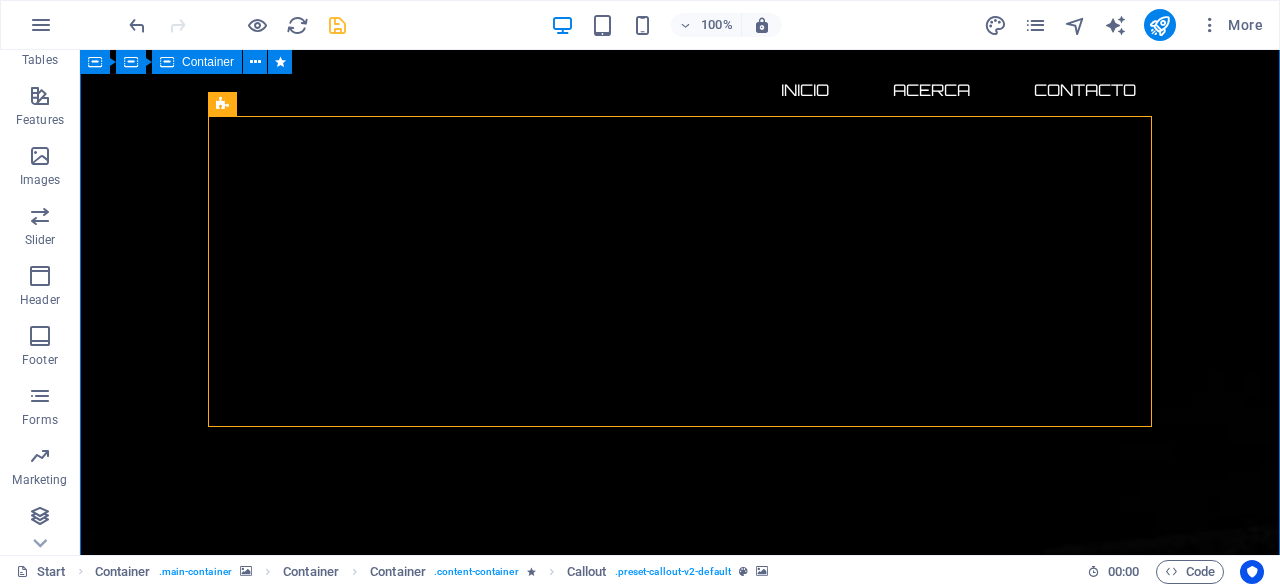 click on "Ciberataques.com el dominio más llamativo sobre ciberseguridad  disponible por tiempo limitado 134 DÍAS 19 HORAS 46 MINUTOS 22 SEGUNDOS ¿Quieres ser dueño de Ciberataques.com? Sólo uno puede poseerlo Contáctame ahora Adquiere hoy un dominio premium en ciberseguridad con ecosistema digital completo y posicionamiento listo para monetizar. Este bundle  incluye: ✔️  Dominio exacto .com  (Ciberataques.com) ✔️  Backup estratégico  (Ciberataque.com) ✔️  Redes sociales con matching perfecto ✔️  Base lista para monetizar 🚀 Lanza tu medio, startup o unidad de negocio  de inmediato . 🕒  Time-to-market inmediato. 💥  Antes de que otro lo adquiera. Posiciónate como líder en ciberseguridad en español con un ecosistema digital llave en mano. Adquiérelo antes que la competencia!" at bounding box center (680, 3091) 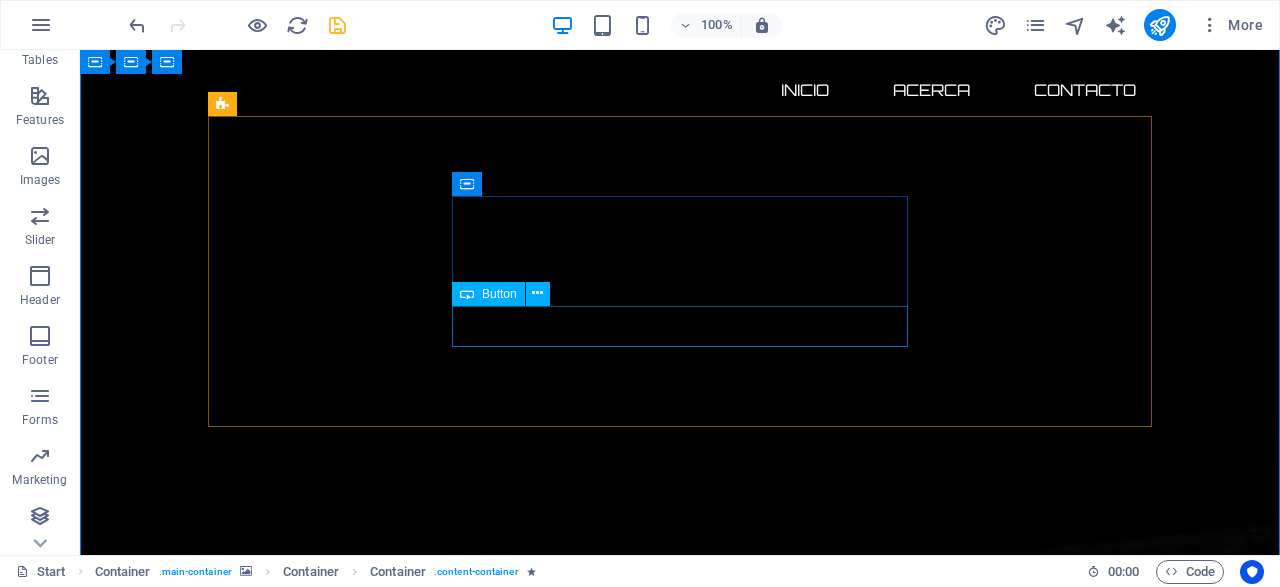 click on "Contáctame ahora" at bounding box center (452, 3521) 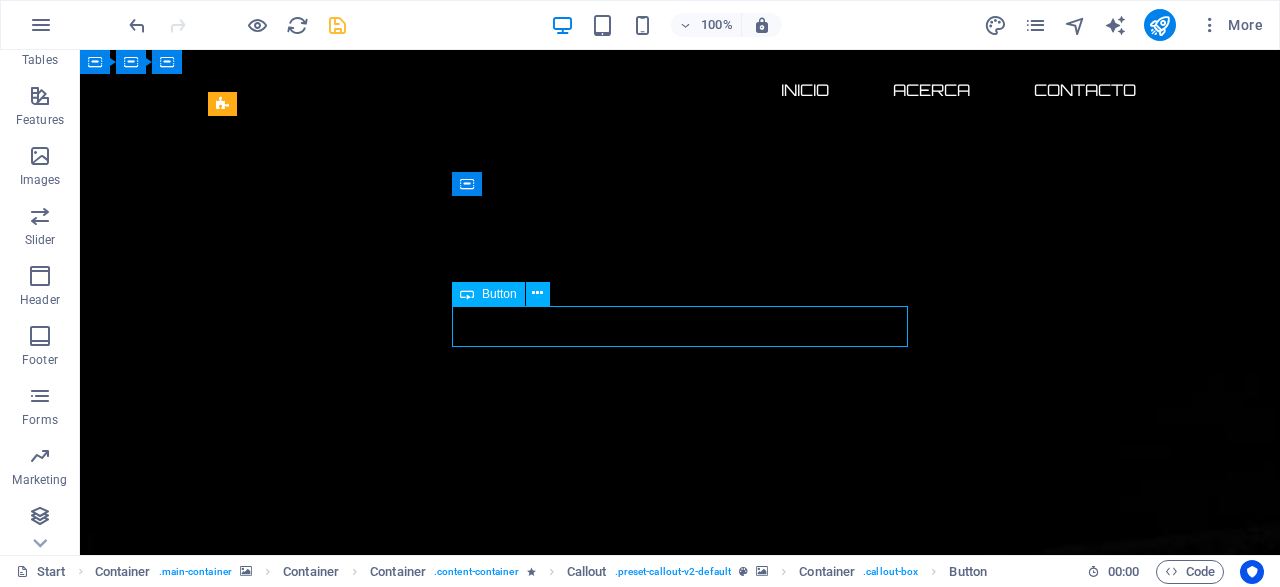 click on "Contáctame ahora" at bounding box center (452, 3521) 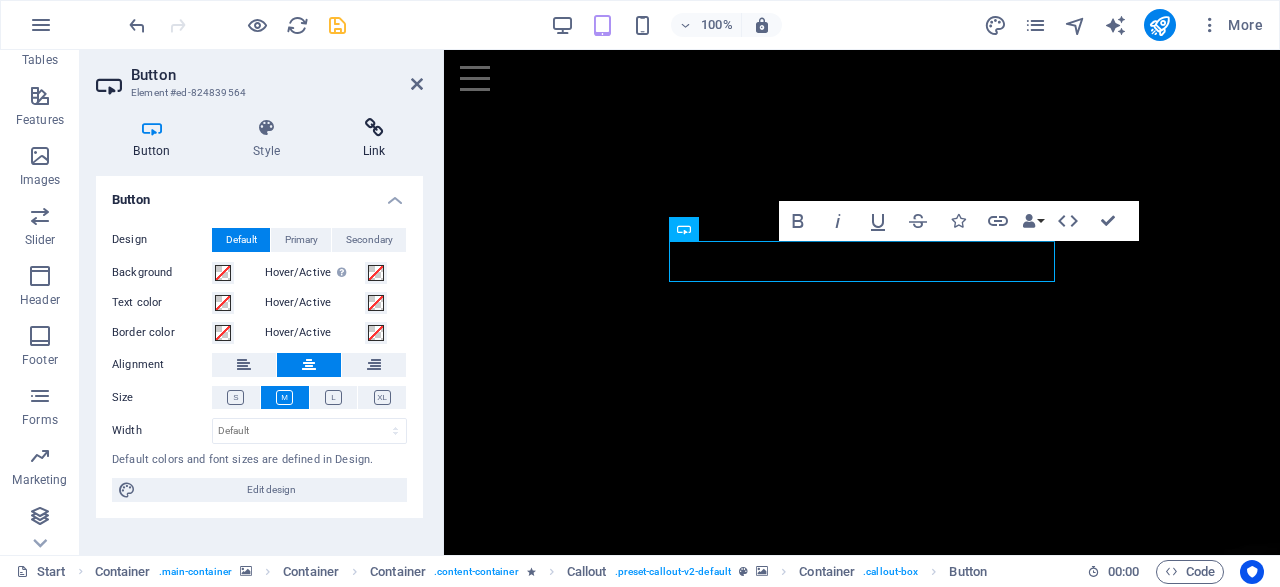 click on "Link" at bounding box center (374, 139) 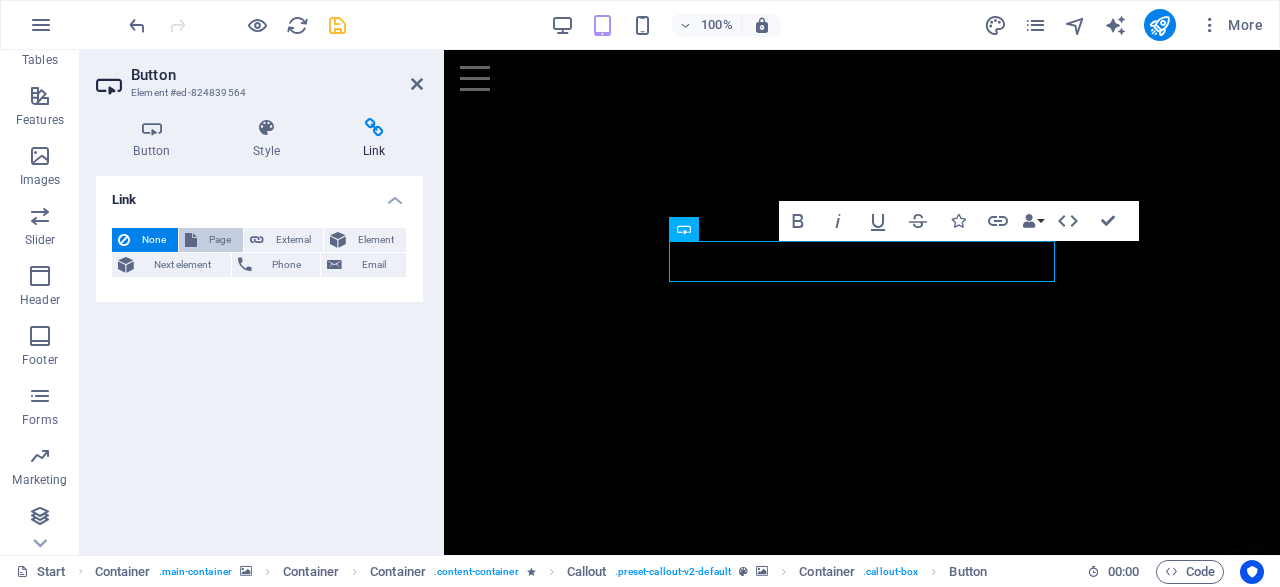 click on "Page" at bounding box center [220, 240] 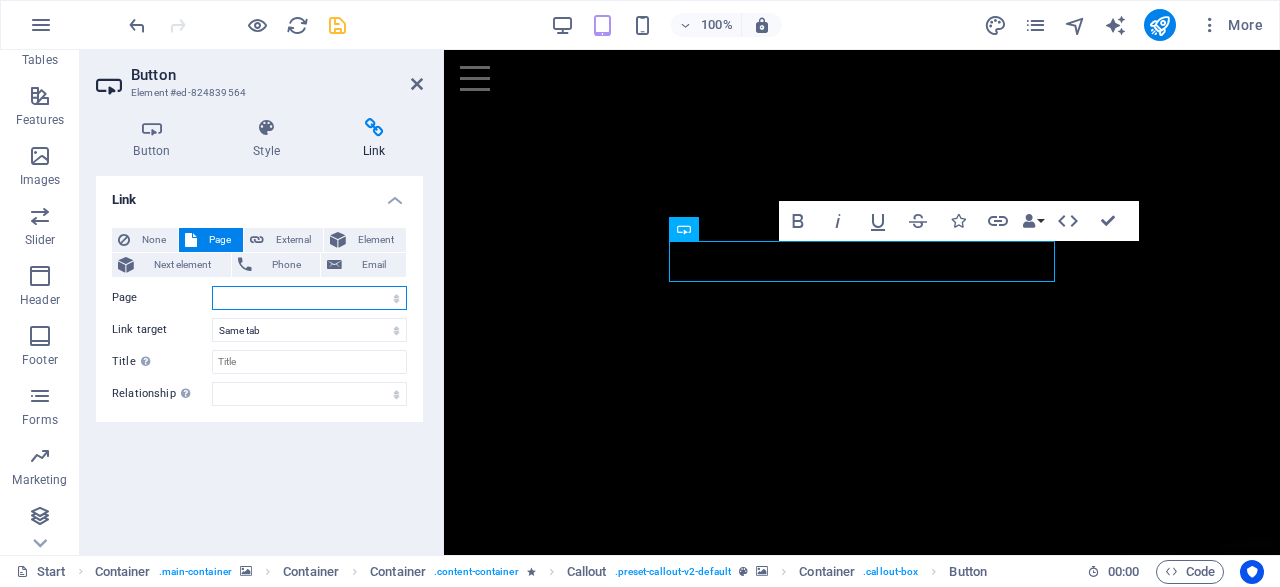 select on "0" 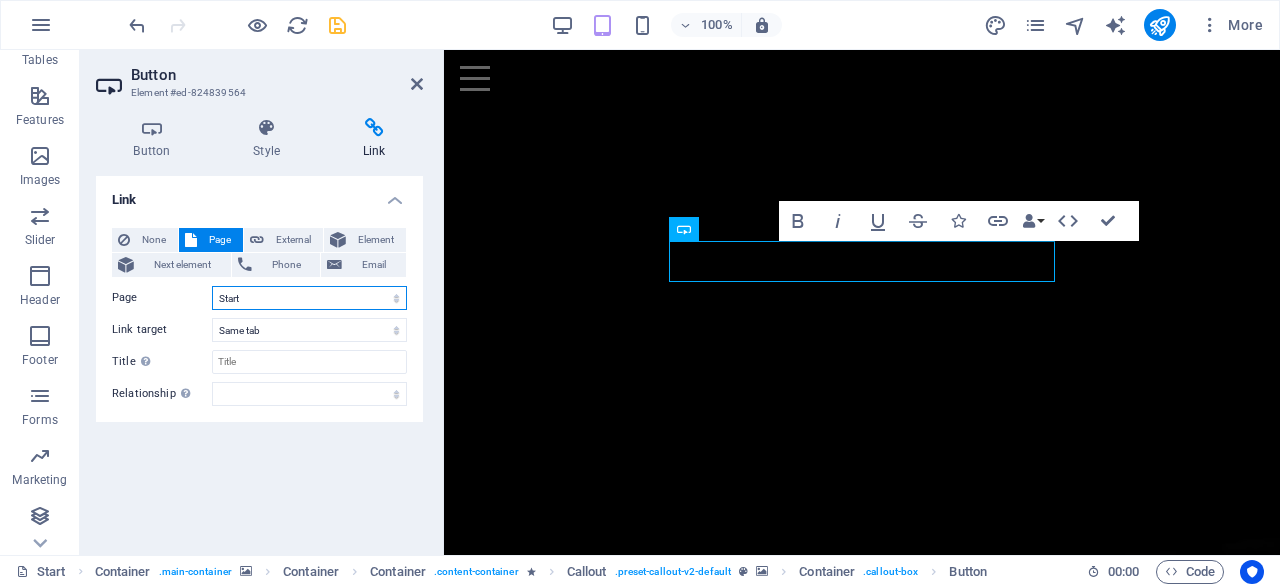 click on "Start" at bounding box center [0, 0] 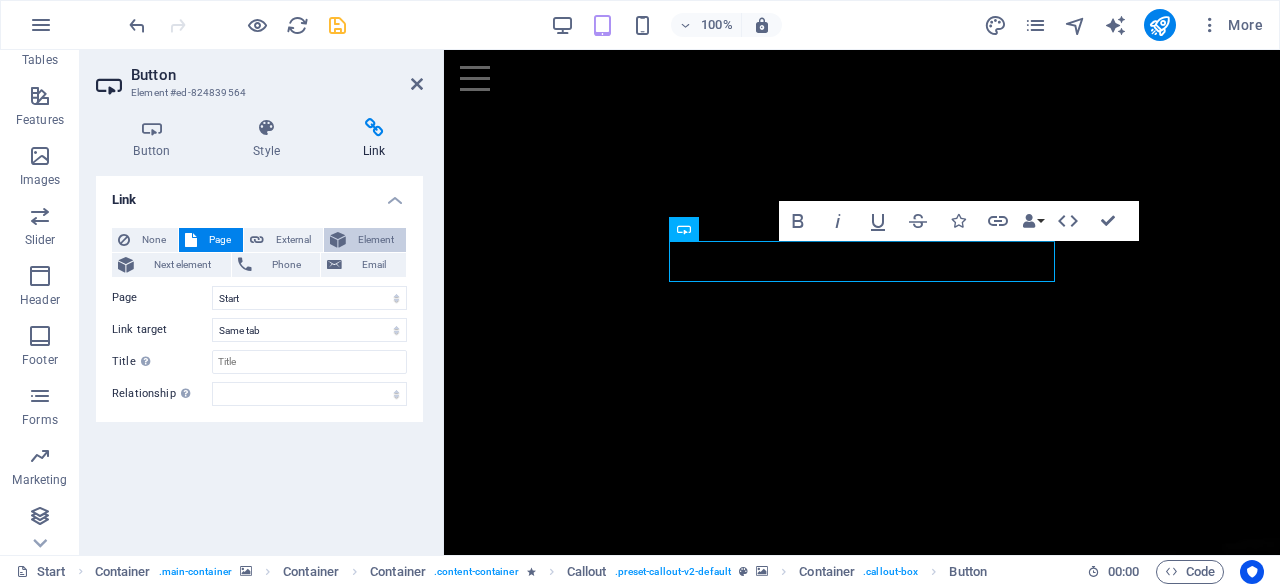 click on "Element" at bounding box center [376, 240] 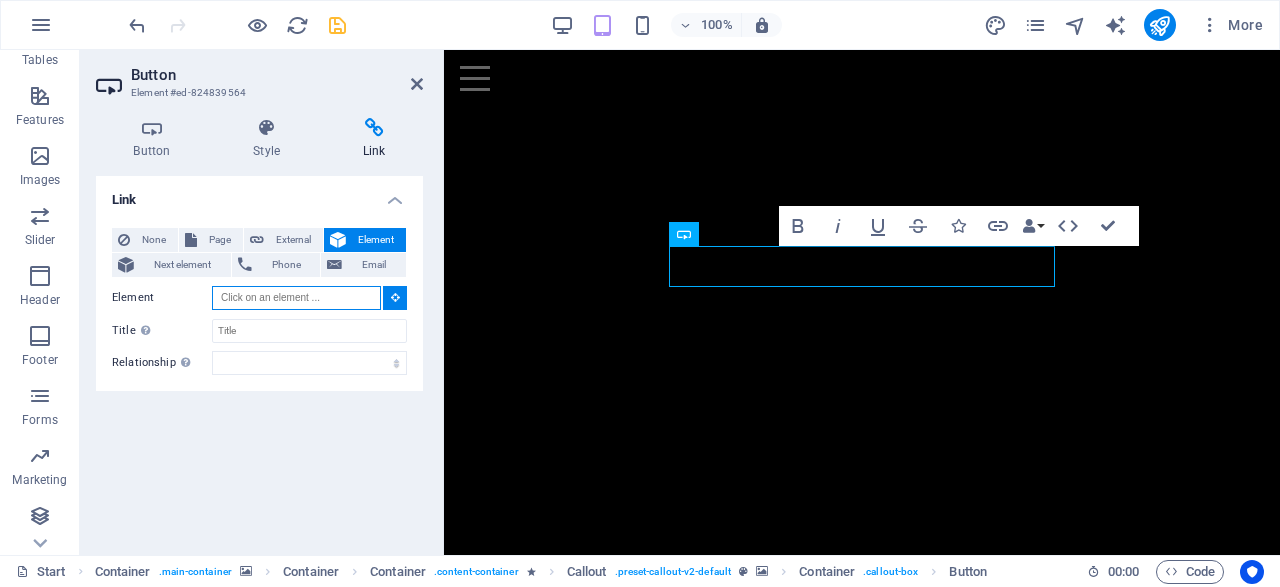 scroll, scrollTop: 359, scrollLeft: 0, axis: vertical 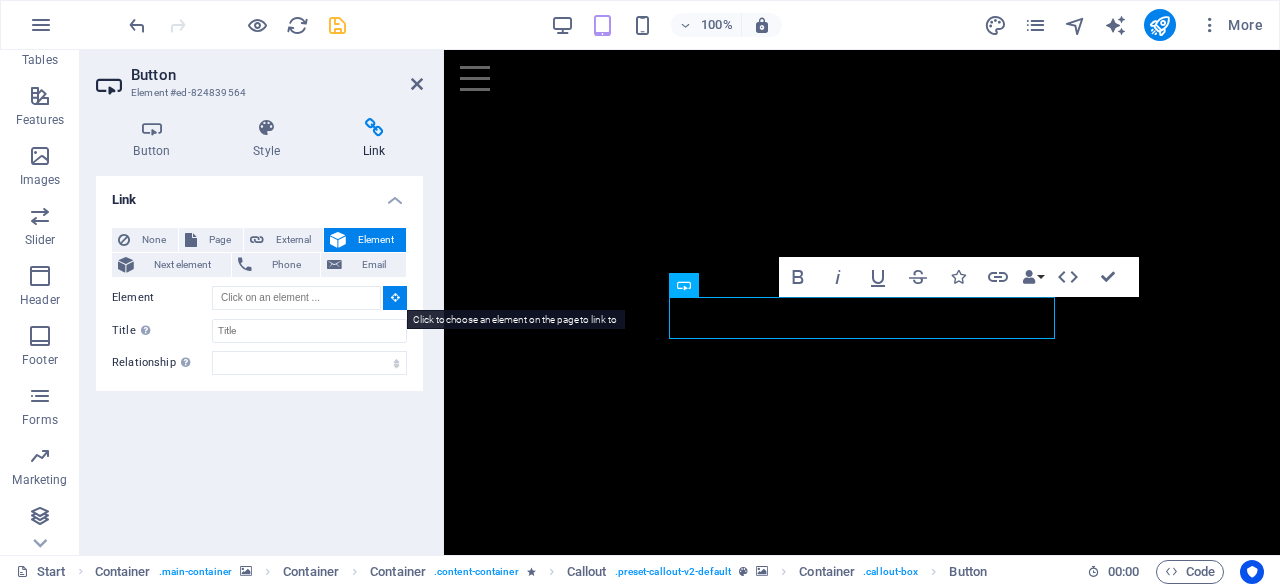 click at bounding box center (395, 297) 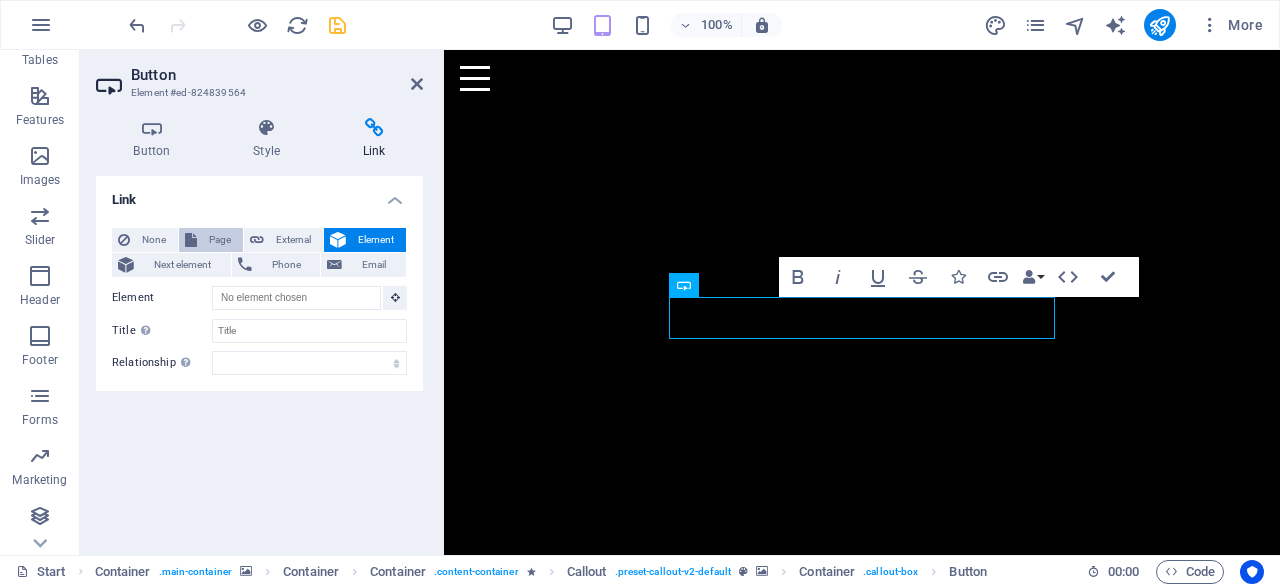 click on "Page" at bounding box center (220, 240) 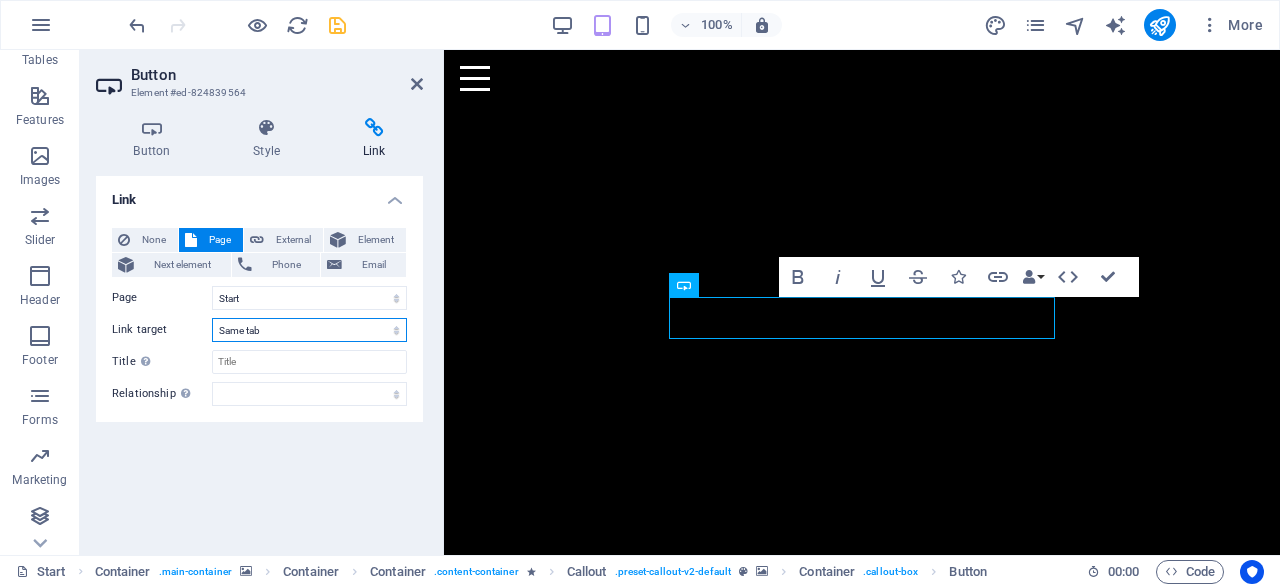 click on "New tab Same tab Overlay" at bounding box center (309, 330) 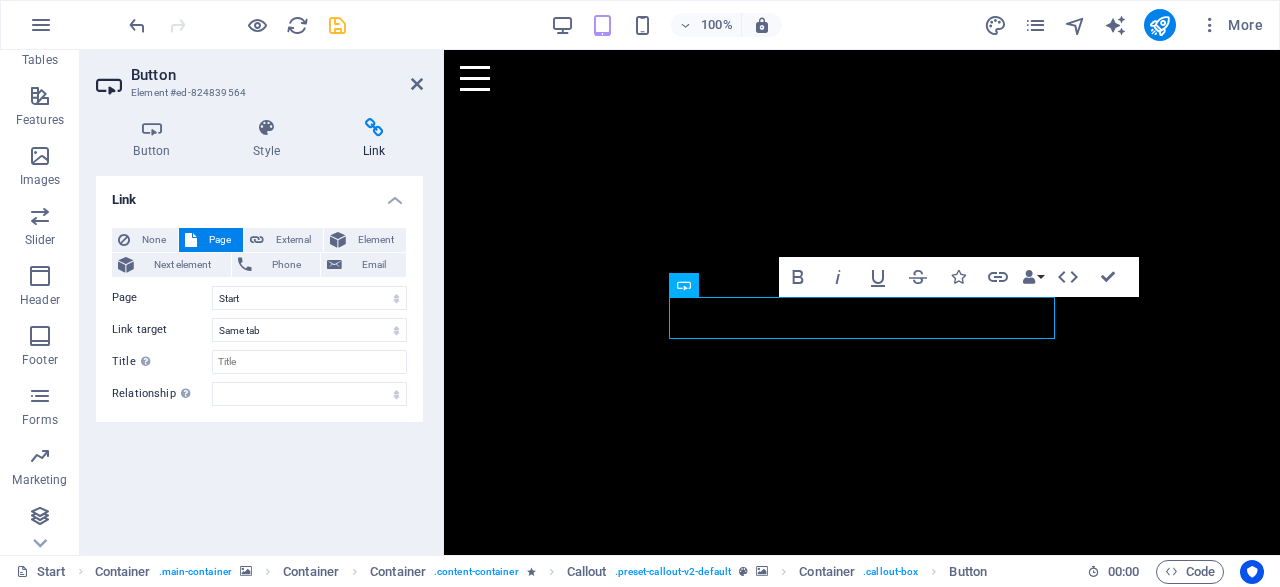 click on "Link None Page External Element Next element Phone Email Page Start Legal Notice Privacy Element
URL Phone Email Link target New tab Same tab Overlay Title Additional link description, should not be the same as the link text. The title is most often shown as a tooltip text when the mouse moves over the element. Leave empty if uncertain. Relationship Sets the  relationship of this link to the link target . For example, the value "nofollow" instructs search engines not to follow the link. Can be left empty. alternate author bookmark external help license next nofollow noreferrer noopener prev search tag" at bounding box center (259, 357) 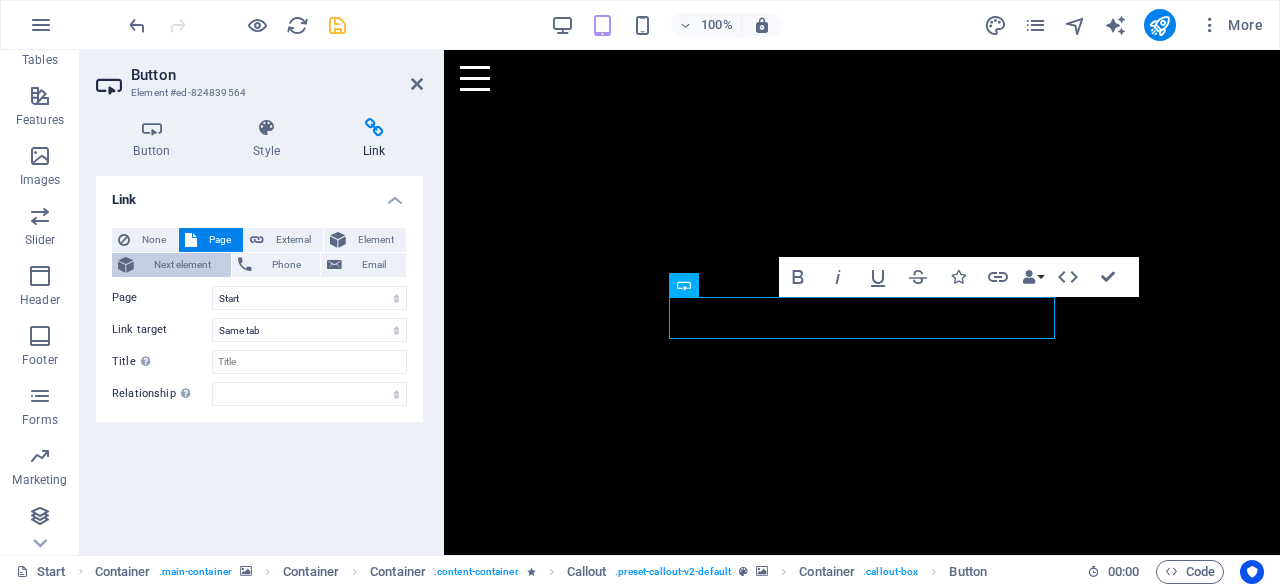 click on "Next element" at bounding box center [182, 265] 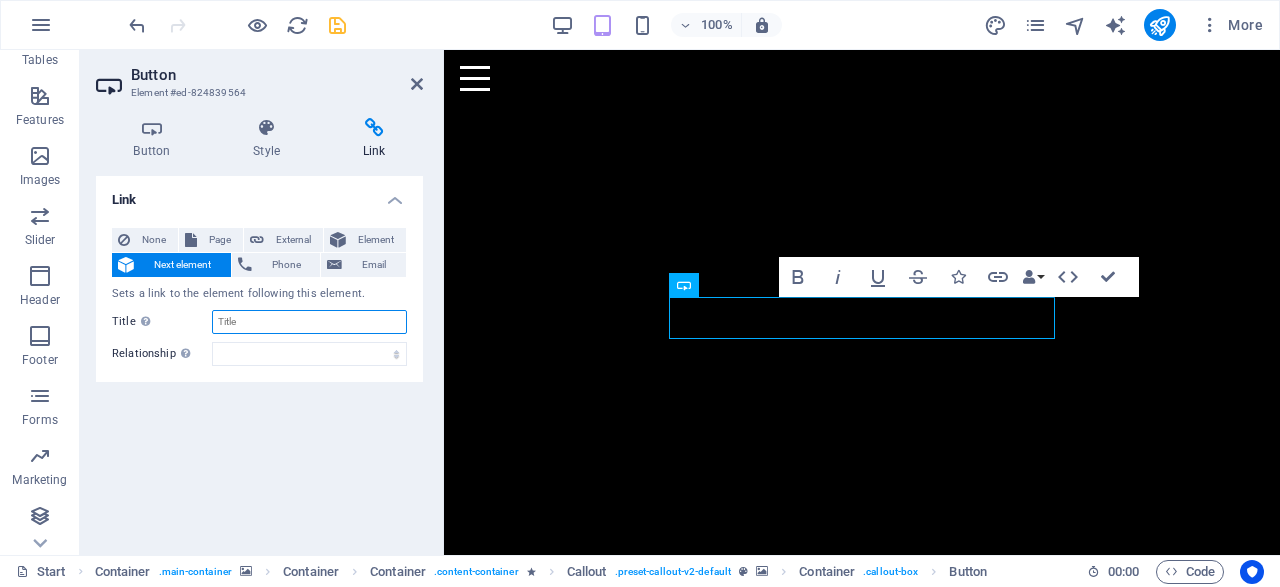 click on "Title Additional link description, should not be the same as the link text. The title is most often shown as a tooltip text when the mouse moves over the element. Leave empty if uncertain." at bounding box center [309, 322] 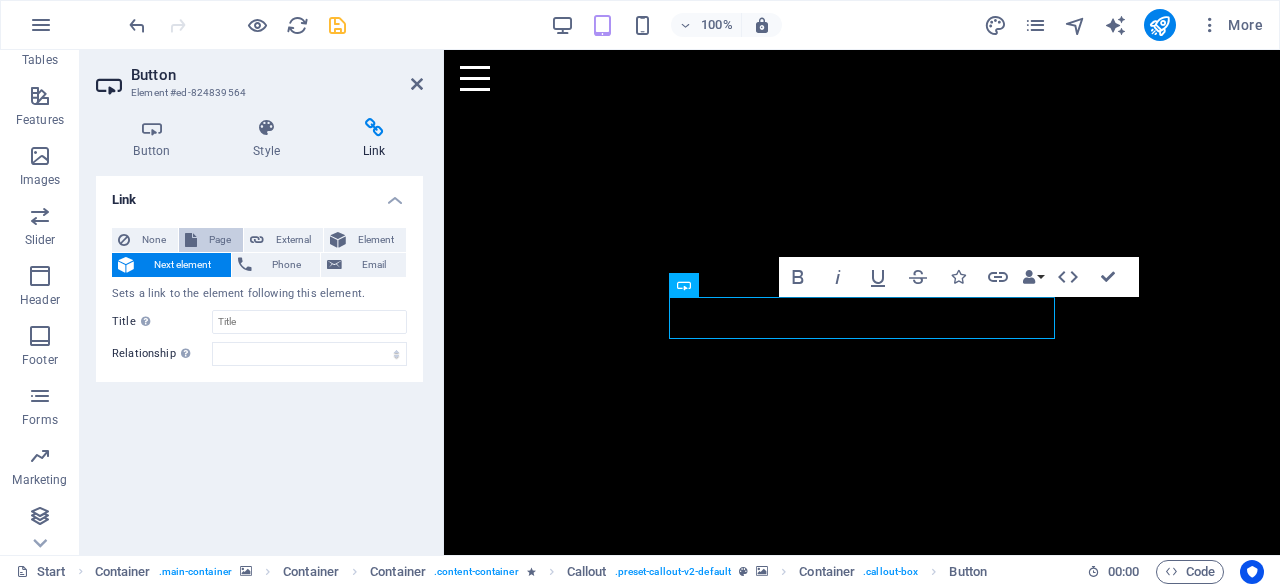 click on "Page" at bounding box center (220, 240) 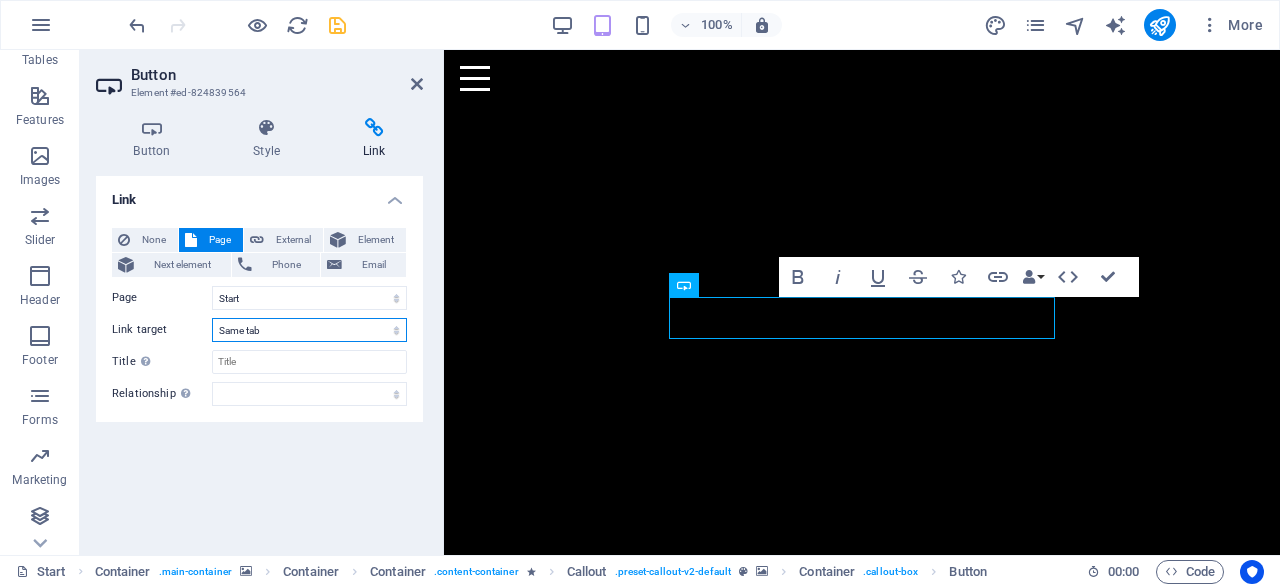 click on "New tab Same tab Overlay" at bounding box center (309, 330) 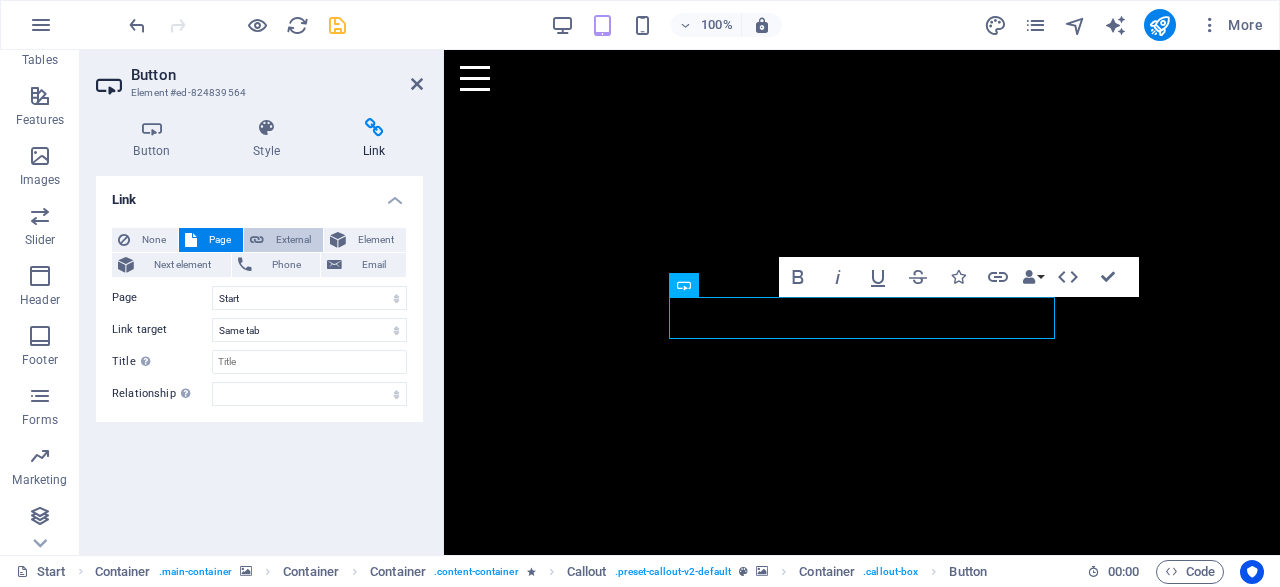 click on "External" at bounding box center (293, 240) 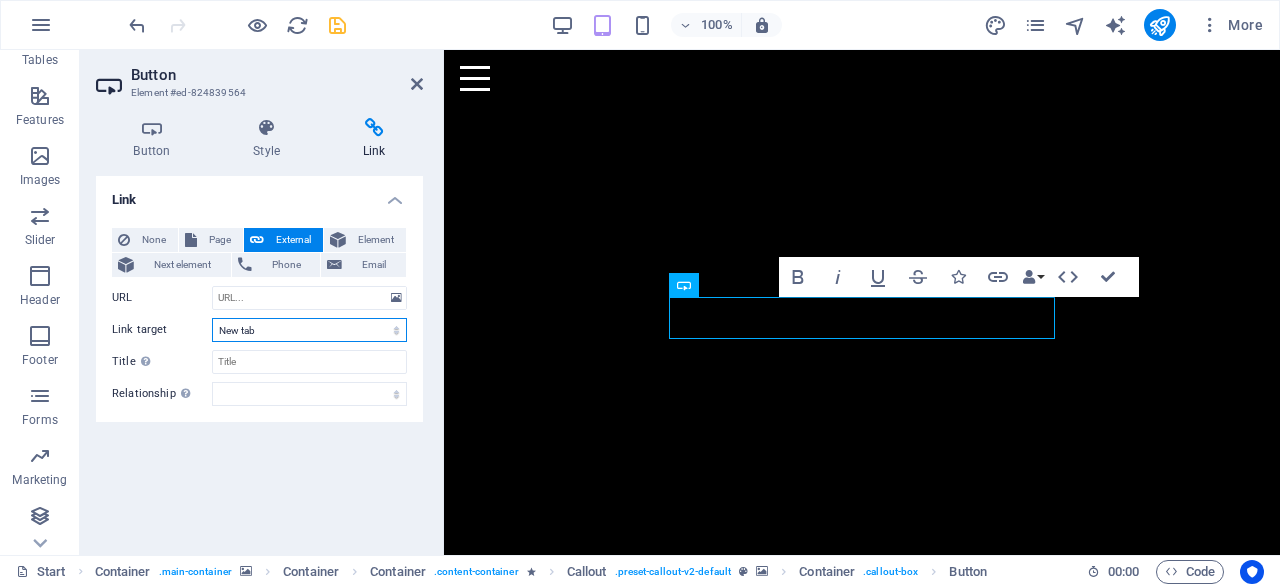 click on "New tab Same tab Overlay" at bounding box center [309, 330] 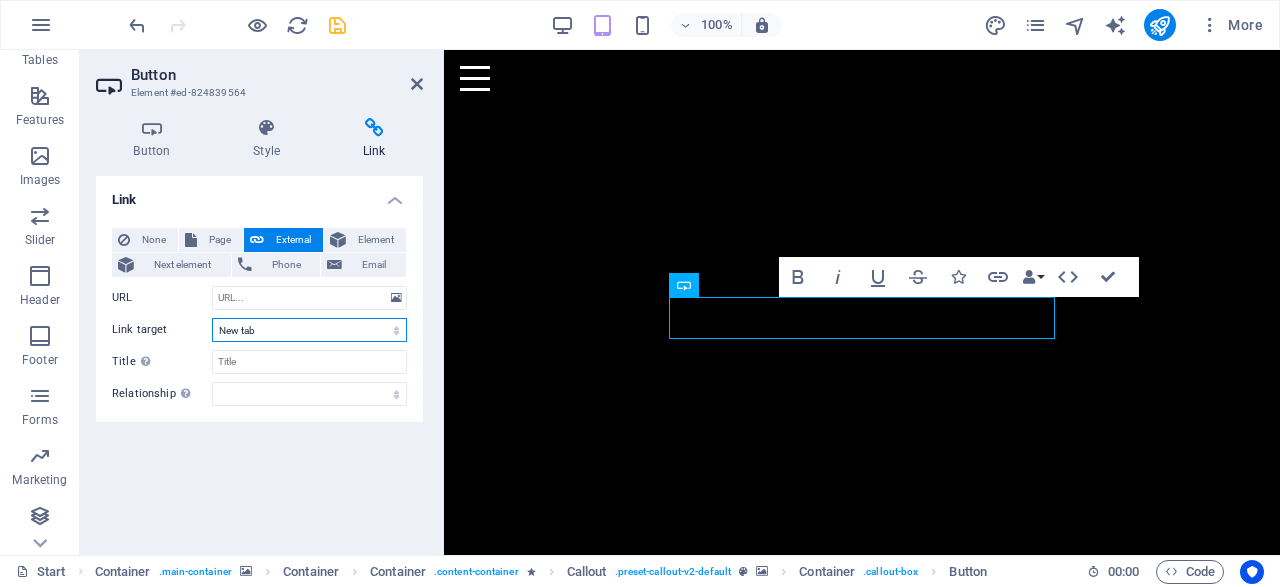 click on "New tab Same tab Overlay" at bounding box center (309, 330) 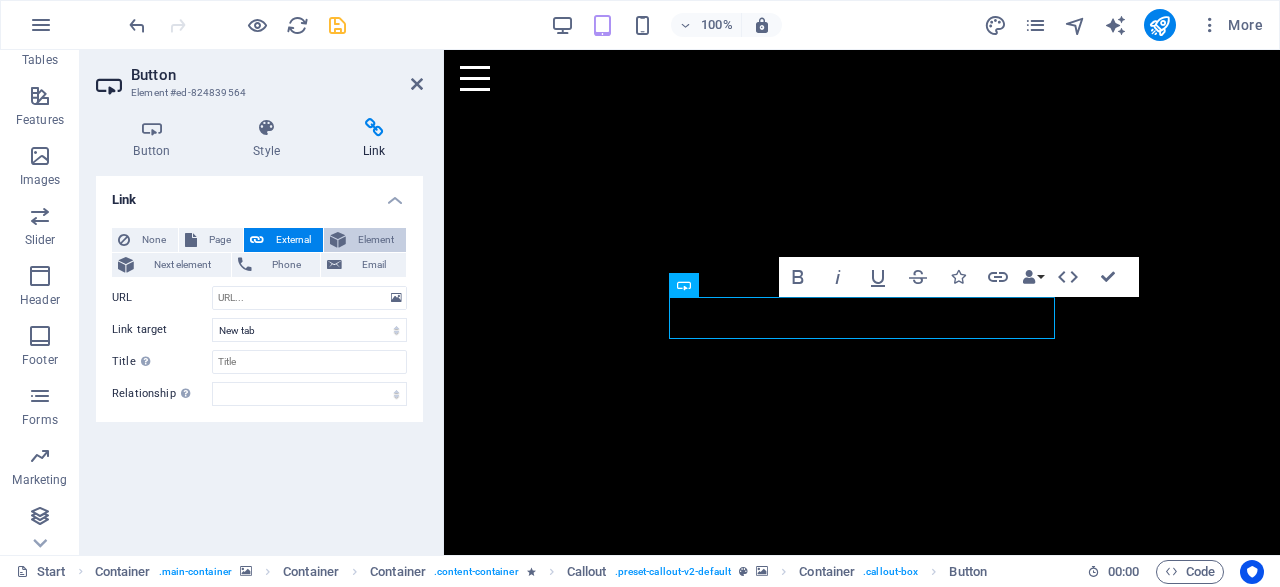 click on "Element" at bounding box center [376, 240] 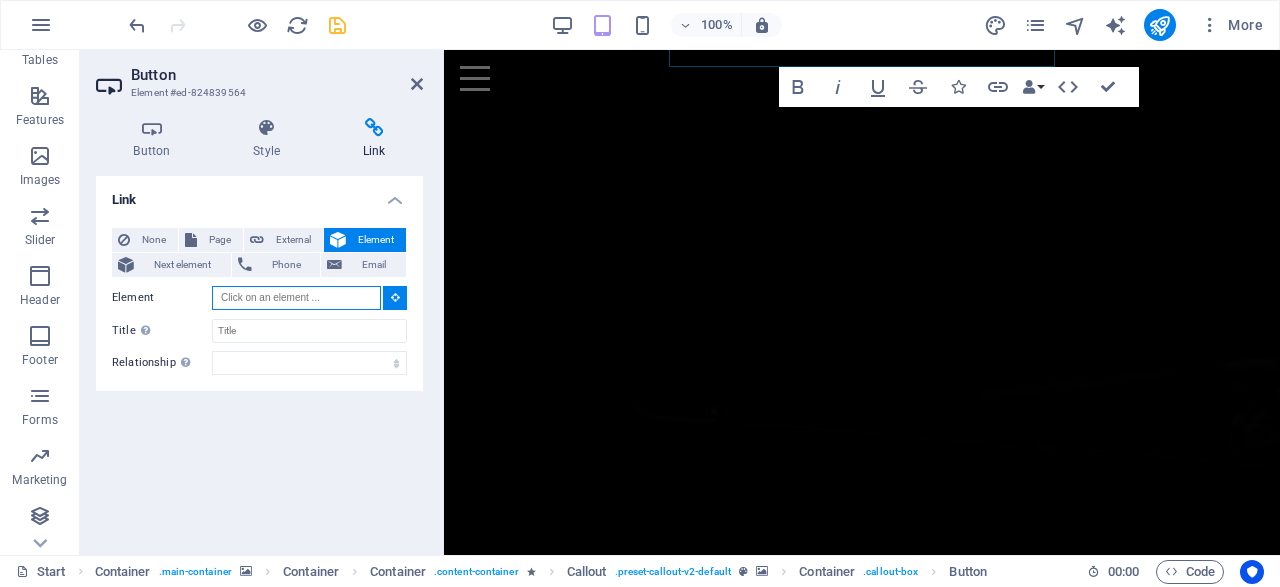 scroll, scrollTop: 574, scrollLeft: 0, axis: vertical 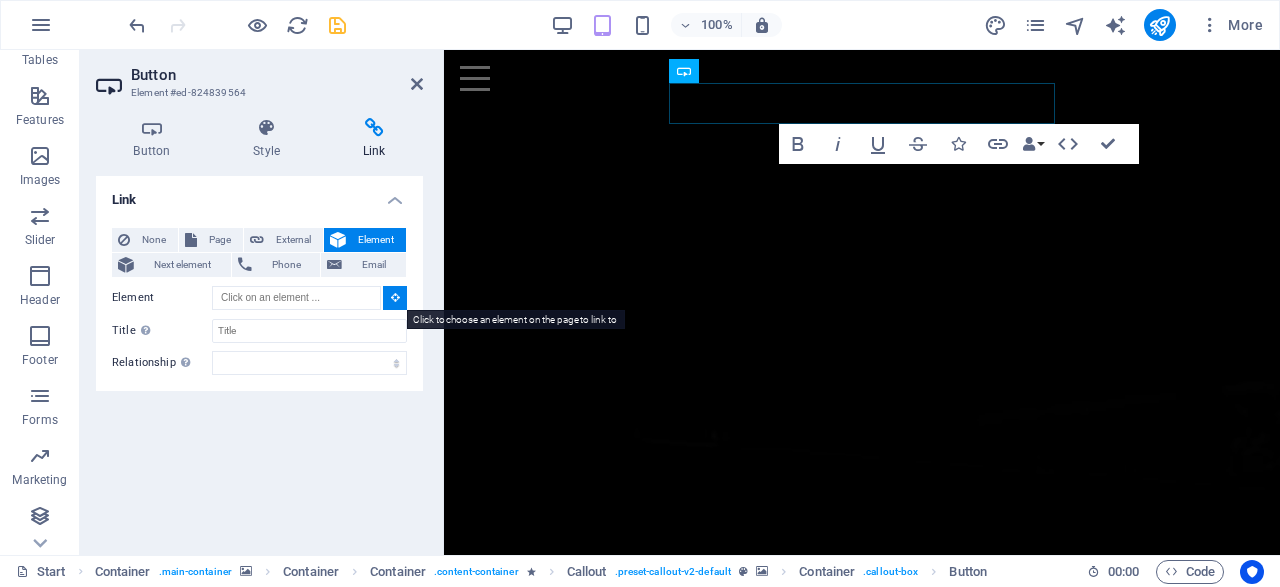 click at bounding box center [395, 297] 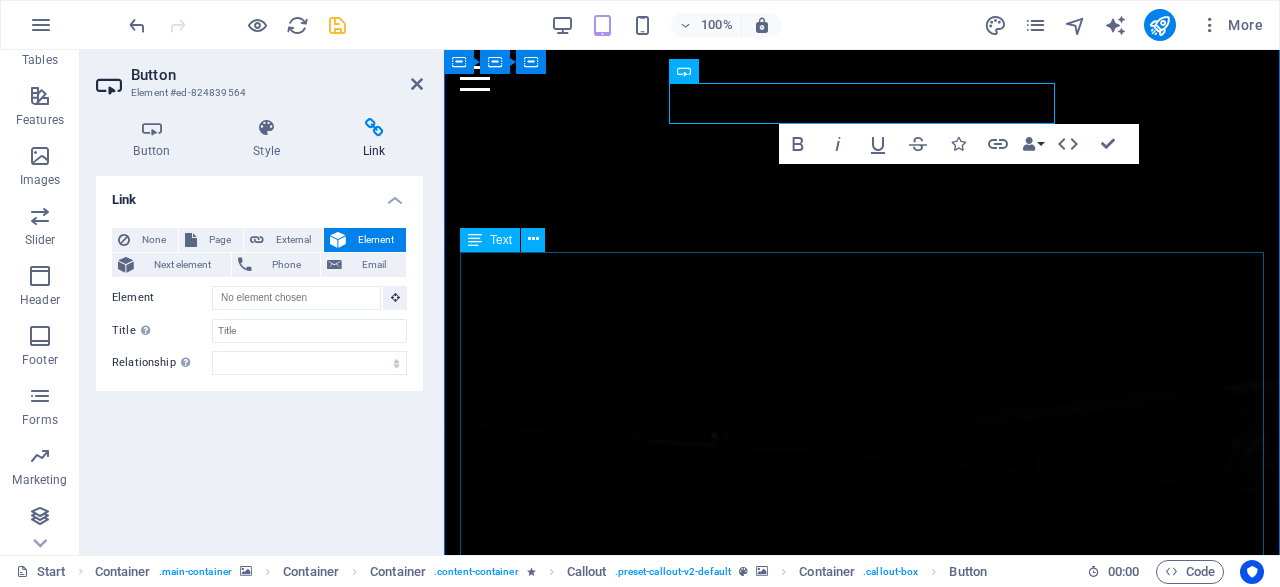click on "Adquiere hoy un dominio premium en ciberseguridad con ecosistema digital completo y posicionamiento listo para monetizar. Este bundle  incluye: ✔️  Dominio exacto .com  (Ciberataques.com) ✔️  Backup estratégico  (Ciberataque.com) ✔️  Redes sociales con matching perfecto ✔️  Base lista para monetizar 🚀 Lanza tu medio, startup o unidad de negocio  de inmediato . 🕒  Time-to-market inmediato. 💥  Antes de que otro lo adquiera. Posiciónate como líder en ciberseguridad en español con un ecosistema digital llave en mano. Adquiérelo antes que la competencia!" at bounding box center (862, 3605) 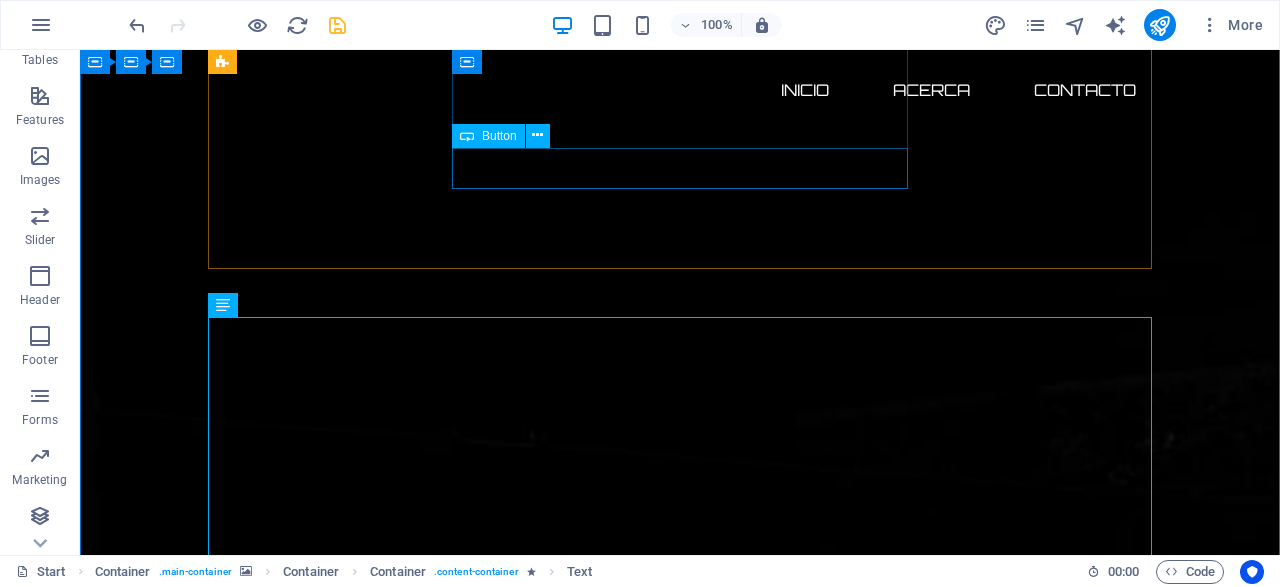 click on "Contáctame ahora" at bounding box center [452, 3337] 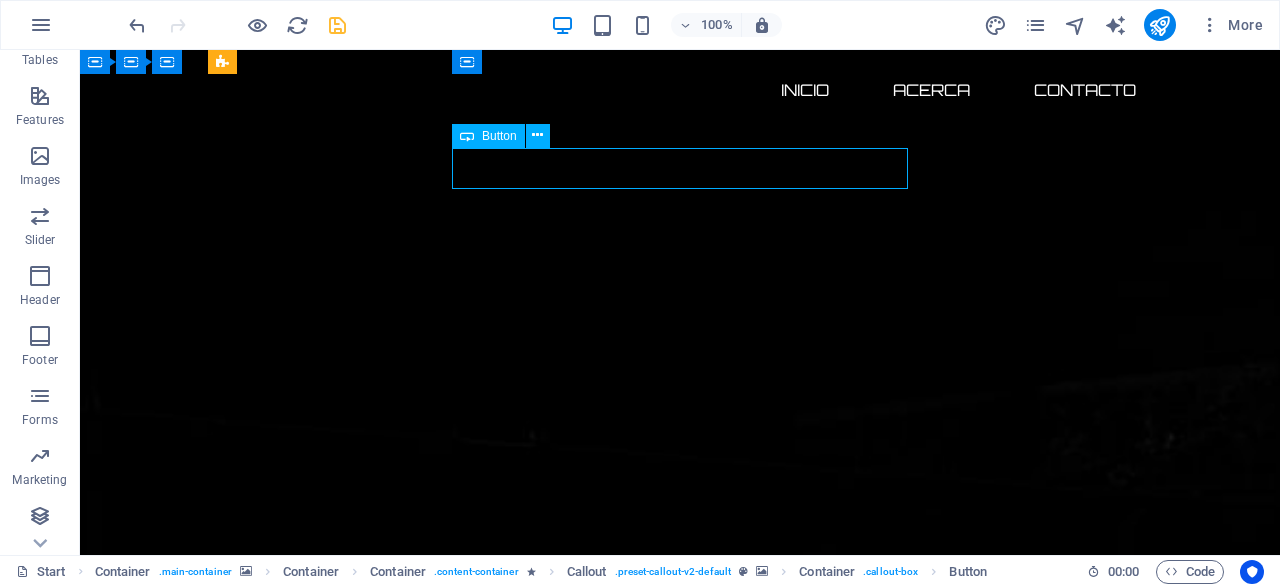 click on "Contáctame ahora" at bounding box center [452, 3337] 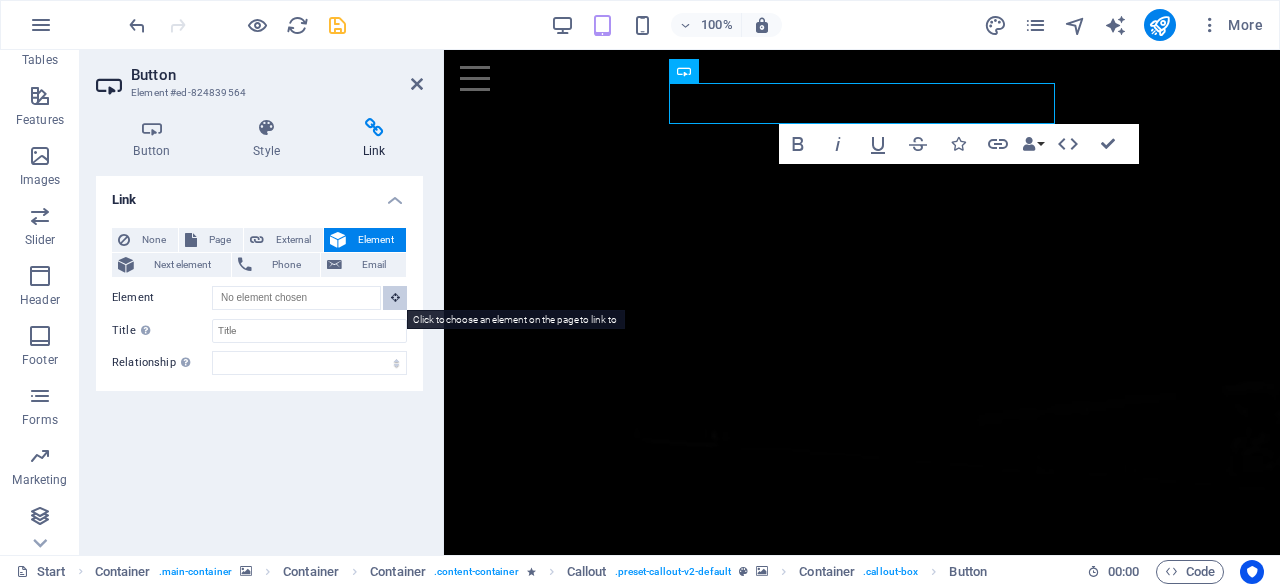click at bounding box center (395, 297) 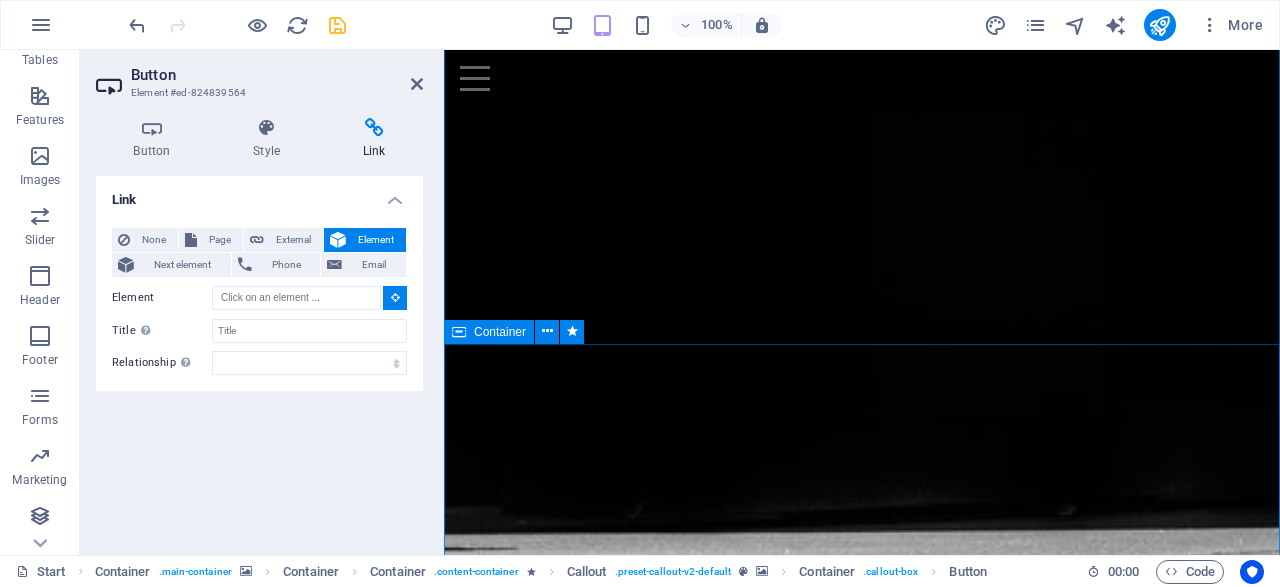 scroll, scrollTop: 1822, scrollLeft: 0, axis: vertical 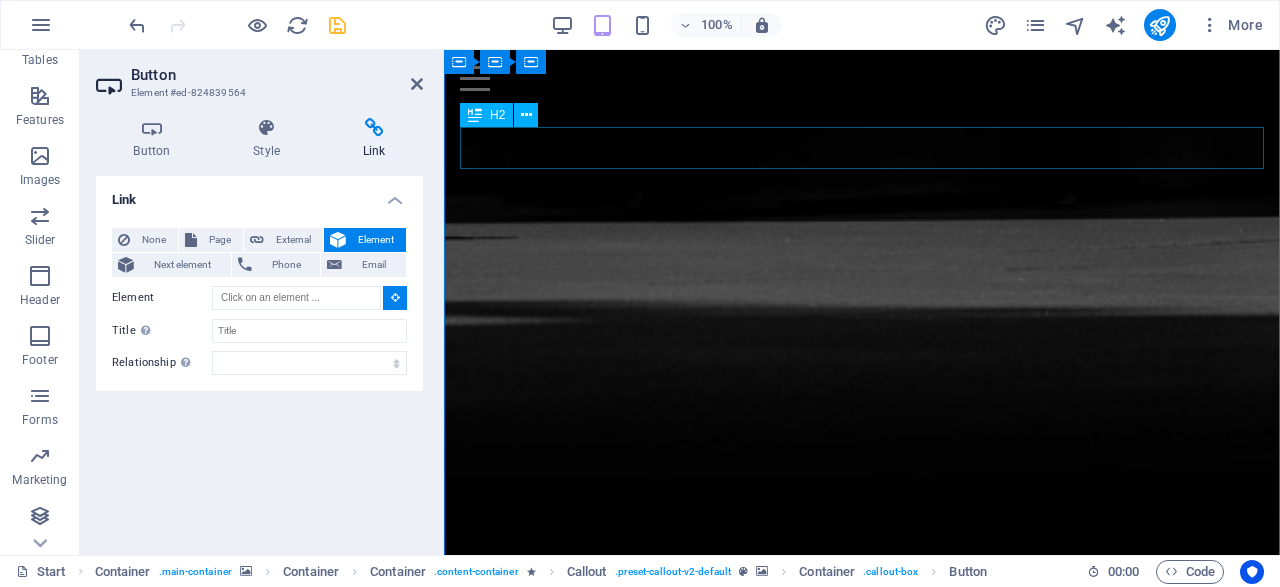 click on "Contáctanos" at bounding box center [862, 3319] 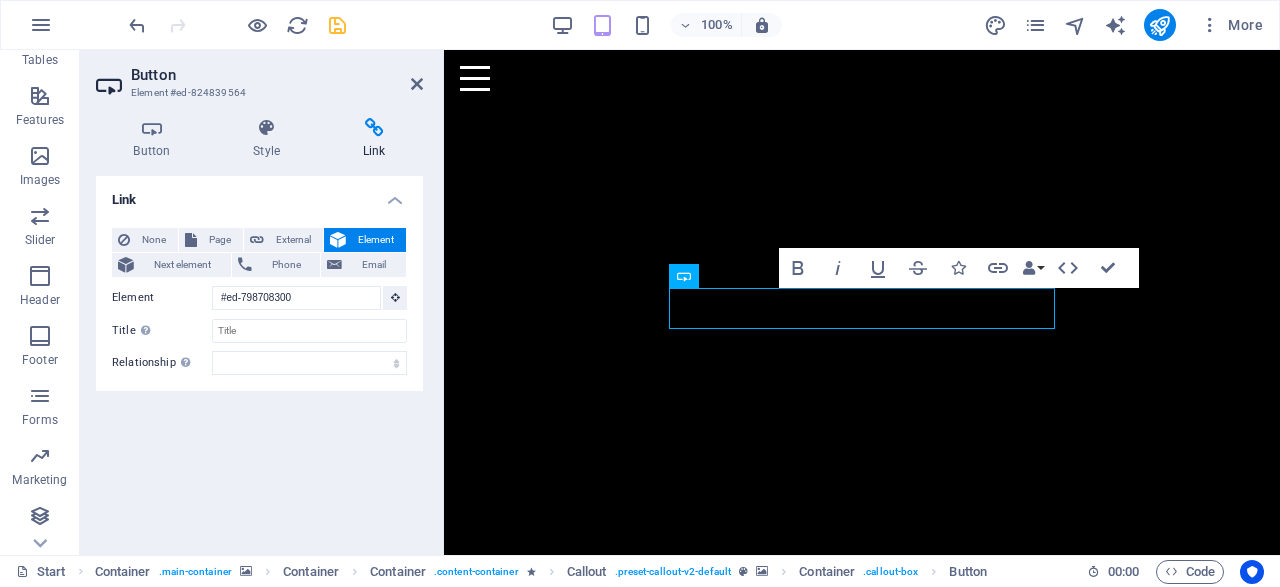 scroll, scrollTop: 318, scrollLeft: 0, axis: vertical 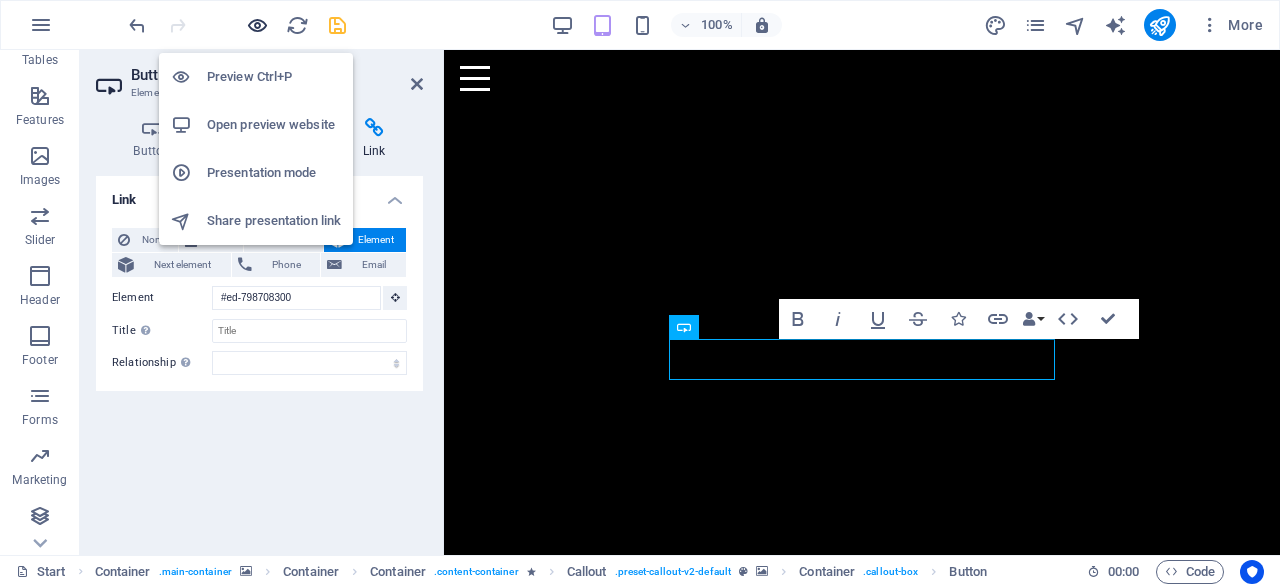click at bounding box center (257, 25) 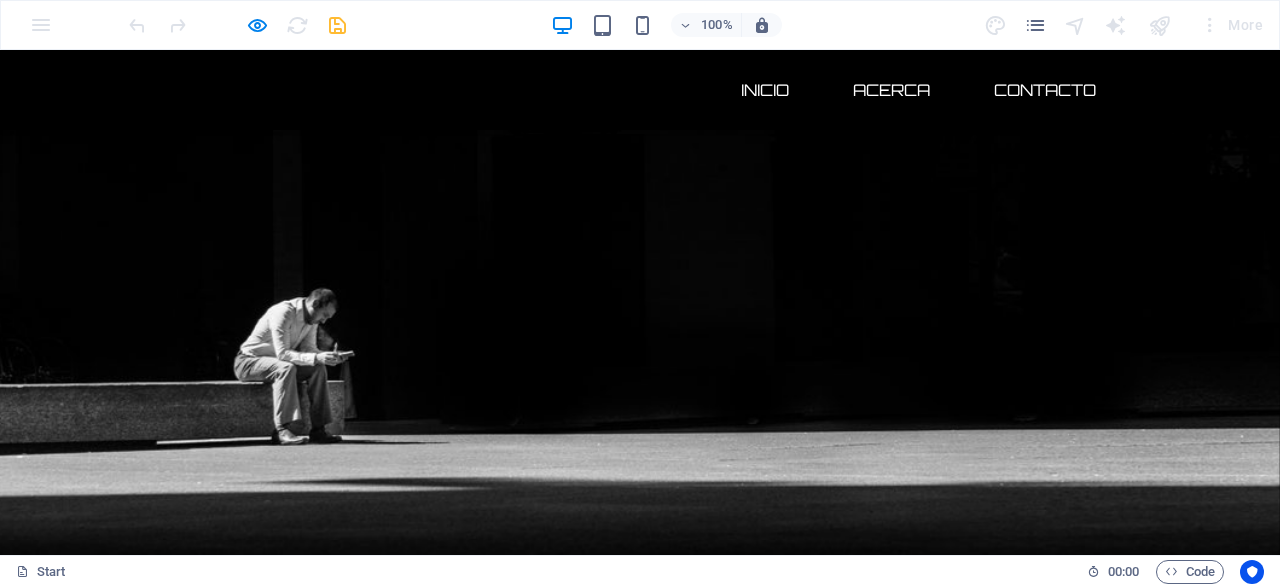 scroll, scrollTop: 432, scrollLeft: 0, axis: vertical 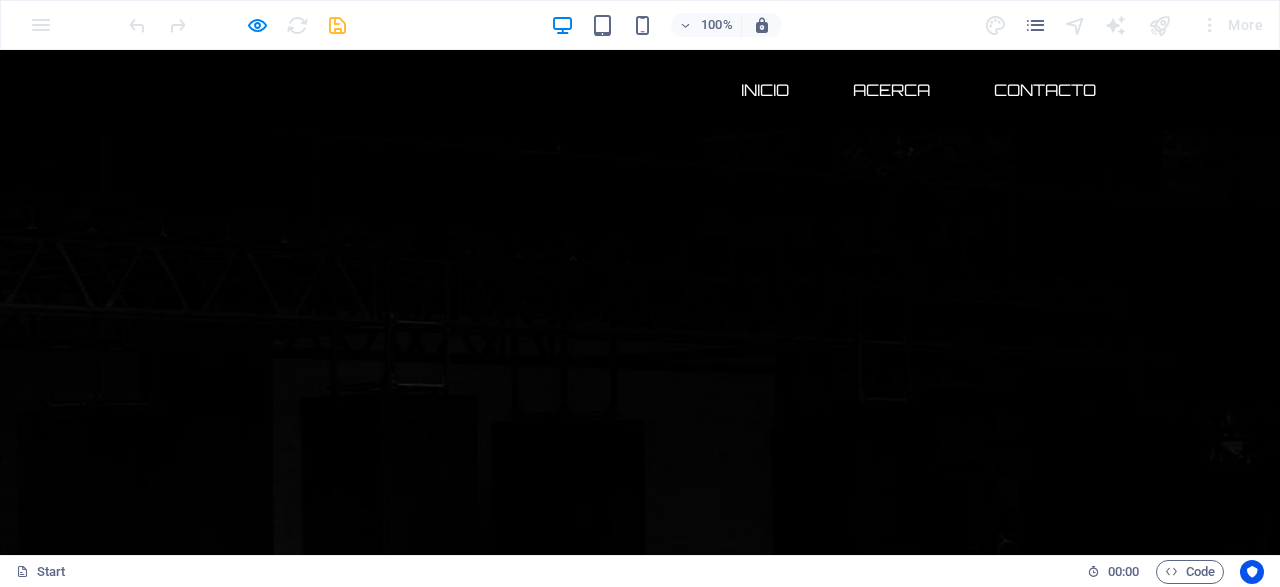 click on "Contáctame ahora" at bounding box center (412, 2395) 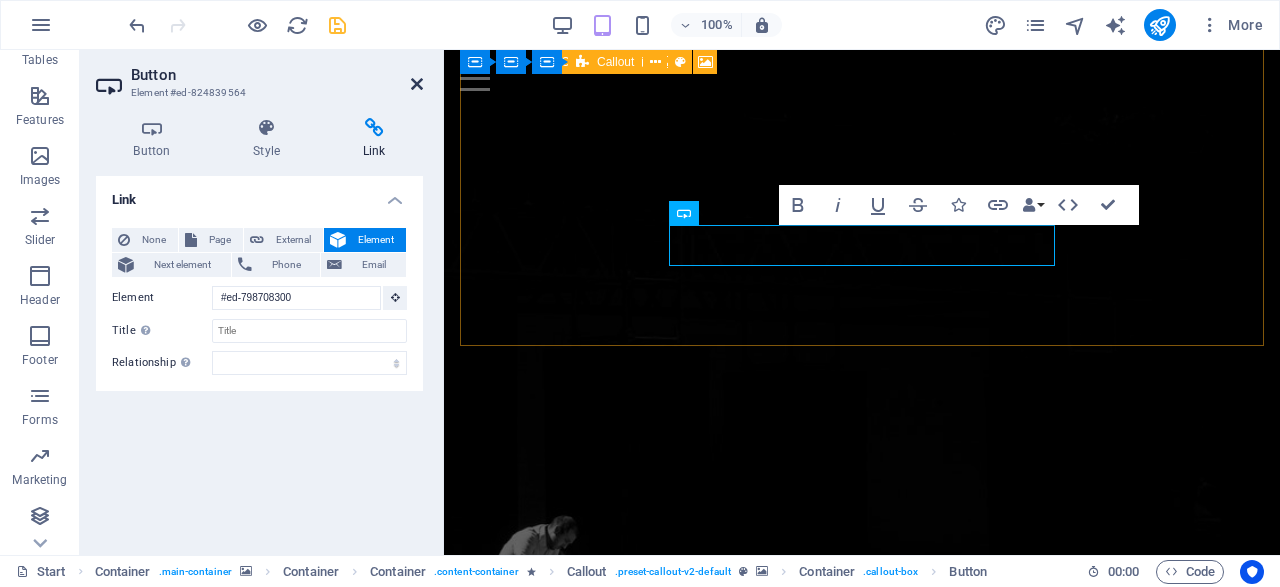 click at bounding box center [417, 84] 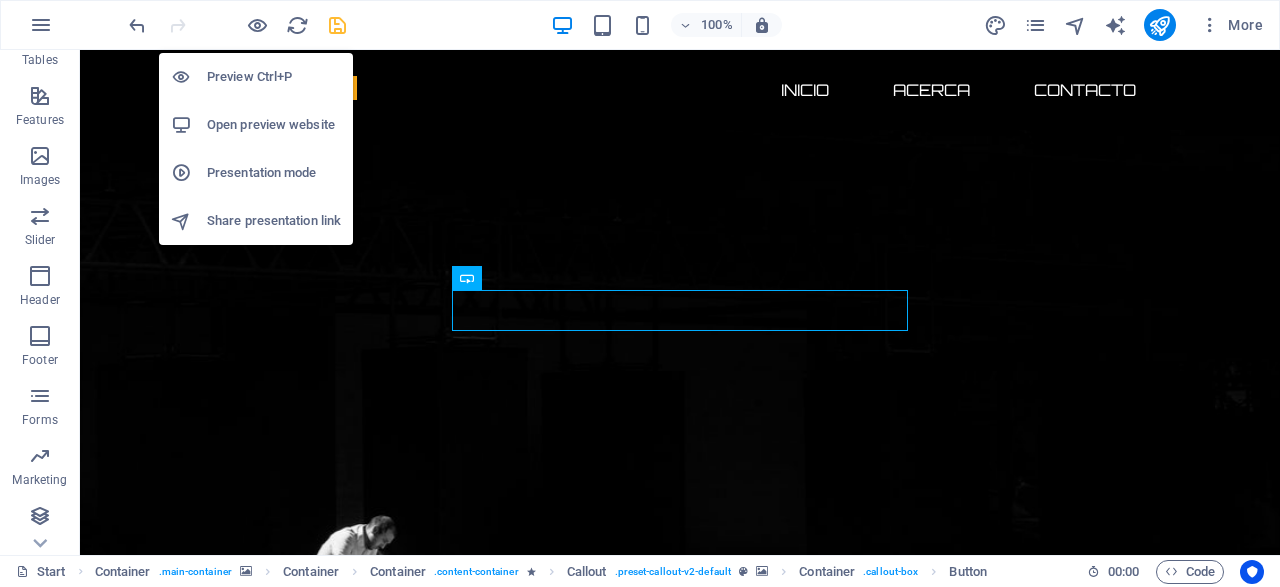 click on "Open preview website" at bounding box center (274, 125) 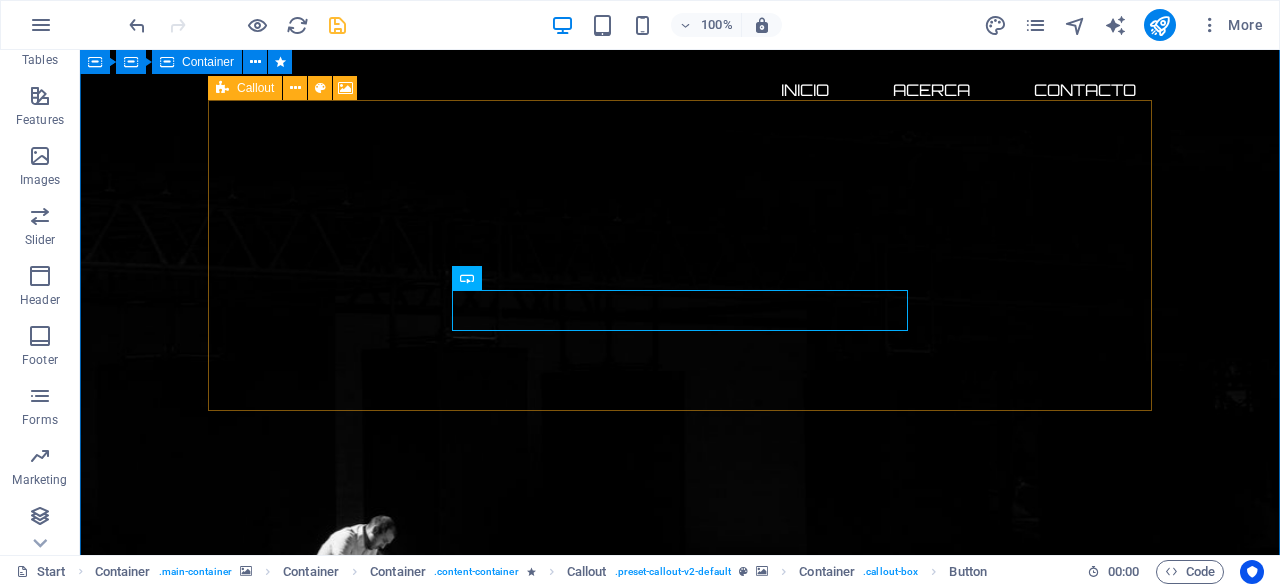 click on "Ciberataques.com el dominio más llamativo sobre ciberseguridad  disponible por tiempo limitado 134 DÍAS 19 HORAS 44 MINUTOS 27 SEGUNDOS ¿Quieres ser dueño de Ciberataques.com? Sólo uno puede poseerlo Contáctame ahora Adquiere hoy un dominio premium en ciberseguridad con ecosistema digital completo y posicionamiento listo para monetizar. Este bundle  incluye: ✔️  Dominio exacto .com  (Ciberataques.com) ✔️  Backup estratégico  (Ciberataque.com) ✔️  Redes sociales con matching perfecto ✔️  Base lista para monetizar 🚀 Lanza tu medio, startup o unidad de negocio  de inmediato . 🕒  Time-to-market inmediato. 💥  Antes de que otro lo adquiera. Posiciónate como líder en ciberseguridad en español con un ecosistema digital llave en mano. Adquiérelo antes que la competencia!" at bounding box center [680, 1856] 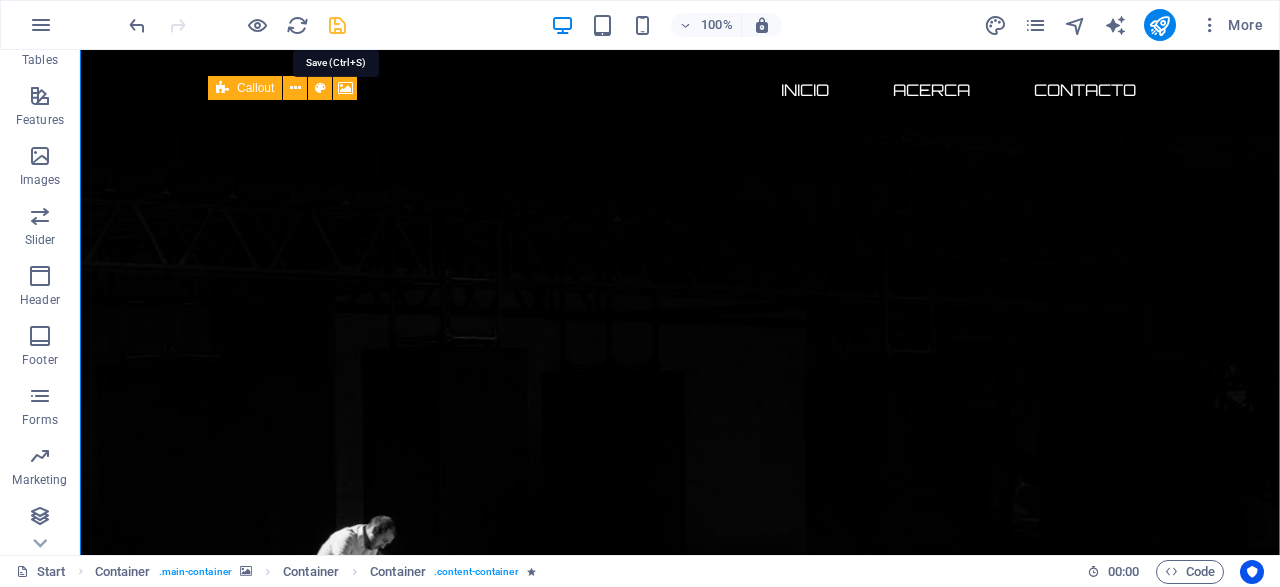 click at bounding box center (337, 25) 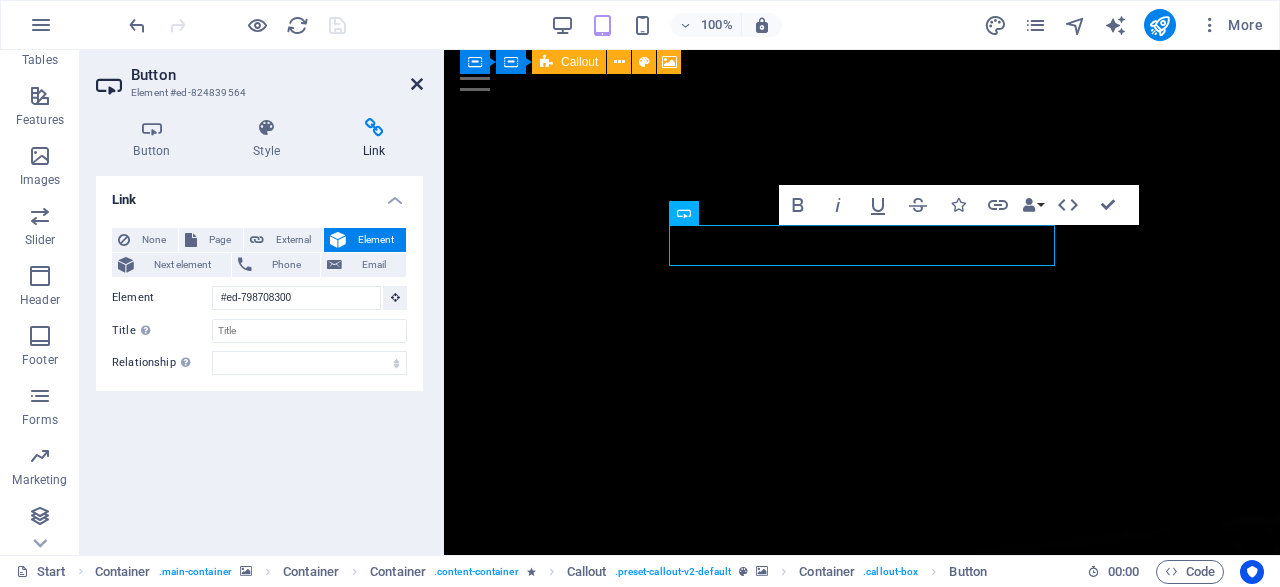 click at bounding box center (417, 84) 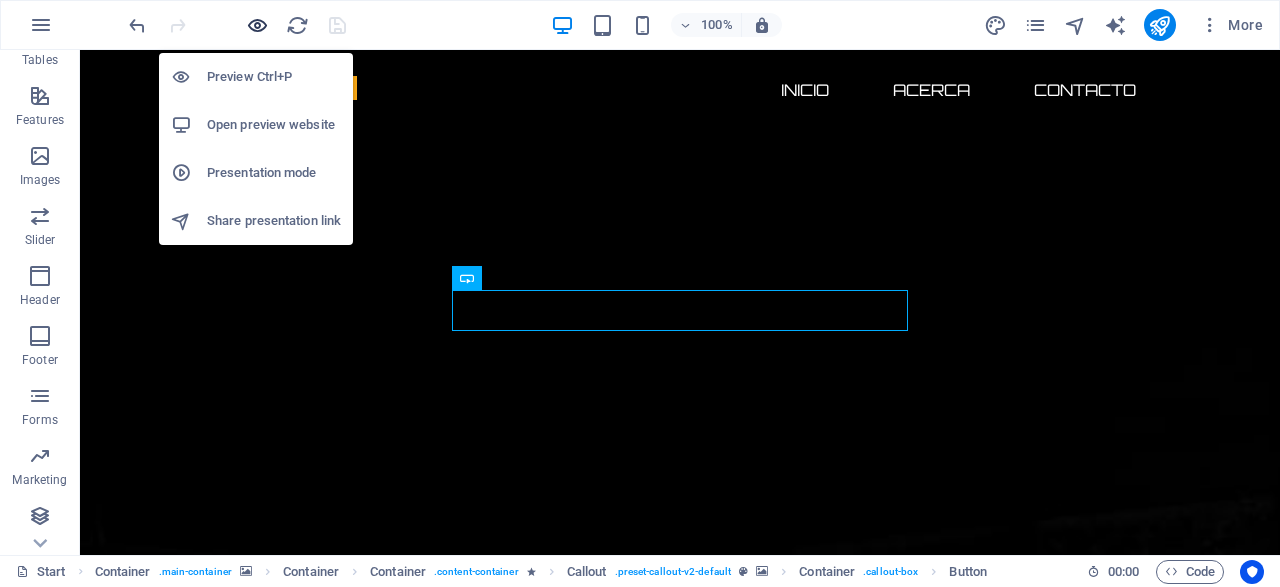 click at bounding box center [257, 25] 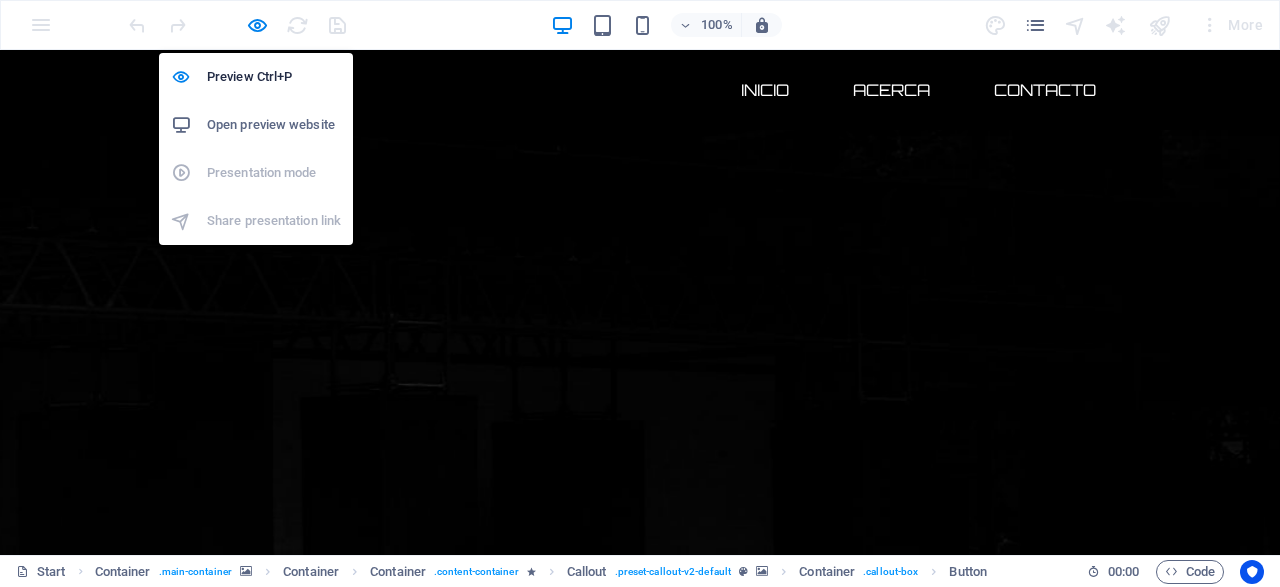 click on "Open preview website" at bounding box center (274, 125) 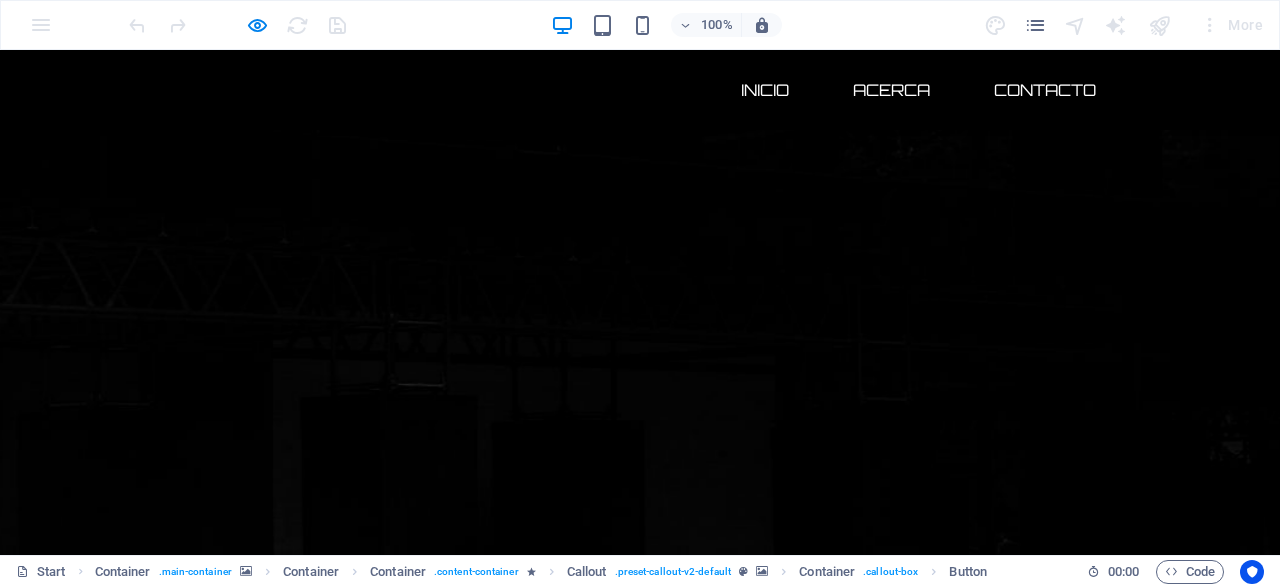 click on "Contacto" at bounding box center (1045, 90) 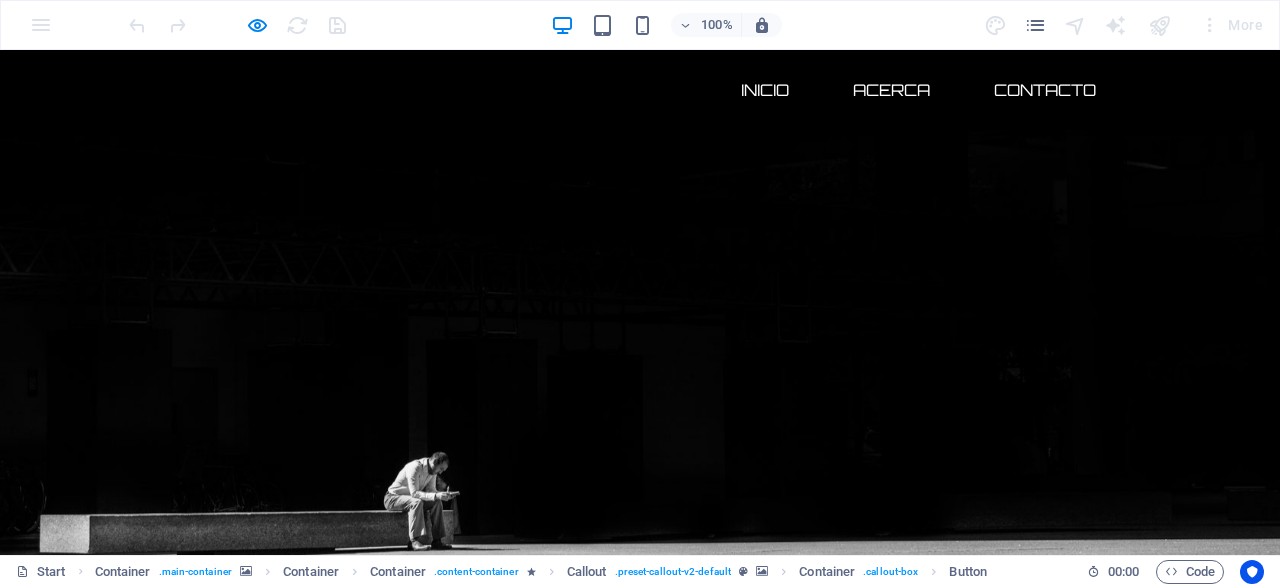 scroll, scrollTop: 0, scrollLeft: 0, axis: both 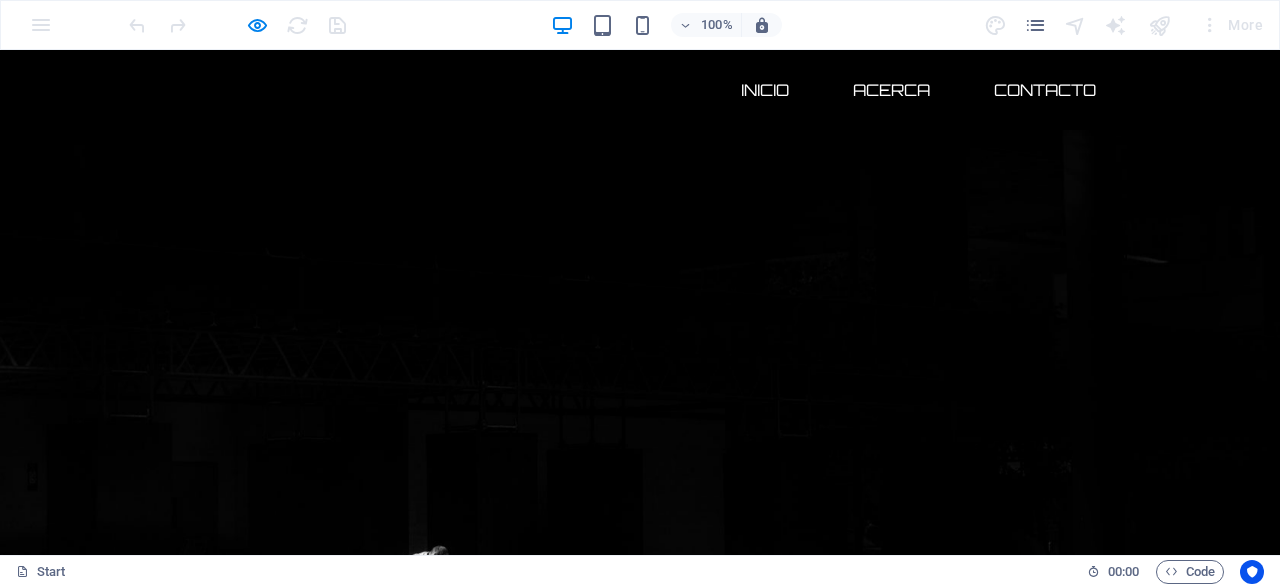 click on "Contacto" at bounding box center [1045, 90] 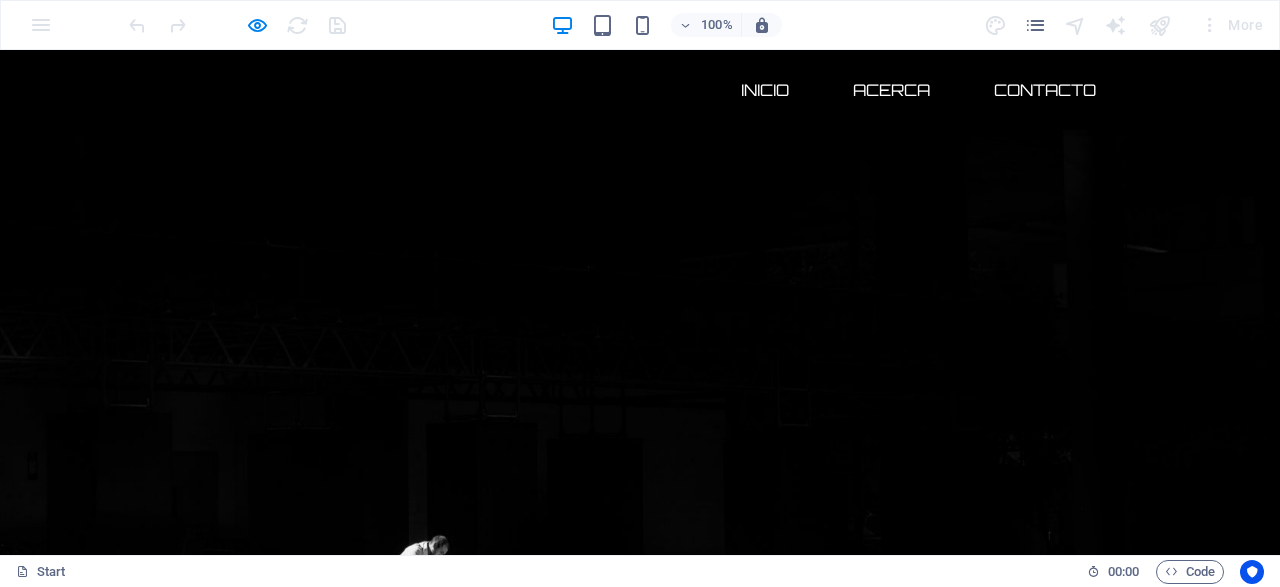 click on "Contacto" at bounding box center [1045, 90] 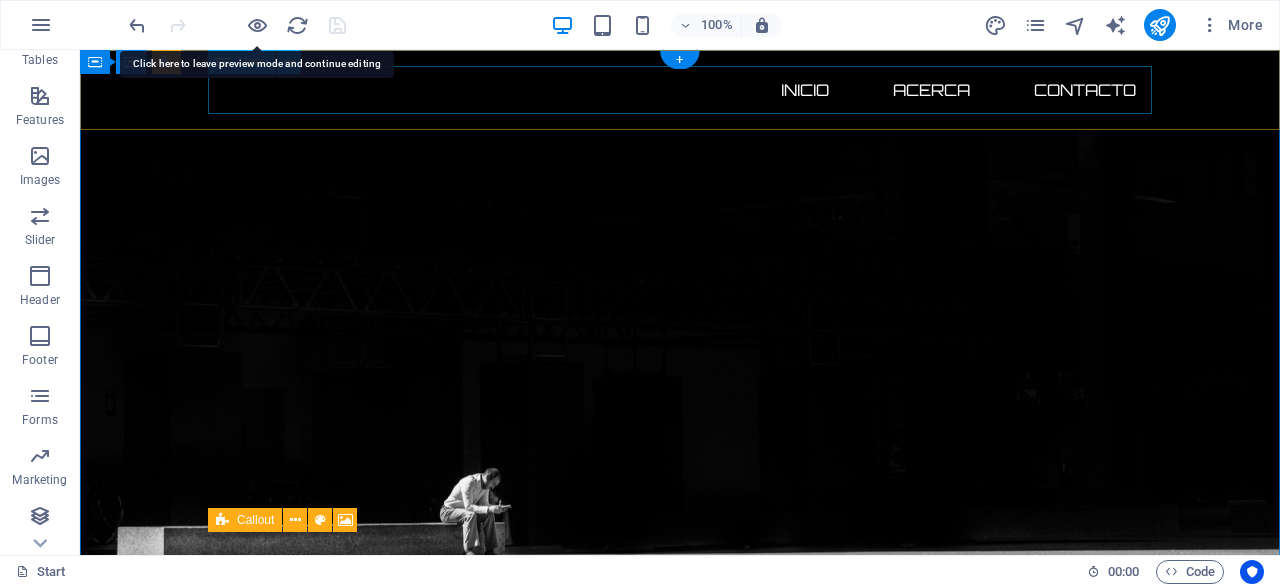 click on "Inicio Acerca Contacto" at bounding box center [680, 90] 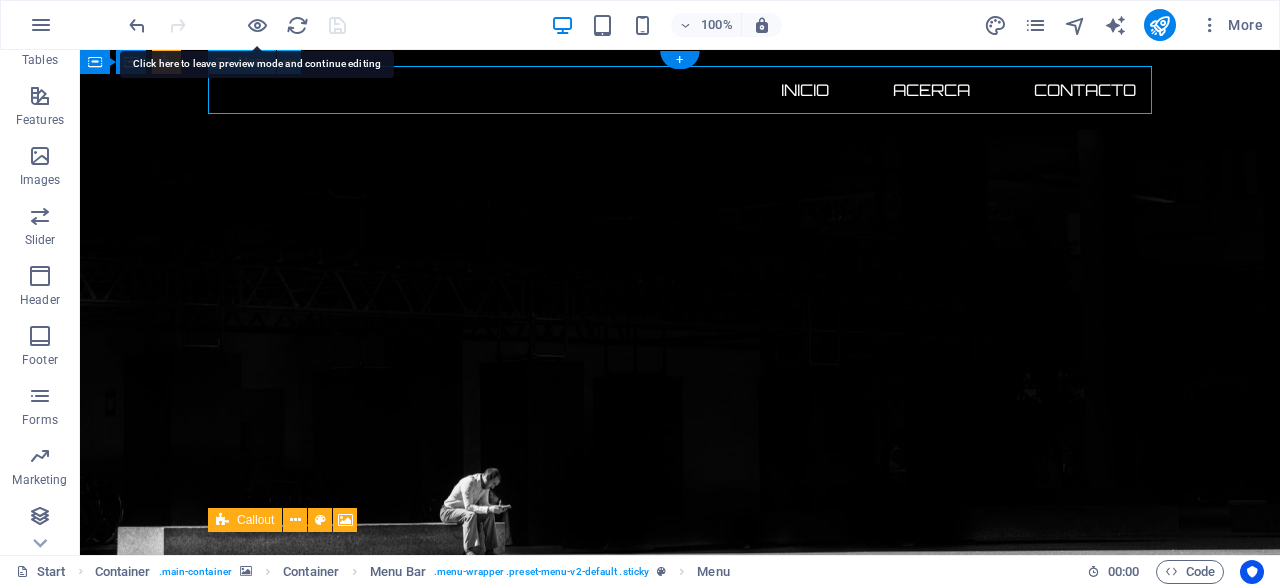 click on "Inicio Acerca Contacto" at bounding box center (680, 90) 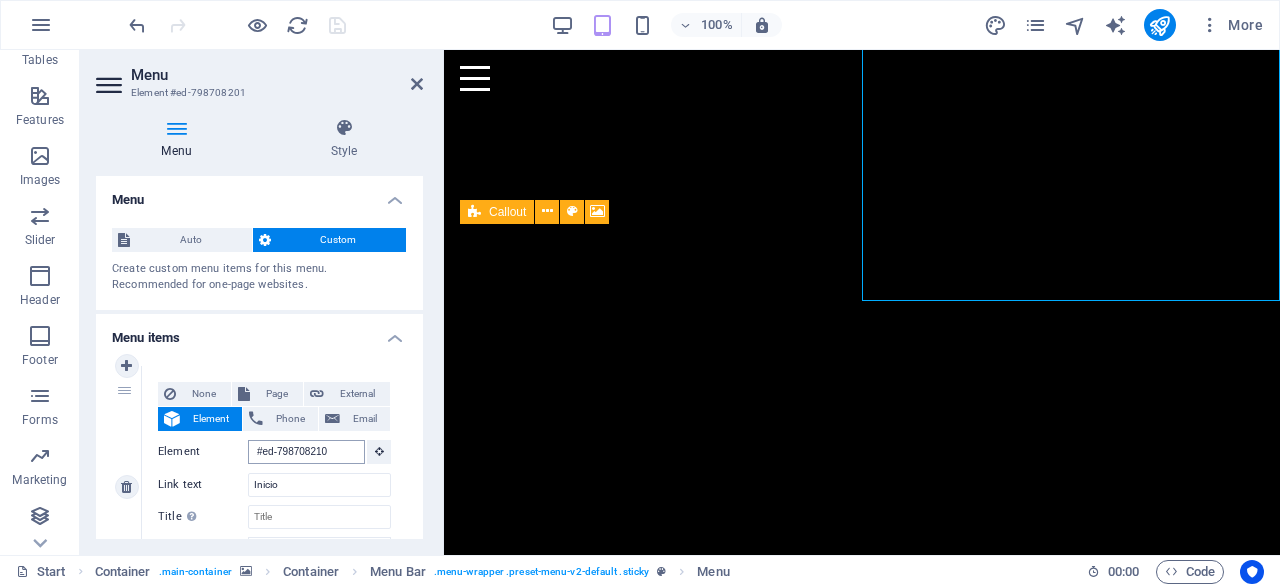 scroll, scrollTop: 372, scrollLeft: 0, axis: vertical 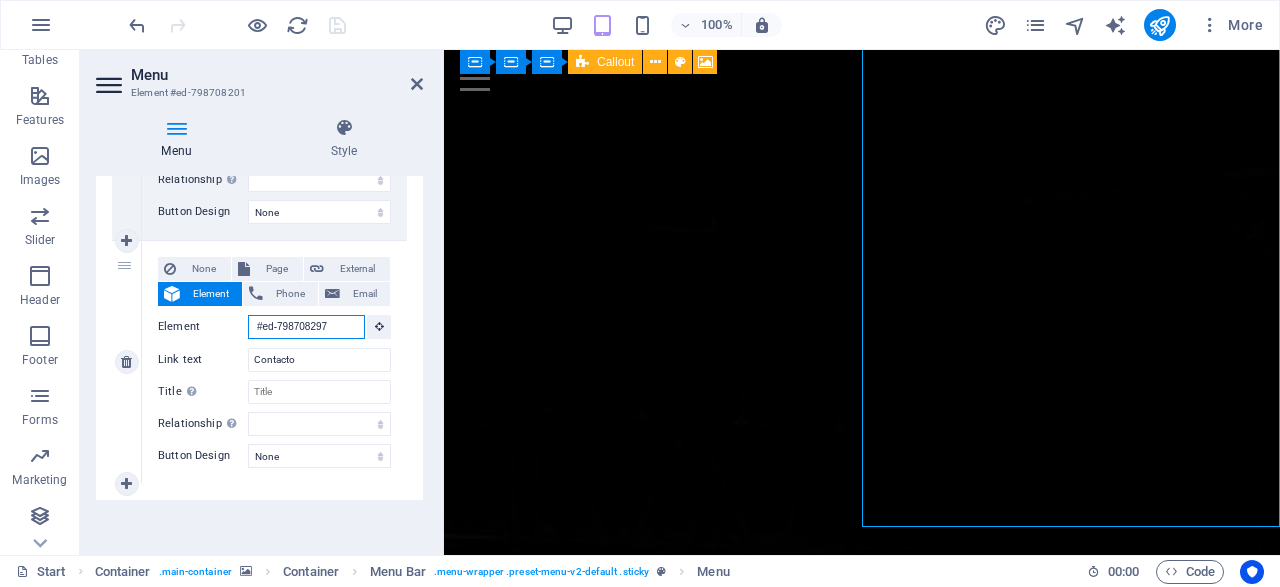 drag, startPoint x: 342, startPoint y: 323, endPoint x: 235, endPoint y: 323, distance: 107 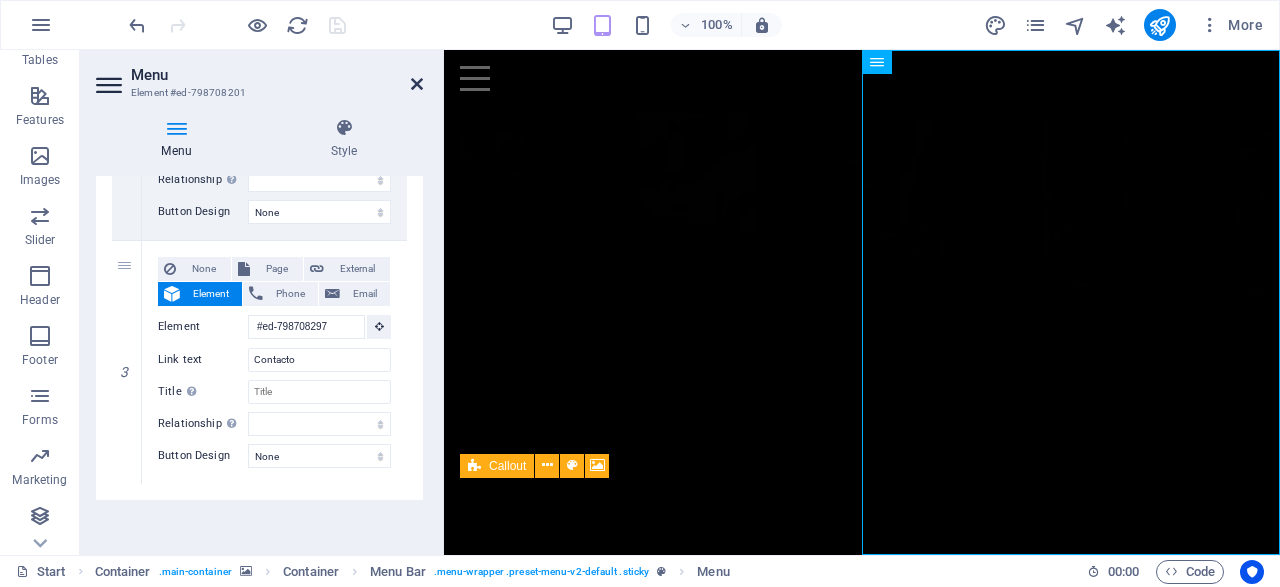 click on "Menu Element #ed-798708201 Menu Style Menu Auto Custom Create custom menu items for this menu. Recommended for one-page websites. Manage pages Menu items 1 None Page External Element Phone Email Page Start Legal Notice Privacy Element #ed-798708210
URL Phone Email Link text Inicio Link target New tab Same tab Overlay Title Additional link description, should not be the same as the link text. The title is most often shown as a tooltip text when the mouse moves over the element. Leave empty if uncertain. Relationship Sets the  relationship of this link to the link target . For example, the value "nofollow" instructs search engines not to follow the link. Can be left empty. alternate author bookmark external help license next nofollow noreferrer noopener prev search tag Button Design None Default Primary Secondary 2 None Page External Element Phone Email Page Start Legal Notice Privacy Element #ed-798708285
URL Phone Email Link text Acerca Link target New tab Title" at bounding box center [262, 302] 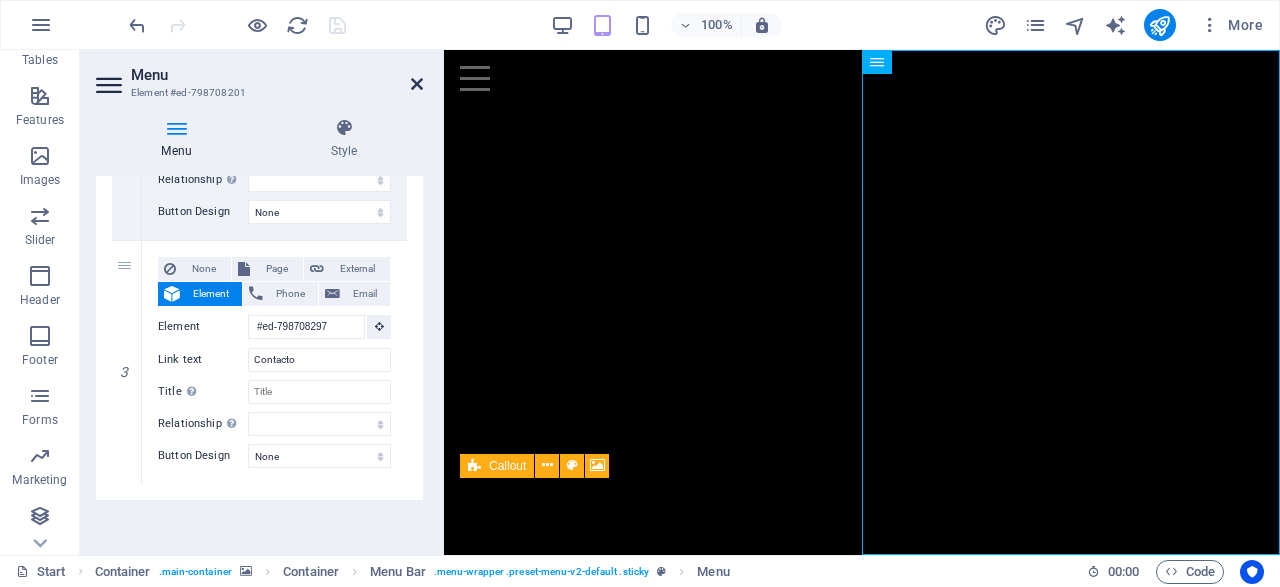 drag, startPoint x: 415, startPoint y: 82, endPoint x: 335, endPoint y: 65, distance: 81.78631 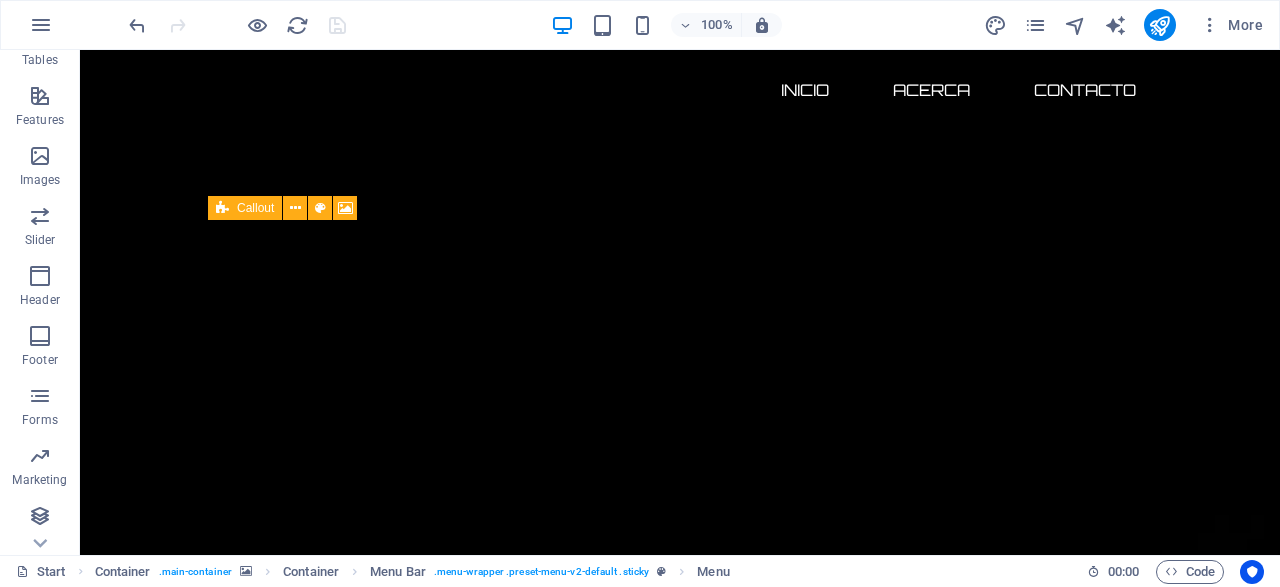 scroll, scrollTop: 312, scrollLeft: 0, axis: vertical 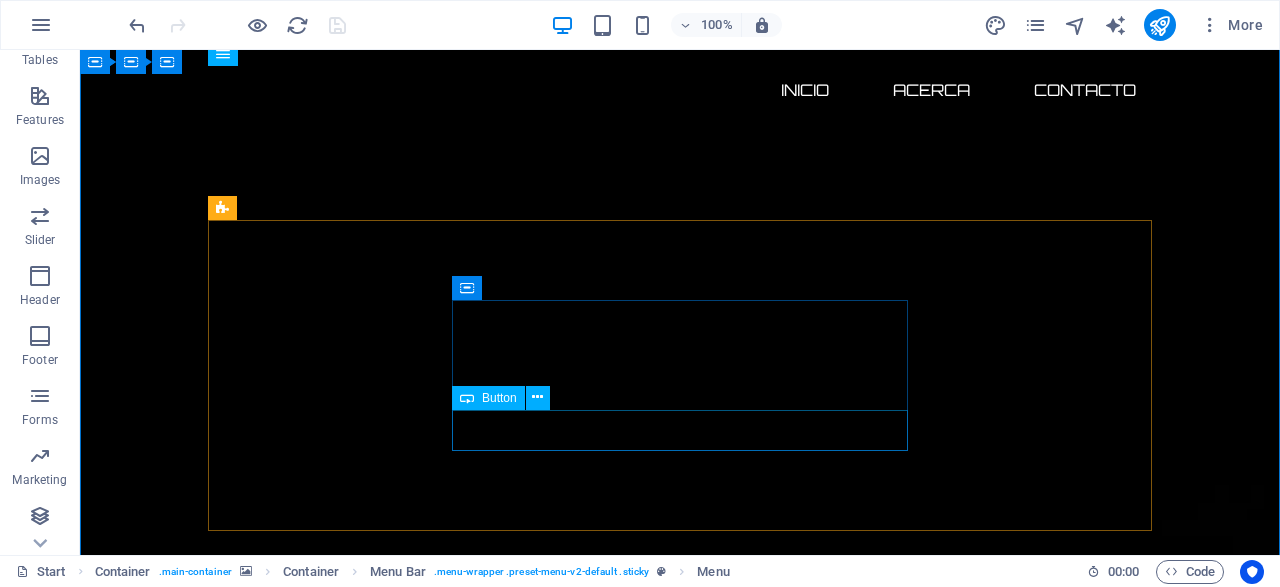 click on "Contáctame ahora" at bounding box center [452, 3648] 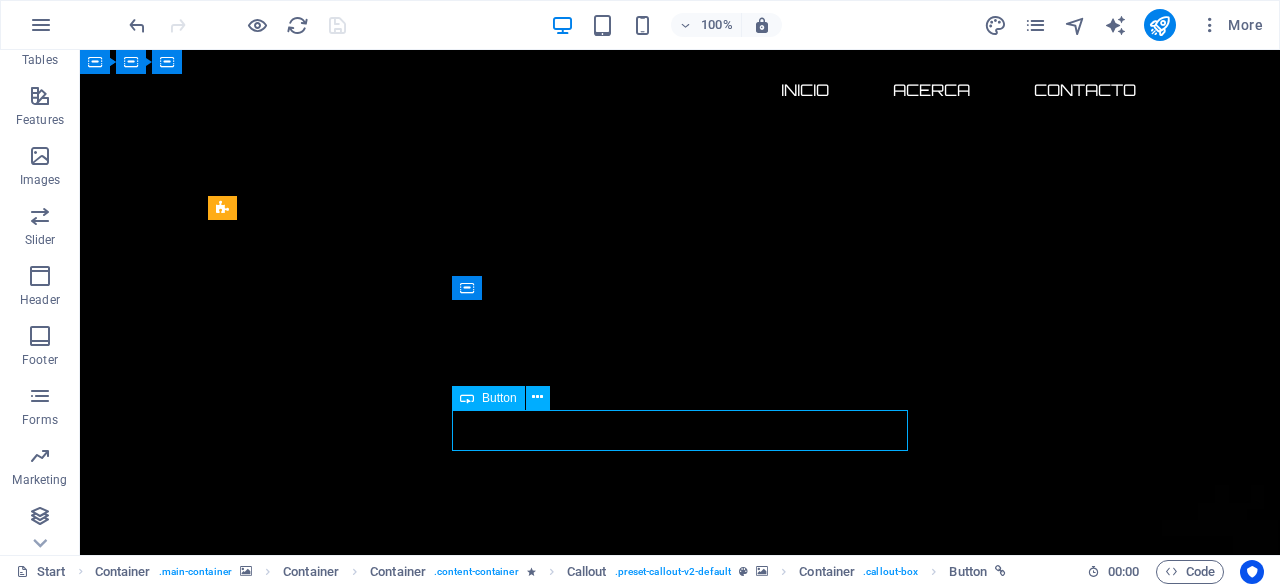 click on "Contáctame ahora" at bounding box center (452, 3648) 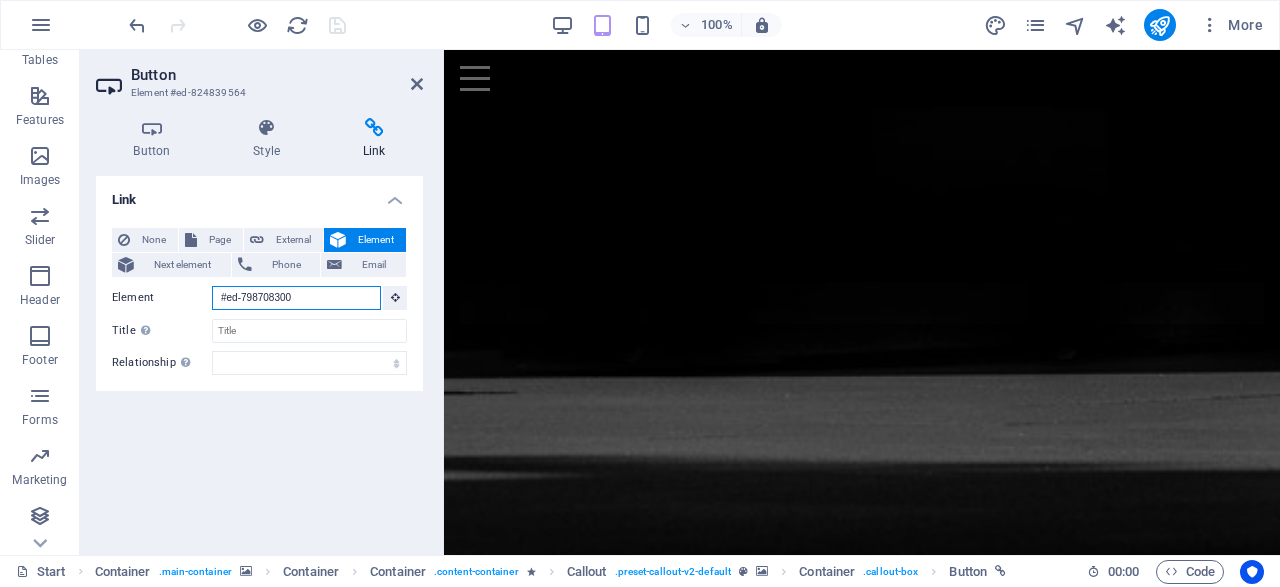 drag, startPoint x: 315, startPoint y: 299, endPoint x: 156, endPoint y: 299, distance: 159 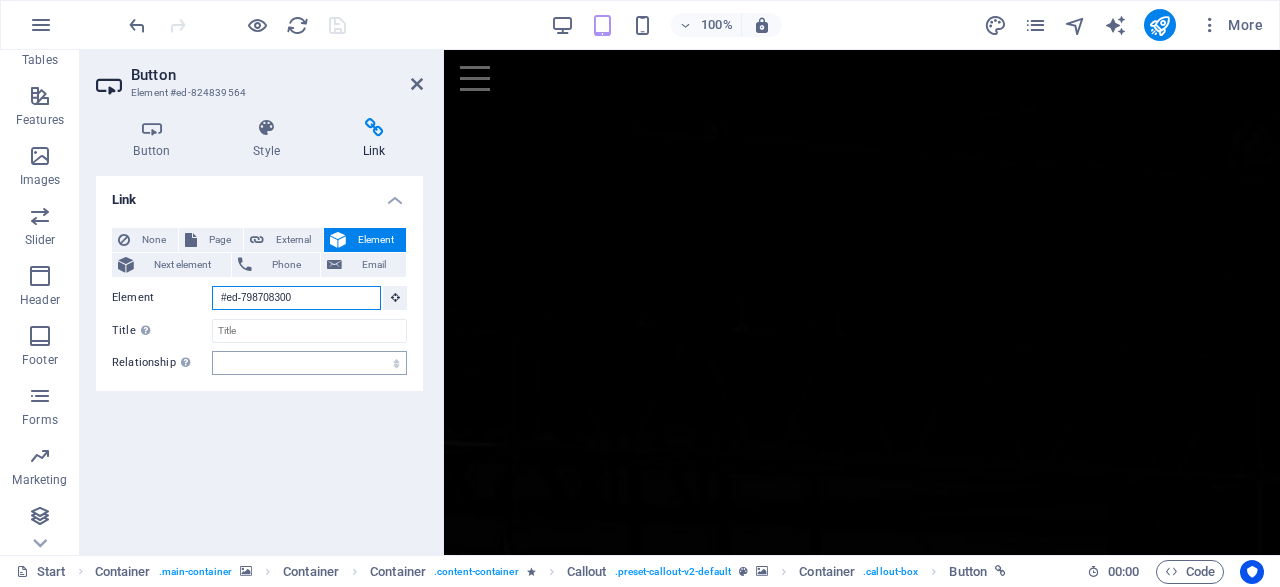 scroll, scrollTop: 255, scrollLeft: 0, axis: vertical 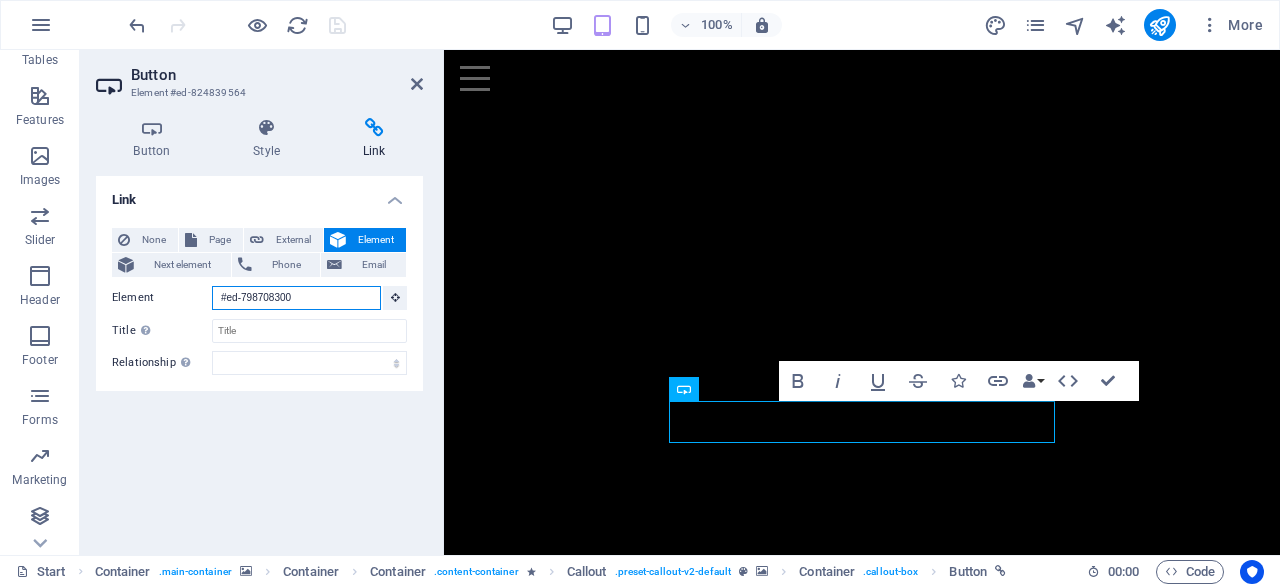 paste on "297" 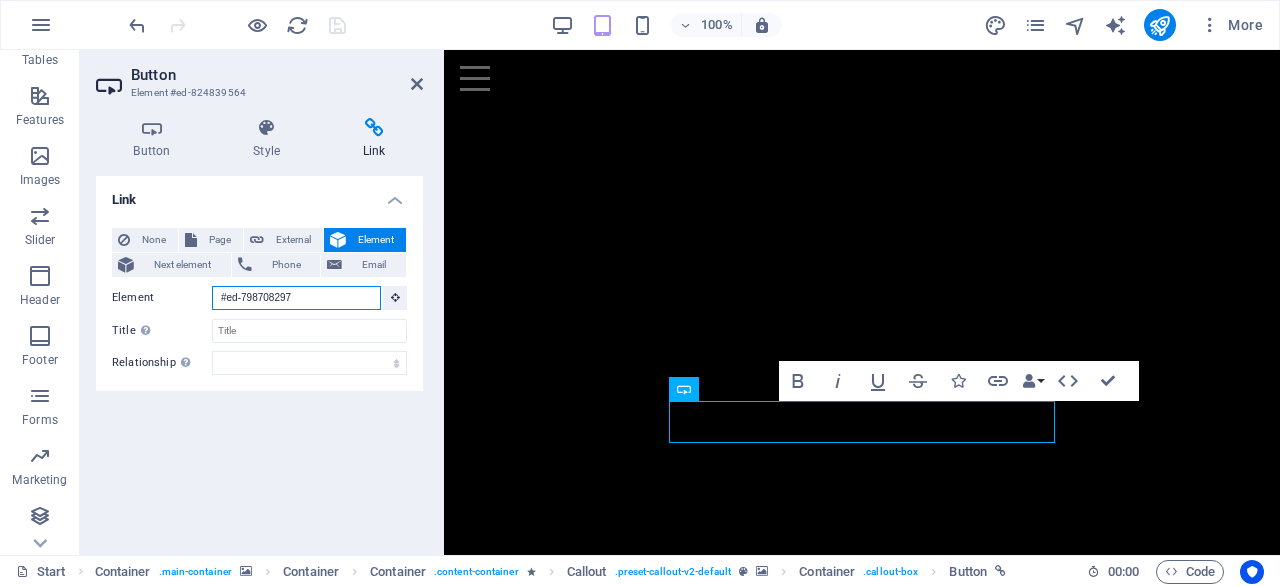 type on "#ed-798708297" 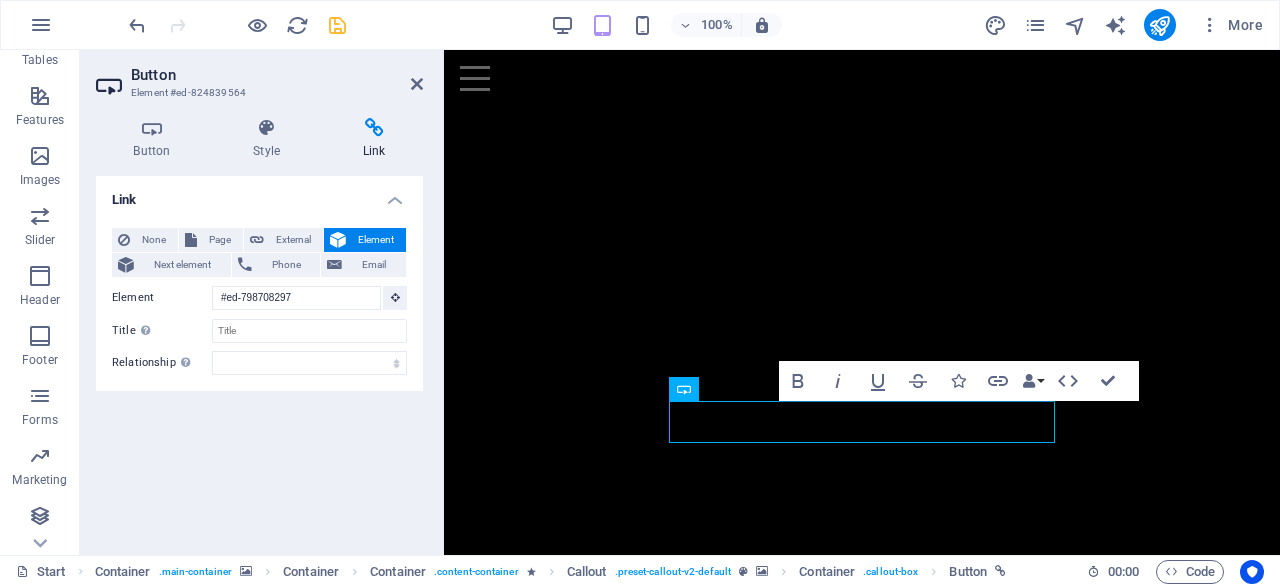 click at bounding box center (337, 25) 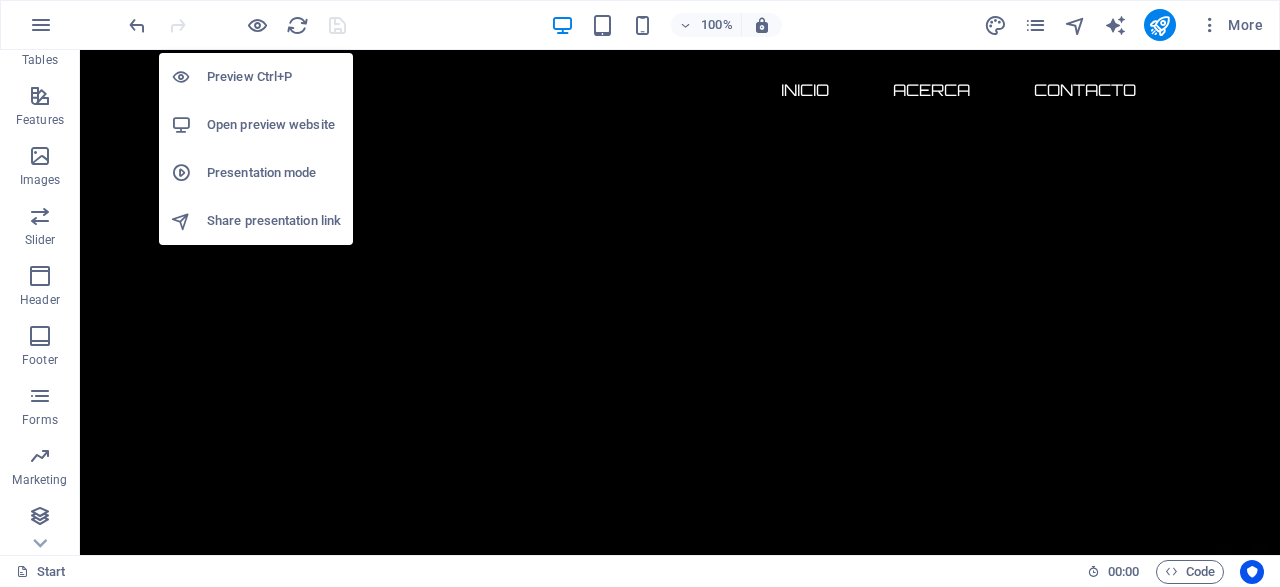 click on "Preview Ctrl+P" at bounding box center [274, 77] 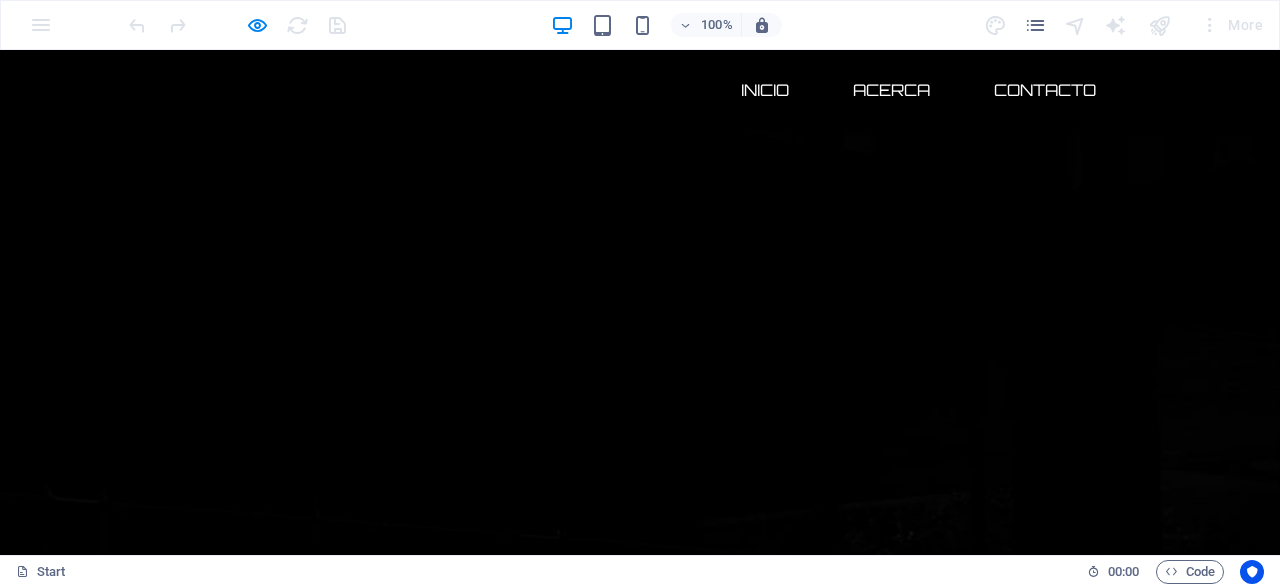 scroll, scrollTop: 255, scrollLeft: 0, axis: vertical 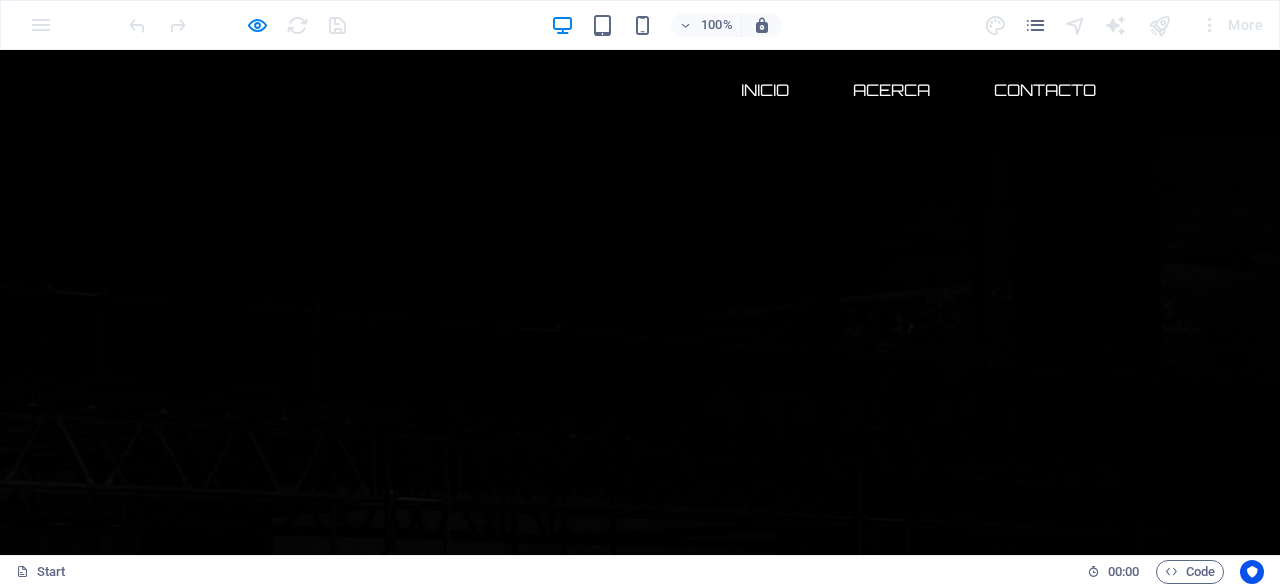 click on "Contáctame ahora" at bounding box center [412, 2572] 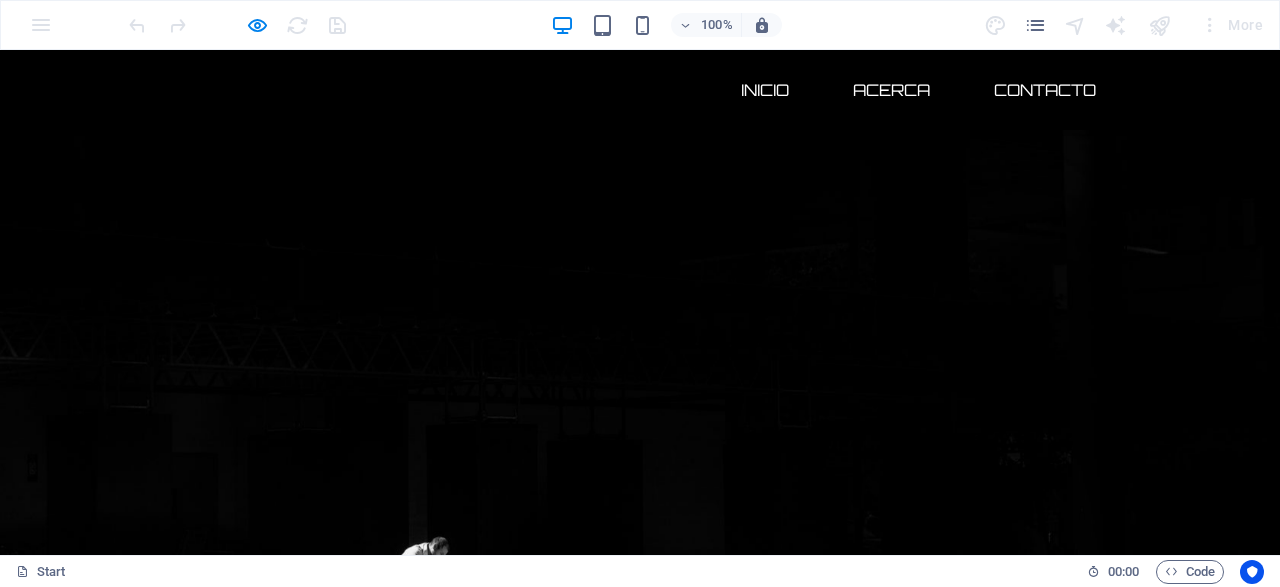 scroll, scrollTop: 0, scrollLeft: 0, axis: both 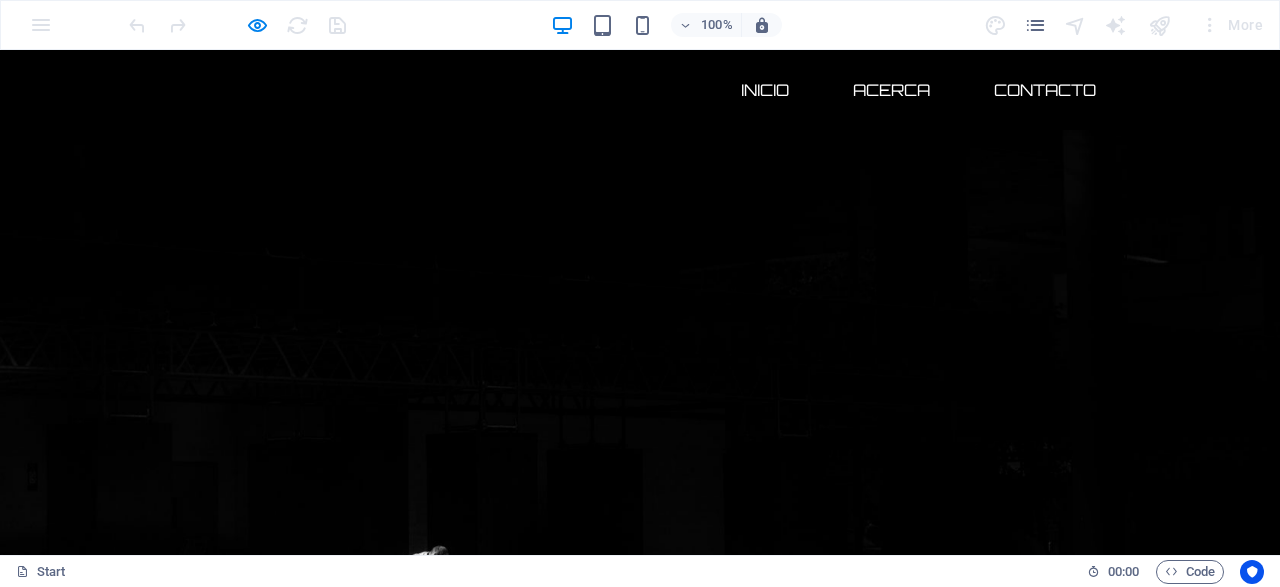 click on "Inicio" at bounding box center (765, 90) 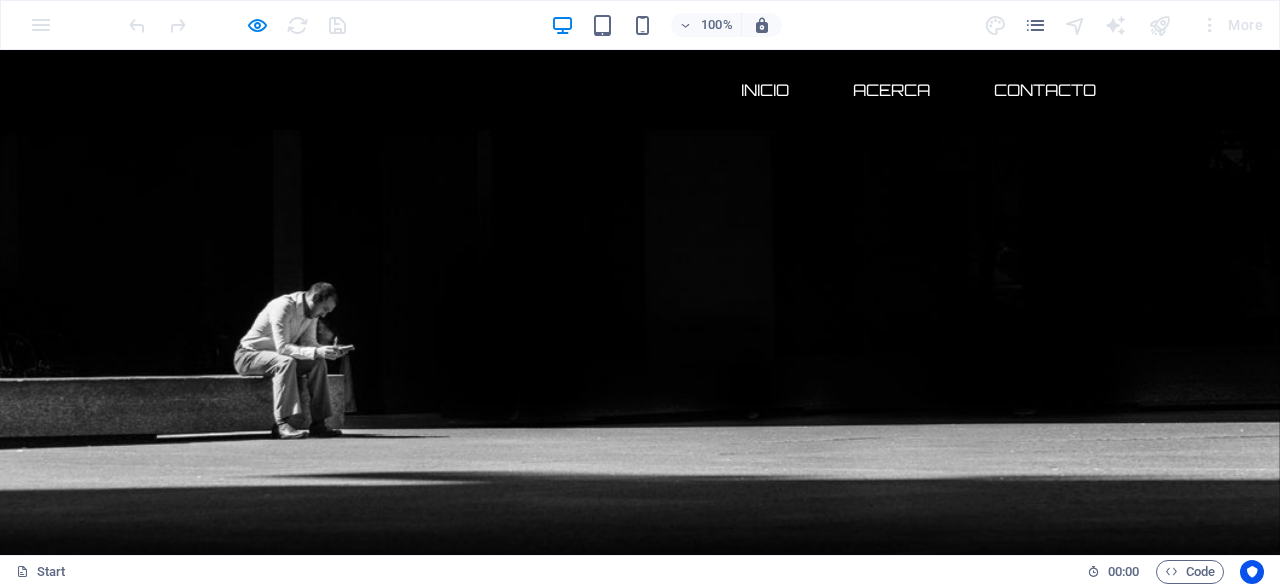 scroll, scrollTop: 744, scrollLeft: 0, axis: vertical 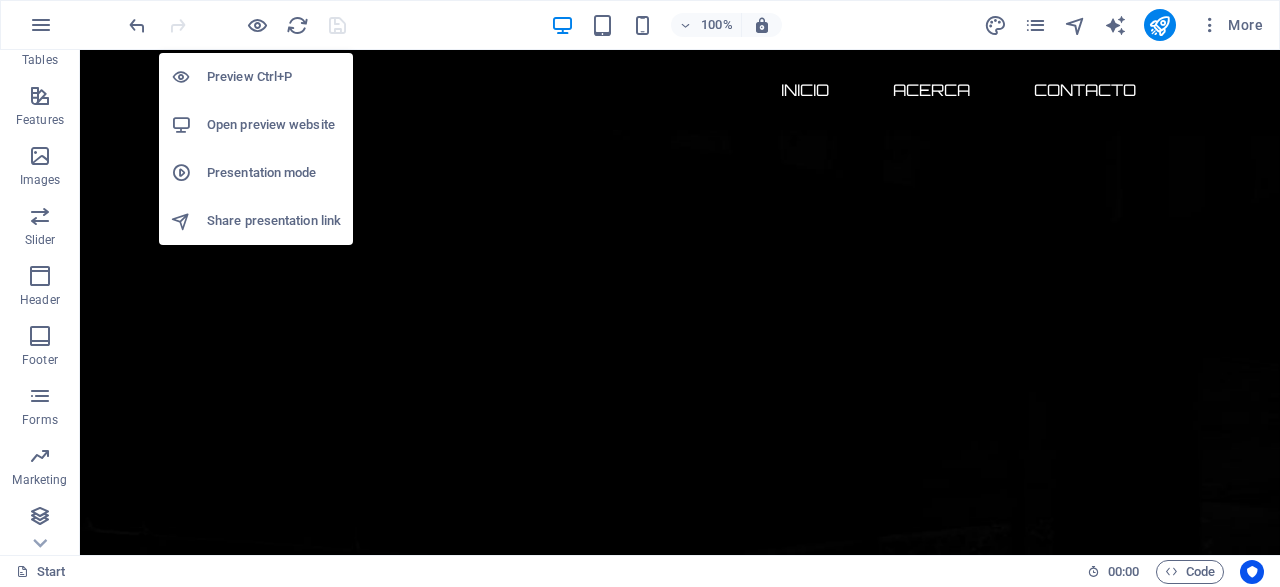 click on "Preview Ctrl+P" at bounding box center [274, 77] 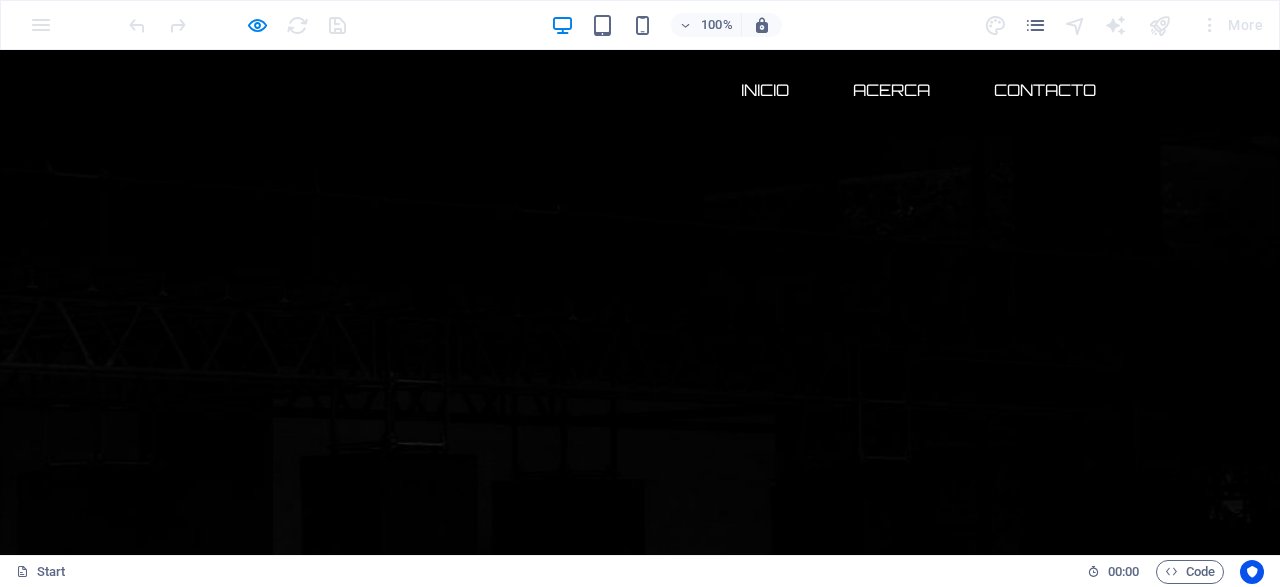 scroll, scrollTop: 328, scrollLeft: 0, axis: vertical 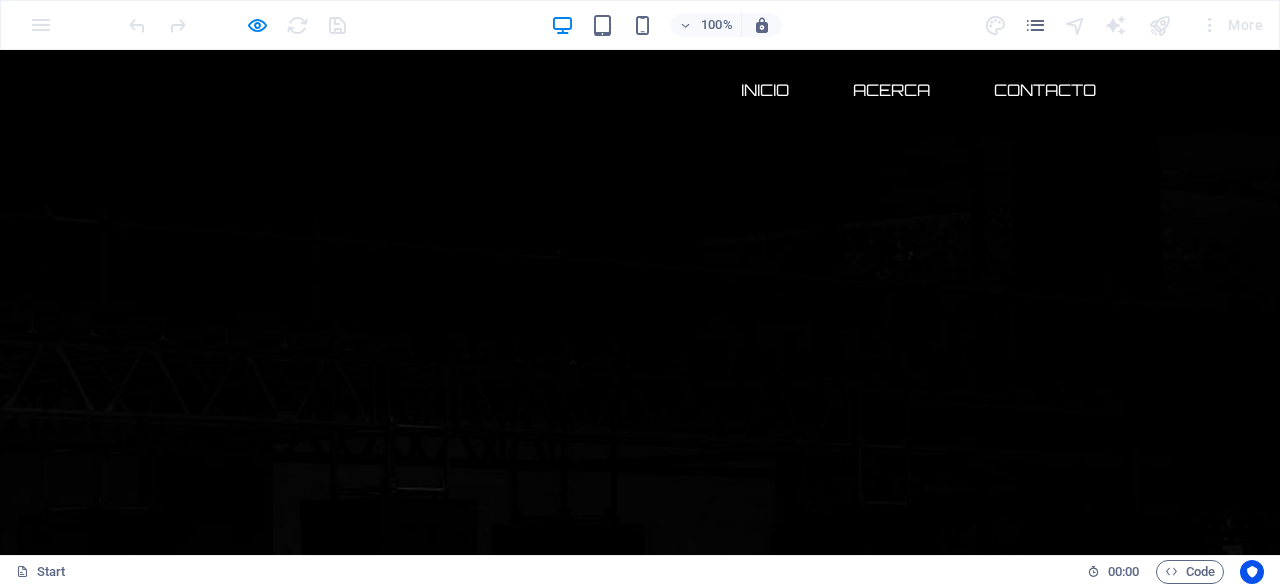 click on "Contáctame ahora" at bounding box center (412, 2499) 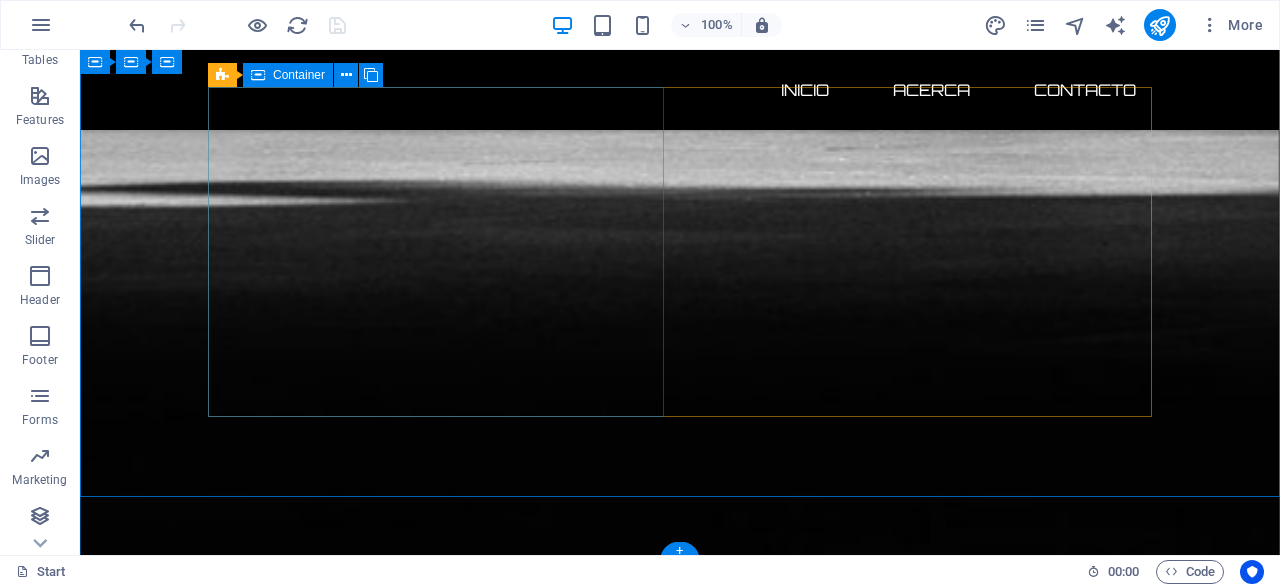 scroll, scrollTop: 1980, scrollLeft: 0, axis: vertical 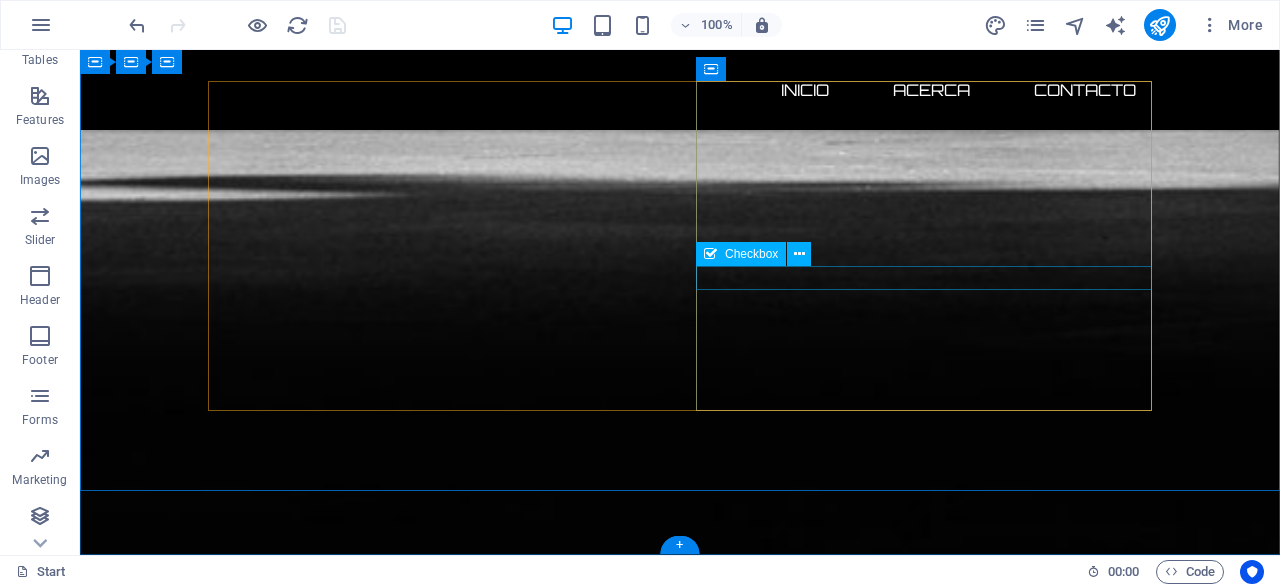 click on "I have read and understand the privacy policy." 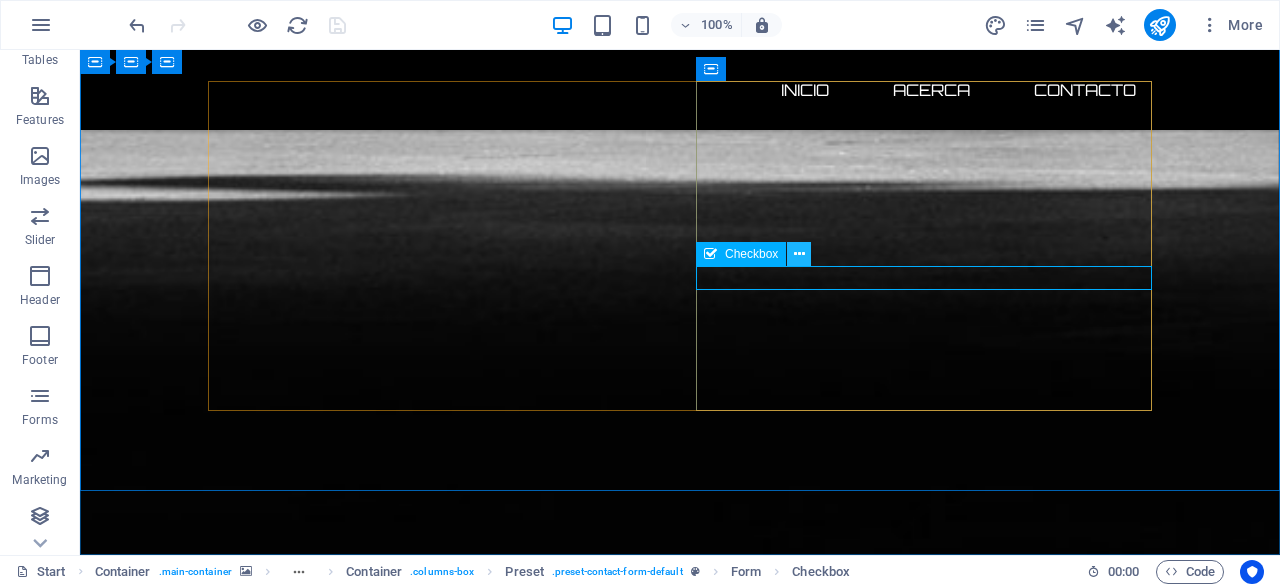 click at bounding box center (799, 254) 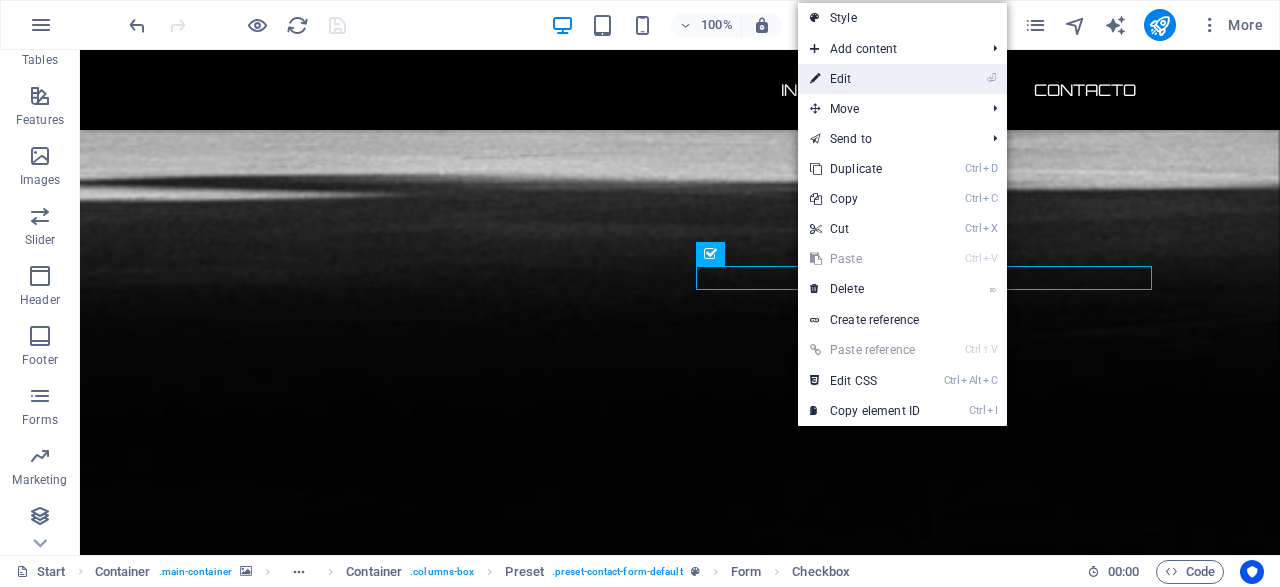 click on "⏎  Edit" at bounding box center [865, 79] 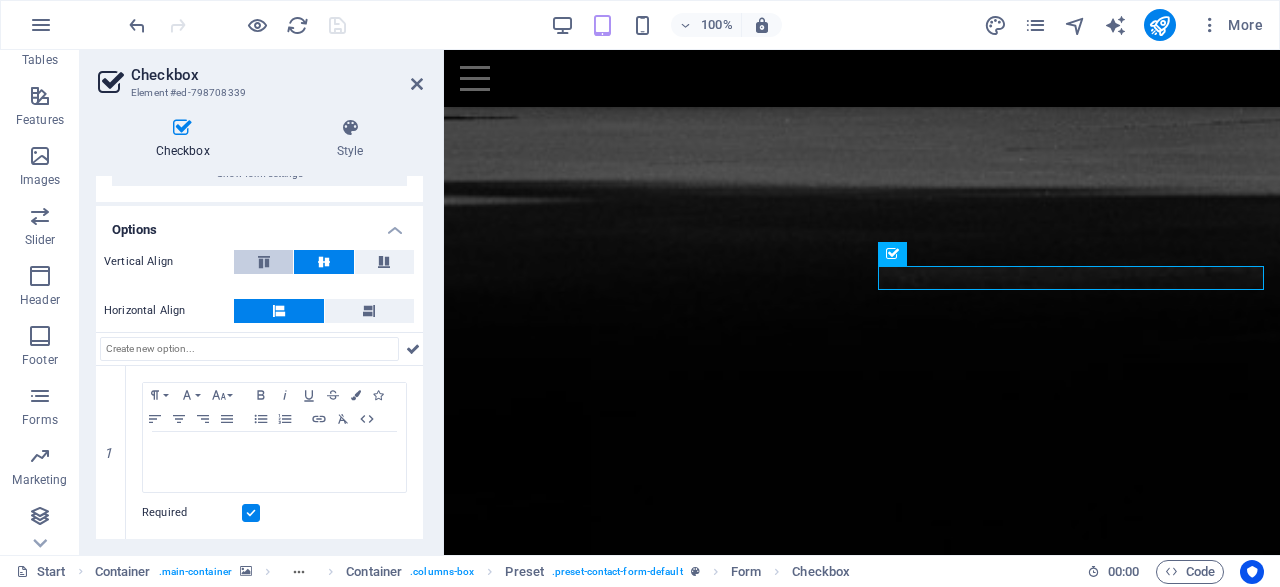 scroll, scrollTop: 0, scrollLeft: 0, axis: both 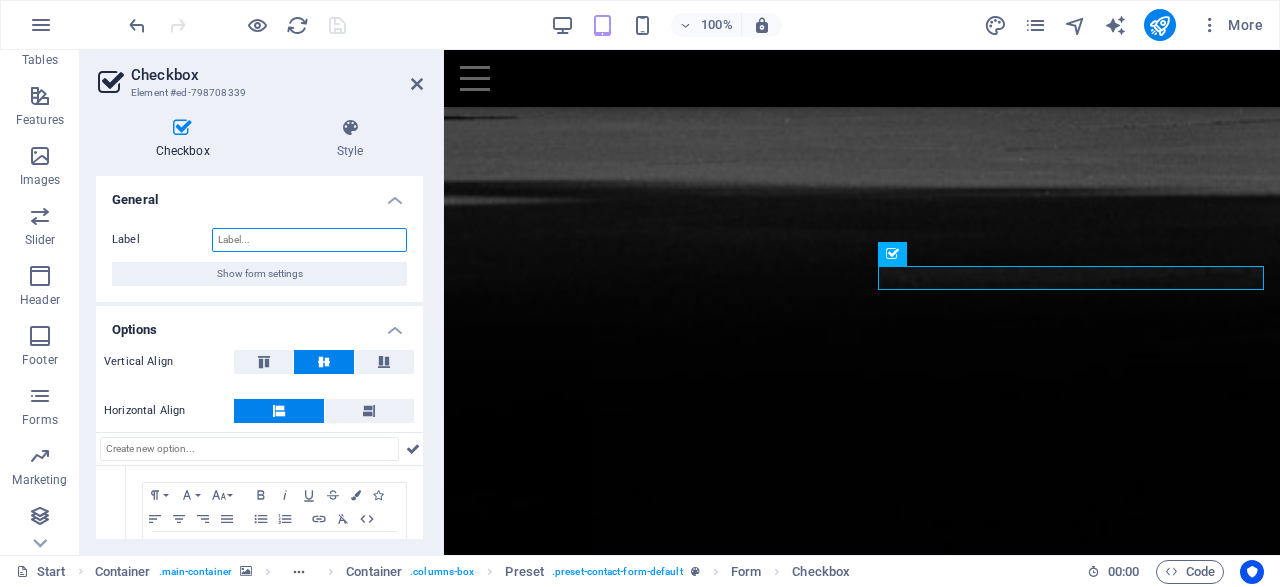click on "Label" at bounding box center (309, 240) 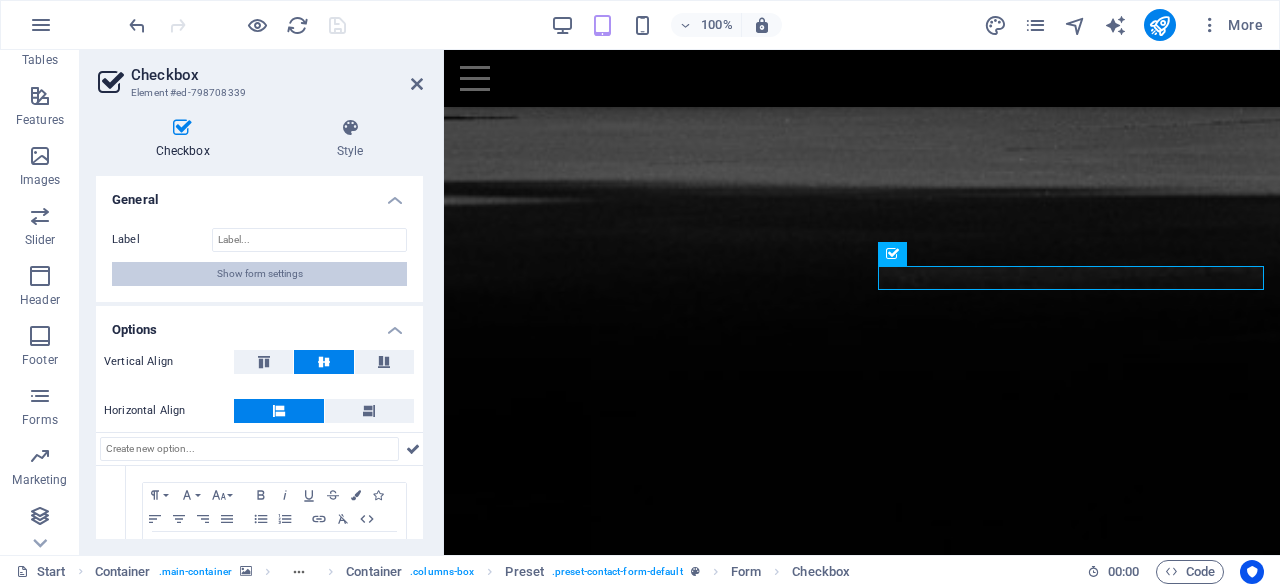 click on "Show form settings" at bounding box center (260, 274) 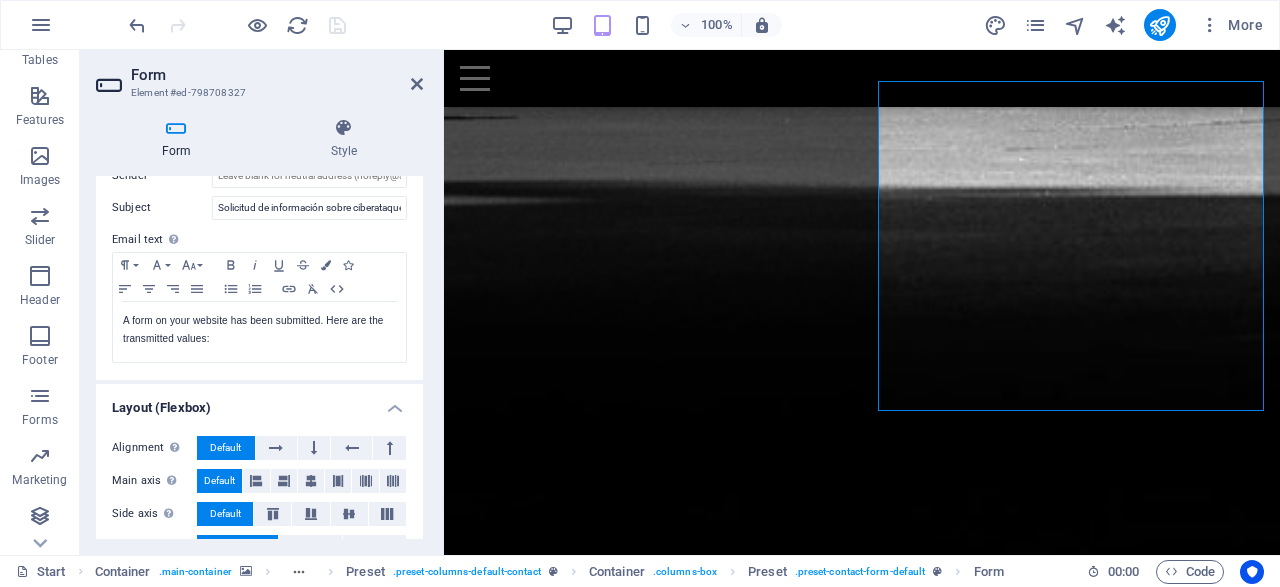 scroll, scrollTop: 739, scrollLeft: 0, axis: vertical 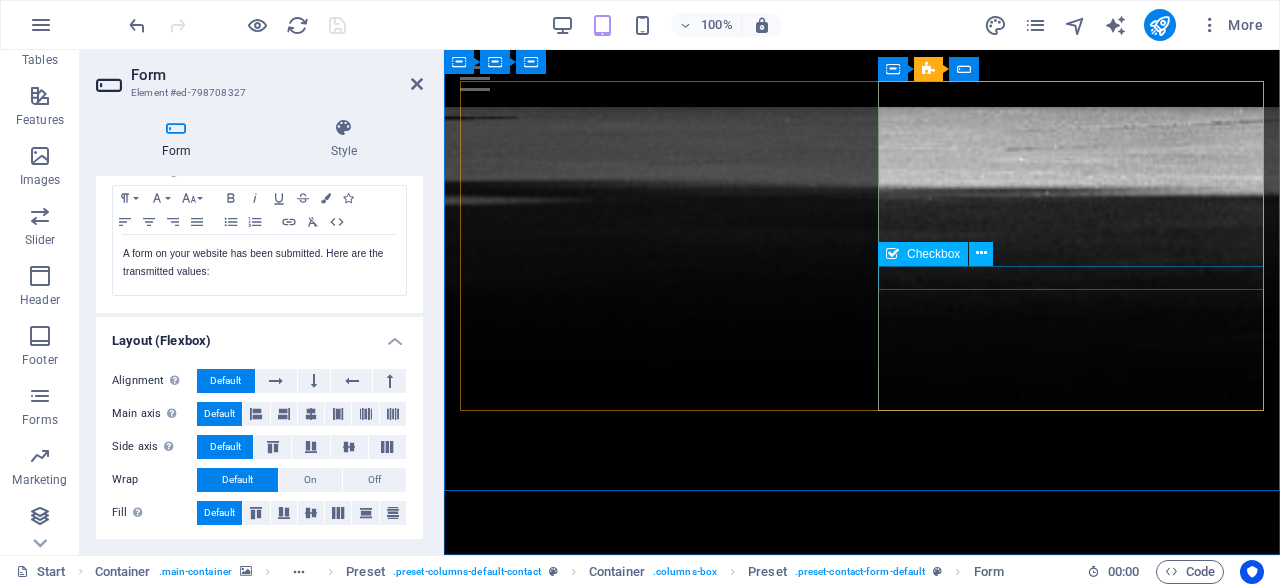 click on "I have read and understand the privacy policy." 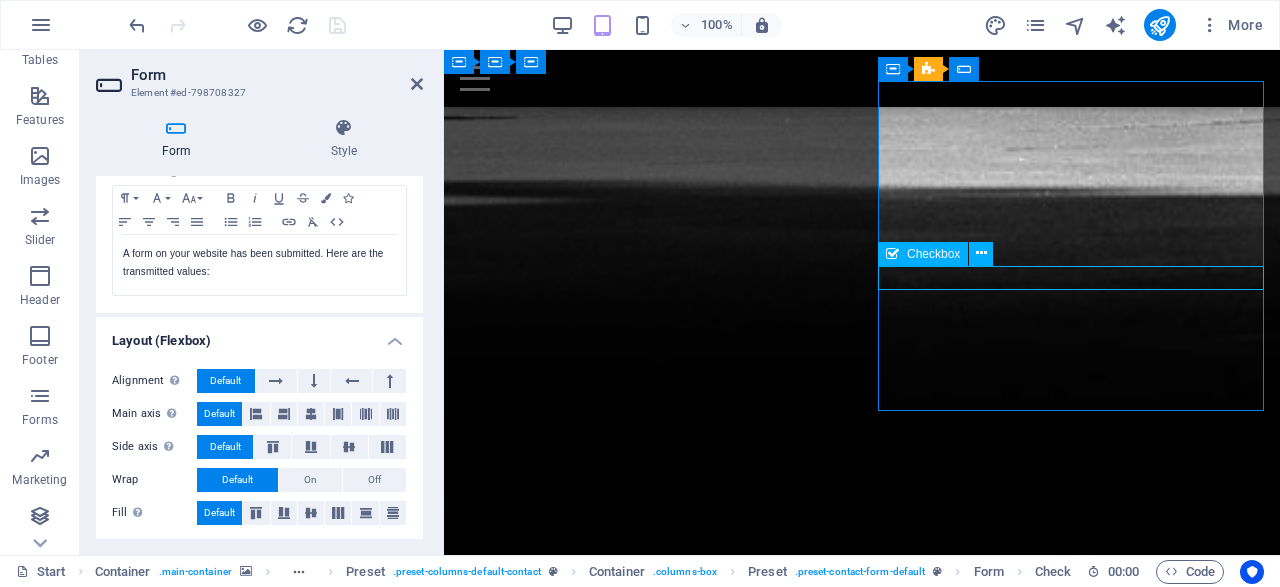click on "I have read and understand the privacy policy." 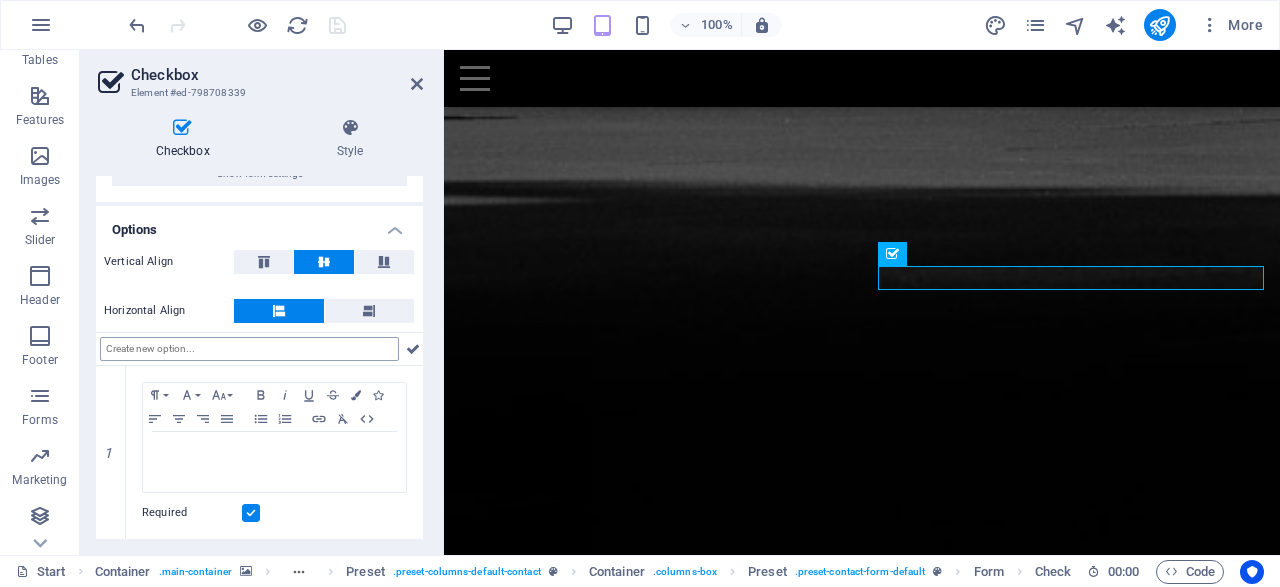 scroll, scrollTop: 0, scrollLeft: 0, axis: both 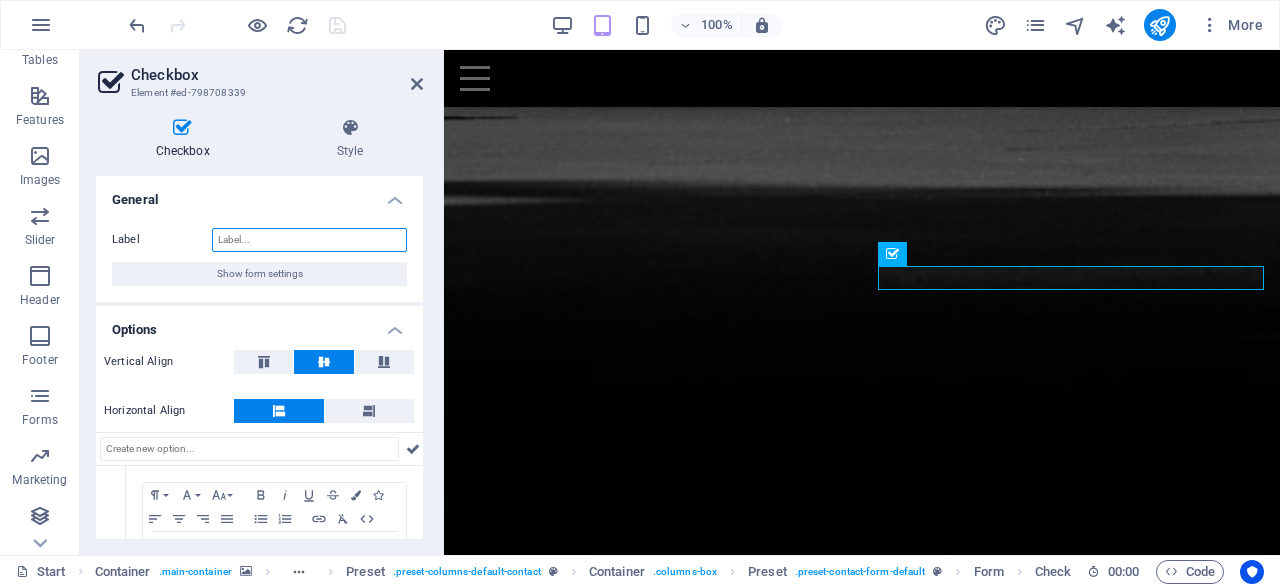 click on "Label" at bounding box center [309, 240] 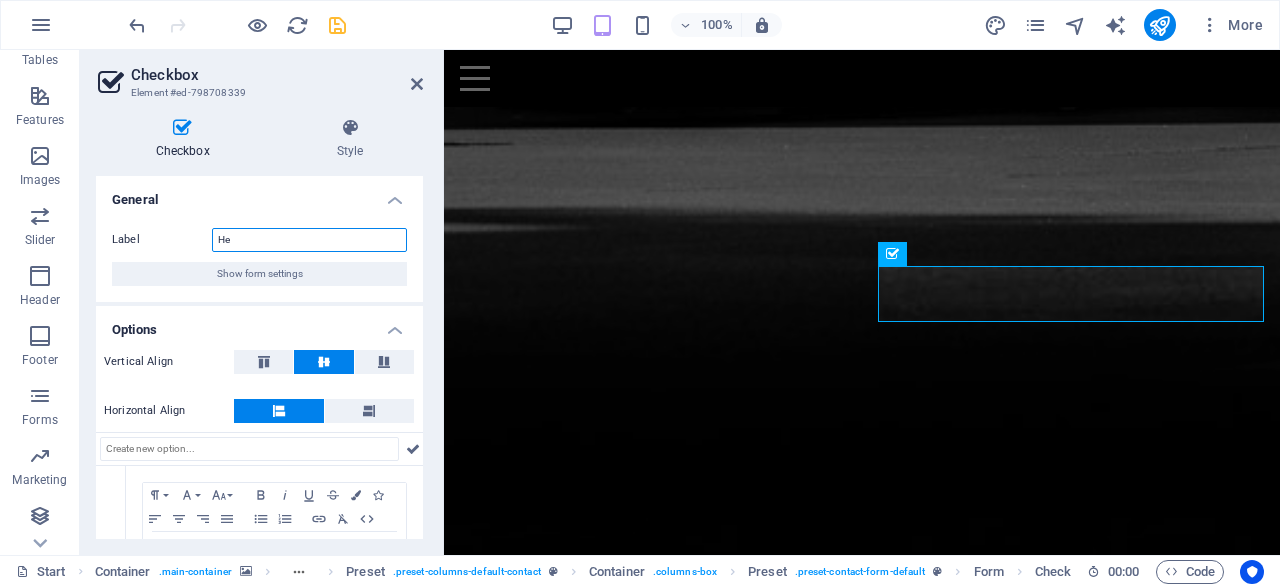 type on "H" 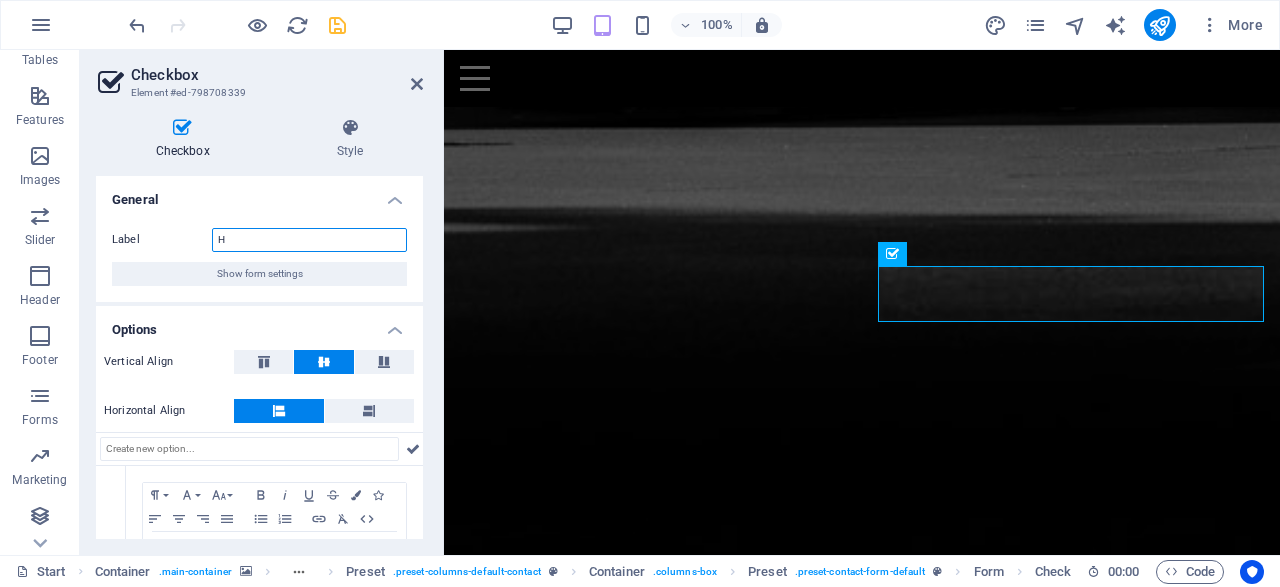 type 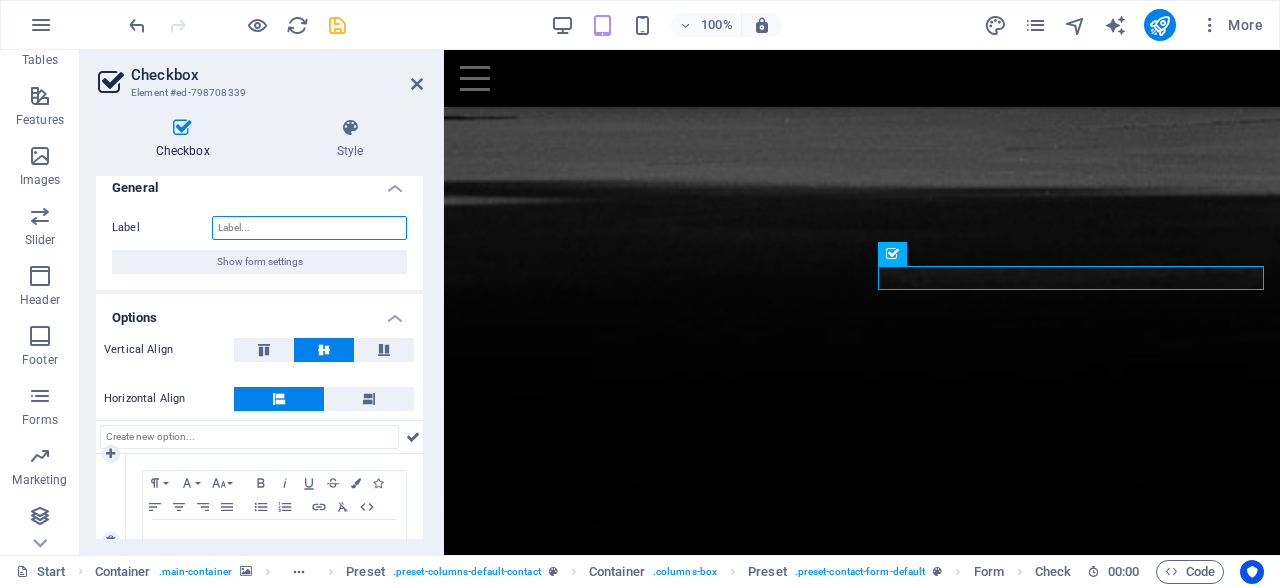 scroll, scrollTop: 0, scrollLeft: 0, axis: both 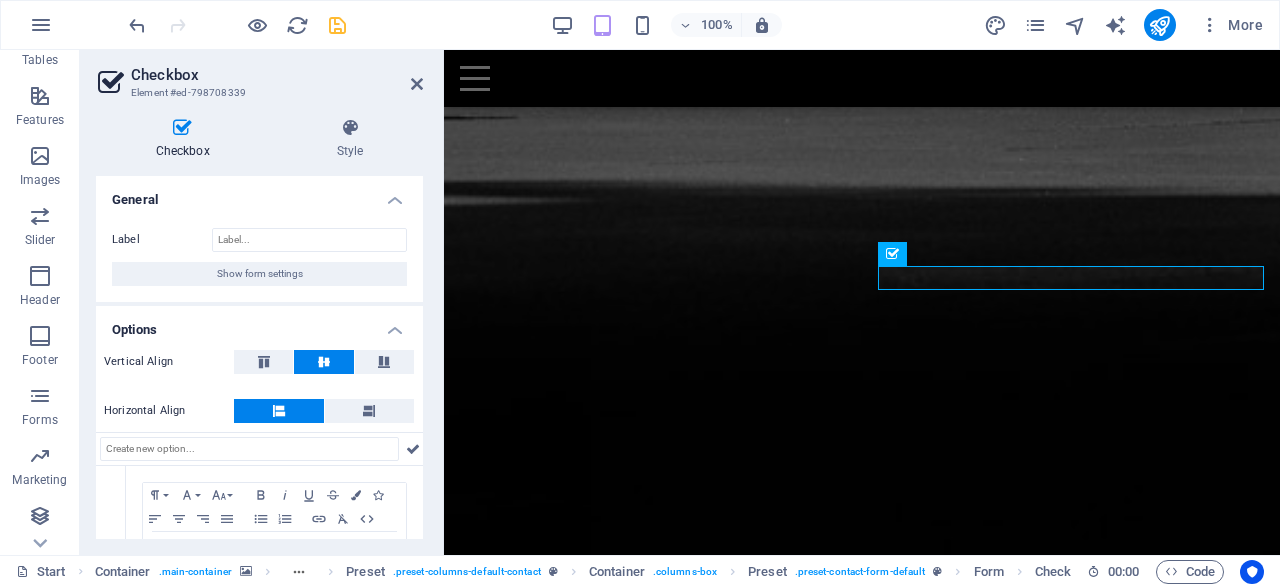 click on "General" at bounding box center [259, 194] 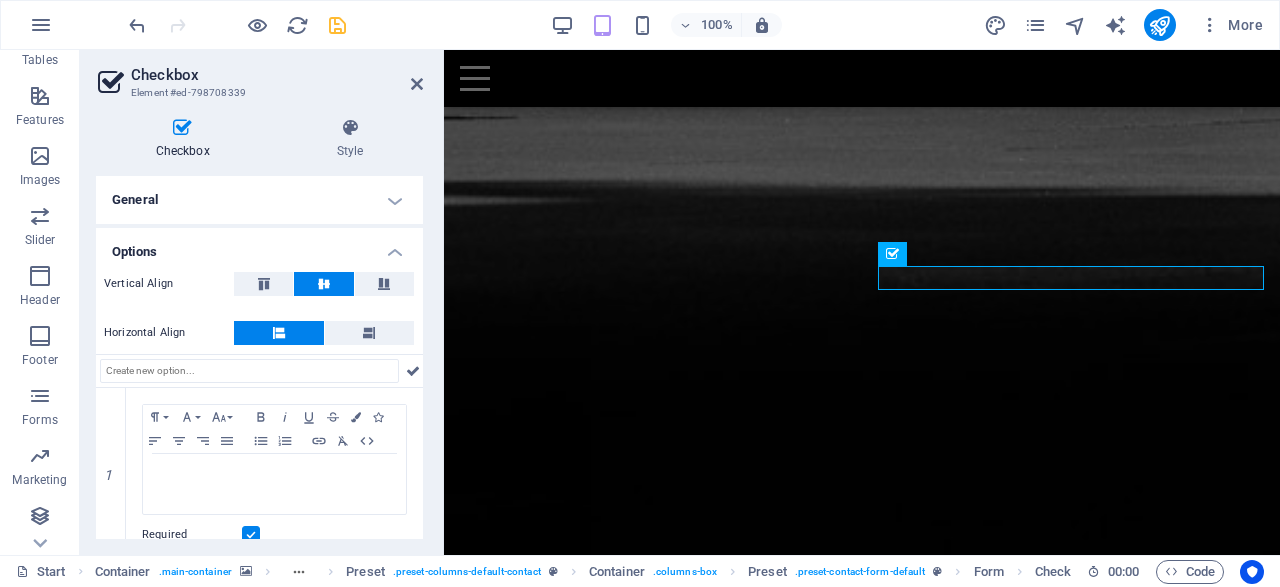 click on "Options" at bounding box center (259, 246) 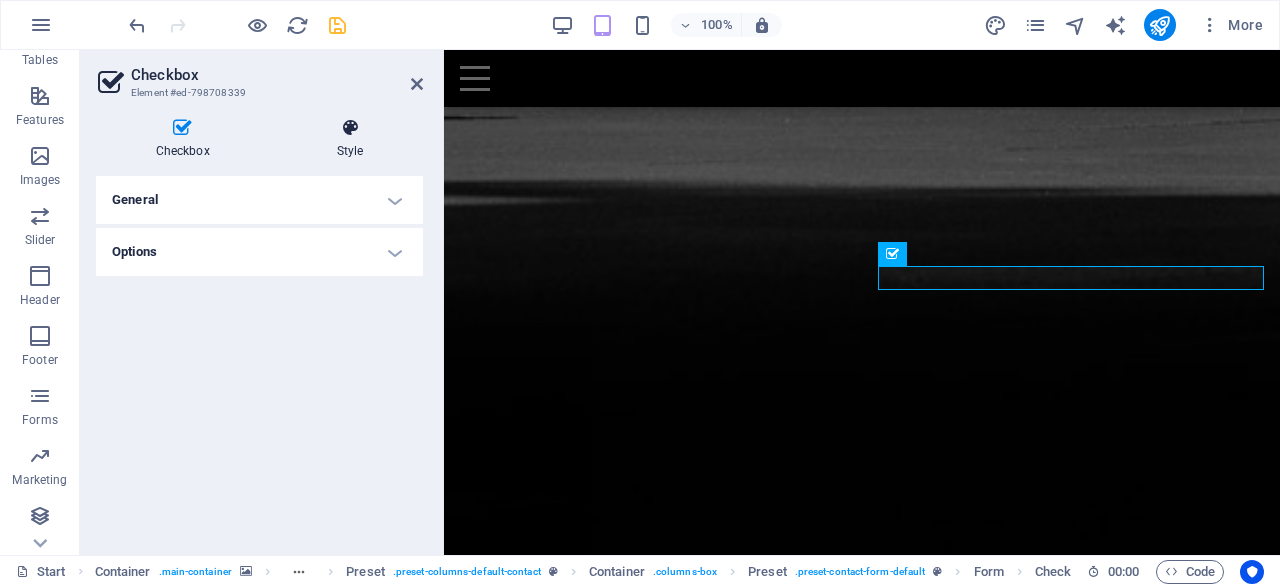 click at bounding box center (350, 128) 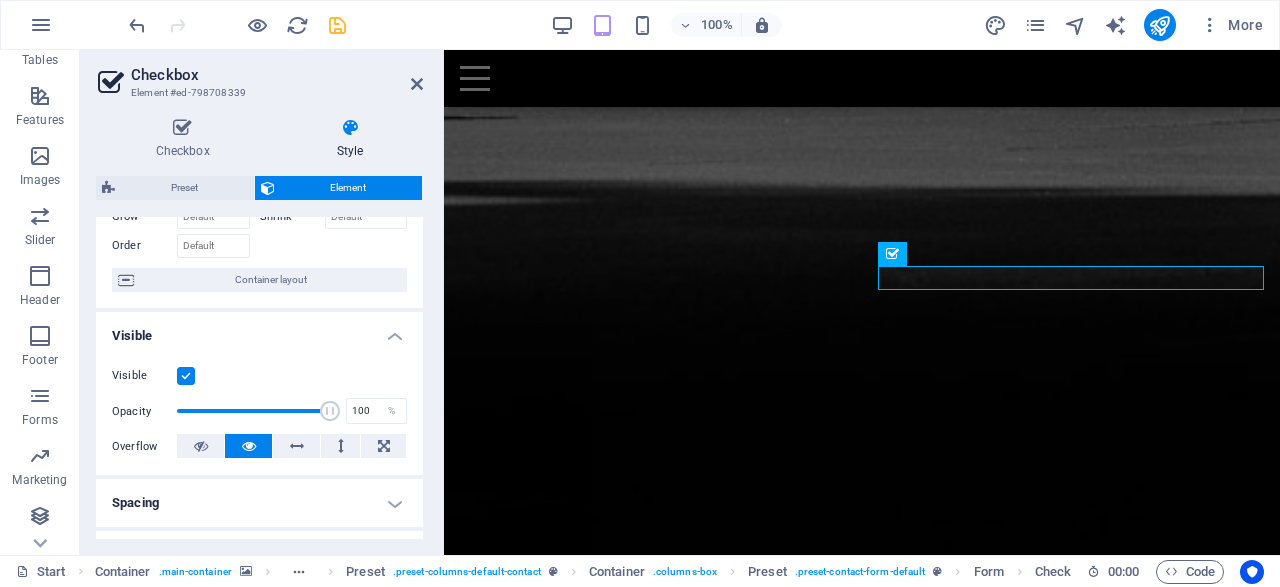 scroll, scrollTop: 192, scrollLeft: 0, axis: vertical 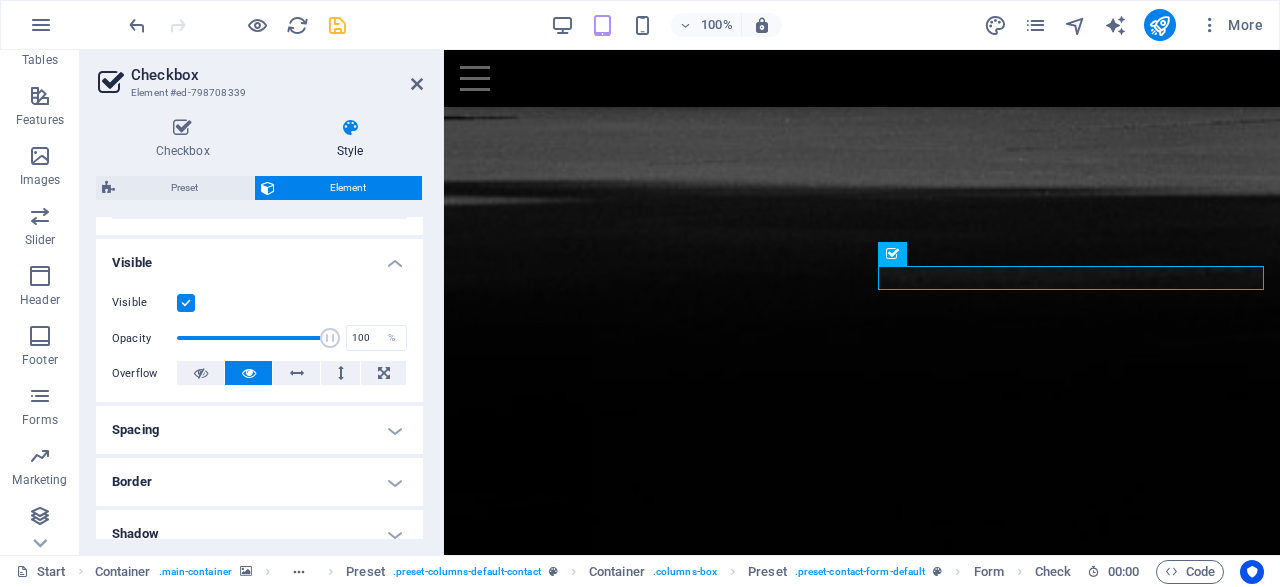 click on "Spacing" at bounding box center (259, 430) 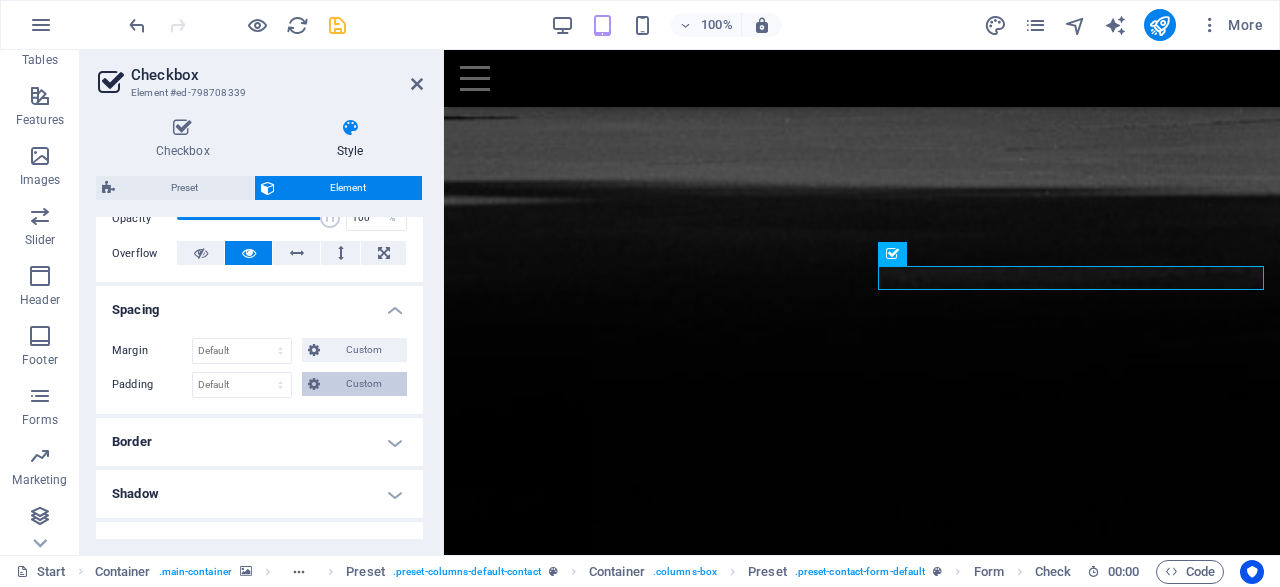 scroll, scrollTop: 384, scrollLeft: 0, axis: vertical 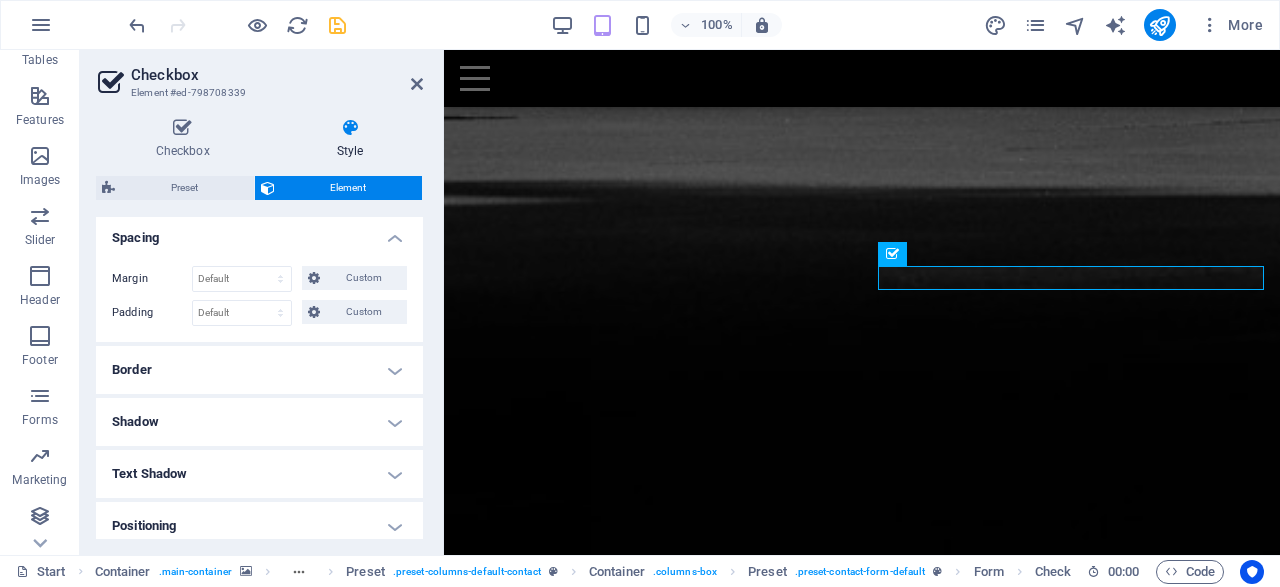 click on "Border" at bounding box center (259, 370) 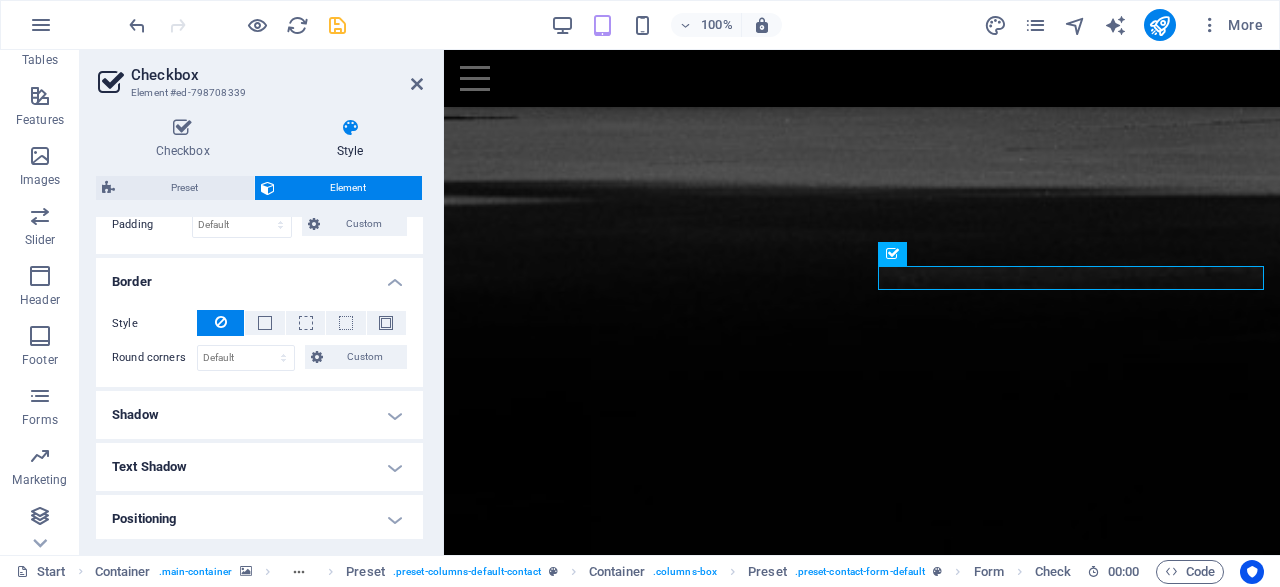 scroll, scrollTop: 576, scrollLeft: 0, axis: vertical 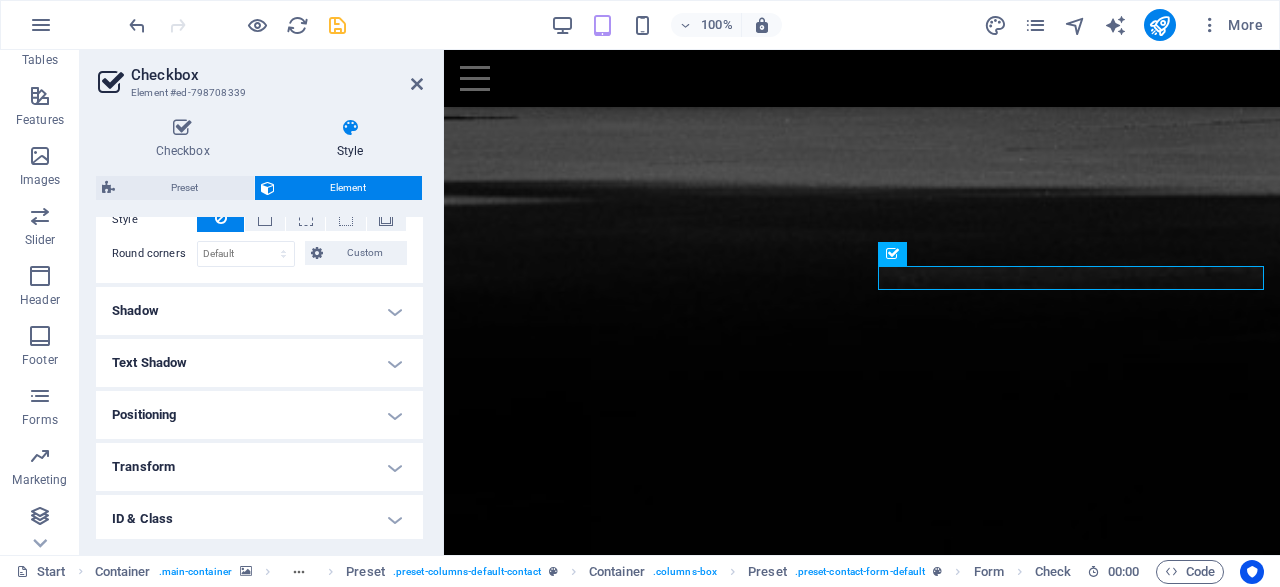 click on "Shadow" at bounding box center (259, 311) 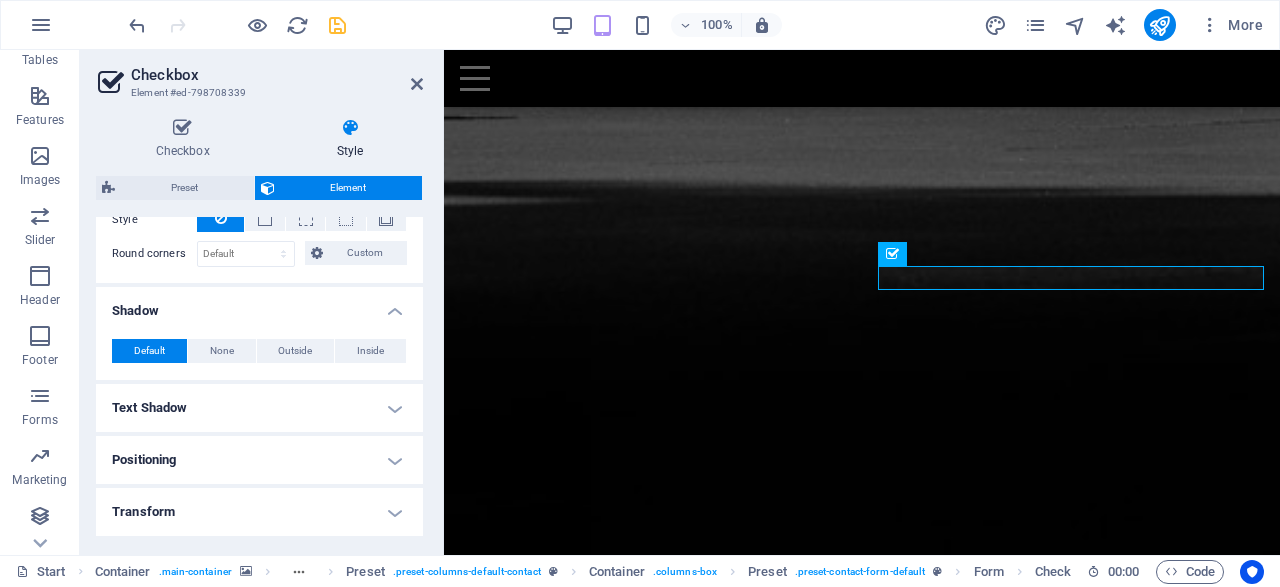 scroll, scrollTop: 672, scrollLeft: 0, axis: vertical 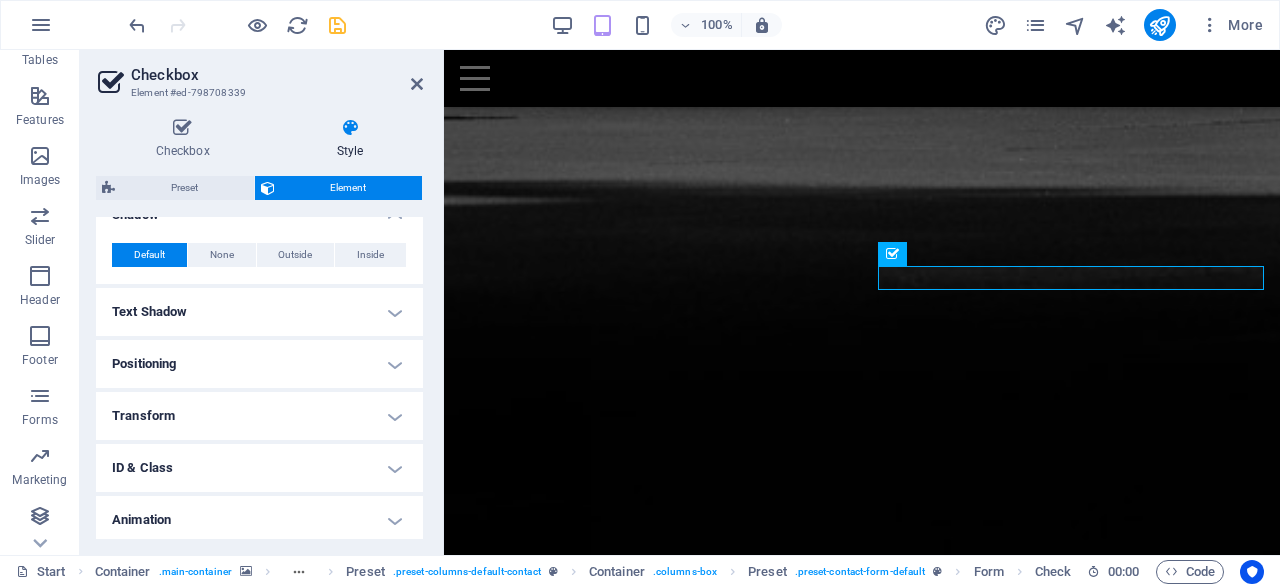 click on "Text Shadow" at bounding box center [259, 312] 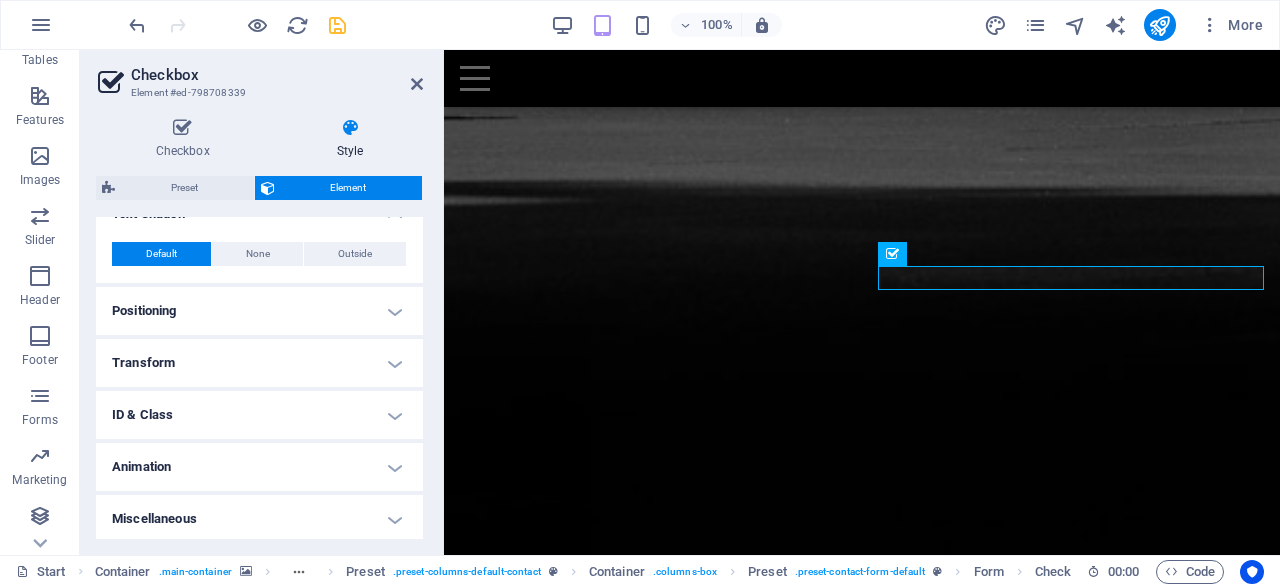 scroll, scrollTop: 770, scrollLeft: 0, axis: vertical 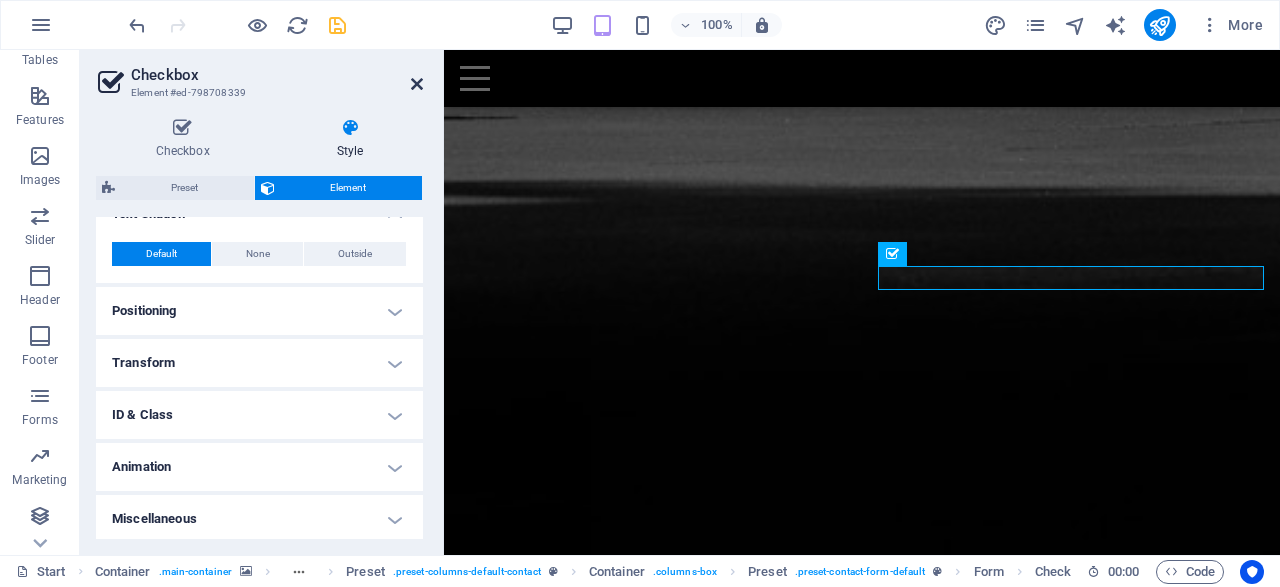 click at bounding box center [417, 84] 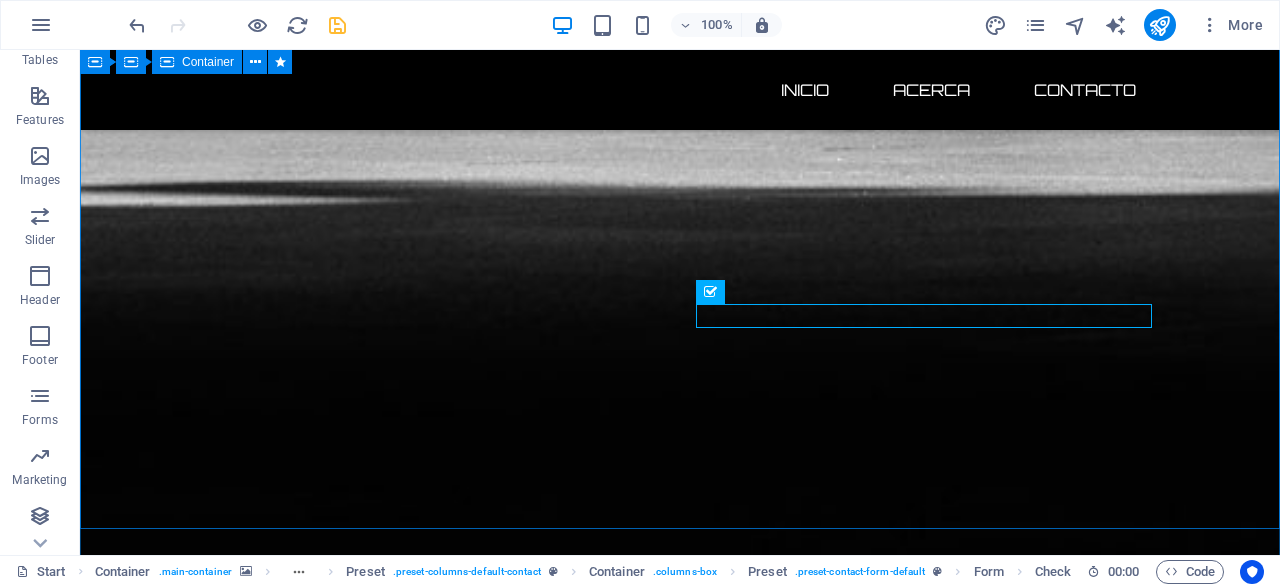 click on "Contáctanos ¿Interesado en adquirir  Ciberataques.com , su dominio complementario y redes sociales? Estamos buscando un comprador estratégico que valore el potencial de esta marca como plataforma líder en ciberseguridad en español. 📩 Puedes contactarnos para: Solicitar más información del paquete completo Recibir el  pitch PDF con proyecciones y detalles técnicos Agendar una llamada privada Hacer una oferta directa o iniciar una negociación con carta de intención (LOI)   I have read and understand the privacy policy. Unreadable? Load new Submit" at bounding box center (680, 3510) 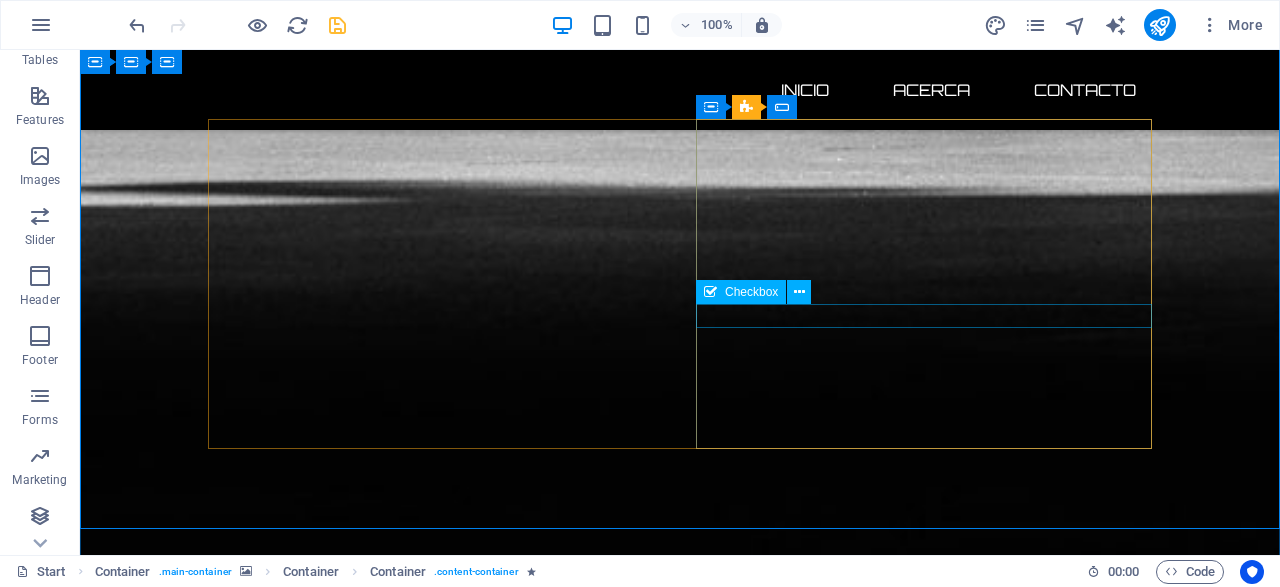 click on "I have read and understand the privacy policy." 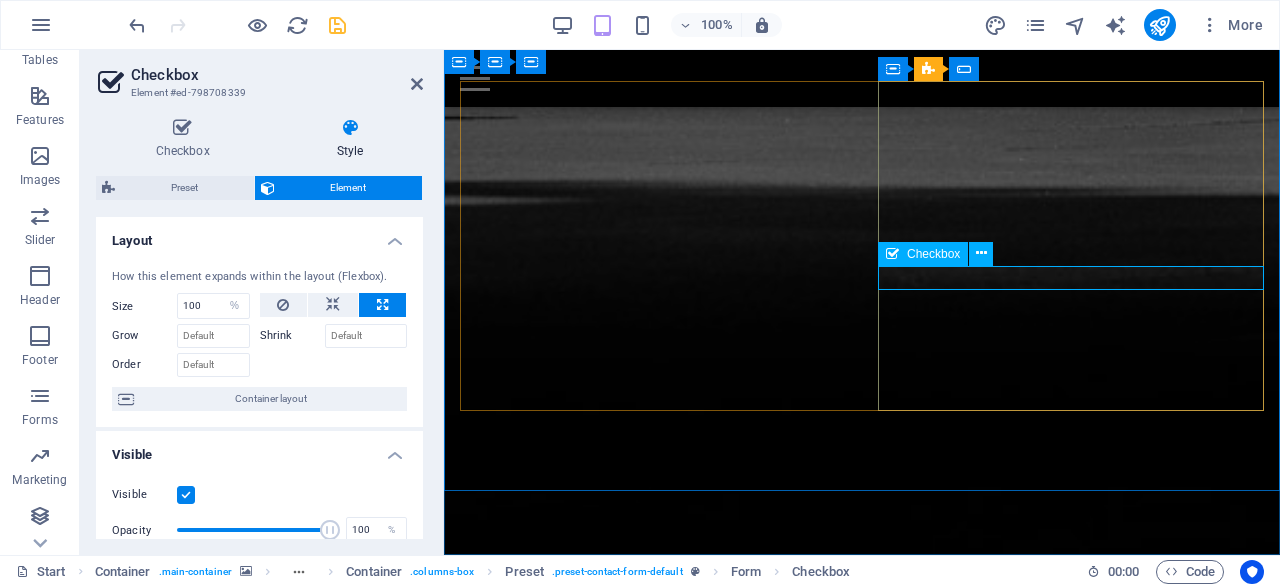 click on "I have read and understand the privacy policy." 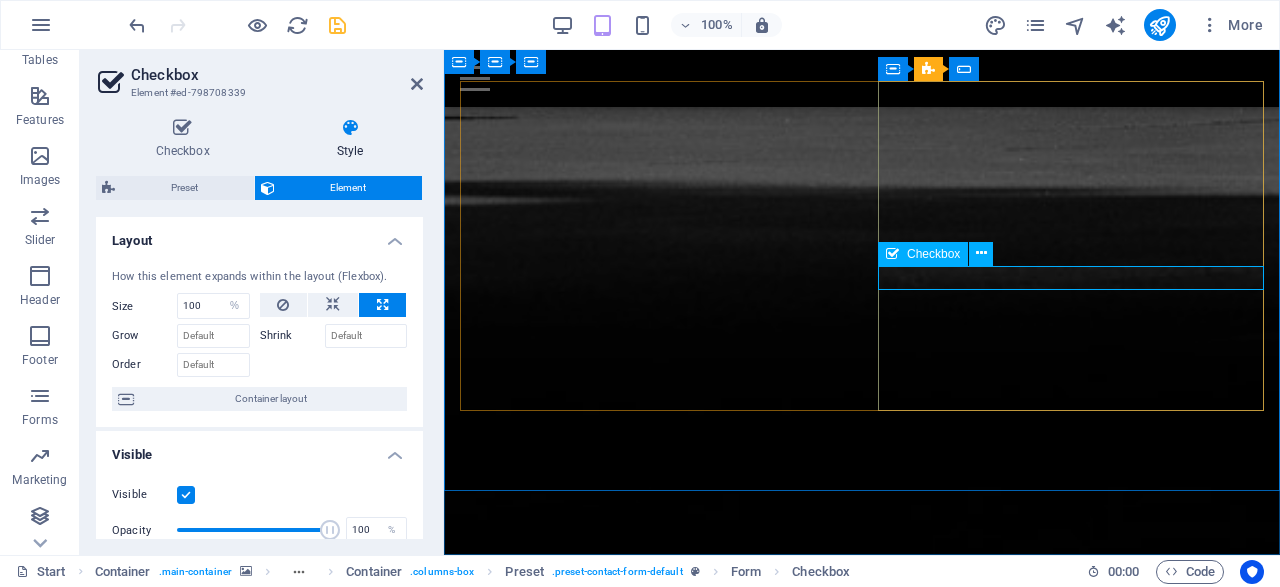 click on "I have read and understand the privacy policy." 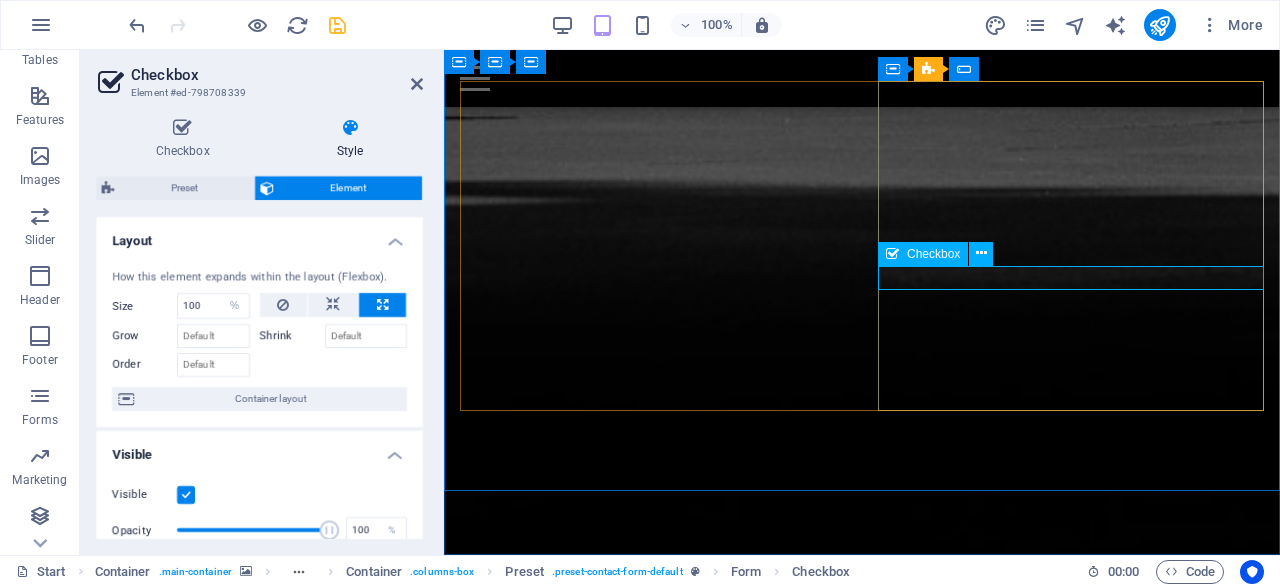 click on "I have read and understand the privacy policy." 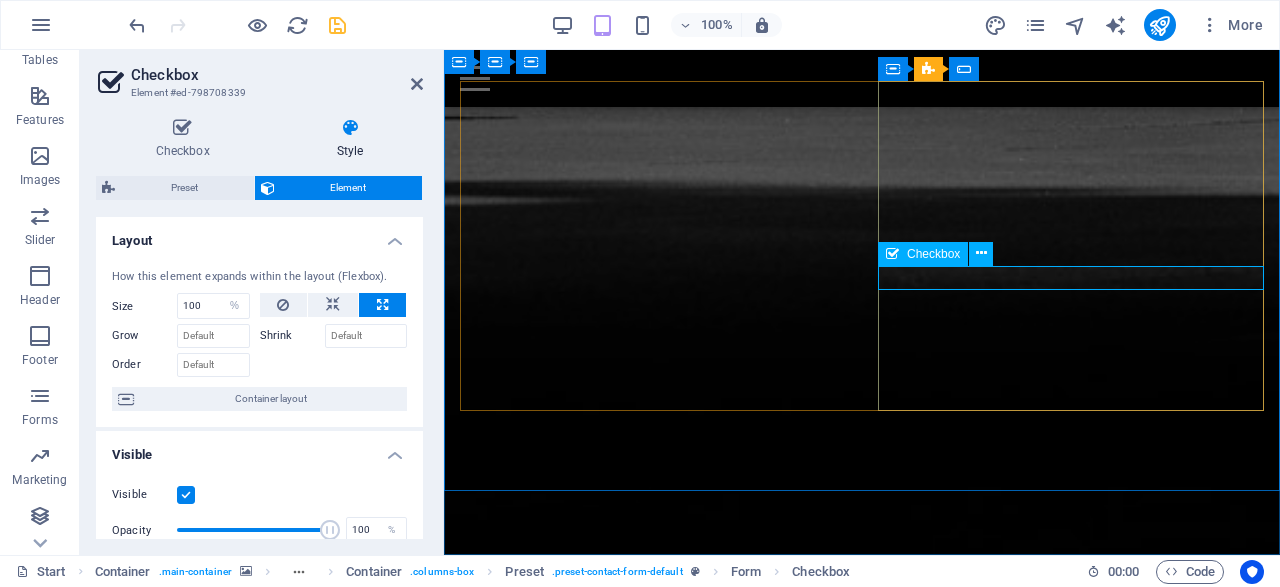 click on "I have read and understand the privacy policy." 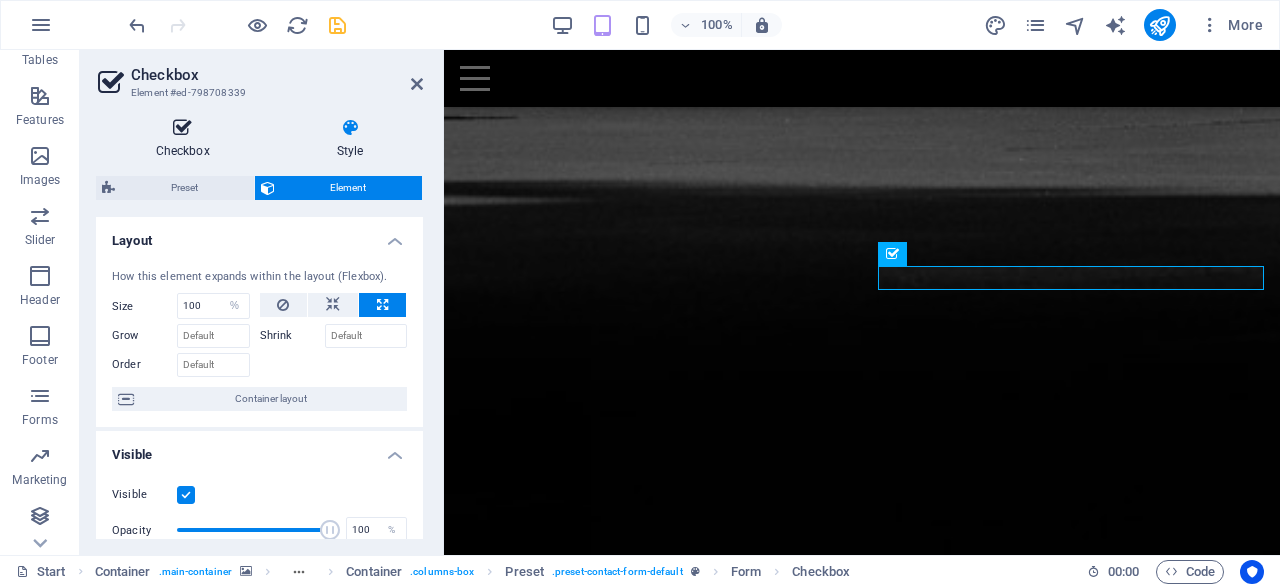 click on "Checkbox" at bounding box center [186, 139] 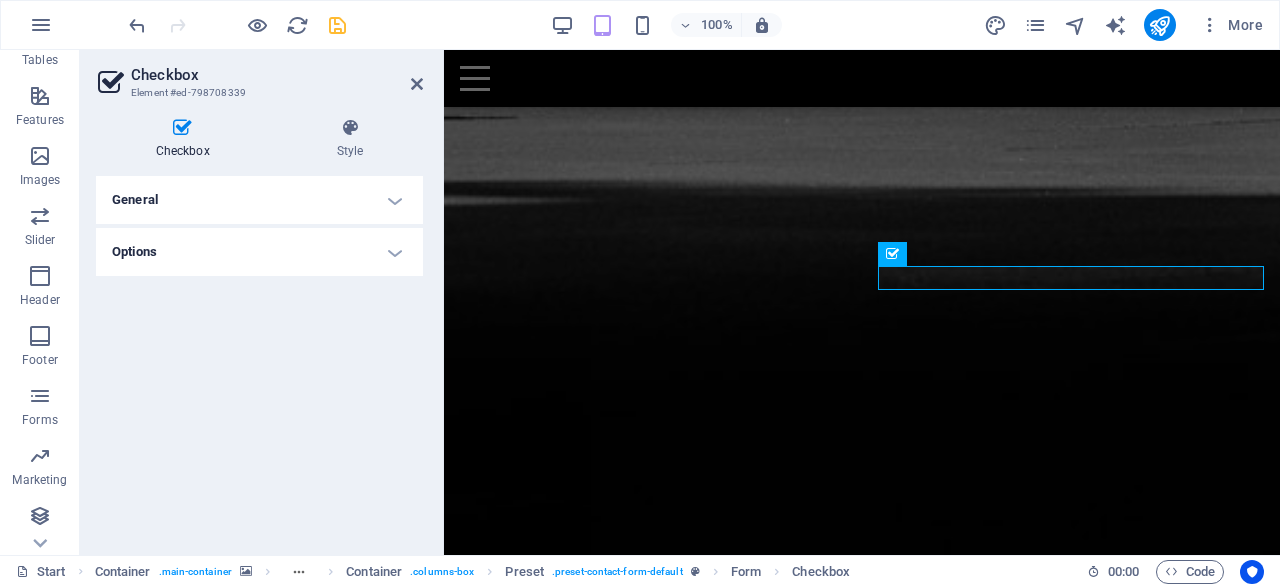 click on "General" at bounding box center (259, 200) 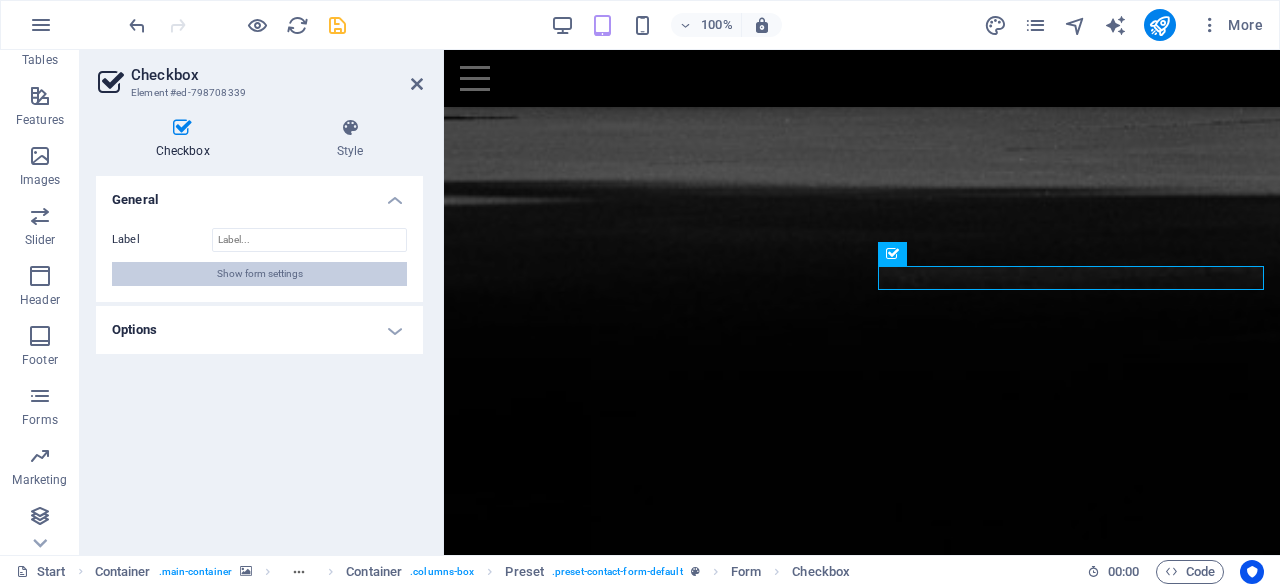 click on "Show form settings" at bounding box center (260, 274) 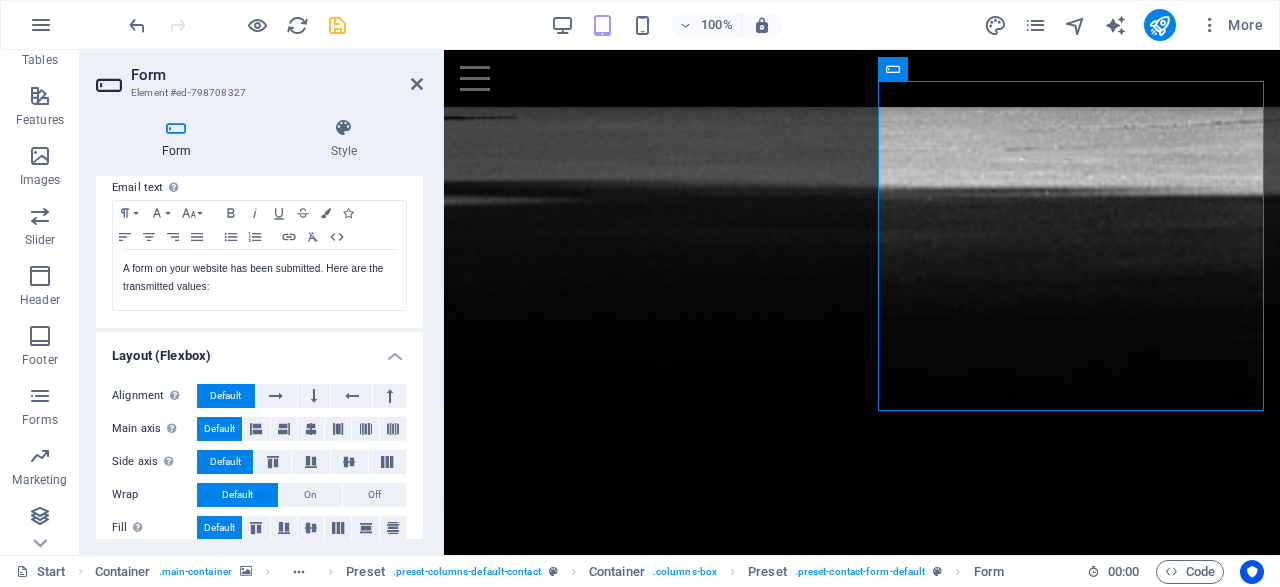 scroll, scrollTop: 739, scrollLeft: 0, axis: vertical 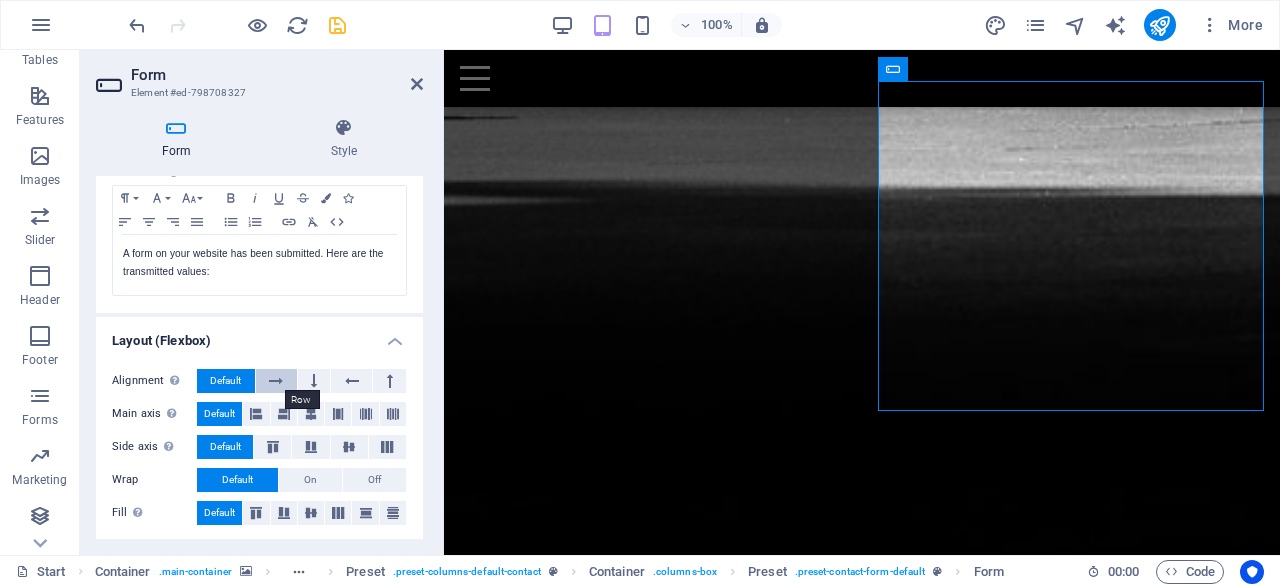click at bounding box center (276, 381) 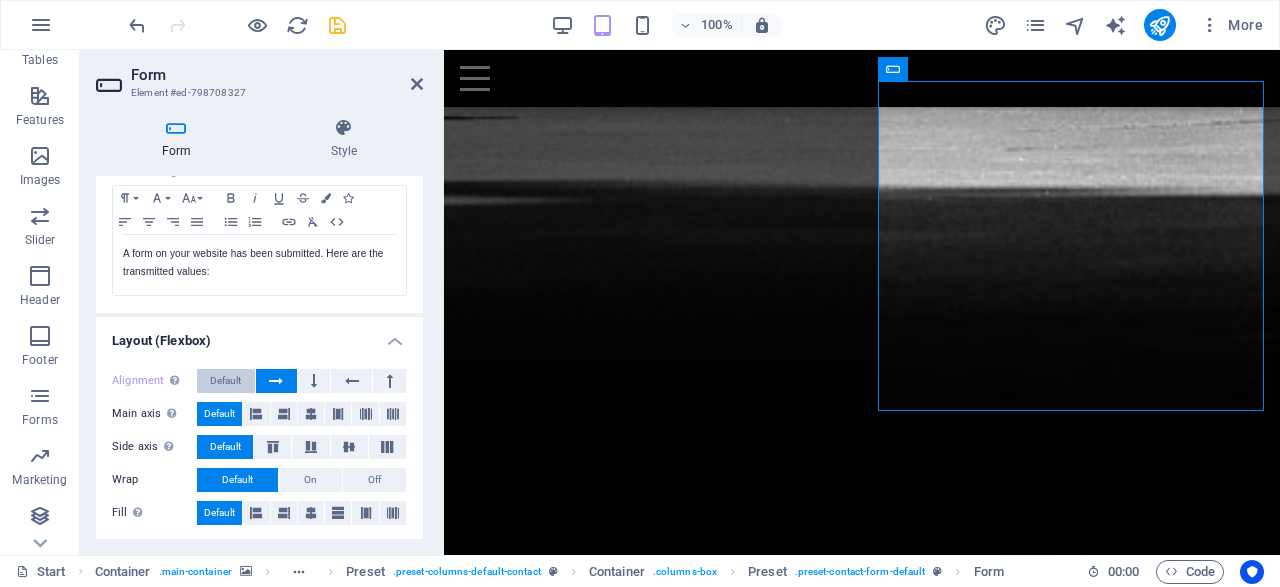 click on "Default" at bounding box center (225, 381) 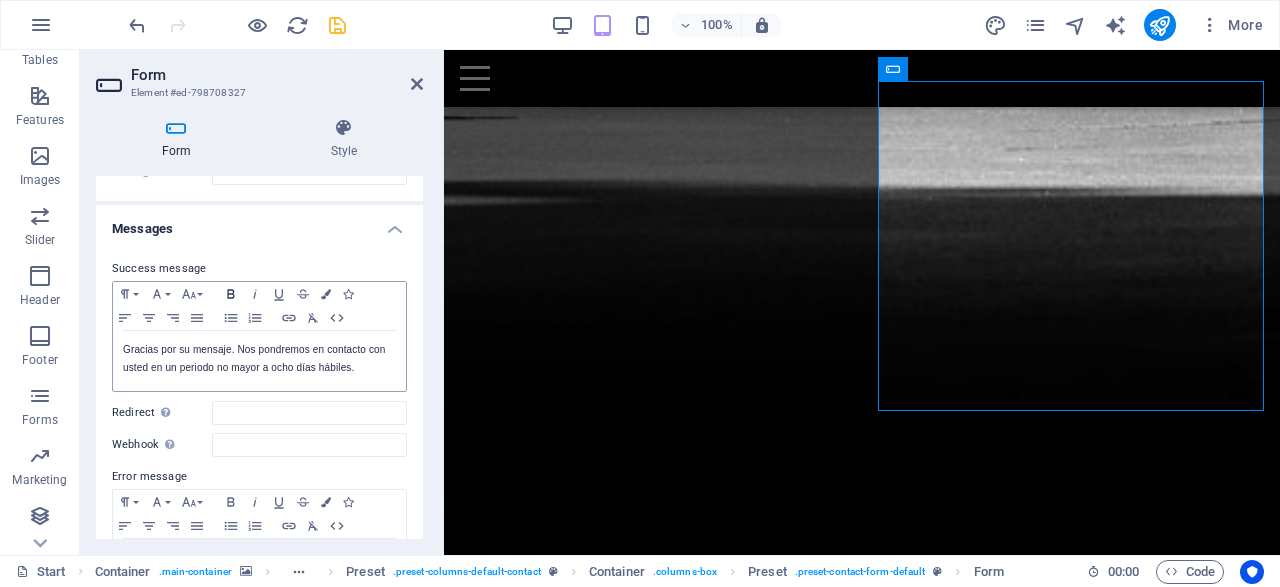 scroll, scrollTop: 0, scrollLeft: 0, axis: both 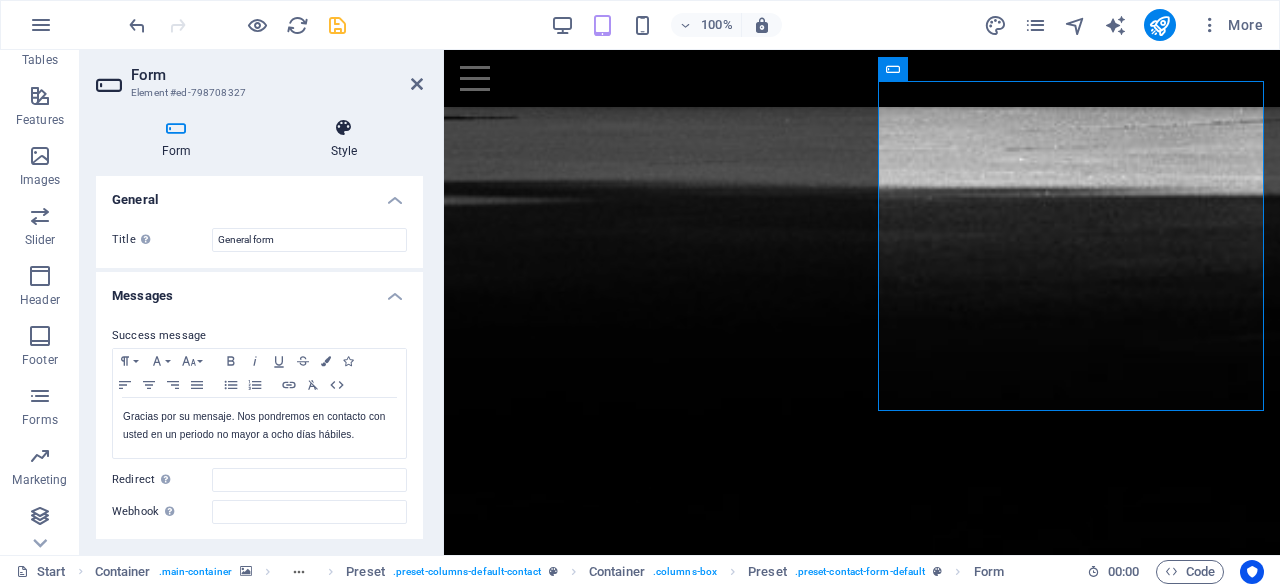click at bounding box center [344, 128] 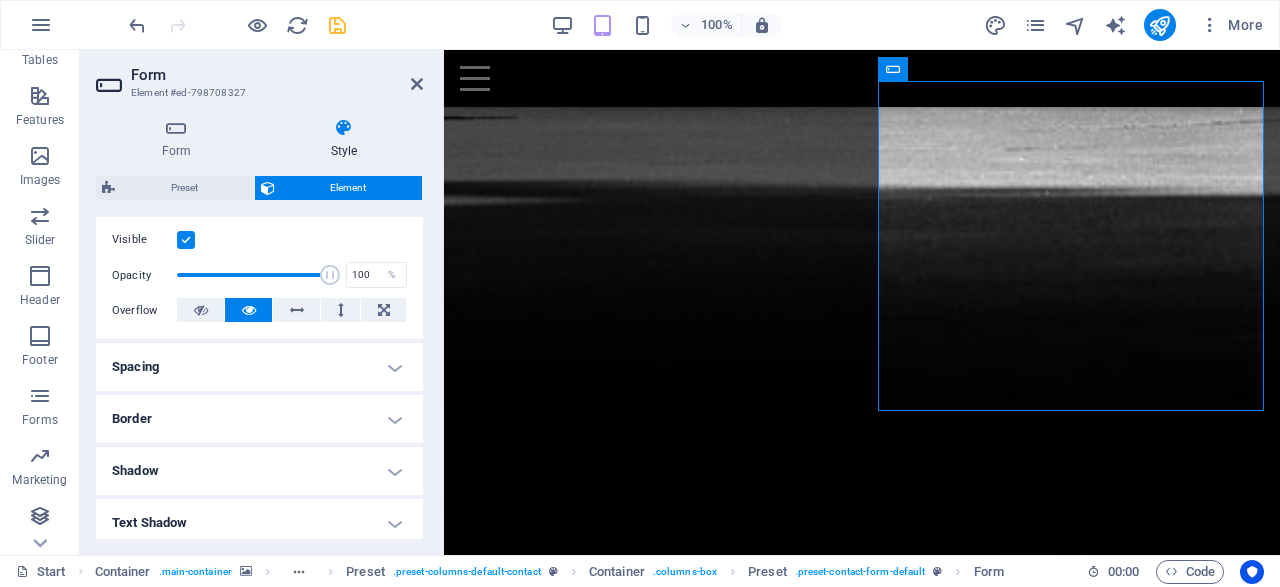 scroll, scrollTop: 288, scrollLeft: 0, axis: vertical 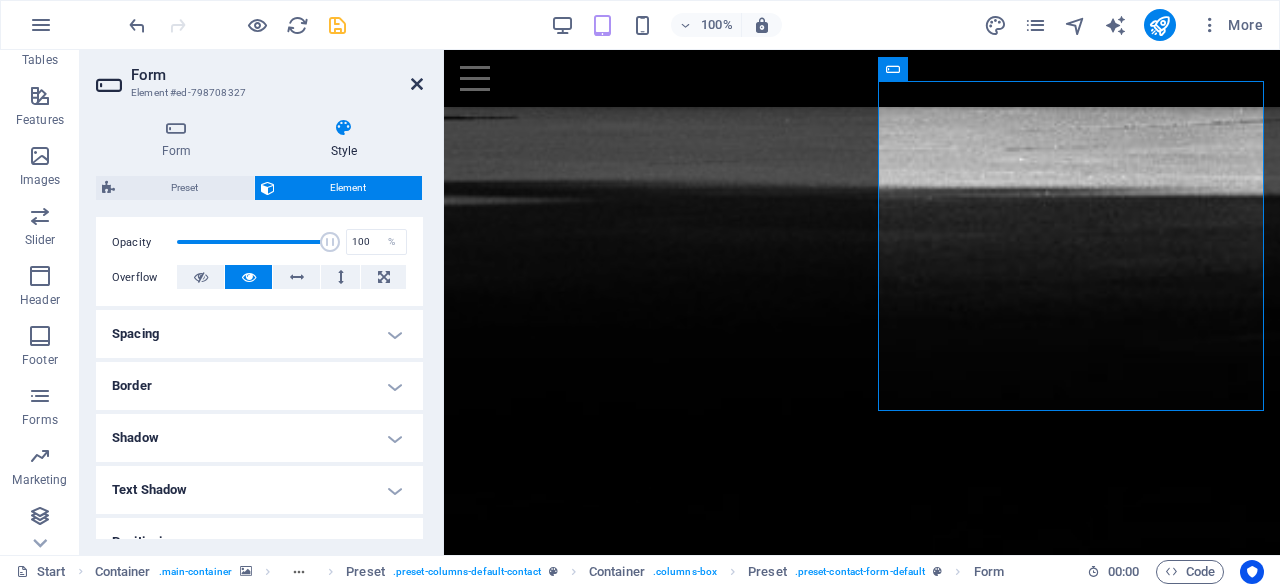 click at bounding box center (417, 84) 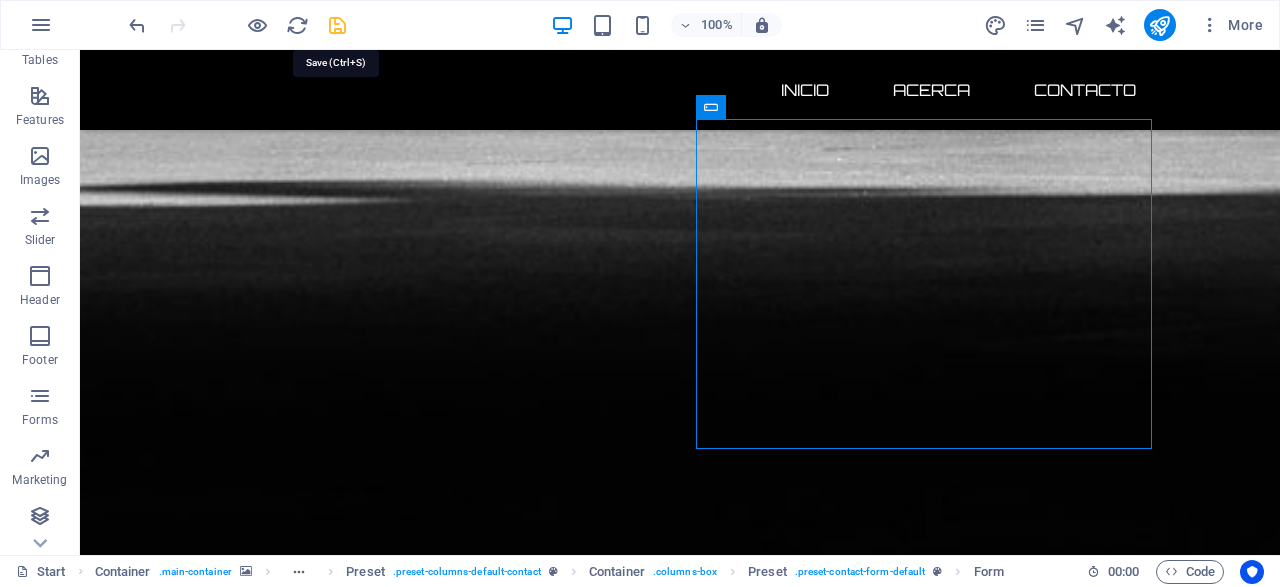 click at bounding box center [337, 25] 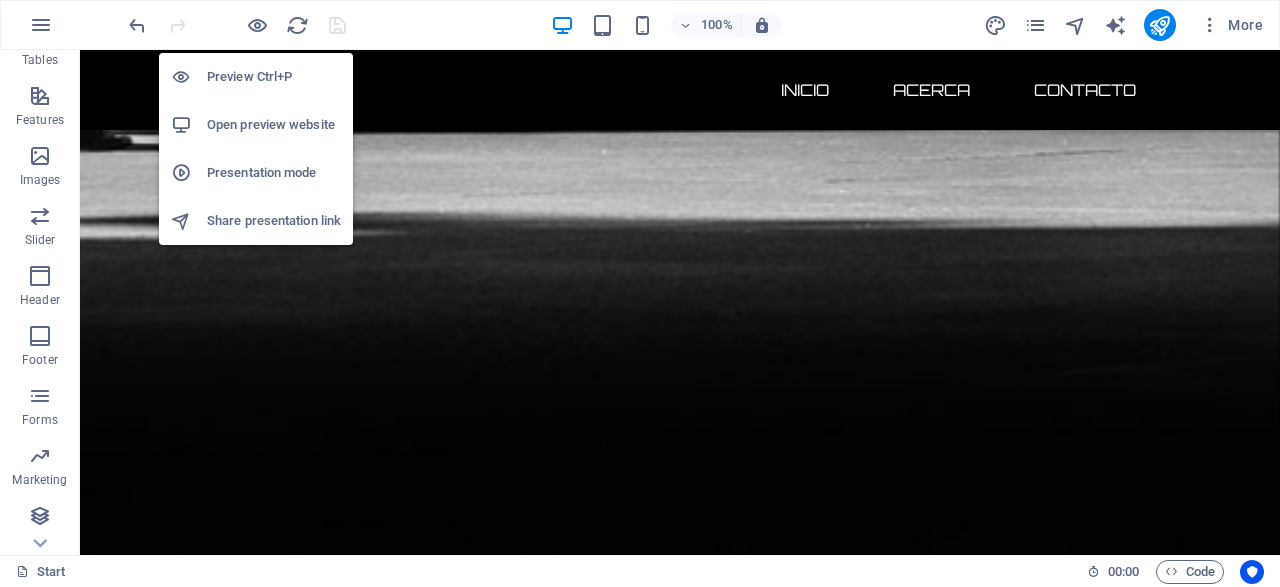 click on "Open preview website" at bounding box center [274, 125] 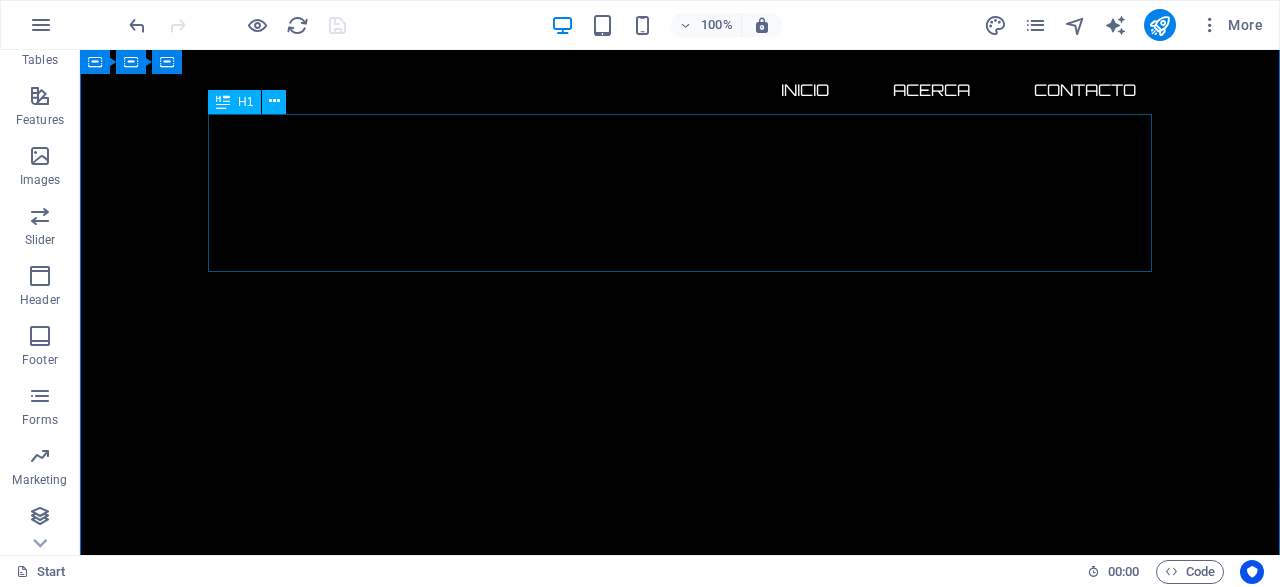 scroll, scrollTop: 0, scrollLeft: 0, axis: both 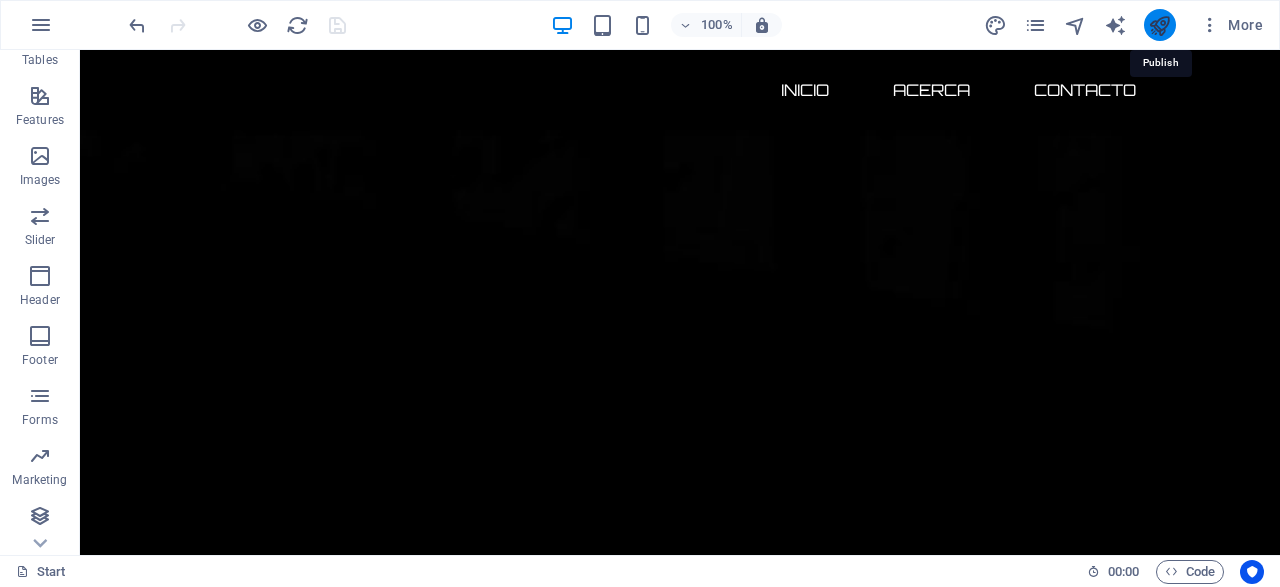 click at bounding box center (1159, 25) 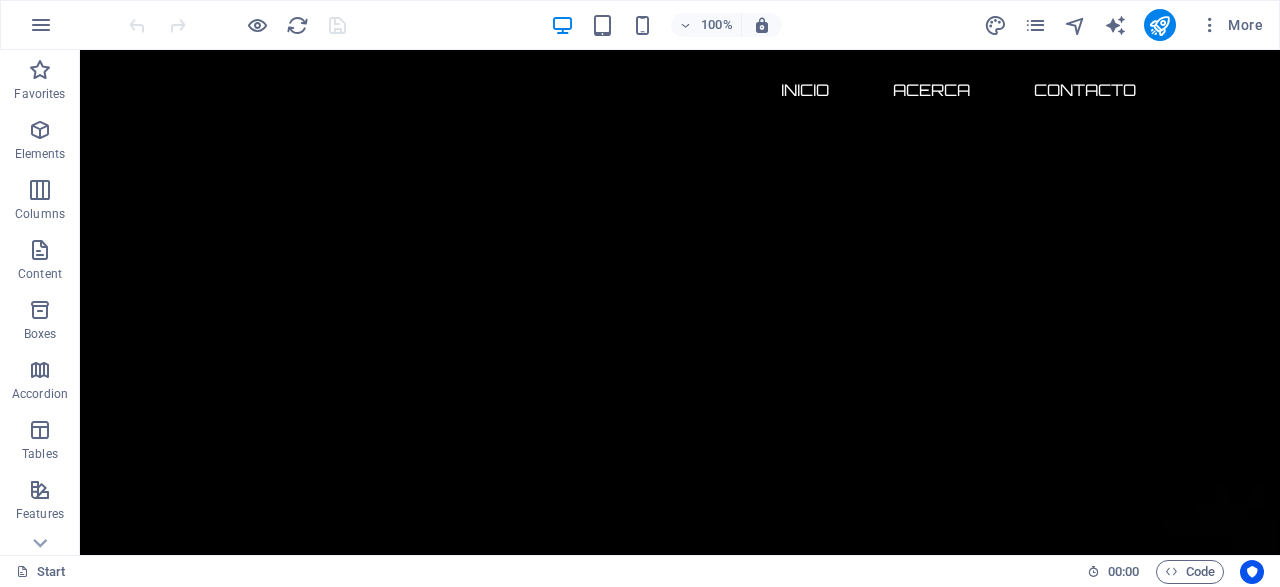 scroll, scrollTop: 312, scrollLeft: 0, axis: vertical 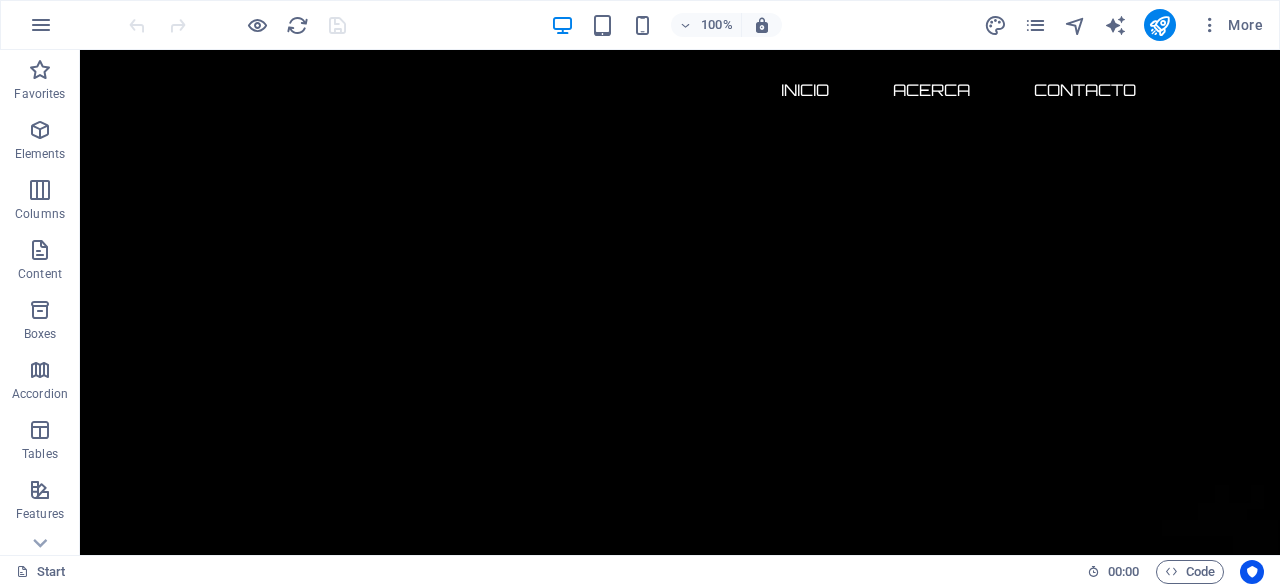 click at bounding box center [680, 3281] 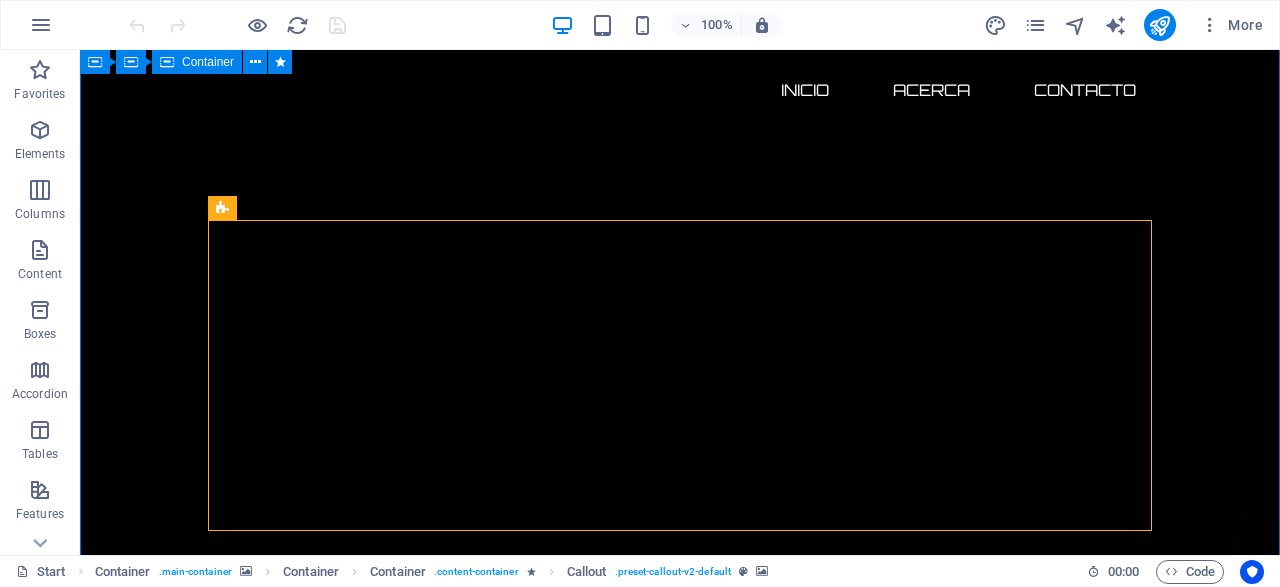 click on "Ciberataques.com el dominio más llamativo sobre ciberseguridad  disponible por tiempo limitado [DAYS] DÍAS [HOURS] HORAS [MINUTES] MINUTOS [SECONDS] SEGUNDOS ¿Quieres ser dueño de Ciberataques.com? Sólo uno puede poseerlo Contáctame ahora Adquiere hoy un dominio premium en ciberseguridad con ecosistema digital completo y posicionamiento listo para monetizar. Este bundle  incluye: ✔️  Dominio exacto .com  (Ciberataques.com) ✔️  Backup estratégico  (Ciberataque.com) ✔️  Redes sociales con matching perfecto ✔️  Base lista para monetizar 🚀 Lanza tu medio, startup o unidad de negocio  de inmediato . 🕒  Time-to-market inmediato. 💥  Antes de que otro lo adquiera. Posiciónate como líder en ciberseguridad en español con un ecosistema digital llave en mano. Adquiérelo antes que la competencia!" at bounding box center [680, 3218] 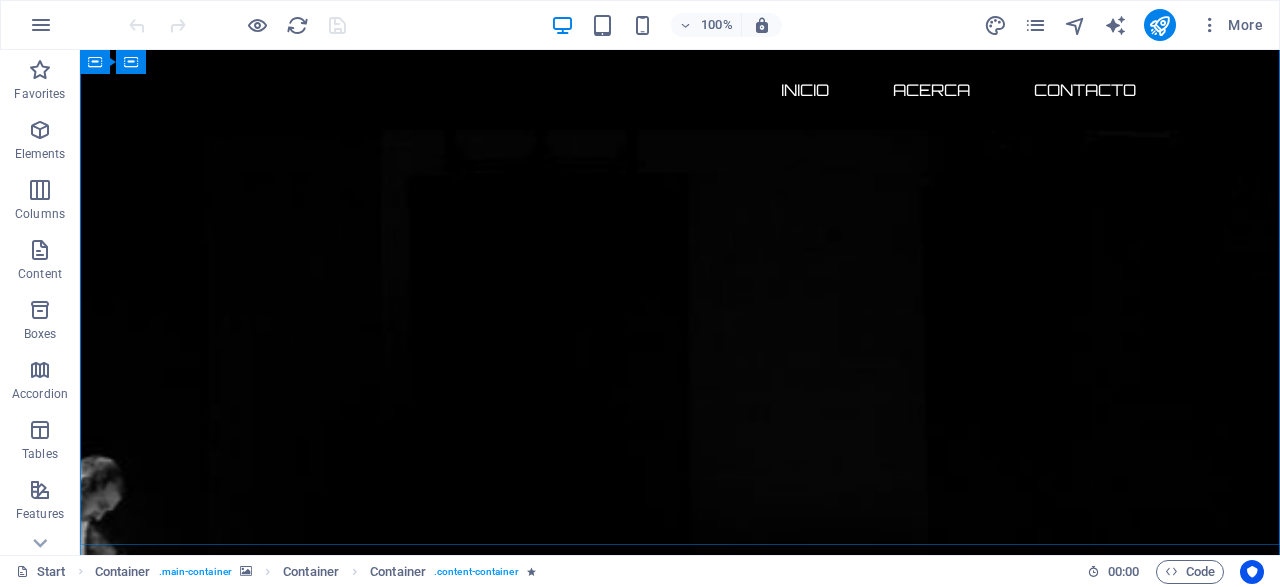scroll, scrollTop: 1352, scrollLeft: 0, axis: vertical 